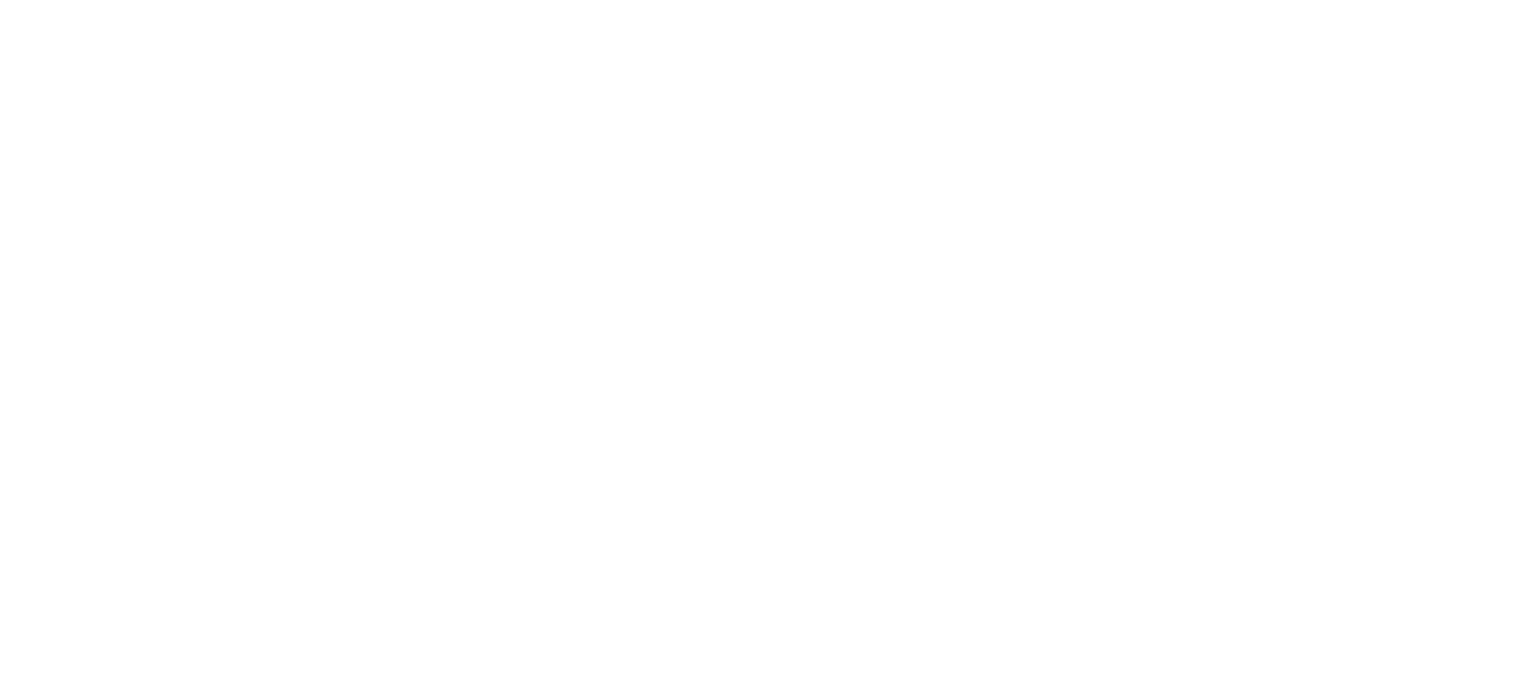 scroll, scrollTop: 0, scrollLeft: 0, axis: both 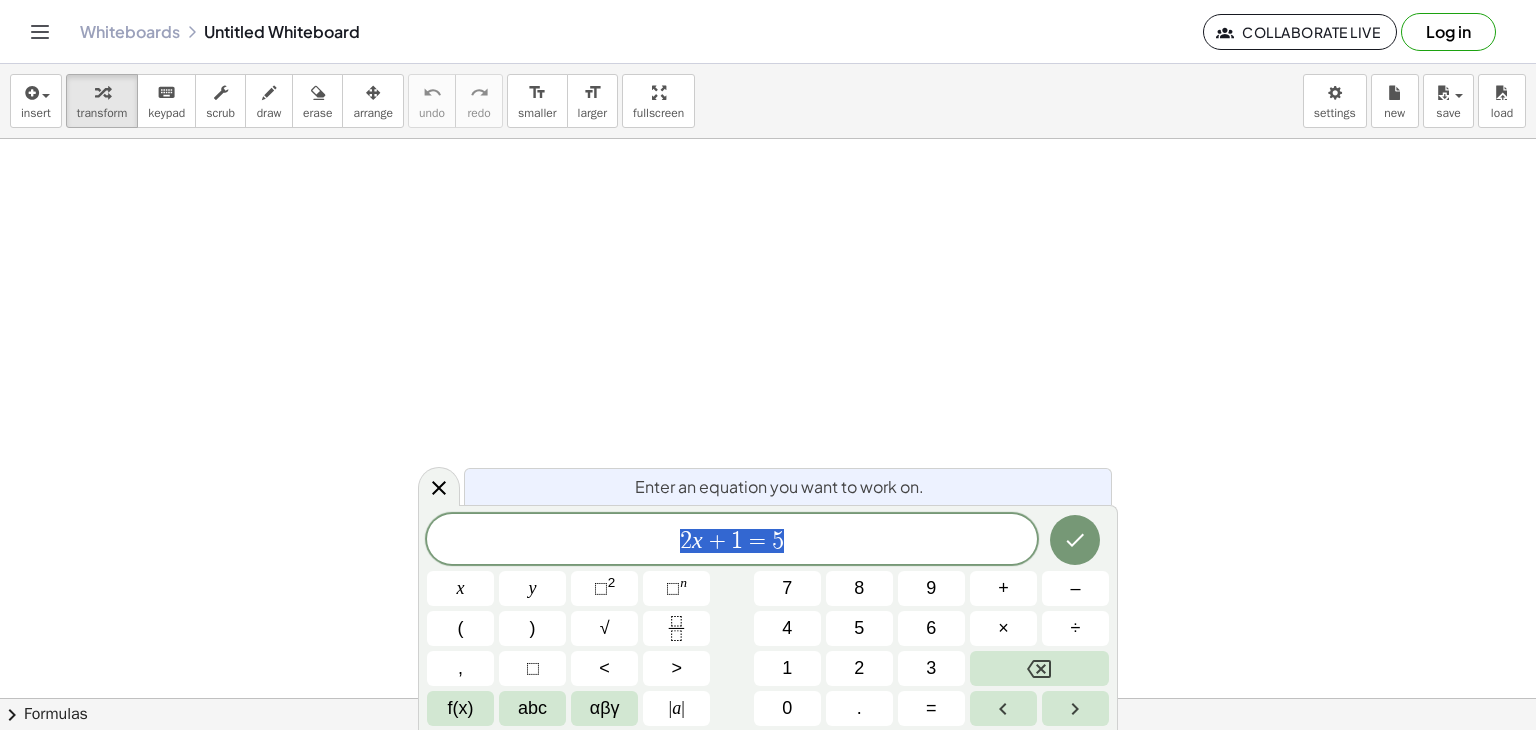 click at bounding box center [768, 698] 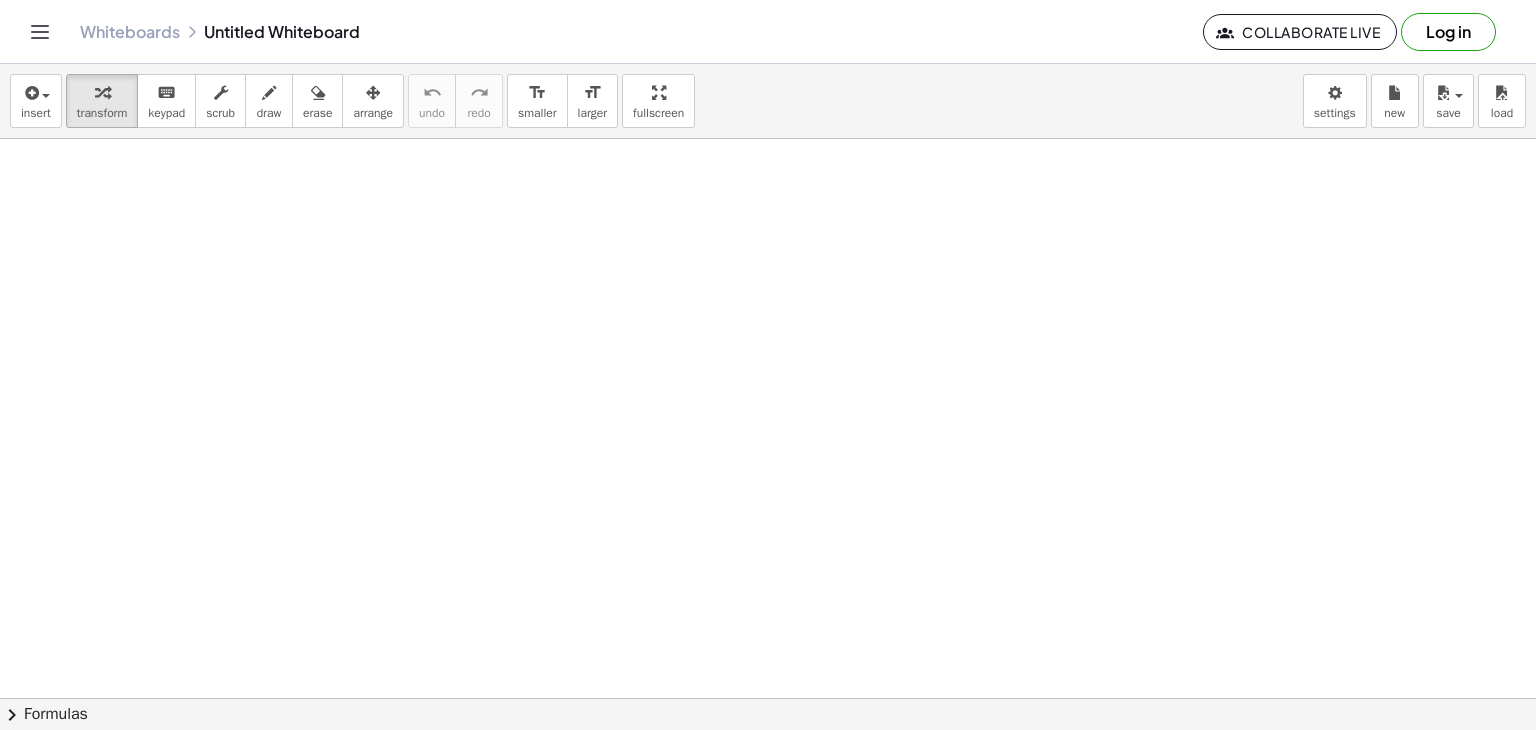 click on "Collaborate Live" 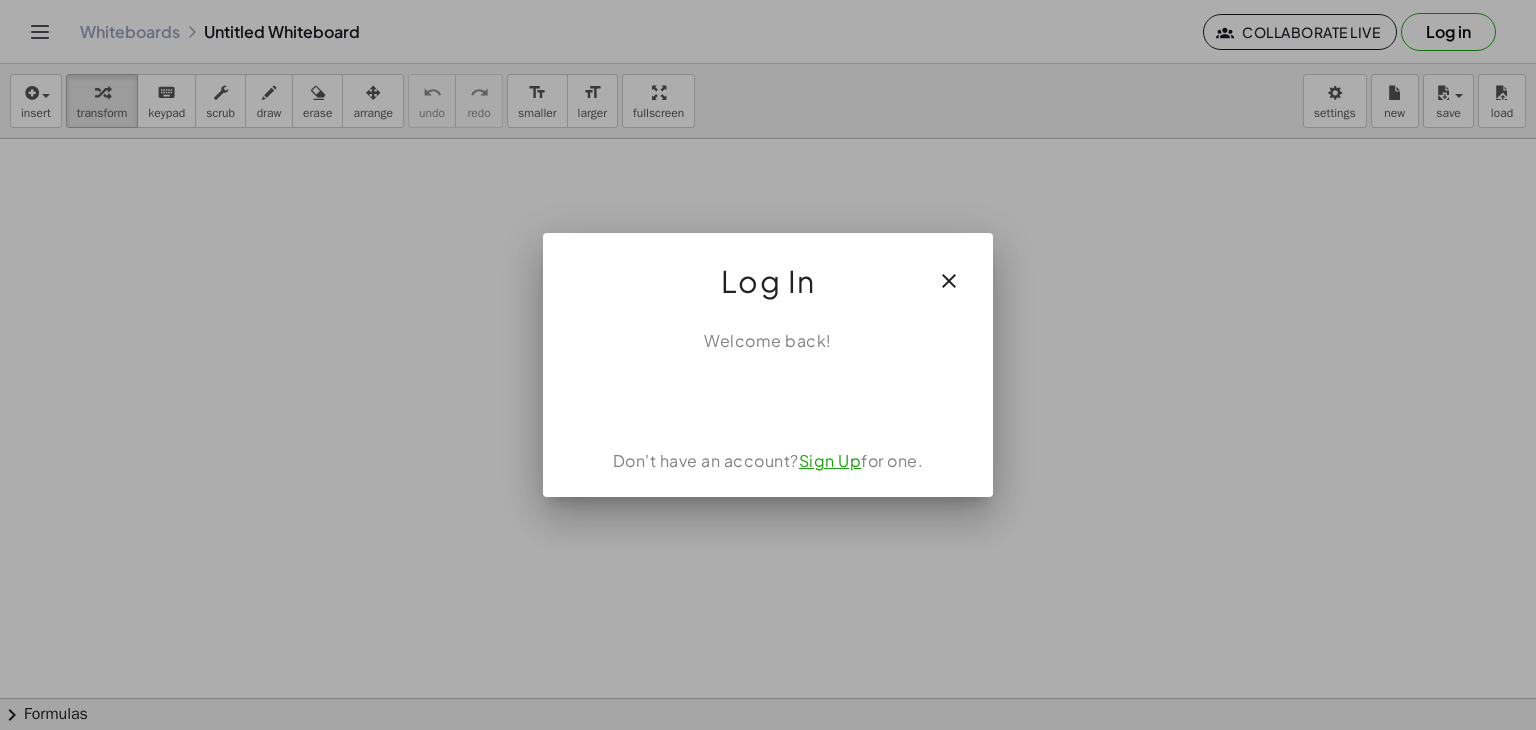click at bounding box center [949, 281] 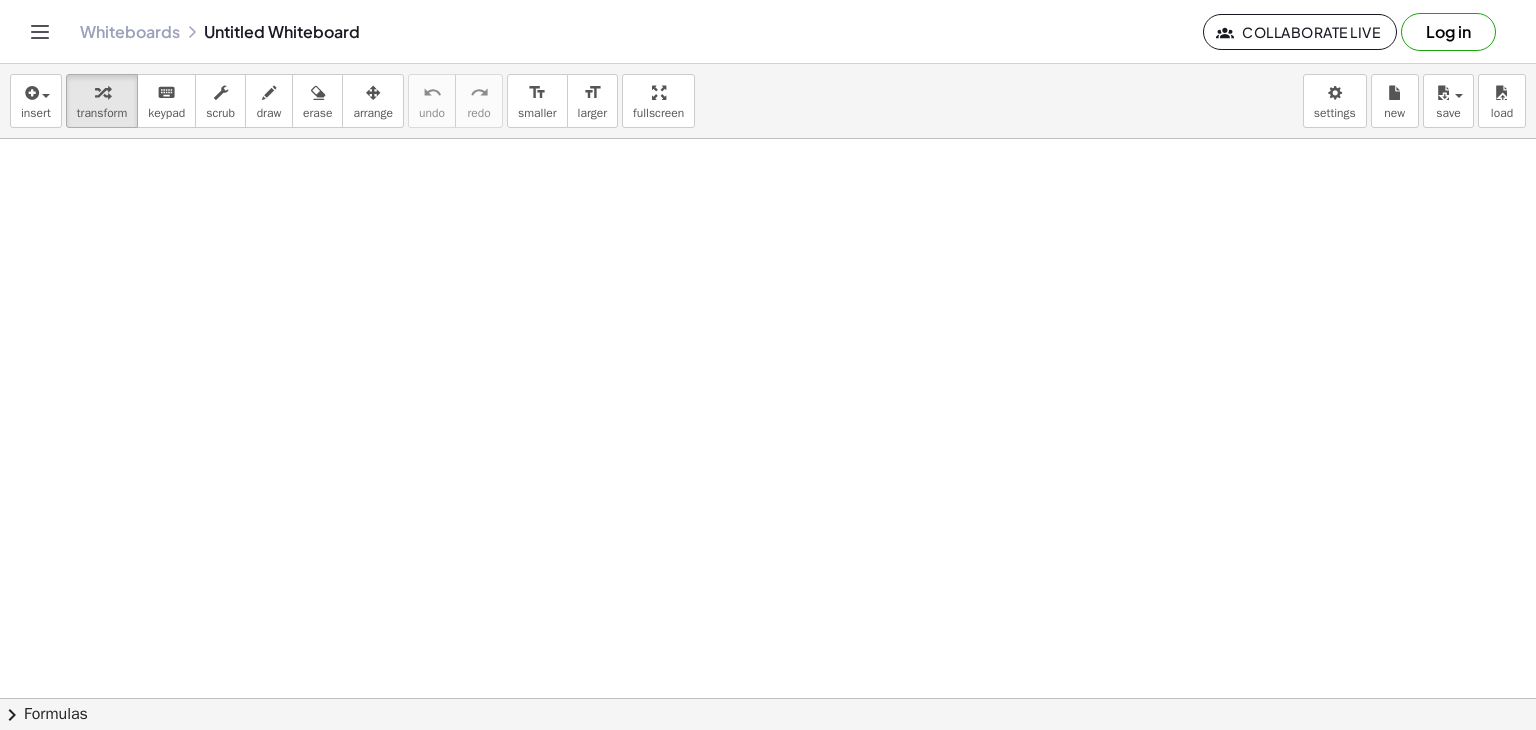click at bounding box center [768, 698] 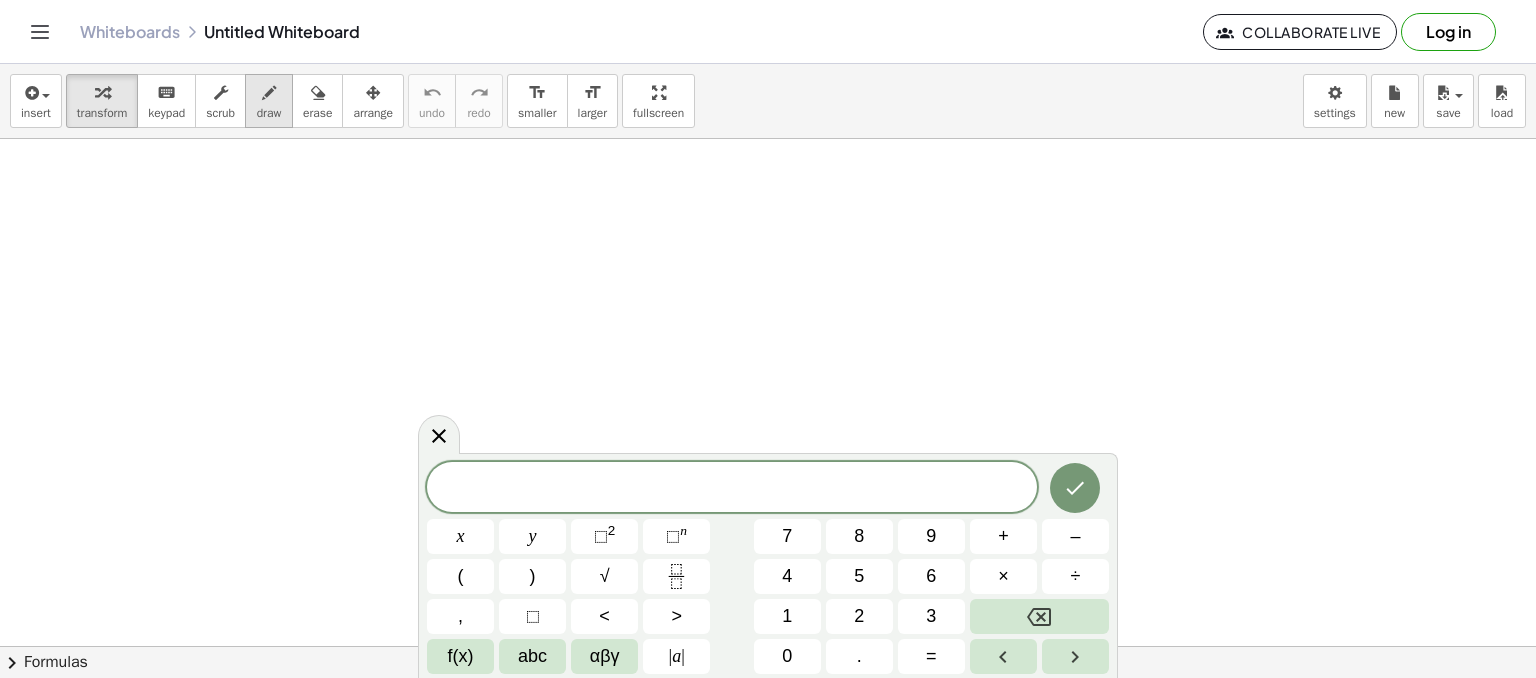 click on "draw" at bounding box center [269, 113] 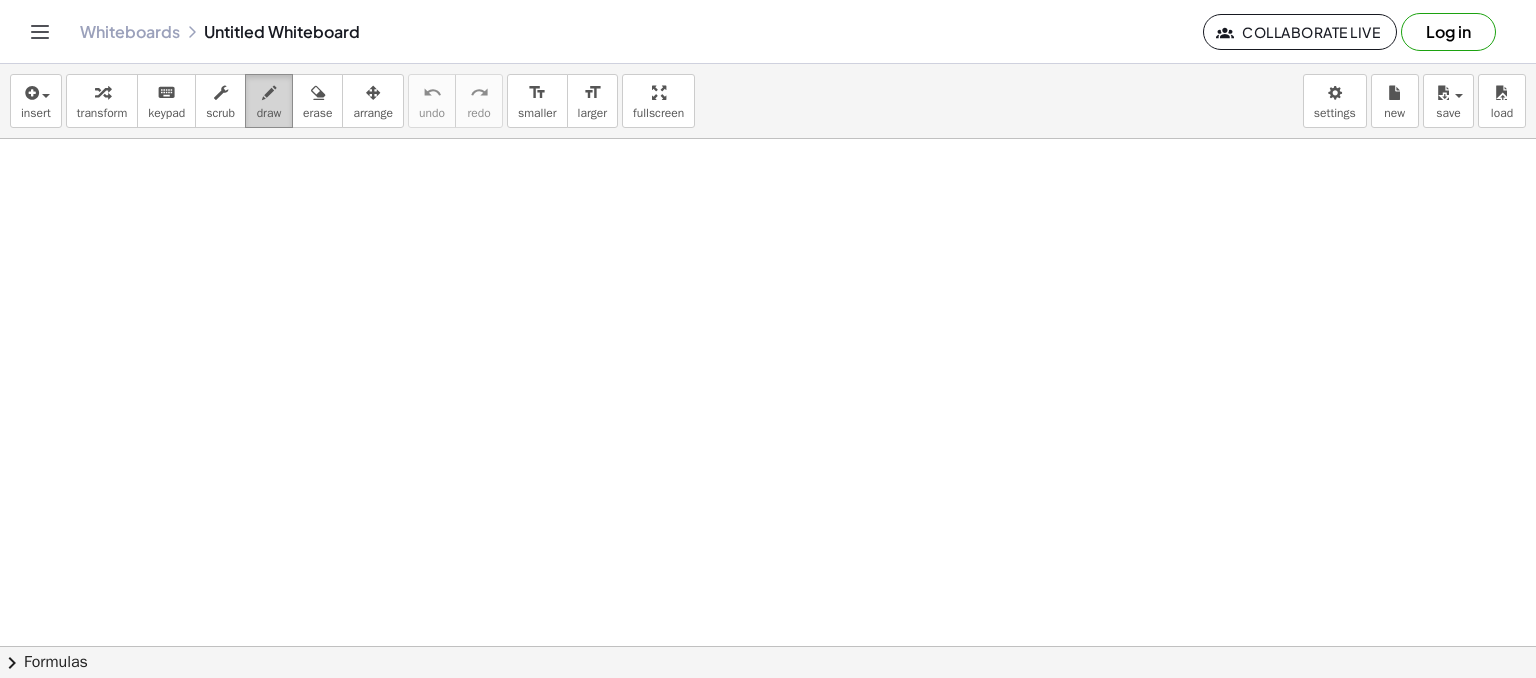 click on "draw" at bounding box center [269, 113] 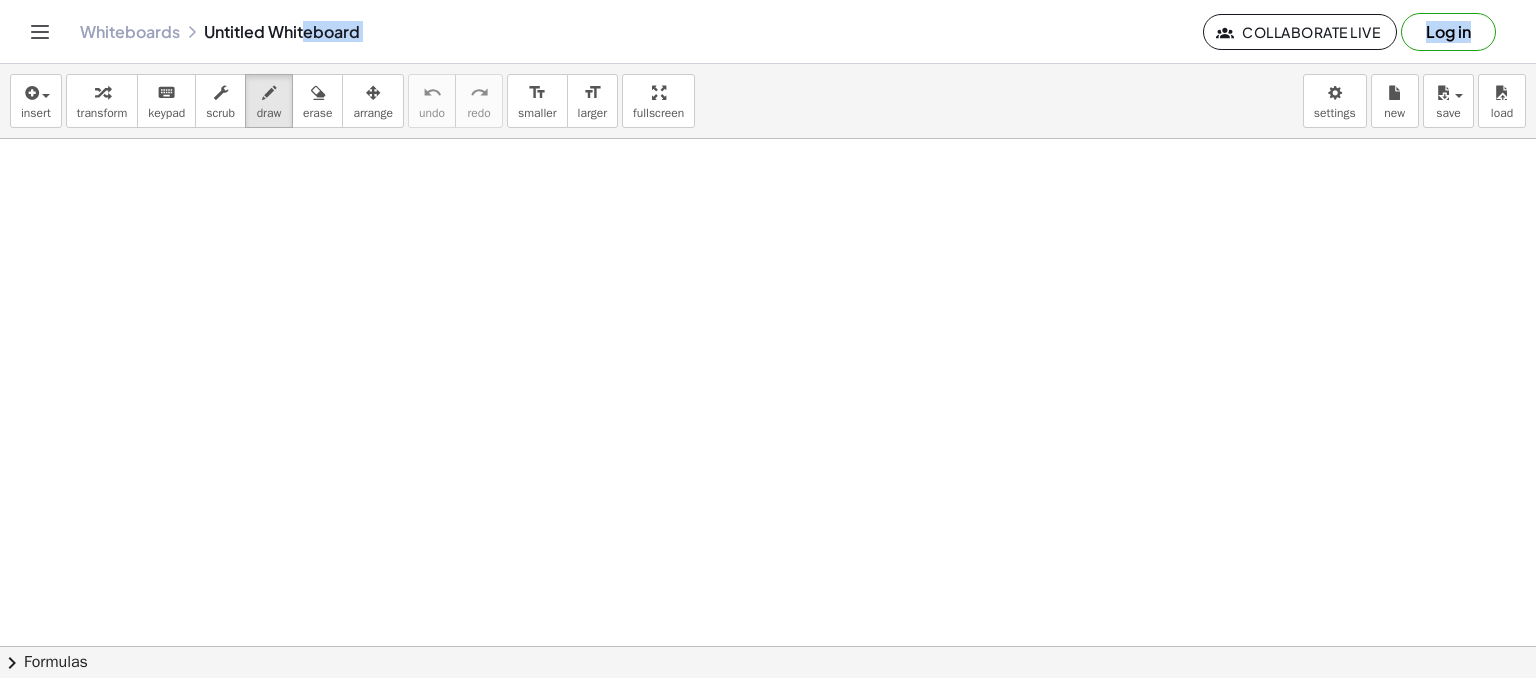 drag, startPoint x: 307, startPoint y: 40, endPoint x: 317, endPoint y: 414, distance: 374.13367 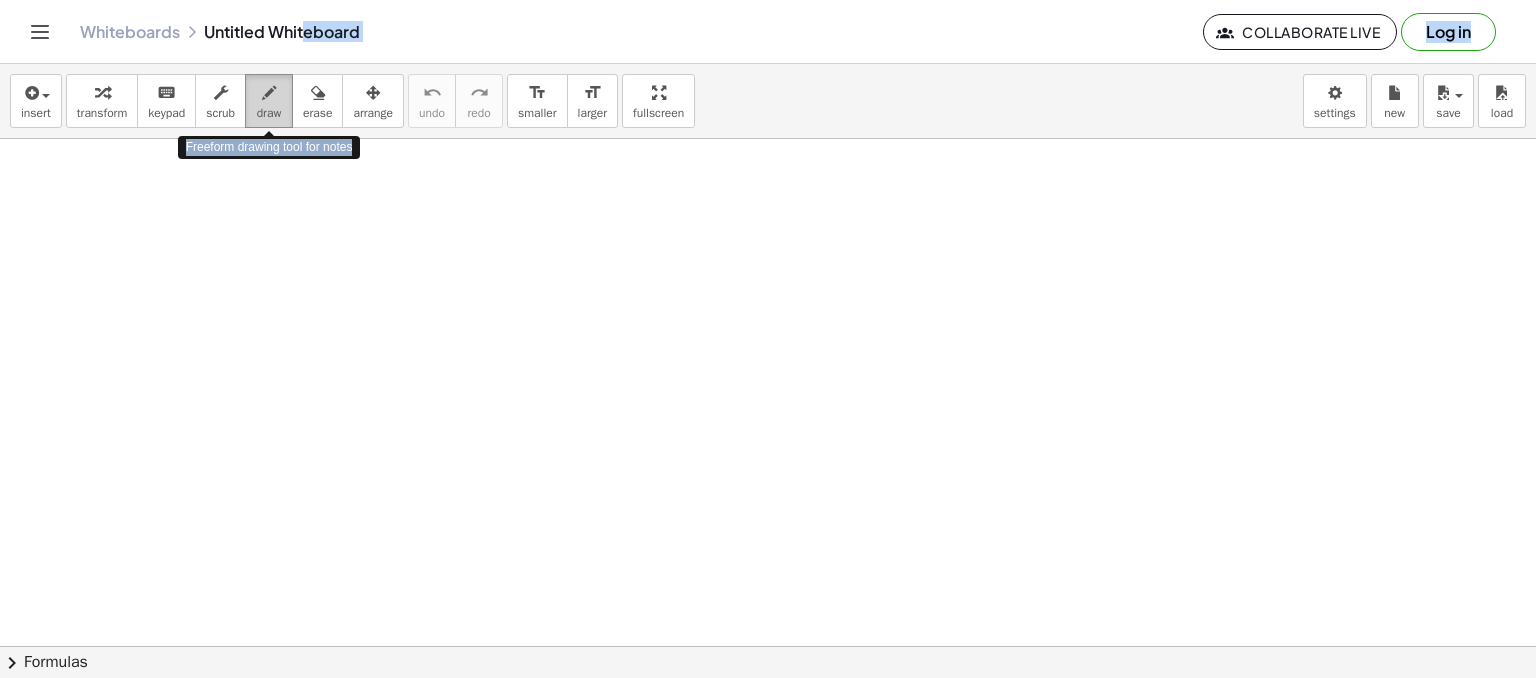 click on "draw" at bounding box center (269, 113) 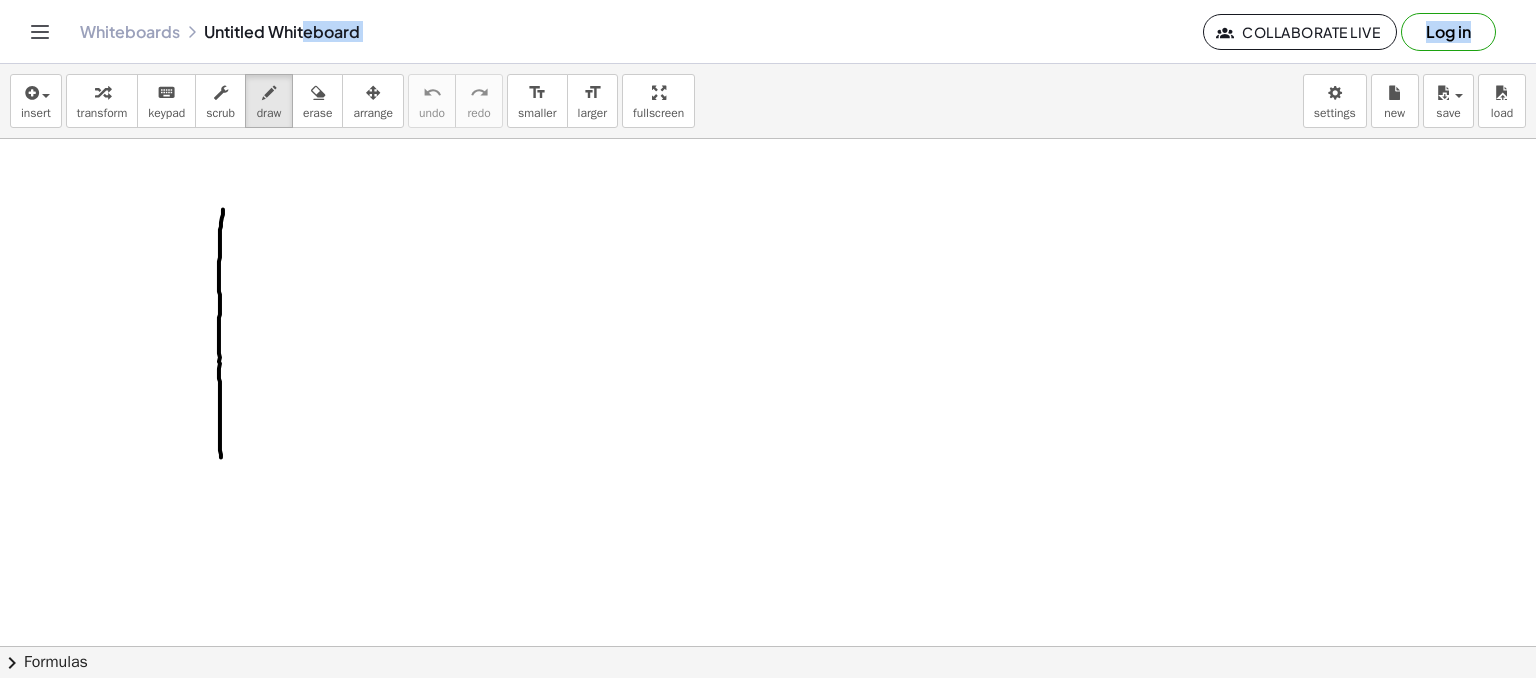 drag, startPoint x: 223, startPoint y: 209, endPoint x: 214, endPoint y: 463, distance: 254.1594 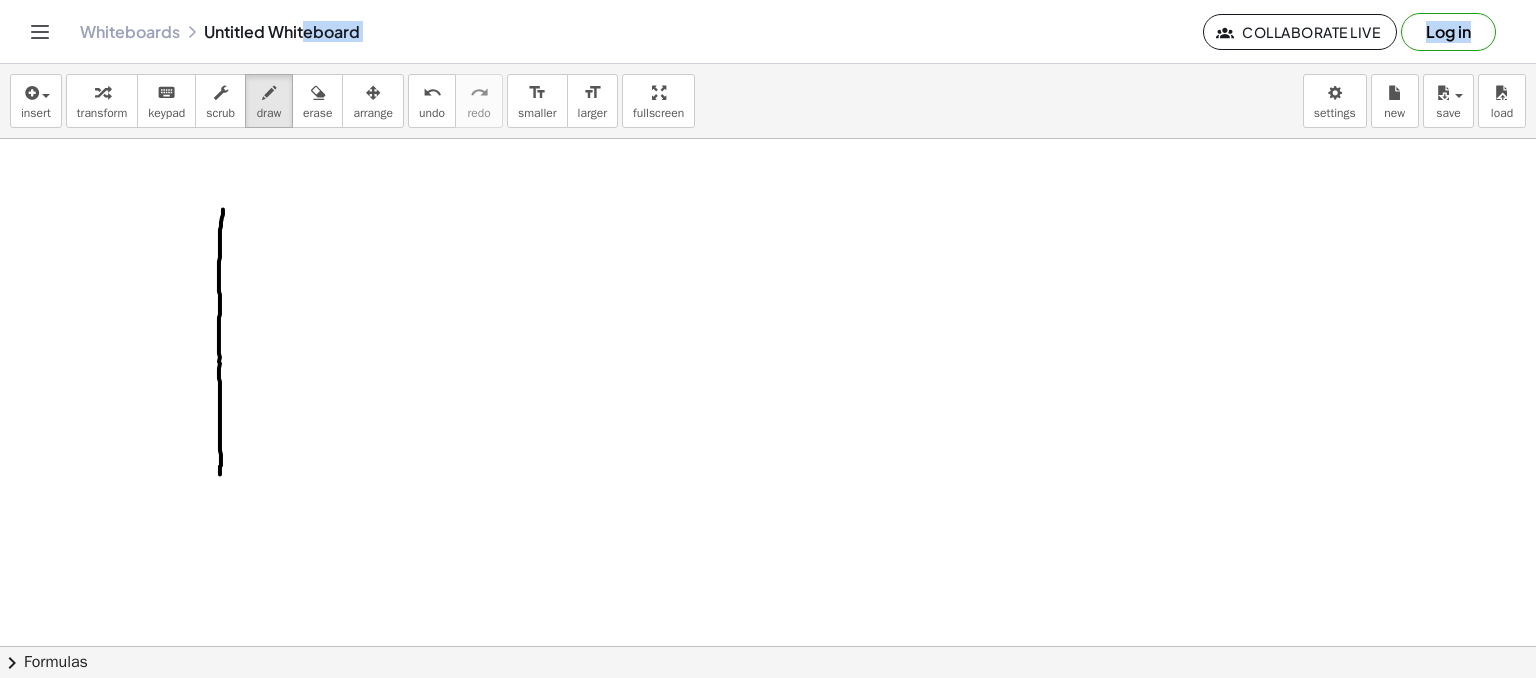click at bounding box center [768, 698] 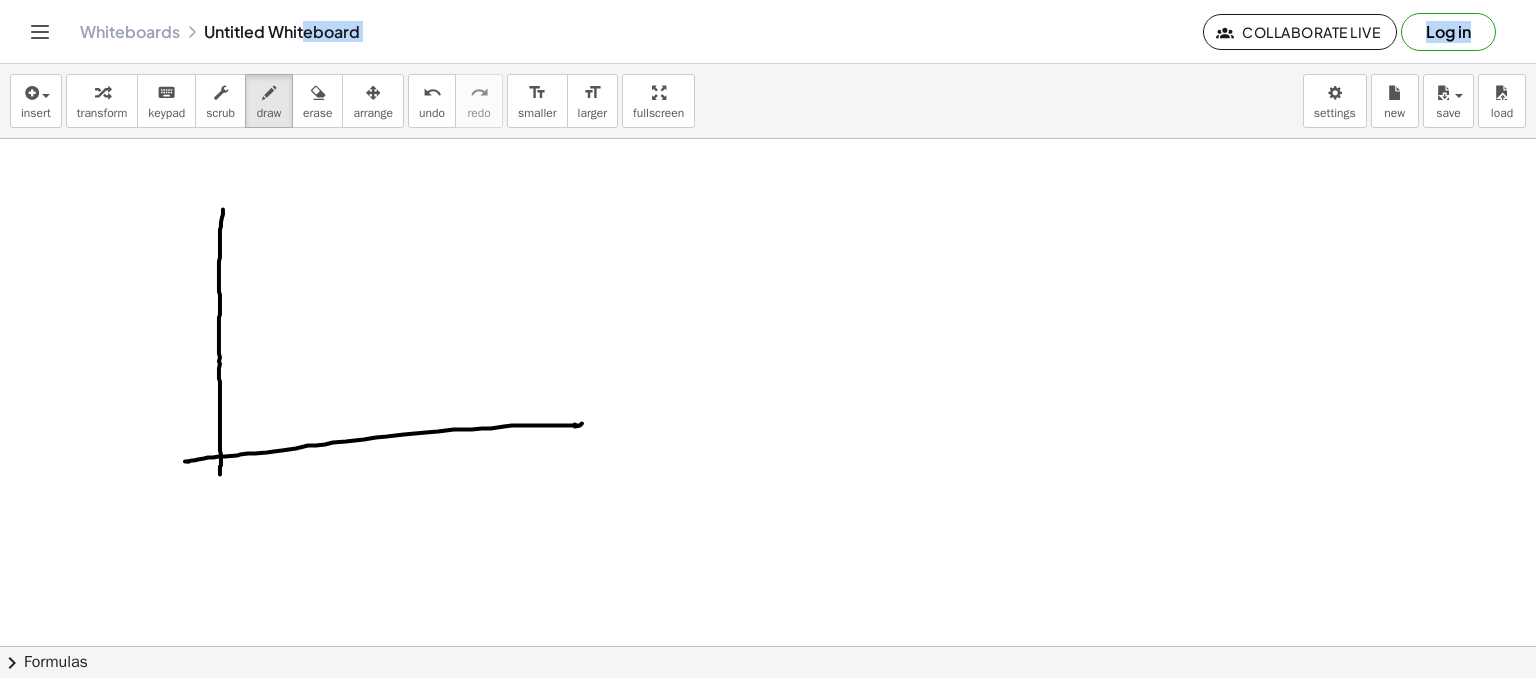 drag, startPoint x: 186, startPoint y: 461, endPoint x: 588, endPoint y: 425, distance: 403.60873 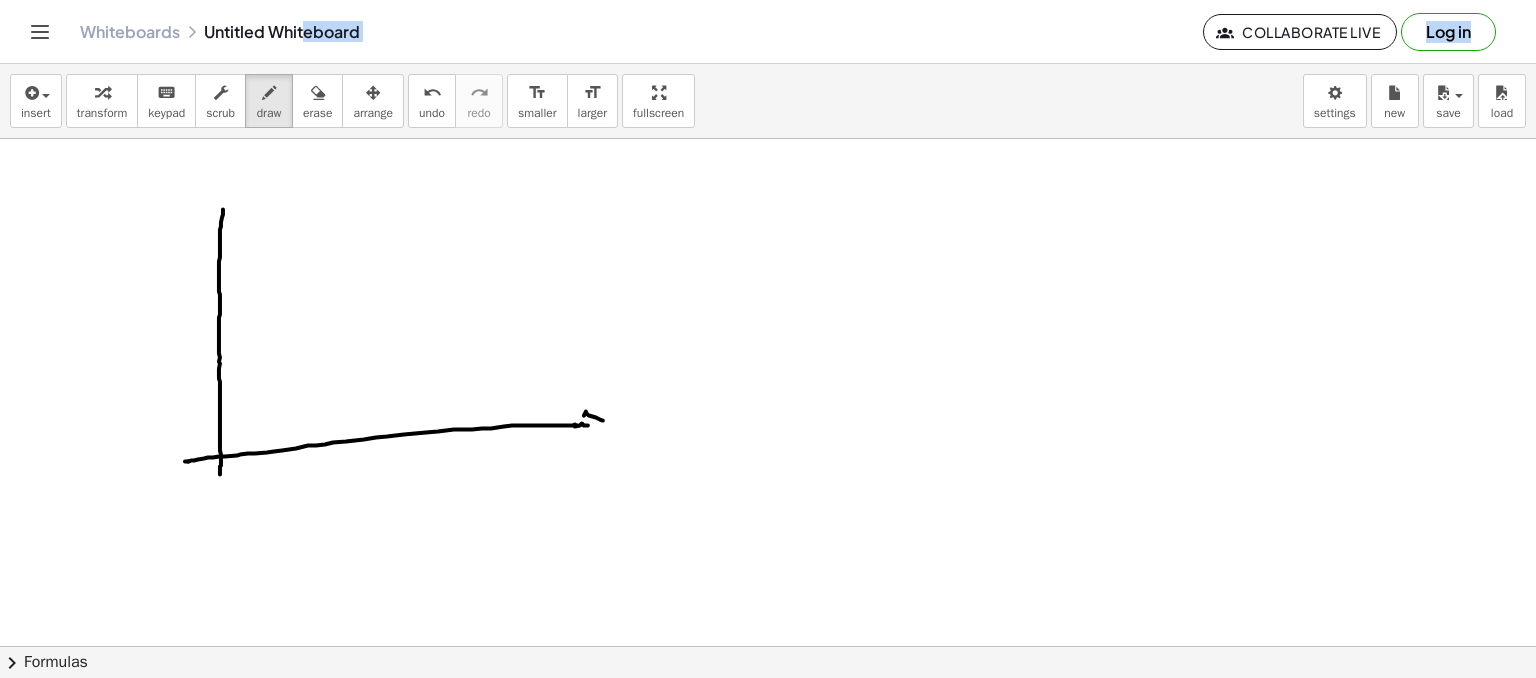 drag, startPoint x: 586, startPoint y: 412, endPoint x: 660, endPoint y: 424, distance: 74.96666 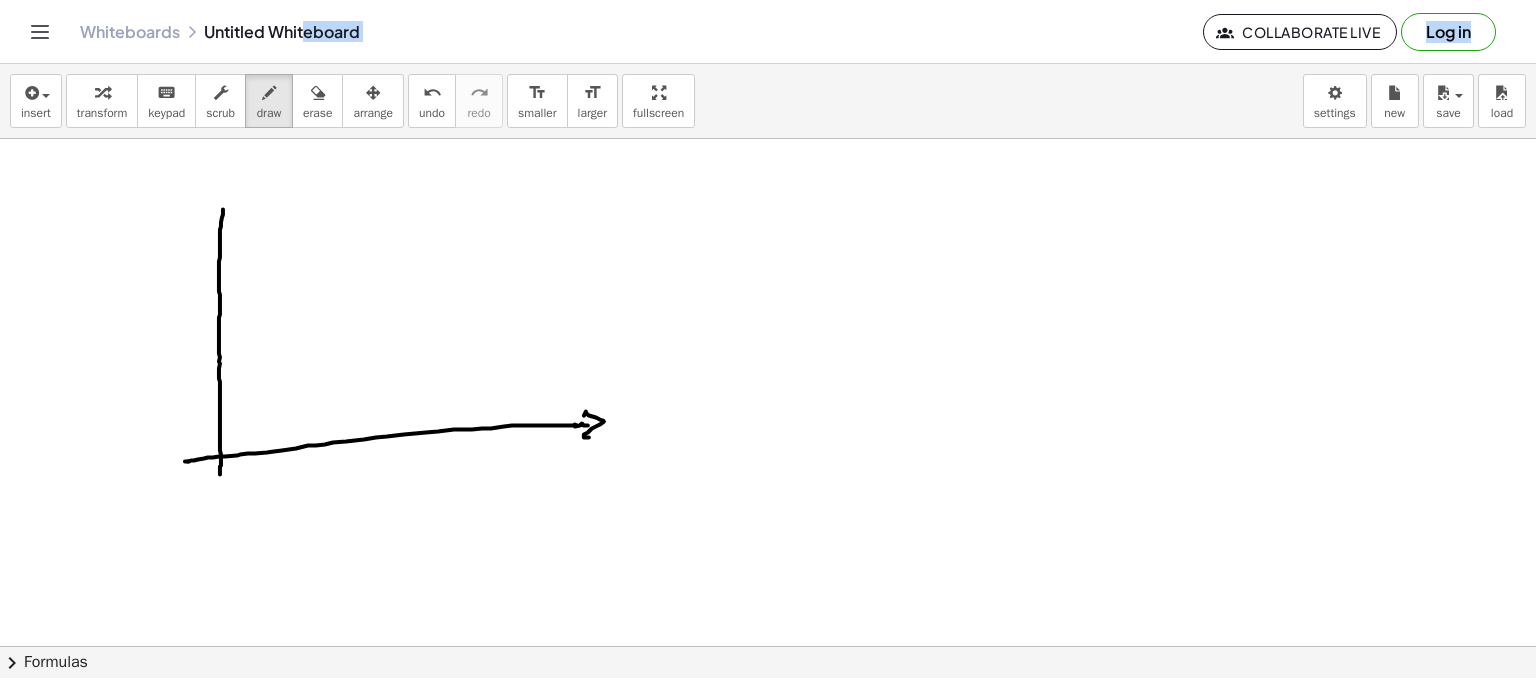 click at bounding box center (768, 698) 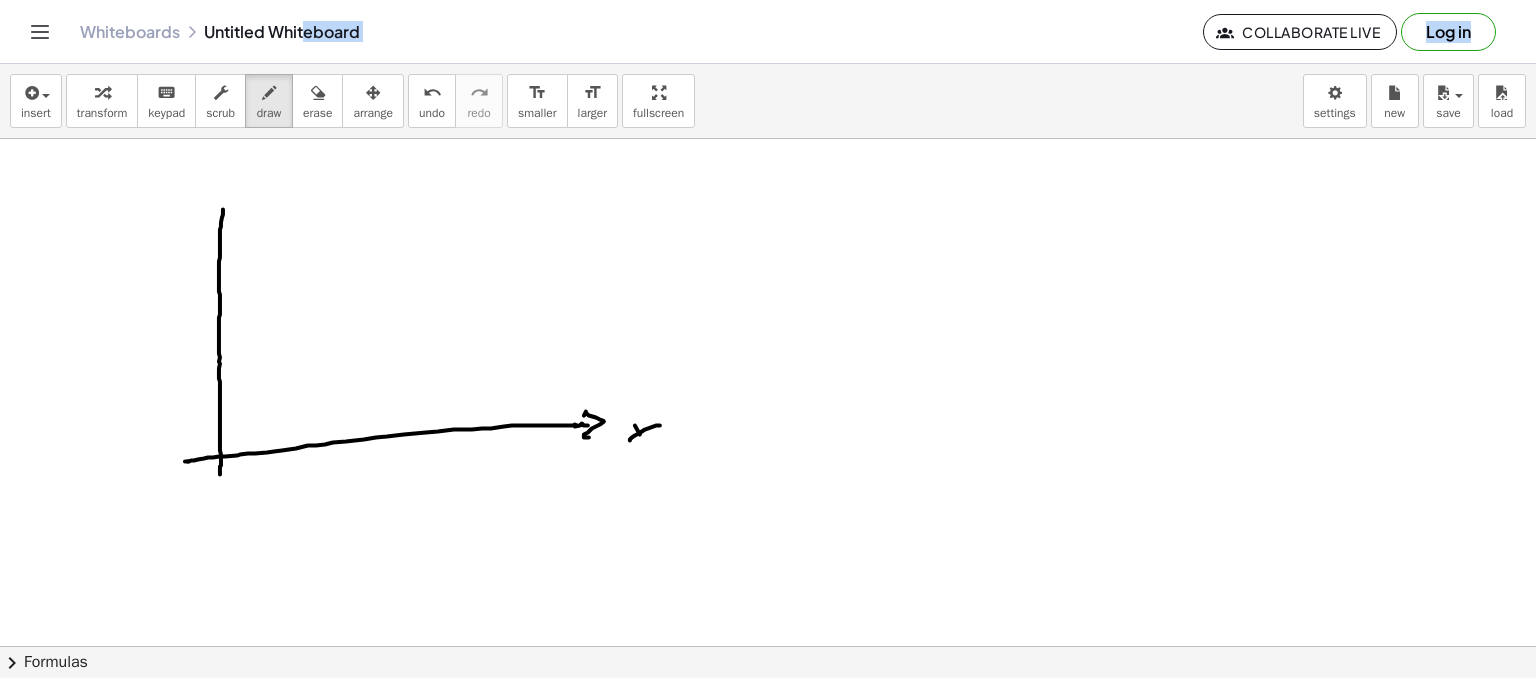 drag, startPoint x: 640, startPoint y: 434, endPoint x: 622, endPoint y: 422, distance: 21.633308 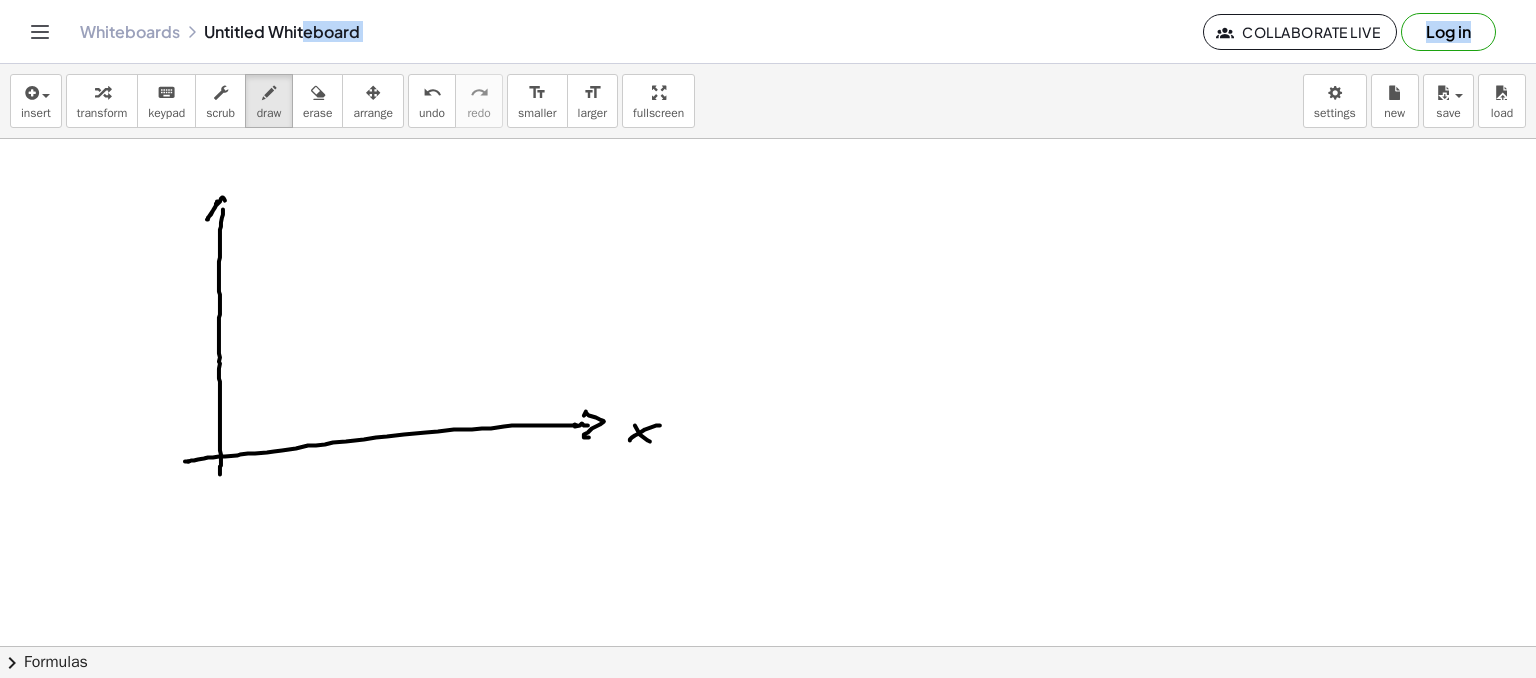 drag, startPoint x: 225, startPoint y: 200, endPoint x: 208, endPoint y: 218, distance: 24.758837 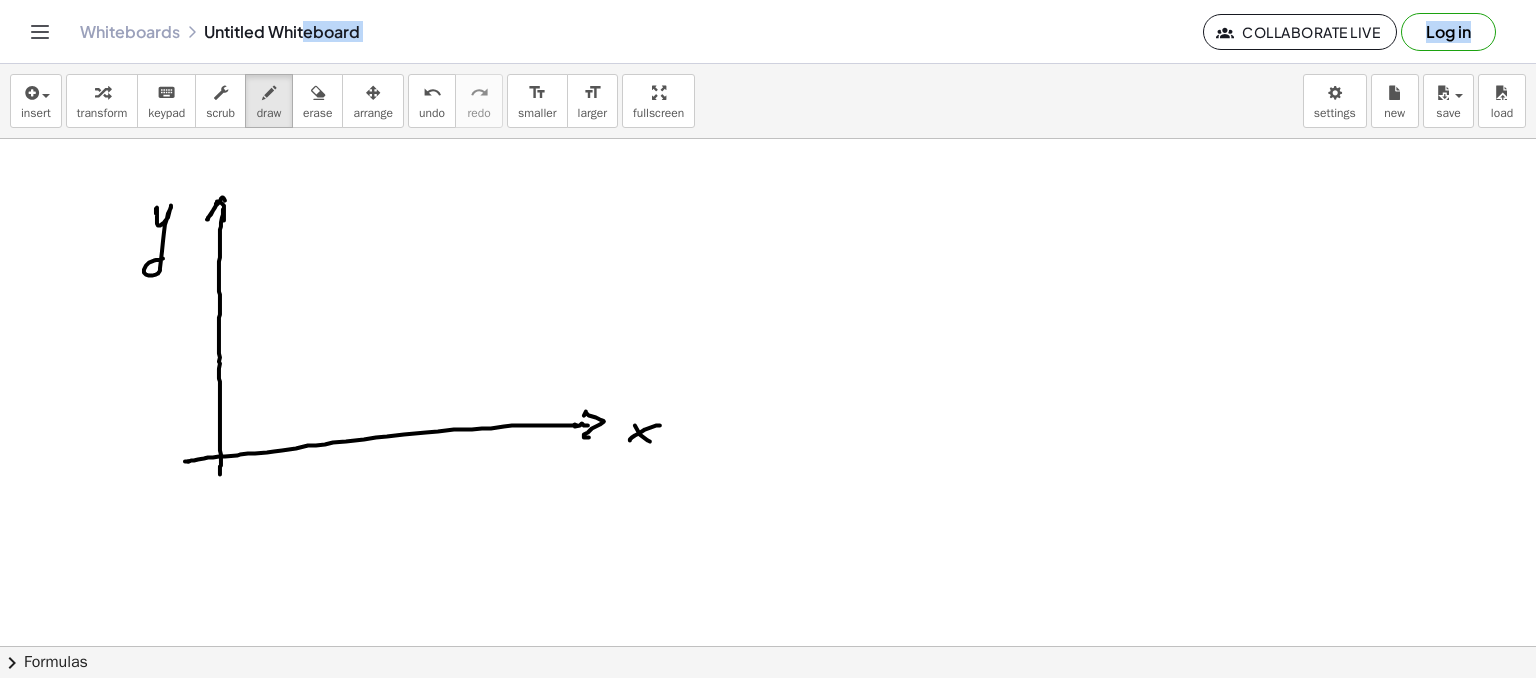drag, startPoint x: 156, startPoint y: 208, endPoint x: 181, endPoint y: 251, distance: 49.73932 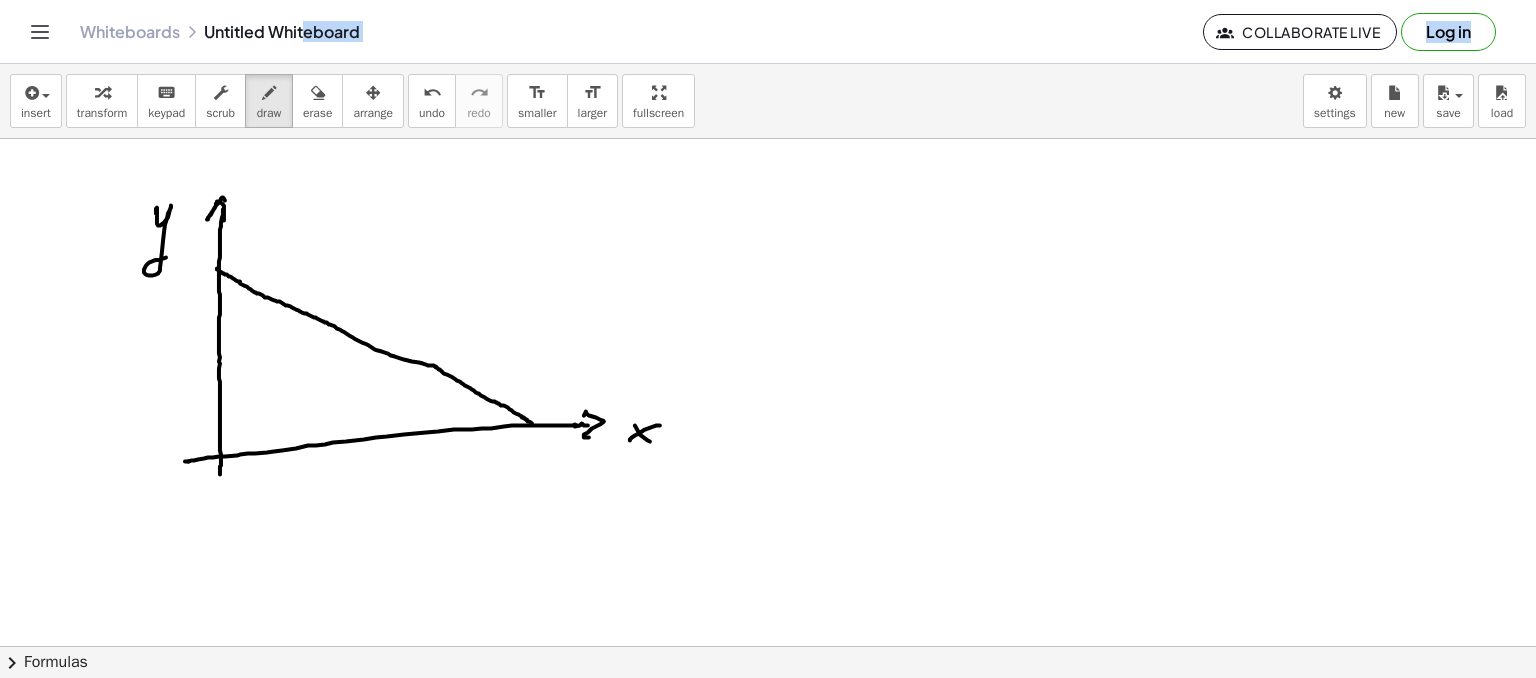 drag, startPoint x: 217, startPoint y: 268, endPoint x: 528, endPoint y: 425, distance: 348.382 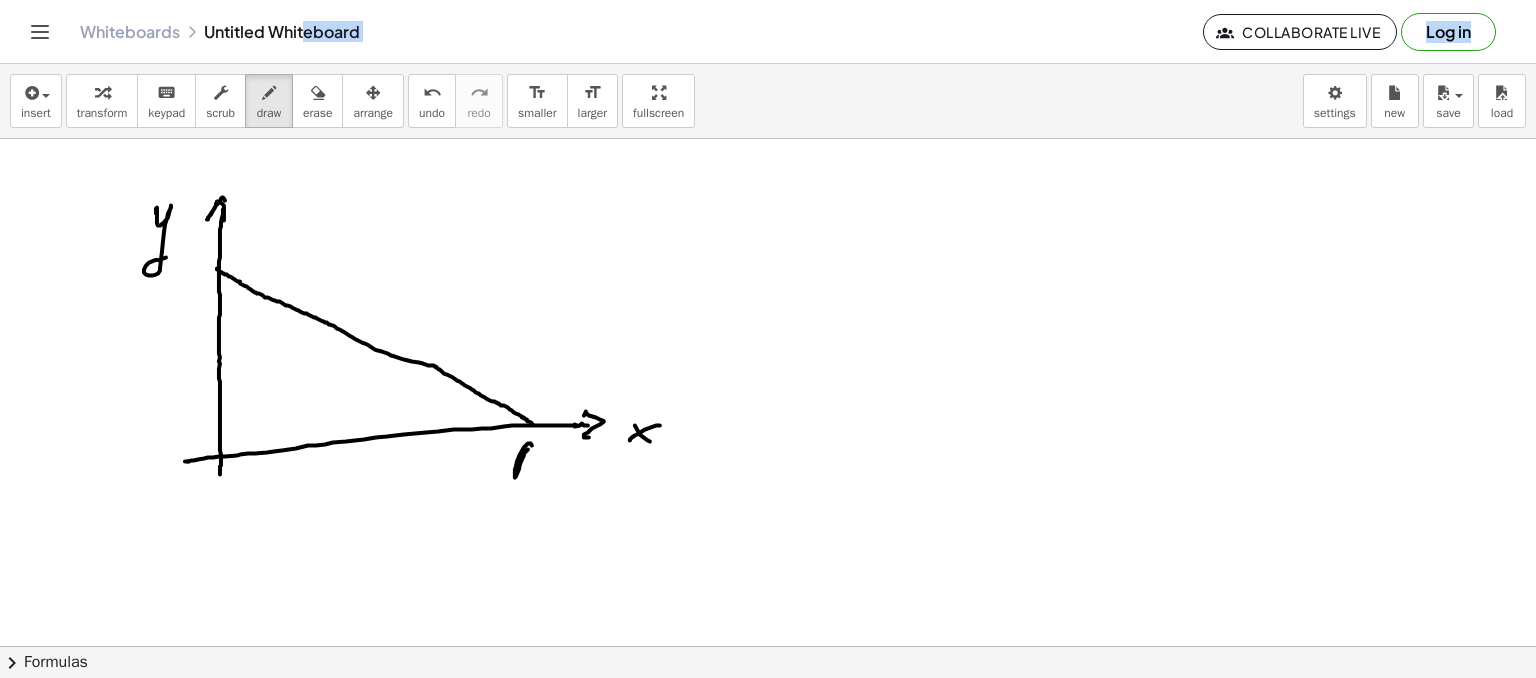 drag, startPoint x: 524, startPoint y: 453, endPoint x: 530, endPoint y: 474, distance: 21.84033 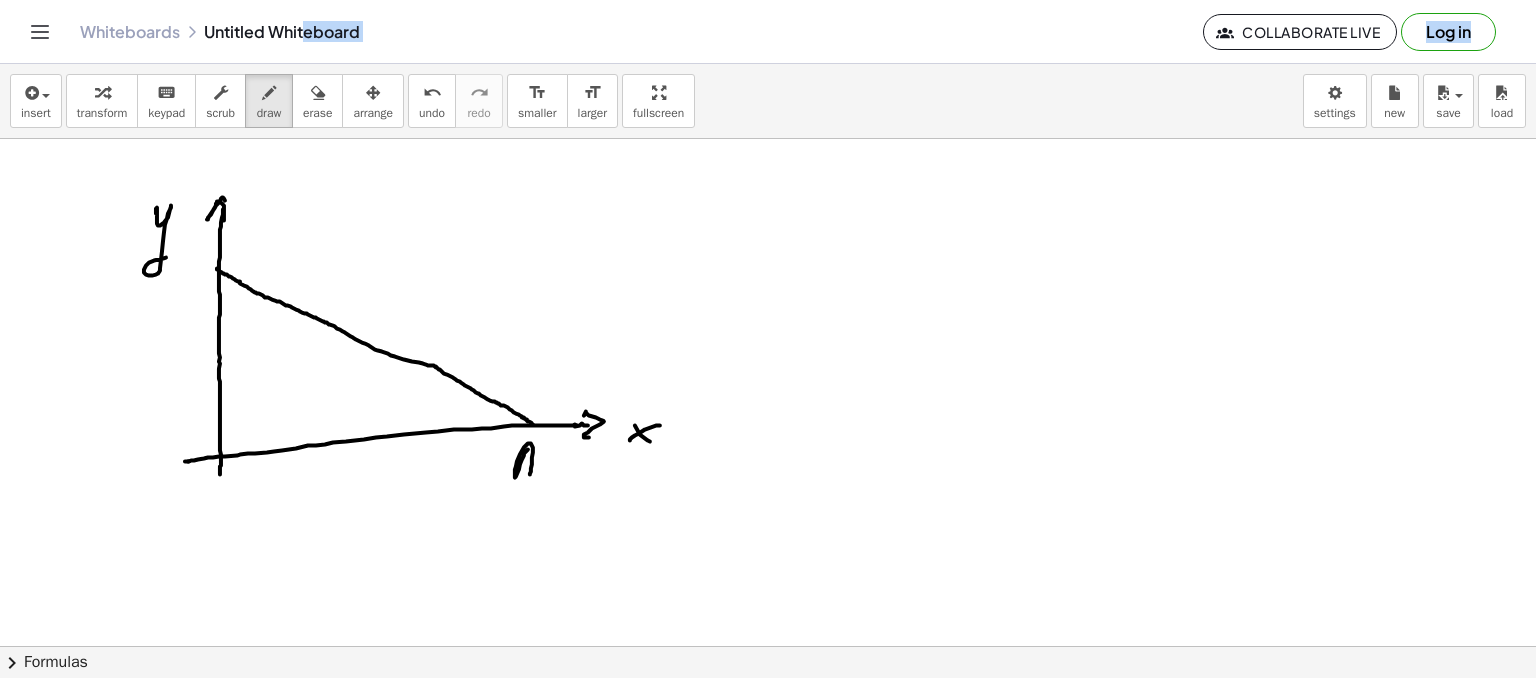drag, startPoint x: 511, startPoint y: 464, endPoint x: 498, endPoint y: 432, distance: 34.539833 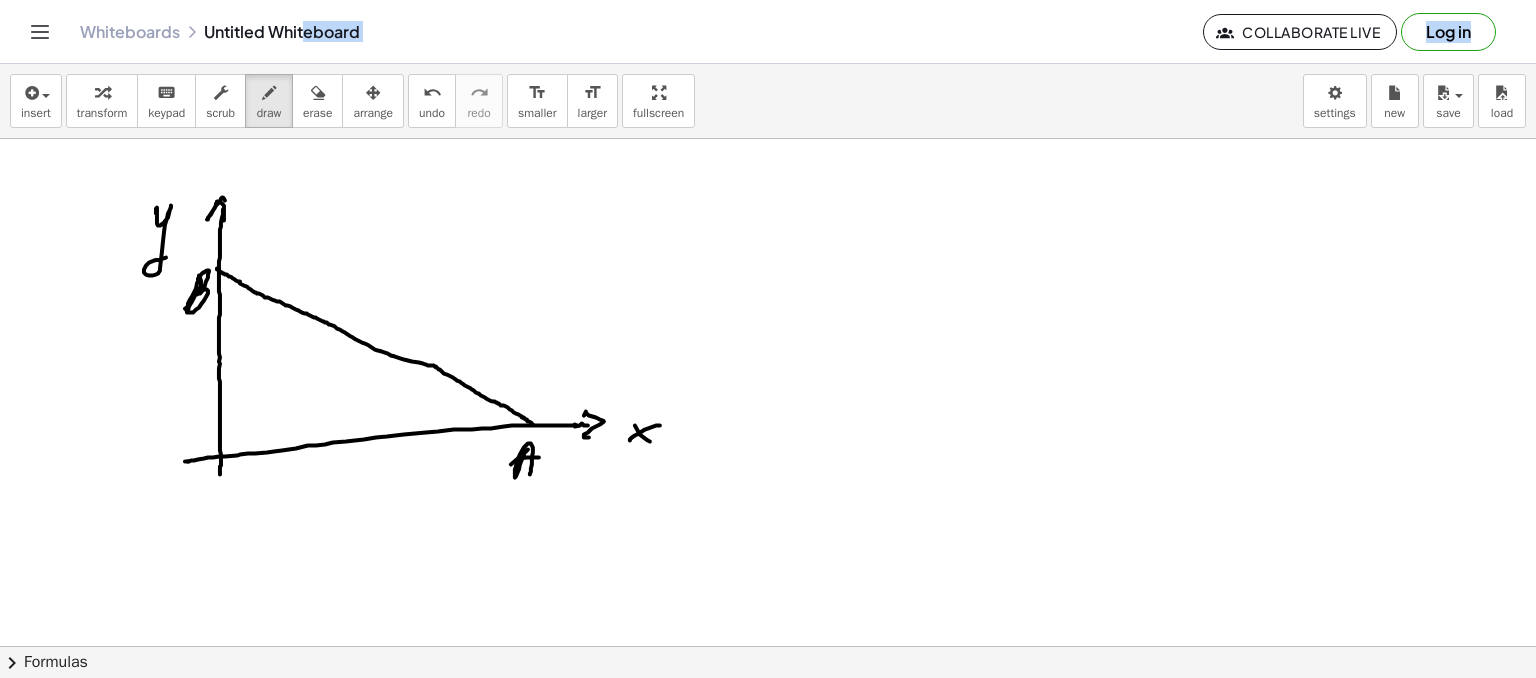 drag, startPoint x: 198, startPoint y: 279, endPoint x: 200, endPoint y: 312, distance: 33.06055 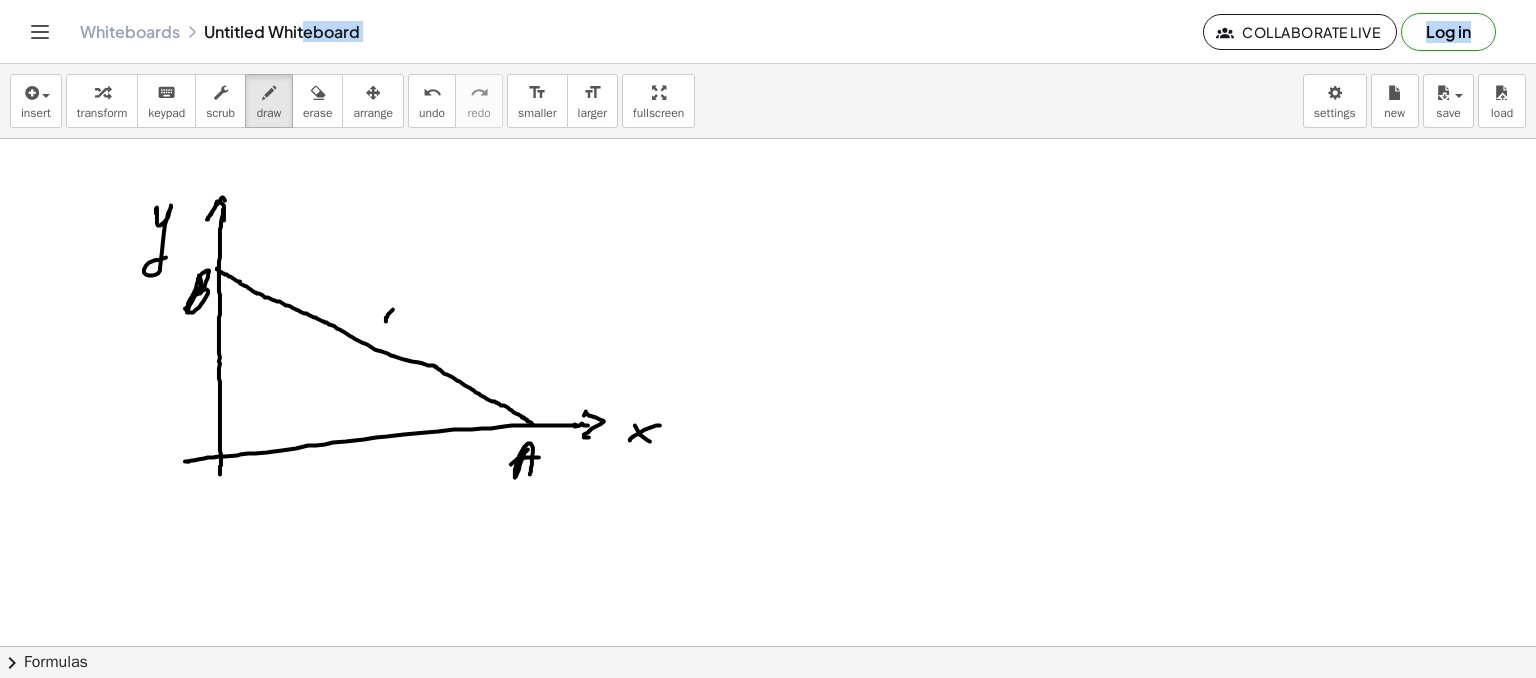 drag, startPoint x: 393, startPoint y: 309, endPoint x: 406, endPoint y: 325, distance: 20.615528 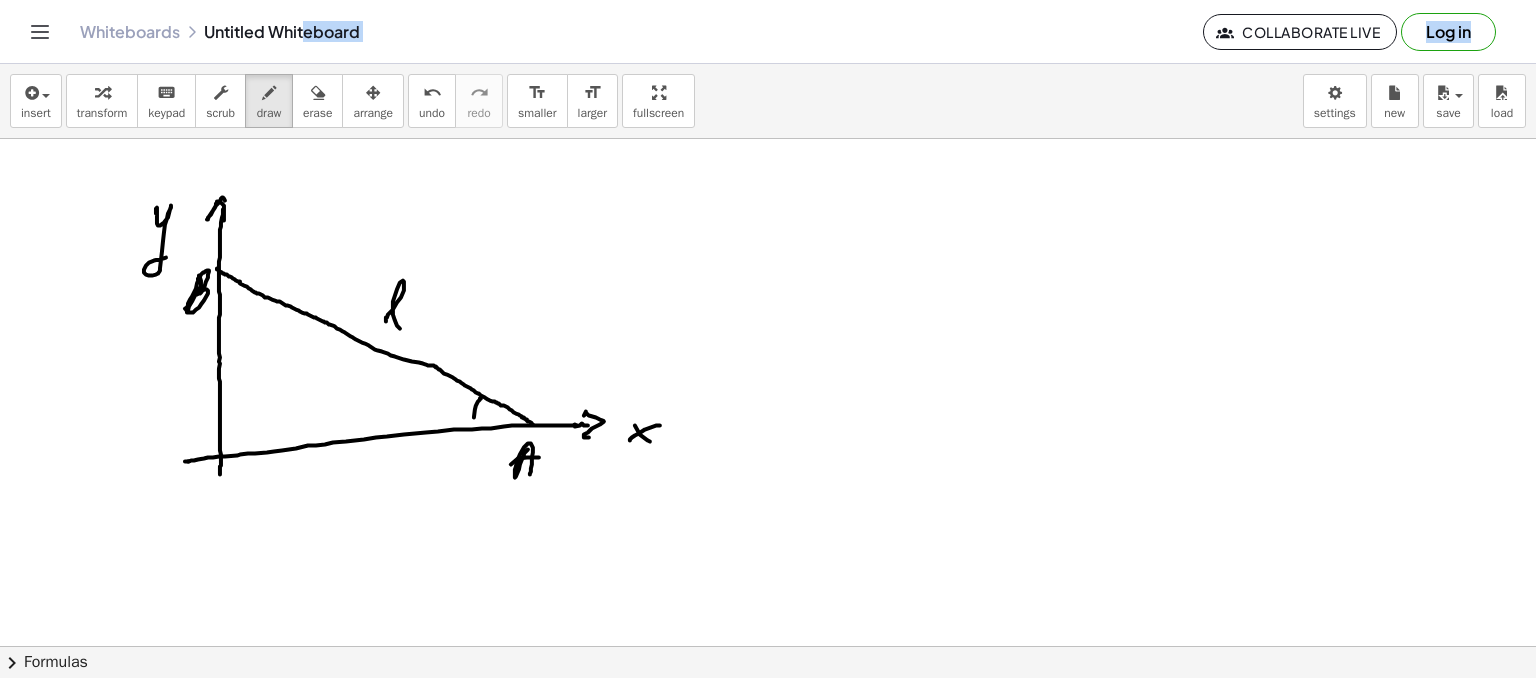 drag, startPoint x: 480, startPoint y: 399, endPoint x: 480, endPoint y: 411, distance: 12 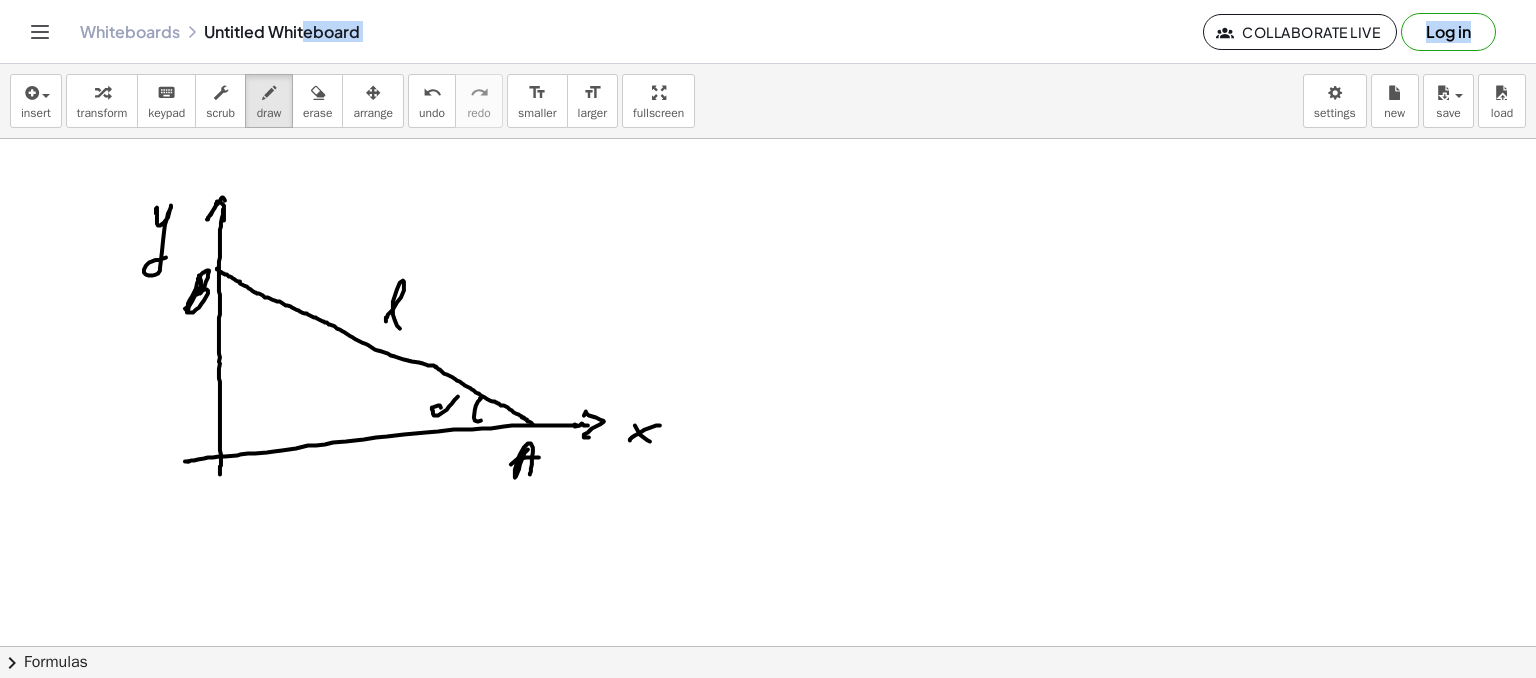 click at bounding box center [768, 698] 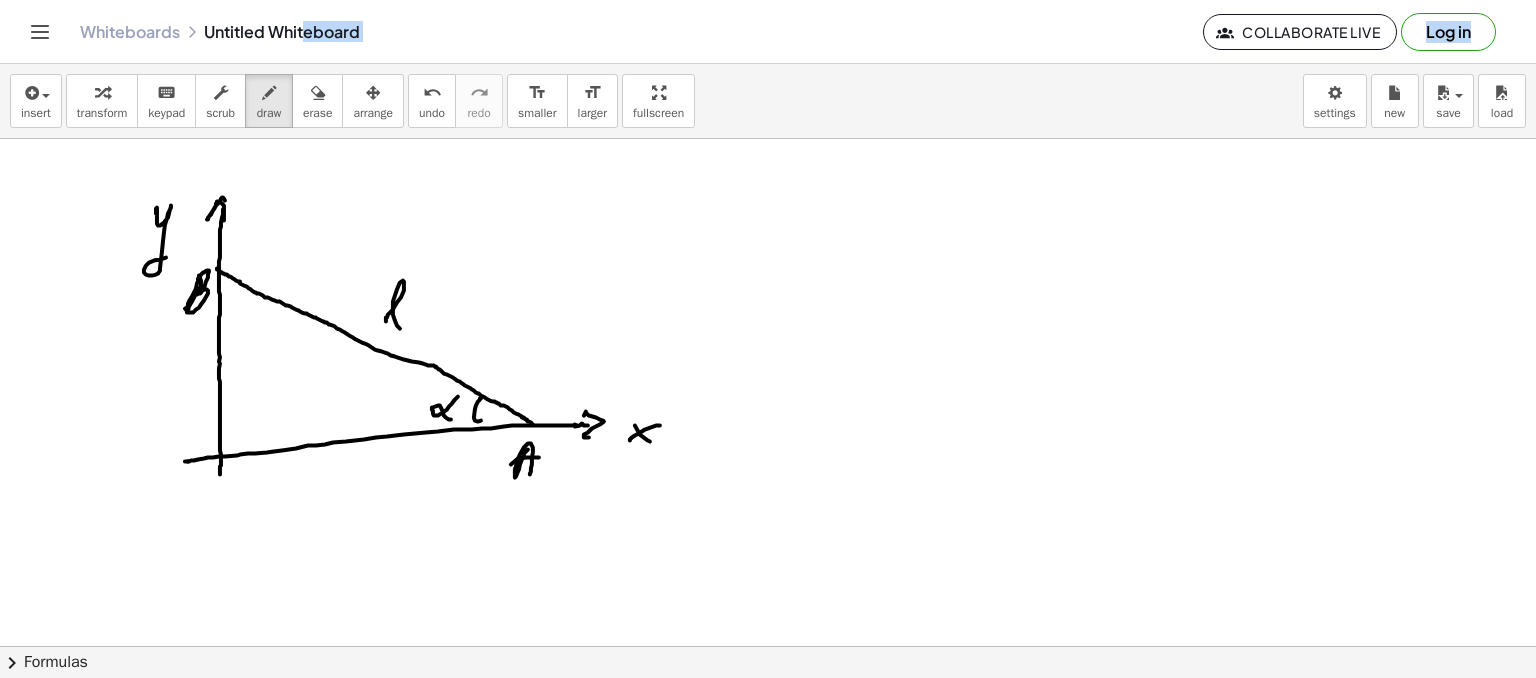 click at bounding box center [768, 698] 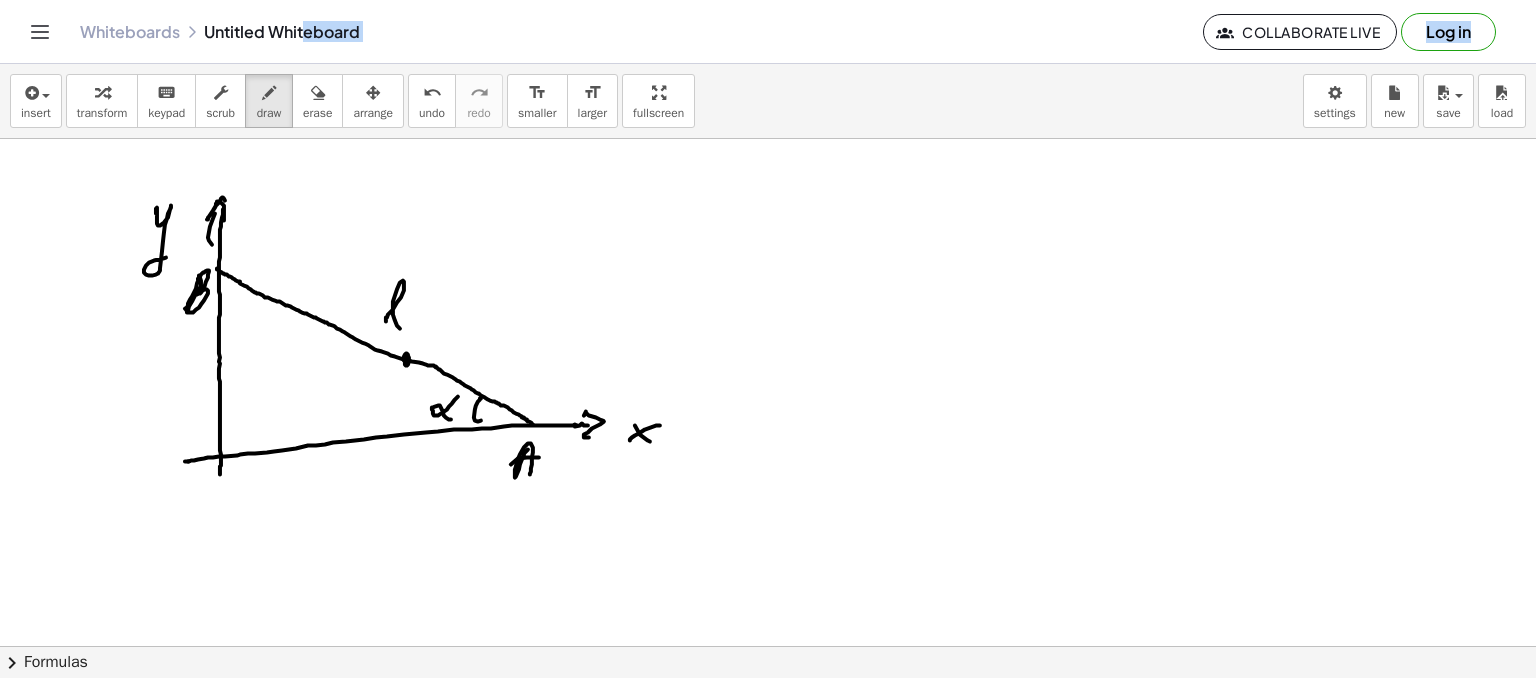 click at bounding box center (768, 698) 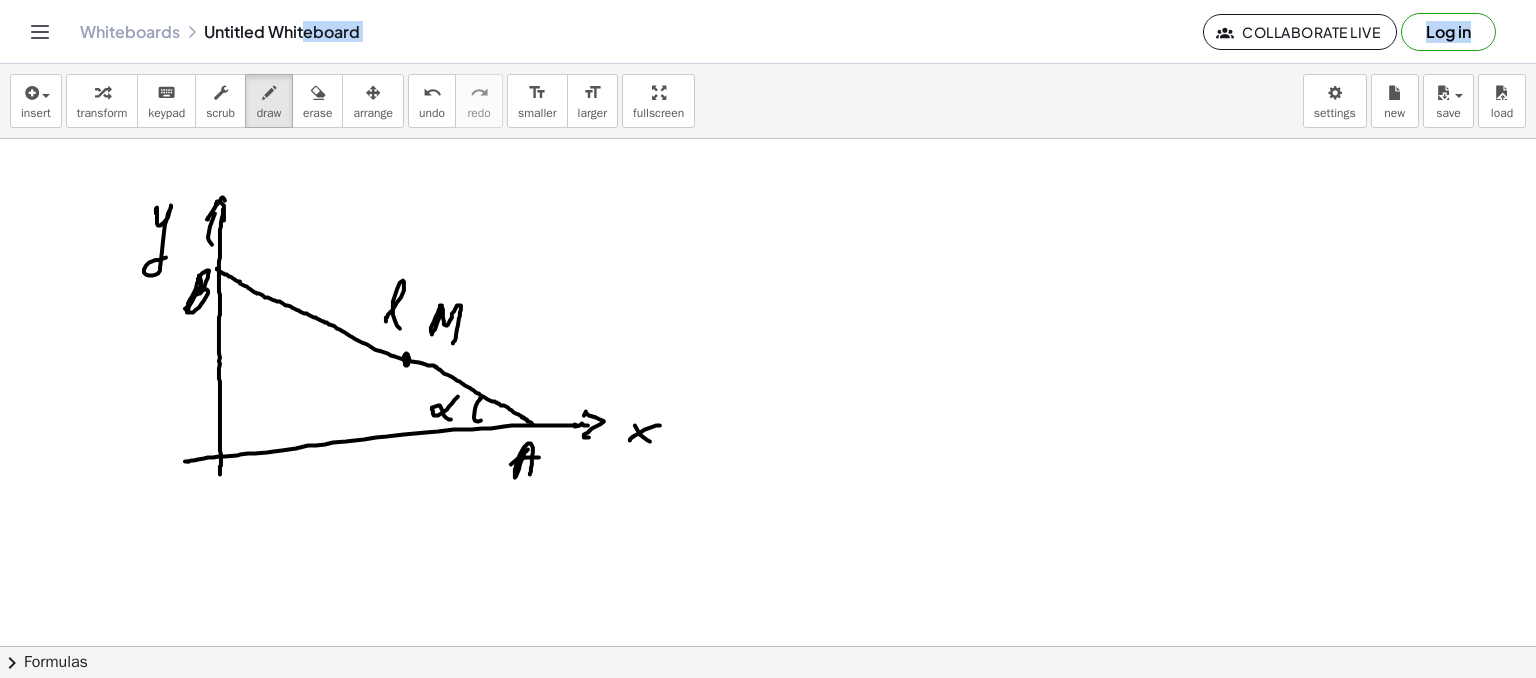 drag, startPoint x: 439, startPoint y: 318, endPoint x: 445, endPoint y: 336, distance: 18.973665 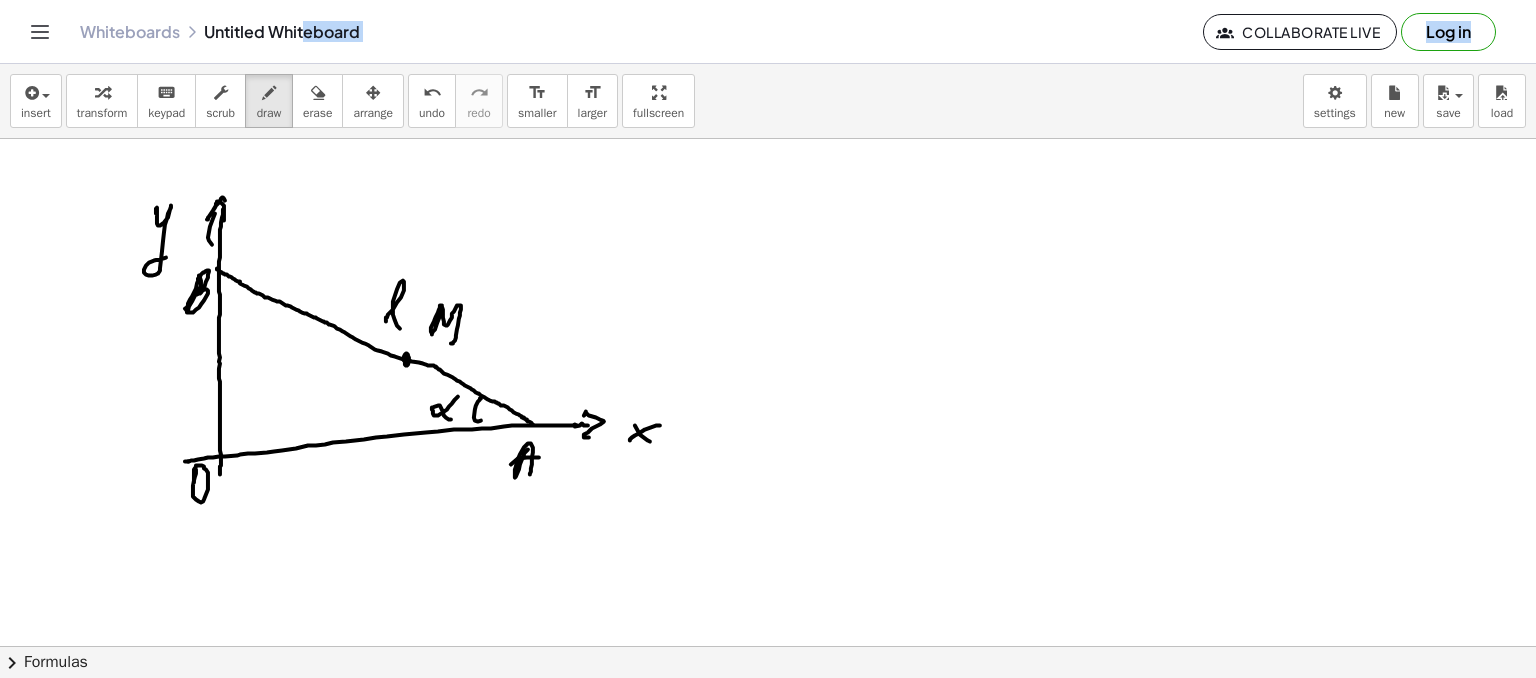 drag, startPoint x: 196, startPoint y: 470, endPoint x: 201, endPoint y: 493, distance: 23.537205 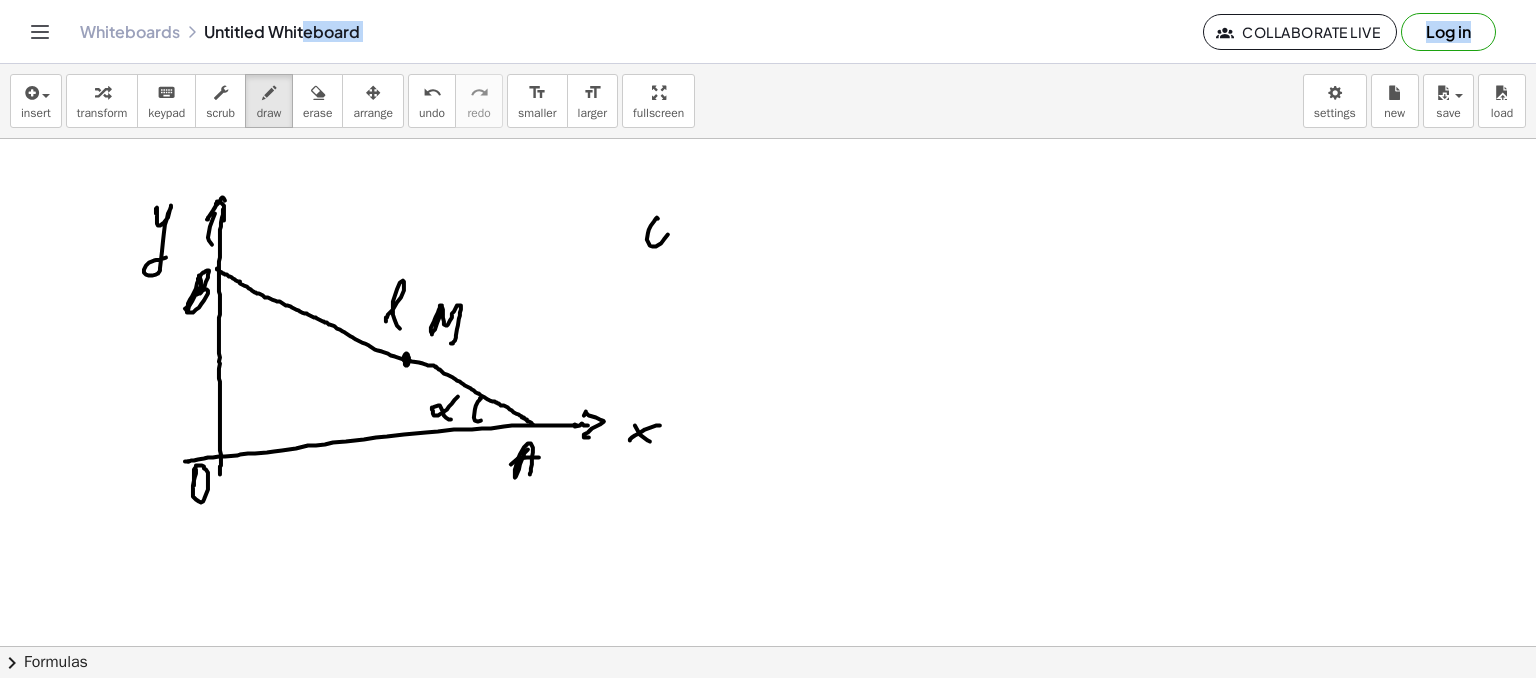 drag, startPoint x: 658, startPoint y: 218, endPoint x: 688, endPoint y: 233, distance: 33.54102 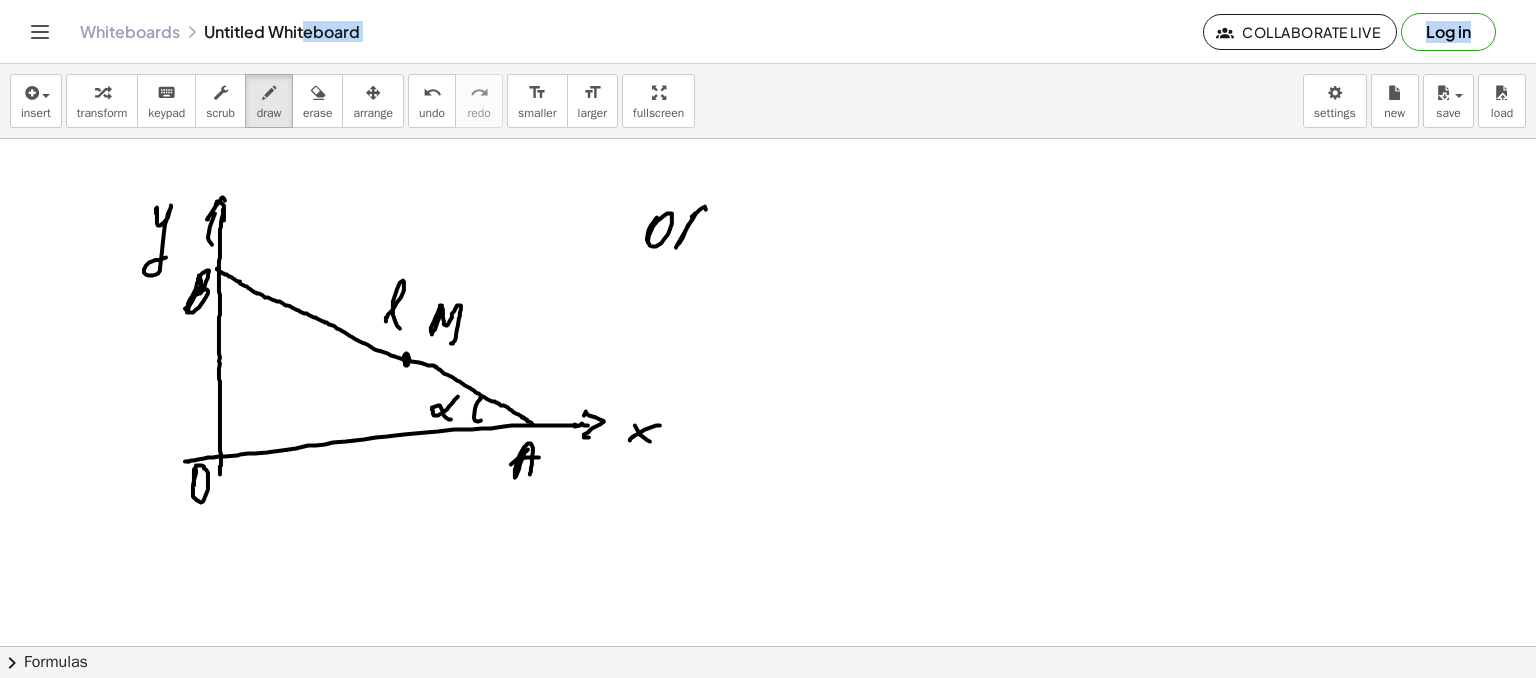 drag, startPoint x: 692, startPoint y: 217, endPoint x: 679, endPoint y: 239, distance: 25.553865 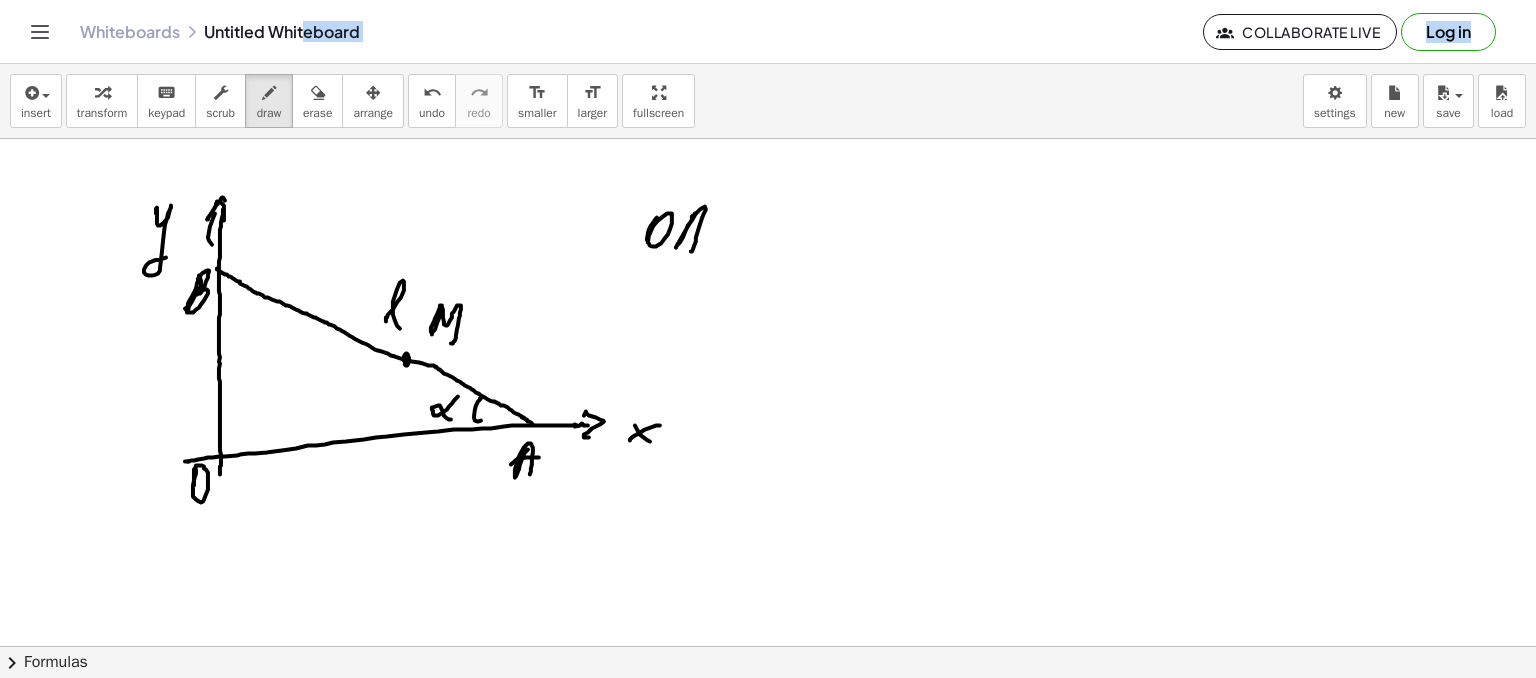 click at bounding box center [768, 698] 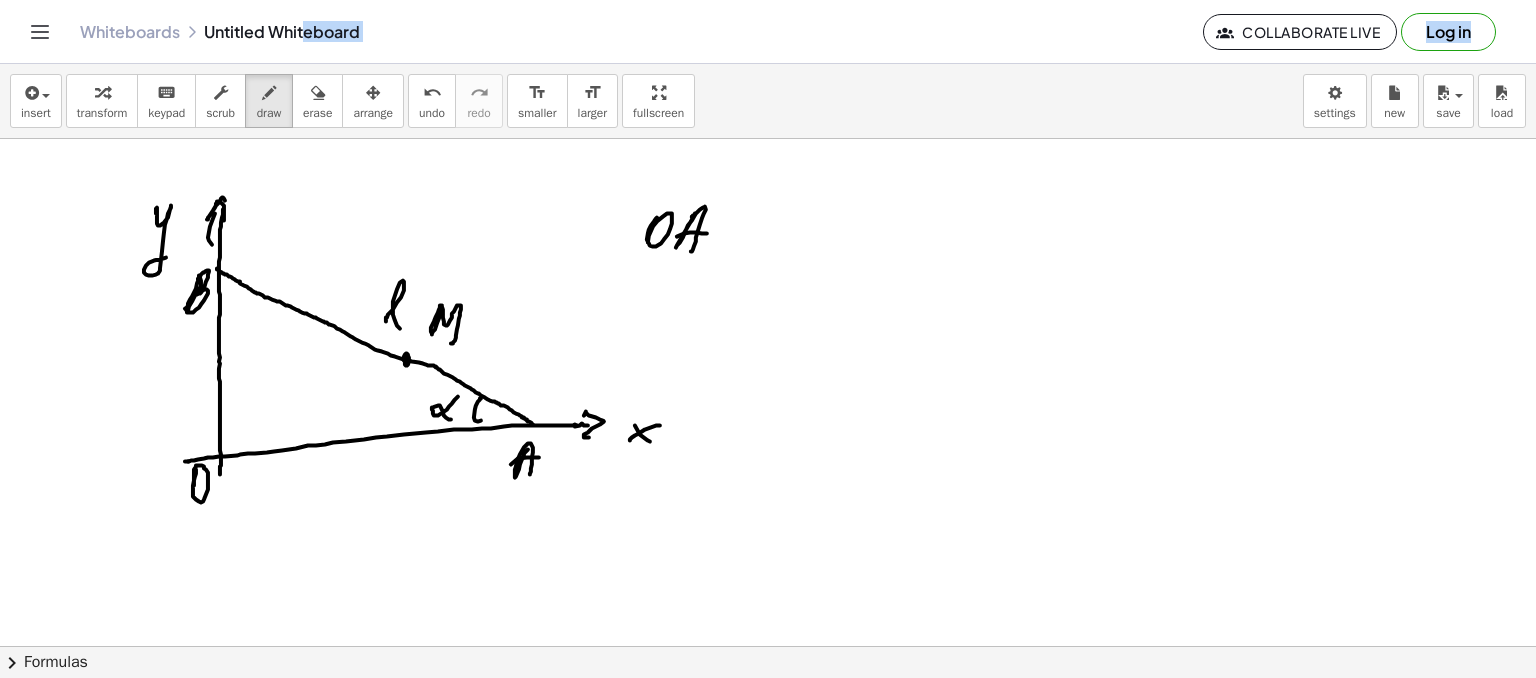 click at bounding box center (768, 698) 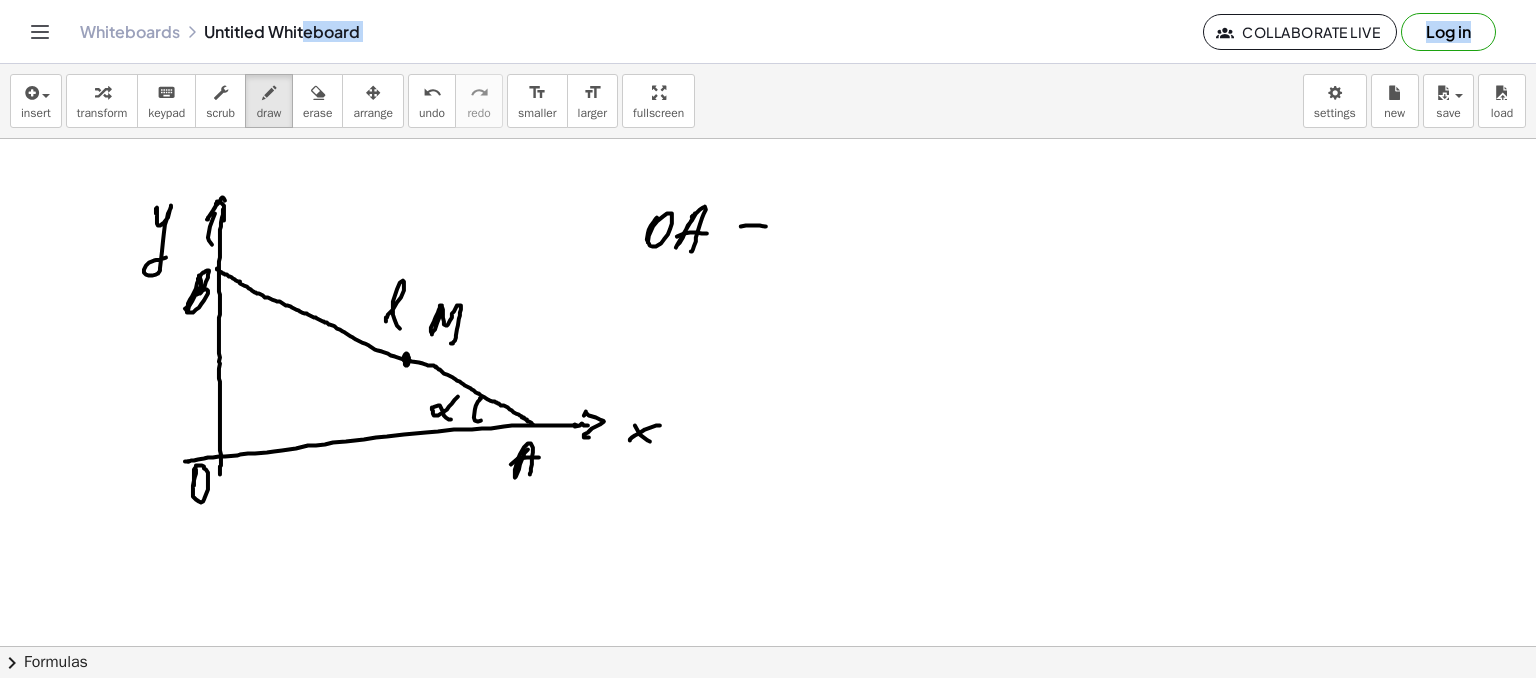 drag, startPoint x: 748, startPoint y: 242, endPoint x: 808, endPoint y: 231, distance: 61 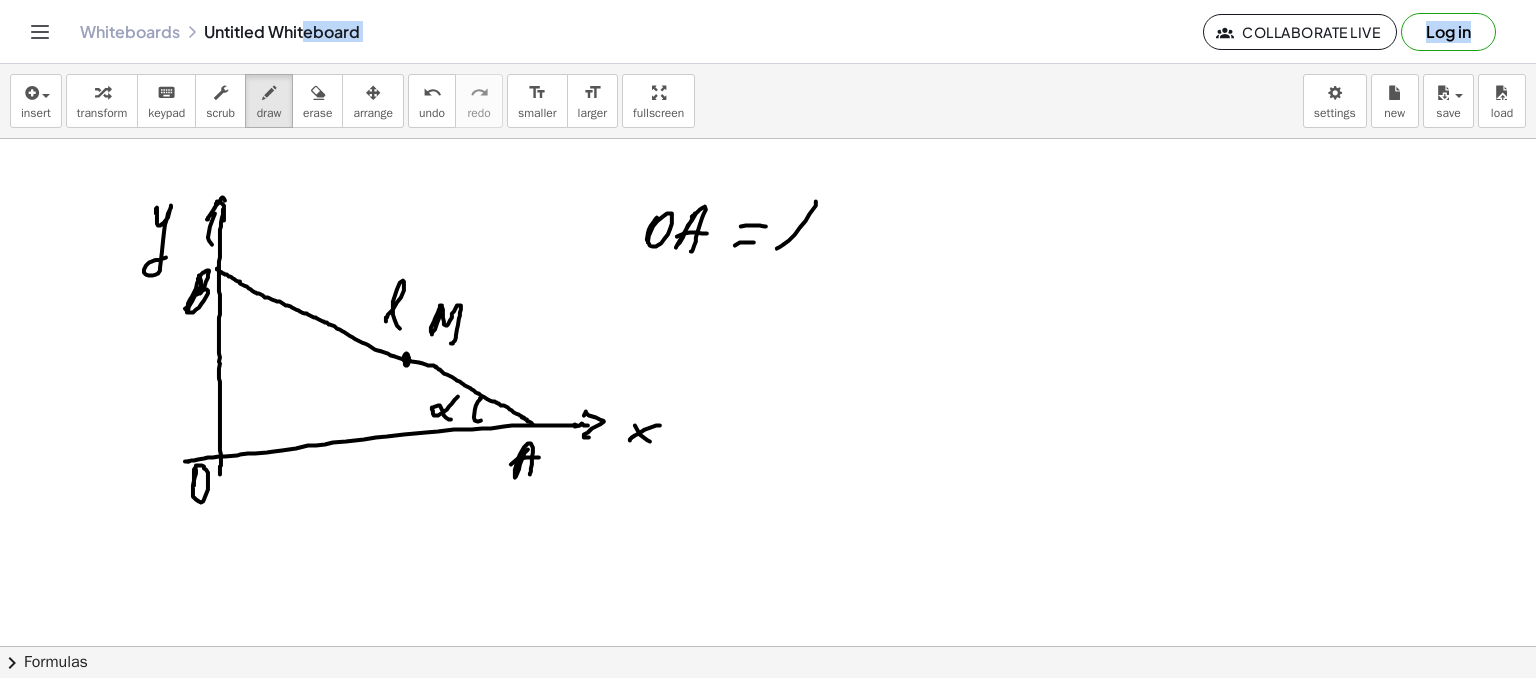 drag, startPoint x: 779, startPoint y: 247, endPoint x: 815, endPoint y: 238, distance: 37.107952 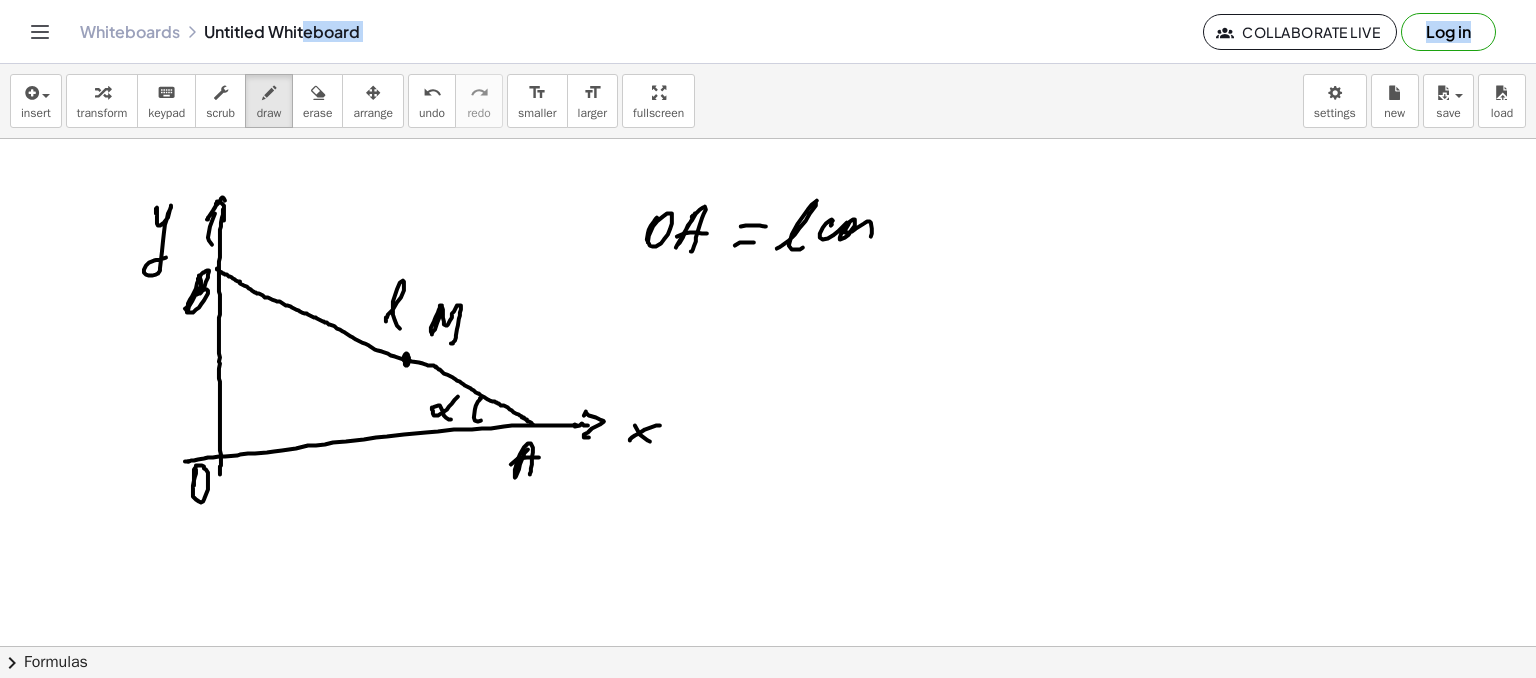 drag, startPoint x: 831, startPoint y: 225, endPoint x: 905, endPoint y: 228, distance: 74.06078 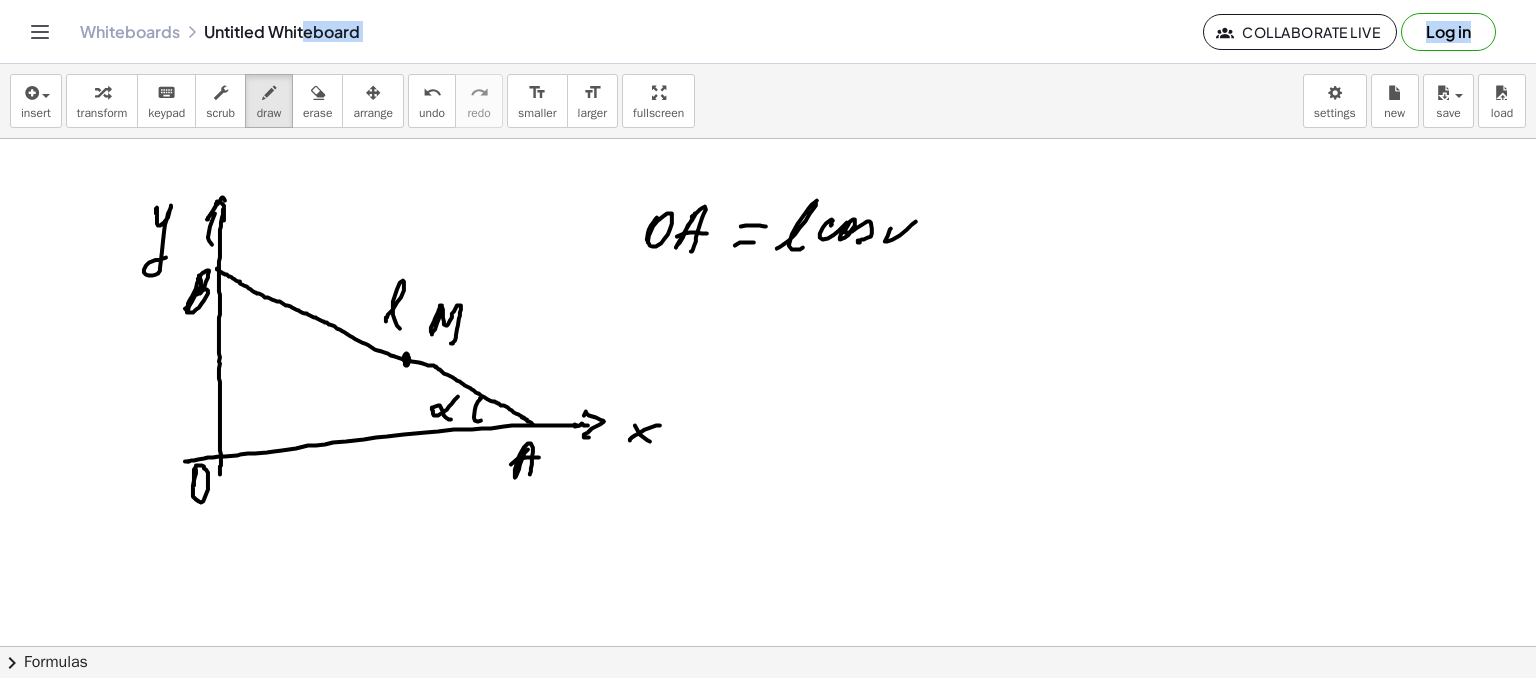 drag, startPoint x: 900, startPoint y: 235, endPoint x: 884, endPoint y: 250, distance: 21.931713 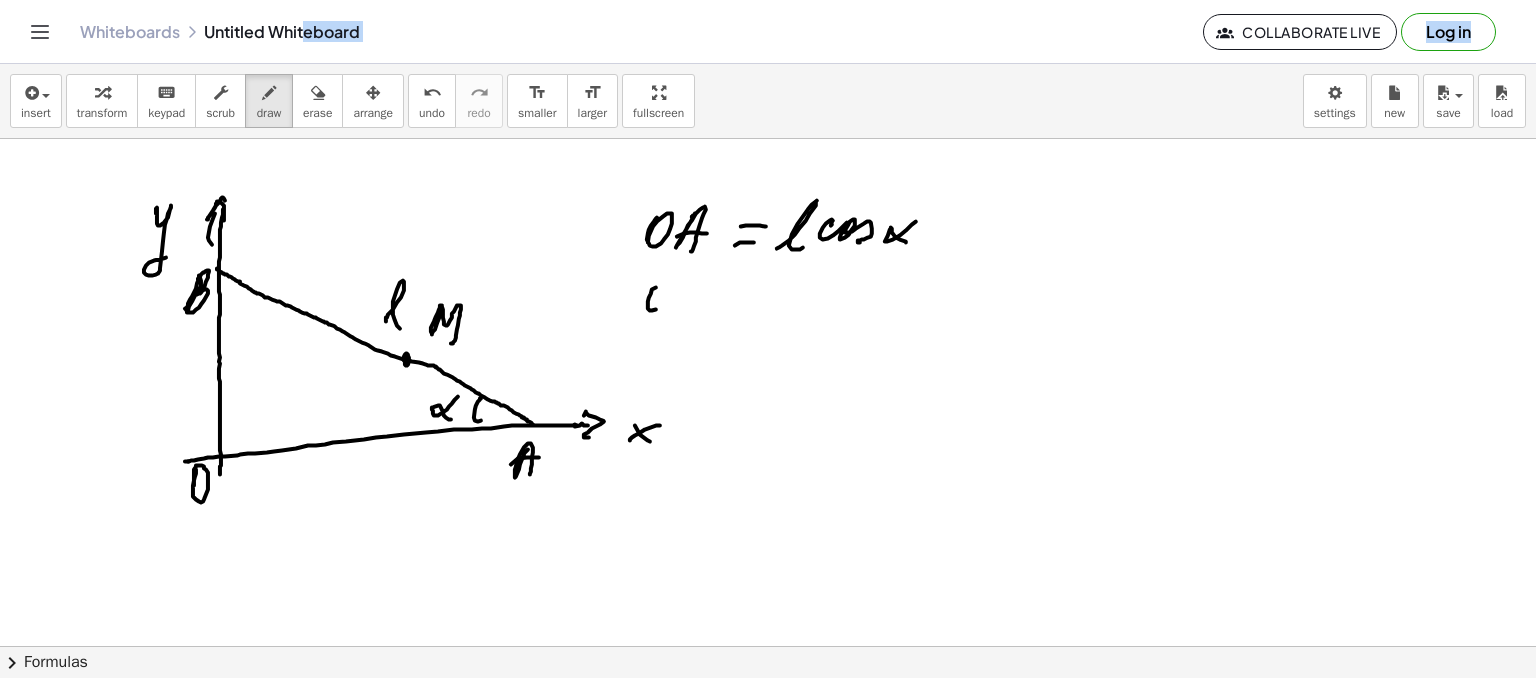 drag, startPoint x: 650, startPoint y: 310, endPoint x: 679, endPoint y: 297, distance: 31.780497 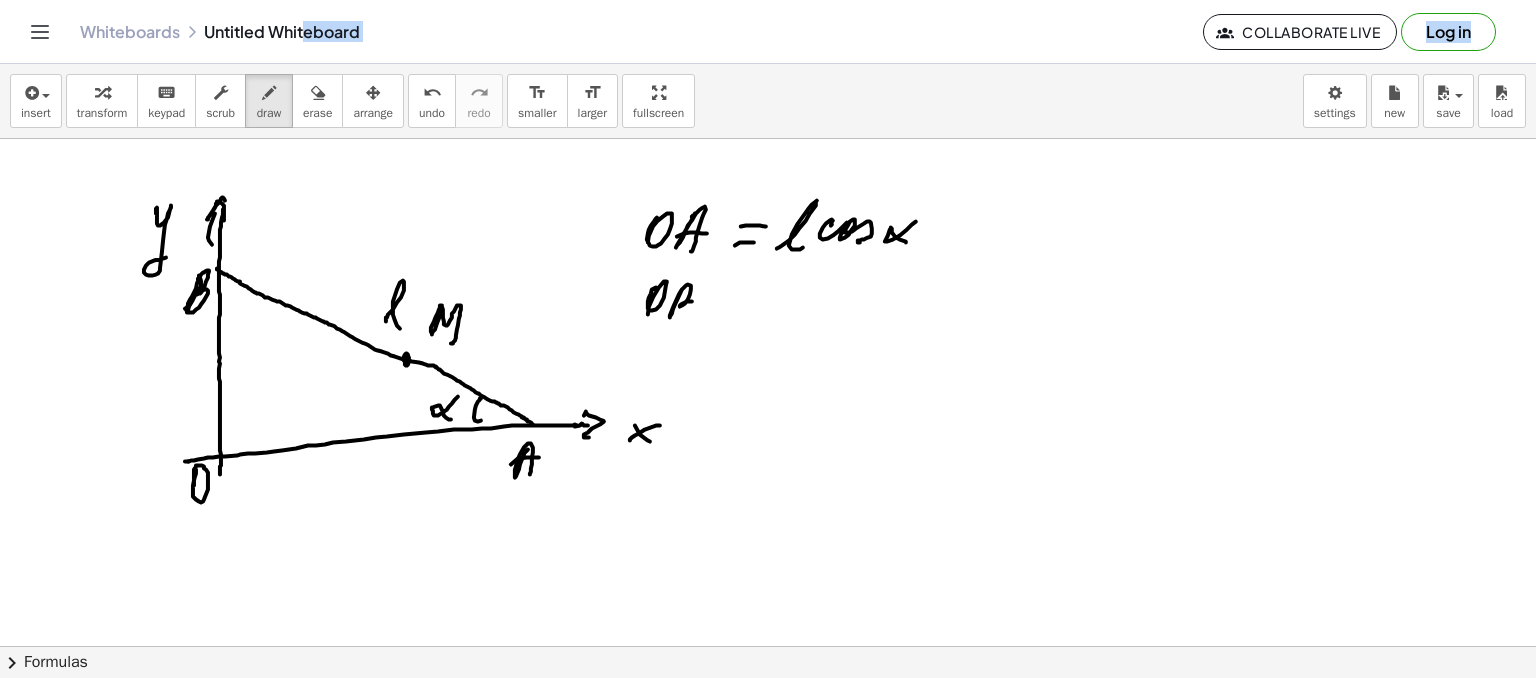 drag, startPoint x: 670, startPoint y: 317, endPoint x: 700, endPoint y: 317, distance: 30 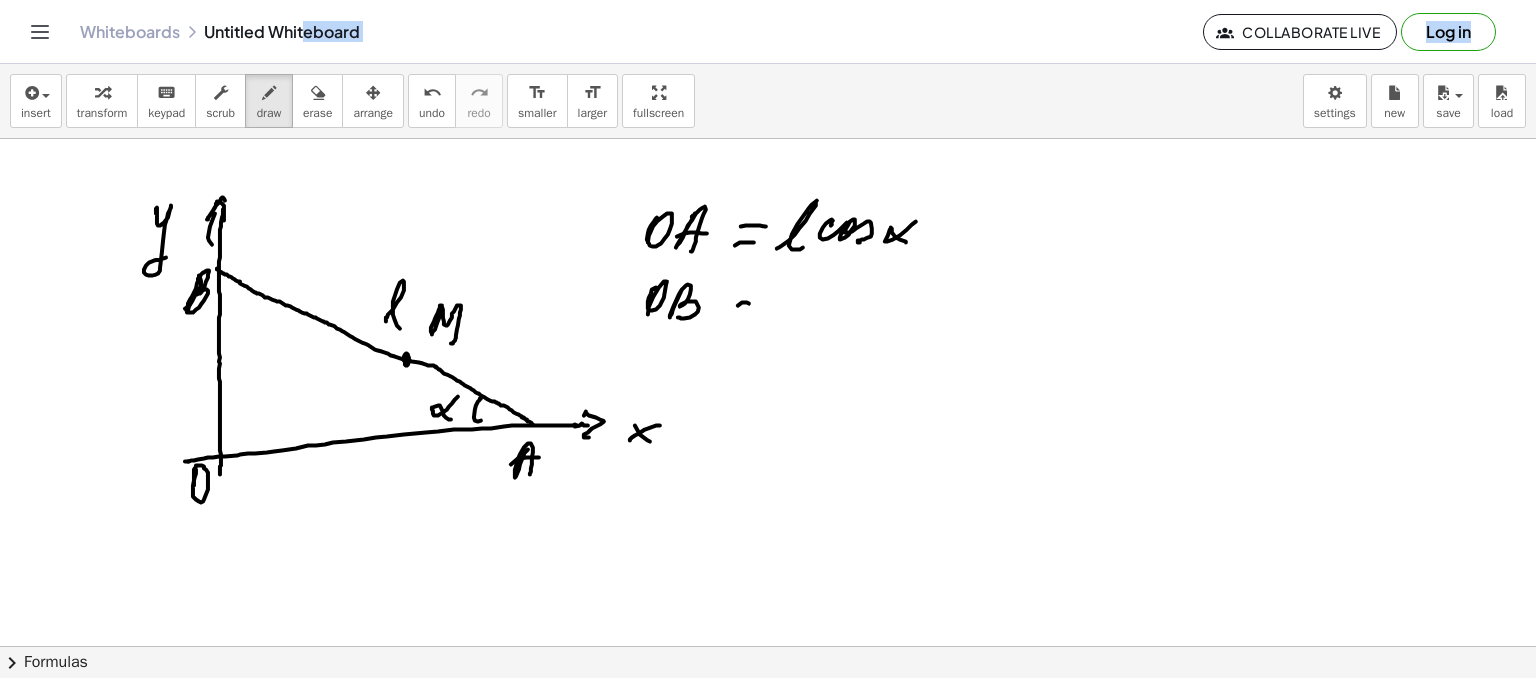 drag, startPoint x: 738, startPoint y: 305, endPoint x: 748, endPoint y: 303, distance: 10.198039 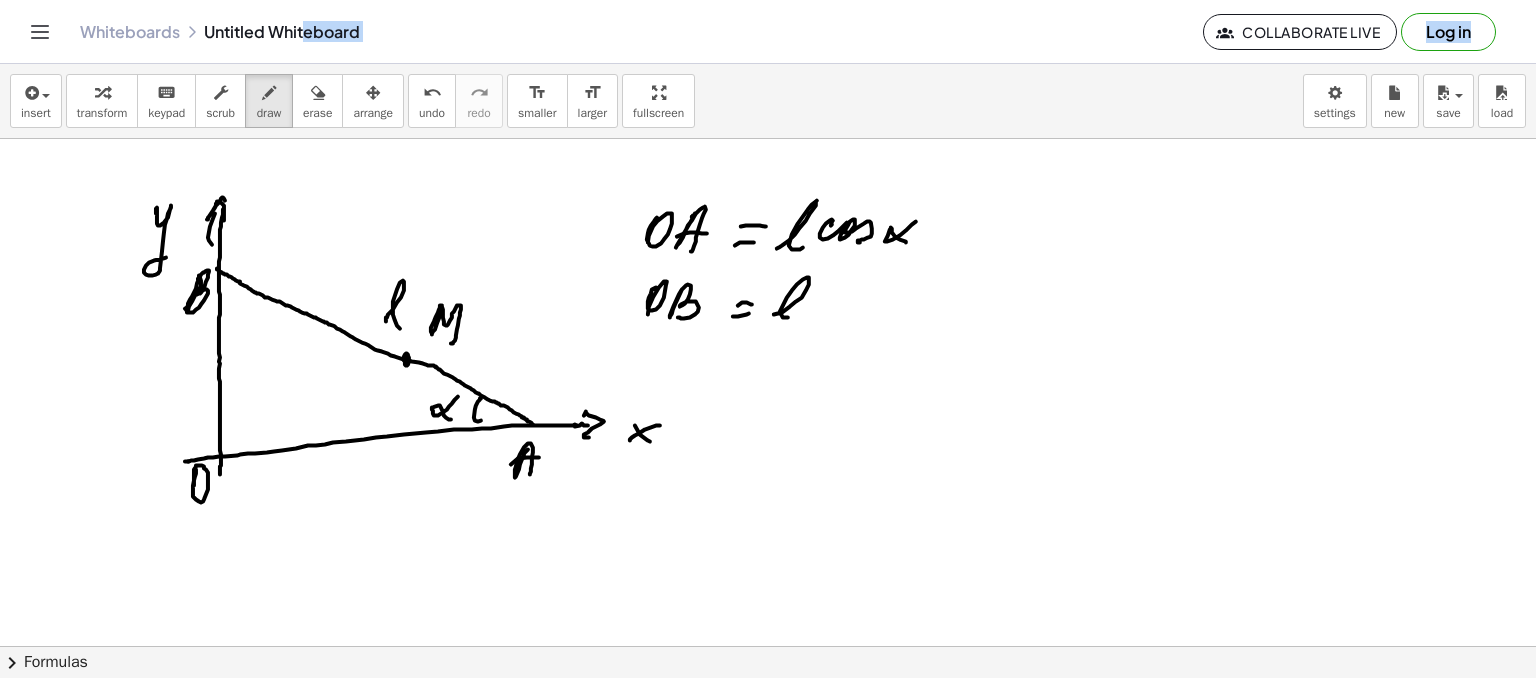 drag, startPoint x: 796, startPoint y: 301, endPoint x: 811, endPoint y: 302, distance: 15.033297 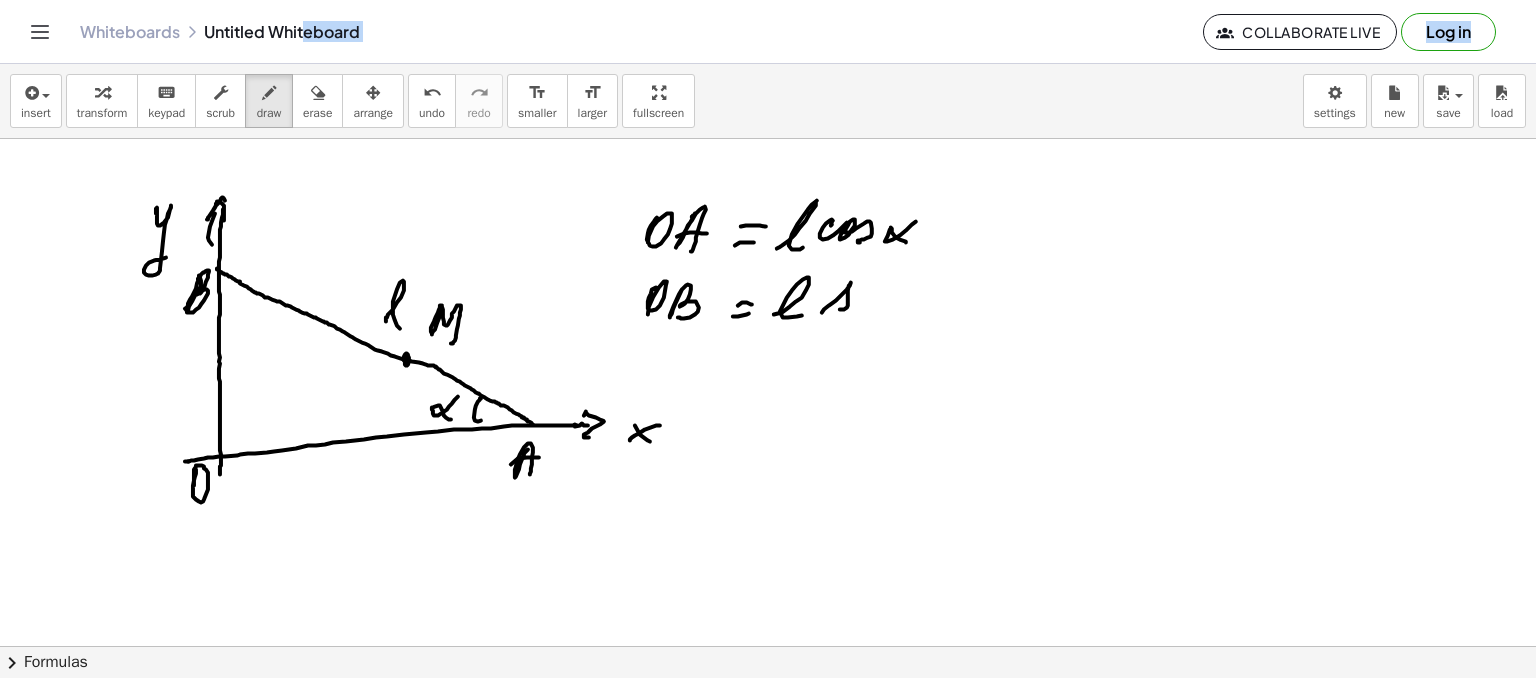 drag, startPoint x: 836, startPoint y: 300, endPoint x: 859, endPoint y: 305, distance: 23.537205 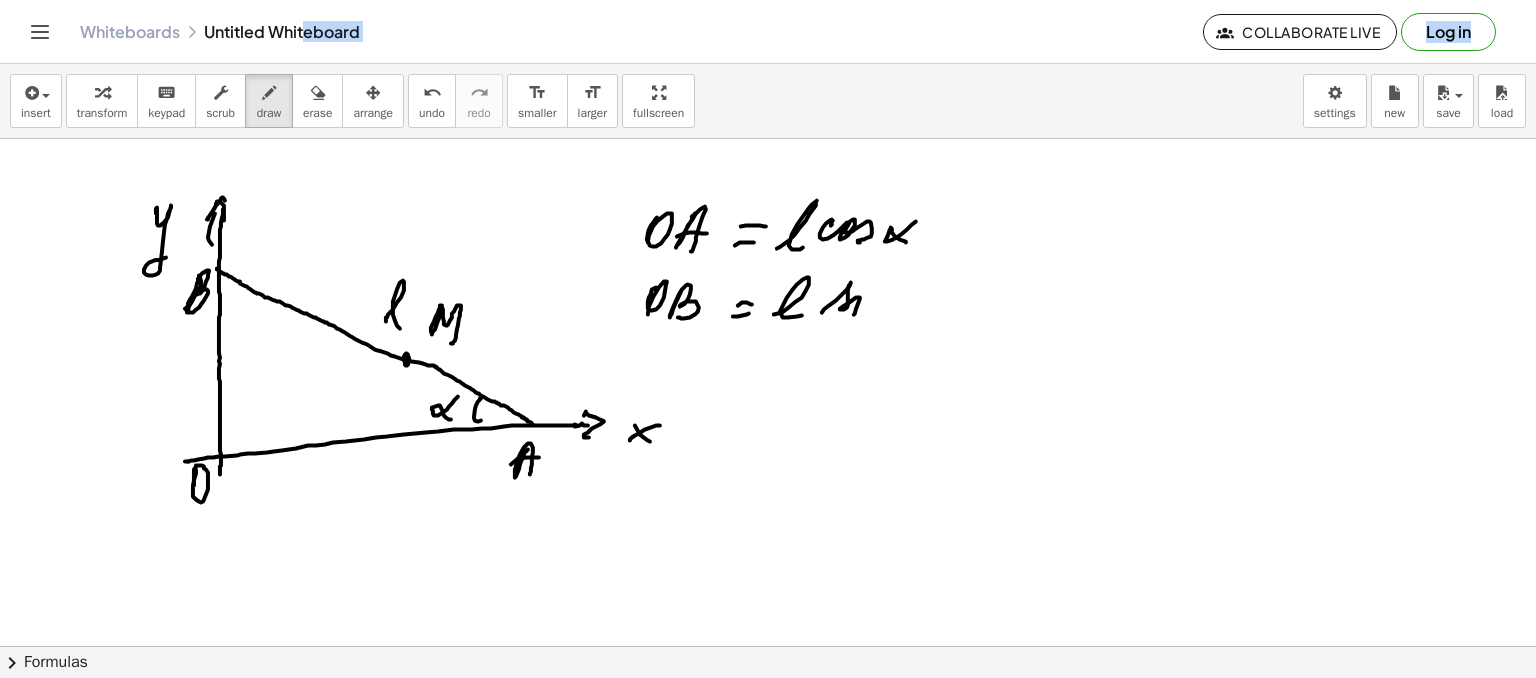 click at bounding box center [768, 698] 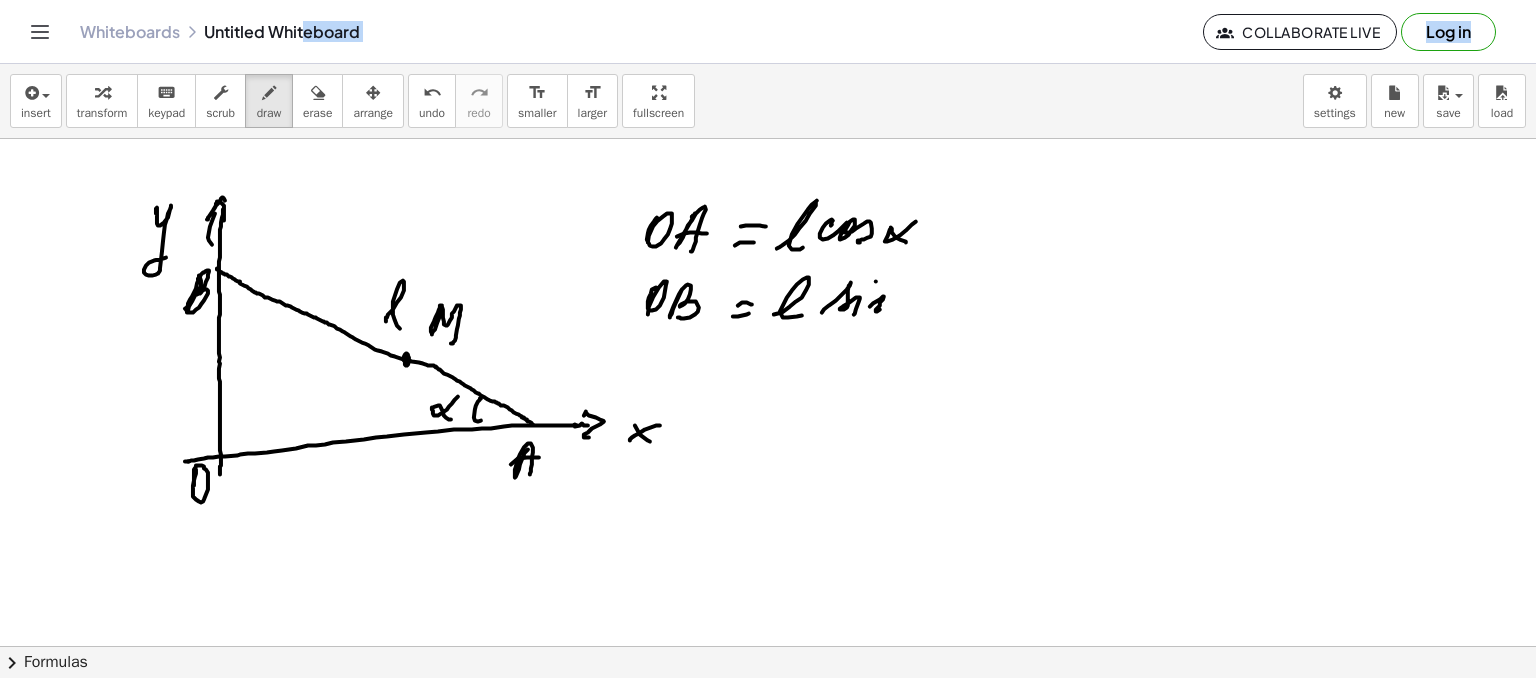 drag, startPoint x: 883, startPoint y: 299, endPoint x: 903, endPoint y: 307, distance: 21.540659 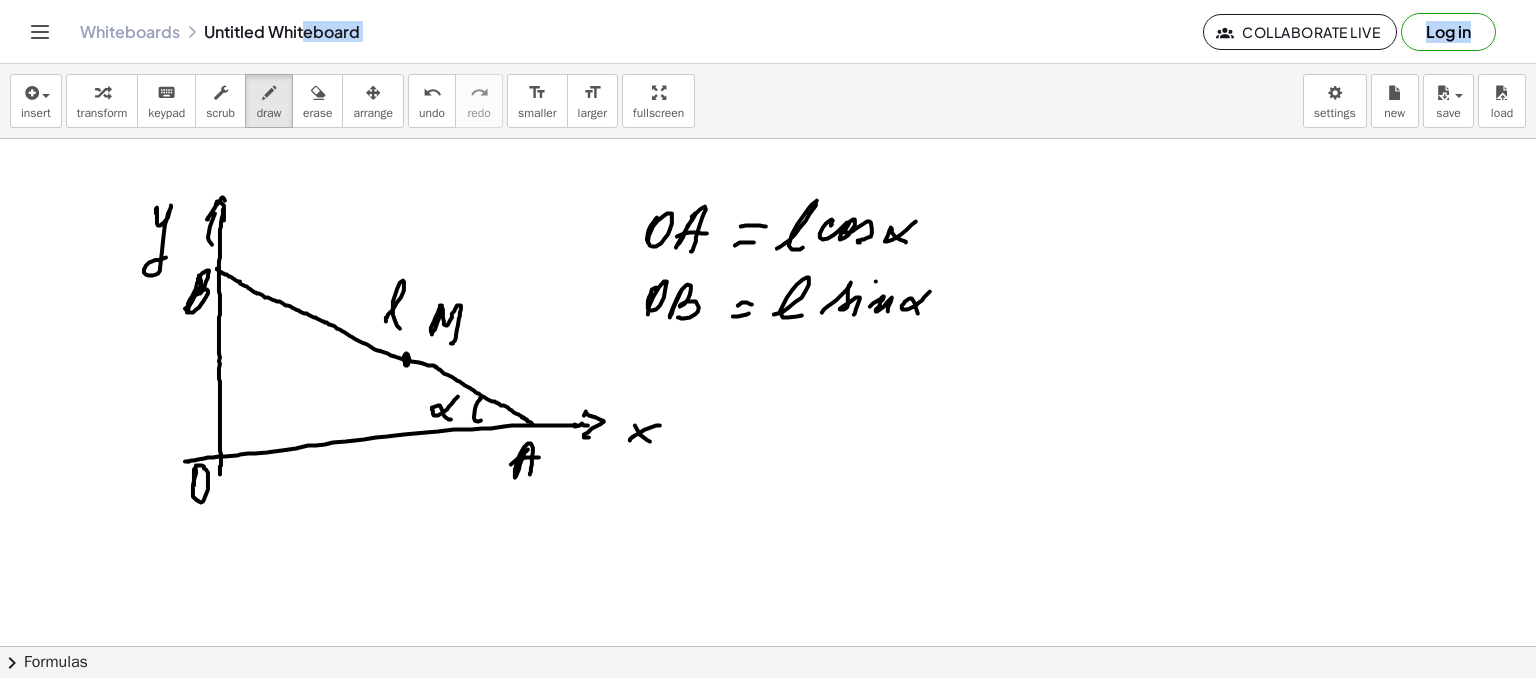 drag, startPoint x: 907, startPoint y: 309, endPoint x: 905, endPoint y: 288, distance: 21.095022 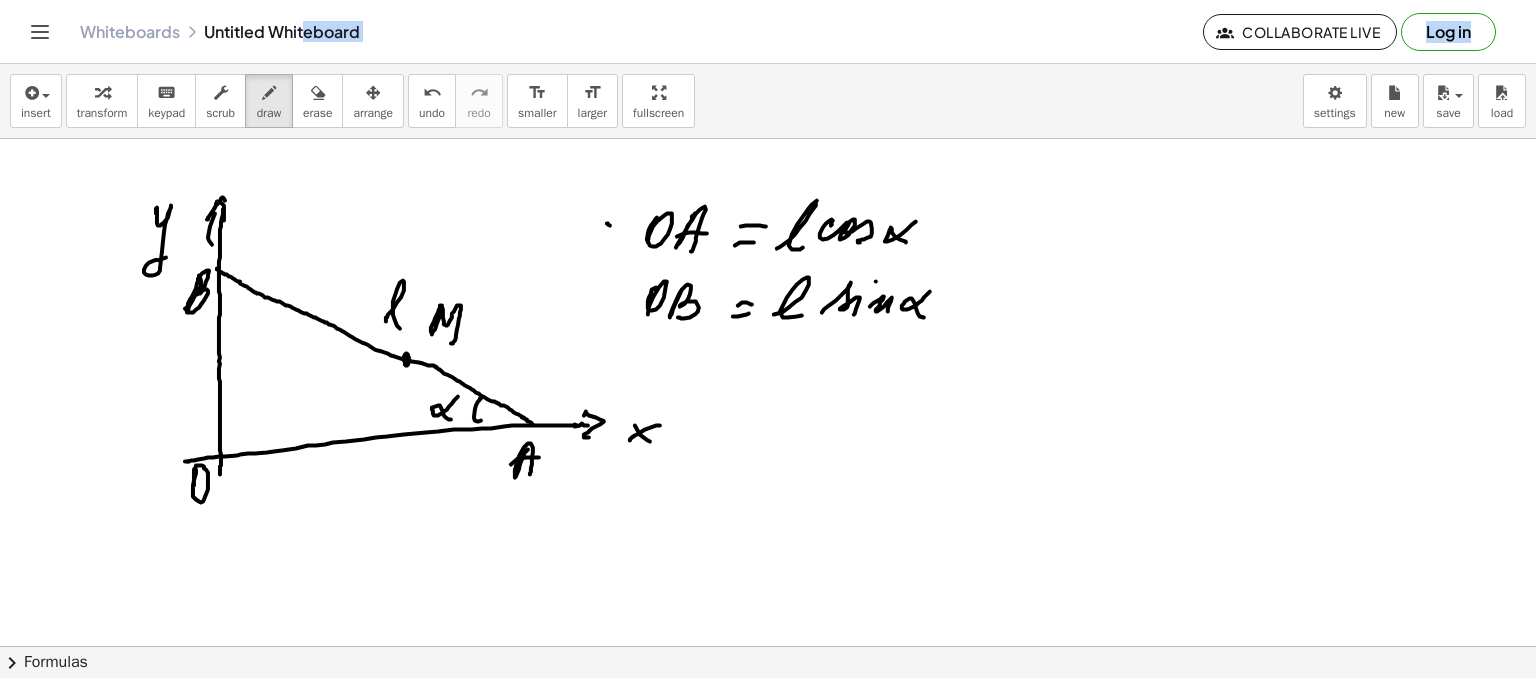 click at bounding box center [768, 698] 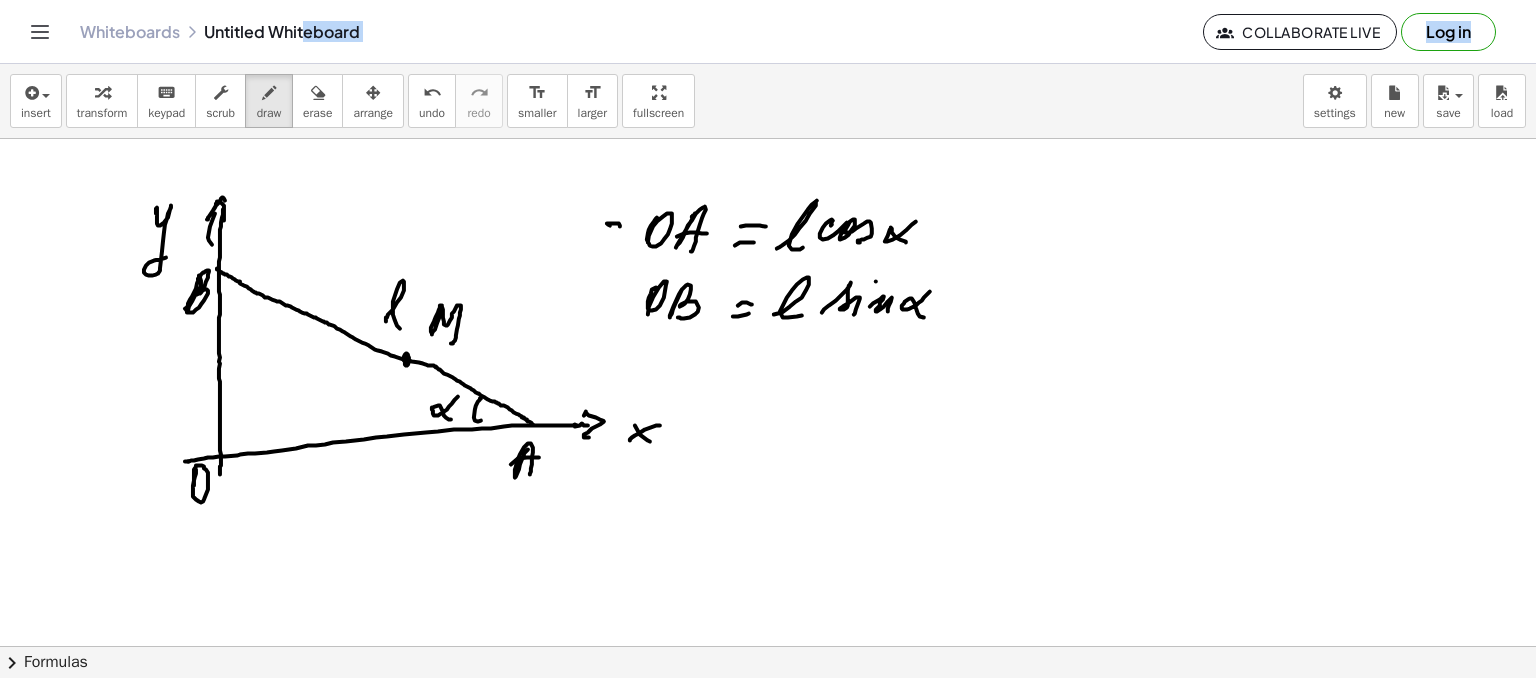 click at bounding box center (768, 698) 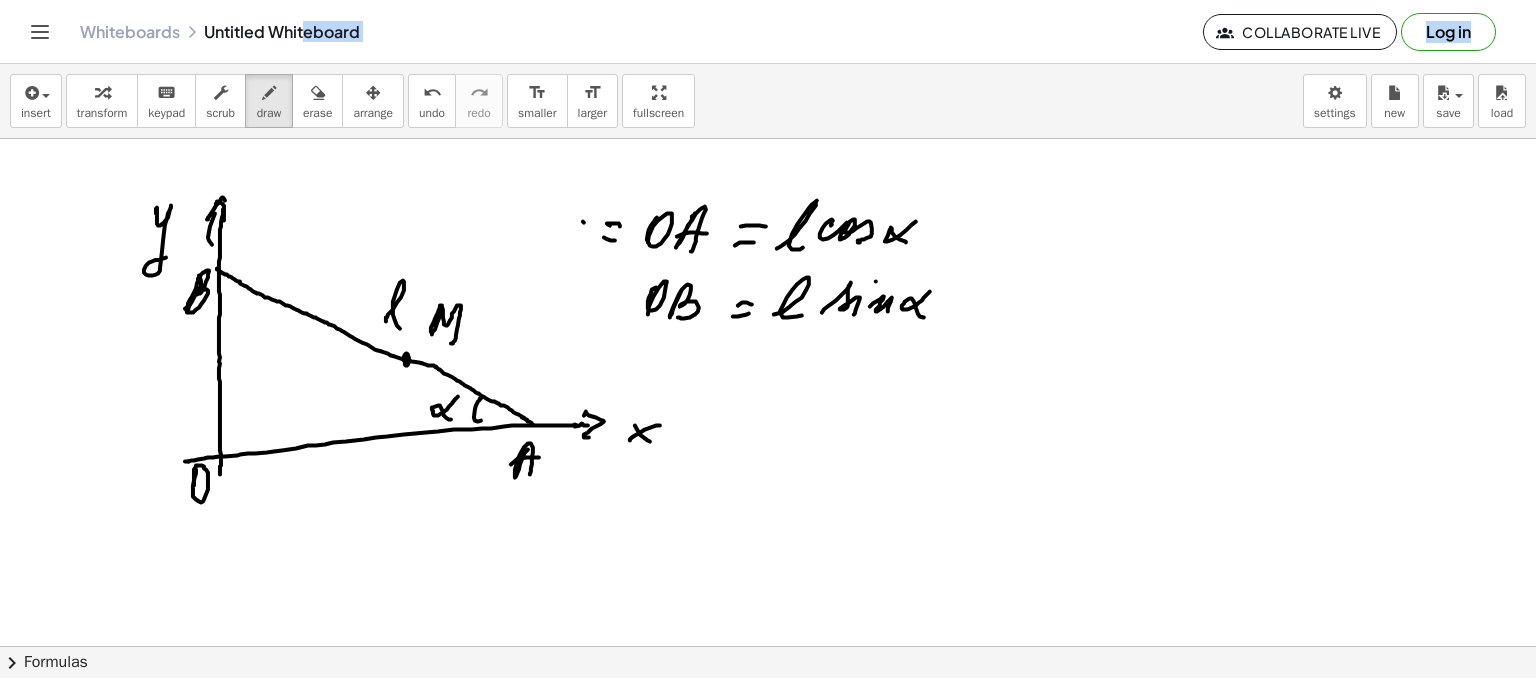 drag, startPoint x: 583, startPoint y: 221, endPoint x: 563, endPoint y: 237, distance: 25.612497 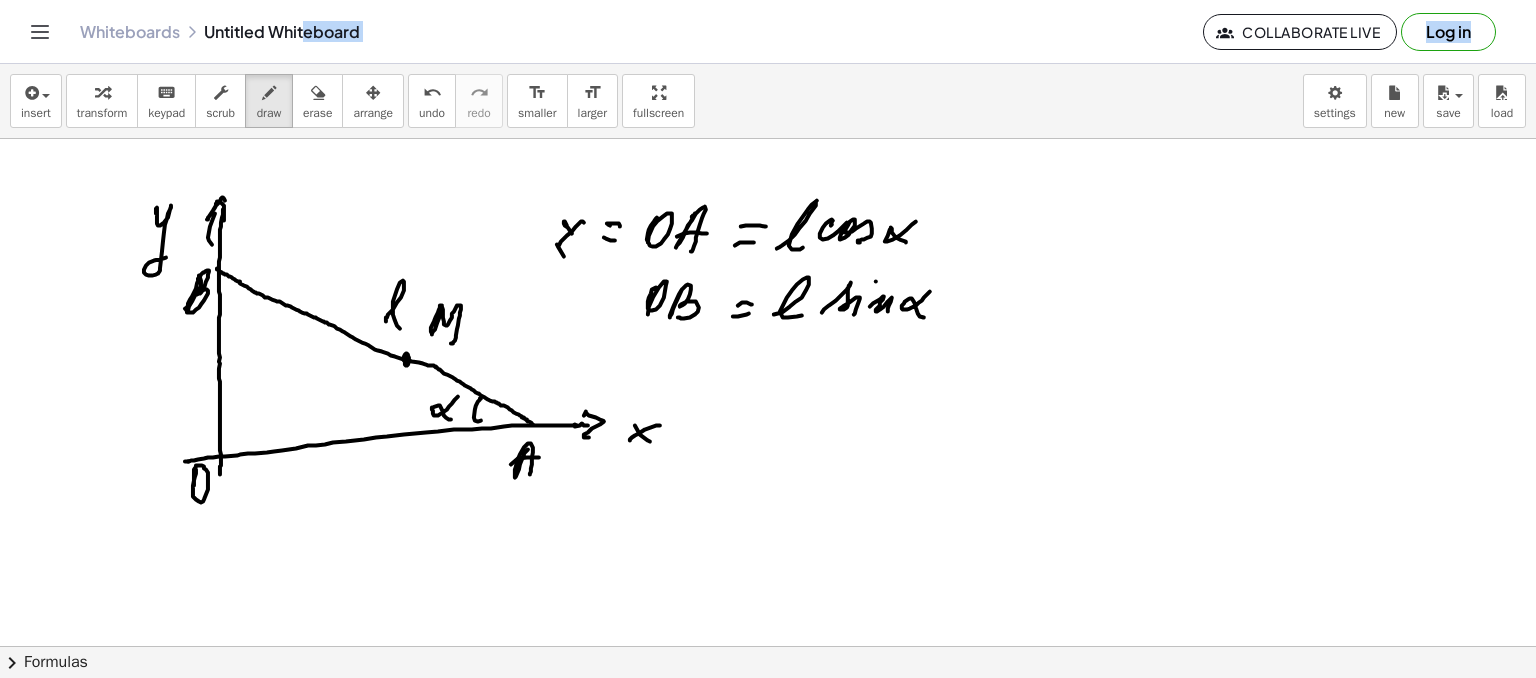 drag, startPoint x: 564, startPoint y: 221, endPoint x: 596, endPoint y: 255, distance: 46.69047 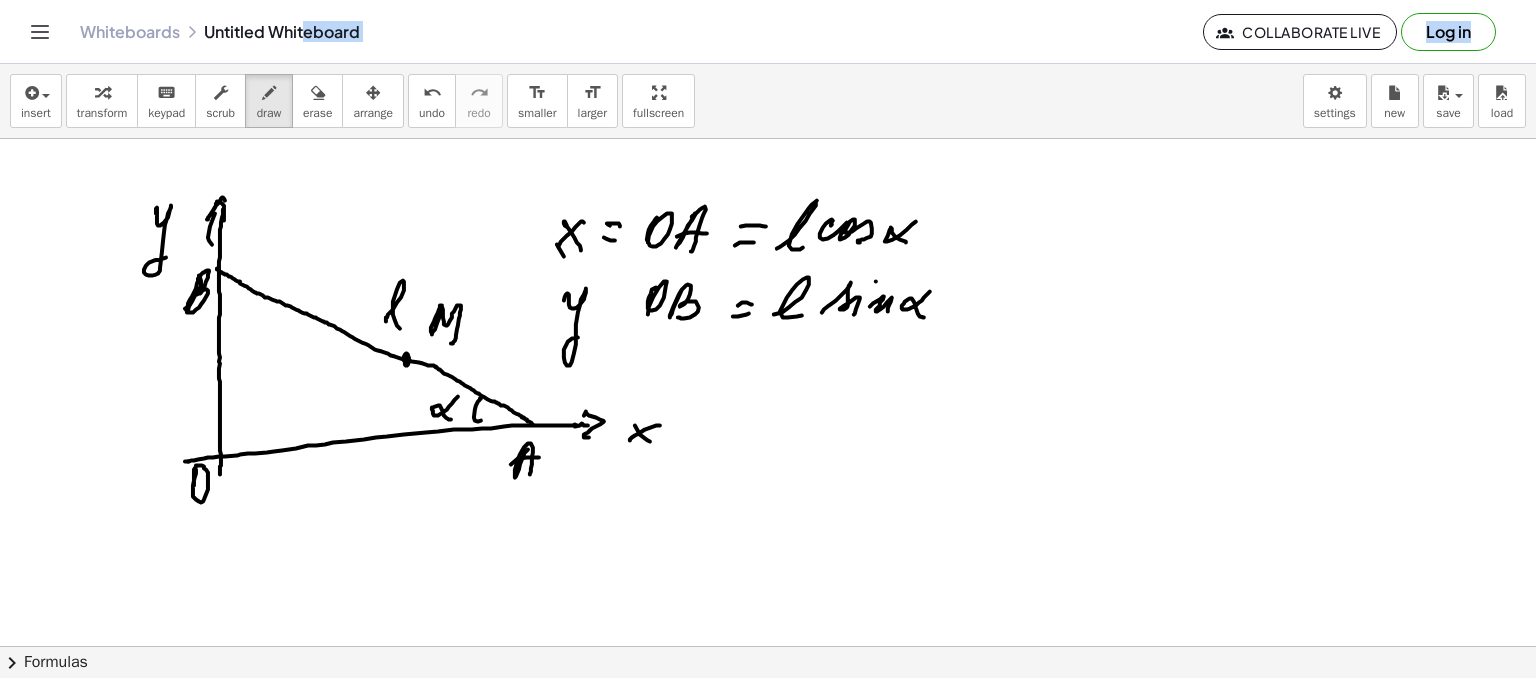 drag, startPoint x: 564, startPoint y: 300, endPoint x: 608, endPoint y: 325, distance: 50.606323 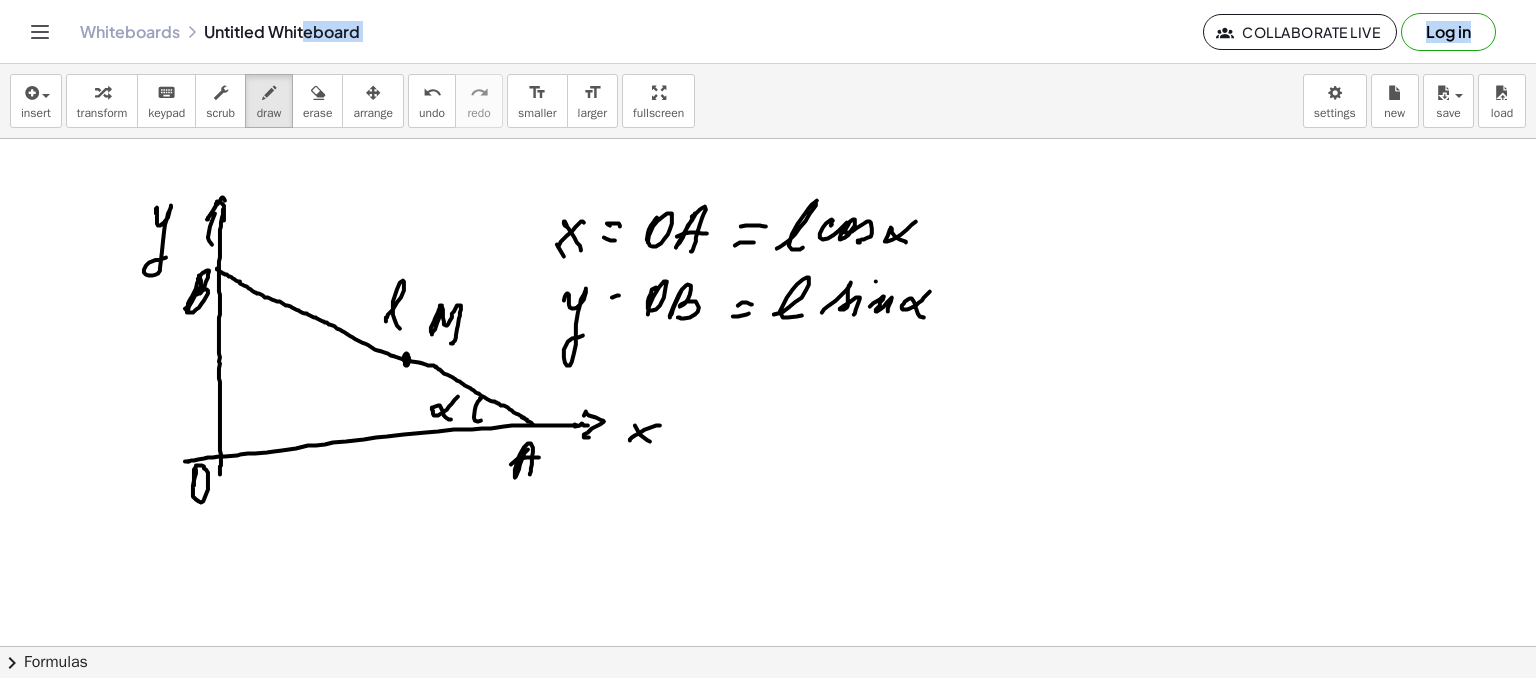 click at bounding box center [768, 698] 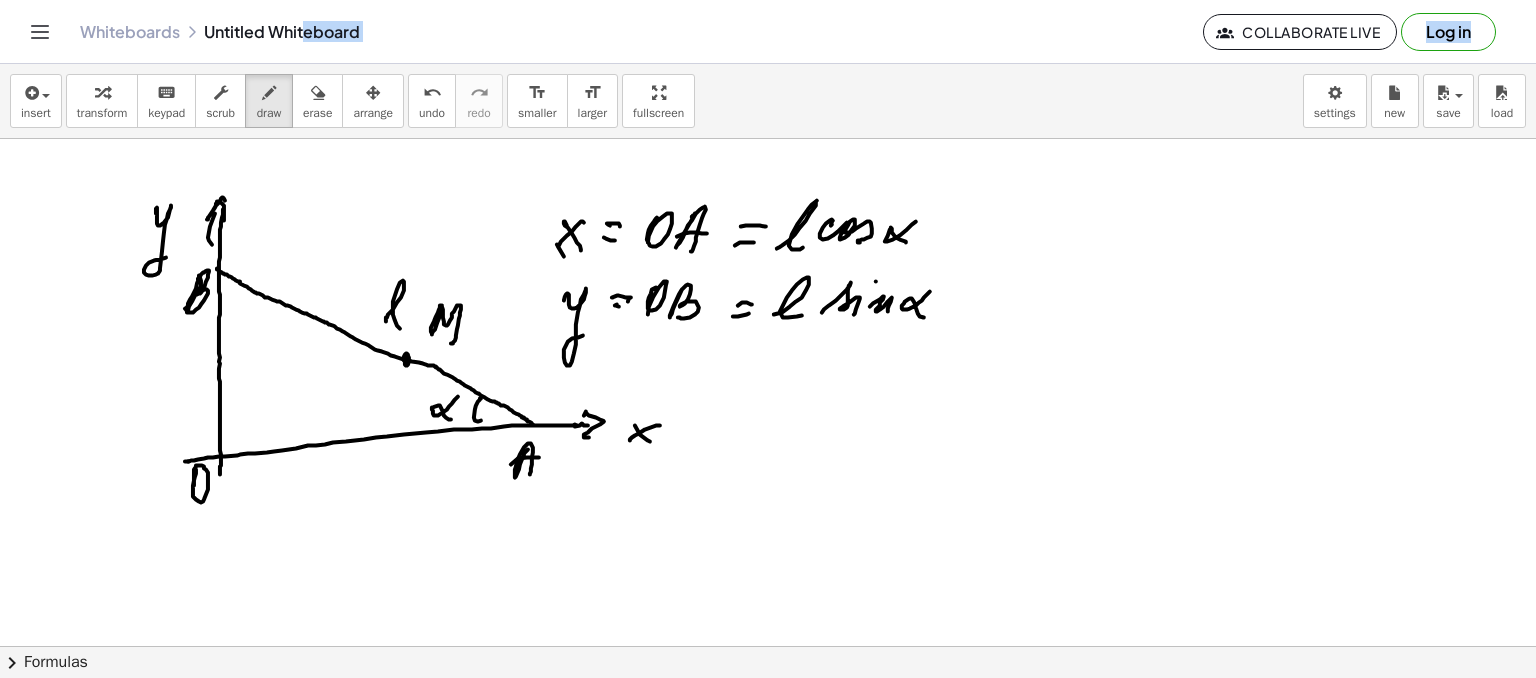 drag, startPoint x: 619, startPoint y: 306, endPoint x: 631, endPoint y: 300, distance: 13.416408 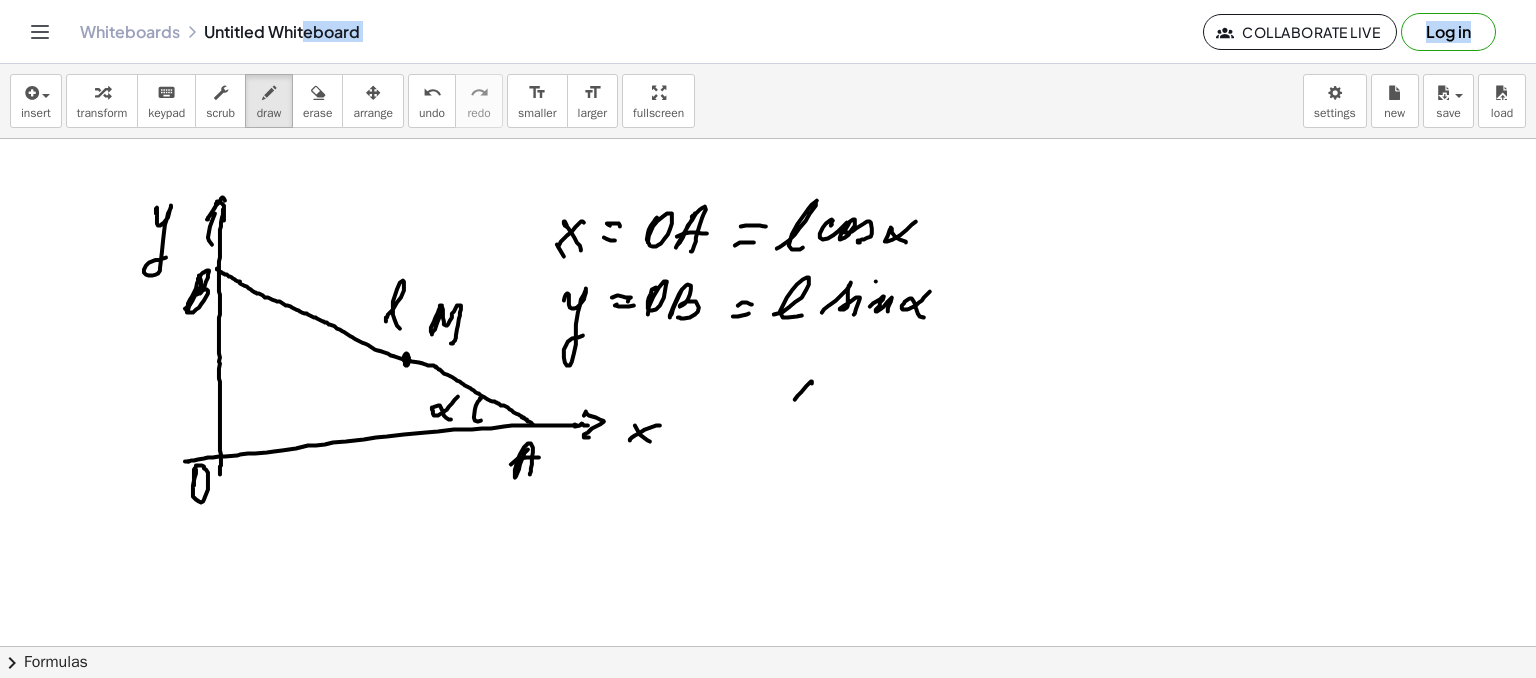 drag, startPoint x: 812, startPoint y: 382, endPoint x: 799, endPoint y: 379, distance: 13.341664 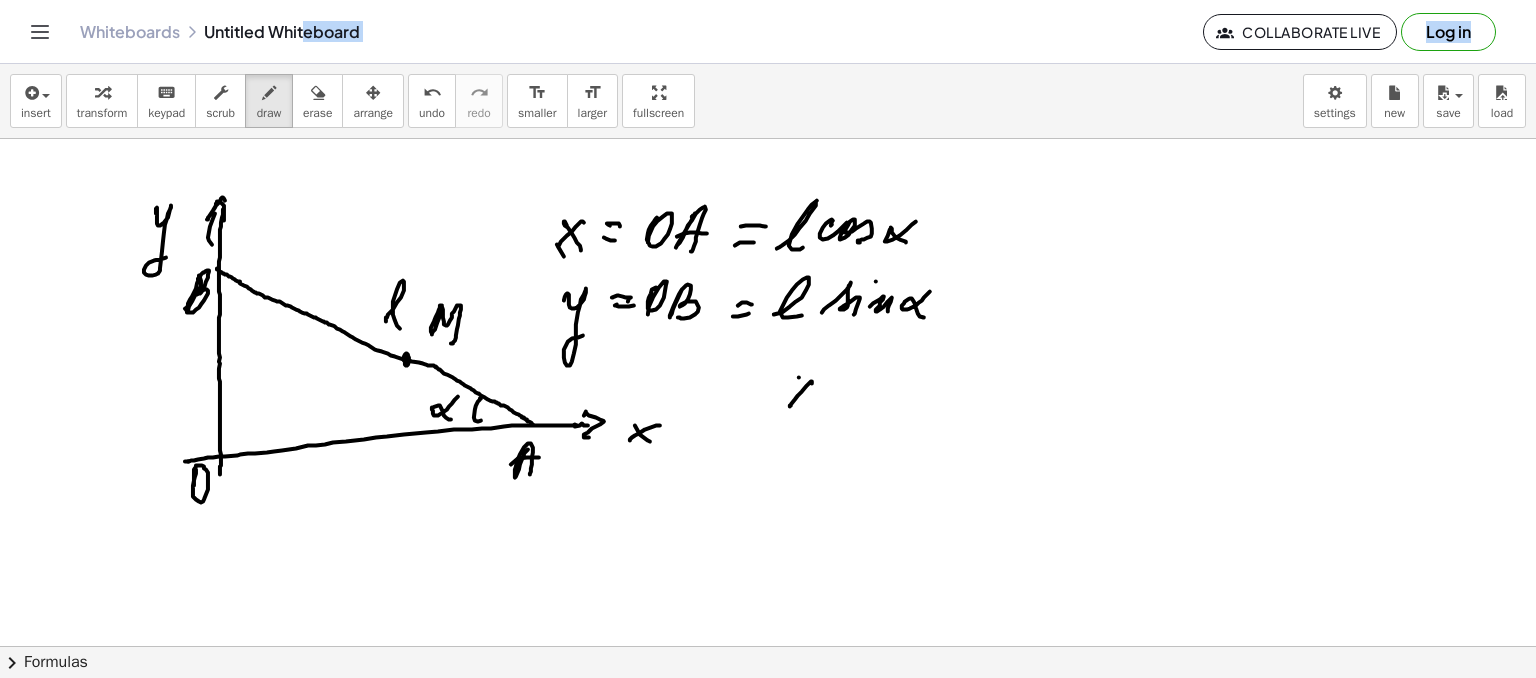 drag, startPoint x: 799, startPoint y: 377, endPoint x: 820, endPoint y: 403, distance: 33.42155 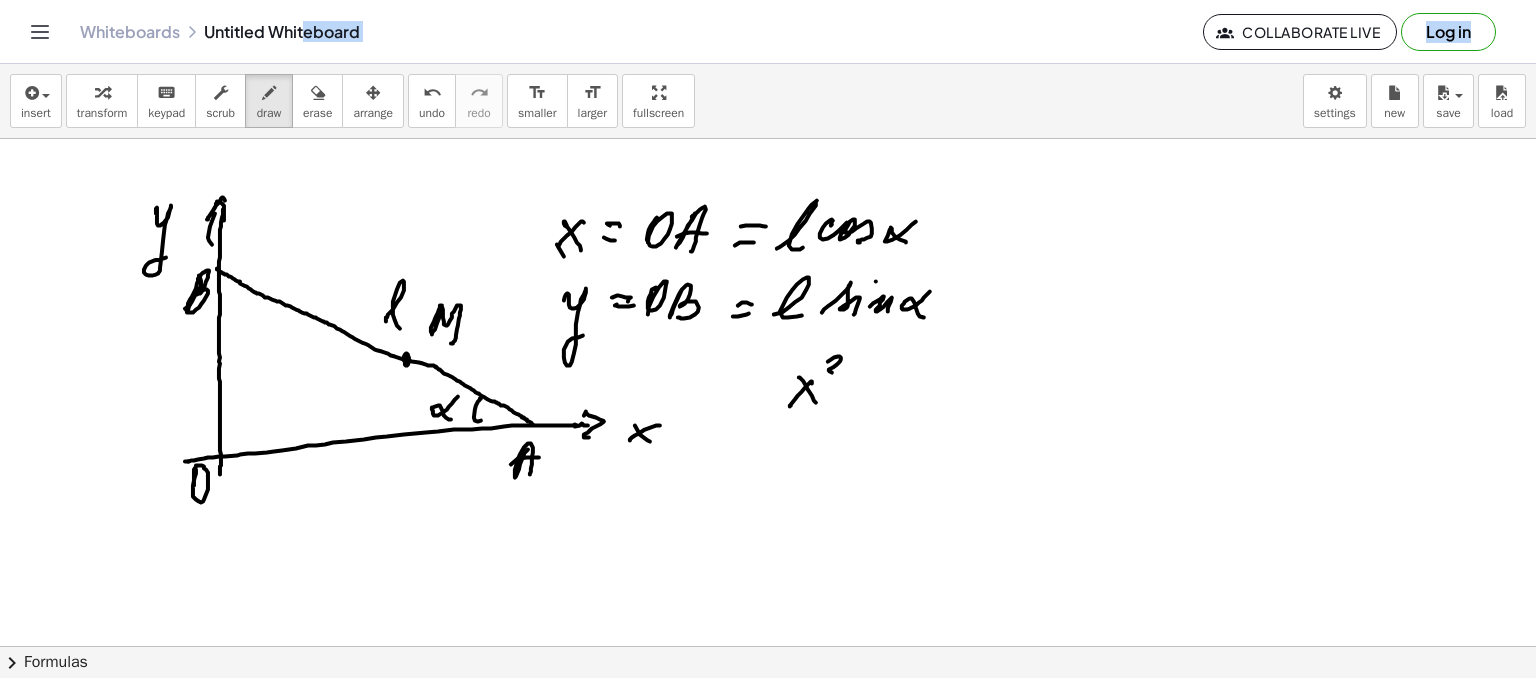 drag, startPoint x: 828, startPoint y: 361, endPoint x: 864, endPoint y: 391, distance: 46.8615 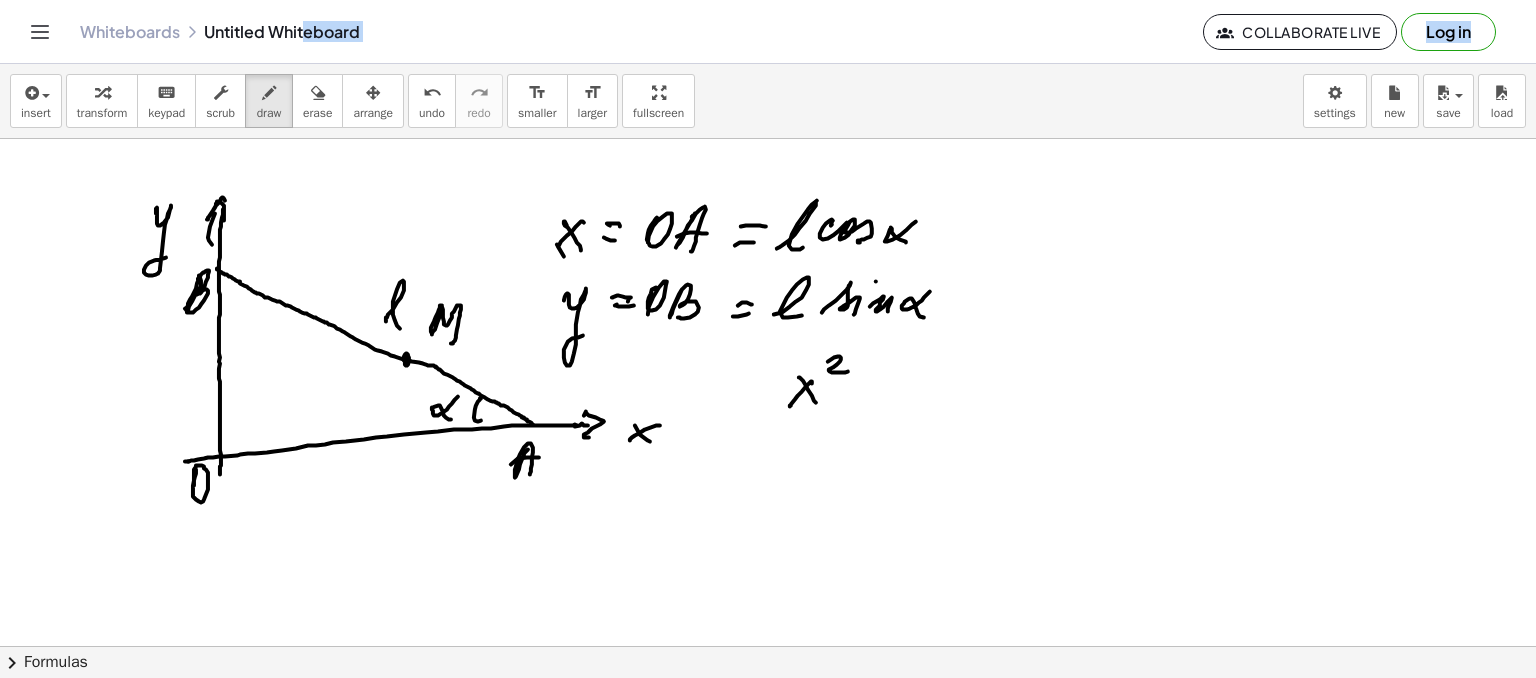 drag, startPoint x: 860, startPoint y: 391, endPoint x: 871, endPoint y: 379, distance: 16.27882 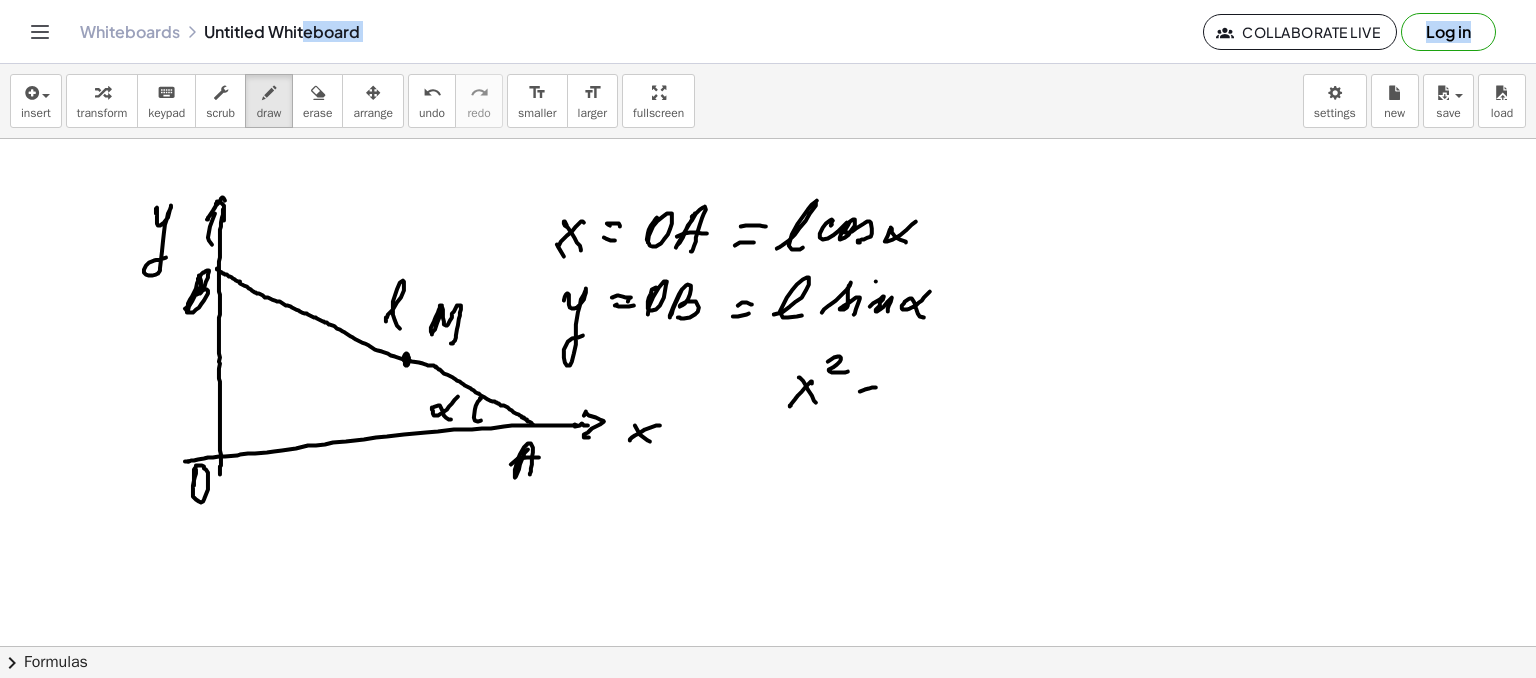 click at bounding box center (768, 698) 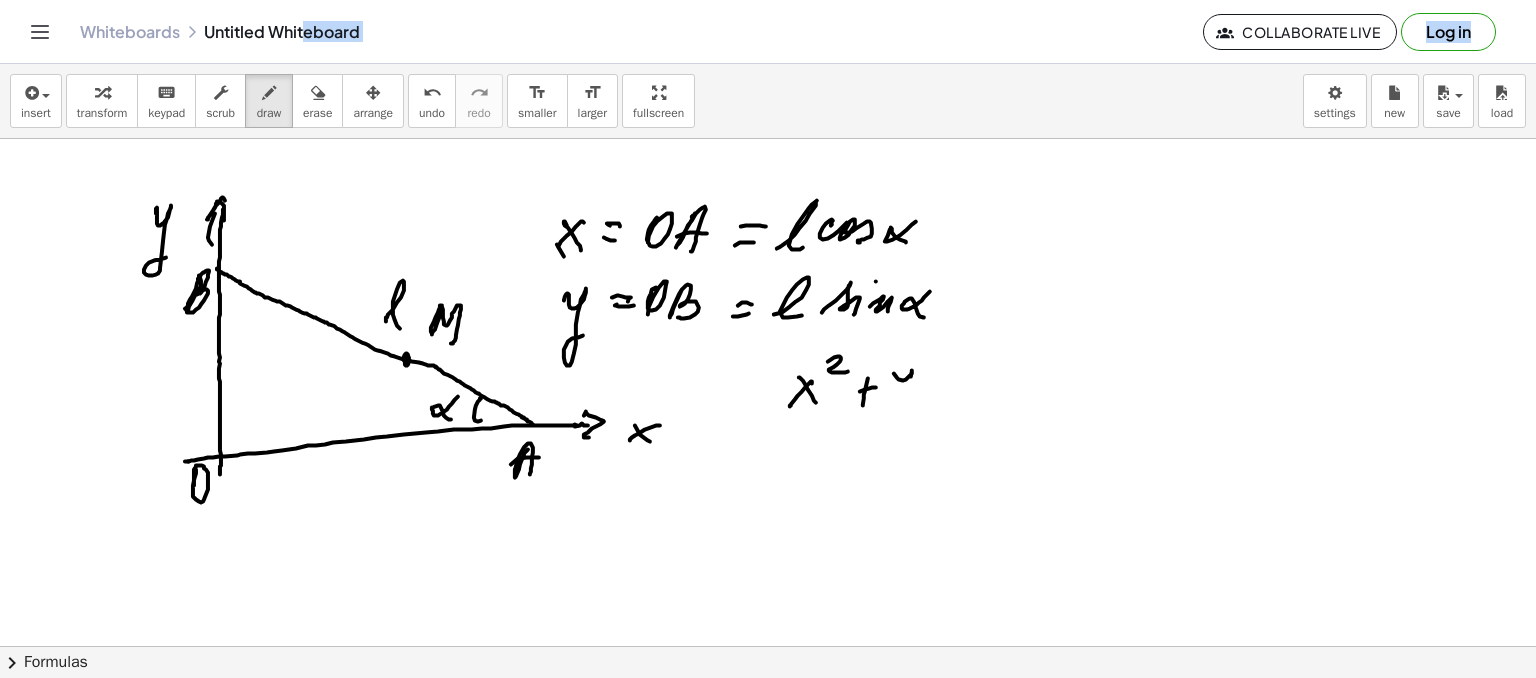 drag, startPoint x: 899, startPoint y: 379, endPoint x: 900, endPoint y: 405, distance: 26.019224 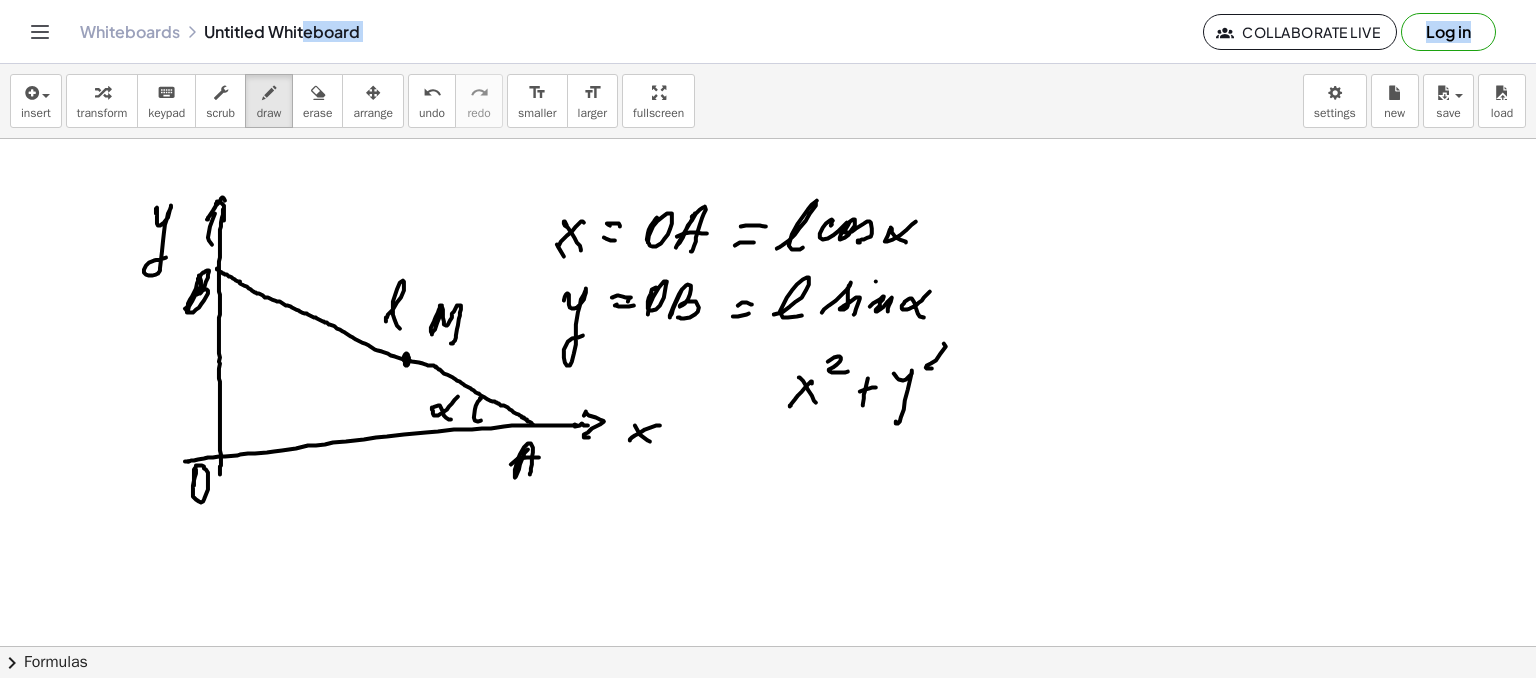 drag, startPoint x: 944, startPoint y: 343, endPoint x: 952, endPoint y: 361, distance: 19.697716 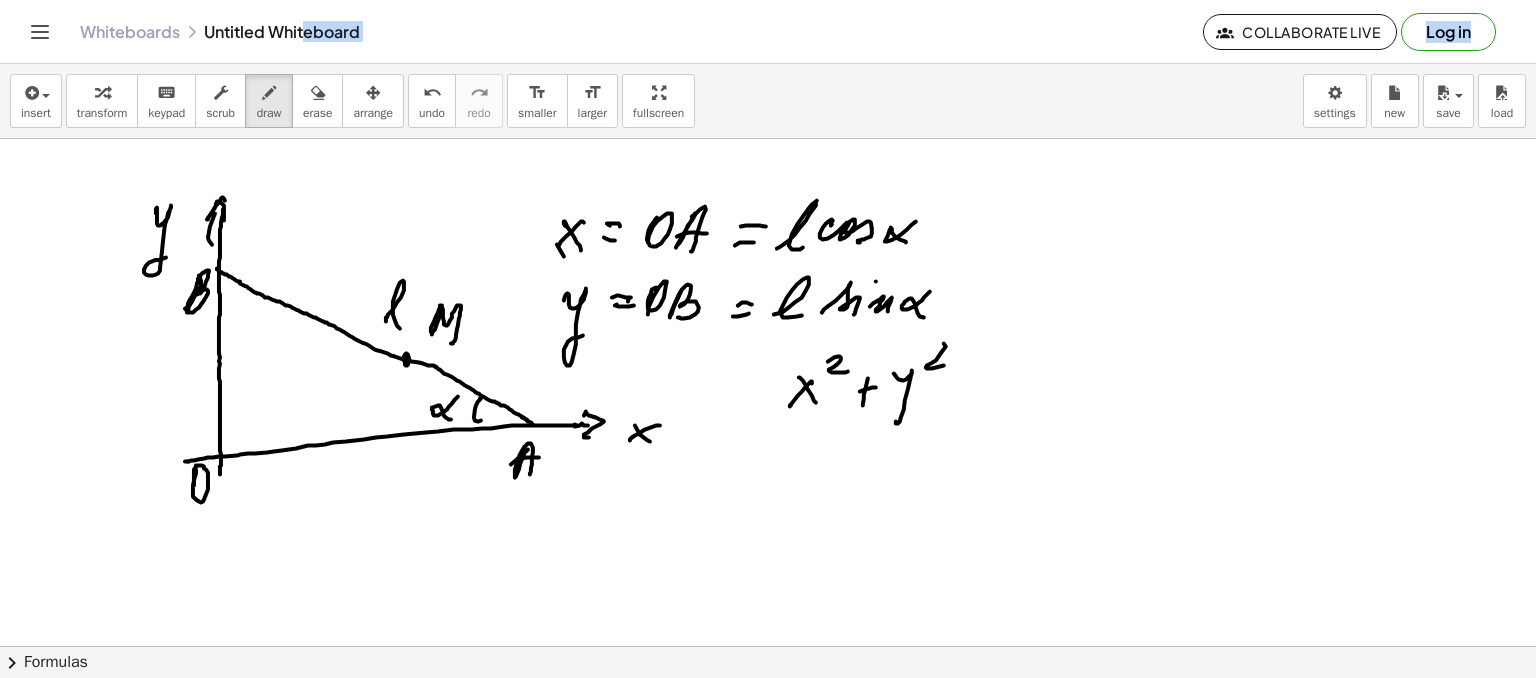 click at bounding box center (768, 698) 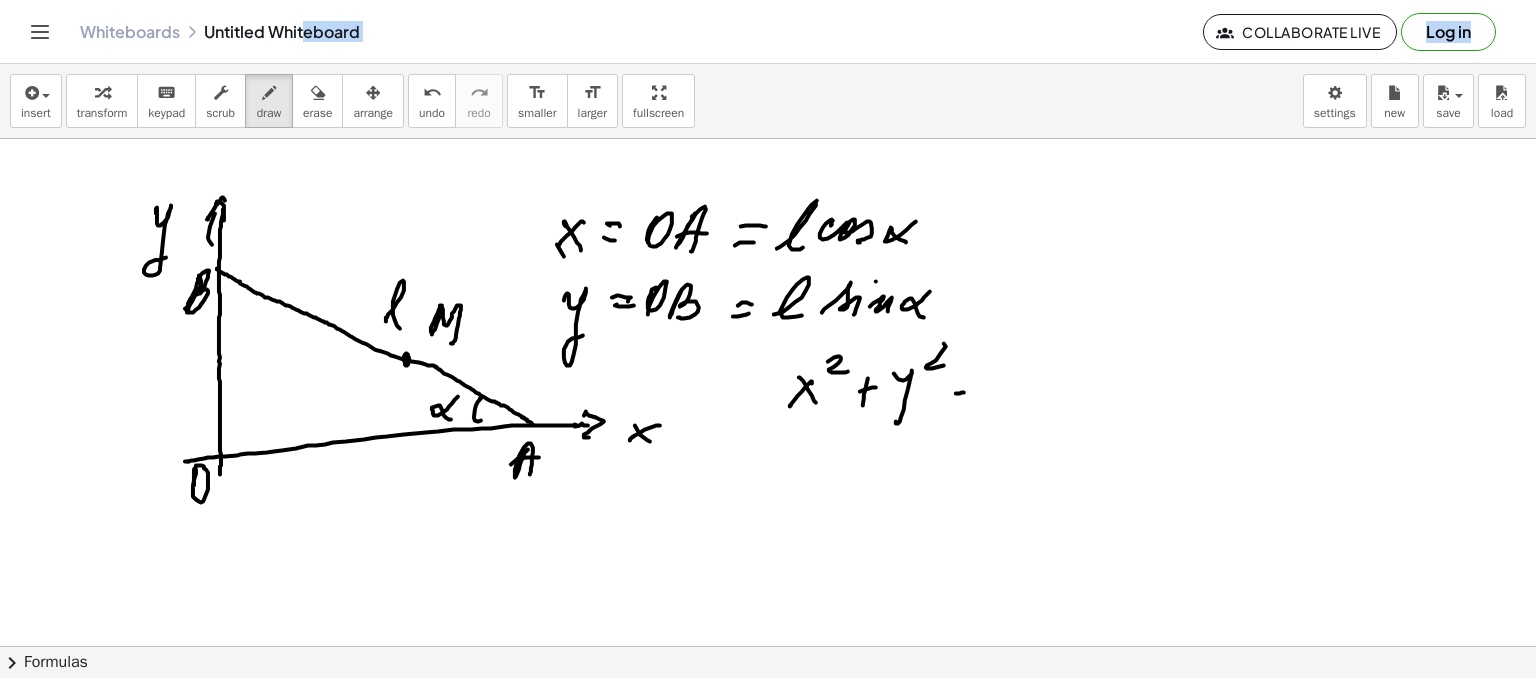 click at bounding box center [768, 698] 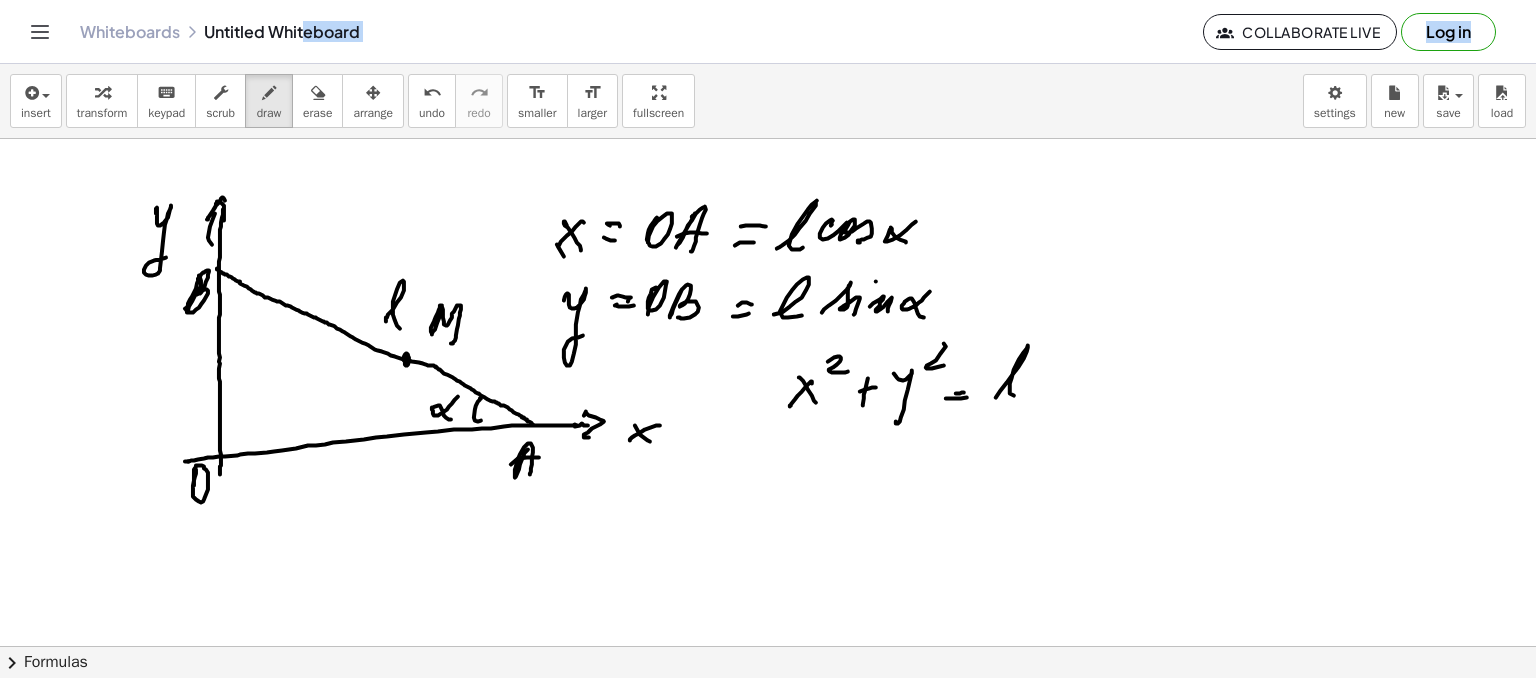 drag, startPoint x: 1000, startPoint y: 391, endPoint x: 1028, endPoint y: 384, distance: 28.86174 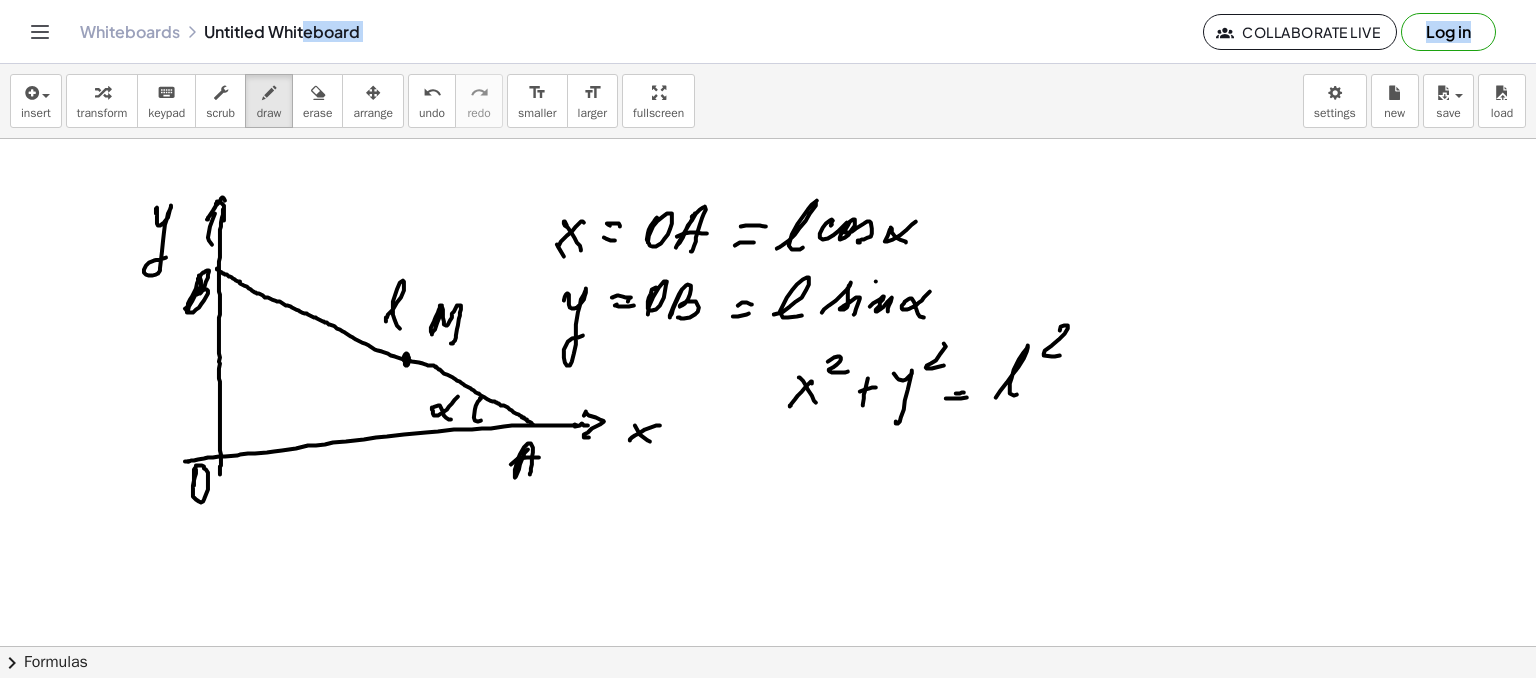 drag, startPoint x: 1060, startPoint y: 330, endPoint x: 1069, endPoint y: 344, distance: 16.643316 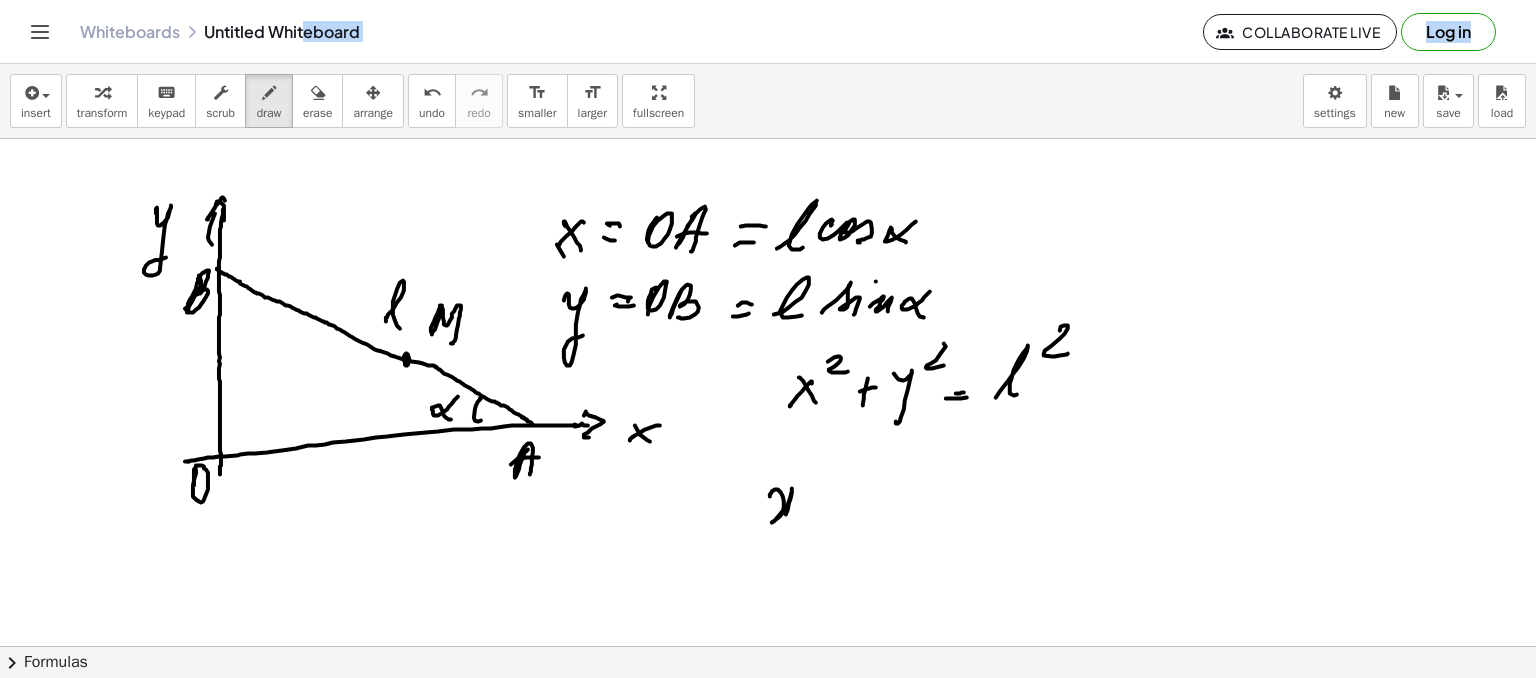 drag, startPoint x: 770, startPoint y: 496, endPoint x: 795, endPoint y: 515, distance: 31.400637 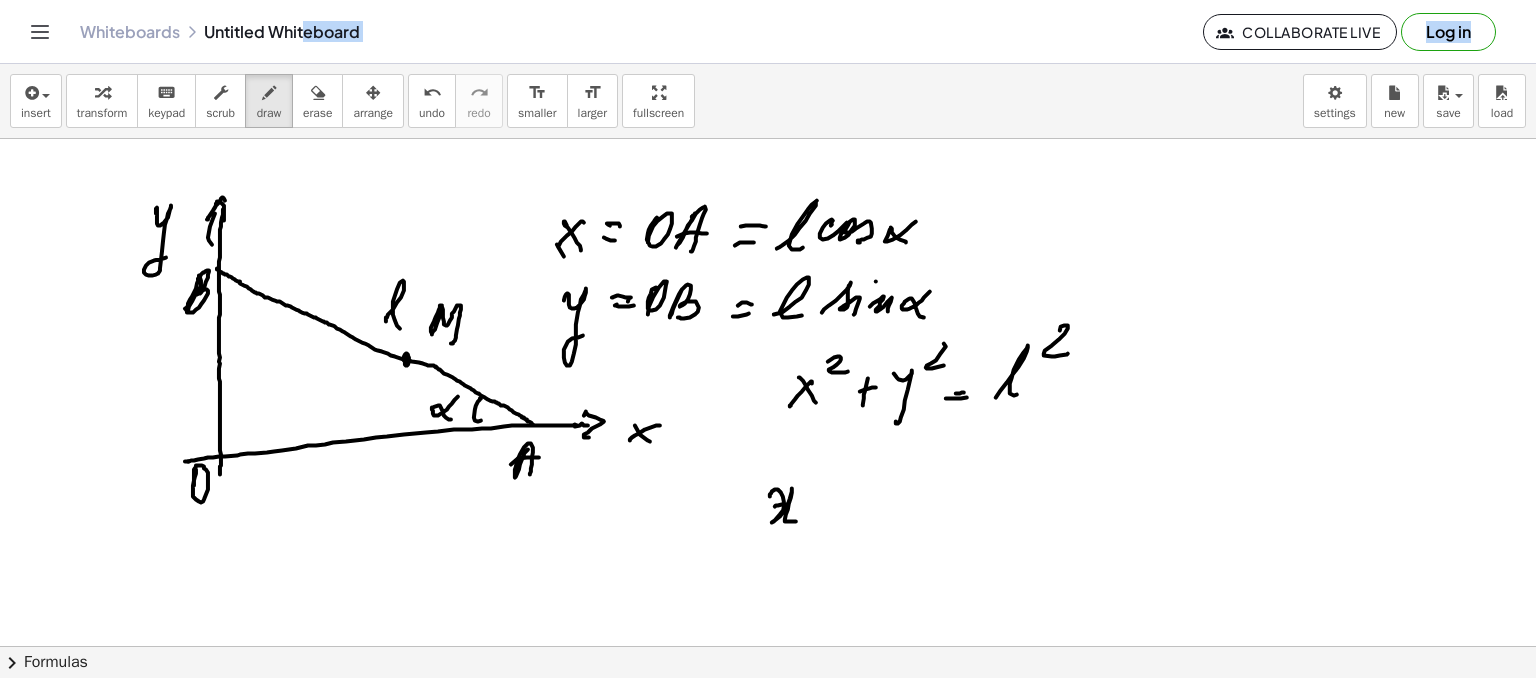 drag, startPoint x: 778, startPoint y: 505, endPoint x: 796, endPoint y: 503, distance: 18.110771 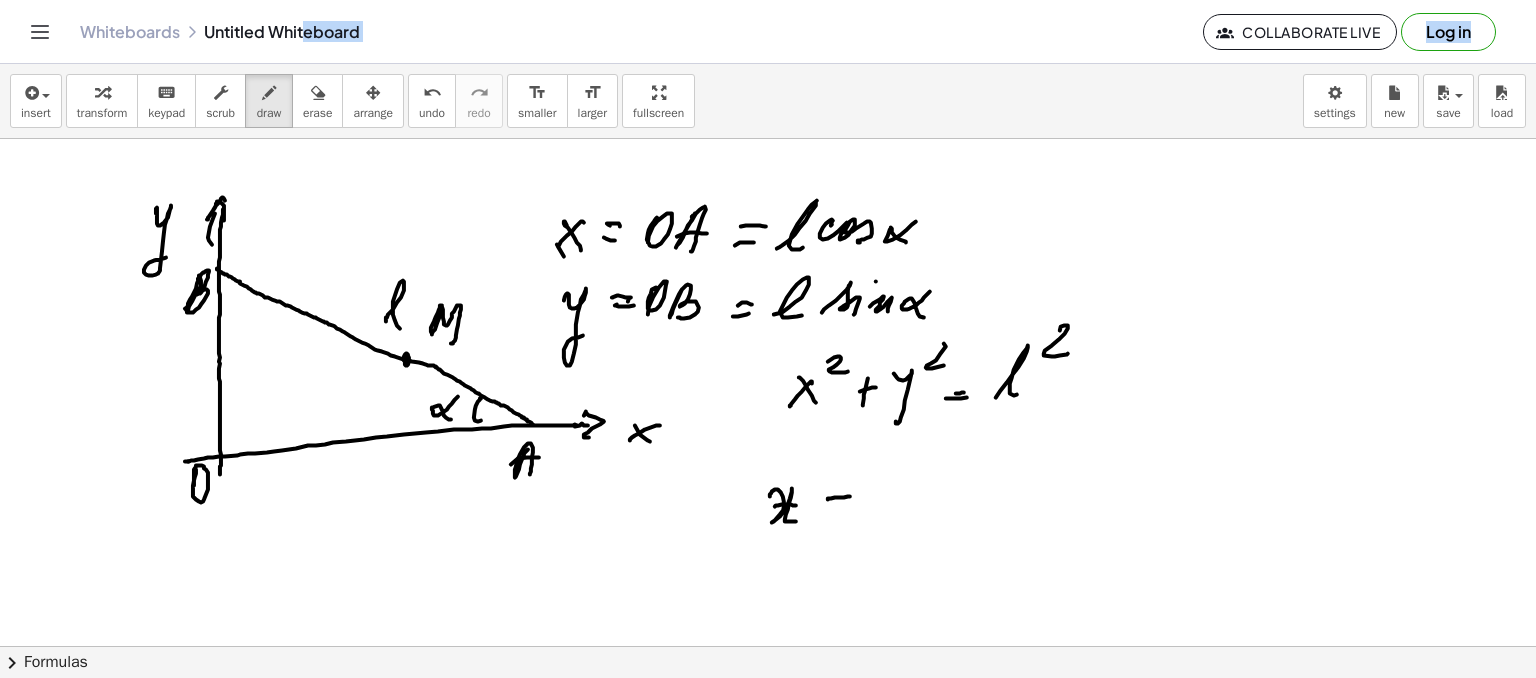click at bounding box center (768, 698) 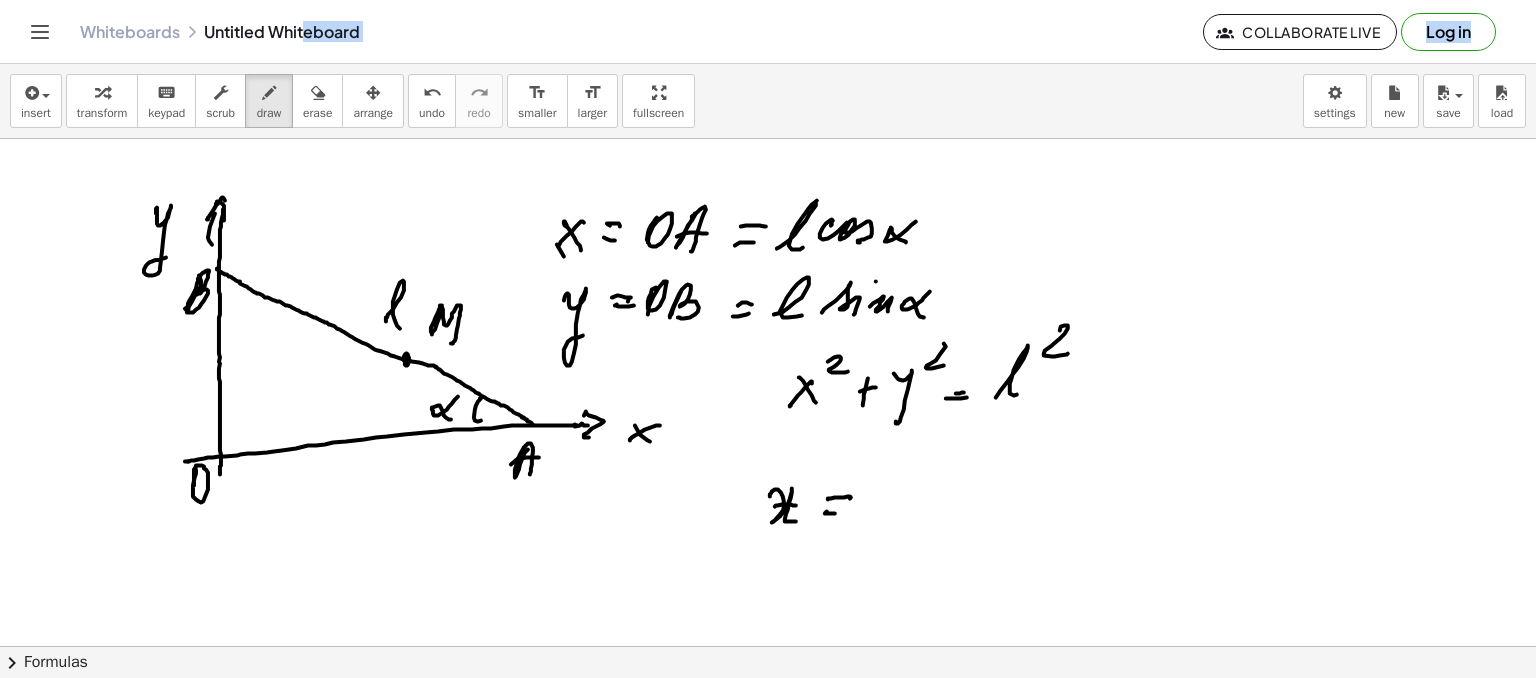 drag, startPoint x: 835, startPoint y: 513, endPoint x: 871, endPoint y: 505, distance: 36.878178 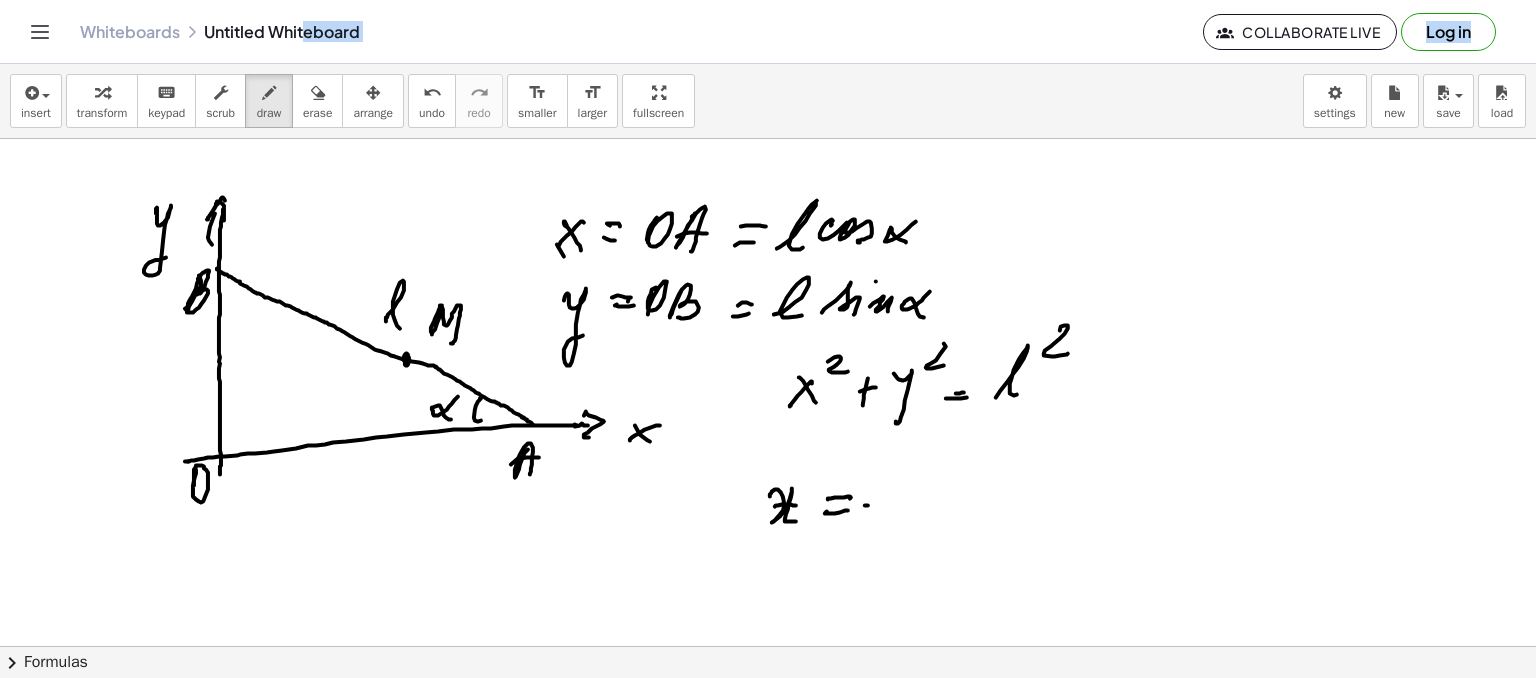click at bounding box center [768, 698] 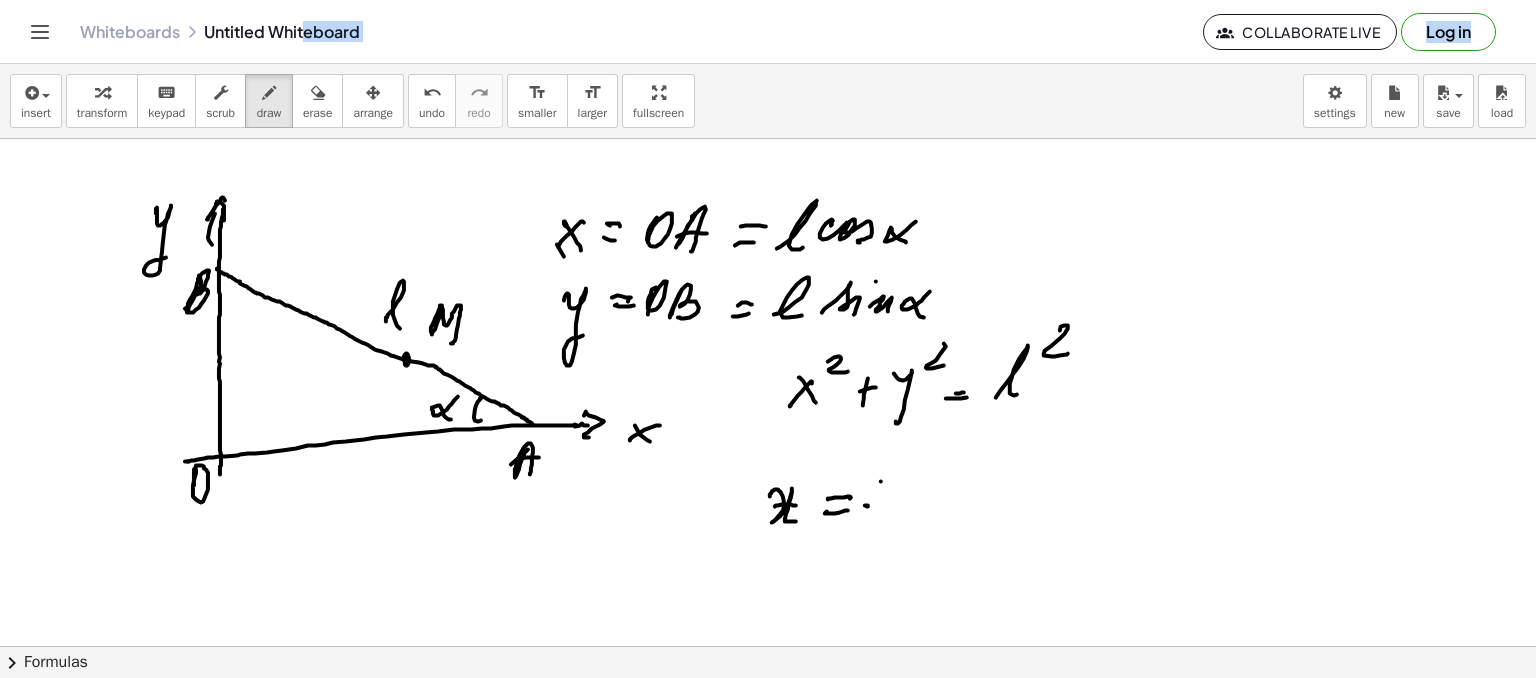 drag, startPoint x: 881, startPoint y: 481, endPoint x: 892, endPoint y: 479, distance: 11.18034 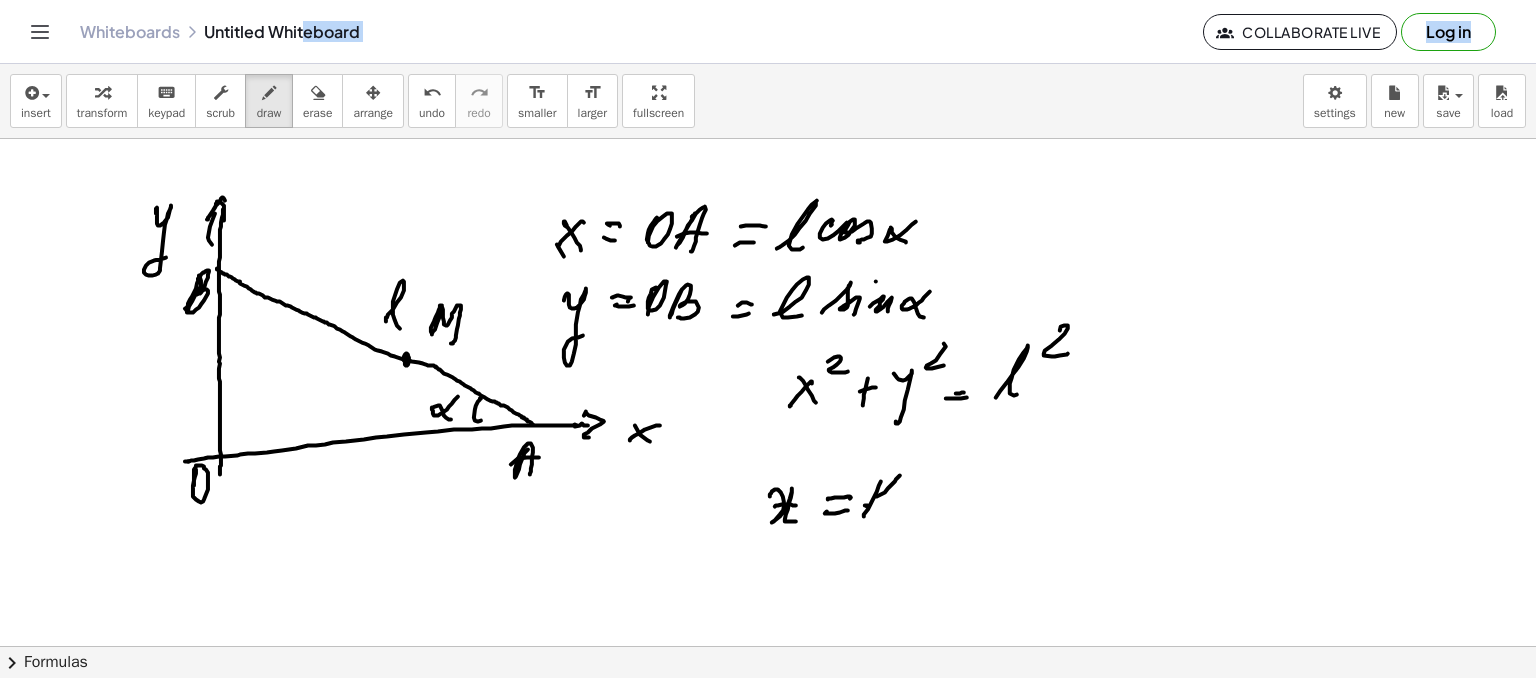 drag, startPoint x: 881, startPoint y: 494, endPoint x: 903, endPoint y: 497, distance: 22.203604 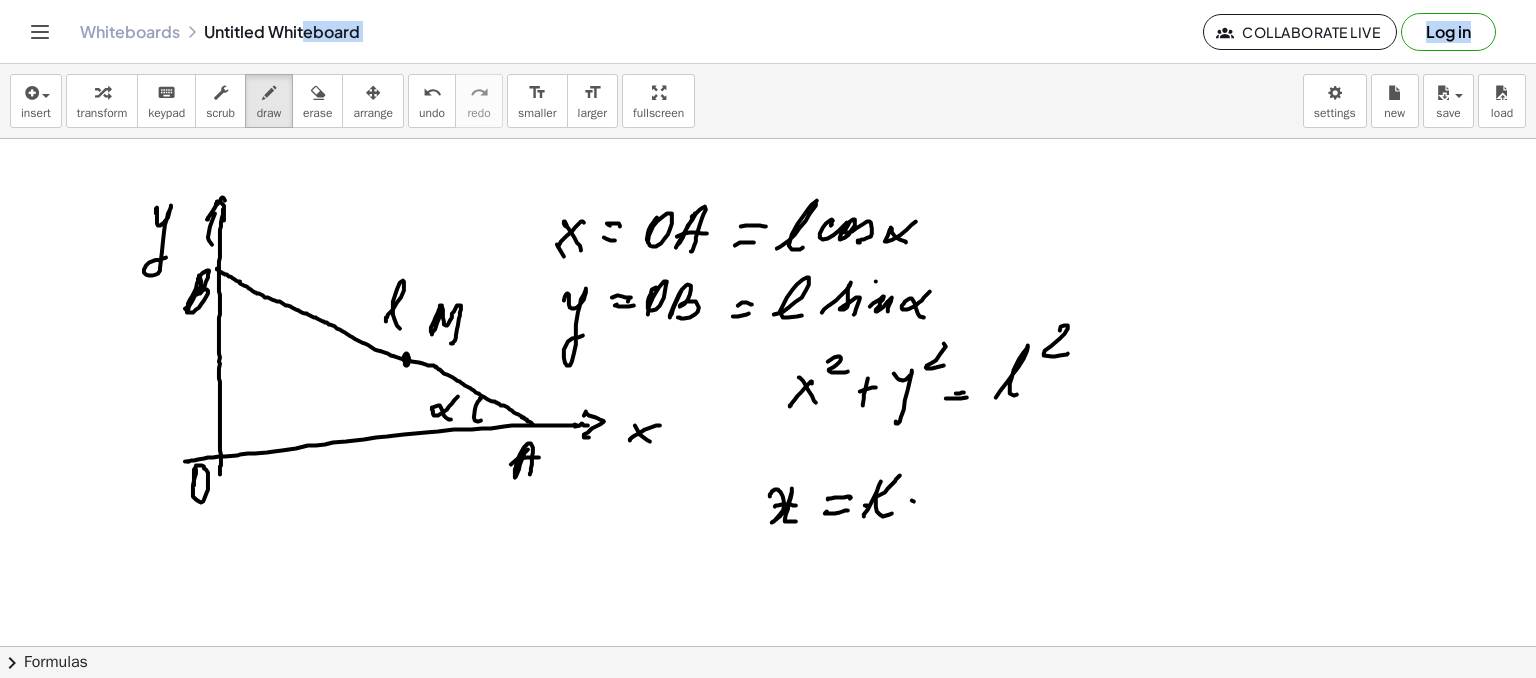 click at bounding box center (768, 698) 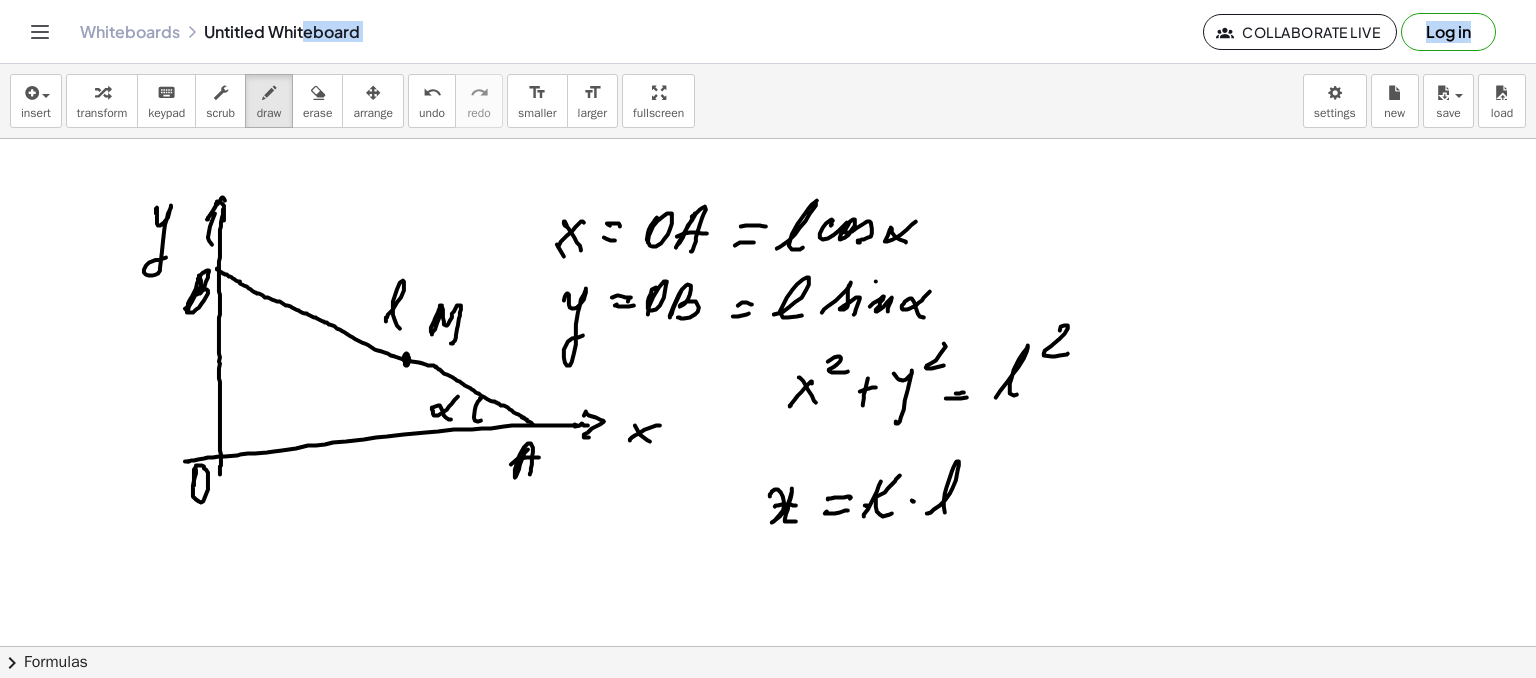 drag, startPoint x: 928, startPoint y: 513, endPoint x: 958, endPoint y: 508, distance: 30.413813 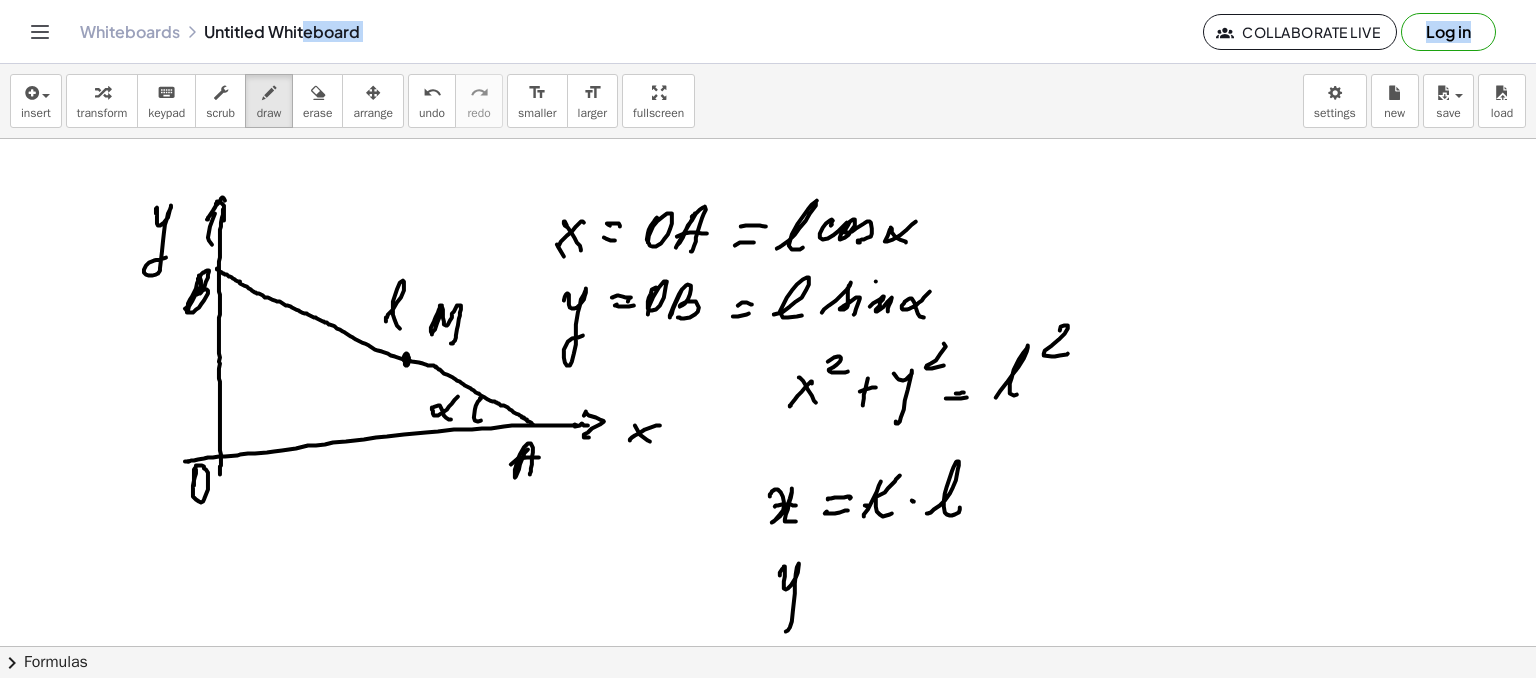 drag, startPoint x: 780, startPoint y: 575, endPoint x: 817, endPoint y: 594, distance: 41.59327 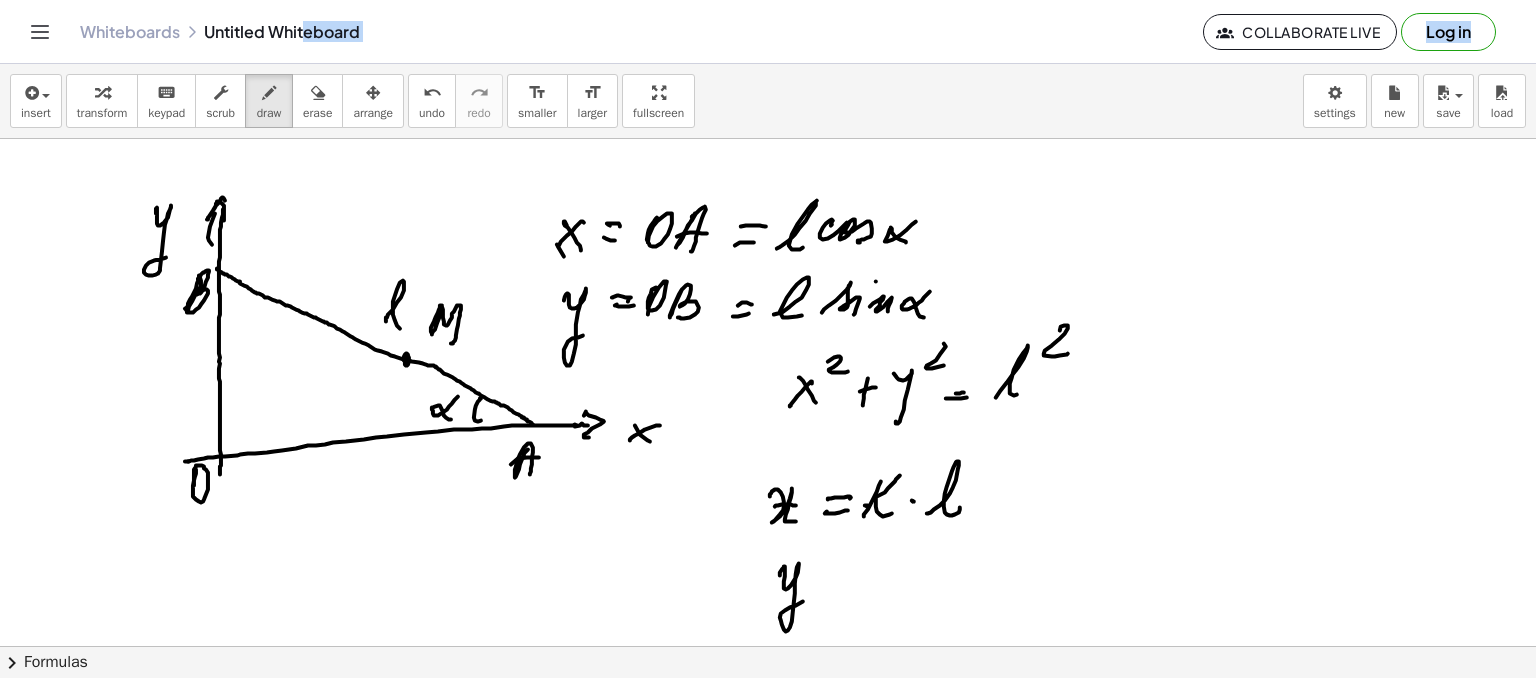 click at bounding box center [768, 698] 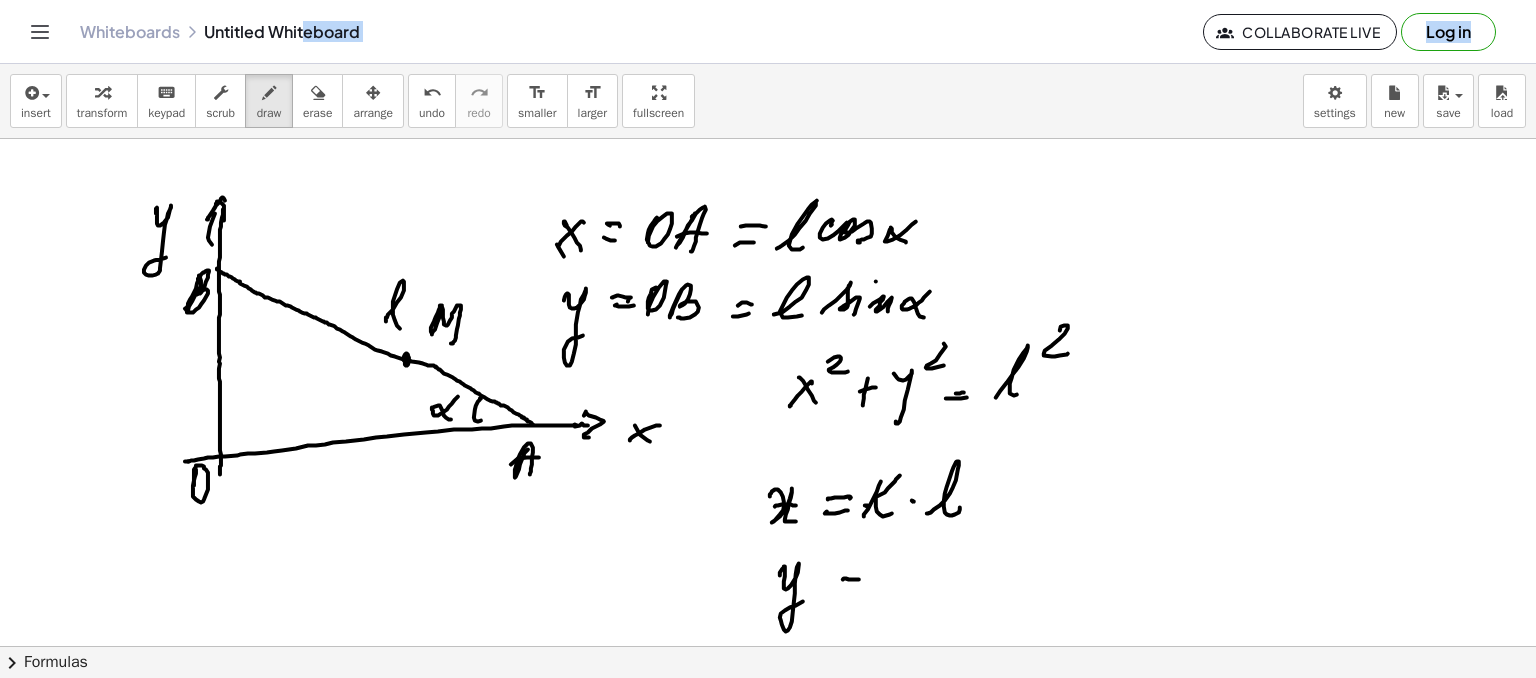 drag, startPoint x: 846, startPoint y: 587, endPoint x: 863, endPoint y: 582, distance: 17.720045 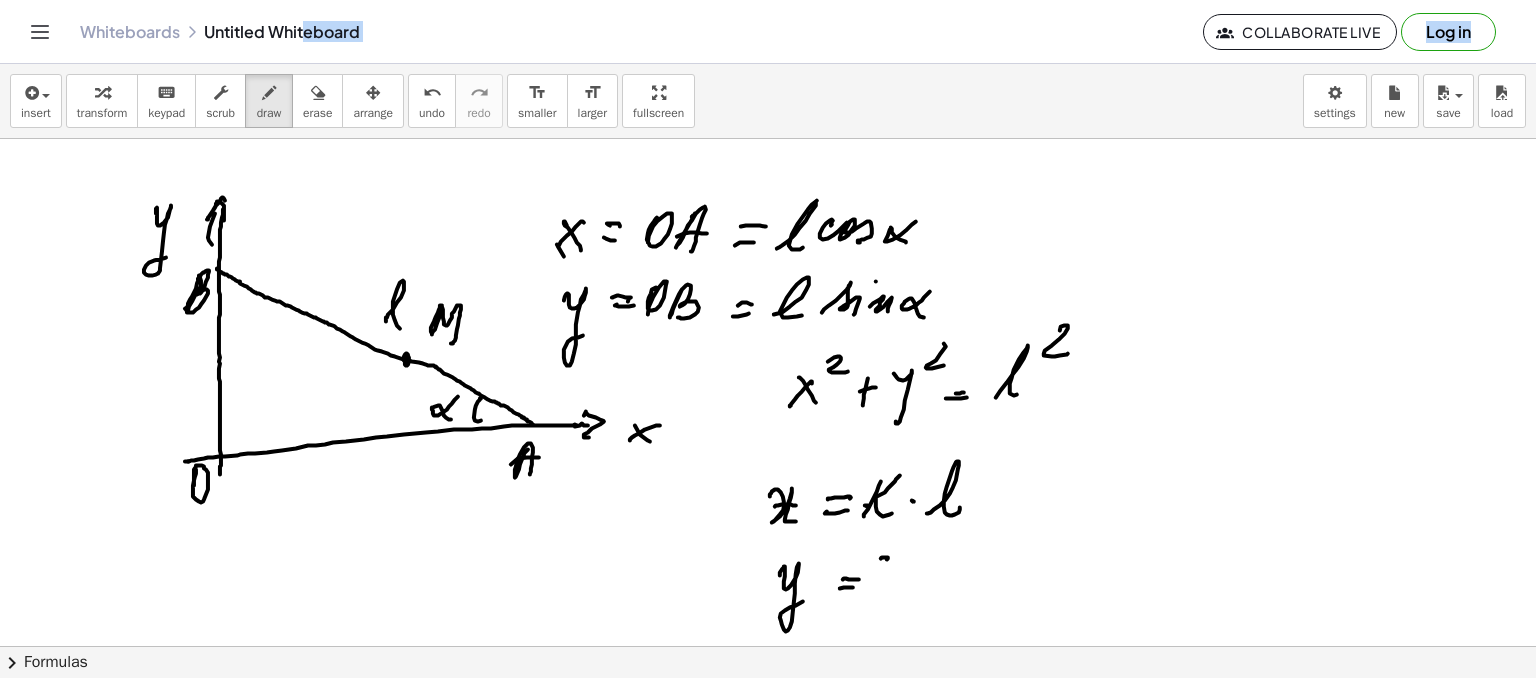 drag, startPoint x: 887, startPoint y: 558, endPoint x: 875, endPoint y: 601, distance: 44.64303 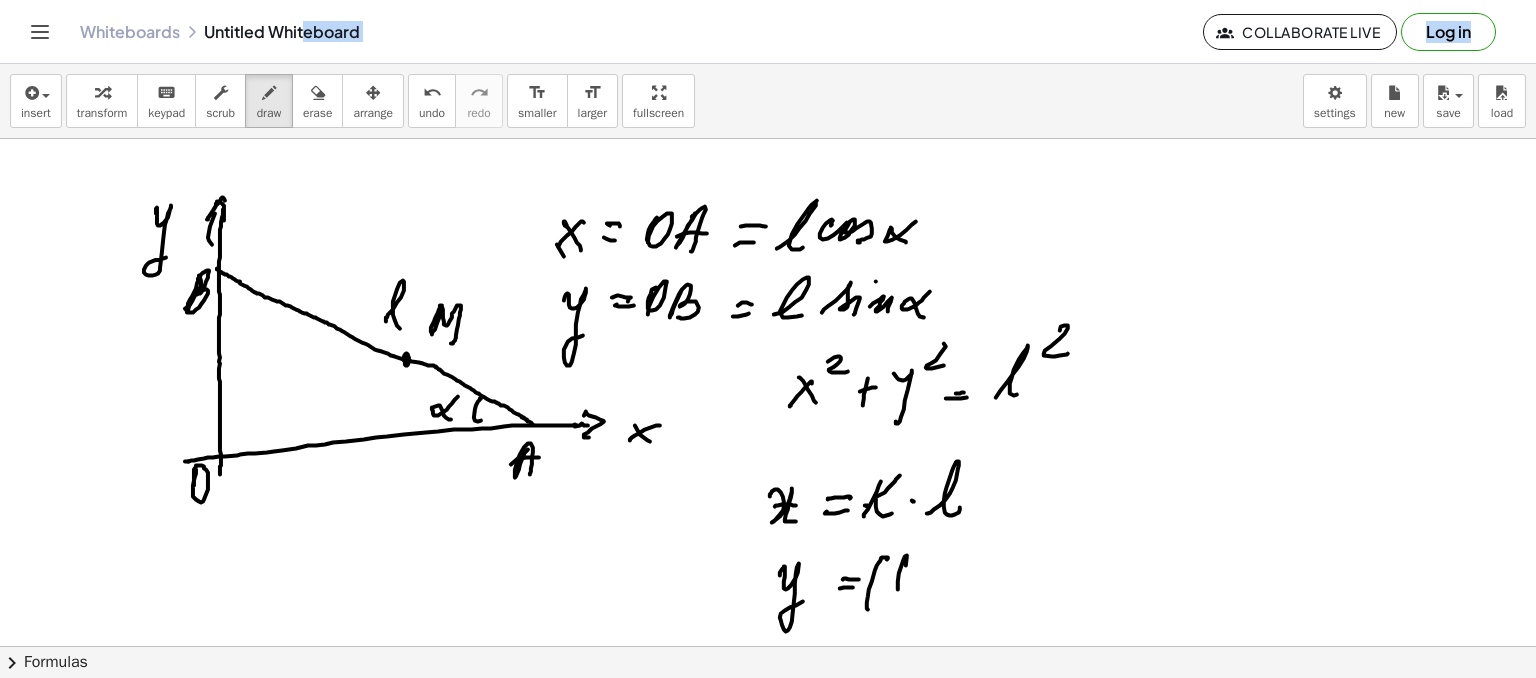 drag, startPoint x: 899, startPoint y: 573, endPoint x: 904, endPoint y: 590, distance: 17.720045 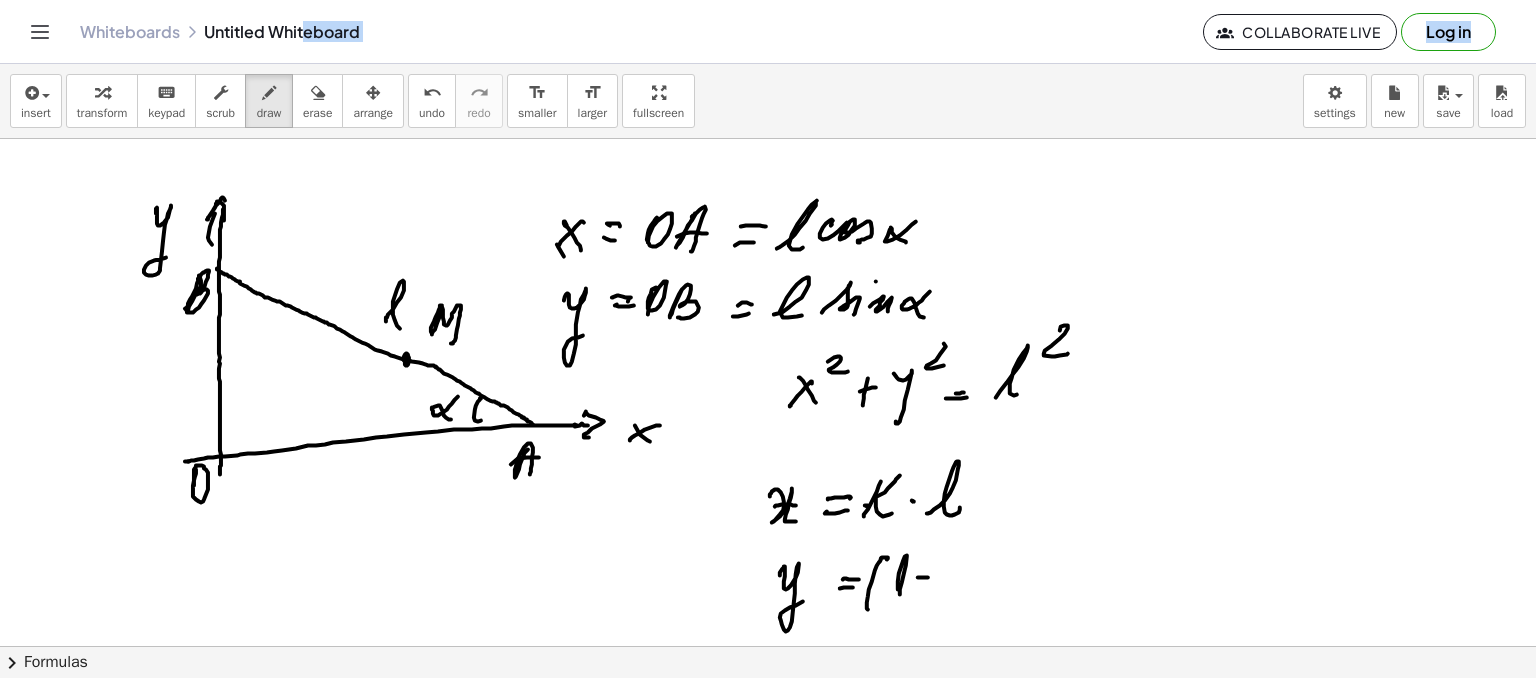 click at bounding box center (768, 698) 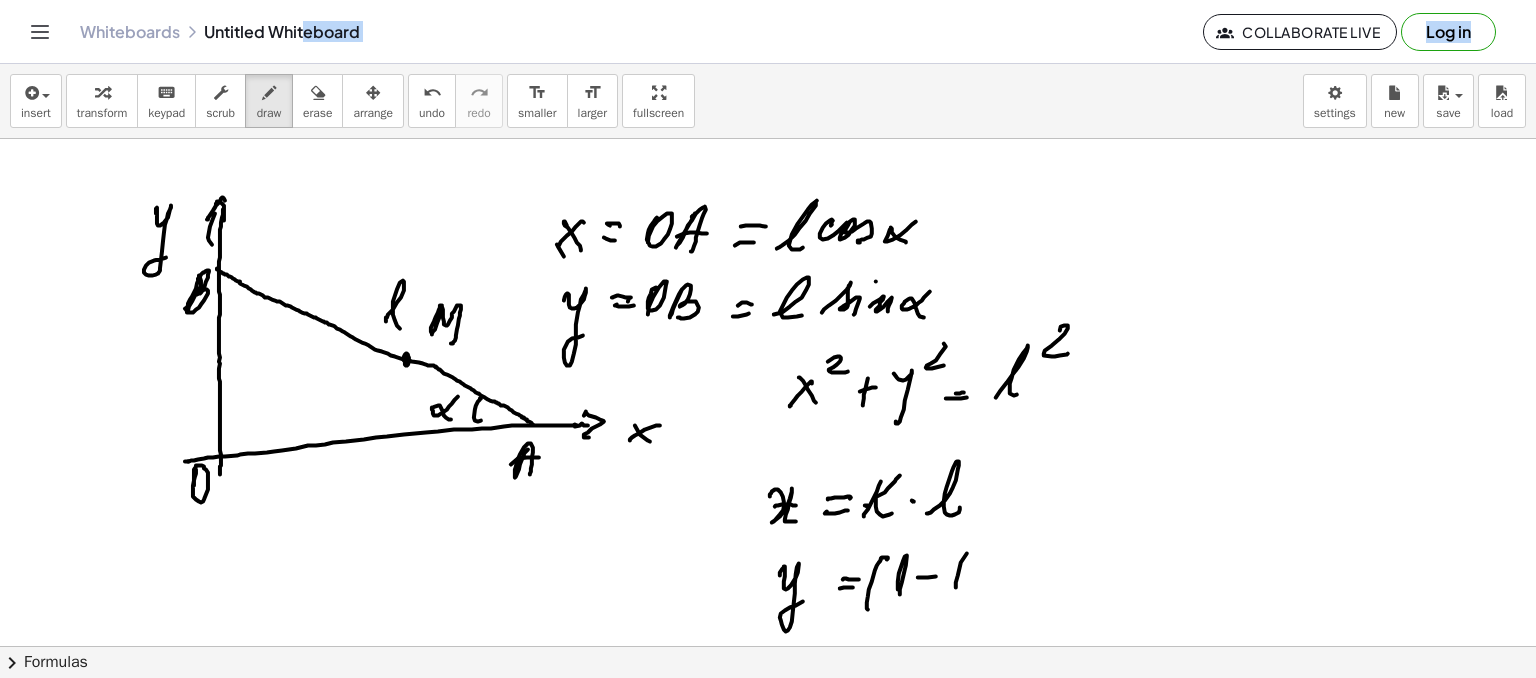 drag, startPoint x: 961, startPoint y: 562, endPoint x: 982, endPoint y: 552, distance: 23.259407 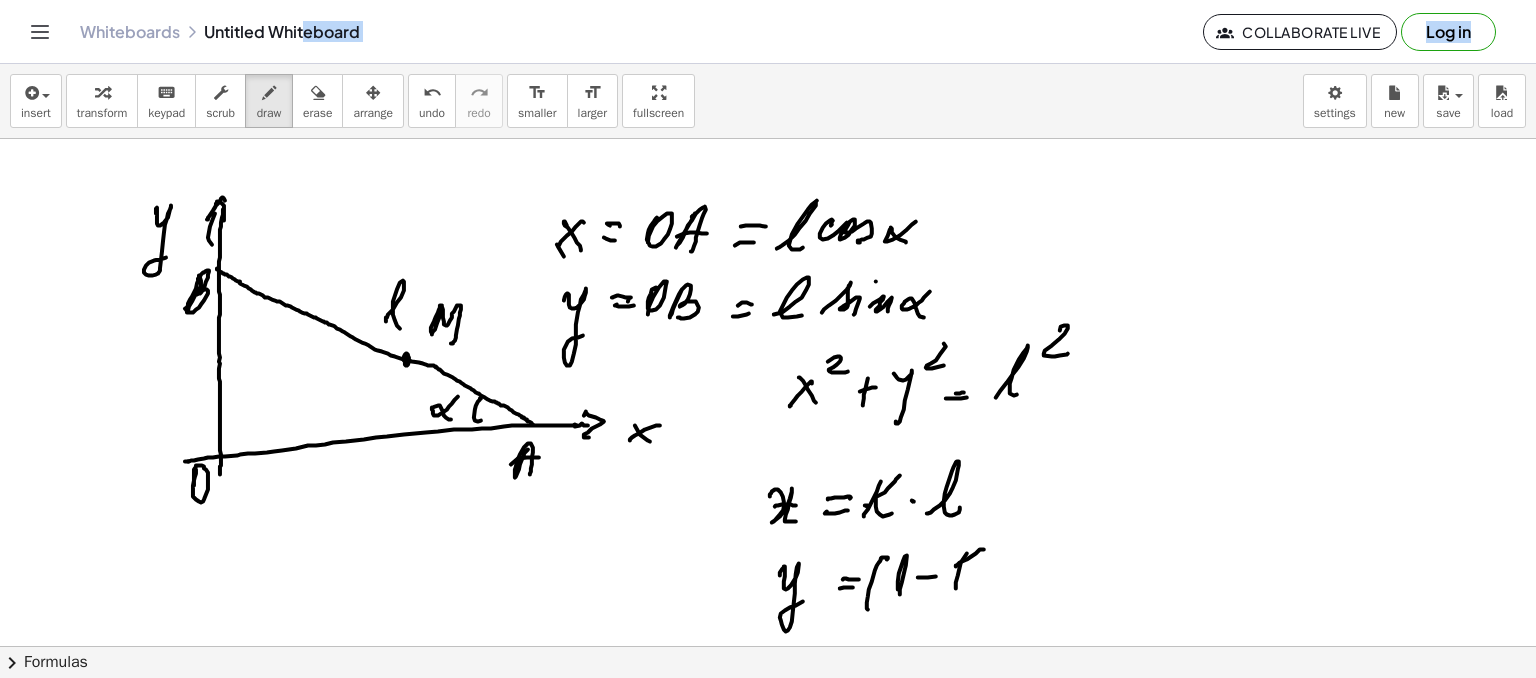 drag, startPoint x: 956, startPoint y: 566, endPoint x: 992, endPoint y: 563, distance: 36.124783 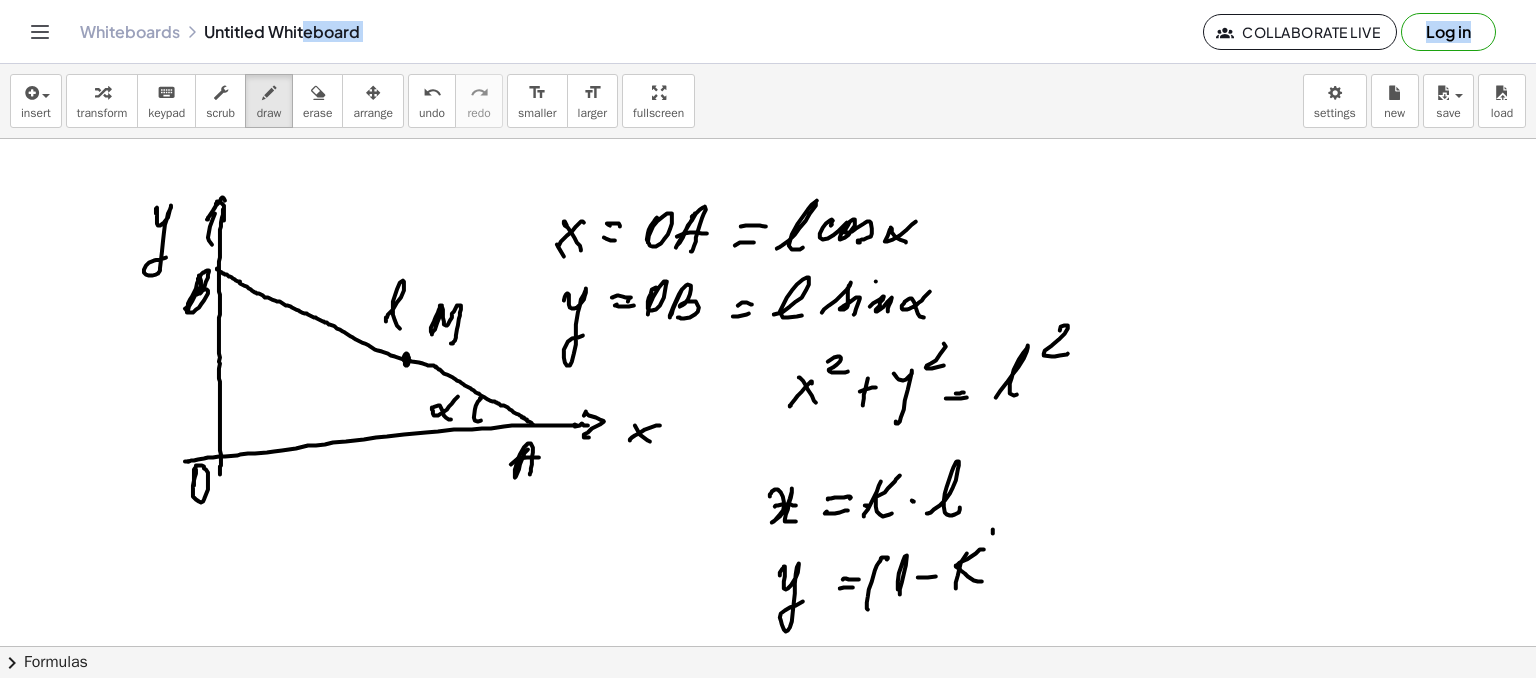 drag, startPoint x: 993, startPoint y: 529, endPoint x: 992, endPoint y: 588, distance: 59.008472 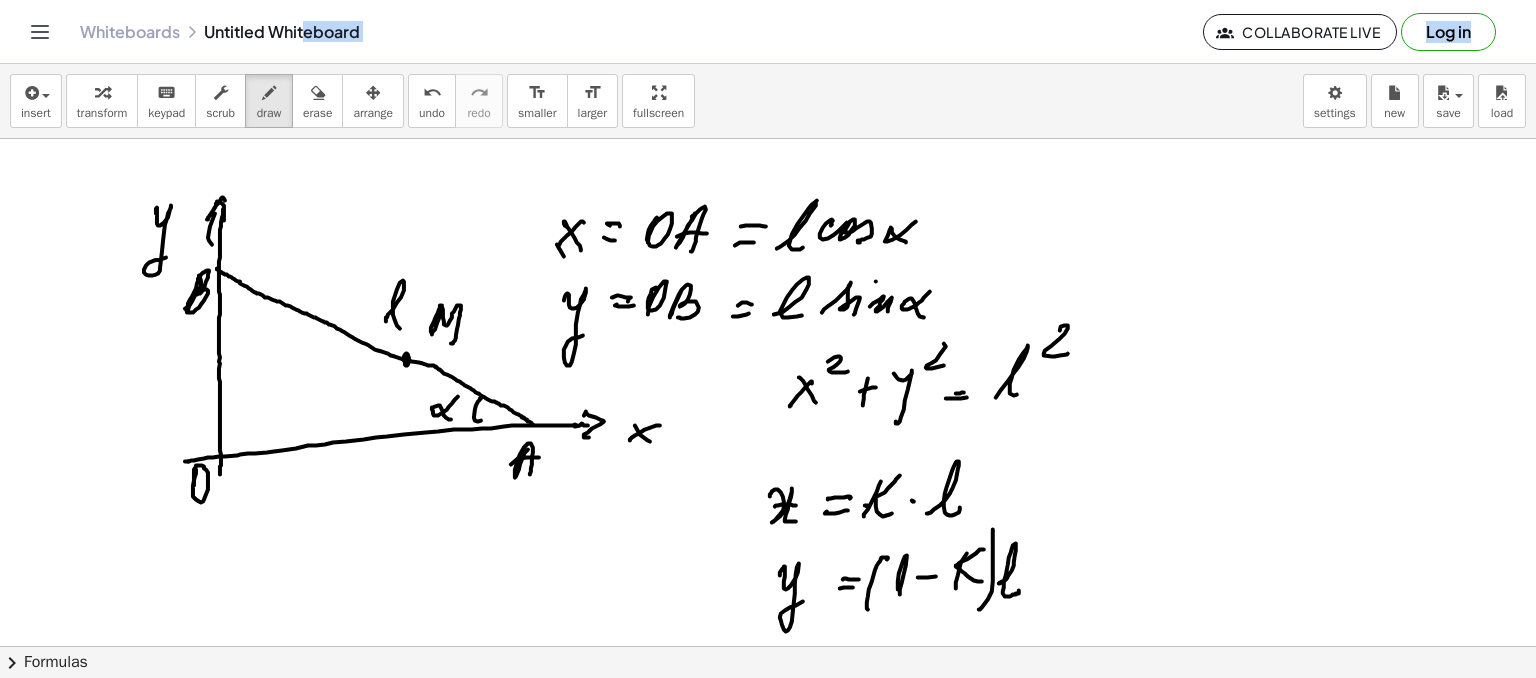 drag, startPoint x: 999, startPoint y: 583, endPoint x: 1012, endPoint y: 585, distance: 13.152946 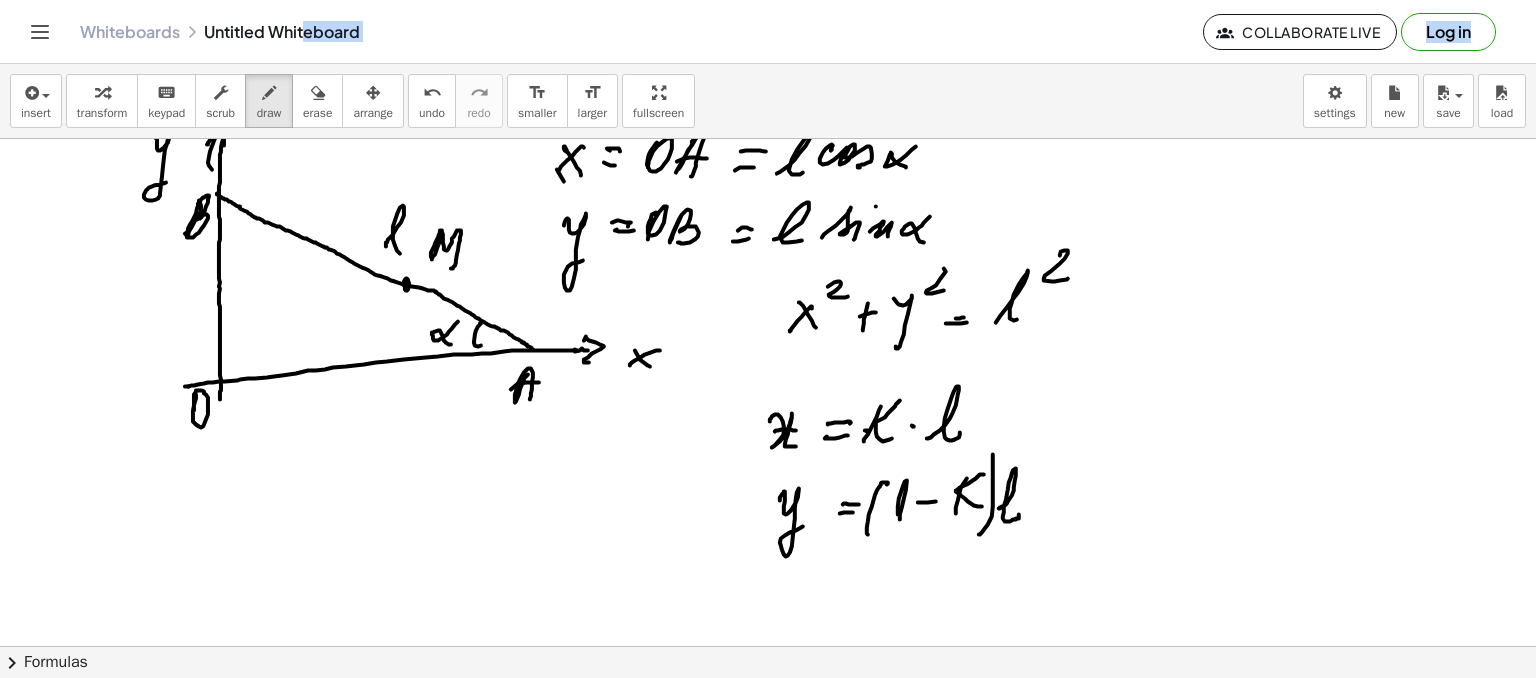 scroll, scrollTop: 80, scrollLeft: 0, axis: vertical 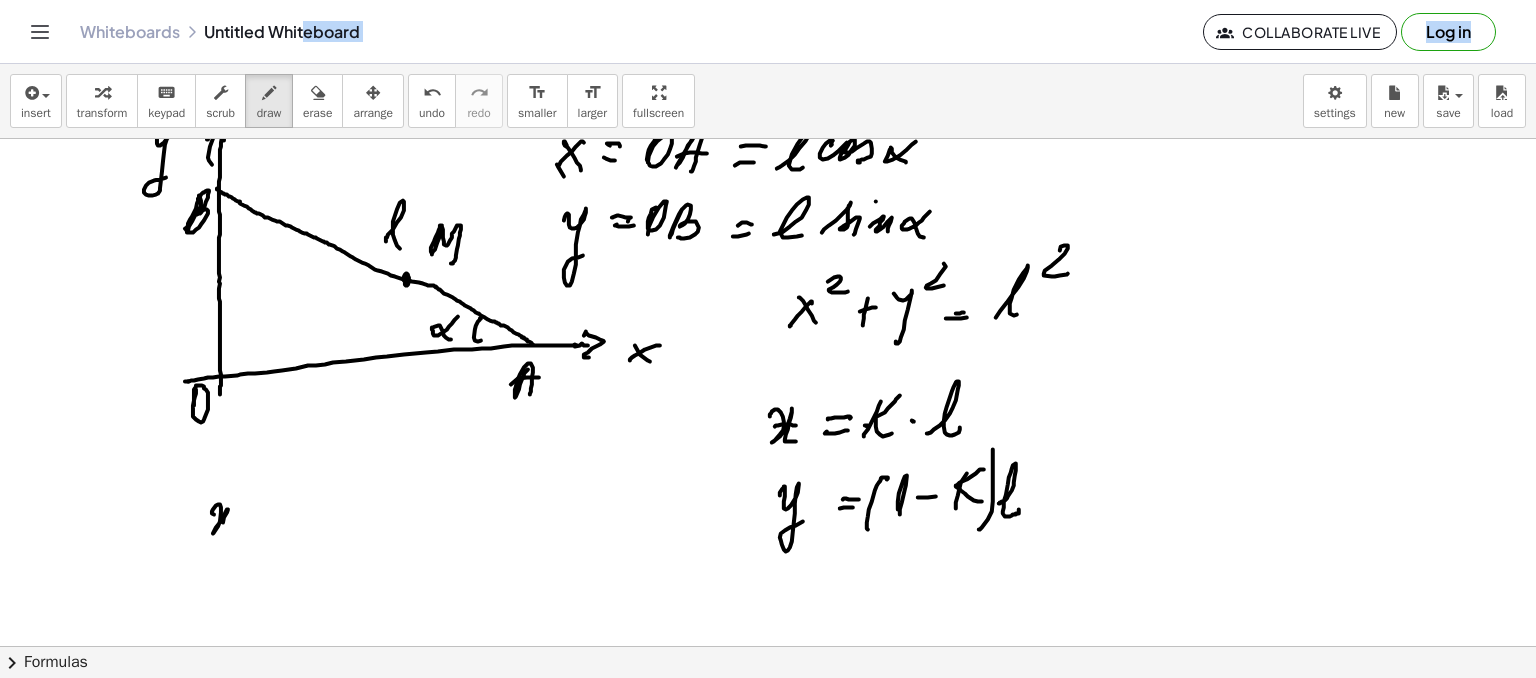 drag, startPoint x: 214, startPoint y: 514, endPoint x: 224, endPoint y: 529, distance: 18.027756 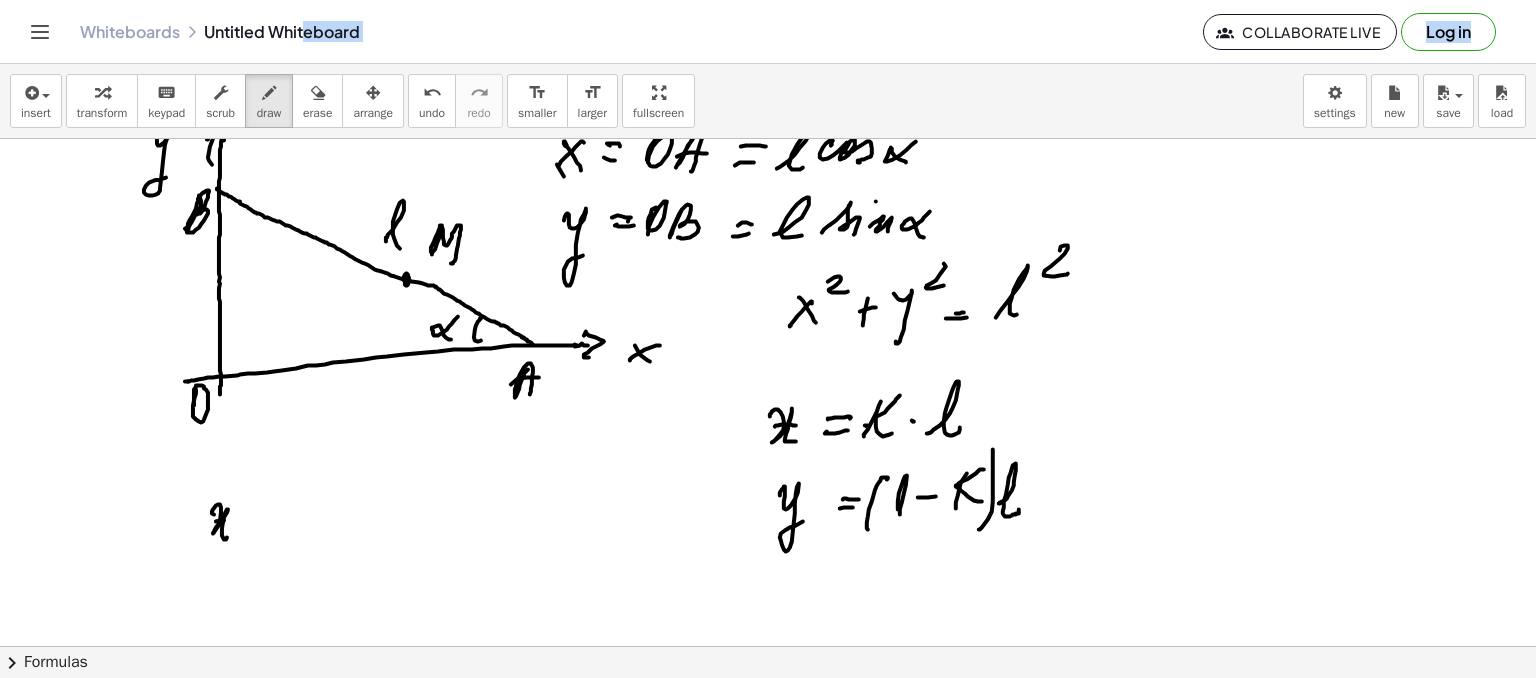 drag, startPoint x: 224, startPoint y: 520, endPoint x: 258, endPoint y: 537, distance: 38.013157 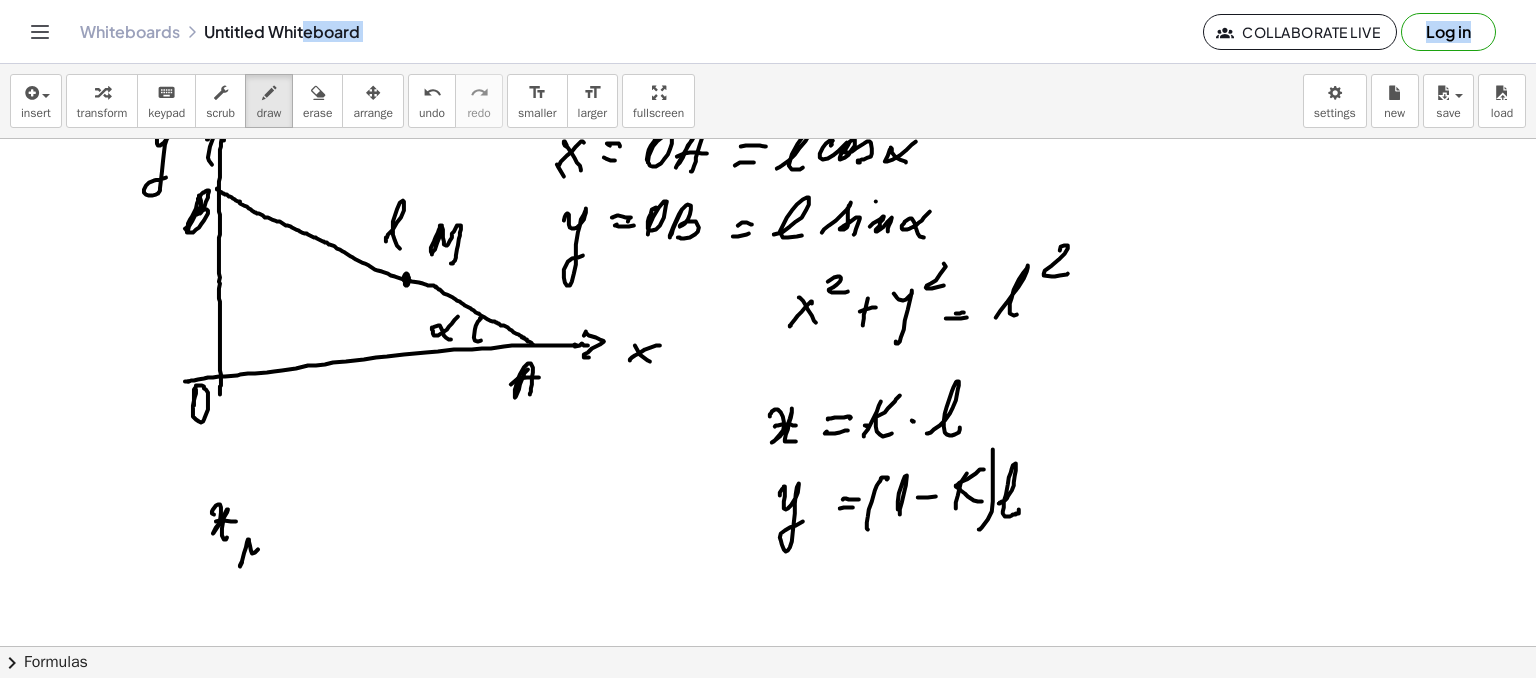 drag, startPoint x: 240, startPoint y: 566, endPoint x: 272, endPoint y: 565, distance: 32.01562 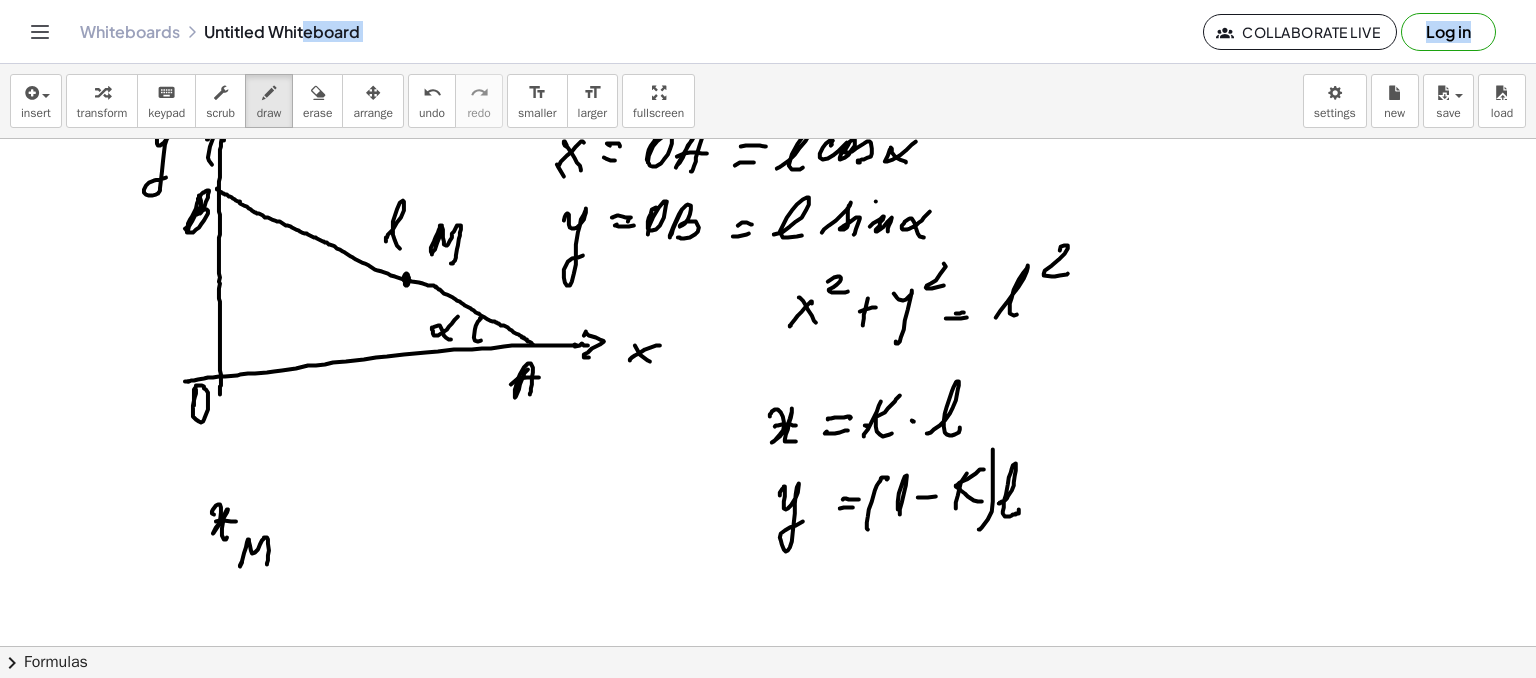 click at bounding box center [768, 618] 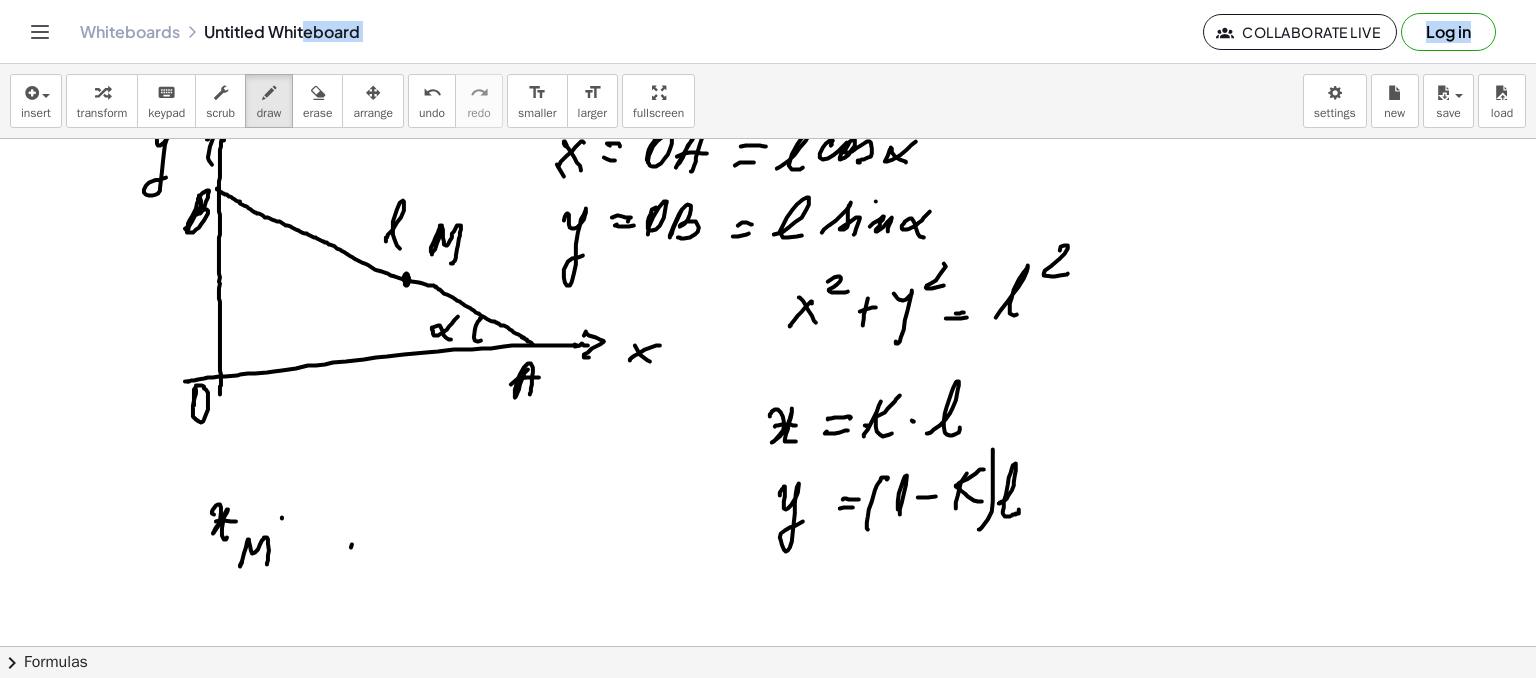 drag, startPoint x: 282, startPoint y: 518, endPoint x: 301, endPoint y: 517, distance: 19.026299 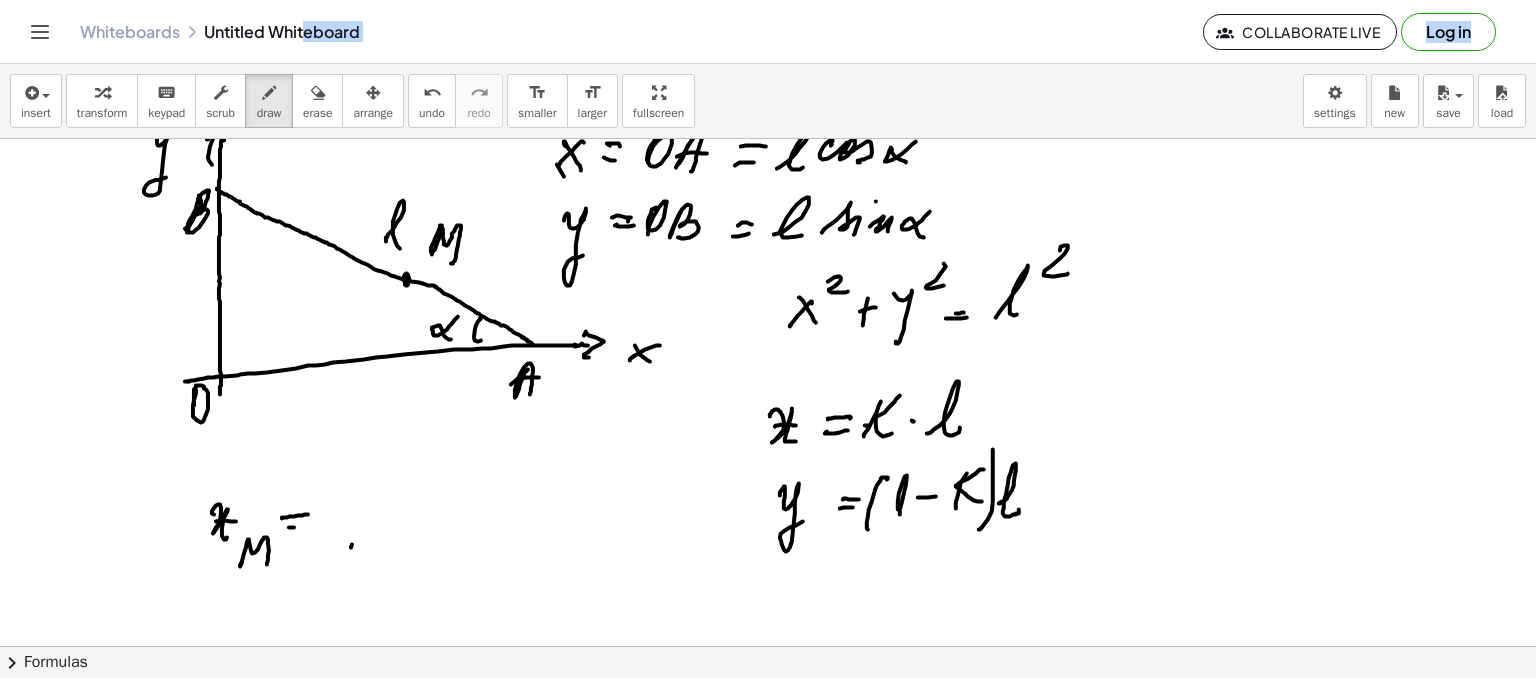 drag, startPoint x: 289, startPoint y: 527, endPoint x: 308, endPoint y: 525, distance: 19.104973 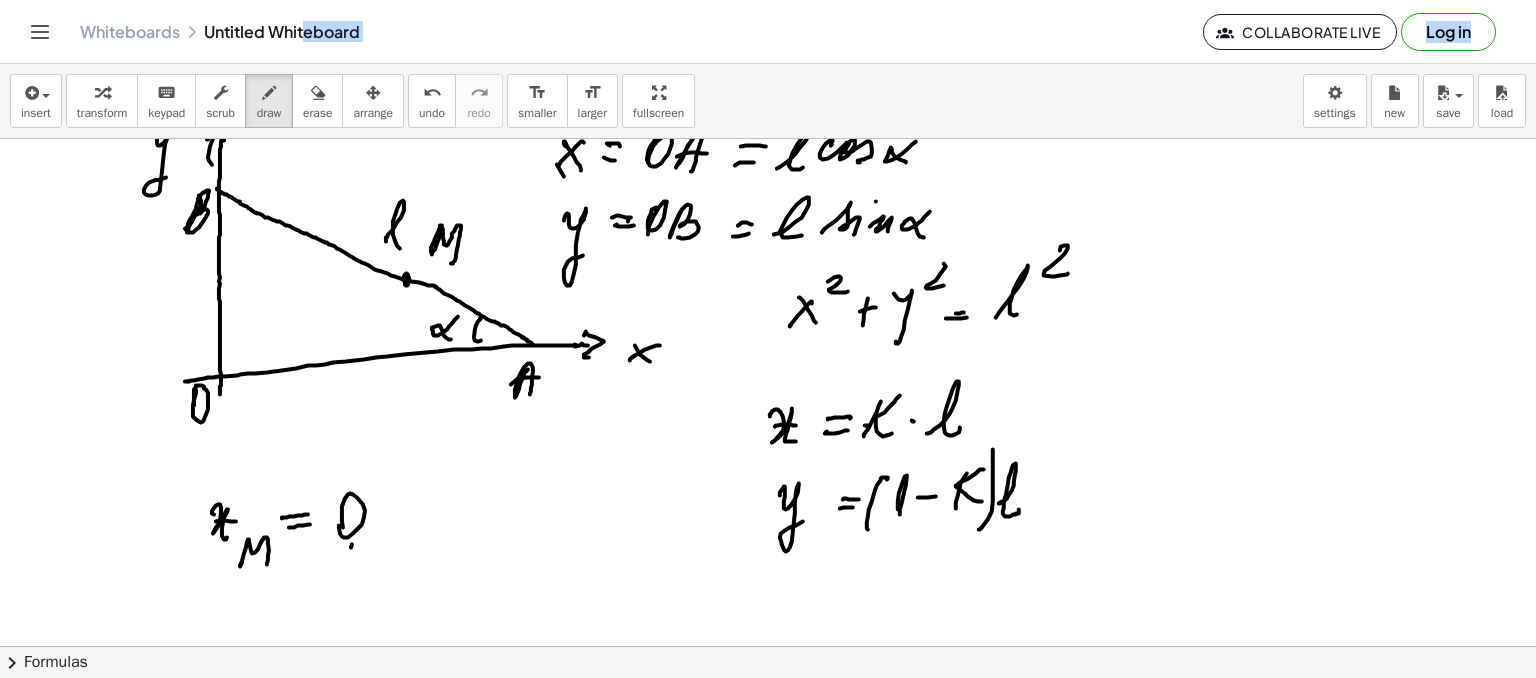 drag, startPoint x: 339, startPoint y: 528, endPoint x: 372, endPoint y: 504, distance: 40.804413 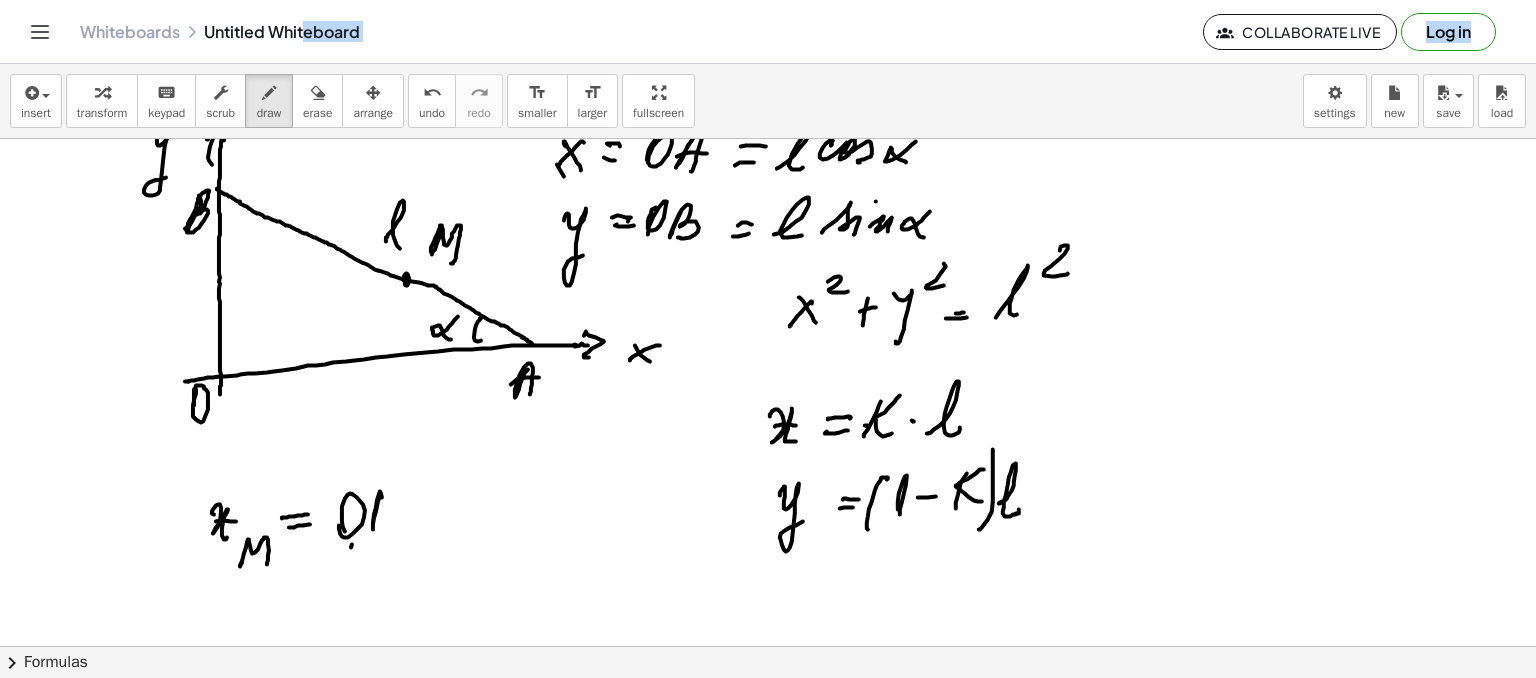 click at bounding box center (768, 618) 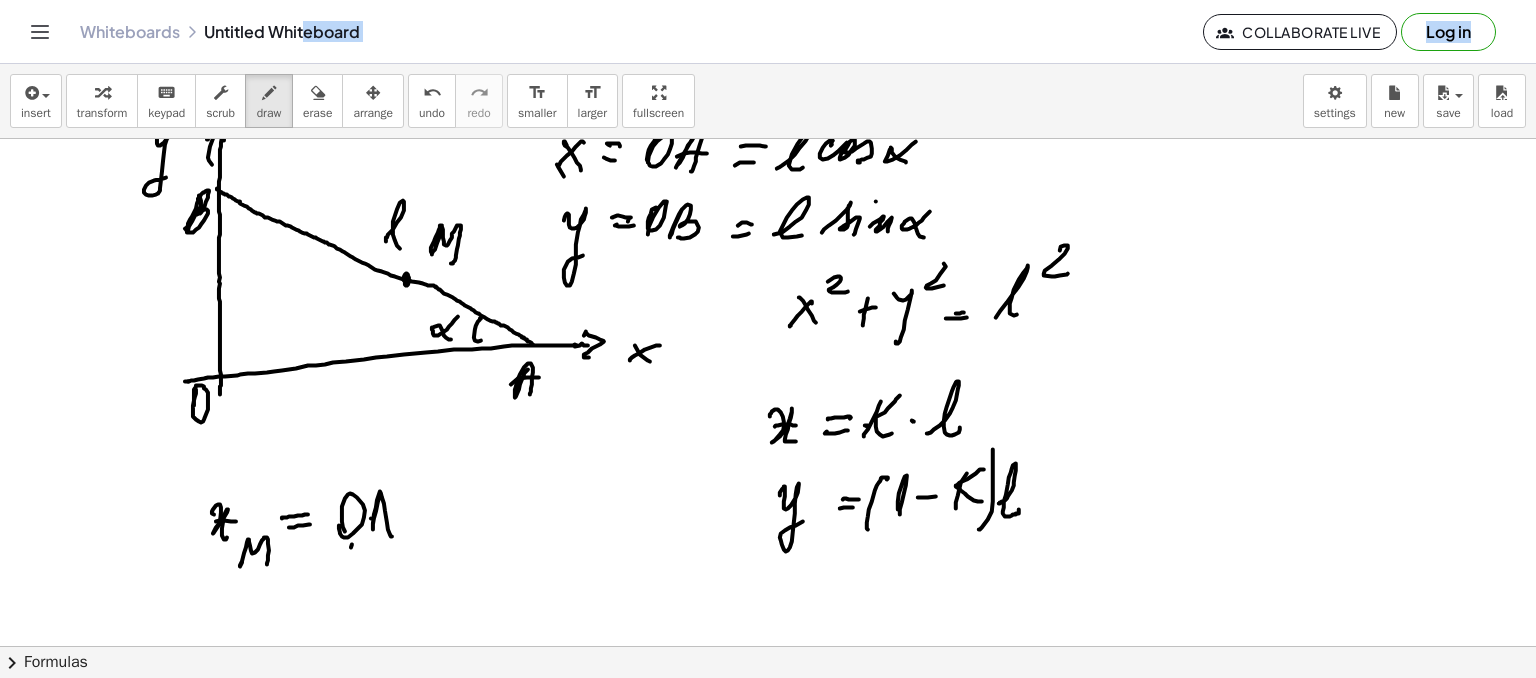 drag, startPoint x: 371, startPoint y: 518, endPoint x: 406, endPoint y: 515, distance: 35.128338 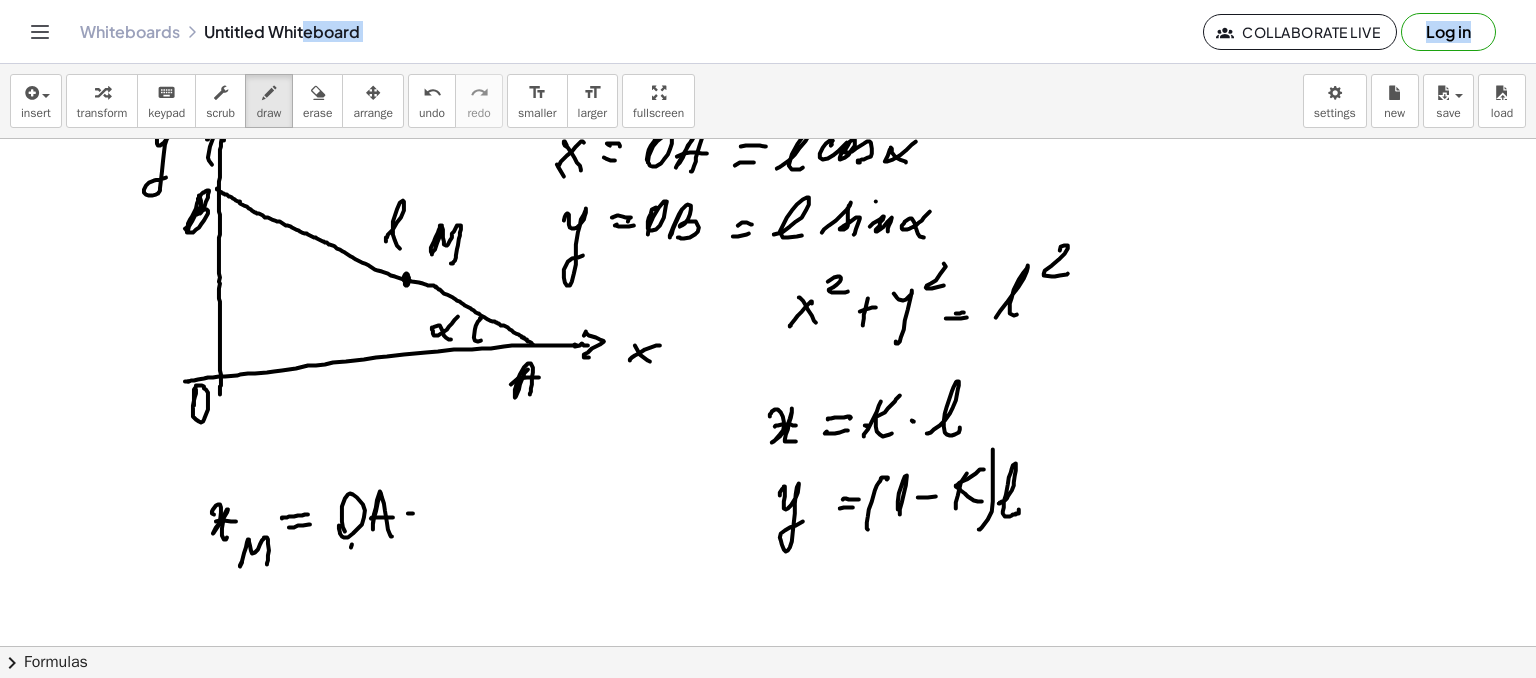 click at bounding box center (768, 618) 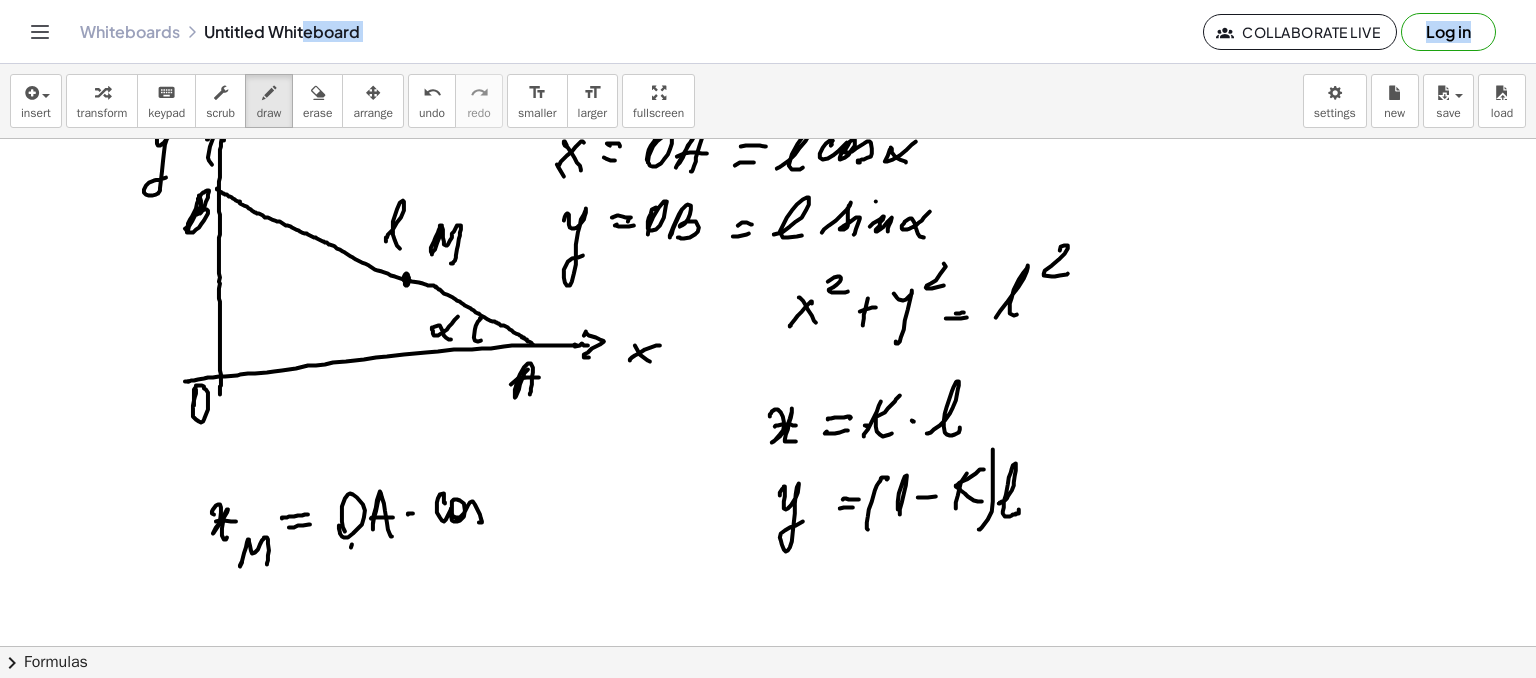 drag, startPoint x: 445, startPoint y: 503, endPoint x: 498, endPoint y: 512, distance: 53.75872 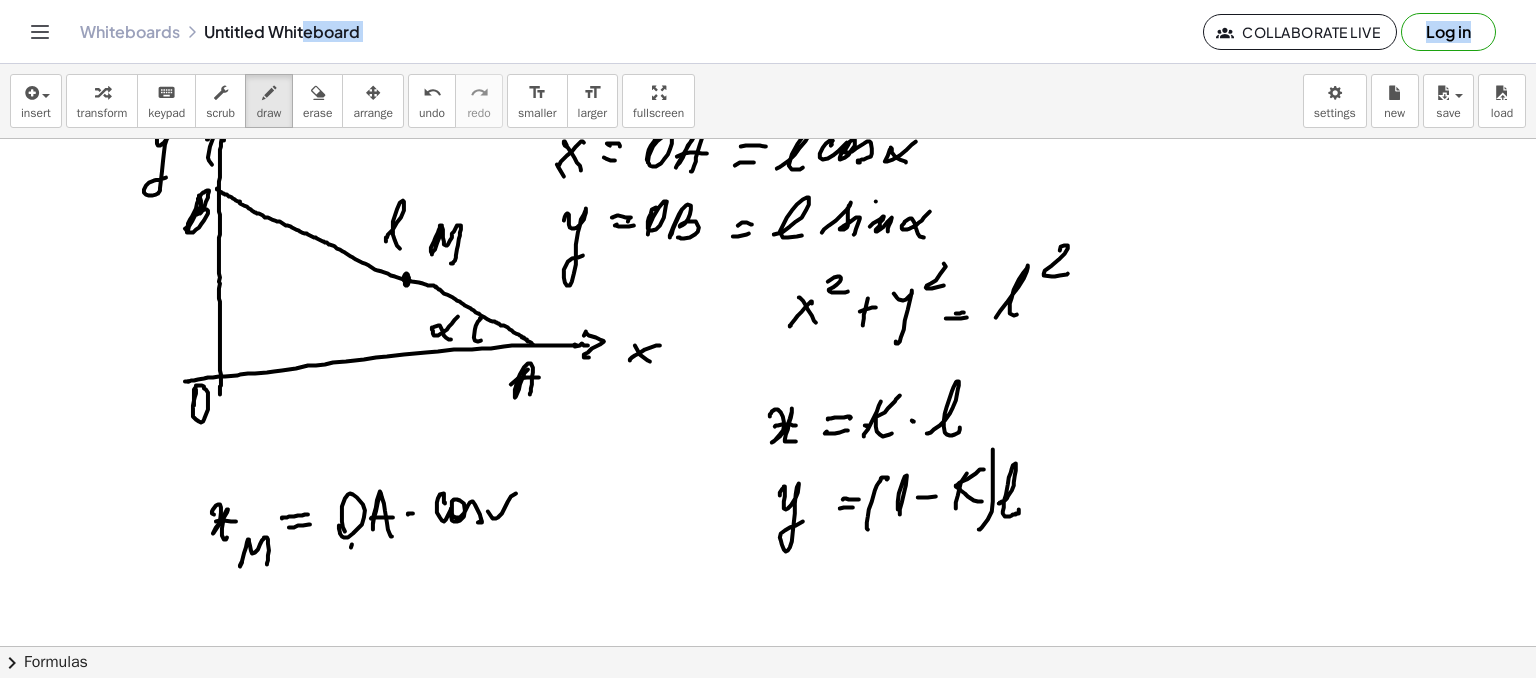 drag, startPoint x: 502, startPoint y: 513, endPoint x: 511, endPoint y: 531, distance: 20.12461 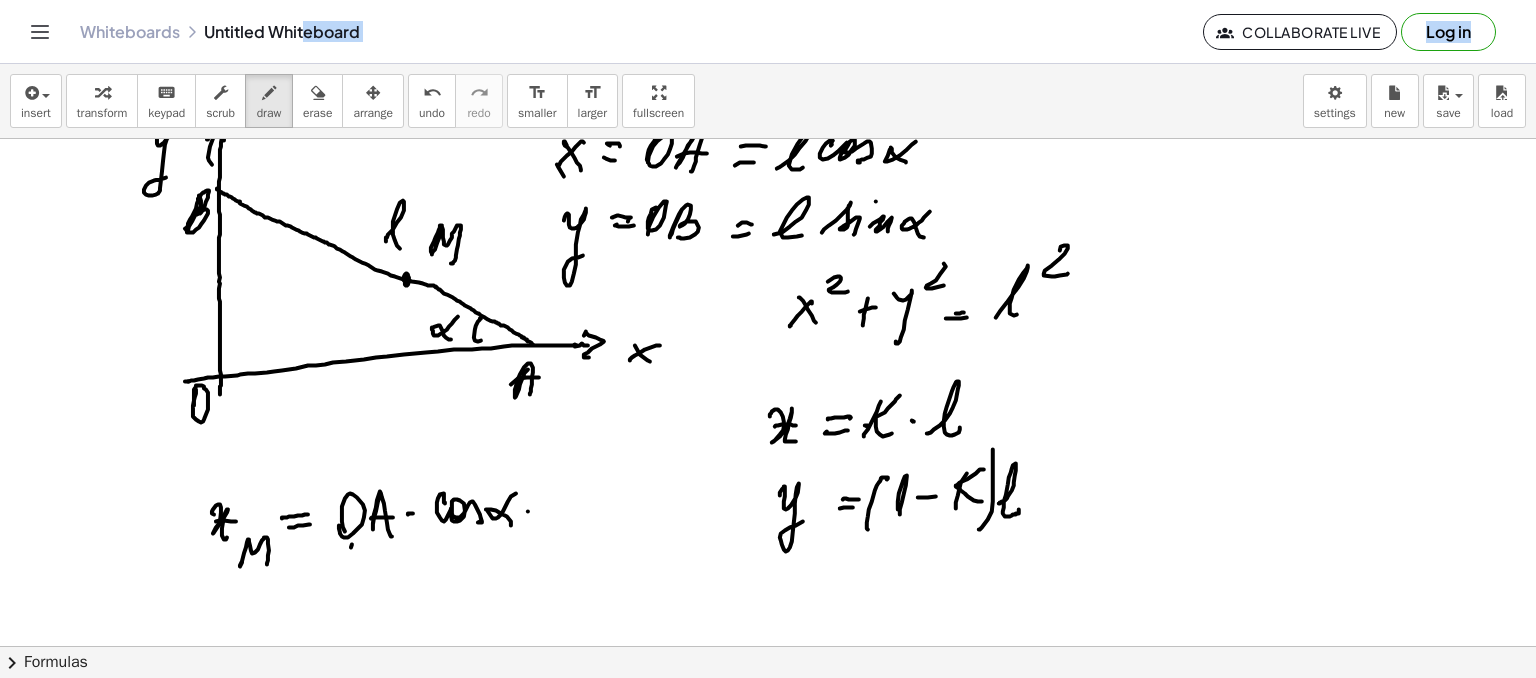 drag, startPoint x: 528, startPoint y: 511, endPoint x: 536, endPoint y: 523, distance: 14.422205 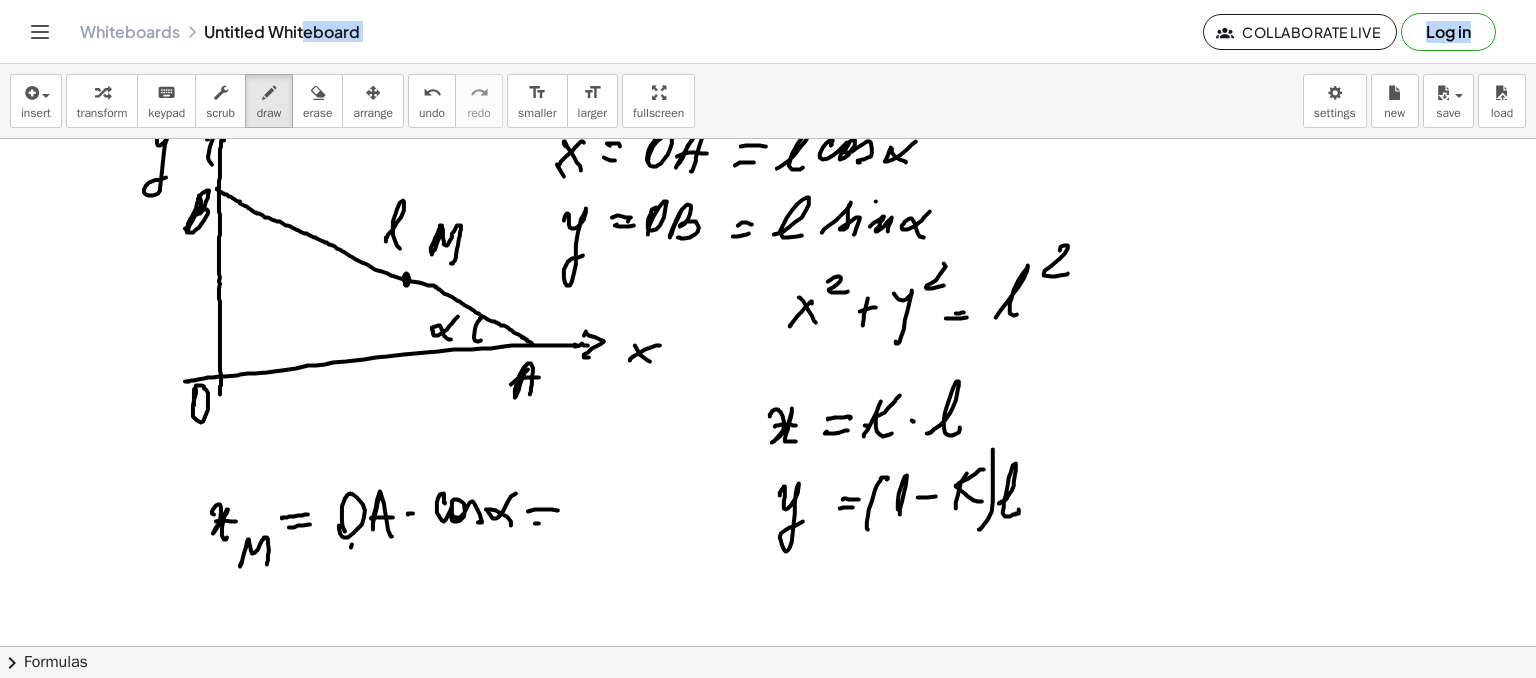 drag, startPoint x: 539, startPoint y: 523, endPoint x: 557, endPoint y: 516, distance: 19.313208 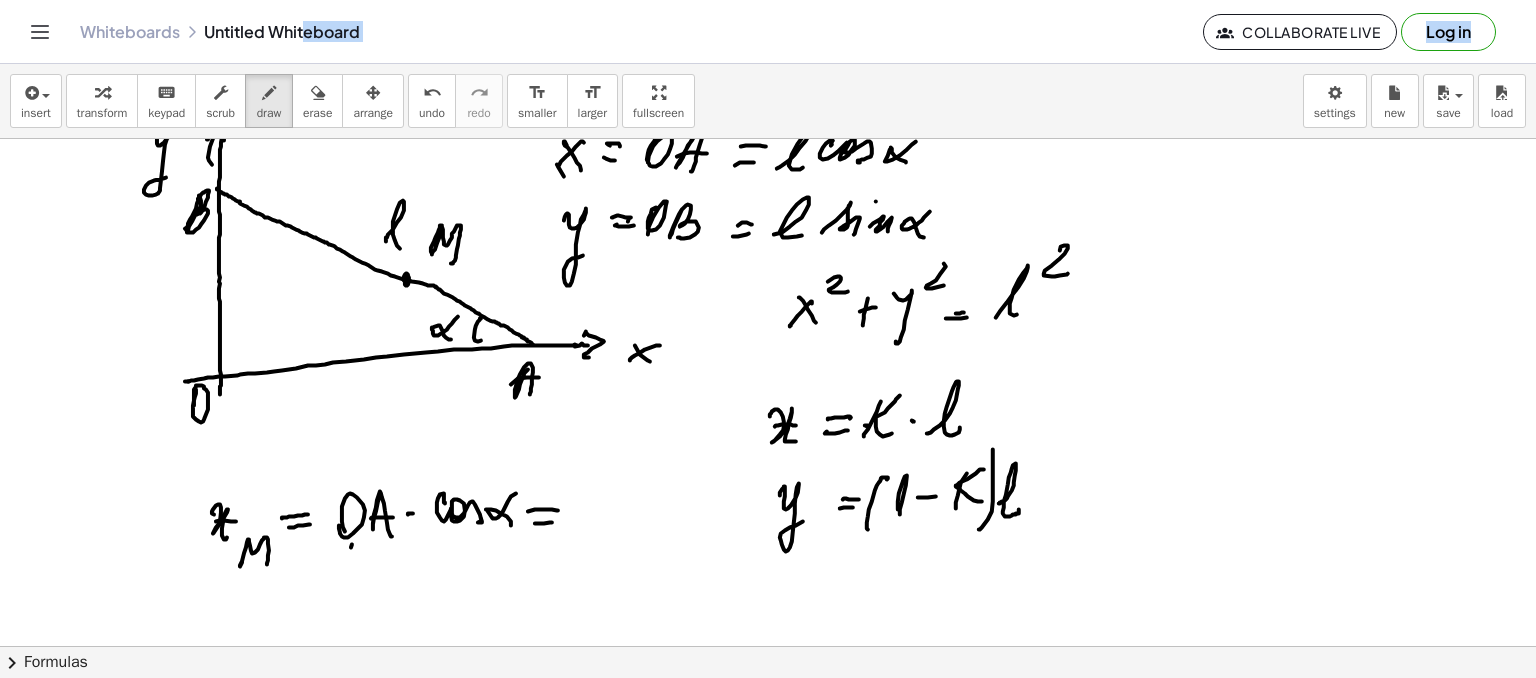 drag, startPoint x: 733, startPoint y: 429, endPoint x: 746, endPoint y: 424, distance: 13.928389 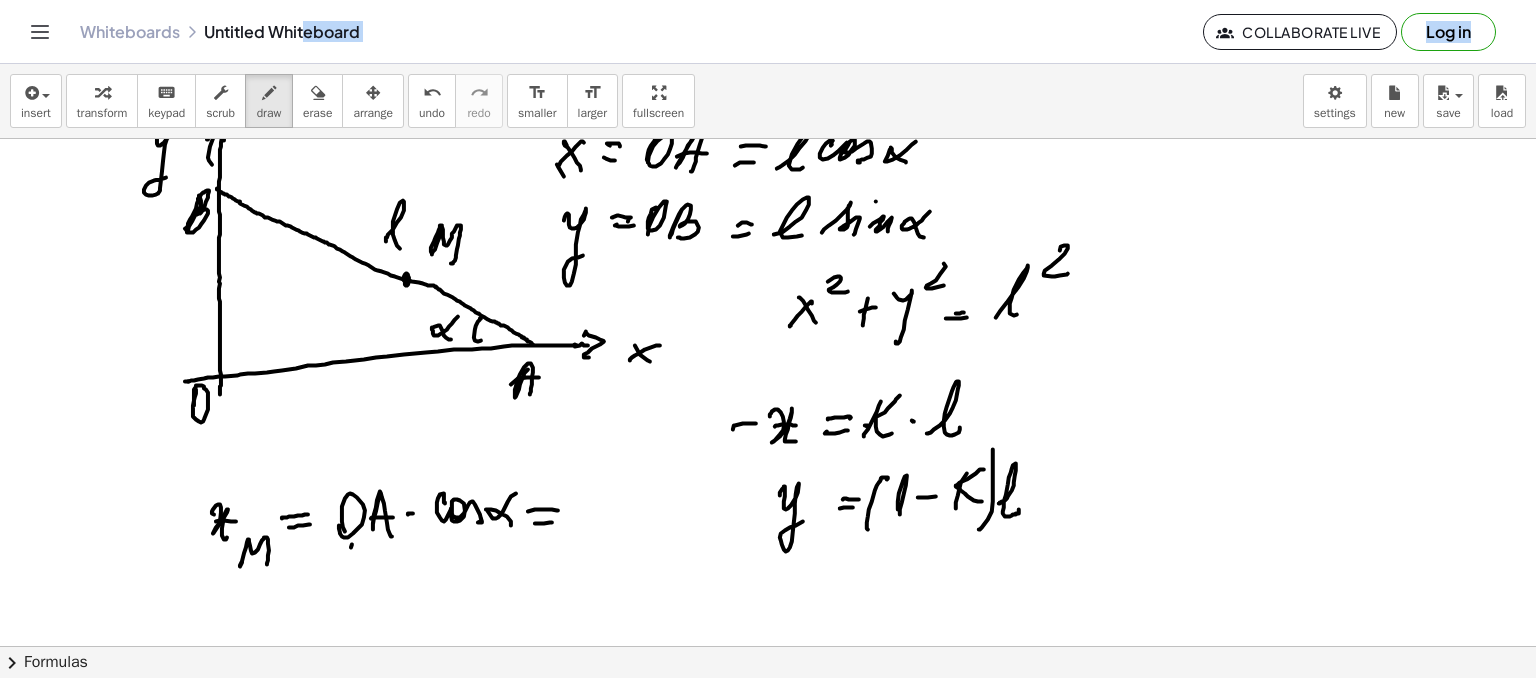 drag, startPoint x: 746, startPoint y: 431, endPoint x: 730, endPoint y: 426, distance: 16.763054 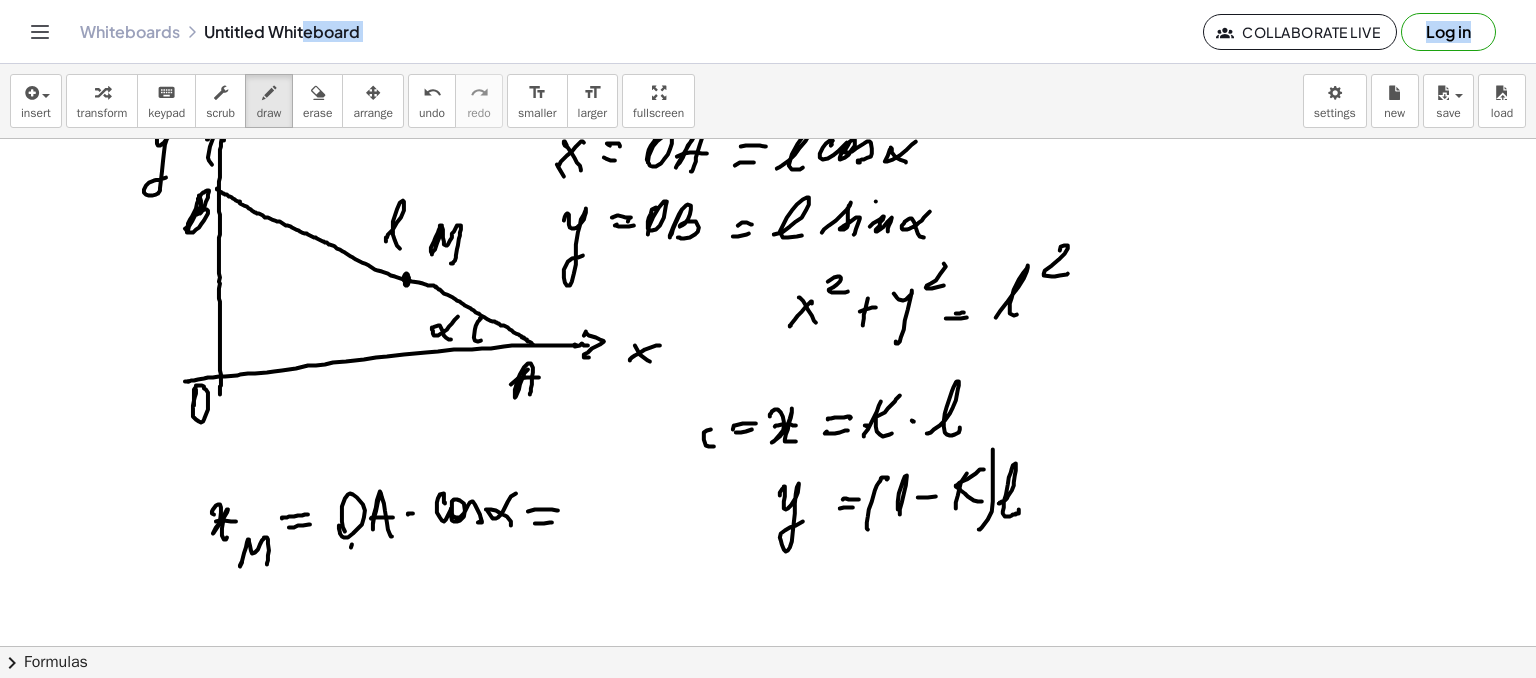 drag, startPoint x: 714, startPoint y: 446, endPoint x: 720, endPoint y: 433, distance: 14.3178215 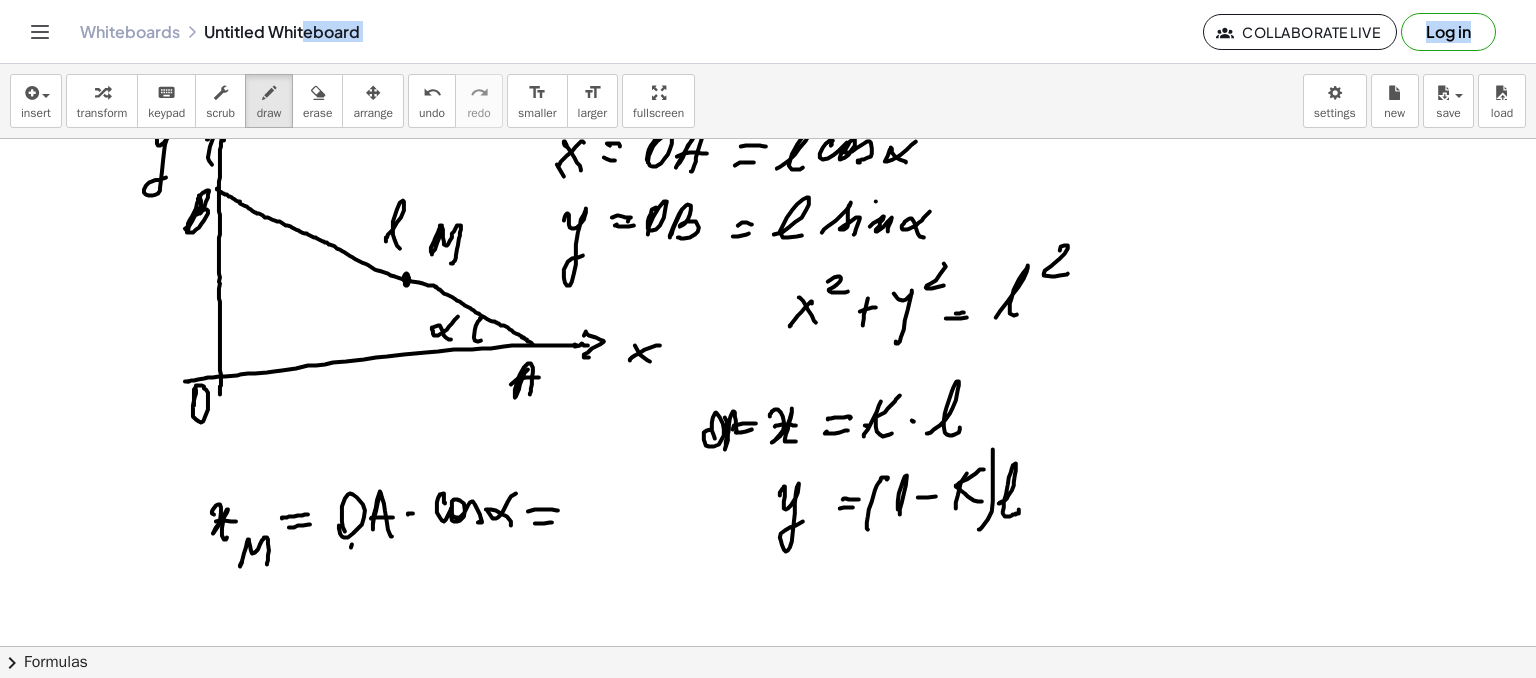 drag, startPoint x: 725, startPoint y: 417, endPoint x: 726, endPoint y: 437, distance: 20.024984 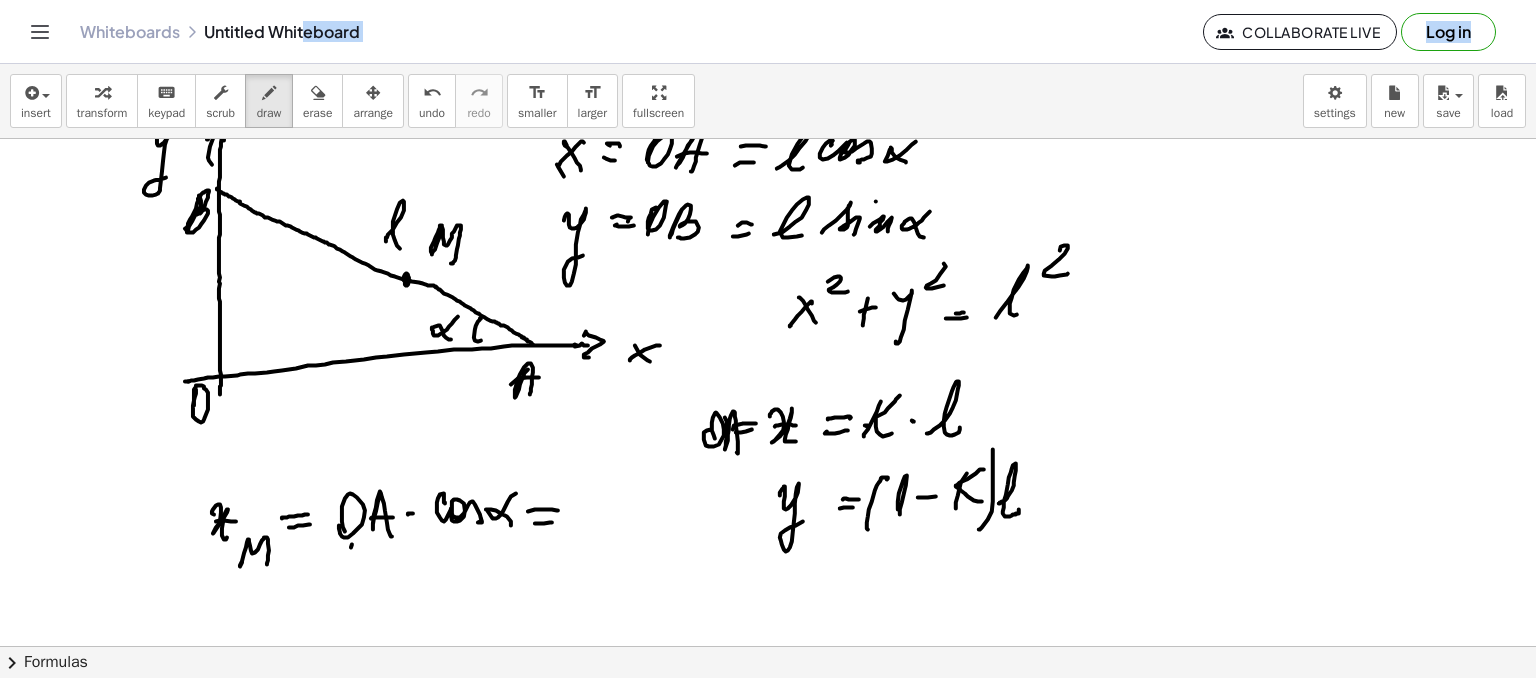 drag, startPoint x: 725, startPoint y: 435, endPoint x: 756, endPoint y: 428, distance: 31.780497 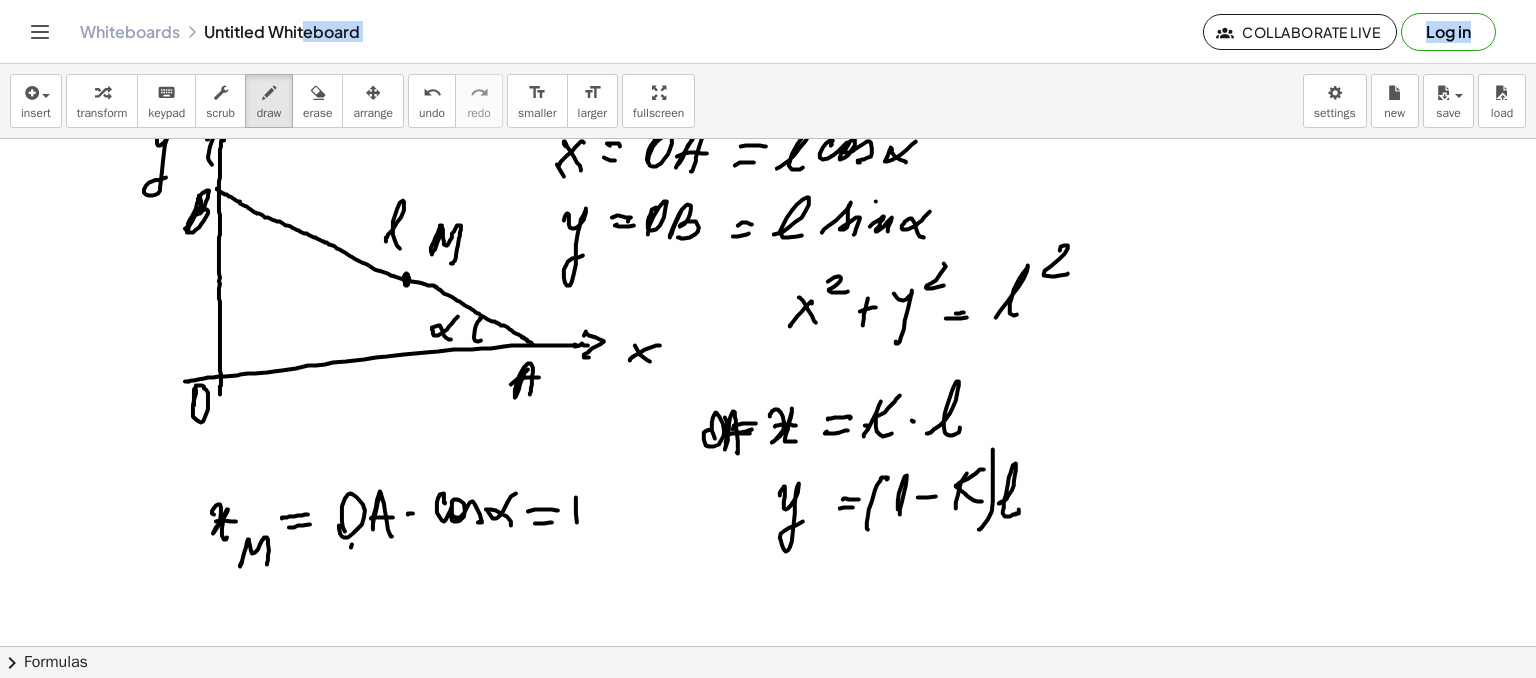 drag, startPoint x: 576, startPoint y: 501, endPoint x: 577, endPoint y: 524, distance: 23.021729 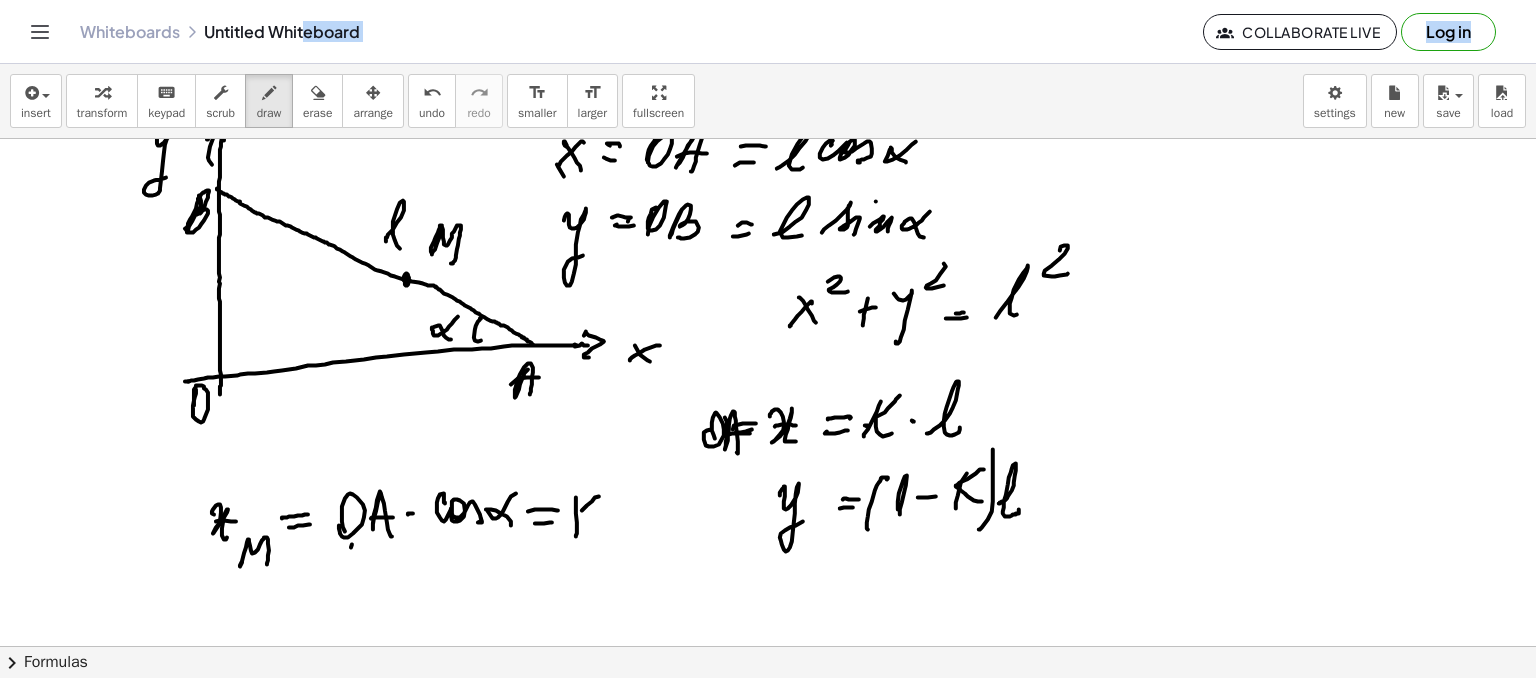 drag, startPoint x: 582, startPoint y: 510, endPoint x: 598, endPoint y: 524, distance: 21.260292 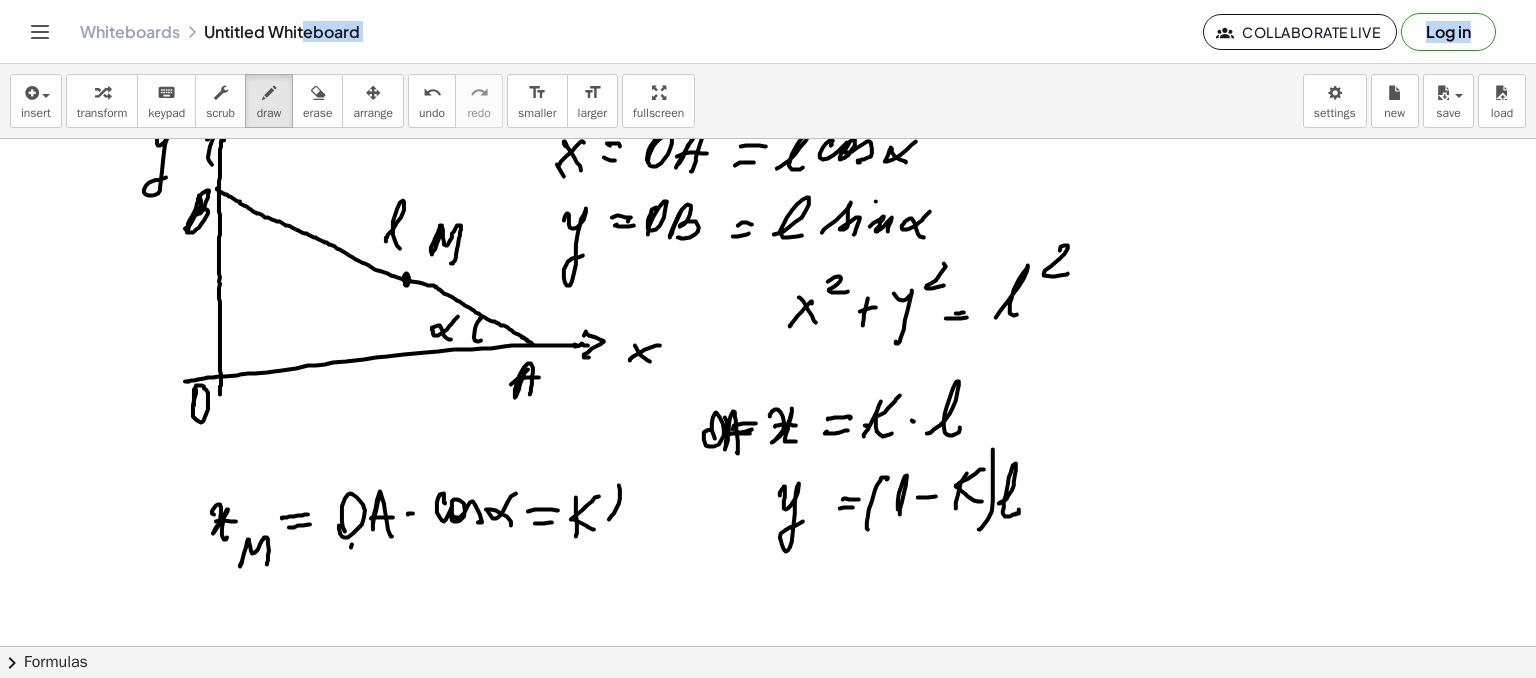 drag, startPoint x: 609, startPoint y: 519, endPoint x: 632, endPoint y: 524, distance: 23.537205 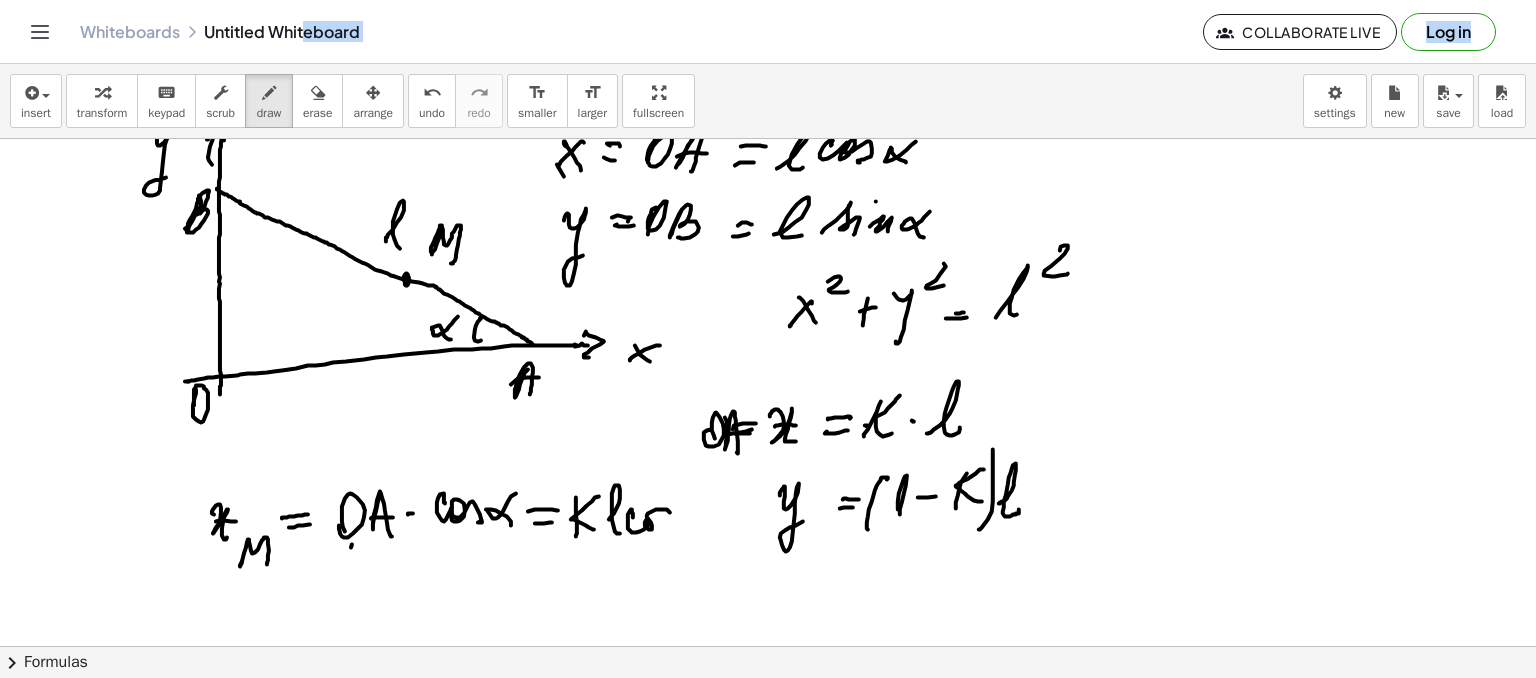 drag, startPoint x: 628, startPoint y: 514, endPoint x: 676, endPoint y: 522, distance: 48.6621 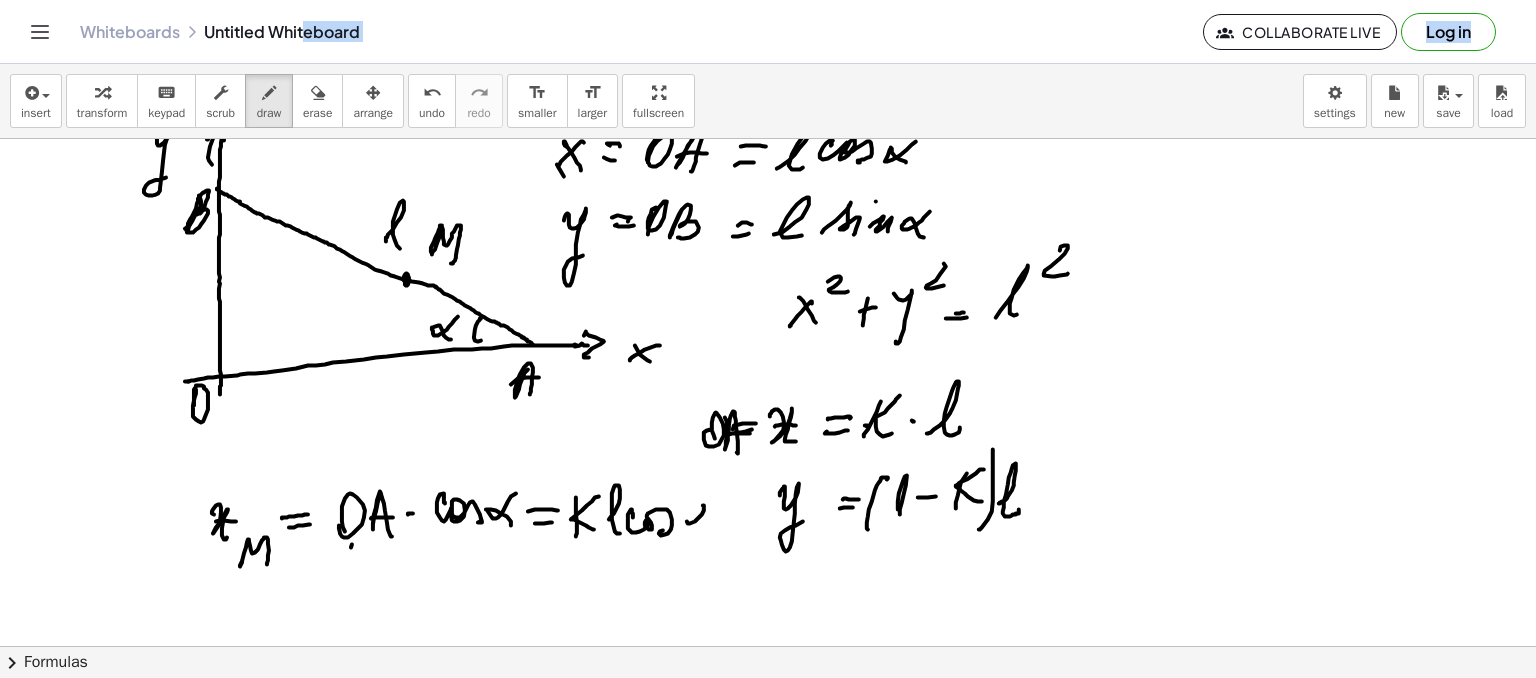 drag, startPoint x: 690, startPoint y: 523, endPoint x: 674, endPoint y: 532, distance: 18.35756 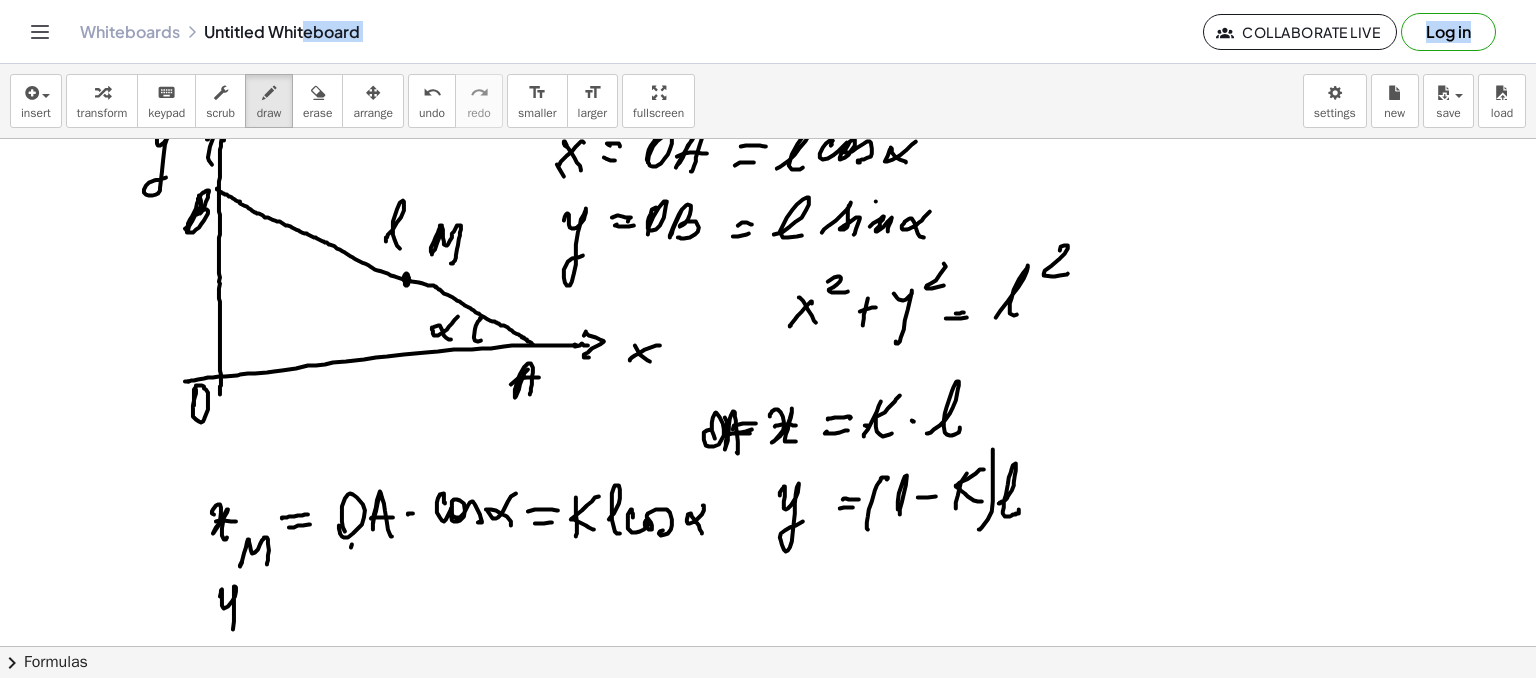 drag, startPoint x: 220, startPoint y: 596, endPoint x: 249, endPoint y: 605, distance: 30.364452 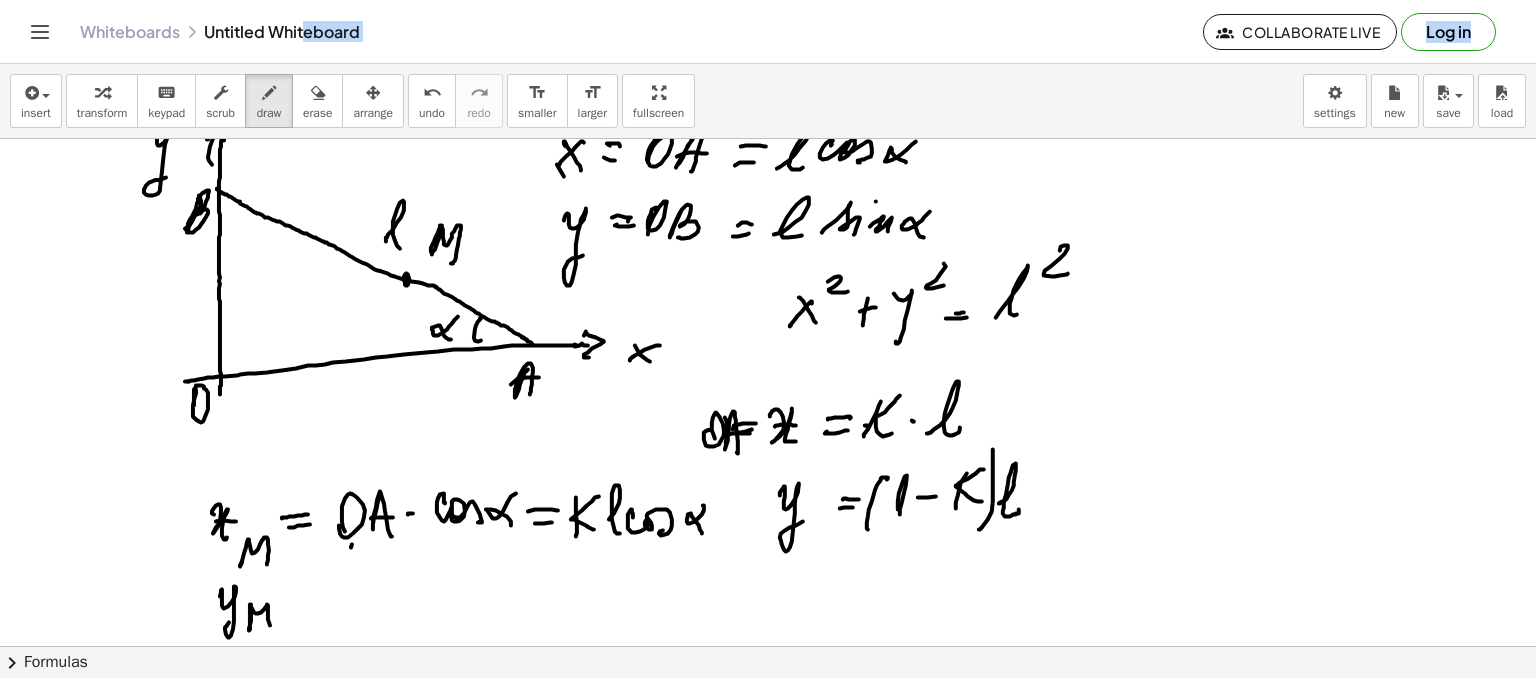 drag, startPoint x: 250, startPoint y: 605, endPoint x: 312, endPoint y: 605, distance: 62 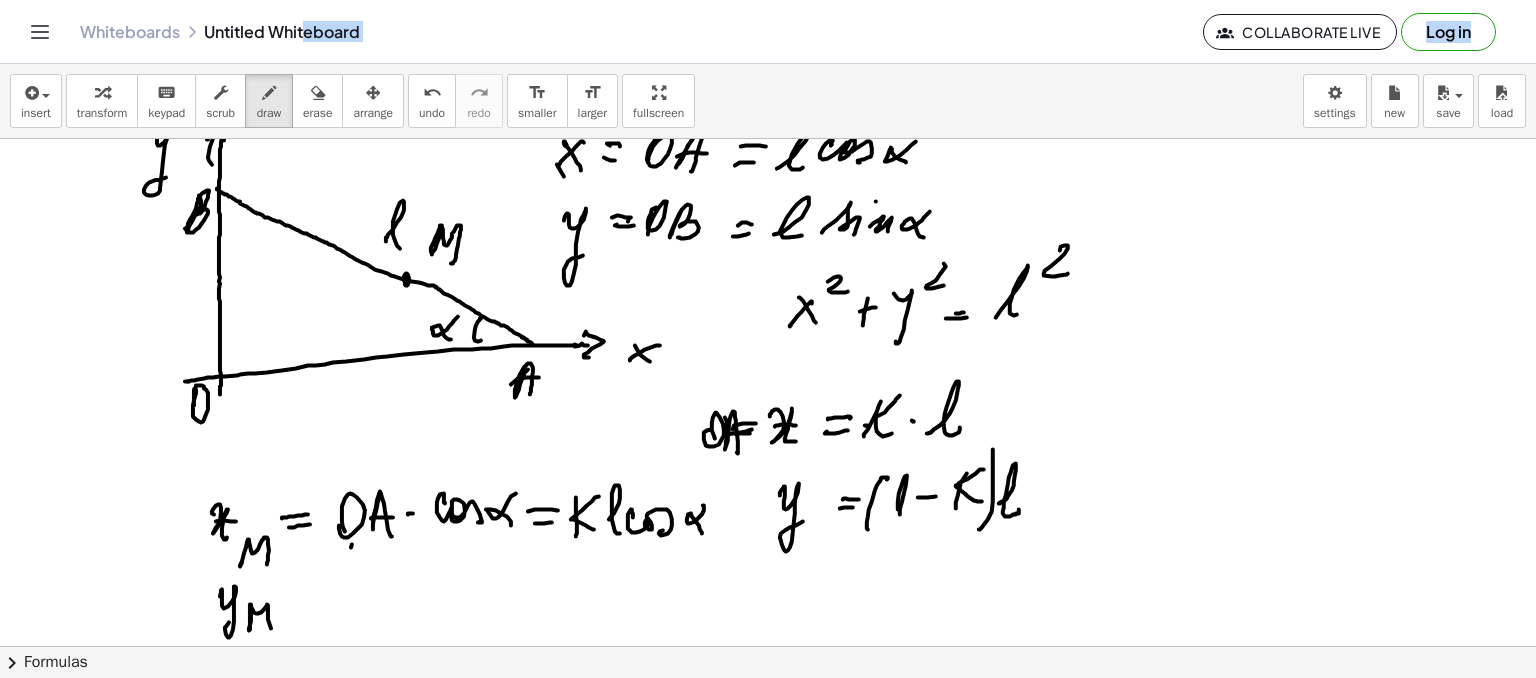drag, startPoint x: 308, startPoint y: 604, endPoint x: 310, endPoint y: 618, distance: 14.142136 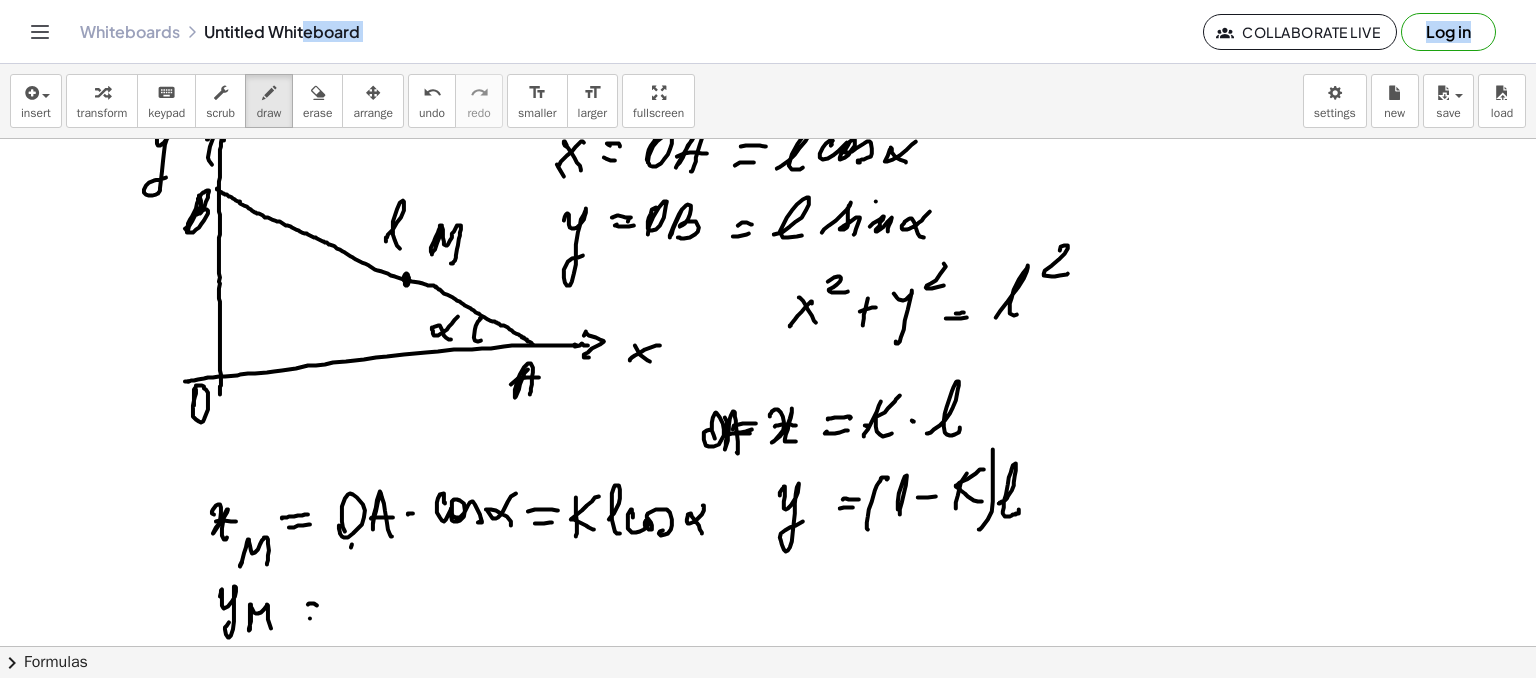 drag, startPoint x: 310, startPoint y: 618, endPoint x: 340, endPoint y: 609, distance: 31.320919 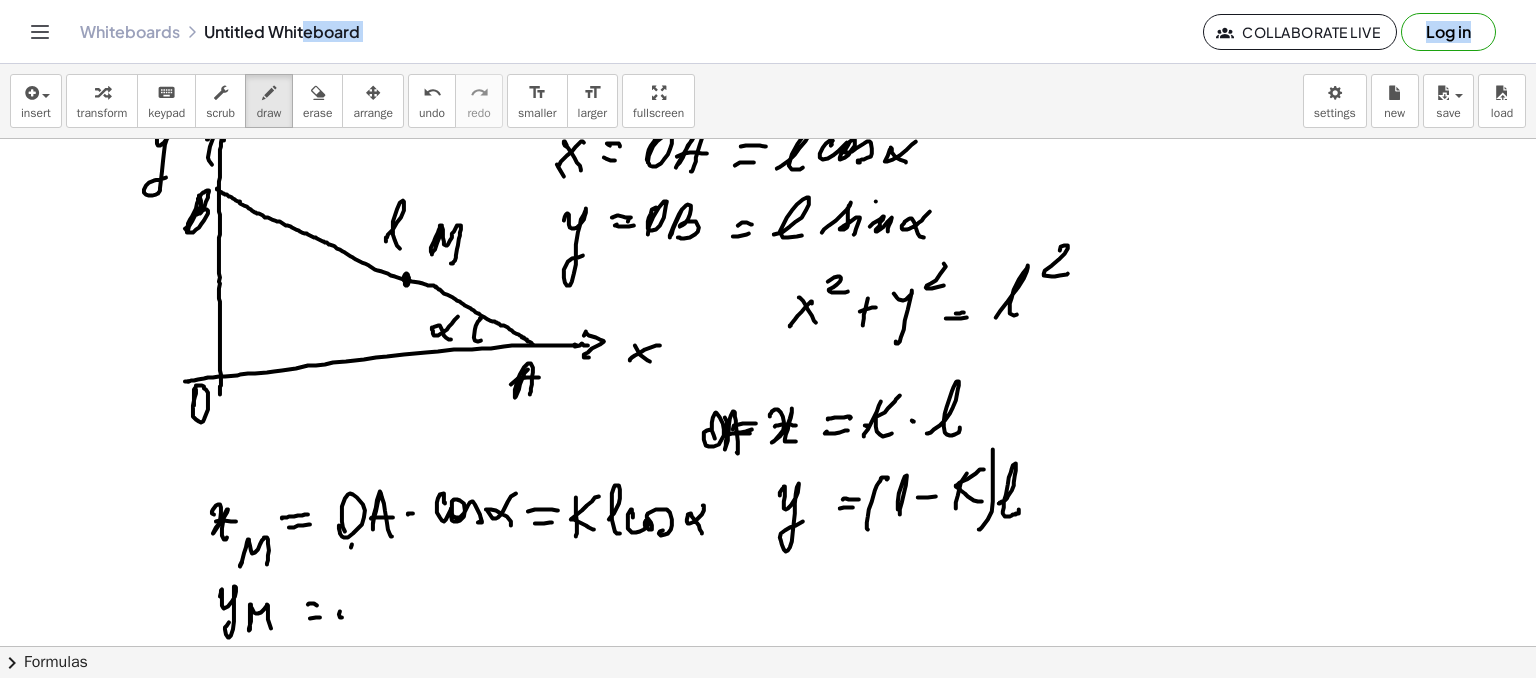 click at bounding box center (768, 618) 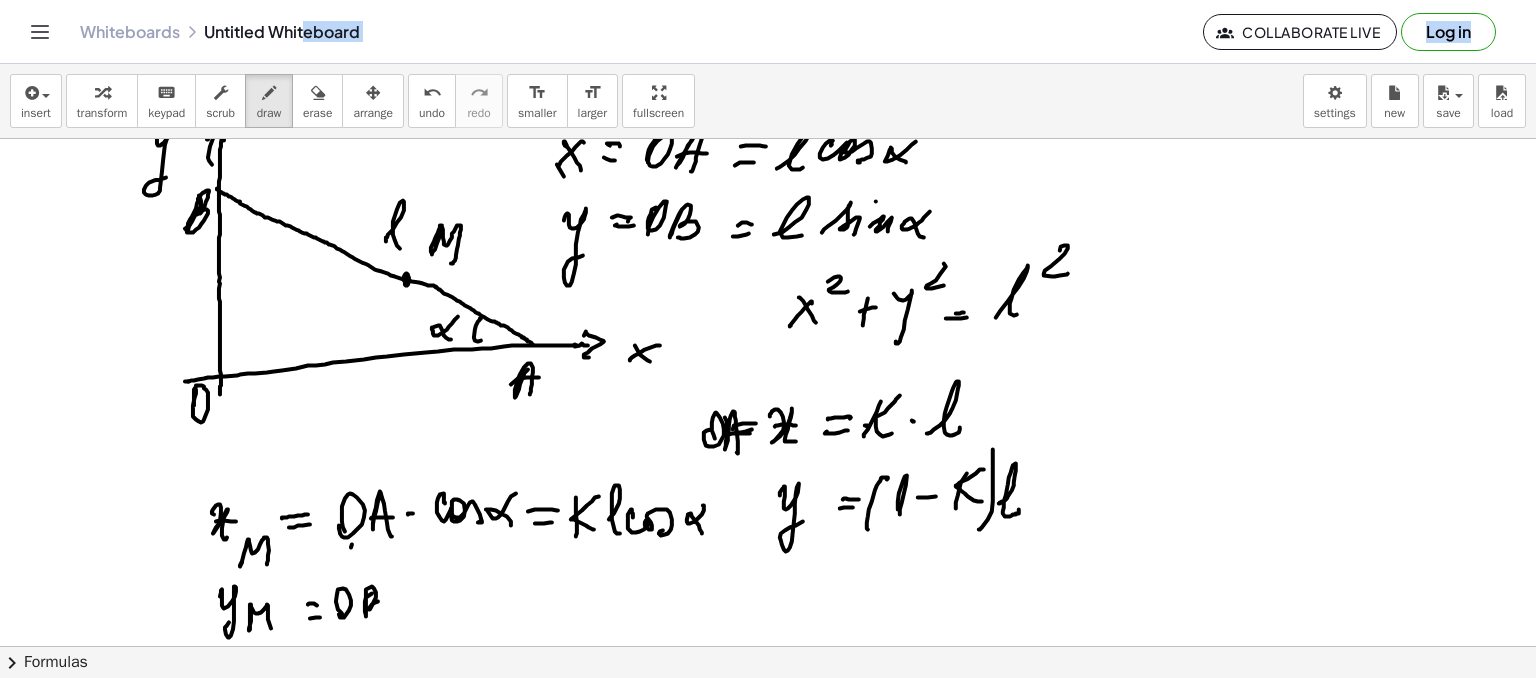 drag, startPoint x: 365, startPoint y: 606, endPoint x: 385, endPoint y: 609, distance: 20.22375 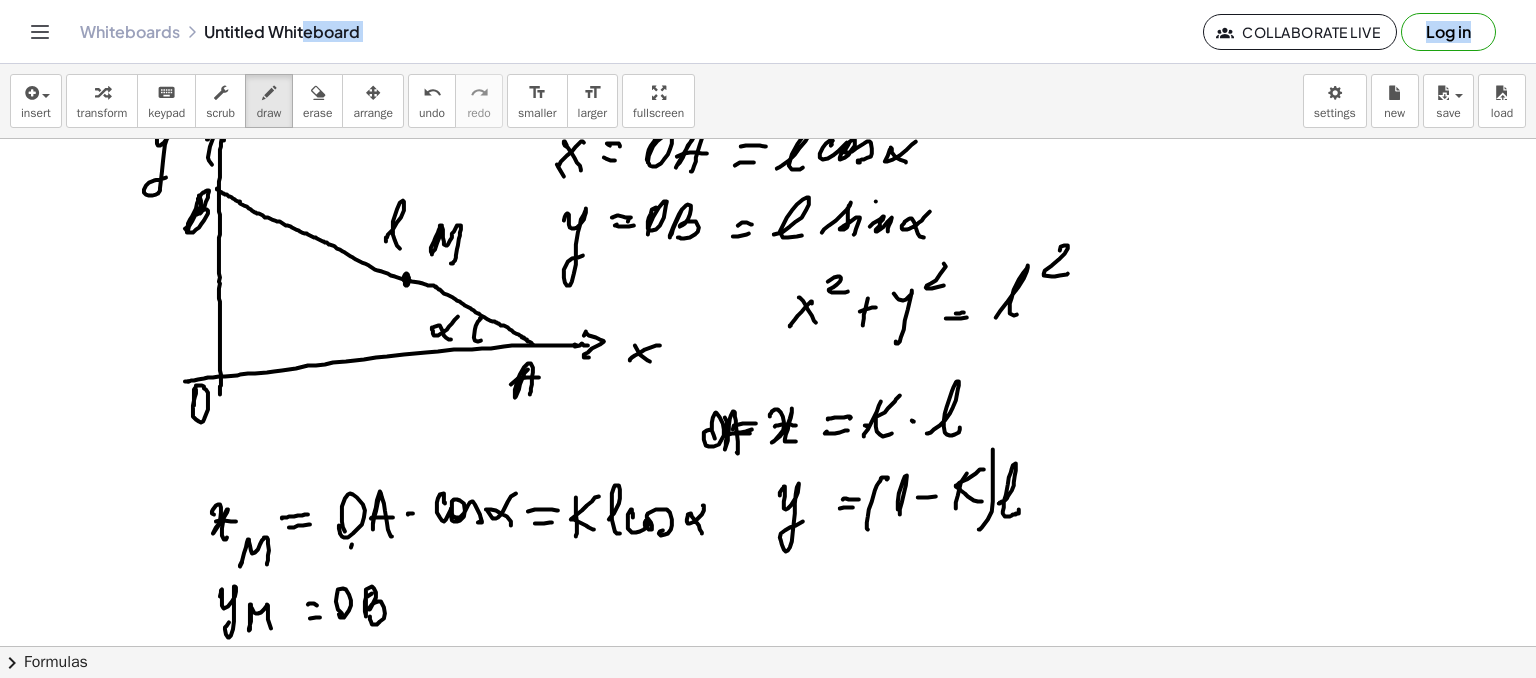 click at bounding box center [768, 618] 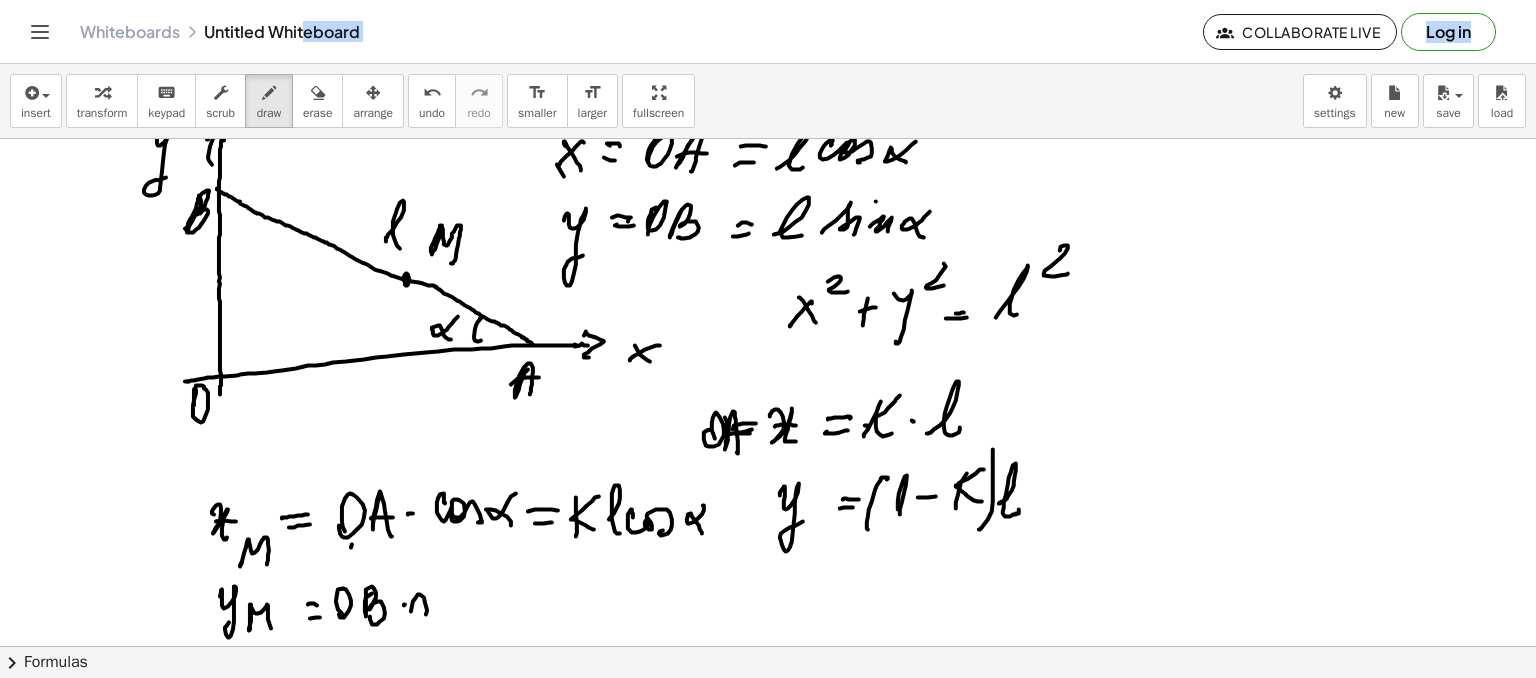 drag, startPoint x: 413, startPoint y: 601, endPoint x: 437, endPoint y: 593, distance: 25.298222 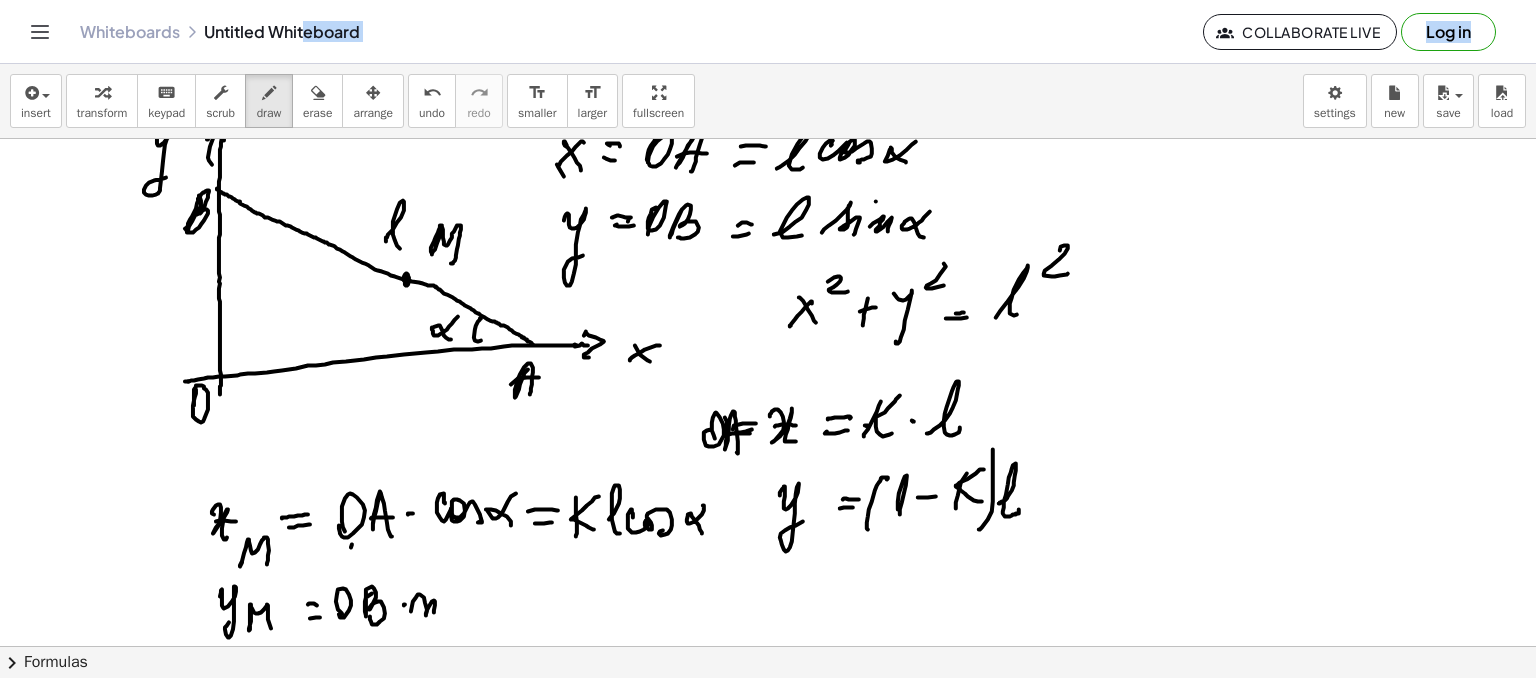 drag, startPoint x: 439, startPoint y: 585, endPoint x: 441, endPoint y: 611, distance: 26.076809 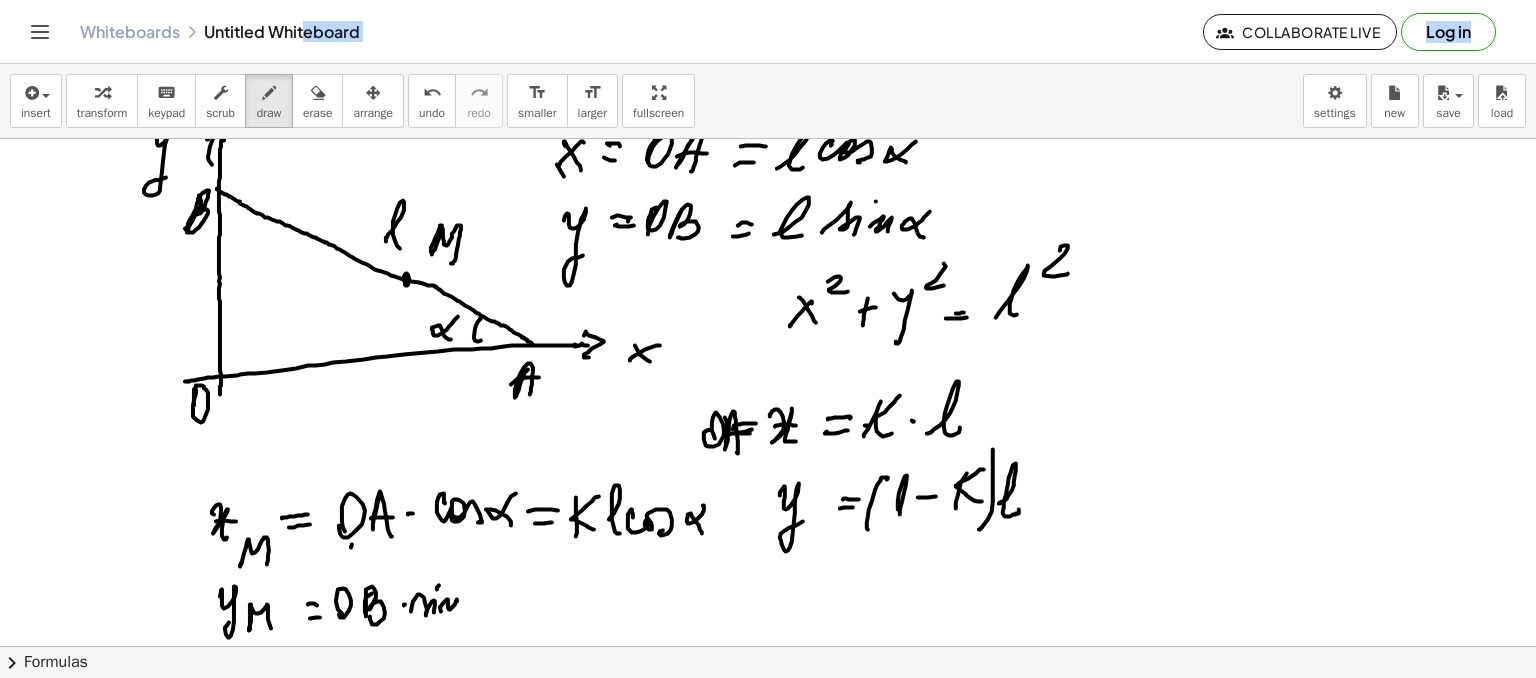 drag, startPoint x: 441, startPoint y: 611, endPoint x: 461, endPoint y: 611, distance: 20 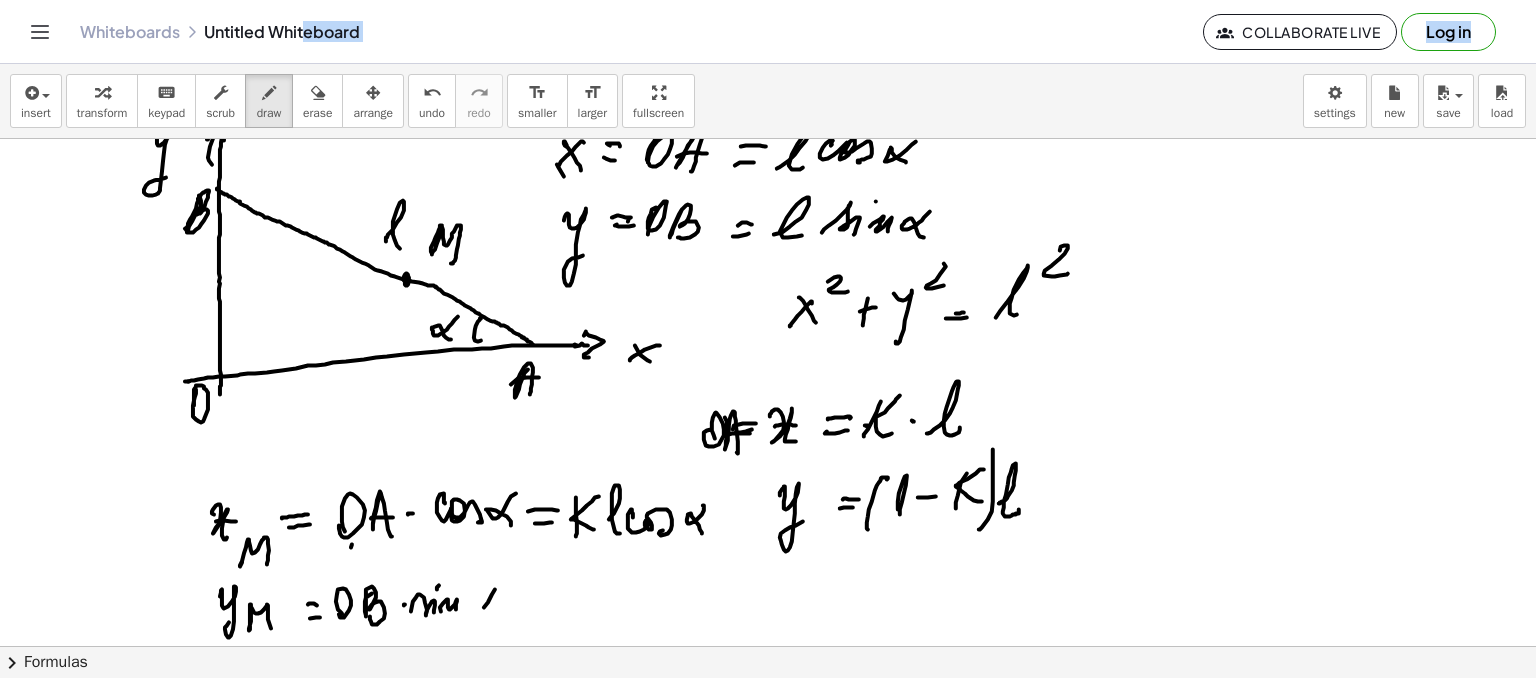 click at bounding box center [768, 618] 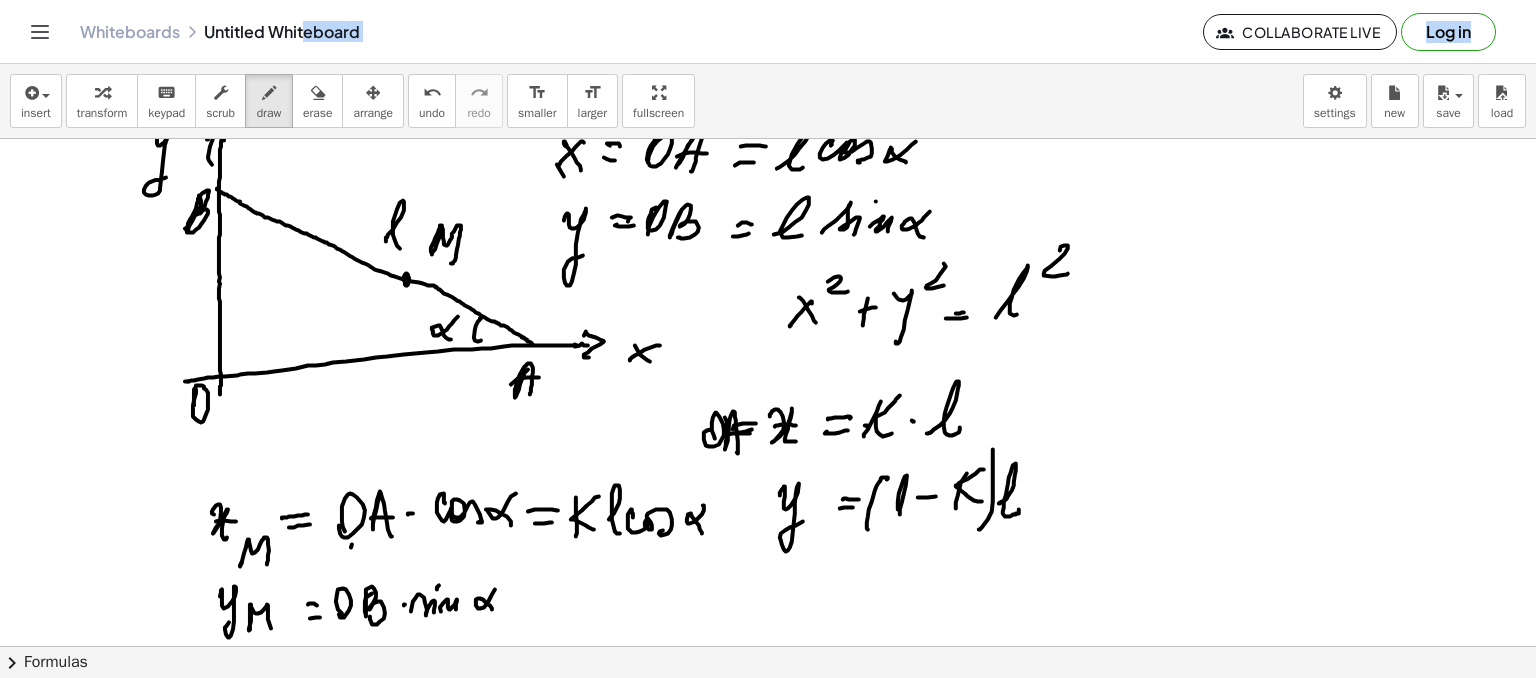 drag, startPoint x: 524, startPoint y: 598, endPoint x: 536, endPoint y: 602, distance: 12.649111 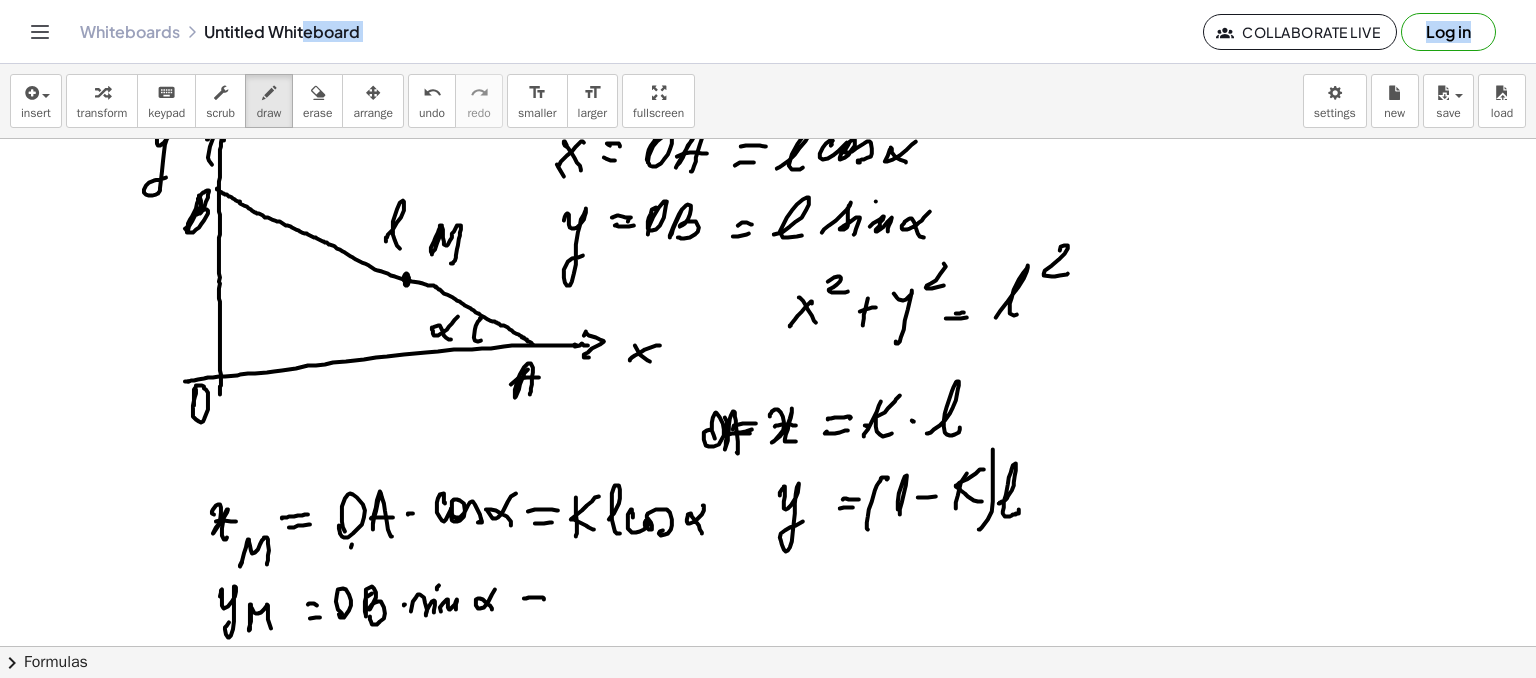 click at bounding box center [768, 618] 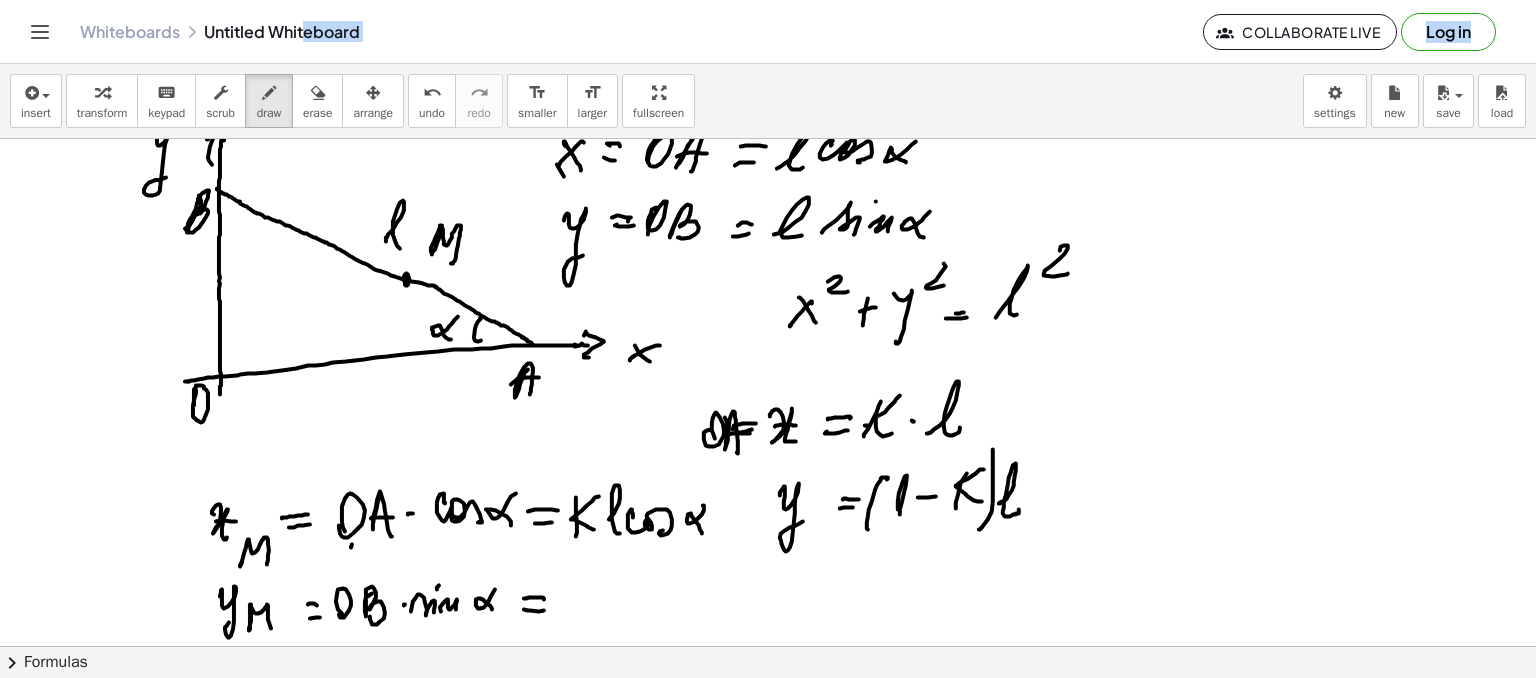 drag, startPoint x: 562, startPoint y: 604, endPoint x: 586, endPoint y: 603, distance: 24.020824 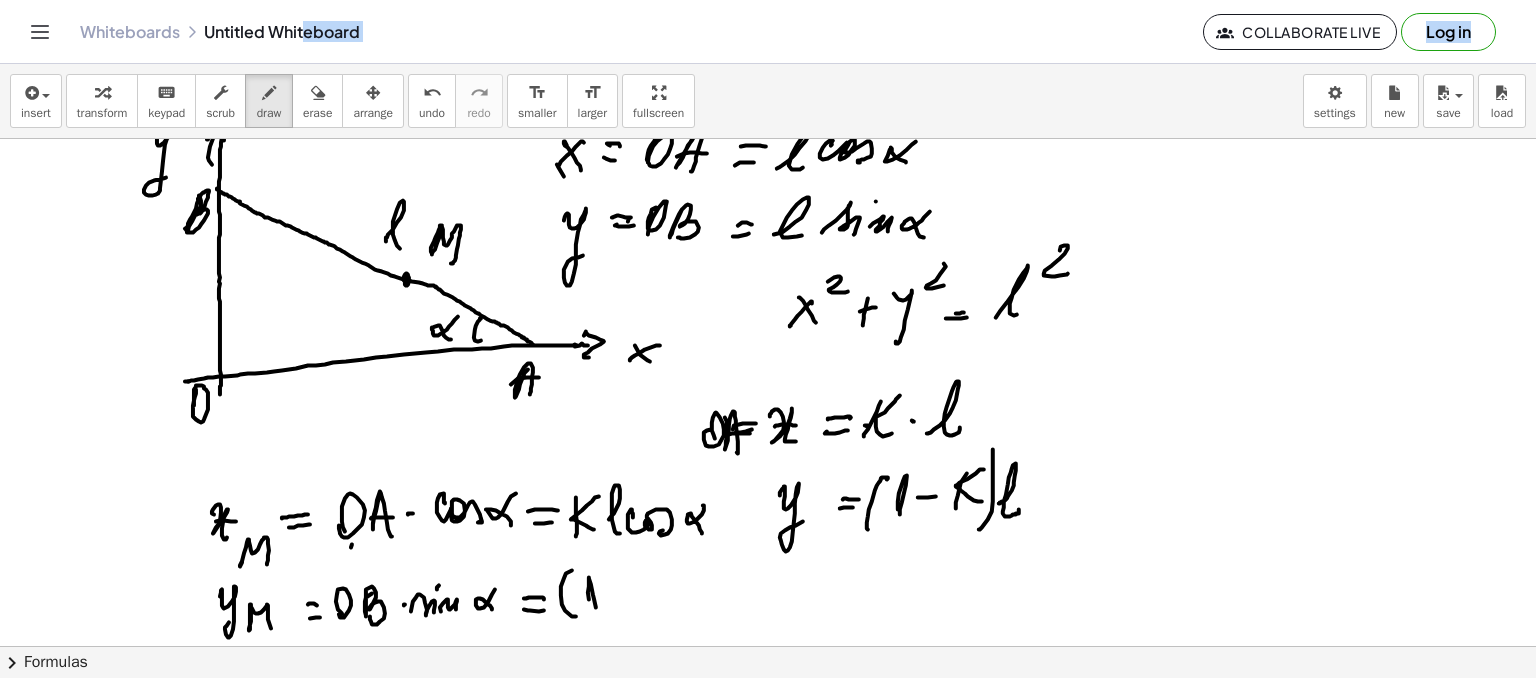 drag, startPoint x: 591, startPoint y: 584, endPoint x: 605, endPoint y: 601, distance: 22.022715 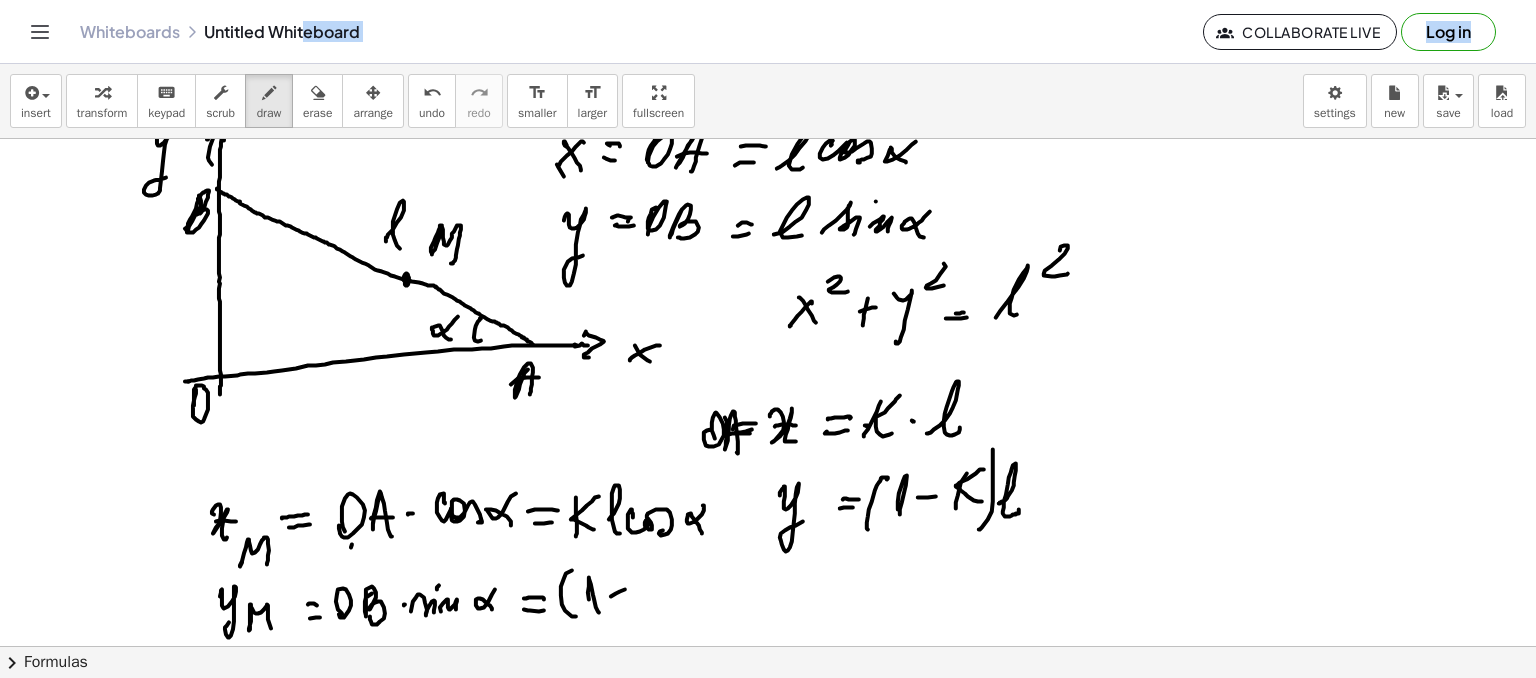 click at bounding box center (768, 618) 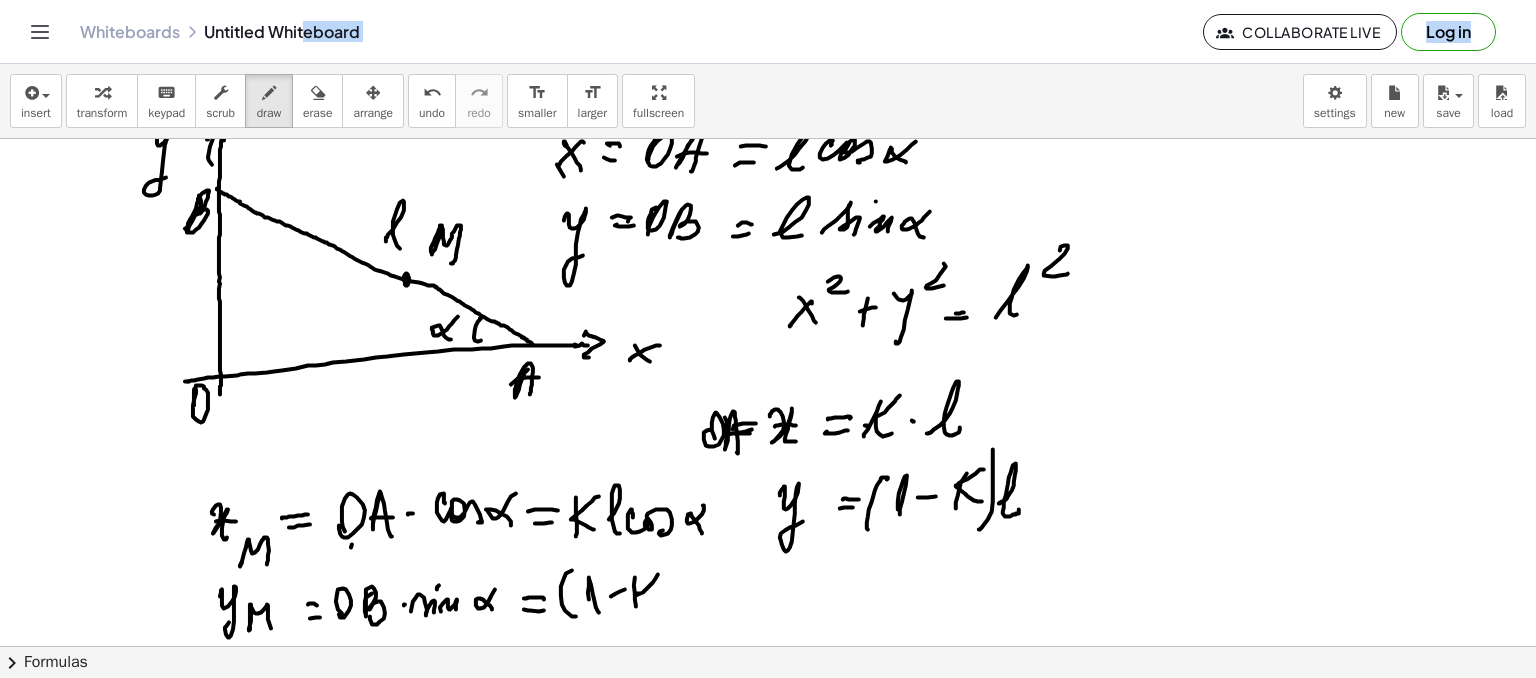 drag, startPoint x: 643, startPoint y: 592, endPoint x: 667, endPoint y: 592, distance: 24 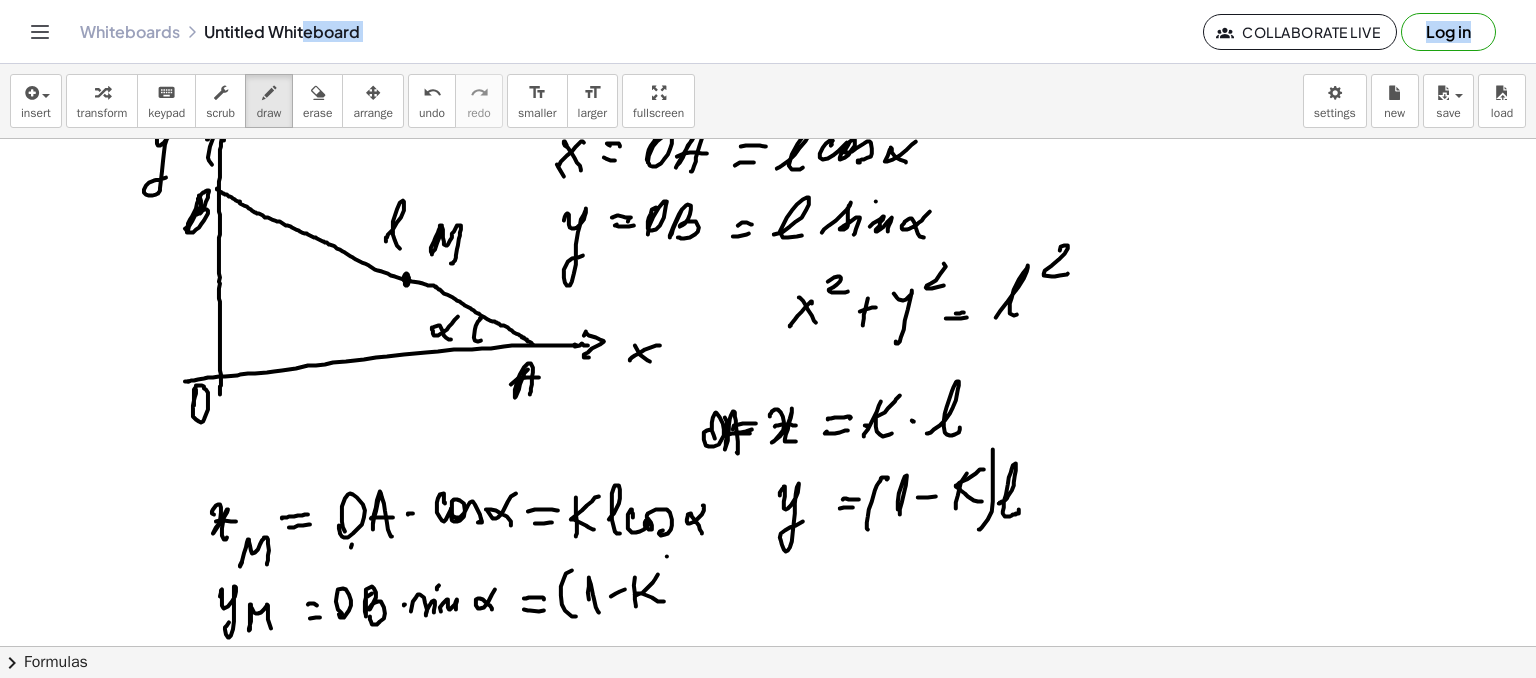drag 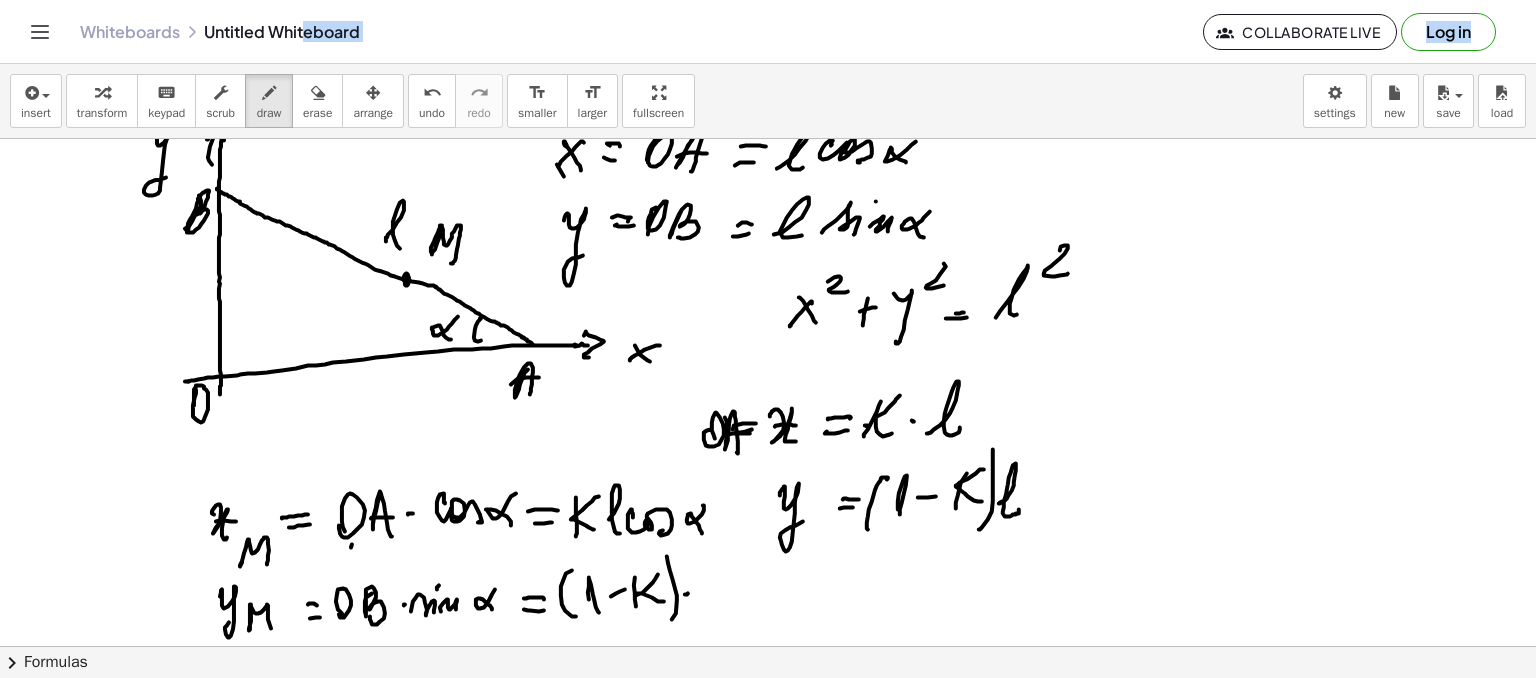 click at bounding box center (768, 618) 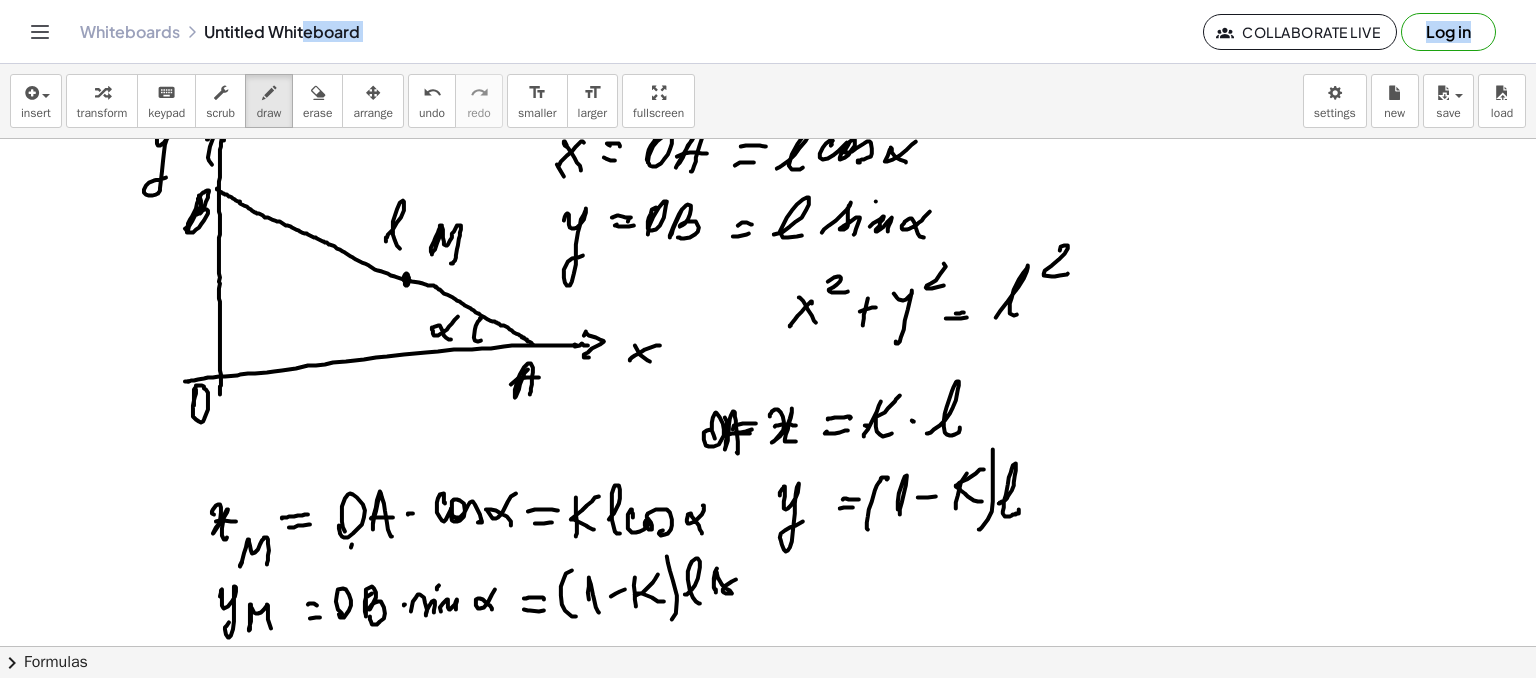 click at bounding box center (768, 618) 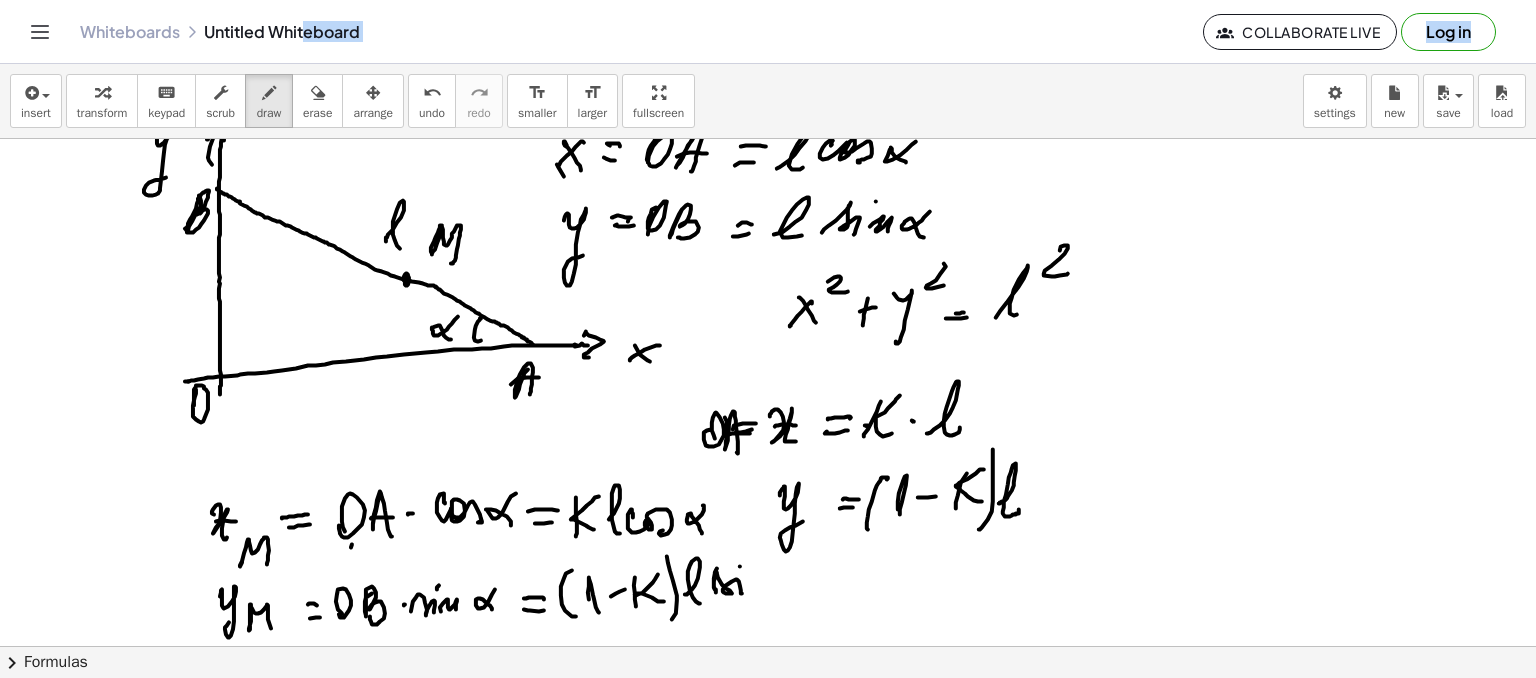 click at bounding box center [768, 618] 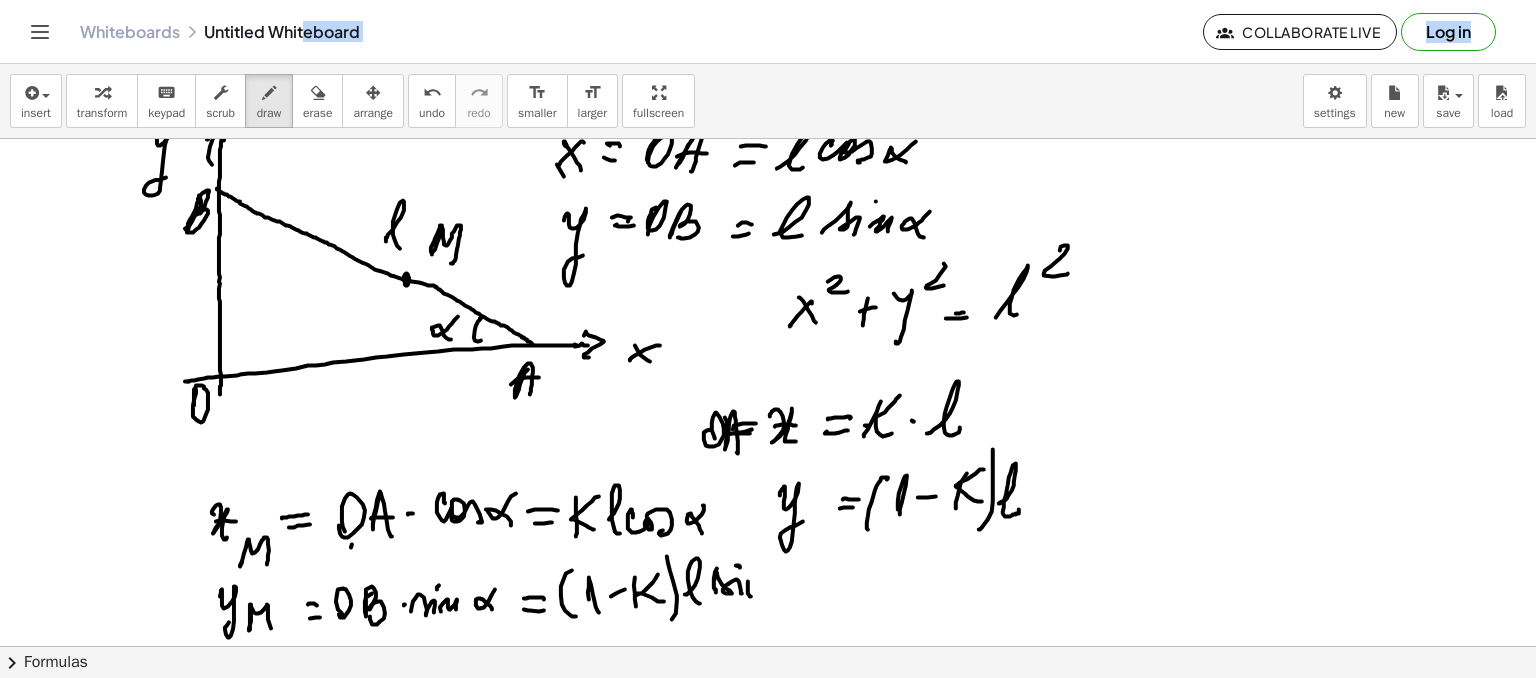 click at bounding box center (768, 618) 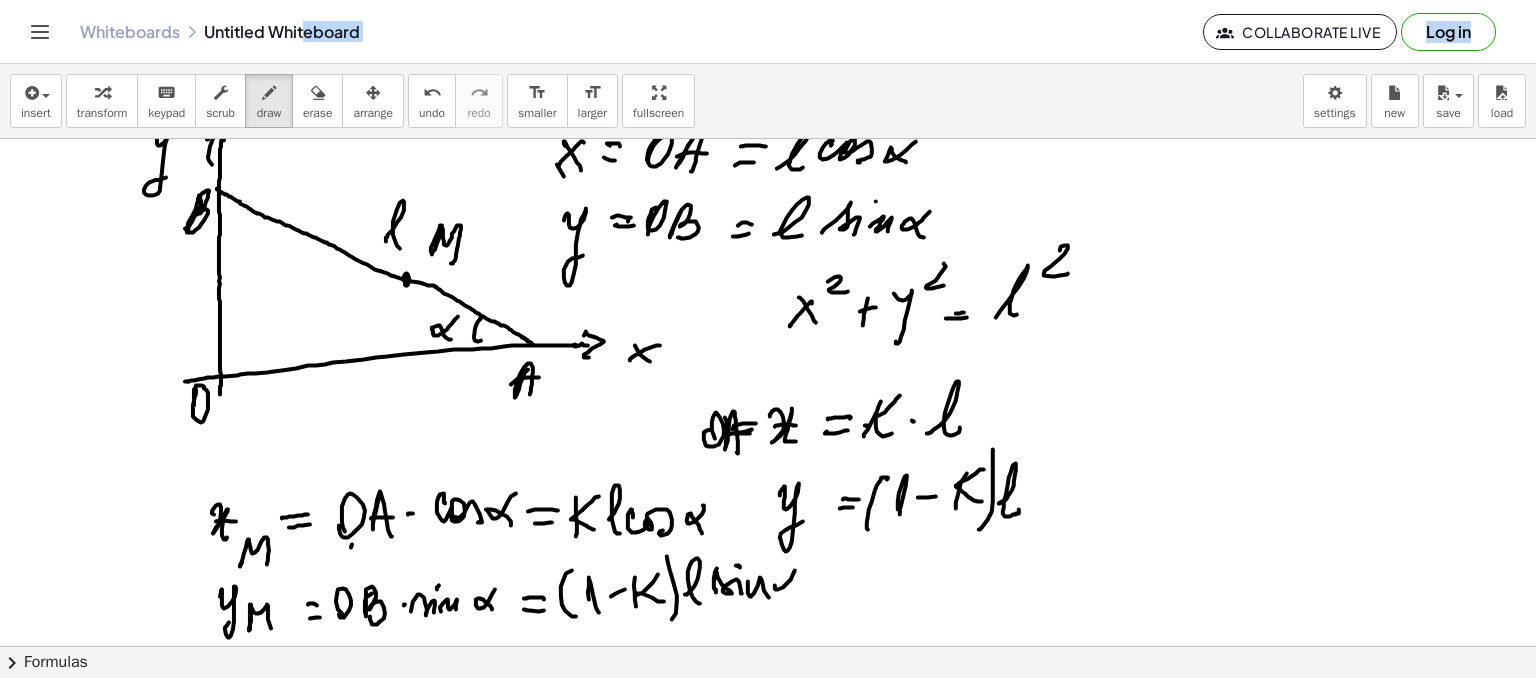 click at bounding box center (768, 618) 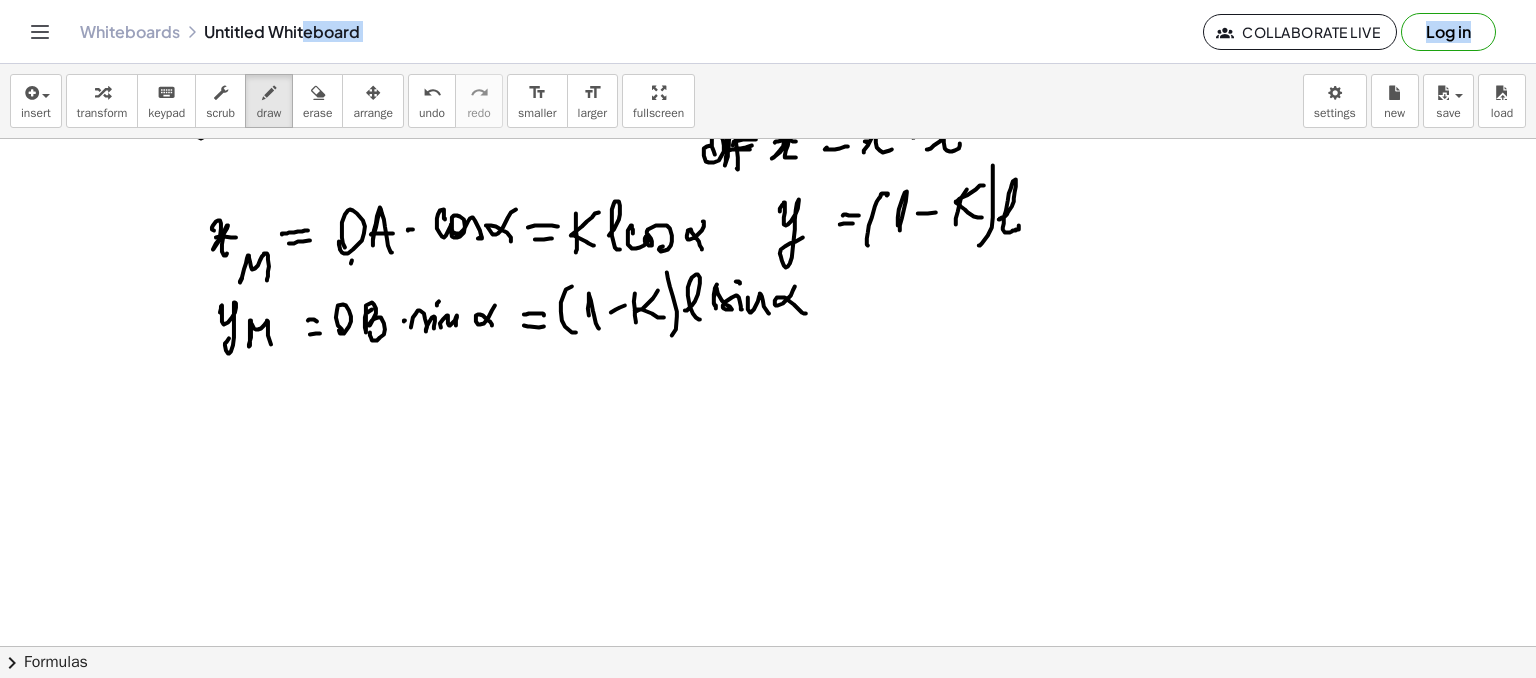 scroll, scrollTop: 400, scrollLeft: 0, axis: vertical 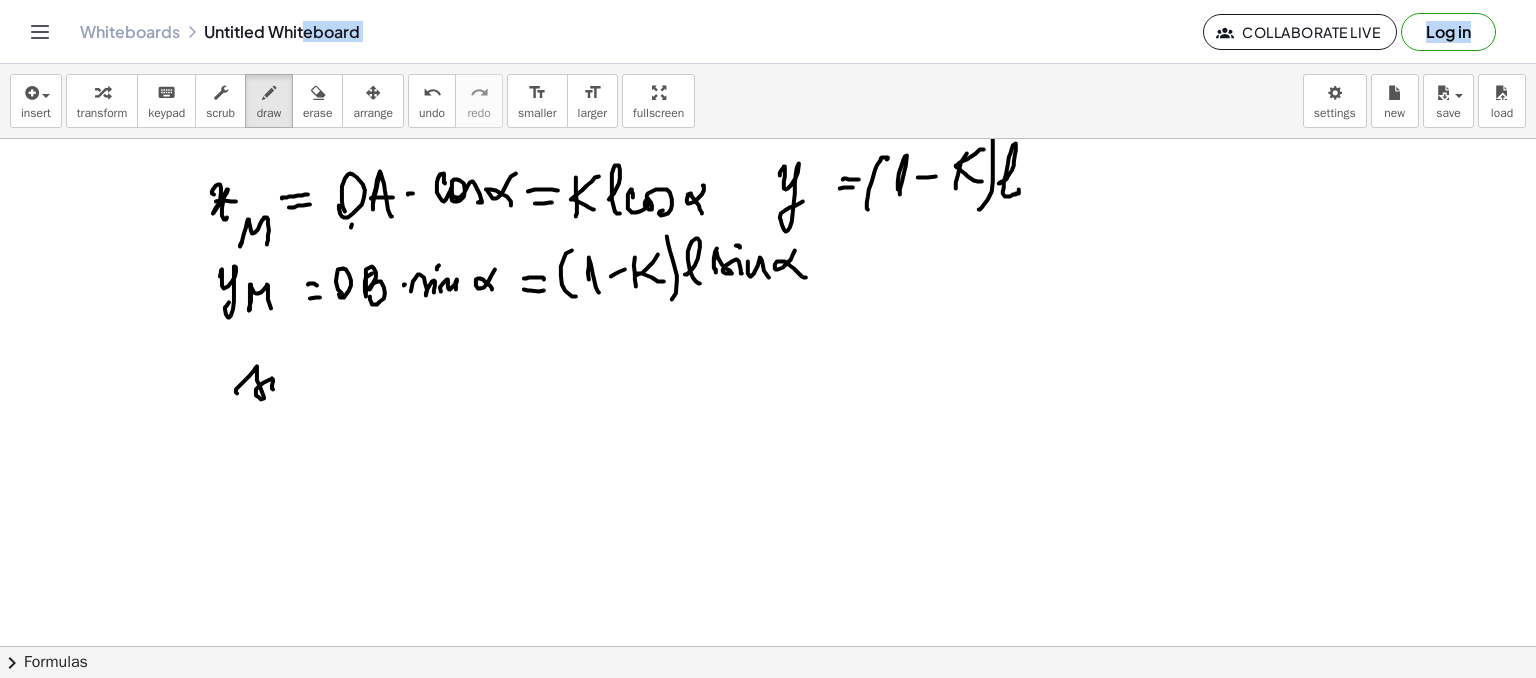 click at bounding box center [768, 298] 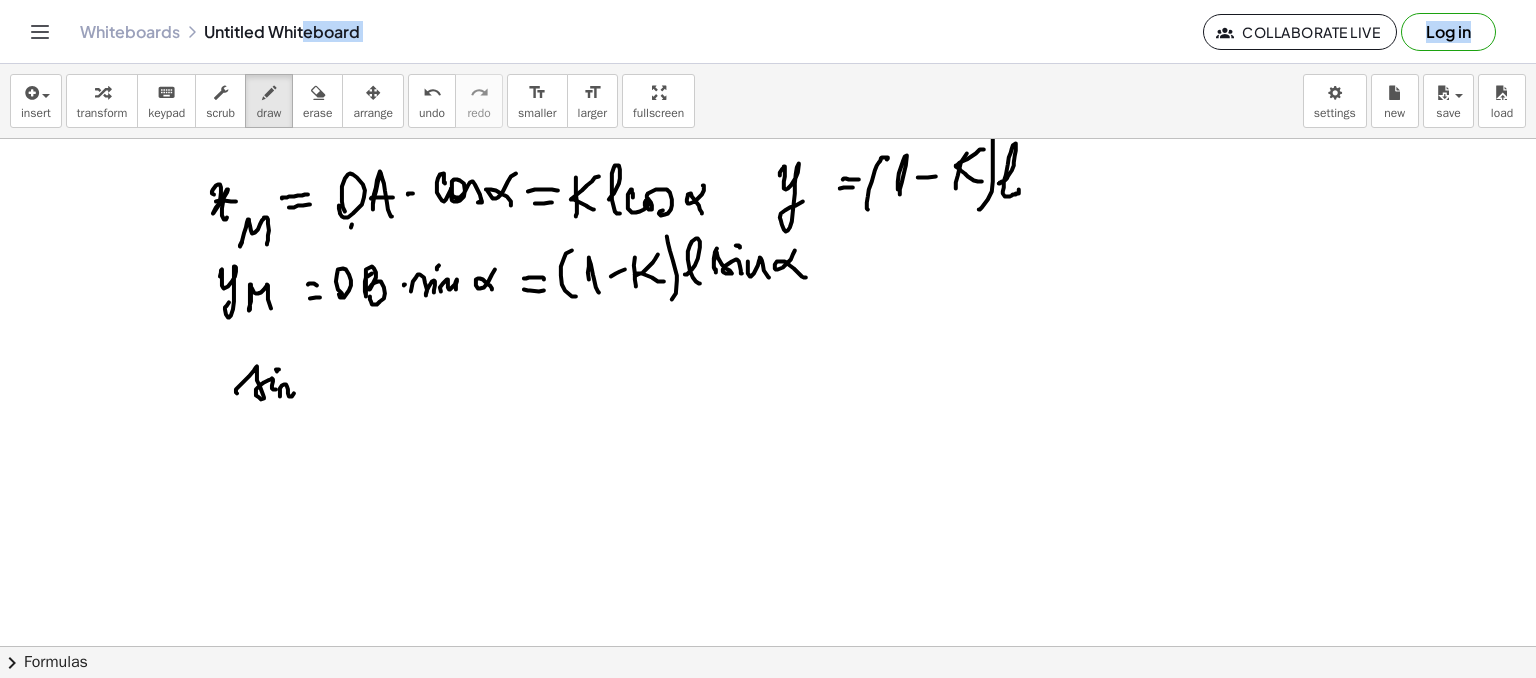 click at bounding box center (768, 298) 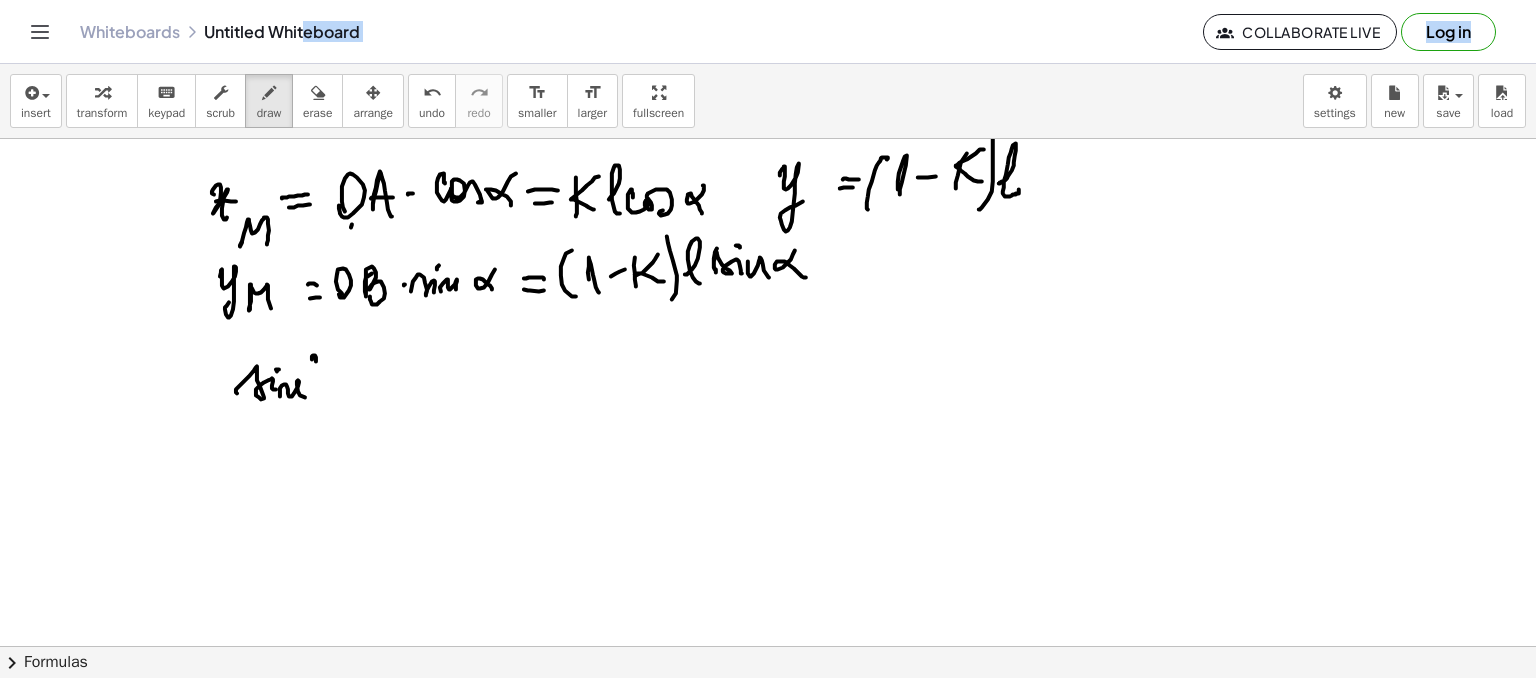 click at bounding box center (768, 298) 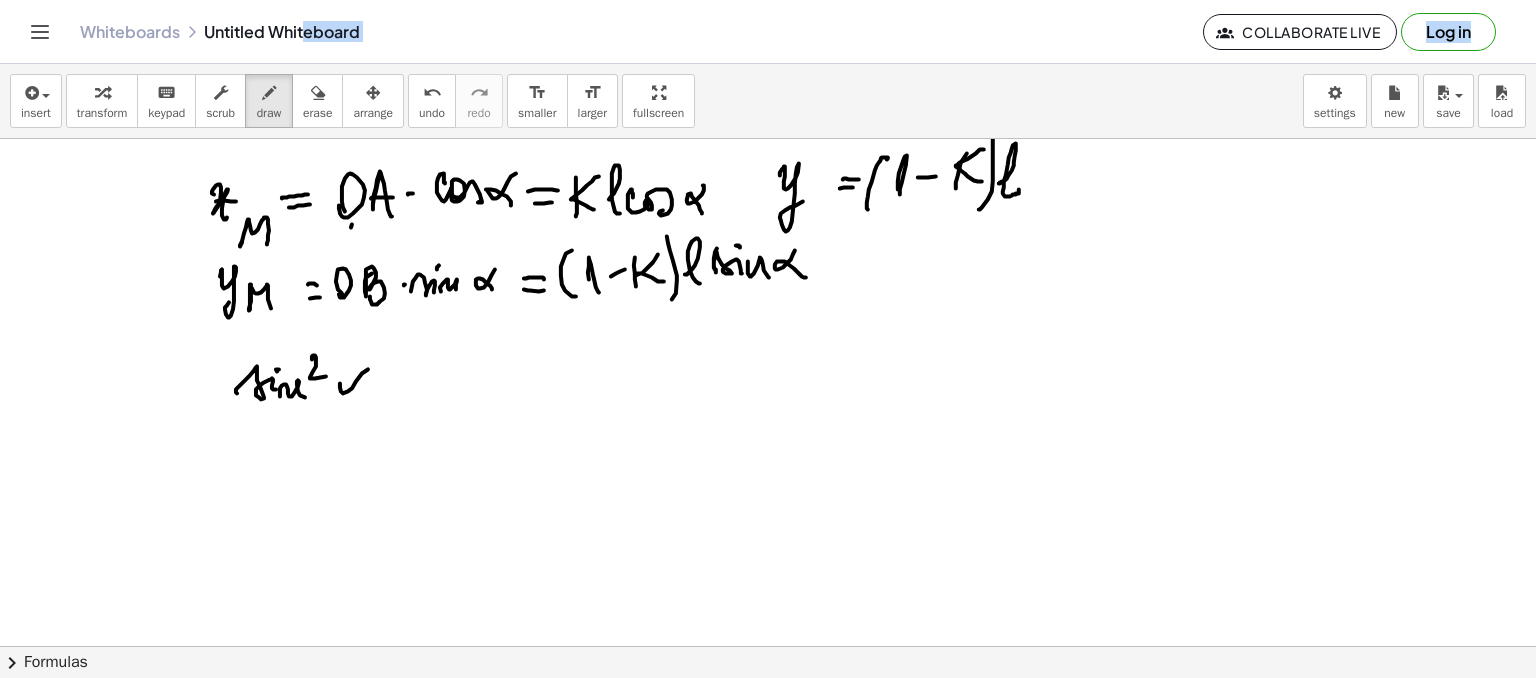 click at bounding box center [768, 298] 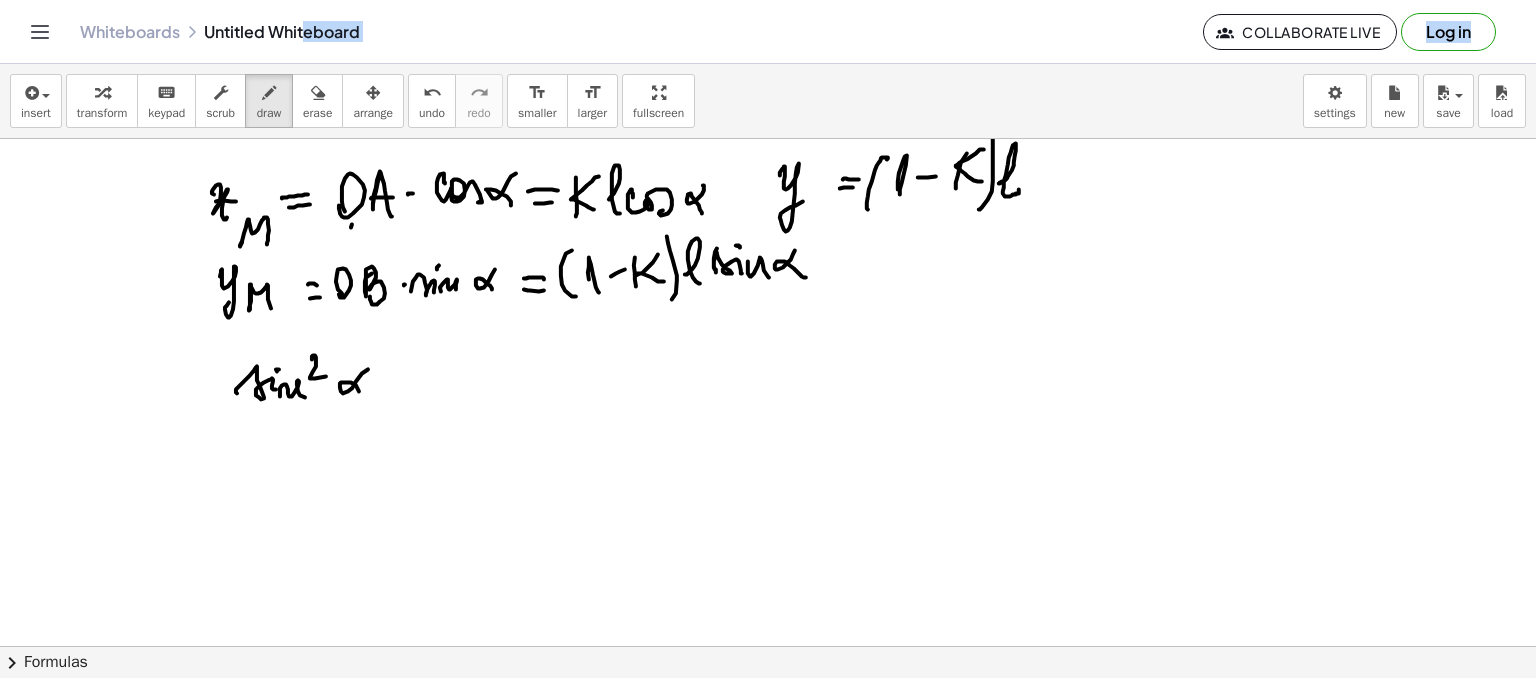 click at bounding box center [768, 298] 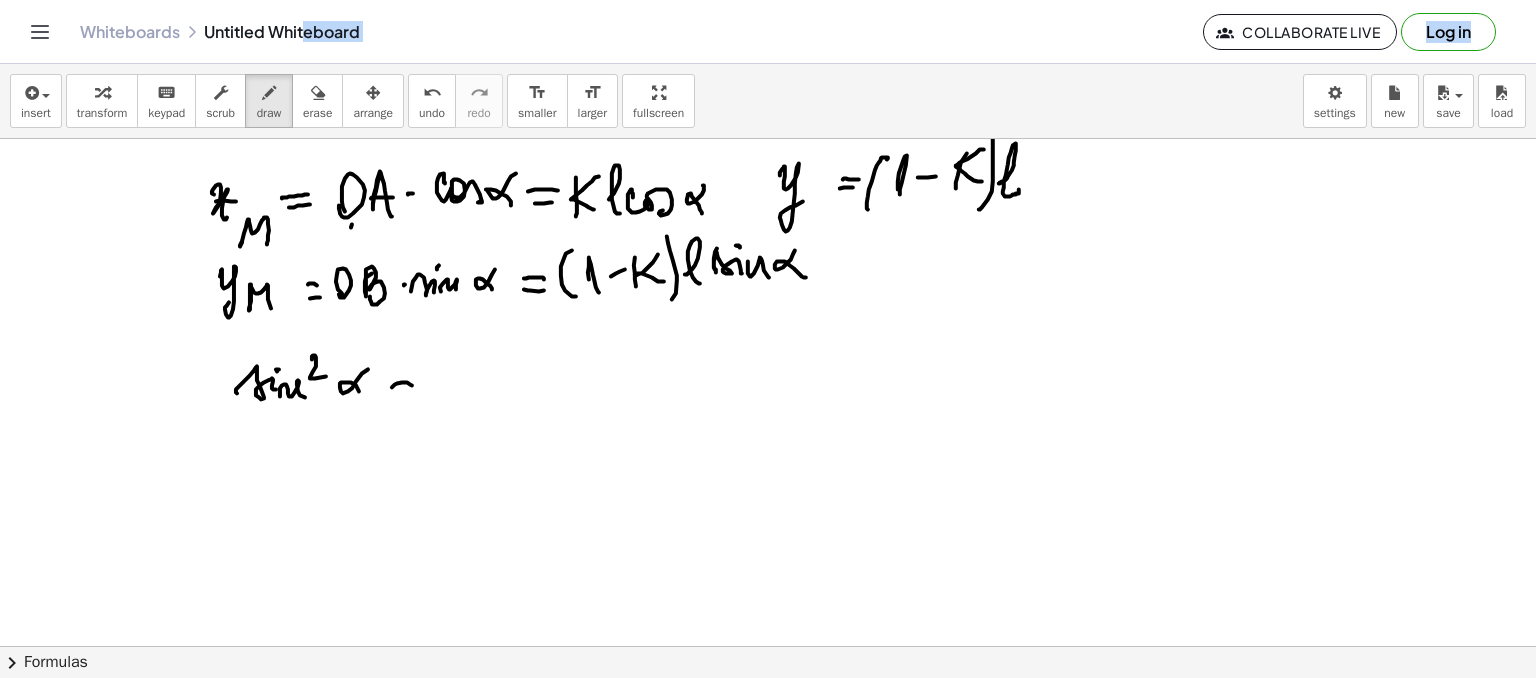 click at bounding box center (768, 298) 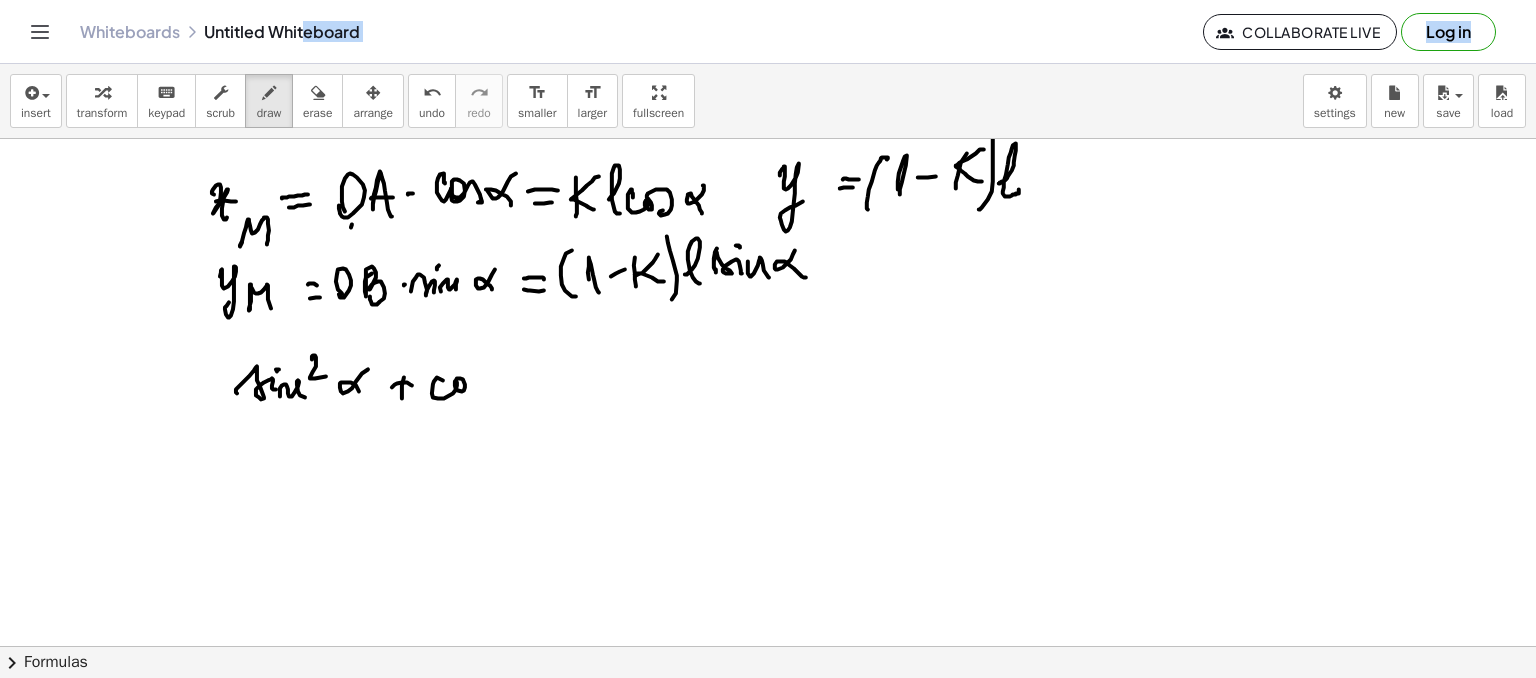 click at bounding box center [768, 298] 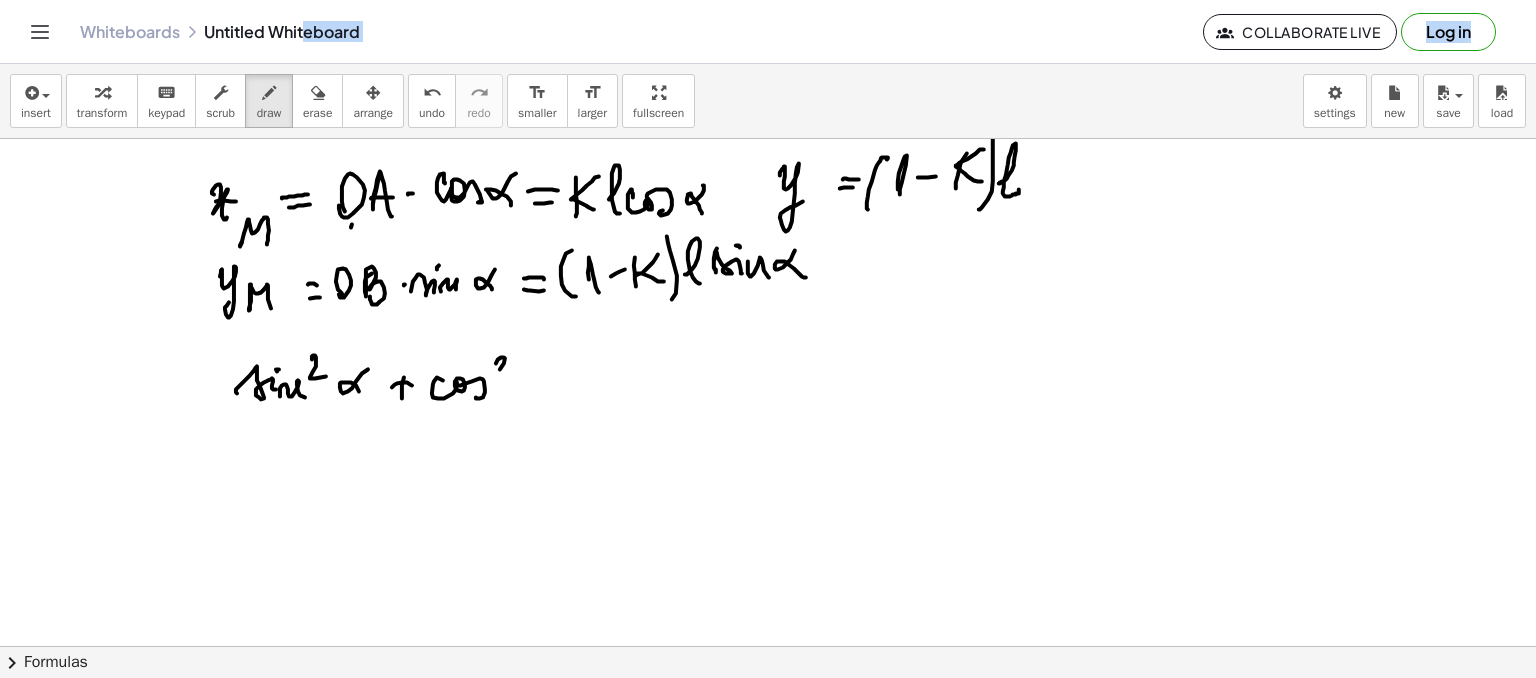 click at bounding box center [768, 298] 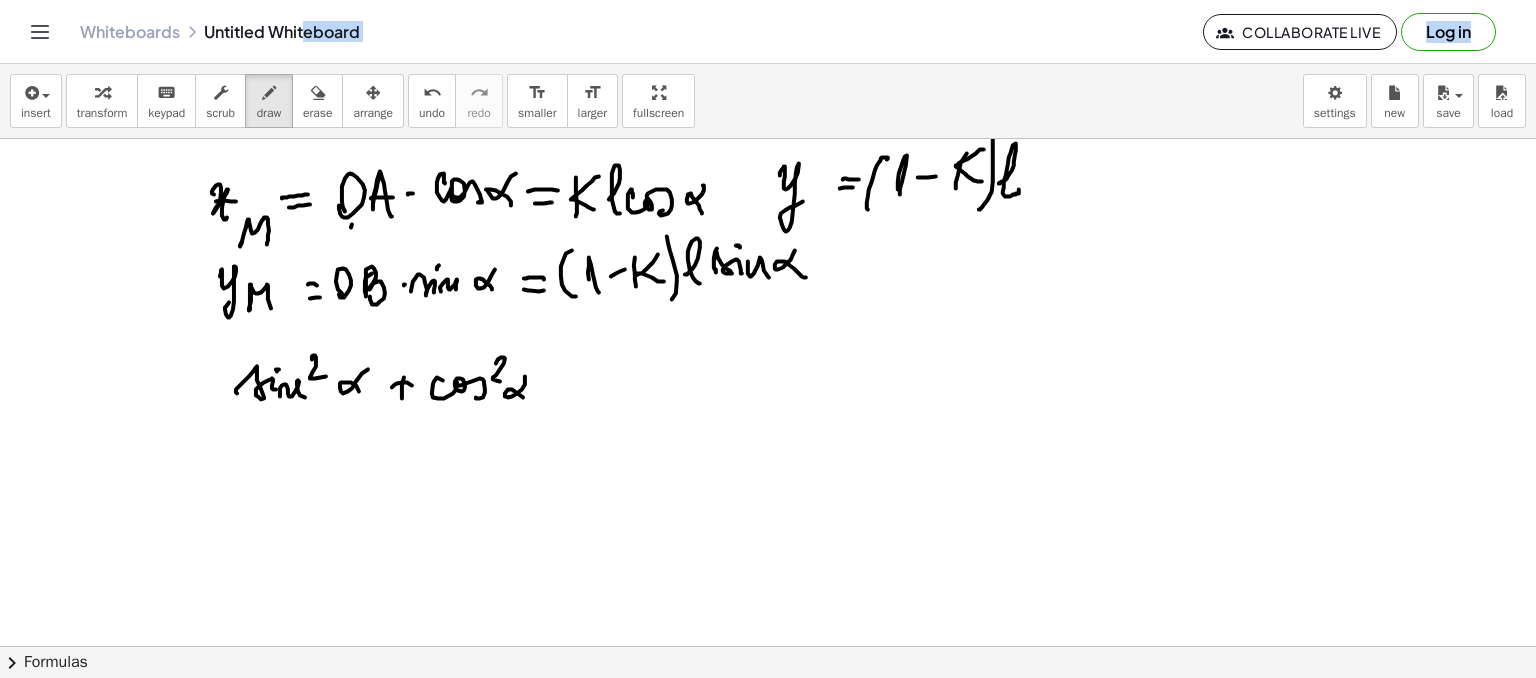 click at bounding box center [768, 298] 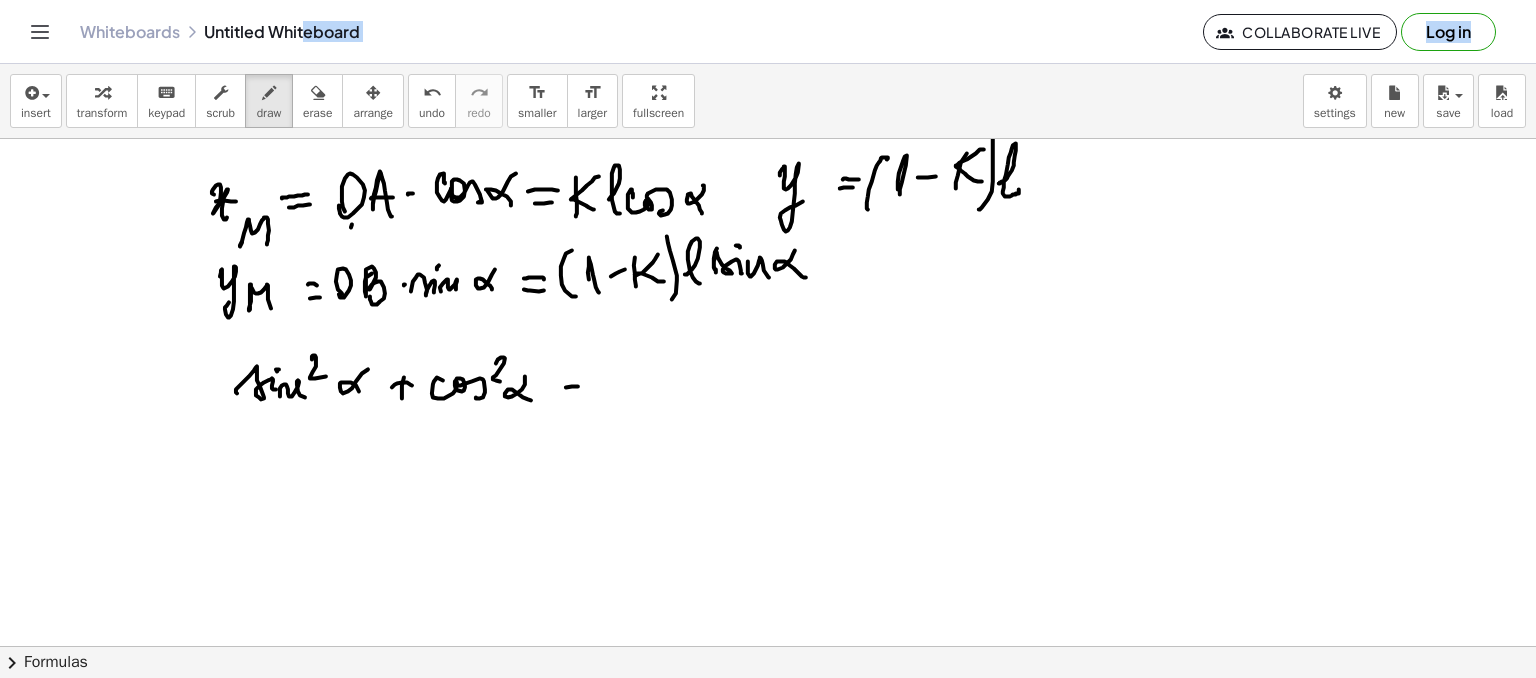 click at bounding box center (768, 298) 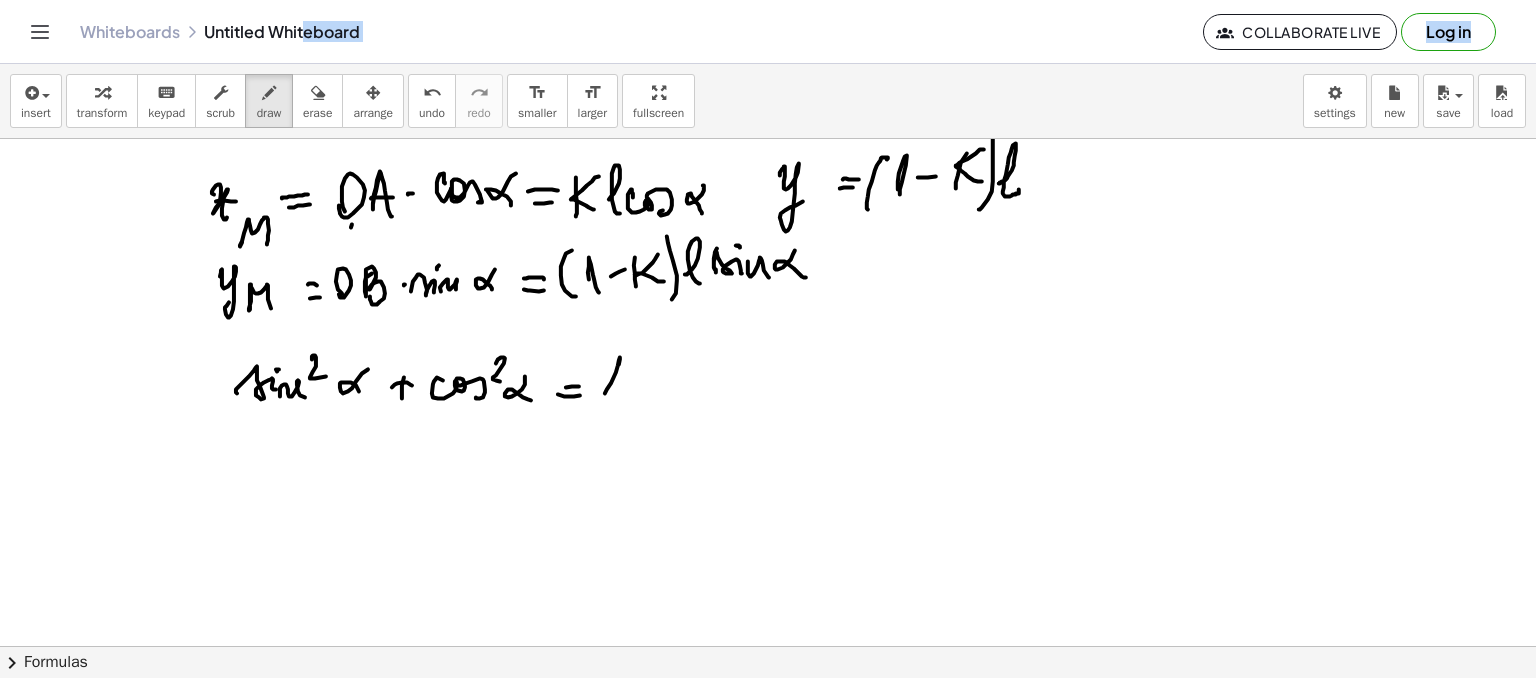 click at bounding box center [768, 298] 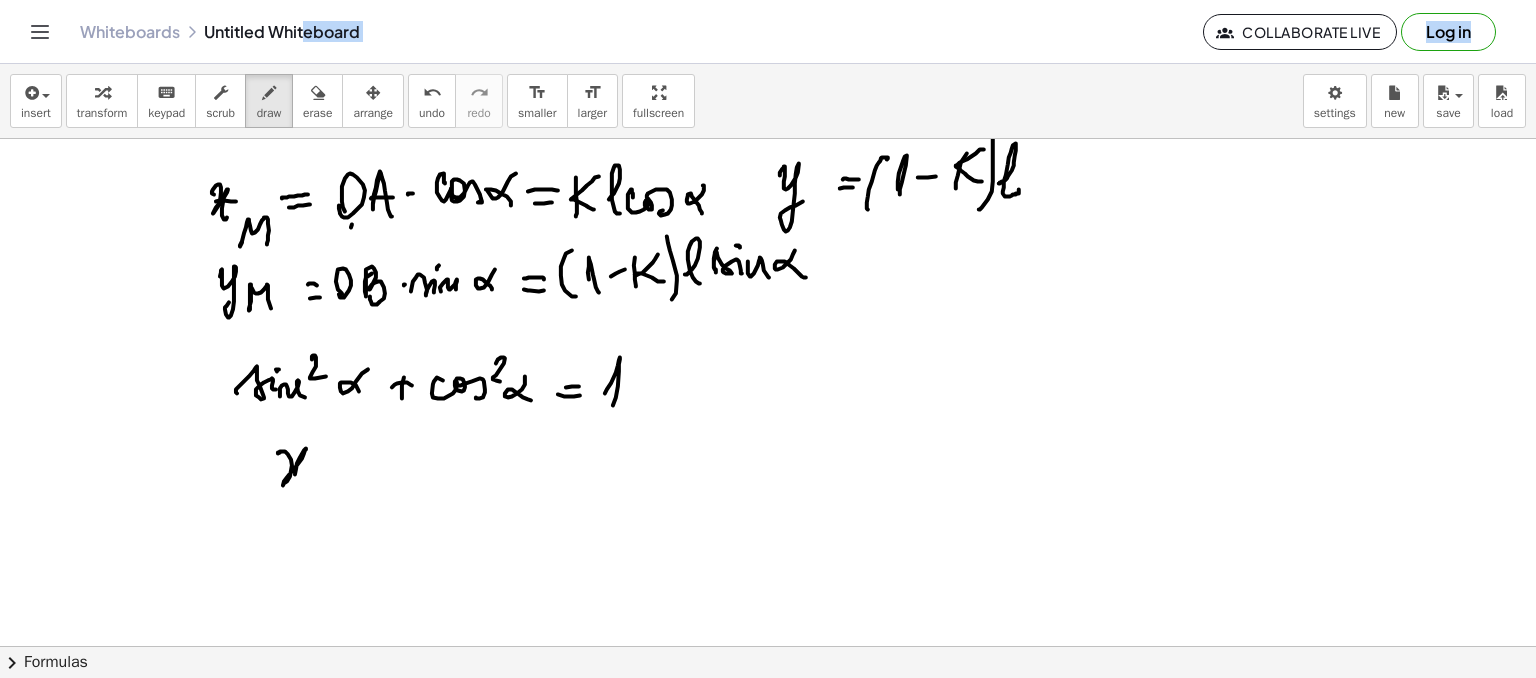 click at bounding box center [768, 298] 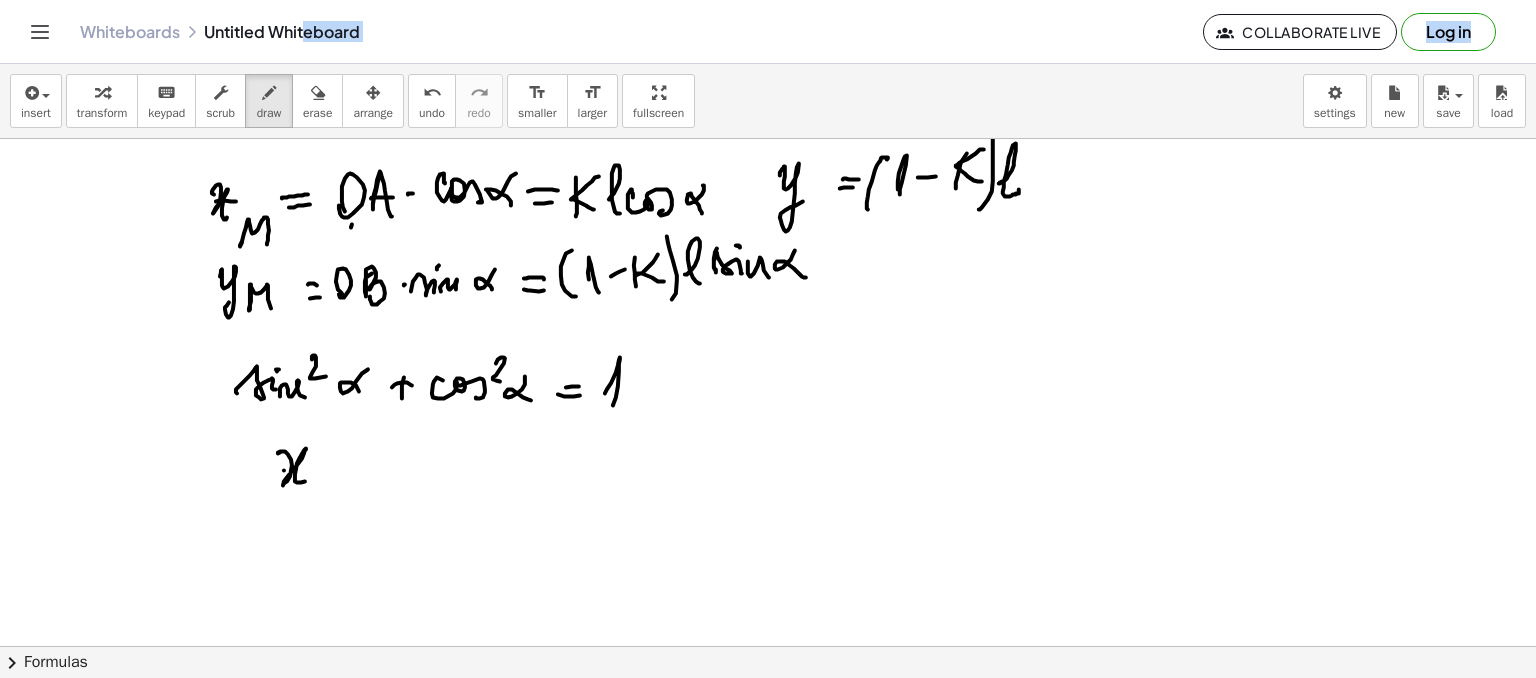 click at bounding box center (768, 298) 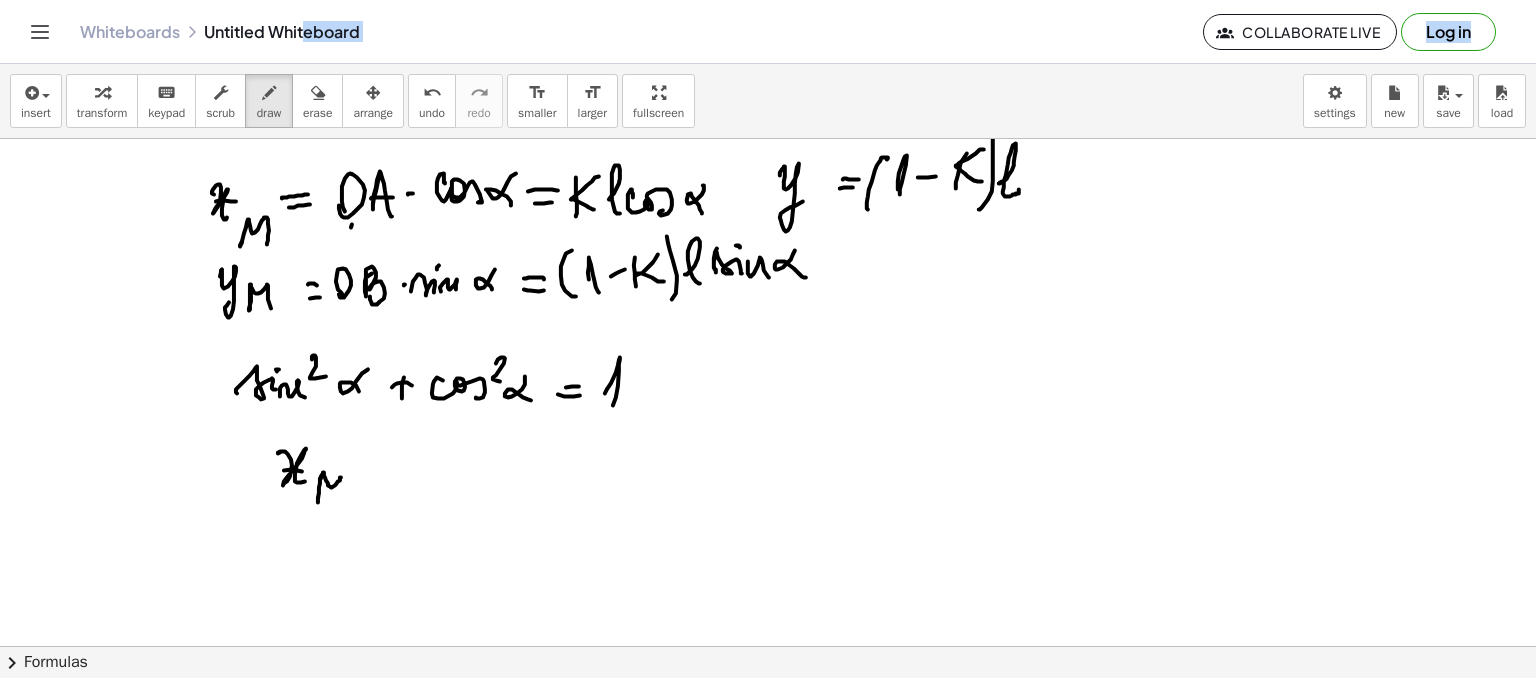click at bounding box center [768, 298] 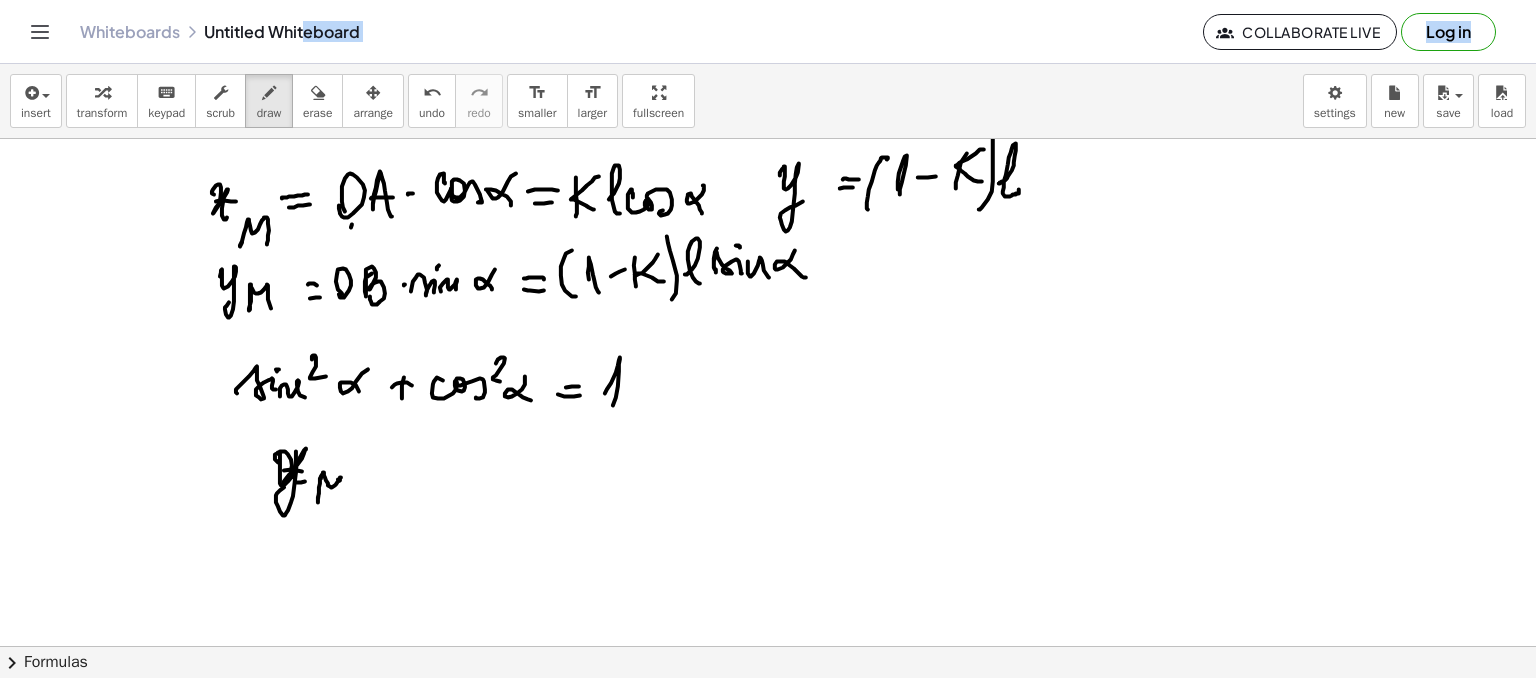 click at bounding box center (768, 298) 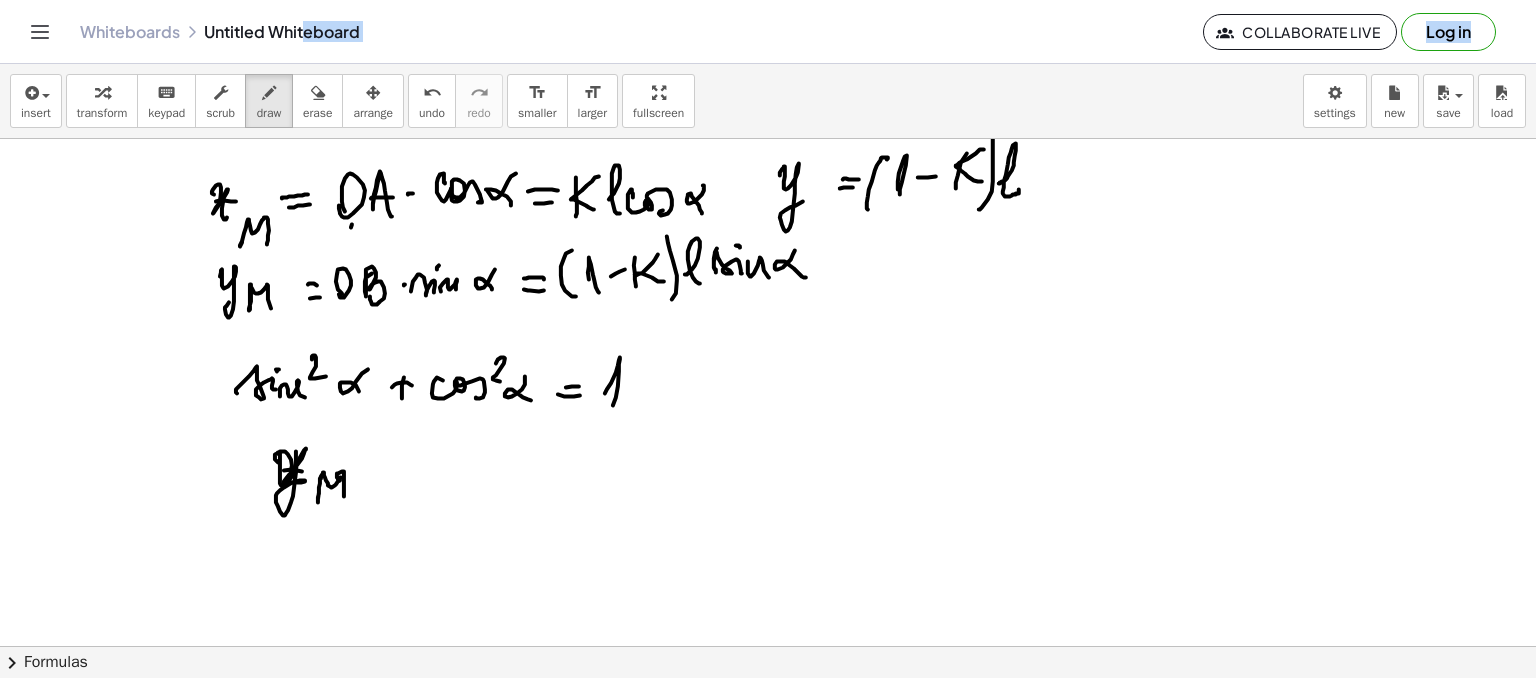 click at bounding box center (768, 298) 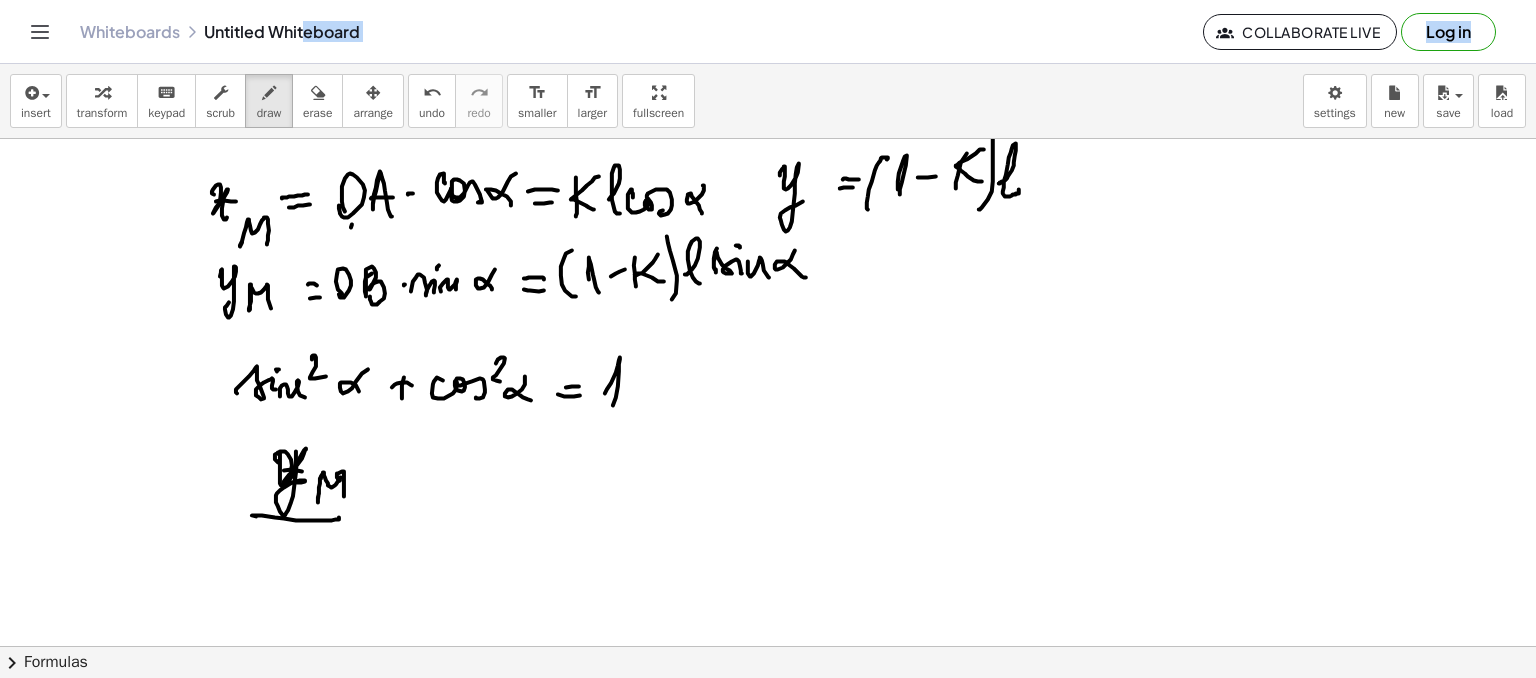 click at bounding box center (768, 298) 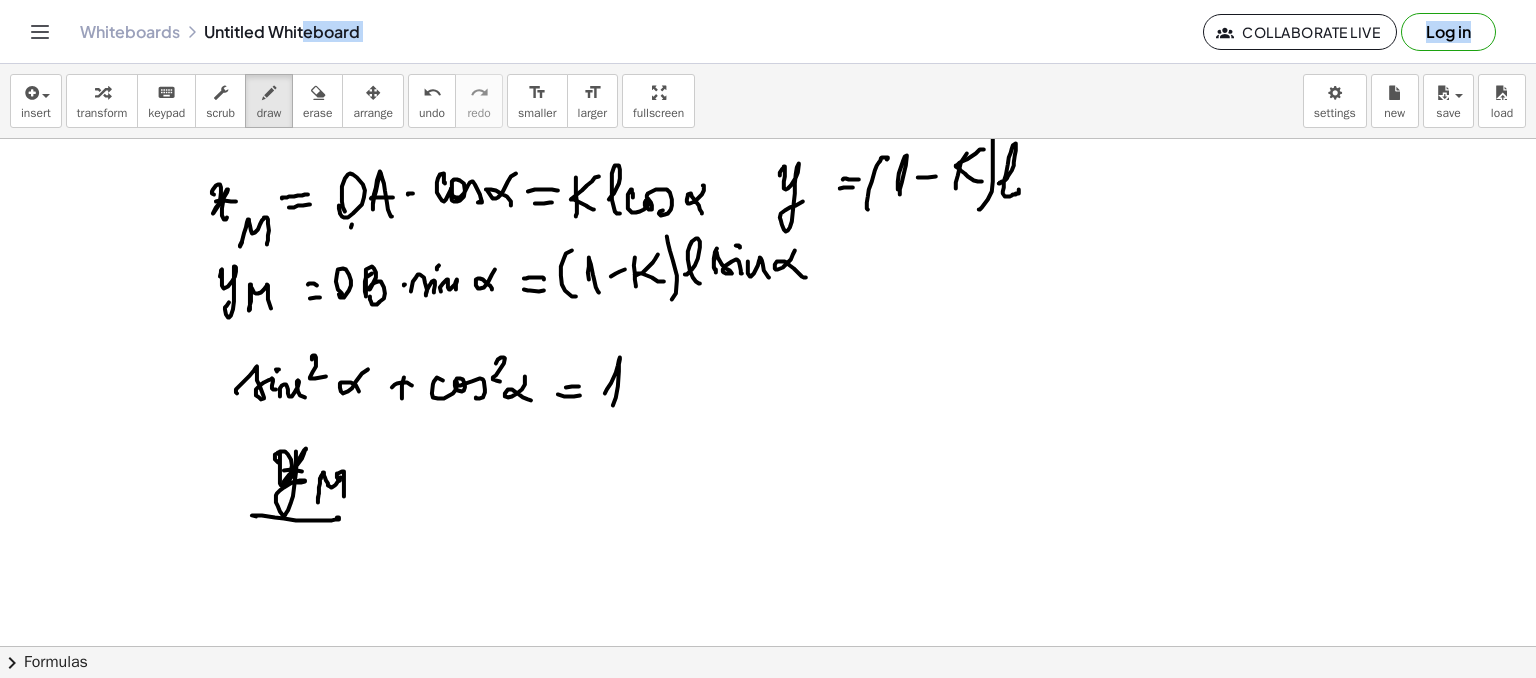 click at bounding box center (768, 298) 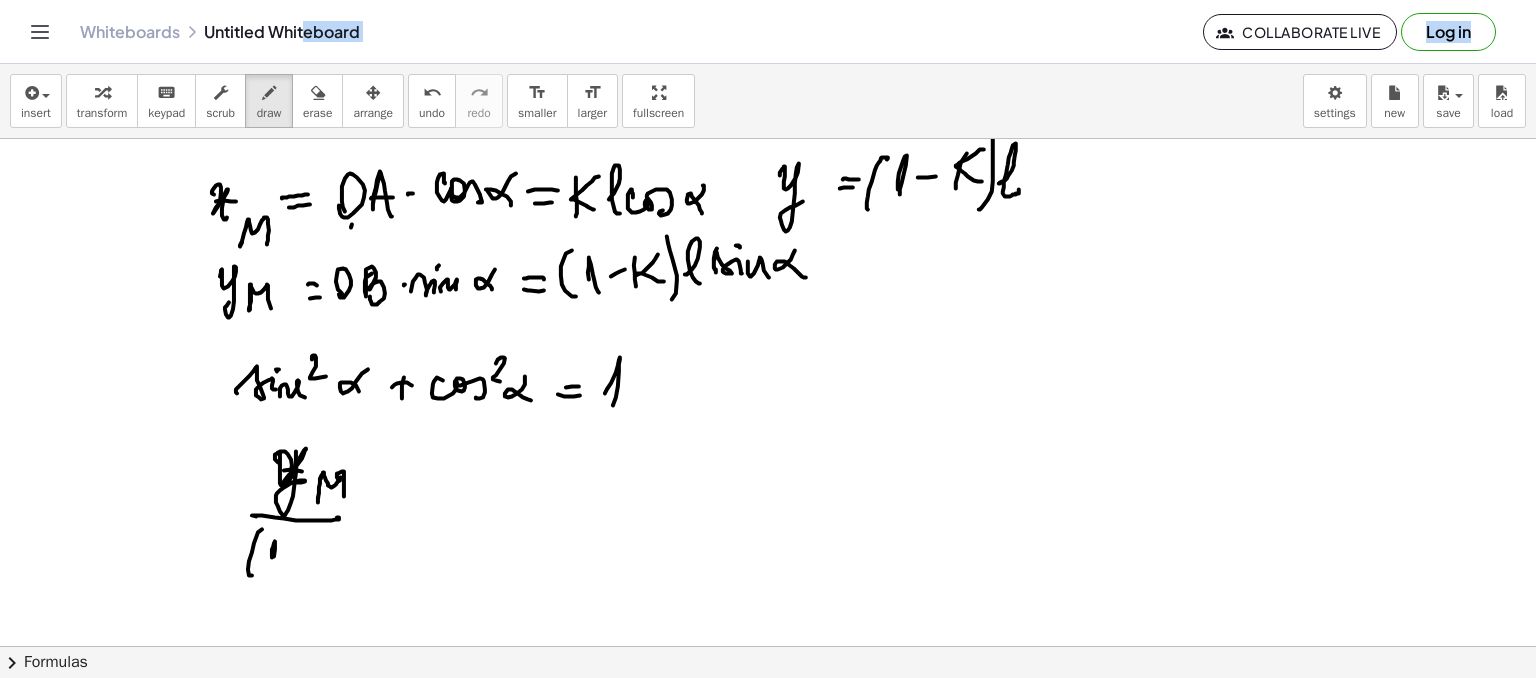 click at bounding box center (768, 298) 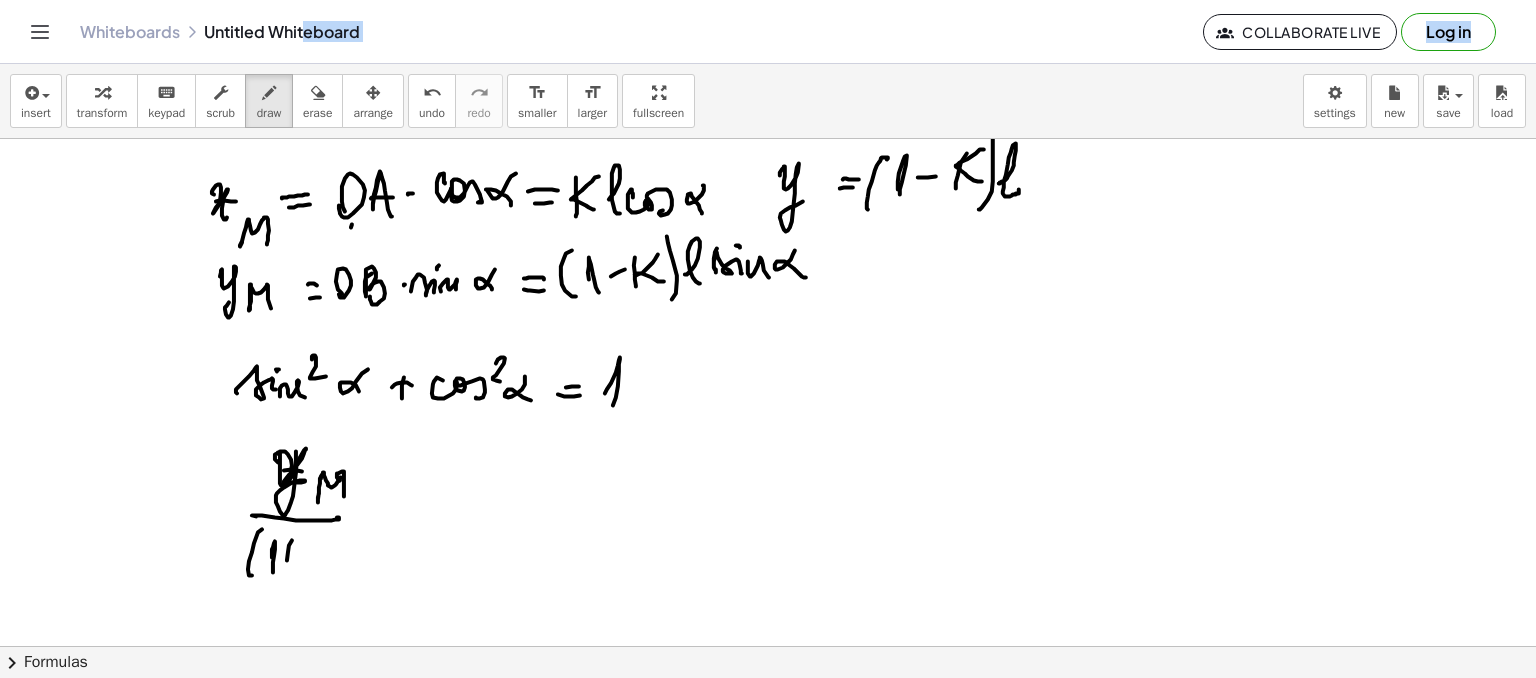 click at bounding box center [768, 298] 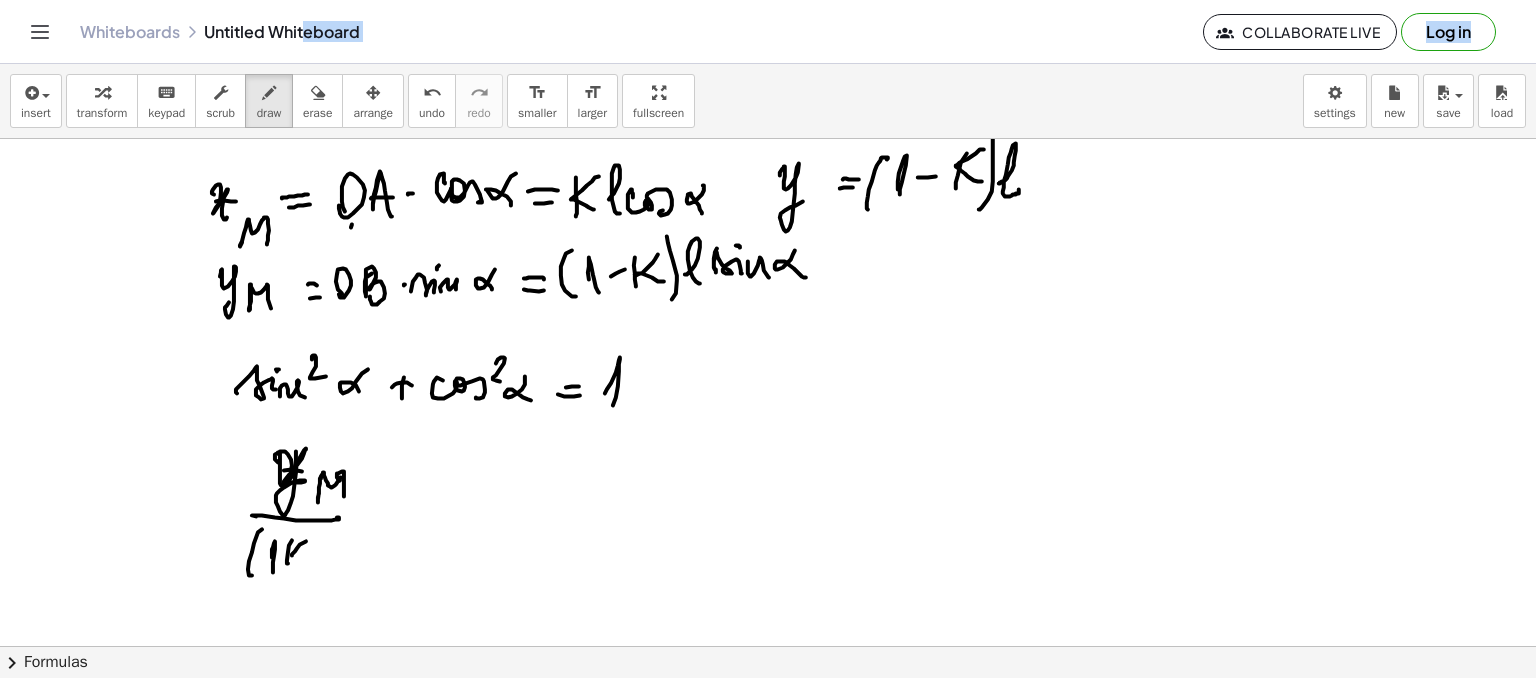 click at bounding box center (768, 298) 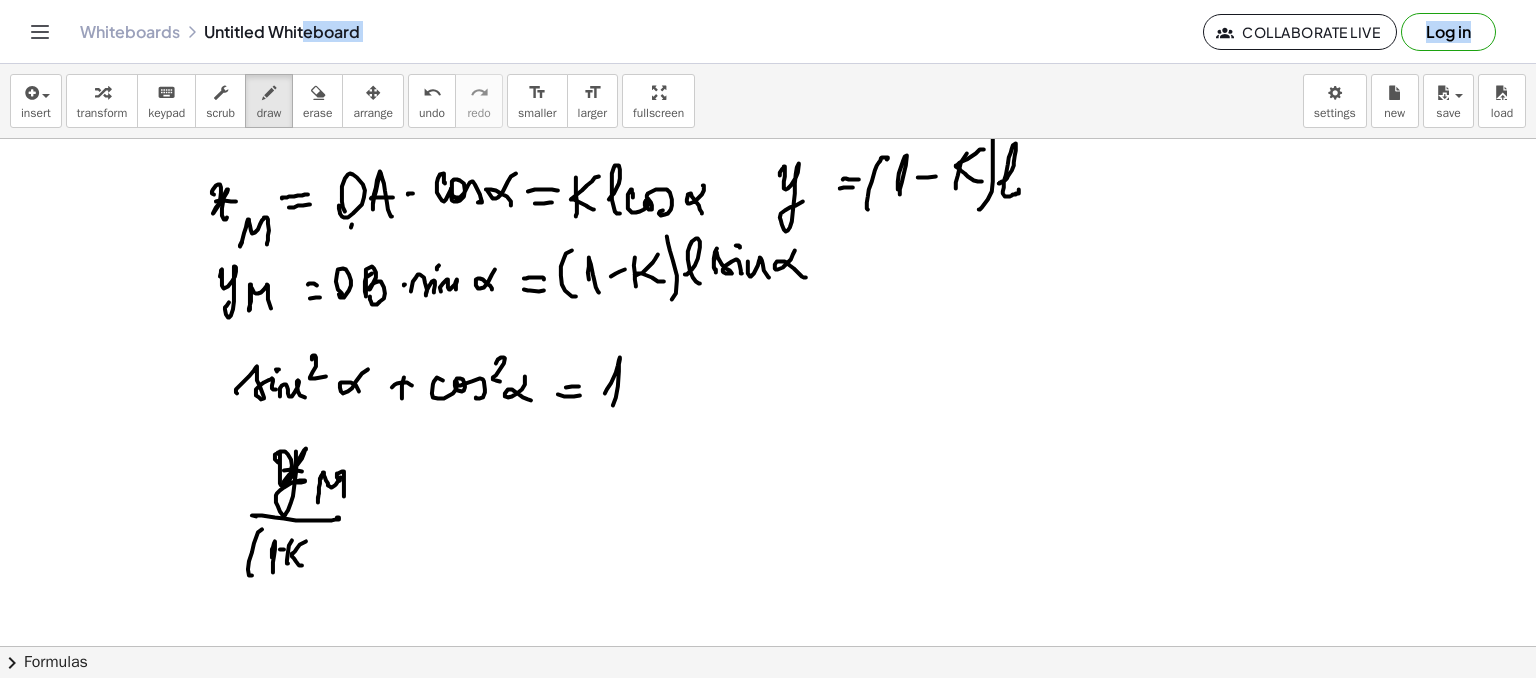 click at bounding box center (768, 298) 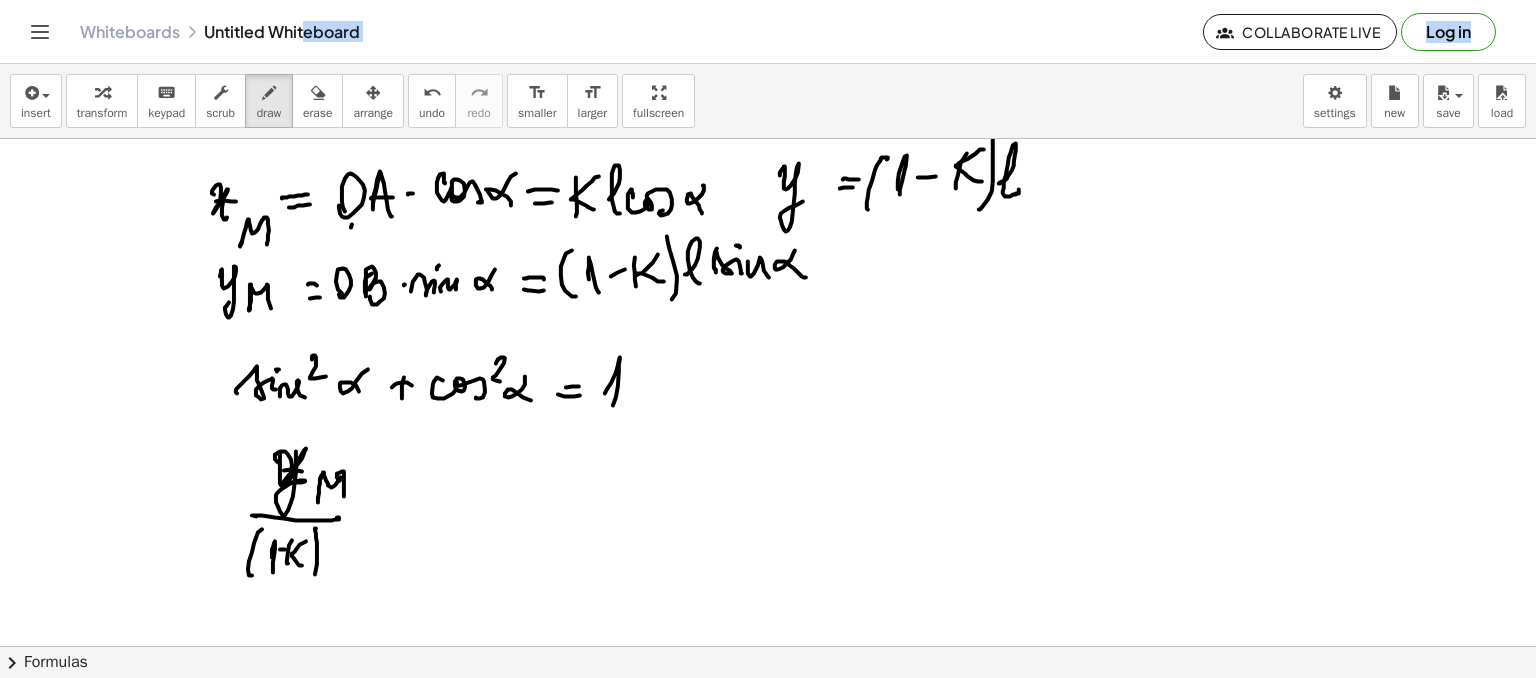 click at bounding box center (768, 298) 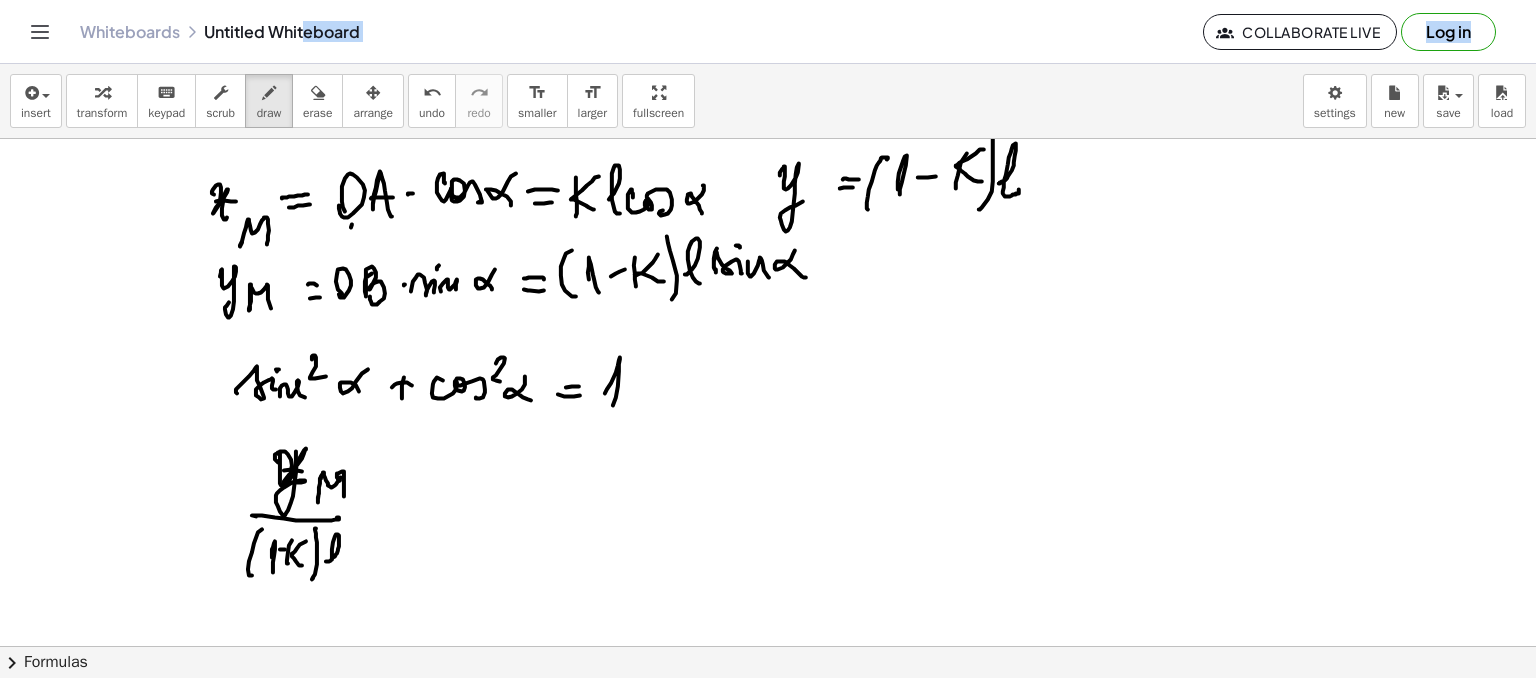 click at bounding box center [768, 298] 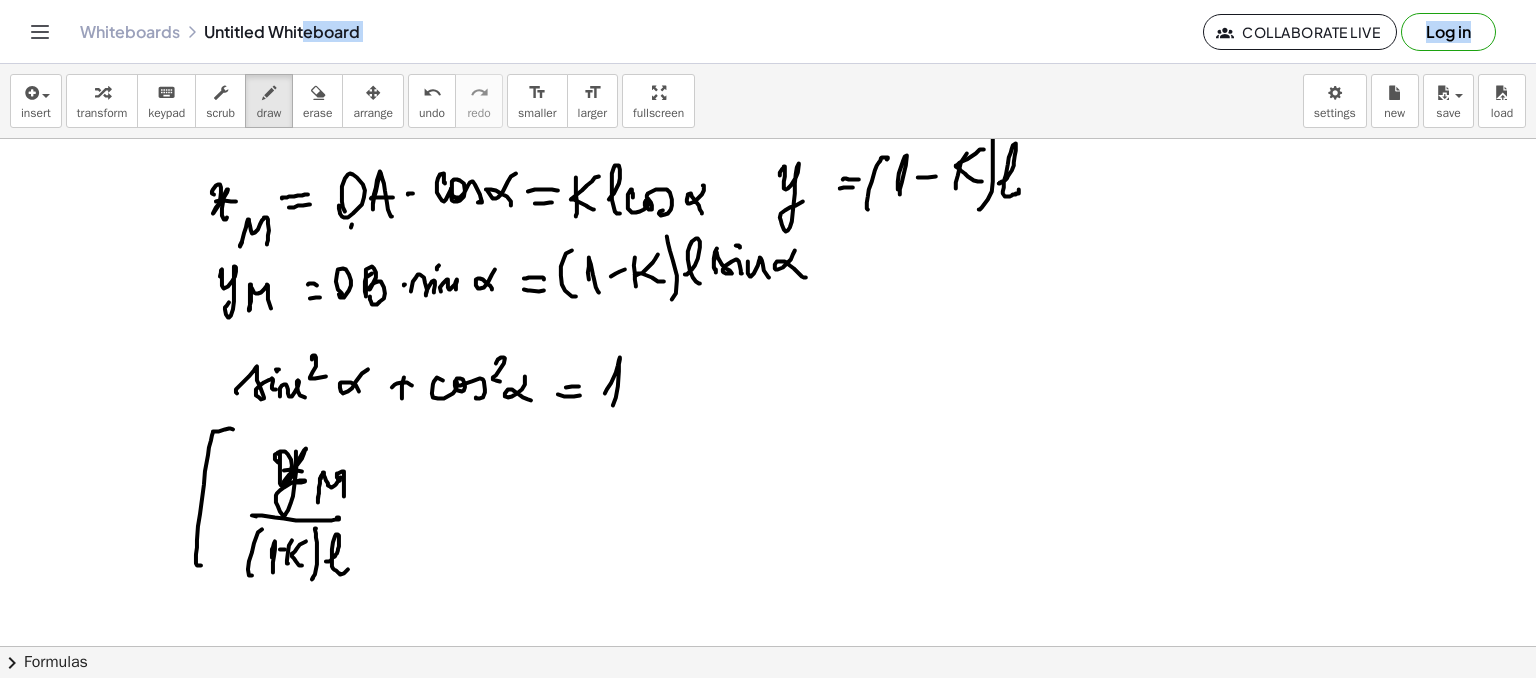 click at bounding box center (768, 298) 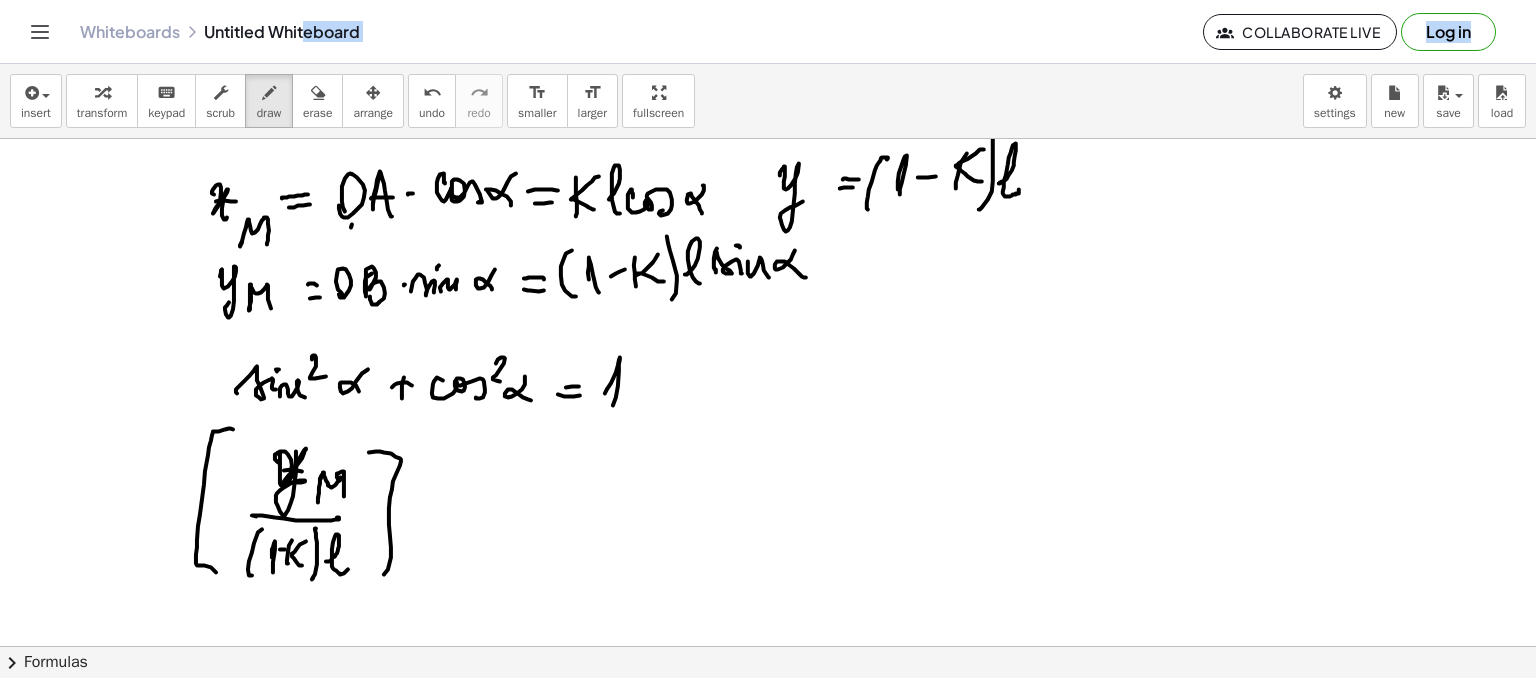 click at bounding box center (768, 298) 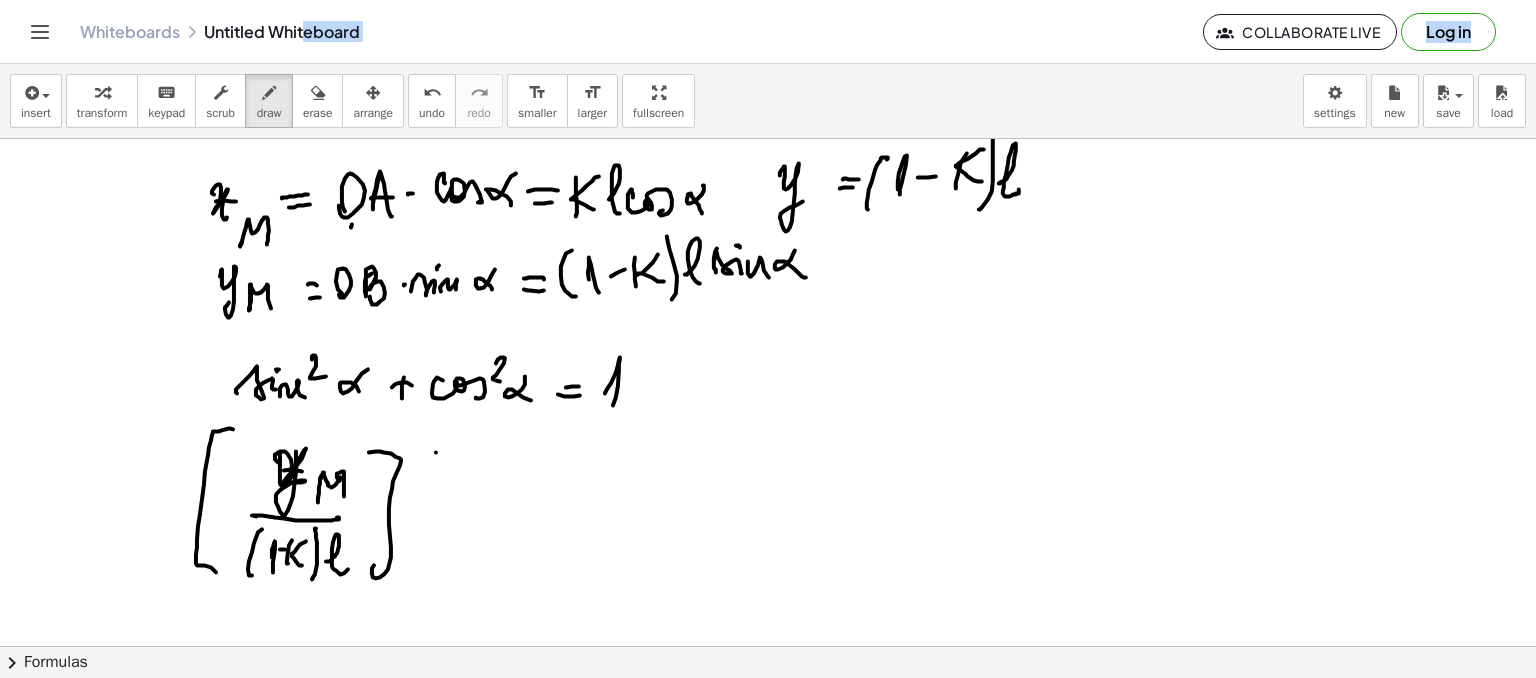 click at bounding box center (768, 298) 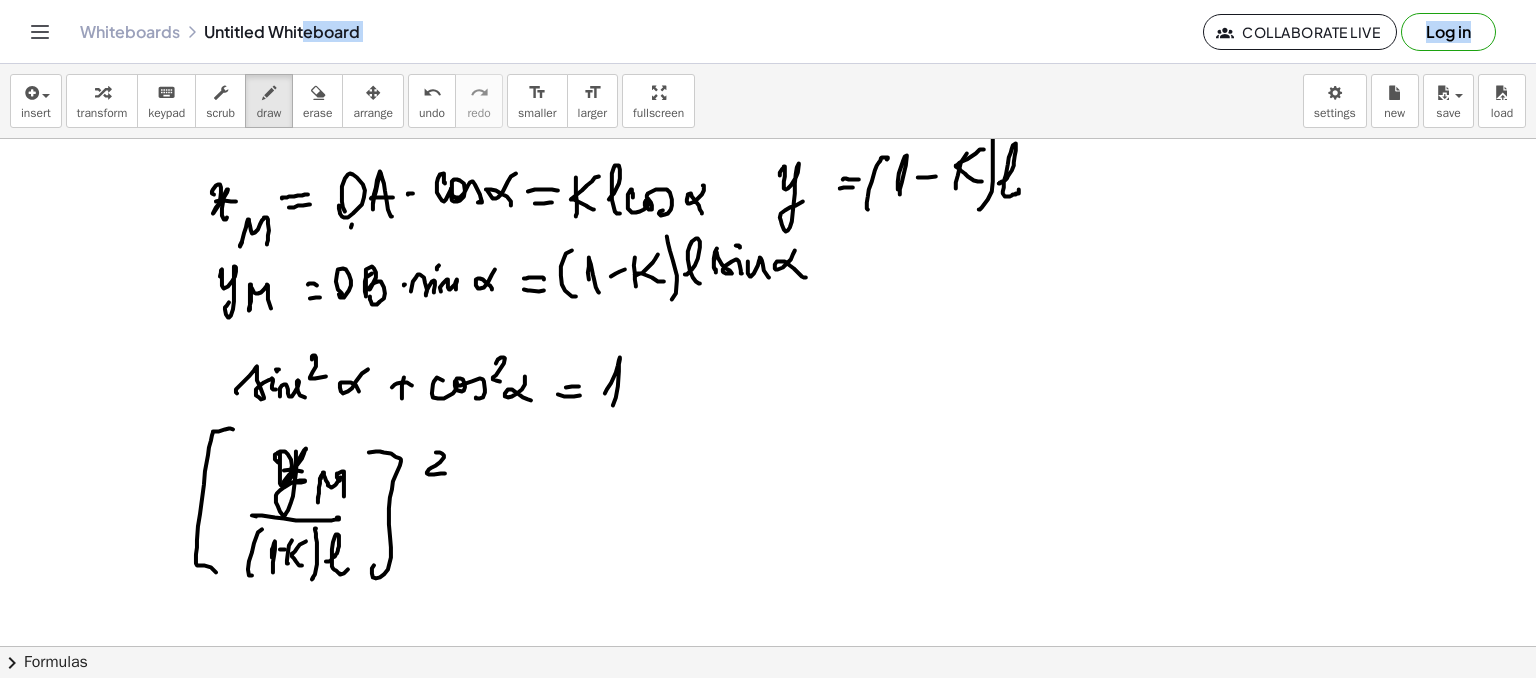 click at bounding box center (768, 298) 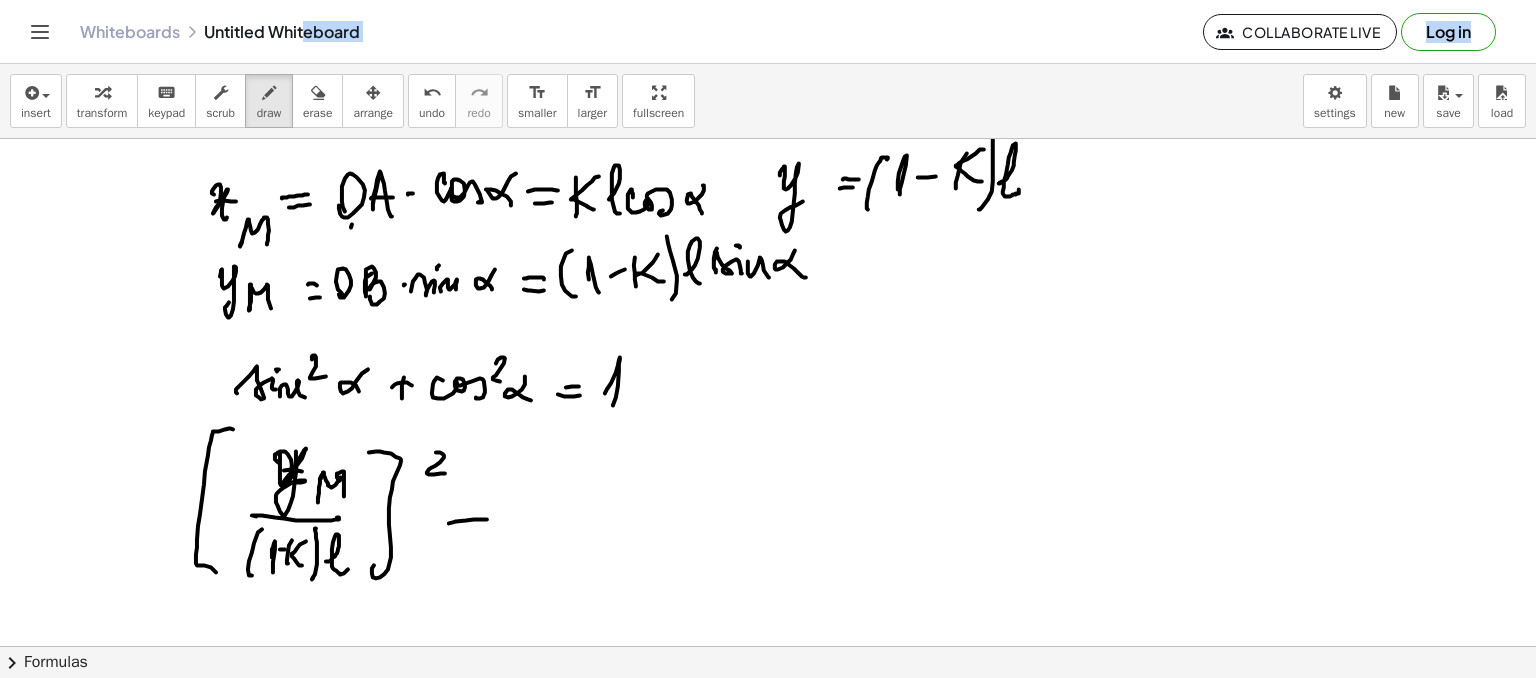 click at bounding box center (768, 298) 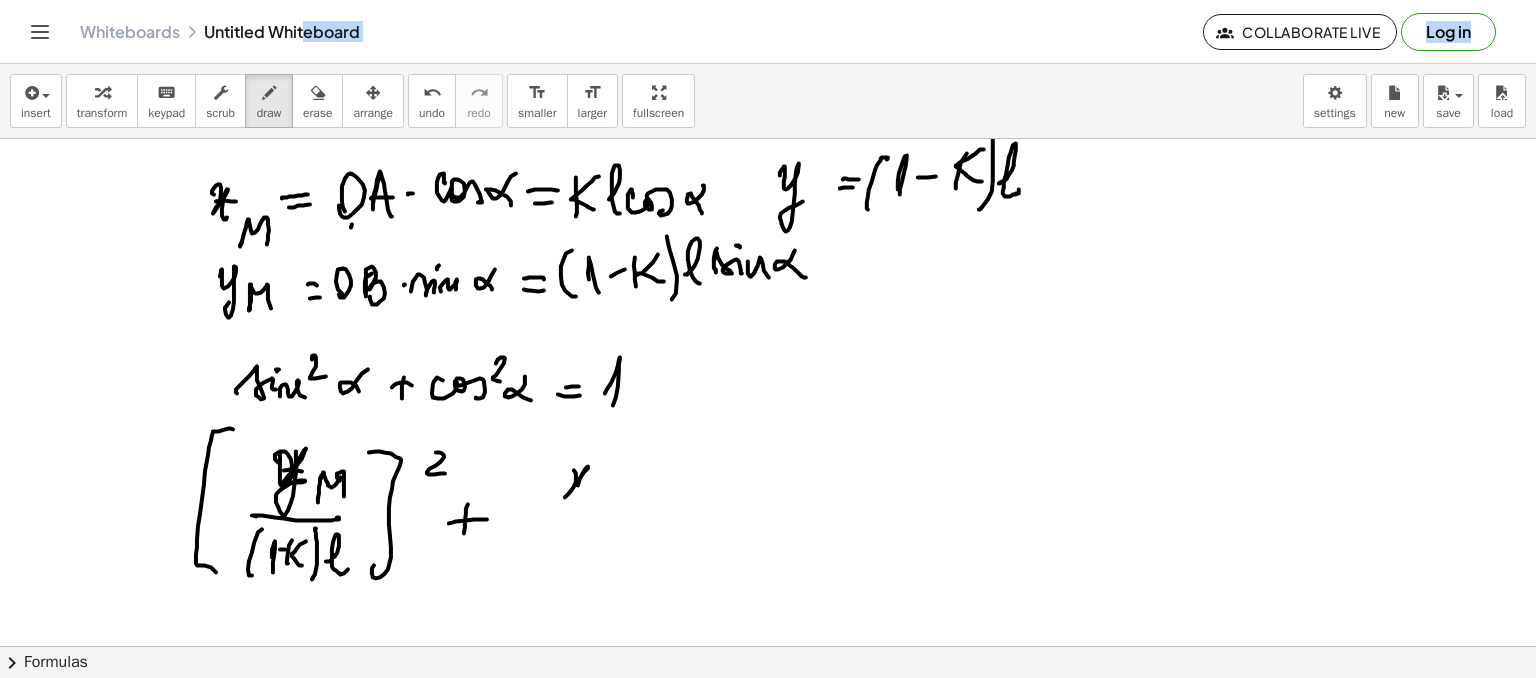 click at bounding box center (768, 298) 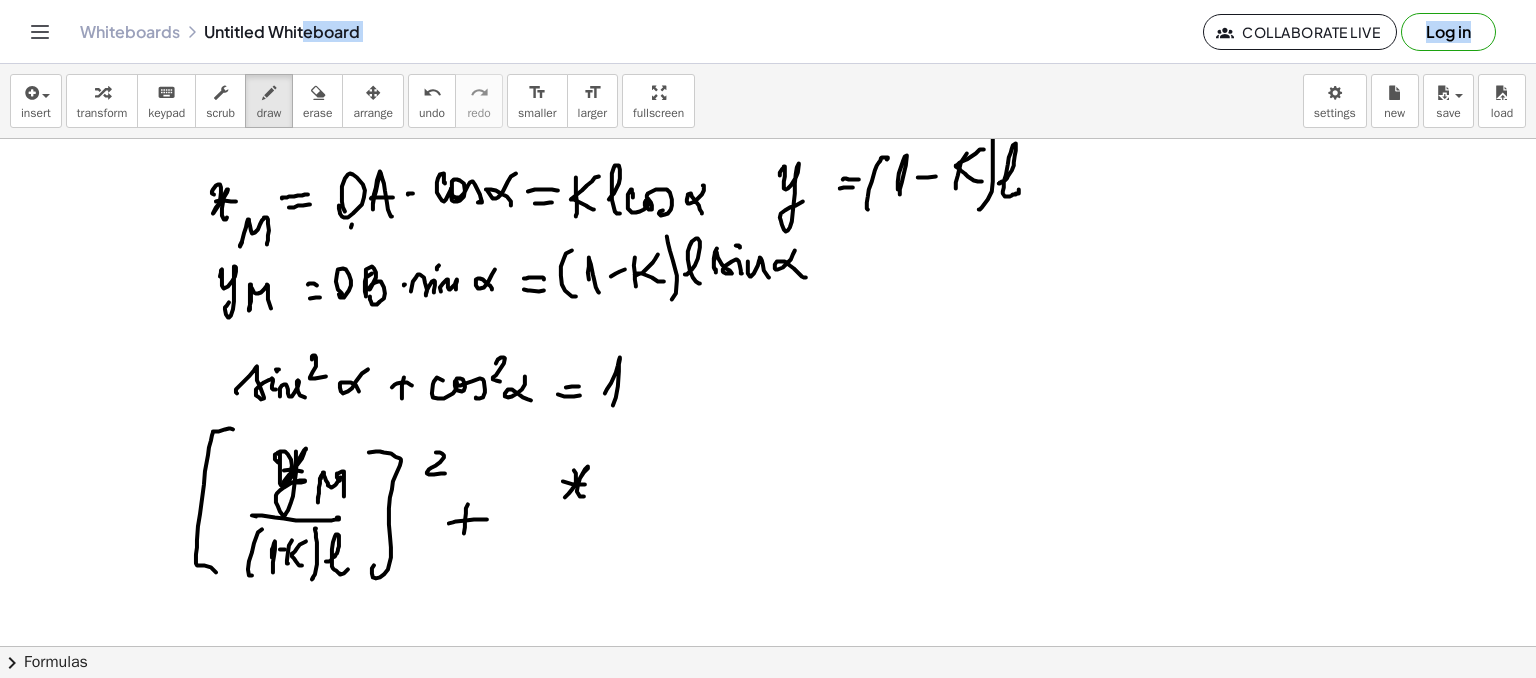 click at bounding box center [768, 298] 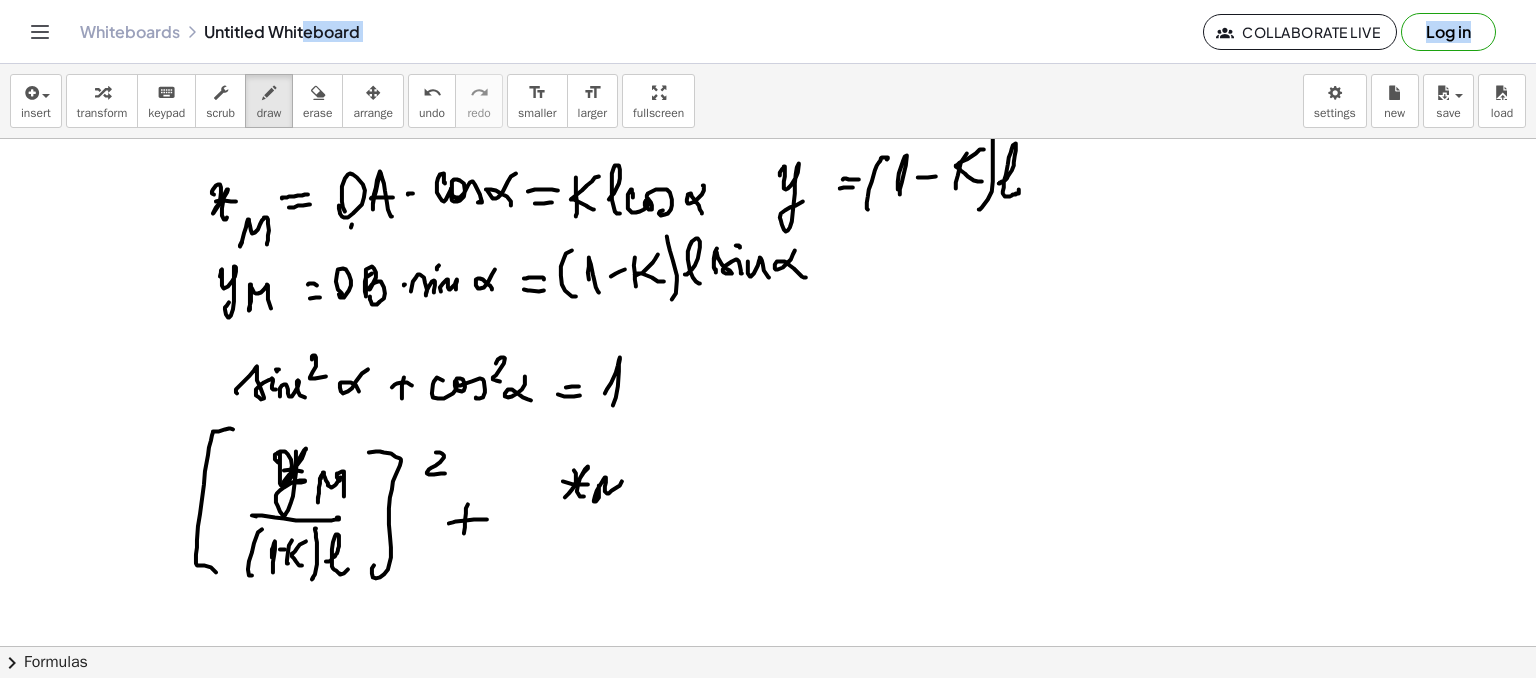click at bounding box center (768, 298) 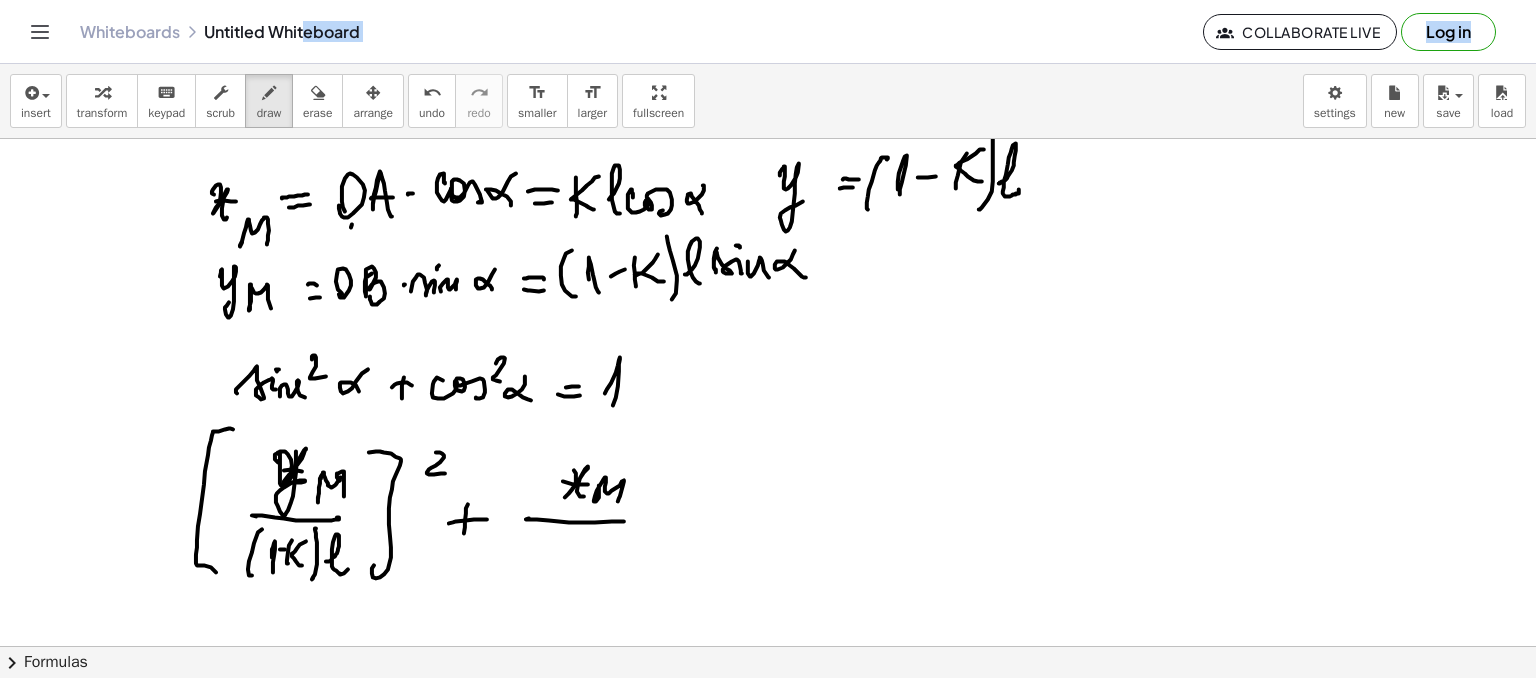 click at bounding box center [768, 298] 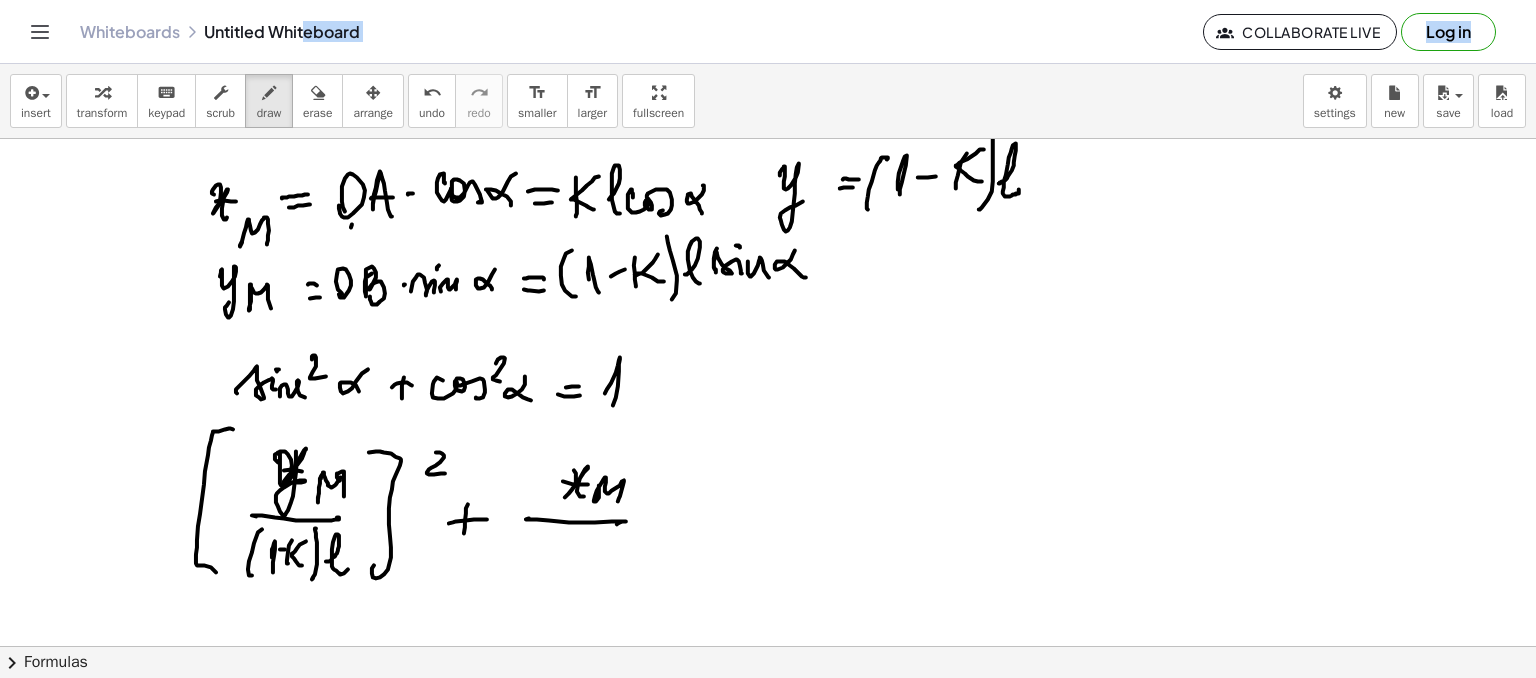 click at bounding box center [768, 298] 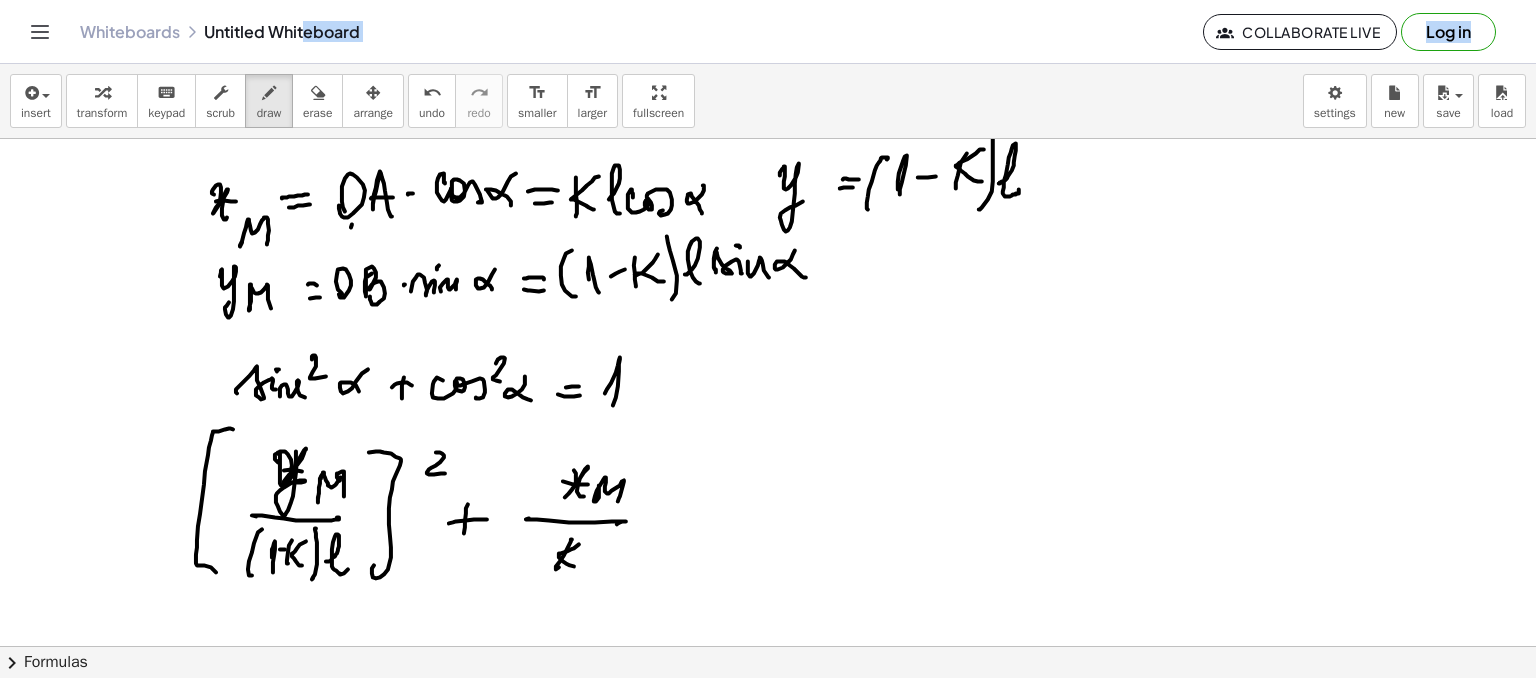 click at bounding box center (768, 298) 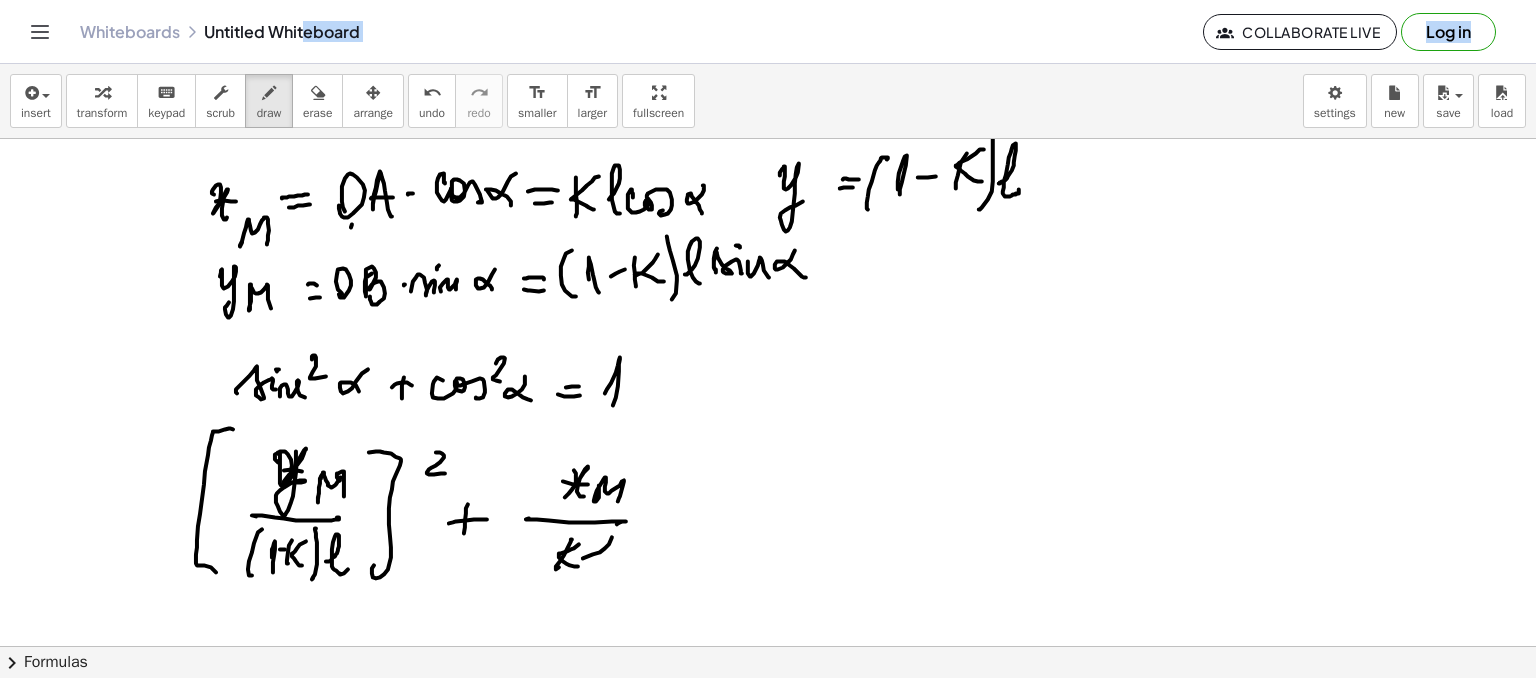 click at bounding box center (768, 298) 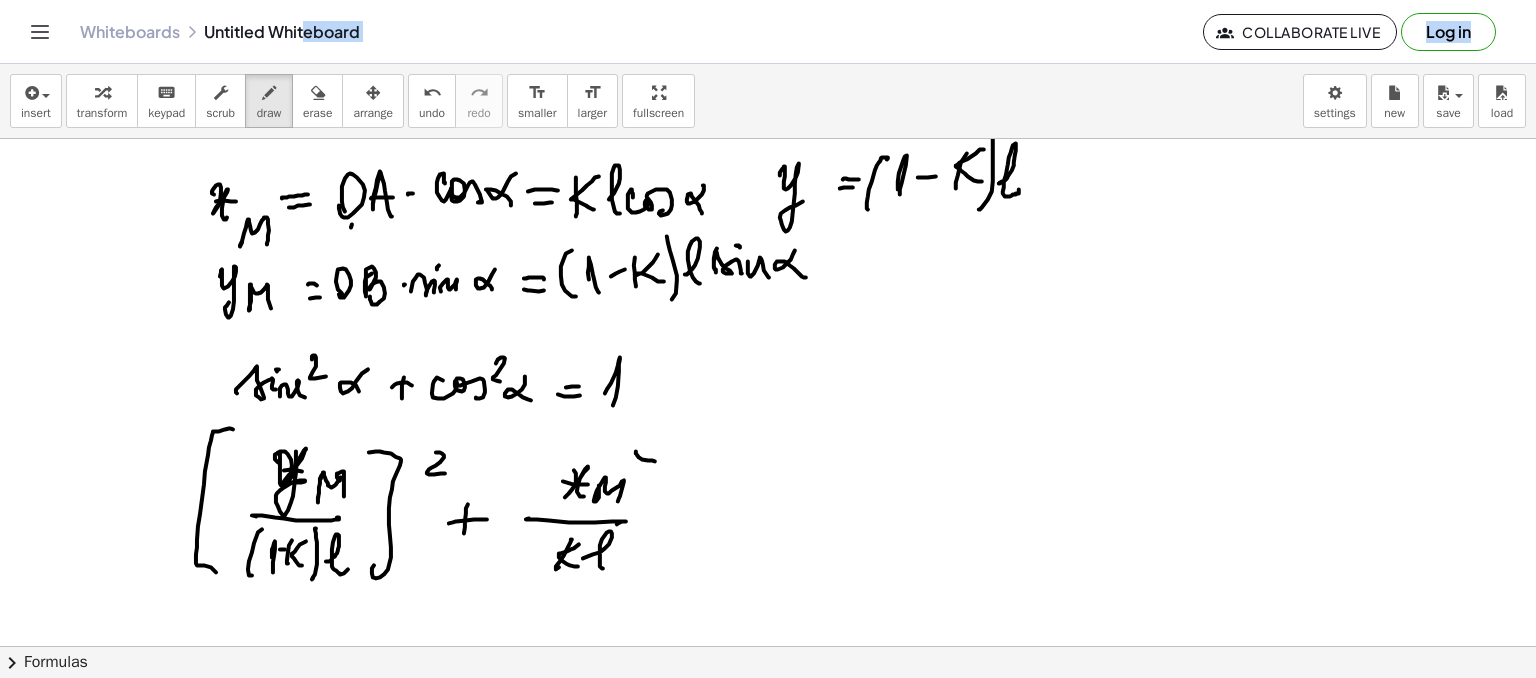 click at bounding box center (768, 298) 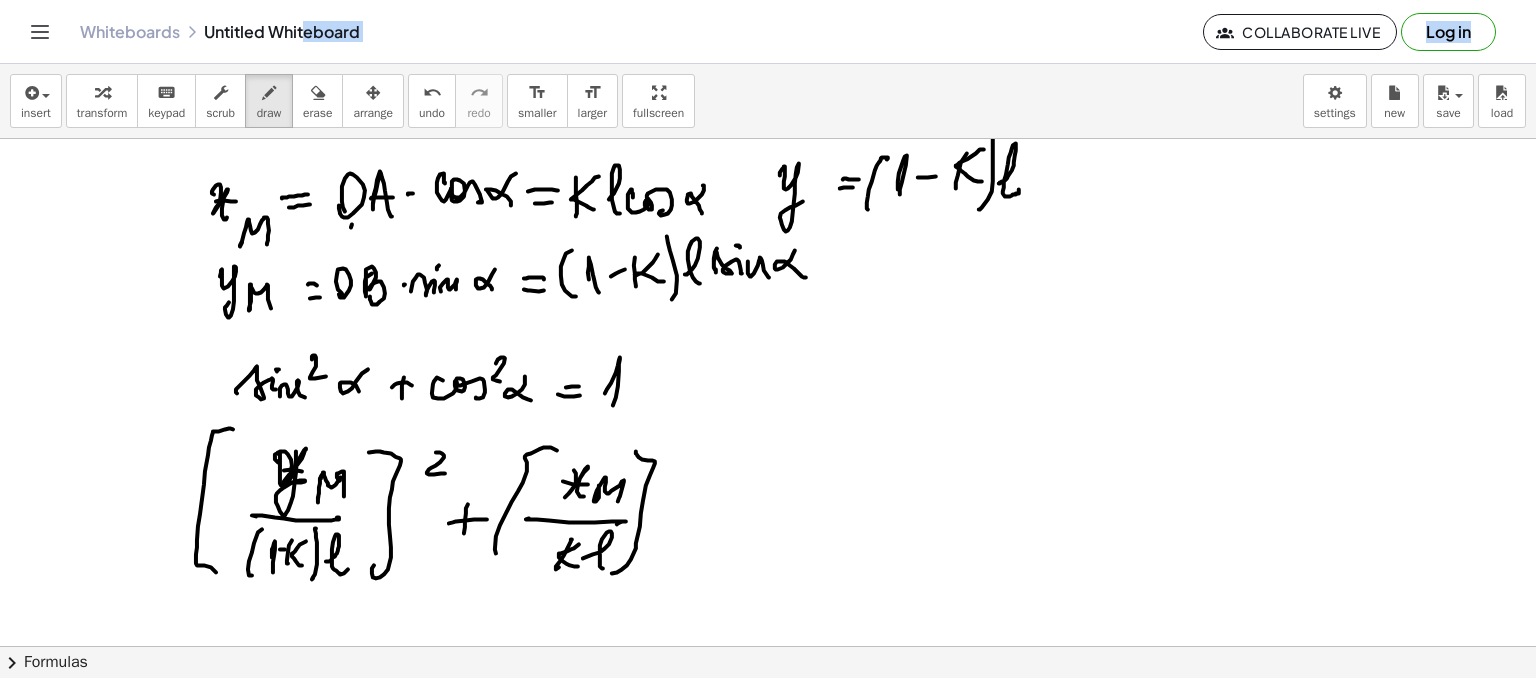 click at bounding box center (768, 298) 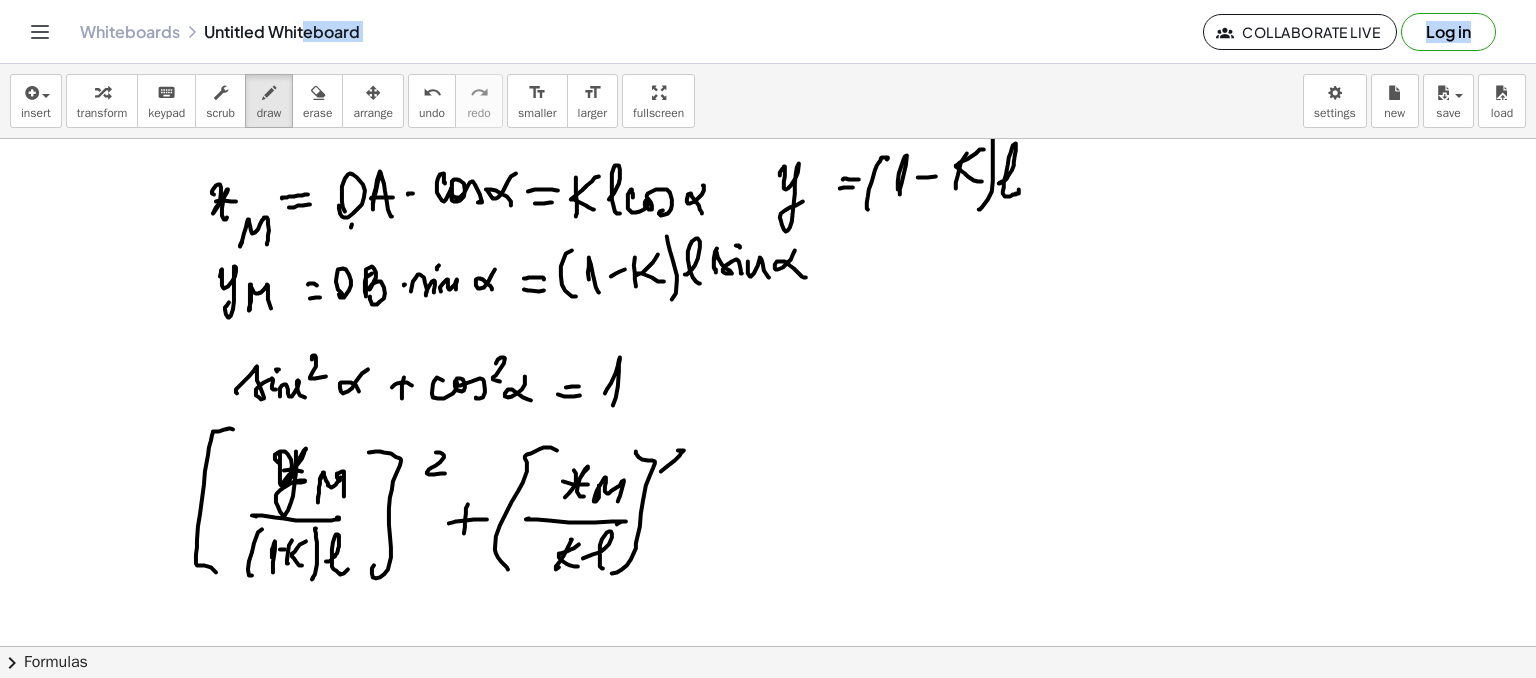 click at bounding box center (768, 298) 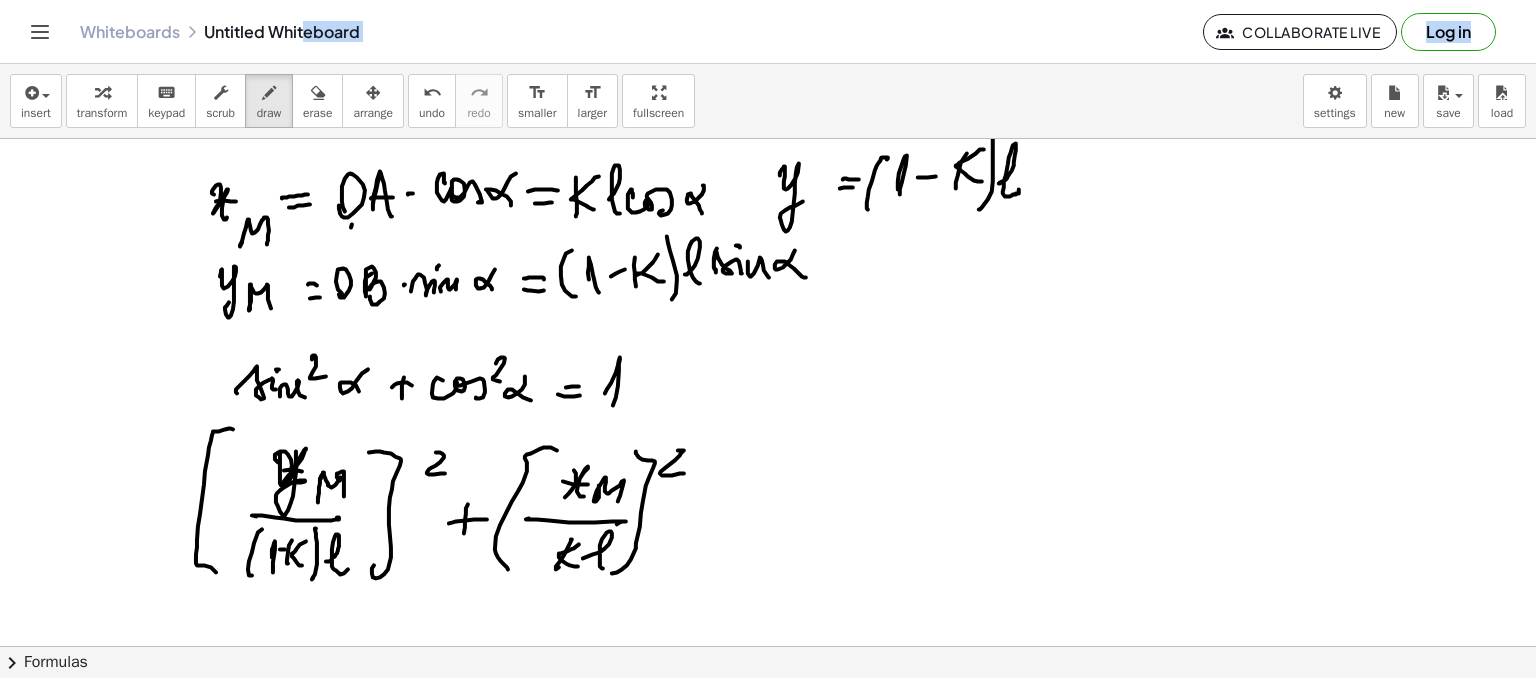 click at bounding box center [768, 298] 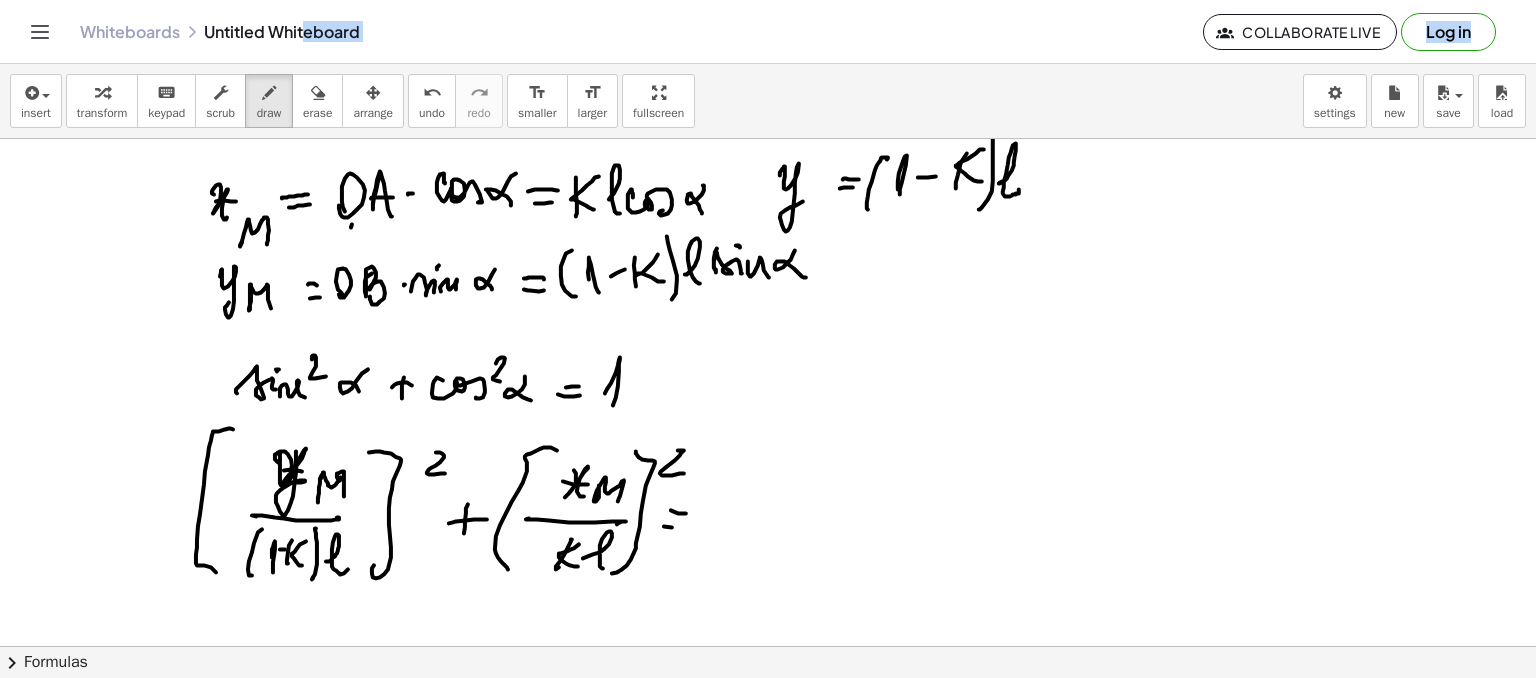 click at bounding box center [768, 298] 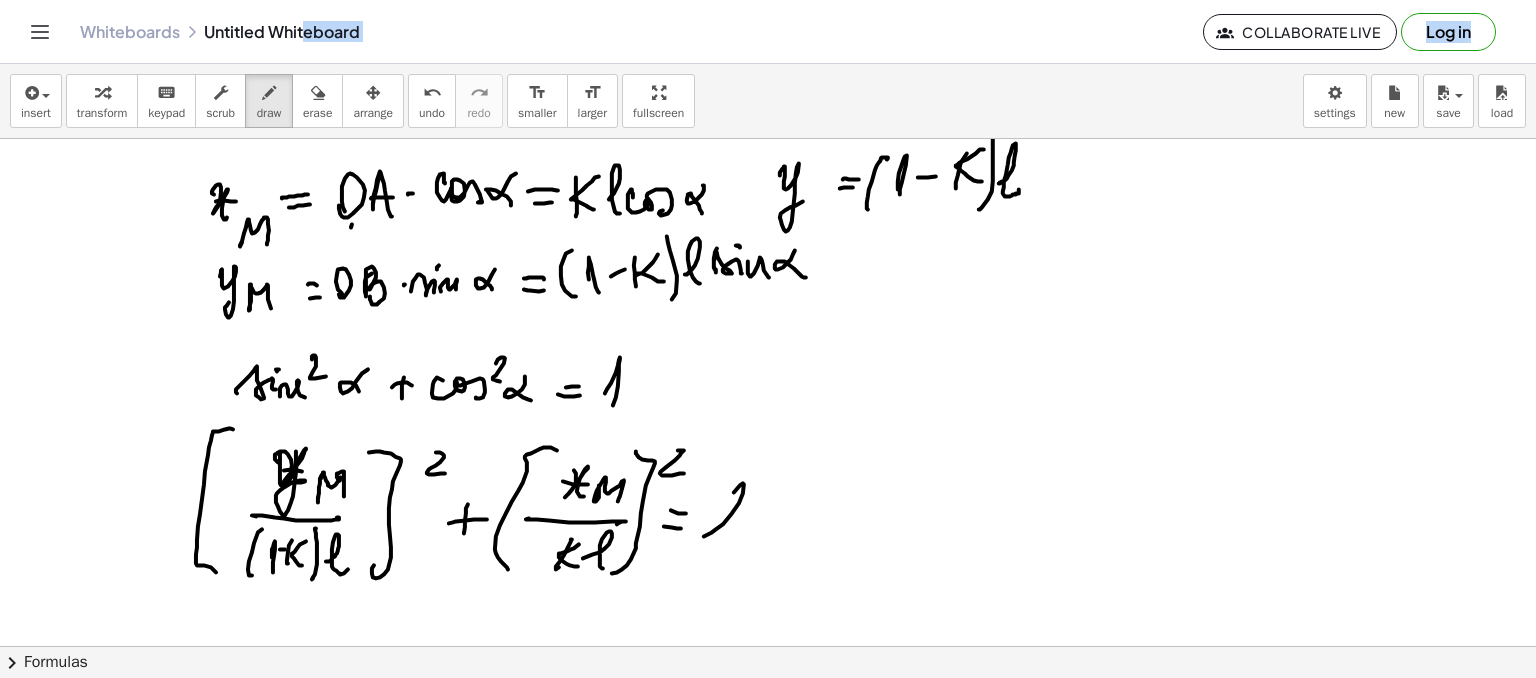 click at bounding box center [768, 298] 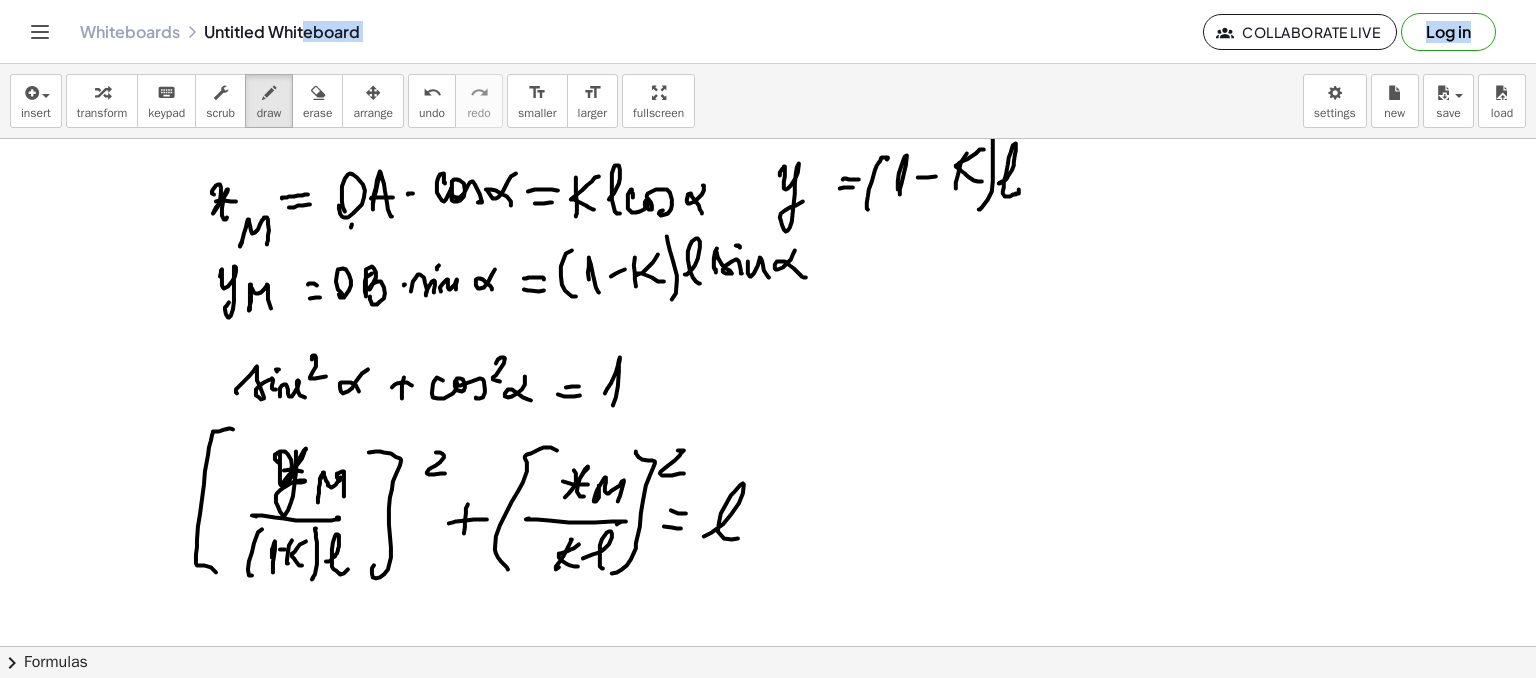 click at bounding box center (768, 298) 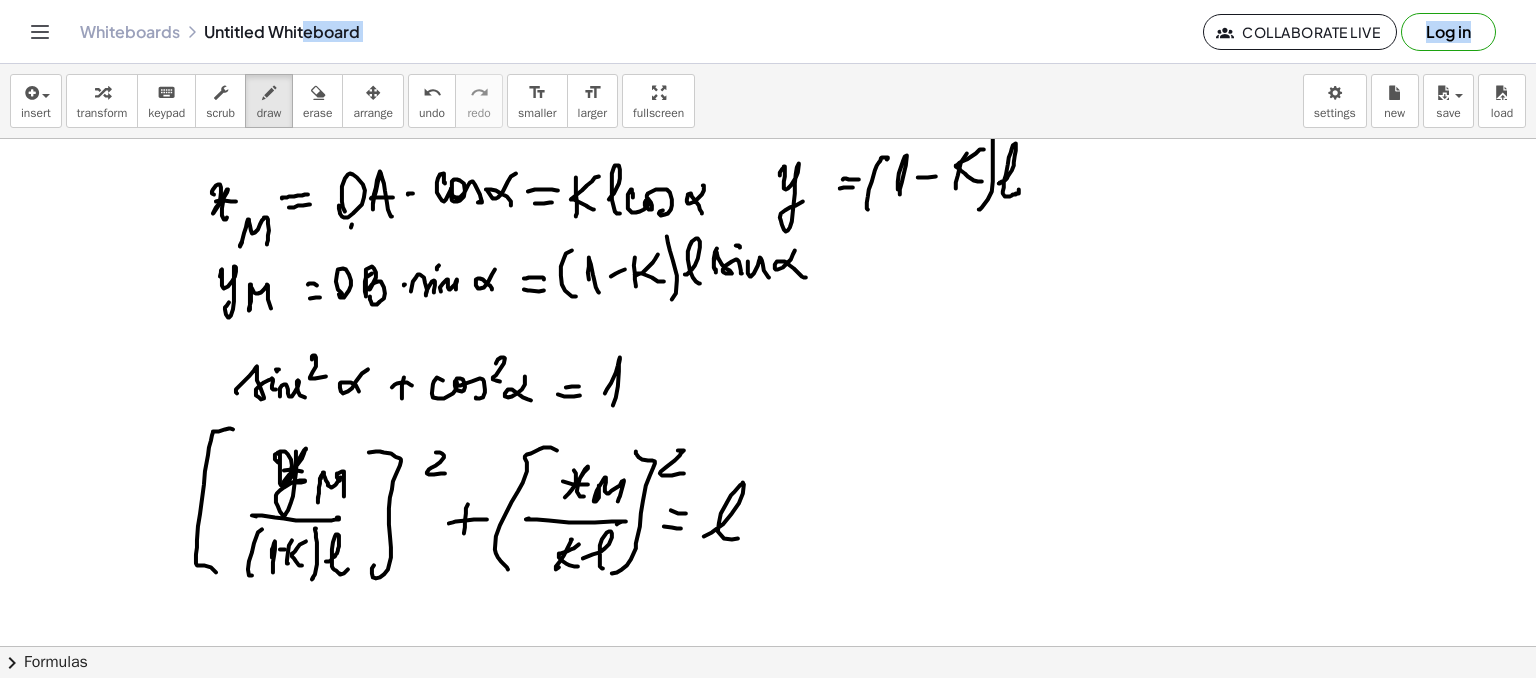 click at bounding box center [768, 298] 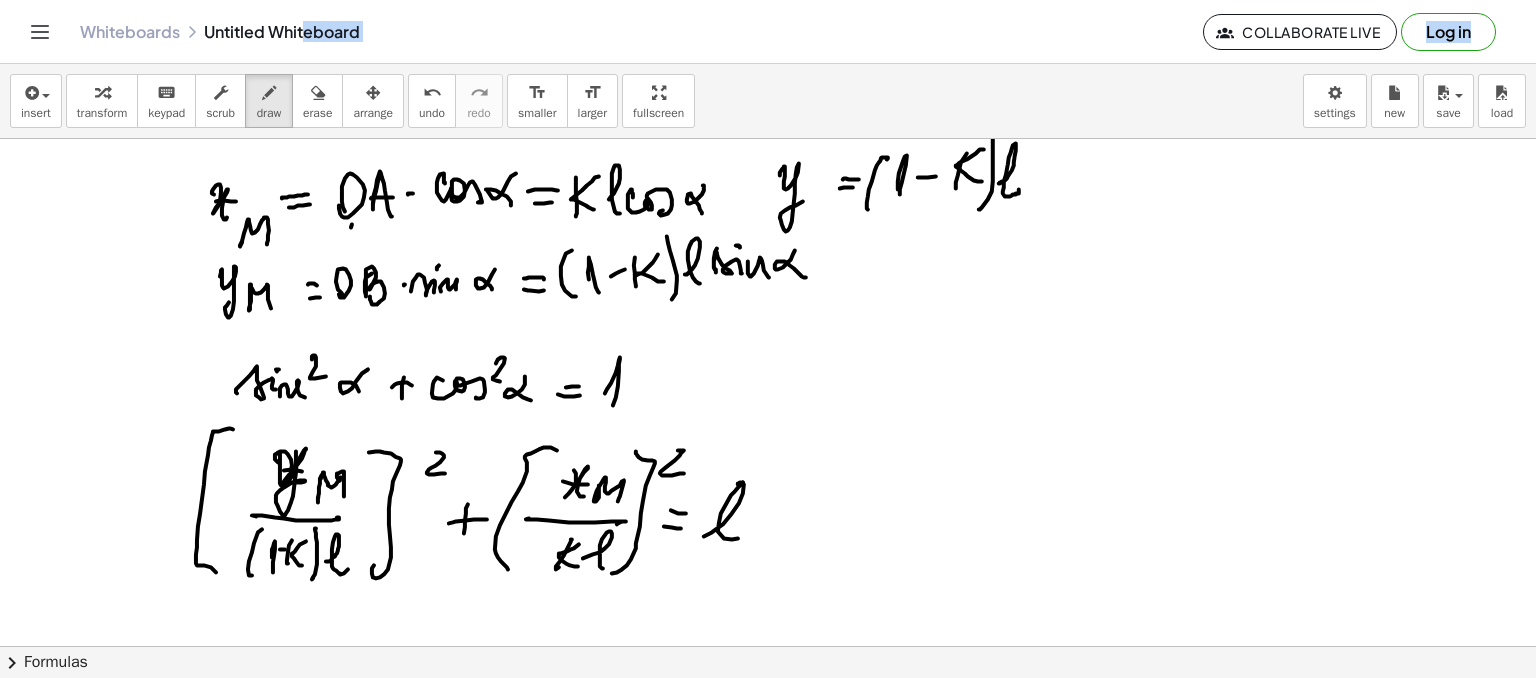 click at bounding box center (768, 298) 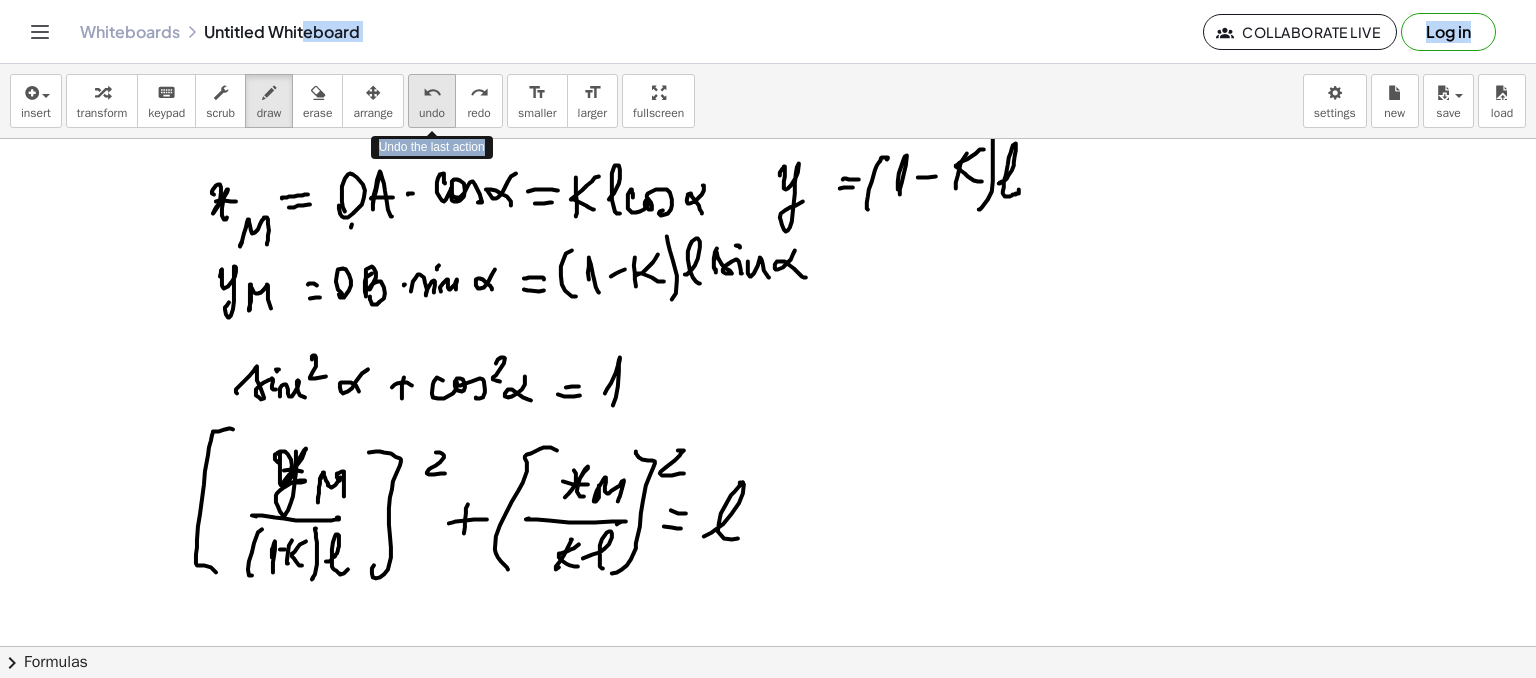 click on "undo" at bounding box center (432, 113) 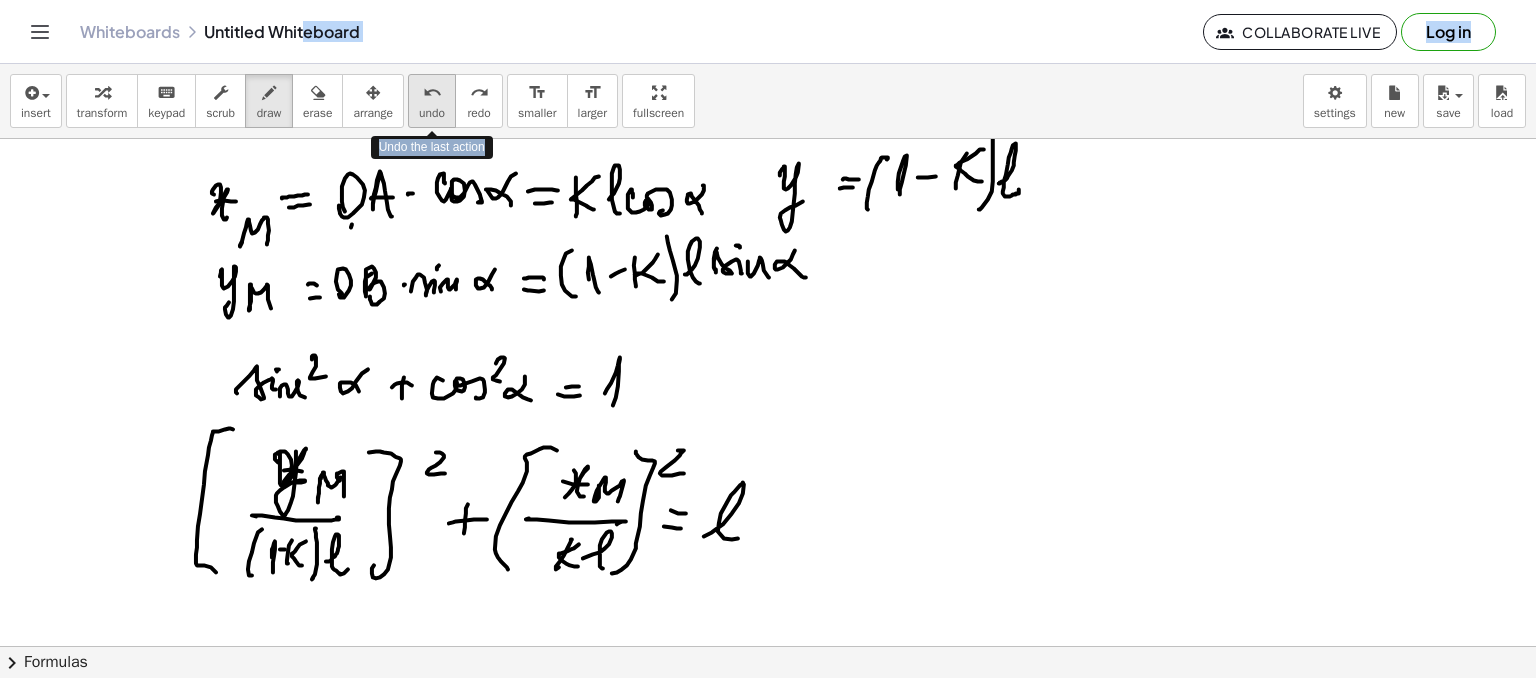 click on "undo" at bounding box center (432, 113) 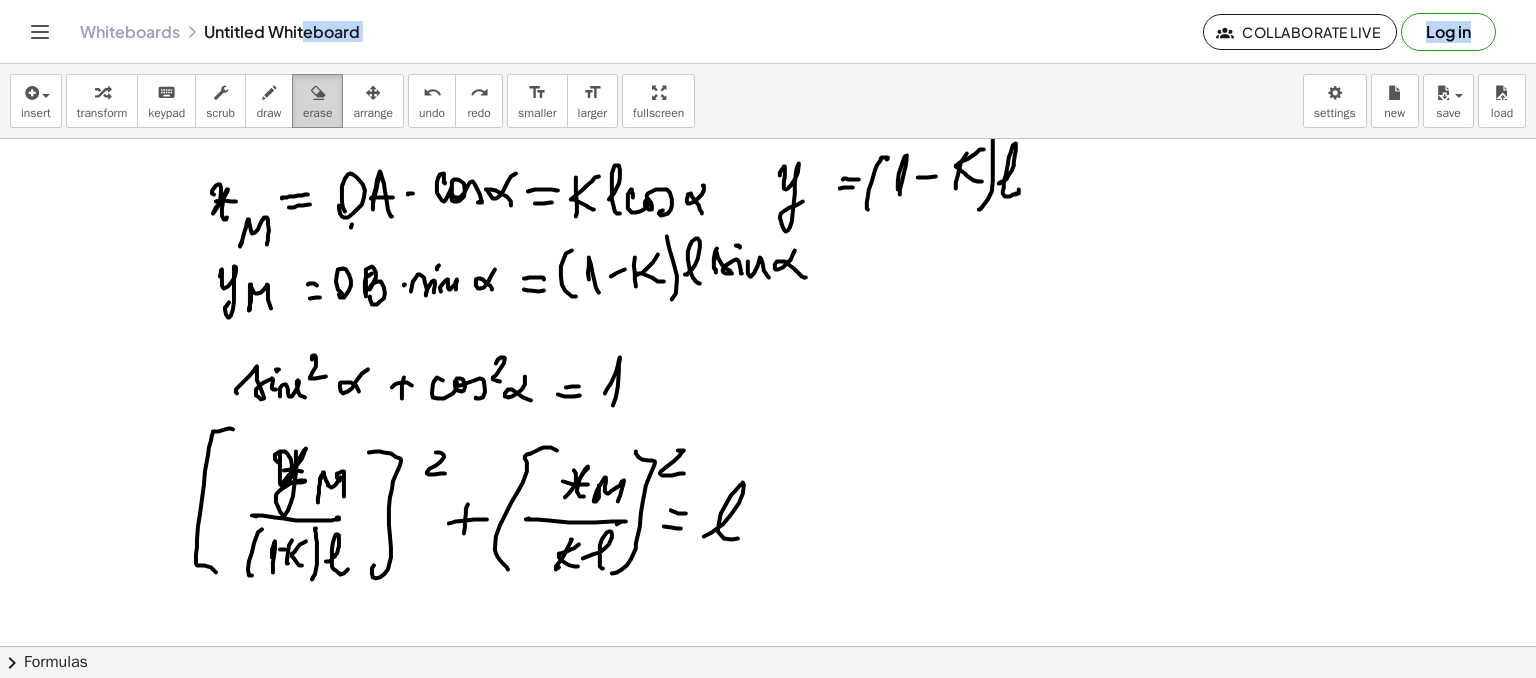 click at bounding box center [317, 92] 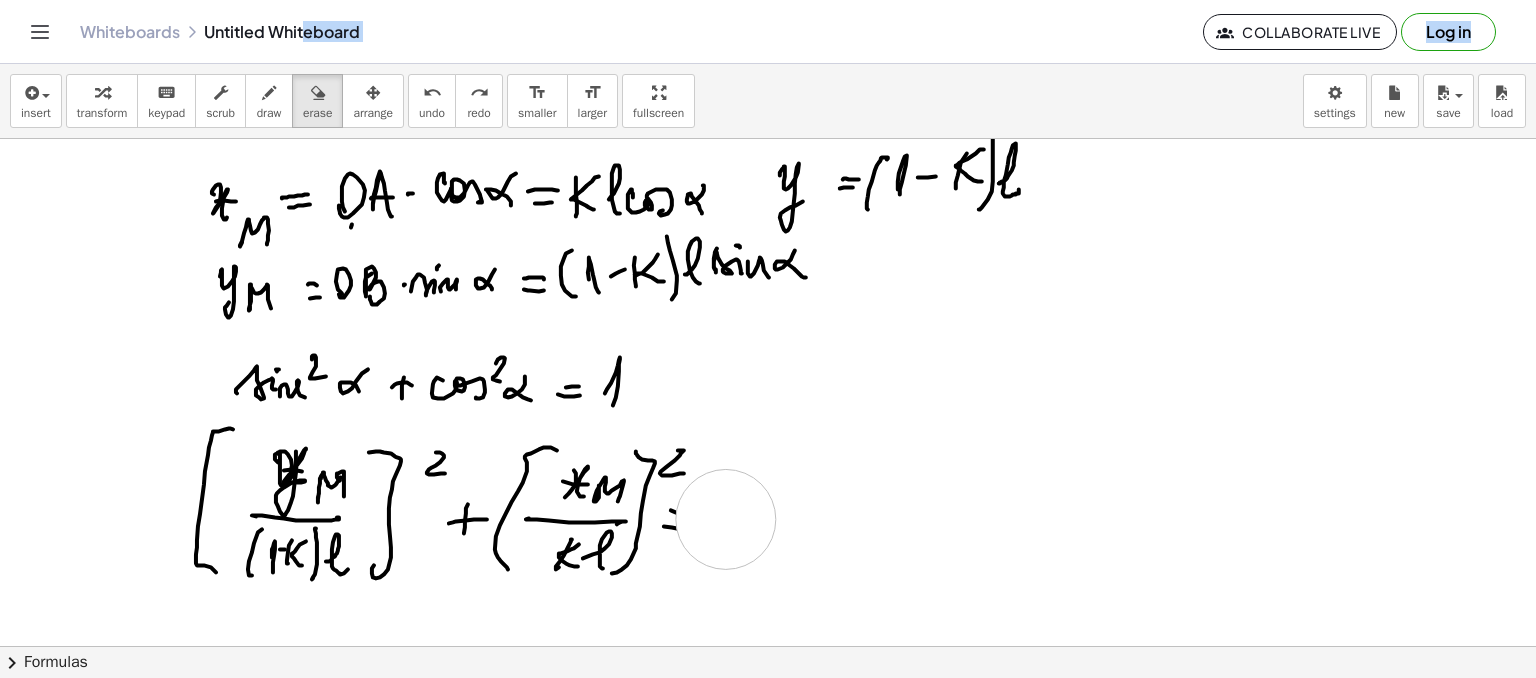 click at bounding box center (768, 298) 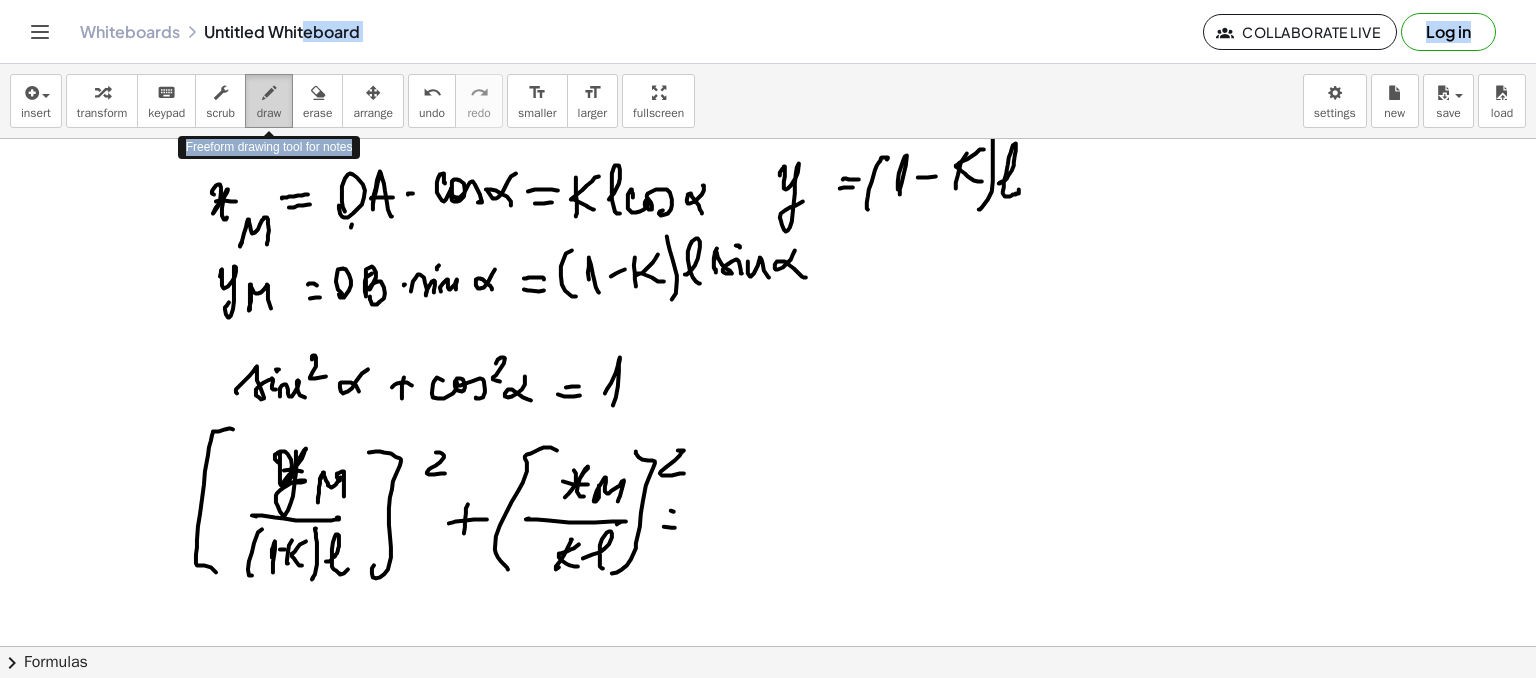 click at bounding box center [269, 93] 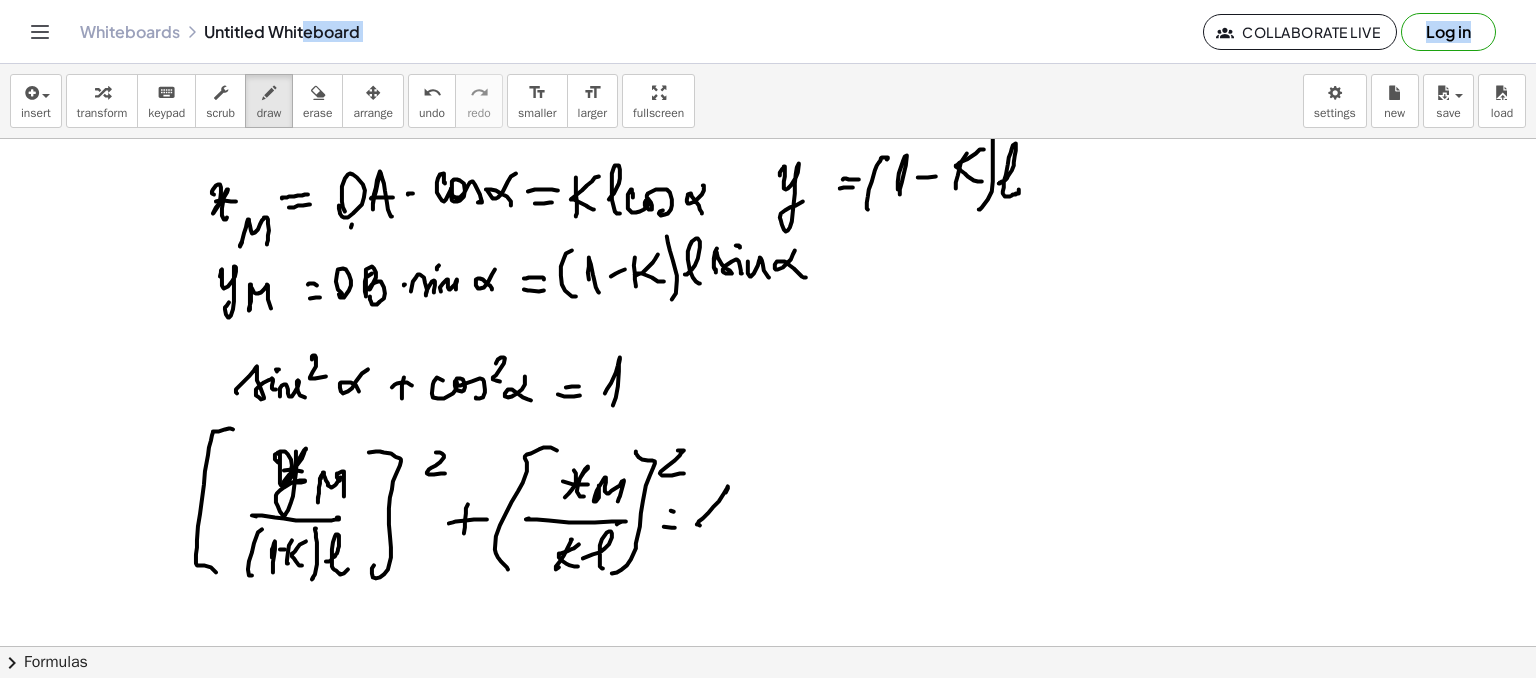 click at bounding box center (768, 298) 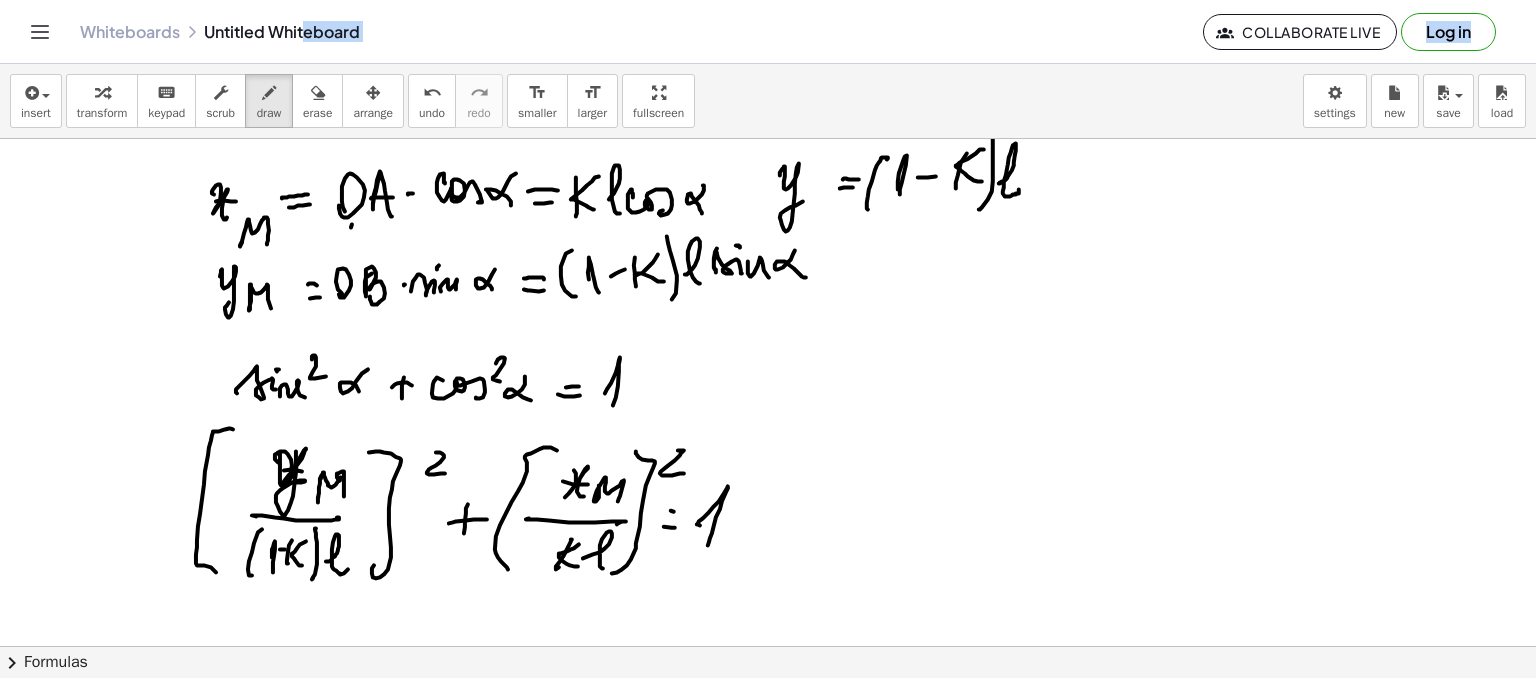 click at bounding box center [768, 298] 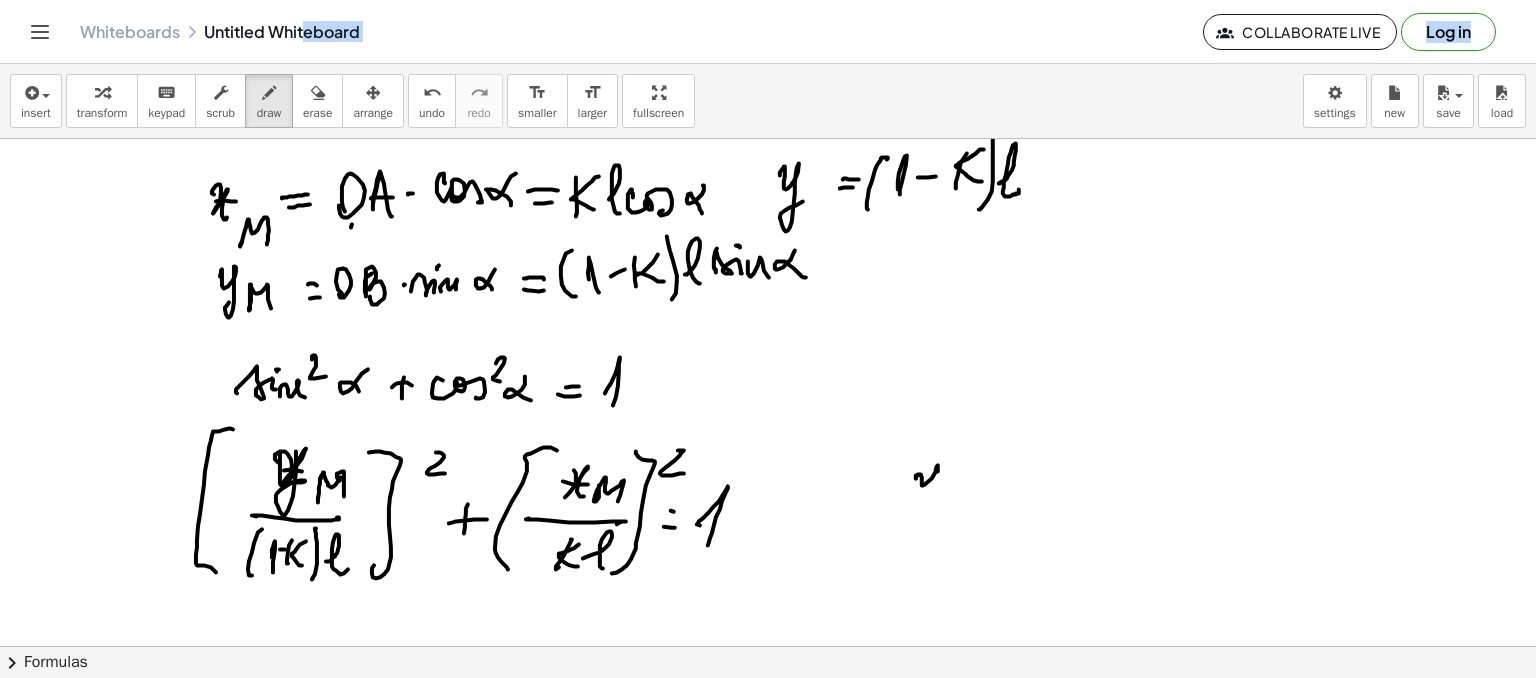 click at bounding box center [768, 298] 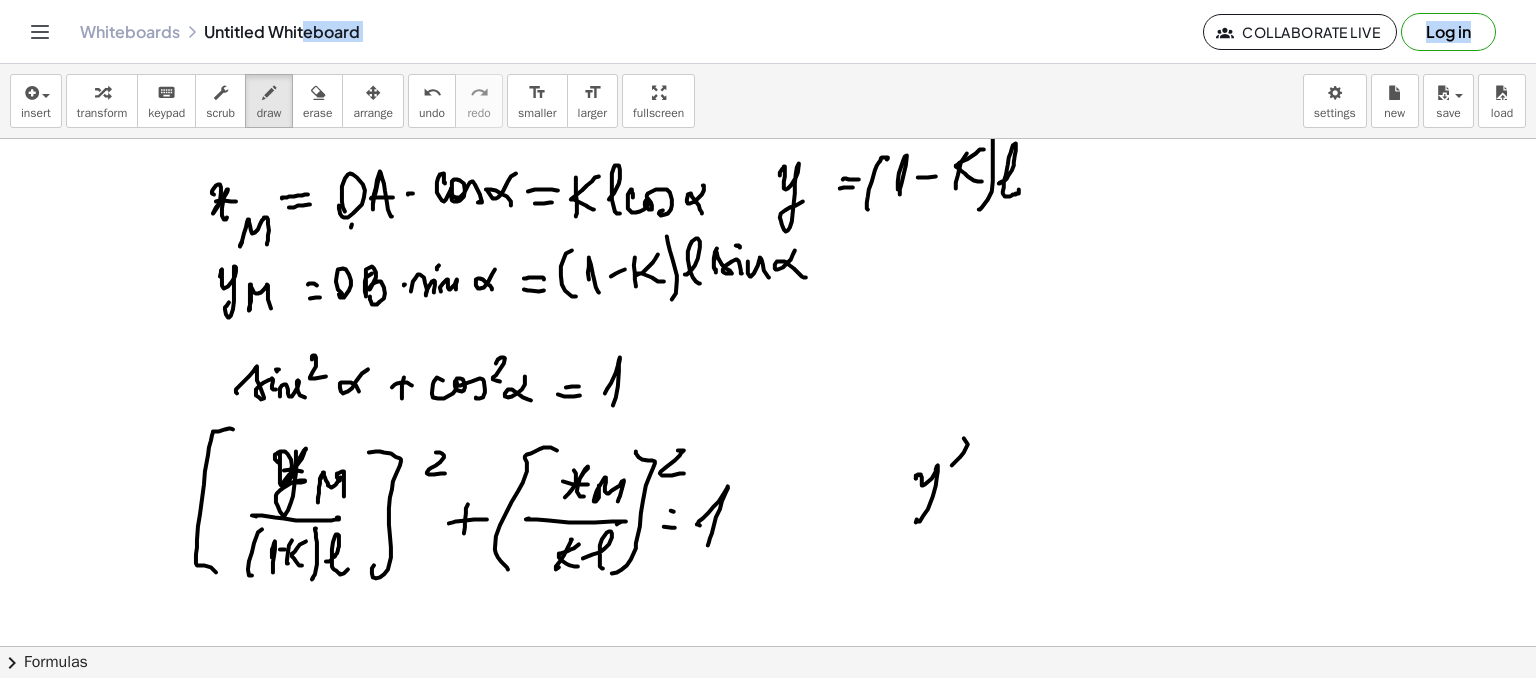 click at bounding box center (768, 298) 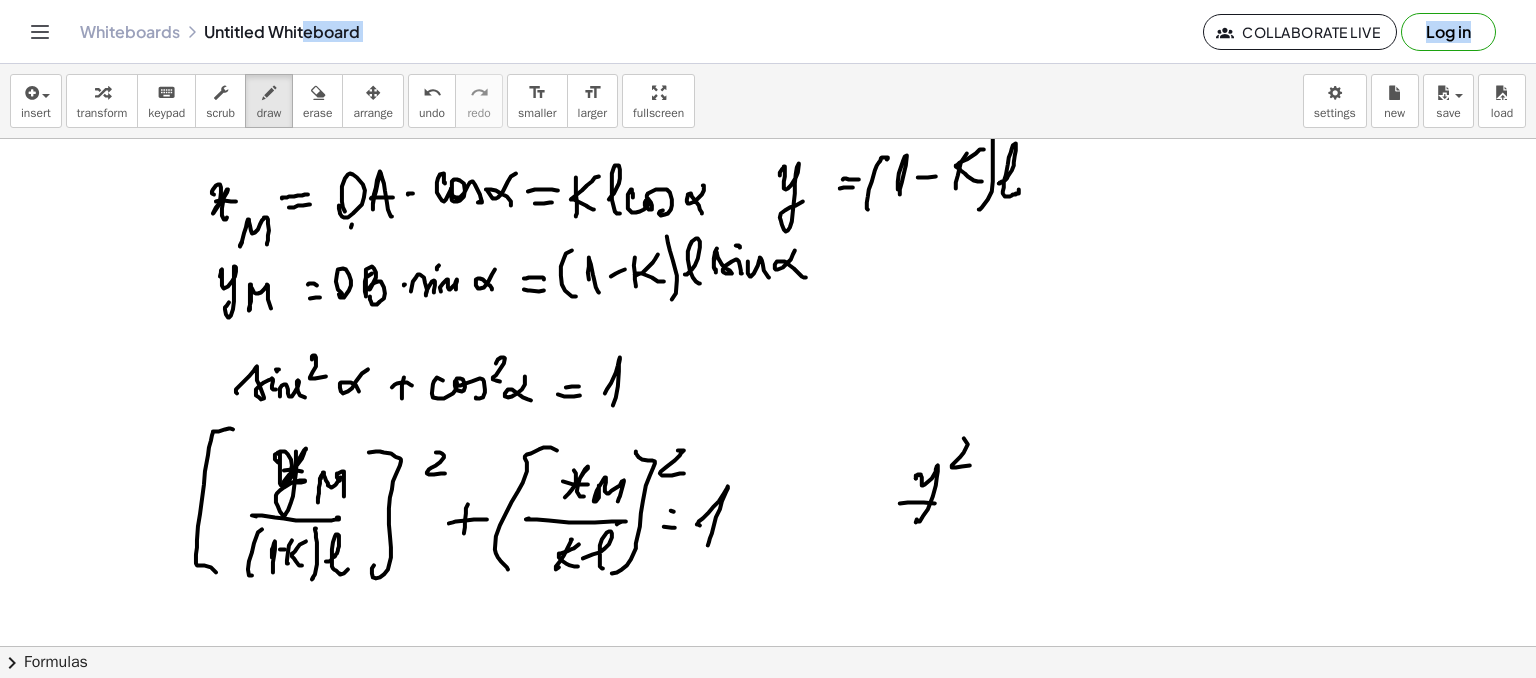 click at bounding box center [768, 298] 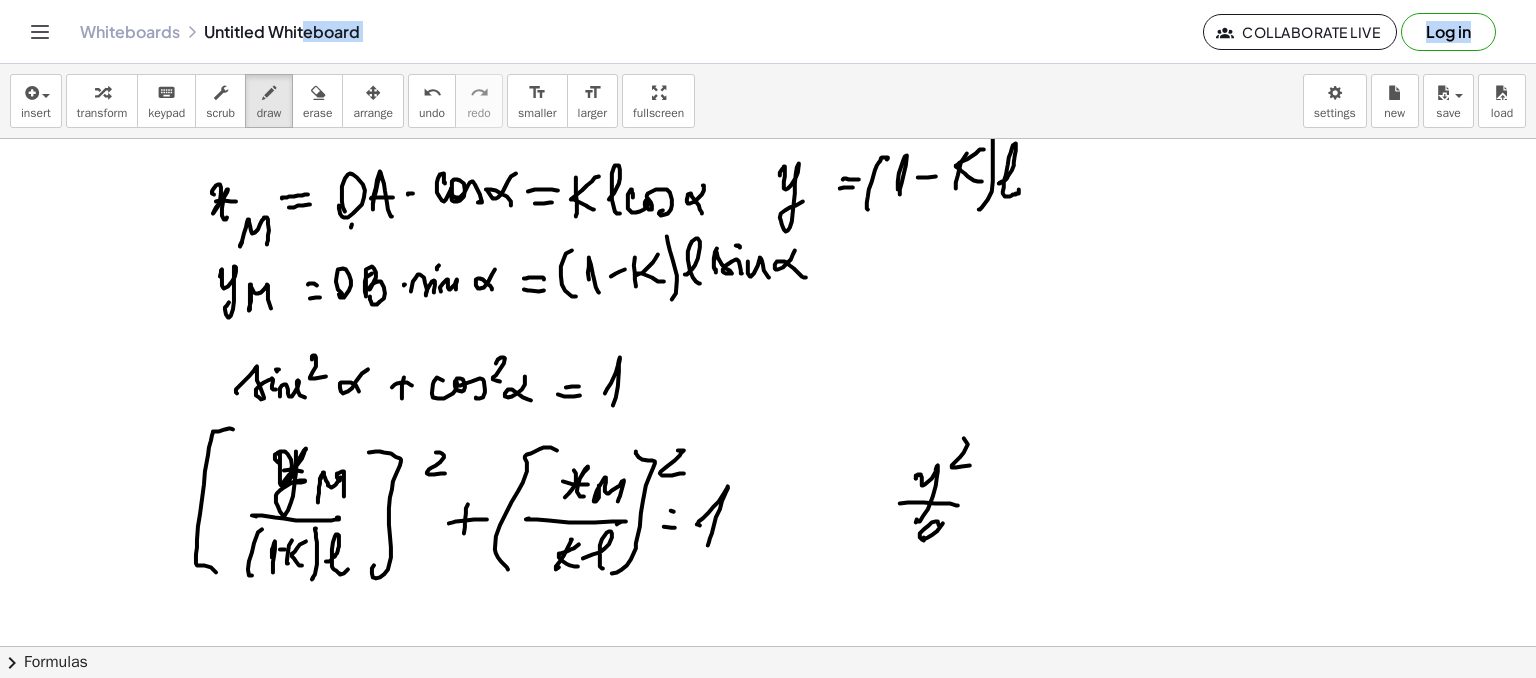 click at bounding box center (768, 298) 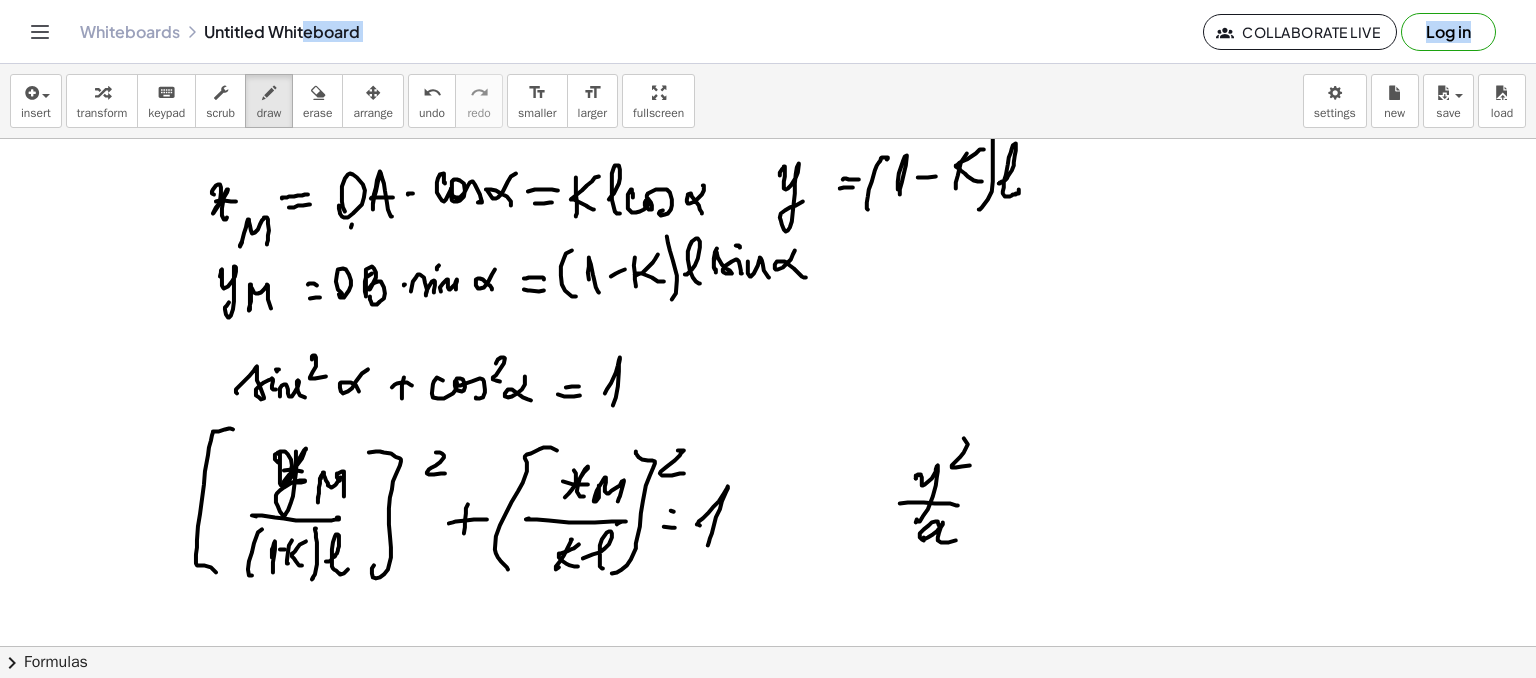 click at bounding box center [768, 298] 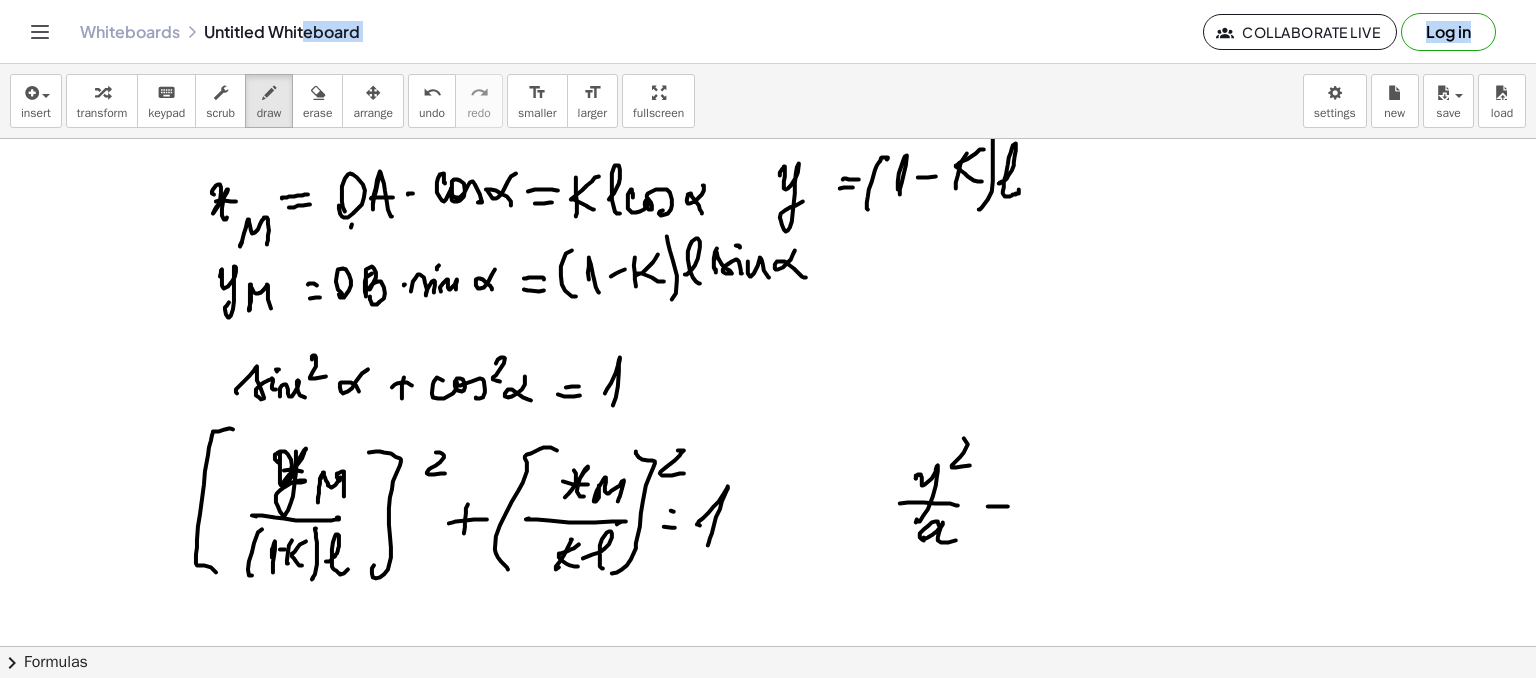 click at bounding box center (768, 298) 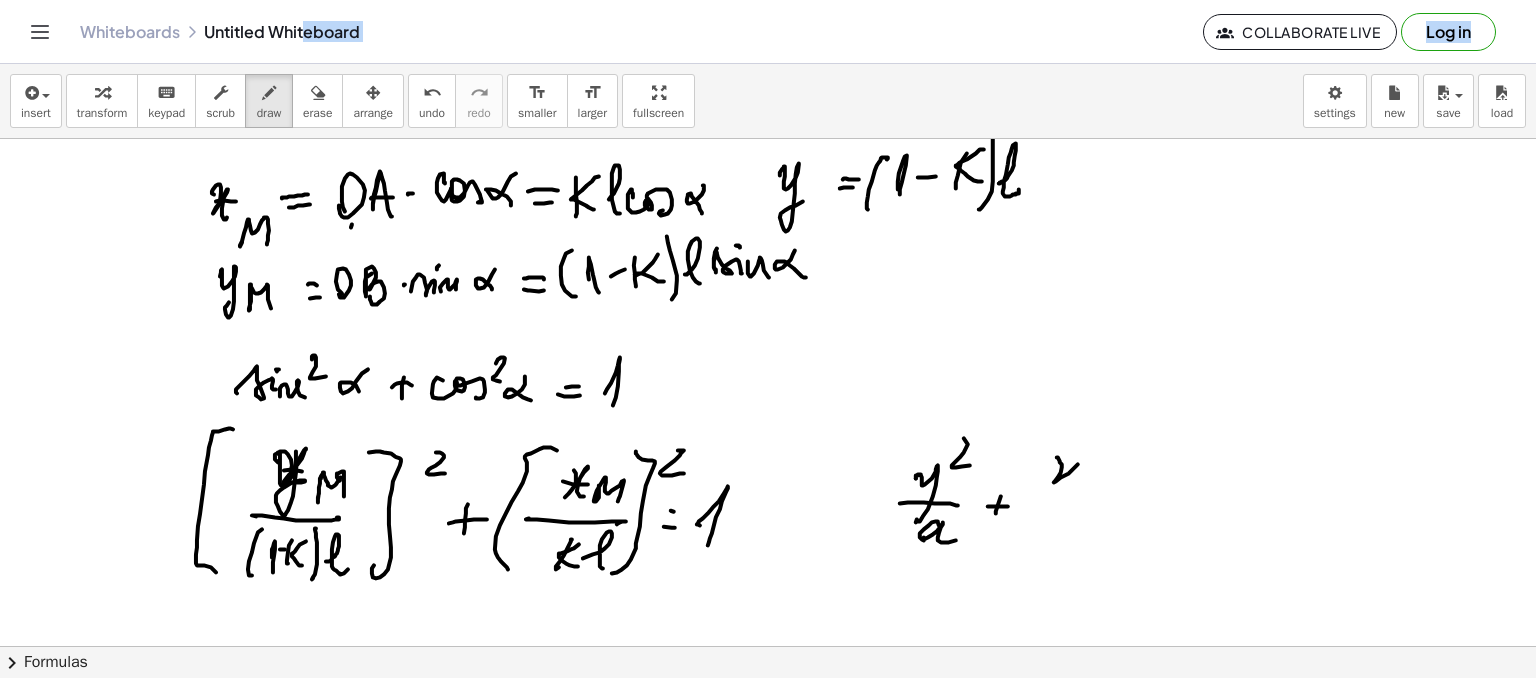 click at bounding box center (768, 298) 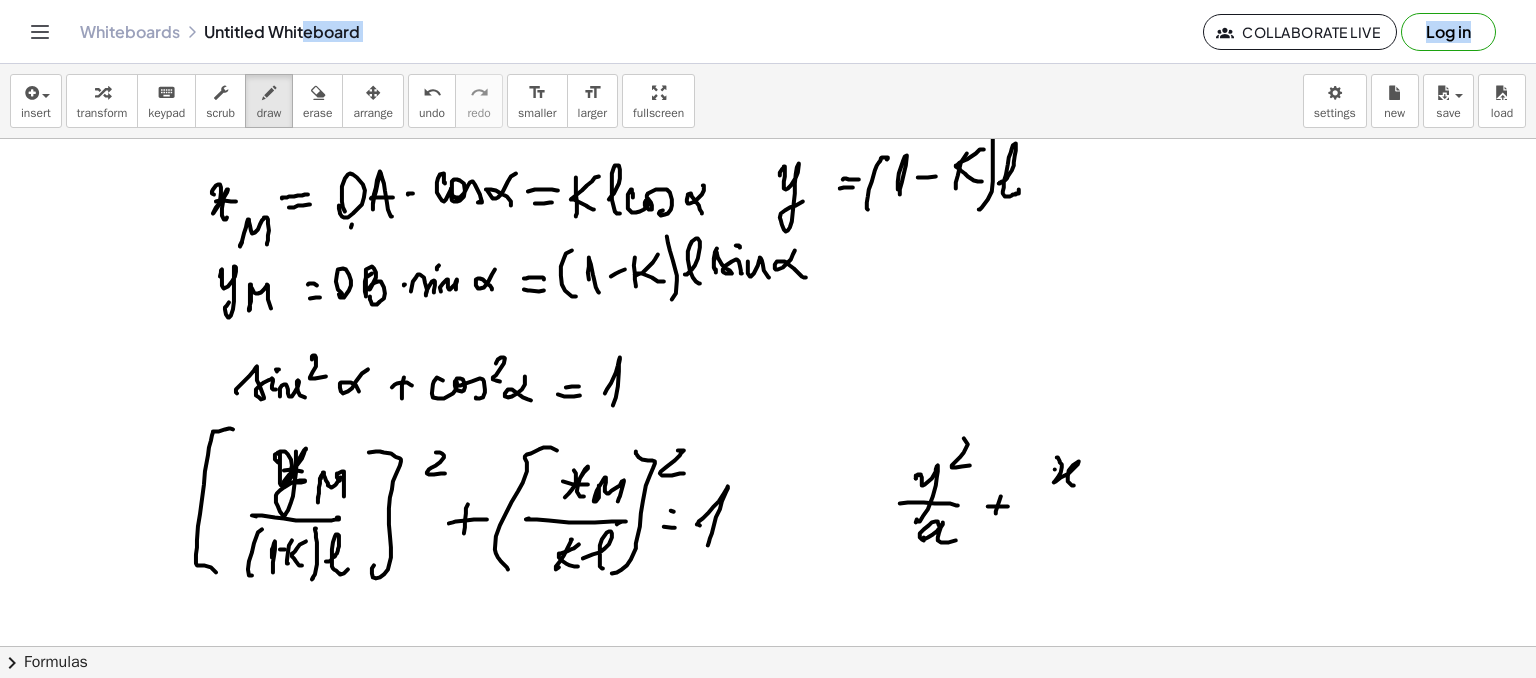 click at bounding box center (768, 298) 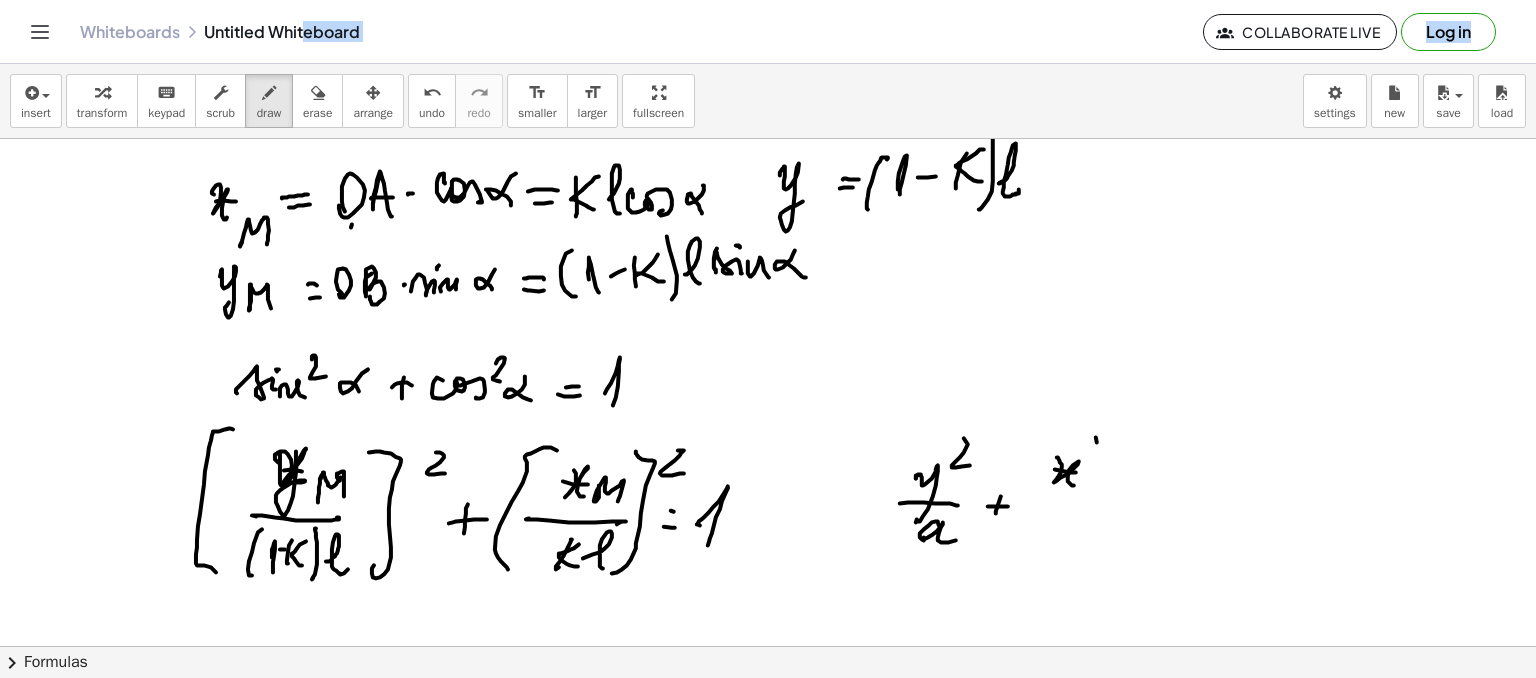 click at bounding box center [768, 298] 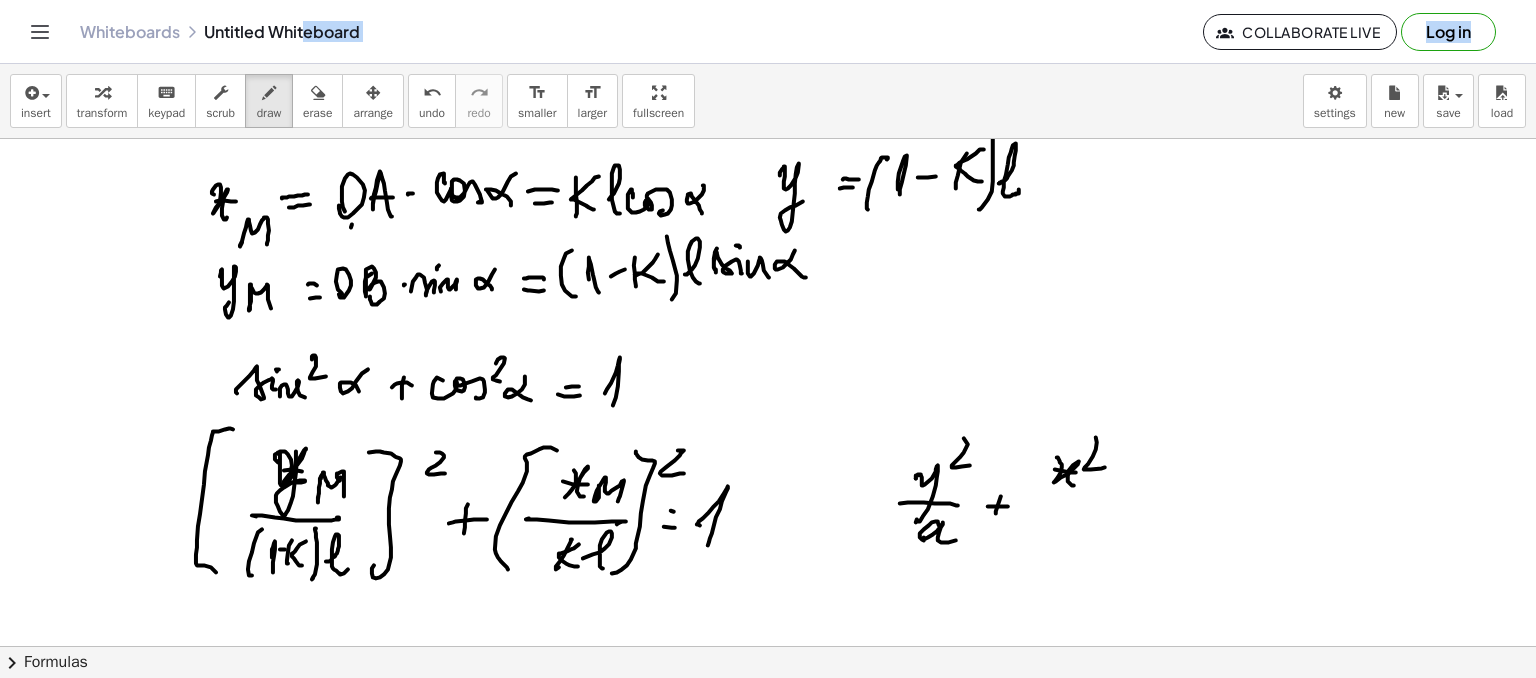 click at bounding box center (768, 298) 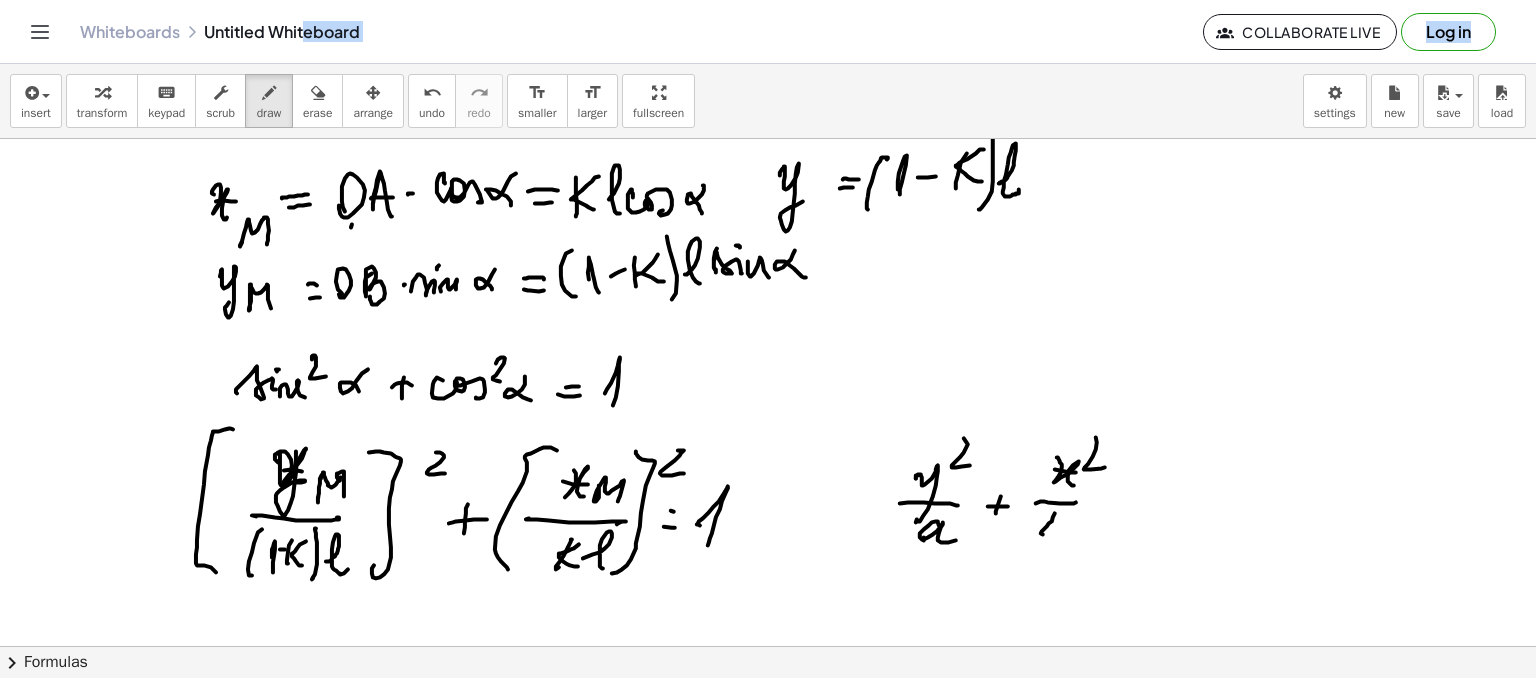 click at bounding box center [768, 298] 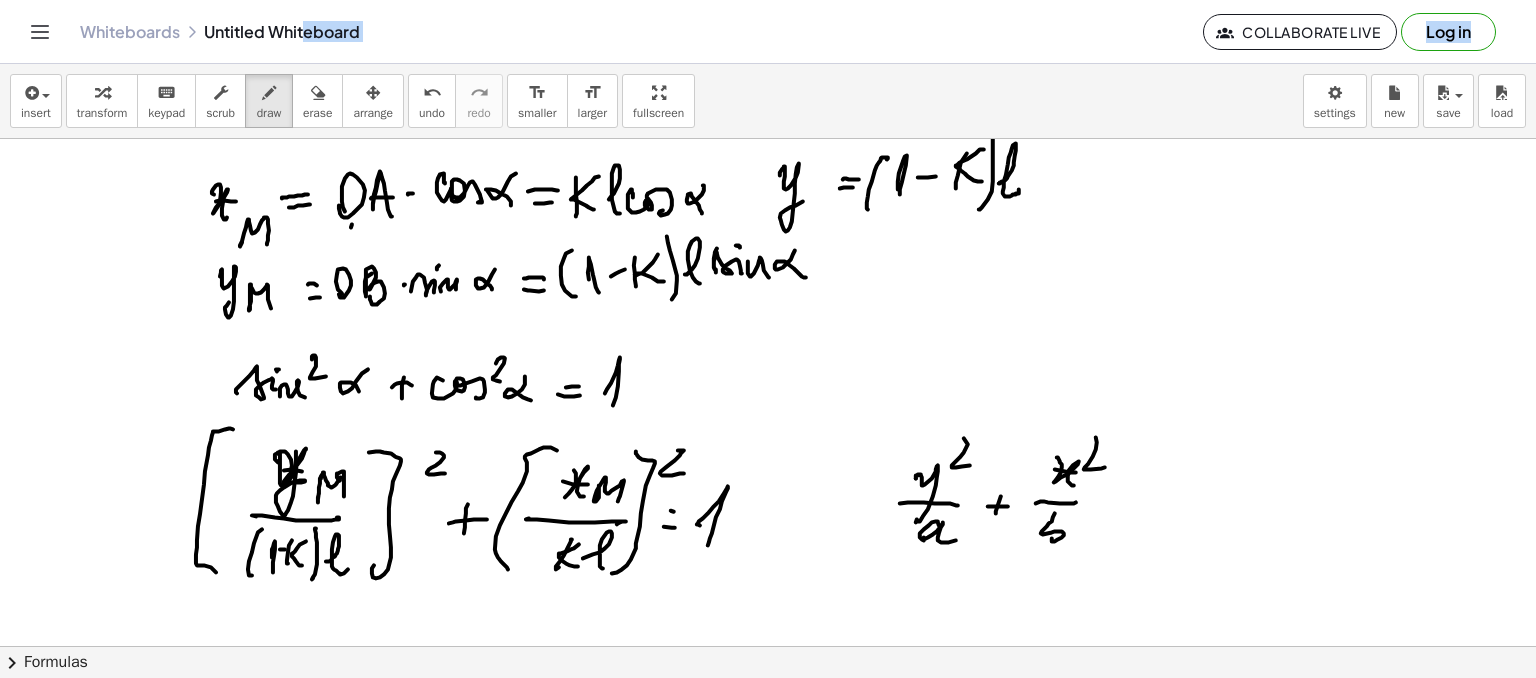 click at bounding box center (768, 298) 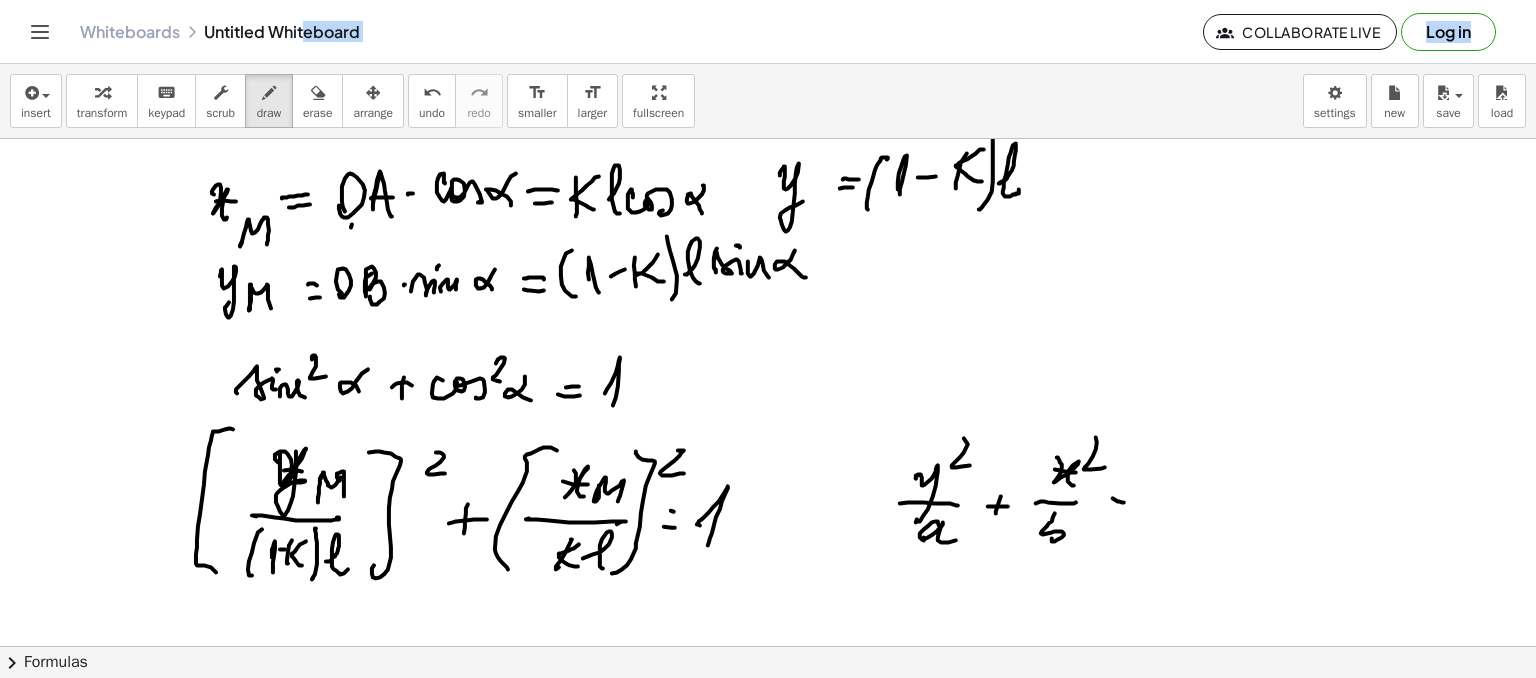 click at bounding box center (768, 298) 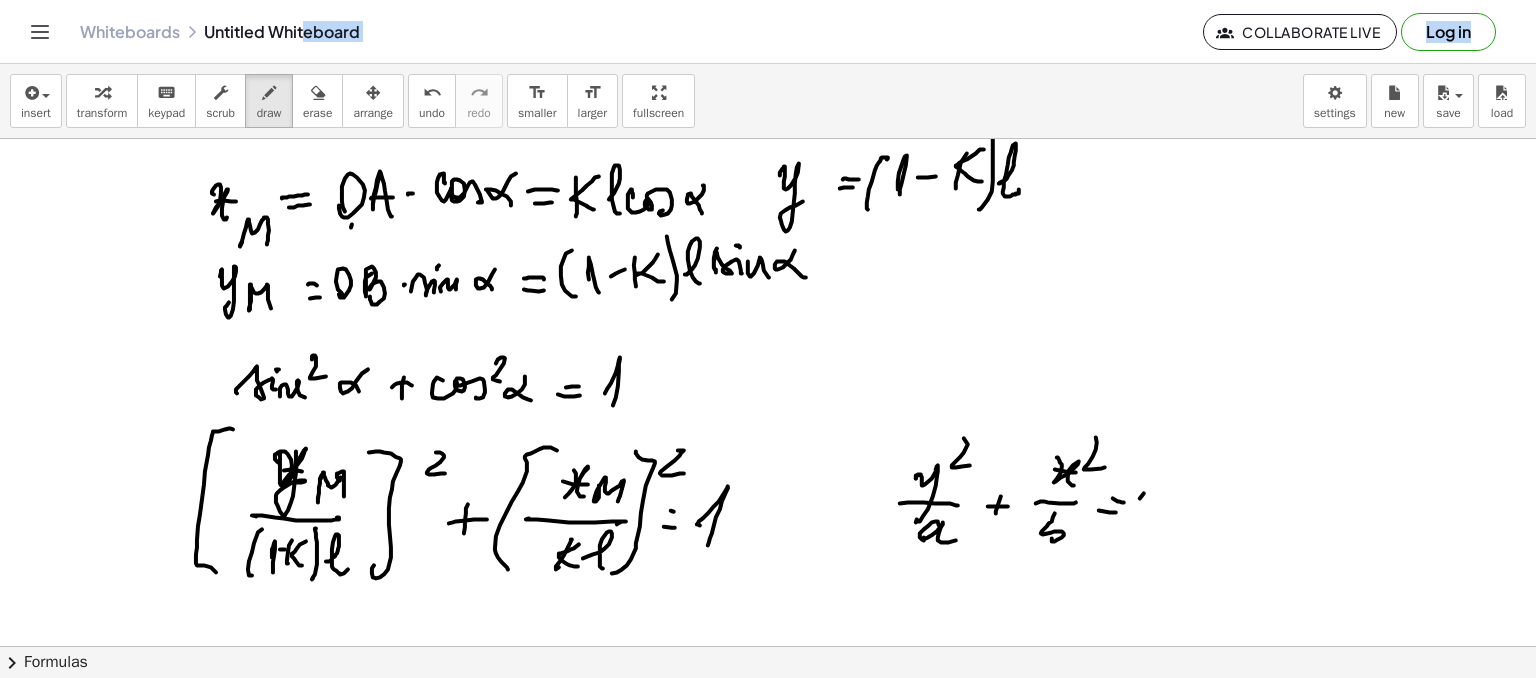 click at bounding box center (768, 298) 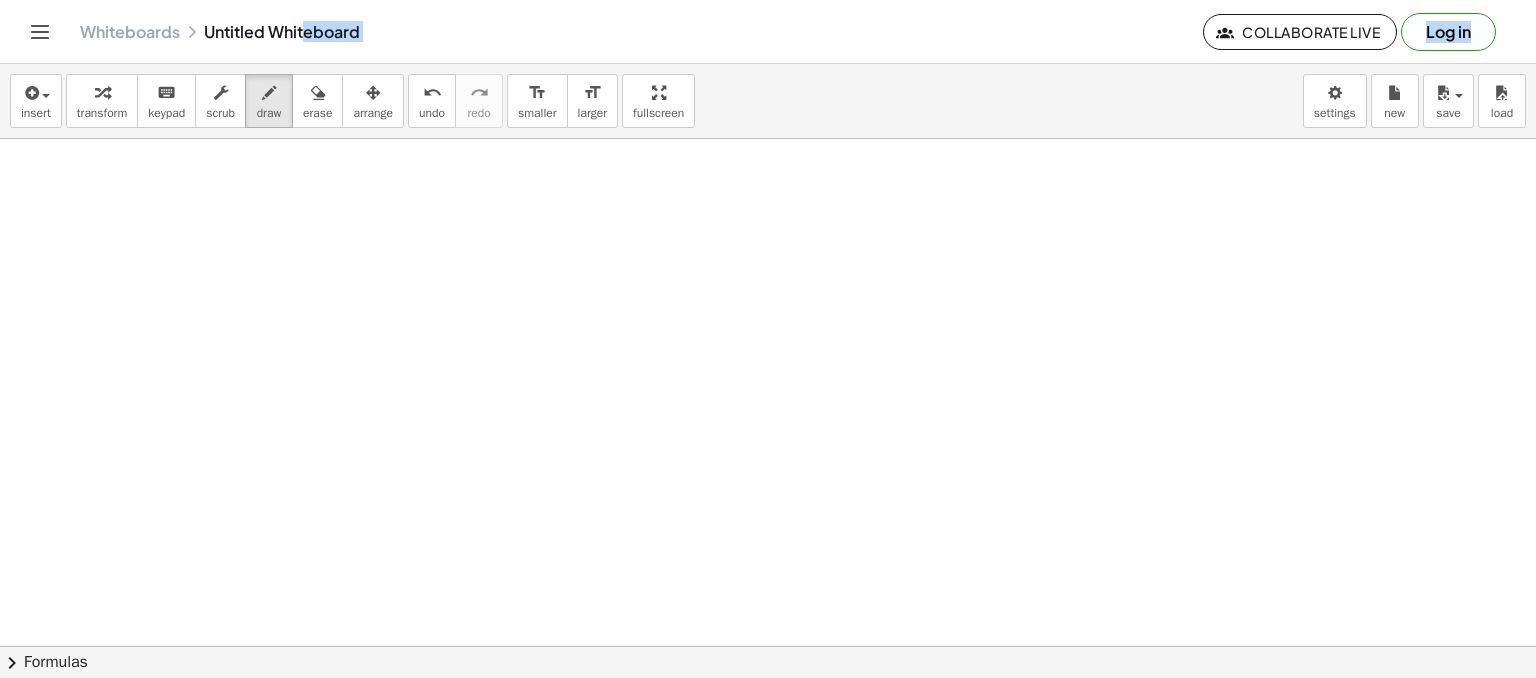 scroll, scrollTop: 851, scrollLeft: 0, axis: vertical 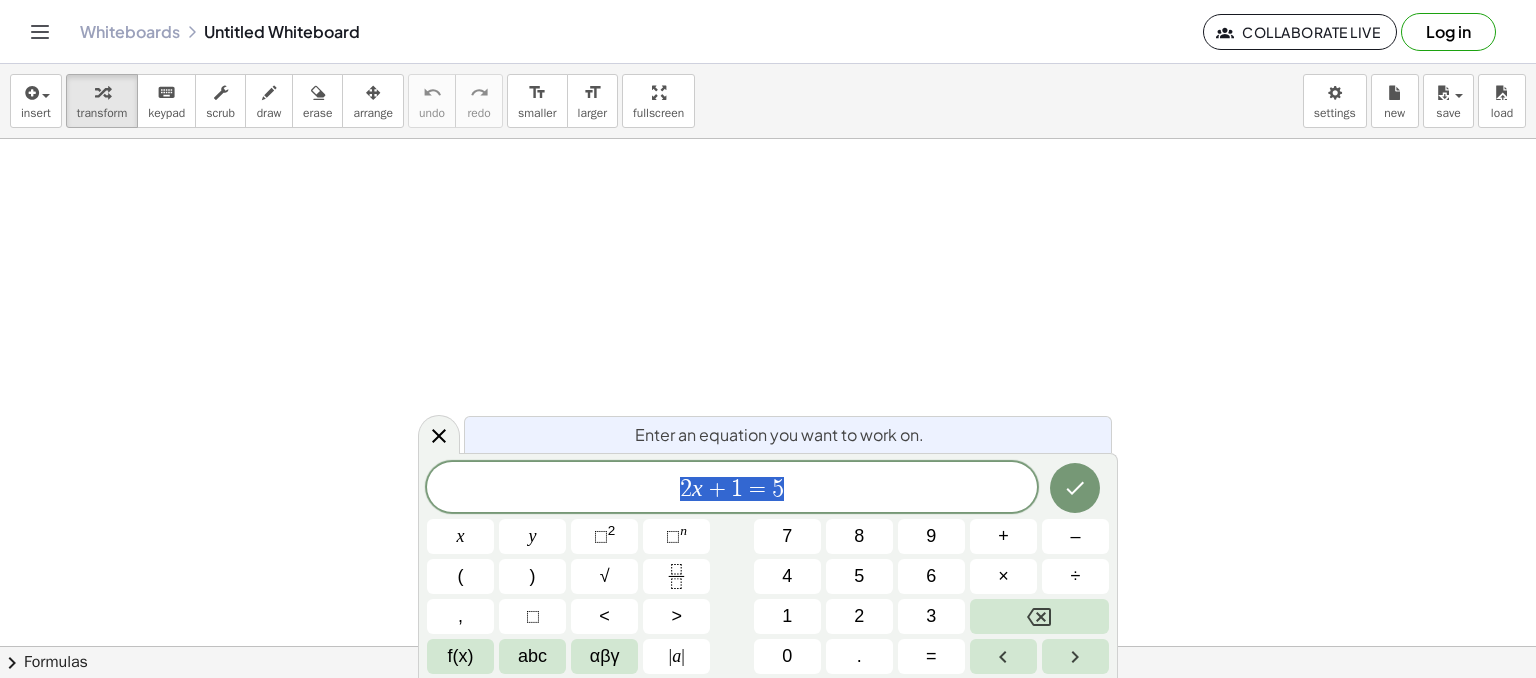 click at bounding box center (768, 646) 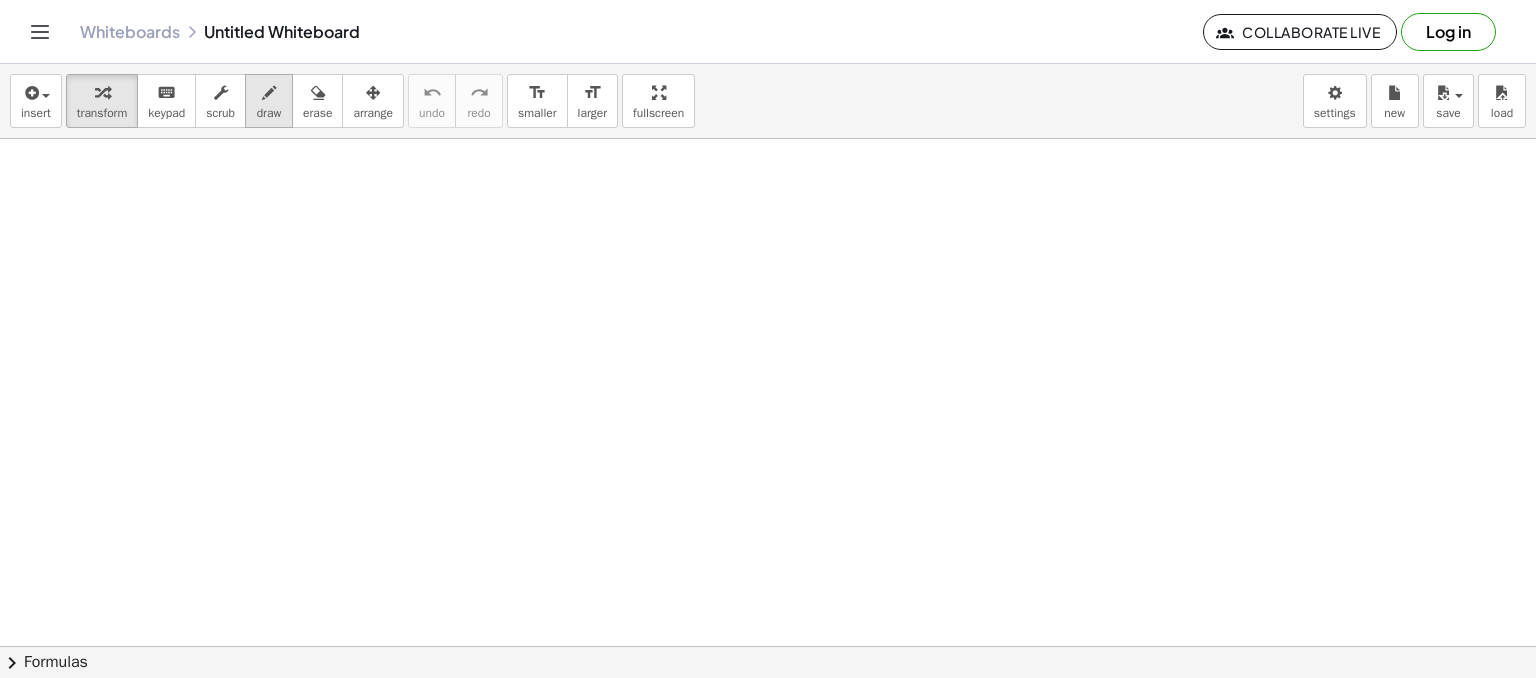 click on "draw" at bounding box center [269, 113] 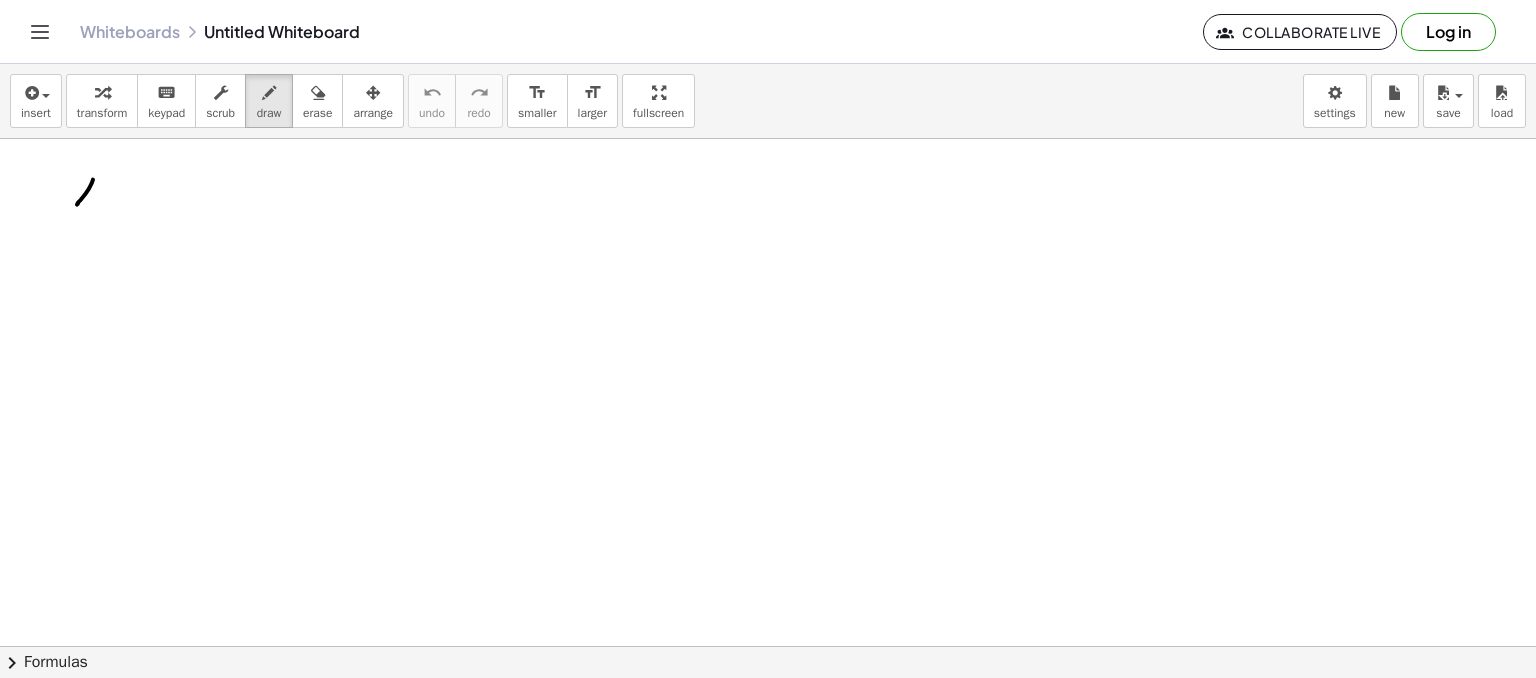 drag, startPoint x: 78, startPoint y: 203, endPoint x: 101, endPoint y: 185, distance: 29.206163 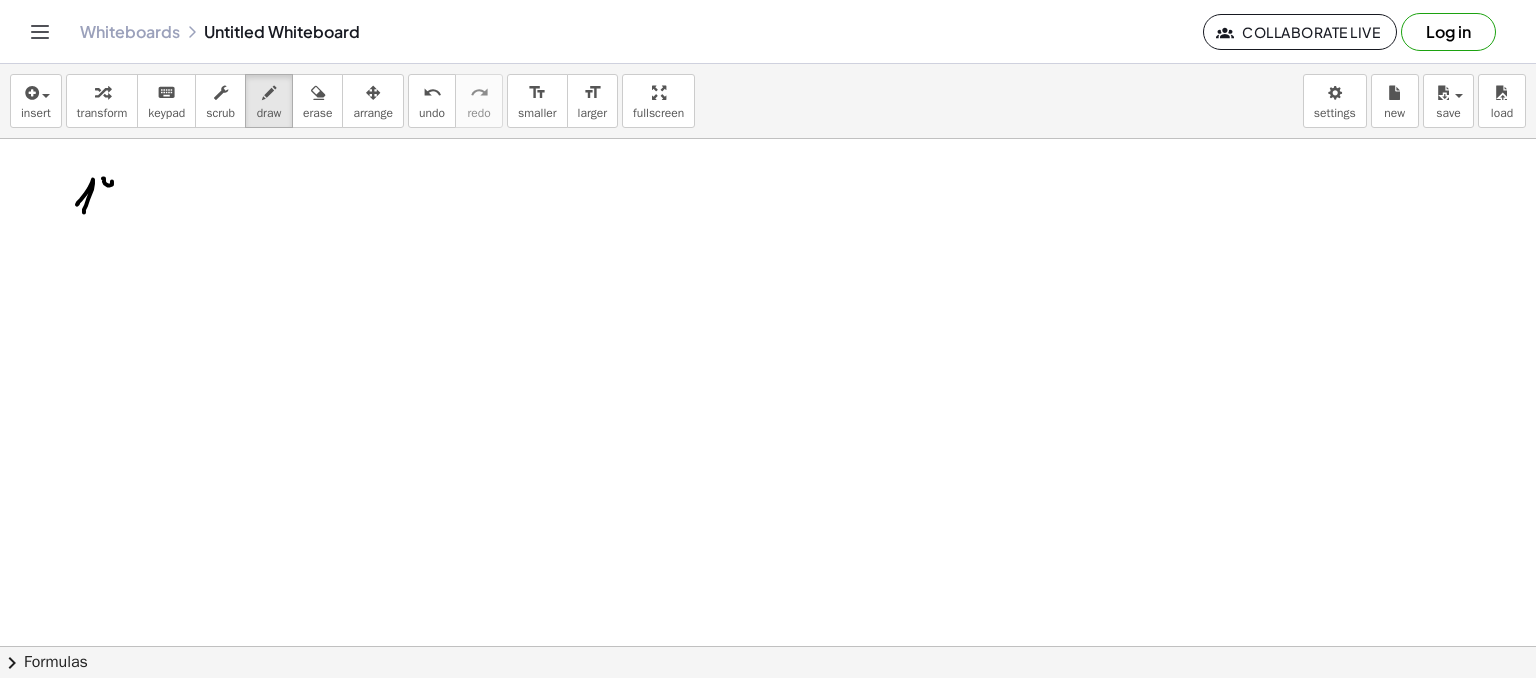 drag, startPoint x: 105, startPoint y: 183, endPoint x: 103, endPoint y: 199, distance: 16.124516 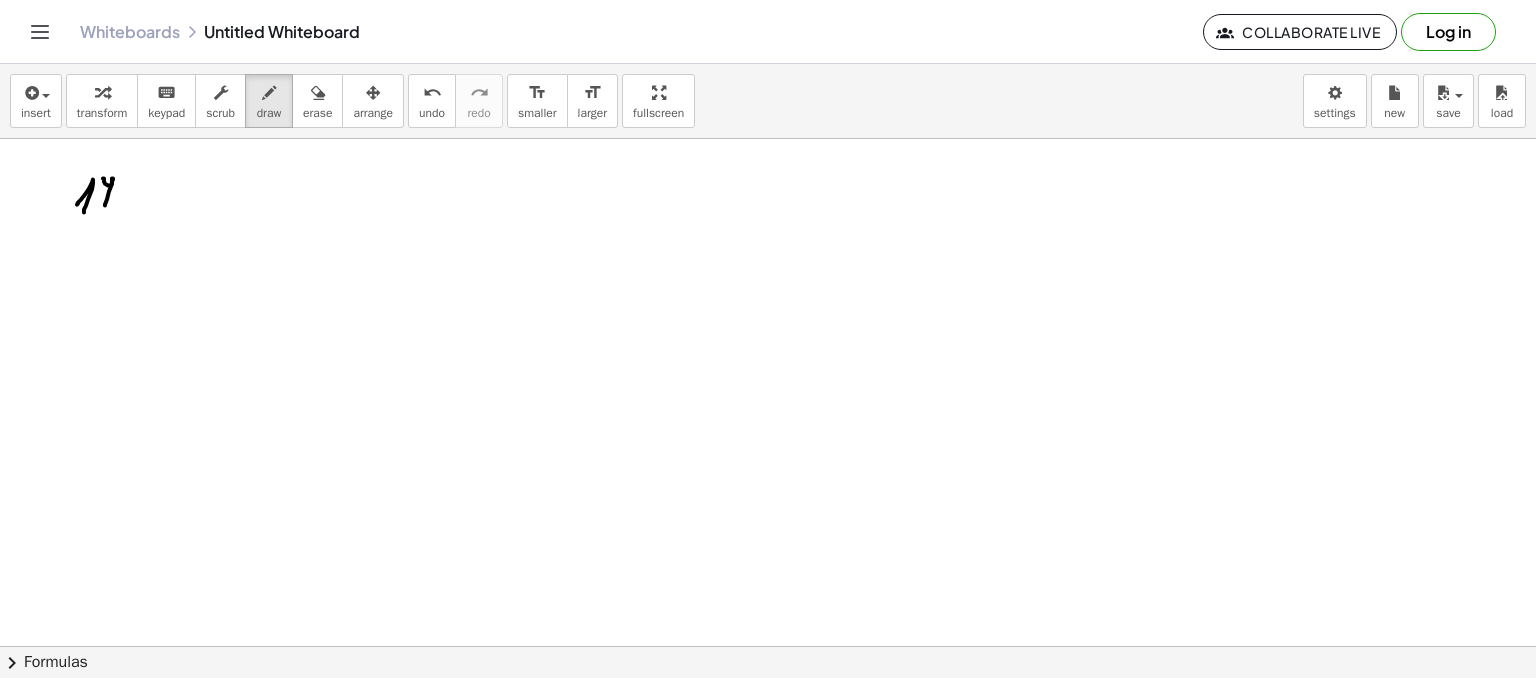 click at bounding box center [768, 646] 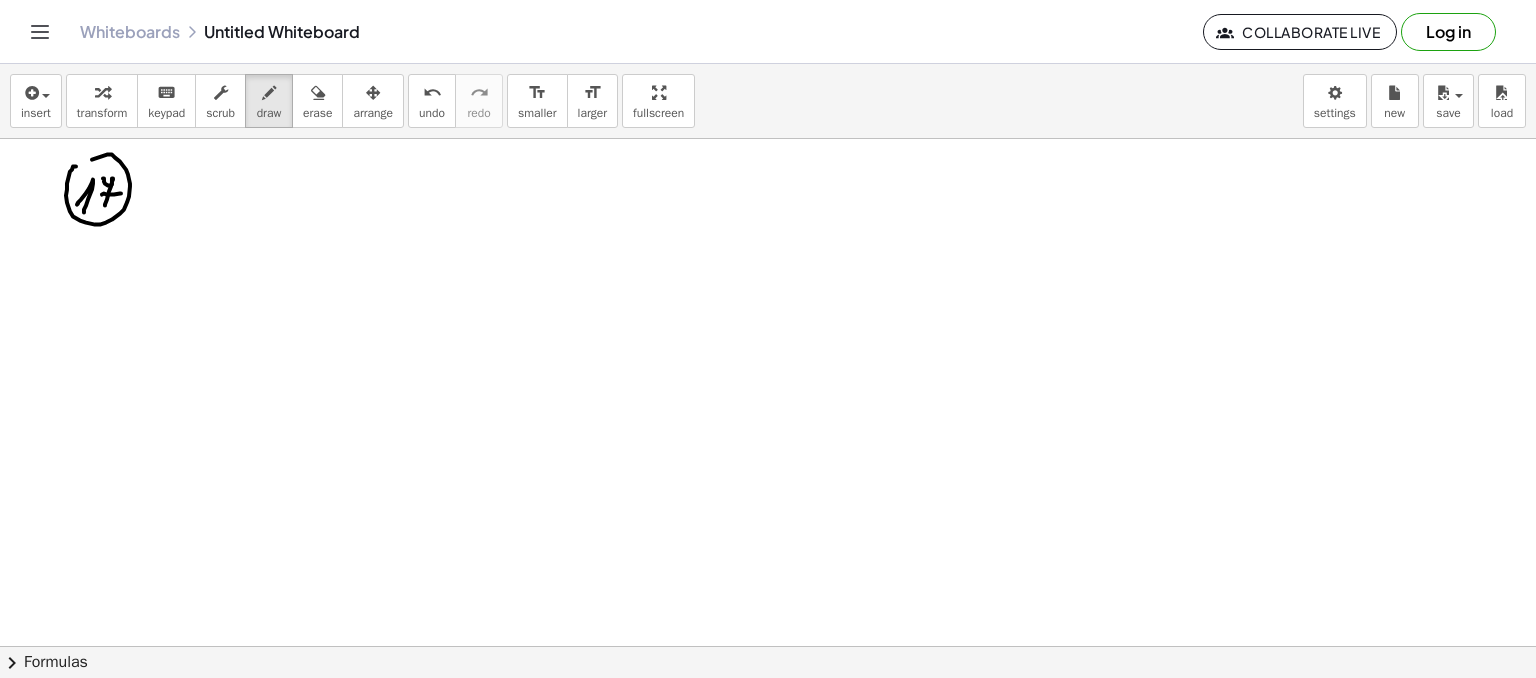 drag, startPoint x: 76, startPoint y: 166, endPoint x: 89, endPoint y: 212, distance: 47.801674 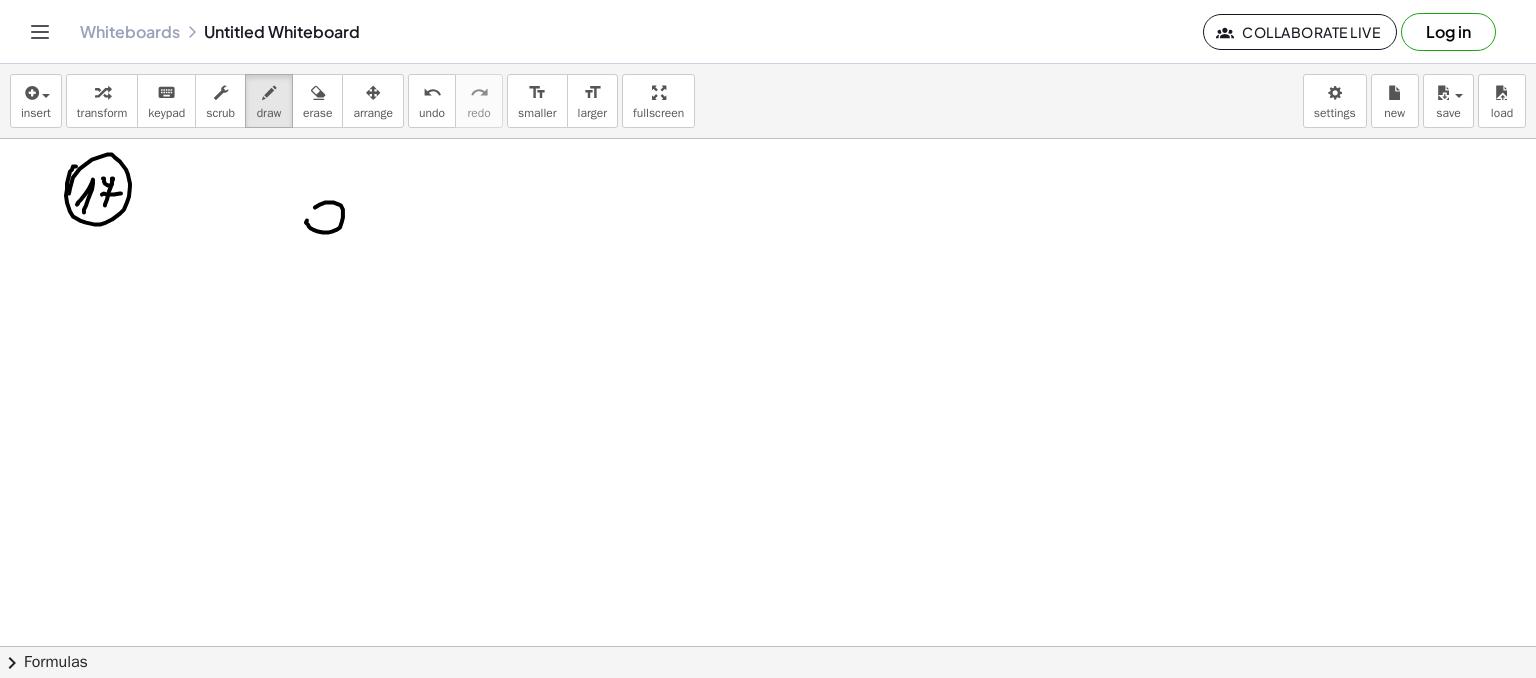 drag, startPoint x: 318, startPoint y: 231, endPoint x: 324, endPoint y: 219, distance: 13.416408 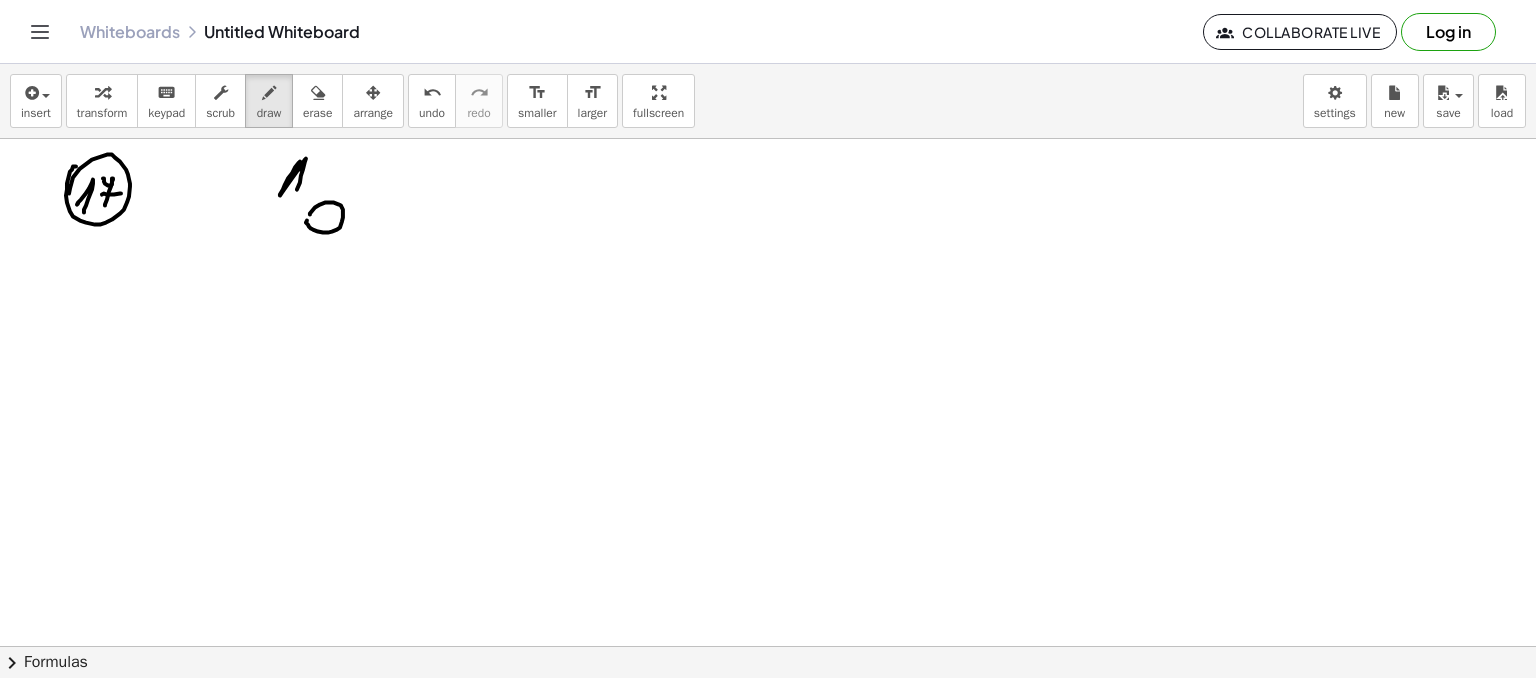 drag, startPoint x: 299, startPoint y: 162, endPoint x: 292, endPoint y: 185, distance: 24.04163 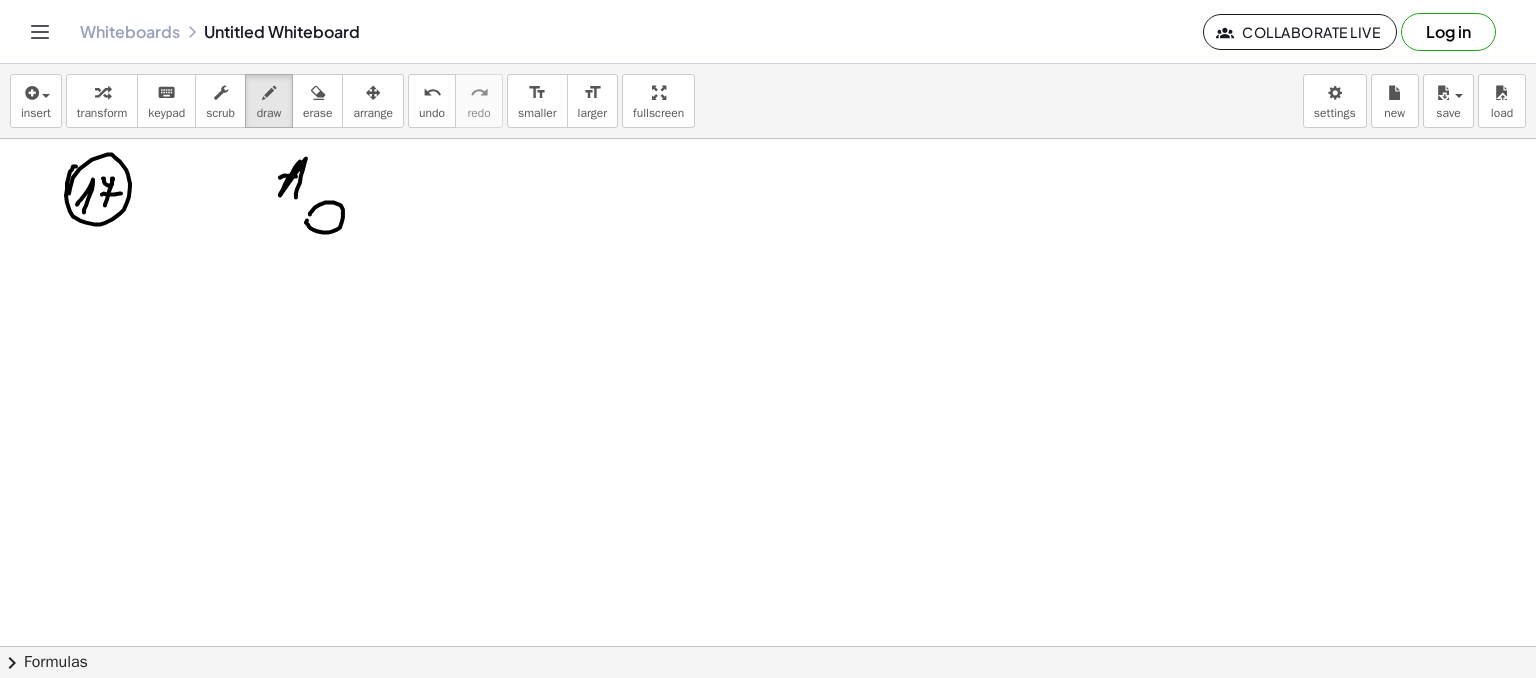 drag, startPoint x: 296, startPoint y: 176, endPoint x: 336, endPoint y: 181, distance: 40.311287 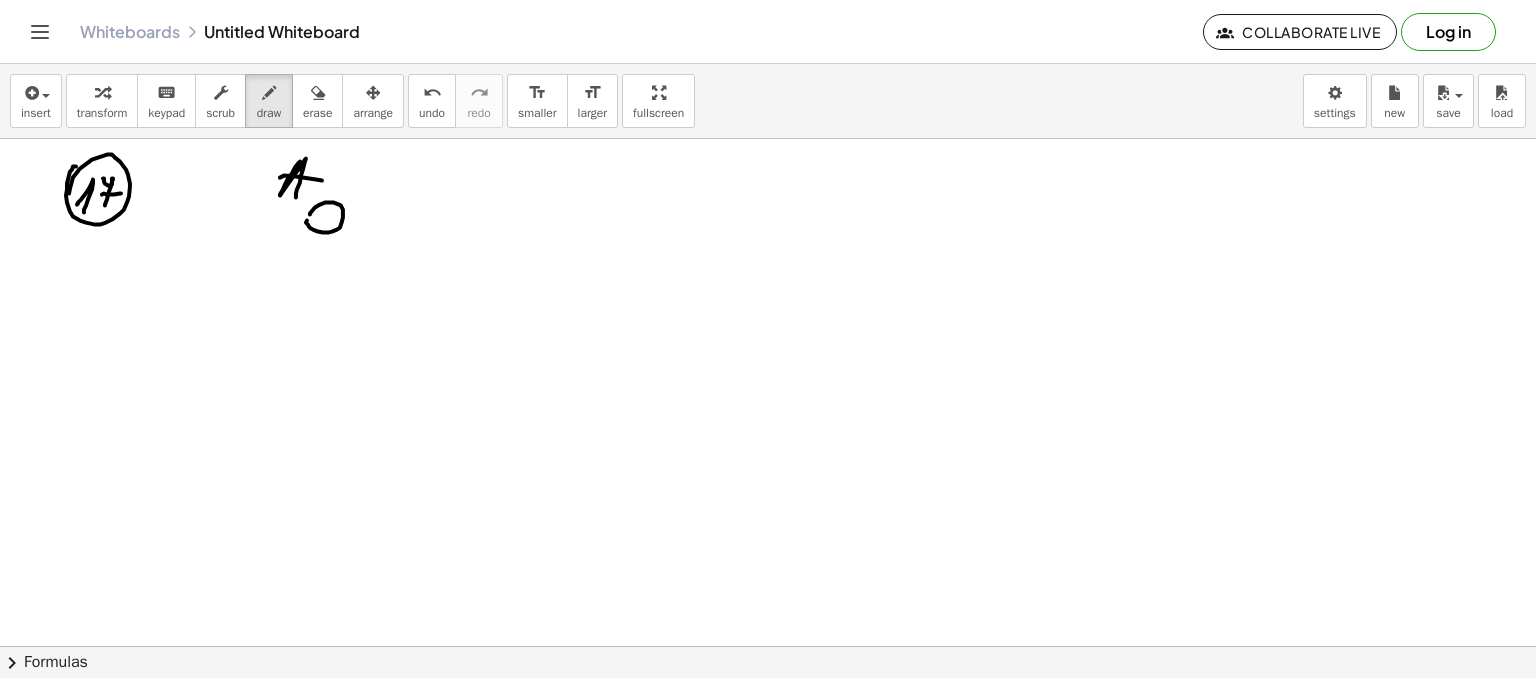 click at bounding box center [768, 646] 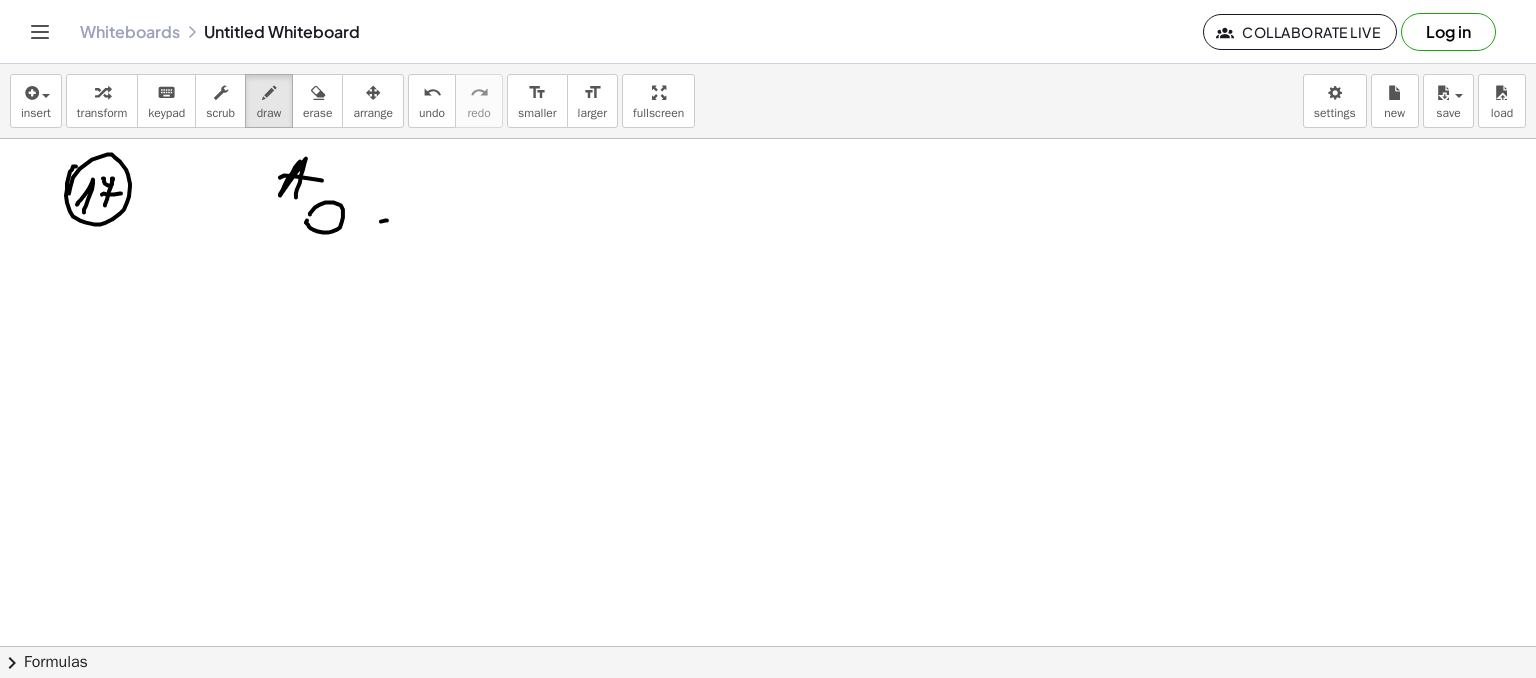 drag, startPoint x: 418, startPoint y: 225, endPoint x: 443, endPoint y: 227, distance: 25.079872 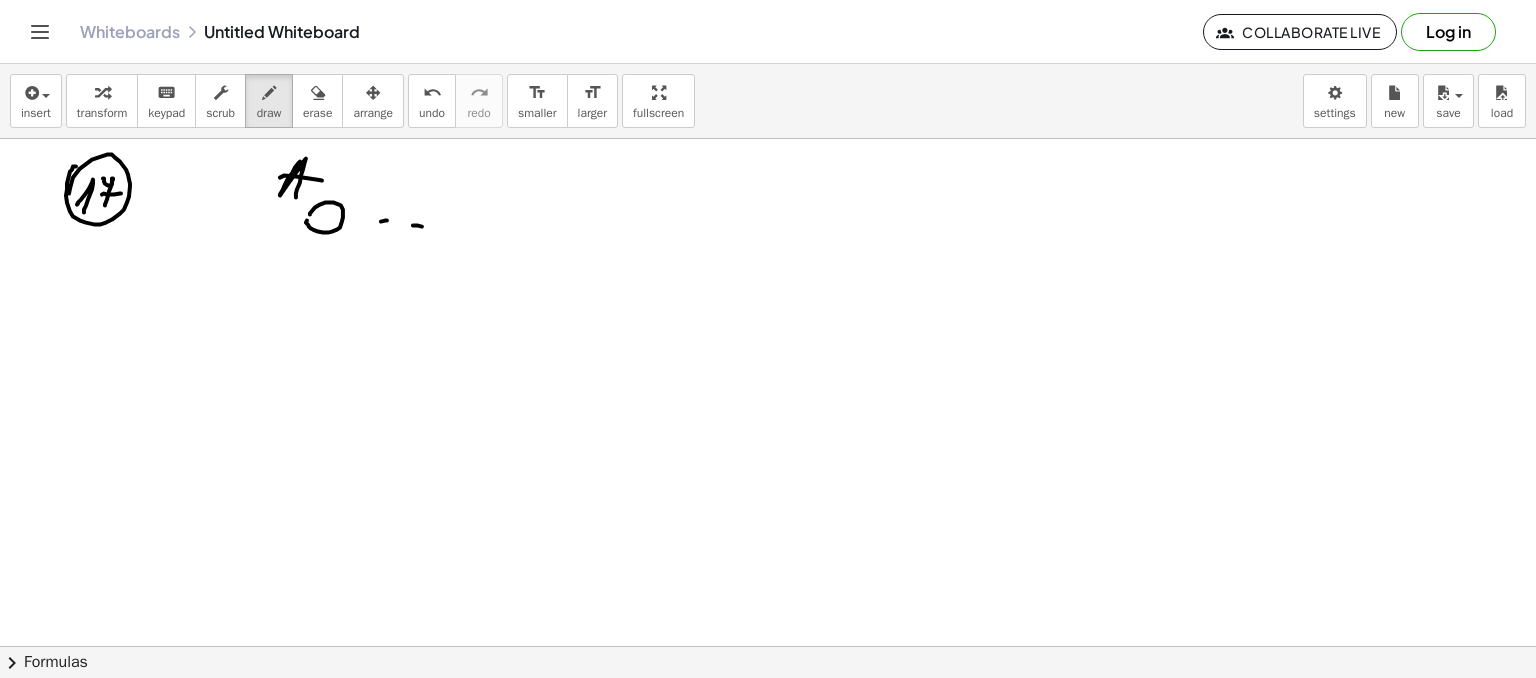 drag, startPoint x: 454, startPoint y: 229, endPoint x: 484, endPoint y: 231, distance: 30.066593 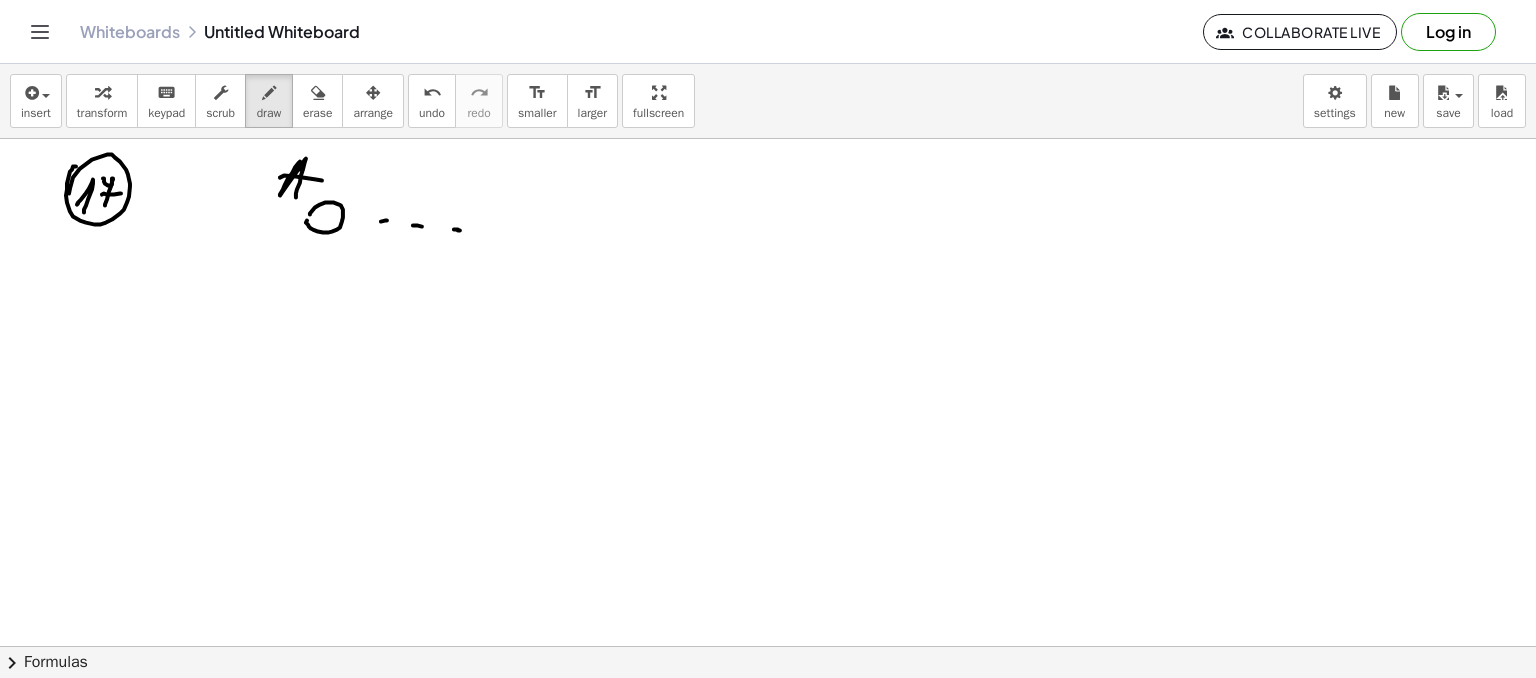 click at bounding box center (768, 646) 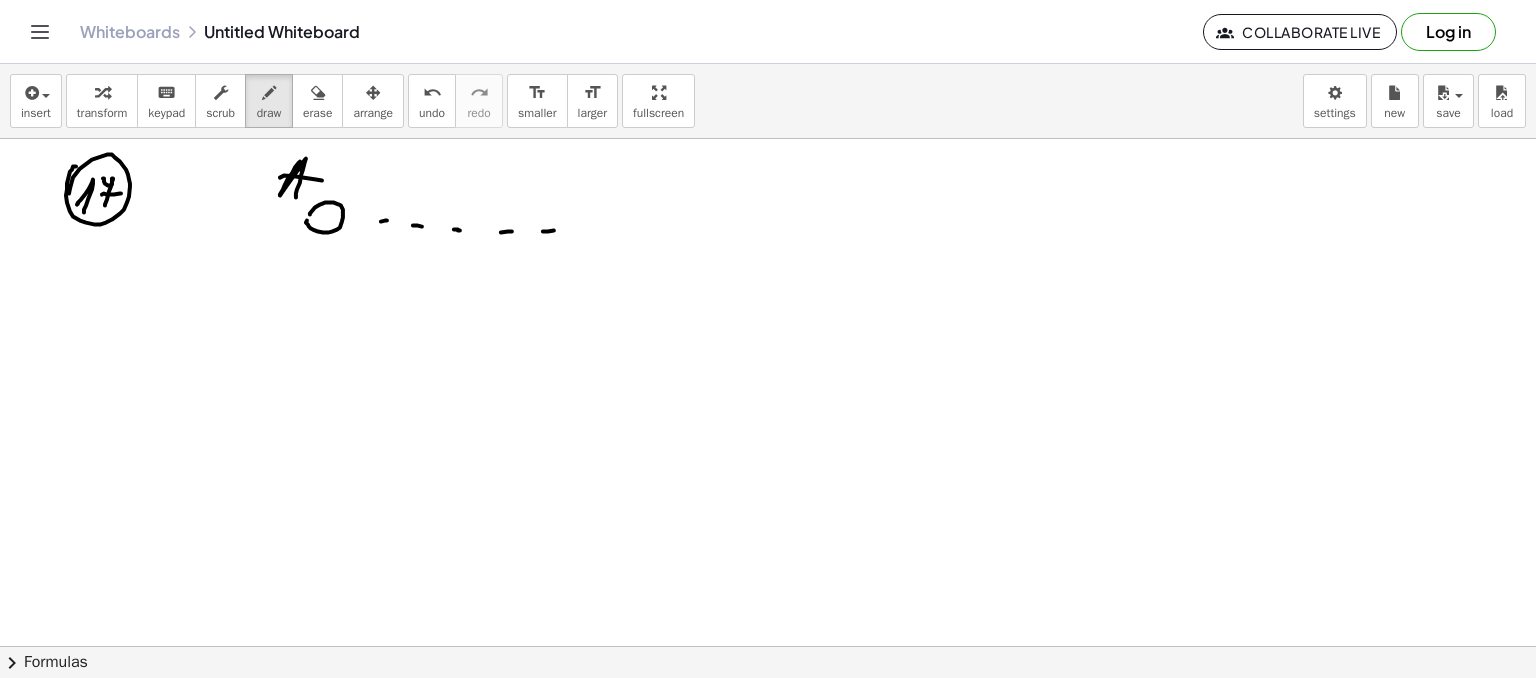 drag, startPoint x: 554, startPoint y: 230, endPoint x: 589, endPoint y: 228, distance: 35.057095 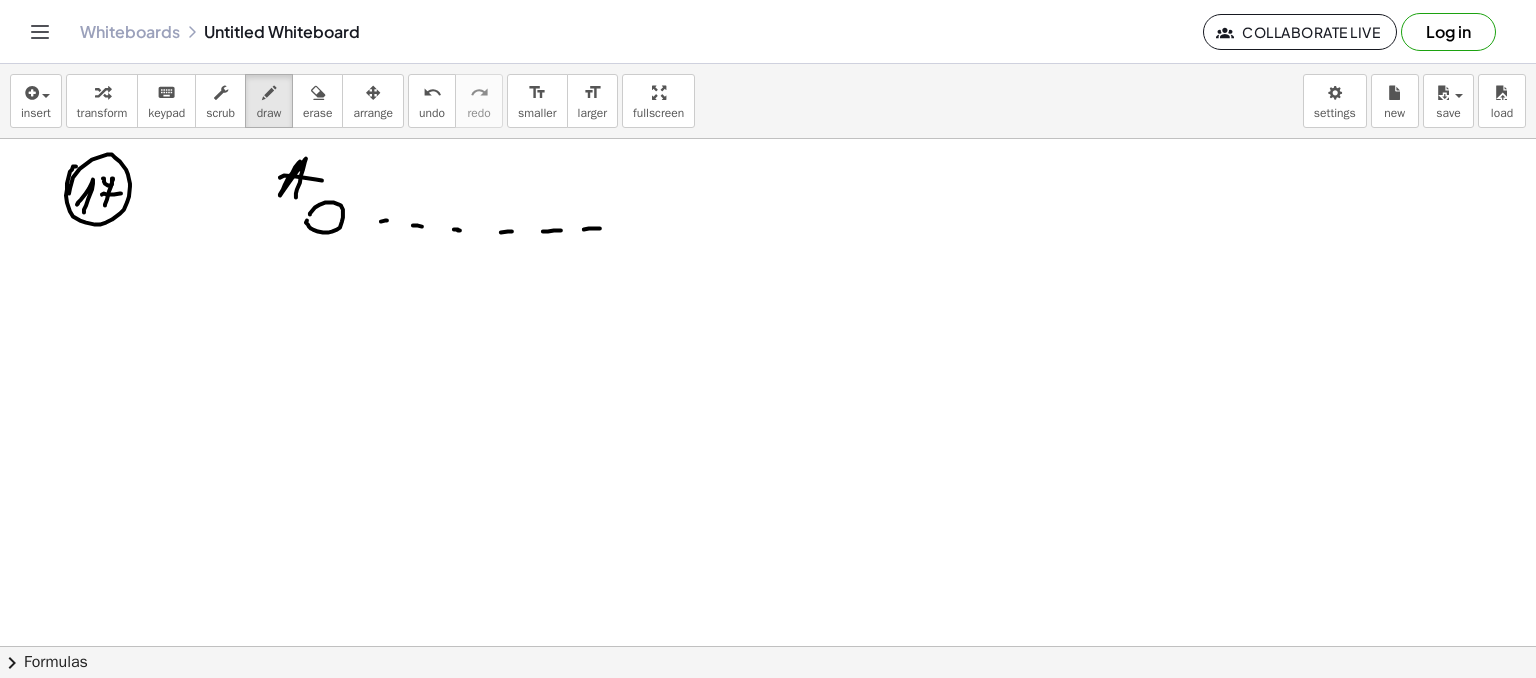 click at bounding box center [768, 646] 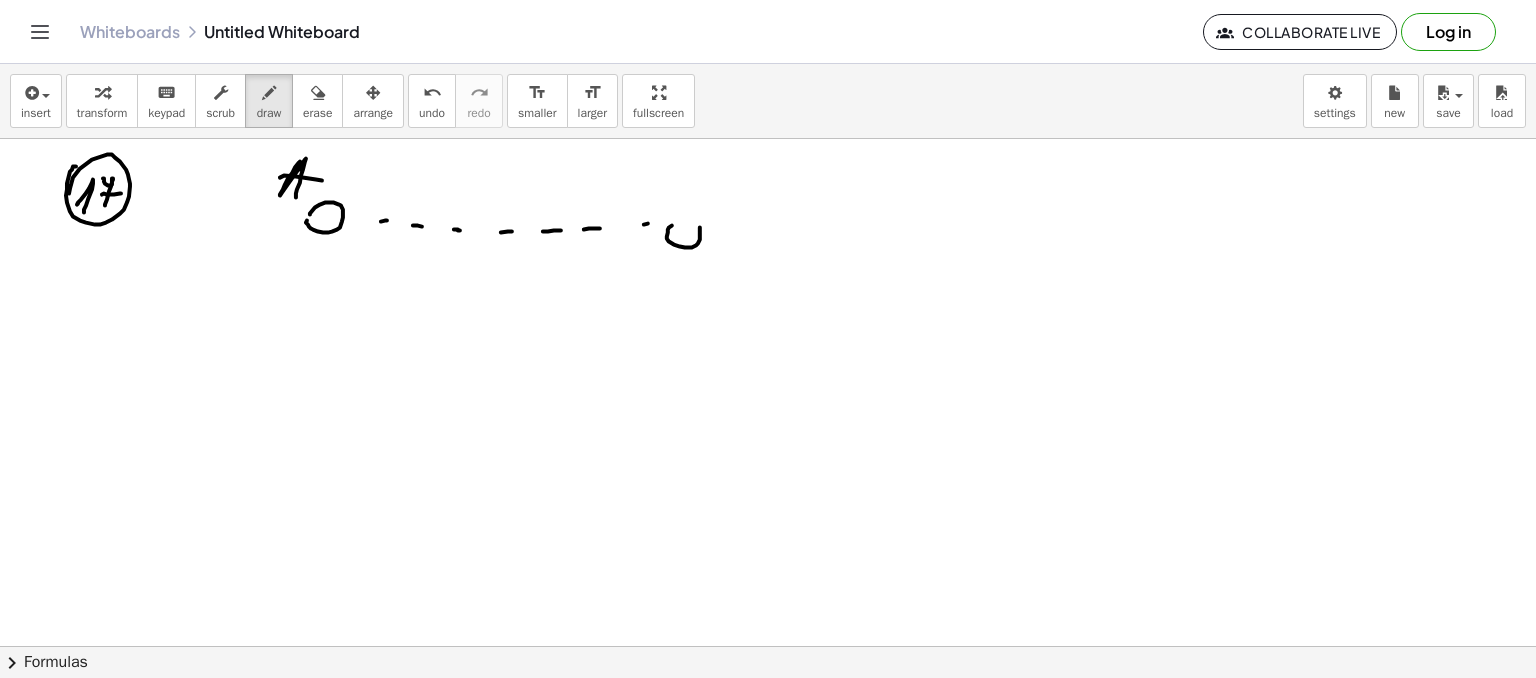 drag, startPoint x: 672, startPoint y: 225, endPoint x: 664, endPoint y: 239, distance: 16.124516 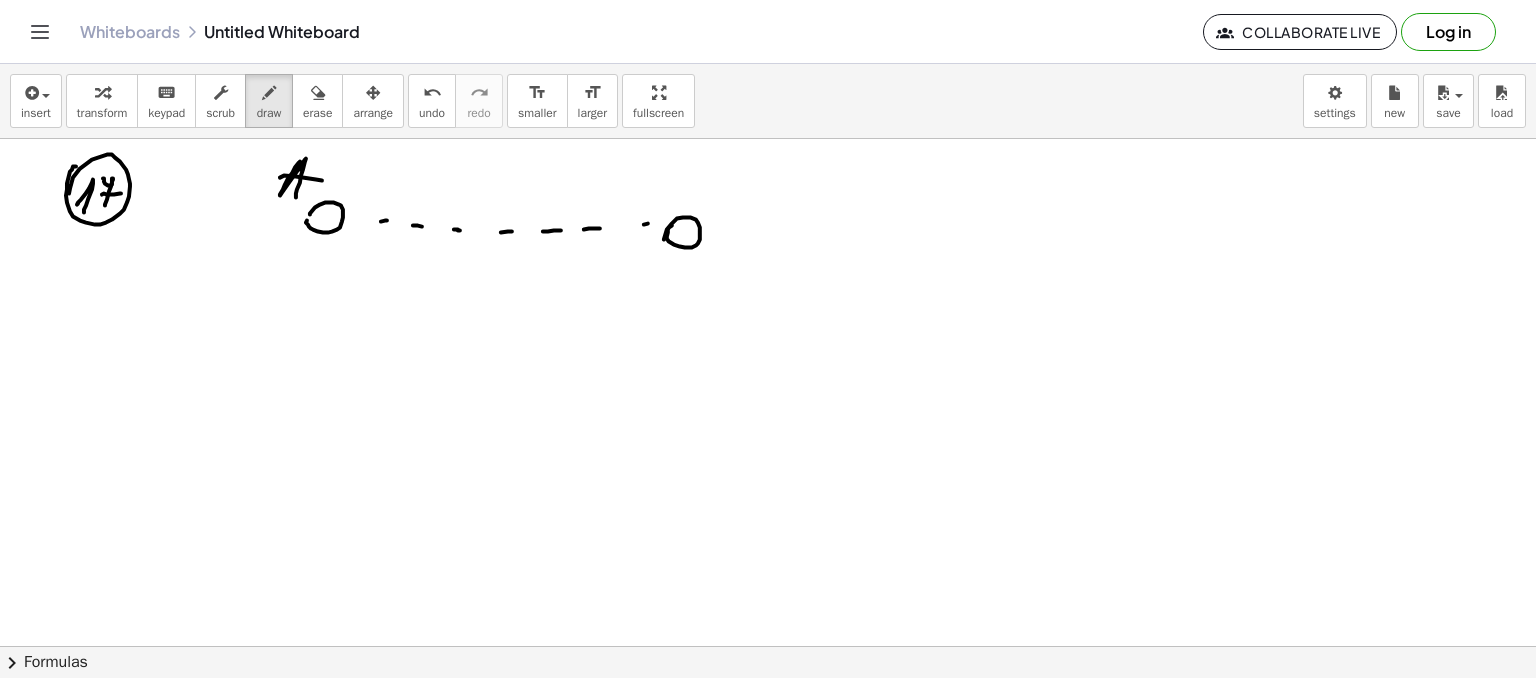 drag, startPoint x: 718, startPoint y: 180, endPoint x: 717, endPoint y: 197, distance: 17.029387 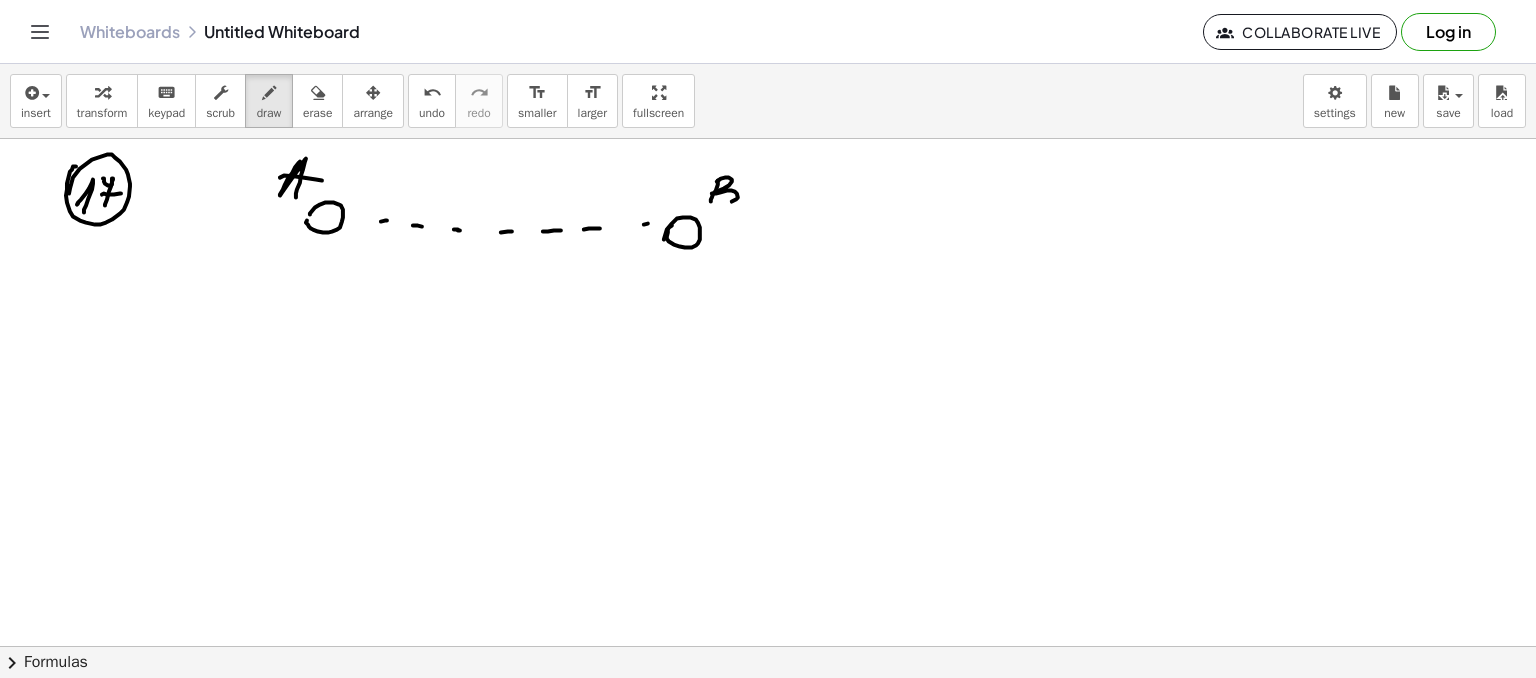 drag, startPoint x: 729, startPoint y: 177, endPoint x: 720, endPoint y: 193, distance: 18.35756 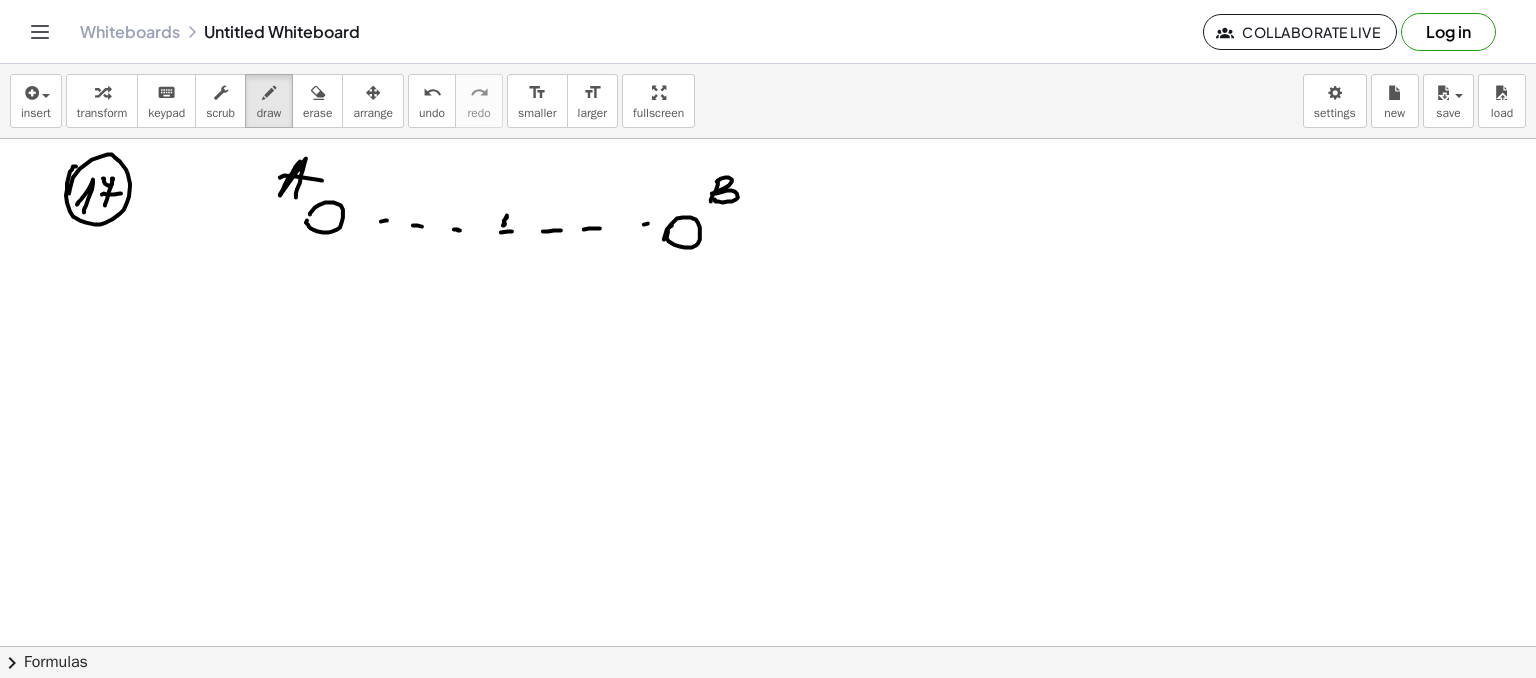 drag, startPoint x: 505, startPoint y: 223, endPoint x: 512, endPoint y: 206, distance: 18.384777 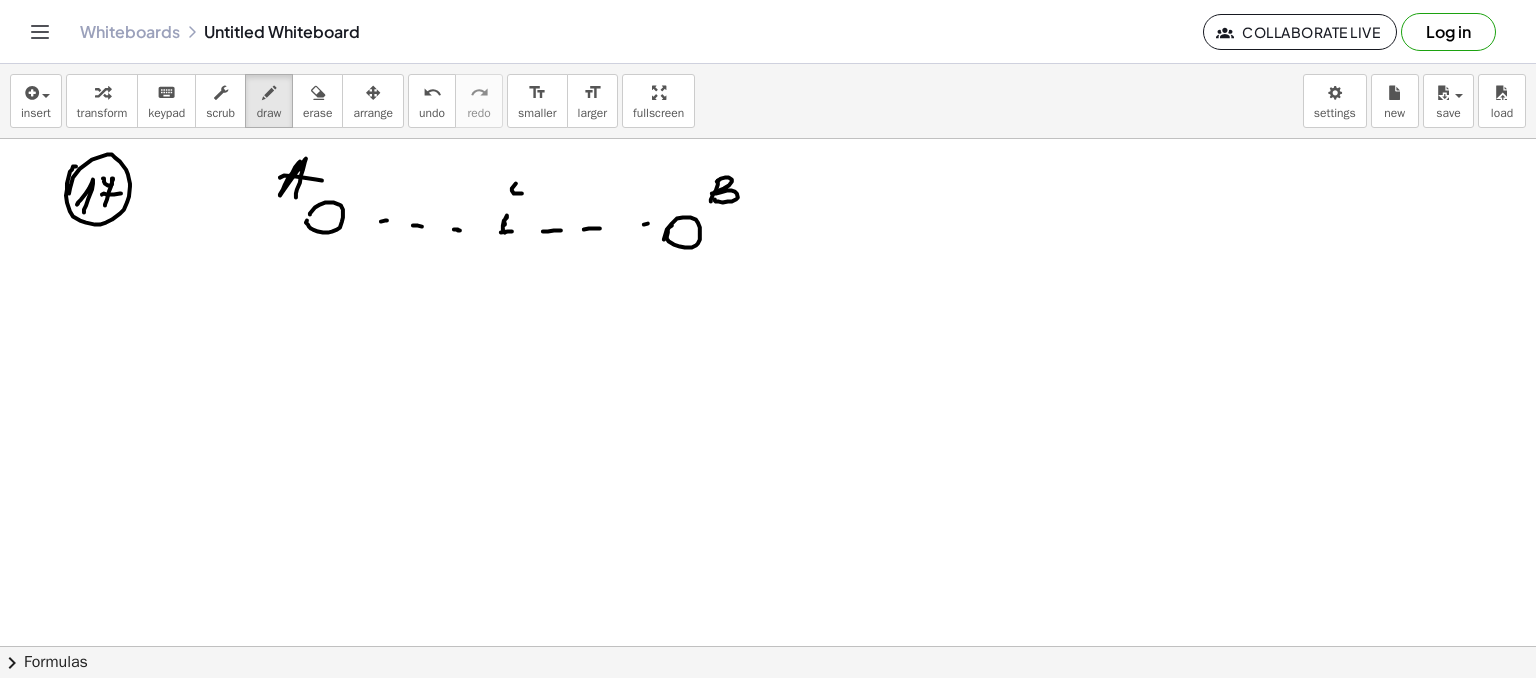 drag, startPoint x: 514, startPoint y: 193, endPoint x: 533, endPoint y: 210, distance: 25.495098 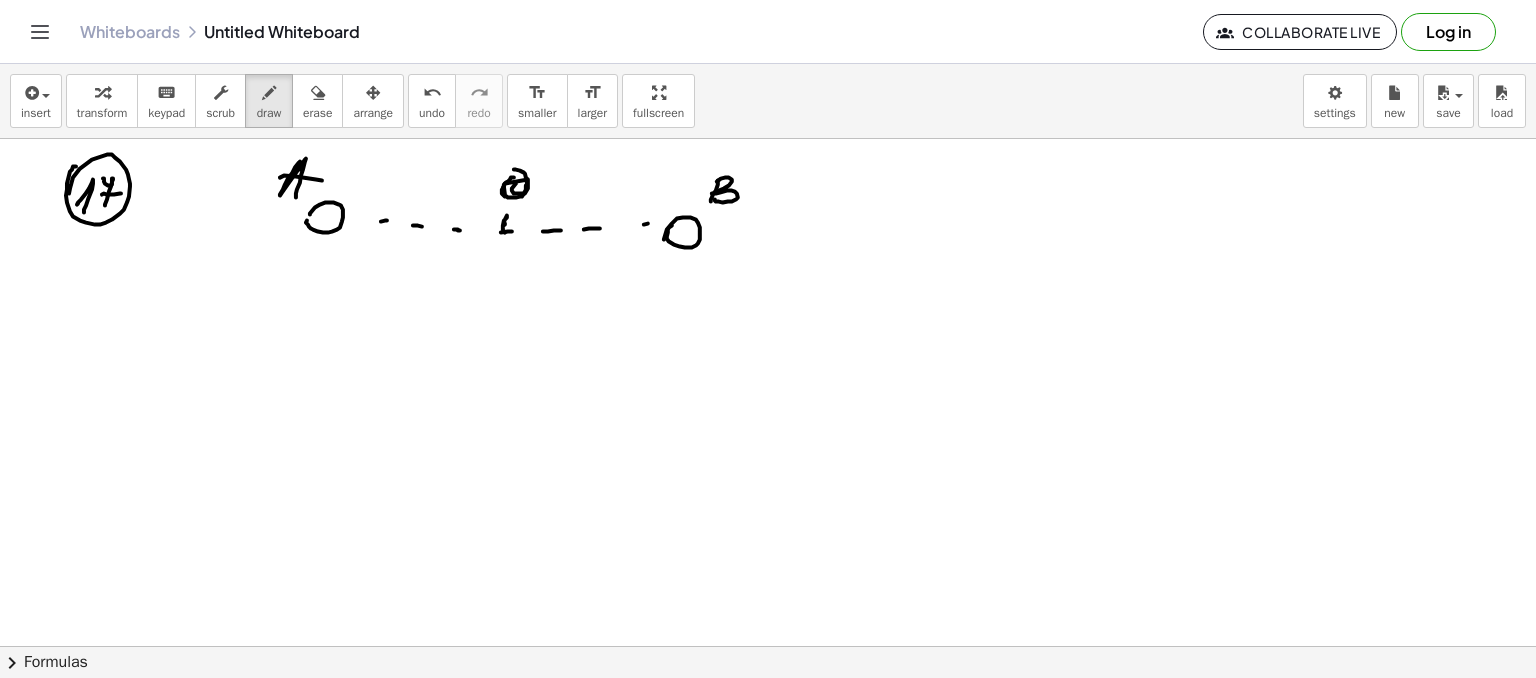 drag, startPoint x: 514, startPoint y: 177, endPoint x: 505, endPoint y: 191, distance: 16.643316 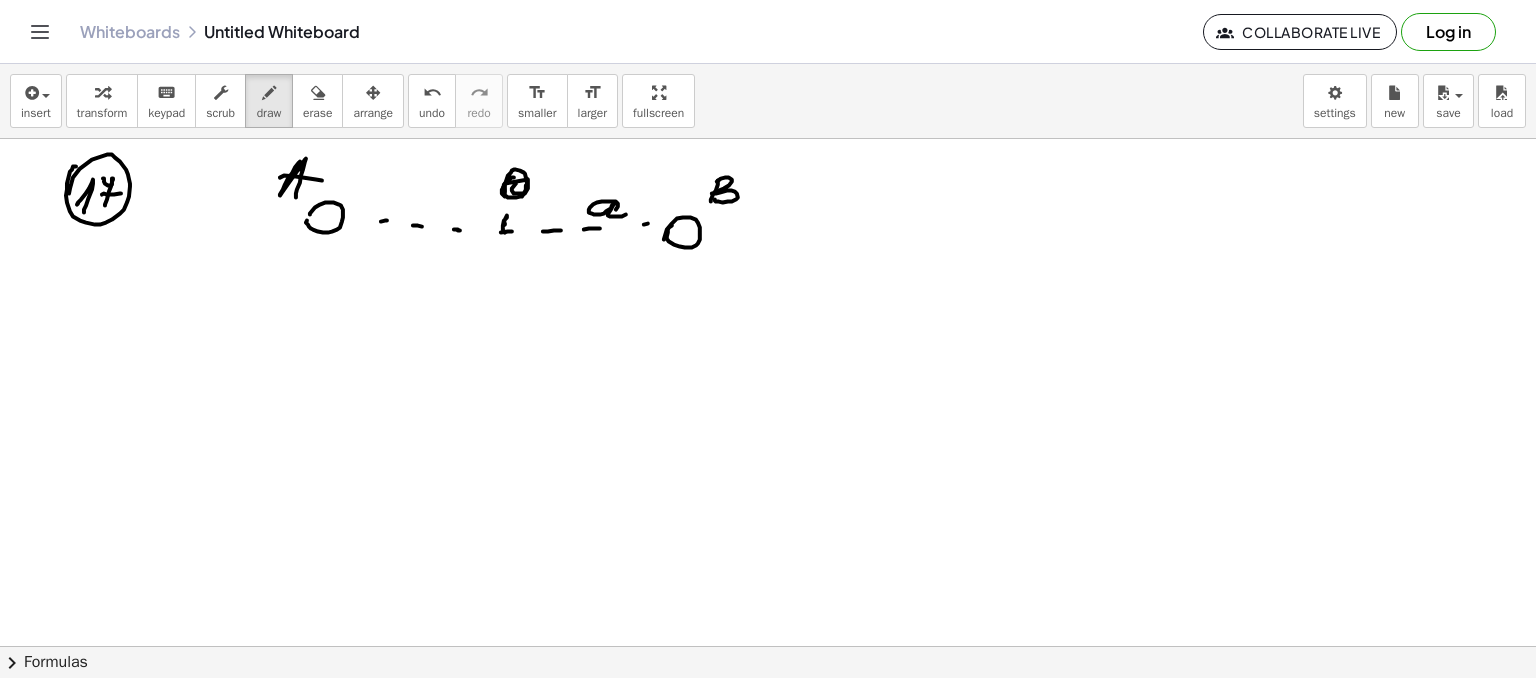 drag, startPoint x: 618, startPoint y: 205, endPoint x: 619, endPoint y: 216, distance: 11.045361 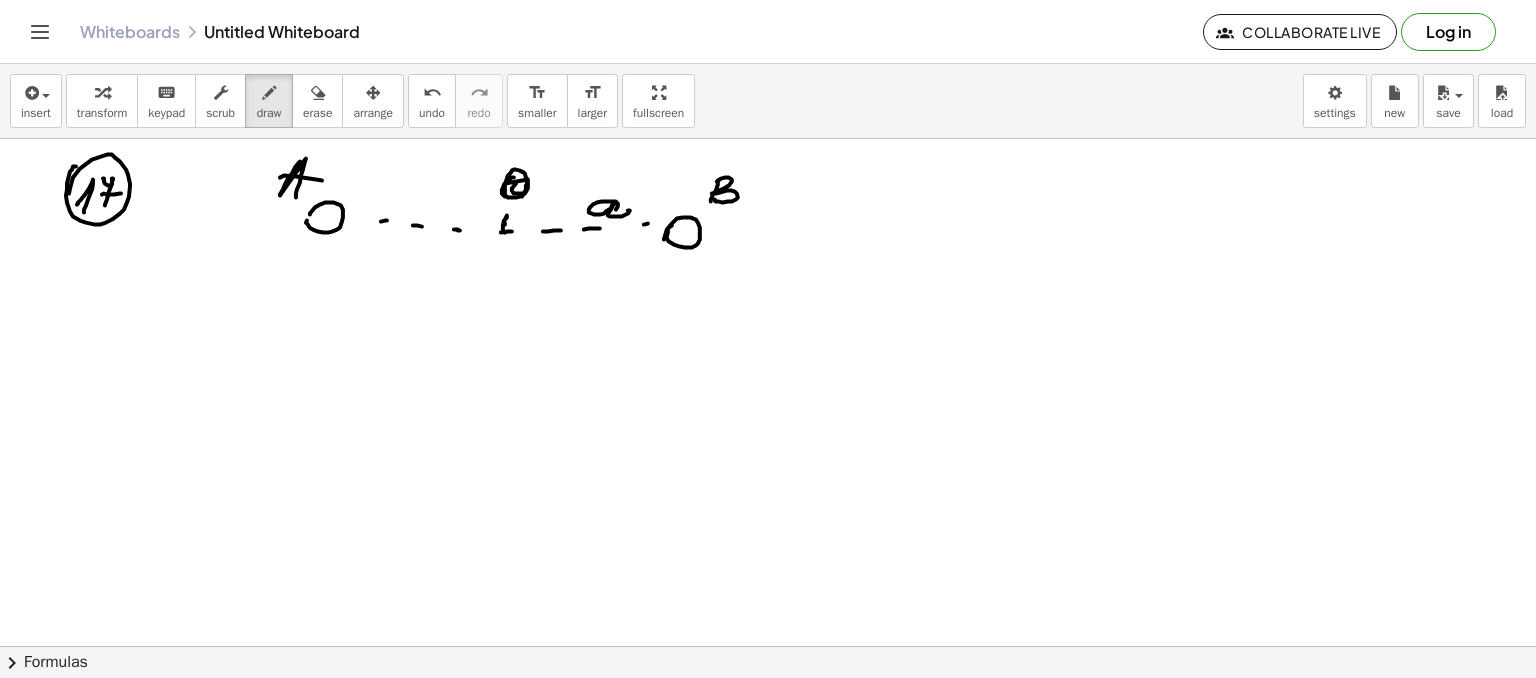 drag, startPoint x: 469, startPoint y: 406, endPoint x: 483, endPoint y: 401, distance: 14.866069 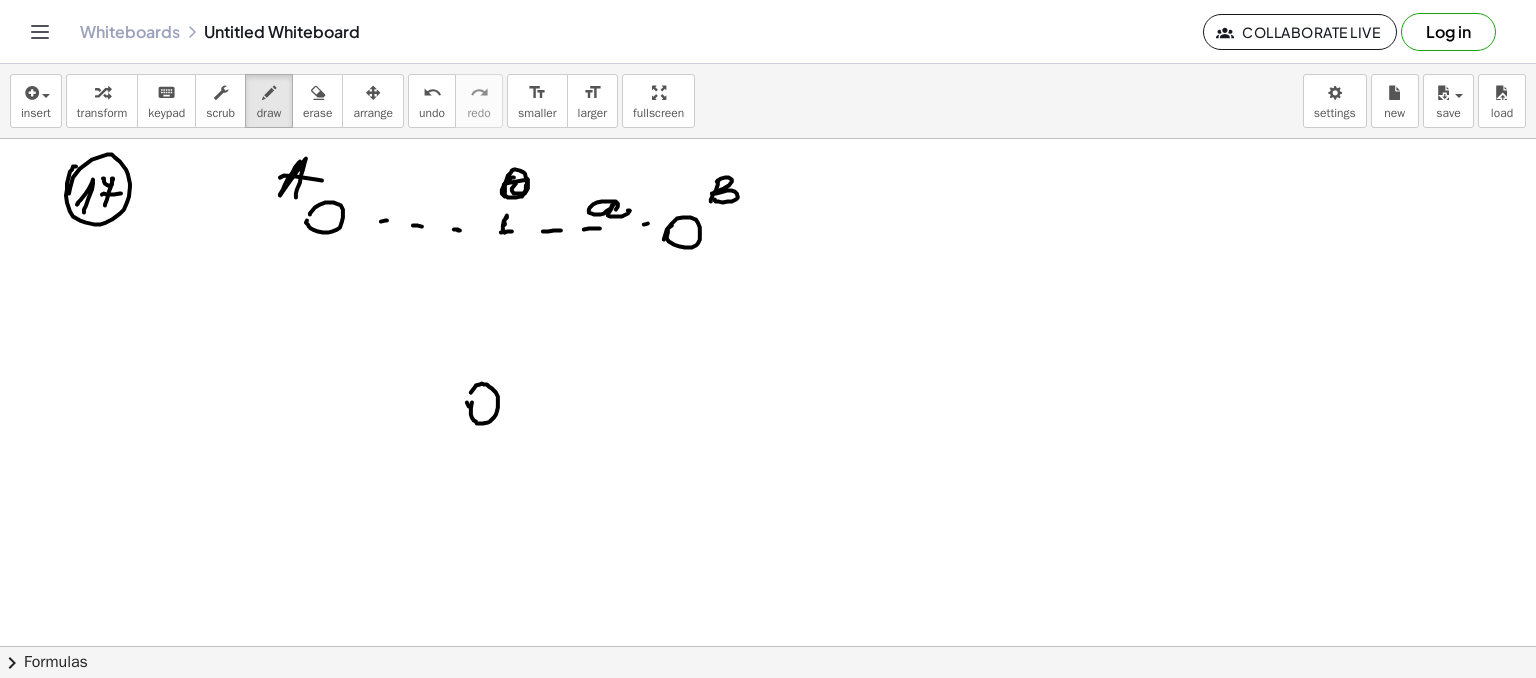 click at bounding box center [768, 646] 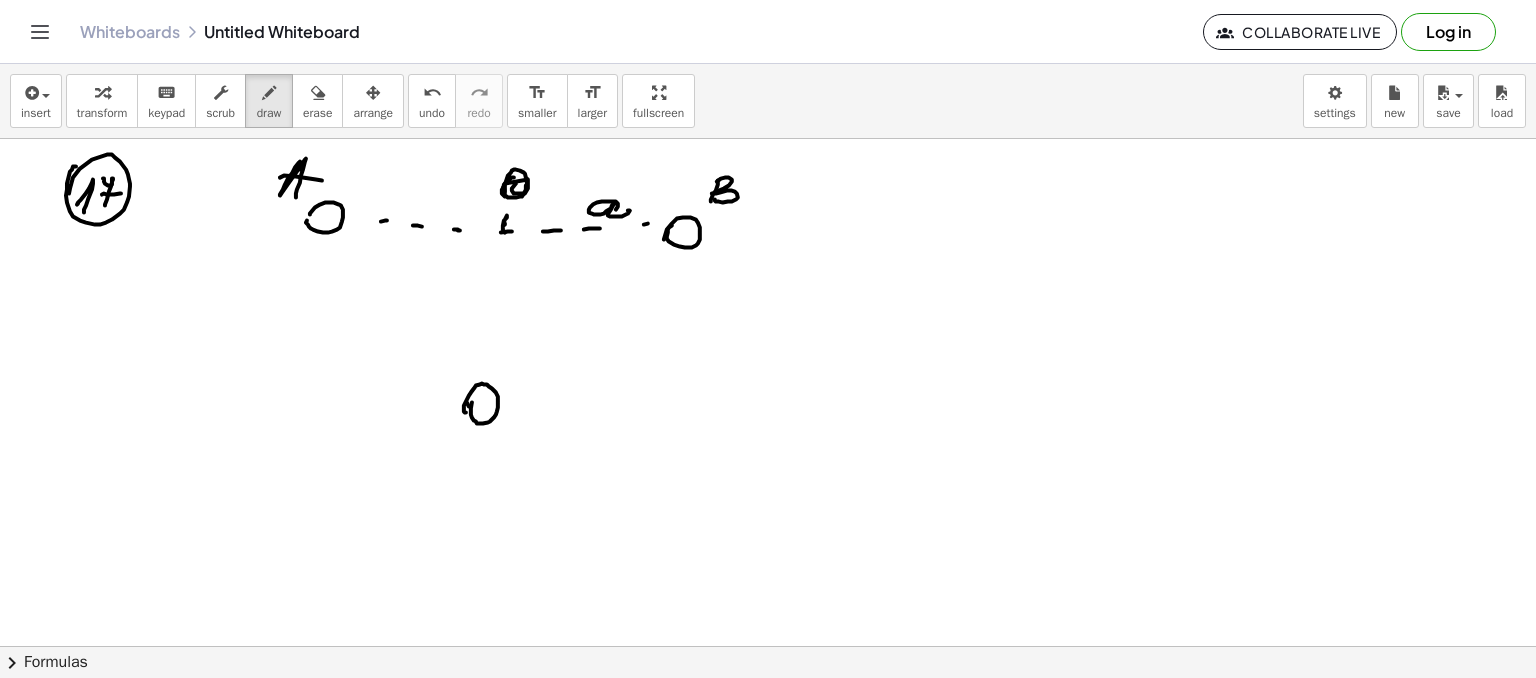 click at bounding box center (768, 646) 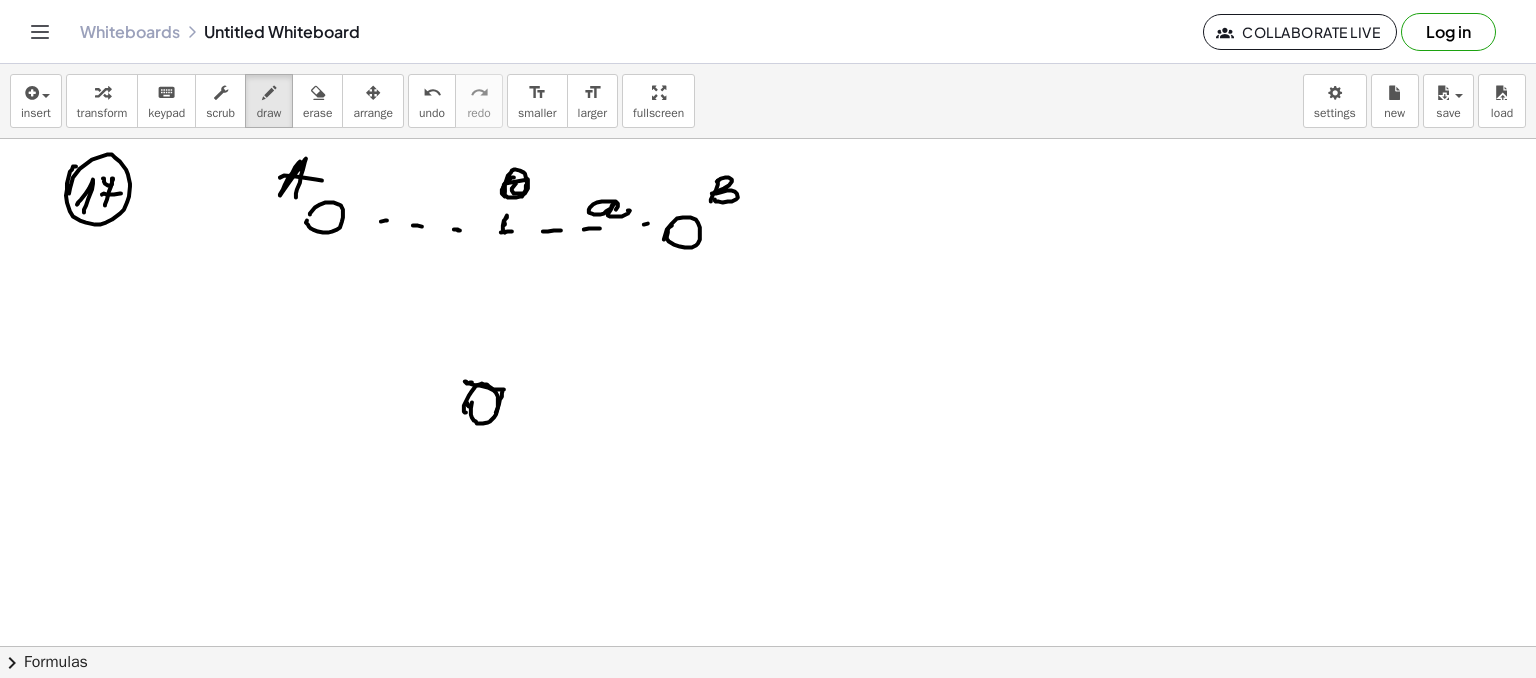 drag, startPoint x: 467, startPoint y: 383, endPoint x: 490, endPoint y: 395, distance: 25.942244 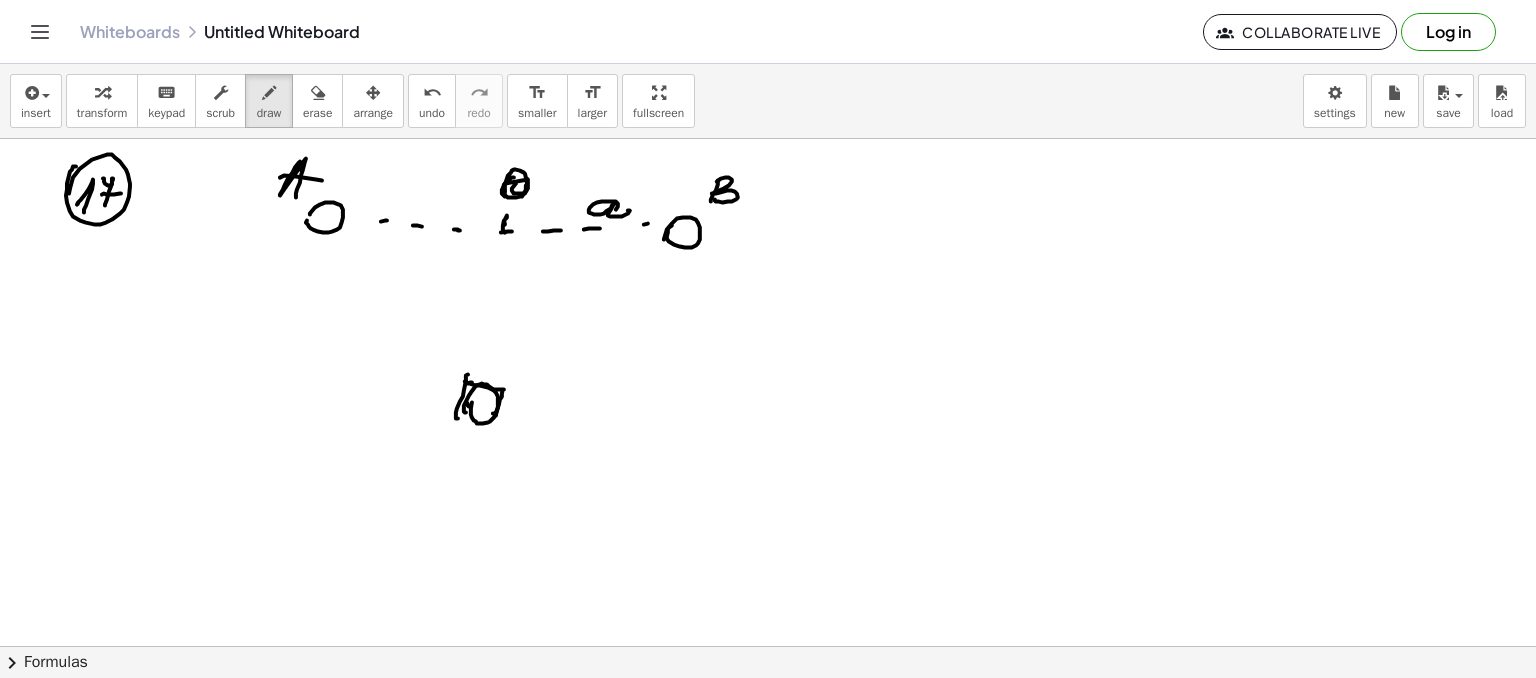 drag, startPoint x: 466, startPoint y: 377, endPoint x: 492, endPoint y: 416, distance: 46.872166 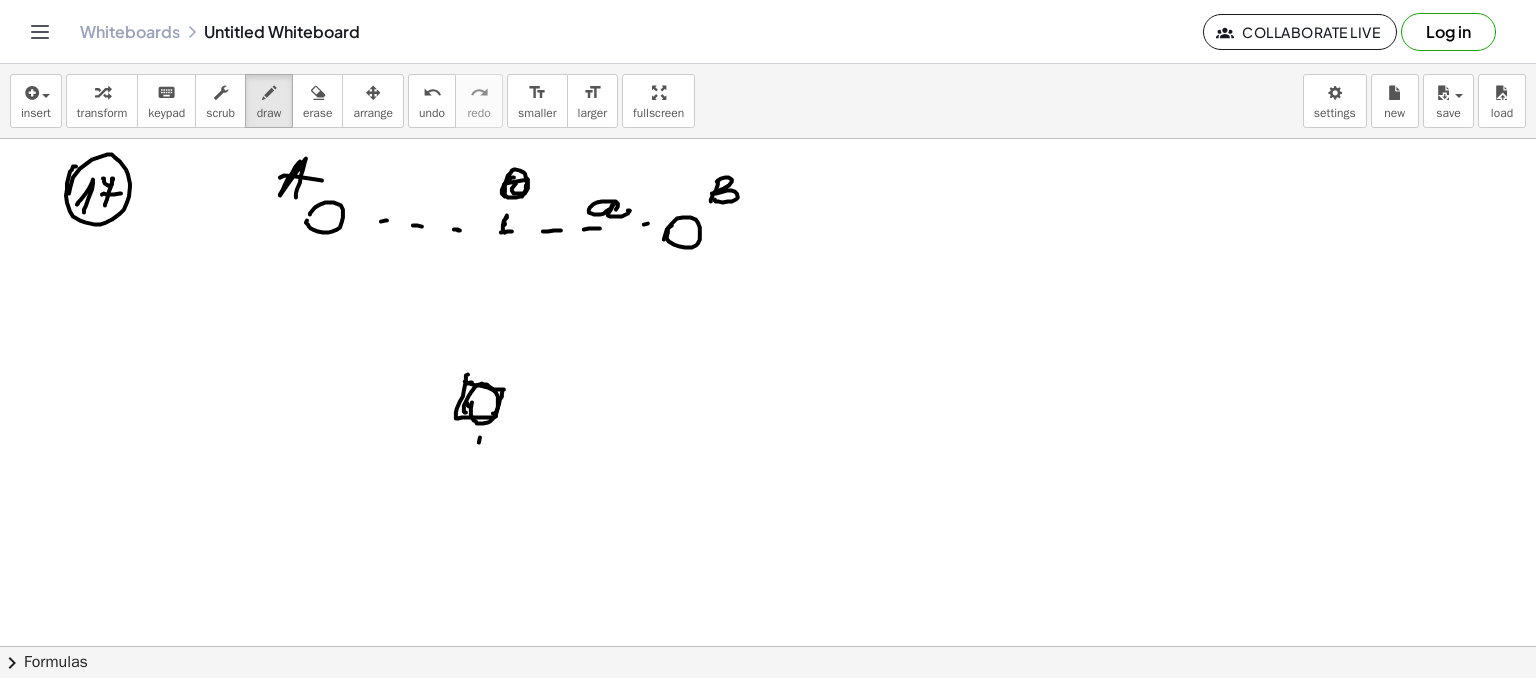 drag, startPoint x: 480, startPoint y: 437, endPoint x: 488, endPoint y: 445, distance: 11.313708 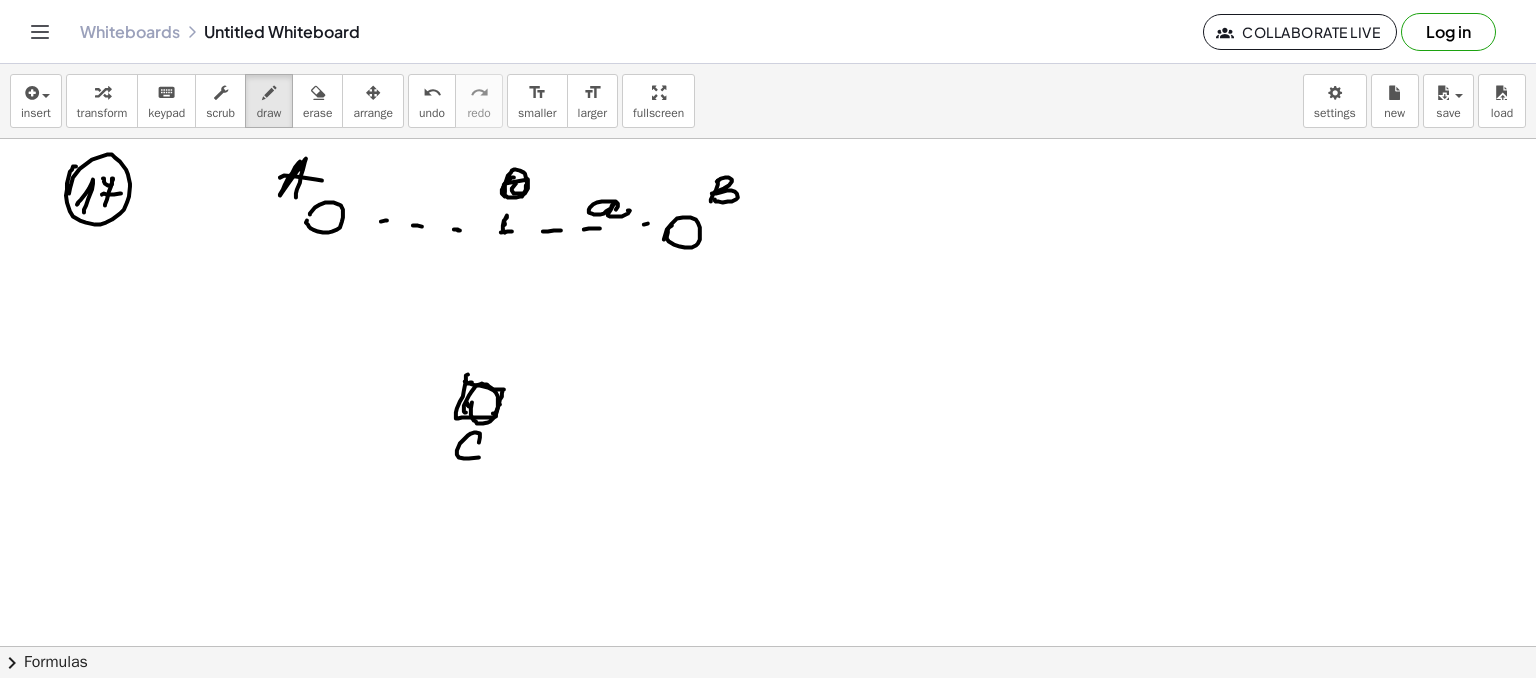 drag, startPoint x: 500, startPoint y: 404, endPoint x: 548, endPoint y: 367, distance: 60.60528 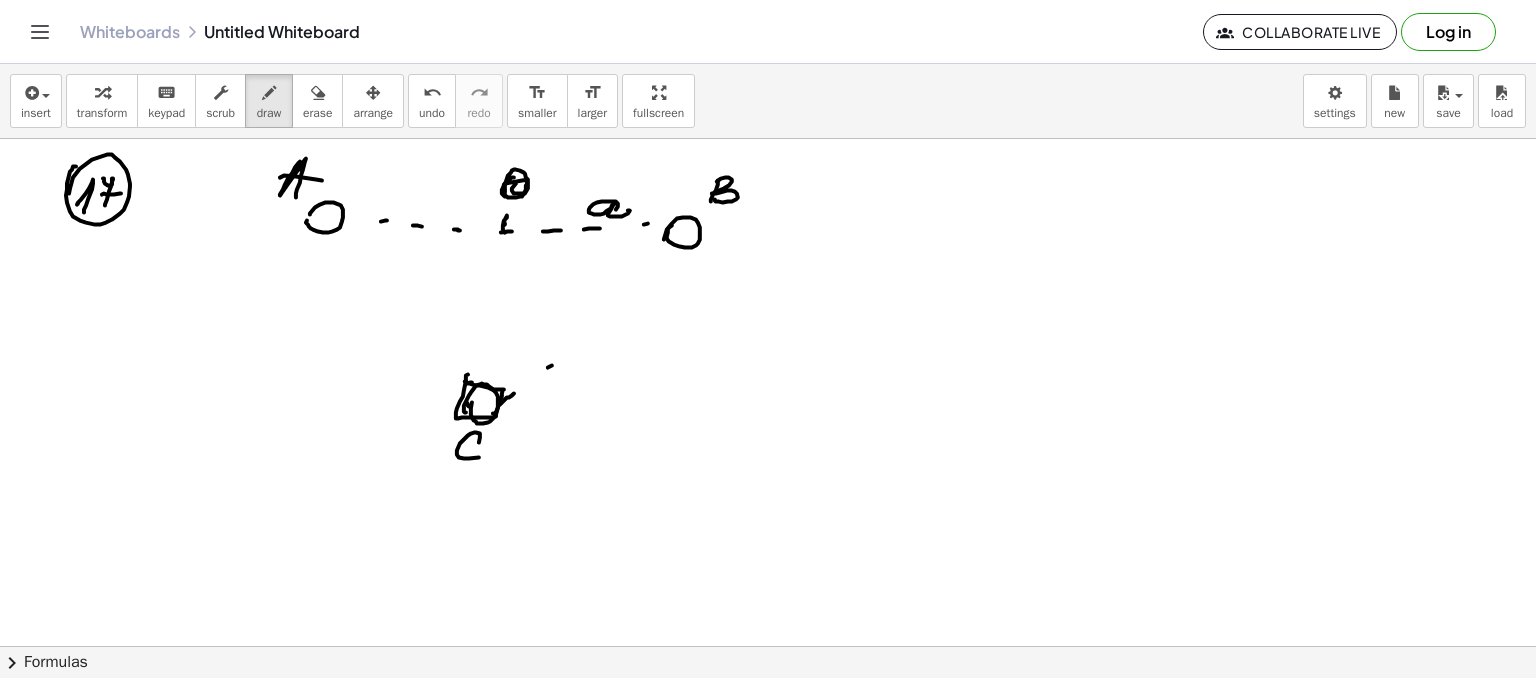 drag, startPoint x: 548, startPoint y: 367, endPoint x: 574, endPoint y: 350, distance: 31.06445 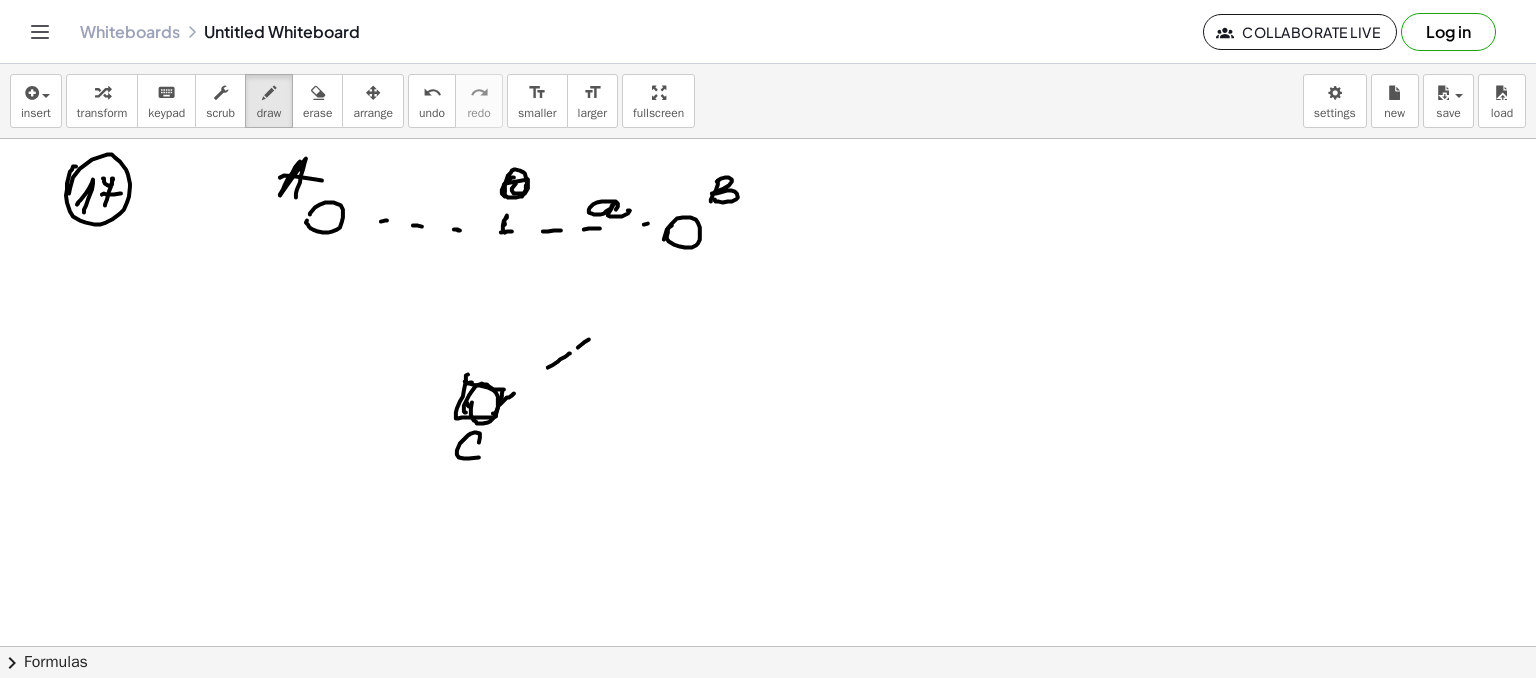 drag, startPoint x: 589, startPoint y: 339, endPoint x: 608, endPoint y: 325, distance: 23.600847 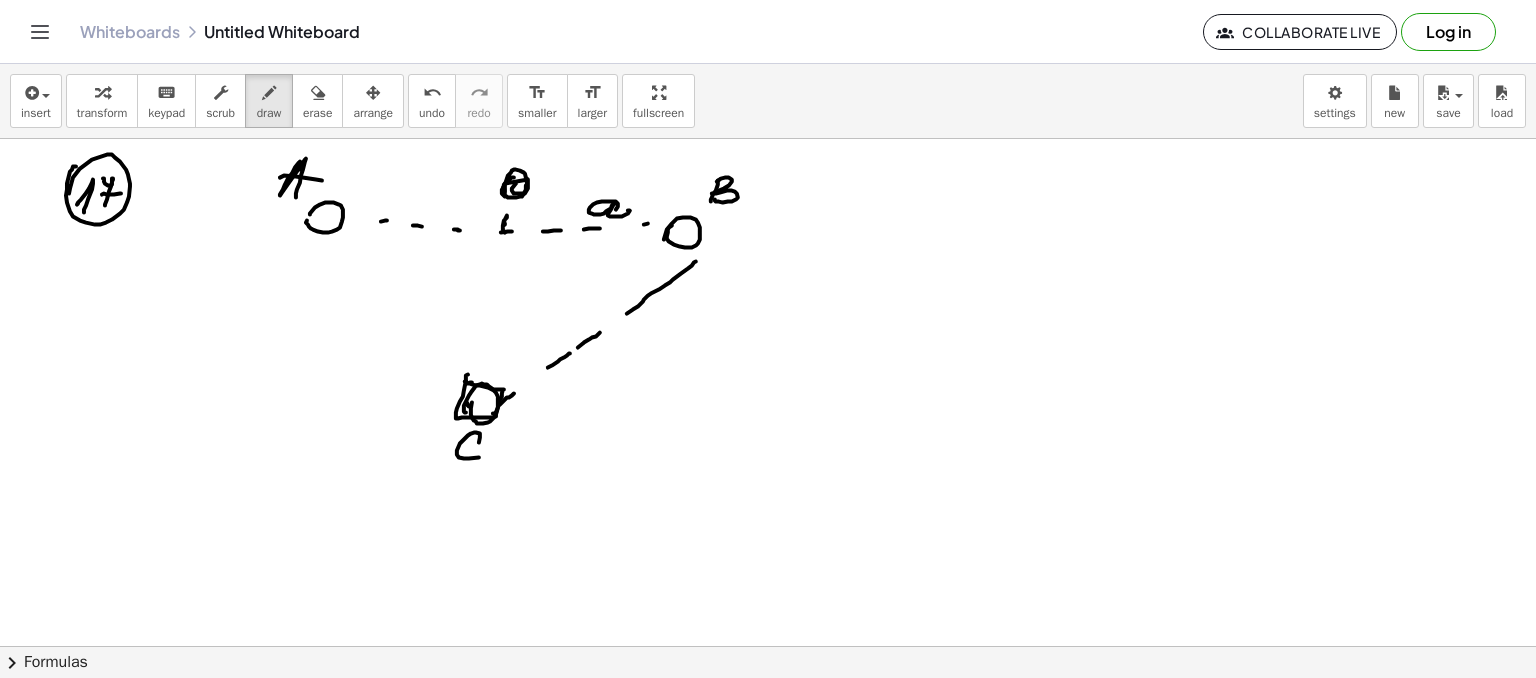 drag, startPoint x: 638, startPoint y: 306, endPoint x: 700, endPoint y: 256, distance: 79.64923 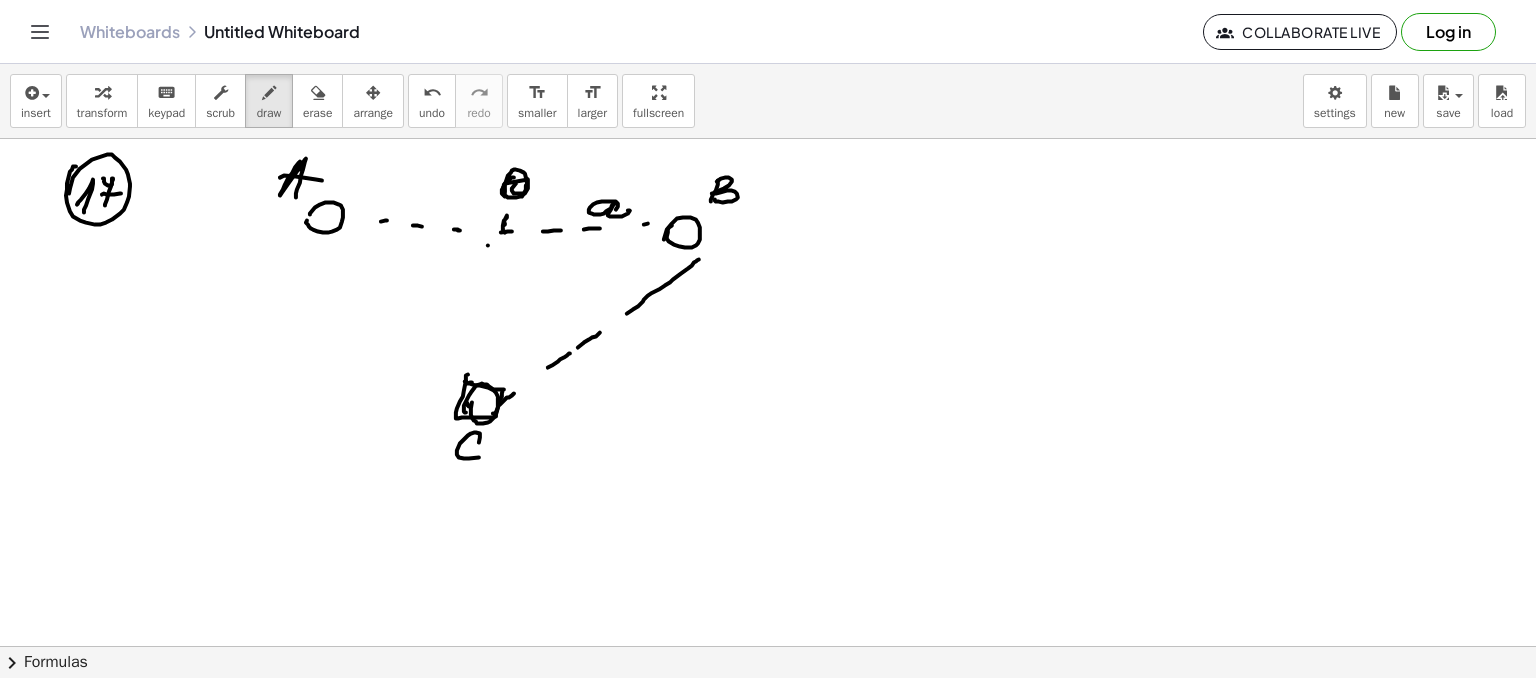 drag, startPoint x: 488, startPoint y: 245, endPoint x: 488, endPoint y: 276, distance: 31 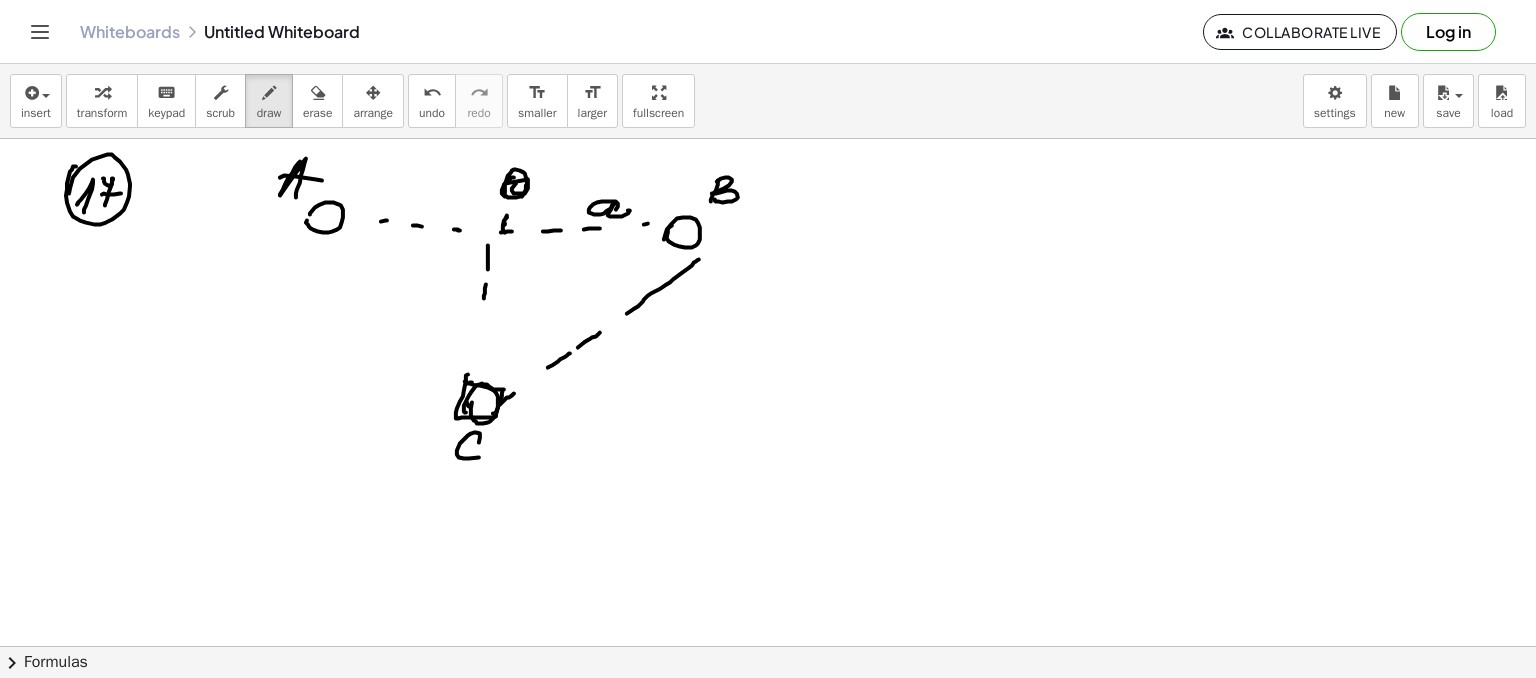 drag, startPoint x: 484, startPoint y: 298, endPoint x: 476, endPoint y: 316, distance: 19.697716 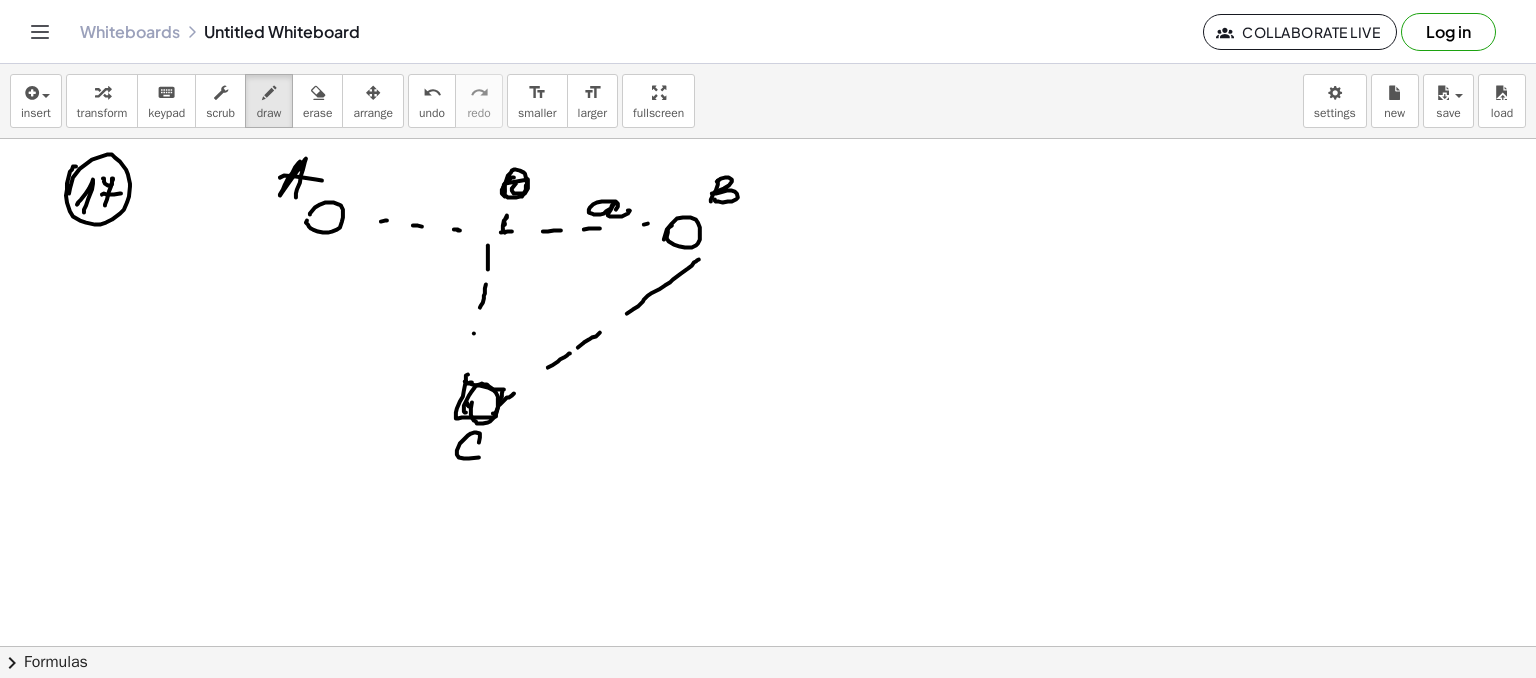 drag, startPoint x: 474, startPoint y: 333, endPoint x: 475, endPoint y: 357, distance: 24.020824 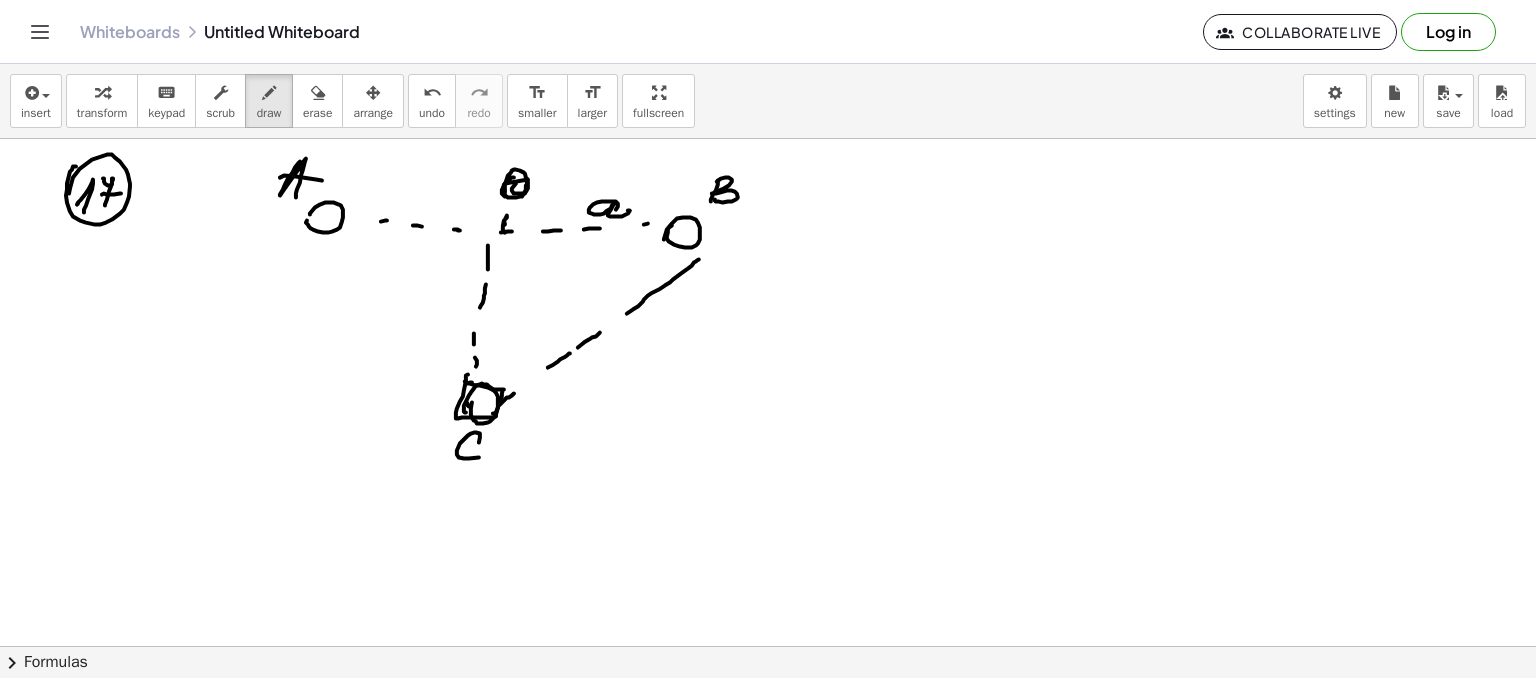 drag, startPoint x: 475, startPoint y: 357, endPoint x: 476, endPoint y: 377, distance: 20.024984 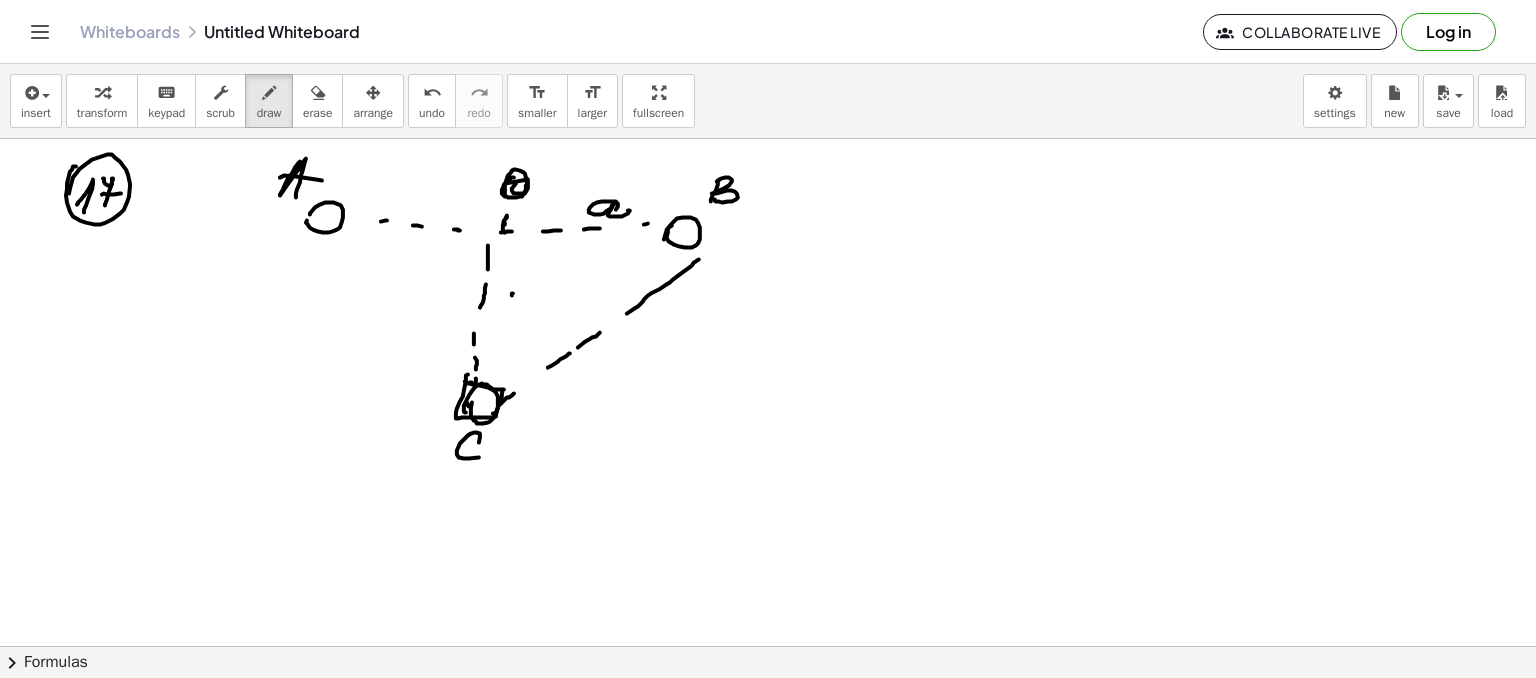 drag, startPoint x: 512, startPoint y: 295, endPoint x: 522, endPoint y: 294, distance: 10.049875 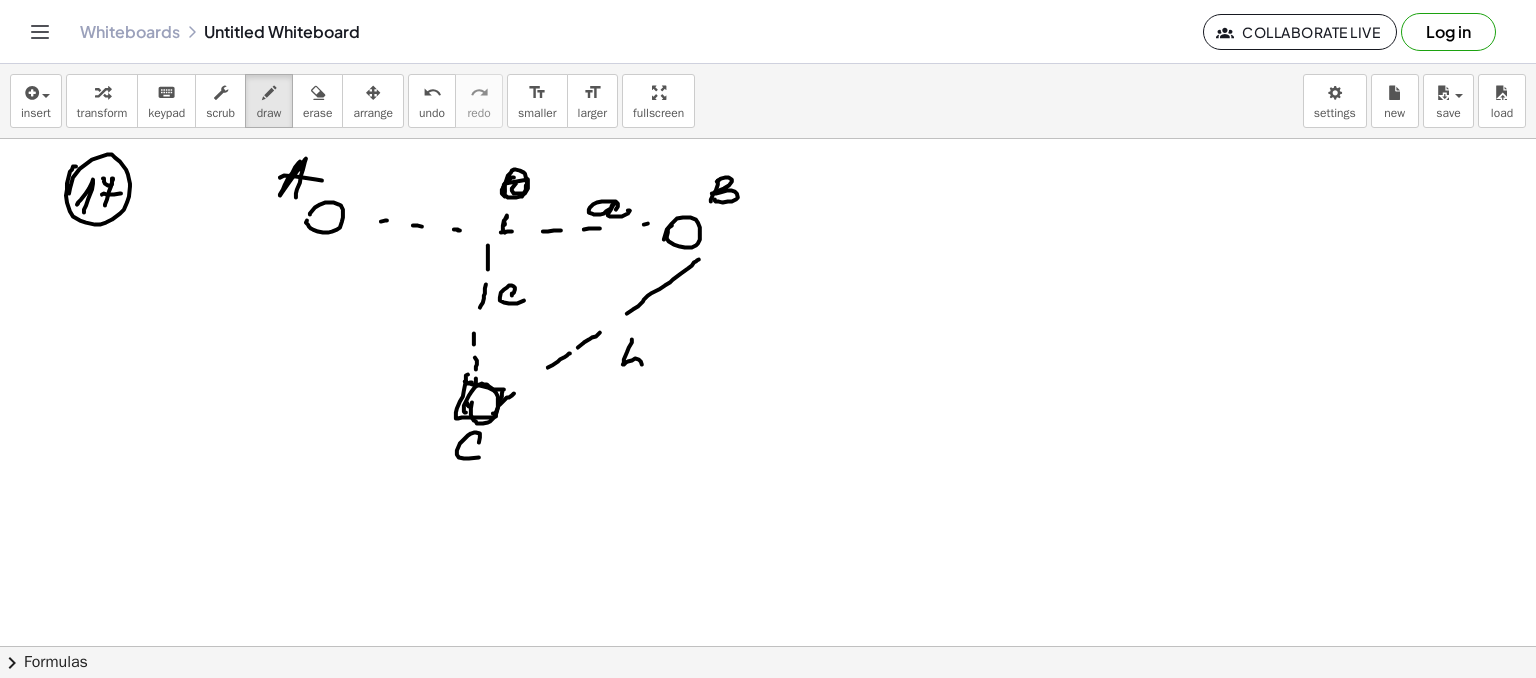 drag 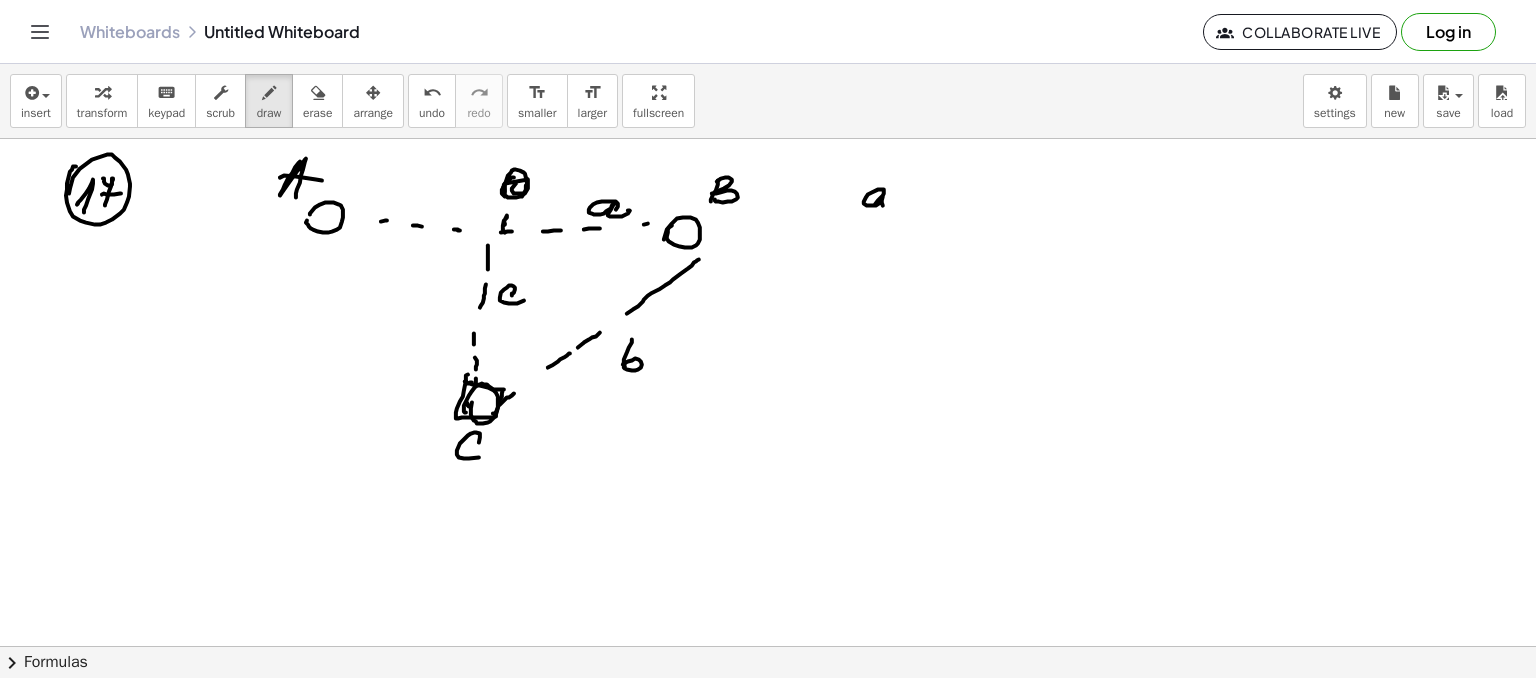 click at bounding box center [768, 646] 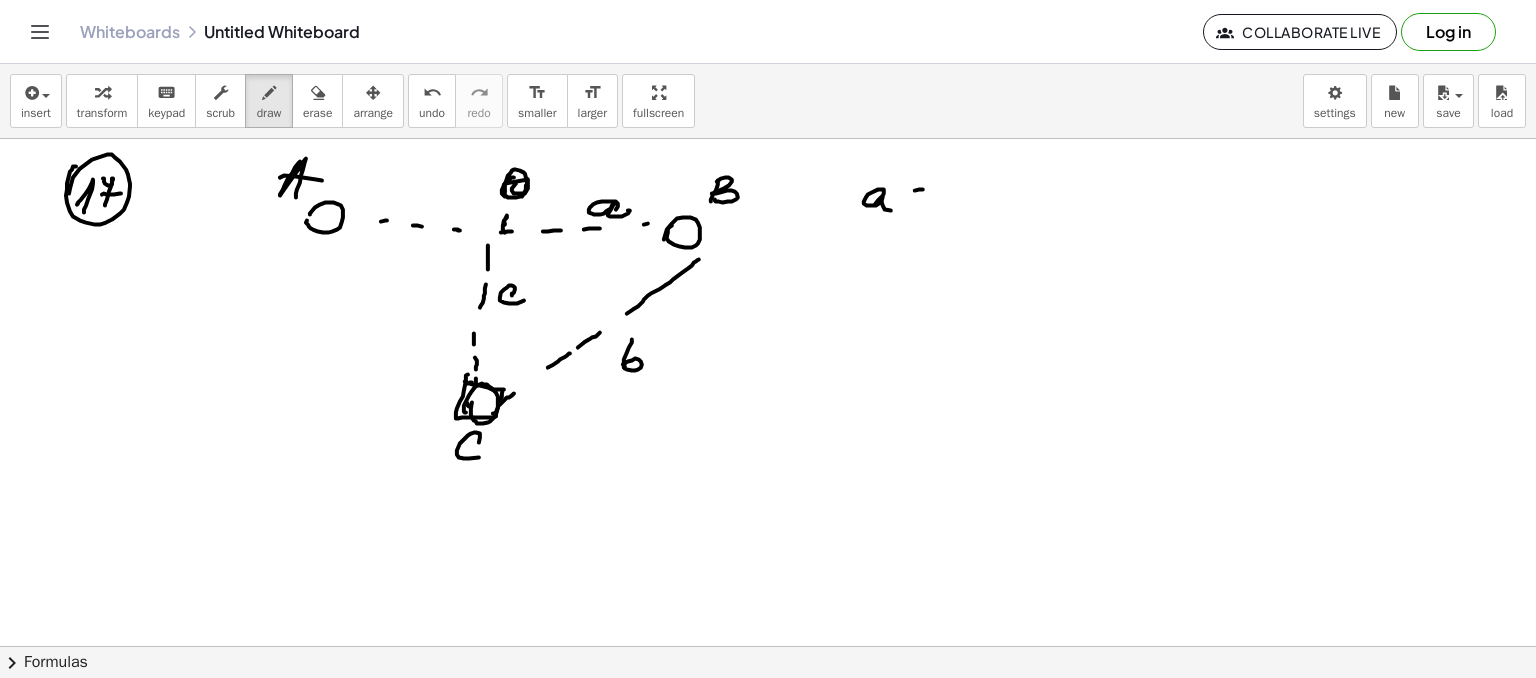 click at bounding box center (768, 646) 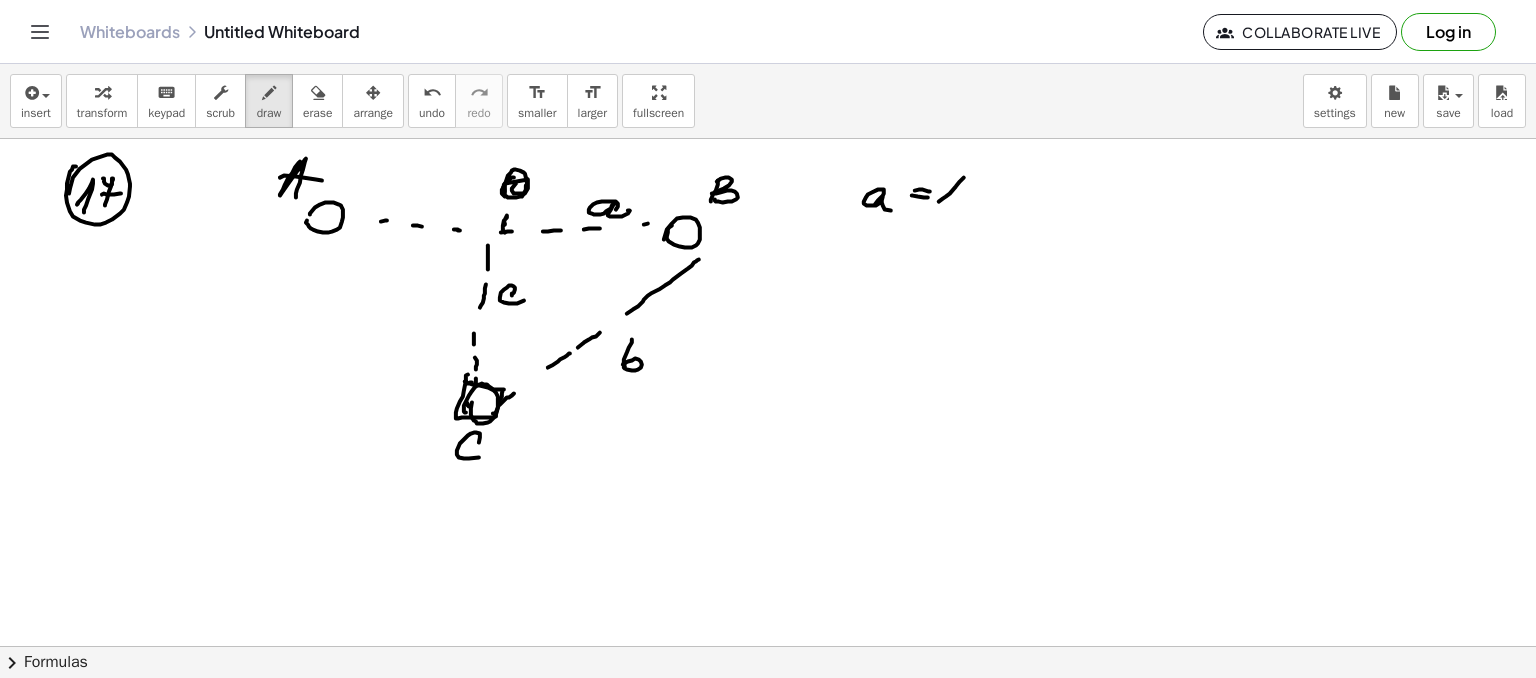 click at bounding box center [768, 646] 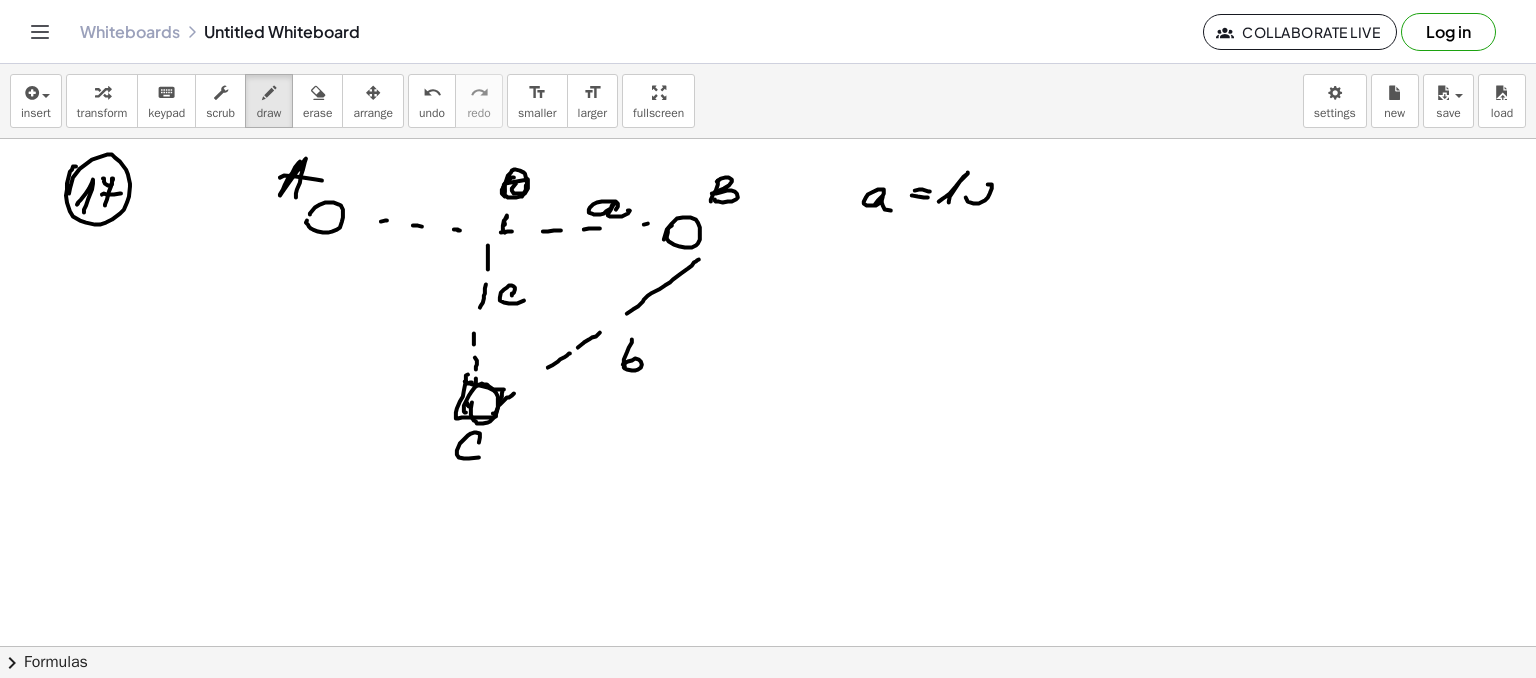 click at bounding box center (768, 646) 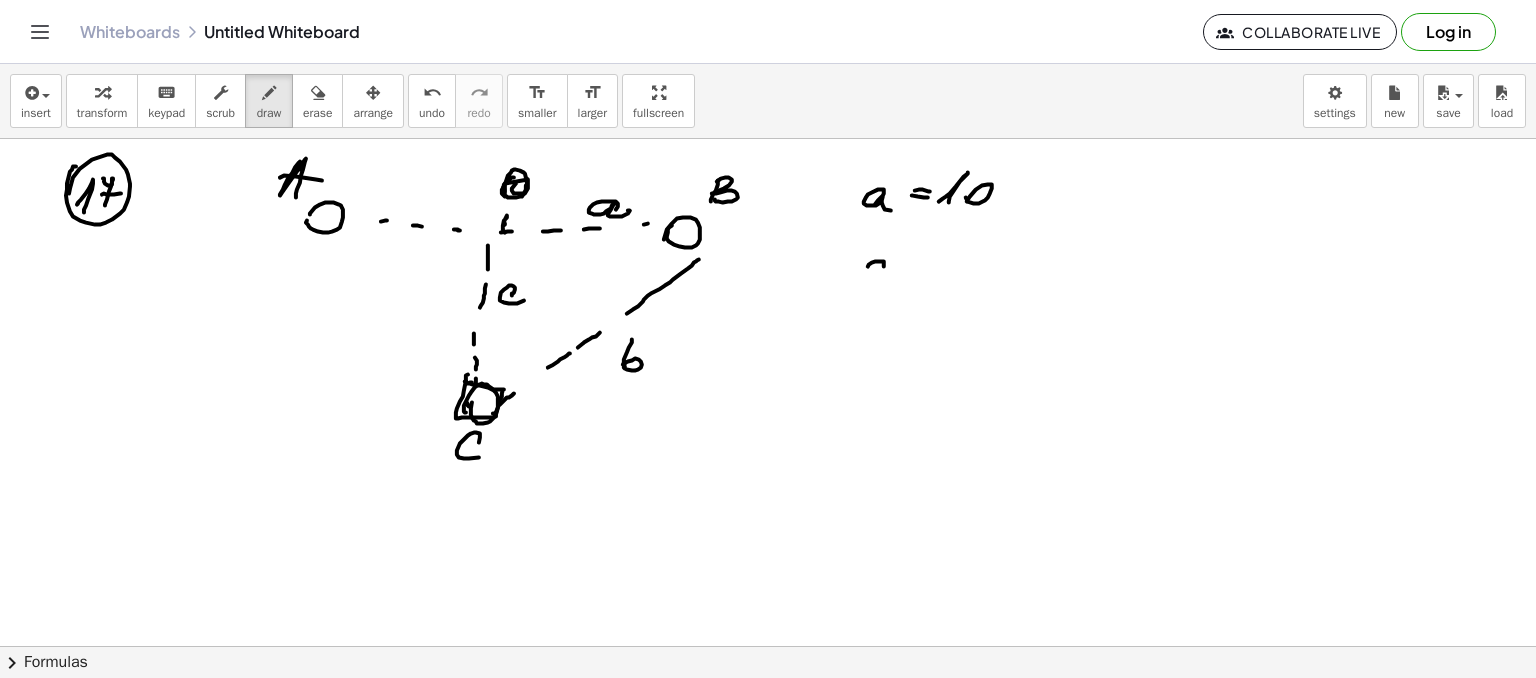 drag, startPoint x: 884, startPoint y: 263, endPoint x: 924, endPoint y: 261, distance: 40.04997 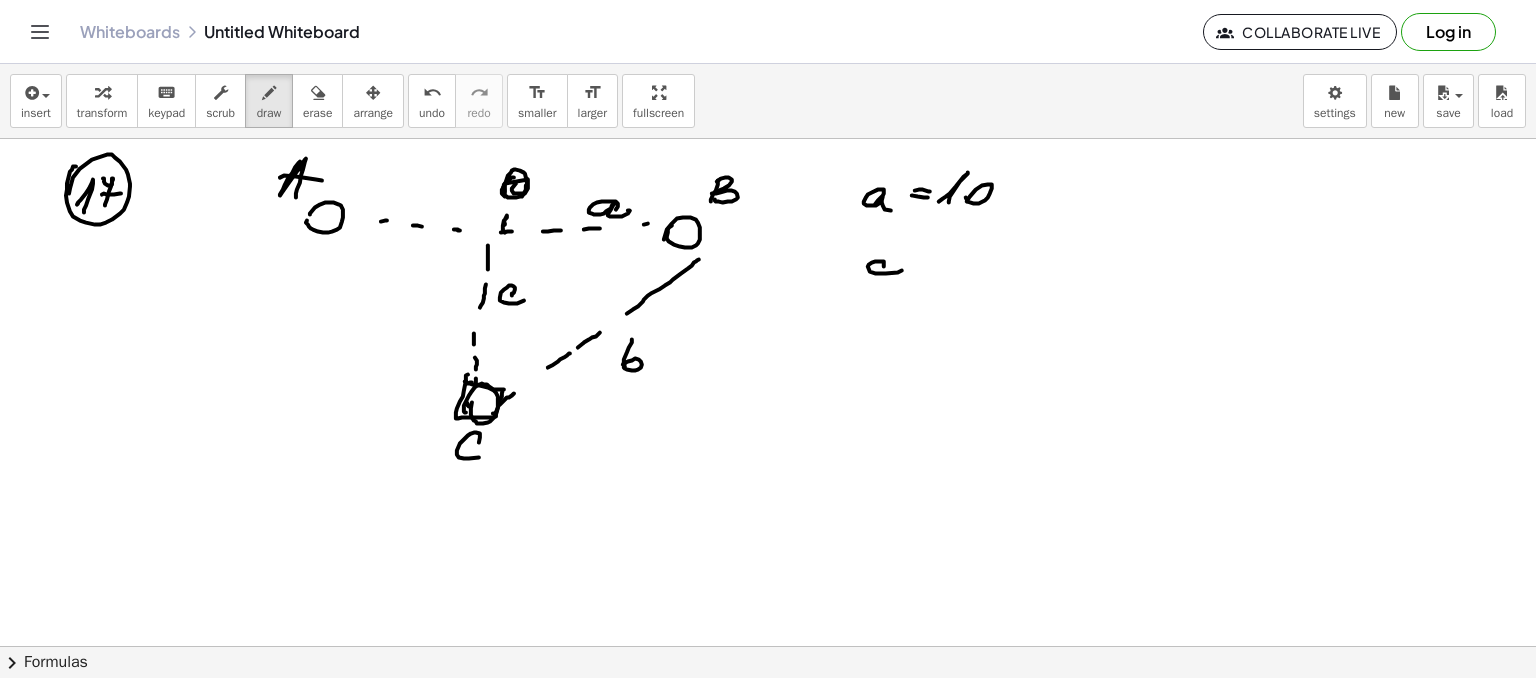 drag, startPoint x: 929, startPoint y: 255, endPoint x: 920, endPoint y: 262, distance: 11.401754 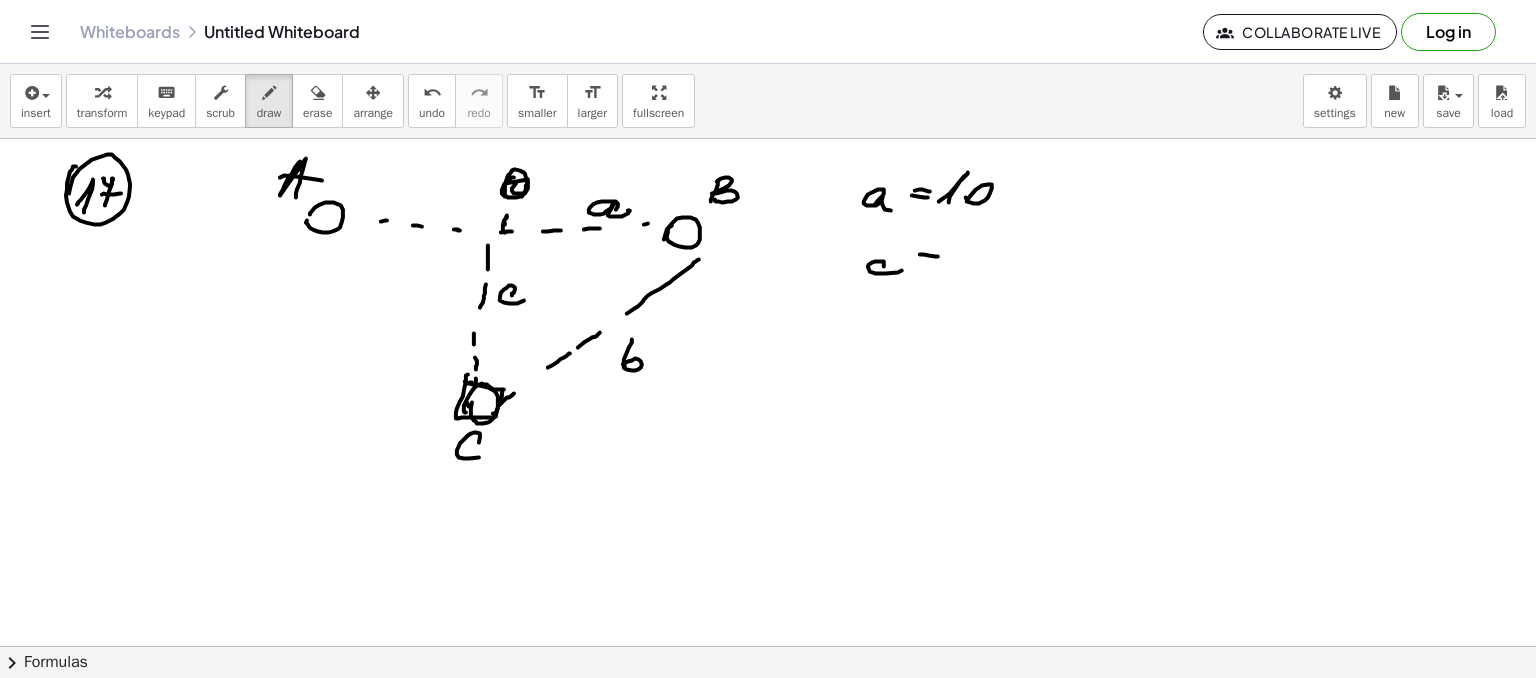 drag, startPoint x: 917, startPoint y: 263, endPoint x: 956, endPoint y: 265, distance: 39.051247 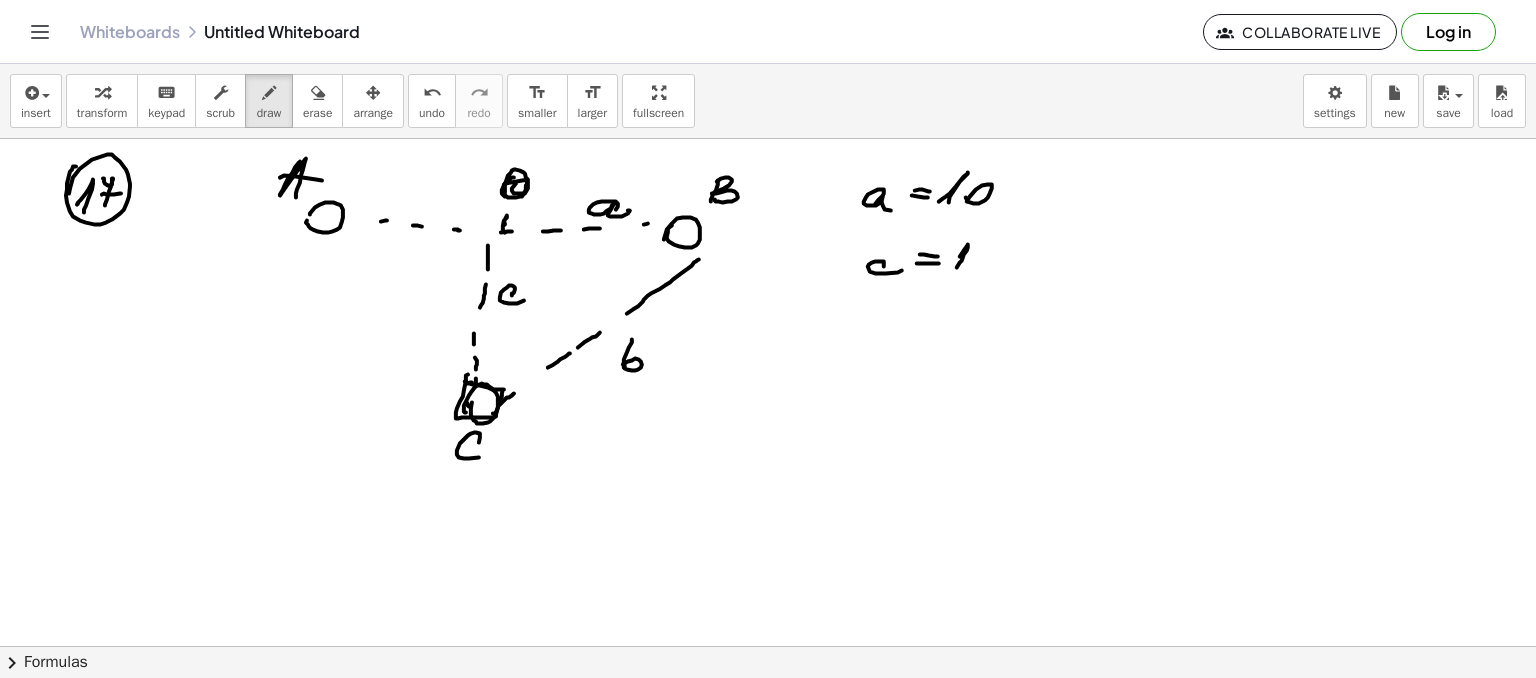 drag, startPoint x: 960, startPoint y: 262, endPoint x: 974, endPoint y: 264, distance: 14.142136 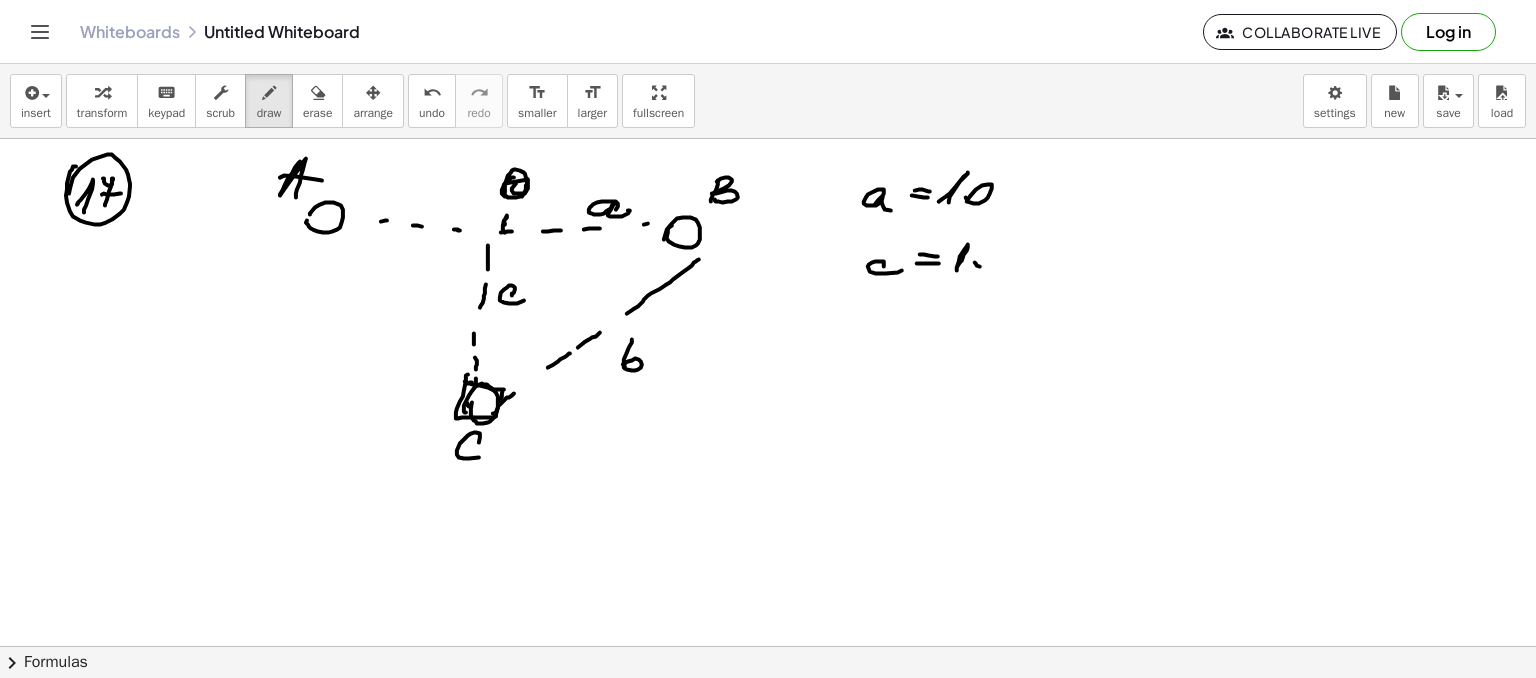 drag, startPoint x: 980, startPoint y: 266, endPoint x: 988, endPoint y: 275, distance: 12.0415945 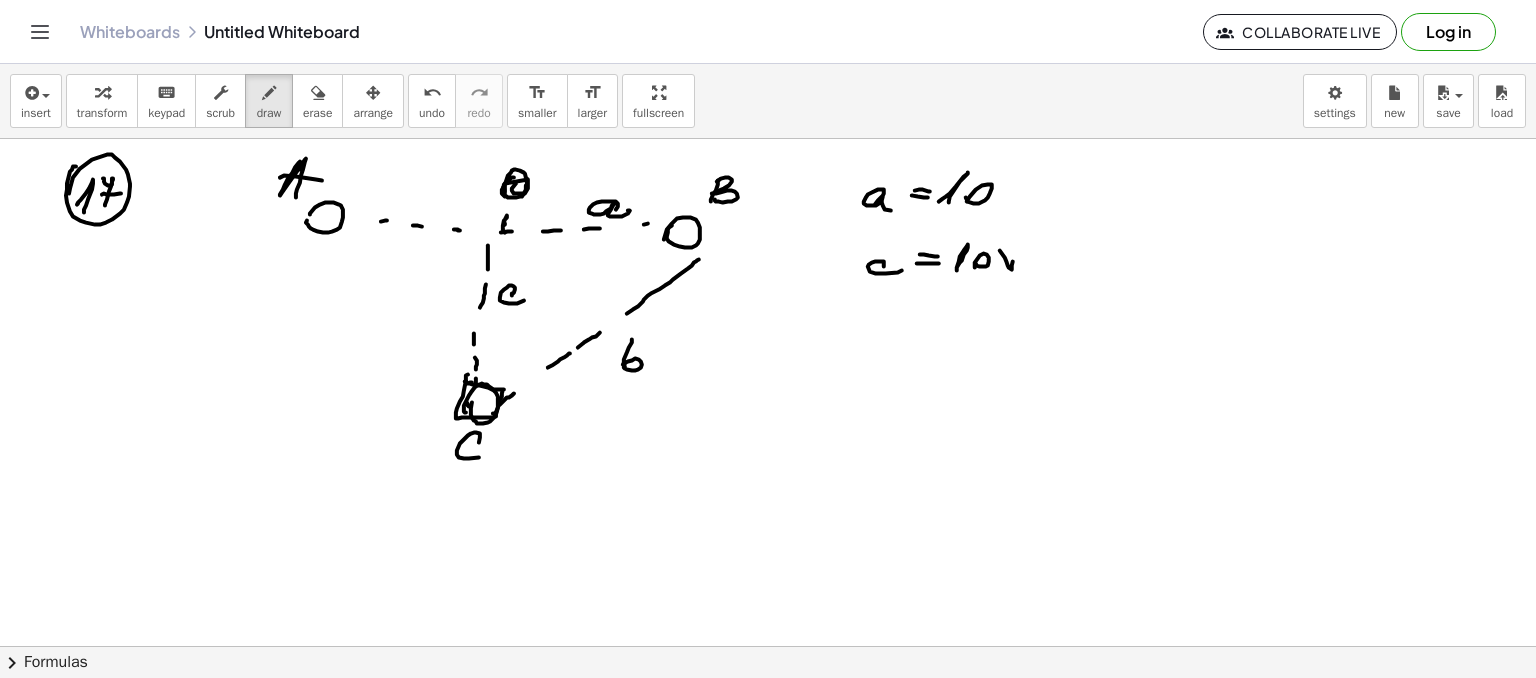 drag, startPoint x: 1009, startPoint y: 267, endPoint x: 1049, endPoint y: 241, distance: 47.707443 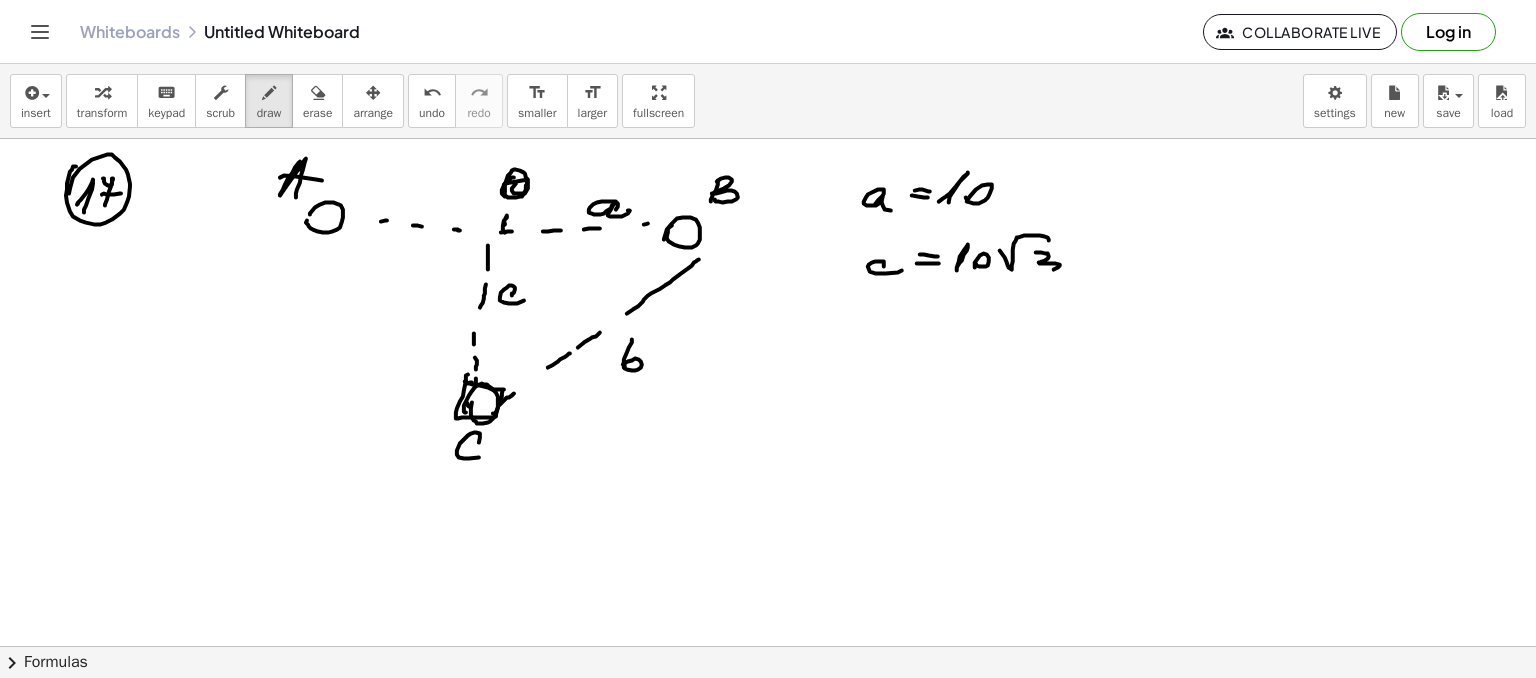 drag, startPoint x: 1046, startPoint y: 253, endPoint x: 1071, endPoint y: 267, distance: 28.653097 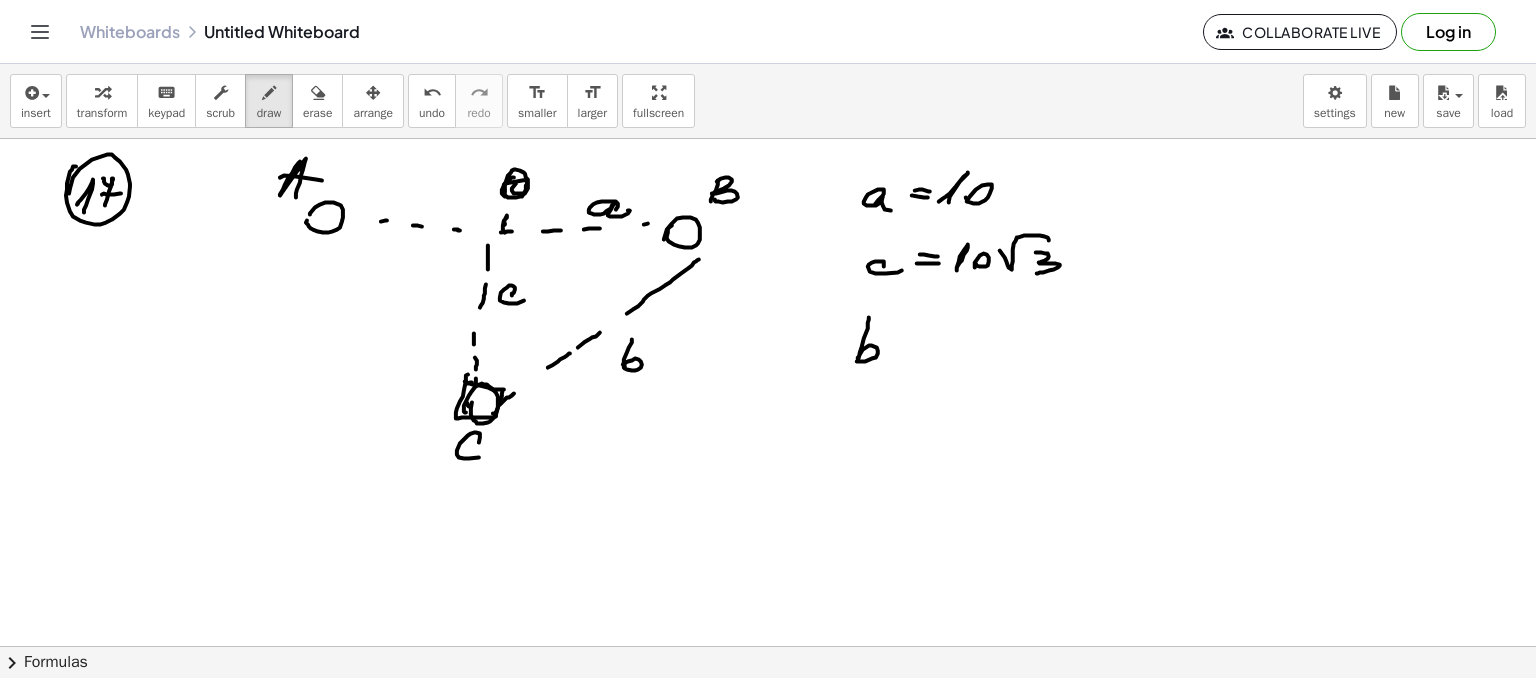 drag, startPoint x: 869, startPoint y: 319, endPoint x: 864, endPoint y: 358, distance: 39.319206 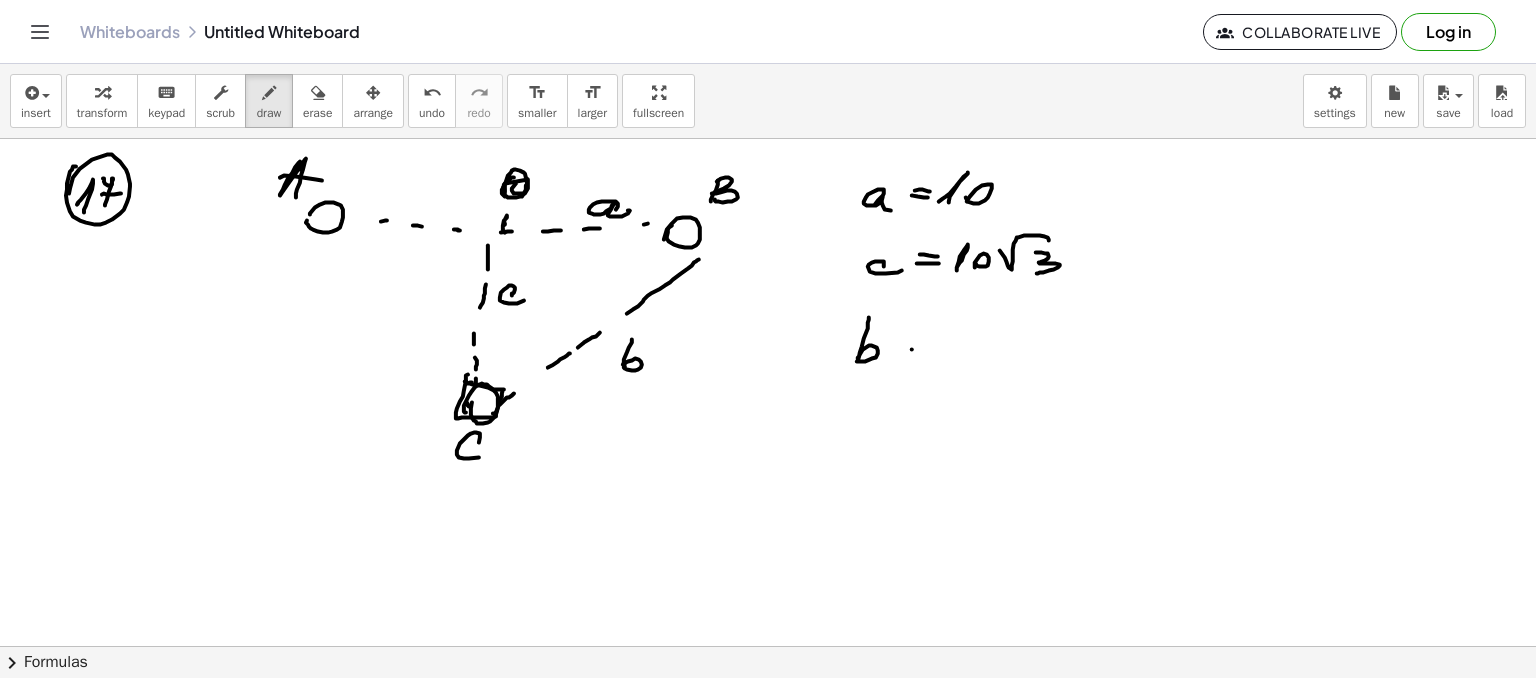 drag, startPoint x: 912, startPoint y: 349, endPoint x: 926, endPoint y: 352, distance: 14.3178215 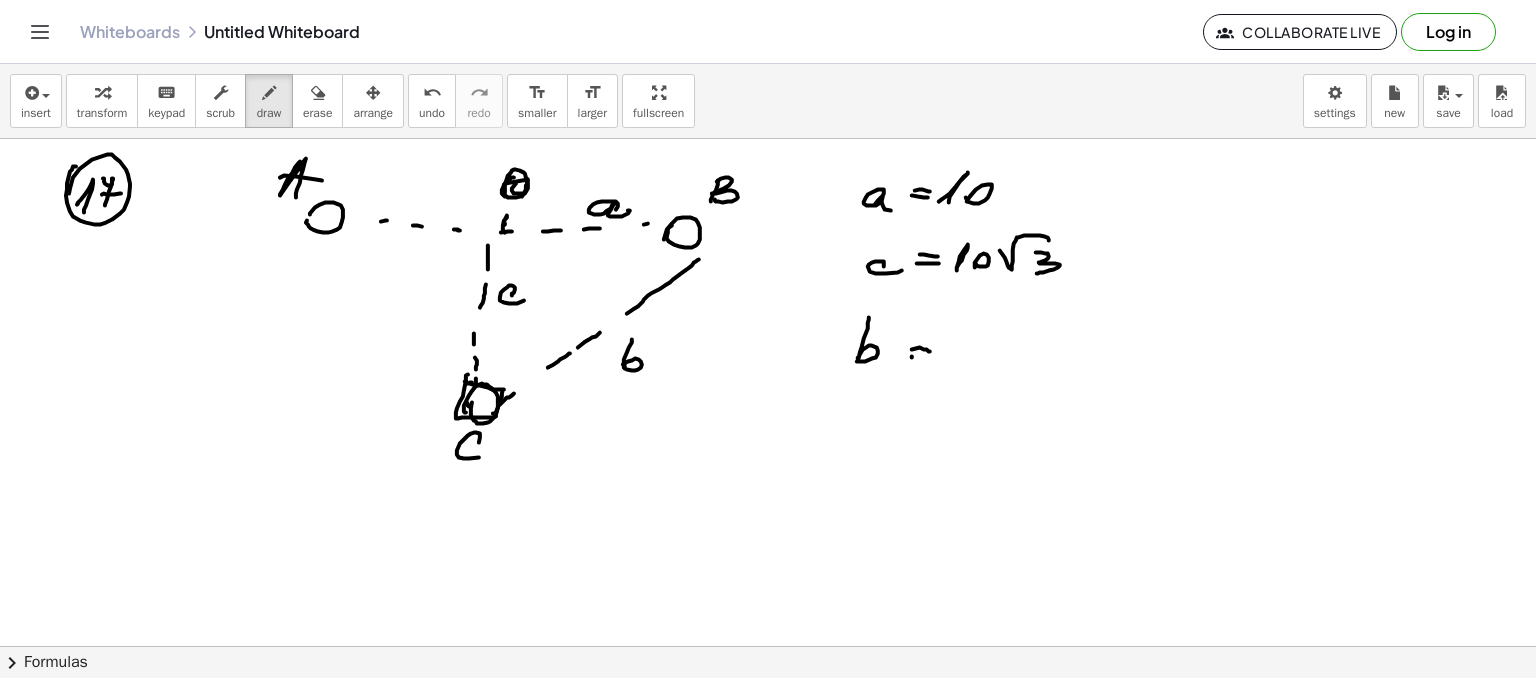drag, startPoint x: 912, startPoint y: 357, endPoint x: 955, endPoint y: 350, distance: 43.56604 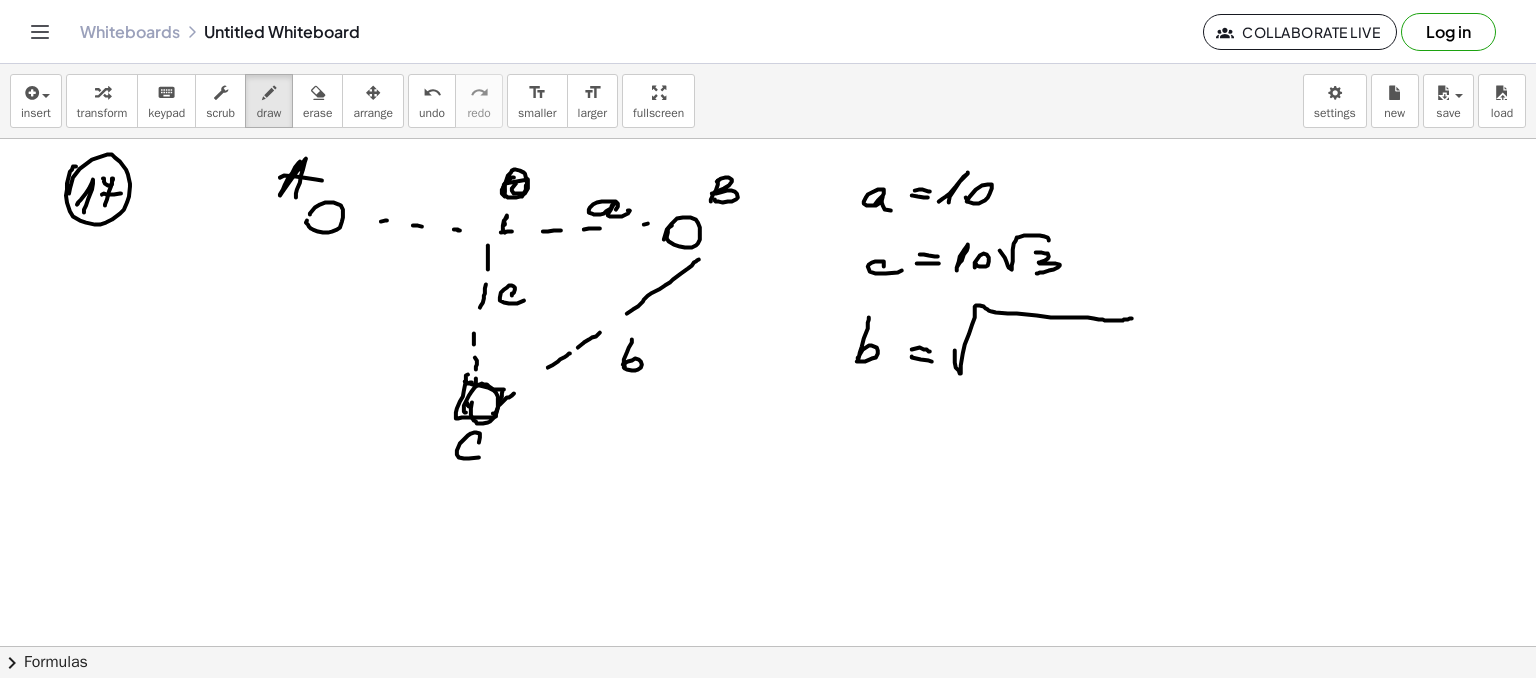 drag, startPoint x: 955, startPoint y: 350, endPoint x: 1125, endPoint y: 315, distance: 173.56555 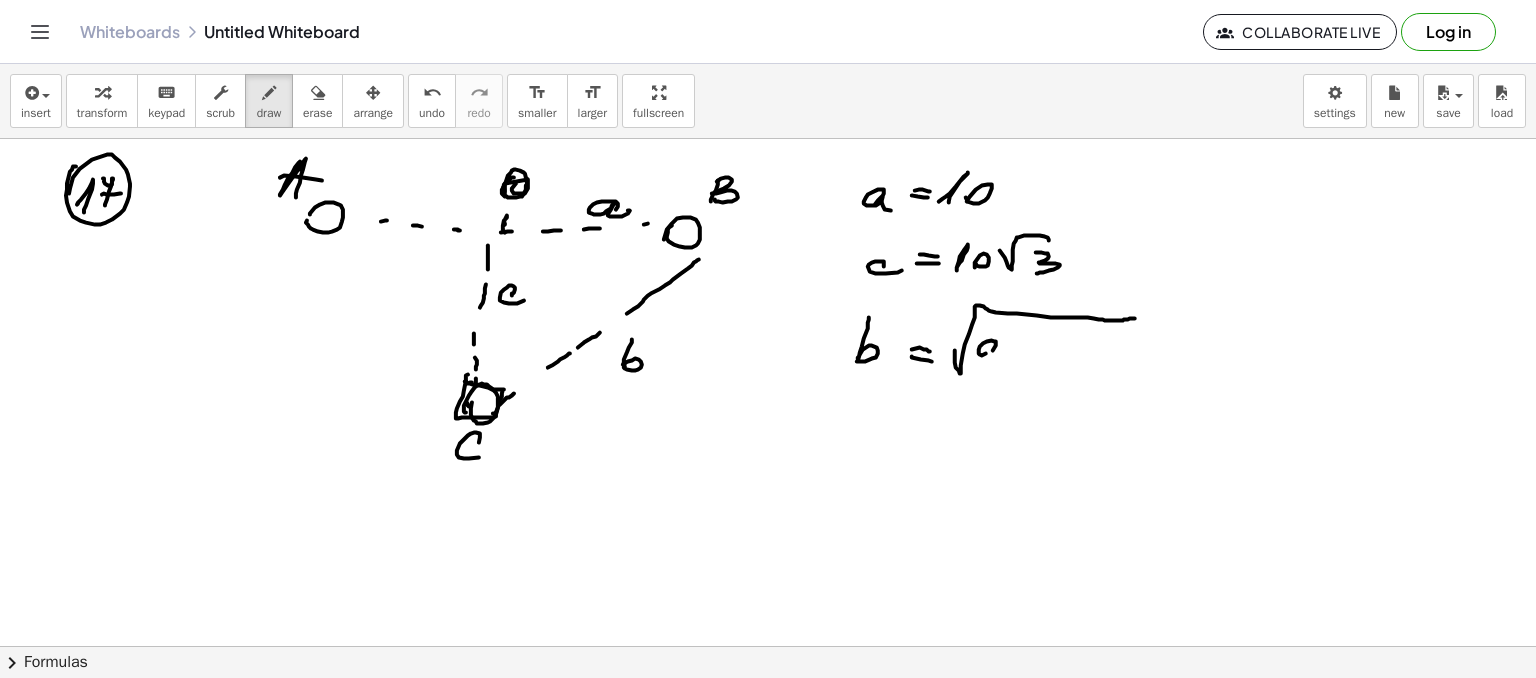 drag, startPoint x: 983, startPoint y: 343, endPoint x: 994, endPoint y: 359, distance: 19.416489 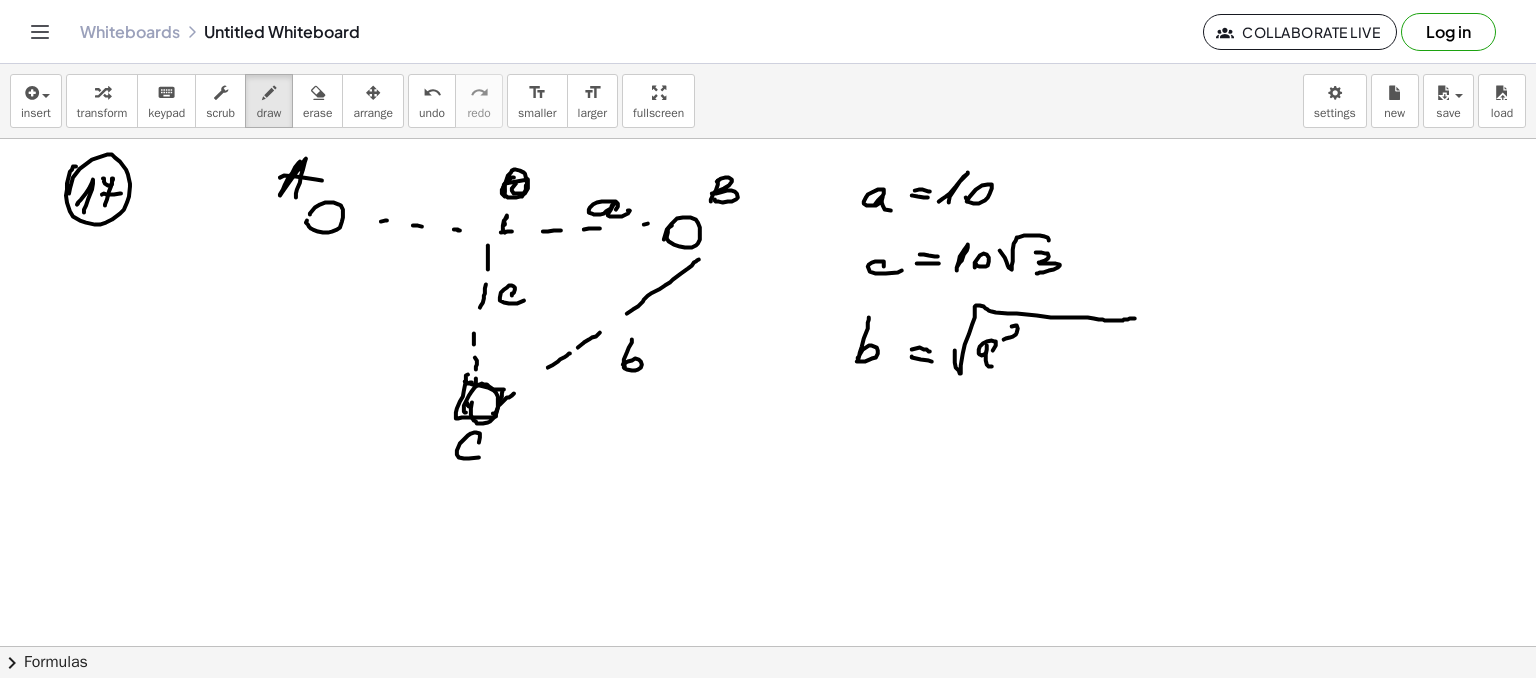 drag, startPoint x: 1012, startPoint y: 326, endPoint x: 1028, endPoint y: 348, distance: 27.202942 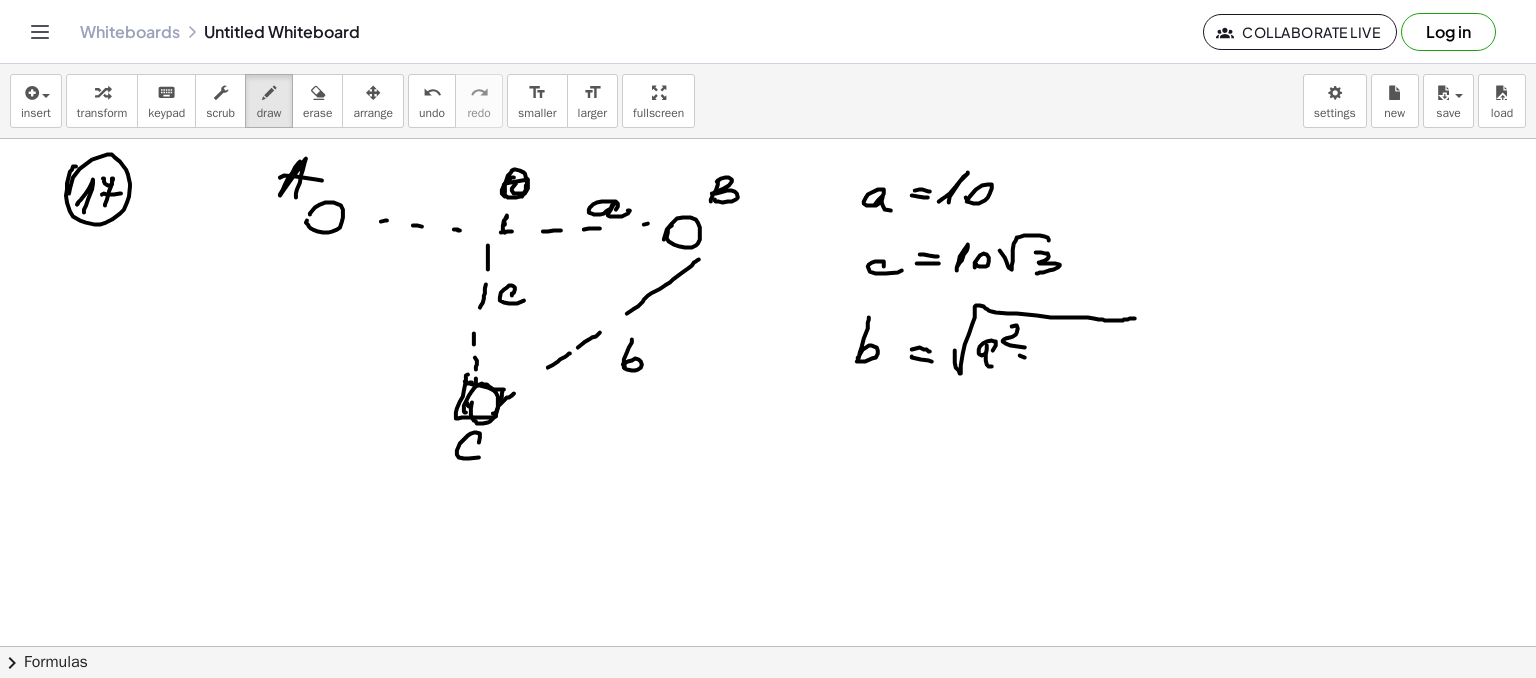 click at bounding box center (768, 646) 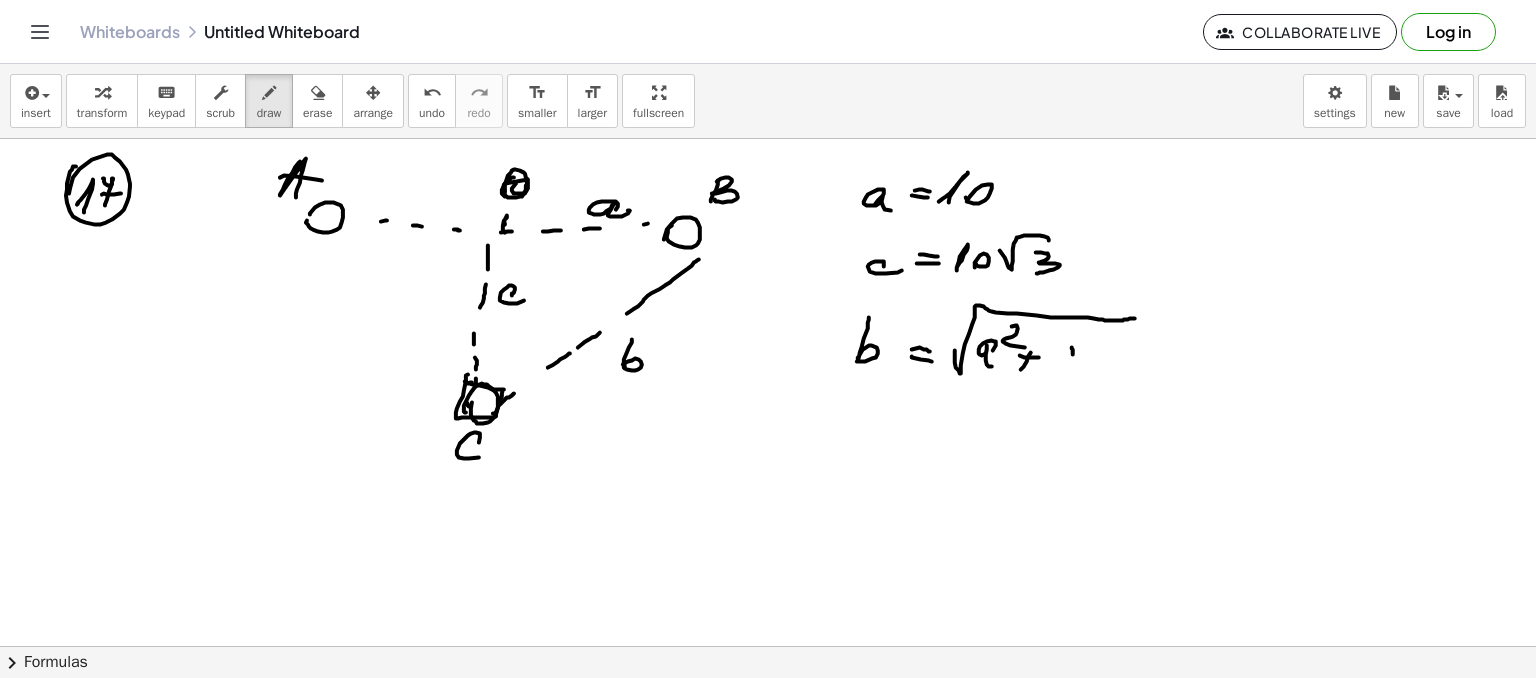 click at bounding box center (768, 646) 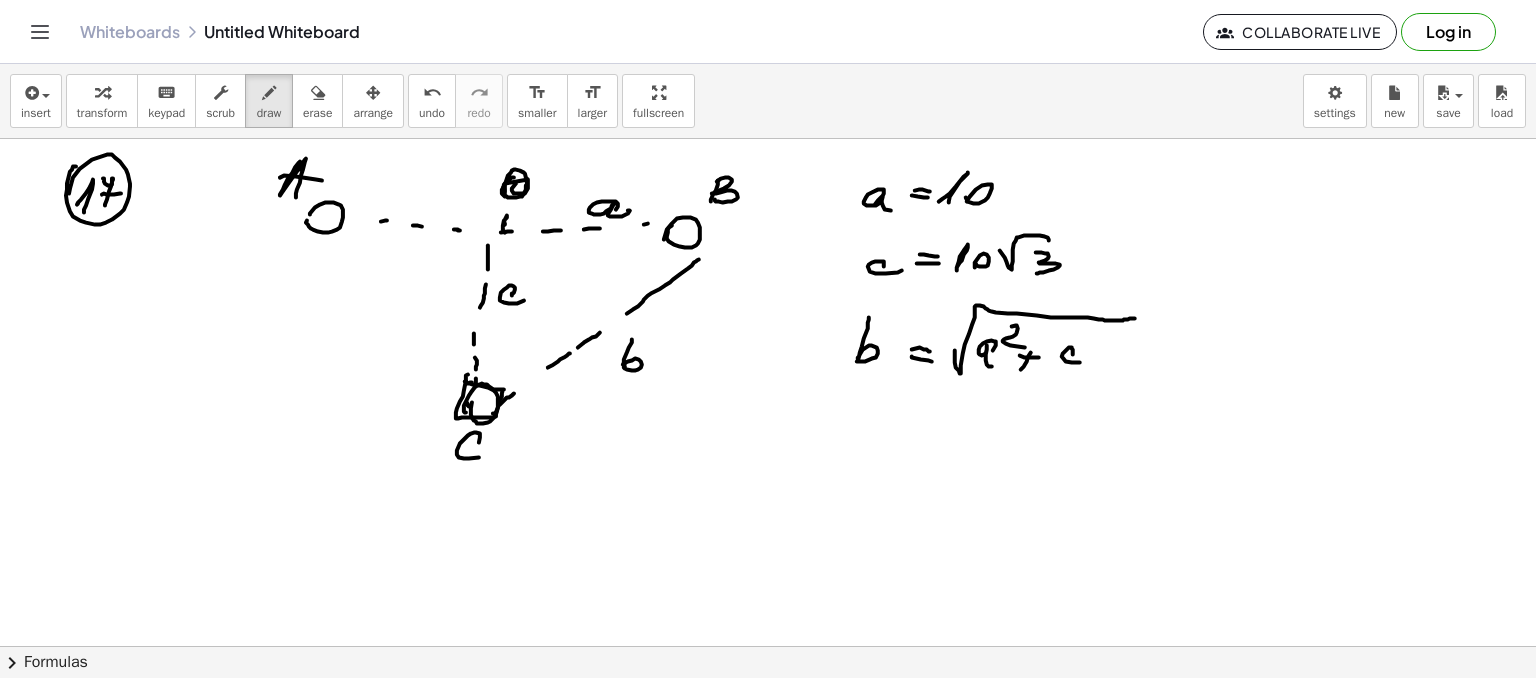 click at bounding box center [768, 646] 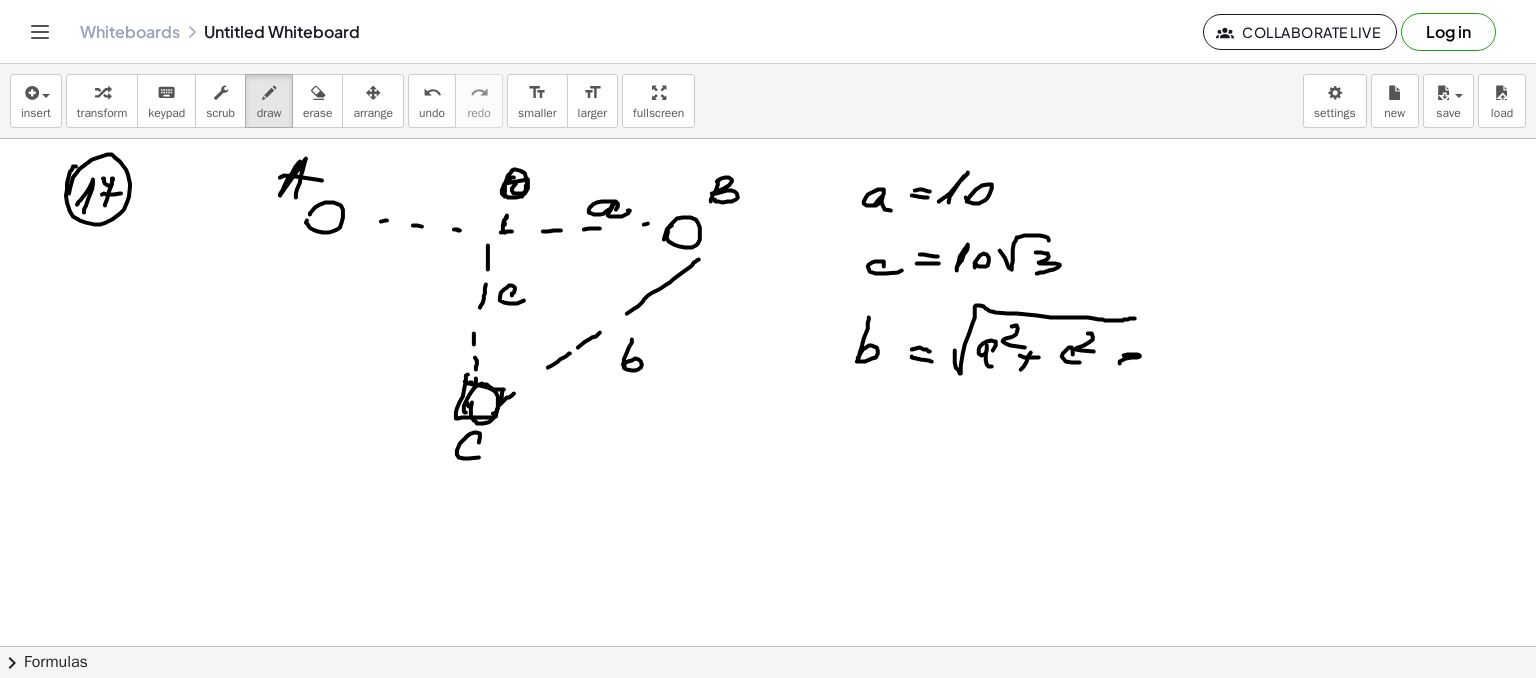 click at bounding box center (768, 646) 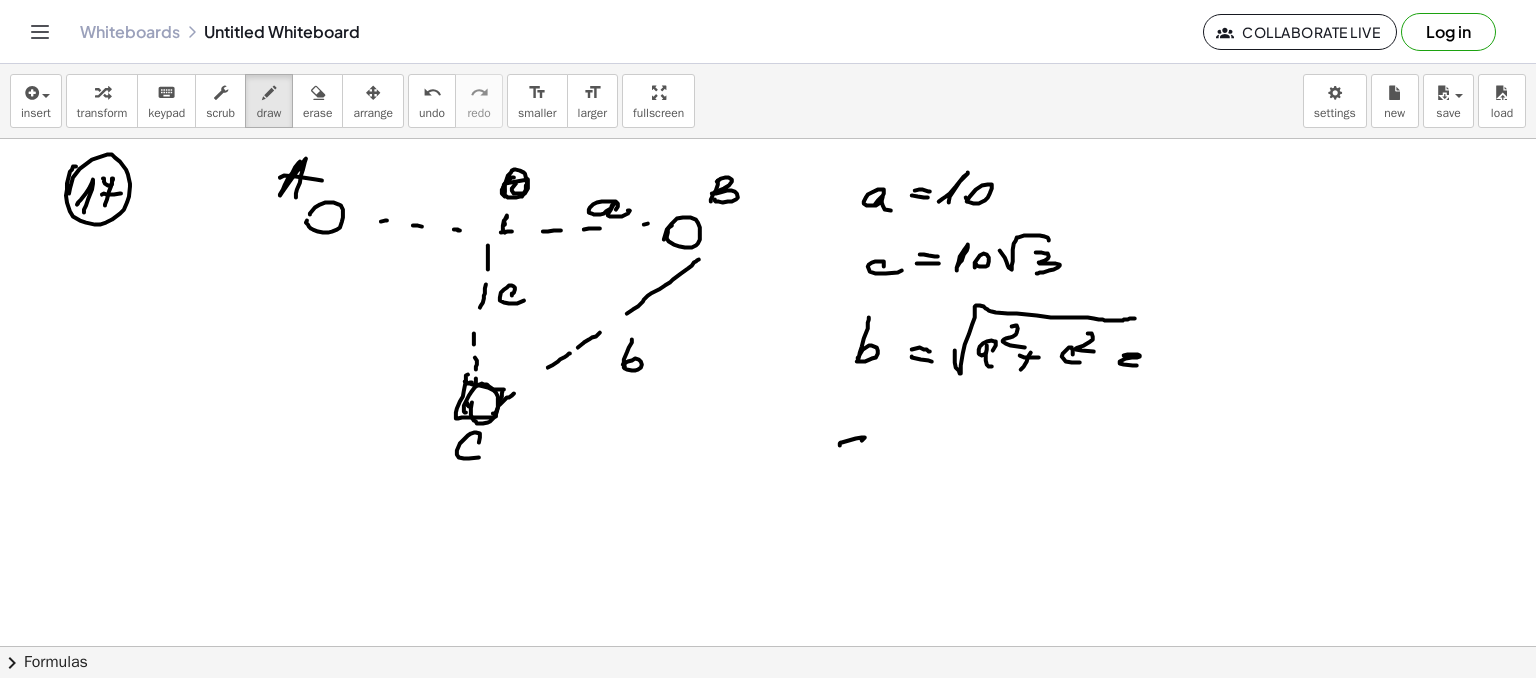 click at bounding box center [768, 646] 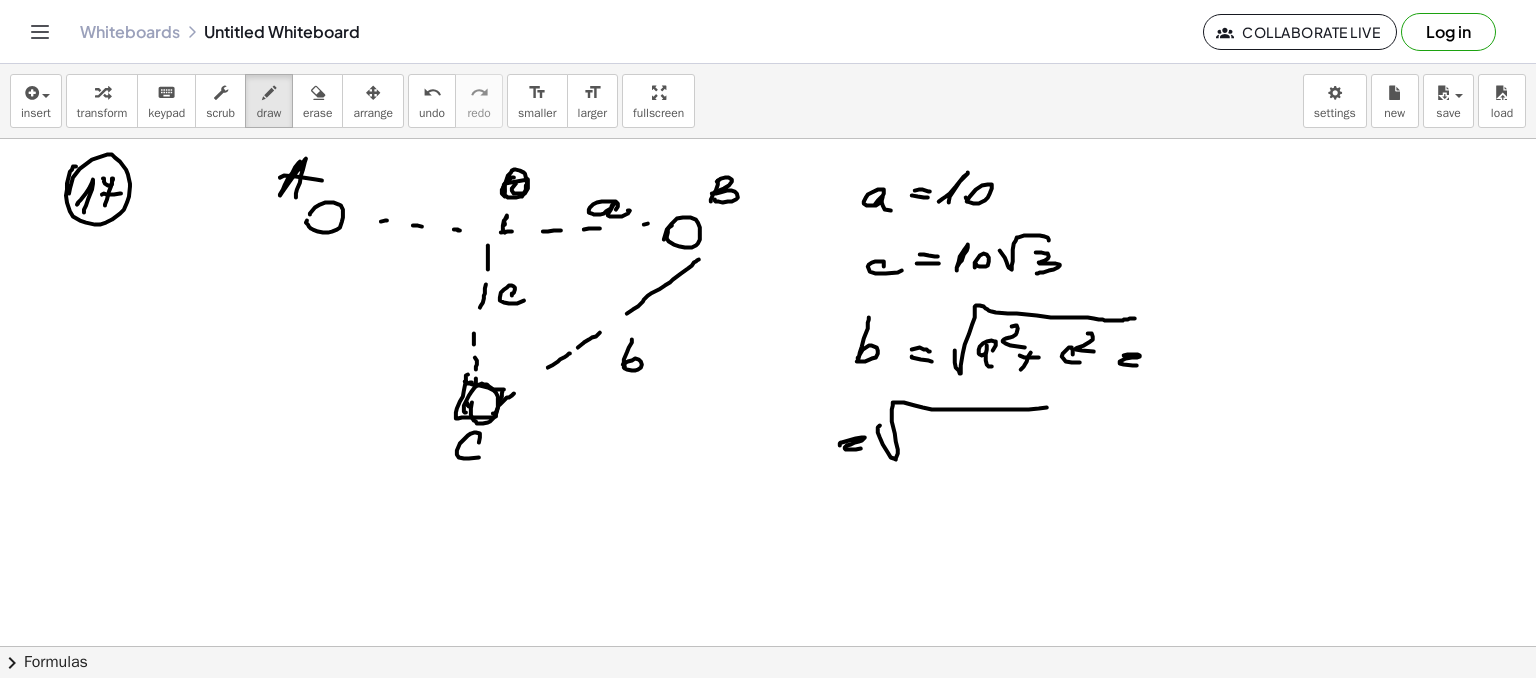 drag, startPoint x: 880, startPoint y: 437, endPoint x: 958, endPoint y: 423, distance: 79.24645 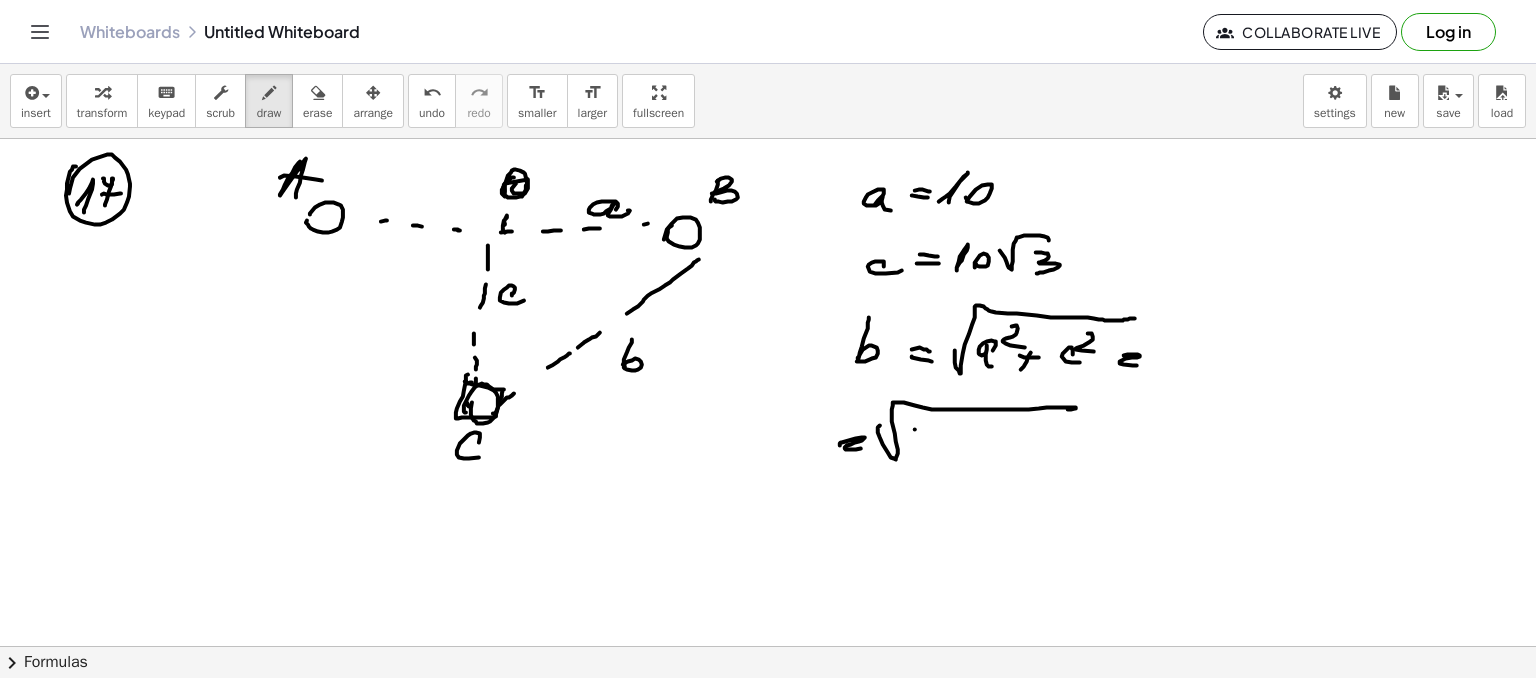 drag, startPoint x: 915, startPoint y: 429, endPoint x: 921, endPoint y: 441, distance: 13.416408 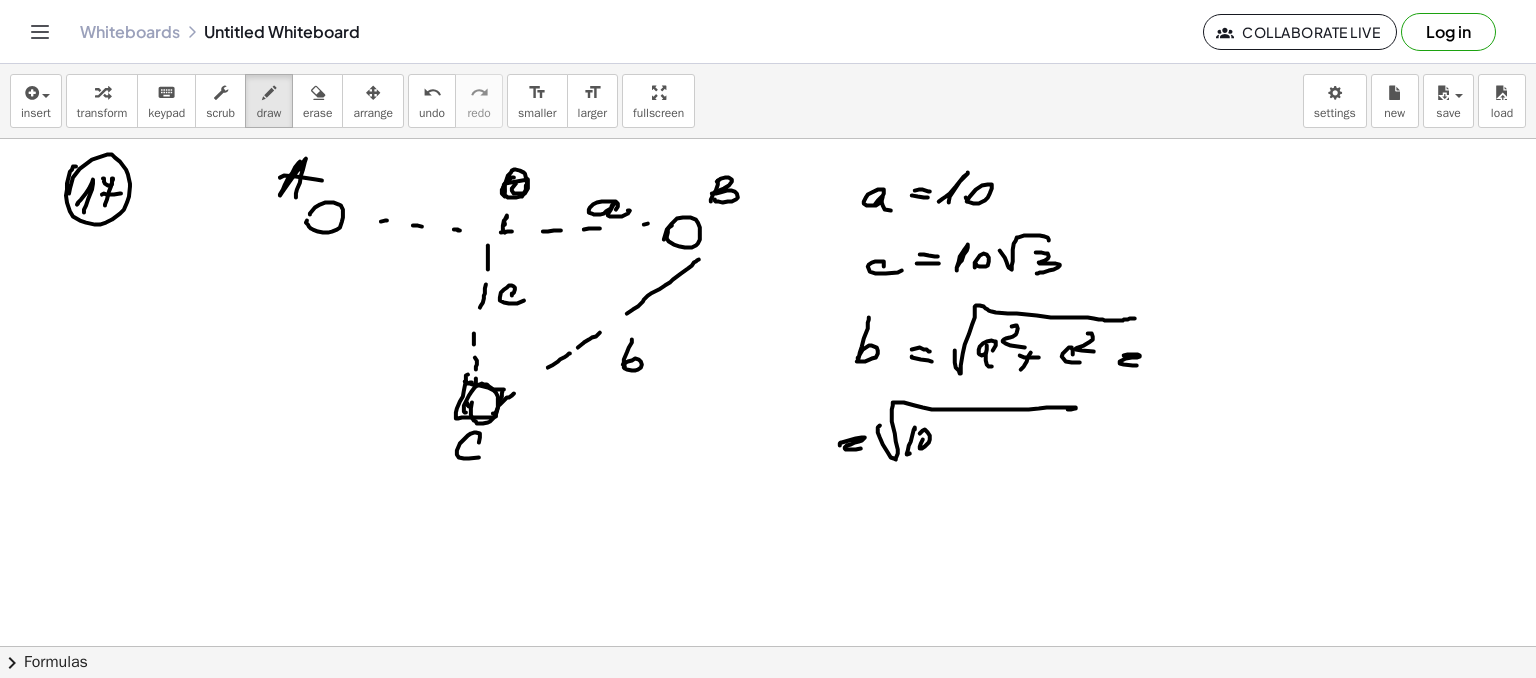 drag, startPoint x: 921, startPoint y: 443, endPoint x: 932, endPoint y: 444, distance: 11.045361 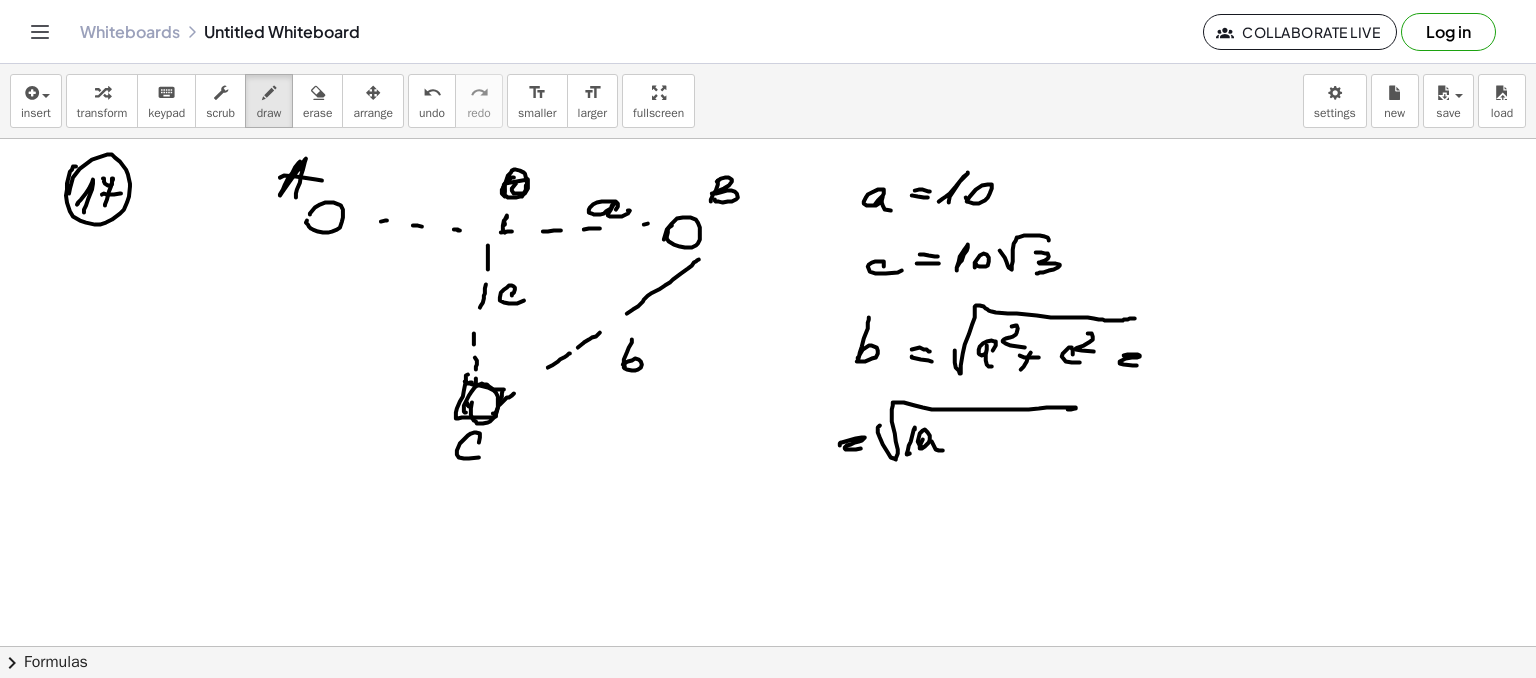 drag, startPoint x: 943, startPoint y: 450, endPoint x: 955, endPoint y: 451, distance: 12.0415945 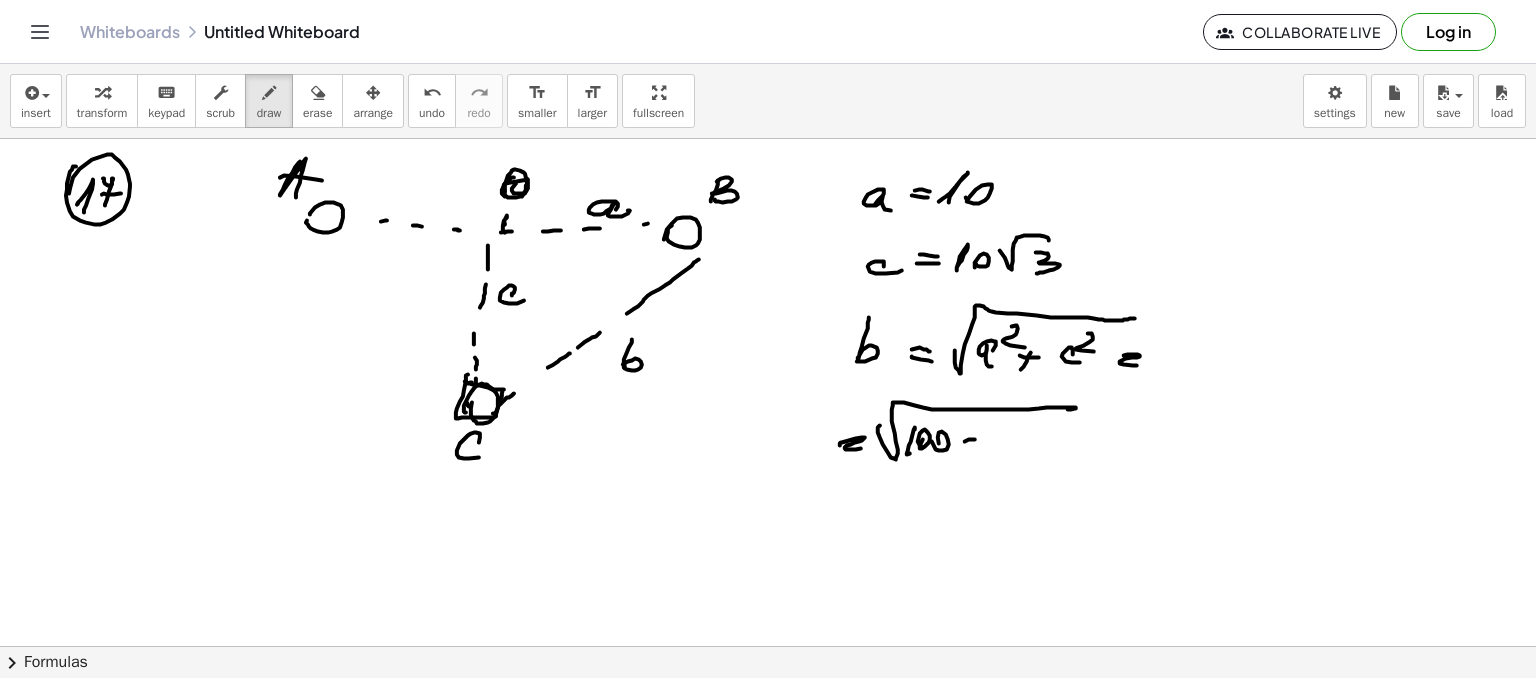 drag, startPoint x: 965, startPoint y: 441, endPoint x: 972, endPoint y: 433, distance: 10.630146 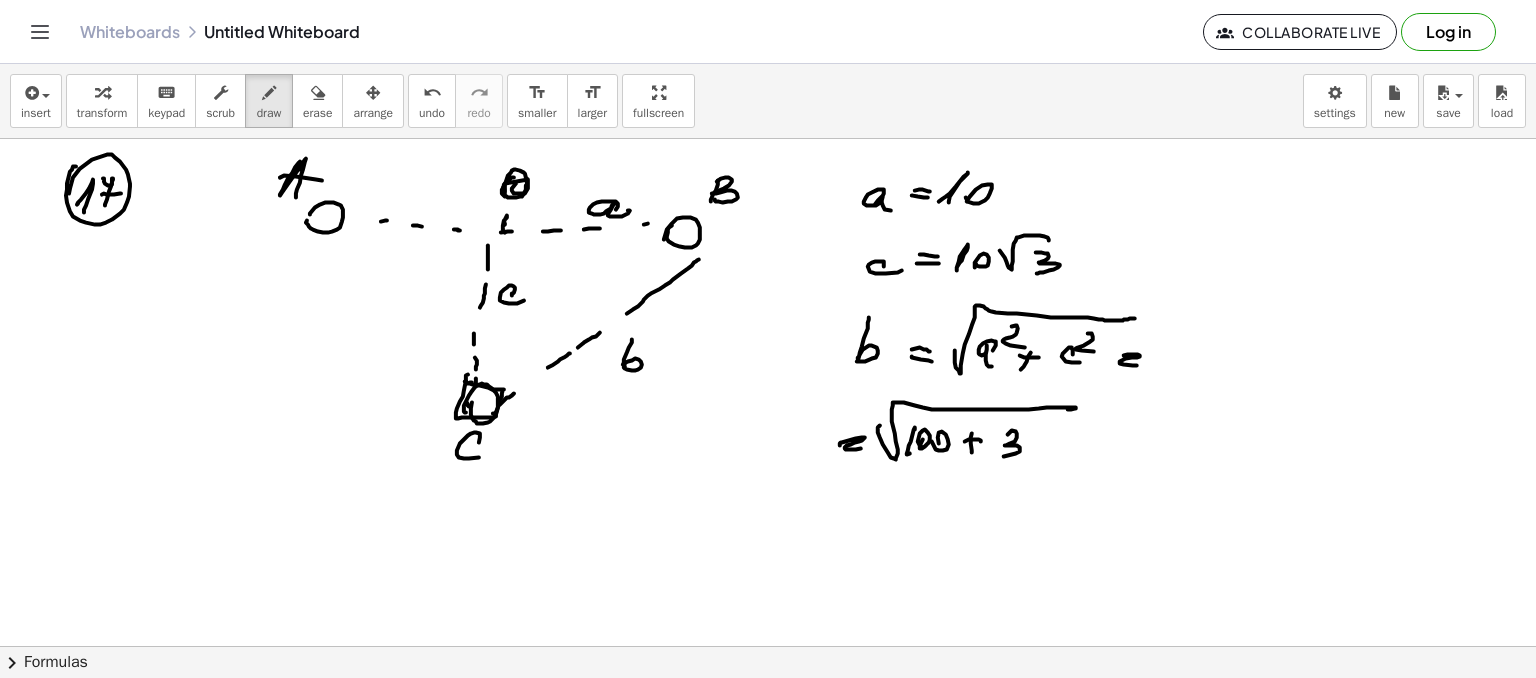 click at bounding box center [768, 646] 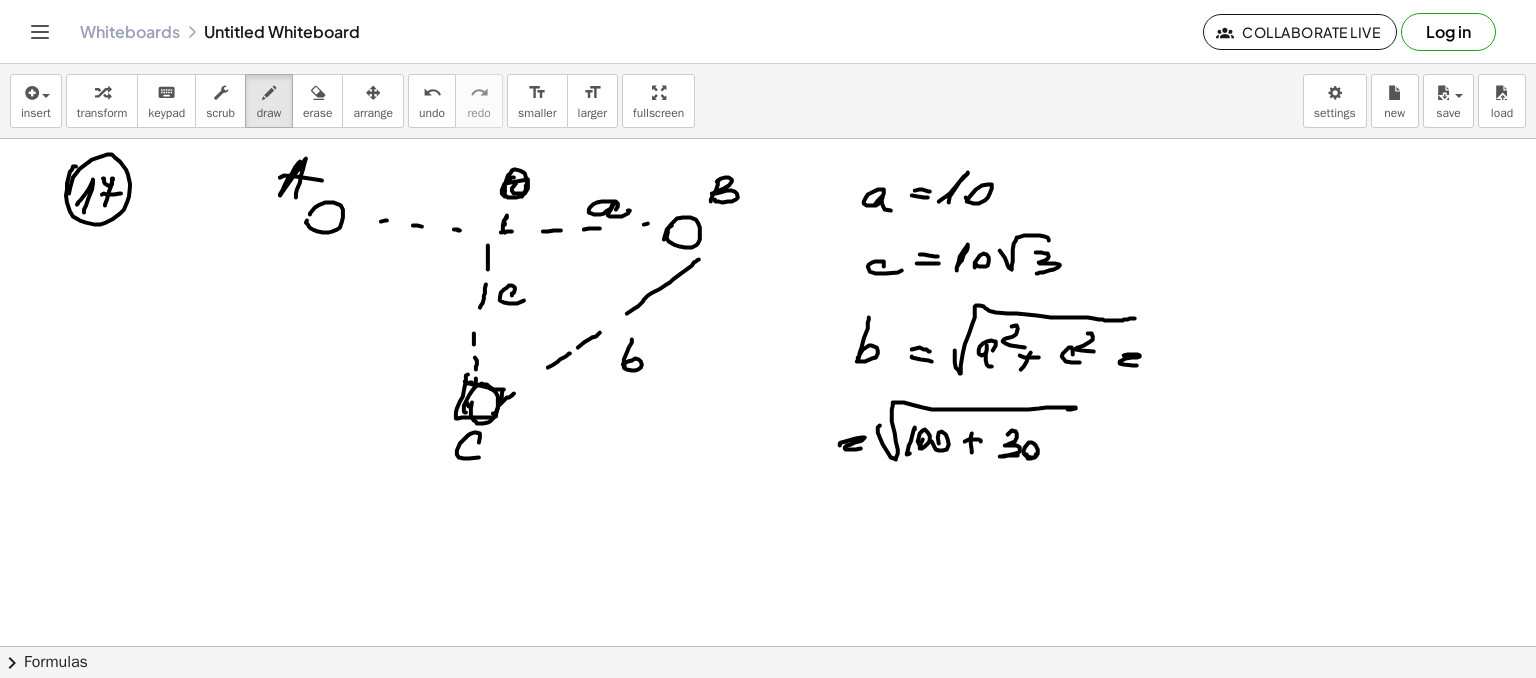 click at bounding box center [768, 646] 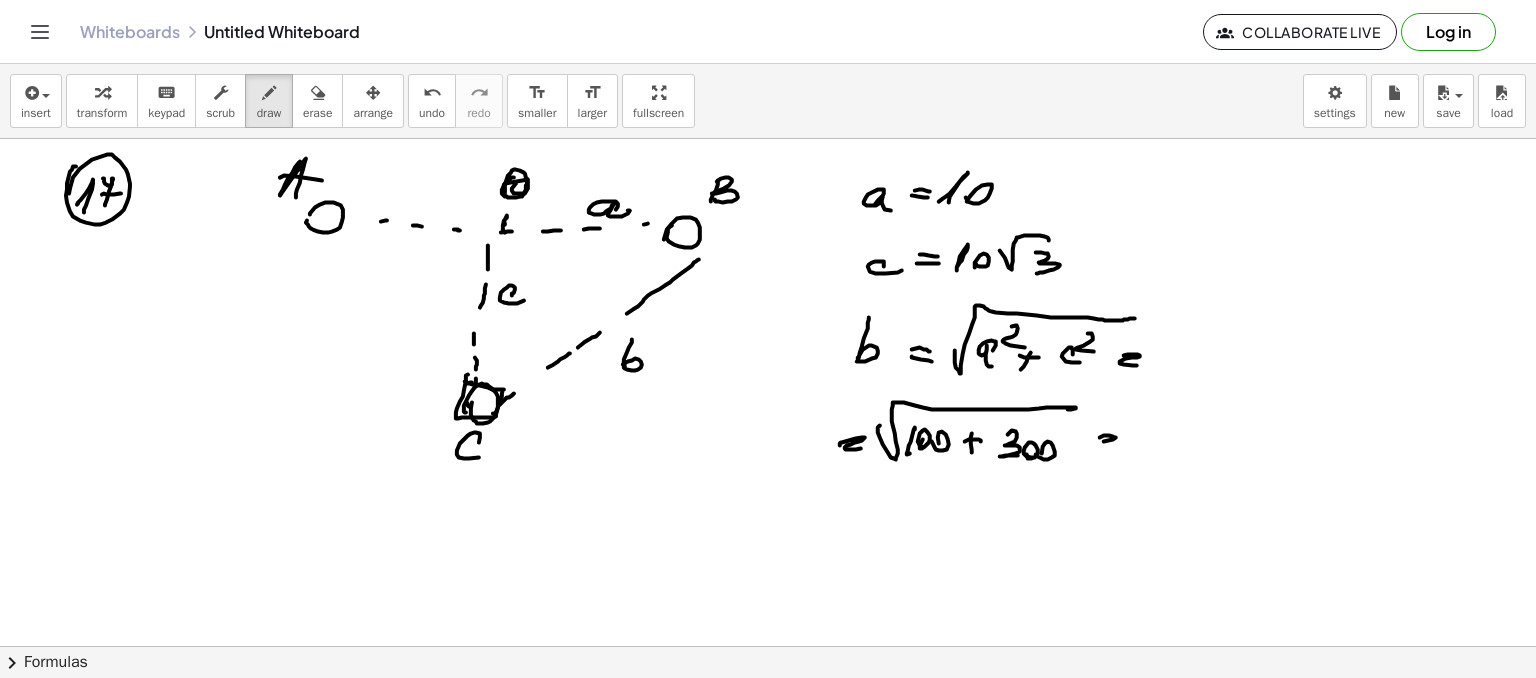 click at bounding box center (768, 646) 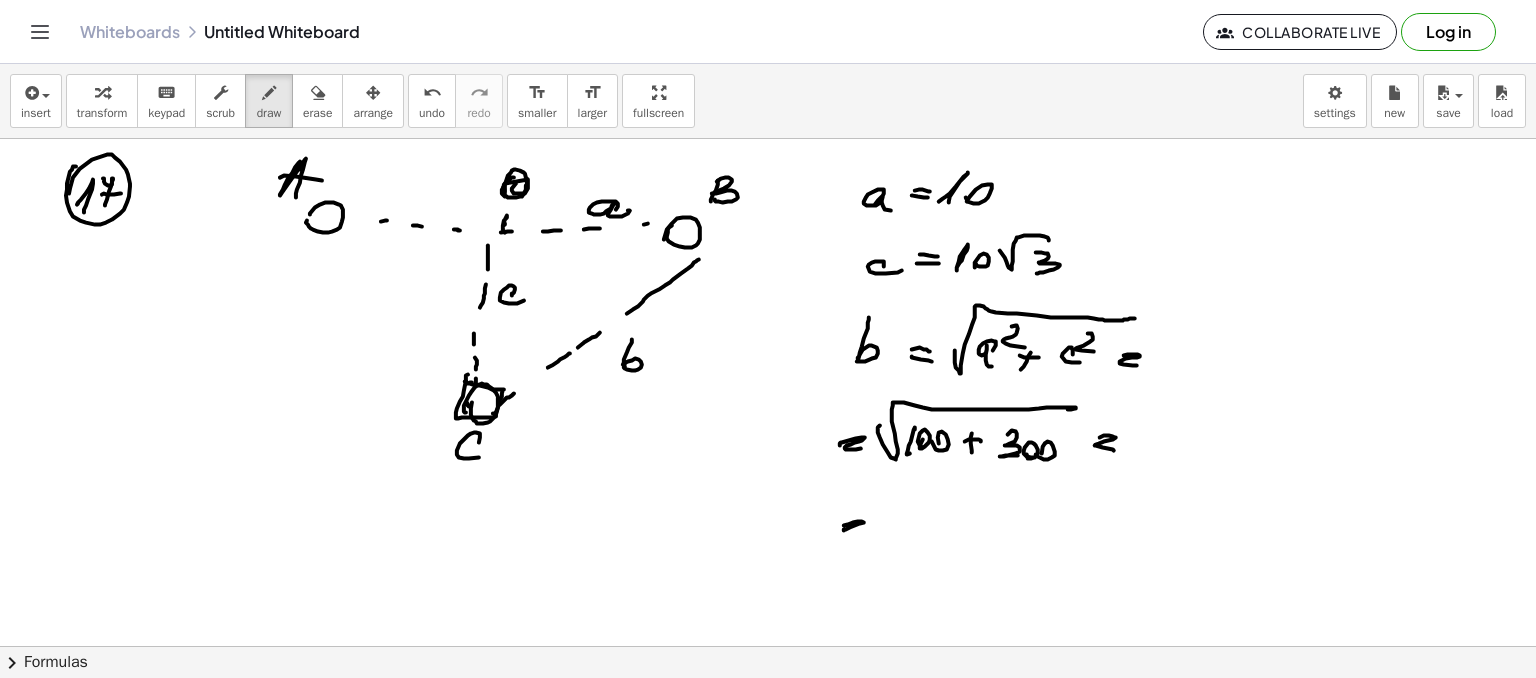 click at bounding box center [768, 646] 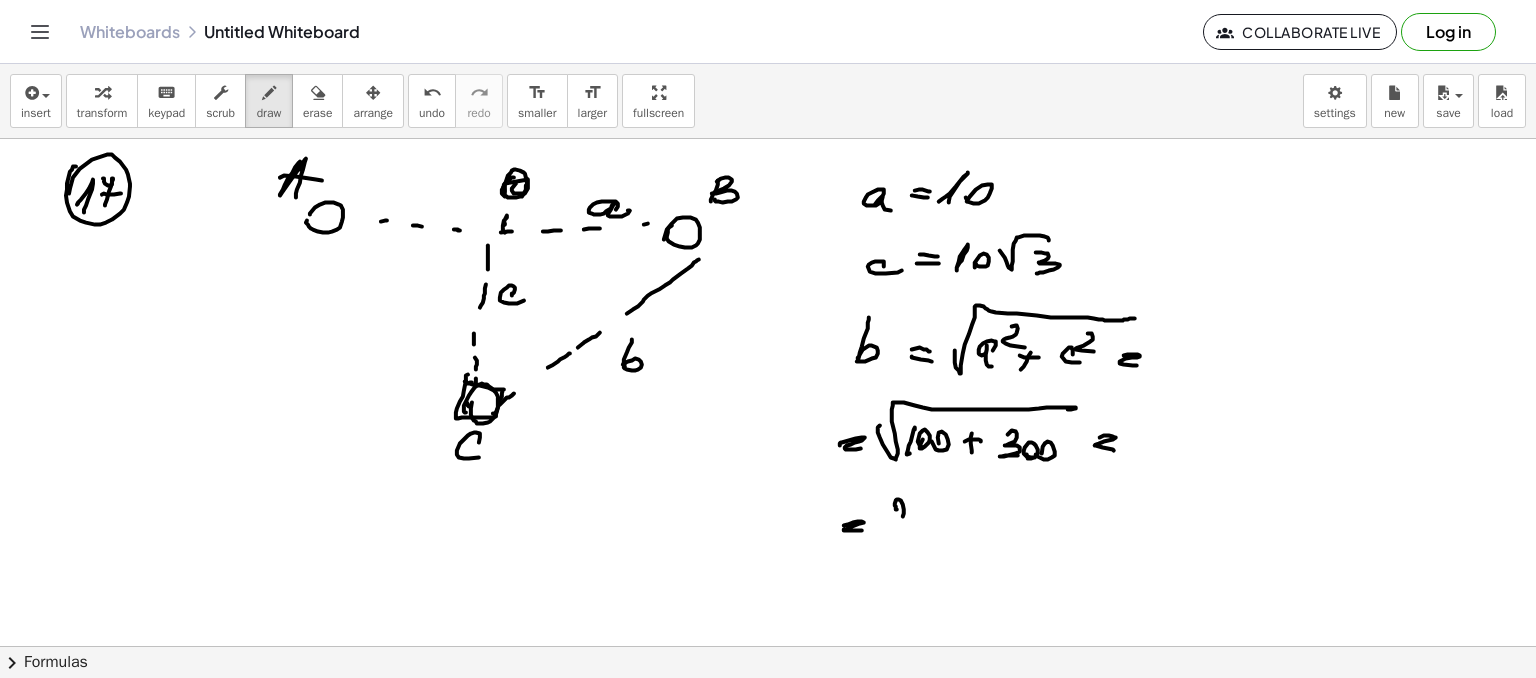 click at bounding box center [768, 646] 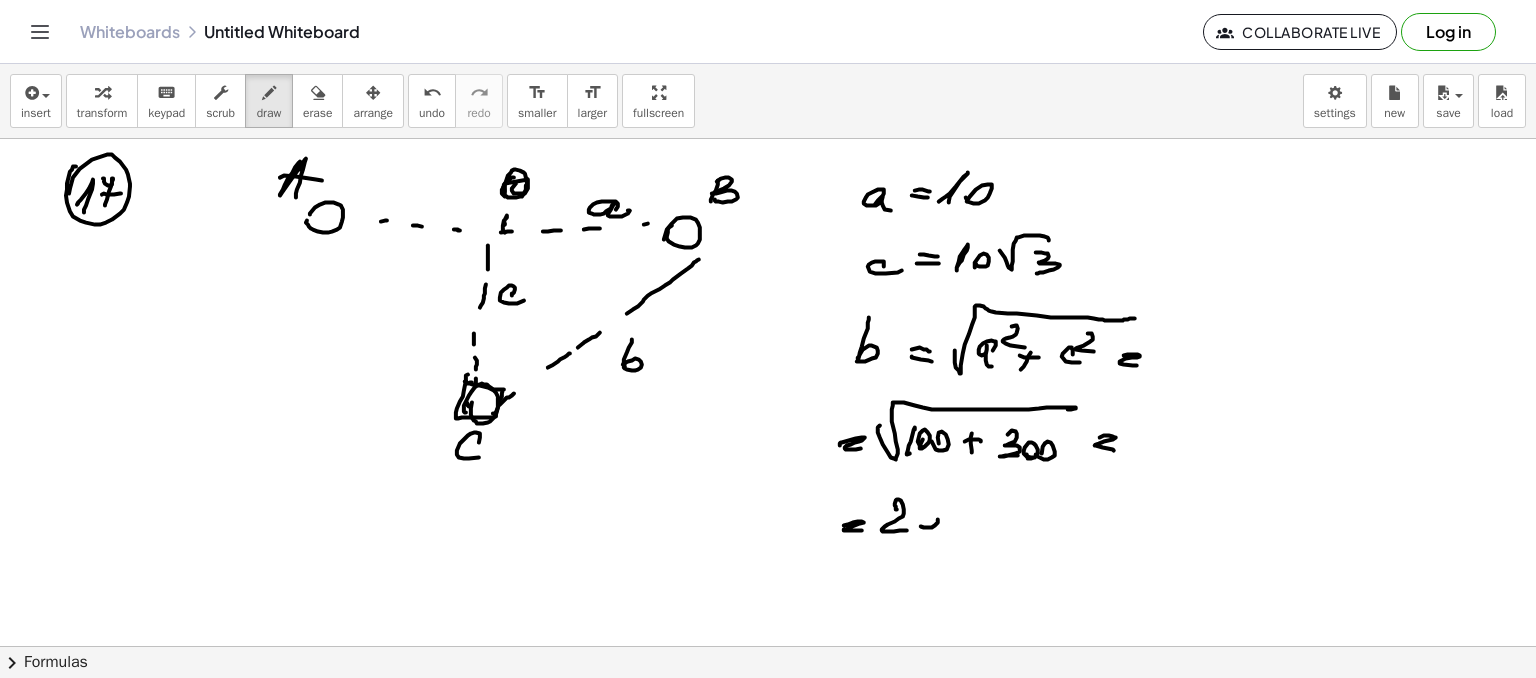 click at bounding box center (768, 646) 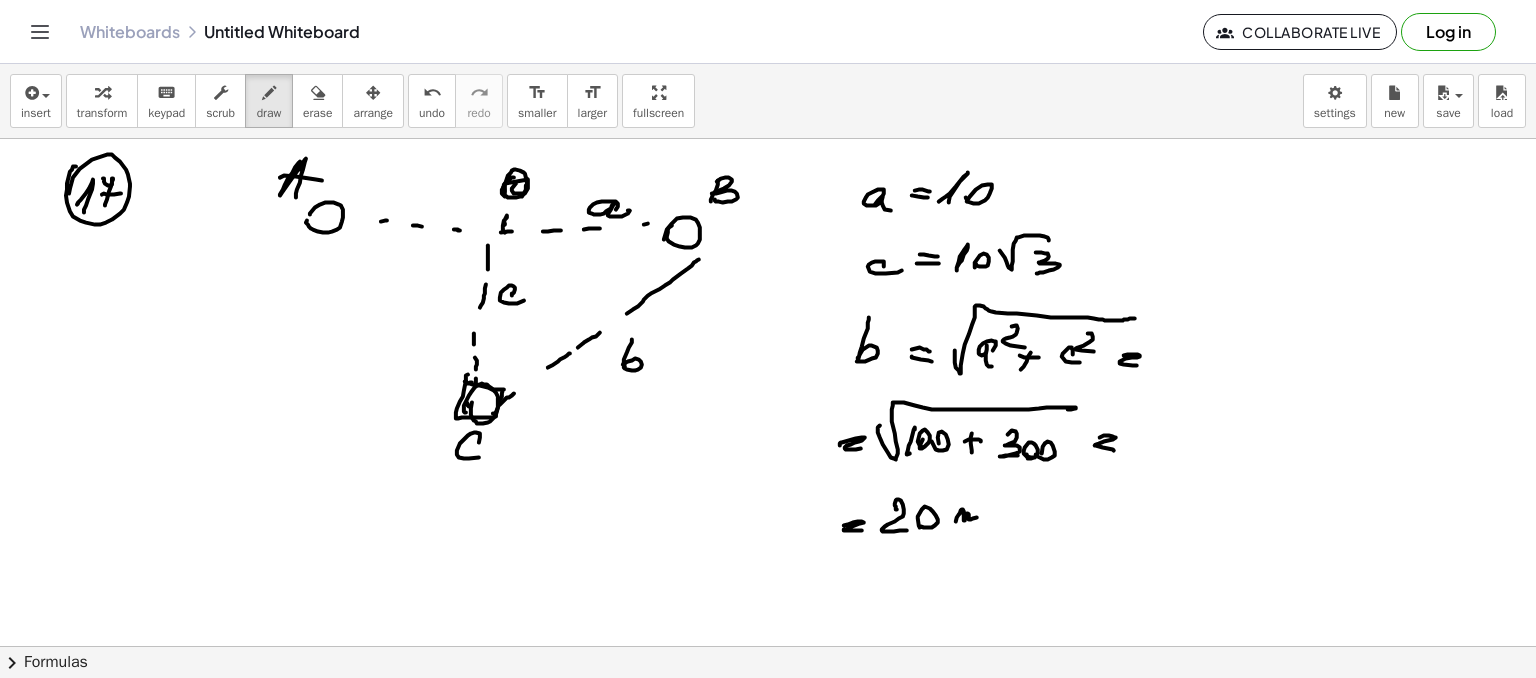 click at bounding box center (768, 646) 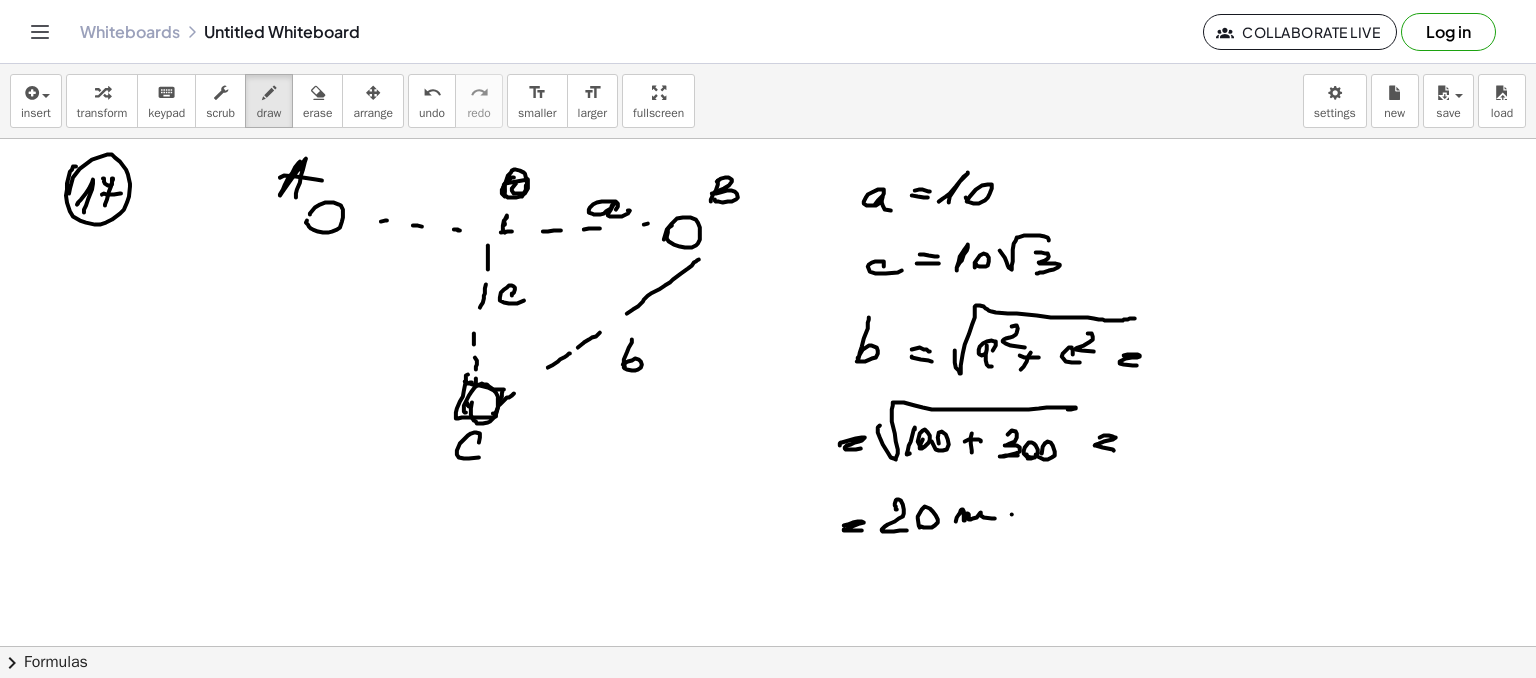 click at bounding box center (768, 646) 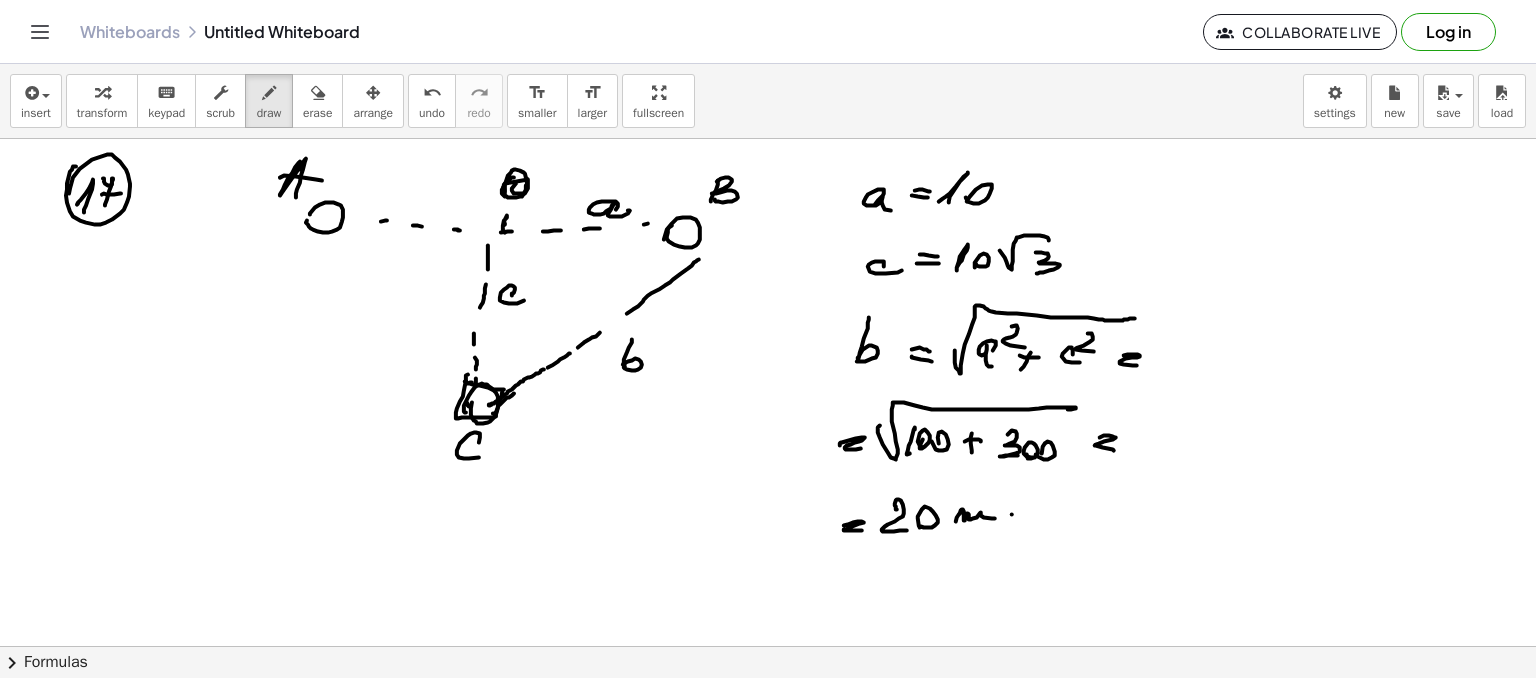 click at bounding box center (768, 646) 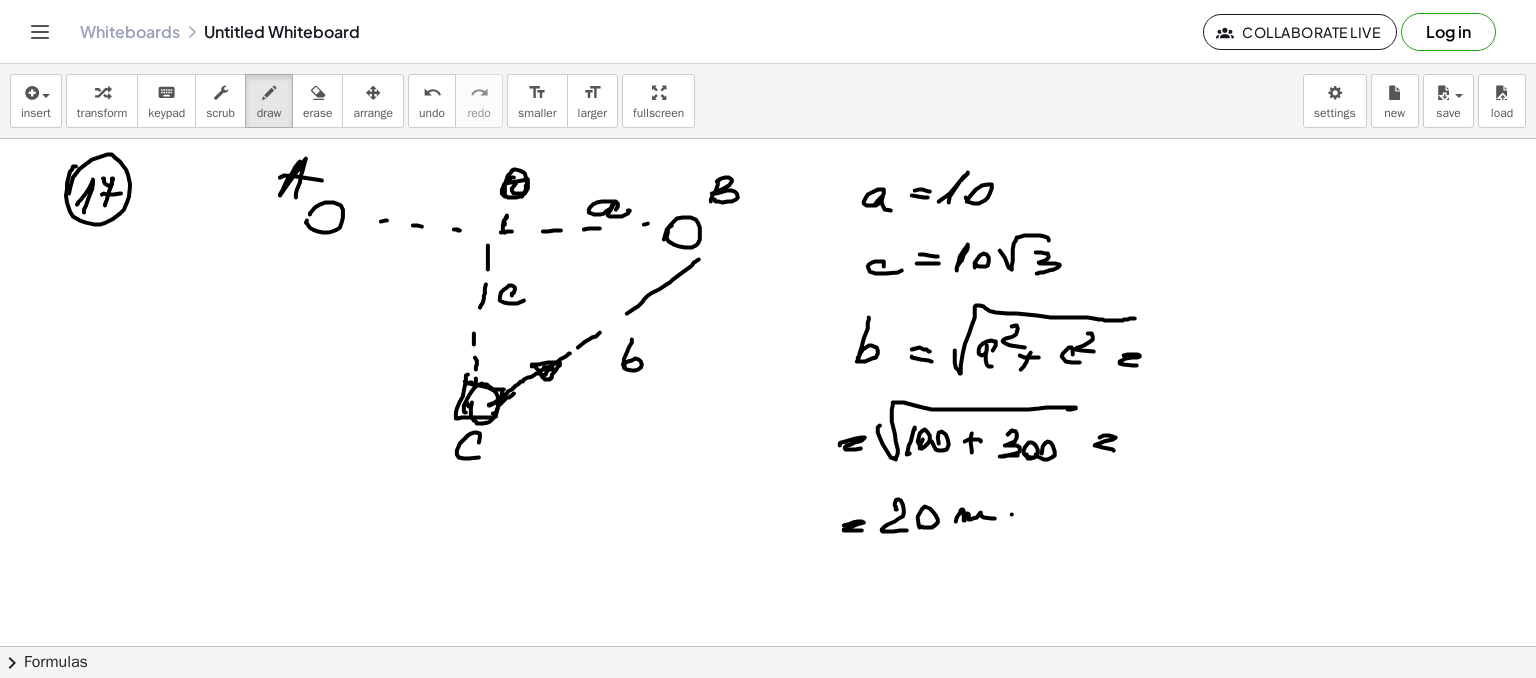 click at bounding box center (768, 646) 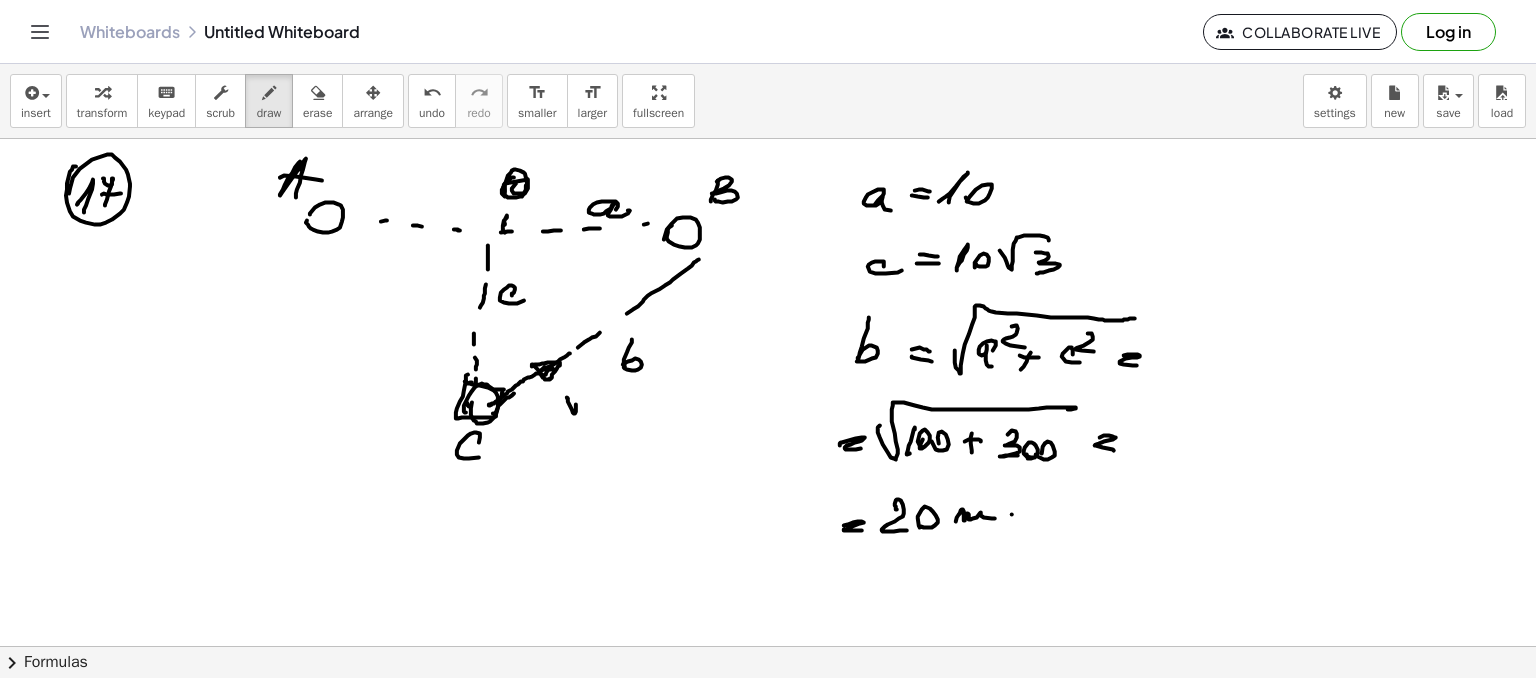 click at bounding box center [768, 646] 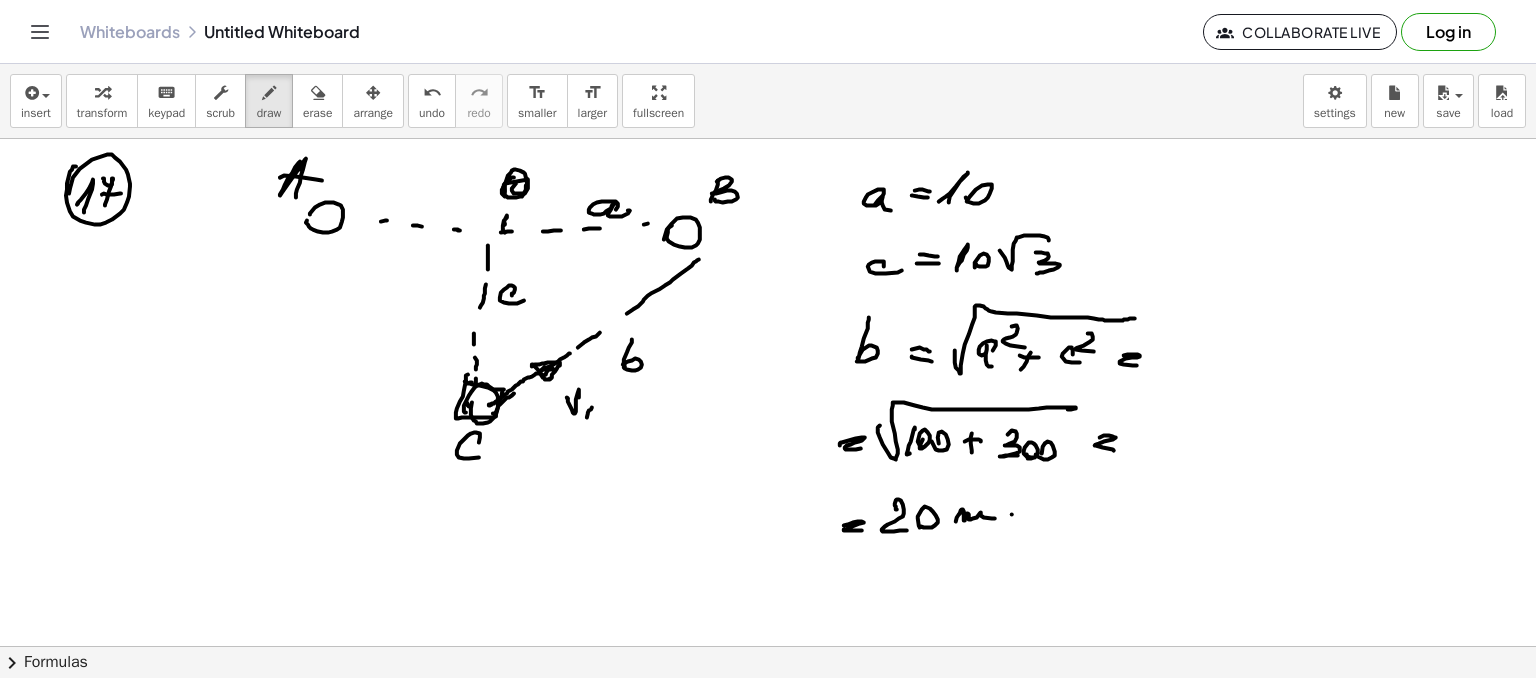 click at bounding box center (768, 646) 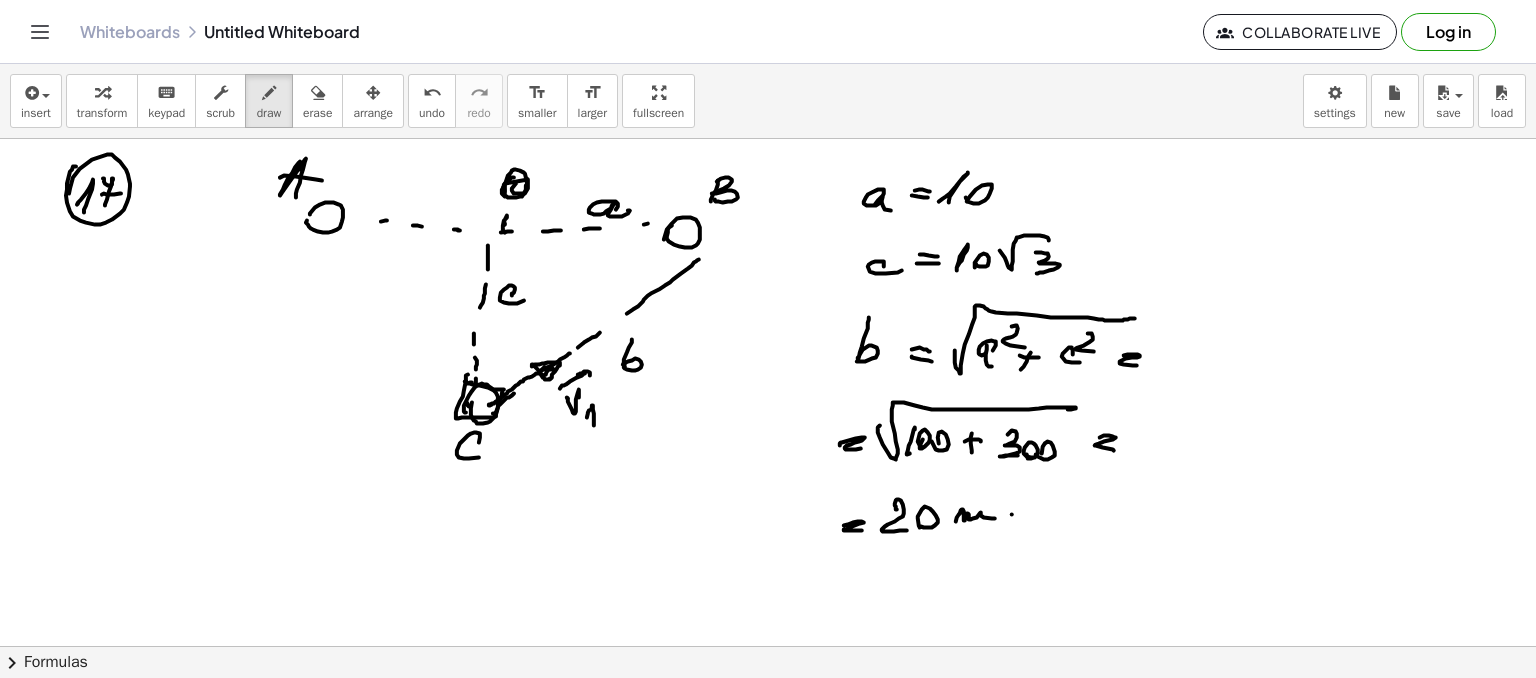 click at bounding box center (768, 646) 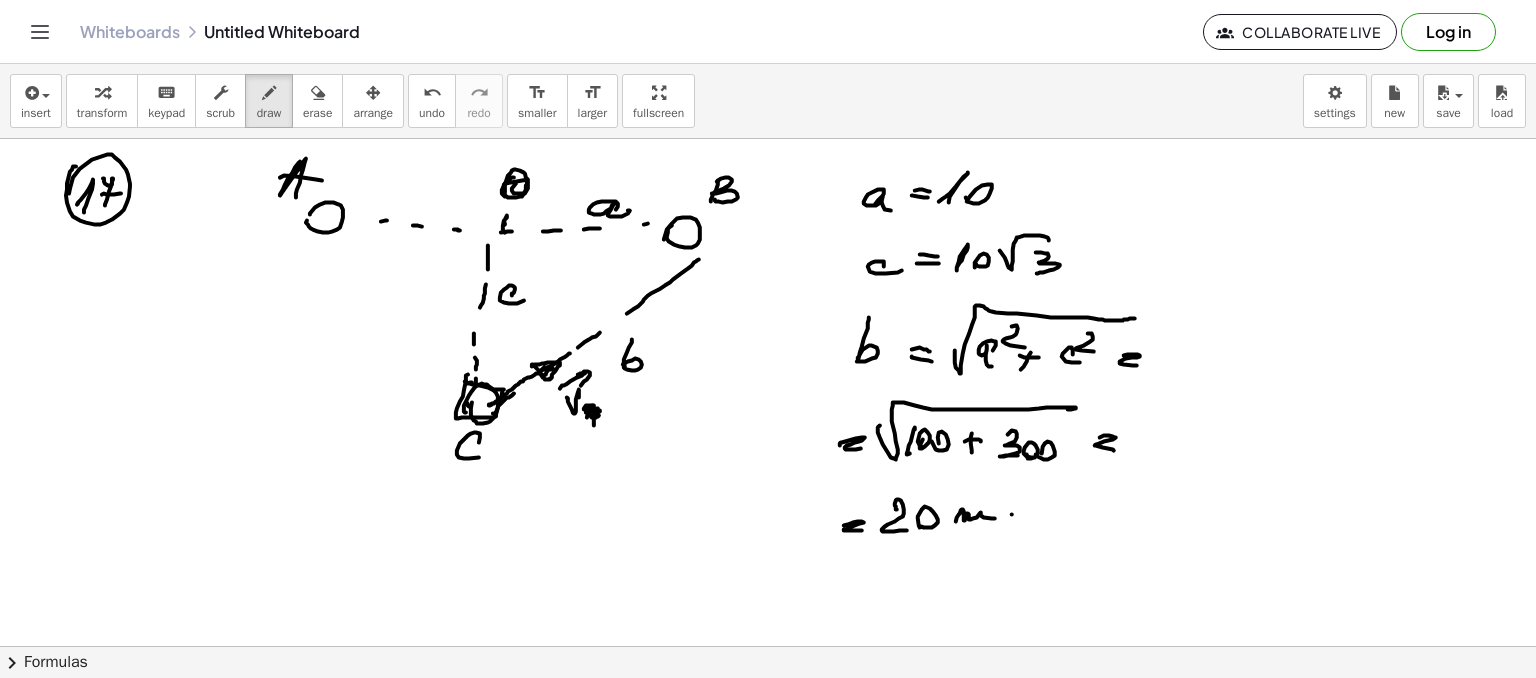 click at bounding box center (768, 646) 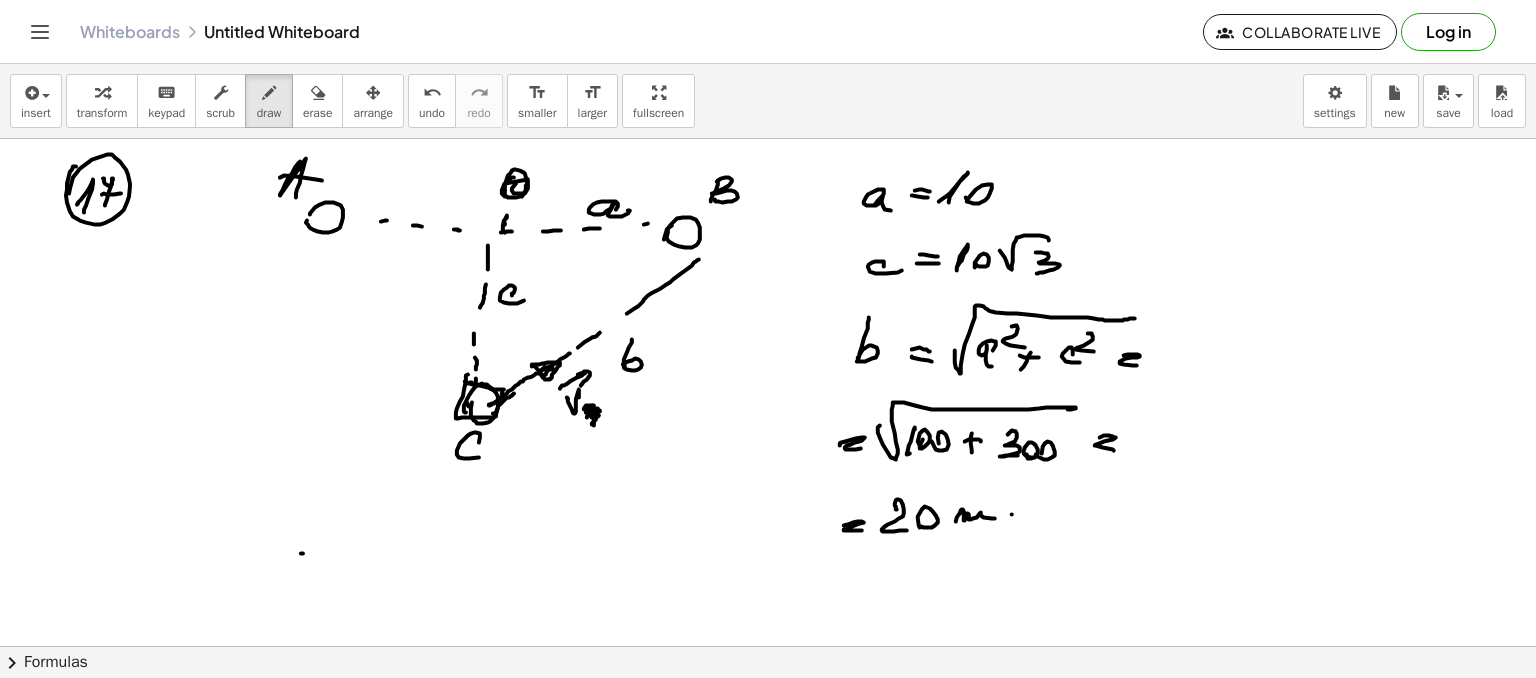 click at bounding box center [768, 646] 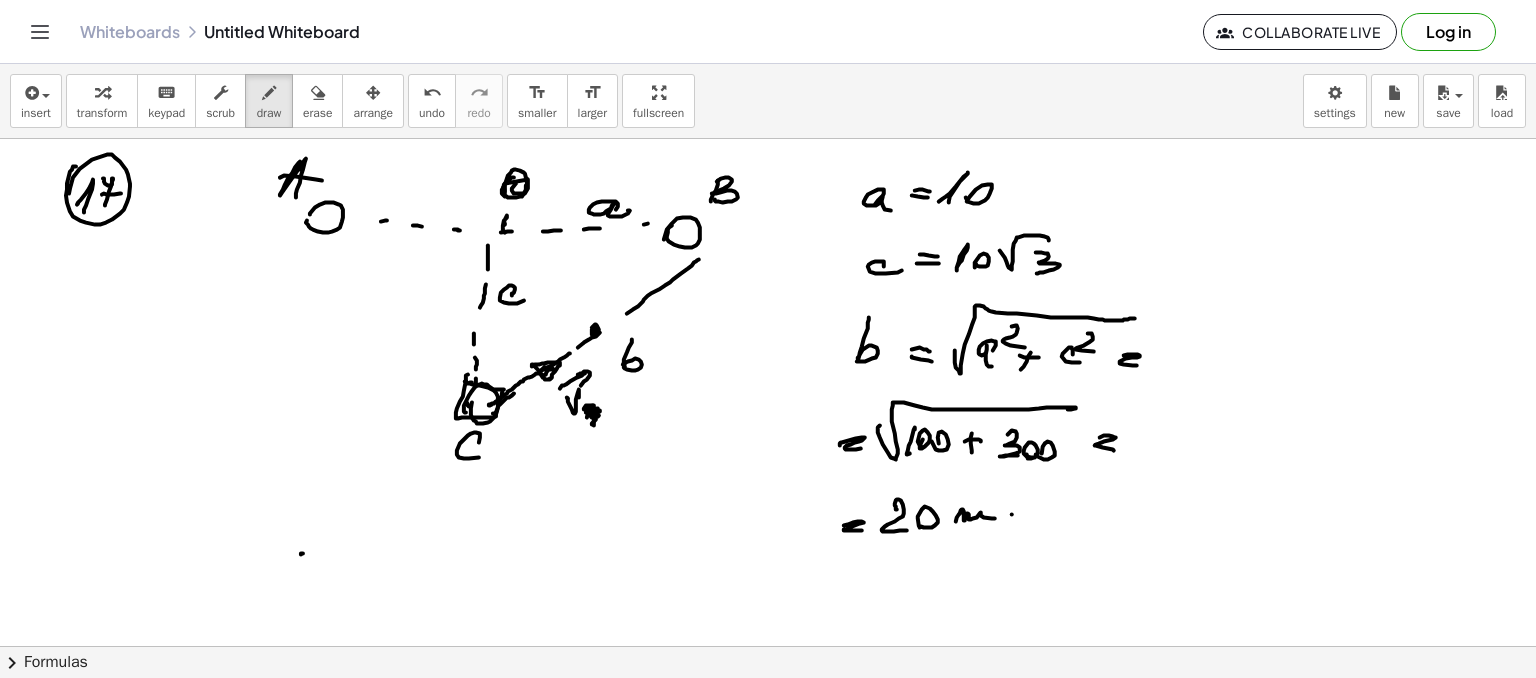 drag, startPoint x: 594, startPoint y: 331, endPoint x: 604, endPoint y: 301, distance: 31.622776 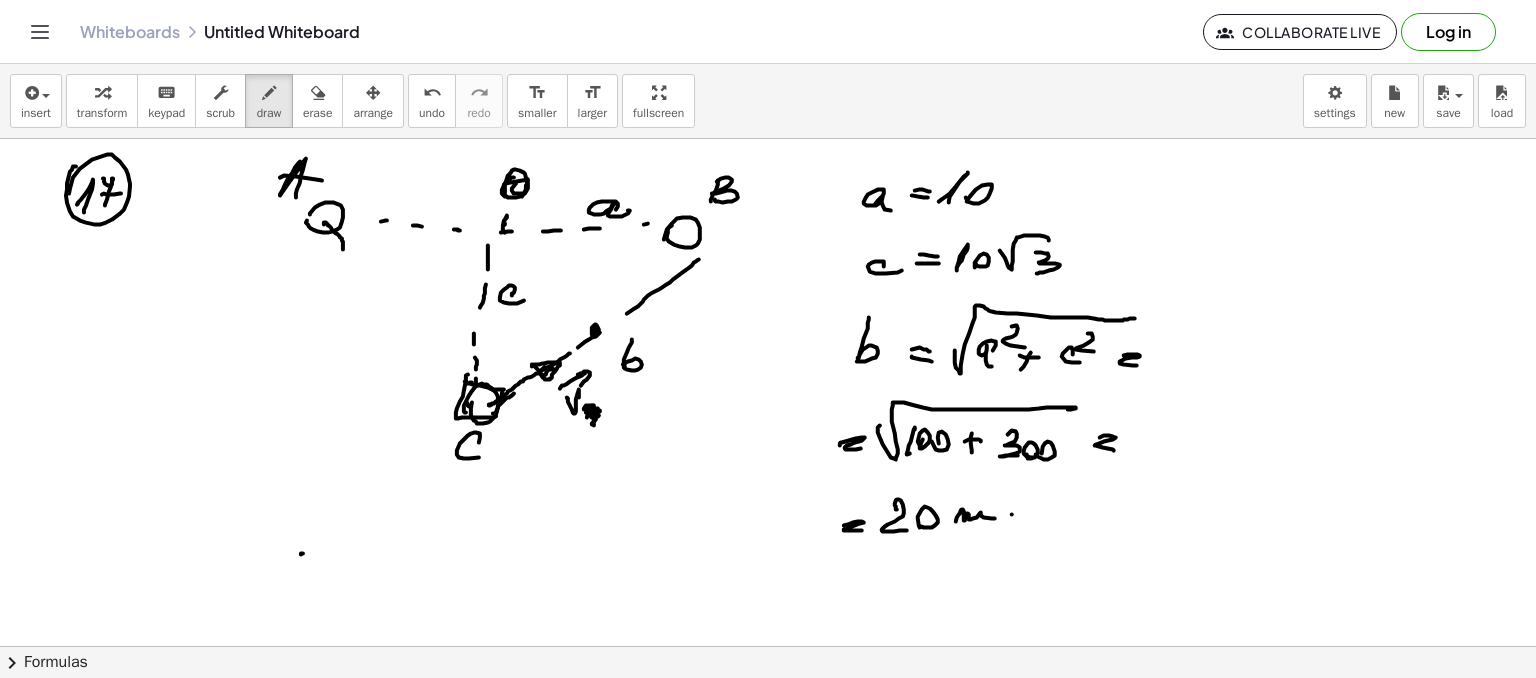 drag, startPoint x: 324, startPoint y: 224, endPoint x: 333, endPoint y: 249, distance: 26.57066 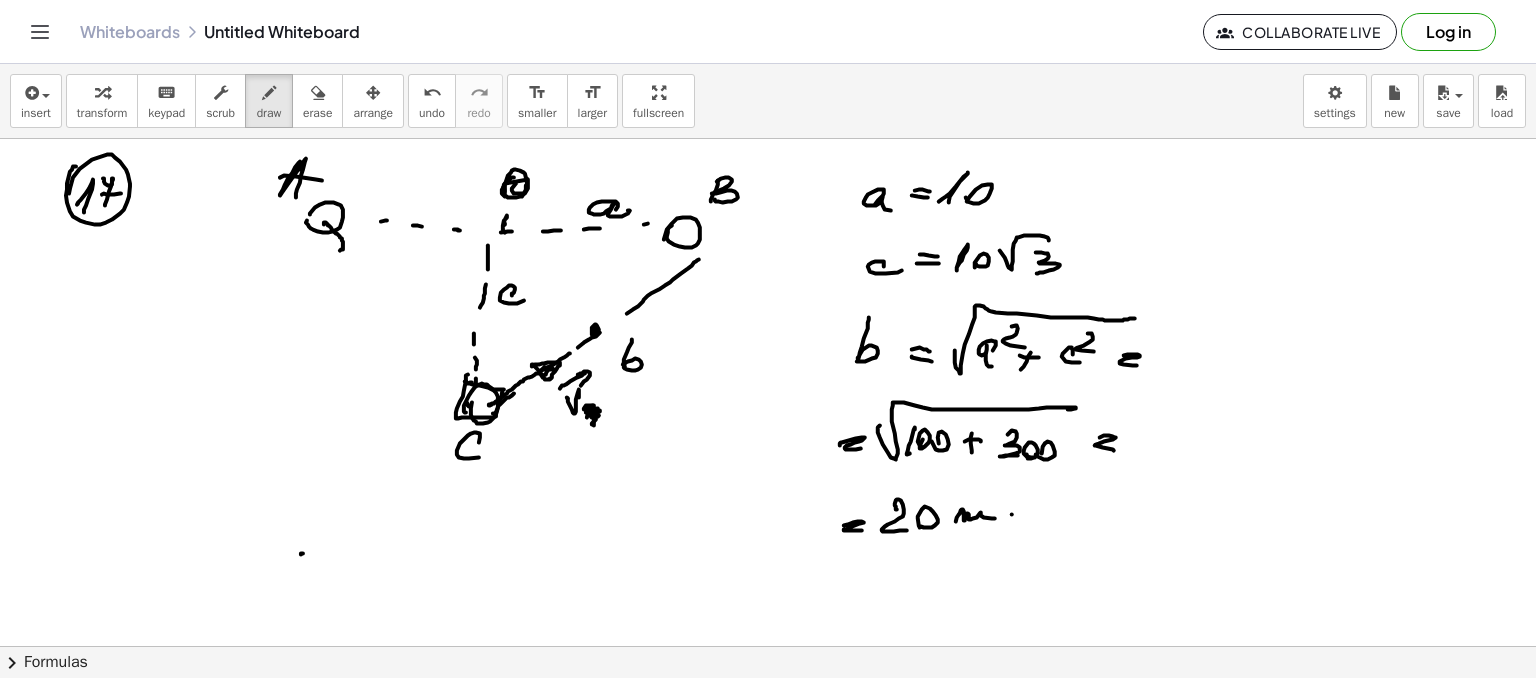 click at bounding box center [768, 646] 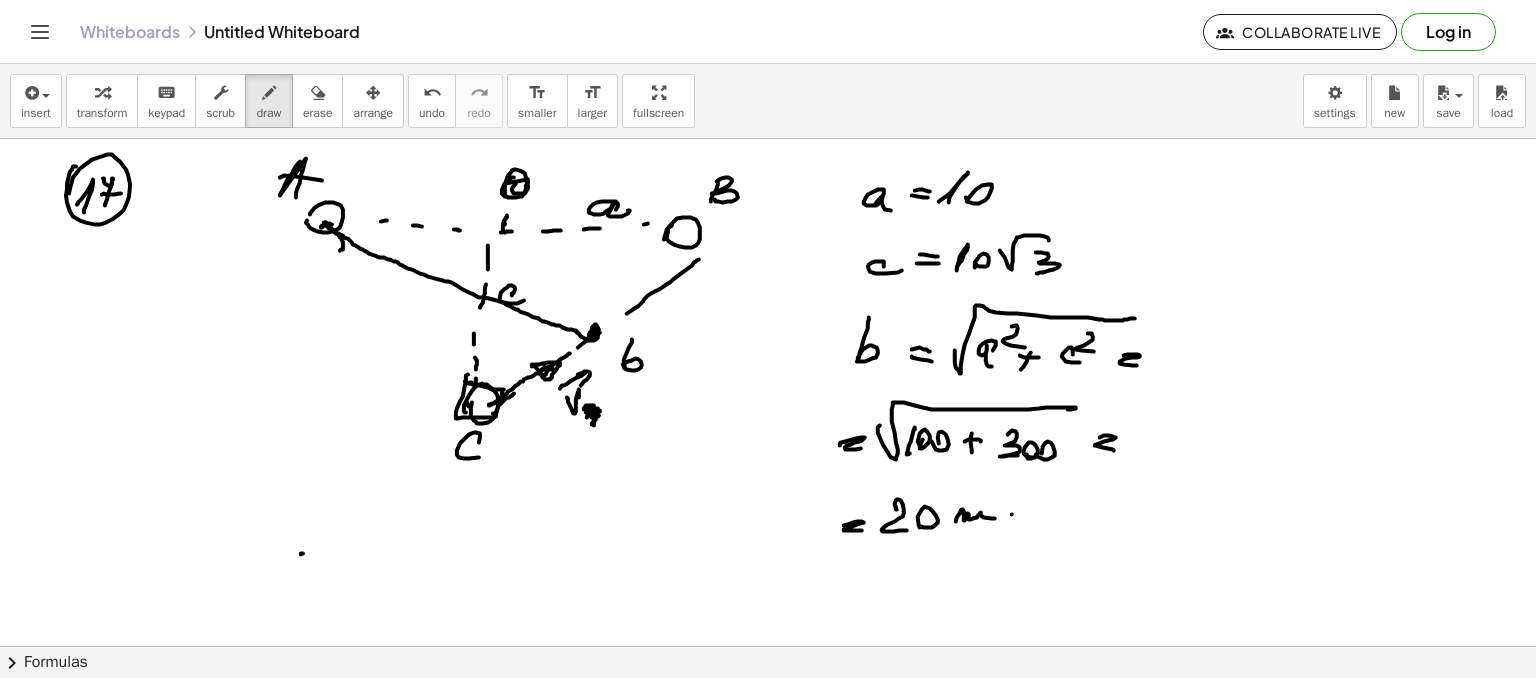 drag, startPoint x: 325, startPoint y: 223, endPoint x: 604, endPoint y: 325, distance: 297.0606 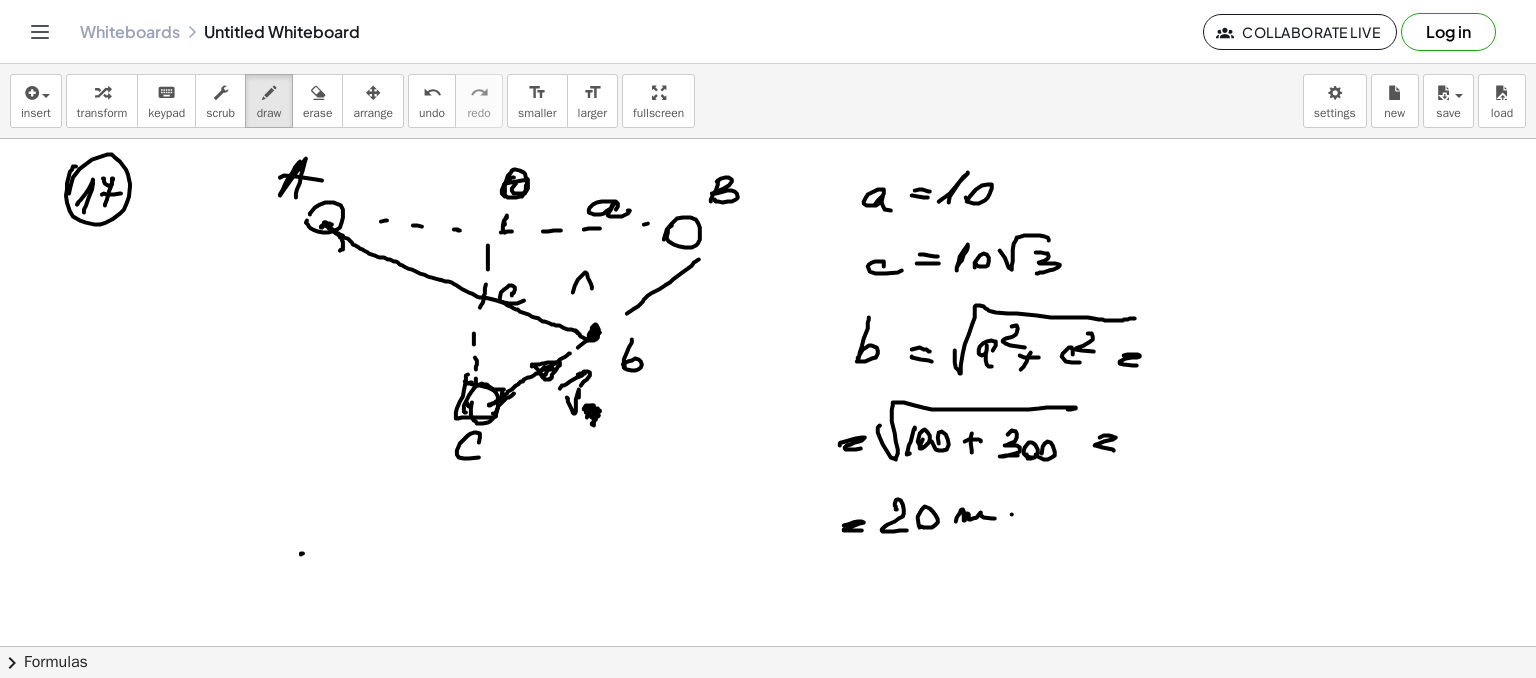 drag, startPoint x: 592, startPoint y: 288, endPoint x: 614, endPoint y: 284, distance: 22.36068 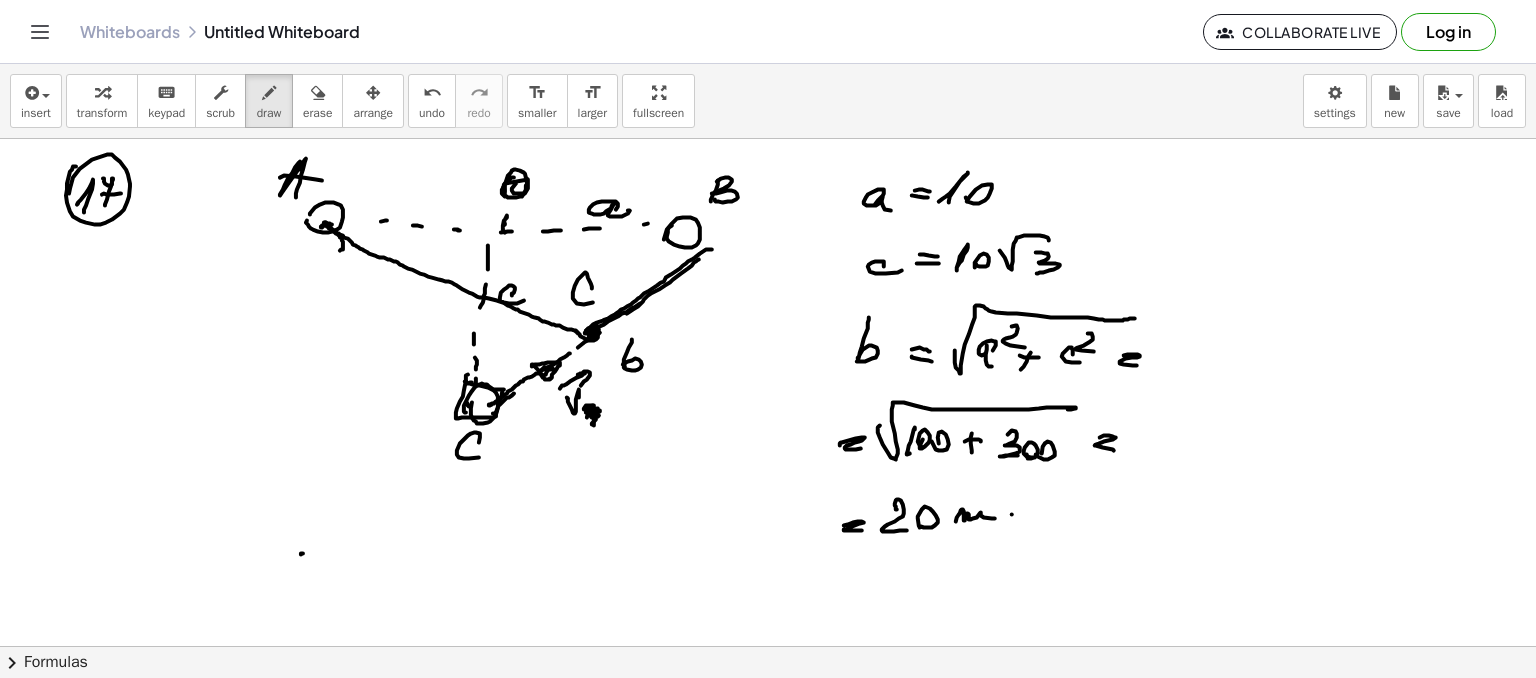 drag, startPoint x: 703, startPoint y: 251, endPoint x: 686, endPoint y: 273, distance: 27.802877 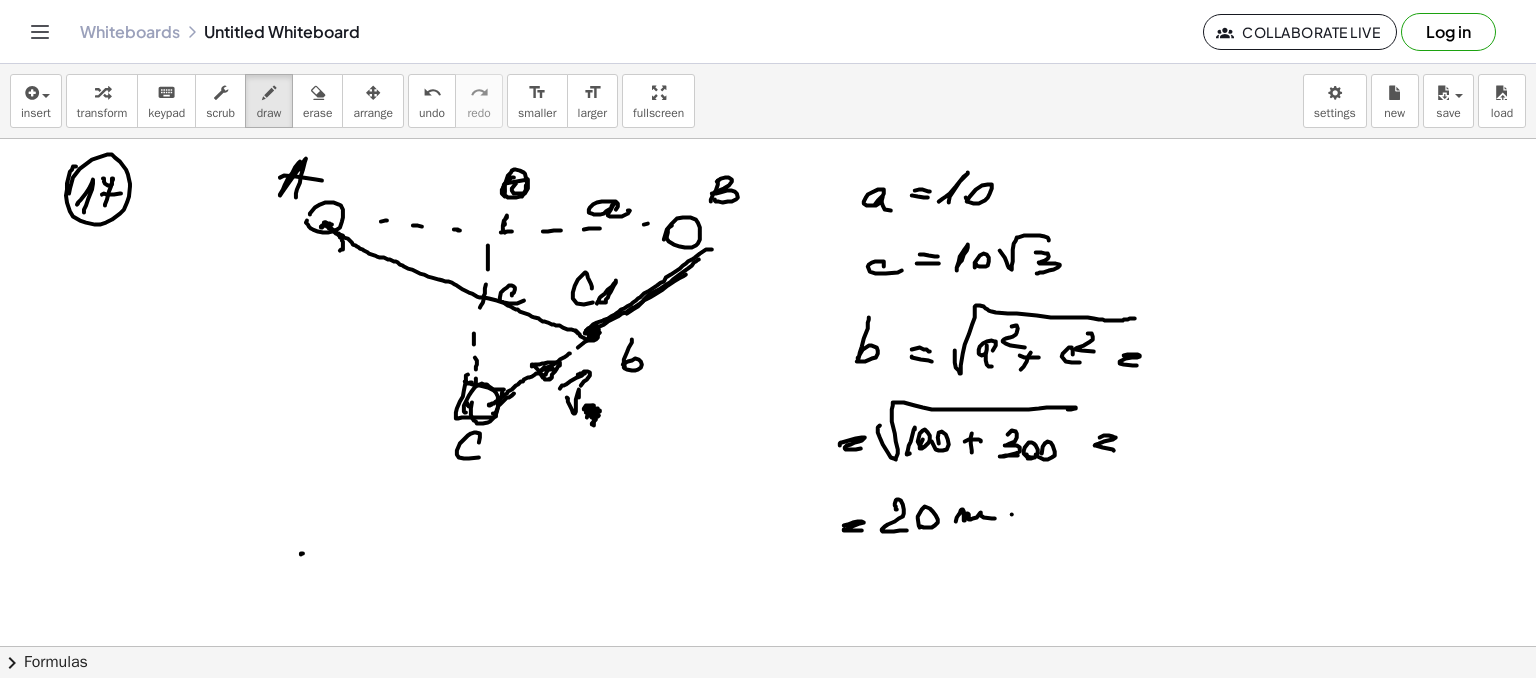 click at bounding box center [768, 646] 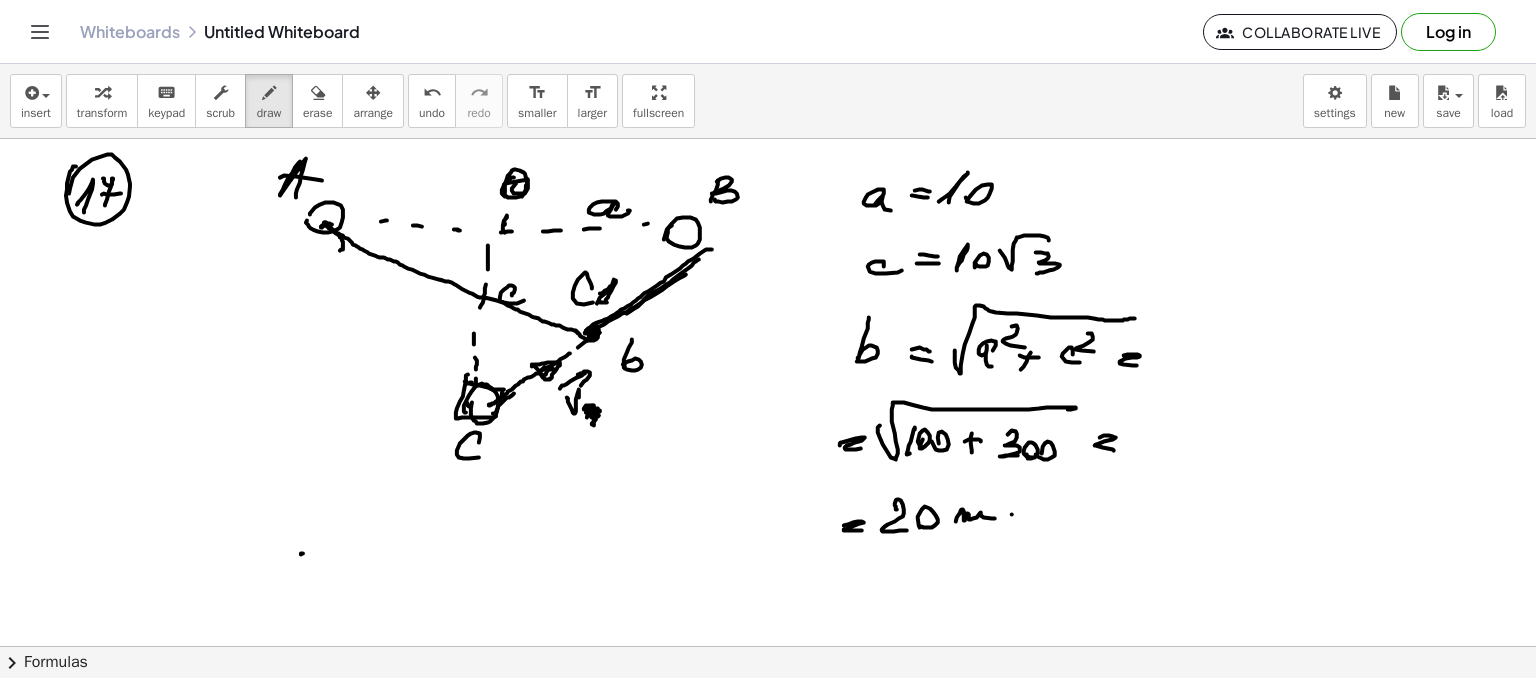 drag, startPoint x: 614, startPoint y: 279, endPoint x: 660, endPoint y: 294, distance: 48.38388 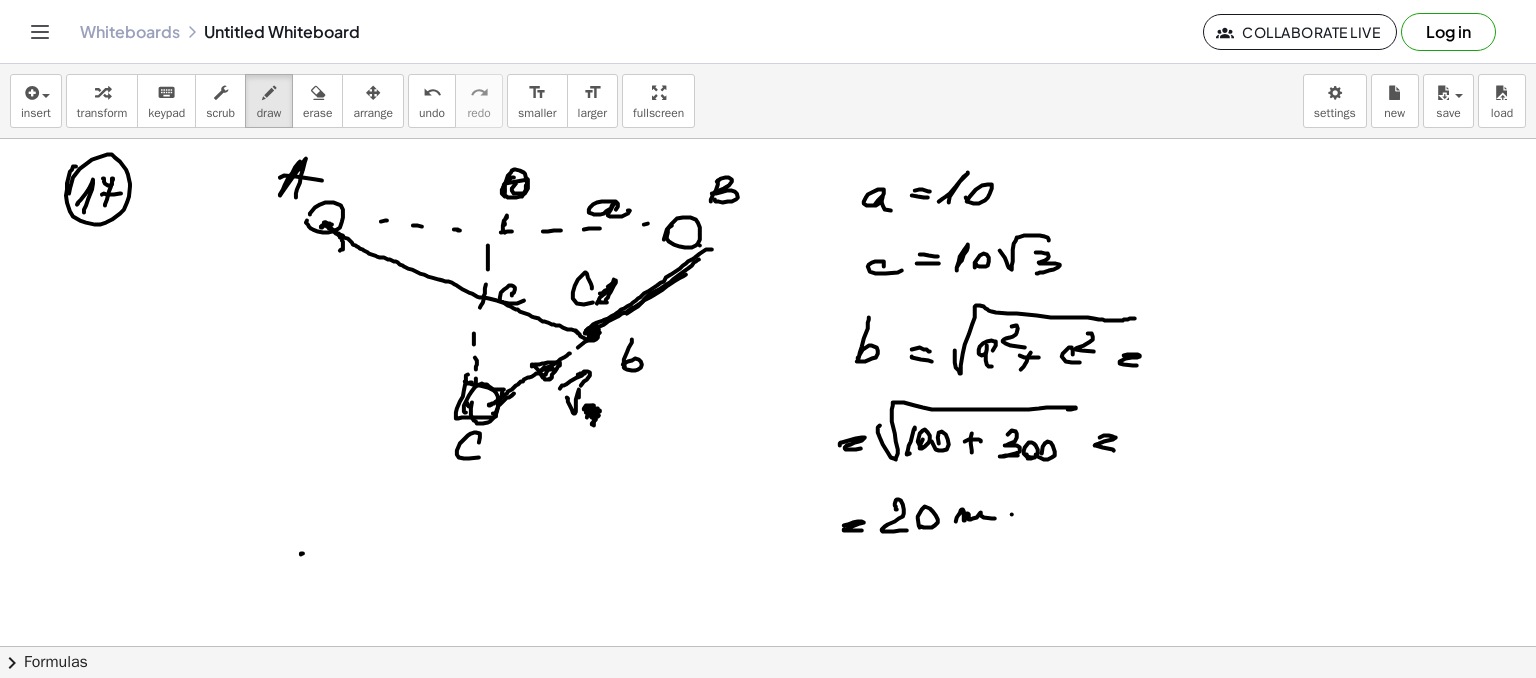 click at bounding box center (768, 646) 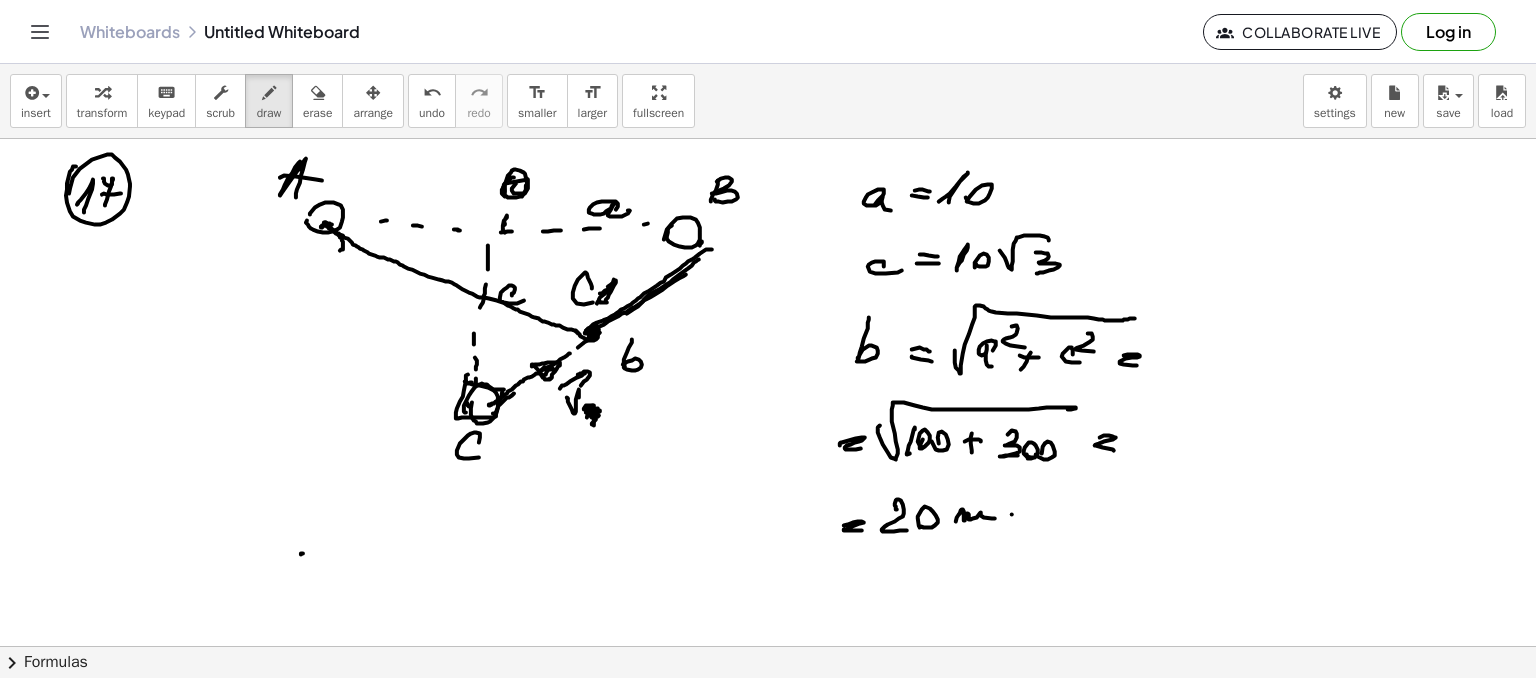 click at bounding box center (768, 646) 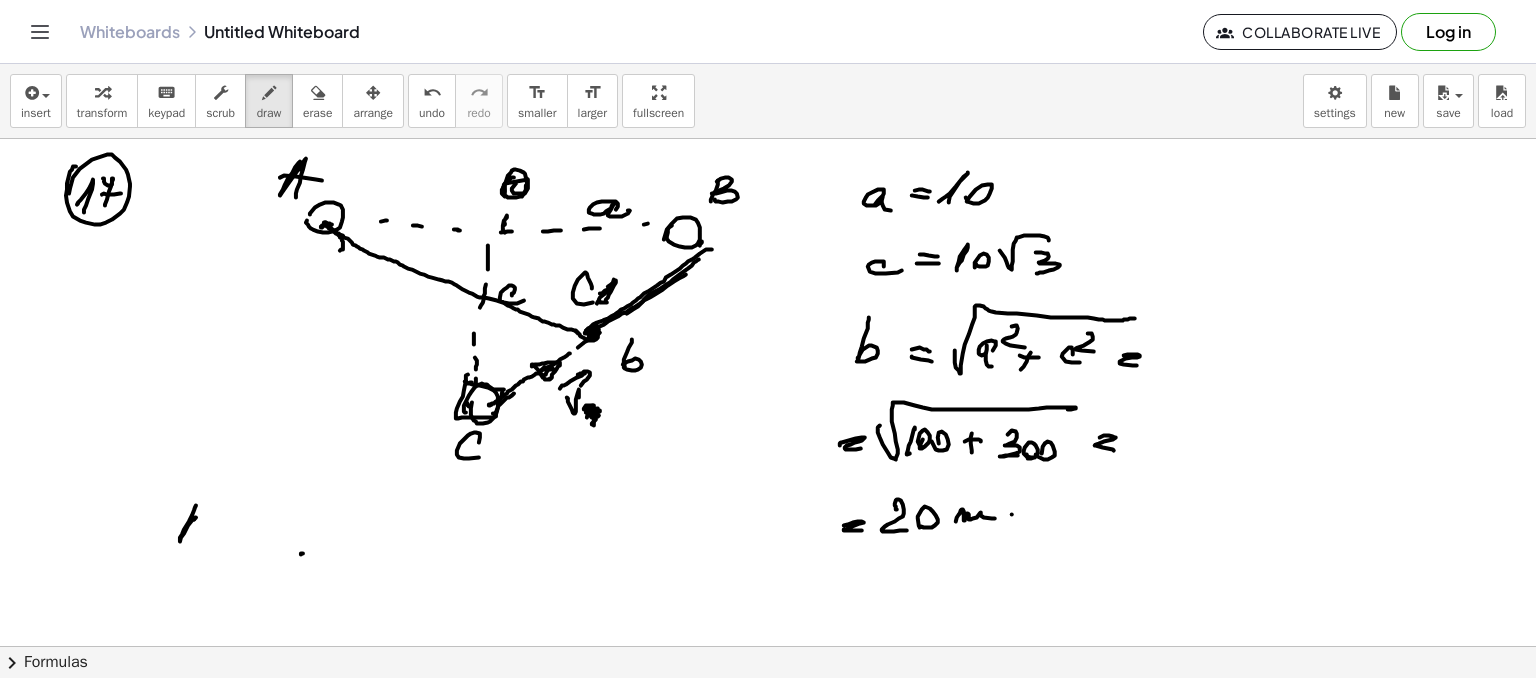 drag, startPoint x: 195, startPoint y: 517, endPoint x: 184, endPoint y: 529, distance: 16.27882 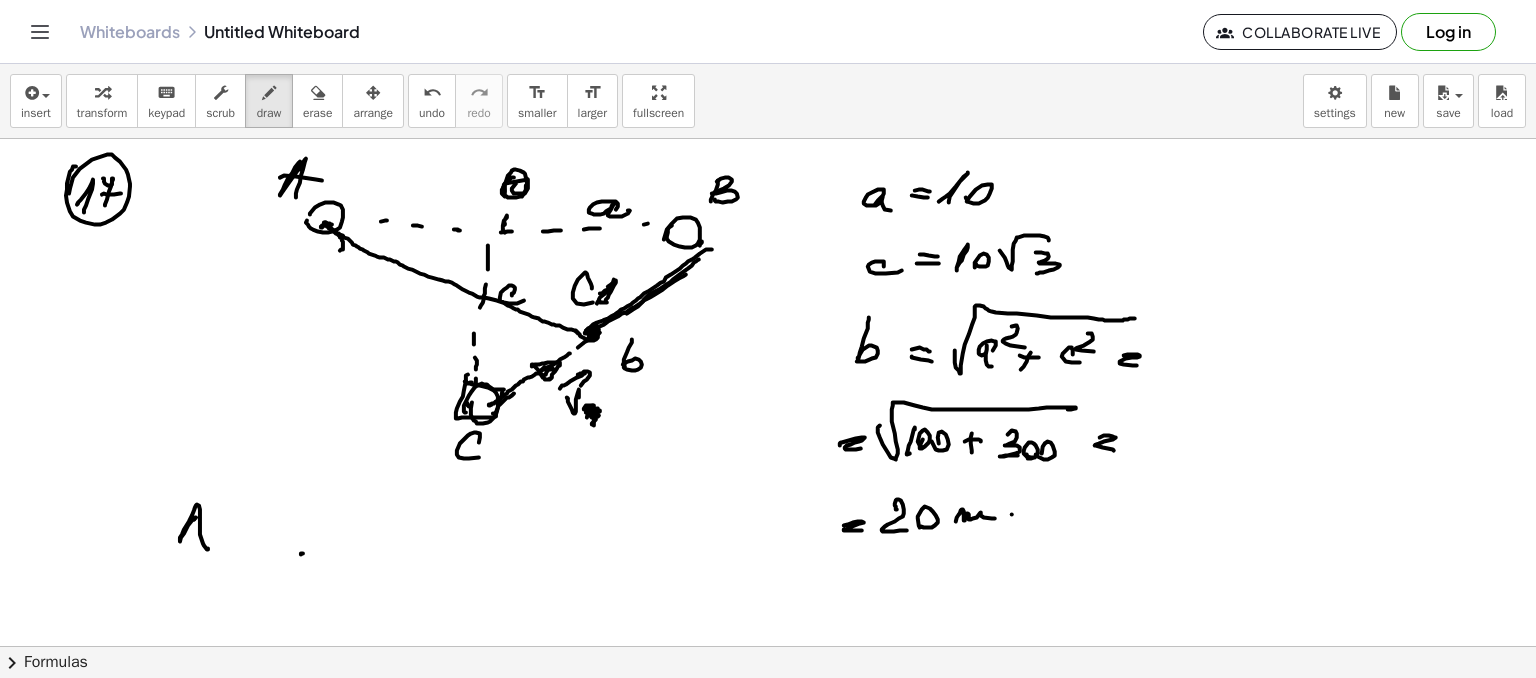 drag, startPoint x: 180, startPoint y: 526, endPoint x: 230, endPoint y: 524, distance: 50.039986 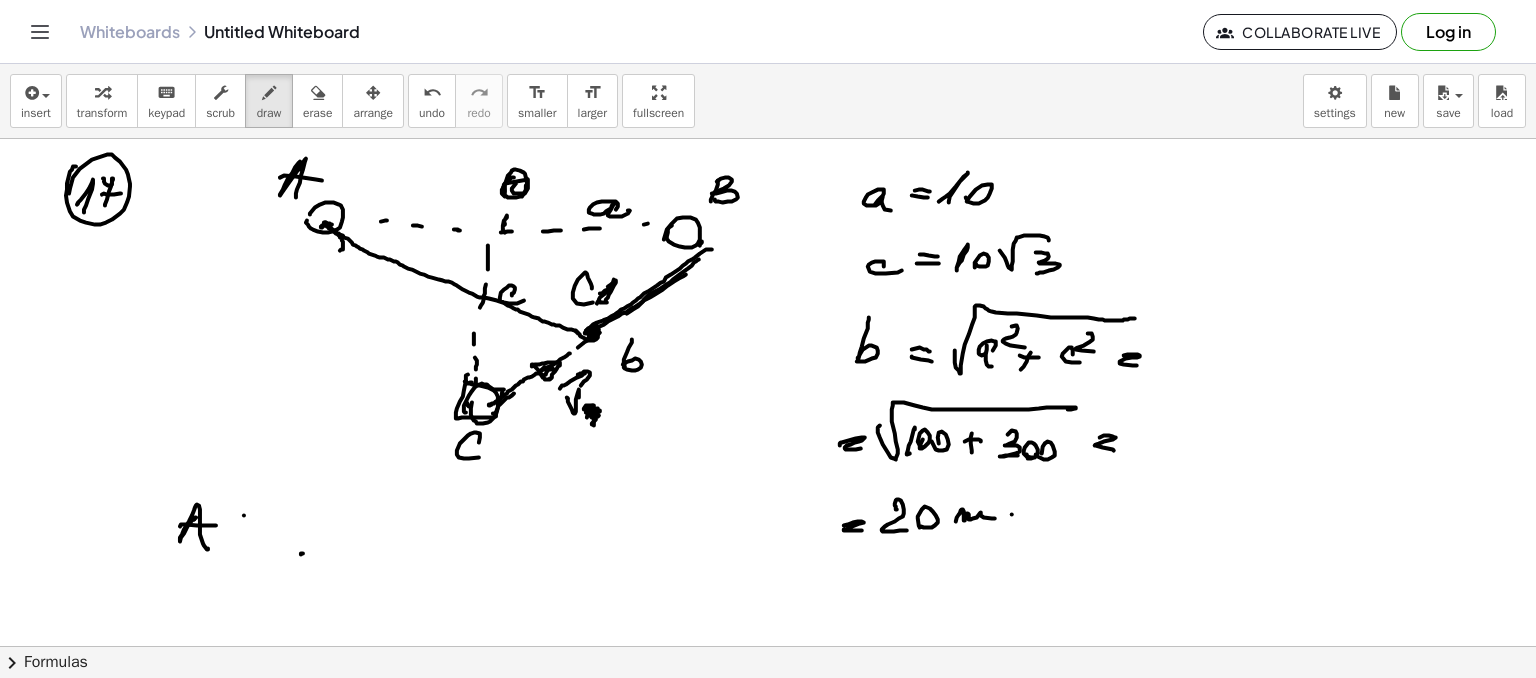 drag, startPoint x: 244, startPoint y: 515, endPoint x: 255, endPoint y: 525, distance: 14.866069 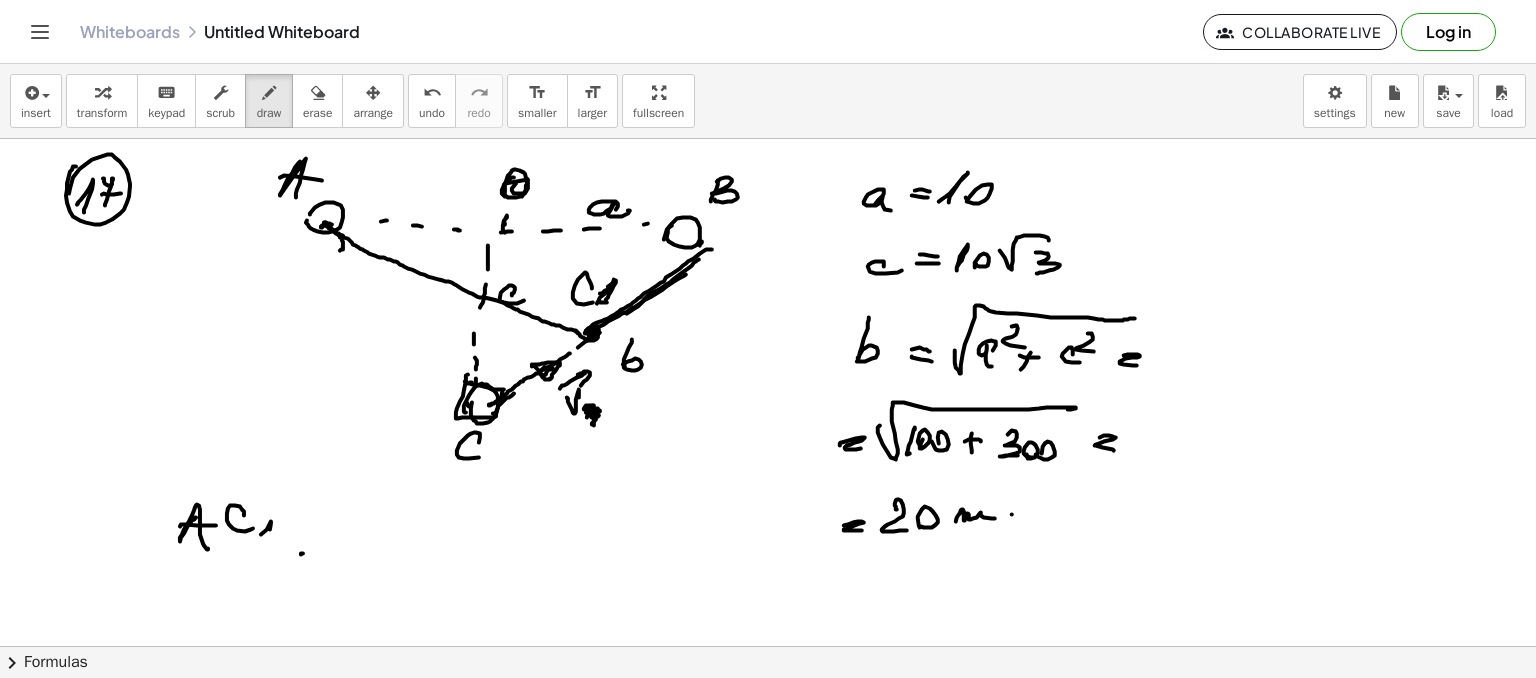 drag, startPoint x: 261, startPoint y: 534, endPoint x: 273, endPoint y: 551, distance: 20.808653 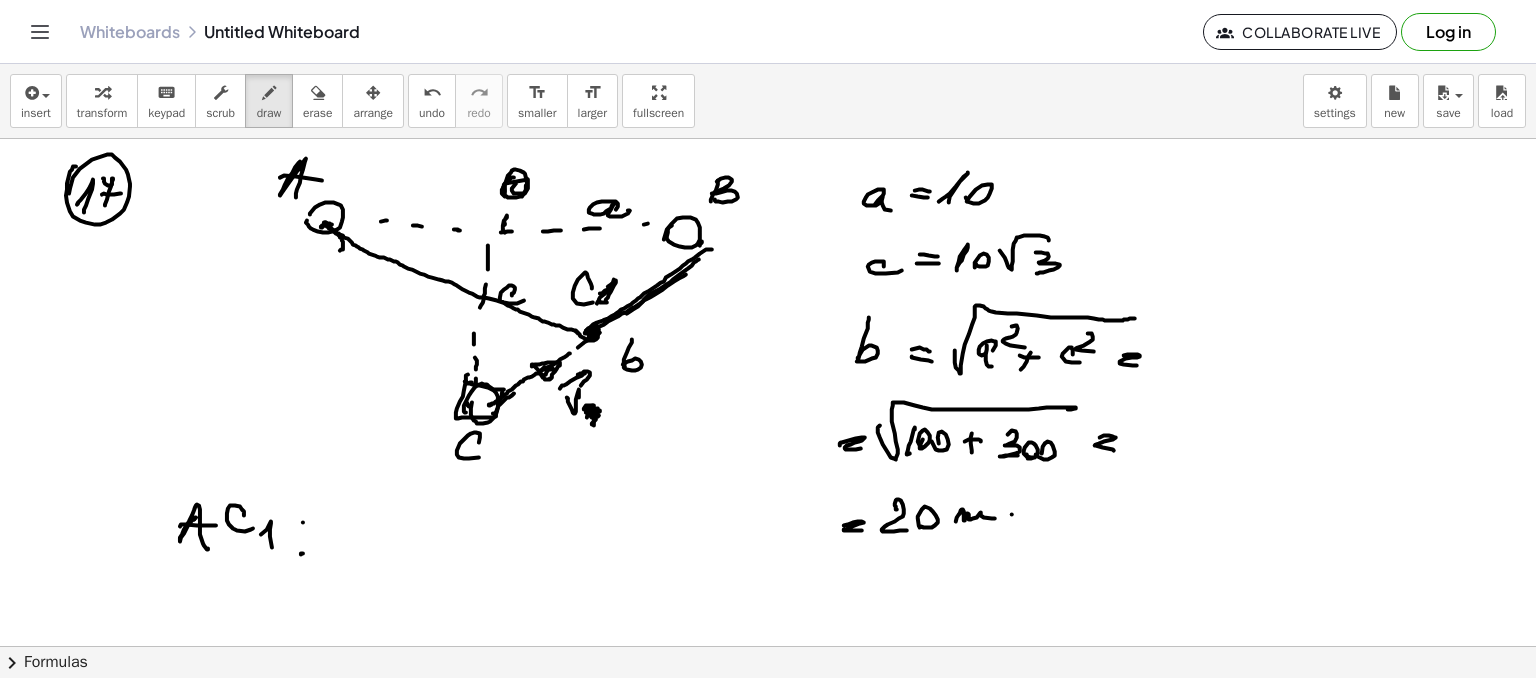 drag, startPoint x: 303, startPoint y: 522, endPoint x: 324, endPoint y: 522, distance: 21 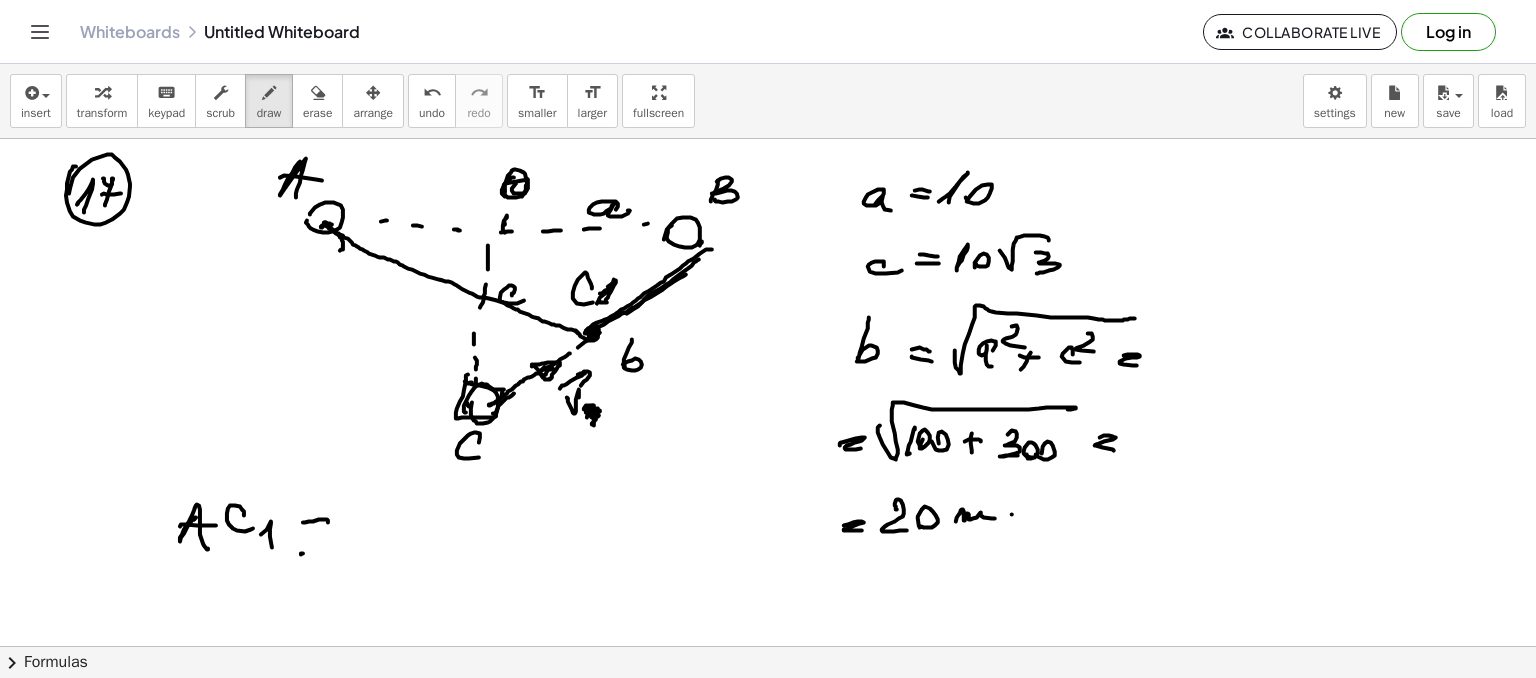 drag, startPoint x: 305, startPoint y: 531, endPoint x: 332, endPoint y: 530, distance: 27.018513 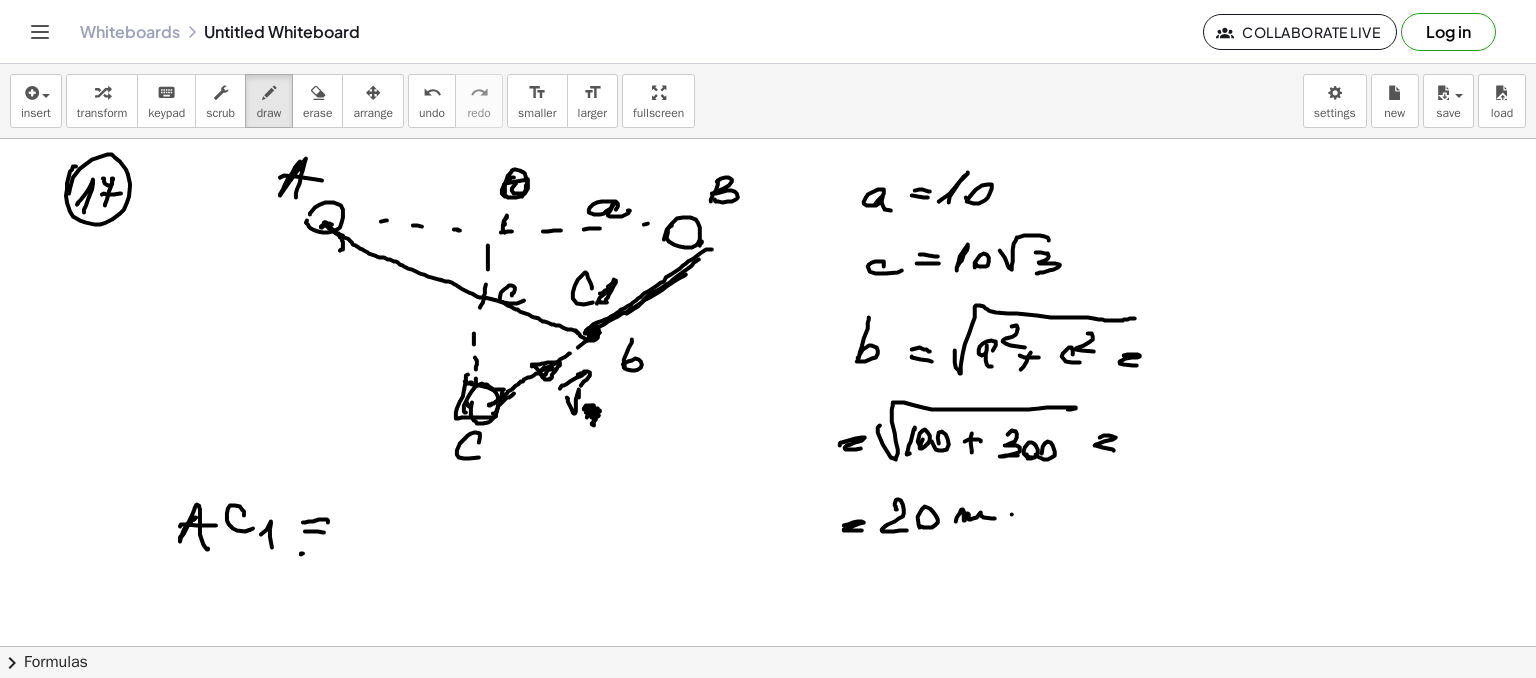 drag, startPoint x: 339, startPoint y: 242, endPoint x: 352, endPoint y: 273, distance: 33.61547 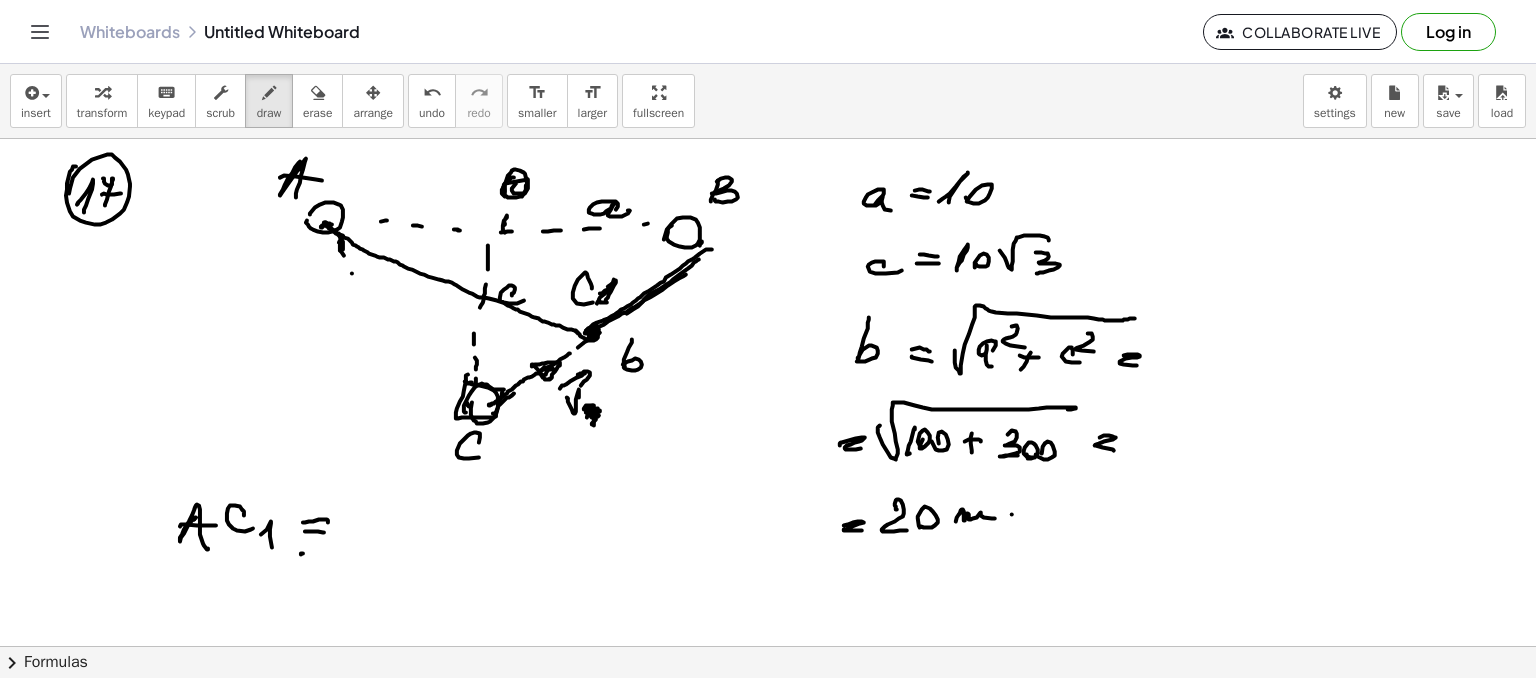 drag, startPoint x: 352, startPoint y: 273, endPoint x: 356, endPoint y: 288, distance: 15.524175 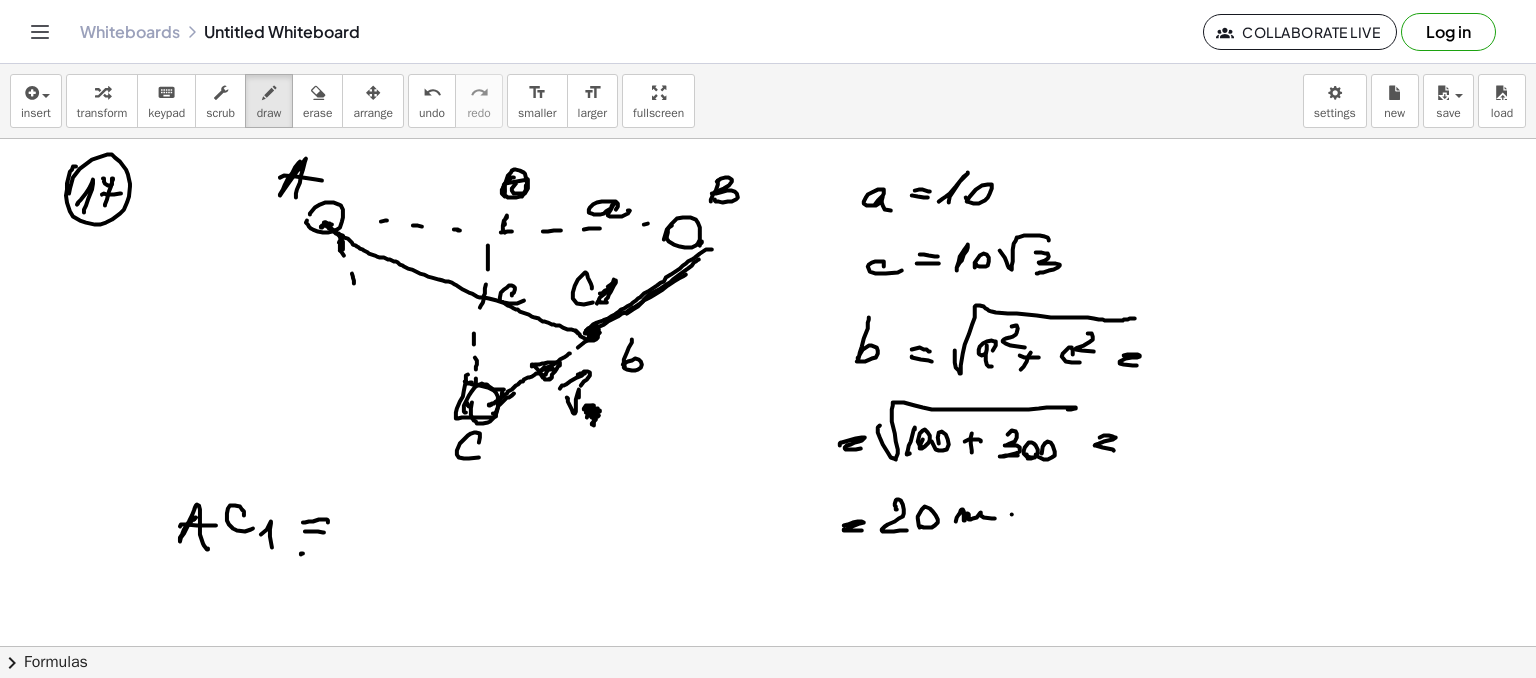 drag, startPoint x: 374, startPoint y: 307, endPoint x: 379, endPoint y: 317, distance: 11.18034 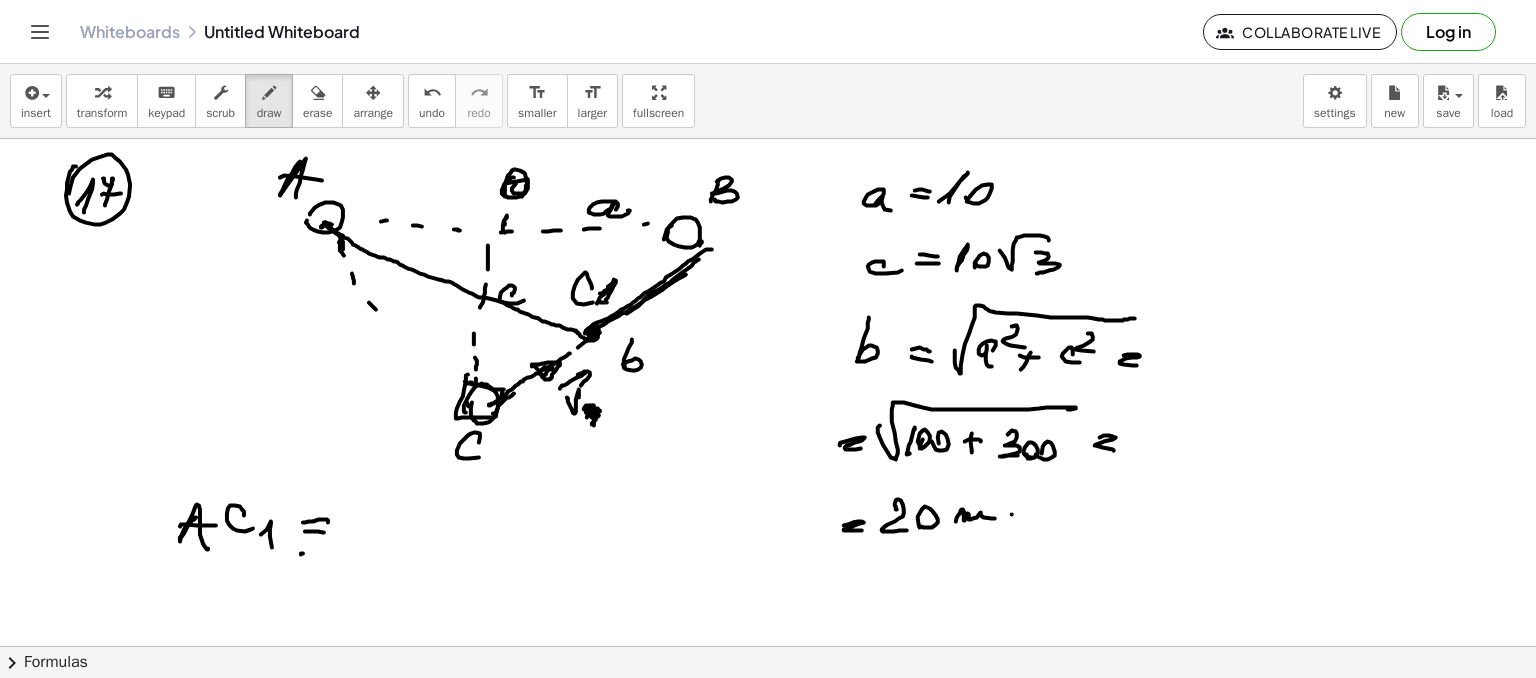 drag, startPoint x: 389, startPoint y: 323, endPoint x: 412, endPoint y: 344, distance: 31.144823 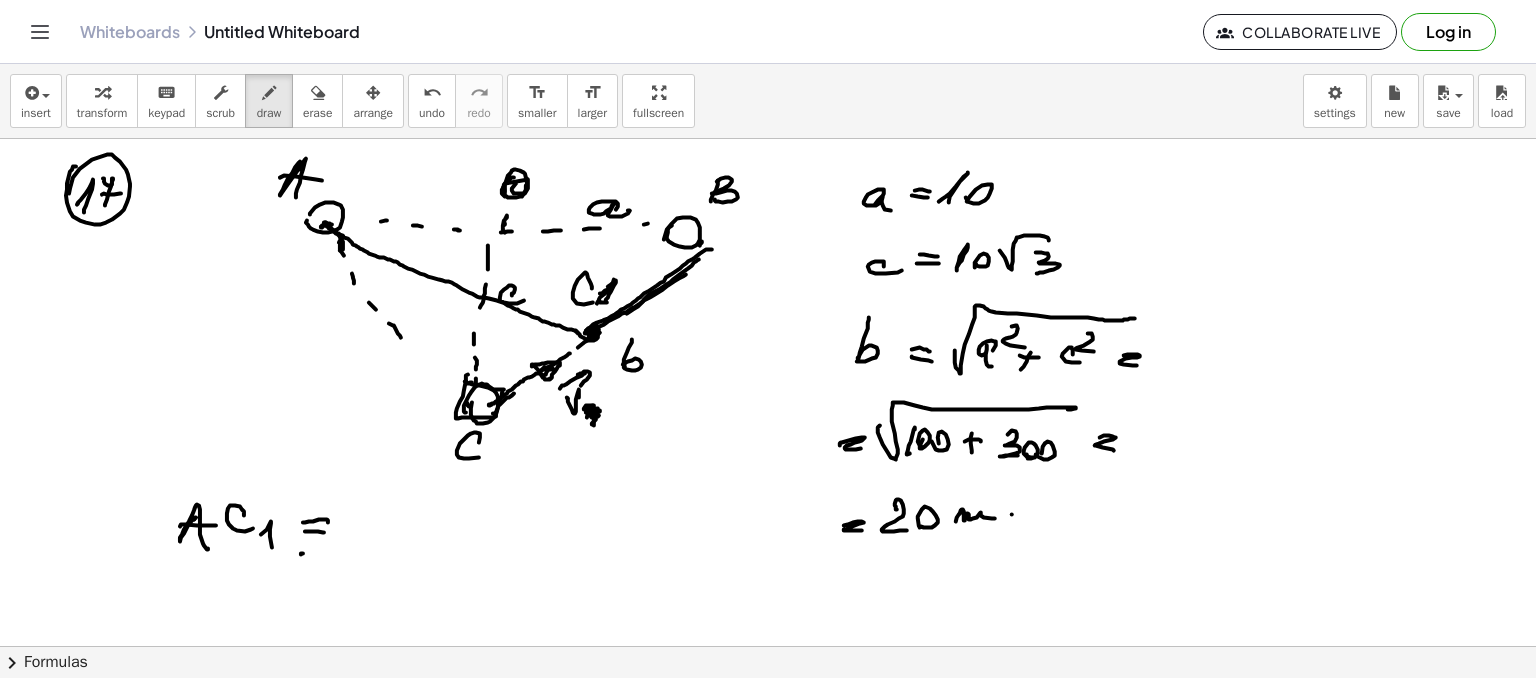 drag, startPoint x: 424, startPoint y: 361, endPoint x: 435, endPoint y: 375, distance: 17.804493 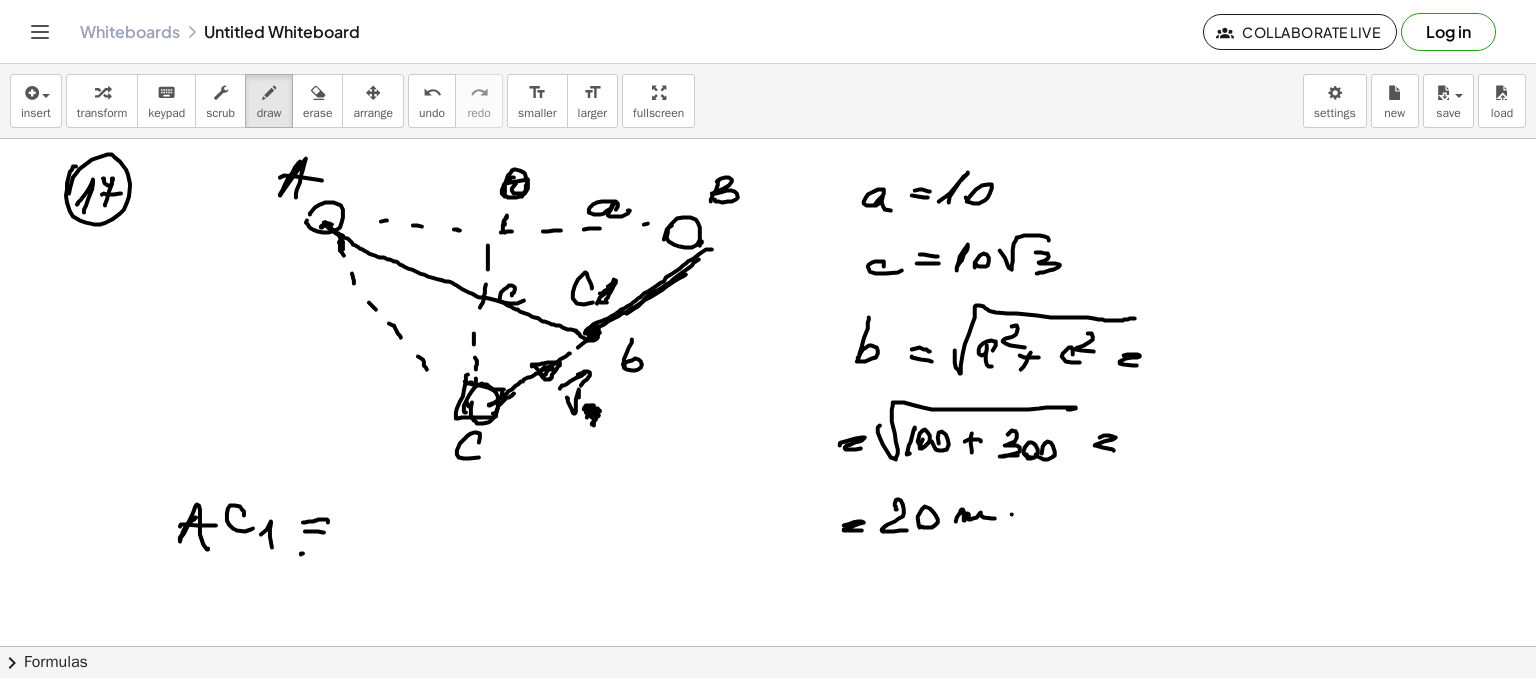 click at bounding box center [768, 646] 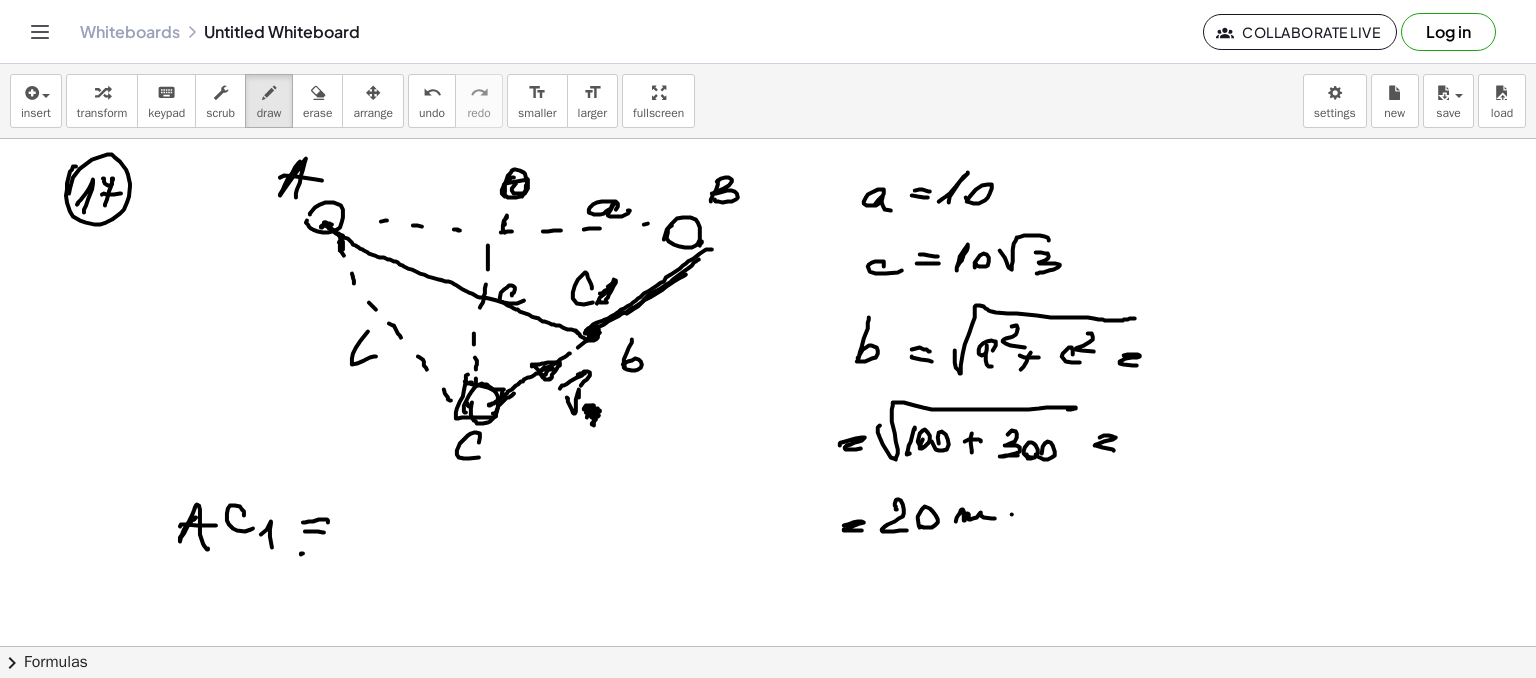 drag, startPoint x: 368, startPoint y: 331, endPoint x: 369, endPoint y: 357, distance: 26.019224 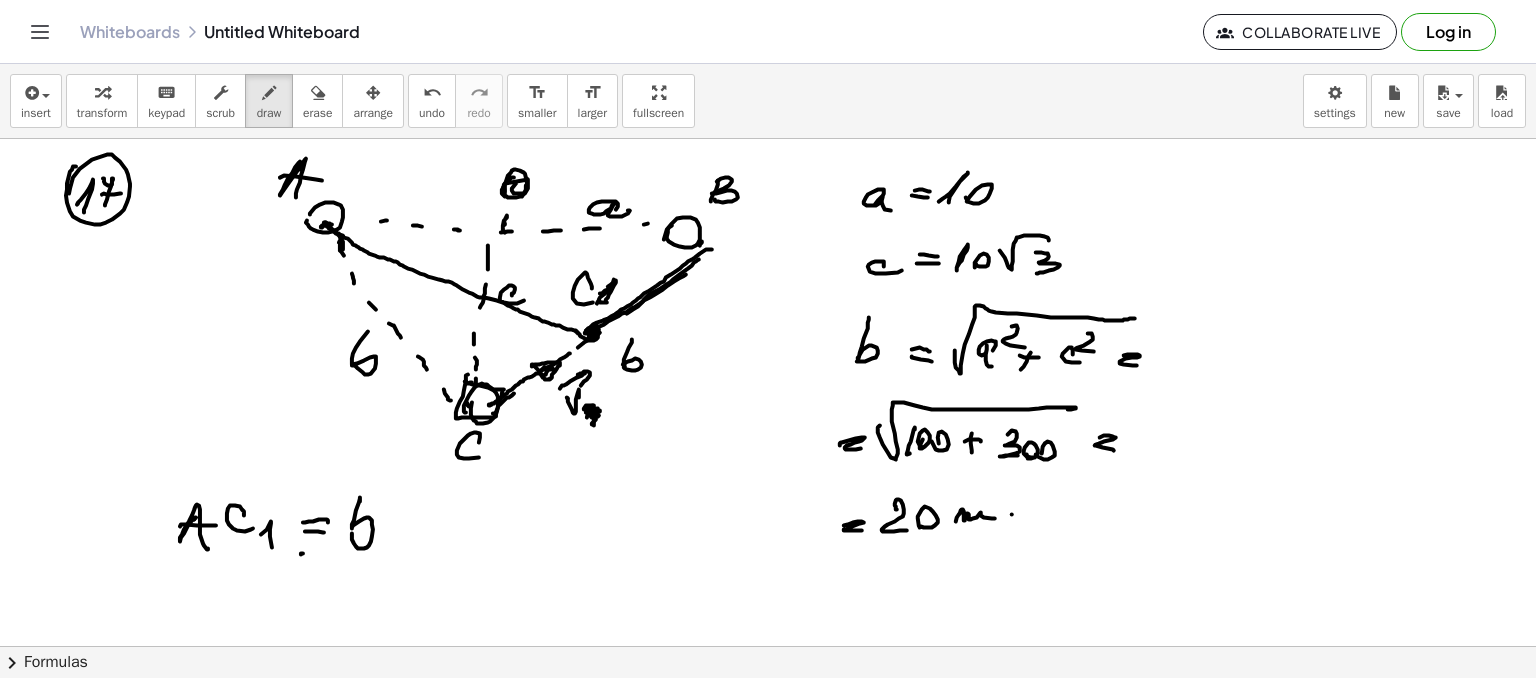 drag, startPoint x: 360, startPoint y: 497, endPoint x: 381, endPoint y: 533, distance: 41.677334 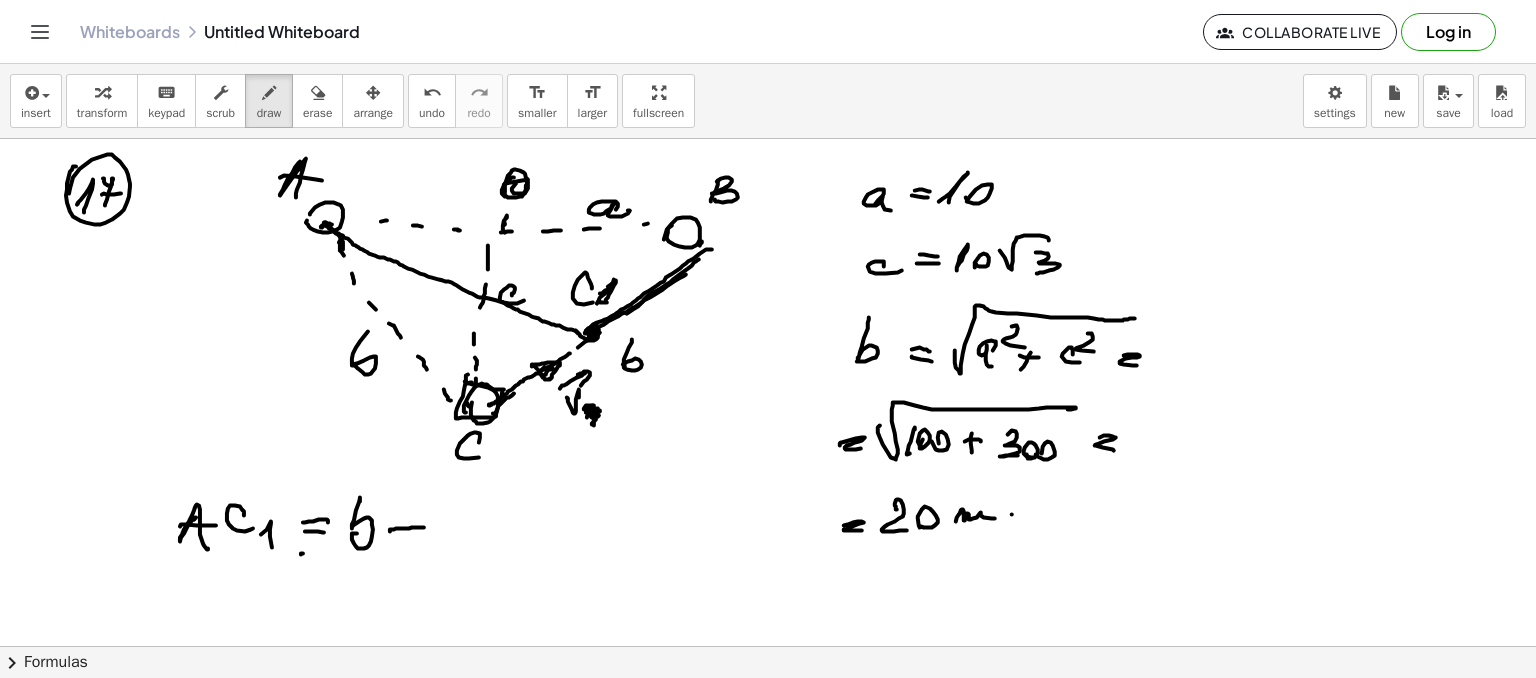 drag, startPoint x: 399, startPoint y: 528, endPoint x: 419, endPoint y: 525, distance: 20.22375 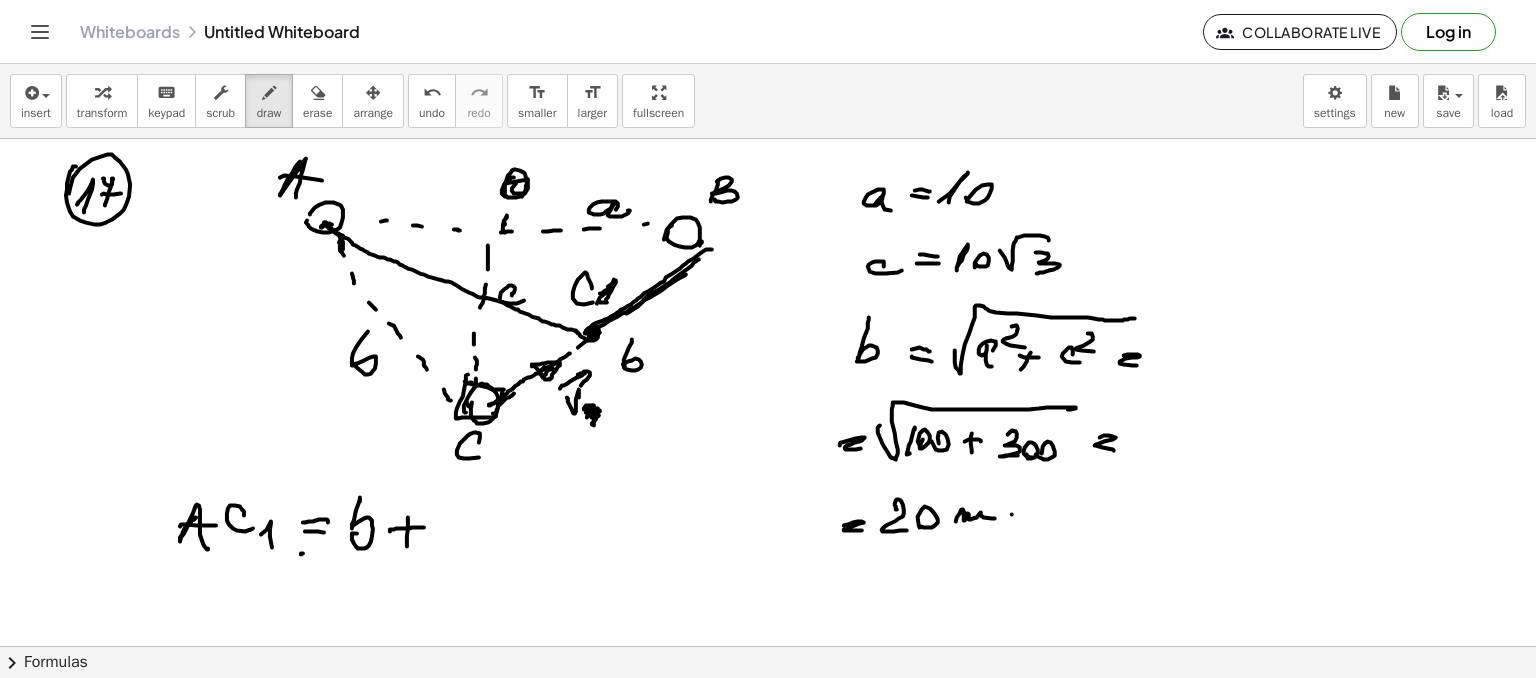 drag, startPoint x: 408, startPoint y: 517, endPoint x: 415, endPoint y: 544, distance: 27.89265 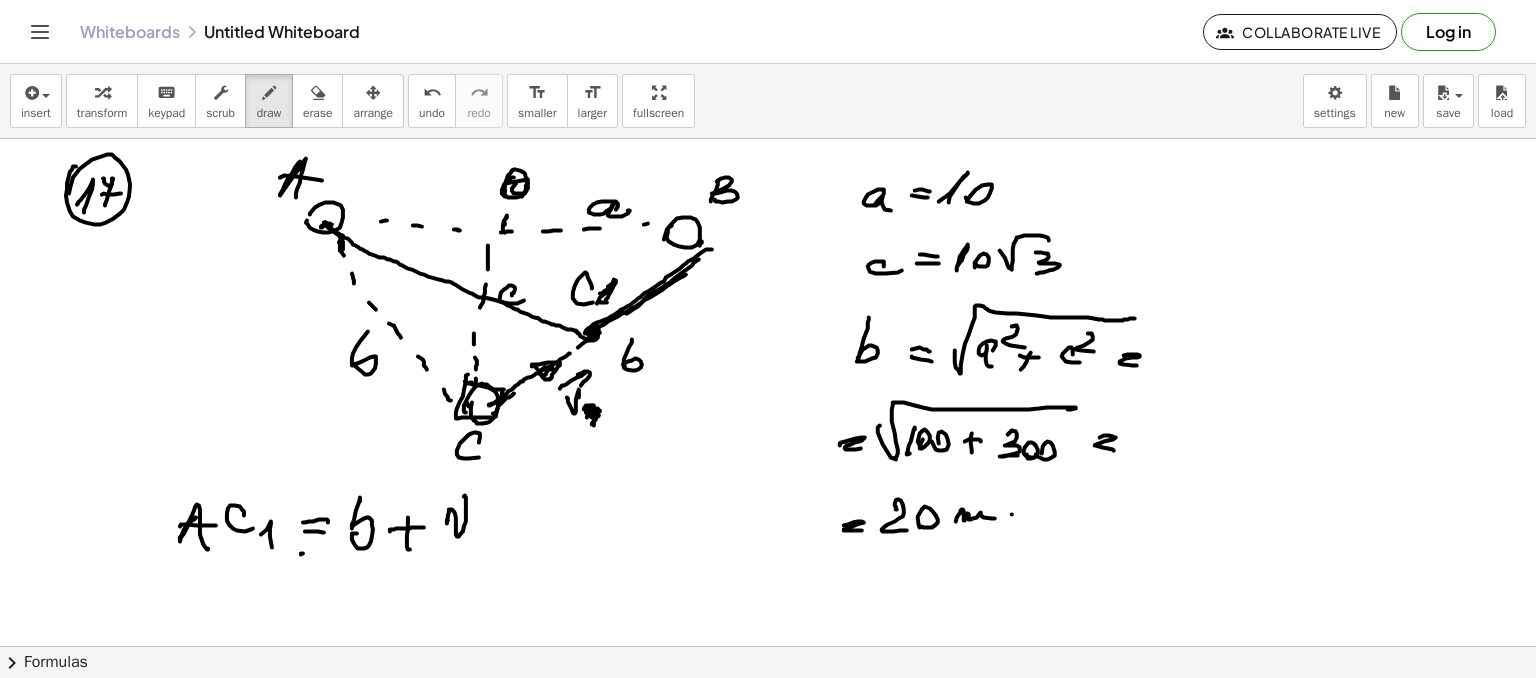 drag, startPoint x: 447, startPoint y: 521, endPoint x: 483, endPoint y: 509, distance: 37.94733 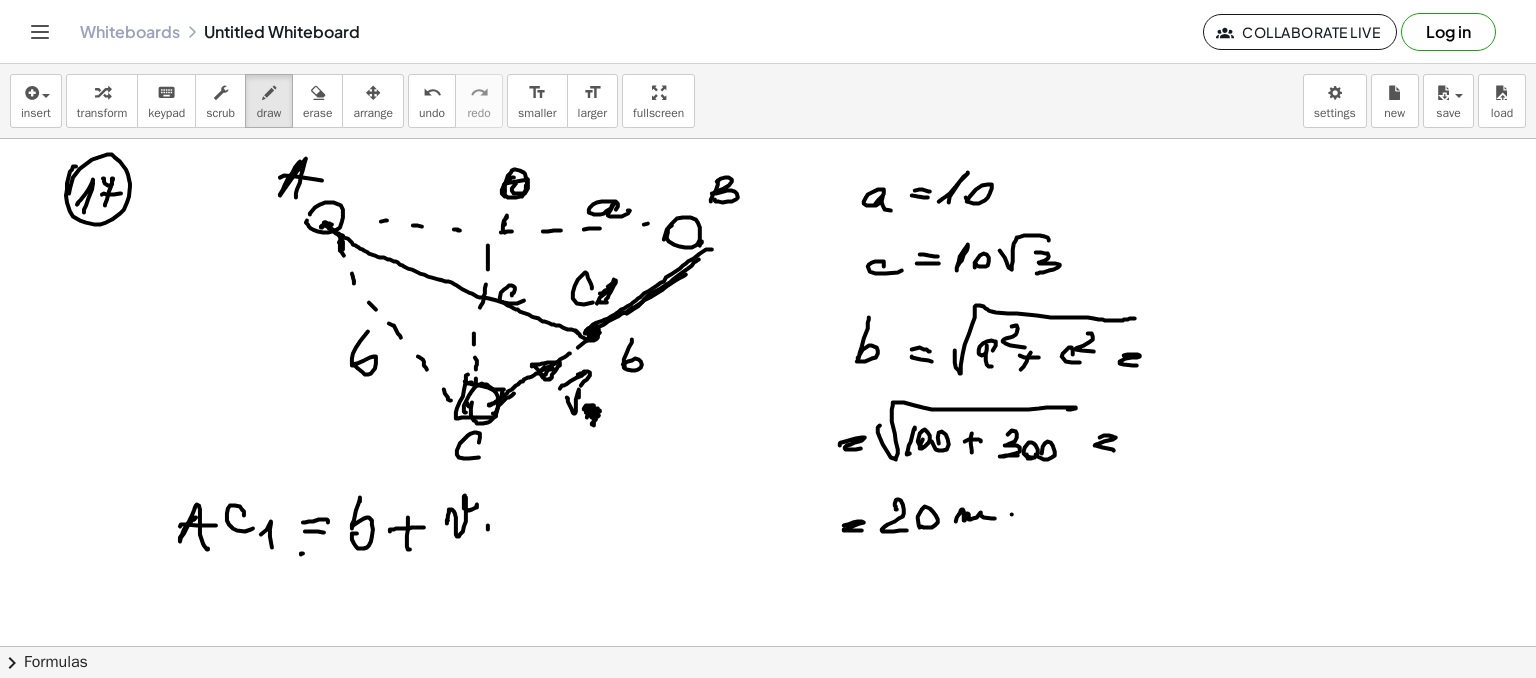 click at bounding box center (768, 646) 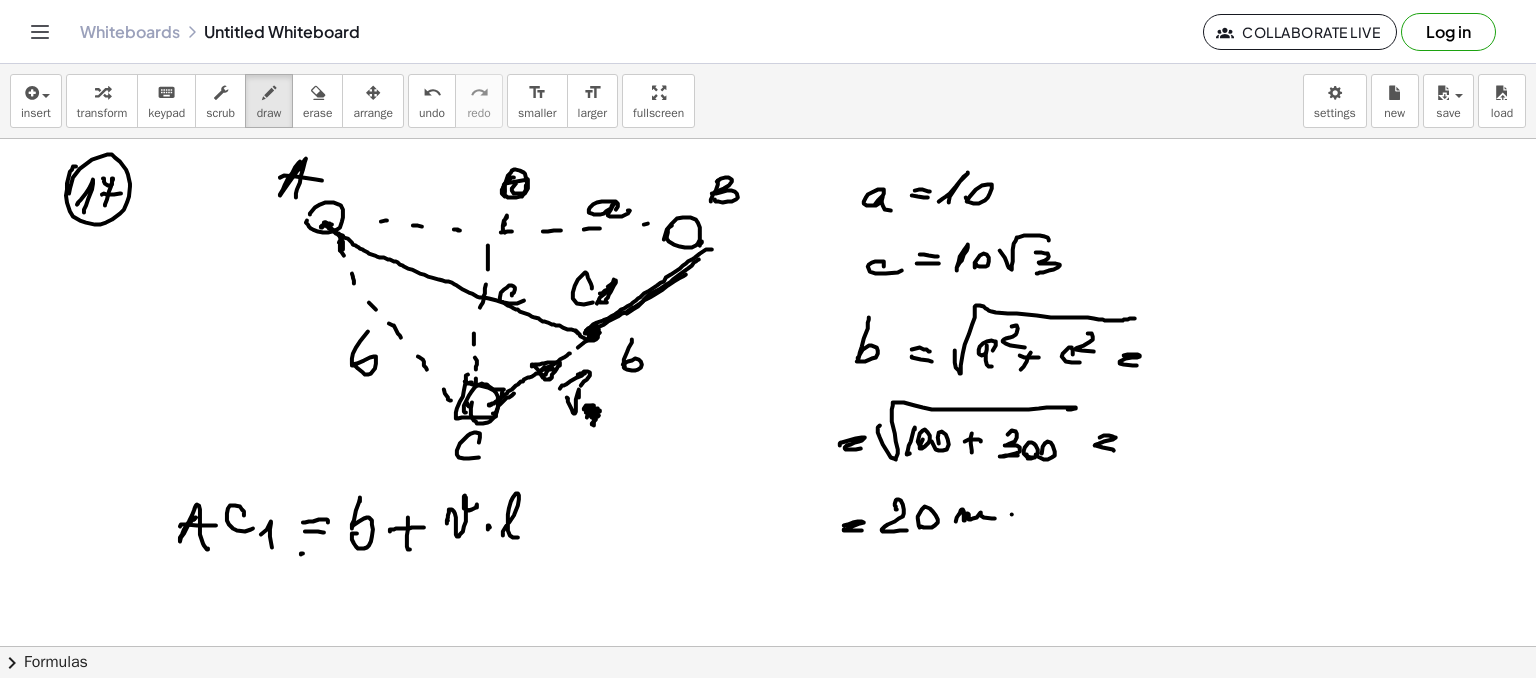 drag, startPoint x: 510, startPoint y: 521, endPoint x: 520, endPoint y: 520, distance: 10.049875 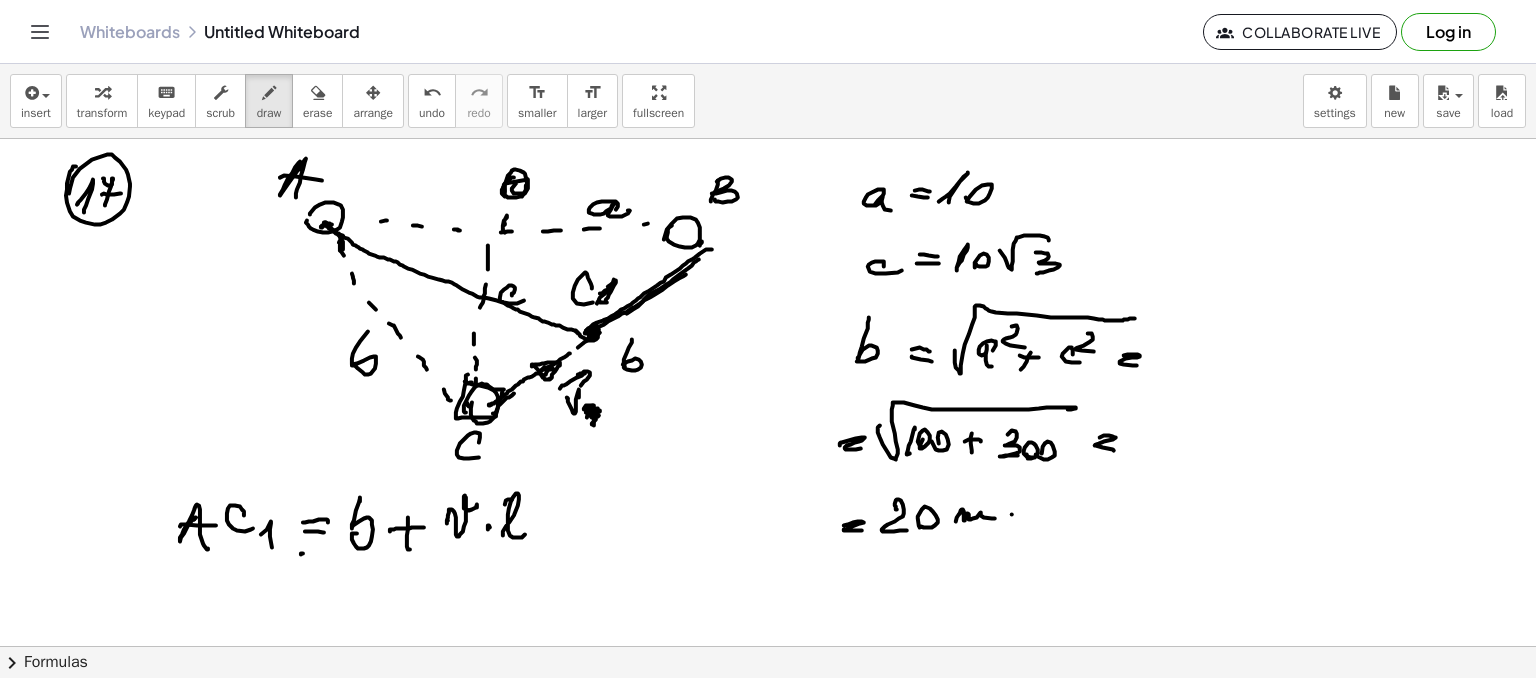 drag, startPoint x: 506, startPoint y: 500, endPoint x: 459, endPoint y: 525, distance: 53.235325 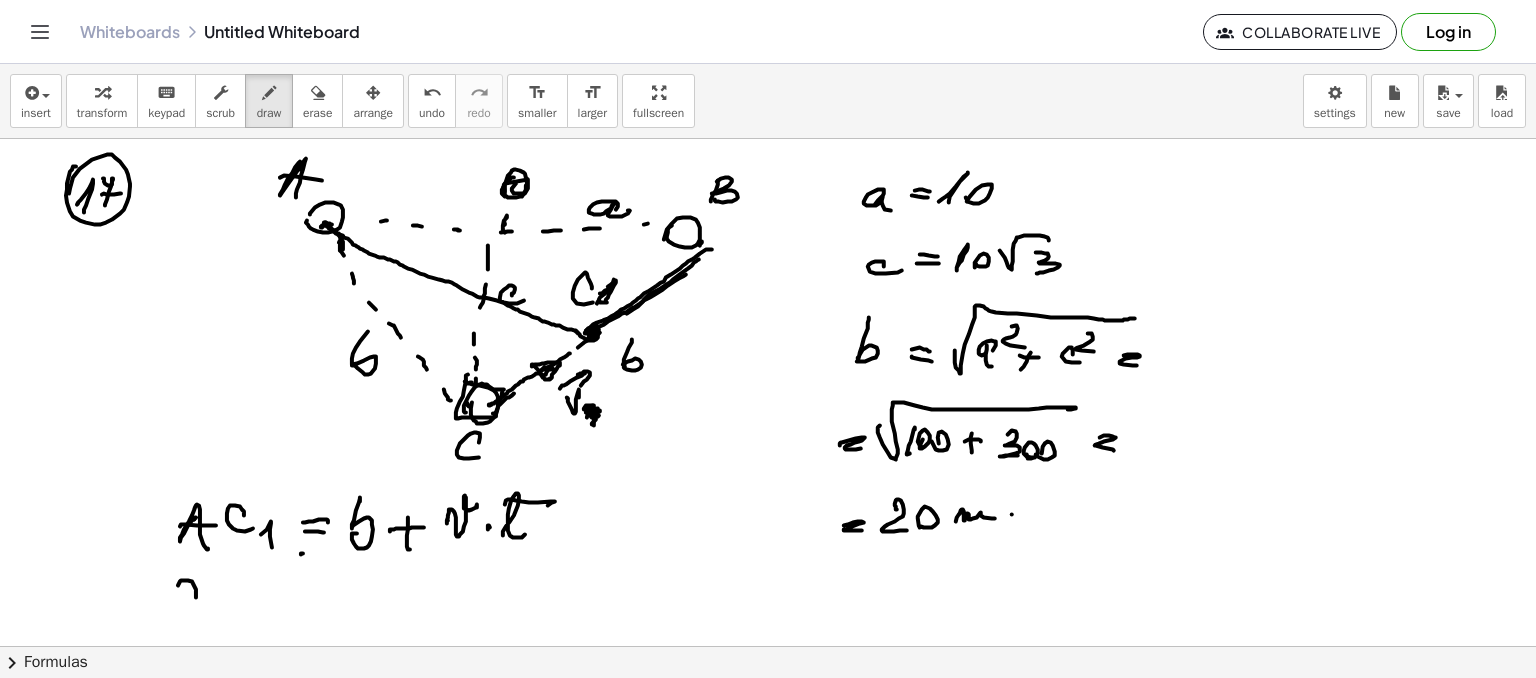 drag, startPoint x: 196, startPoint y: 597, endPoint x: 244, endPoint y: 601, distance: 48.166378 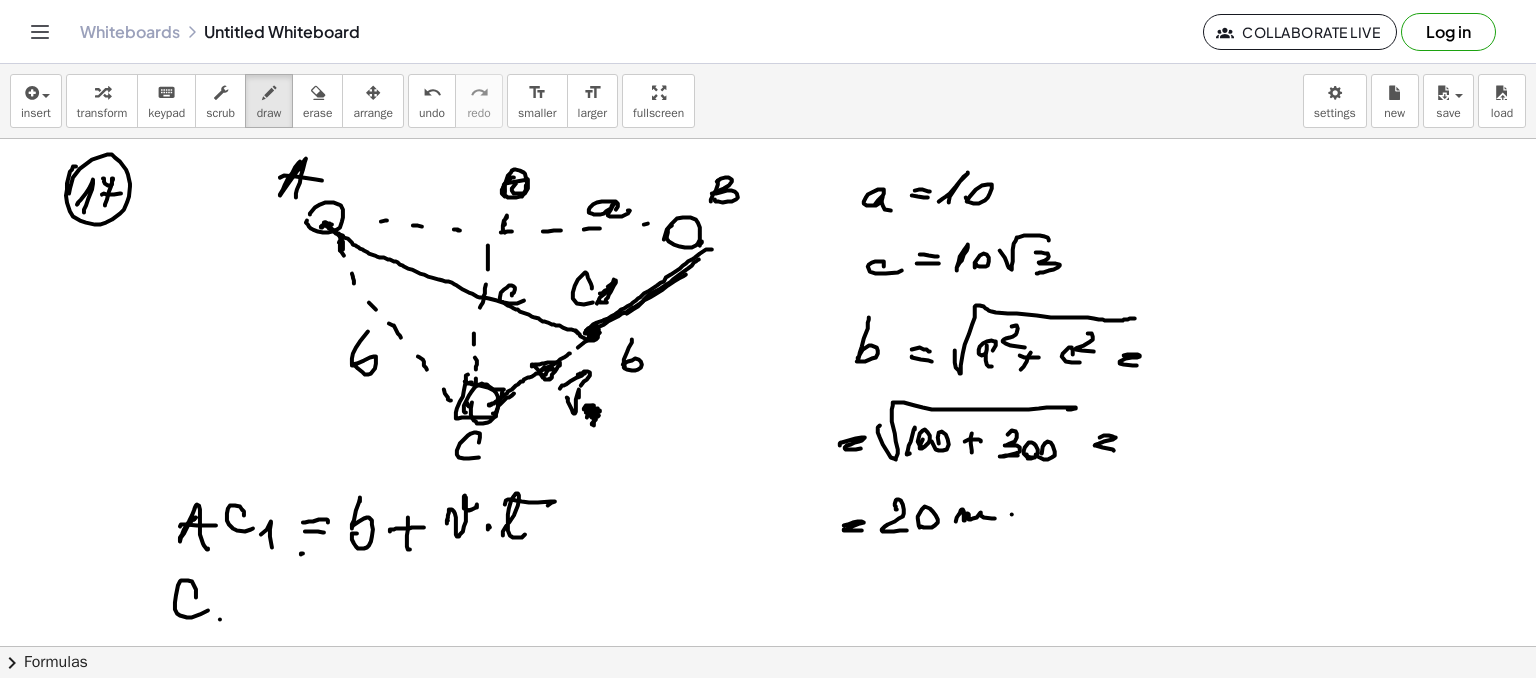 click at bounding box center [768, 646] 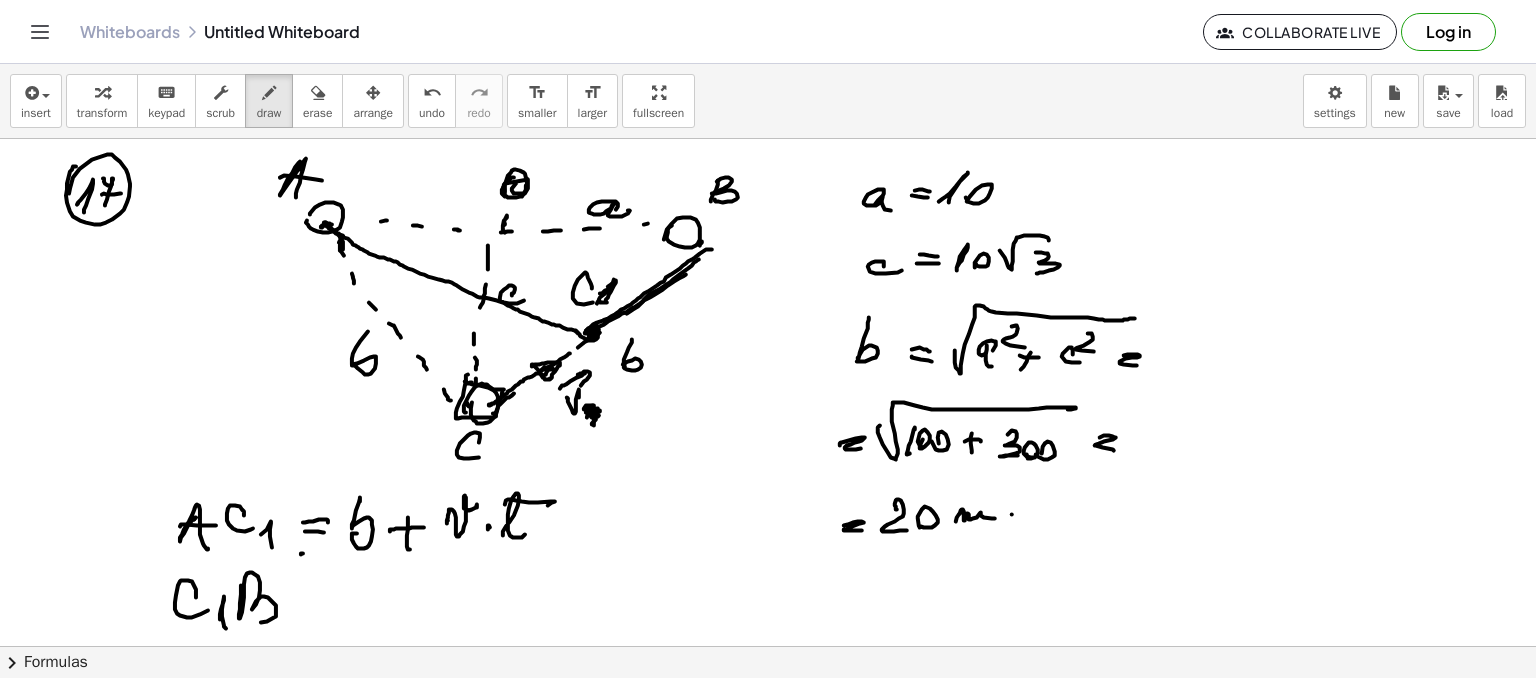 drag, startPoint x: 240, startPoint y: 603, endPoint x: 268, endPoint y: 602, distance: 28.01785 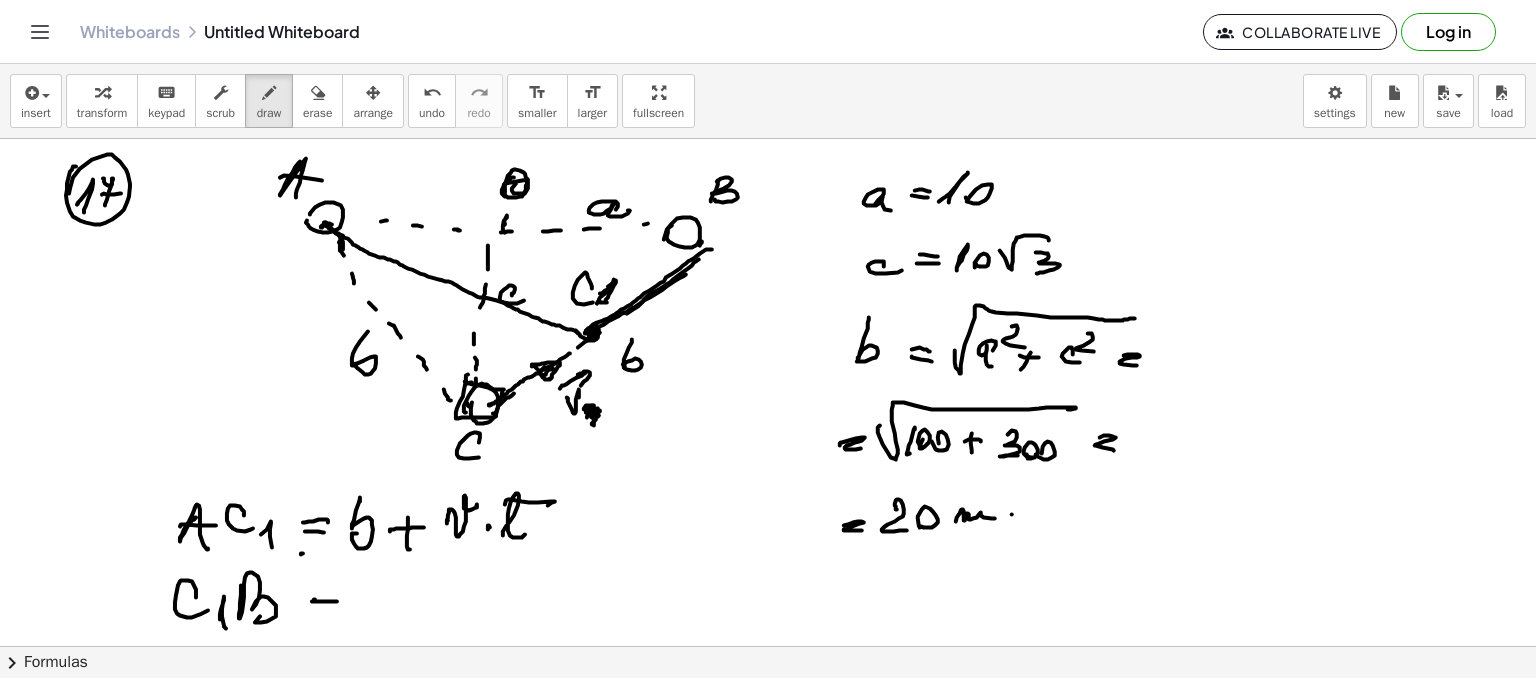 drag, startPoint x: 314, startPoint y: 600, endPoint x: 331, endPoint y: 602, distance: 17.117243 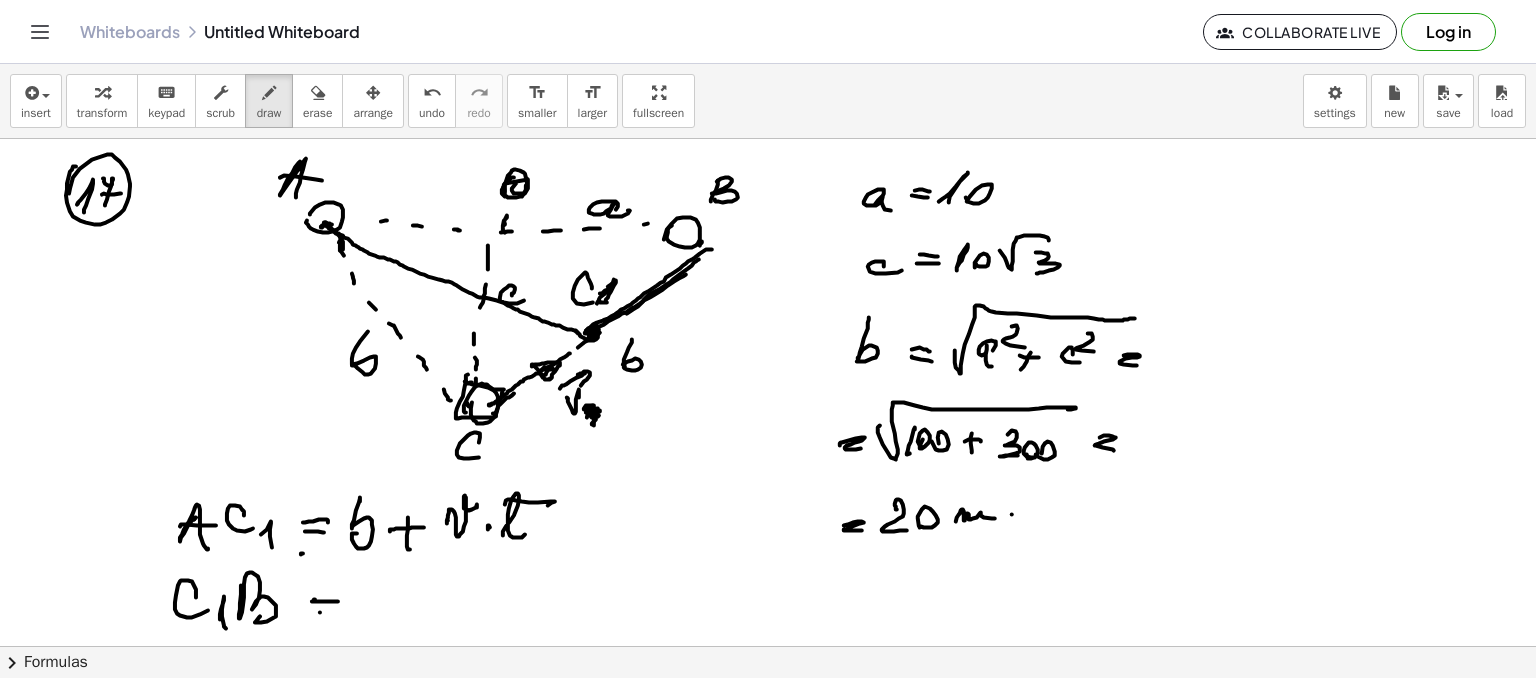drag, startPoint x: 320, startPoint y: 612, endPoint x: 362, endPoint y: 607, distance: 42.296574 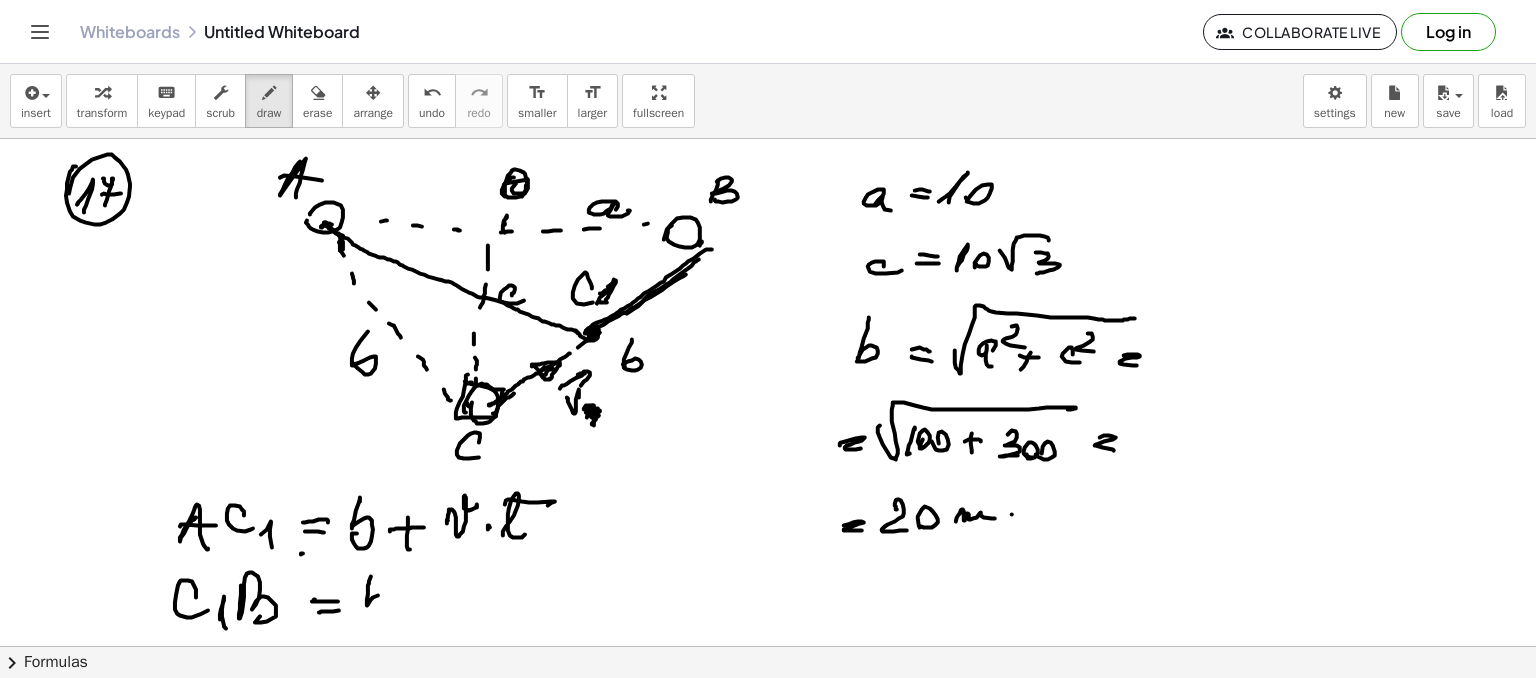drag, startPoint x: 367, startPoint y: 605, endPoint x: 384, endPoint y: 605, distance: 17 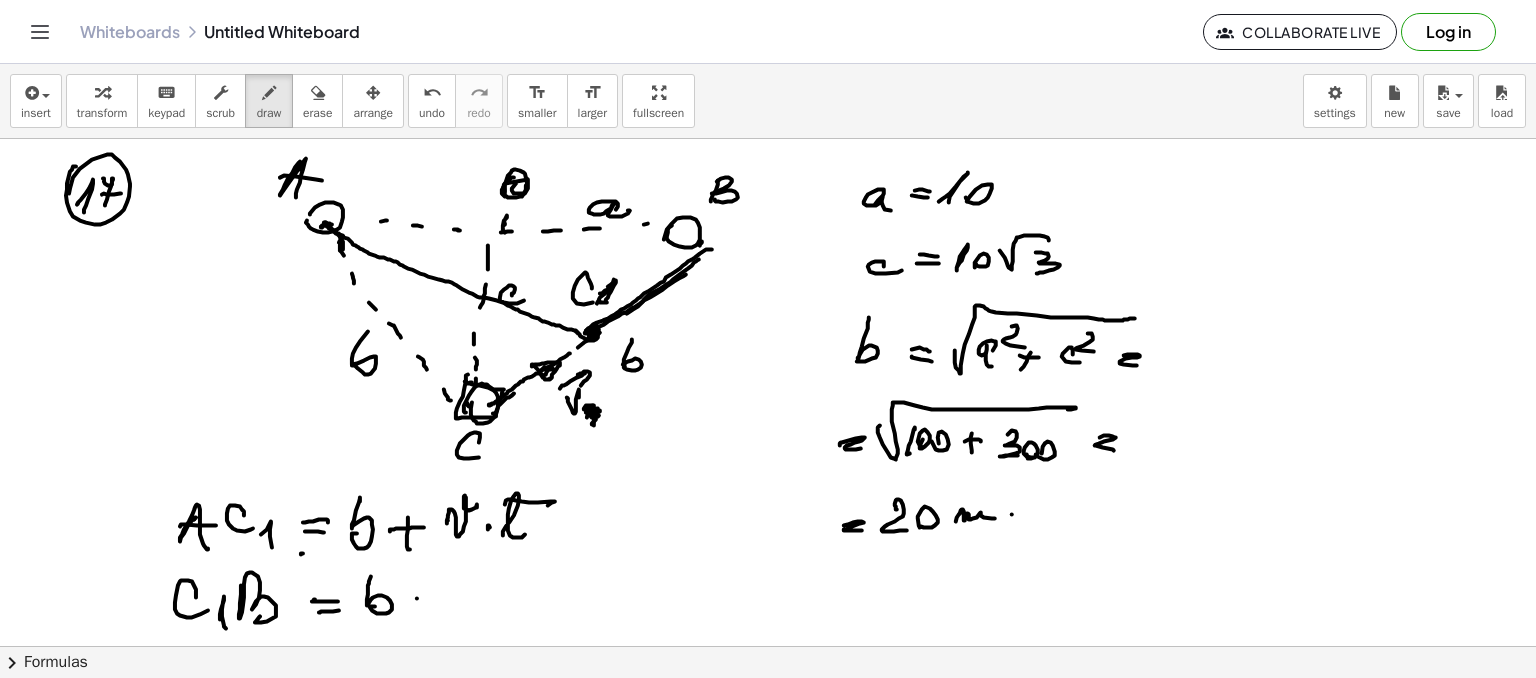 drag, startPoint x: 417, startPoint y: 598, endPoint x: 450, endPoint y: 596, distance: 33.06055 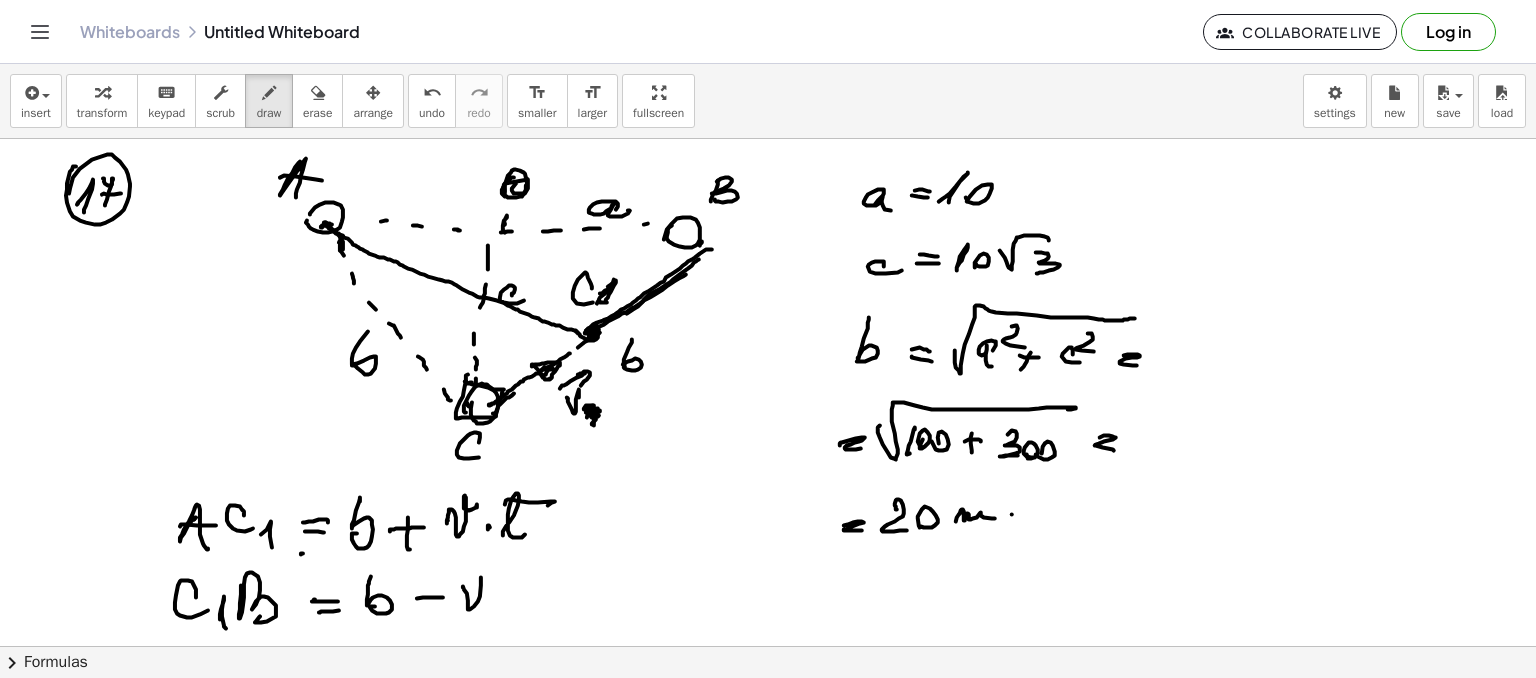 click at bounding box center (768, 646) 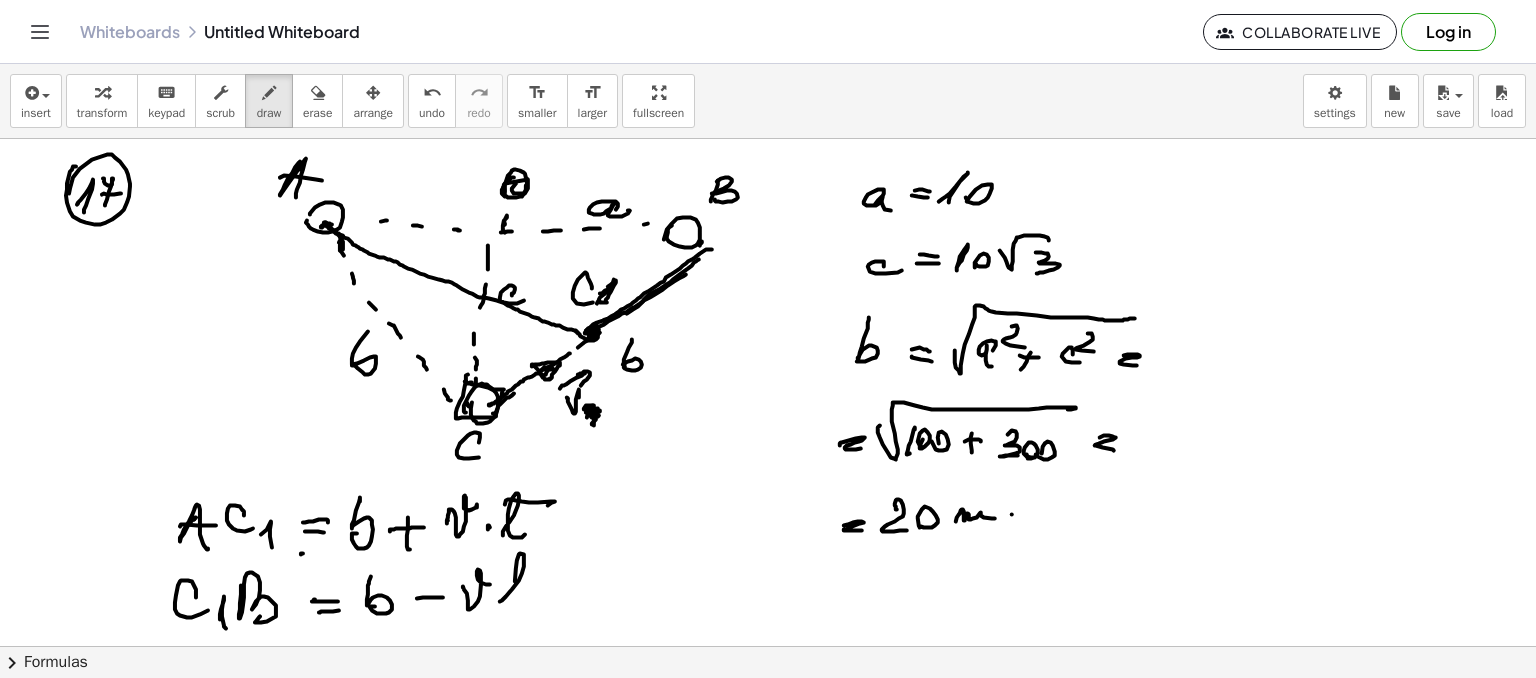 click at bounding box center [768, 646] 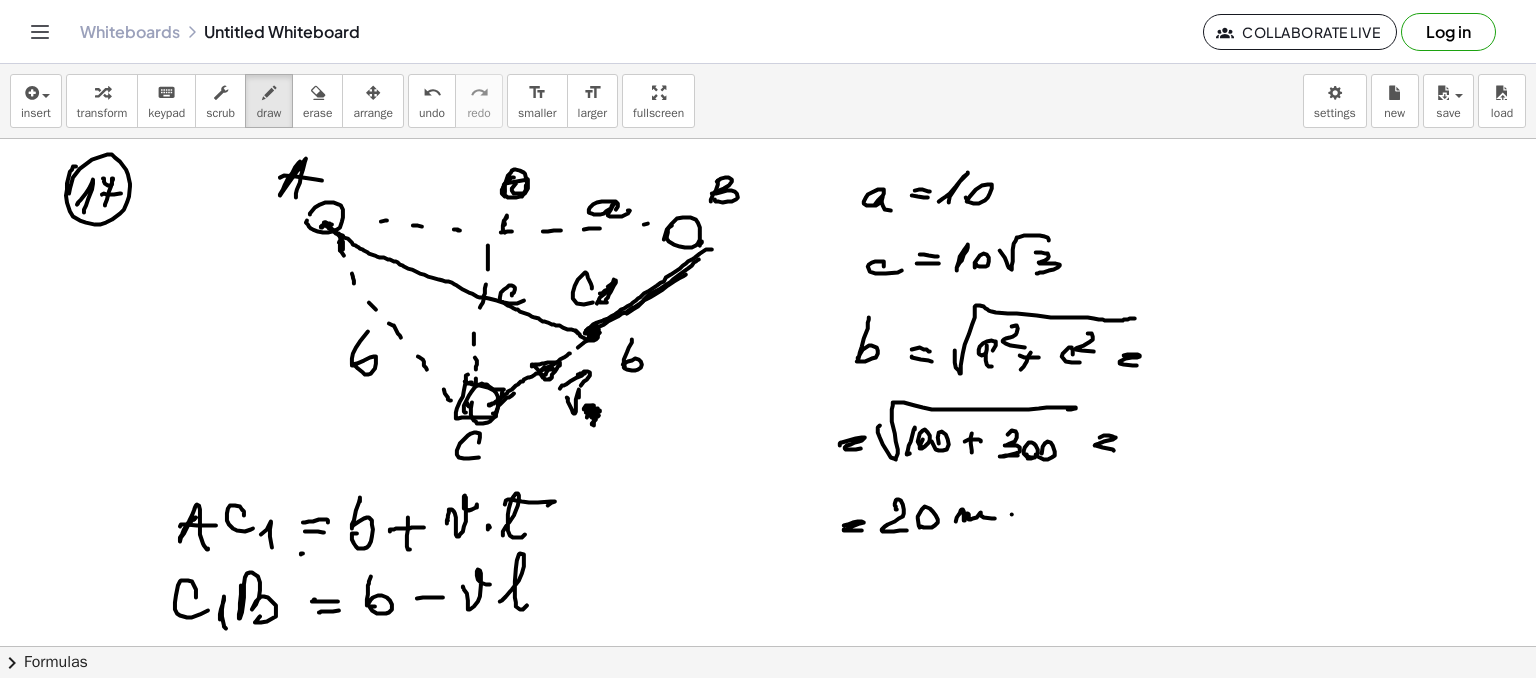 click at bounding box center [768, 646] 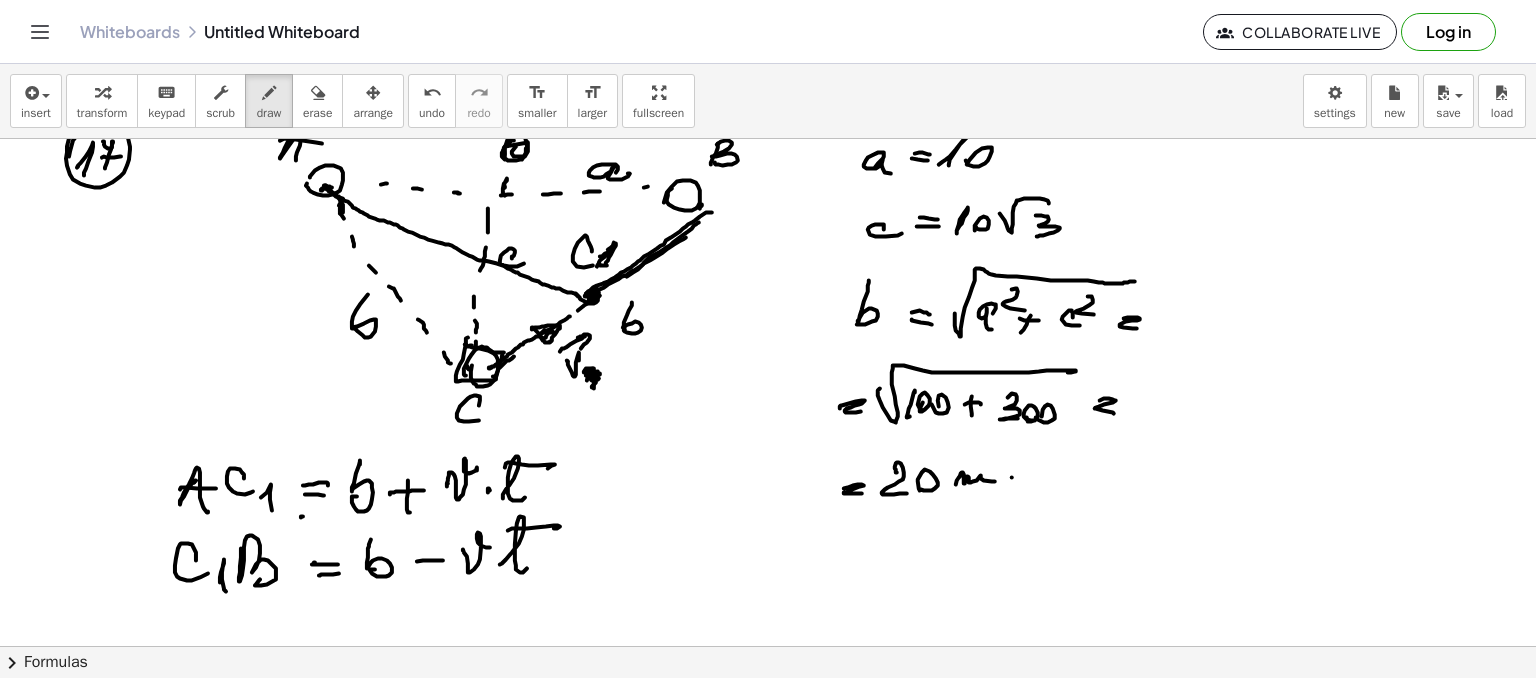 scroll, scrollTop: 40, scrollLeft: 0, axis: vertical 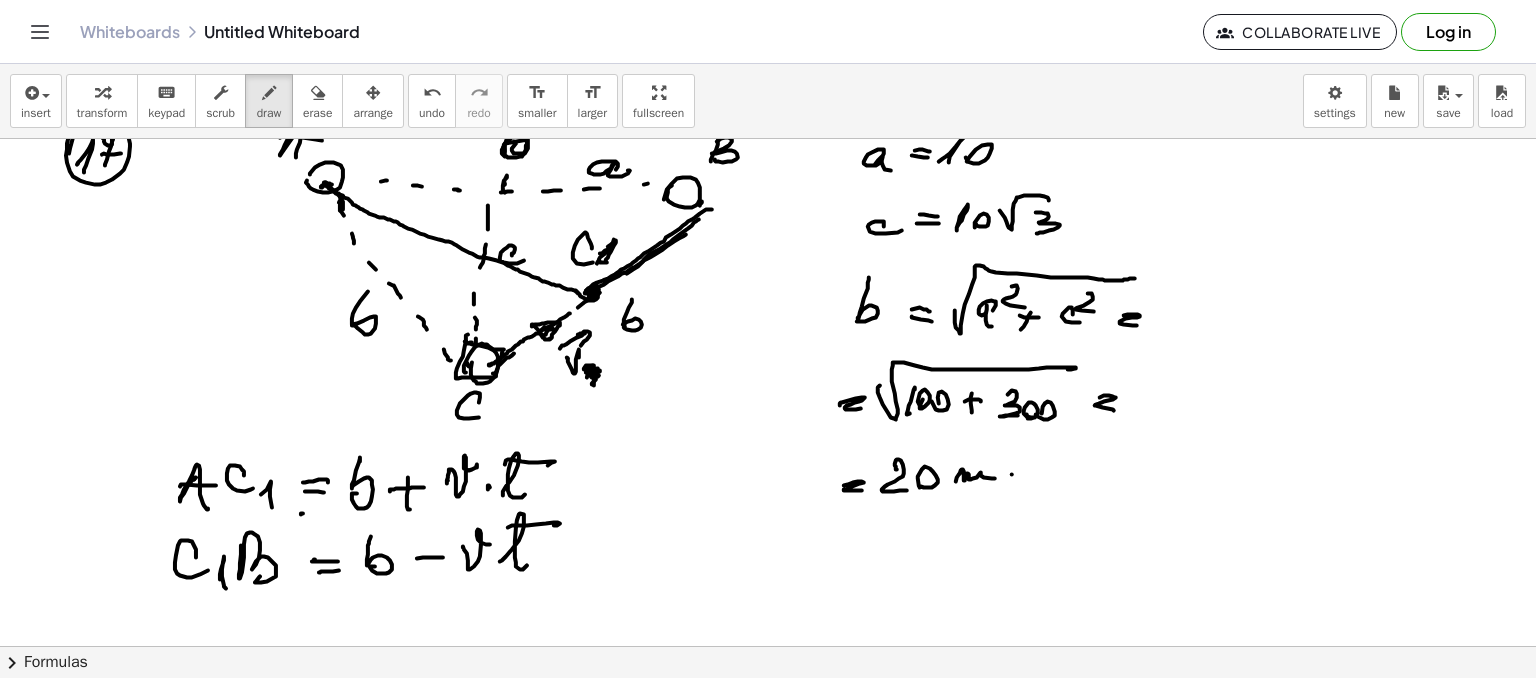 click on "insert select one: Math Expression Function Text Youtube Video Graphing Geometry Geometry 3D transform keyboard keypad scrub draw erase arrange undo undo redo redo format_size smaller format_size larger fullscreen load   save new settings" at bounding box center (768, 101) 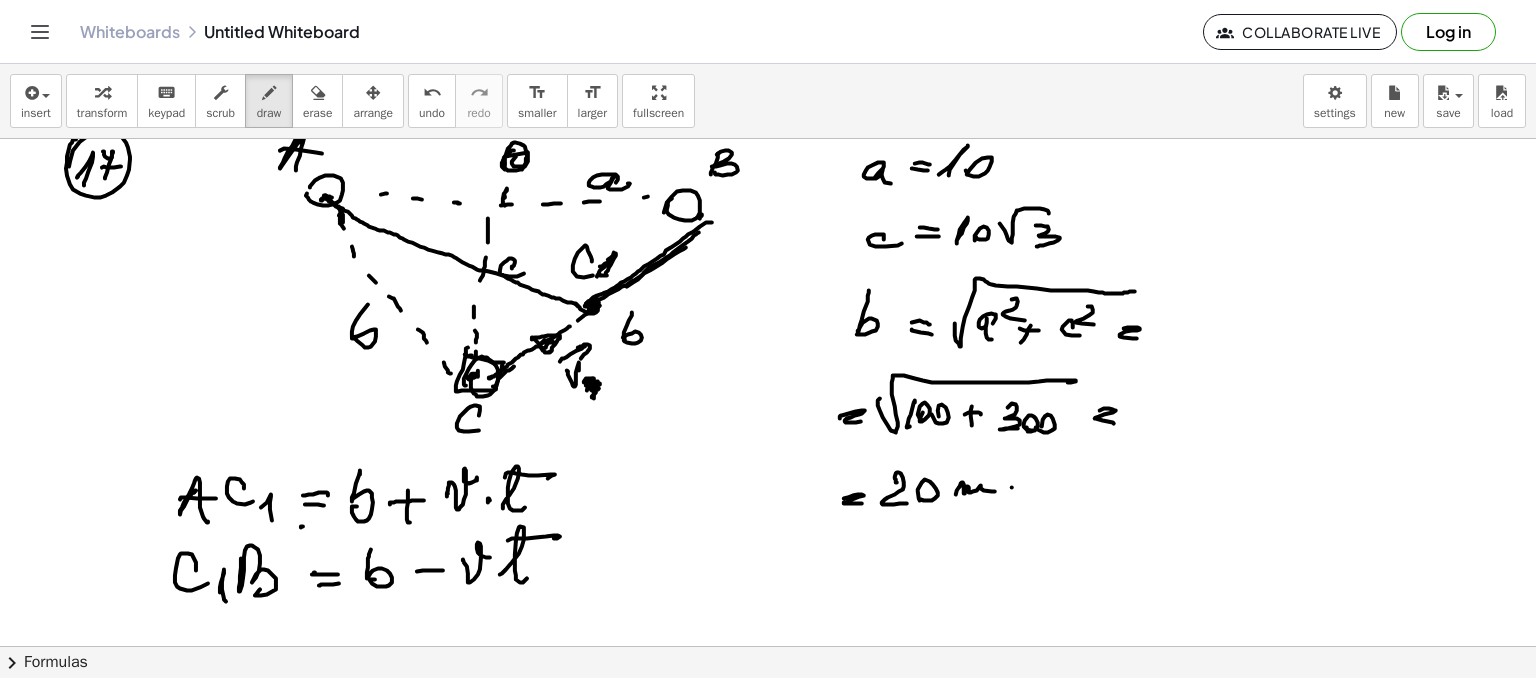 drag, startPoint x: 476, startPoint y: 373, endPoint x: 488, endPoint y: 366, distance: 13.892444 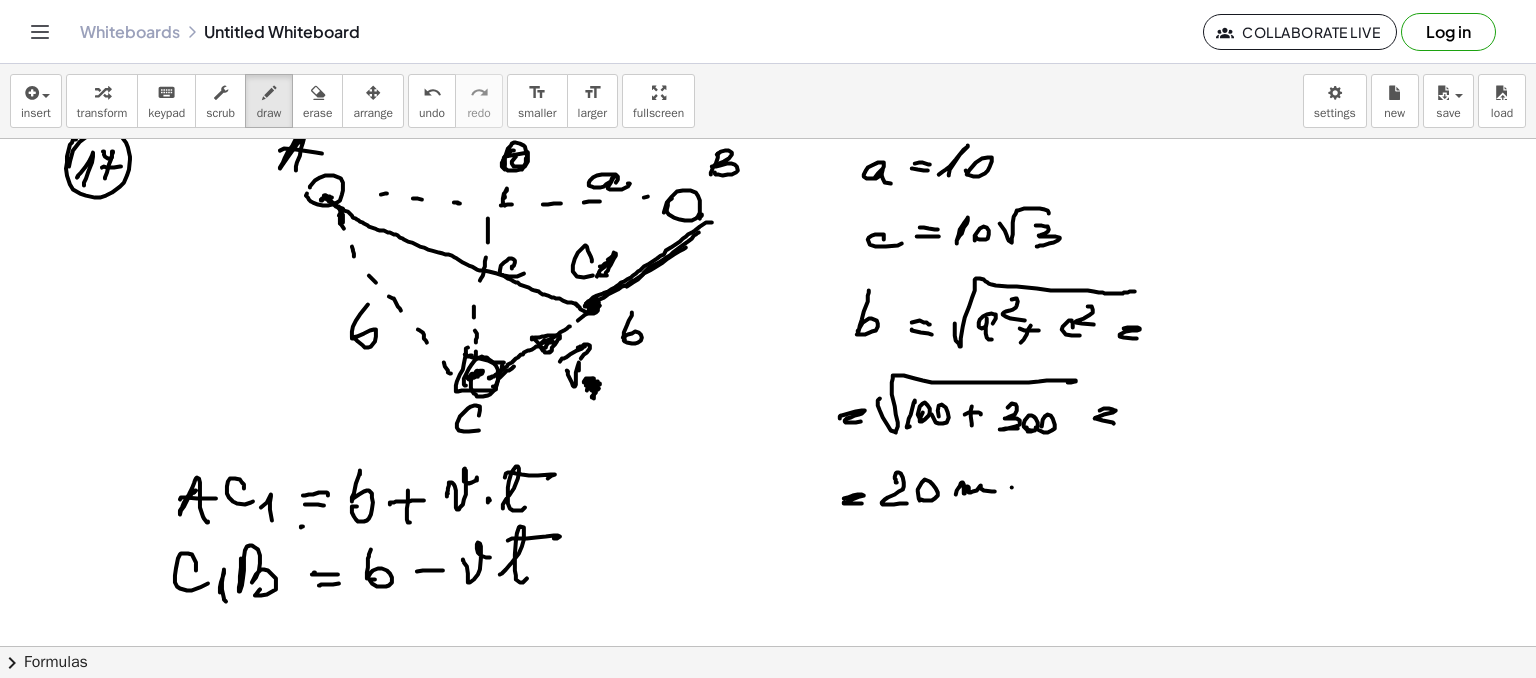 scroll, scrollTop: 0, scrollLeft: 0, axis: both 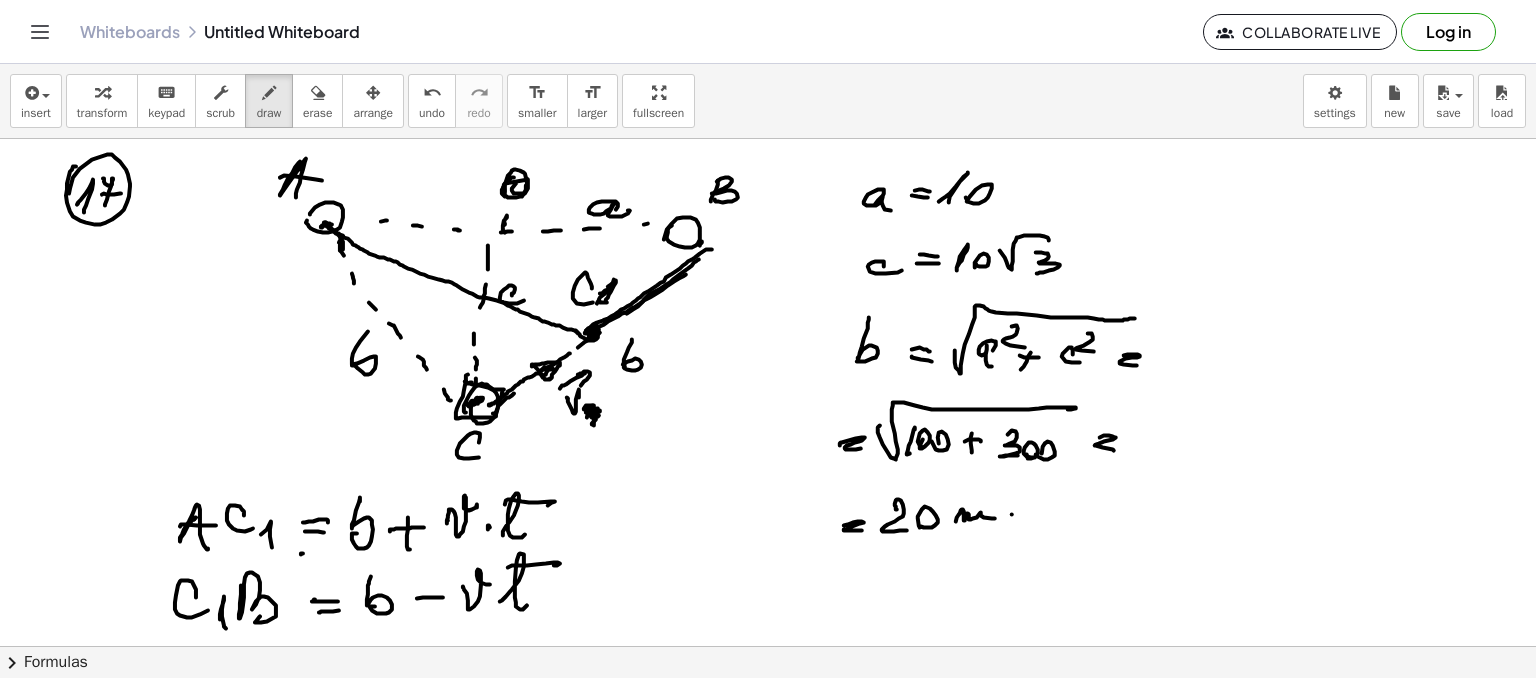 drag, startPoint x: 331, startPoint y: 137, endPoint x: 332, endPoint y: 175, distance: 38.013157 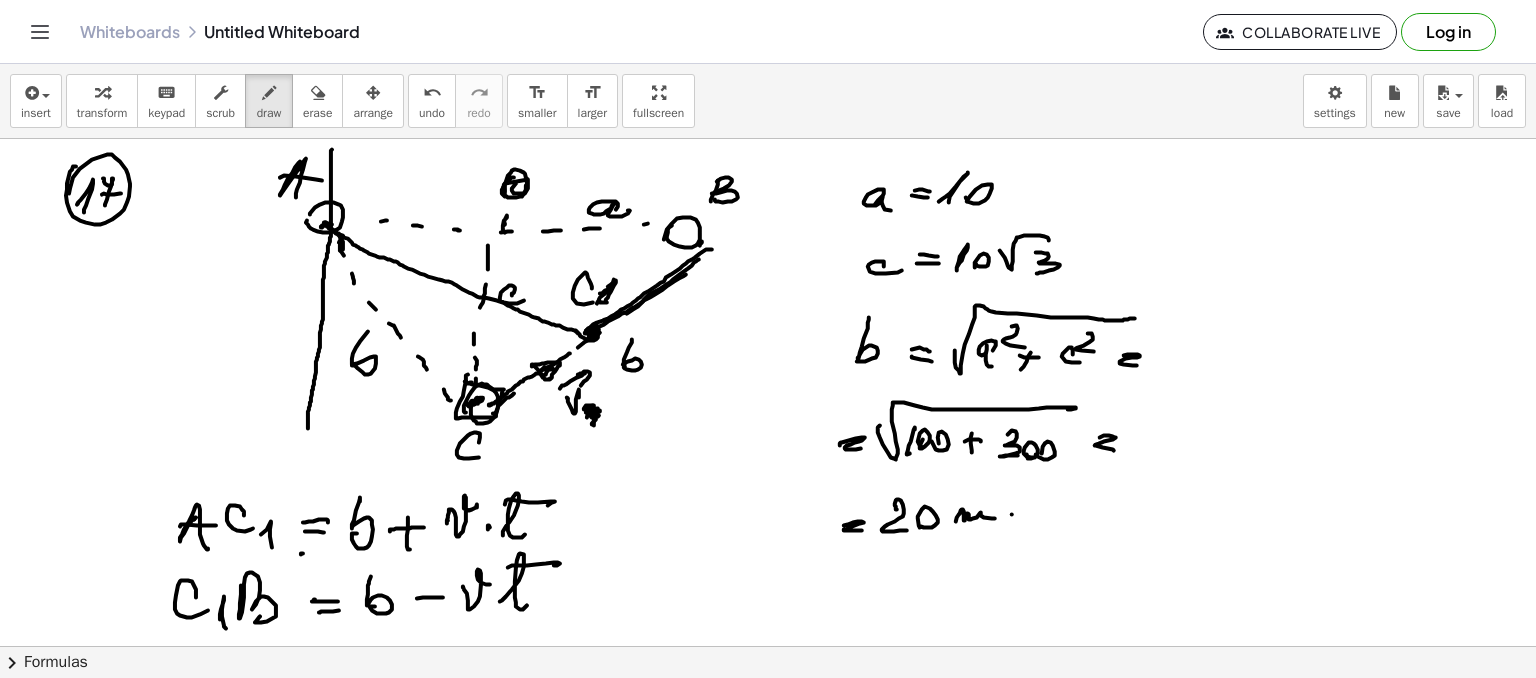 drag, startPoint x: 332, startPoint y: 149, endPoint x: 300, endPoint y: 415, distance: 267.9179 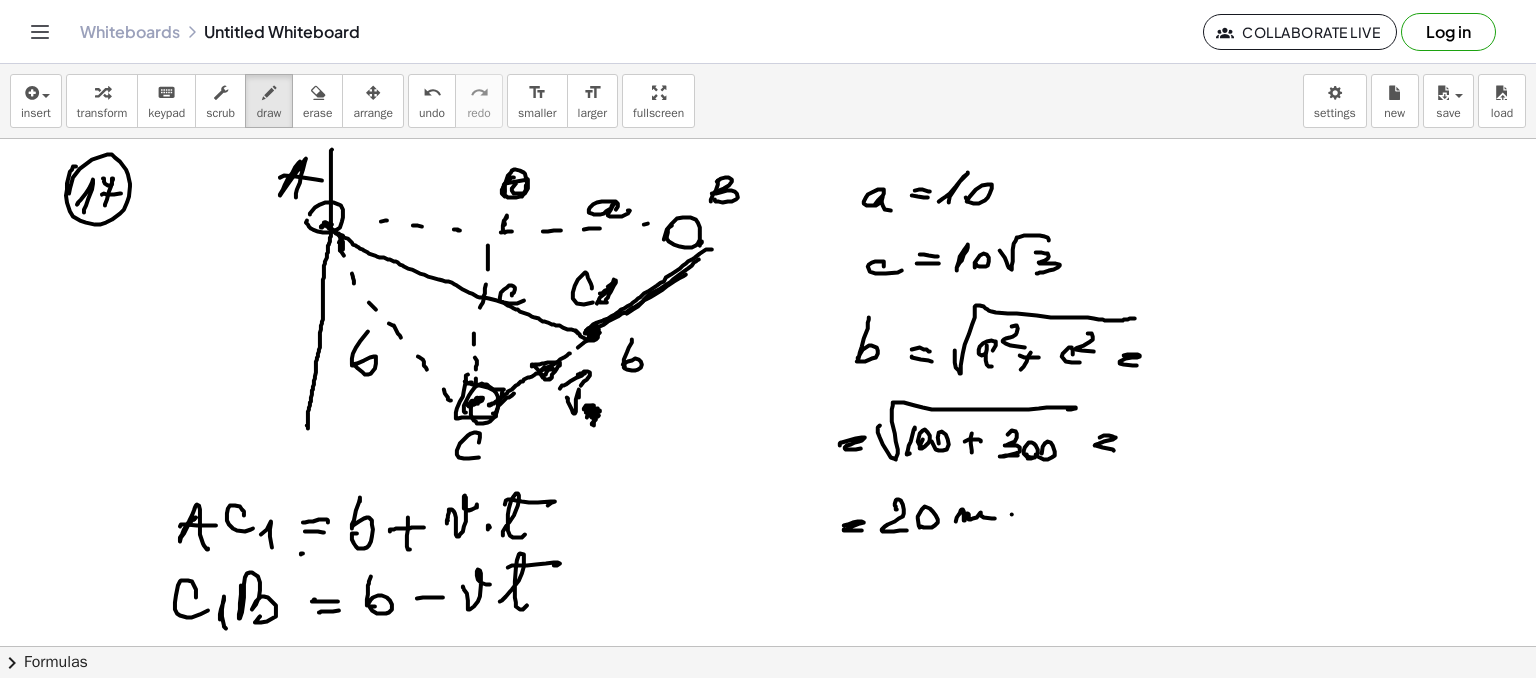 click at bounding box center [768, 646] 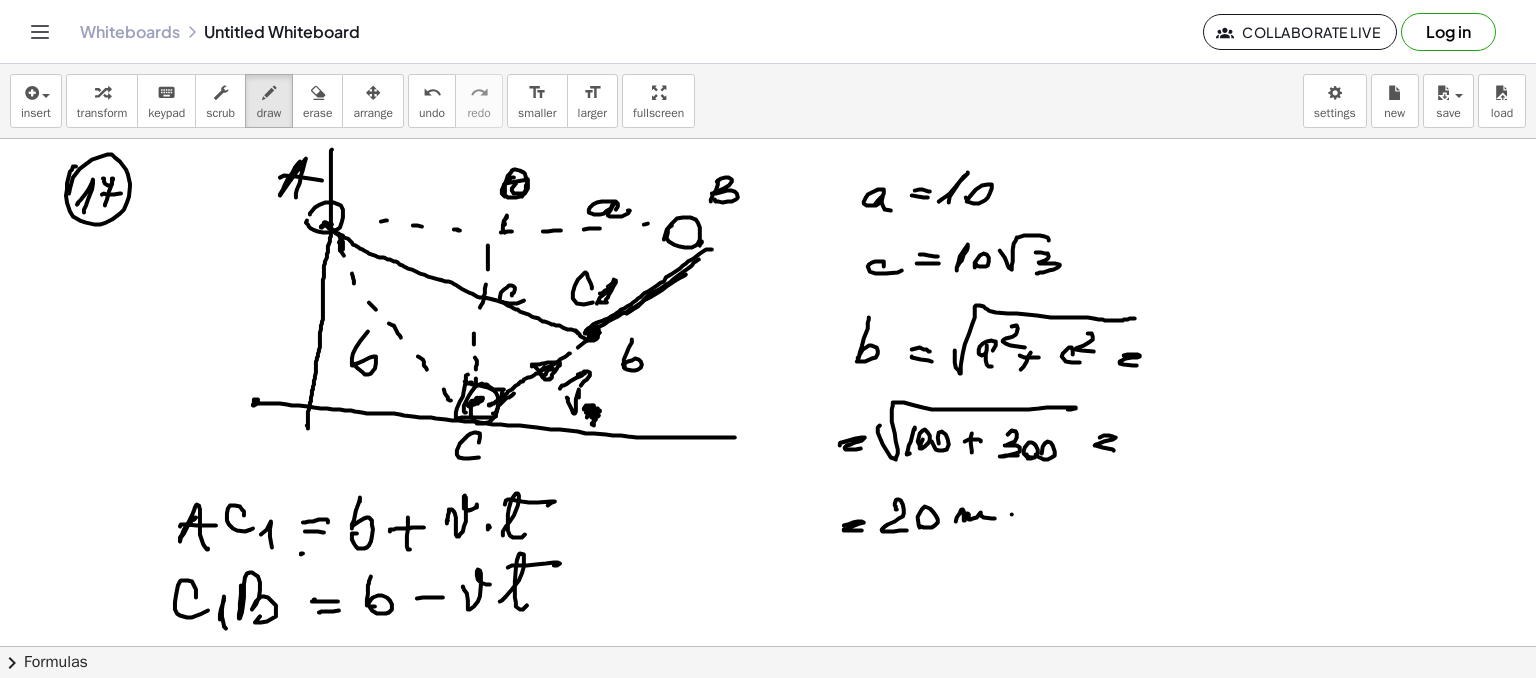drag, startPoint x: 254, startPoint y: 401, endPoint x: 728, endPoint y: 427, distance: 474.71255 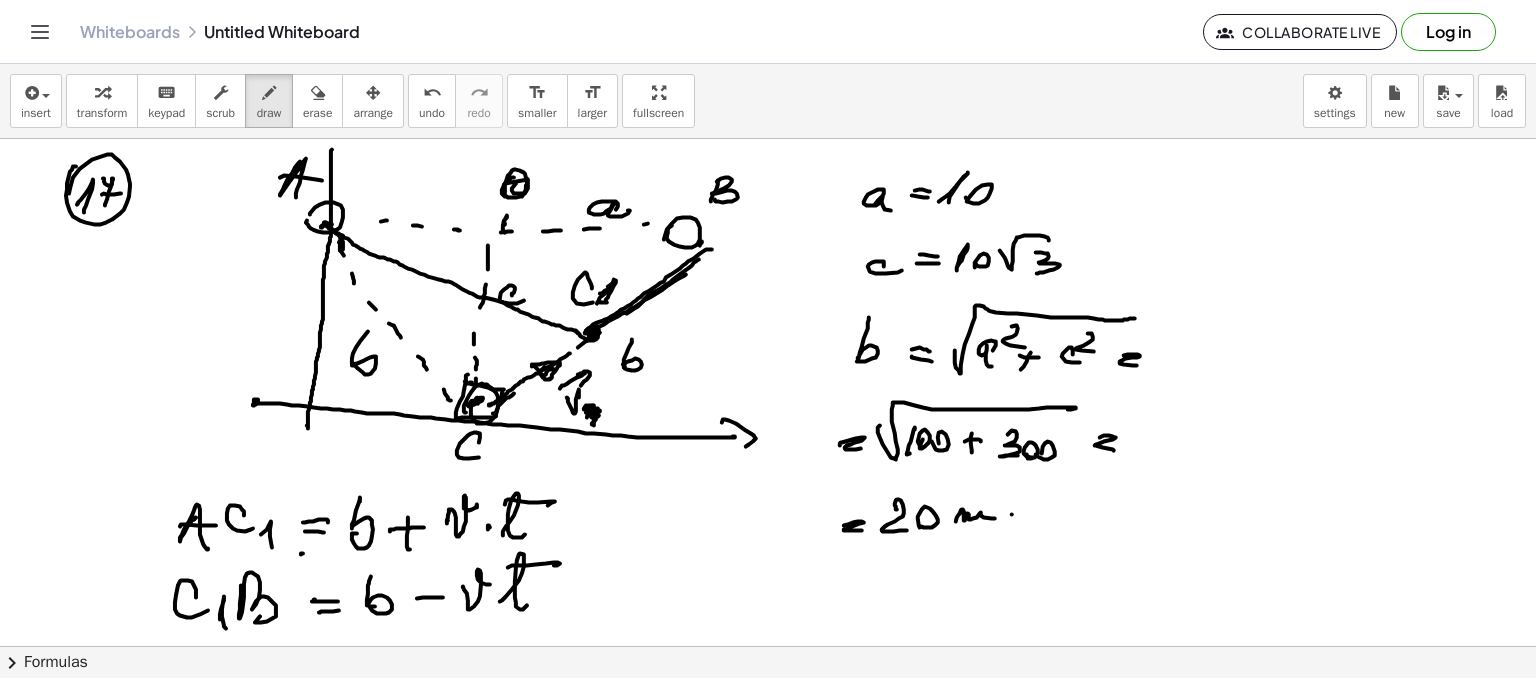 drag, startPoint x: 722, startPoint y: 422, endPoint x: 741, endPoint y: 450, distance: 33.83785 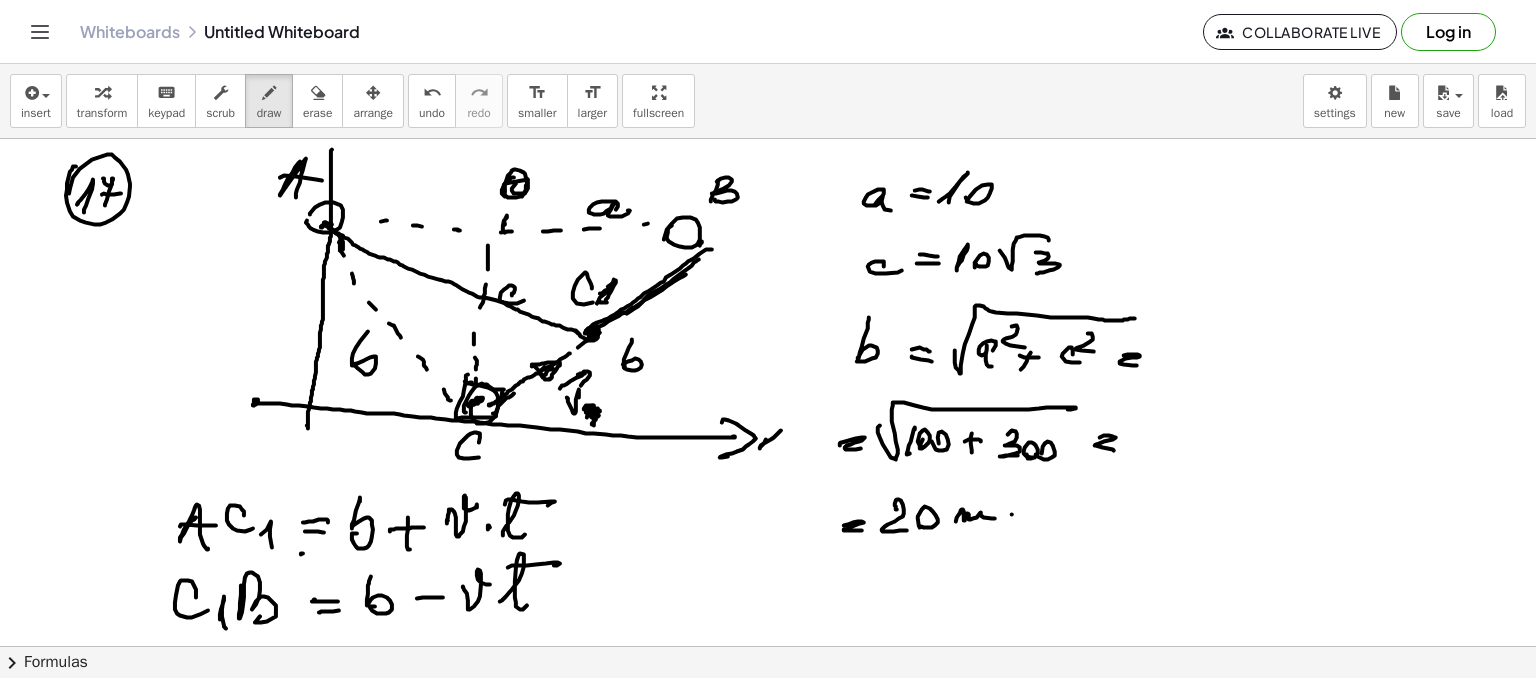 drag, startPoint x: 781, startPoint y: 430, endPoint x: 783, endPoint y: 452, distance: 22.090721 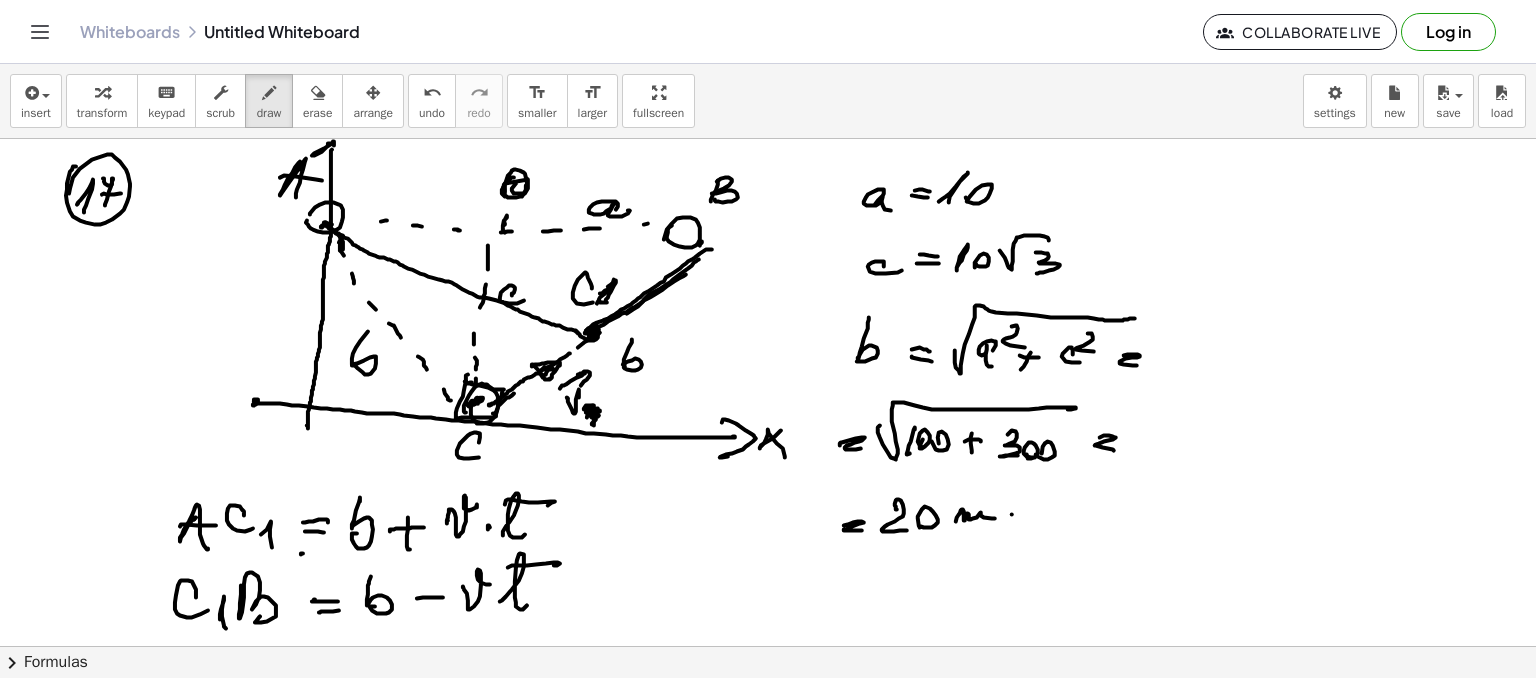 drag, startPoint x: 334, startPoint y: 145, endPoint x: 352, endPoint y: 150, distance: 18.681541 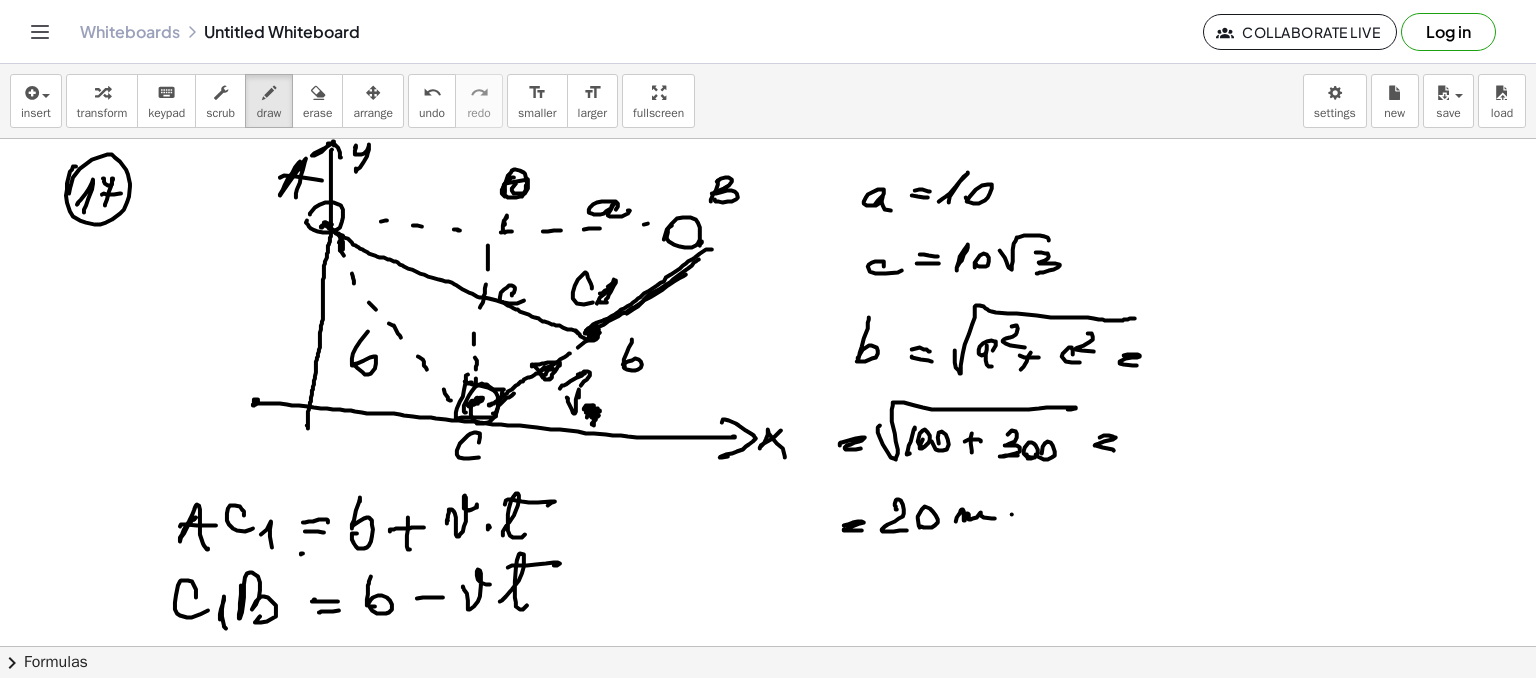 drag, startPoint x: 356, startPoint y: 147, endPoint x: 407, endPoint y: 154, distance: 51.47815 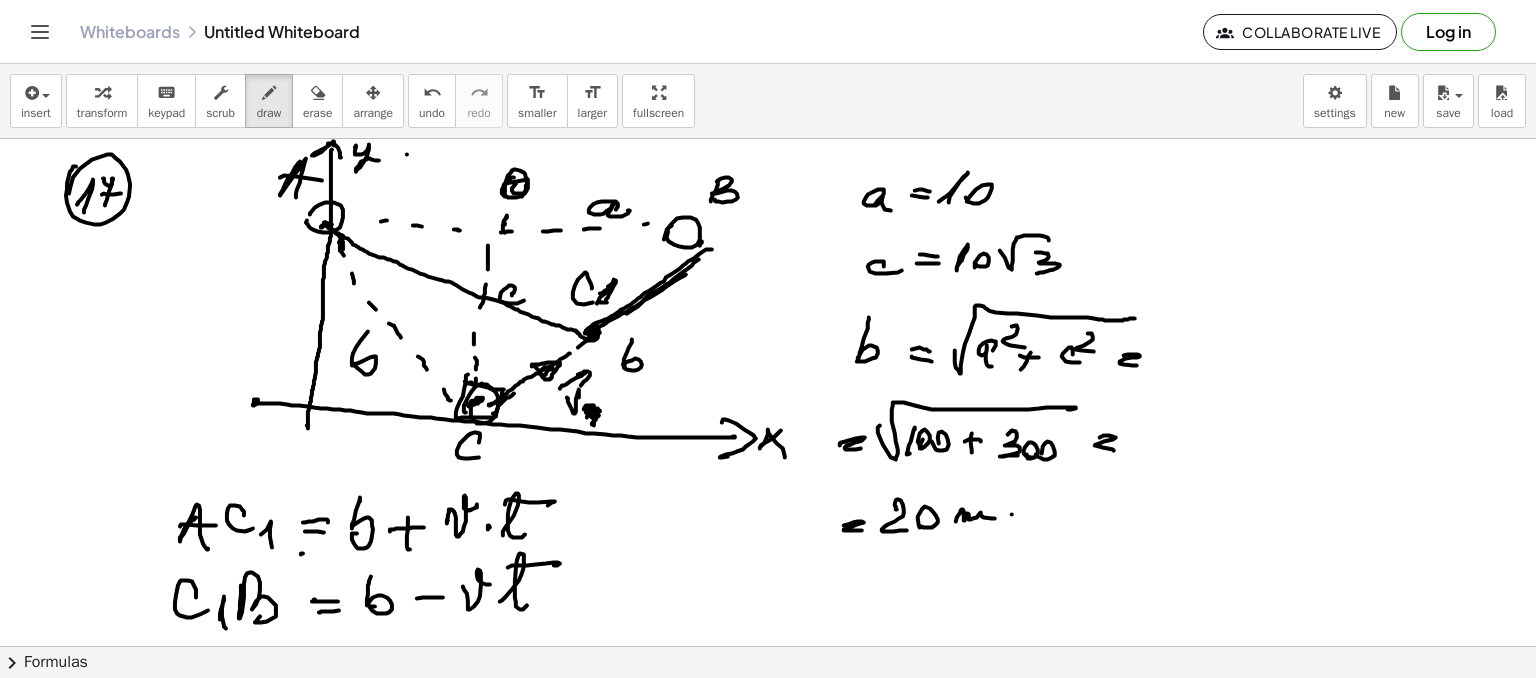 click at bounding box center [768, 646] 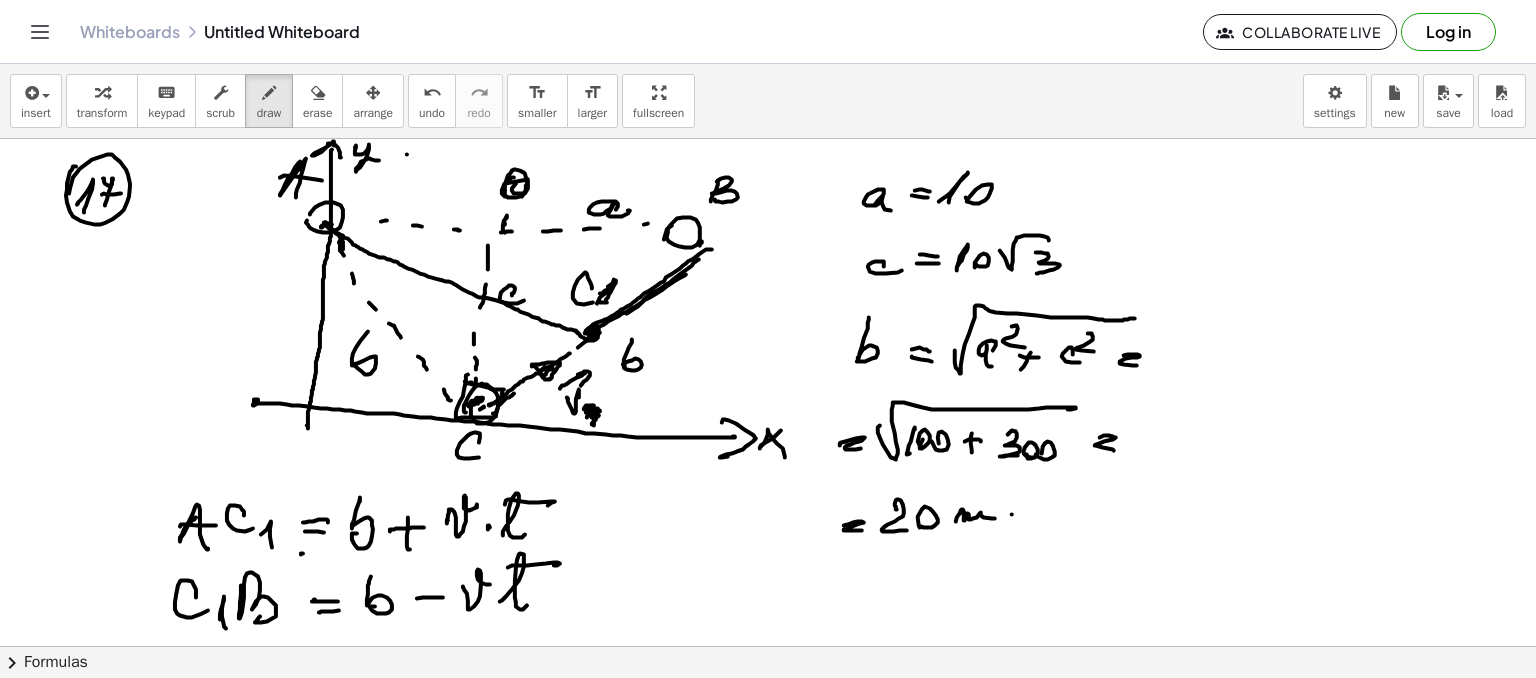 click at bounding box center (768, 646) 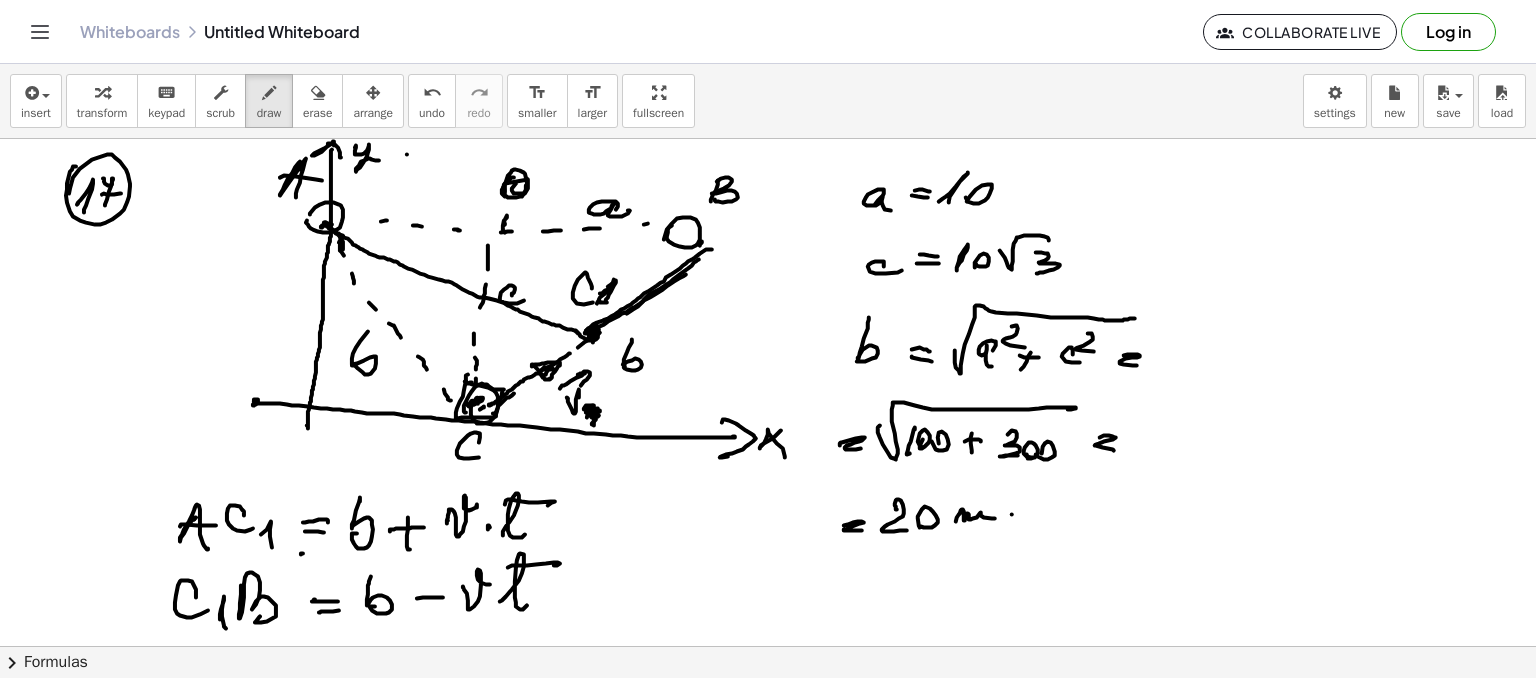 drag, startPoint x: 593, startPoint y: 342, endPoint x: 592, endPoint y: 353, distance: 11.045361 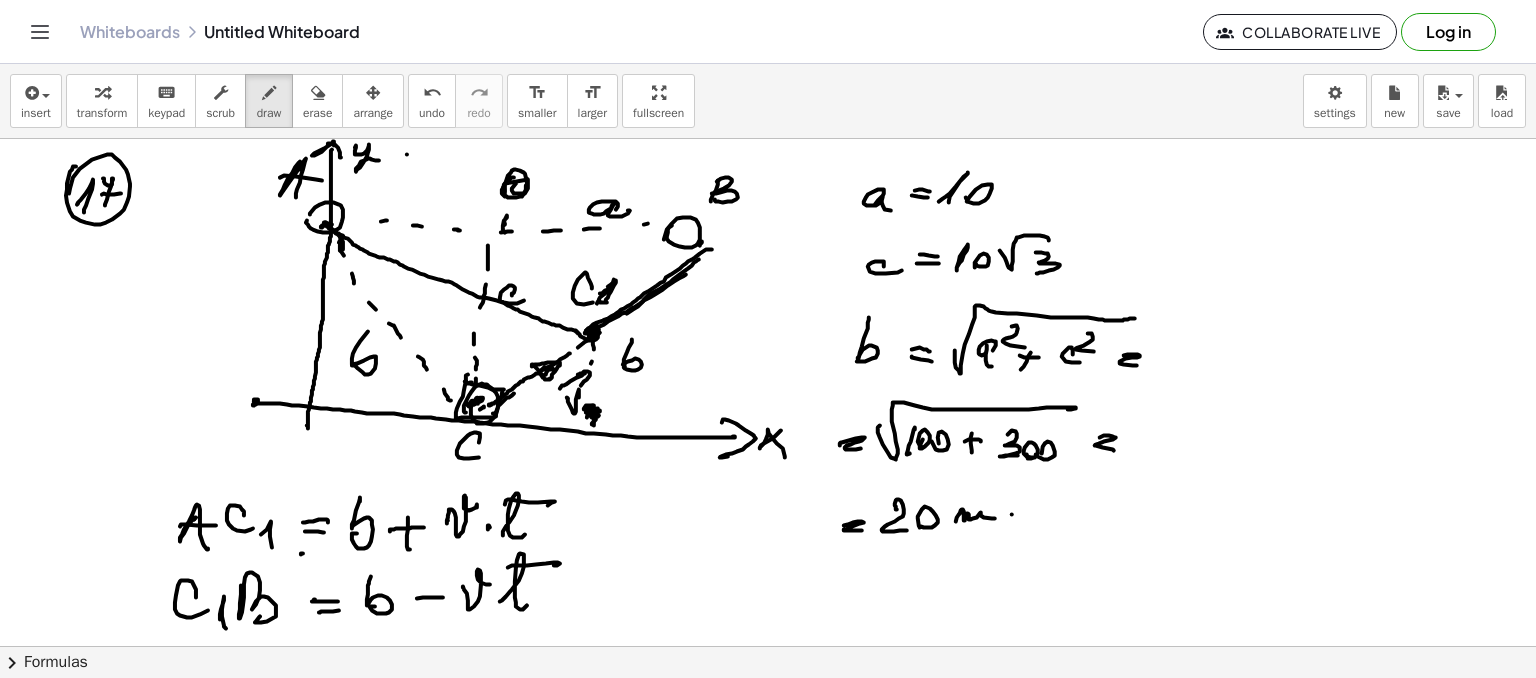 click at bounding box center [768, 646] 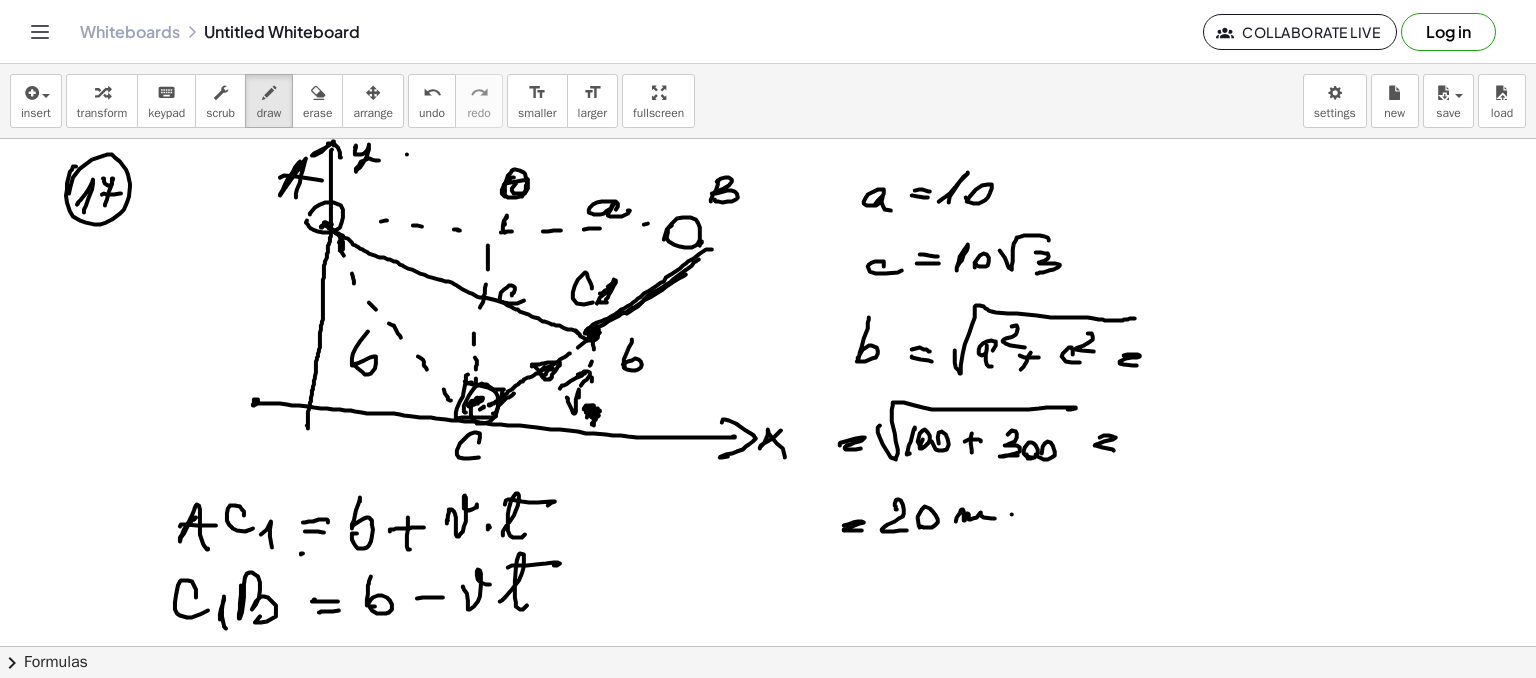 drag, startPoint x: 592, startPoint y: 377, endPoint x: 593, endPoint y: 393, distance: 16.03122 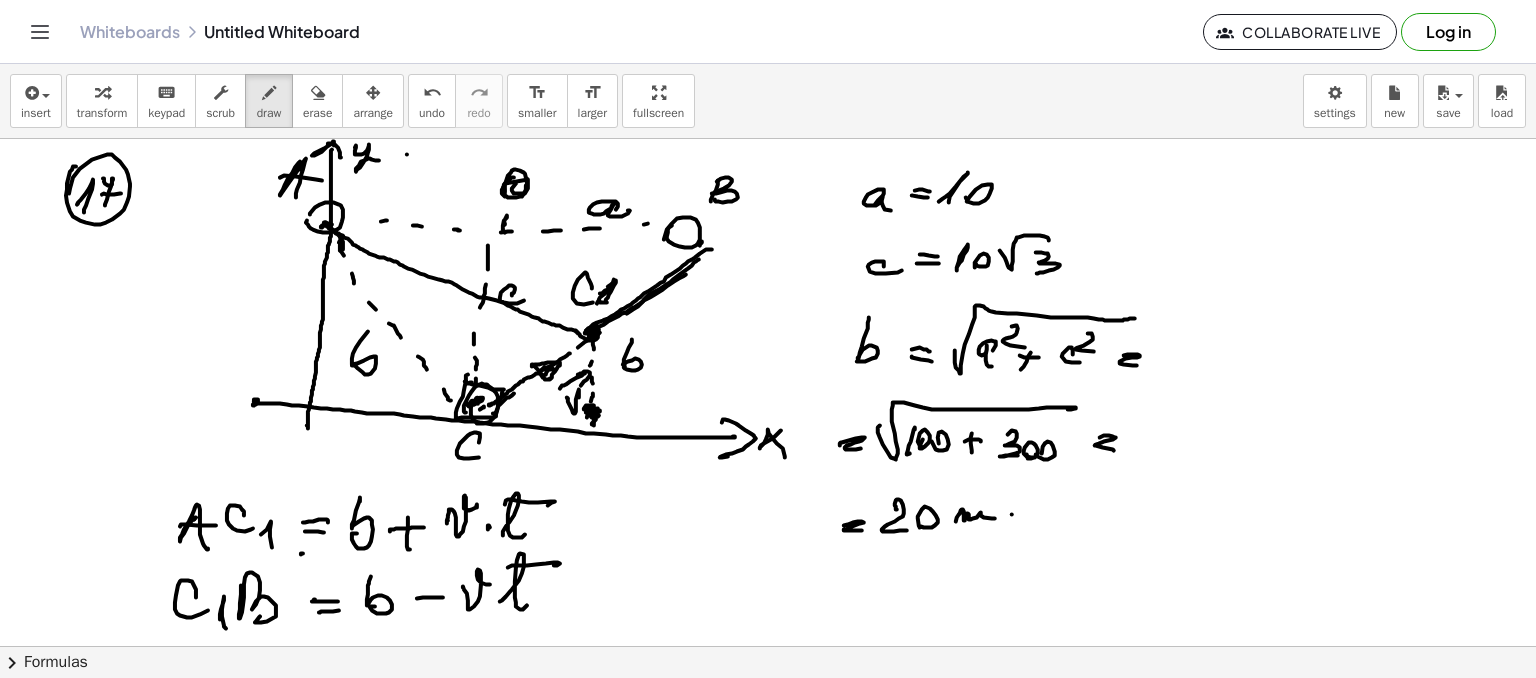 drag, startPoint x: 588, startPoint y: 417, endPoint x: 586, endPoint y: 428, distance: 11.18034 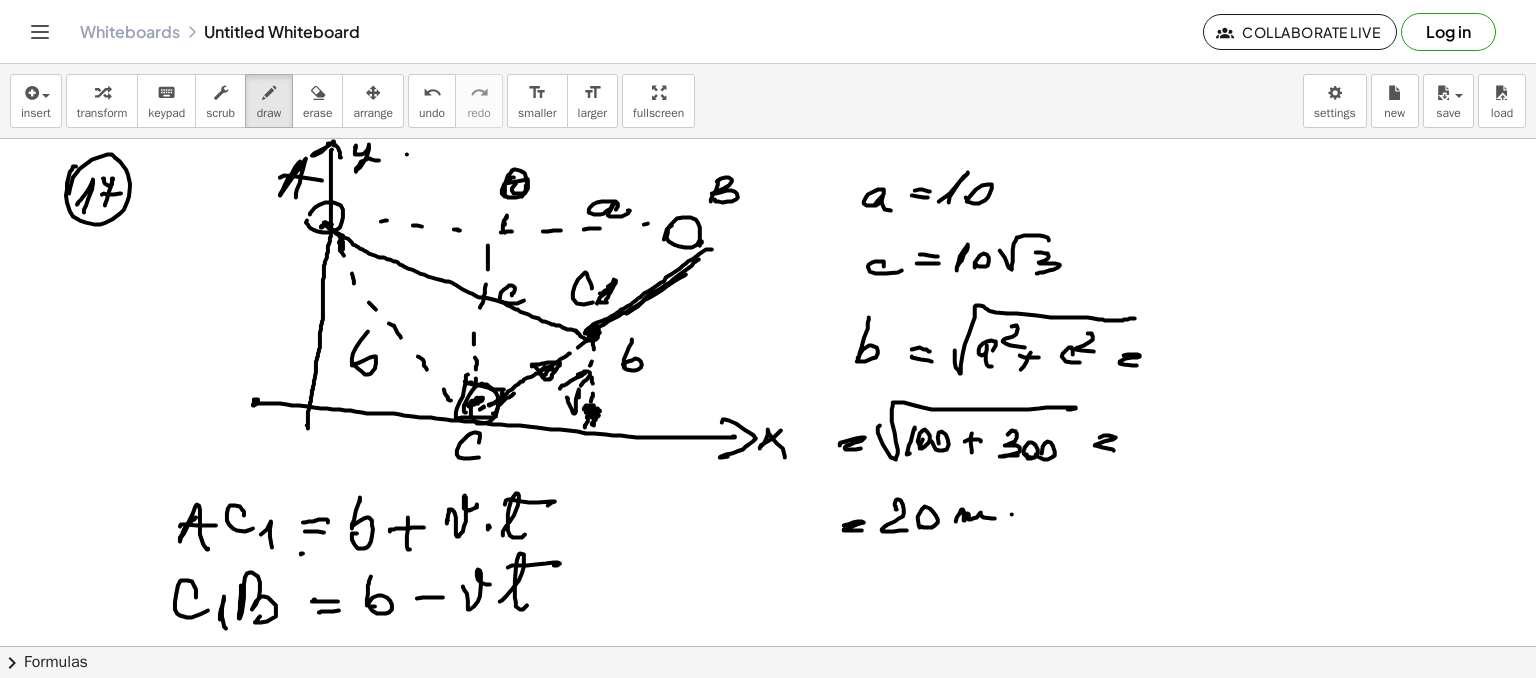 click at bounding box center [768, 646] 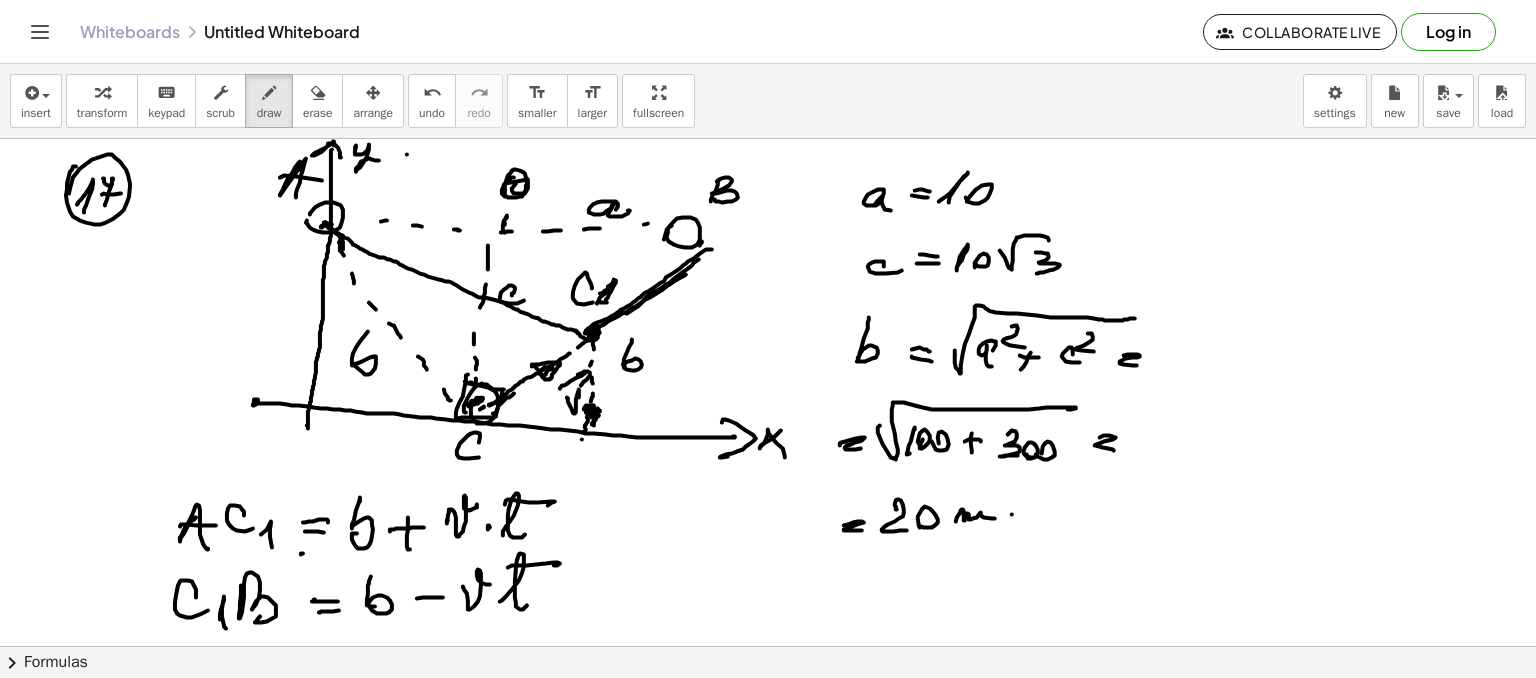 click at bounding box center (768, 646) 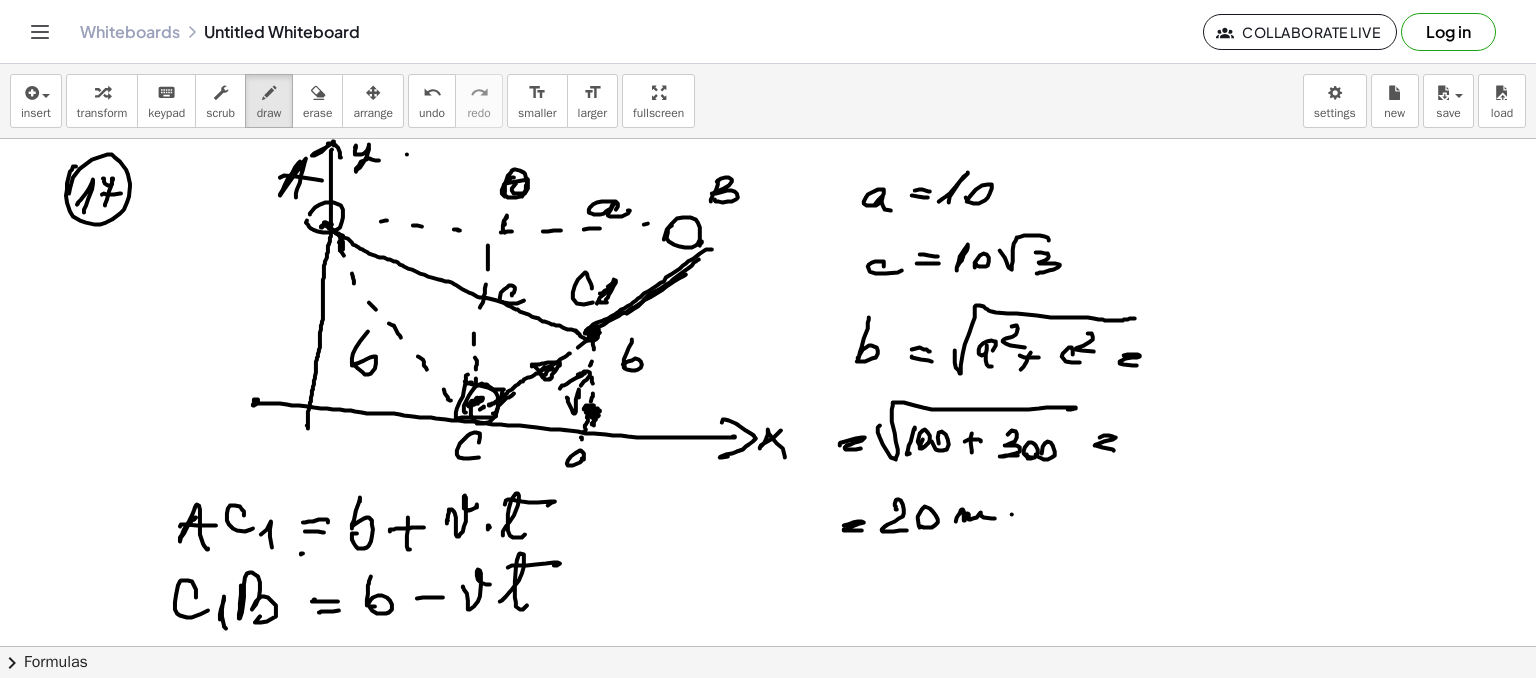 drag, startPoint x: 584, startPoint y: 453, endPoint x: 589, endPoint y: 464, distance: 12.083046 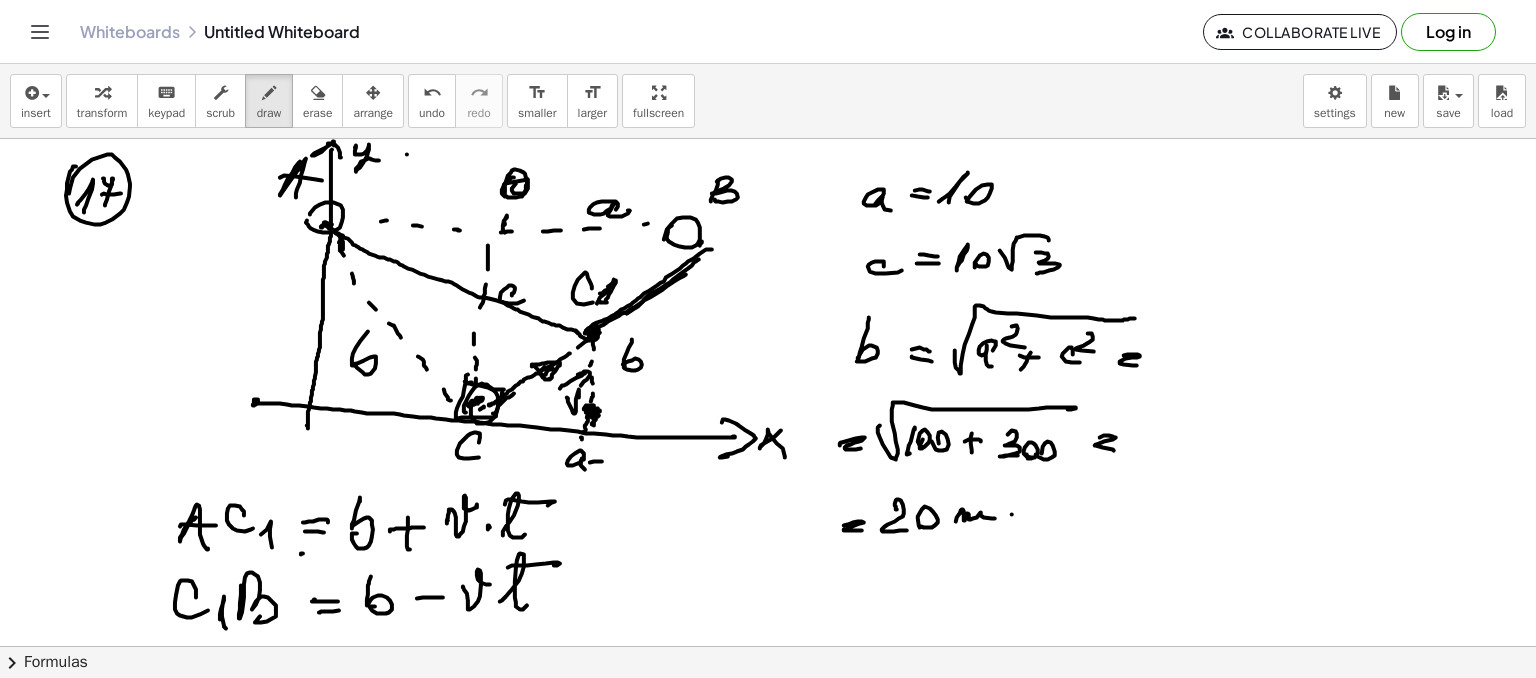 click at bounding box center [768, 646] 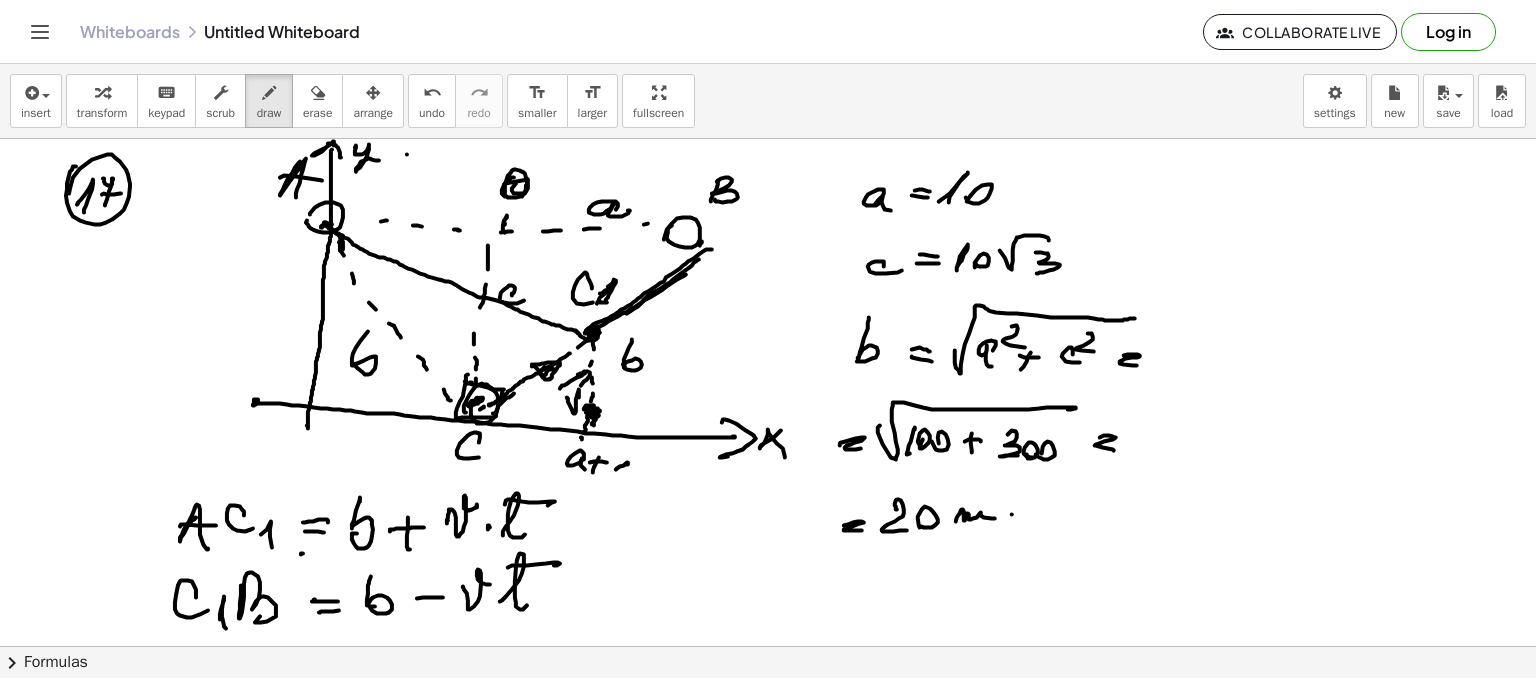 drag, startPoint x: 627, startPoint y: 462, endPoint x: 612, endPoint y: 468, distance: 16.155495 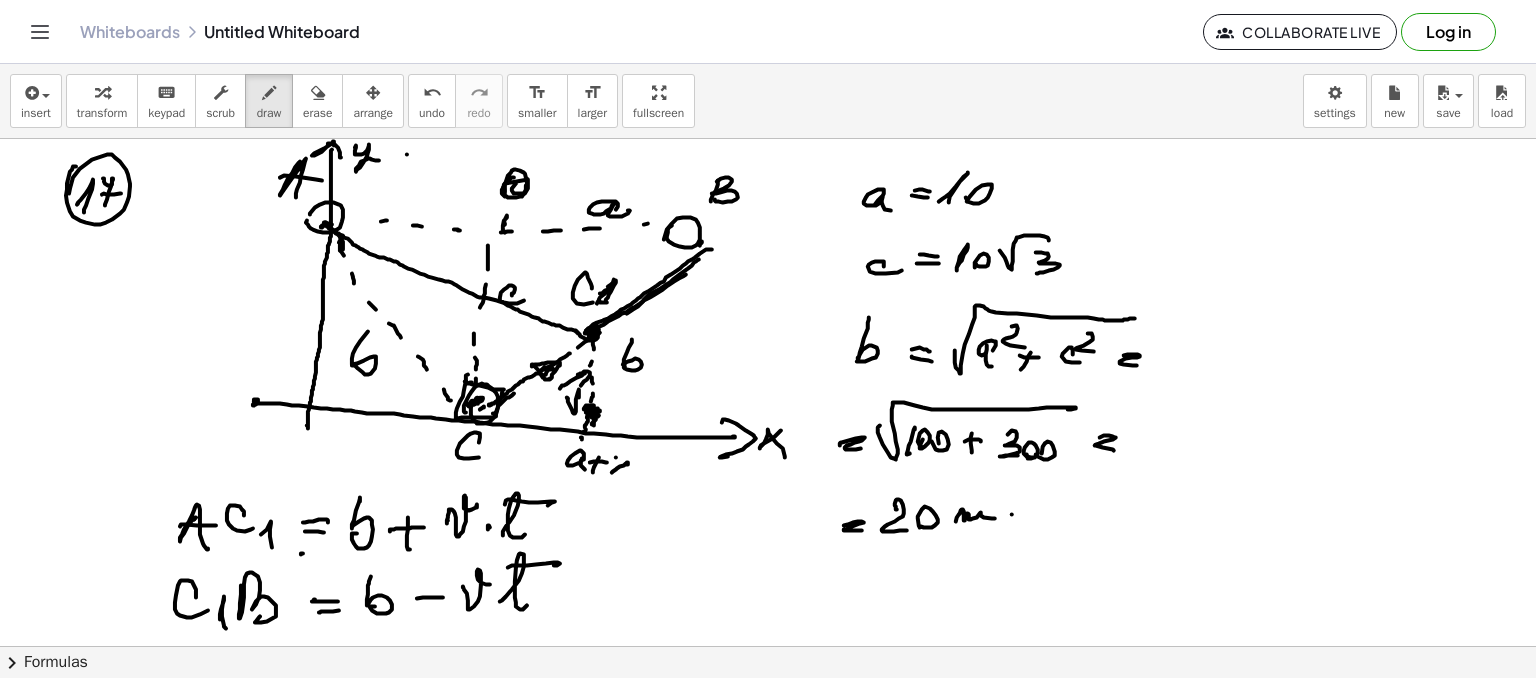drag, startPoint x: 616, startPoint y: 457, endPoint x: 583, endPoint y: 415, distance: 53.413483 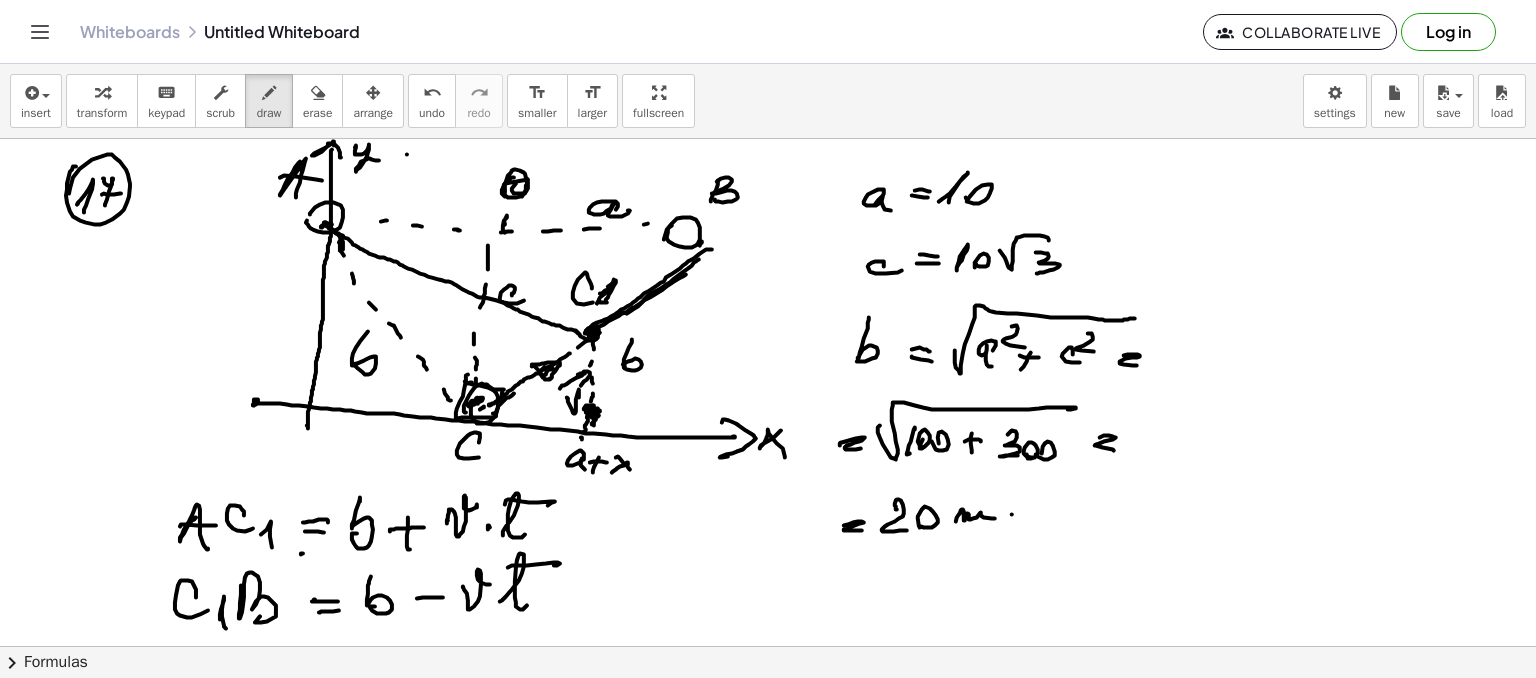 click at bounding box center (768, 646) 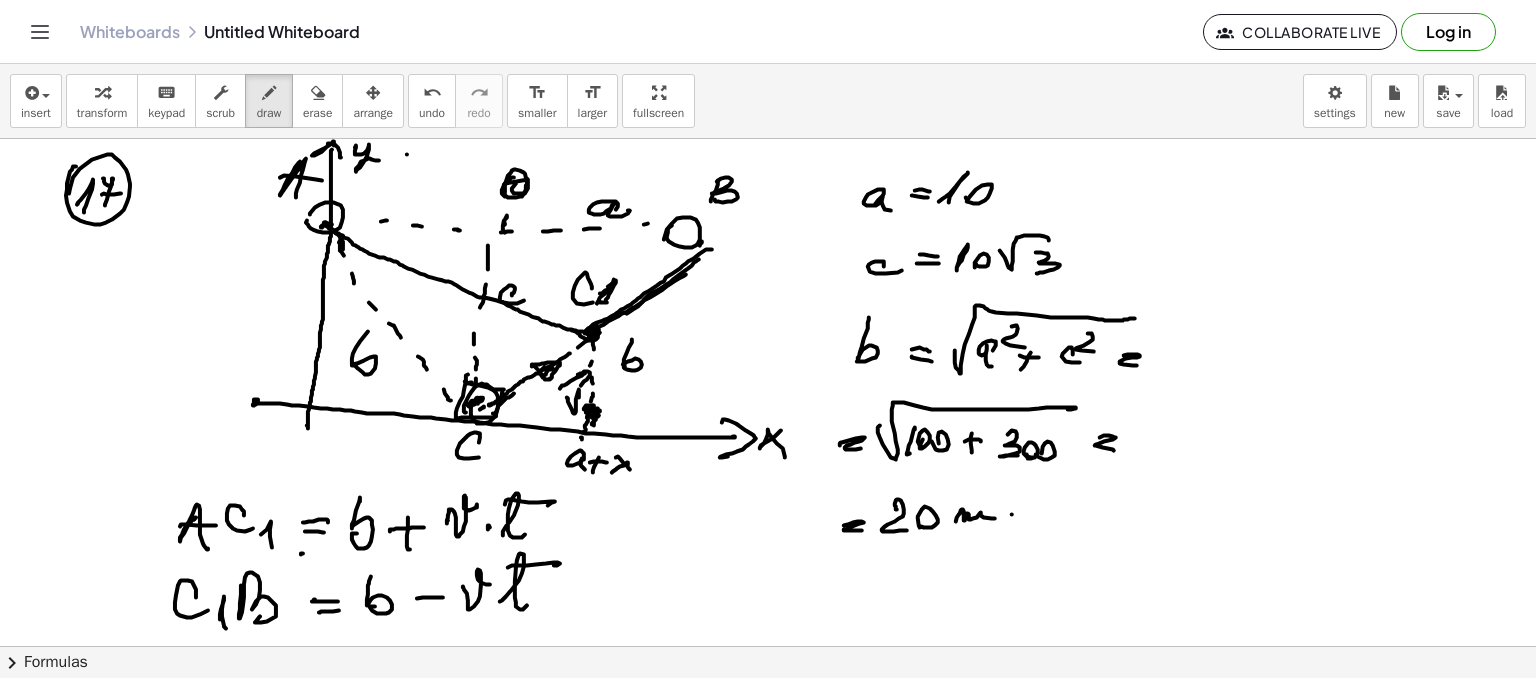 click at bounding box center [768, 646] 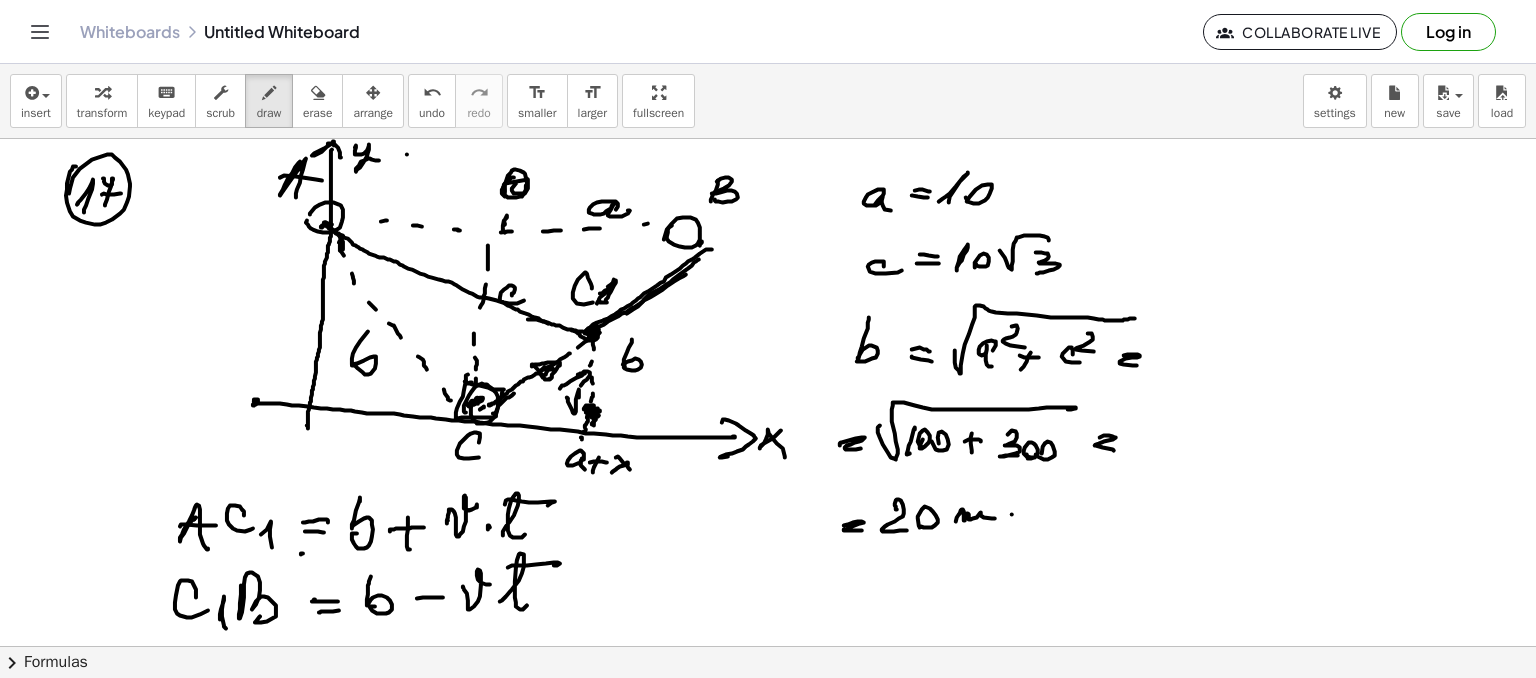 click at bounding box center (768, 646) 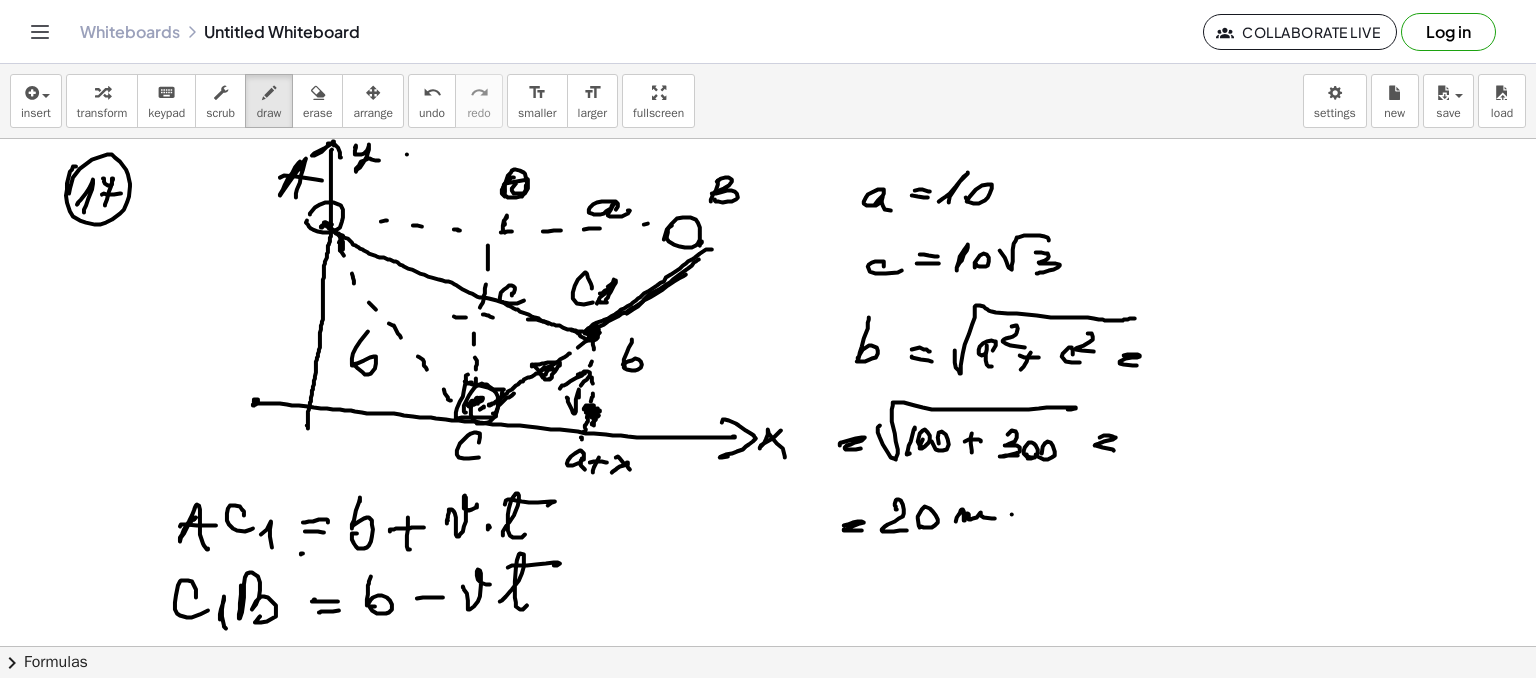 click at bounding box center [768, 646] 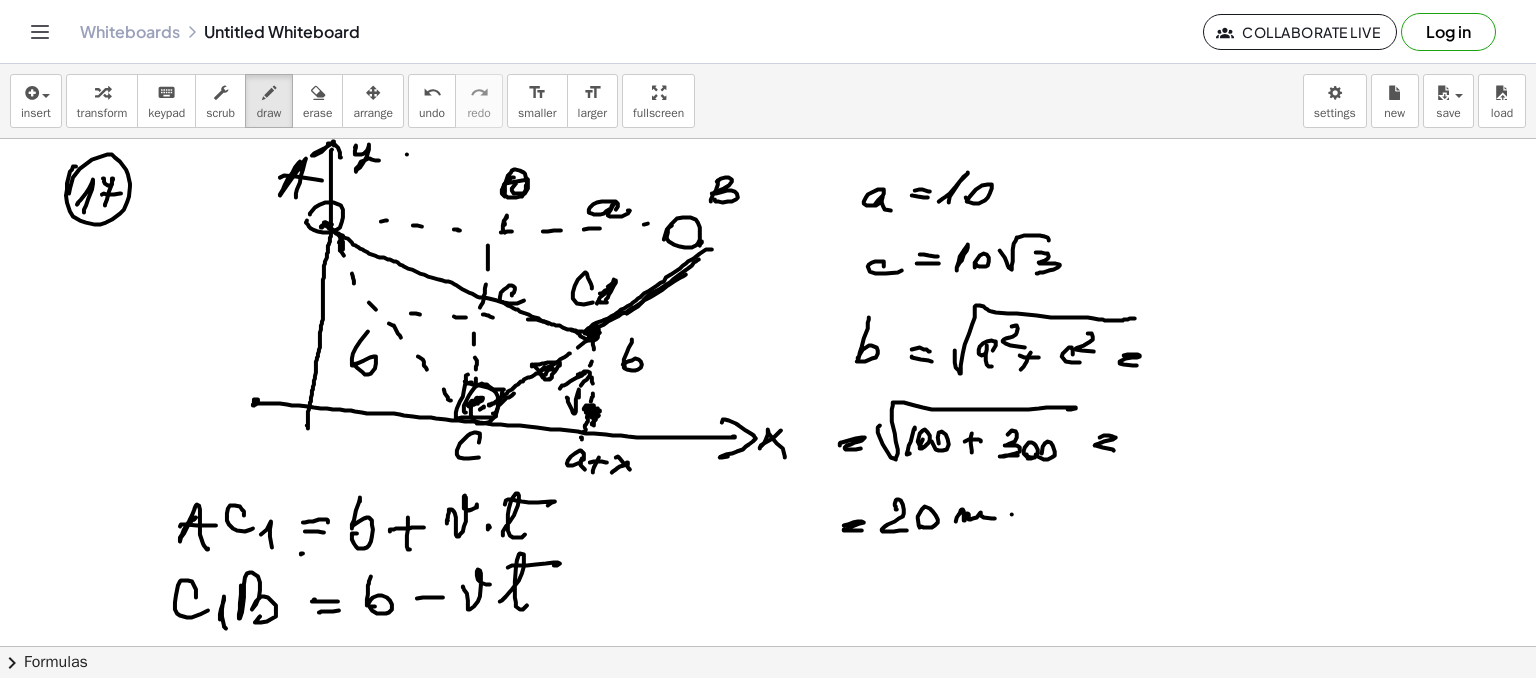 click at bounding box center (768, 646) 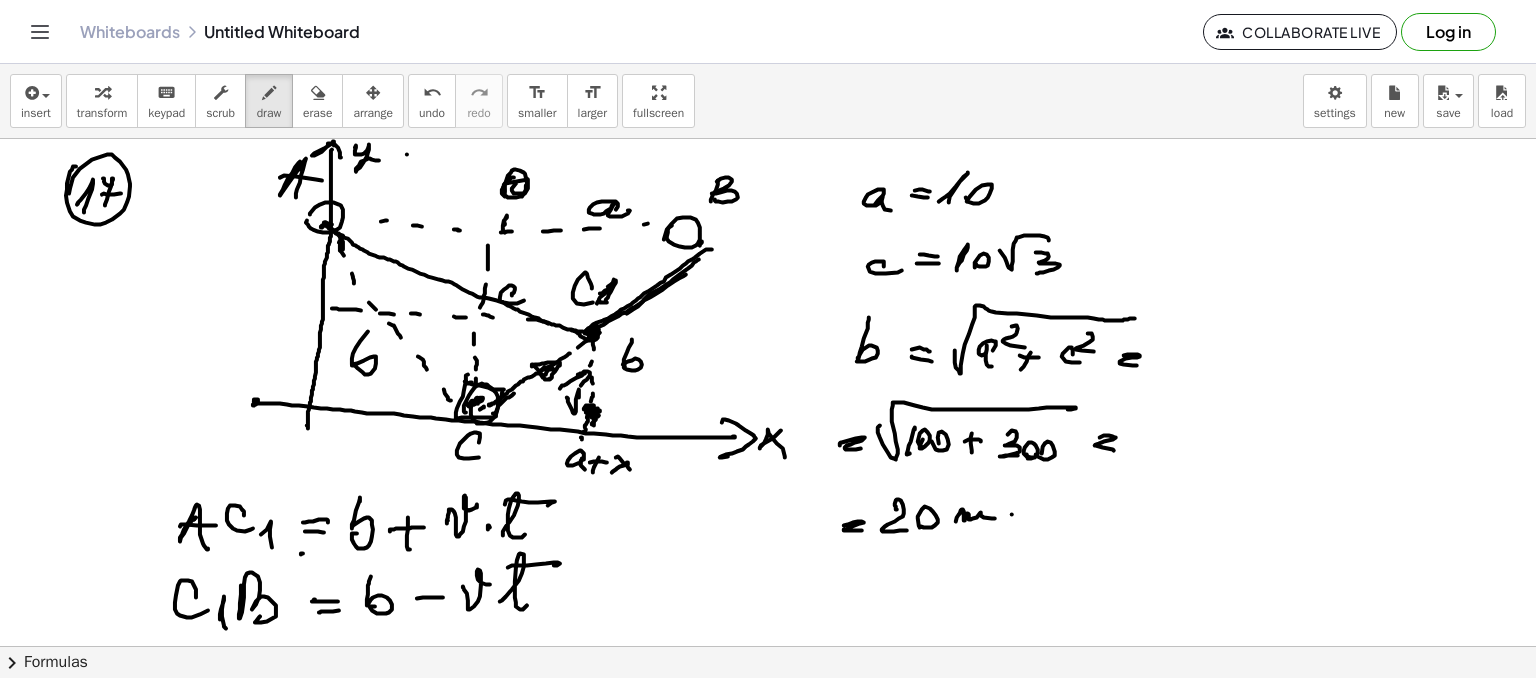 drag, startPoint x: 352, startPoint y: 309, endPoint x: 329, endPoint y: 308, distance: 23.021729 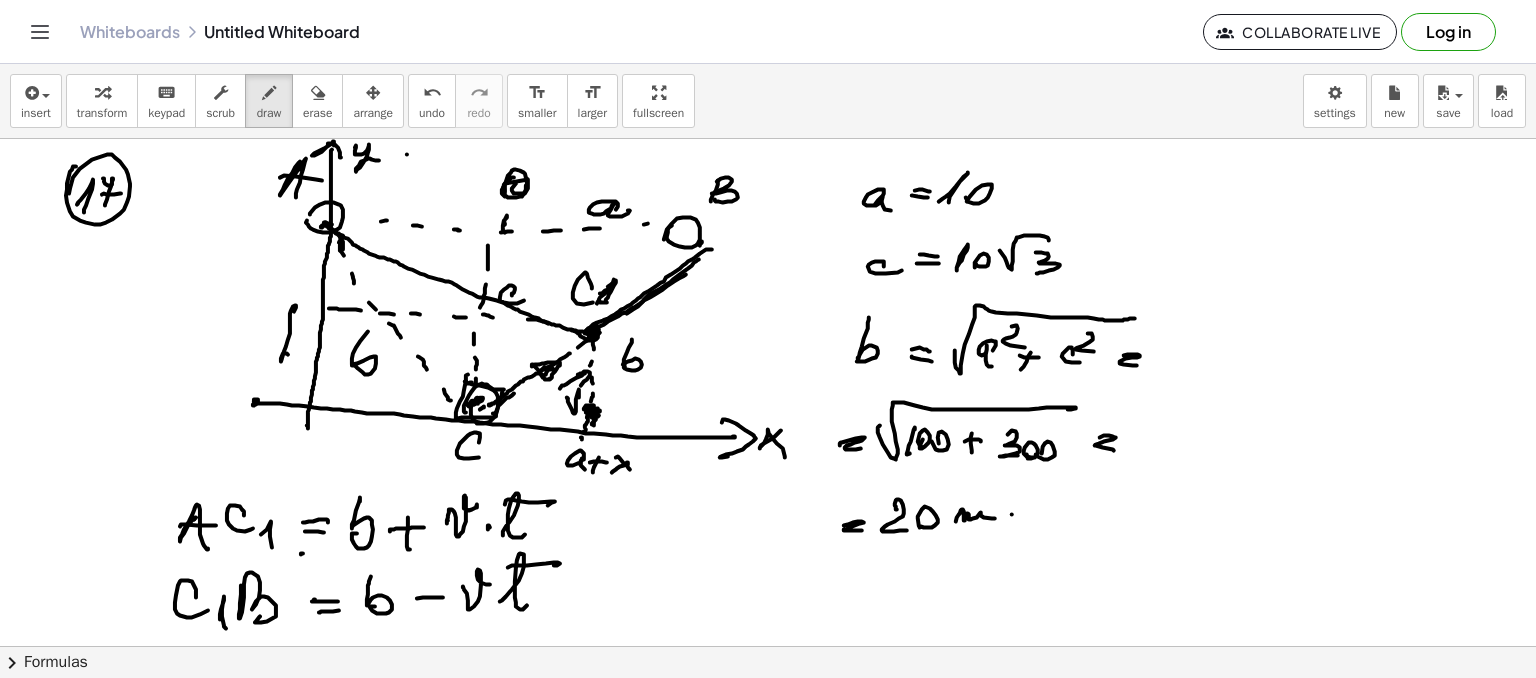 drag, startPoint x: 294, startPoint y: 311, endPoint x: 282, endPoint y: 372, distance: 62.169125 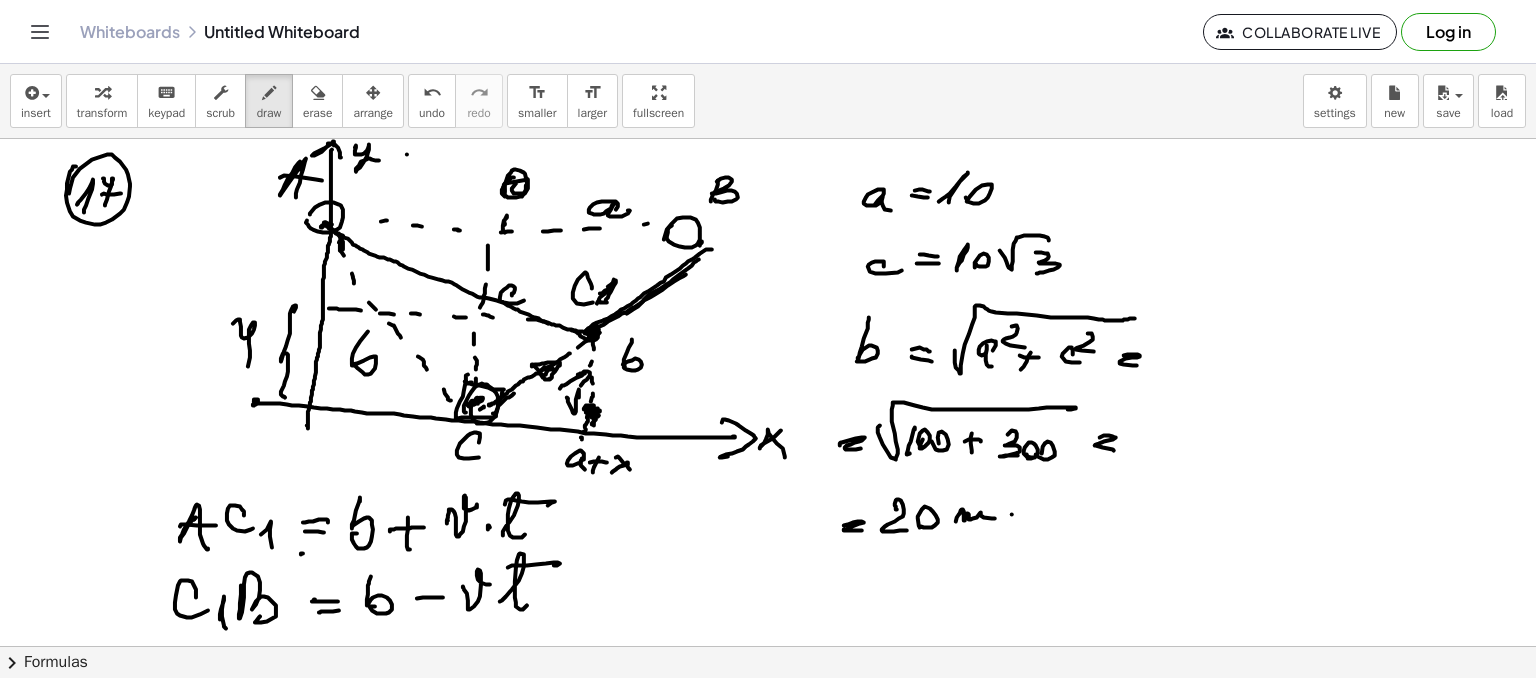 drag, startPoint x: 233, startPoint y: 323, endPoint x: 268, endPoint y: 357, distance: 48.79549 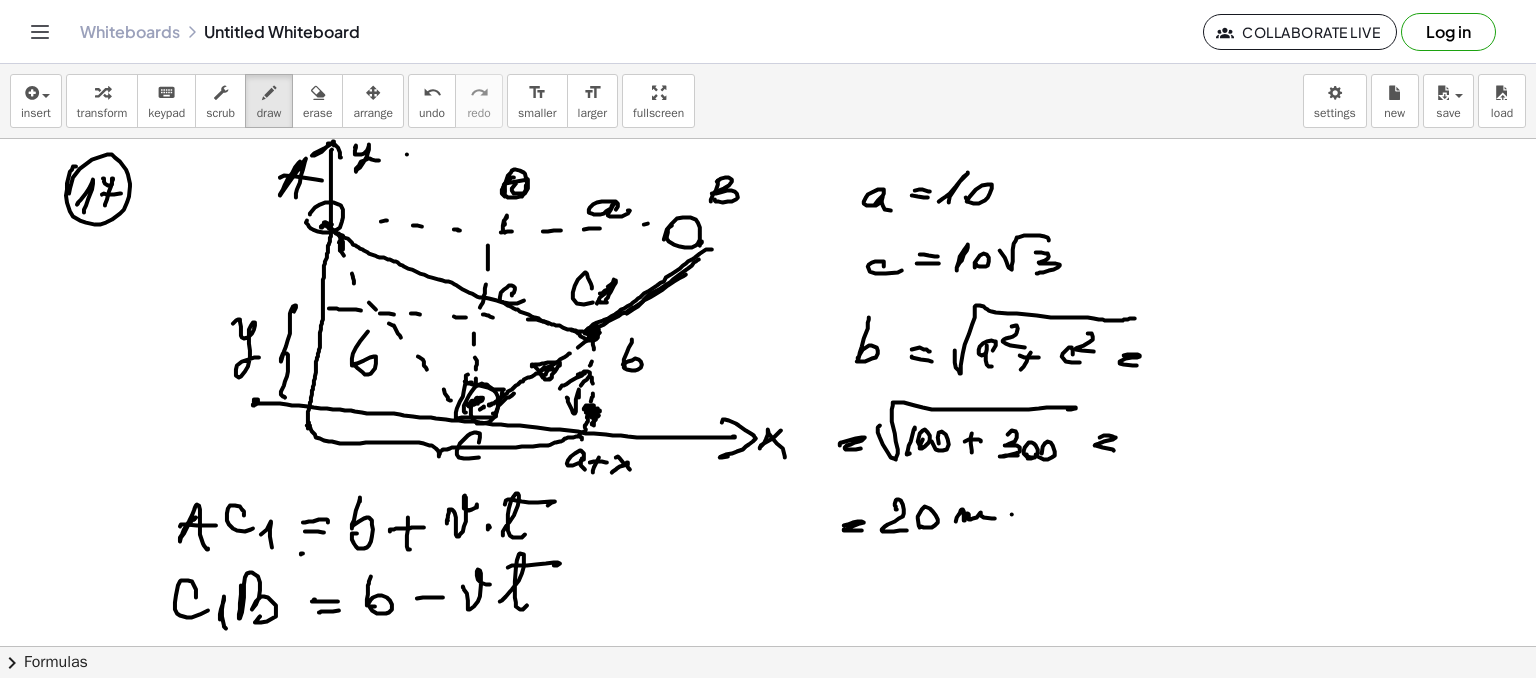 drag, startPoint x: 309, startPoint y: 423, endPoint x: 584, endPoint y: 428, distance: 275.04544 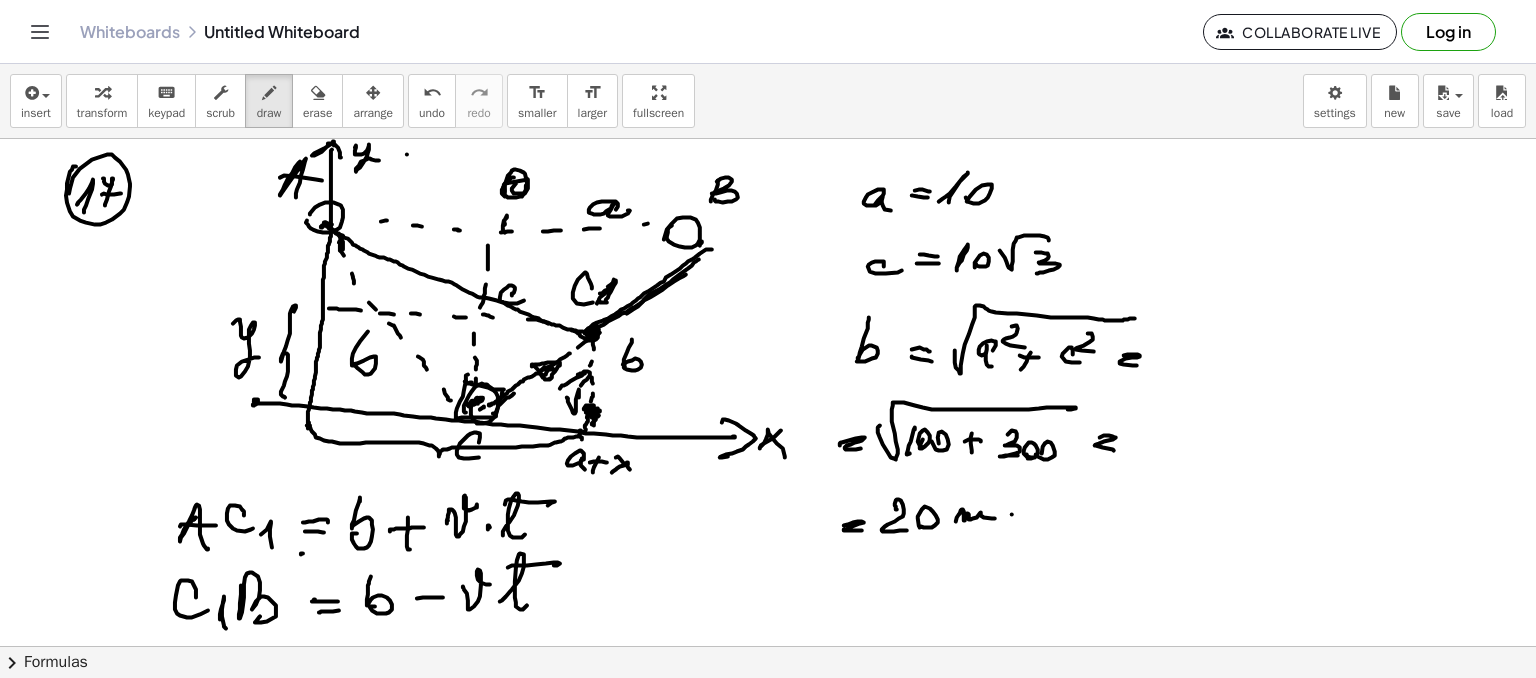 click at bounding box center [768, 646] 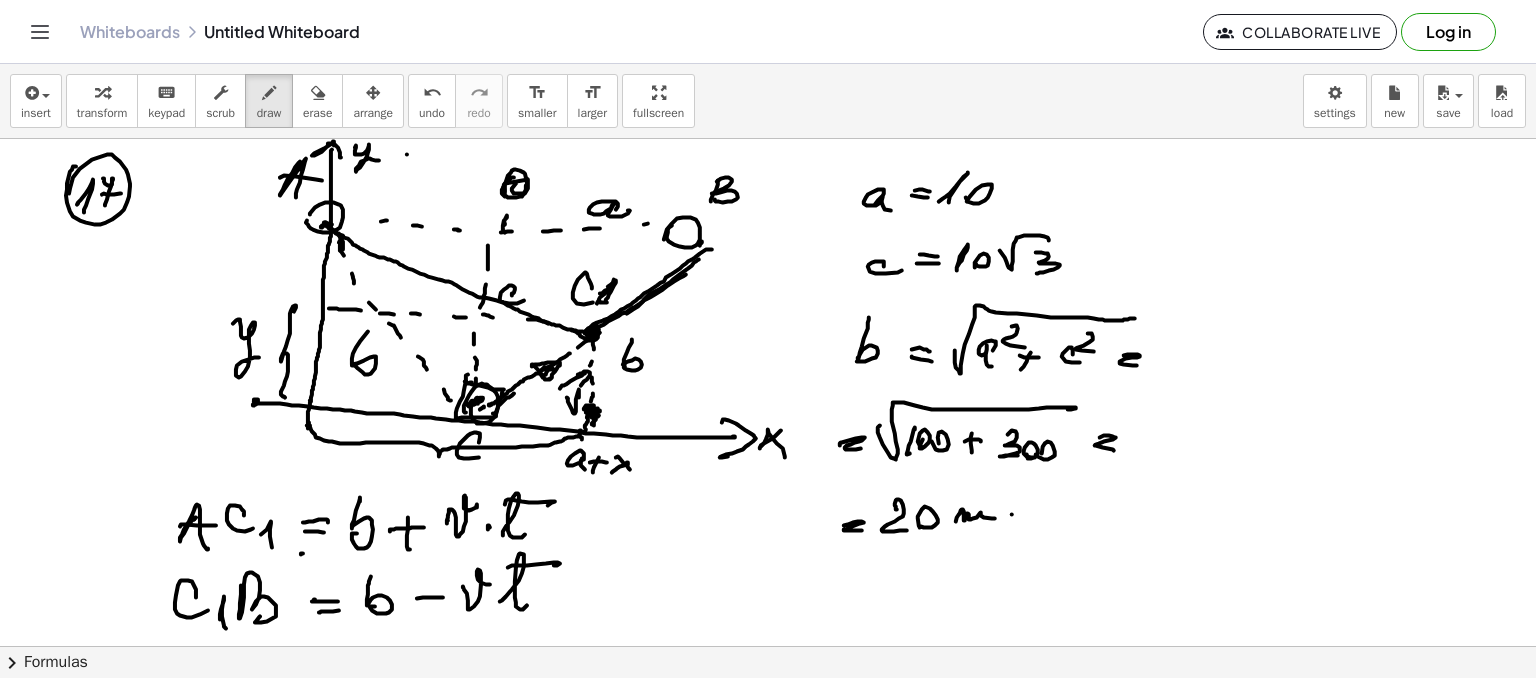 click at bounding box center [768, 646] 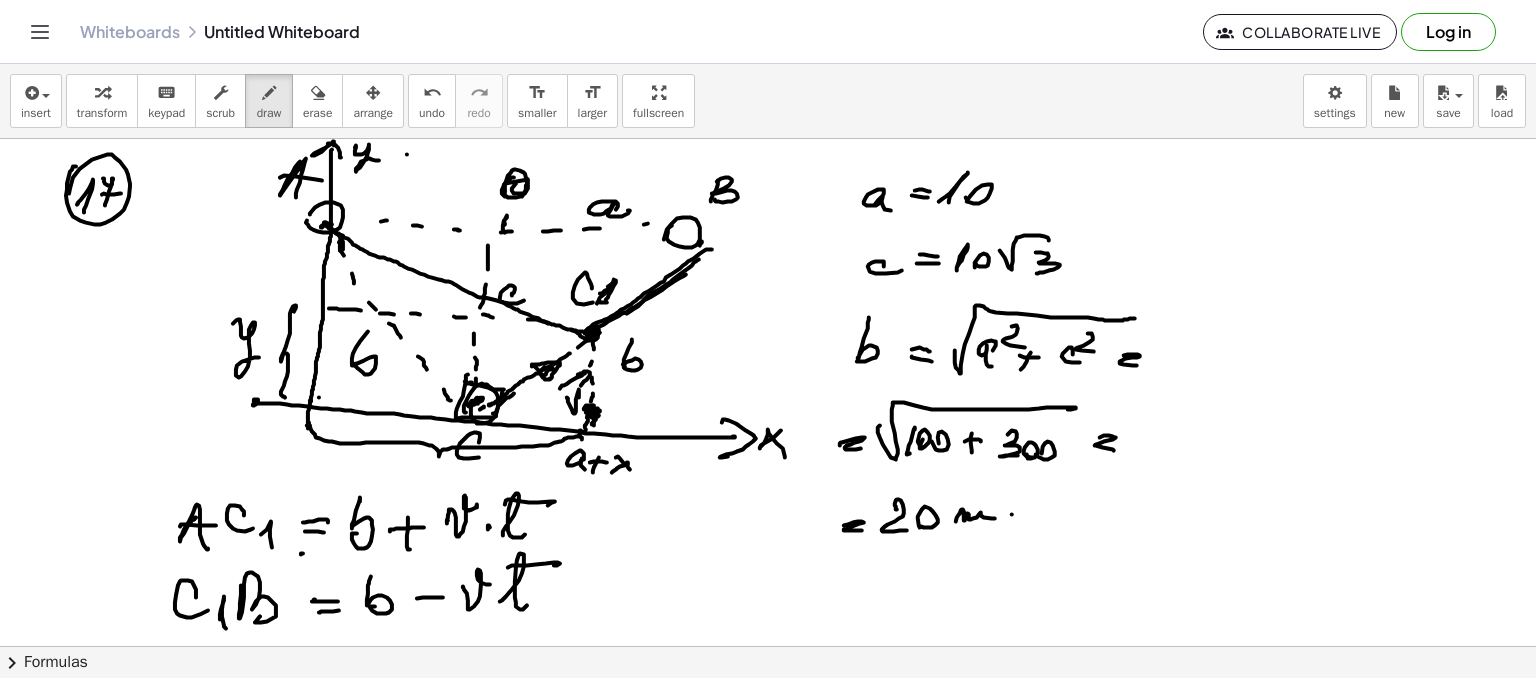 click at bounding box center (768, 646) 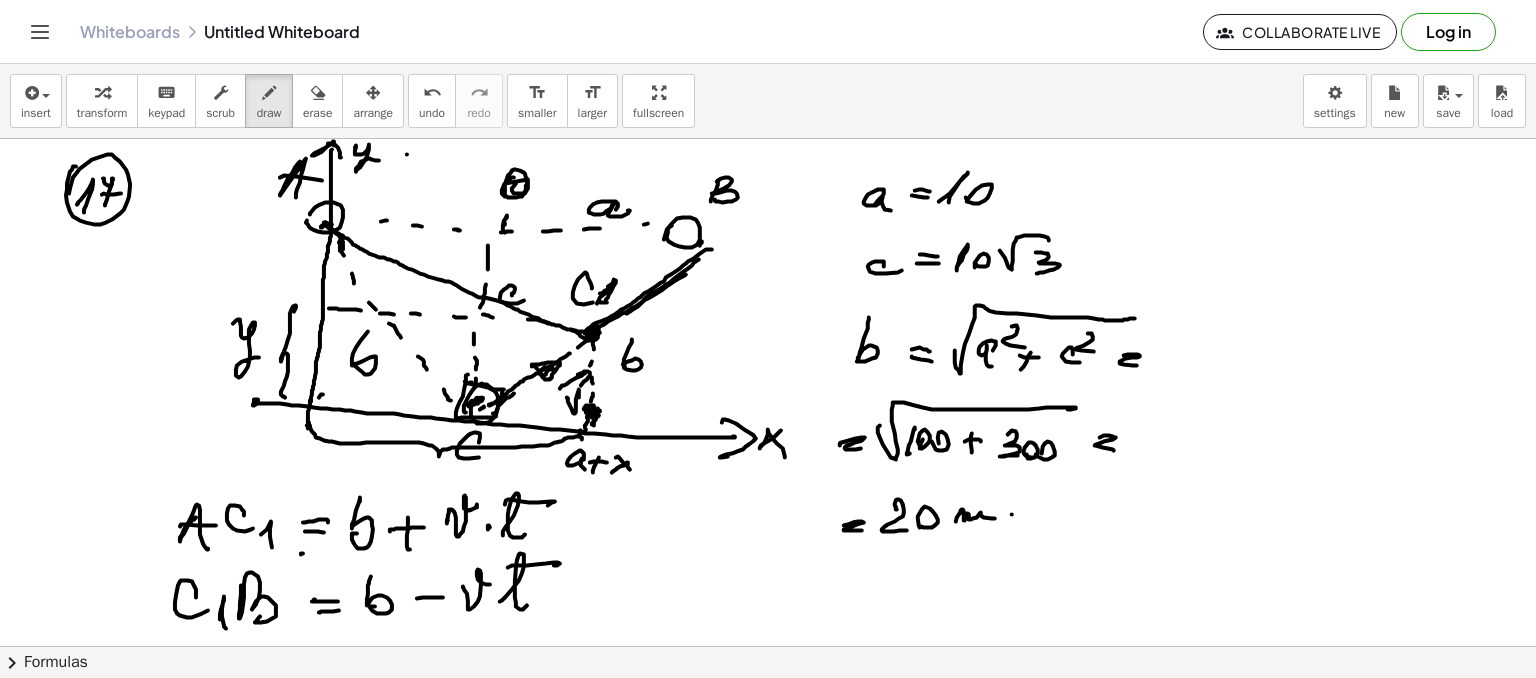 click at bounding box center (768, 646) 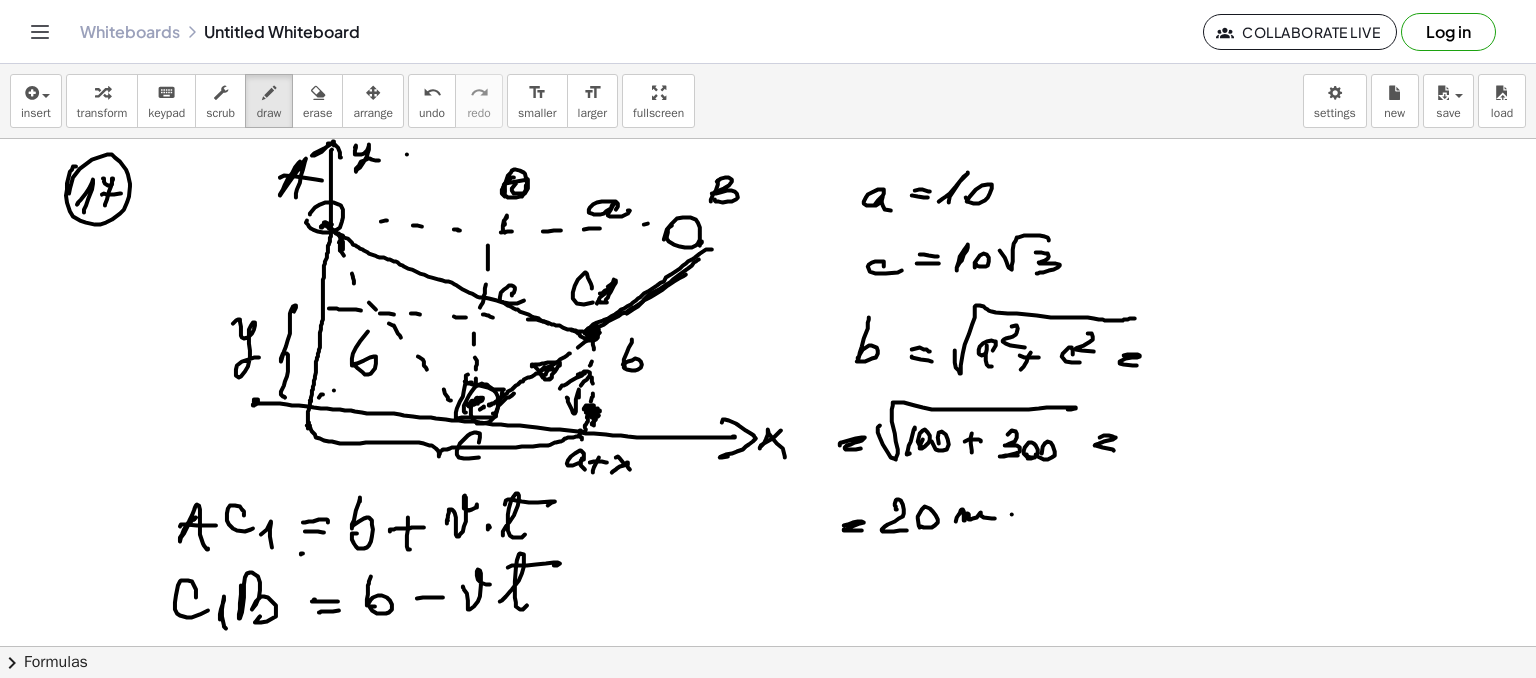 drag, startPoint x: 364, startPoint y: 381, endPoint x: 379, endPoint y: 375, distance: 16.155495 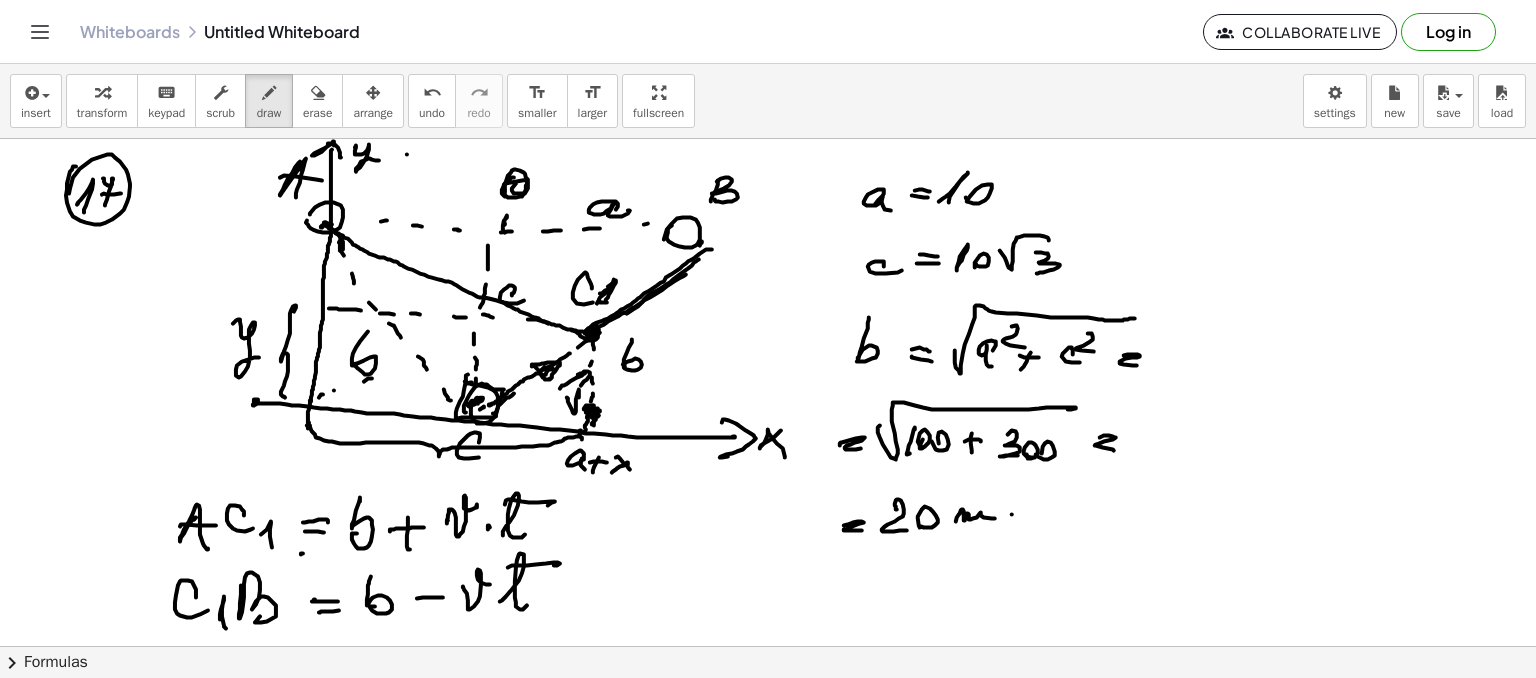 click at bounding box center [768, 646] 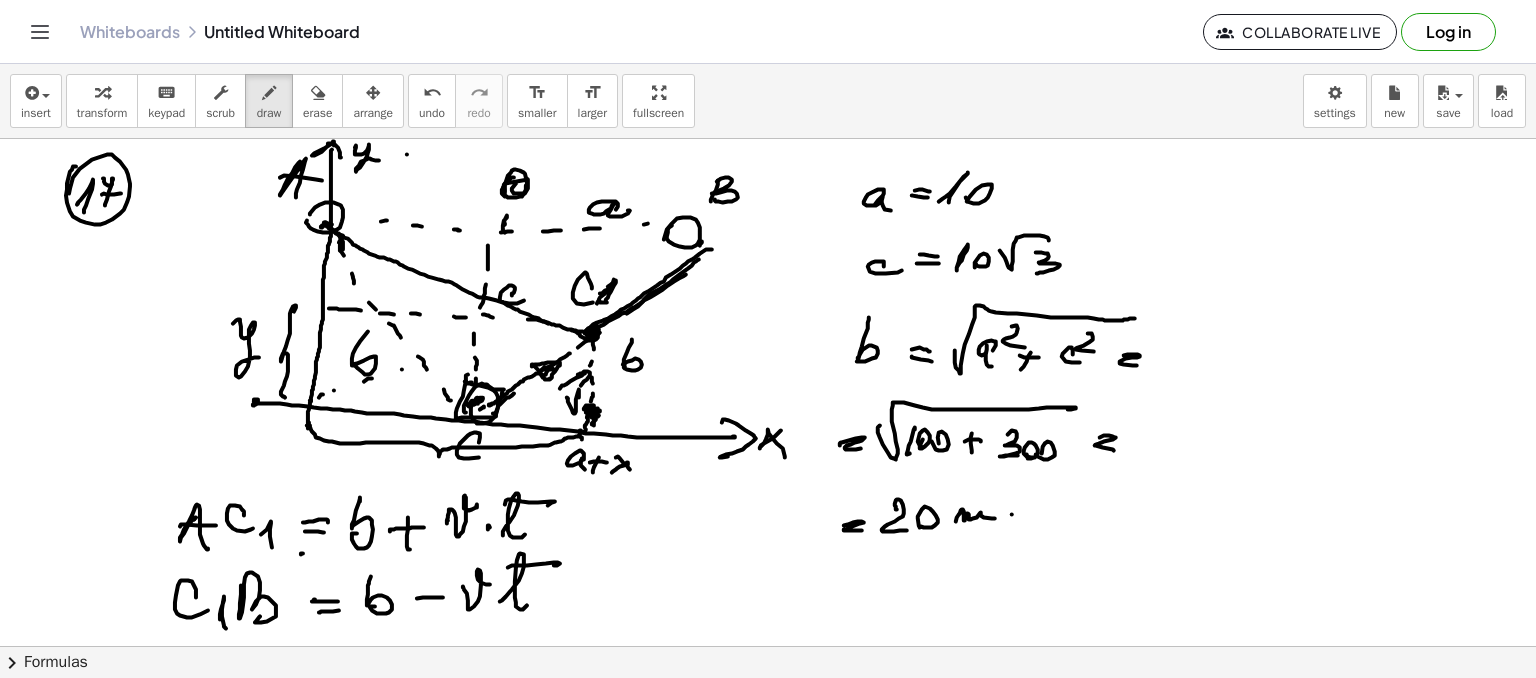 click at bounding box center (768, 646) 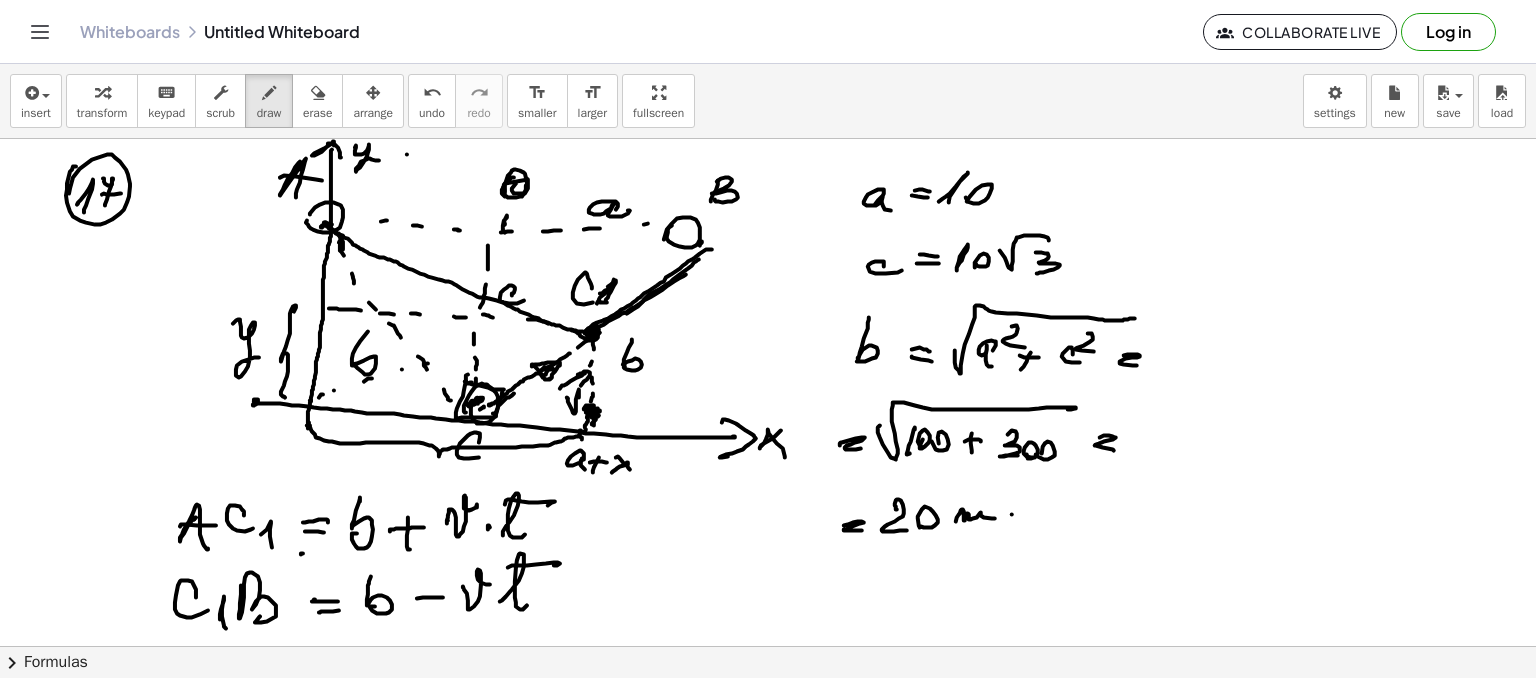 click at bounding box center [768, 646] 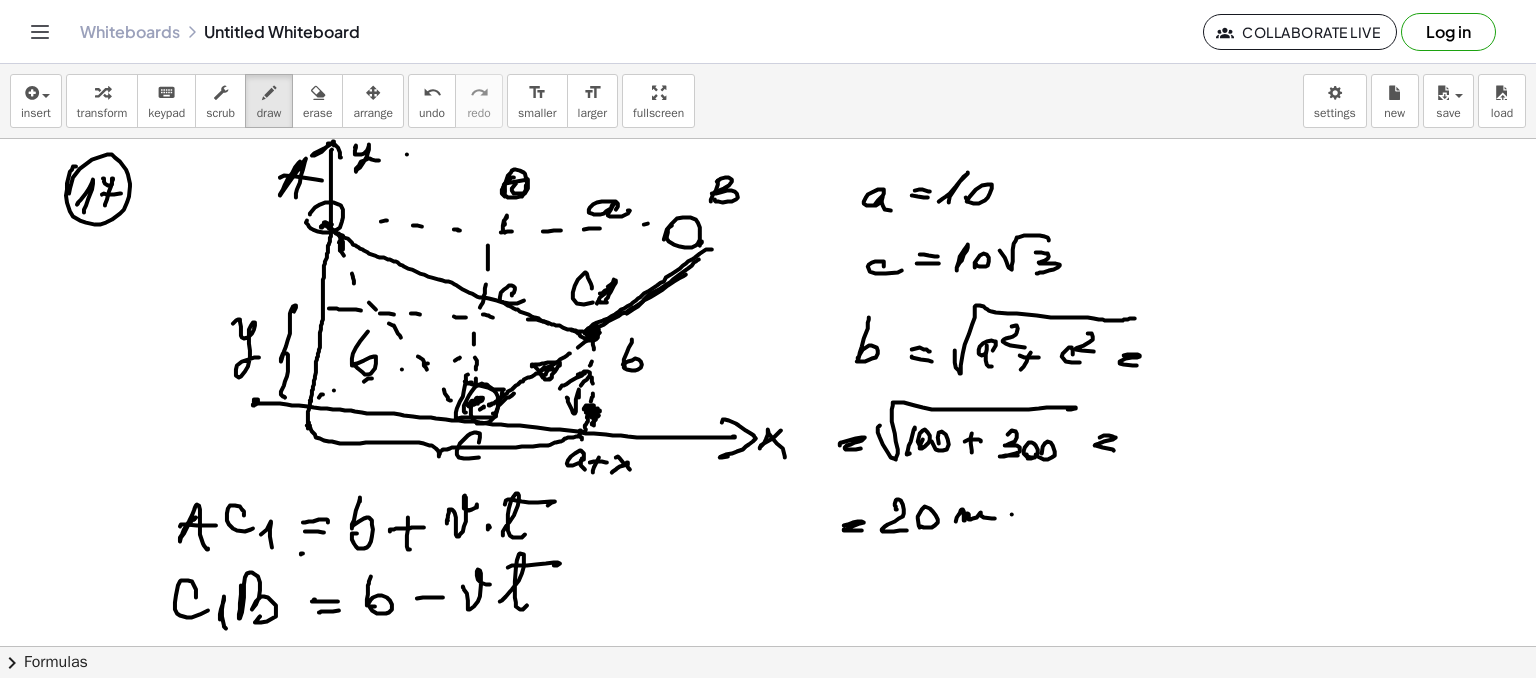 click at bounding box center [768, 646] 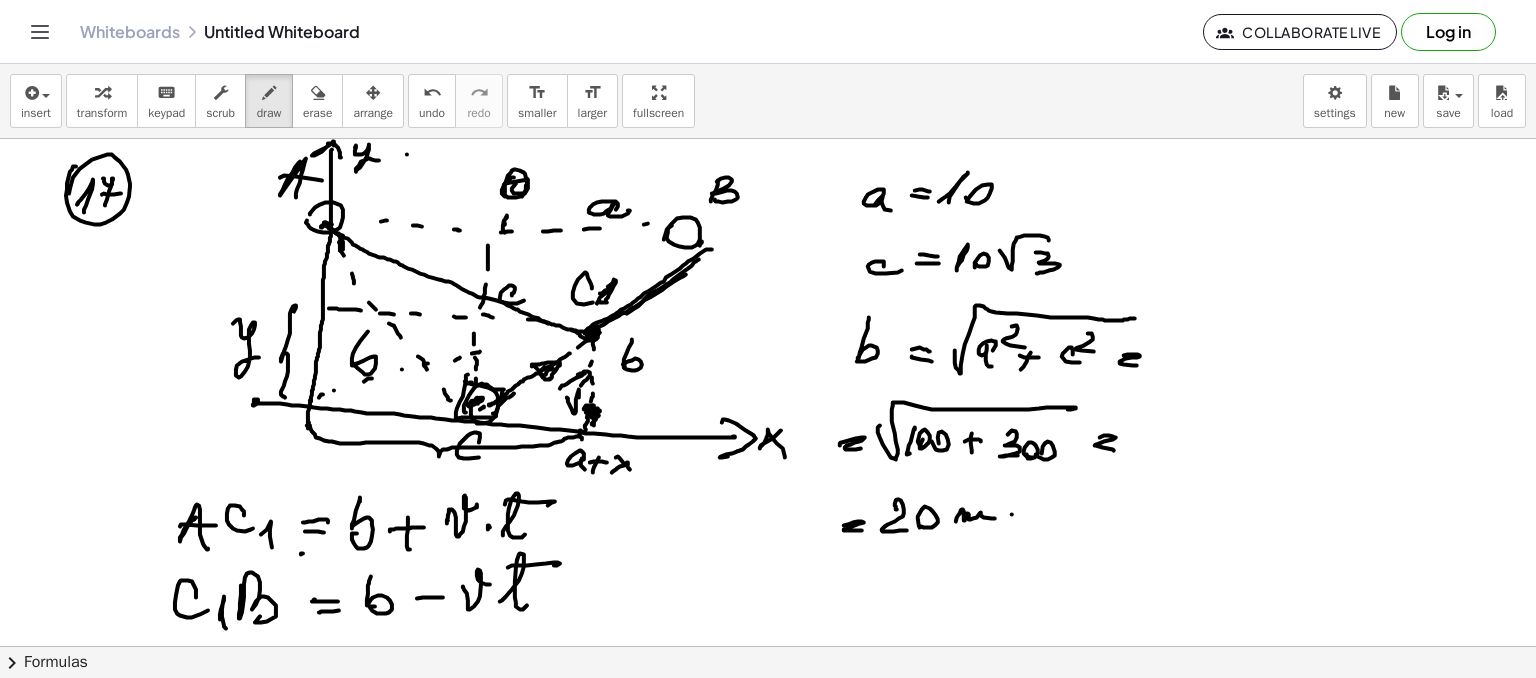 click at bounding box center (768, 646) 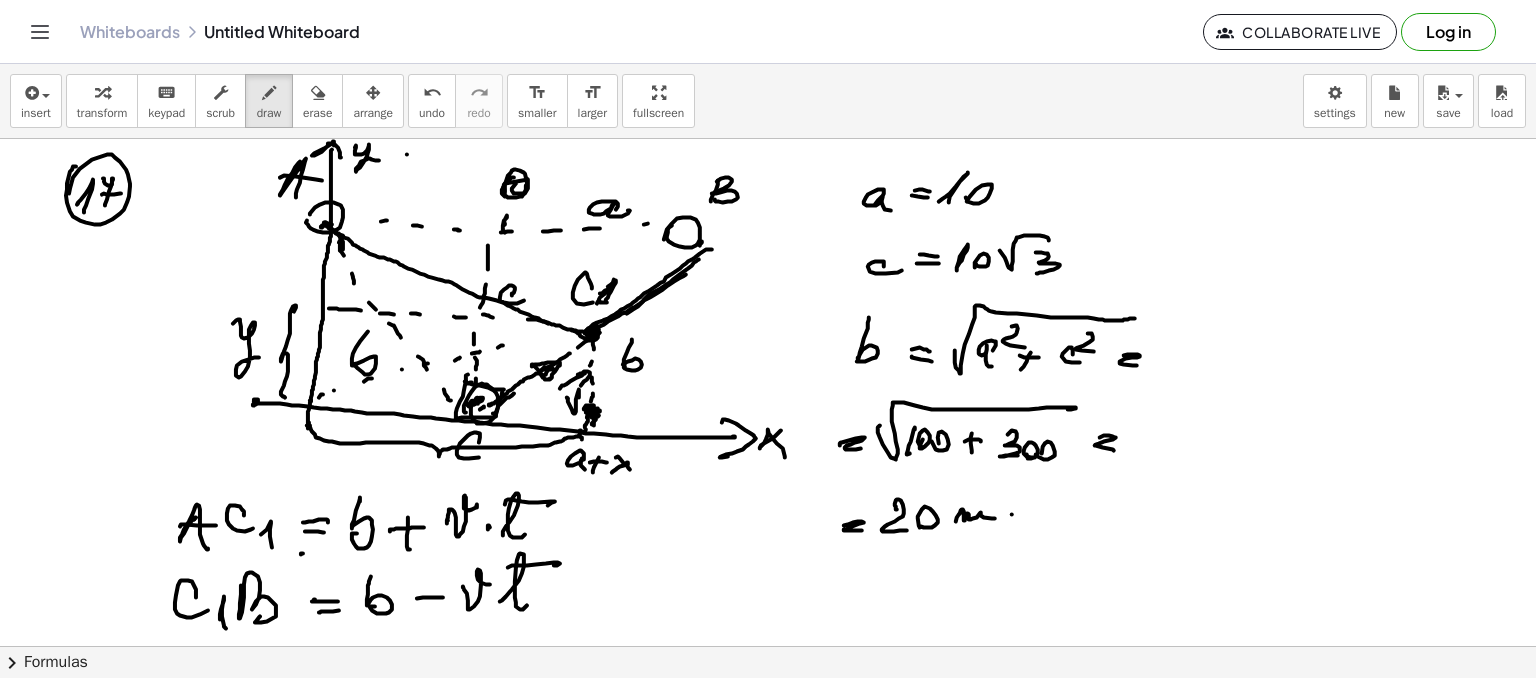click at bounding box center (768, 646) 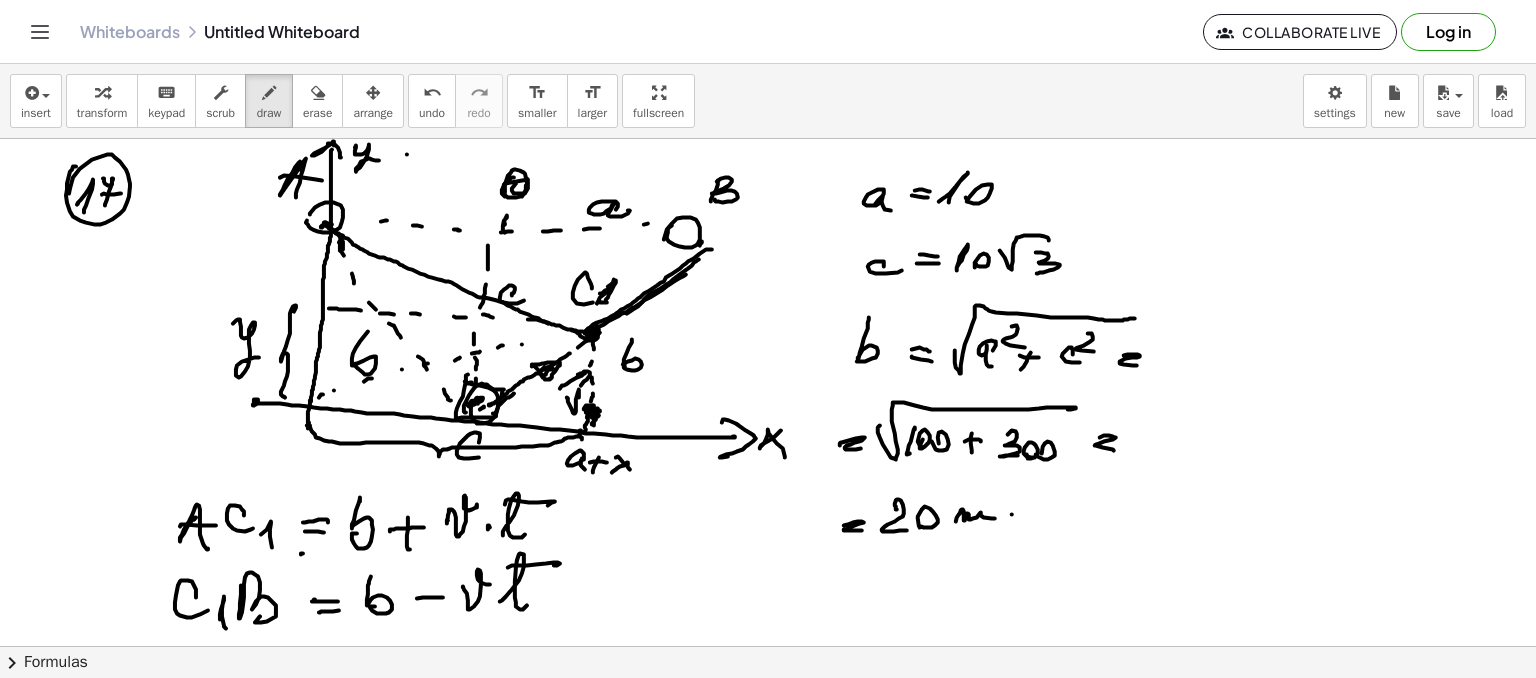 drag, startPoint x: 557, startPoint y: 342, endPoint x: 568, endPoint y: 342, distance: 11 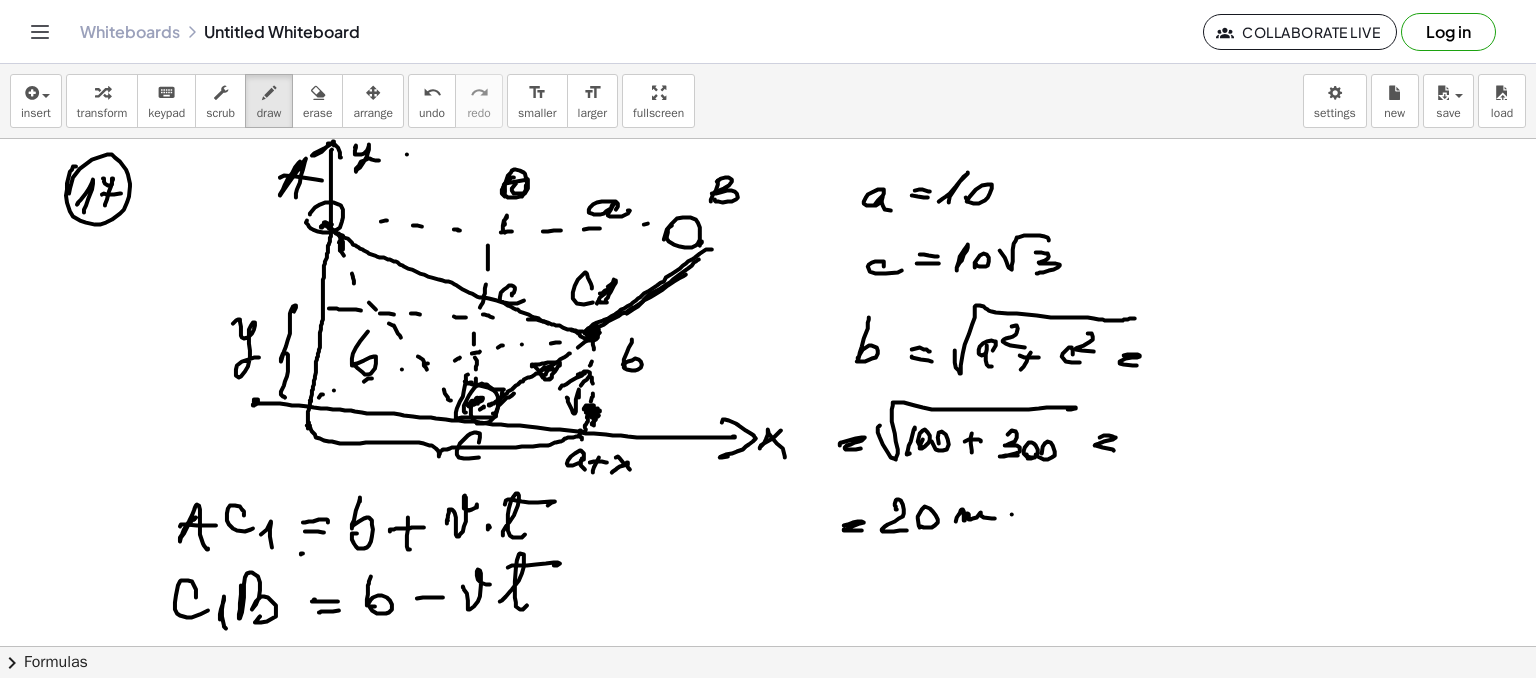 drag, startPoint x: 572, startPoint y: 342, endPoint x: 596, endPoint y: 337, distance: 24.5153 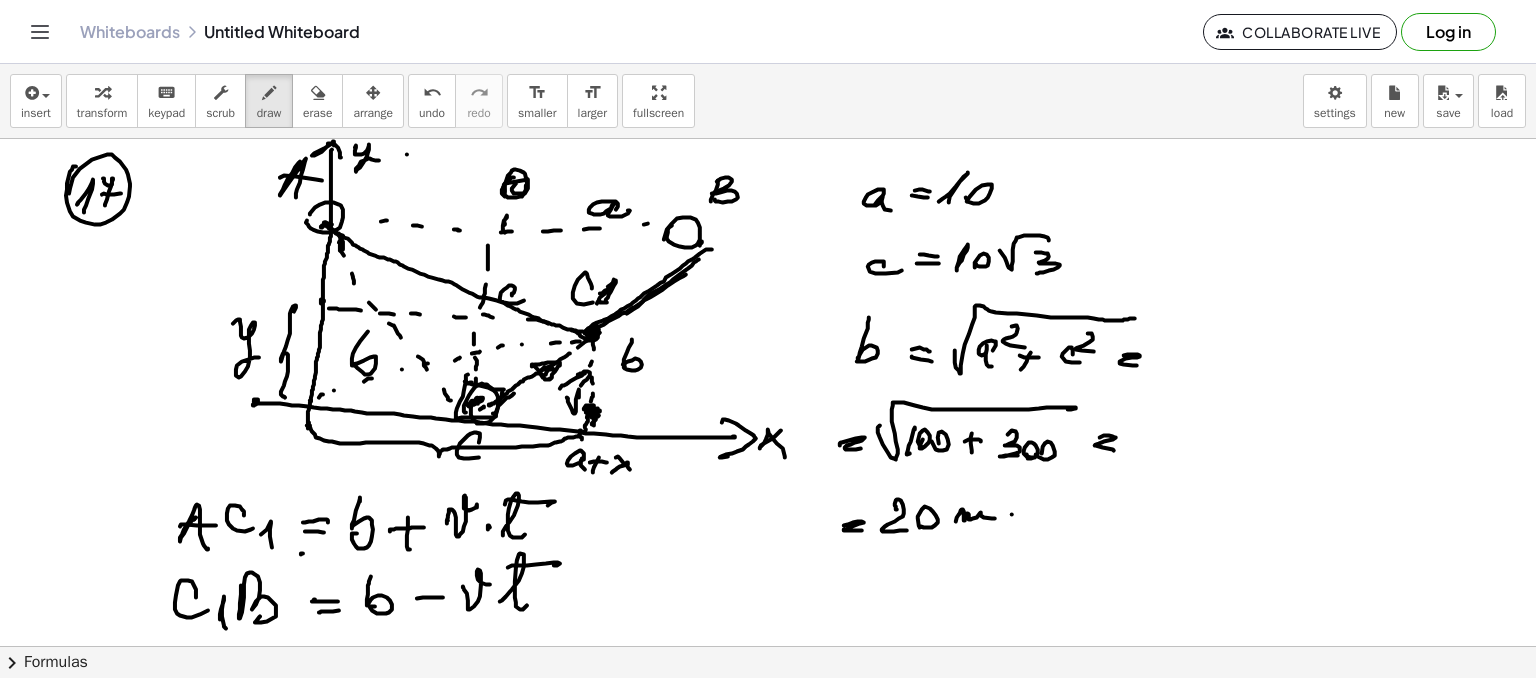 click at bounding box center (768, 646) 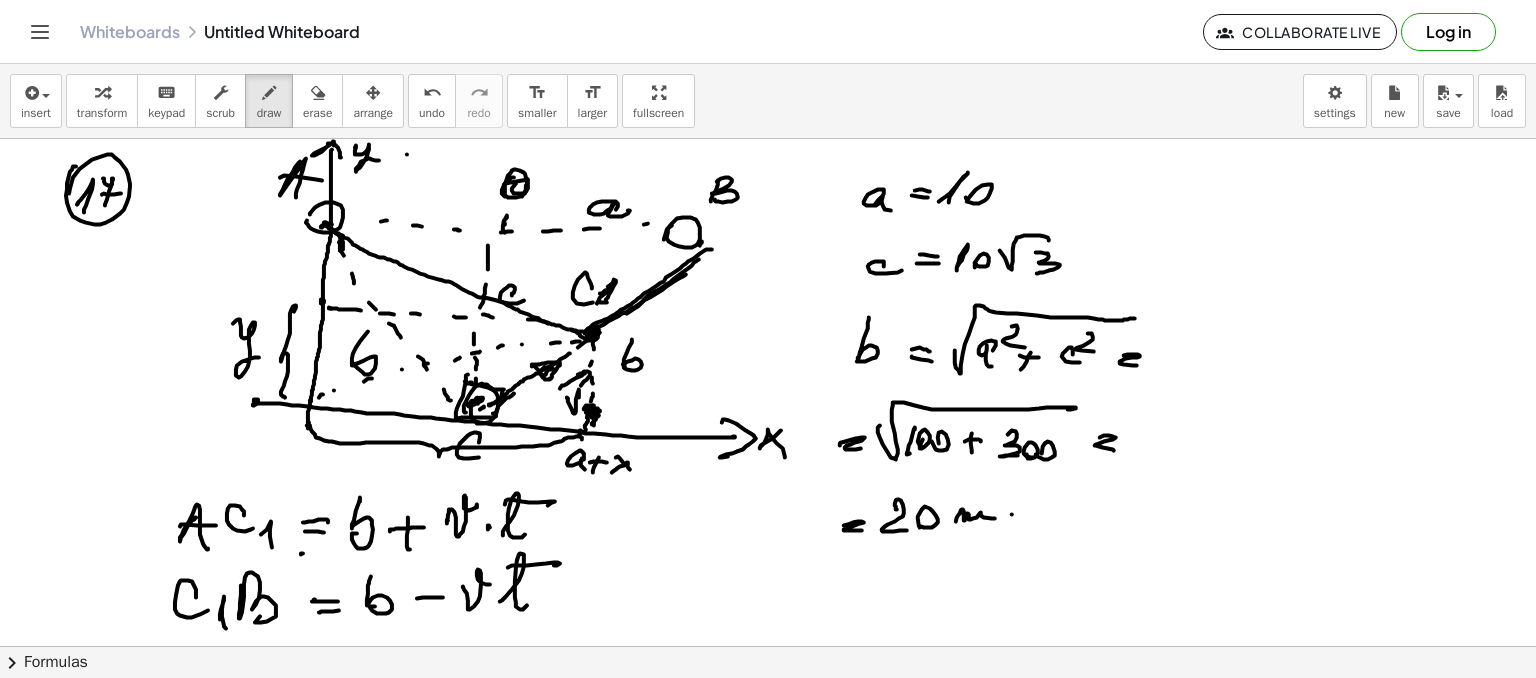 drag, startPoint x: 331, startPoint y: 308, endPoint x: 320, endPoint y: 306, distance: 11.18034 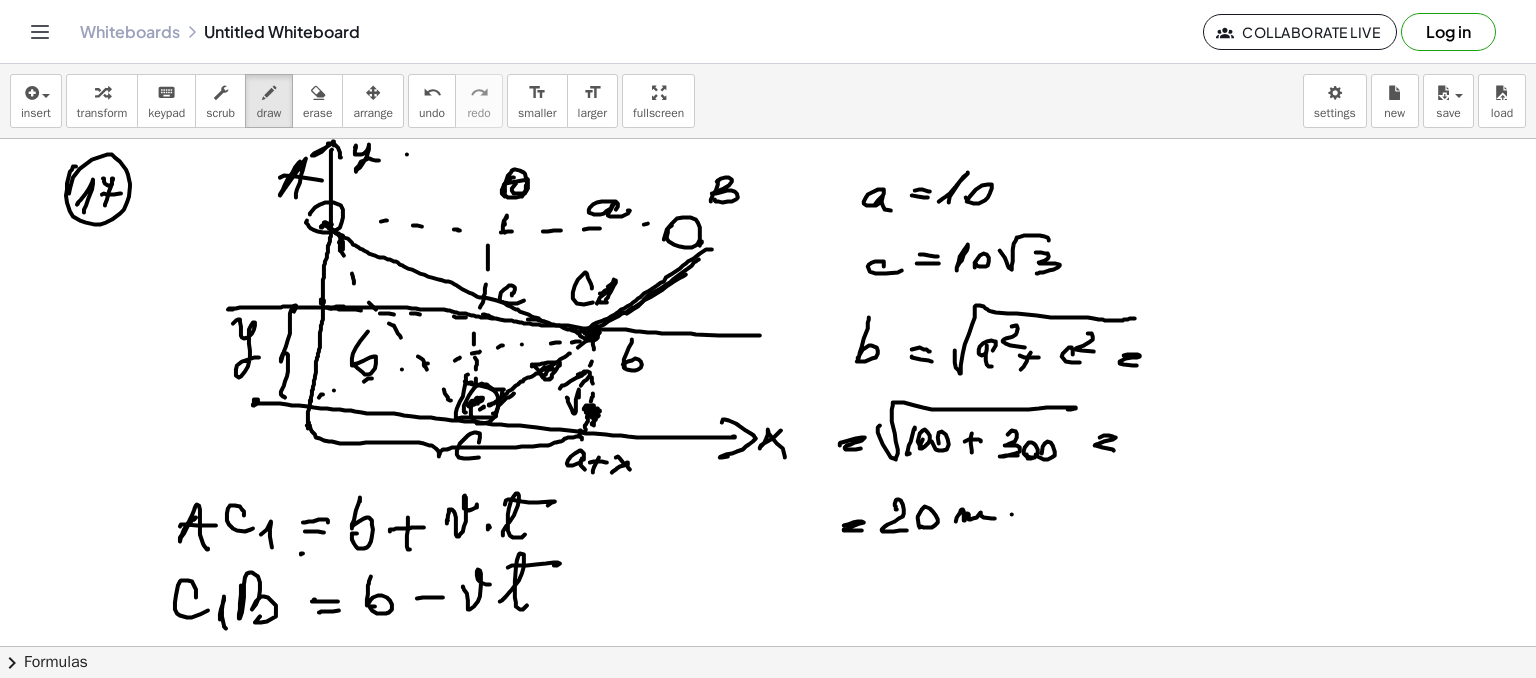 drag, startPoint x: 228, startPoint y: 309, endPoint x: 771, endPoint y: 325, distance: 543.23566 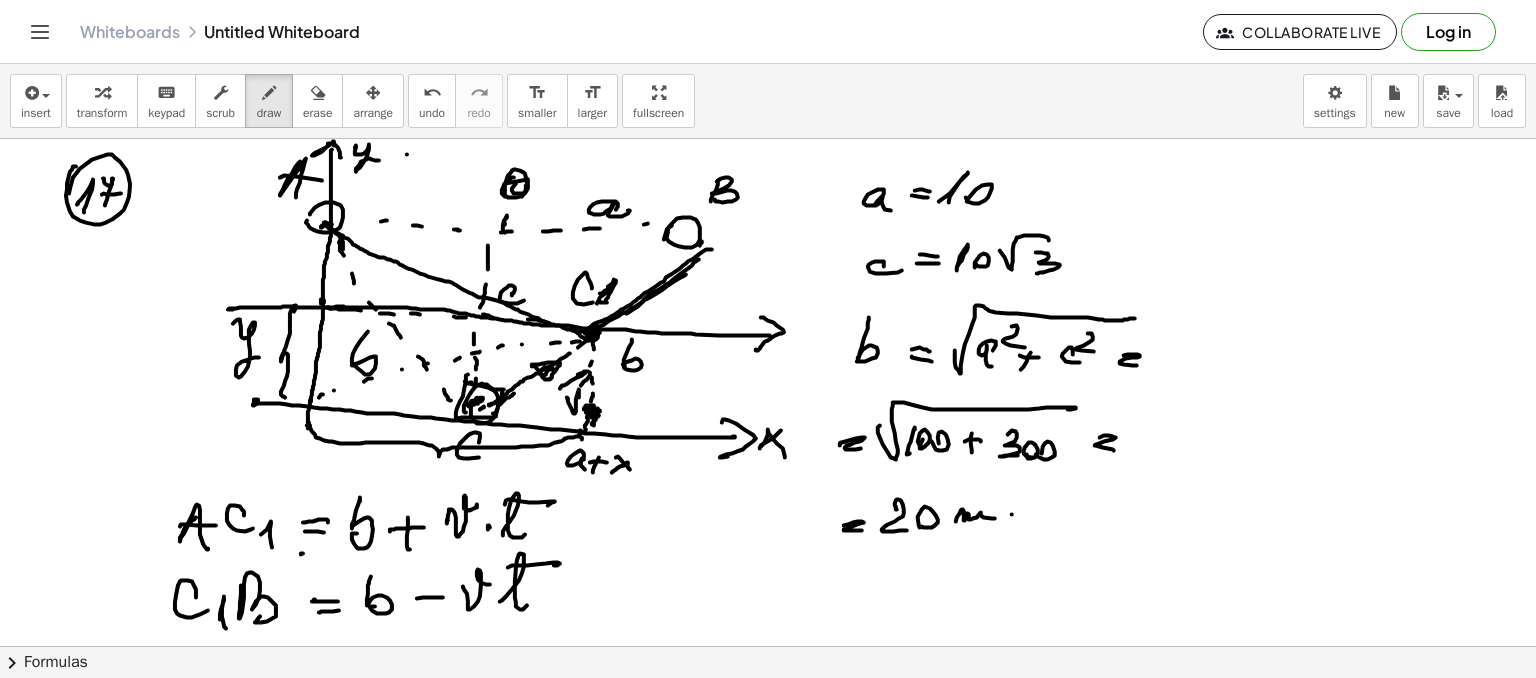 drag, startPoint x: 761, startPoint y: 317, endPoint x: 756, endPoint y: 349, distance: 32.38827 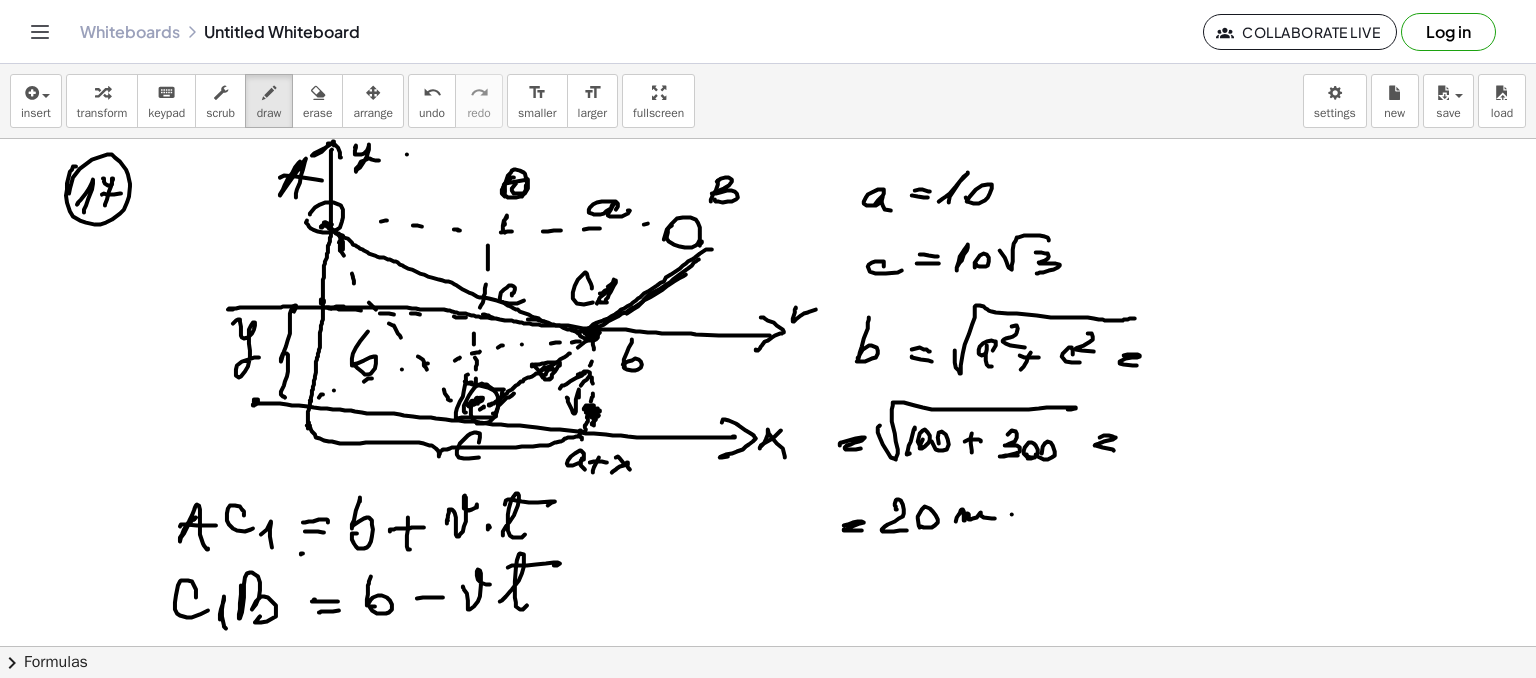 drag, startPoint x: 810, startPoint y: 311, endPoint x: 760, endPoint y: 309, distance: 50.039986 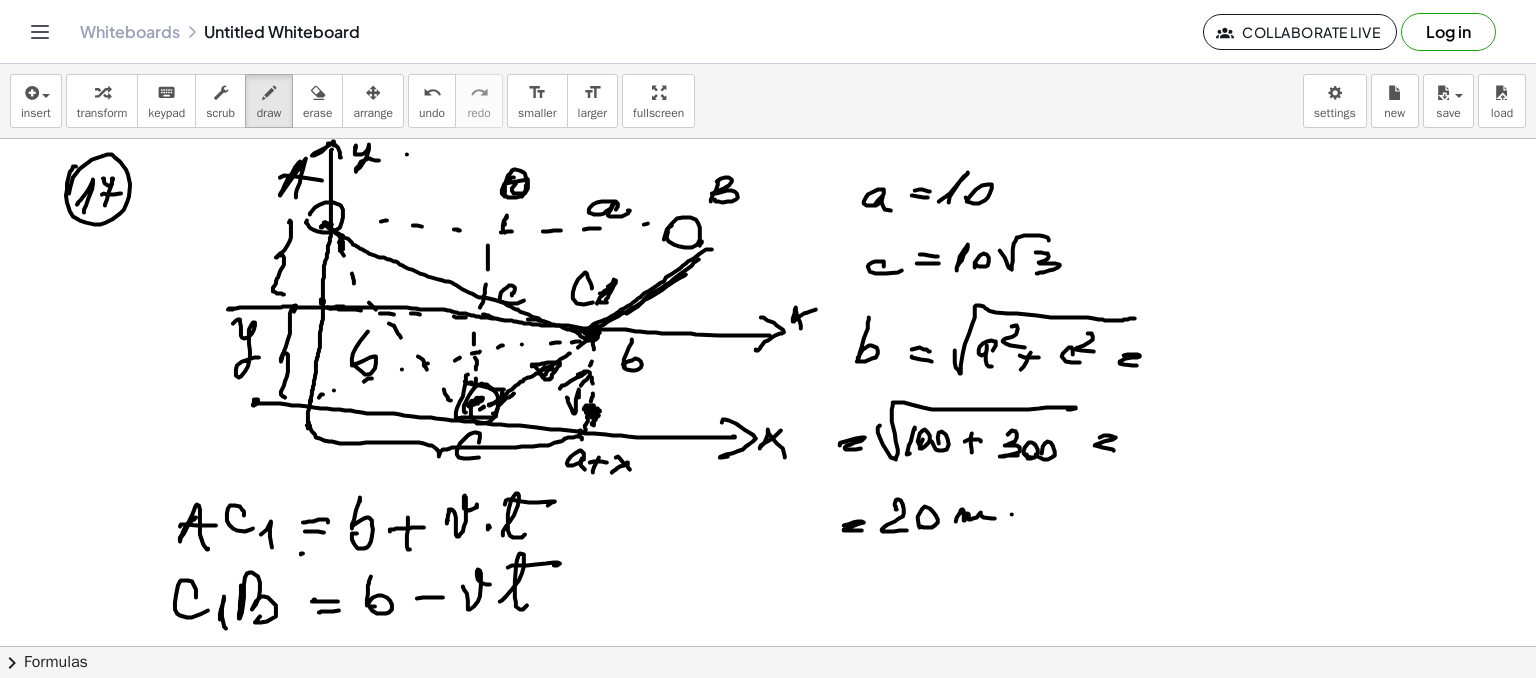 drag, startPoint x: 289, startPoint y: 222, endPoint x: 296, endPoint y: 289, distance: 67.36468 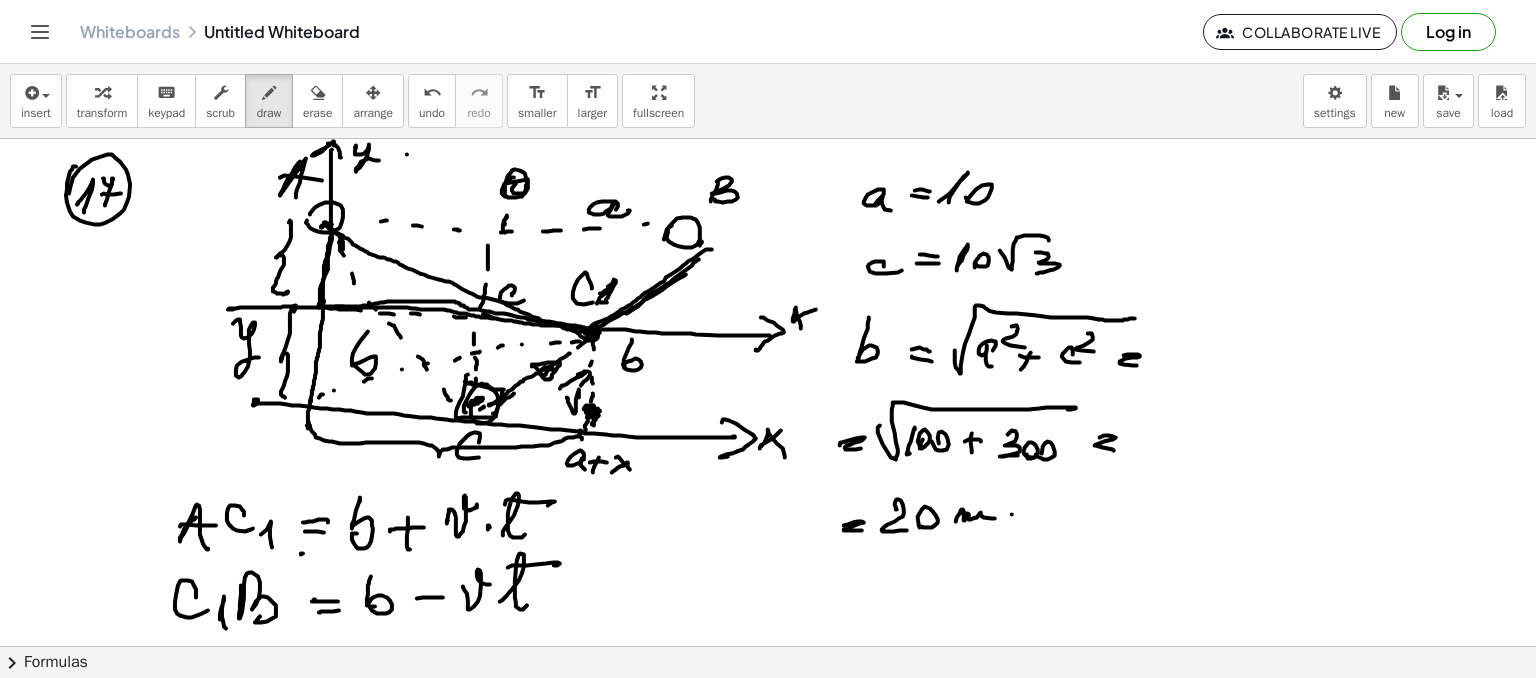 drag, startPoint x: 332, startPoint y: 229, endPoint x: 554, endPoint y: 321, distance: 240.30814 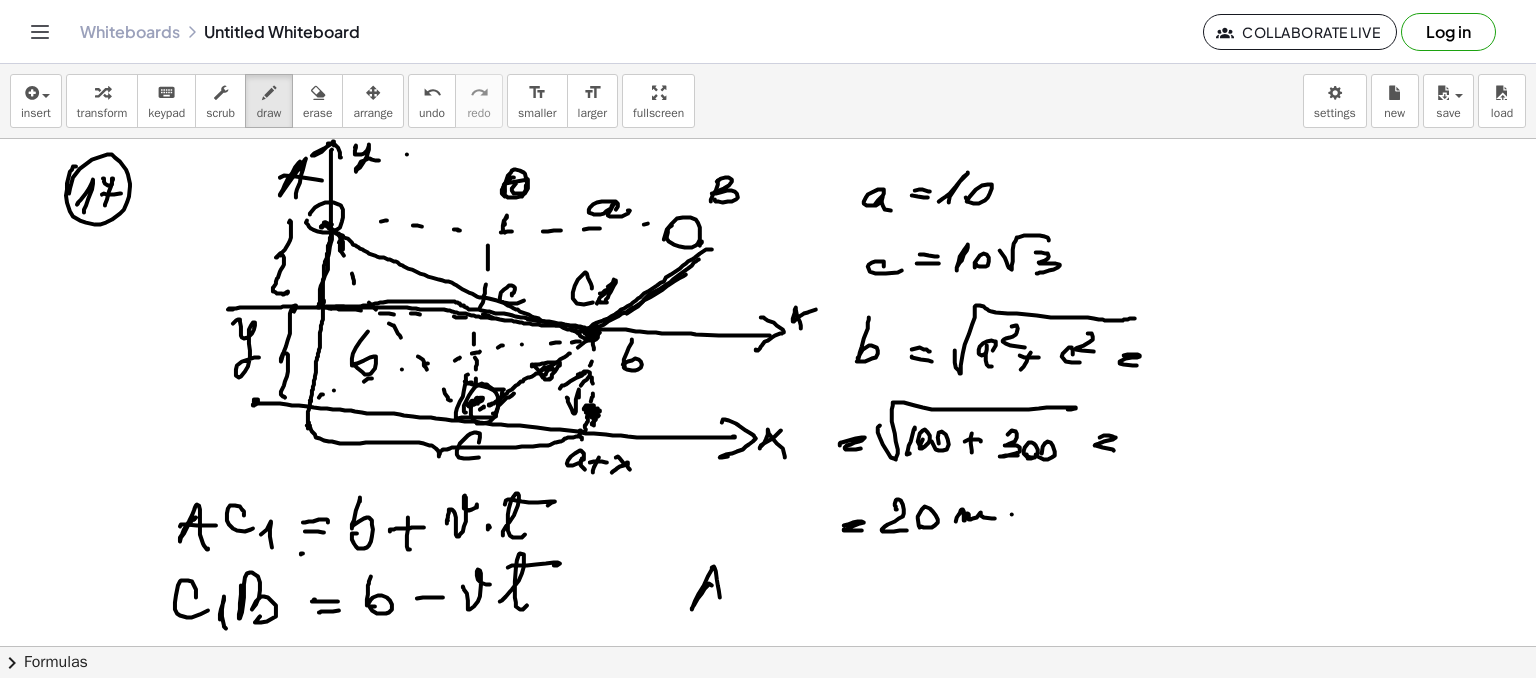drag, startPoint x: 694, startPoint y: 605, endPoint x: 720, endPoint y: 605, distance: 26 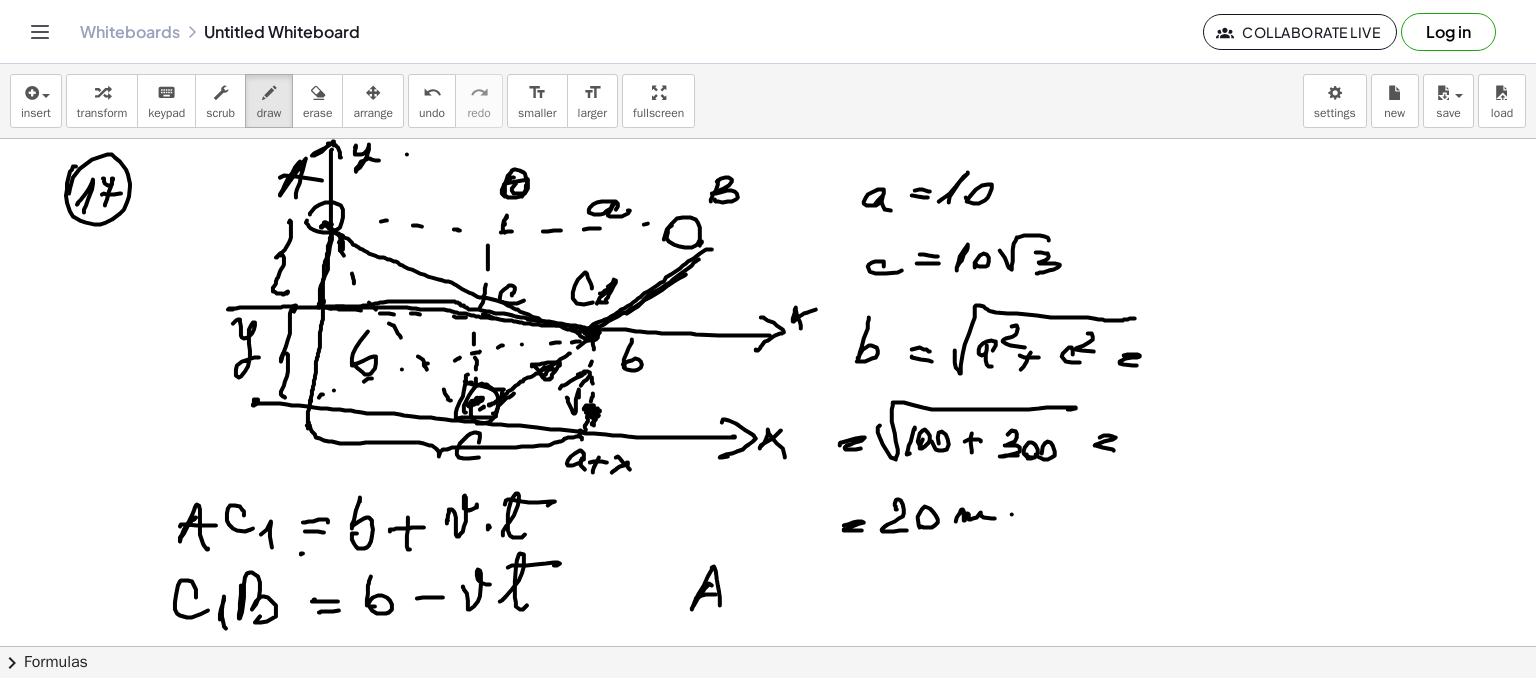 drag, startPoint x: 713, startPoint y: 594, endPoint x: 761, endPoint y: 586, distance: 48.6621 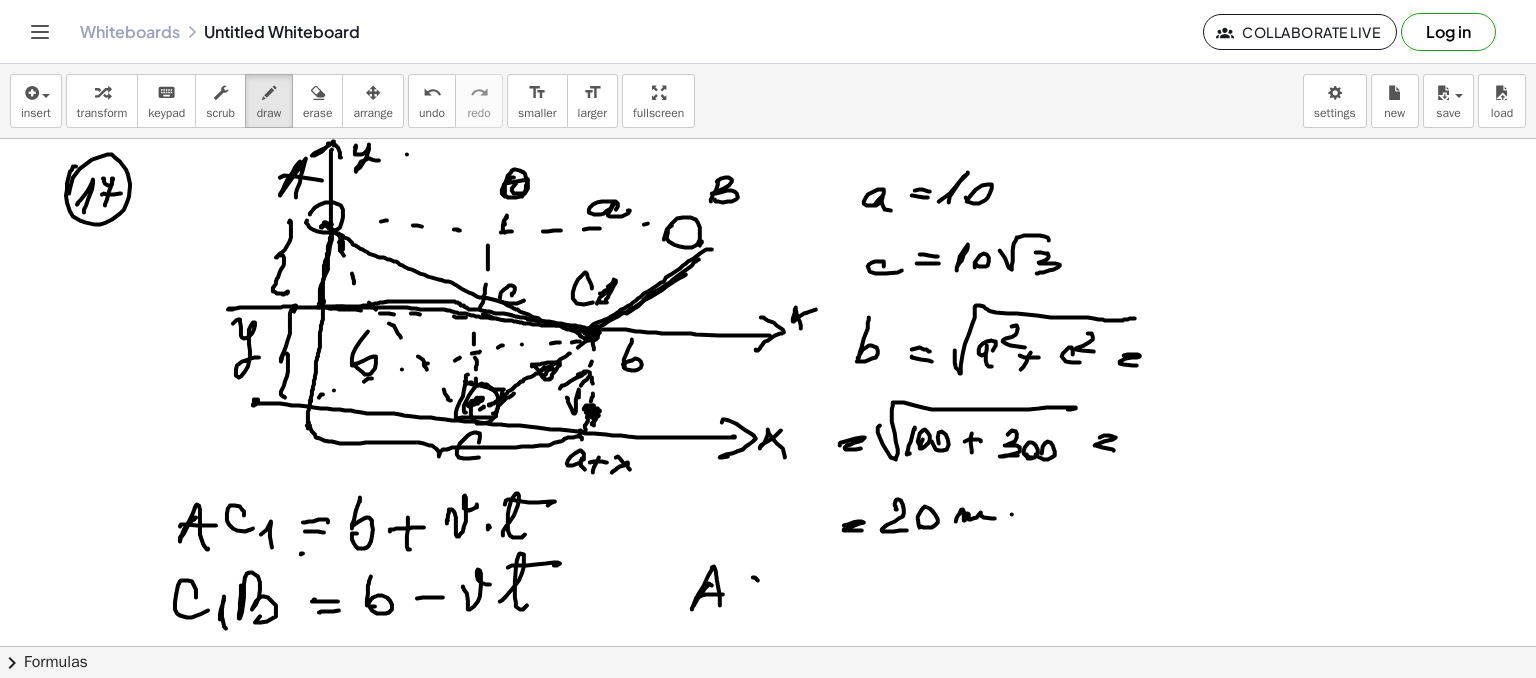 drag, startPoint x: 753, startPoint y: 577, endPoint x: 768, endPoint y: 595, distance: 23.43075 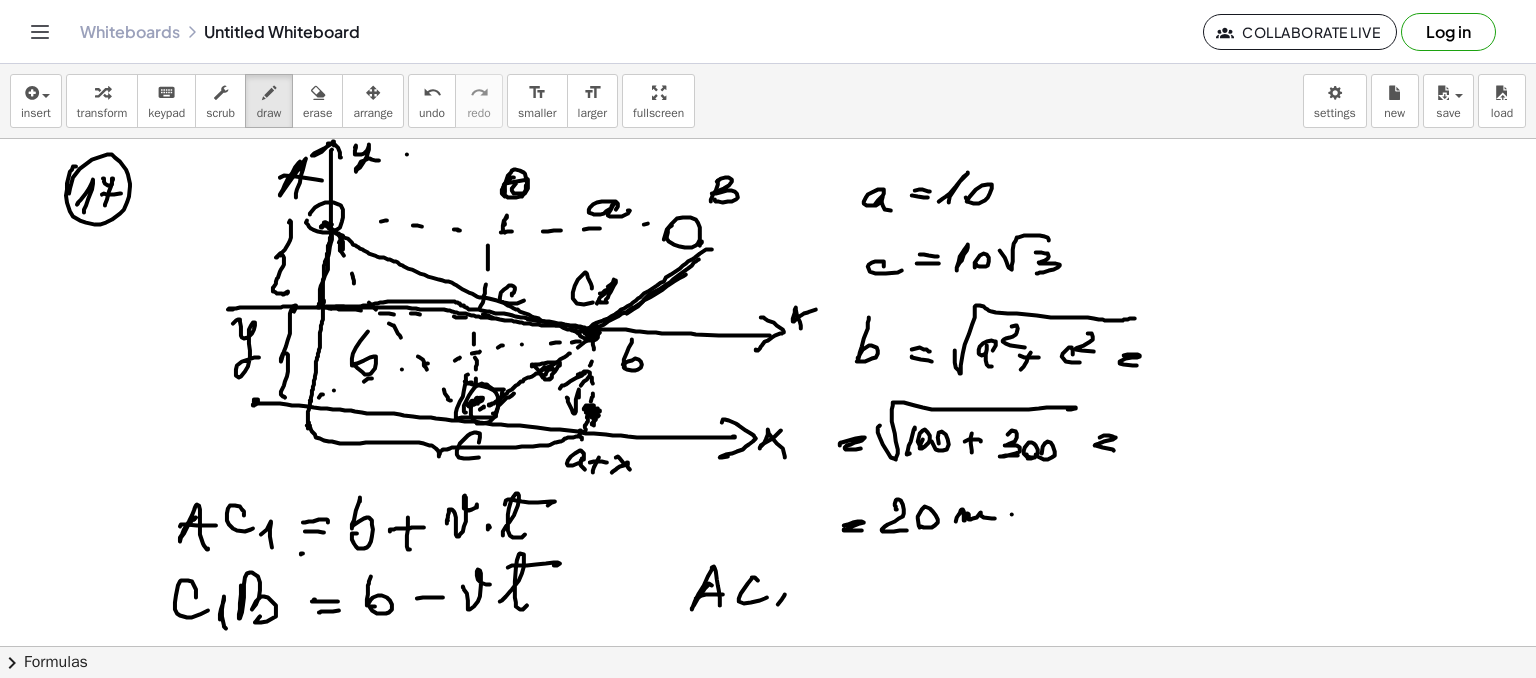 drag, startPoint x: 784, startPoint y: 596, endPoint x: 784, endPoint y: 613, distance: 17 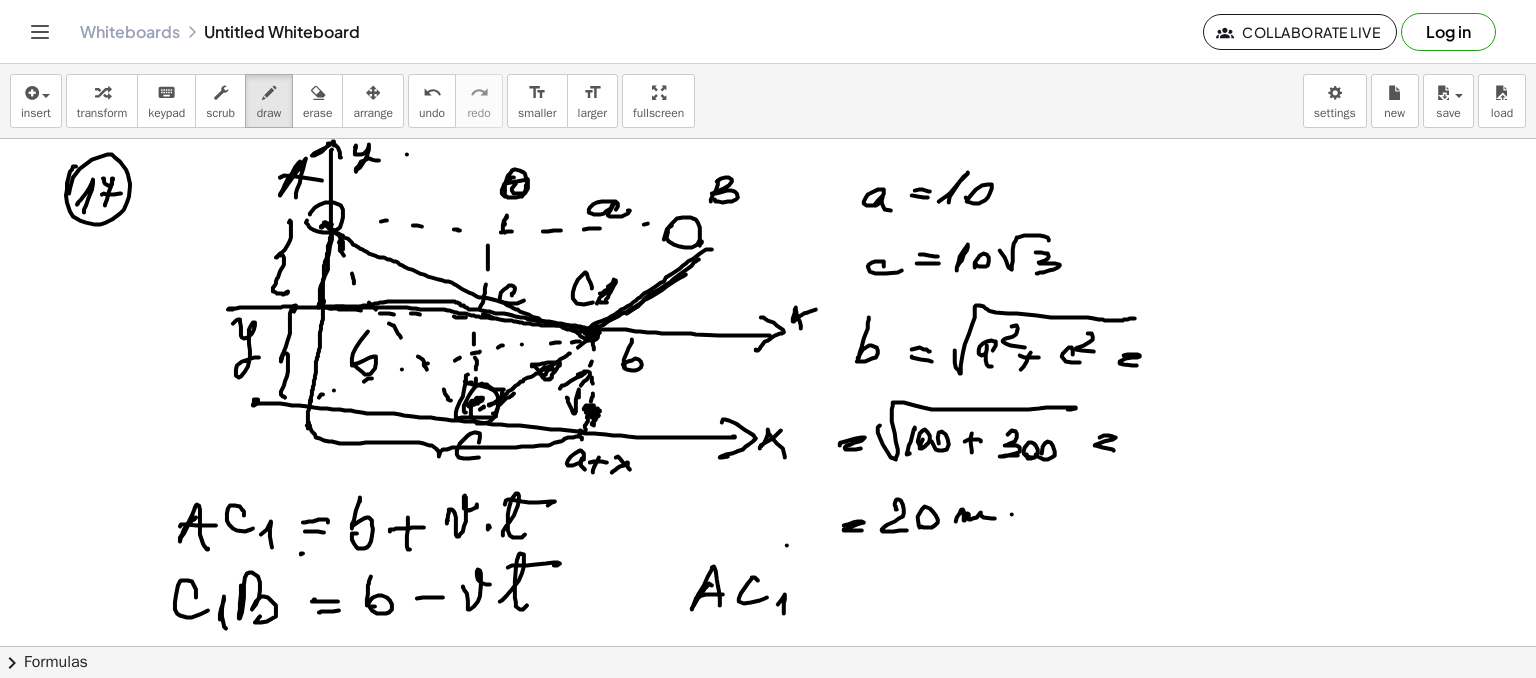 drag, startPoint x: 787, startPoint y: 545, endPoint x: 805, endPoint y: 566, distance: 27.658634 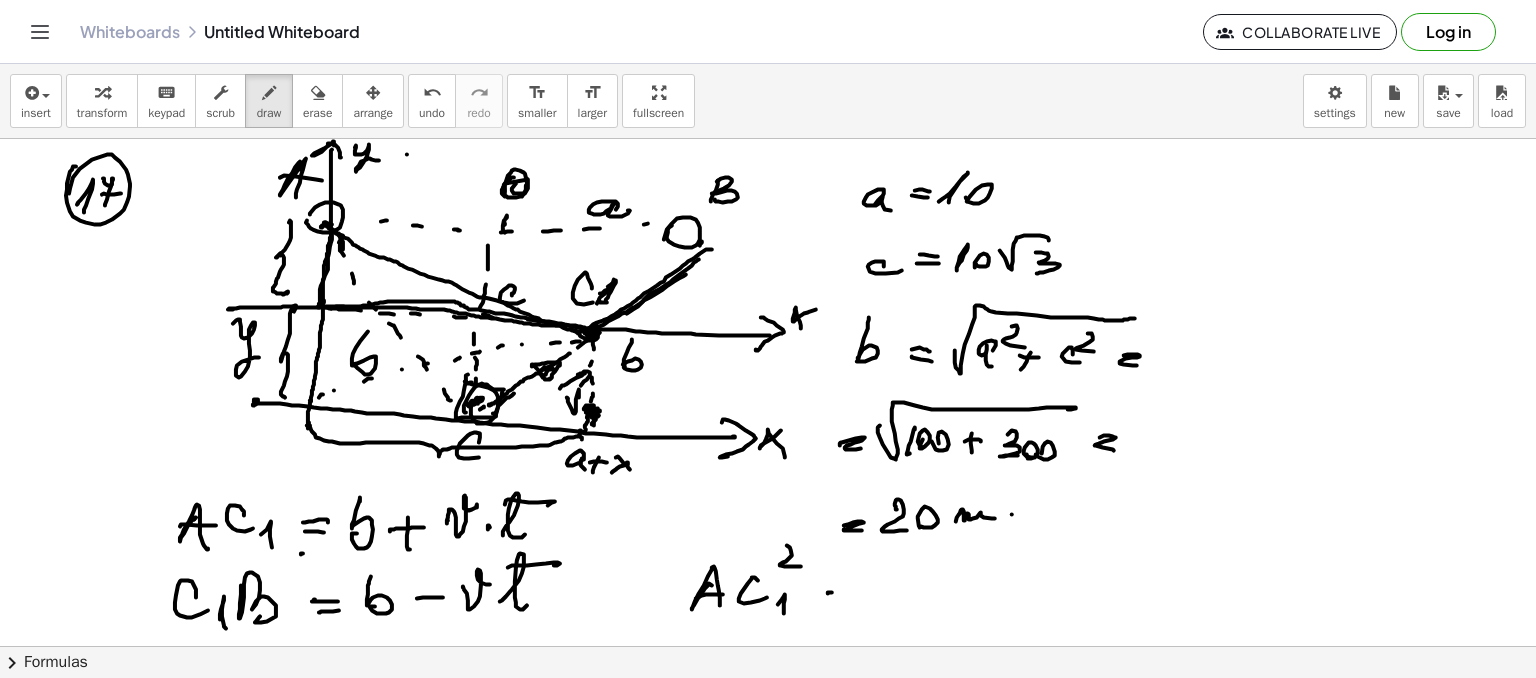 click at bounding box center (768, 646) 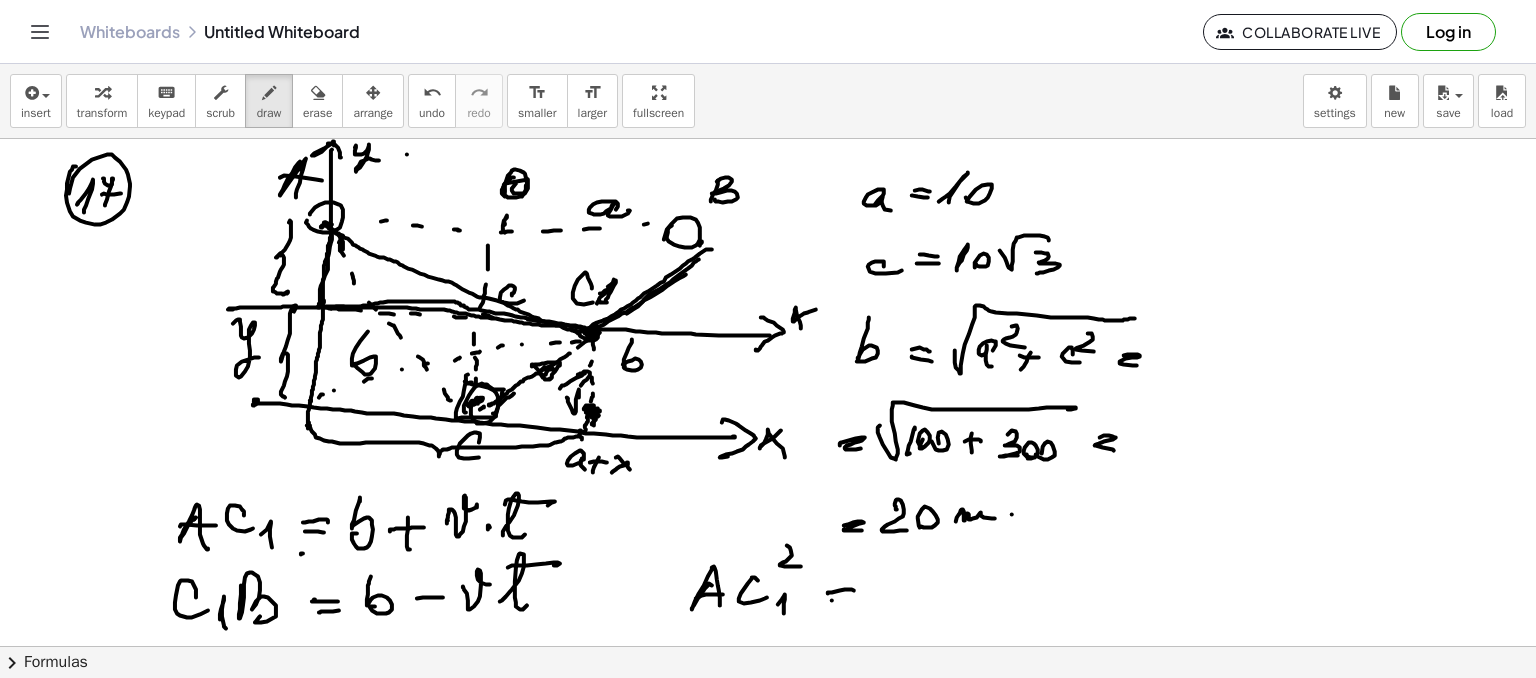 drag, startPoint x: 832, startPoint y: 600, endPoint x: 863, endPoint y: 598, distance: 31.06445 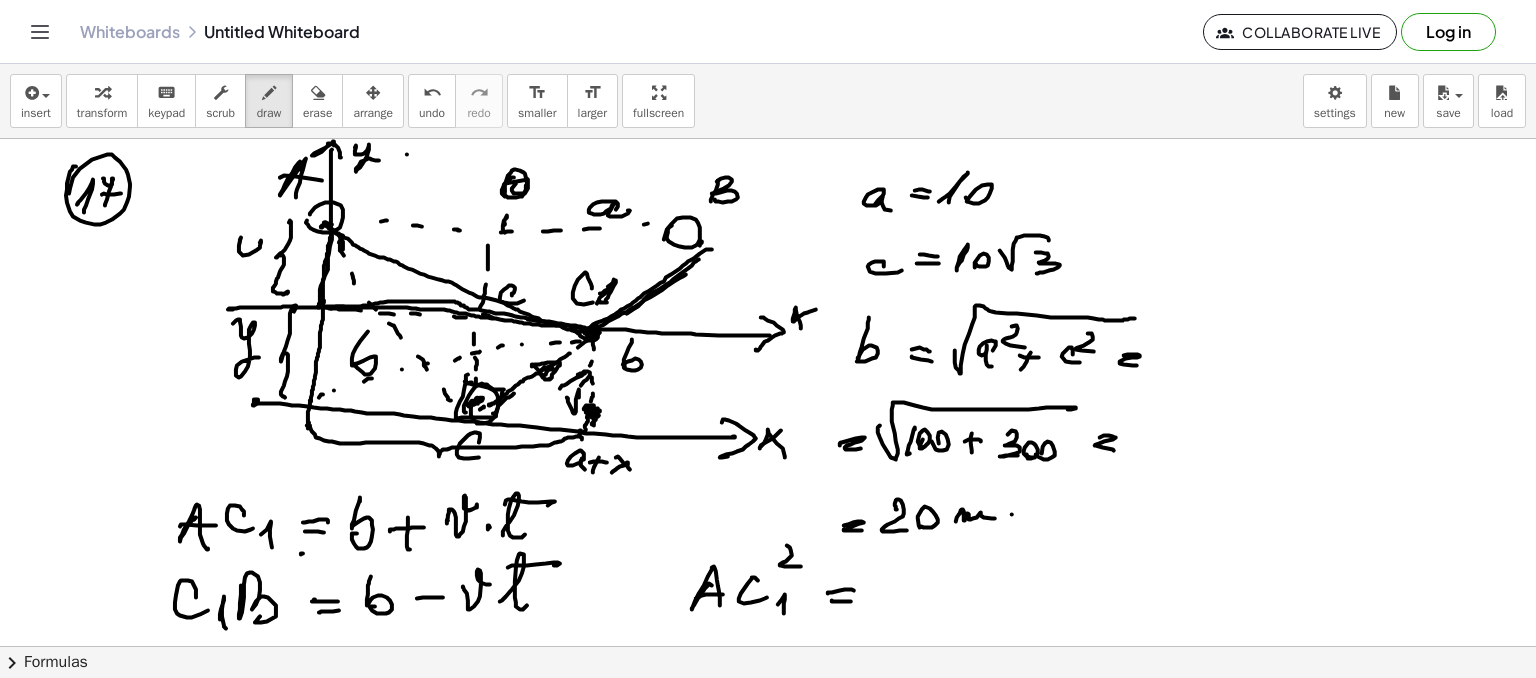 drag, startPoint x: 239, startPoint y: 245, endPoint x: 239, endPoint y: 281, distance: 36 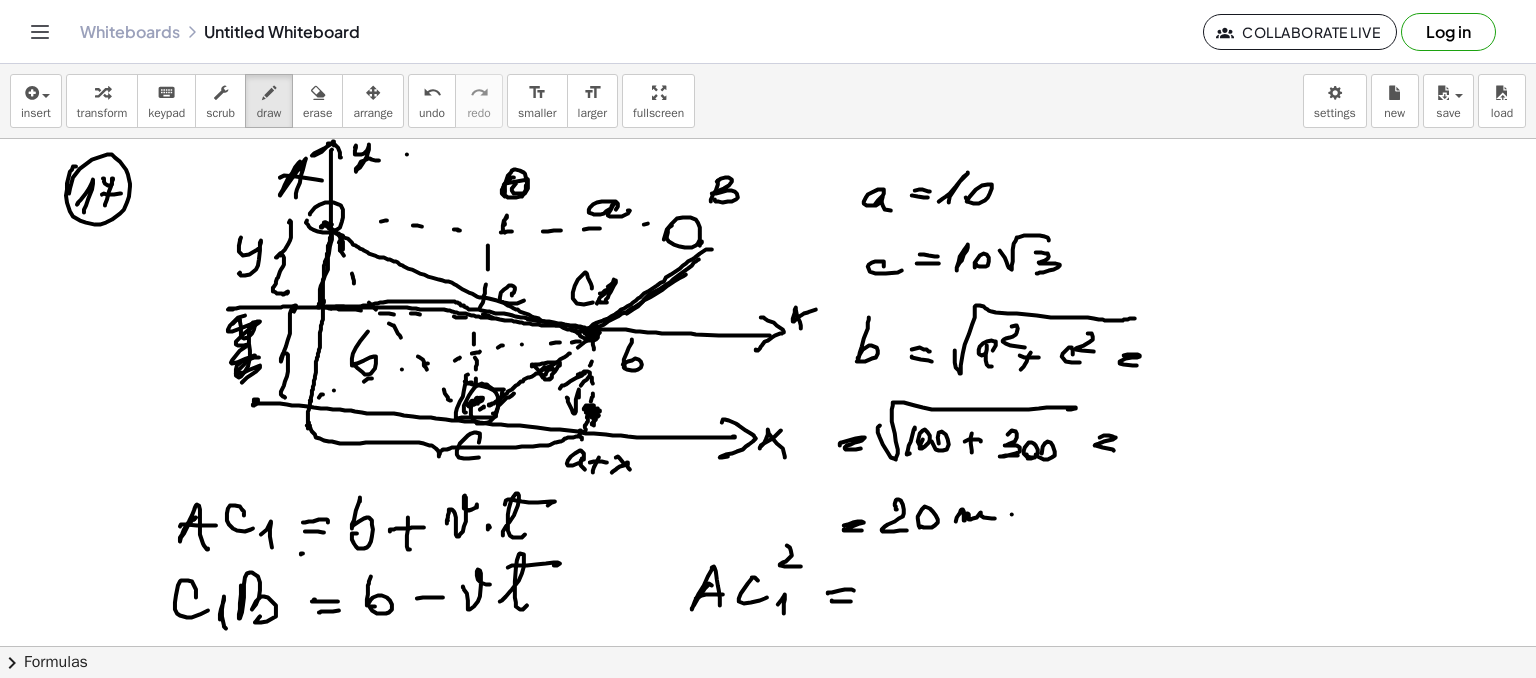 drag, startPoint x: 230, startPoint y: 325, endPoint x: 248, endPoint y: 380, distance: 57.870544 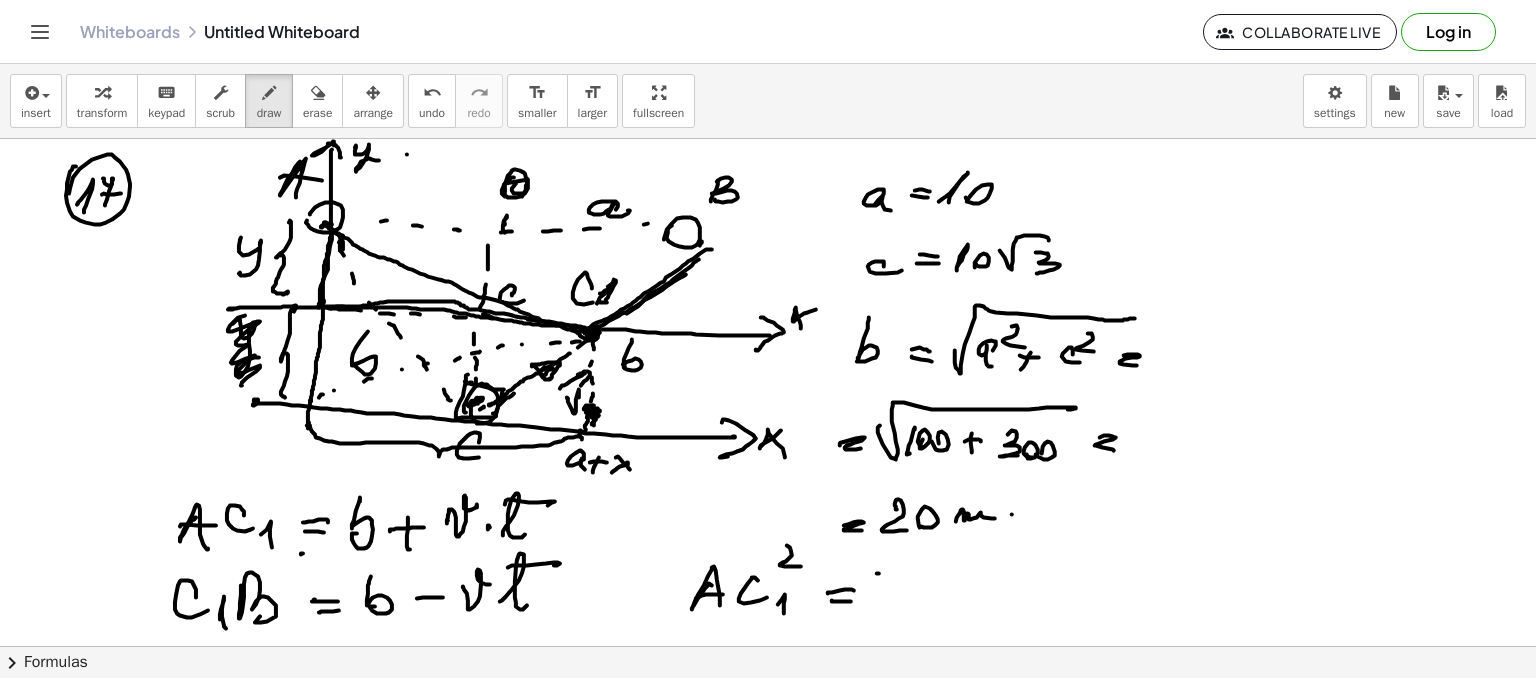 drag, startPoint x: 878, startPoint y: 573, endPoint x: 883, endPoint y: 609, distance: 36.345562 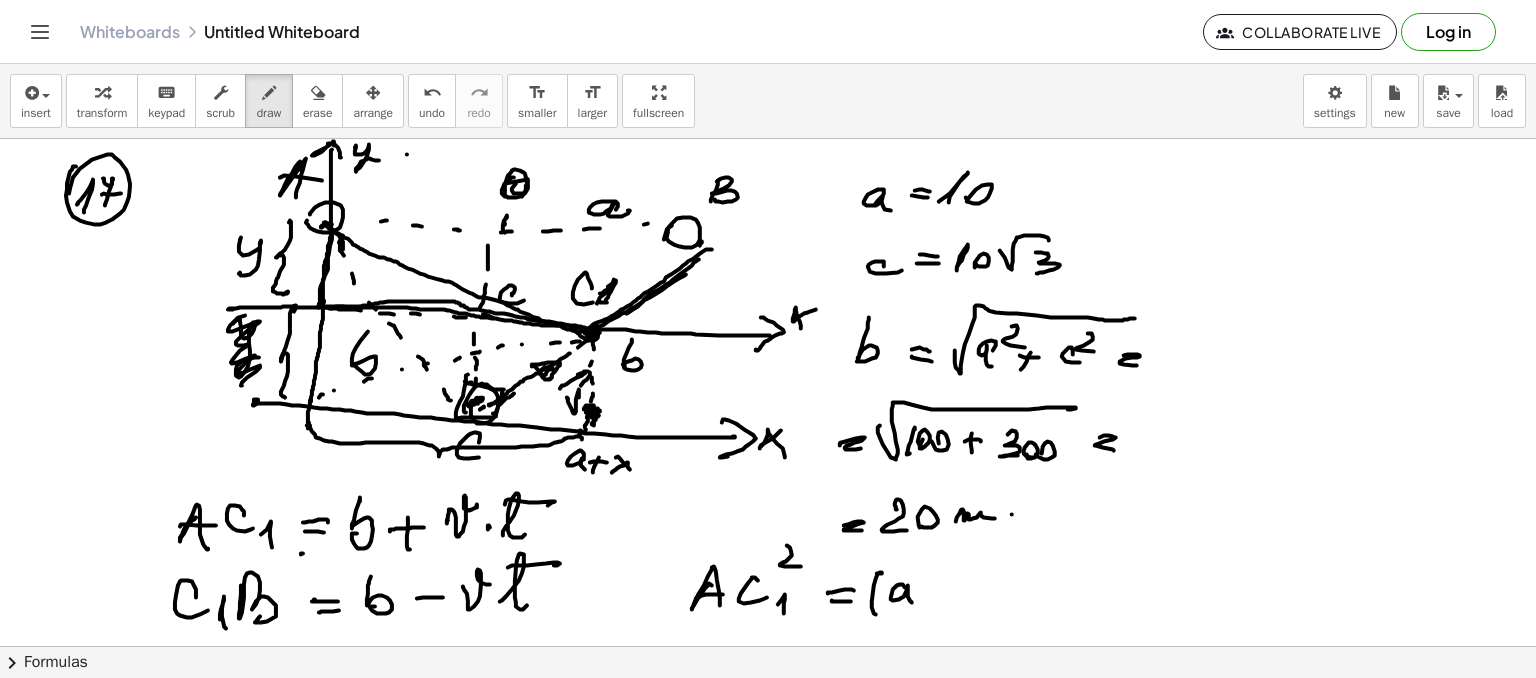 drag, startPoint x: 903, startPoint y: 584, endPoint x: 922, endPoint y: 588, distance: 19.416489 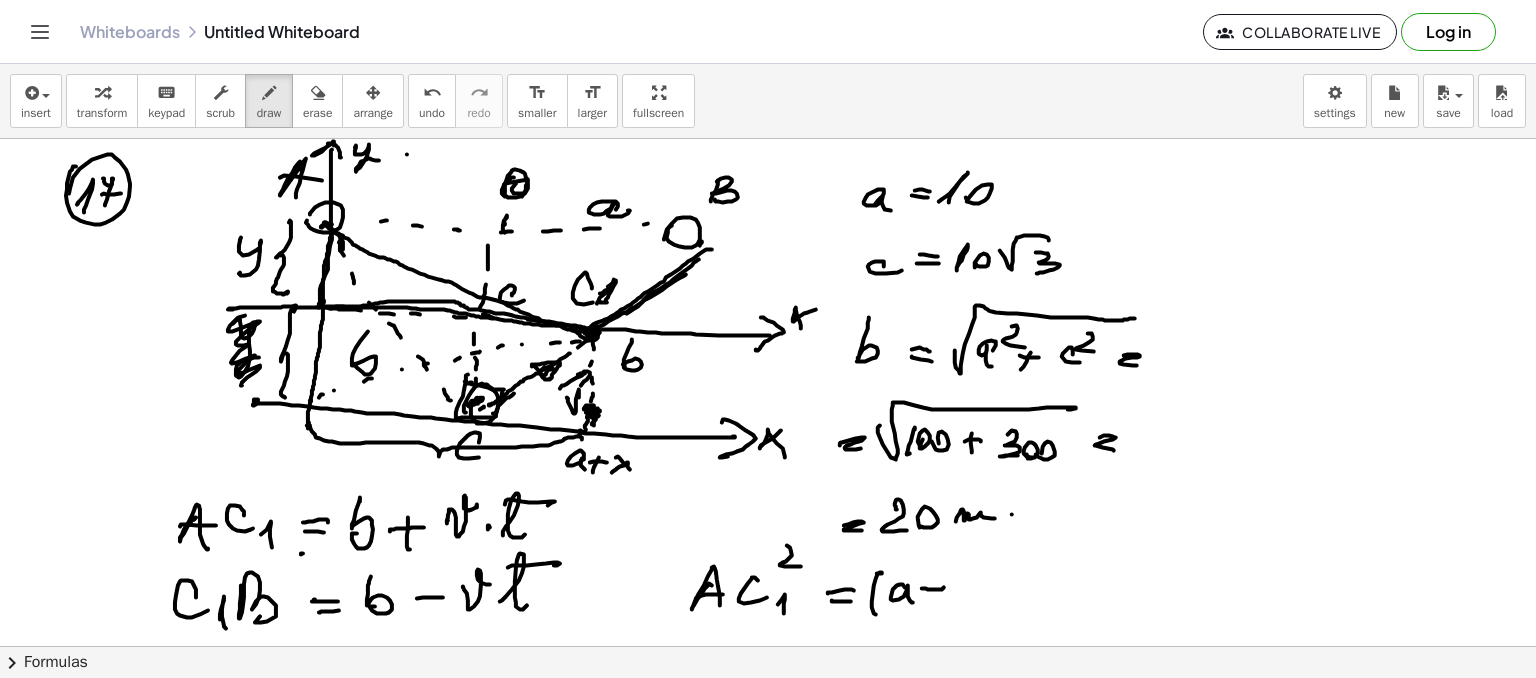 click at bounding box center (768, 646) 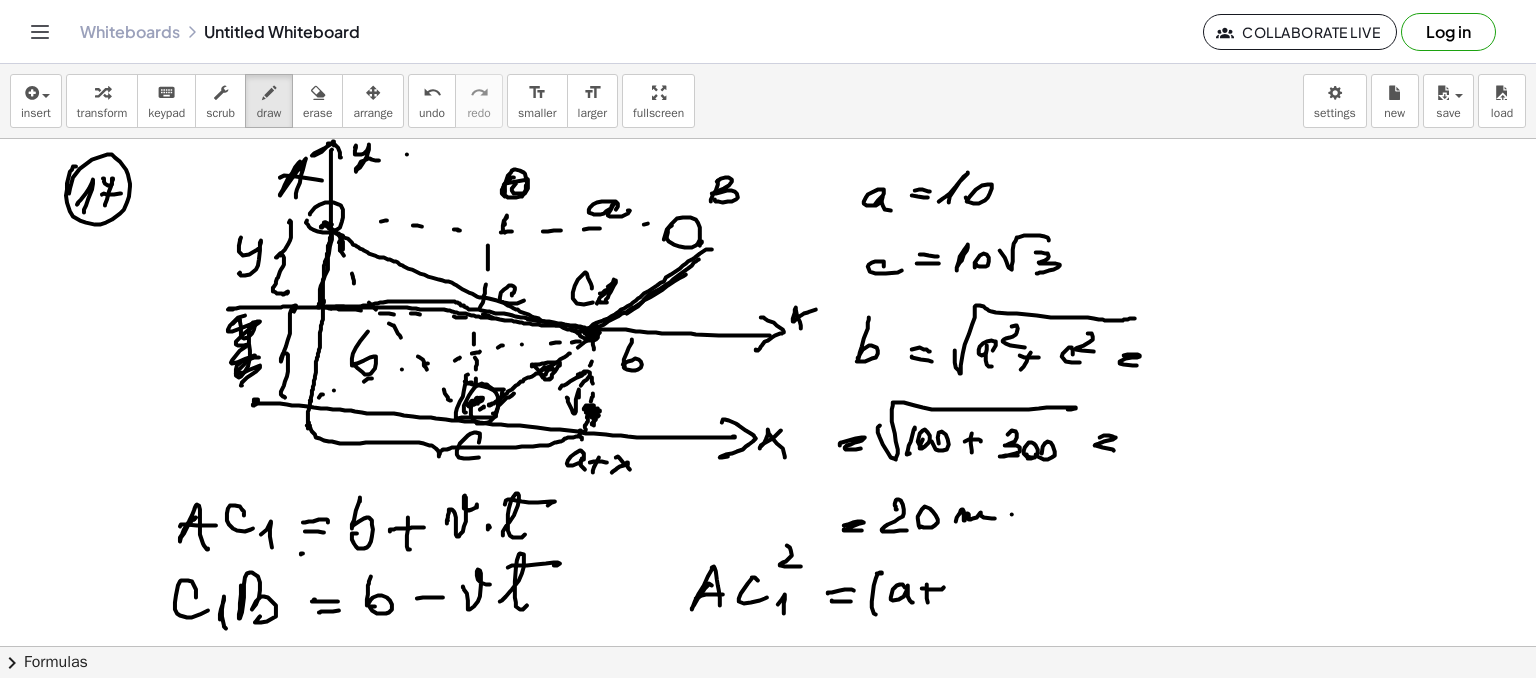 drag, startPoint x: 968, startPoint y: 575, endPoint x: 953, endPoint y: 581, distance: 16.155495 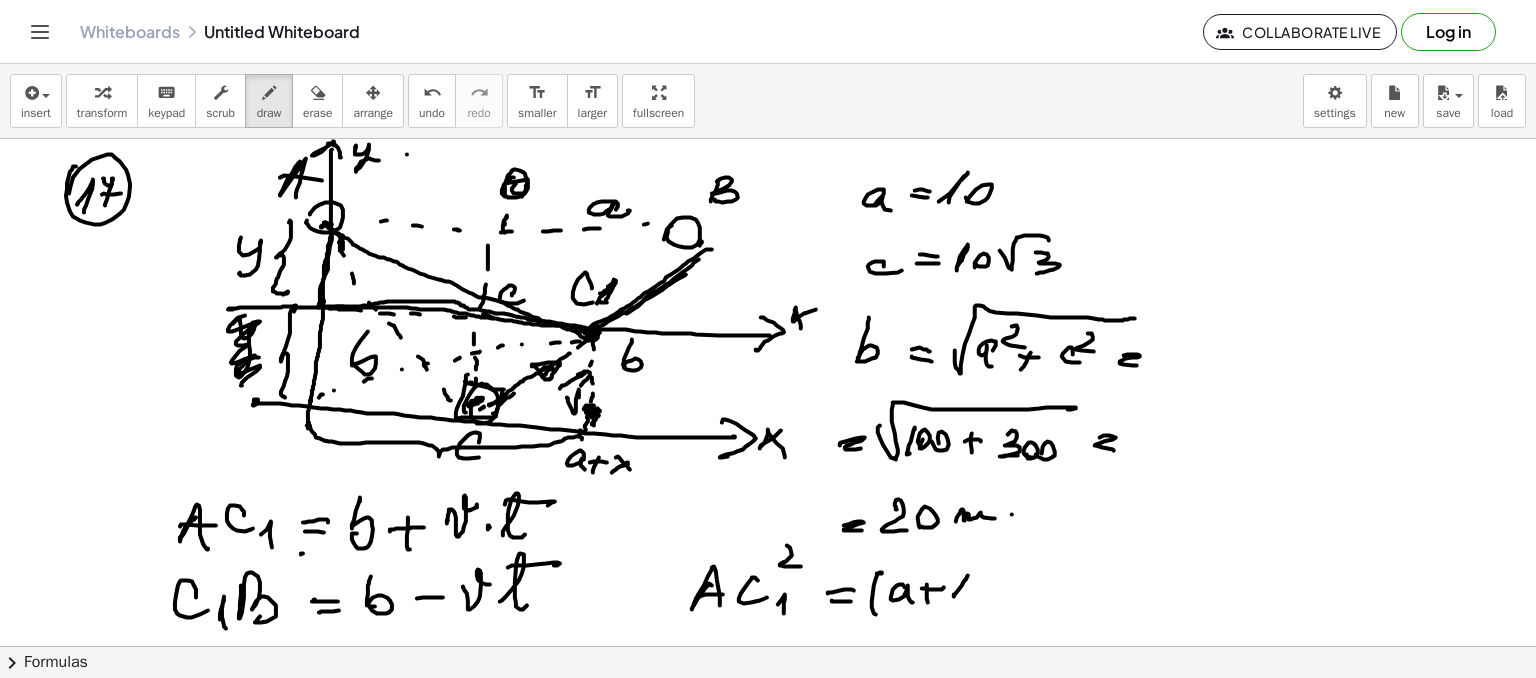 click at bounding box center (768, 646) 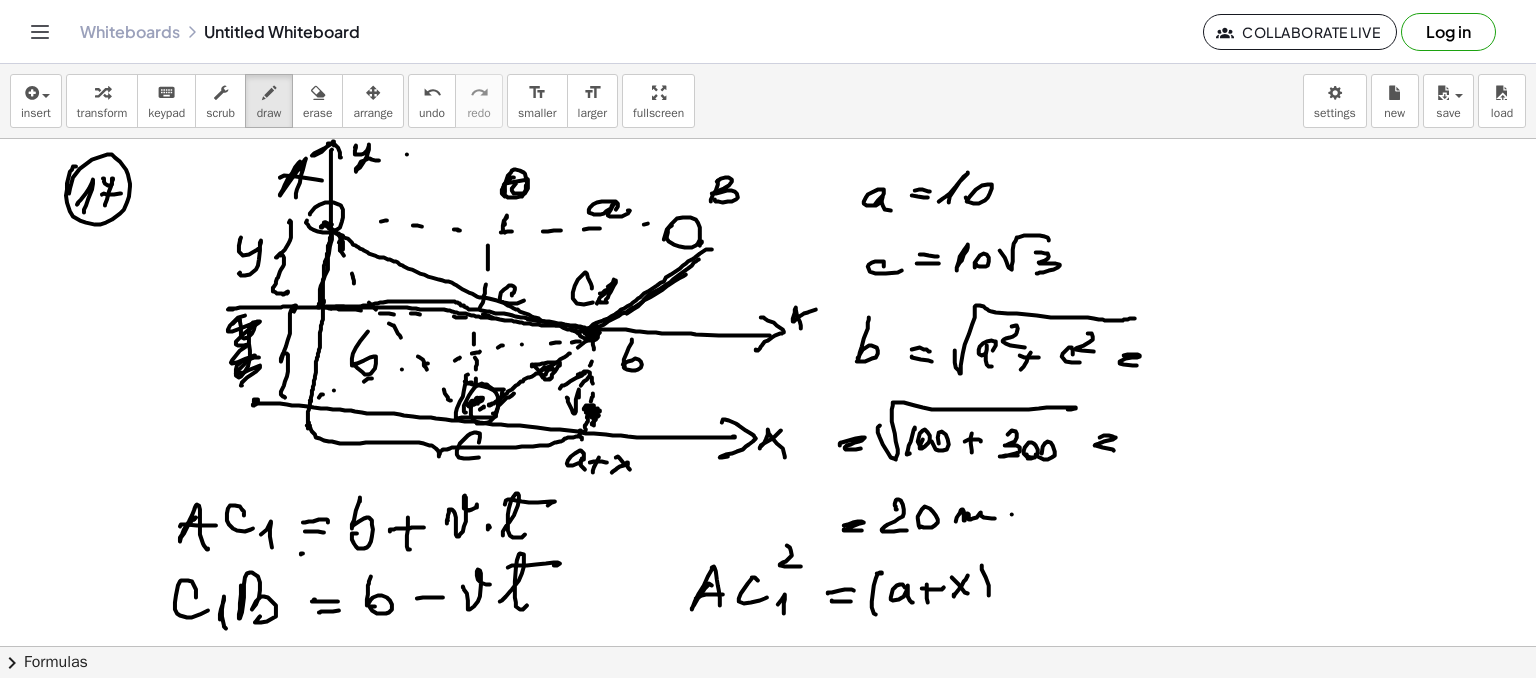 drag, startPoint x: 982, startPoint y: 565, endPoint x: 990, endPoint y: 590, distance: 26.24881 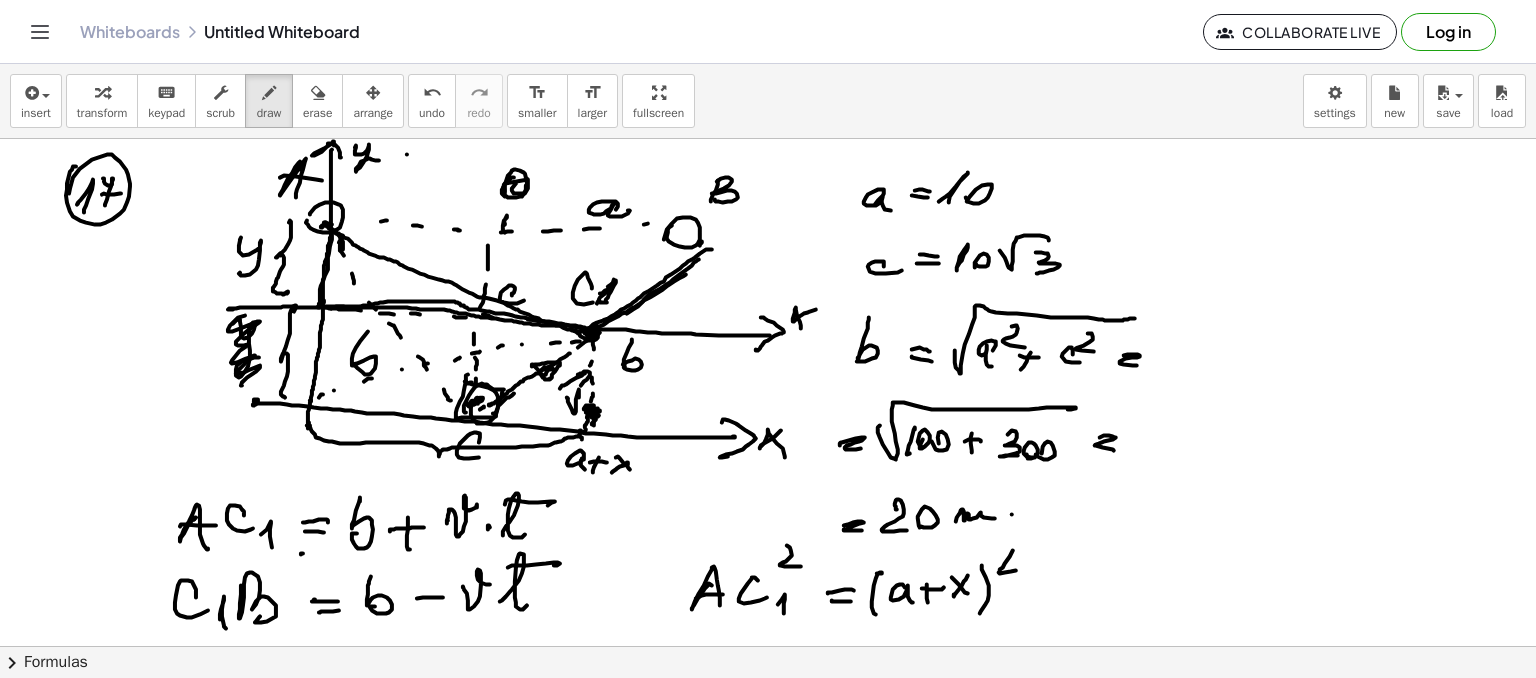 drag, startPoint x: 1013, startPoint y: 550, endPoint x: 1016, endPoint y: 570, distance: 20.22375 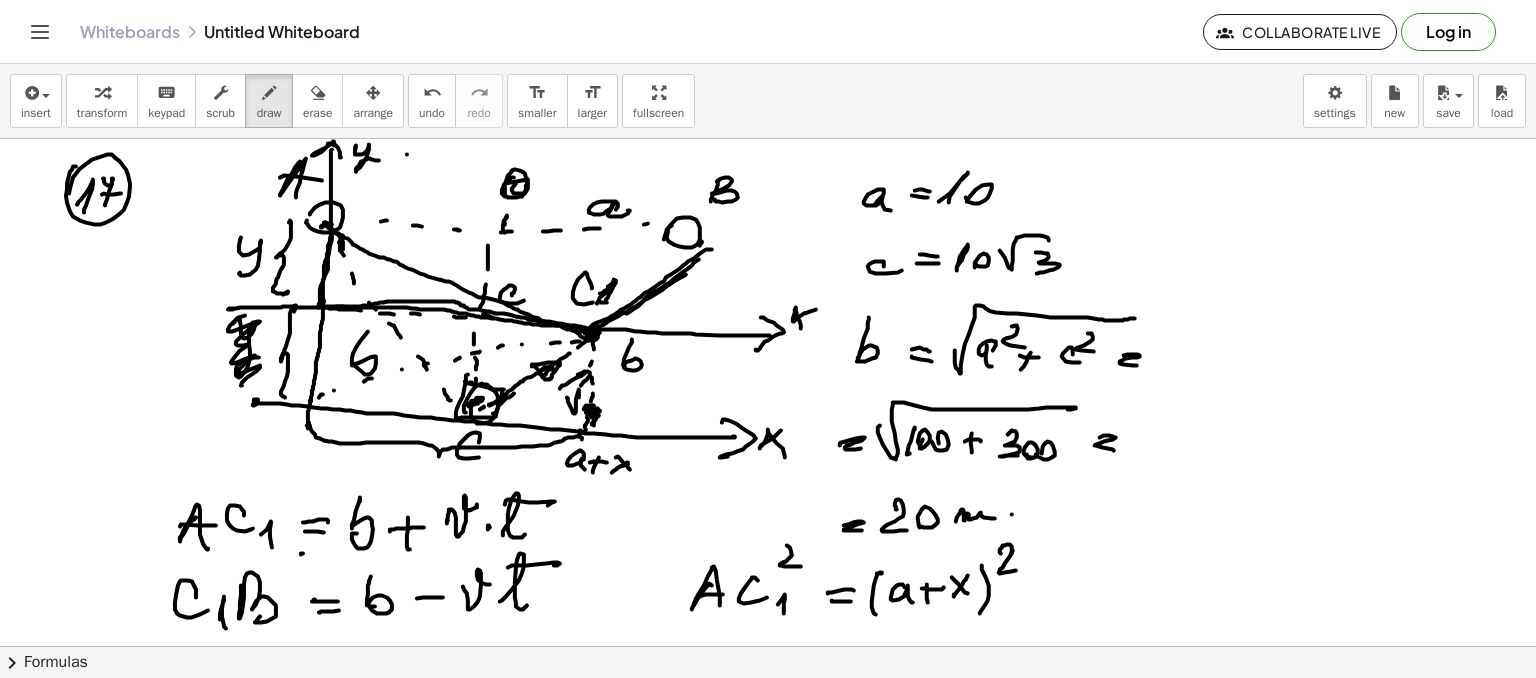 drag, startPoint x: 1000, startPoint y: 550, endPoint x: 1022, endPoint y: 581, distance: 38.013157 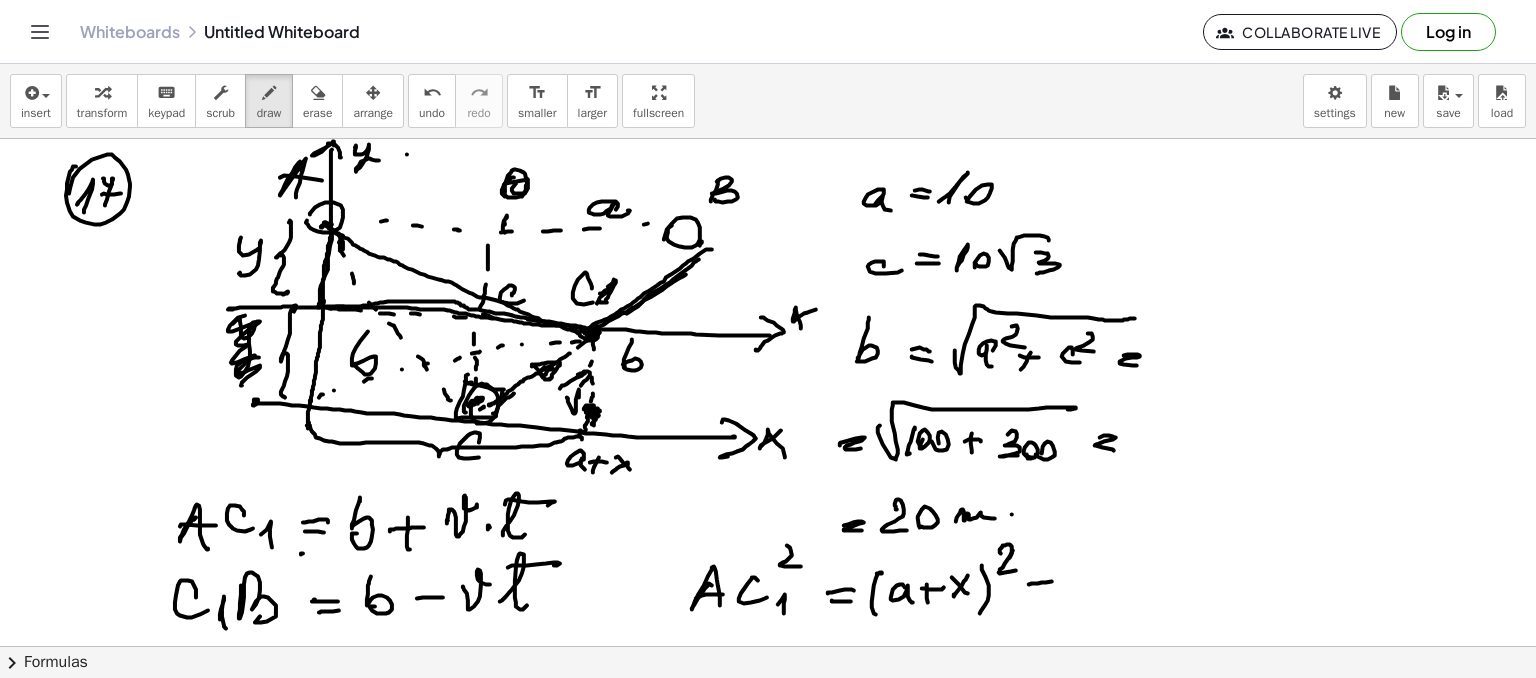 click at bounding box center [768, 646] 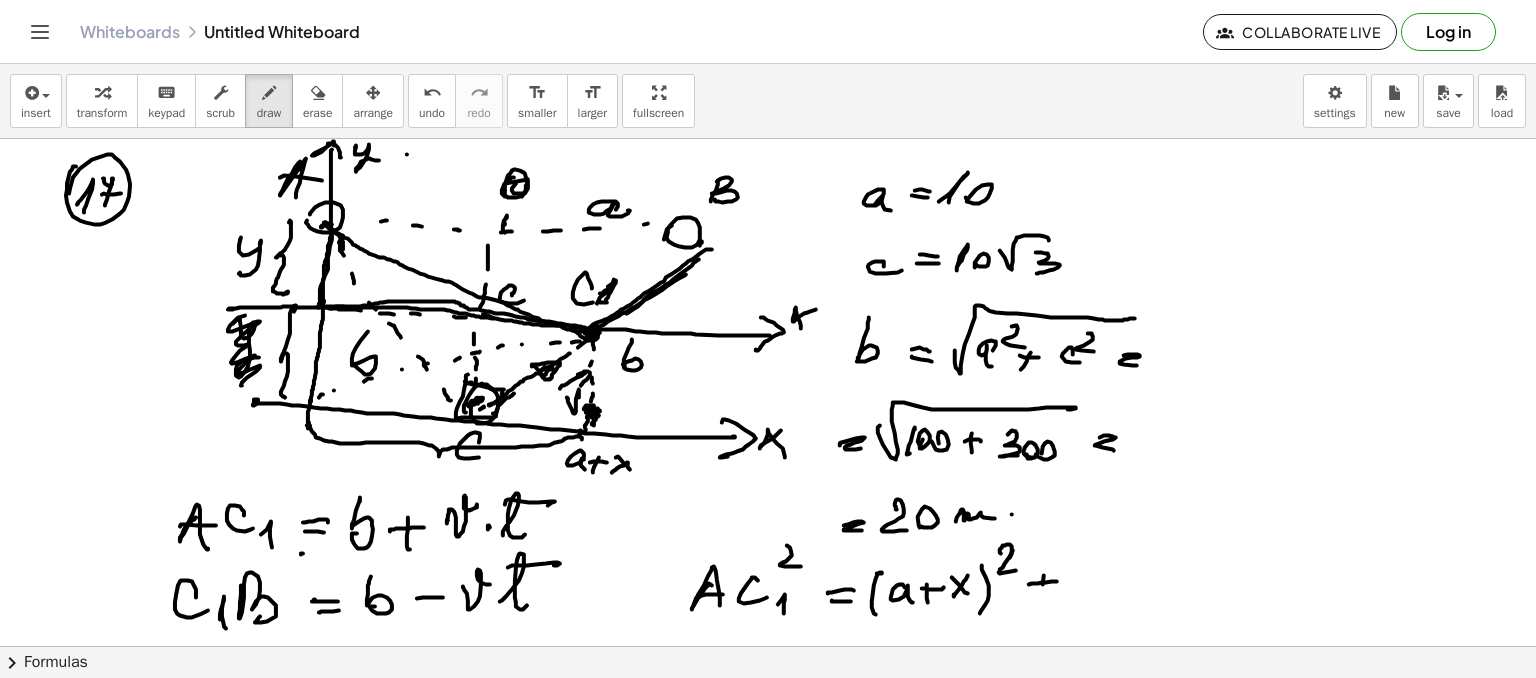 drag, startPoint x: 1044, startPoint y: 575, endPoint x: 1066, endPoint y: 581, distance: 22.803509 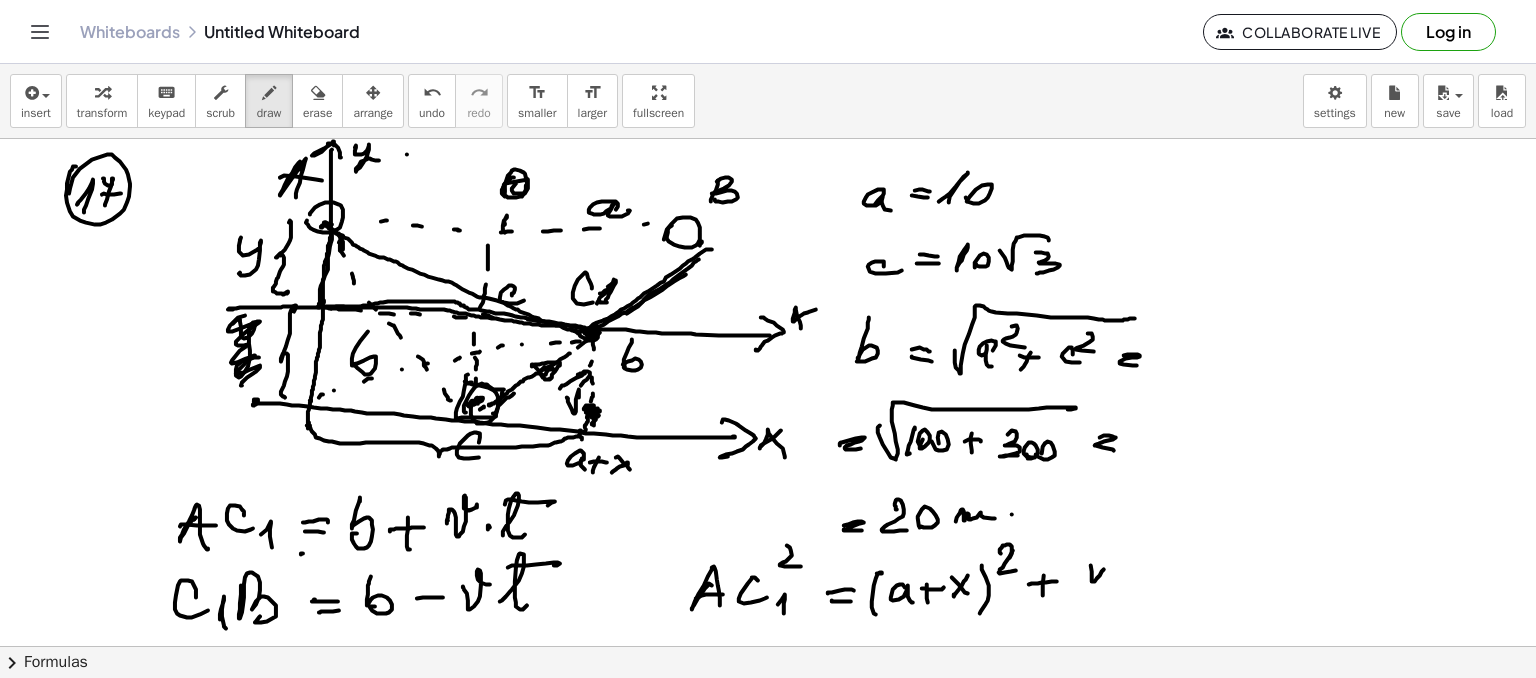drag, startPoint x: 1095, startPoint y: 581, endPoint x: 1110, endPoint y: 569, distance: 19.209373 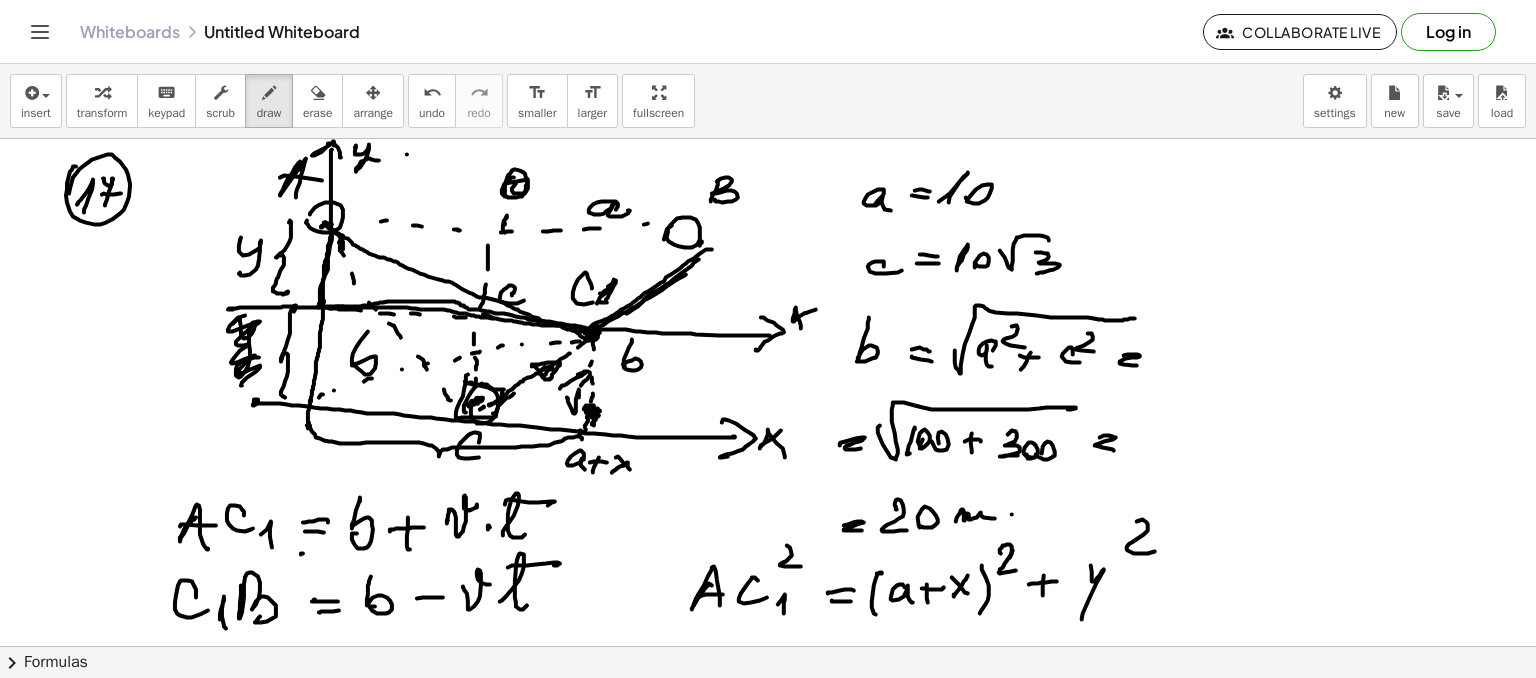 drag, startPoint x: 1143, startPoint y: 519, endPoint x: 1094, endPoint y: 554, distance: 60.216278 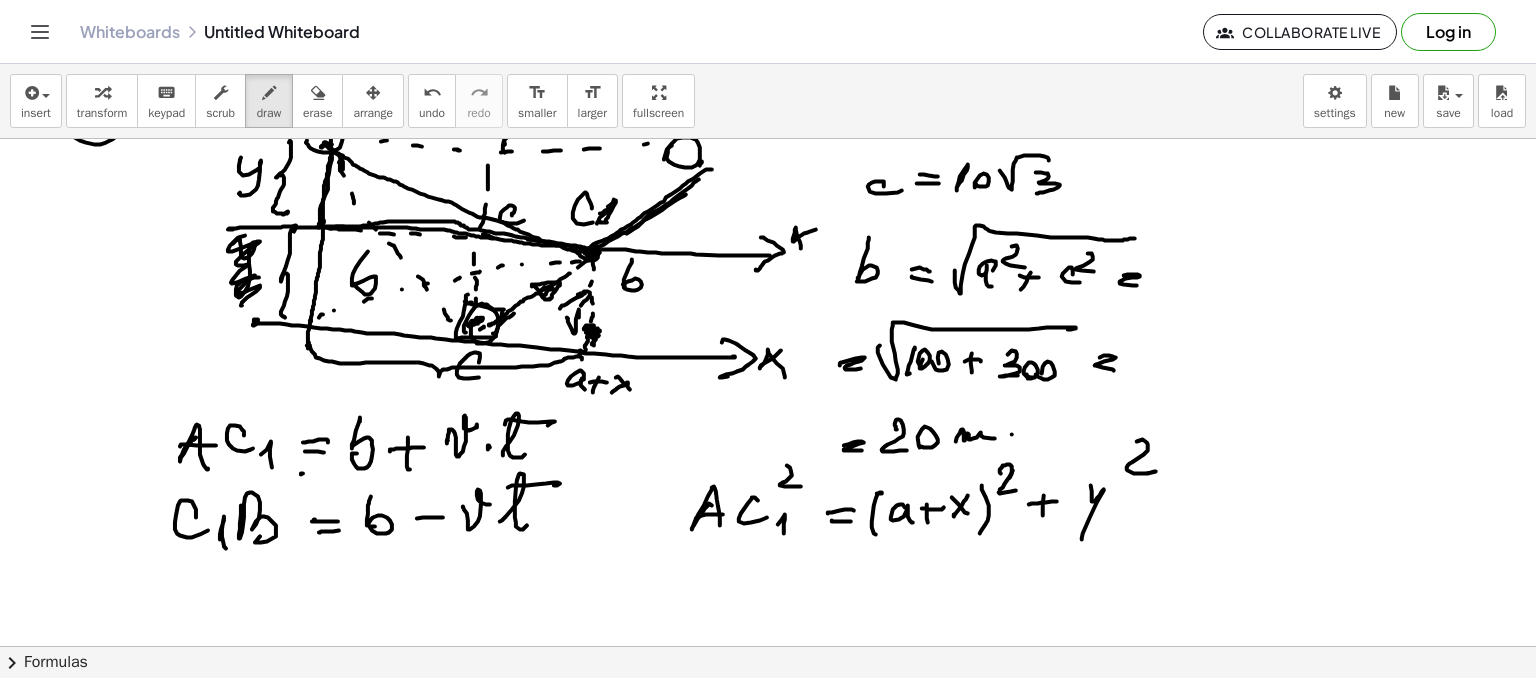 scroll, scrollTop: 120, scrollLeft: 0, axis: vertical 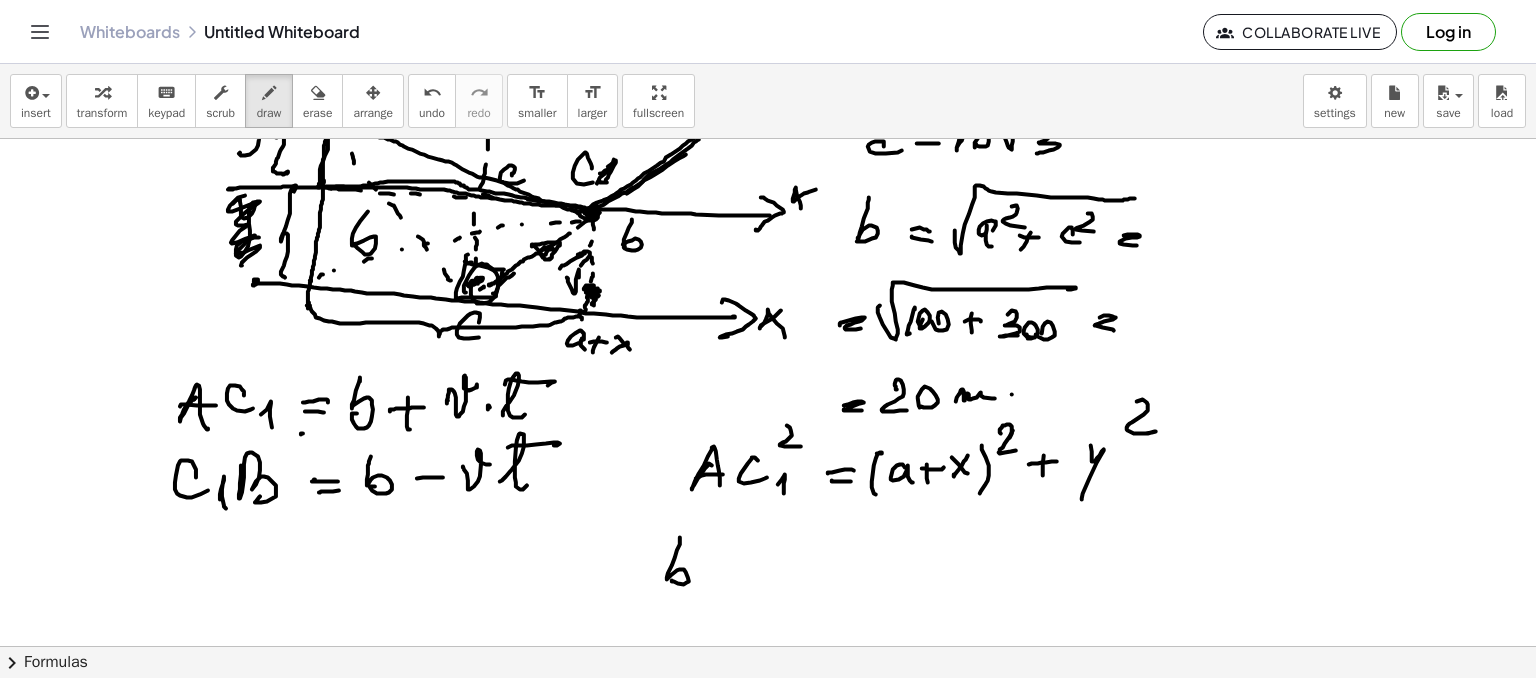 drag, startPoint x: 680, startPoint y: 538, endPoint x: 685, endPoint y: 577, distance: 39.319206 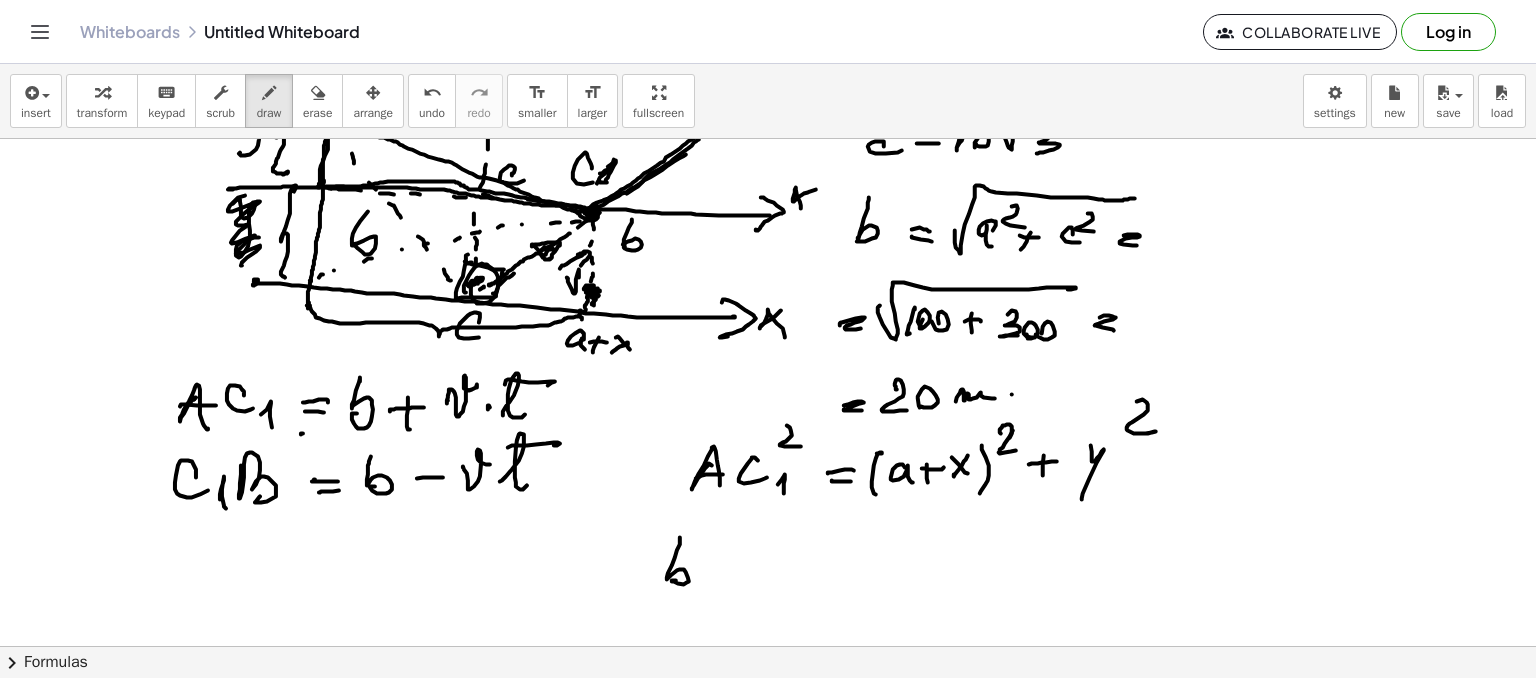 drag, startPoint x: 700, startPoint y: 569, endPoint x: 716, endPoint y: 569, distance: 16 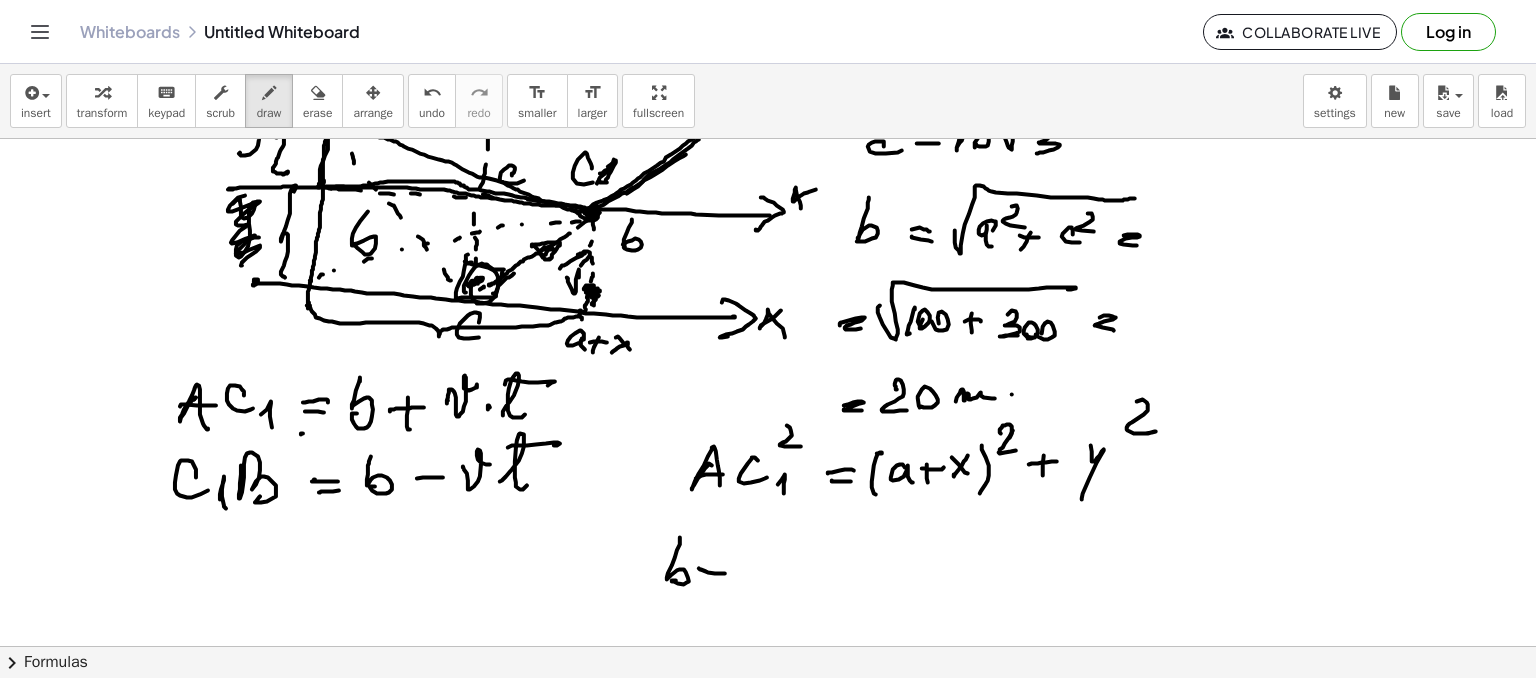 drag, startPoint x: 712, startPoint y: 576, endPoint x: 726, endPoint y: 582, distance: 15.231546 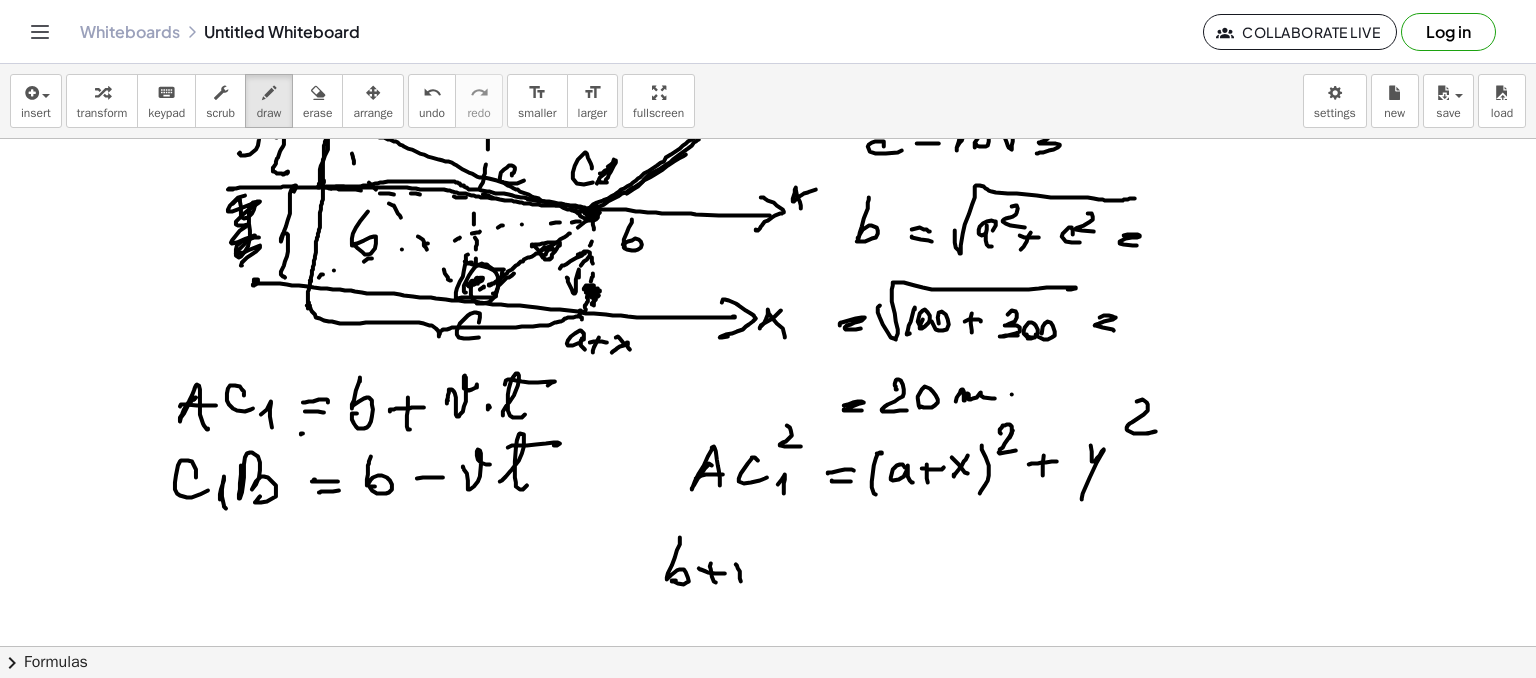drag, startPoint x: 741, startPoint y: 581, endPoint x: 769, endPoint y: 581, distance: 28 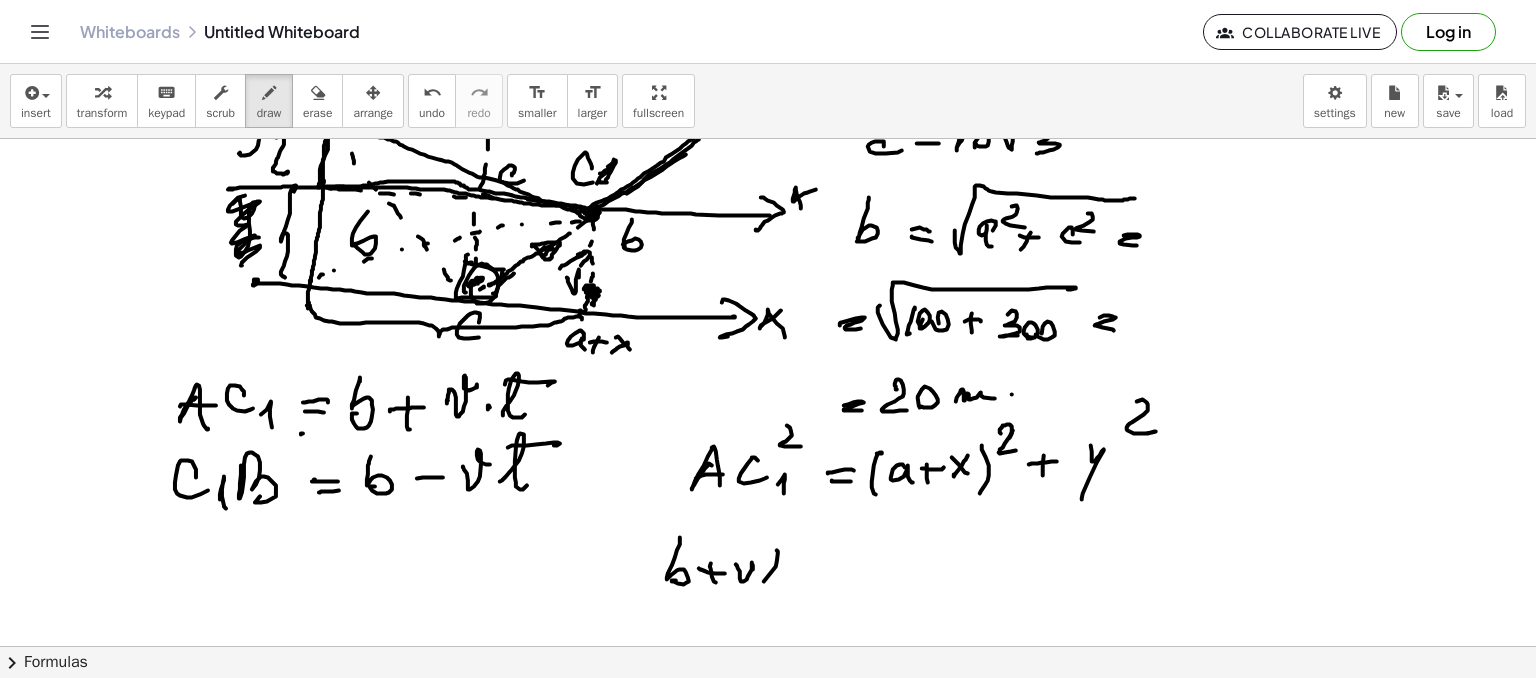 drag, startPoint x: 778, startPoint y: 551, endPoint x: 728, endPoint y: 601, distance: 70.71068 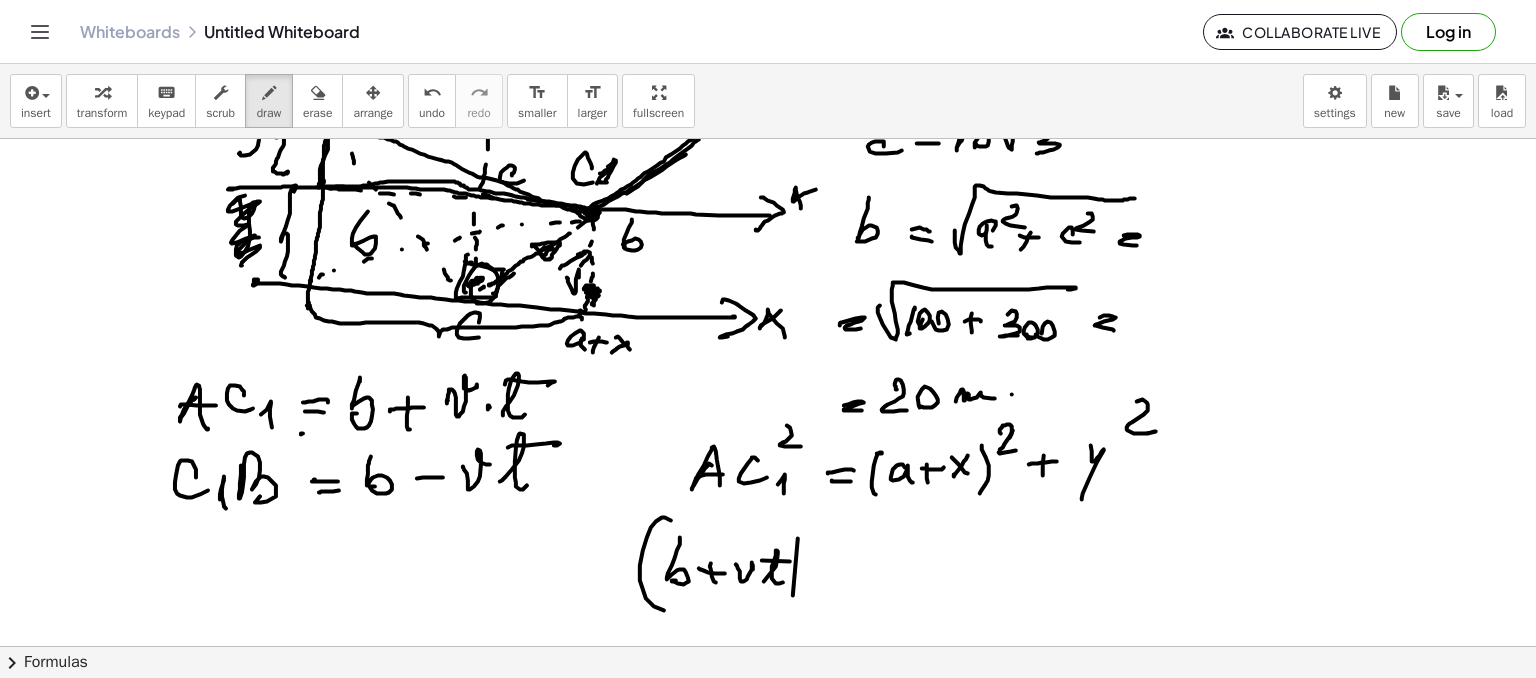 drag, startPoint x: 651, startPoint y: 527, endPoint x: 686, endPoint y: 603, distance: 83.67198 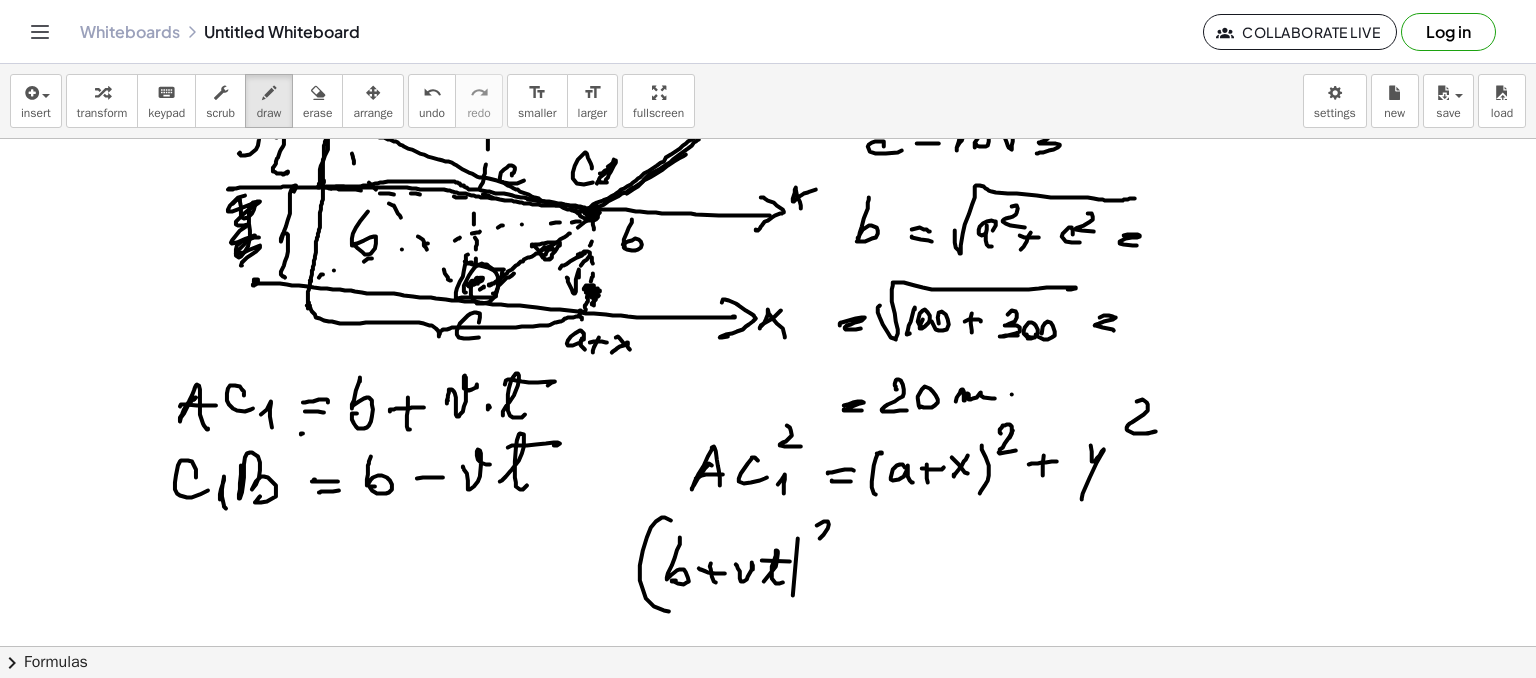 click at bounding box center [768, 526] 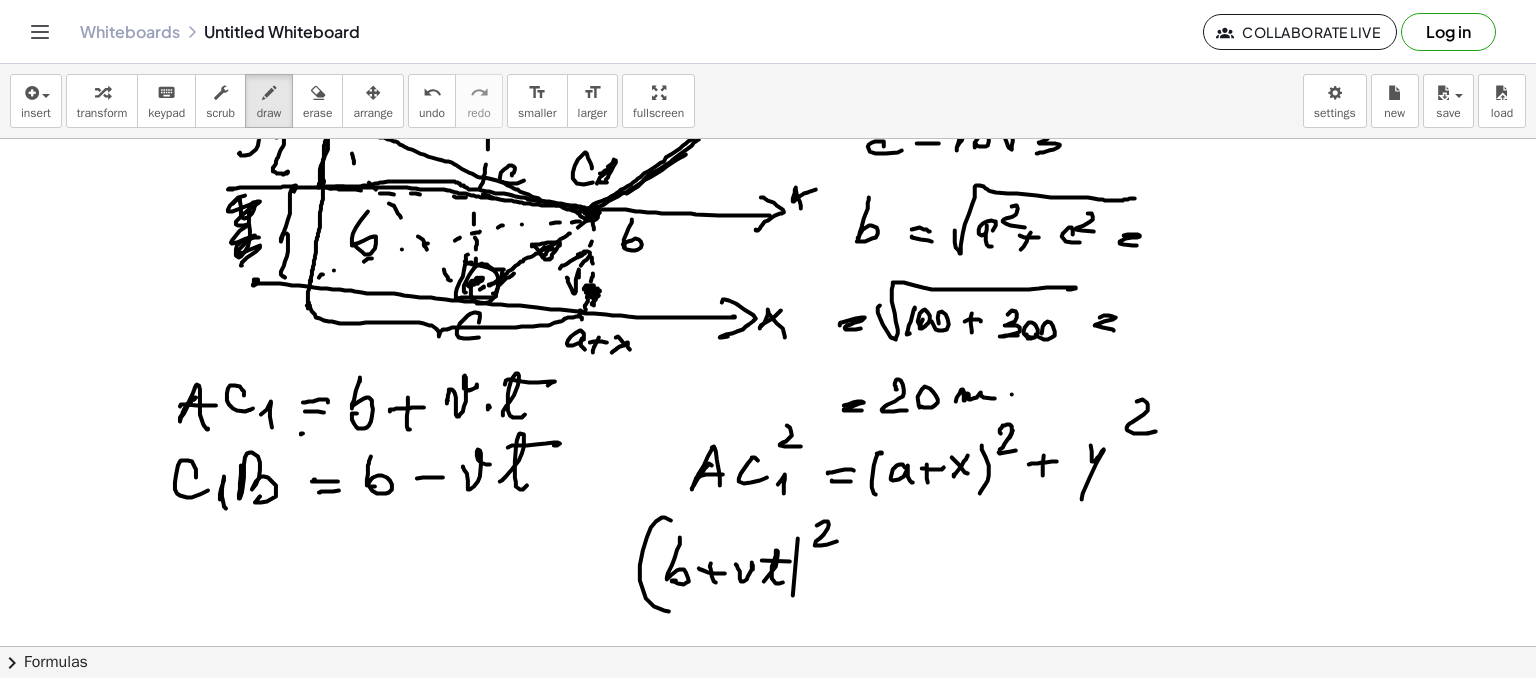 click at bounding box center [768, 526] 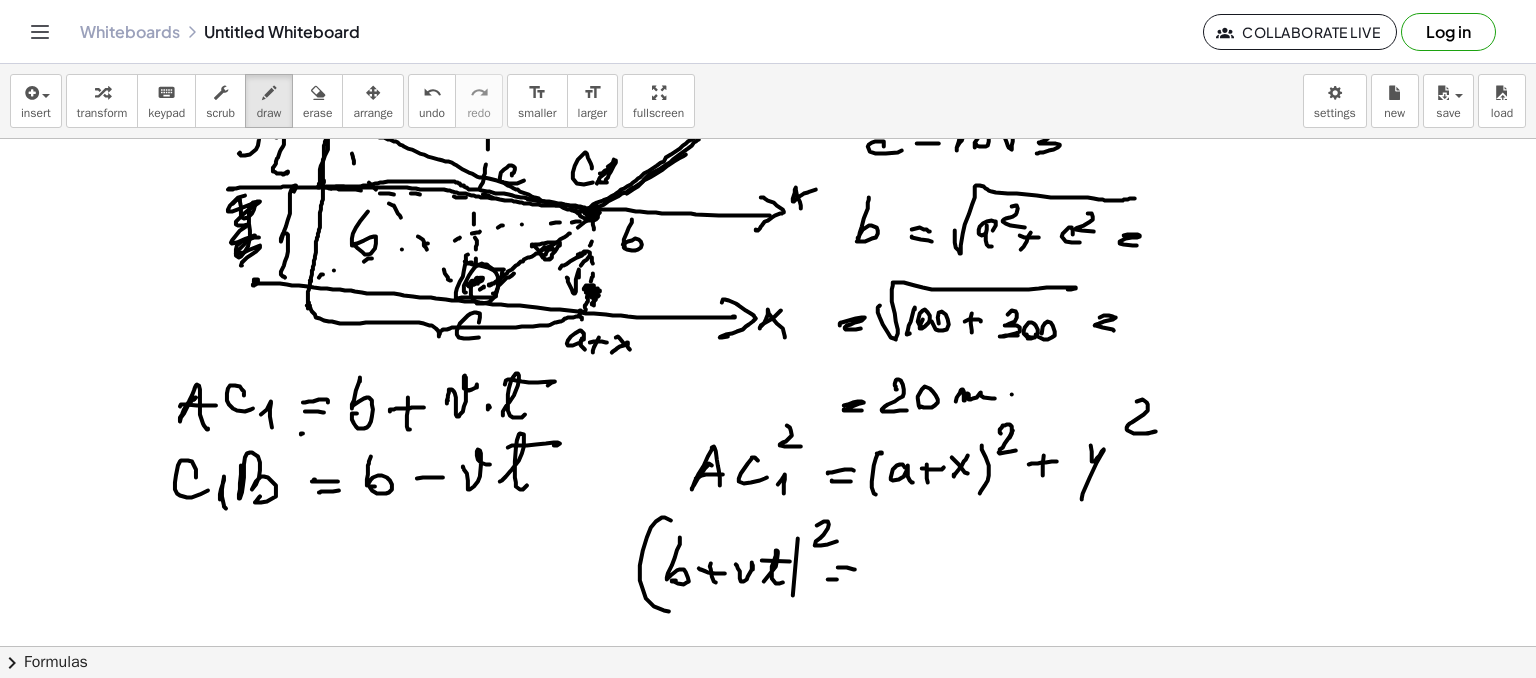 click at bounding box center (768, 526) 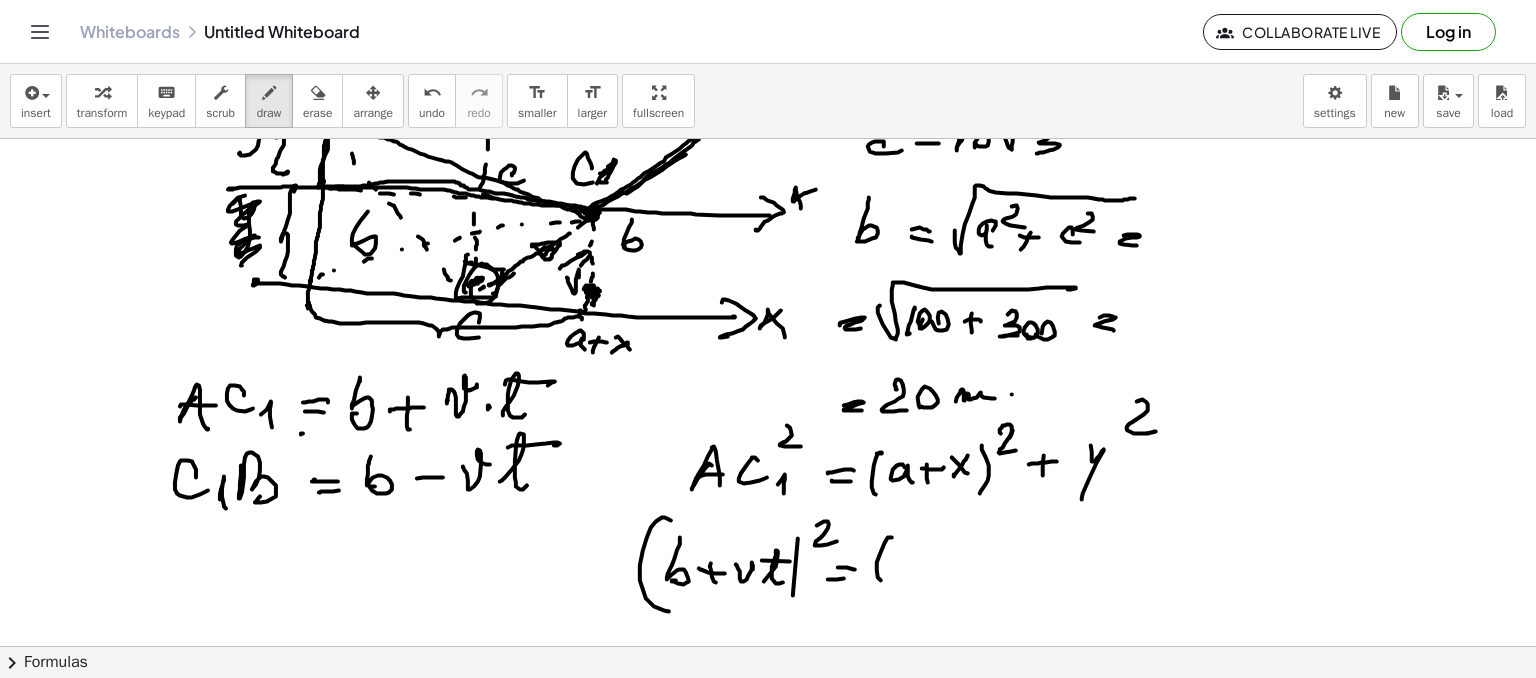 click at bounding box center (768, 526) 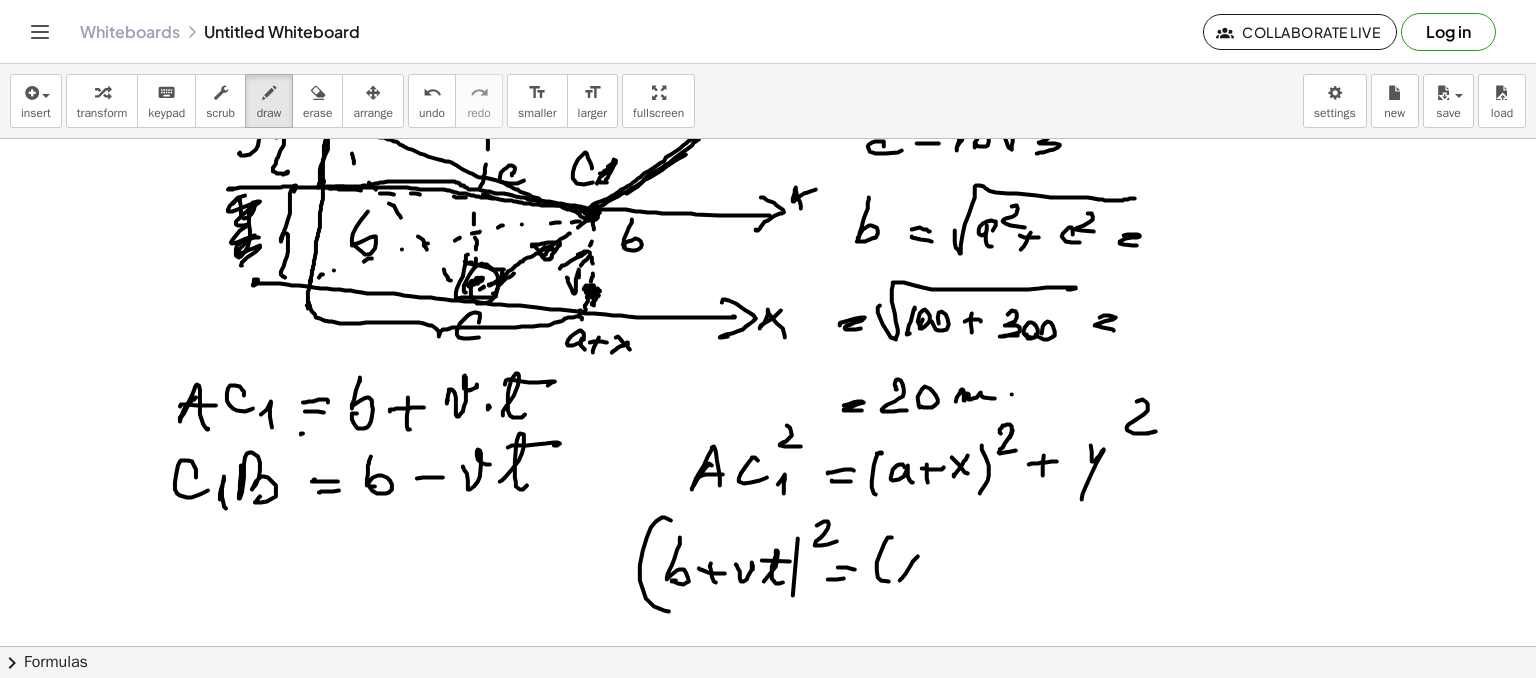 click at bounding box center (768, 526) 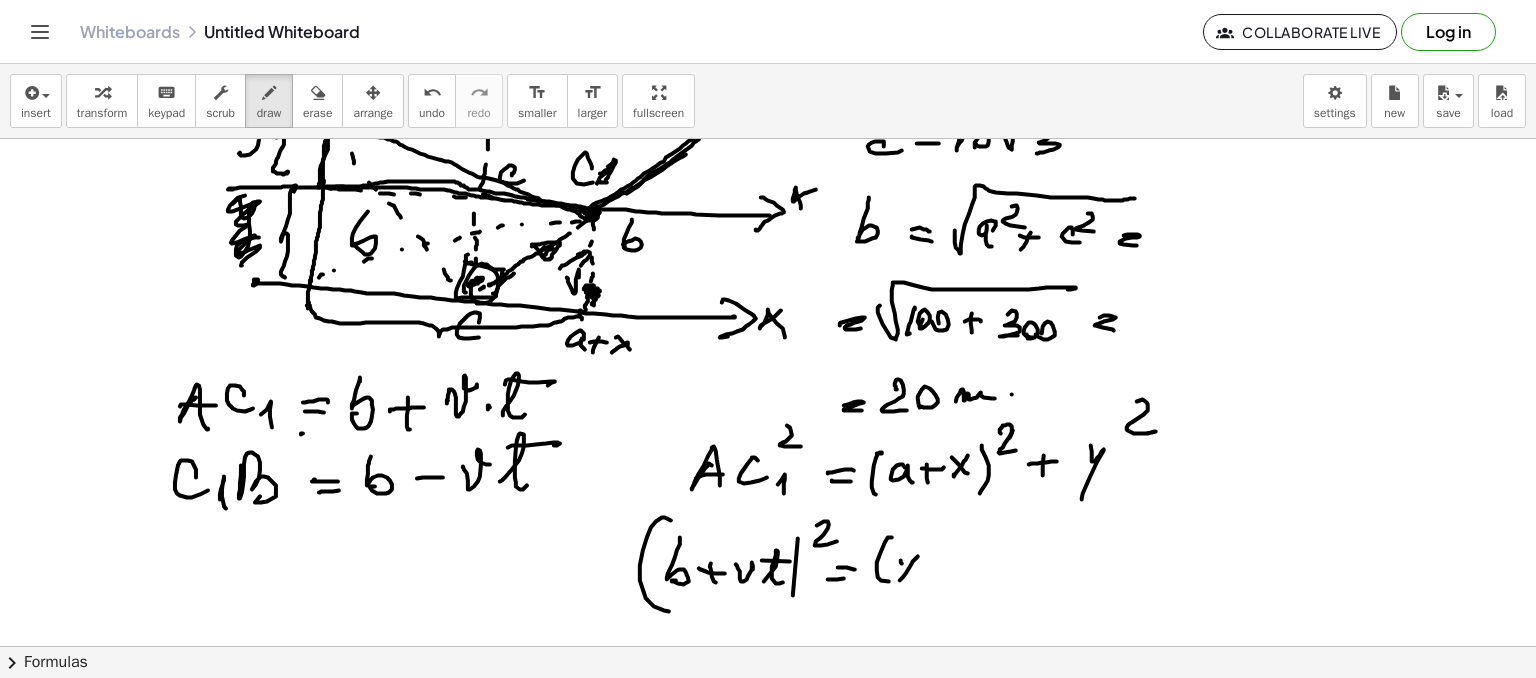 click at bounding box center (768, 526) 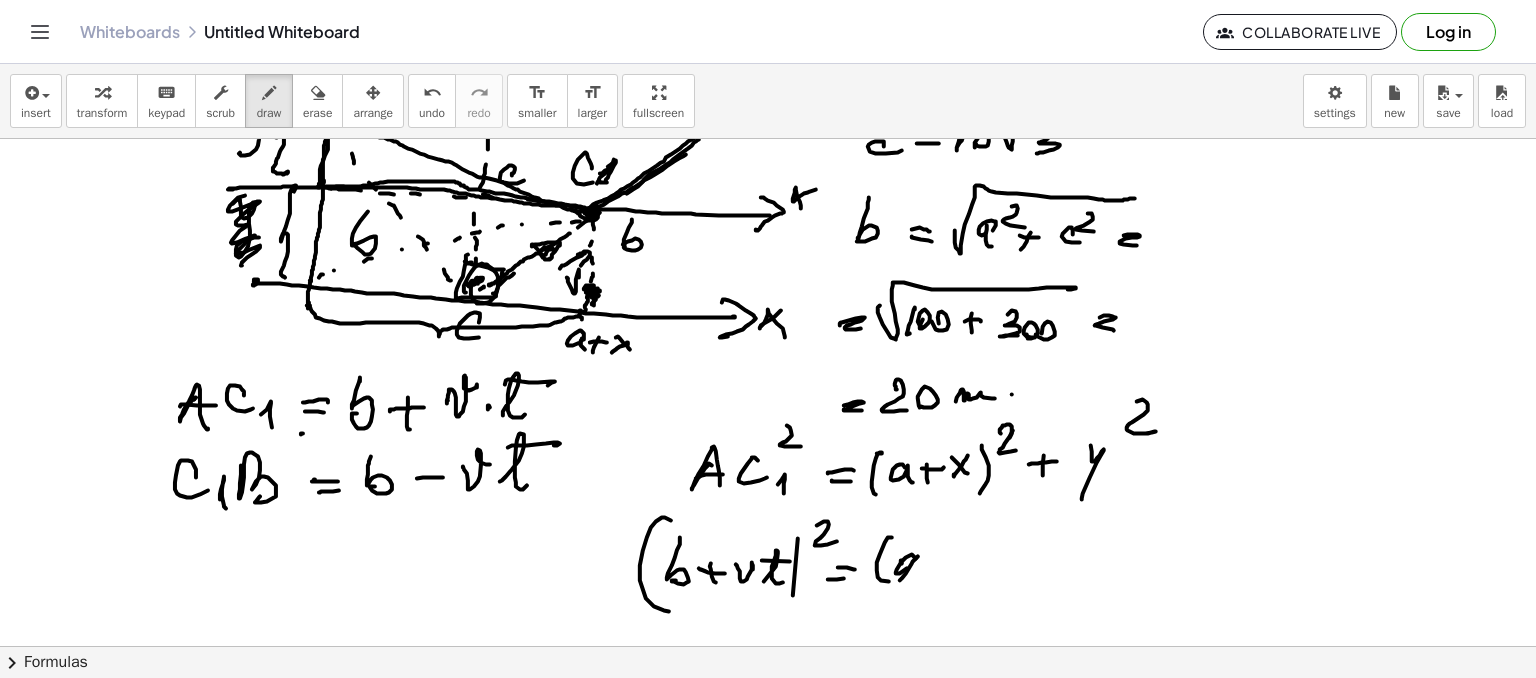 click at bounding box center (768, 526) 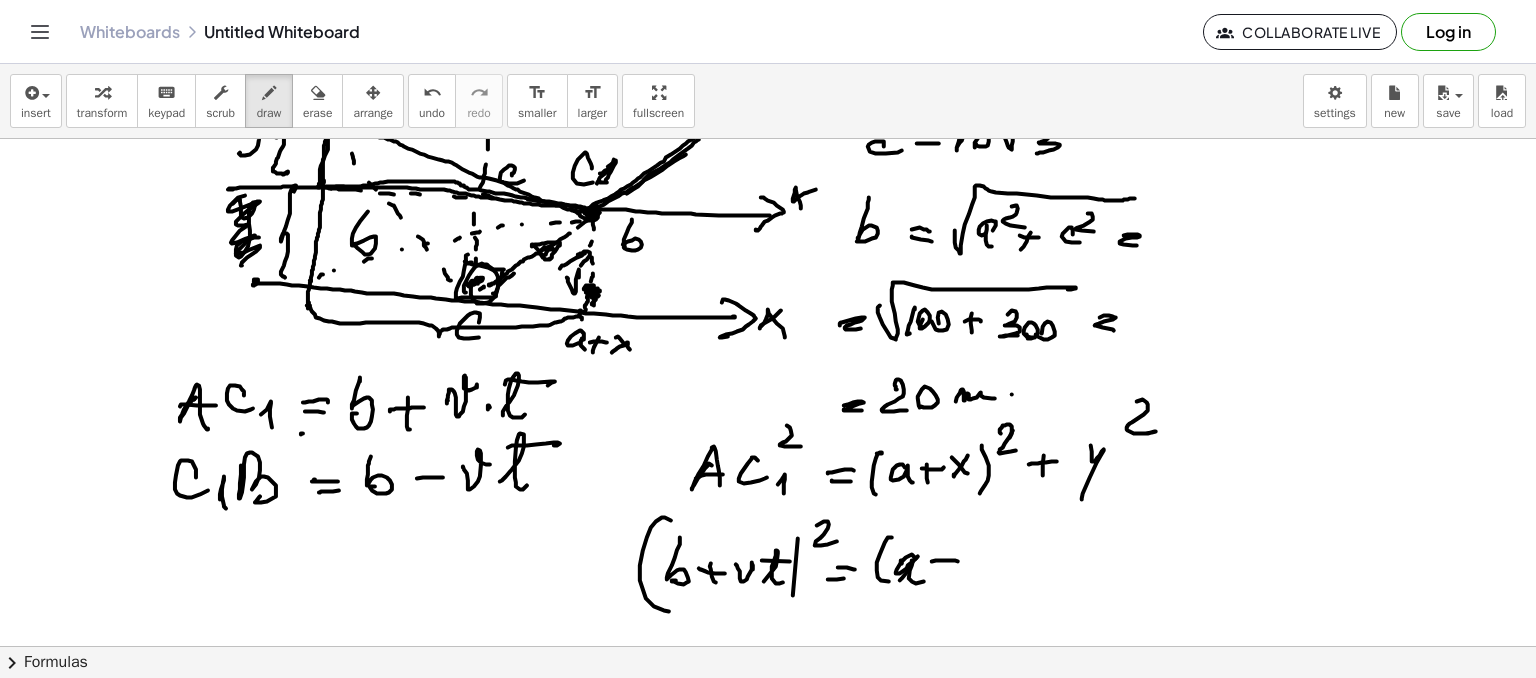 click at bounding box center [768, 526] 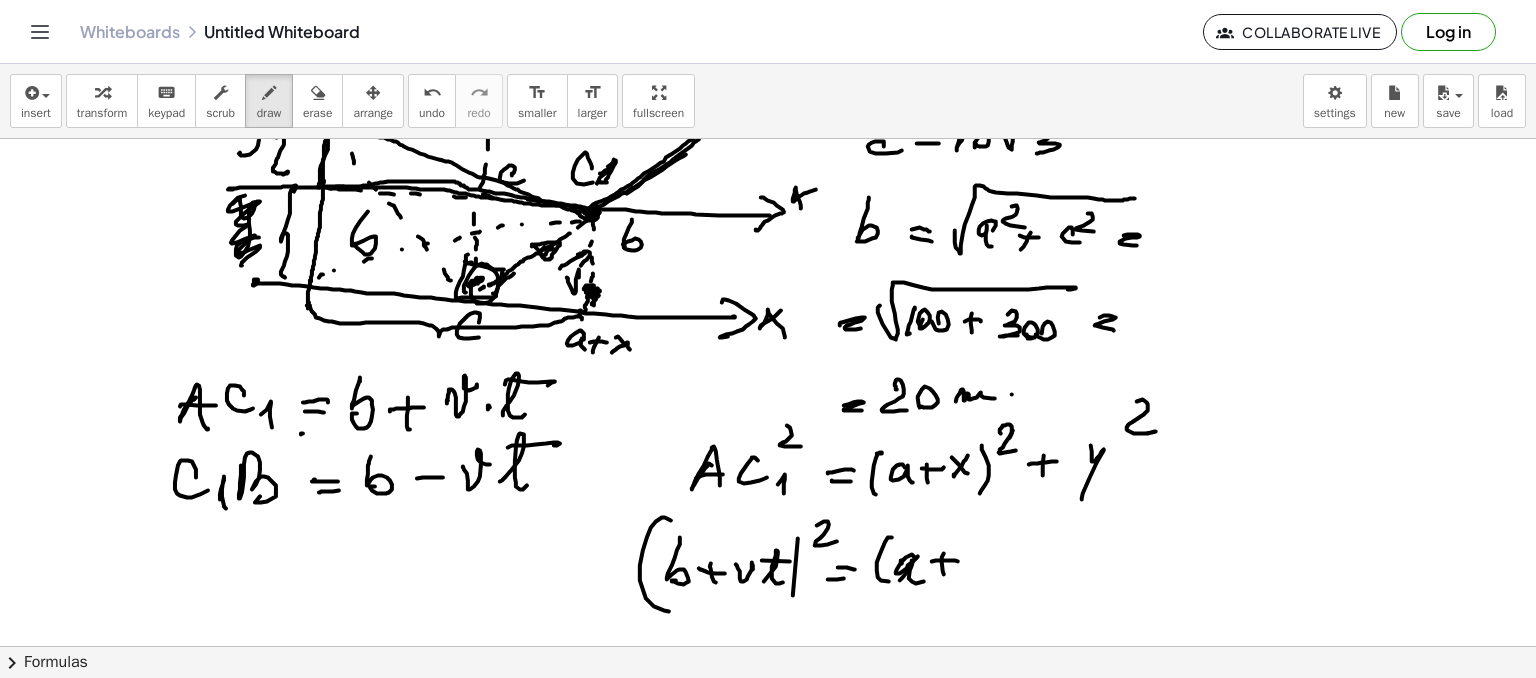 click at bounding box center [768, 526] 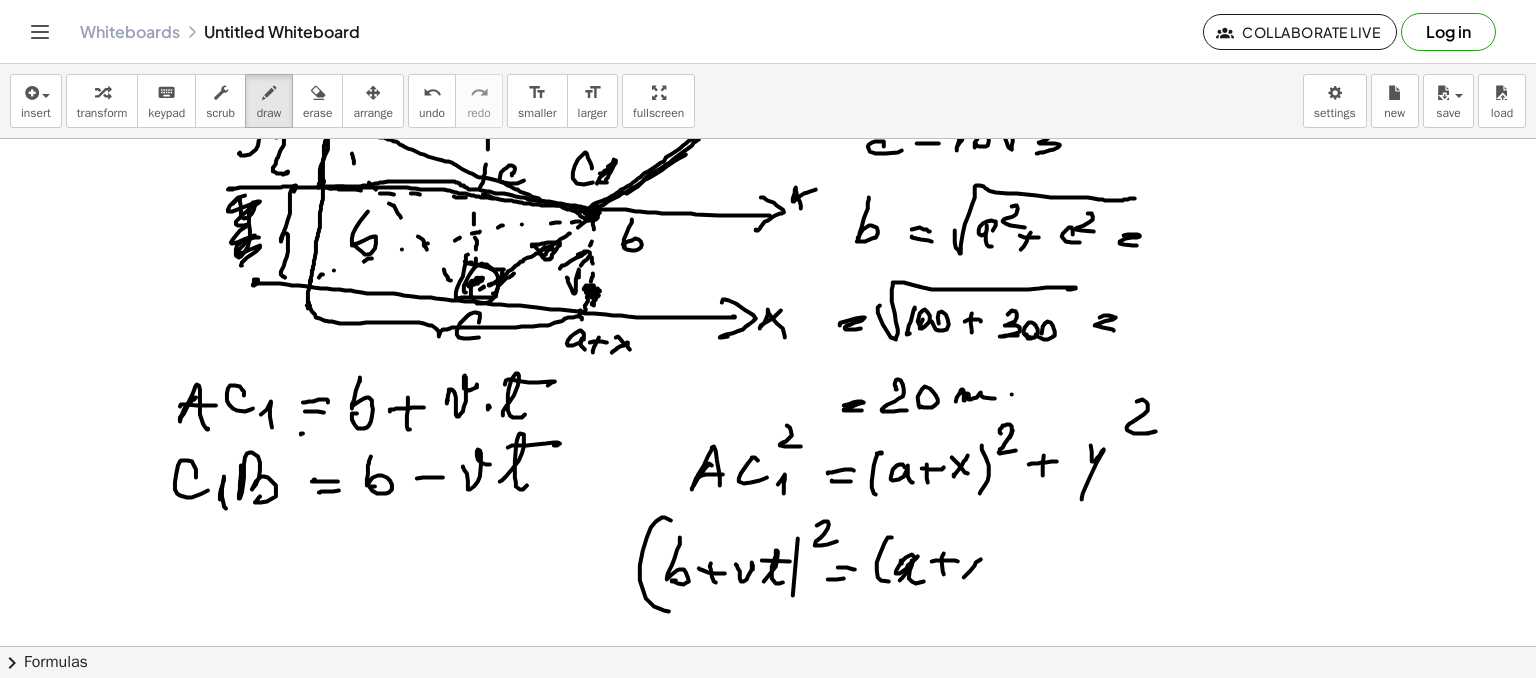 click at bounding box center (768, 526) 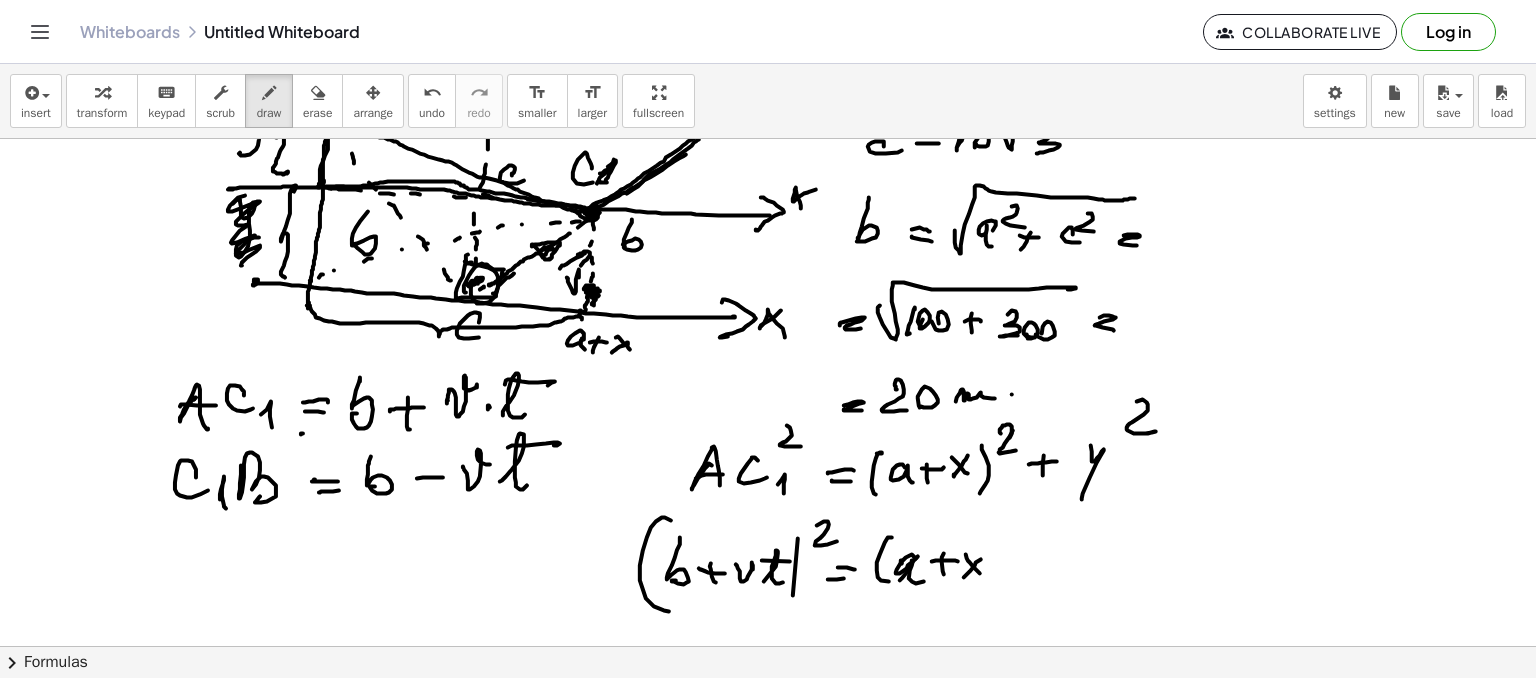 click at bounding box center [768, 526] 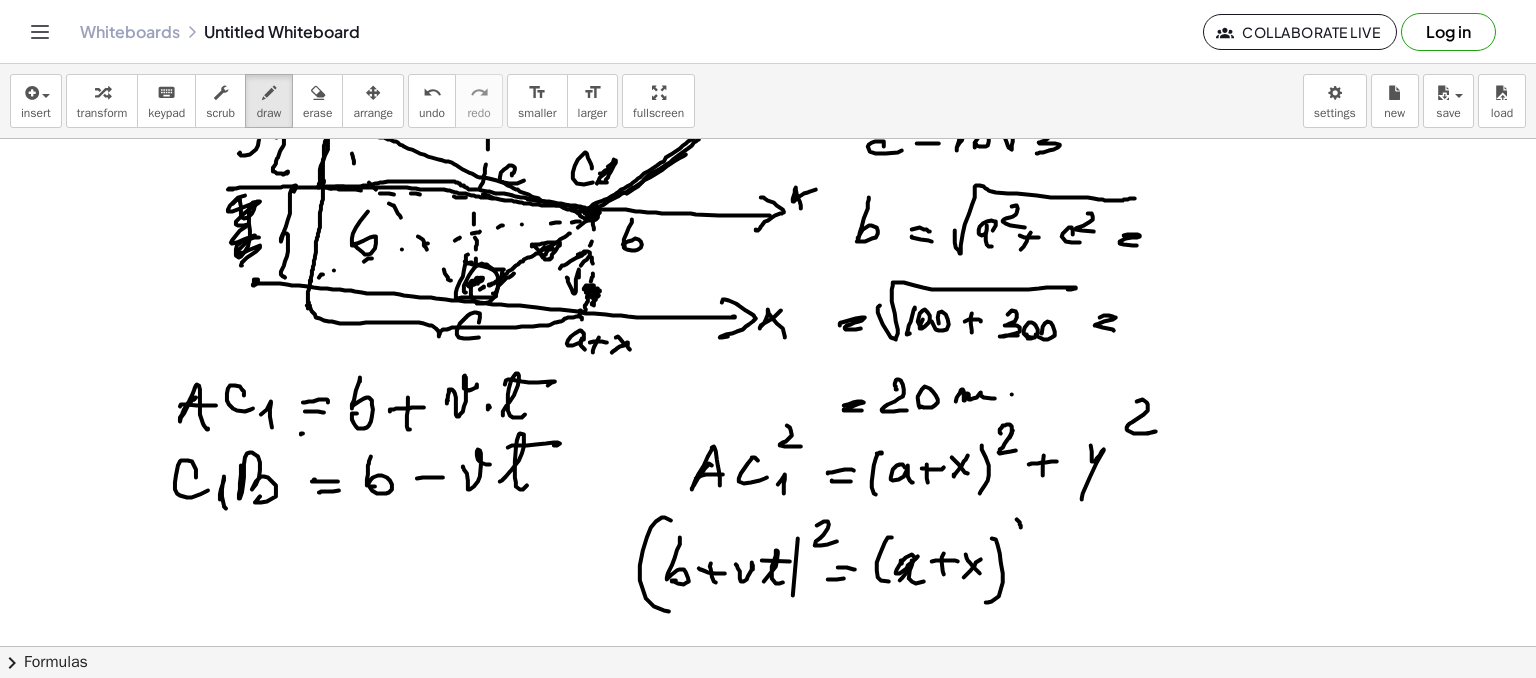 click at bounding box center [768, 526] 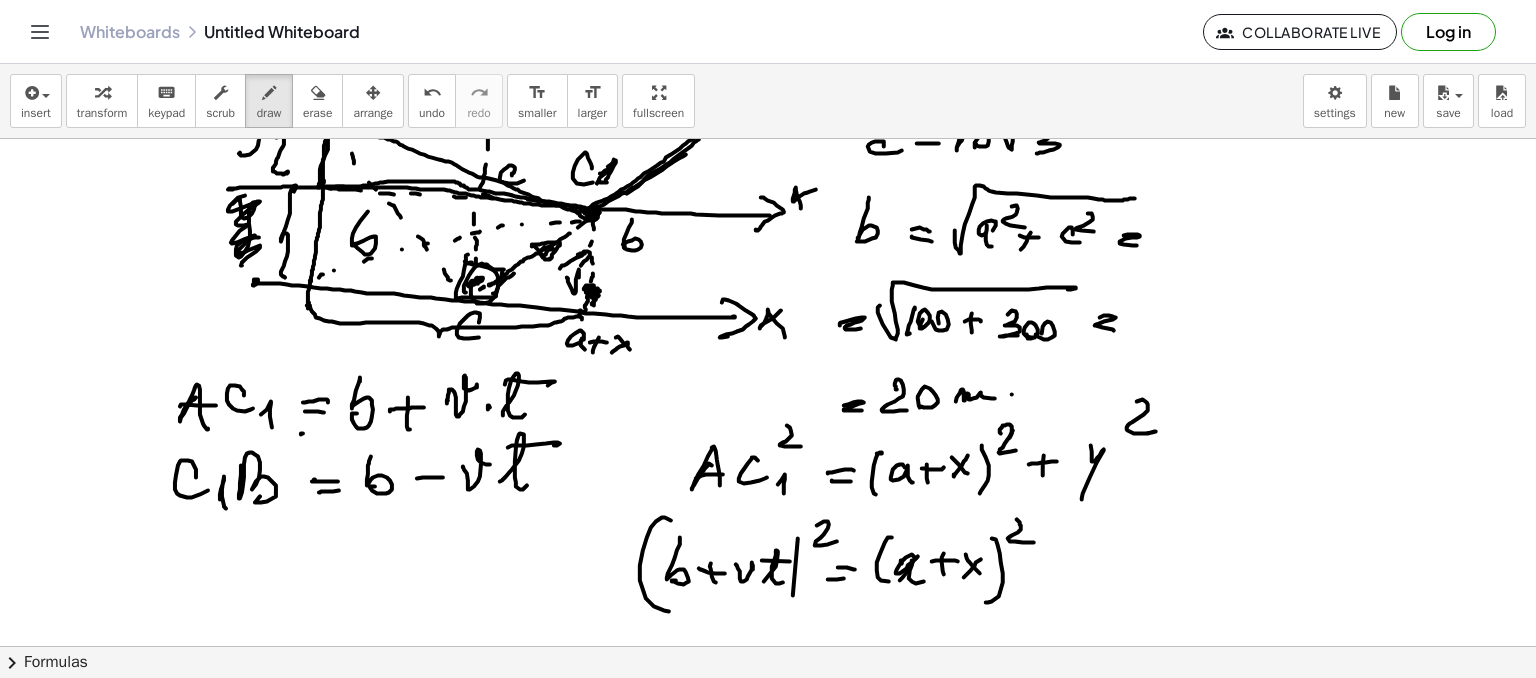 click at bounding box center (768, 526) 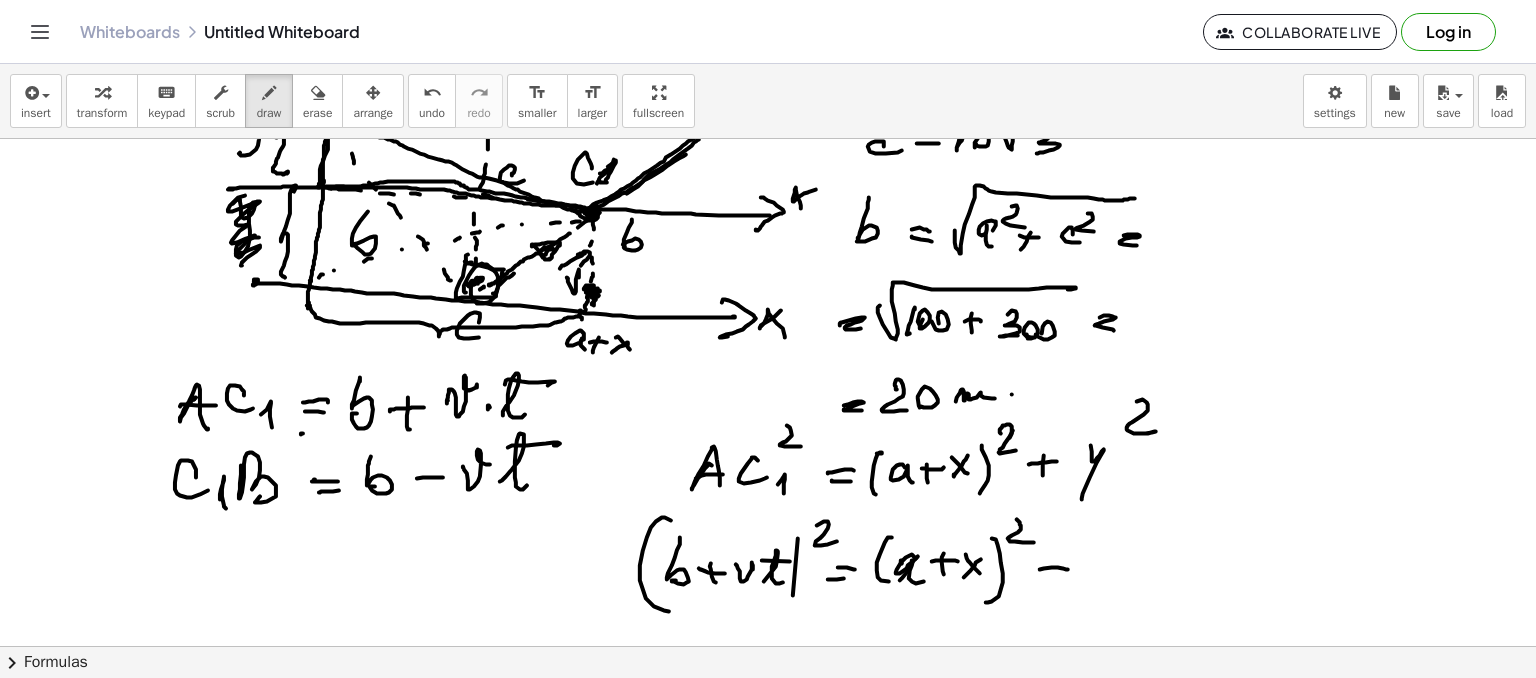 click at bounding box center (768, 526) 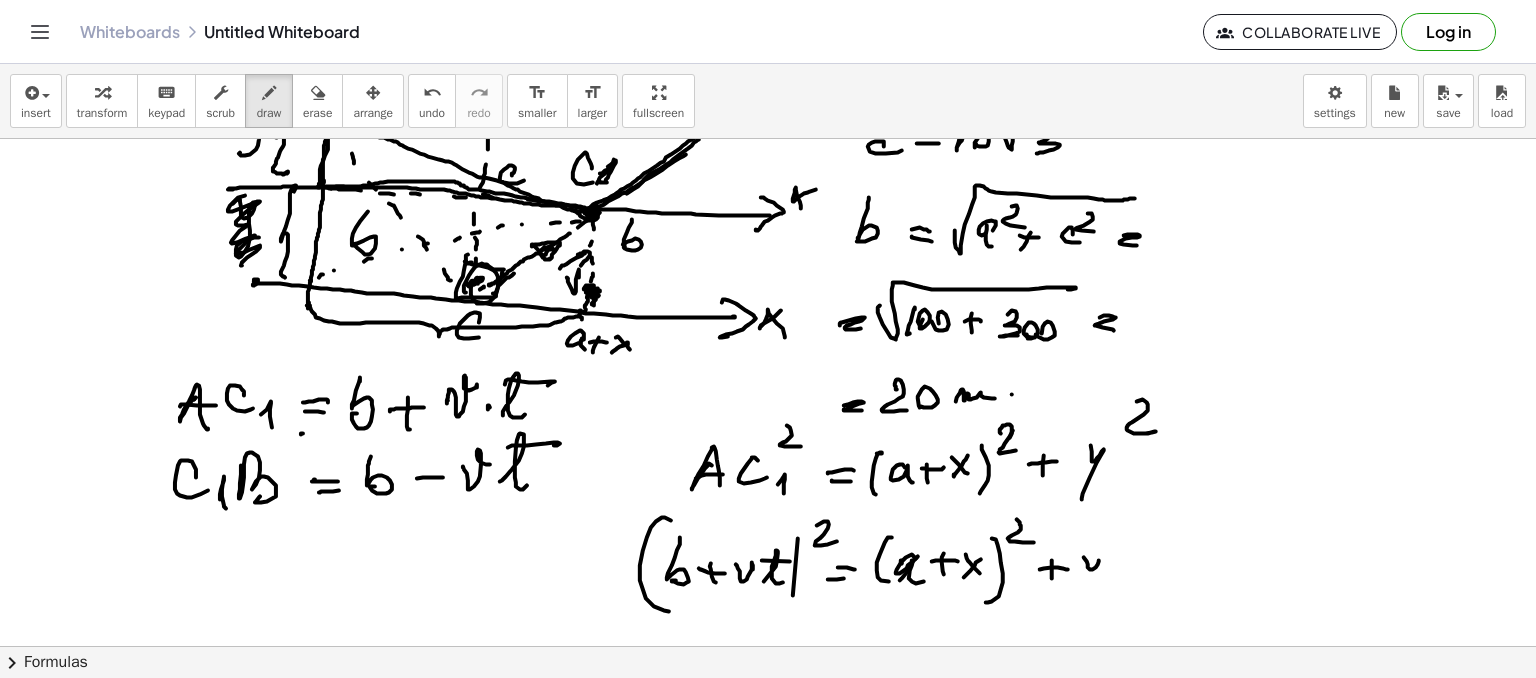 click at bounding box center [768, 526] 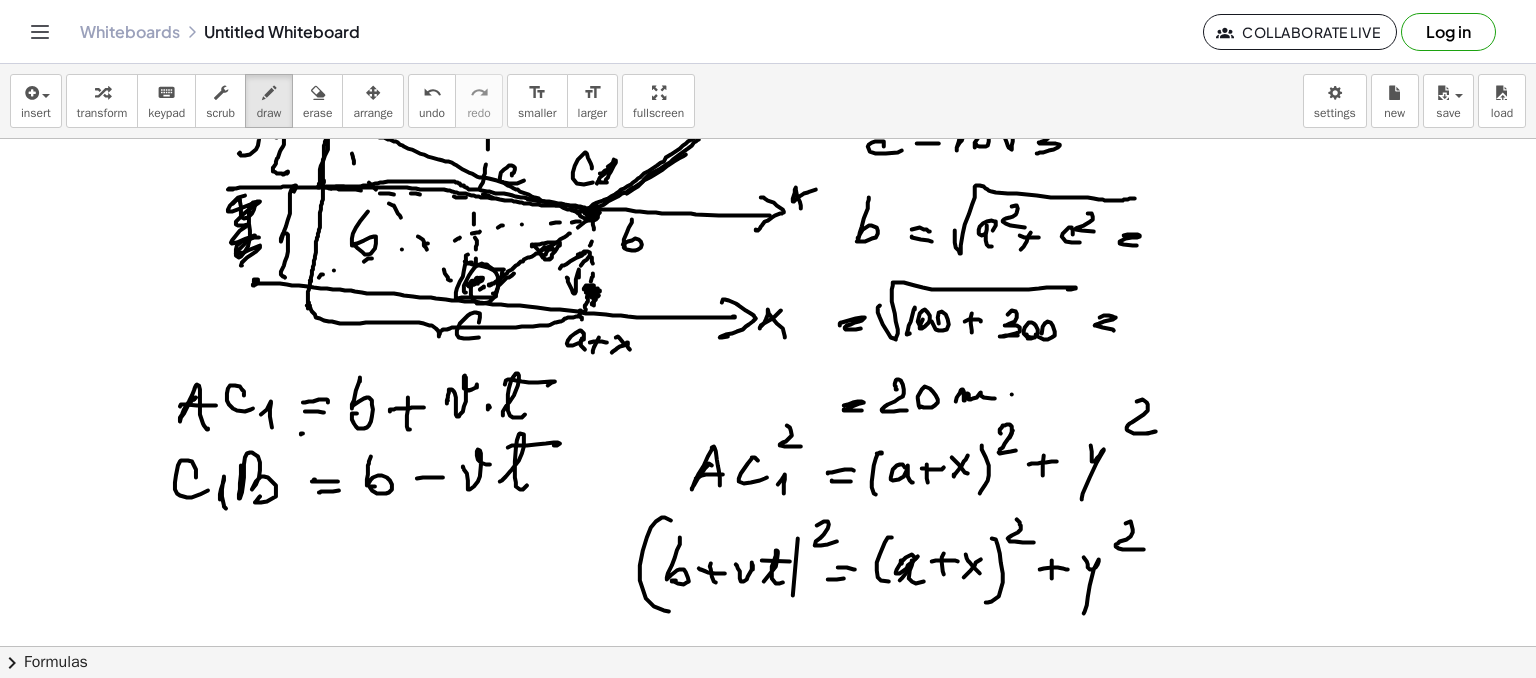 click at bounding box center (768, 526) 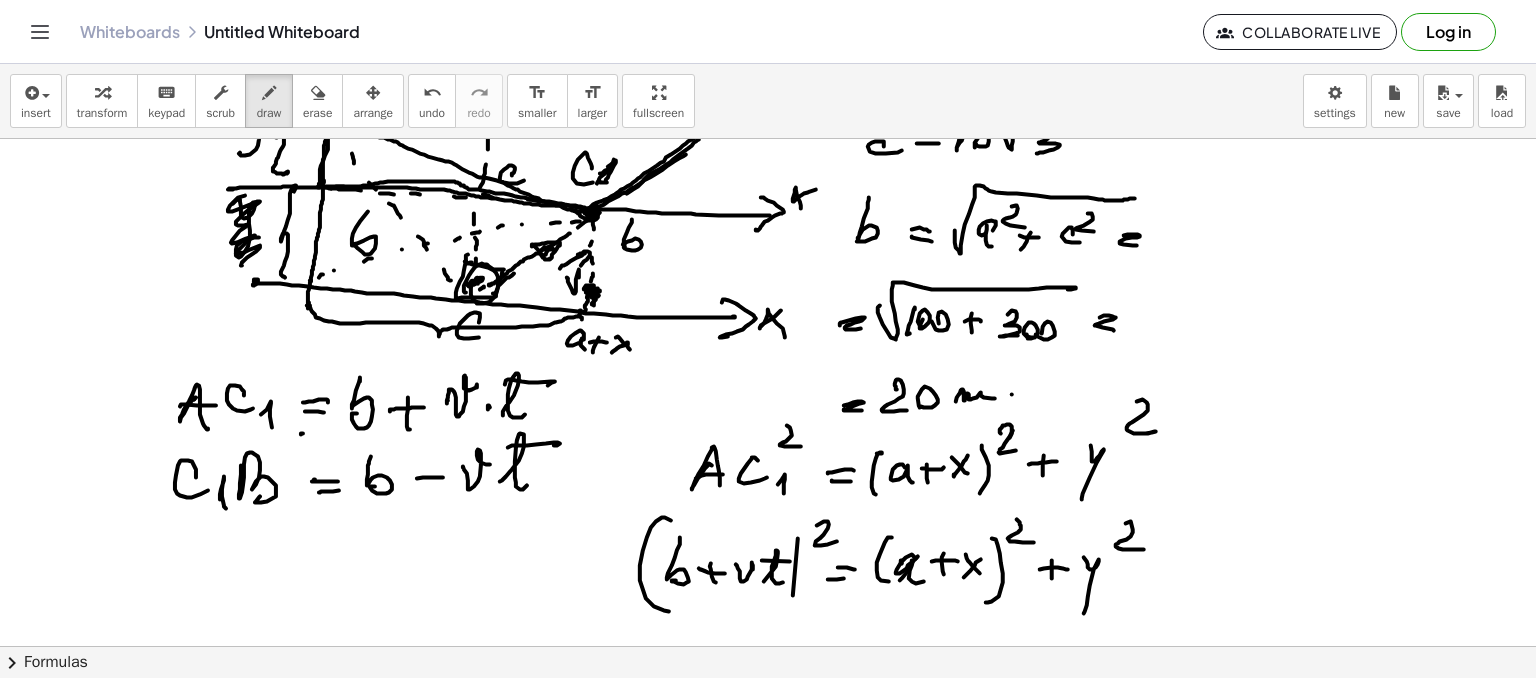 click at bounding box center [768, 526] 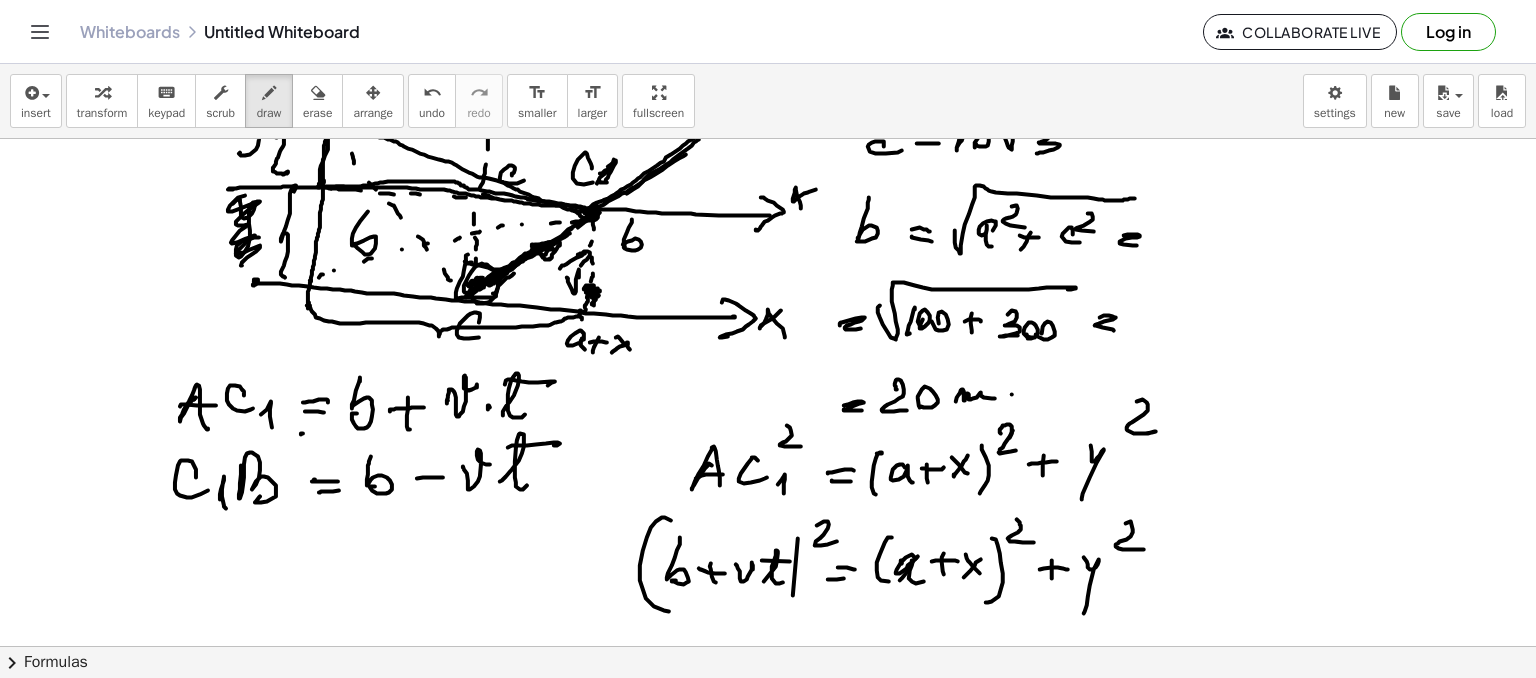 click at bounding box center (768, 526) 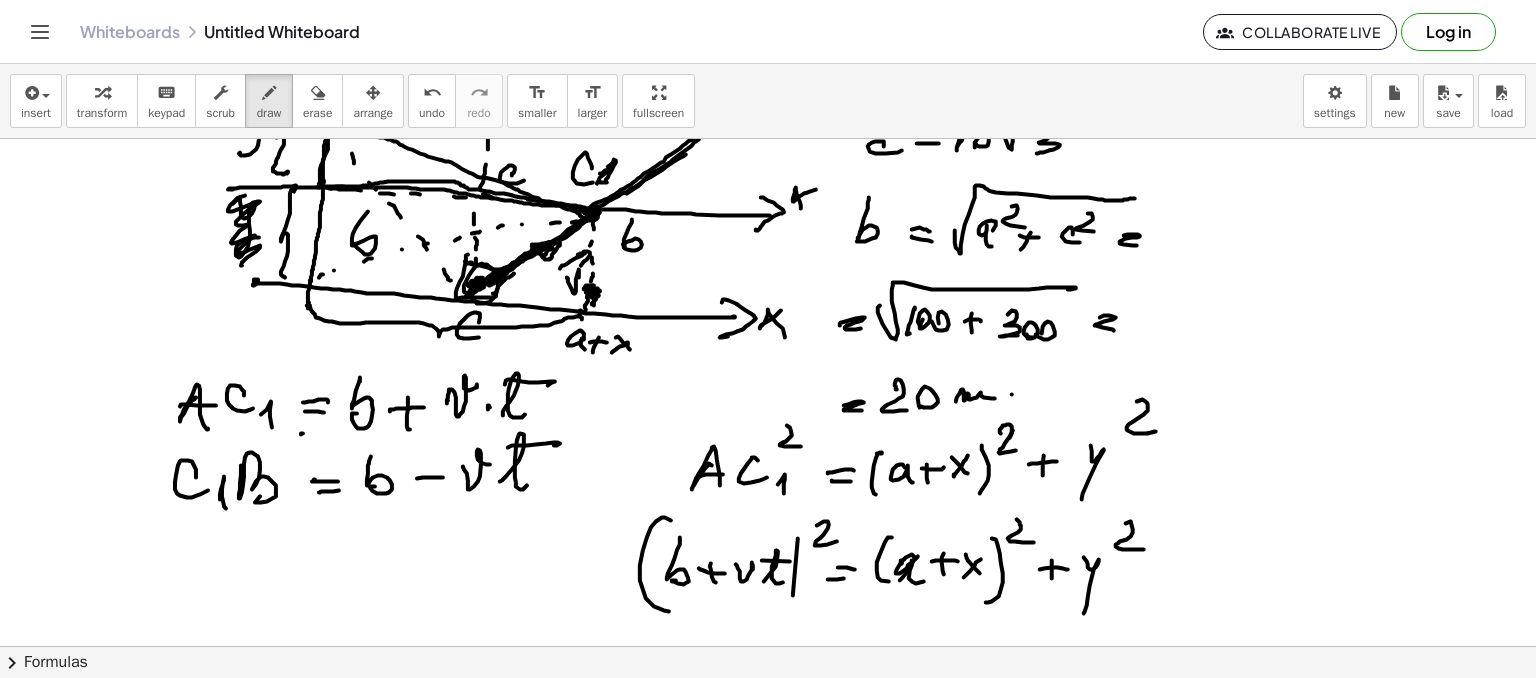 click on "chevron_right  Formulas" 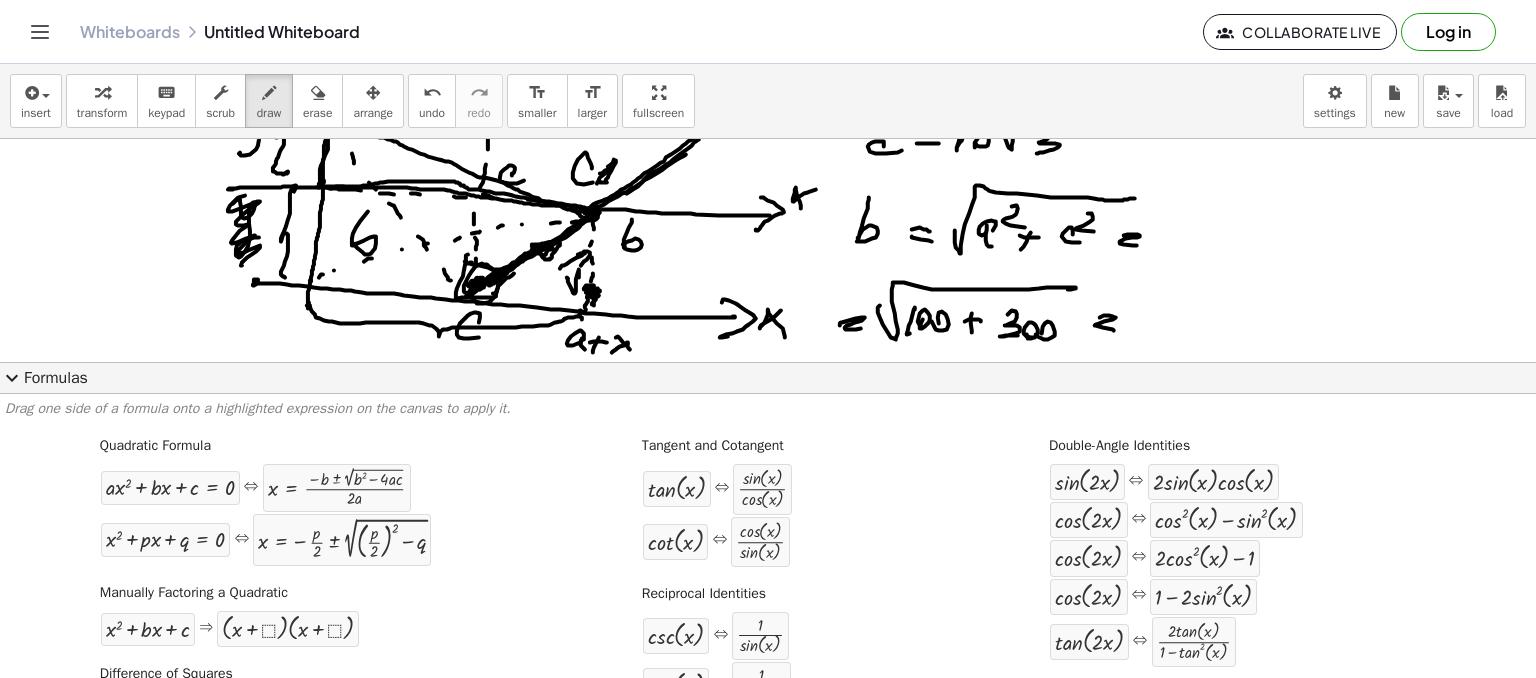 click at bounding box center [768, 526] 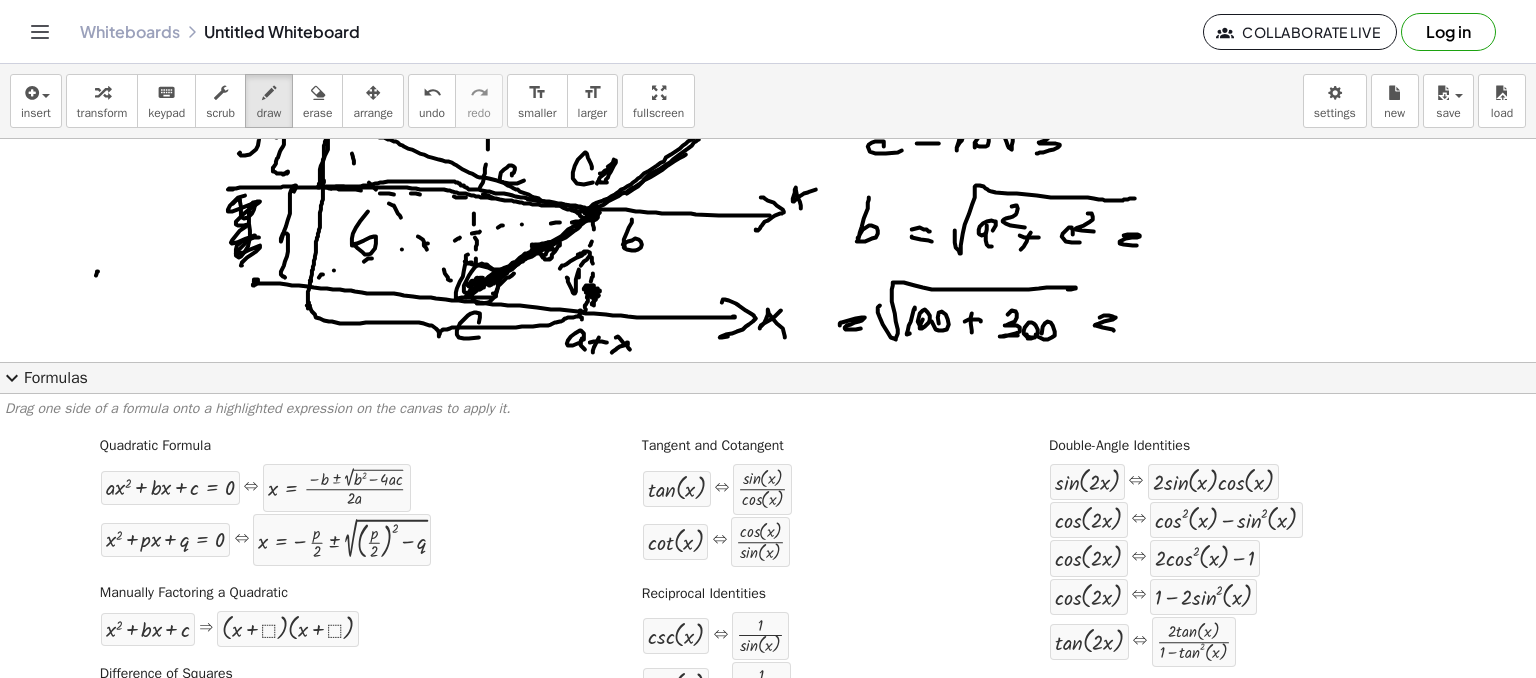 click on "expand_more" at bounding box center [12, 378] 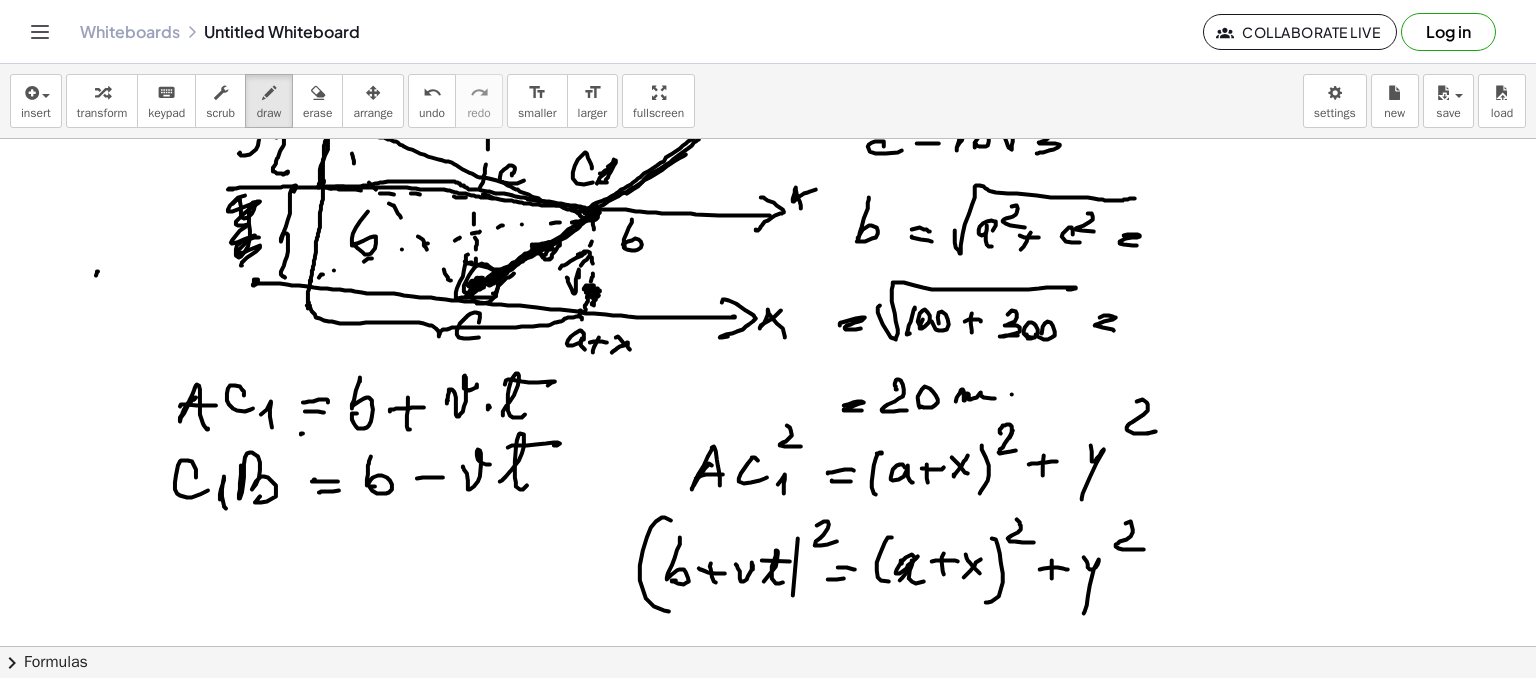 type 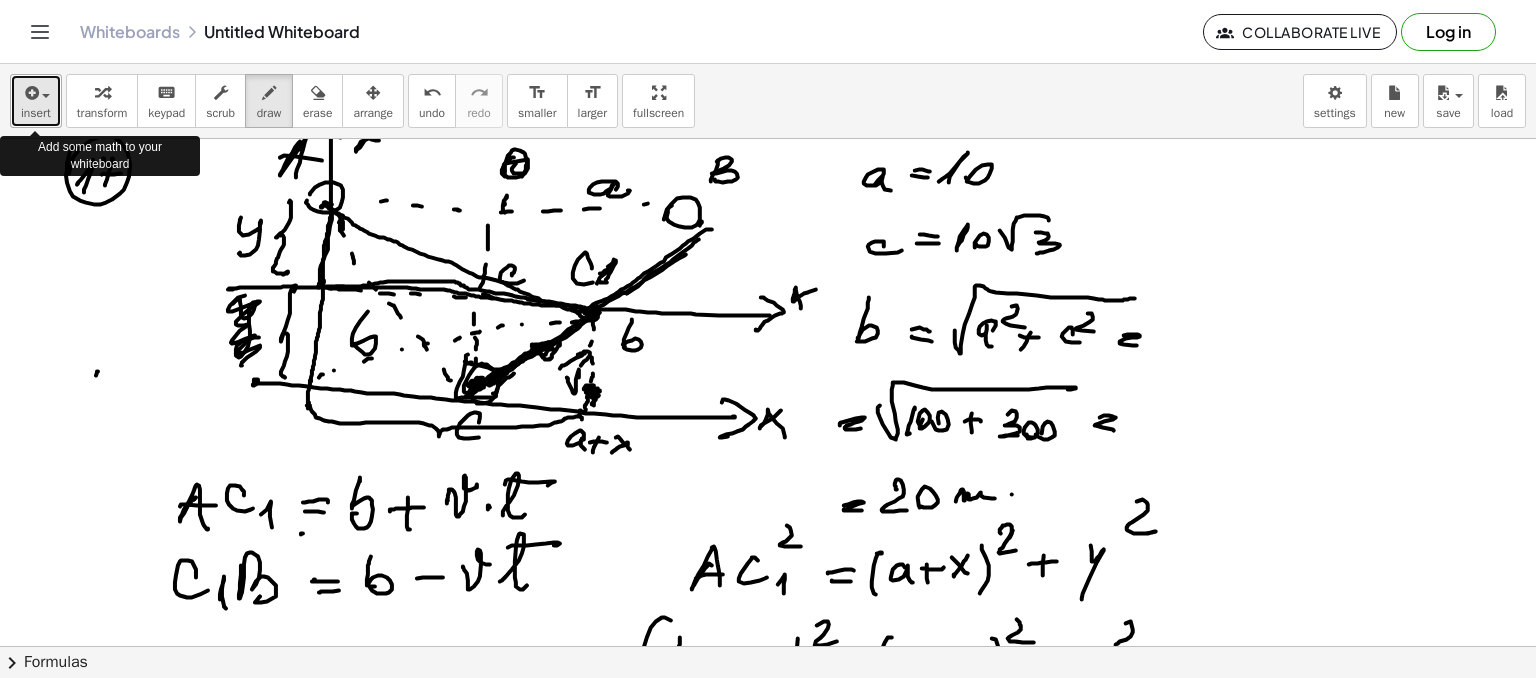 click at bounding box center (46, 96) 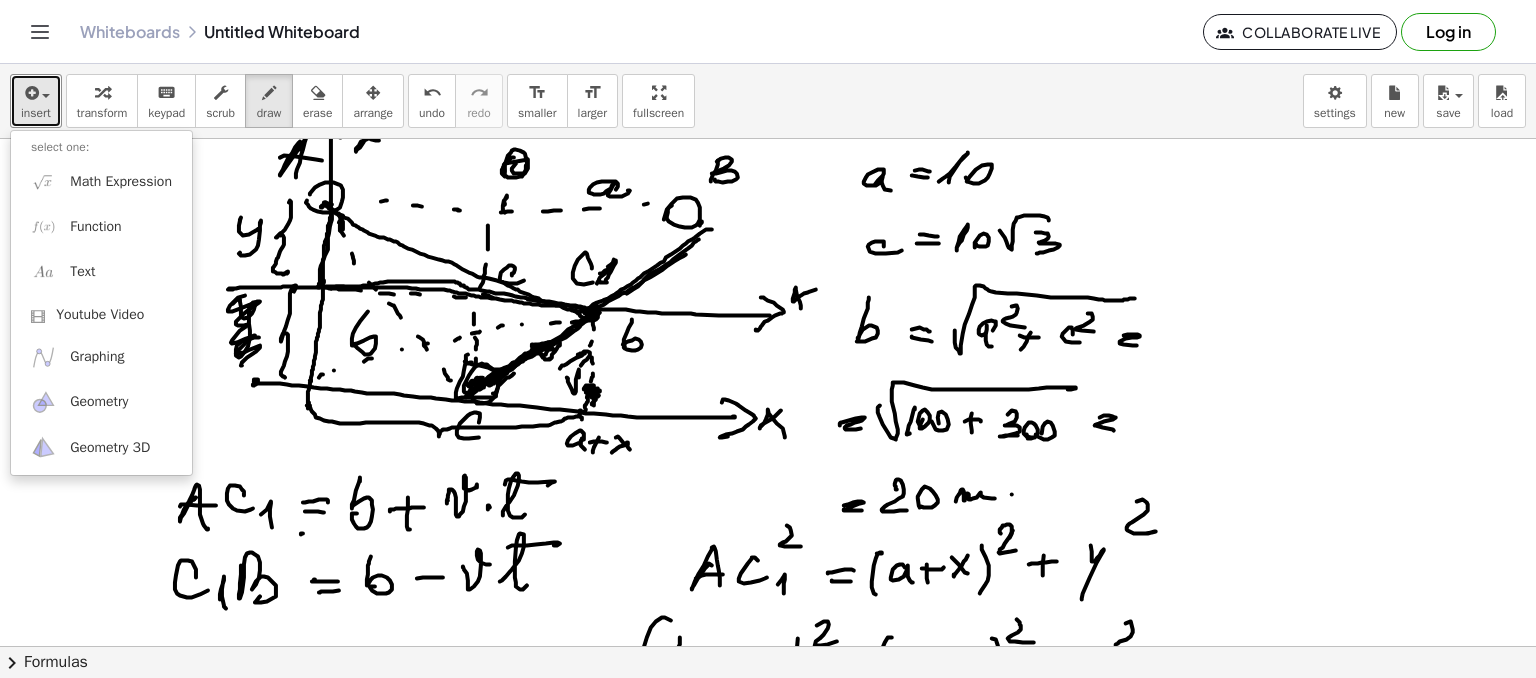 click at bounding box center [768, 626] 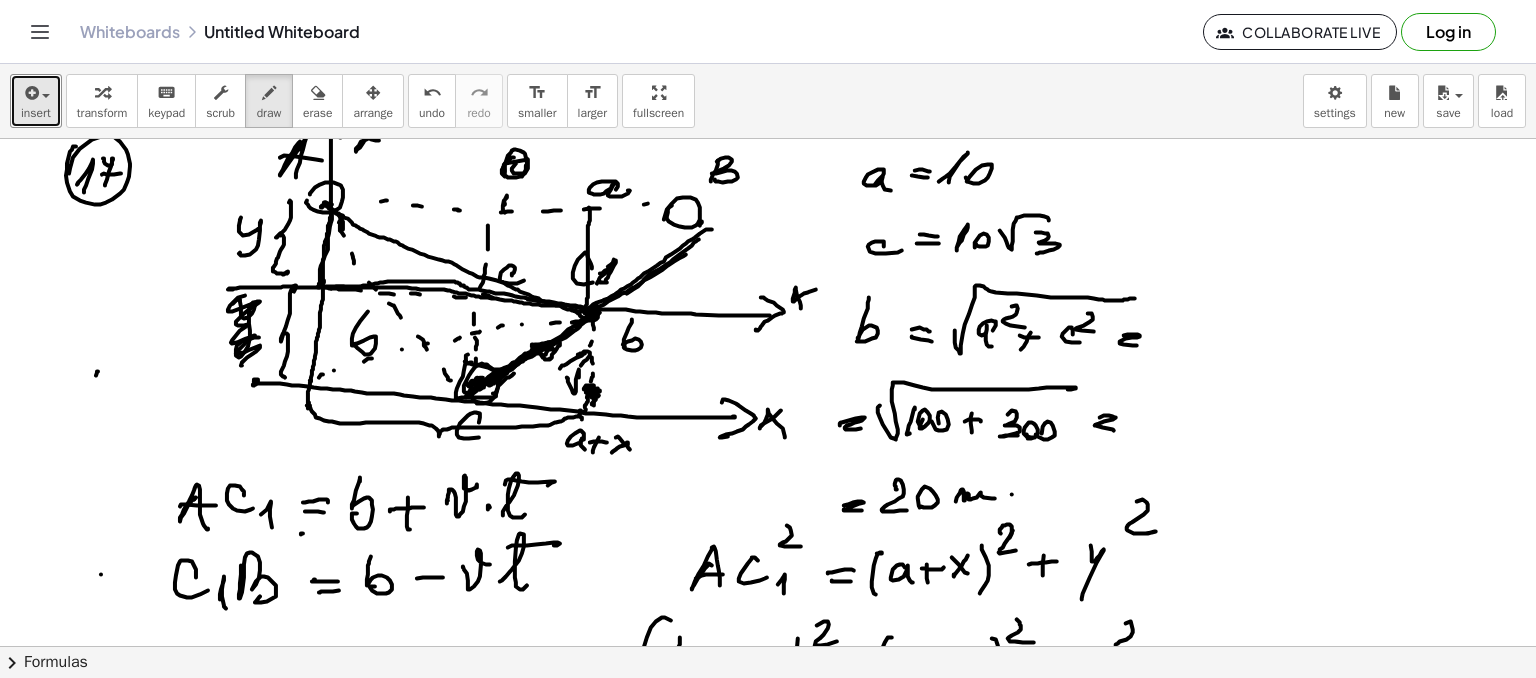 drag, startPoint x: 590, startPoint y: 208, endPoint x: 613, endPoint y: 248, distance: 46.141087 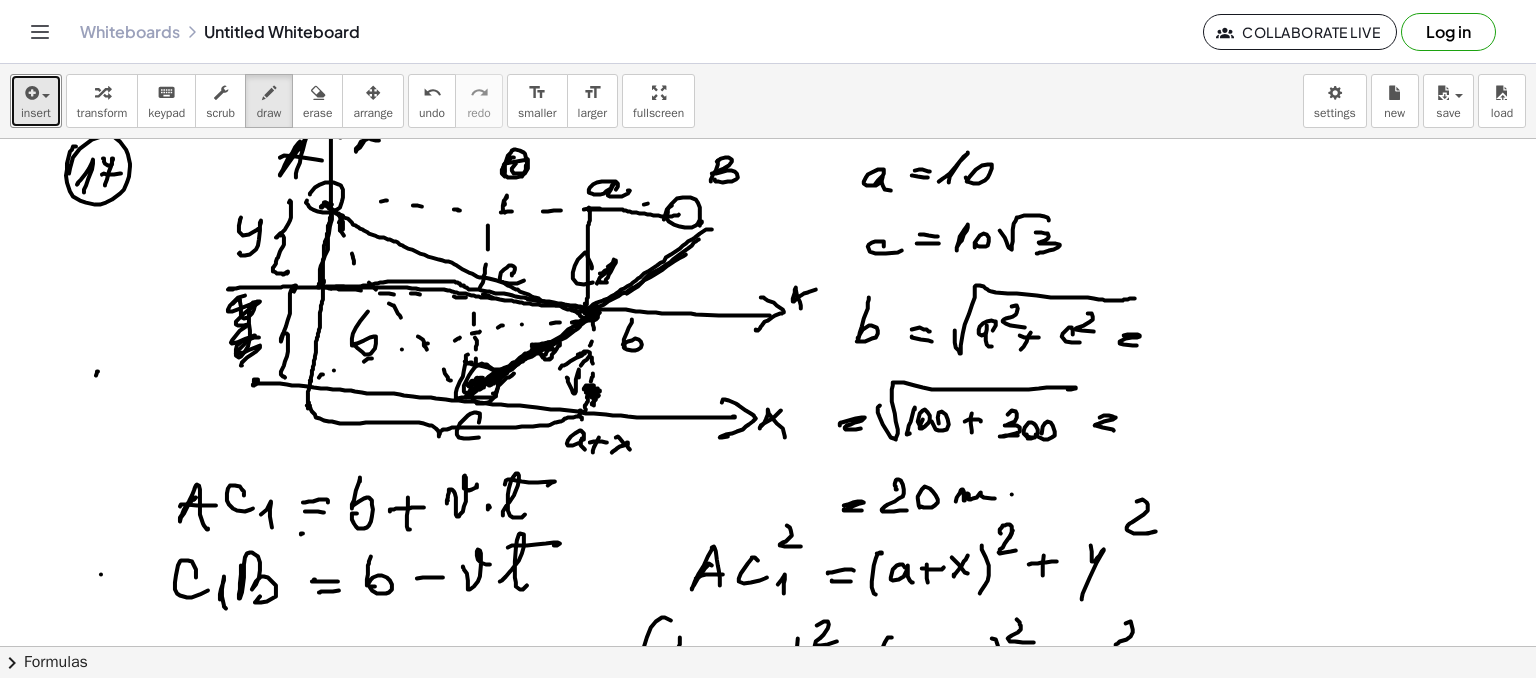 drag, startPoint x: 589, startPoint y: 210, endPoint x: 677, endPoint y: 212, distance: 88.02273 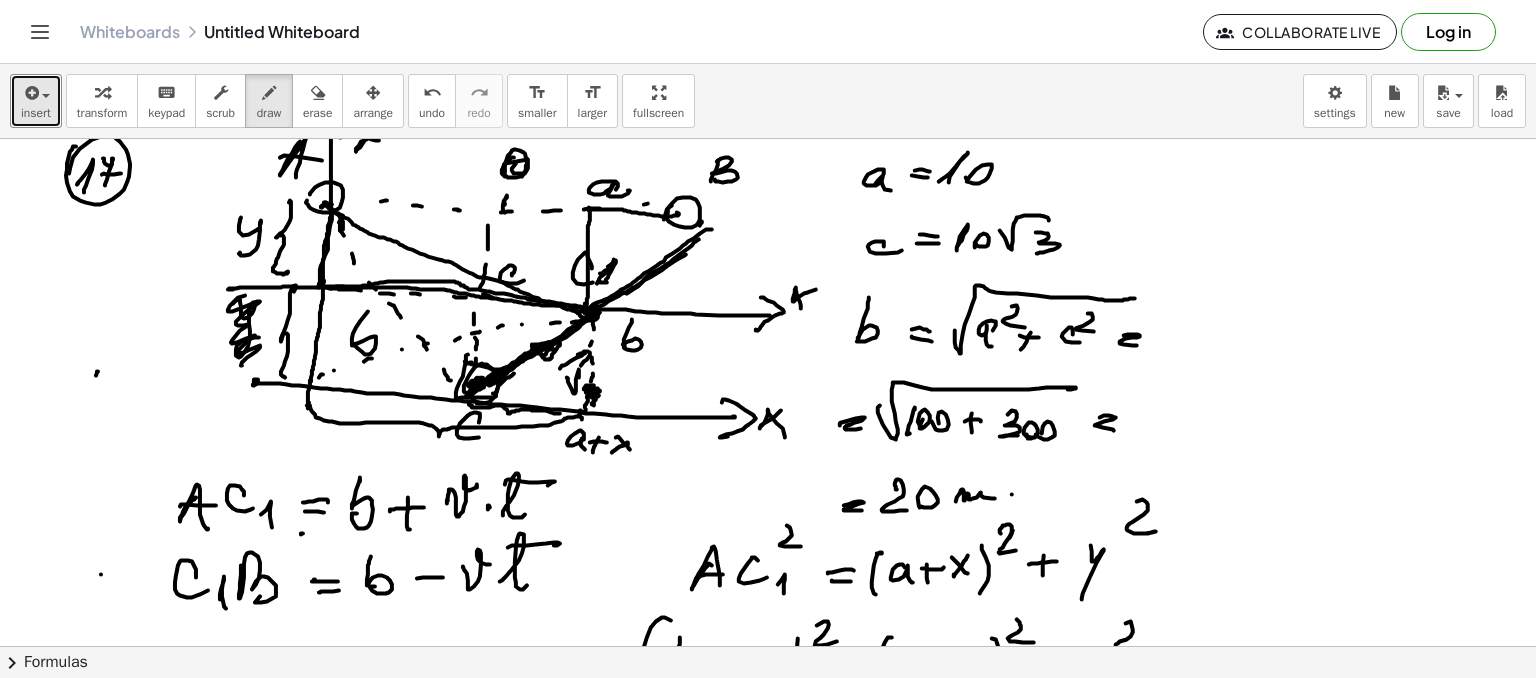 type 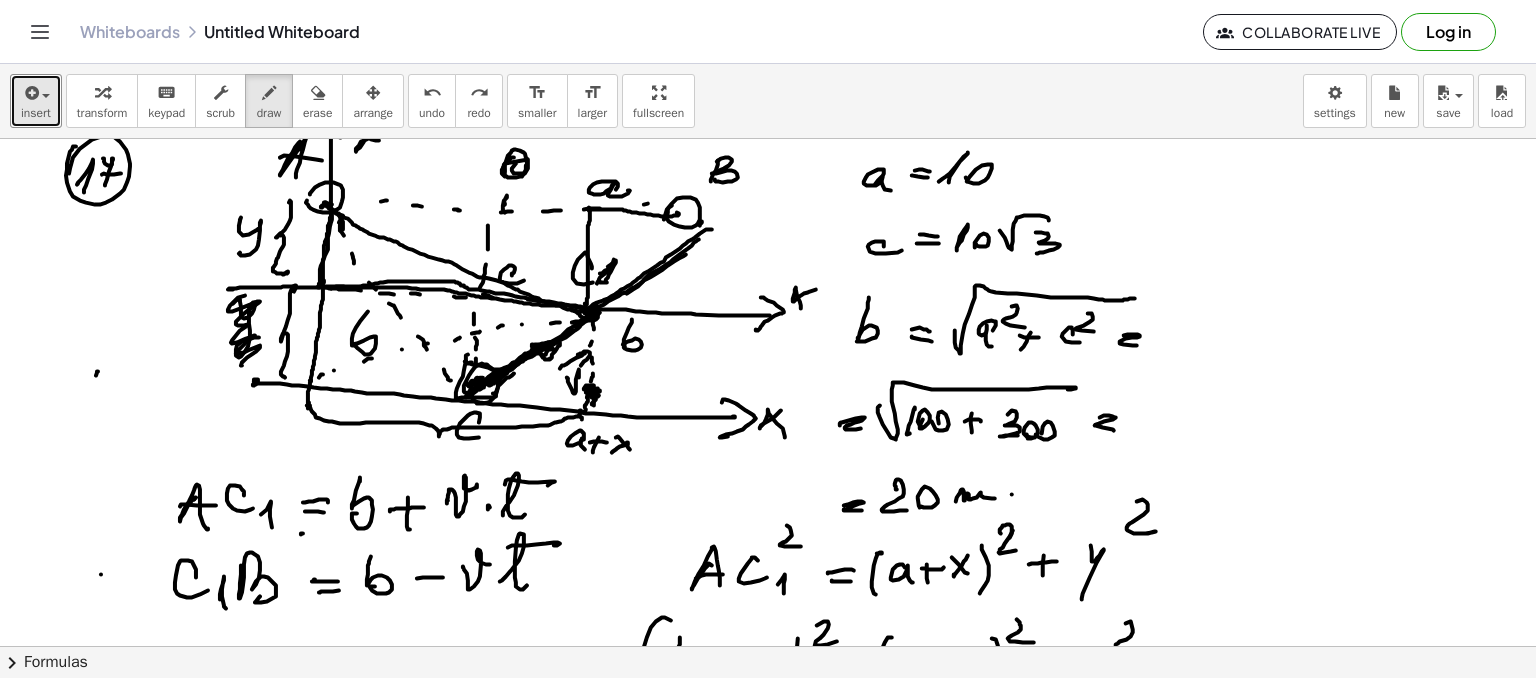 drag, startPoint x: 468, startPoint y: 401, endPoint x: 569, endPoint y: 402, distance: 101.00495 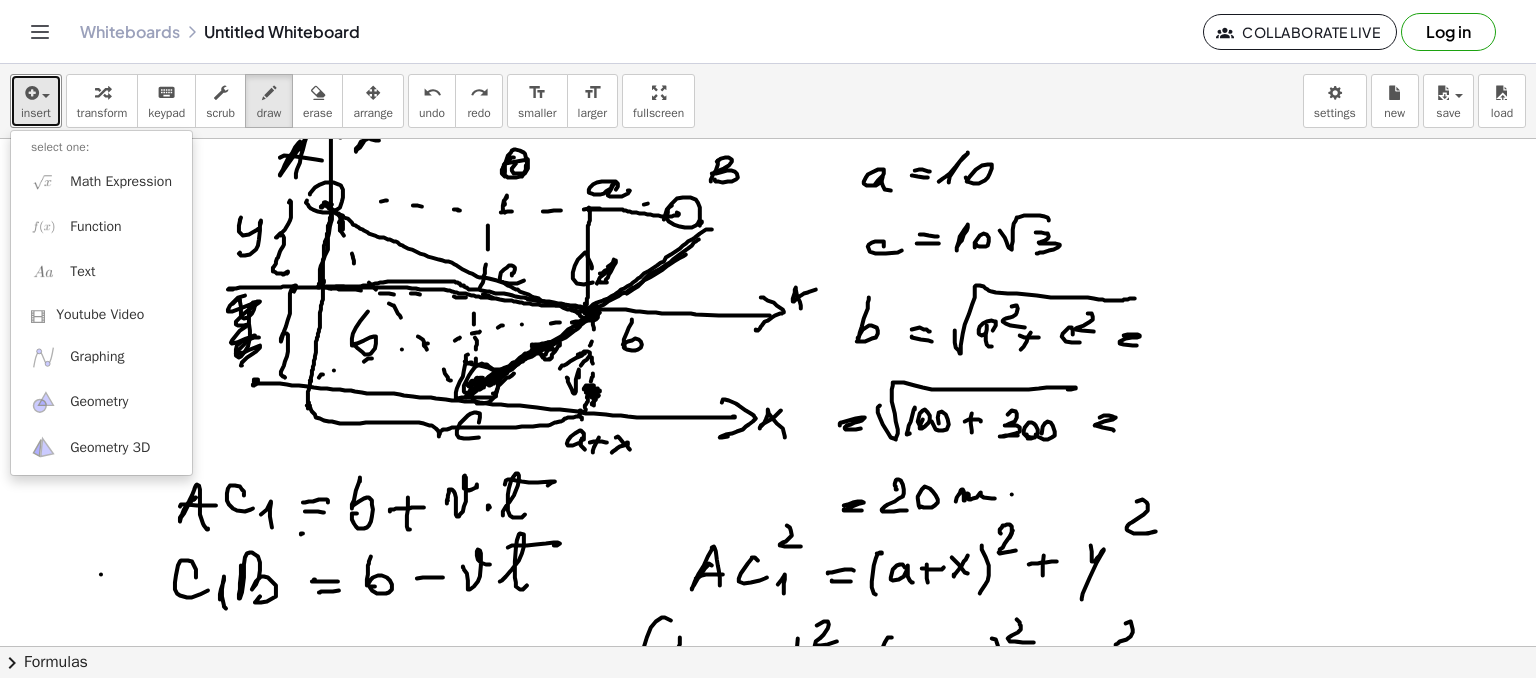 click at bounding box center [768, 626] 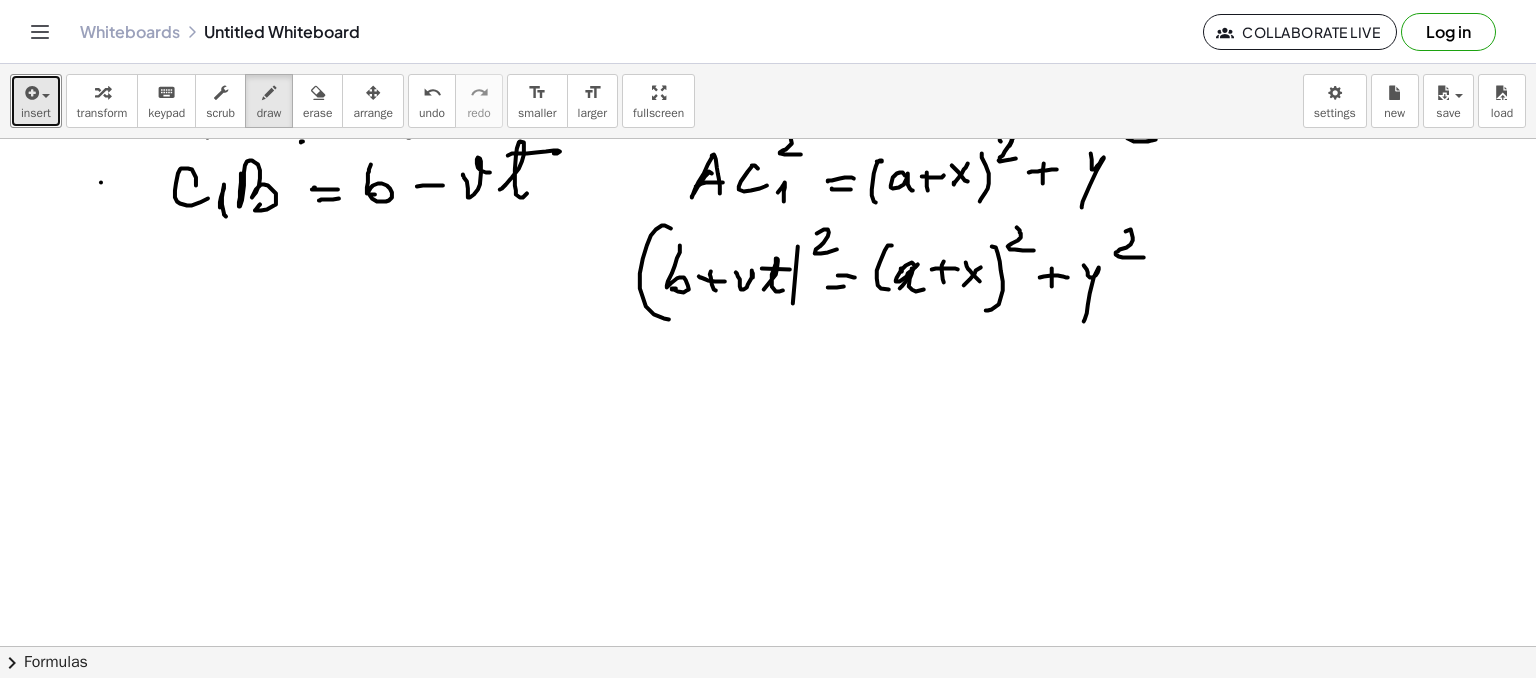 scroll, scrollTop: 420, scrollLeft: 0, axis: vertical 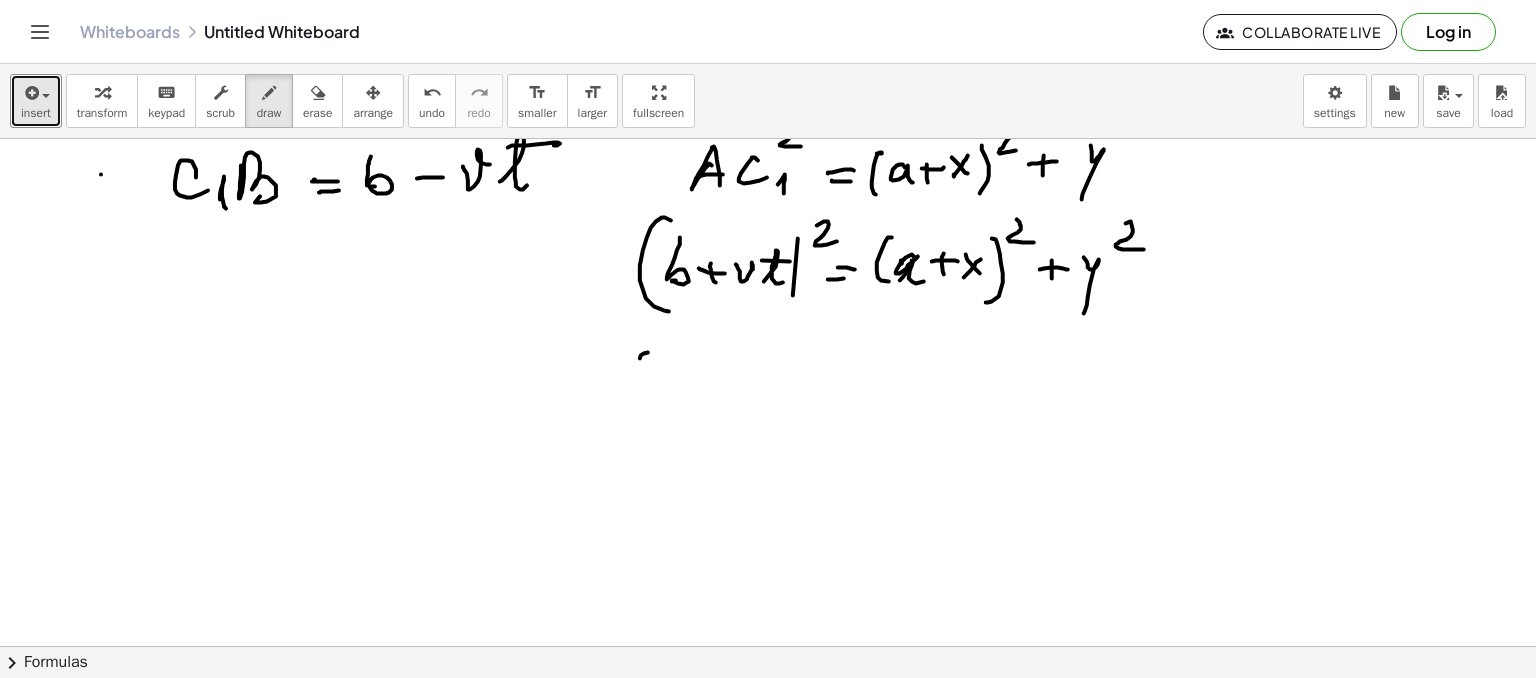 drag, startPoint x: 644, startPoint y: 353, endPoint x: 641, endPoint y: 408, distance: 55.081757 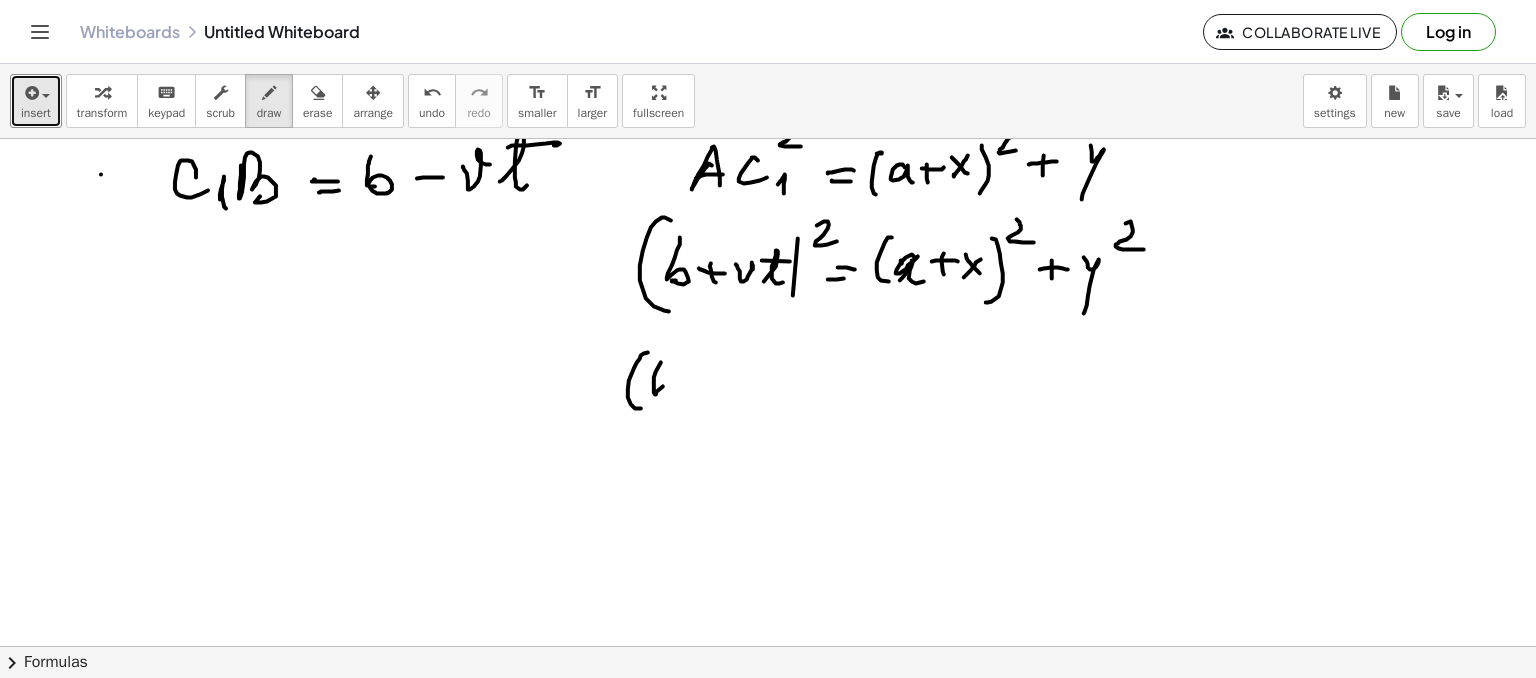 drag, startPoint x: 661, startPoint y: 362, endPoint x: 685, endPoint y: 391, distance: 37.64306 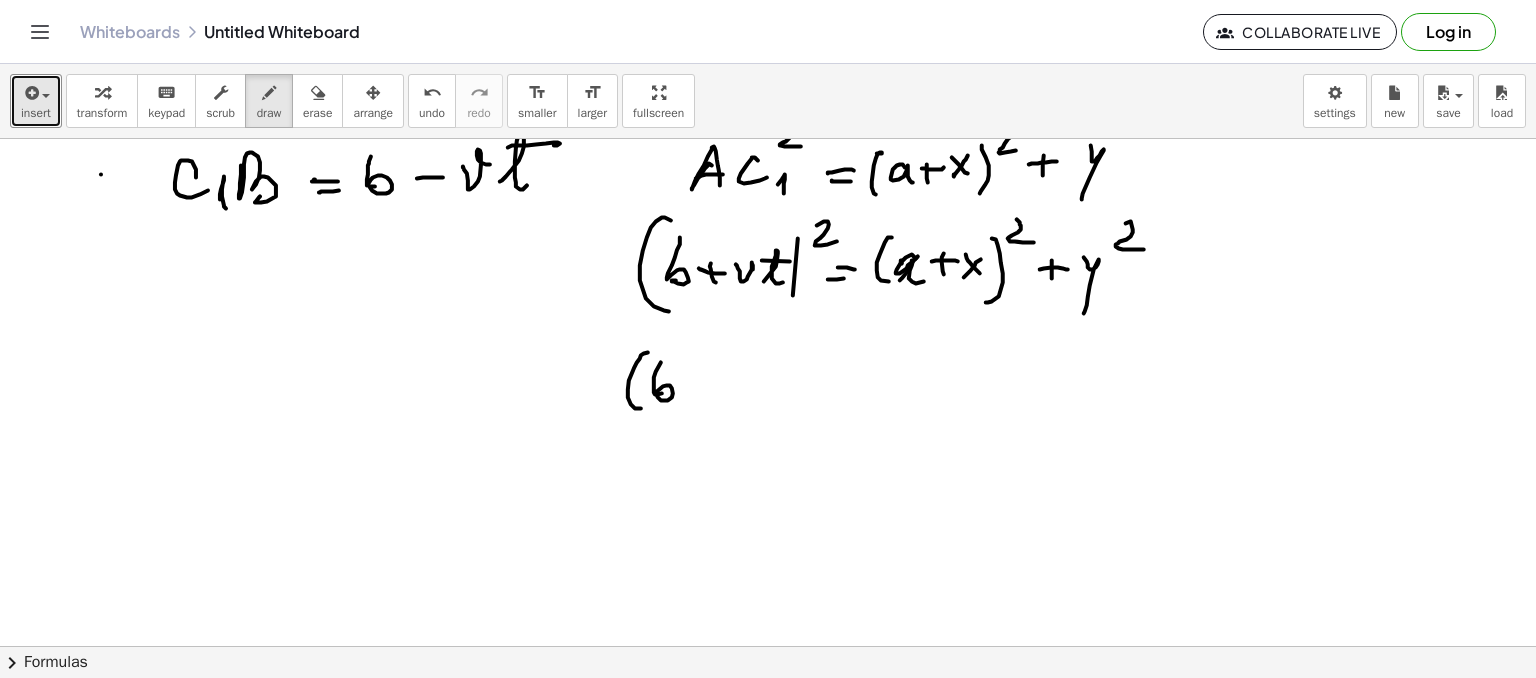 drag, startPoint x: 709, startPoint y: 388, endPoint x: 724, endPoint y: 384, distance: 15.524175 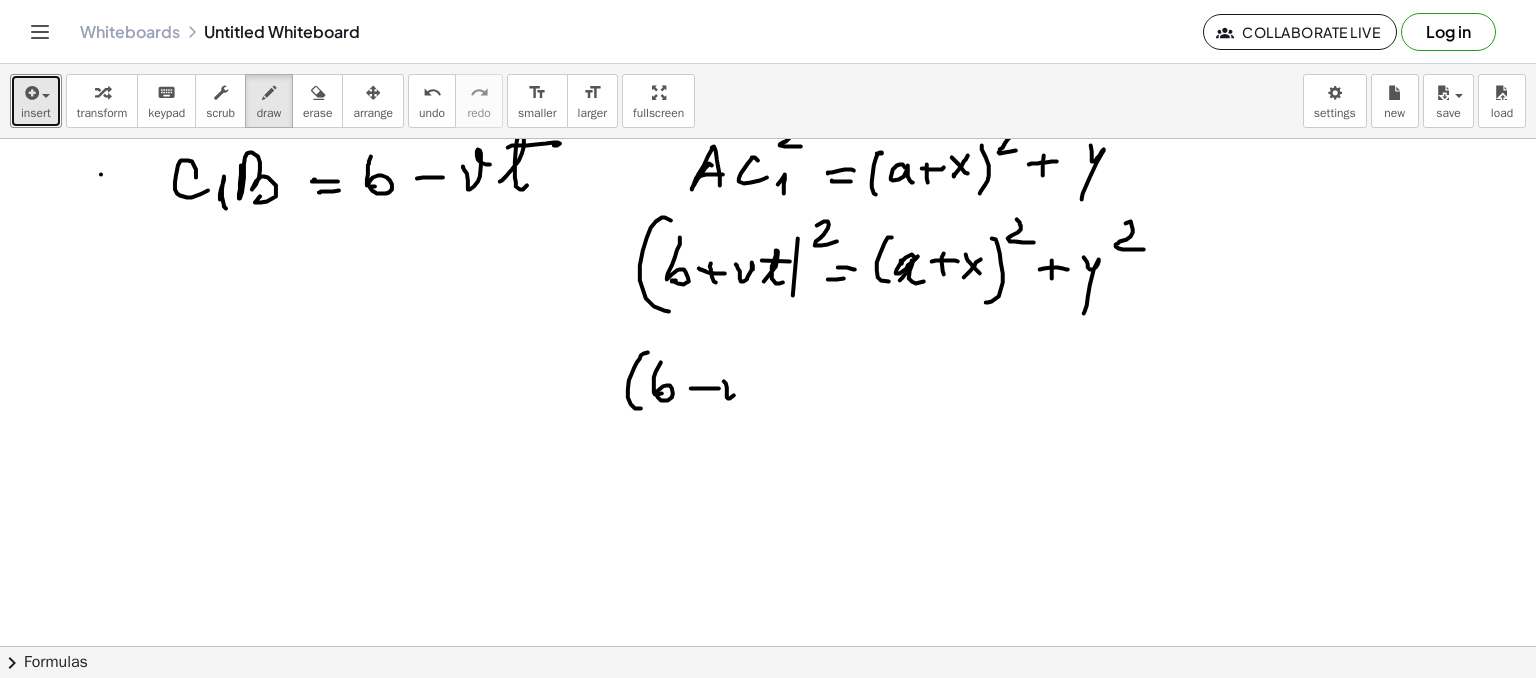 drag, startPoint x: 724, startPoint y: 381, endPoint x: 746, endPoint y: 385, distance: 22.36068 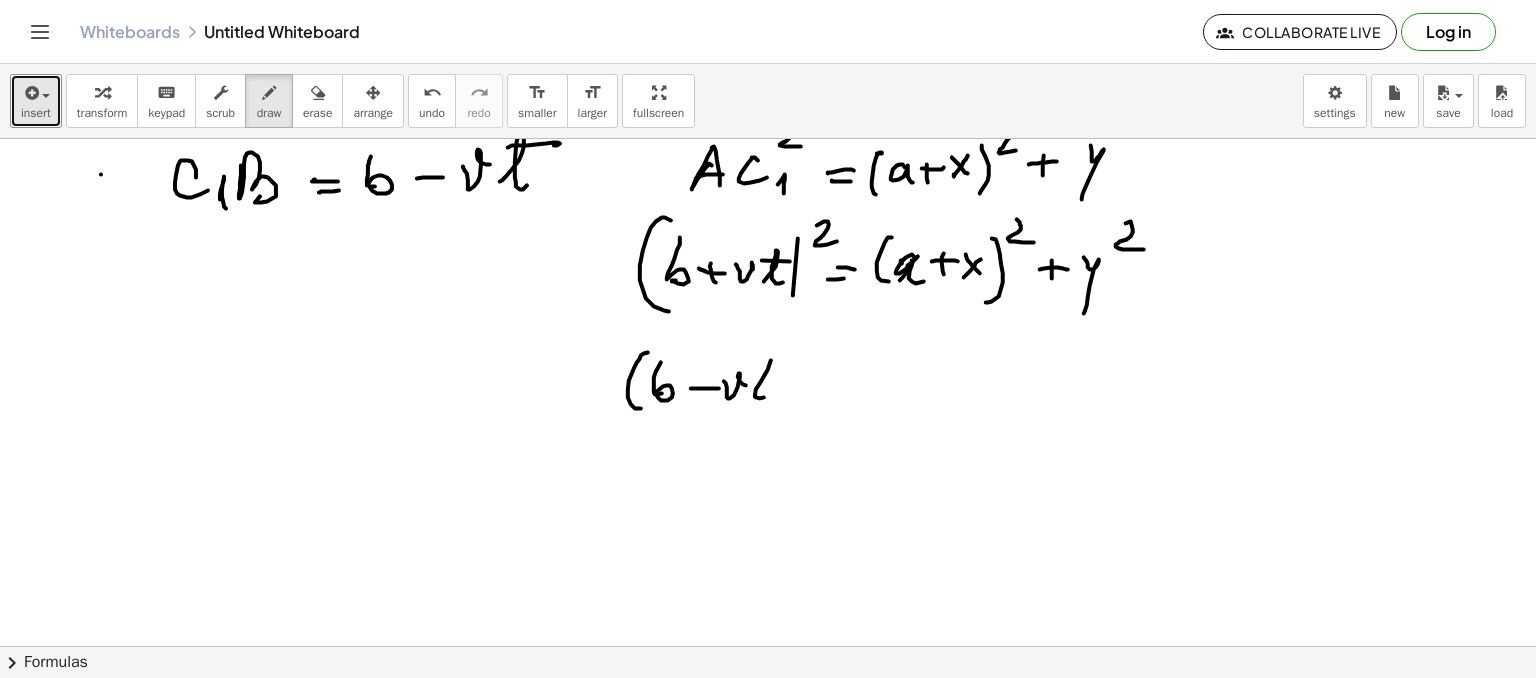 drag, startPoint x: 771, startPoint y: 360, endPoint x: 764, endPoint y: 397, distance: 37.65634 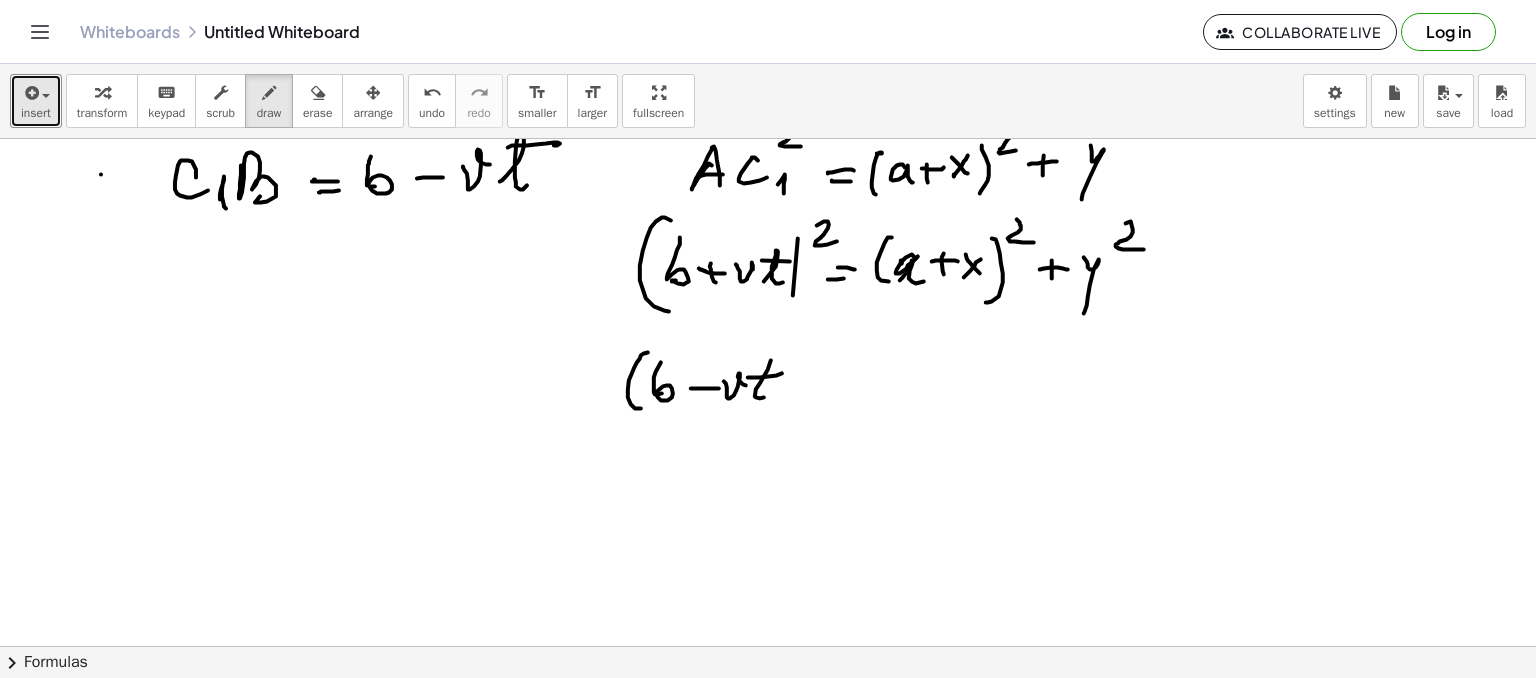 drag, startPoint x: 792, startPoint y: 370, endPoint x: 780, endPoint y: 391, distance: 24.186773 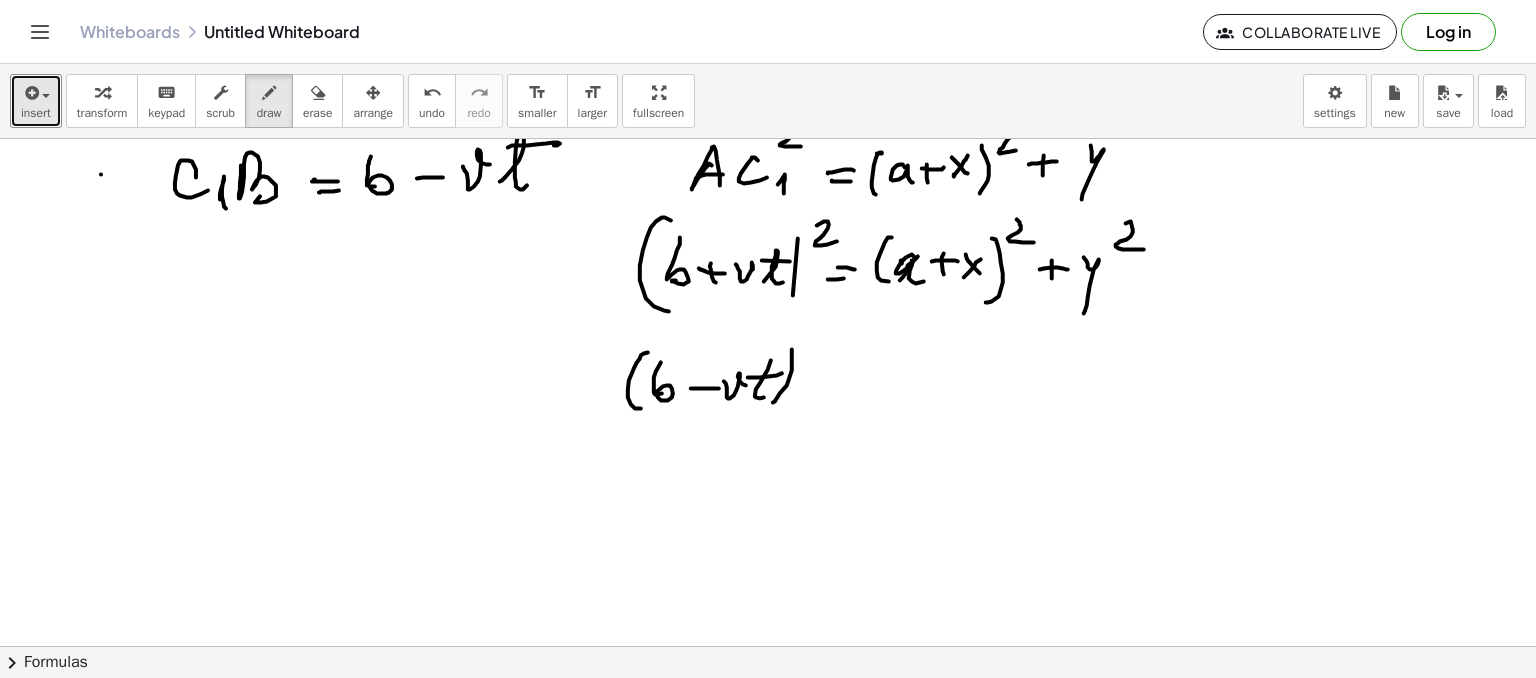 click at bounding box center (768, 226) 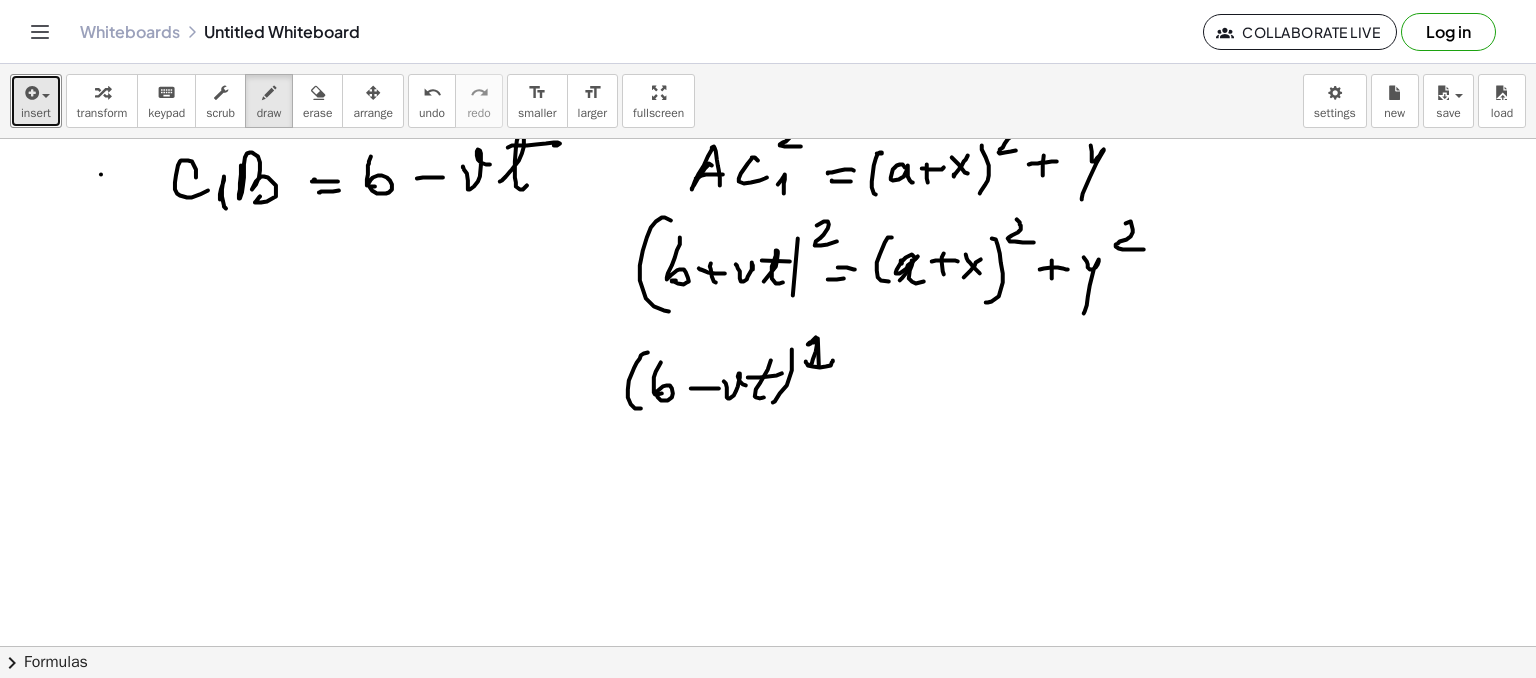 drag, startPoint x: 812, startPoint y: 342, endPoint x: 835, endPoint y: 379, distance: 43.56604 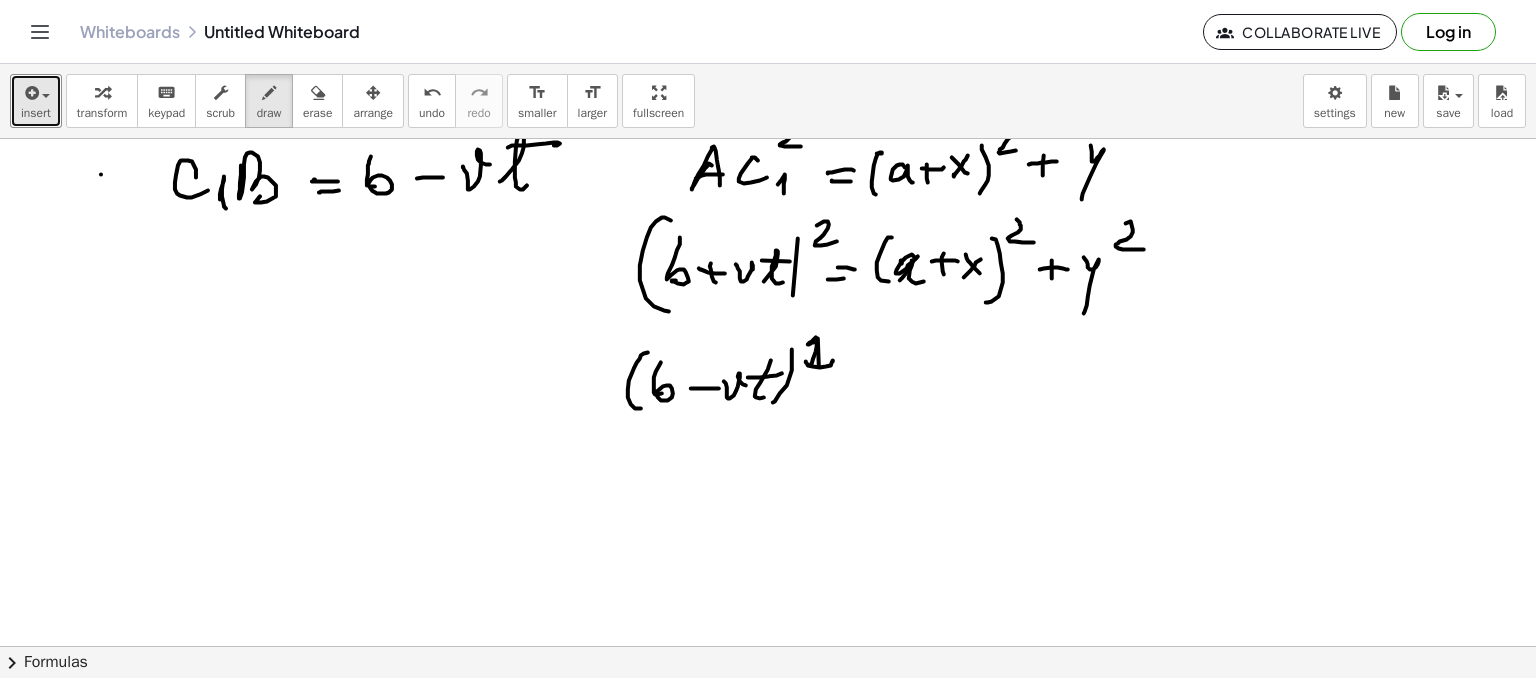 drag, startPoint x: 828, startPoint y: 396, endPoint x: 851, endPoint y: 397, distance: 23.021729 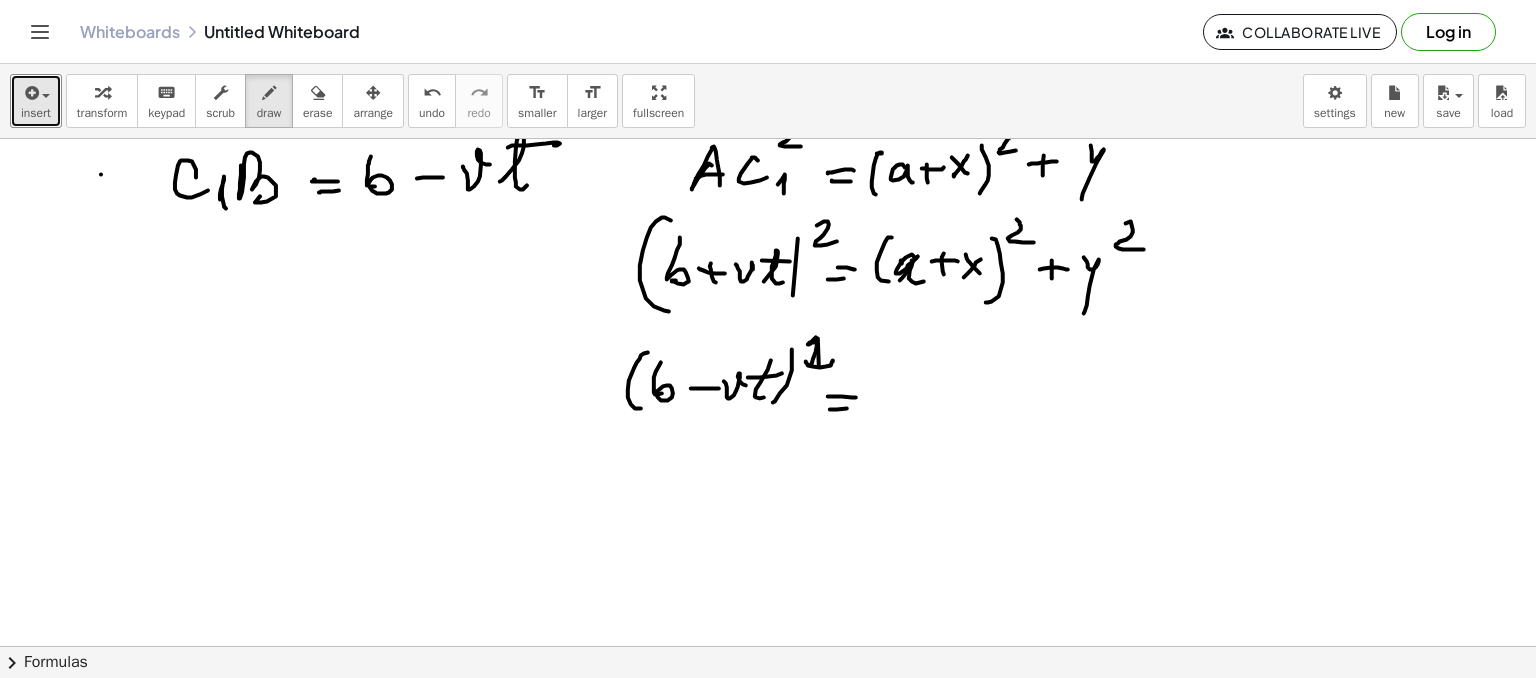 drag, startPoint x: 847, startPoint y: 408, endPoint x: 858, endPoint y: 407, distance: 11.045361 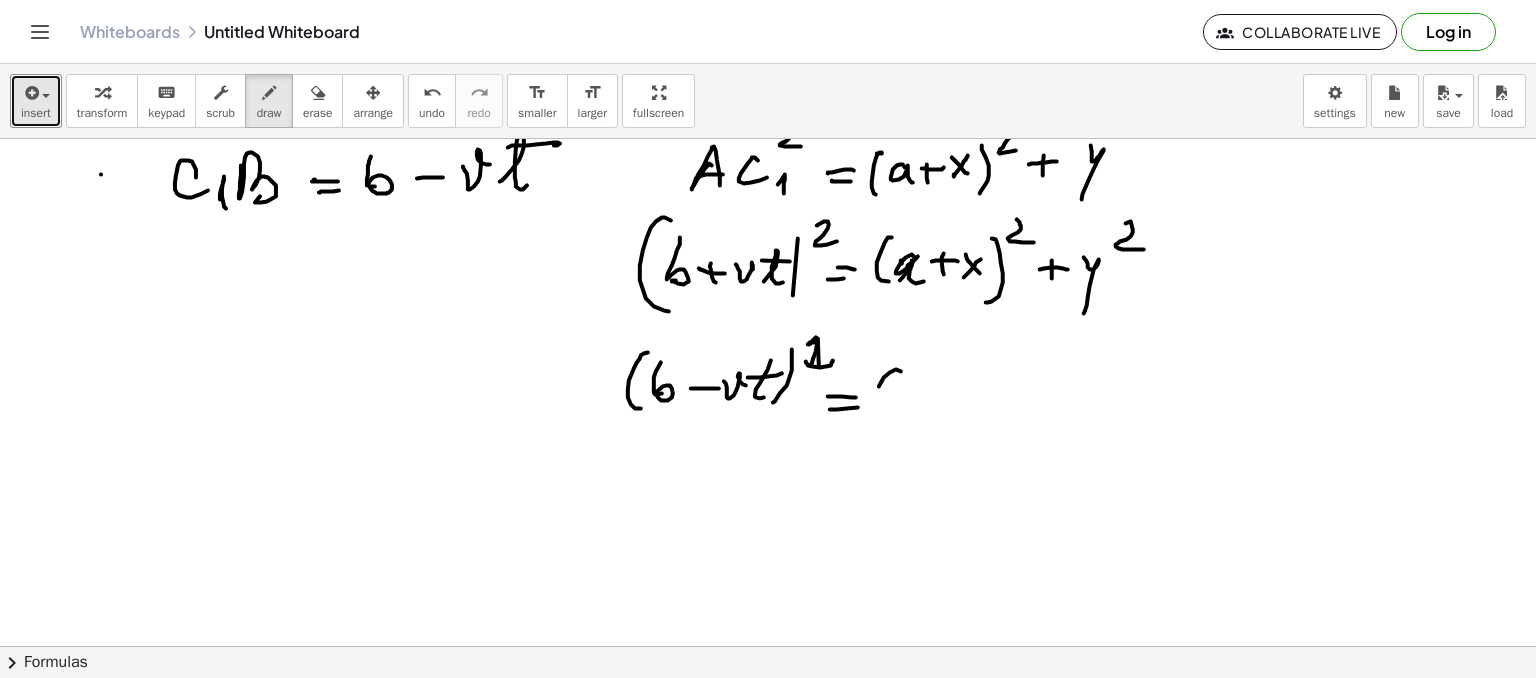 drag, startPoint x: 896, startPoint y: 369, endPoint x: 917, endPoint y: 407, distance: 43.416588 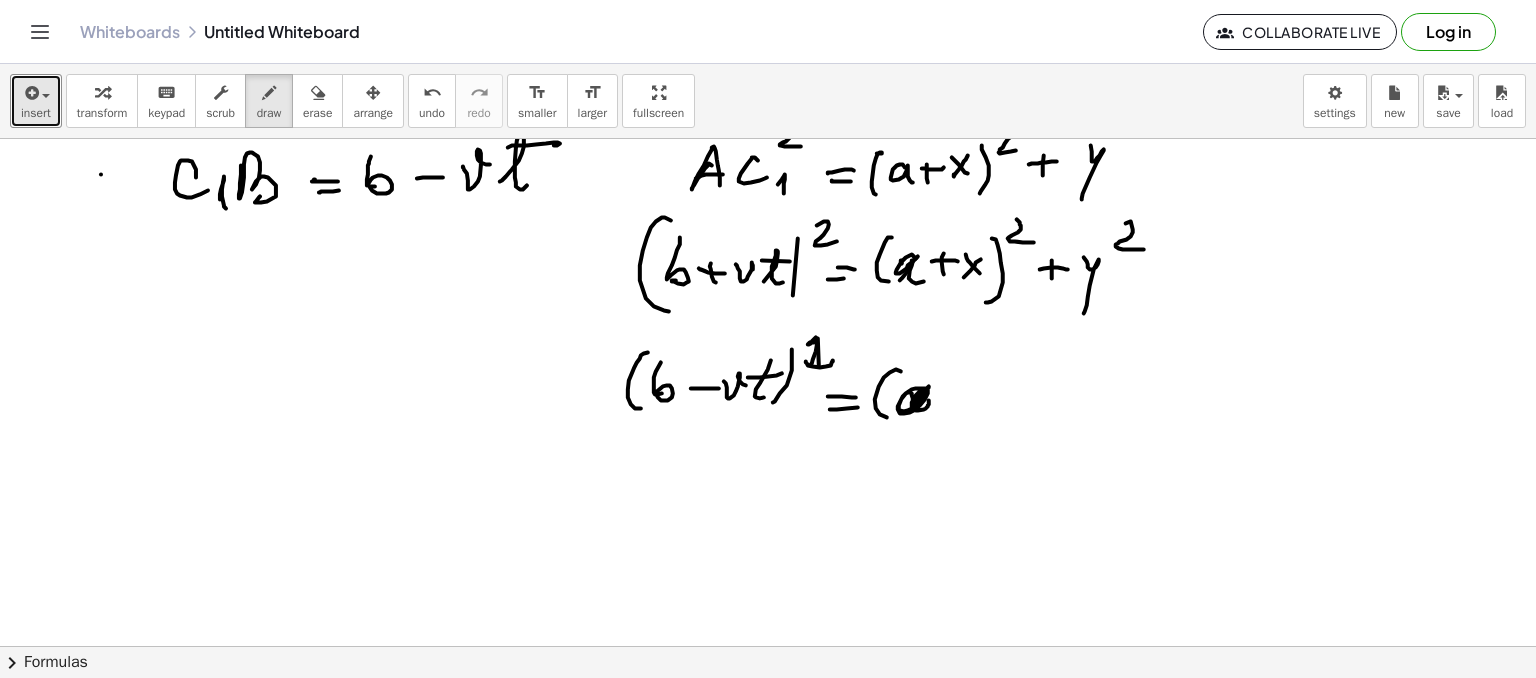drag, startPoint x: 912, startPoint y: 402, endPoint x: 927, endPoint y: 395, distance: 16.552946 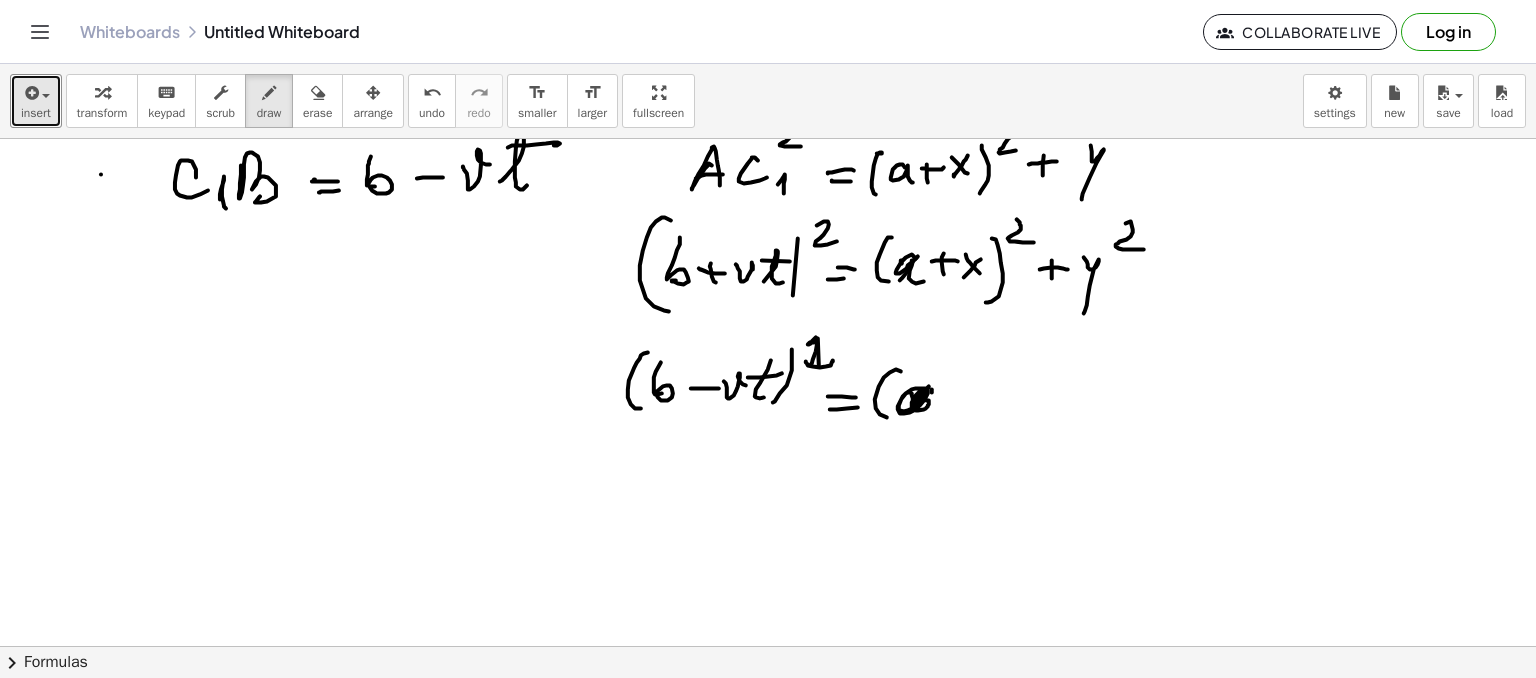 click at bounding box center [768, 226] 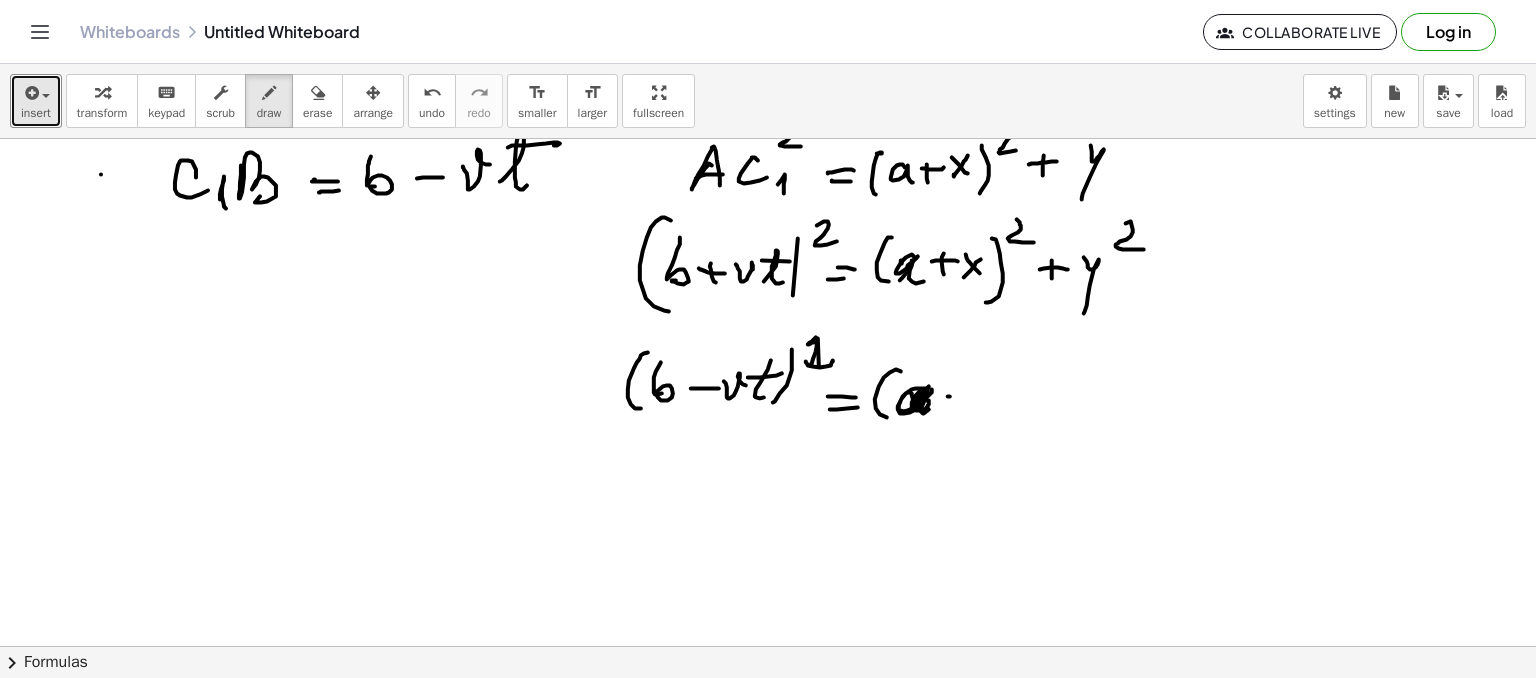 drag, startPoint x: 950, startPoint y: 396, endPoint x: 992, endPoint y: 391, distance: 42.296574 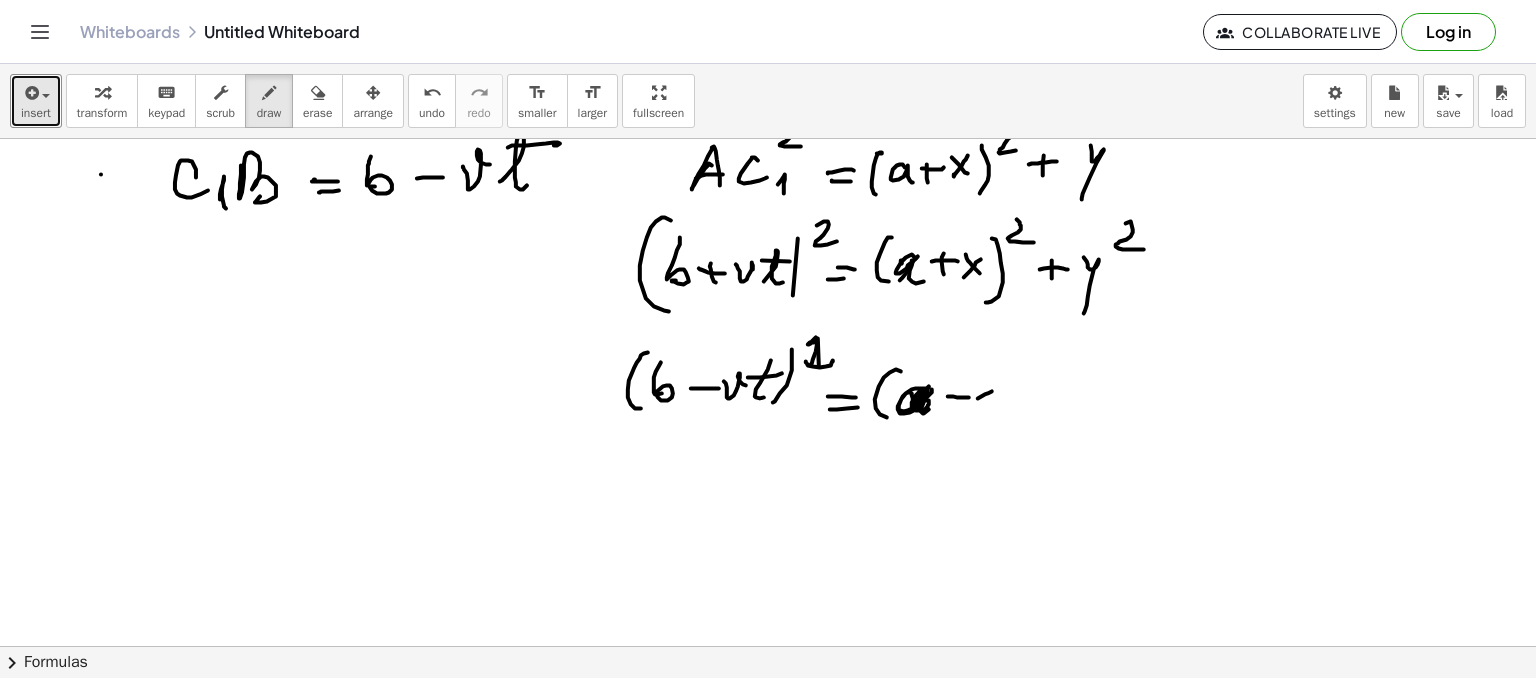 drag, startPoint x: 992, startPoint y: 391, endPoint x: 974, endPoint y: 388, distance: 18.248287 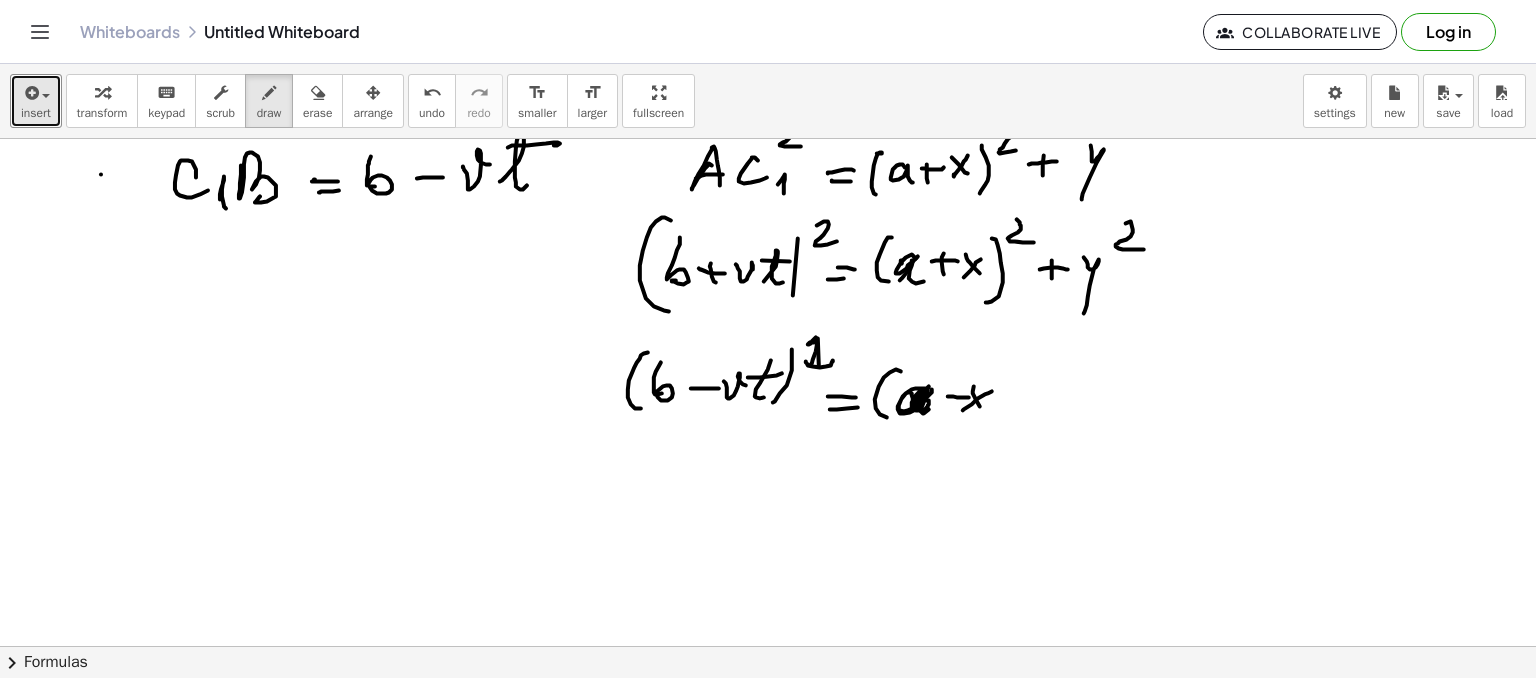 drag, startPoint x: 980, startPoint y: 406, endPoint x: 998, endPoint y: 420, distance: 22.803509 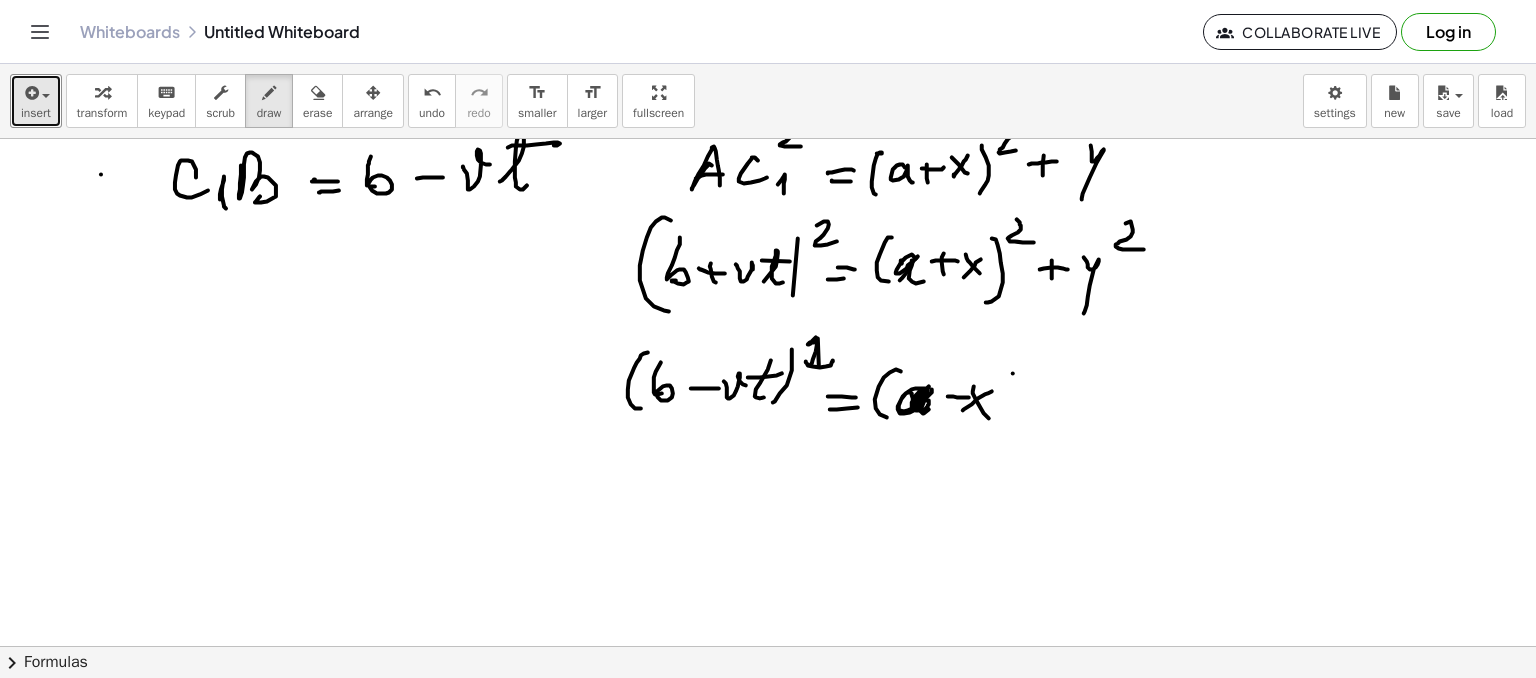 drag, startPoint x: 1013, startPoint y: 373, endPoint x: 988, endPoint y: 424, distance: 56.797886 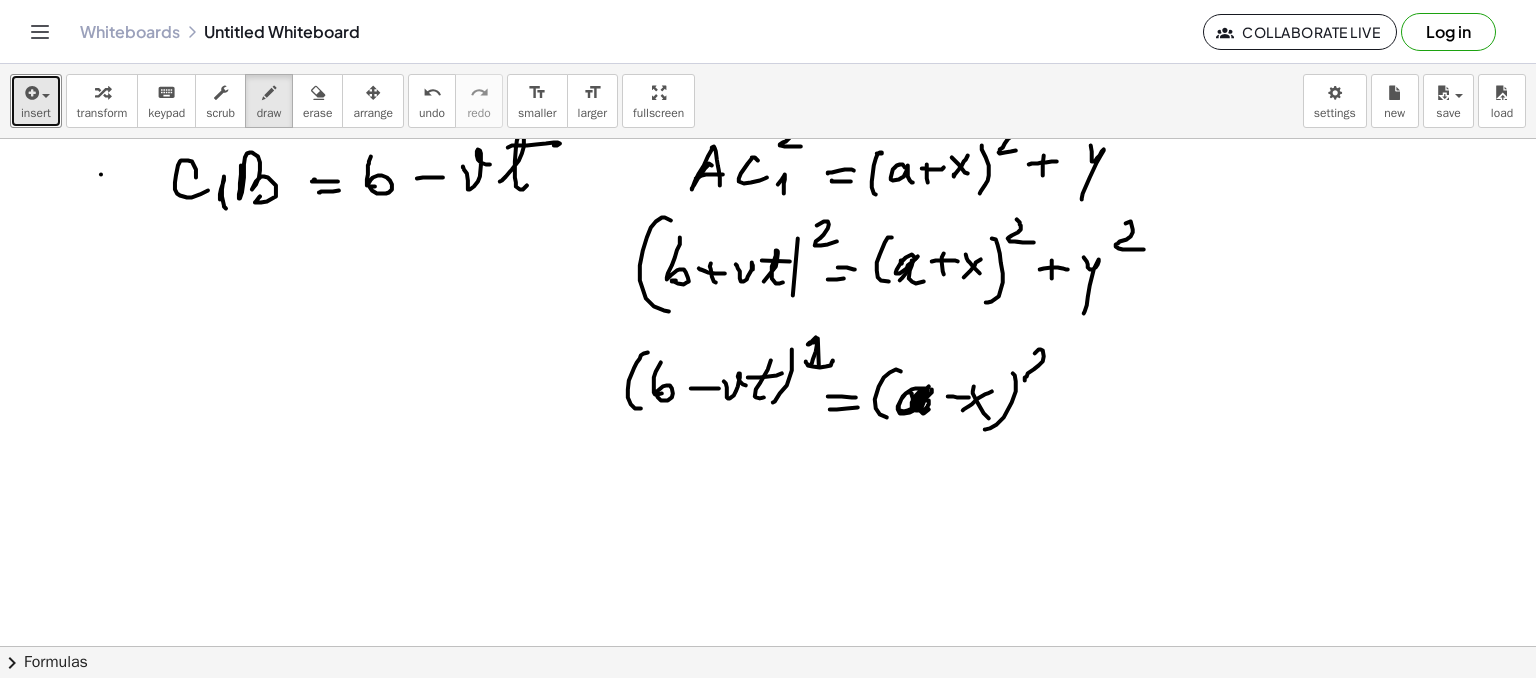 drag, startPoint x: 1035, startPoint y: 353, endPoint x: 1053, endPoint y: 388, distance: 39.357338 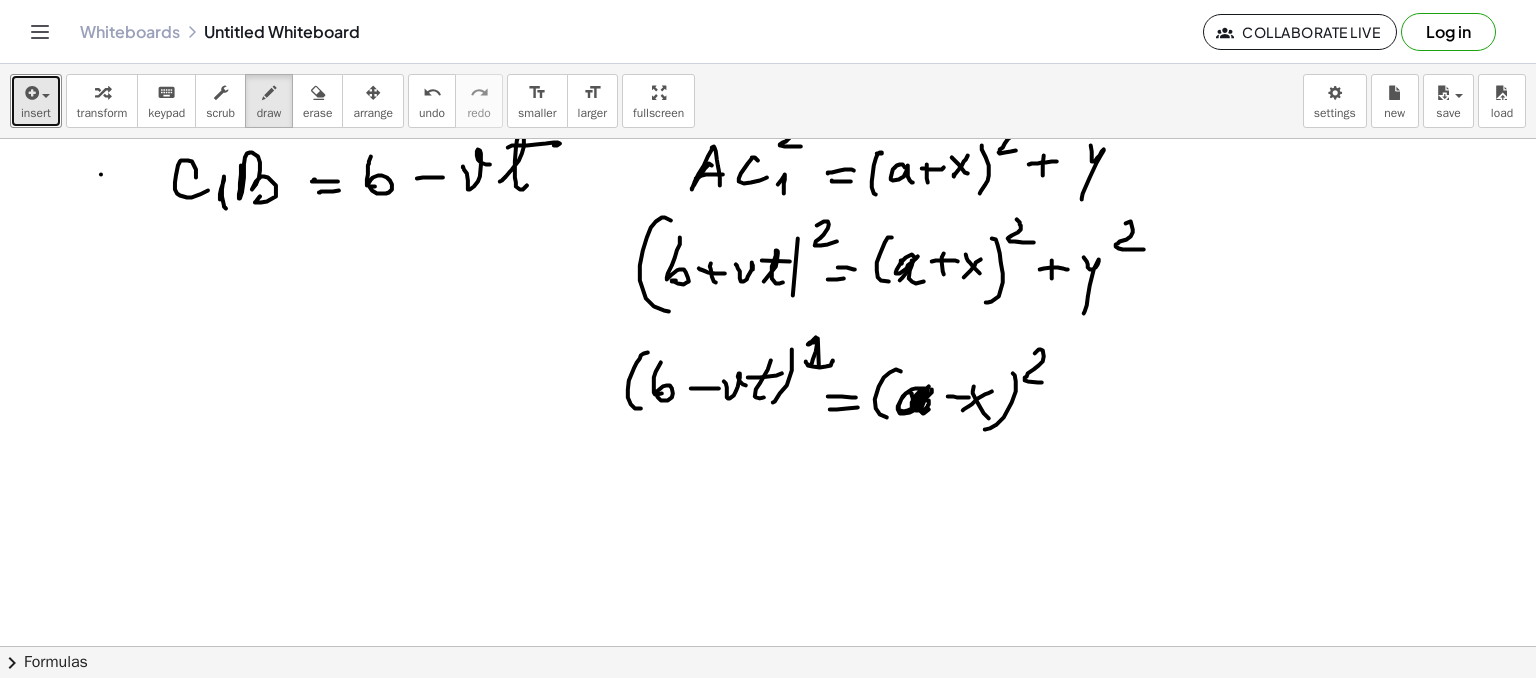click at bounding box center [768, 226] 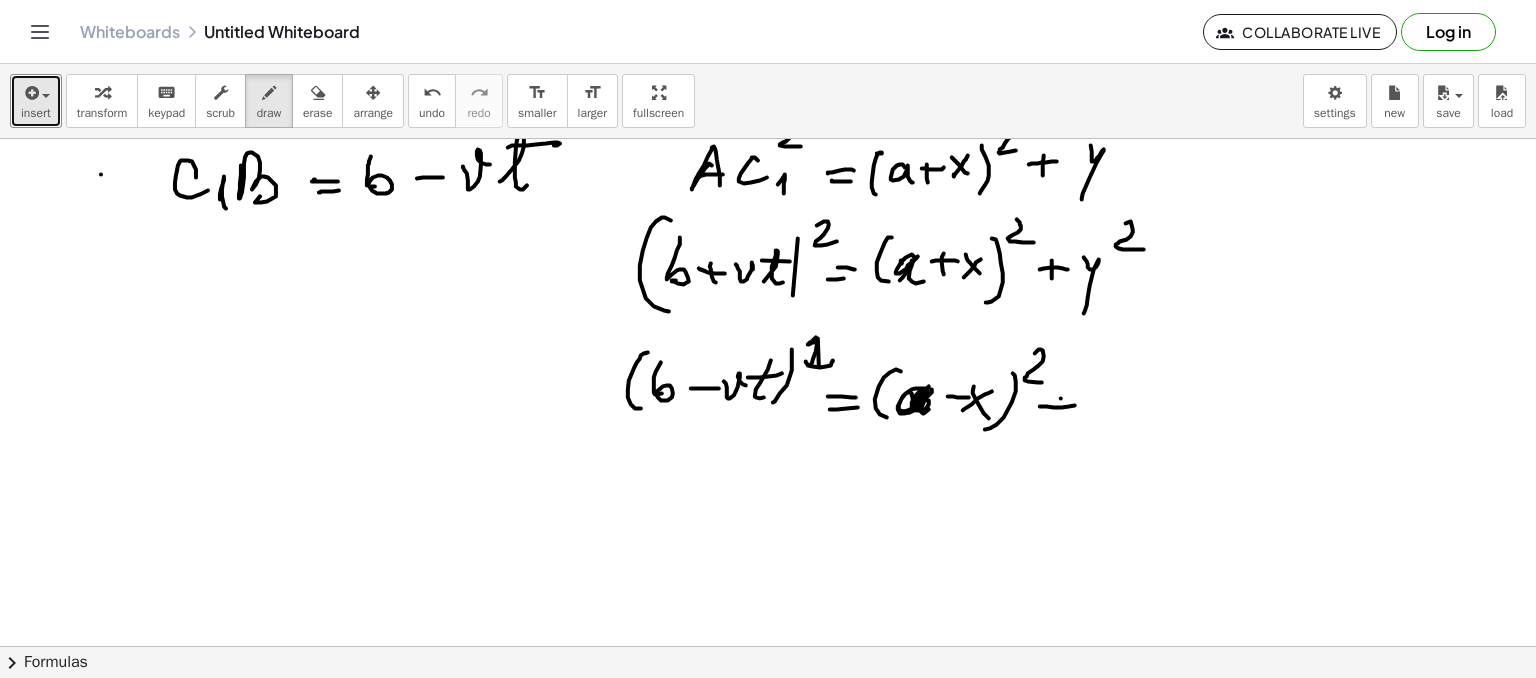 drag, startPoint x: 1061, startPoint y: 398, endPoint x: 1067, endPoint y: 413, distance: 16.155495 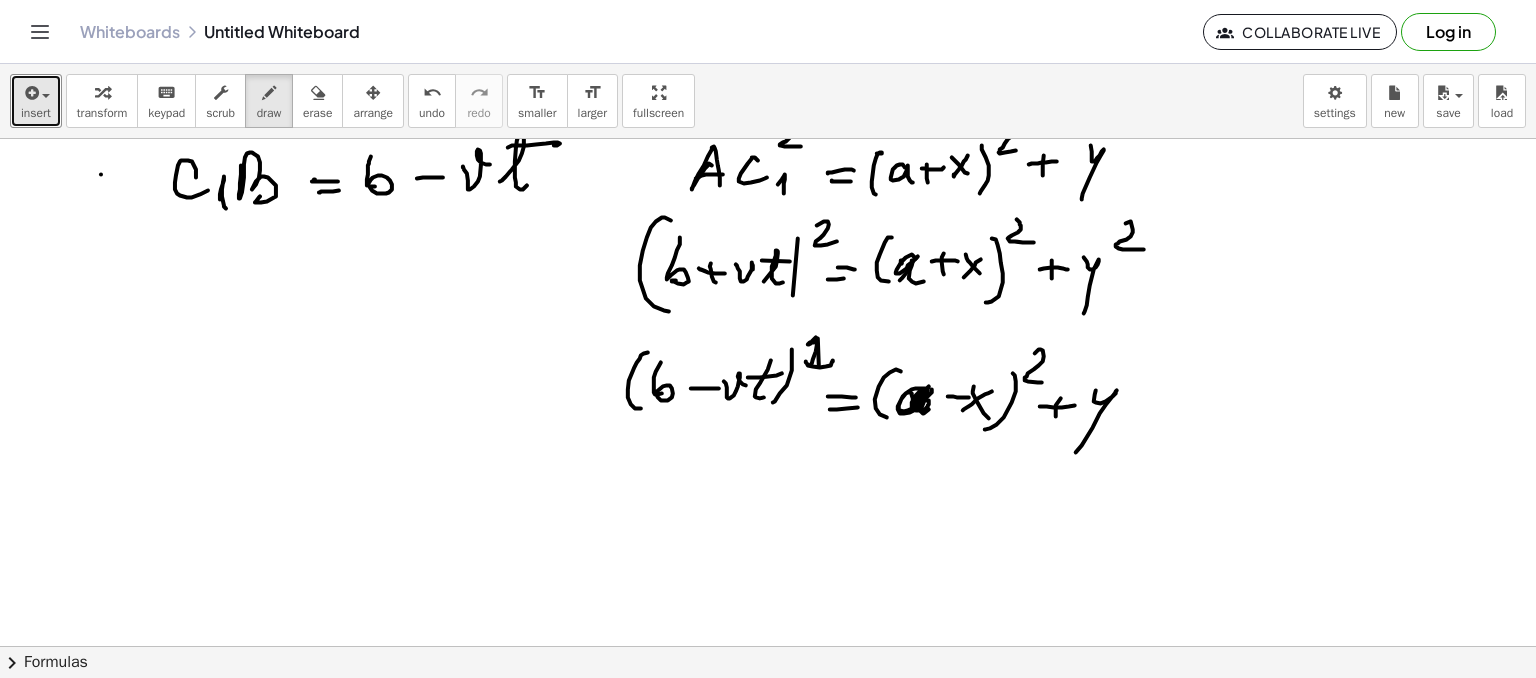 drag, startPoint x: 1096, startPoint y: 390, endPoint x: 1076, endPoint y: 447, distance: 60.40695 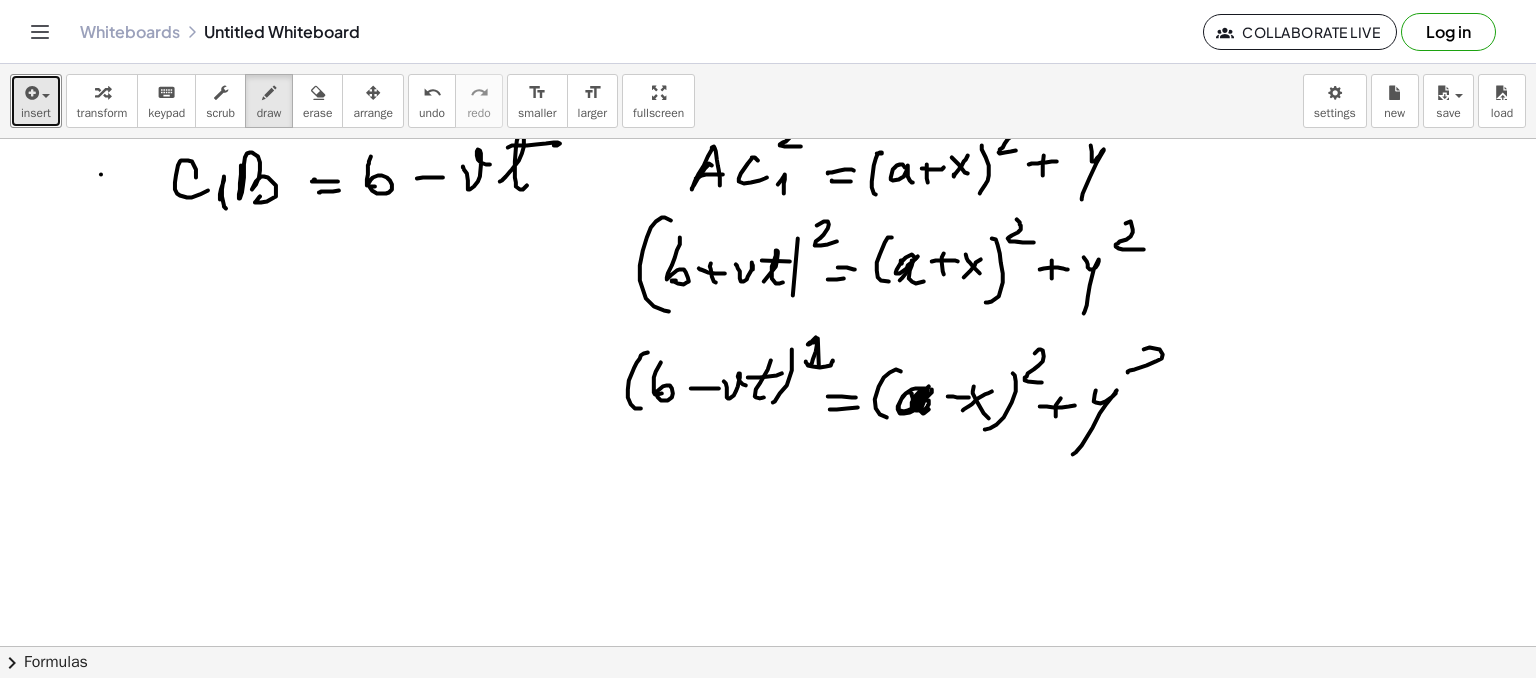 drag, startPoint x: 1163, startPoint y: 354, endPoint x: 1157, endPoint y: 365, distance: 12.529964 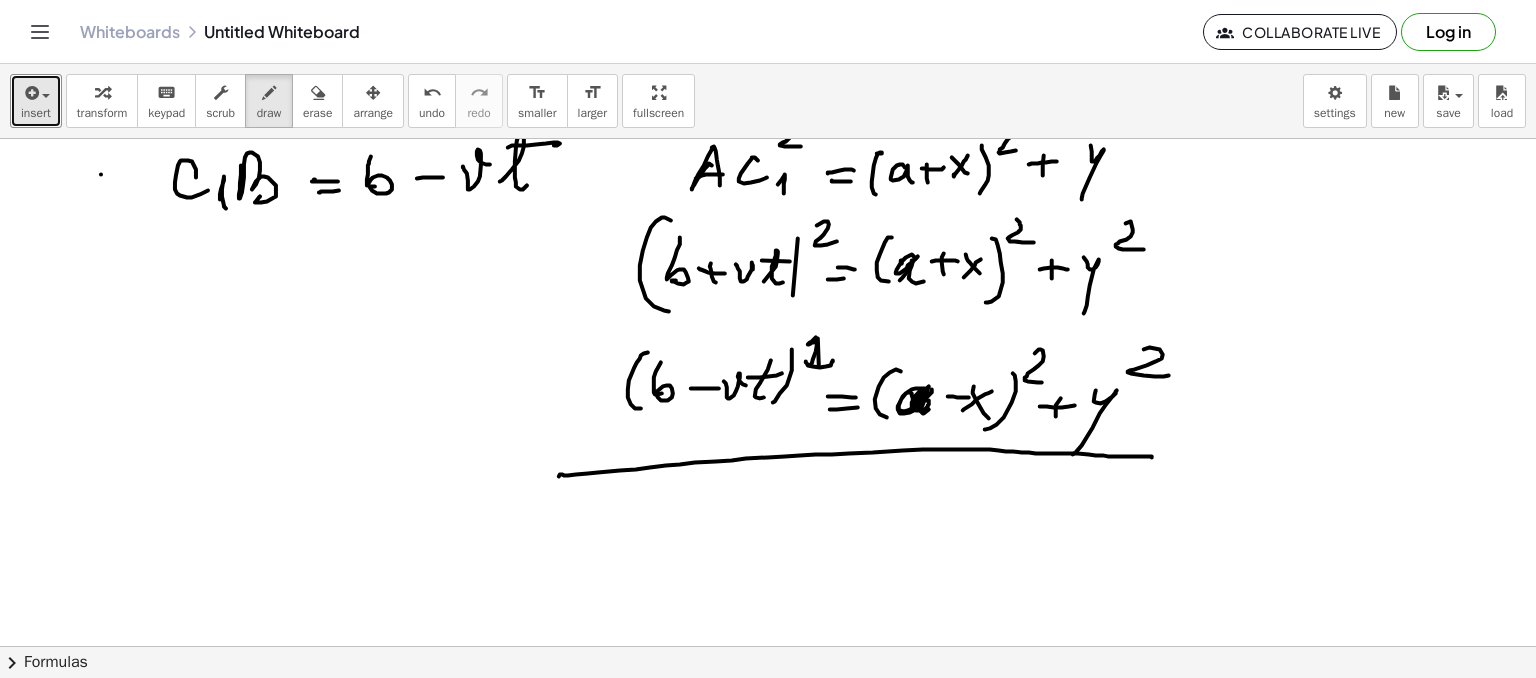 drag, startPoint x: 561, startPoint y: 474, endPoint x: 1000, endPoint y: 427, distance: 441.5088 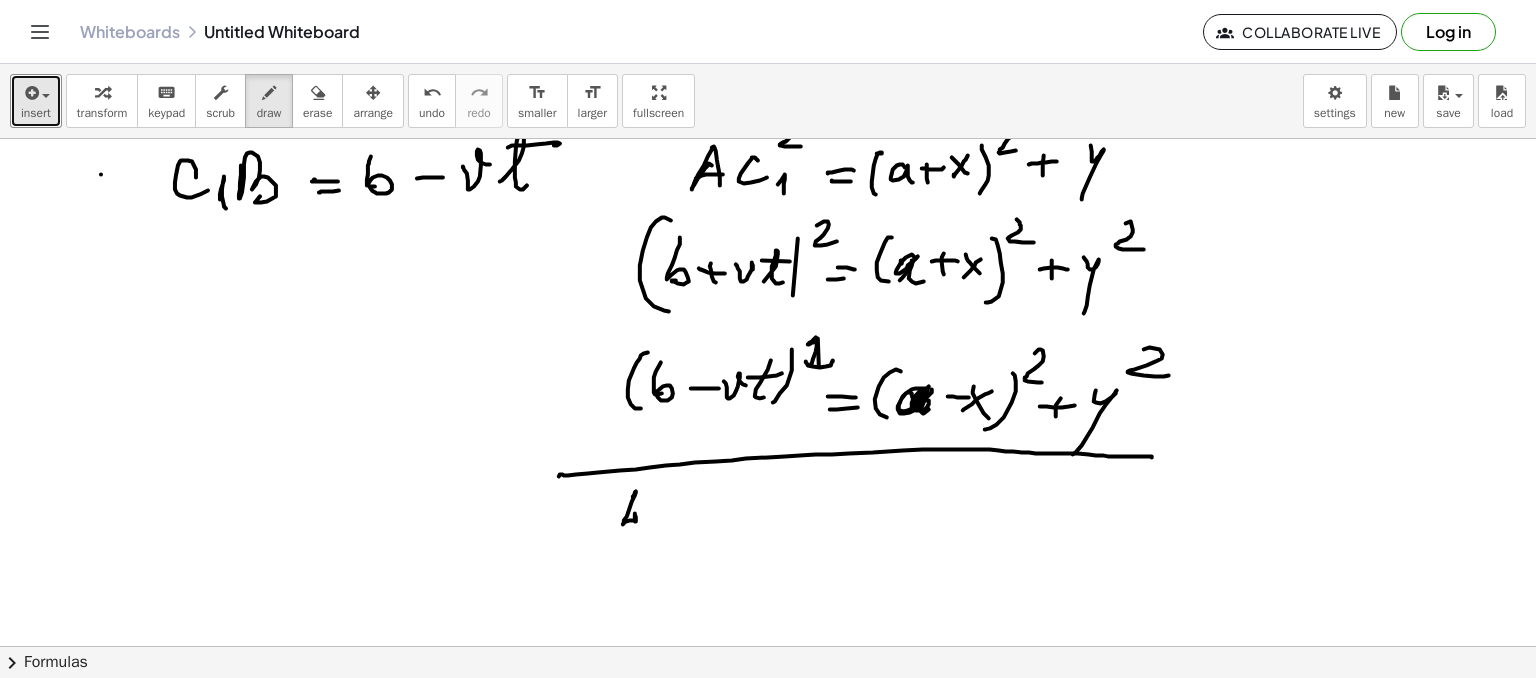drag, startPoint x: 633, startPoint y: 497, endPoint x: 656, endPoint y: 517, distance: 30.479502 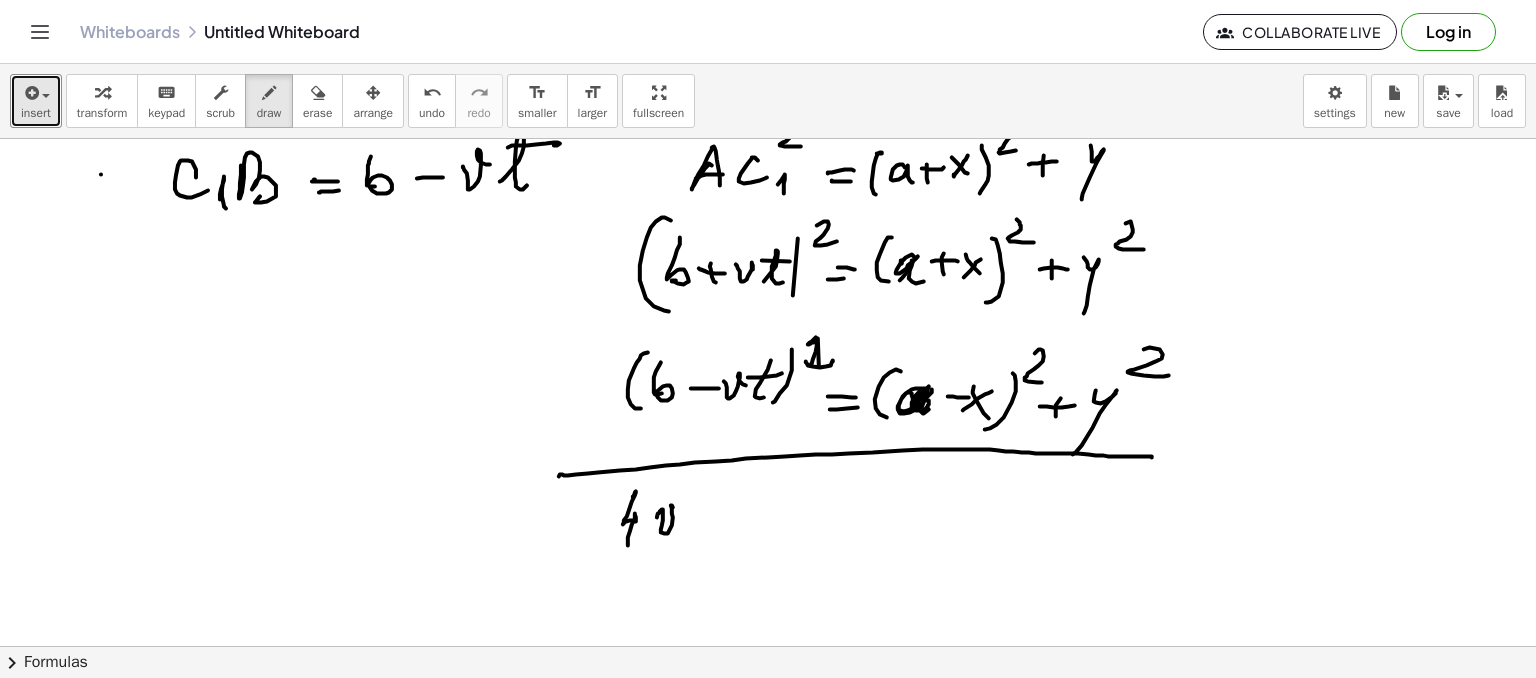 drag, startPoint x: 663, startPoint y: 515, endPoint x: 690, endPoint y: 517, distance: 27.073973 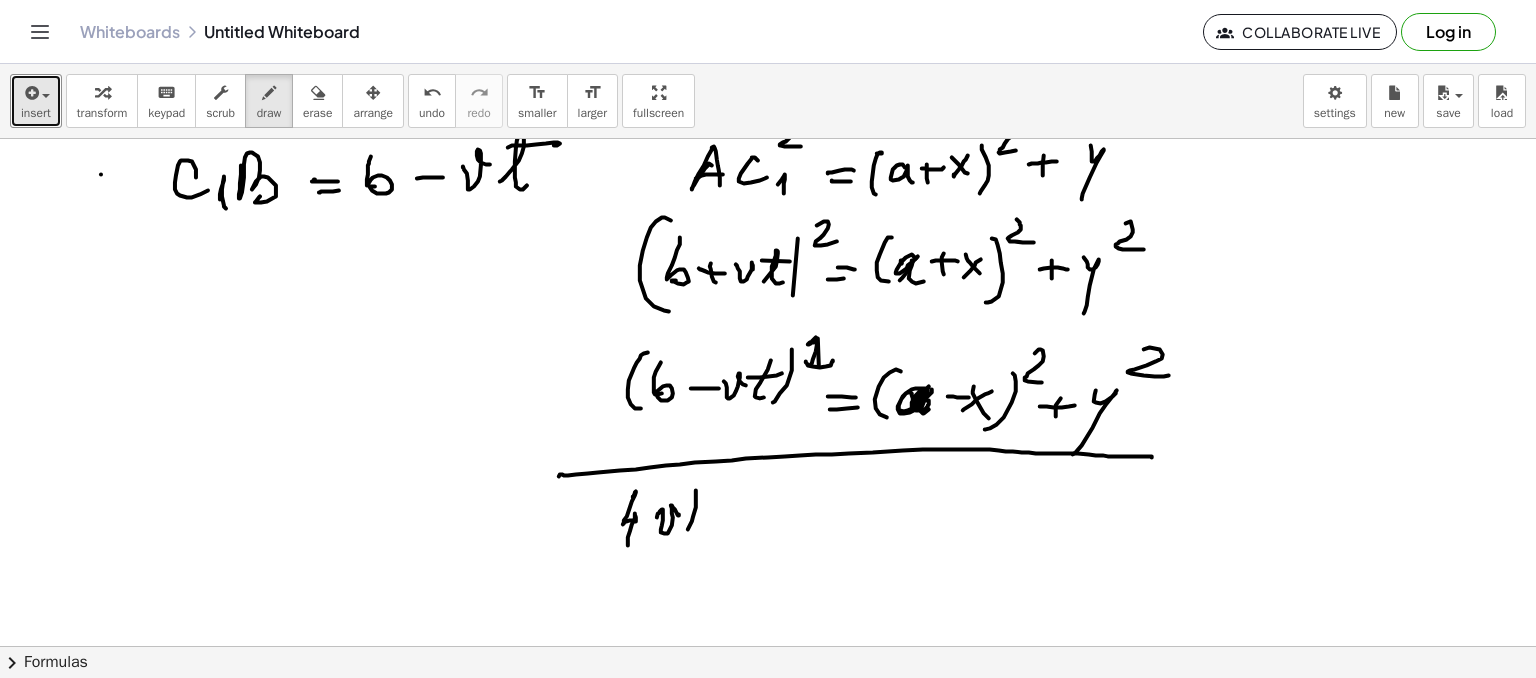 drag, startPoint x: 688, startPoint y: 529, endPoint x: 710, endPoint y: 517, distance: 25.059929 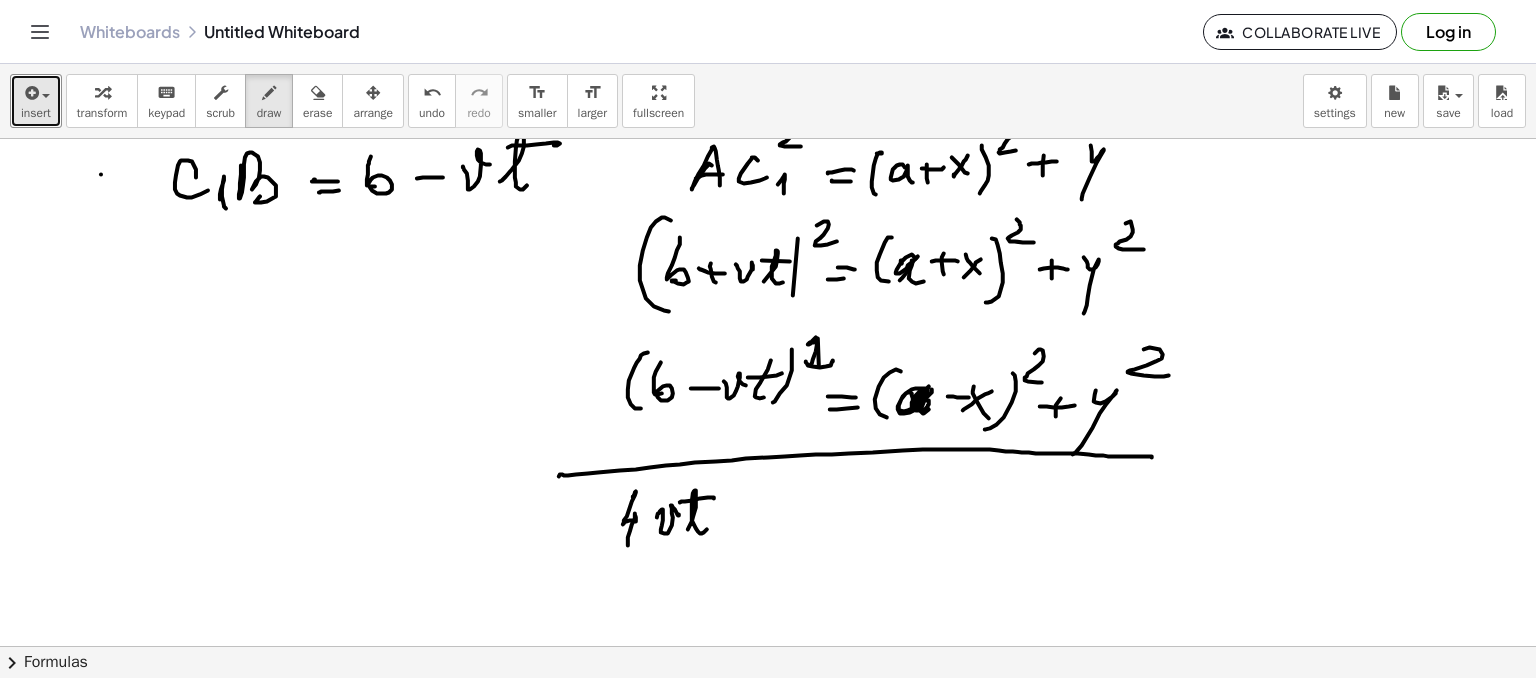 drag, startPoint x: 680, startPoint y: 502, endPoint x: 711, endPoint y: 497, distance: 31.400637 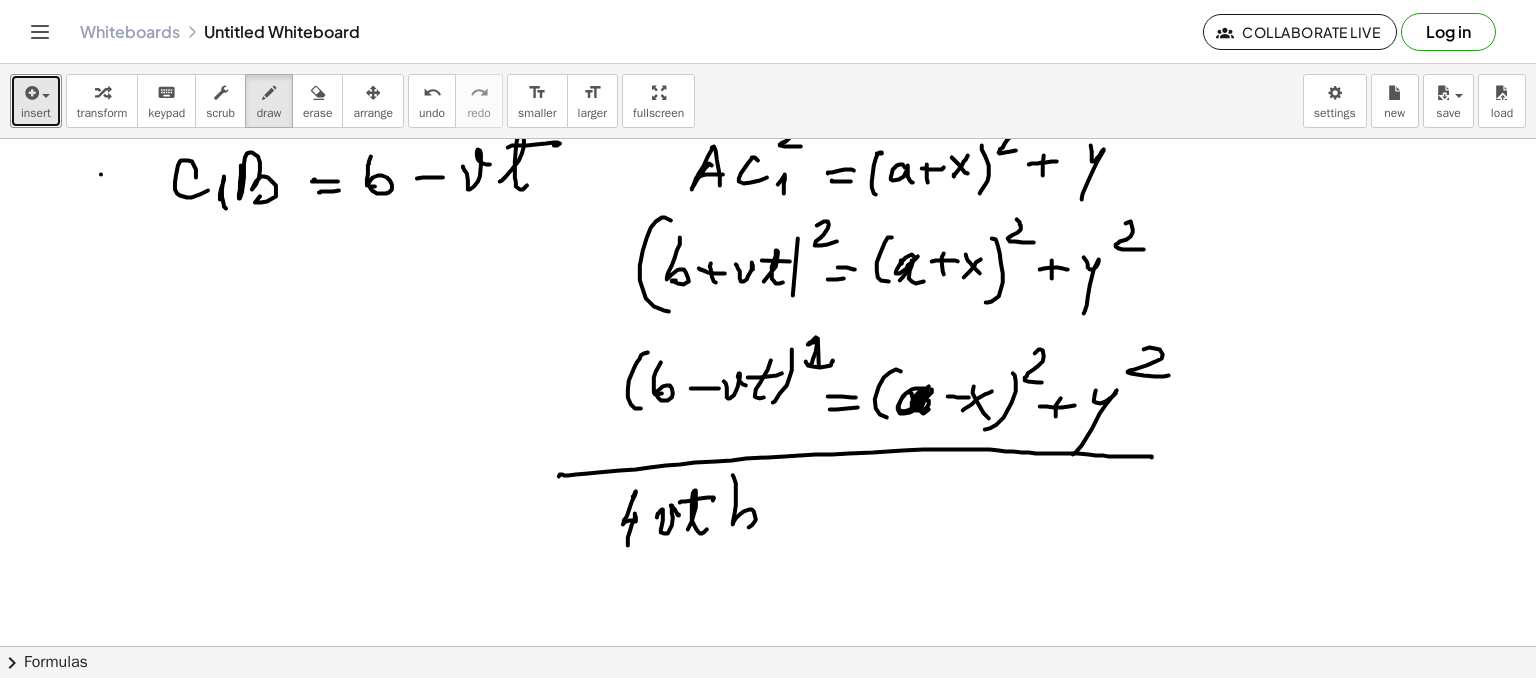 drag, startPoint x: 736, startPoint y: 505, endPoint x: 737, endPoint y: 523, distance: 18.027756 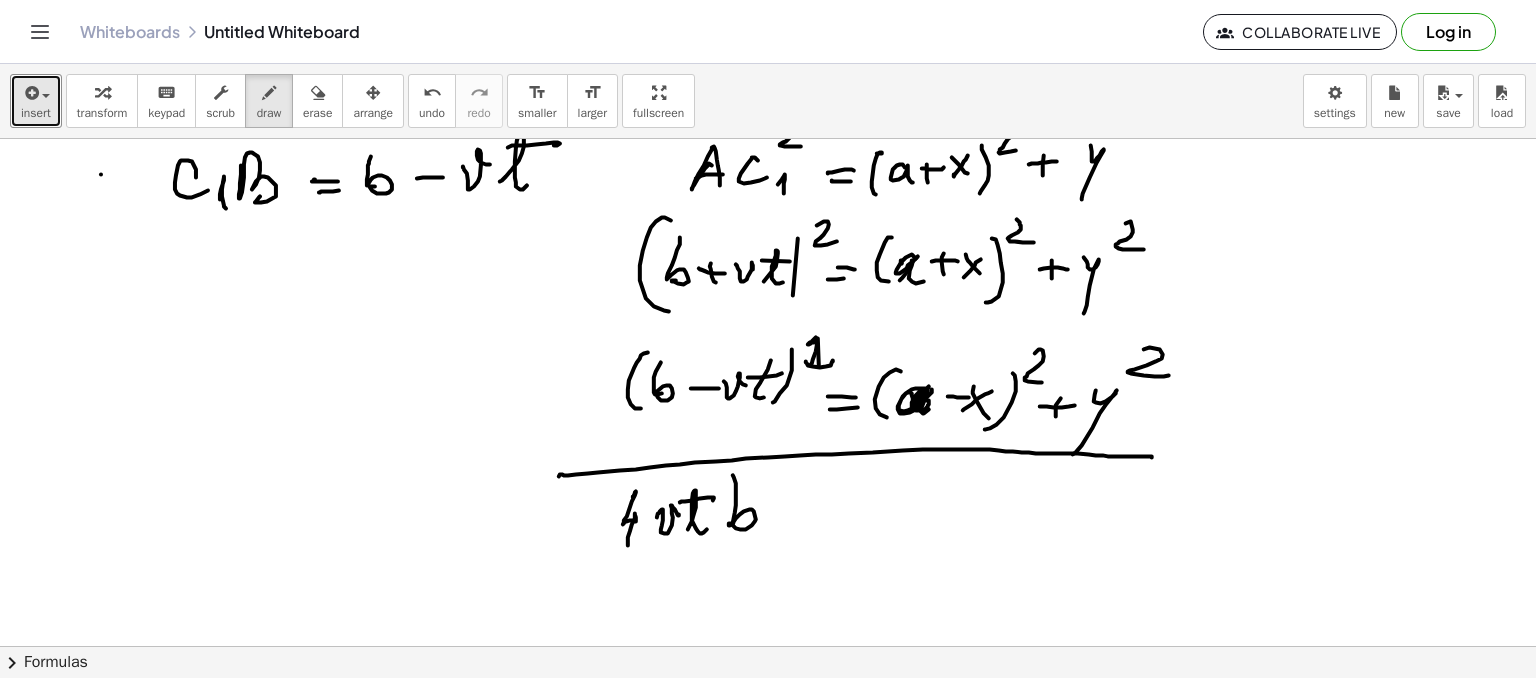click at bounding box center (768, 226) 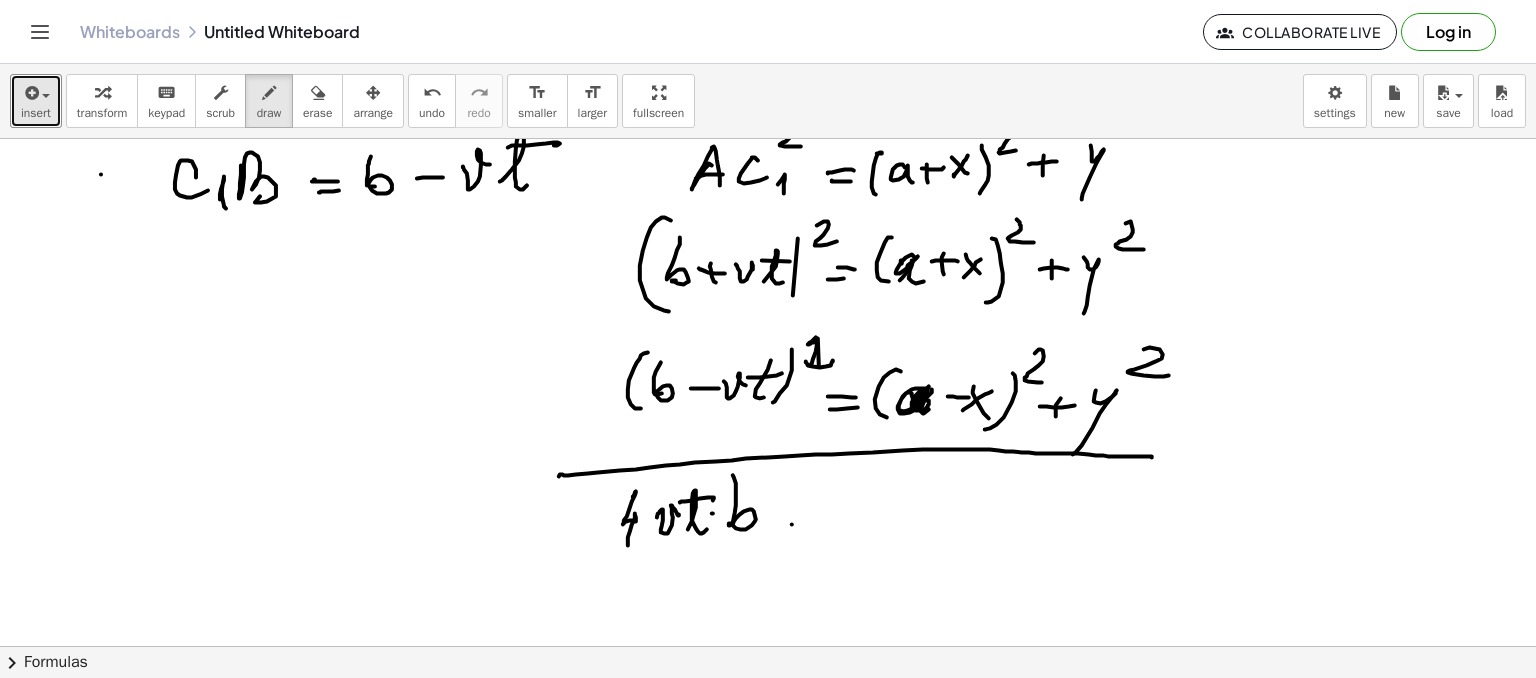 drag, startPoint x: 792, startPoint y: 524, endPoint x: 822, endPoint y: 516, distance: 31.04835 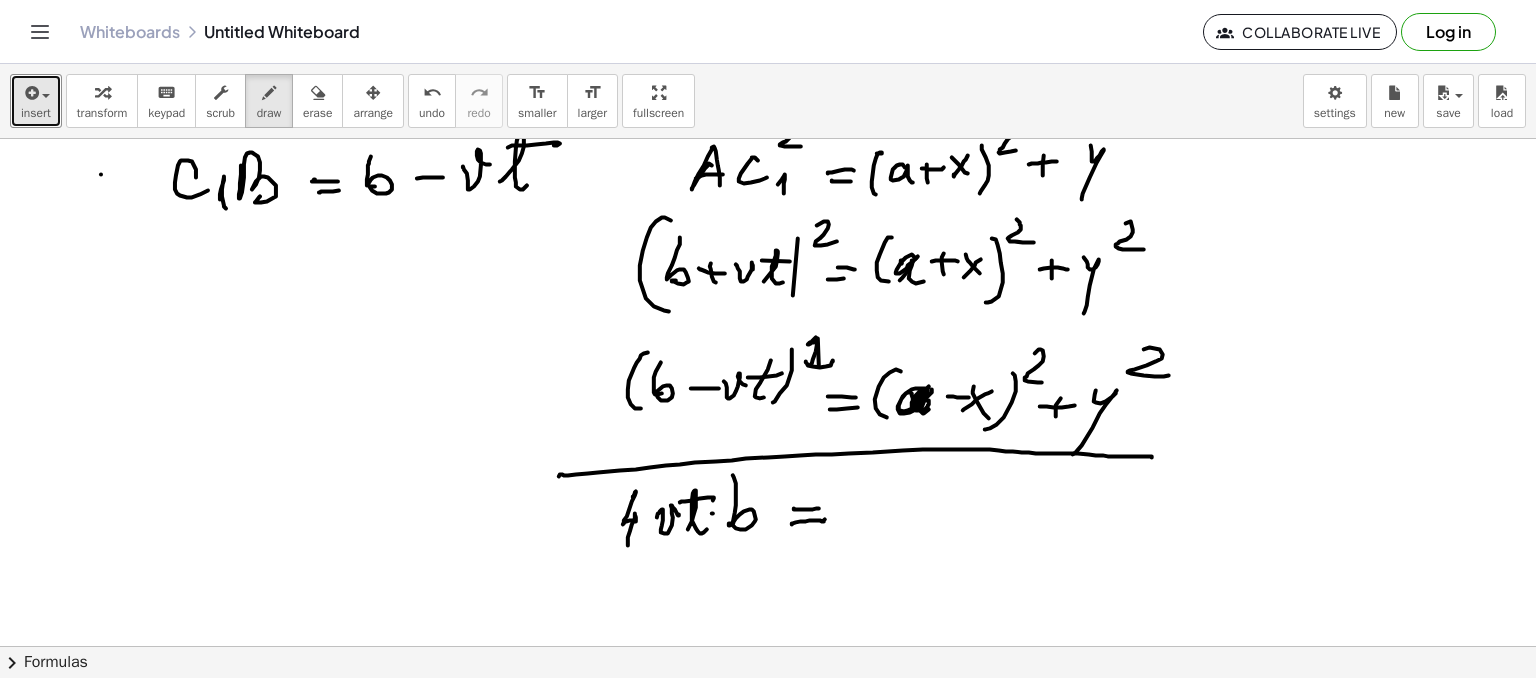drag, startPoint x: 800, startPoint y: 509, endPoint x: 818, endPoint y: 508, distance: 18.027756 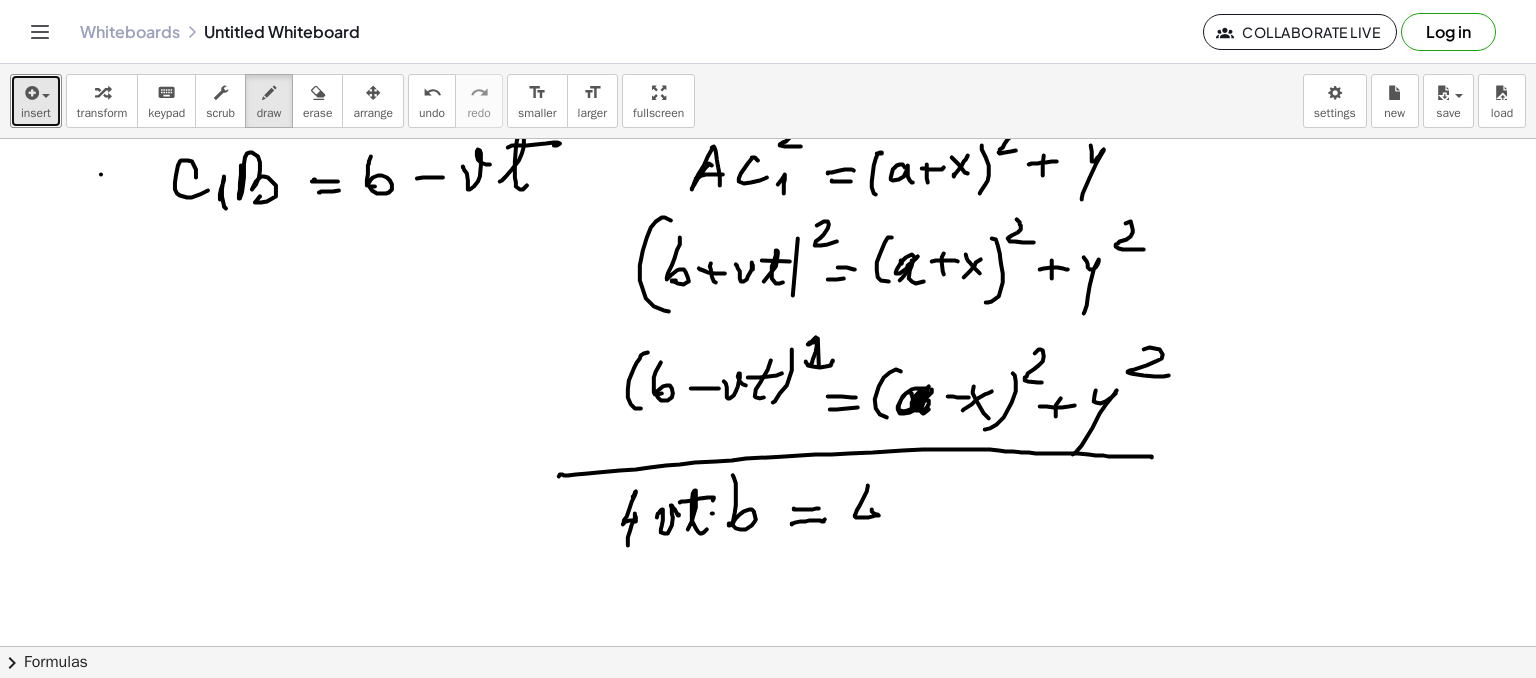 drag, startPoint x: 868, startPoint y: 485, endPoint x: 888, endPoint y: 521, distance: 41.18252 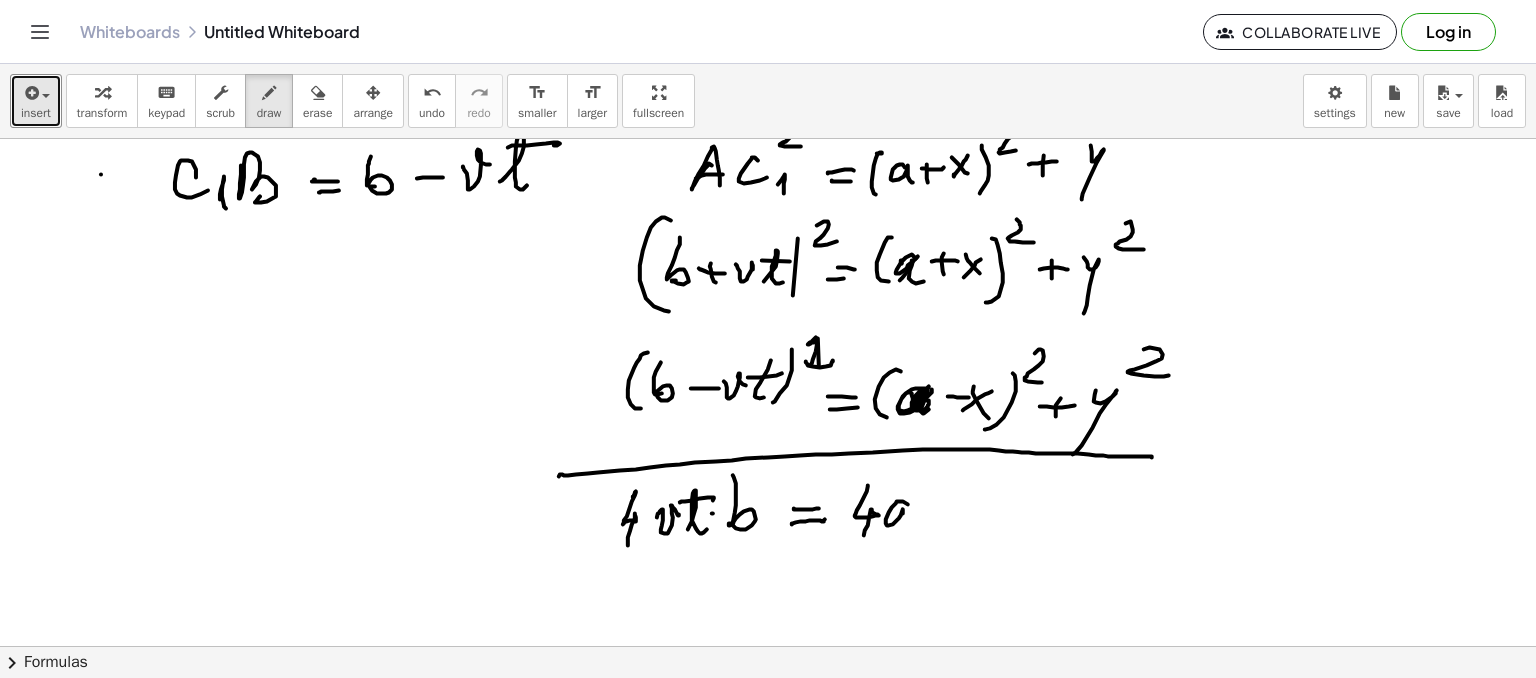 drag, startPoint x: 896, startPoint y: 503, endPoint x: 934, endPoint y: 509, distance: 38.470768 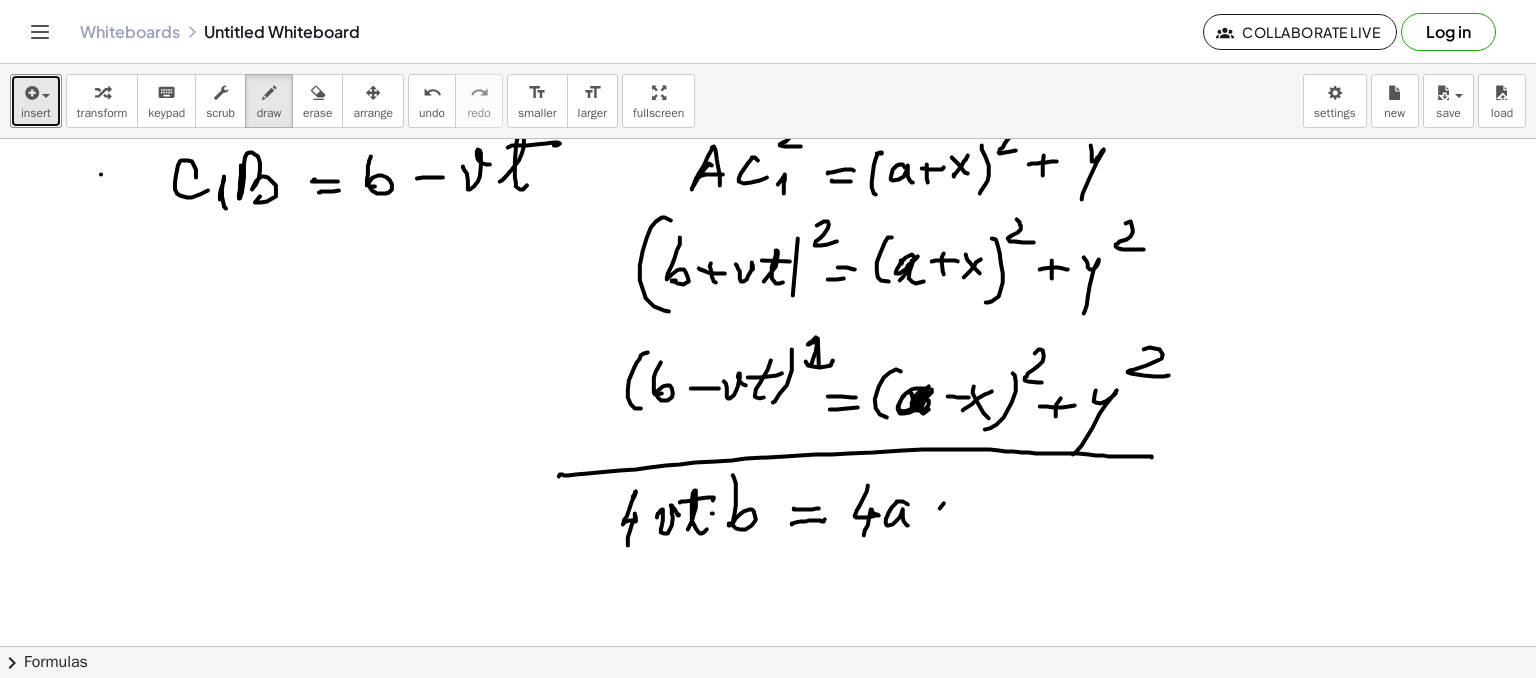 drag, startPoint x: 940, startPoint y: 508, endPoint x: 924, endPoint y: 509, distance: 16.03122 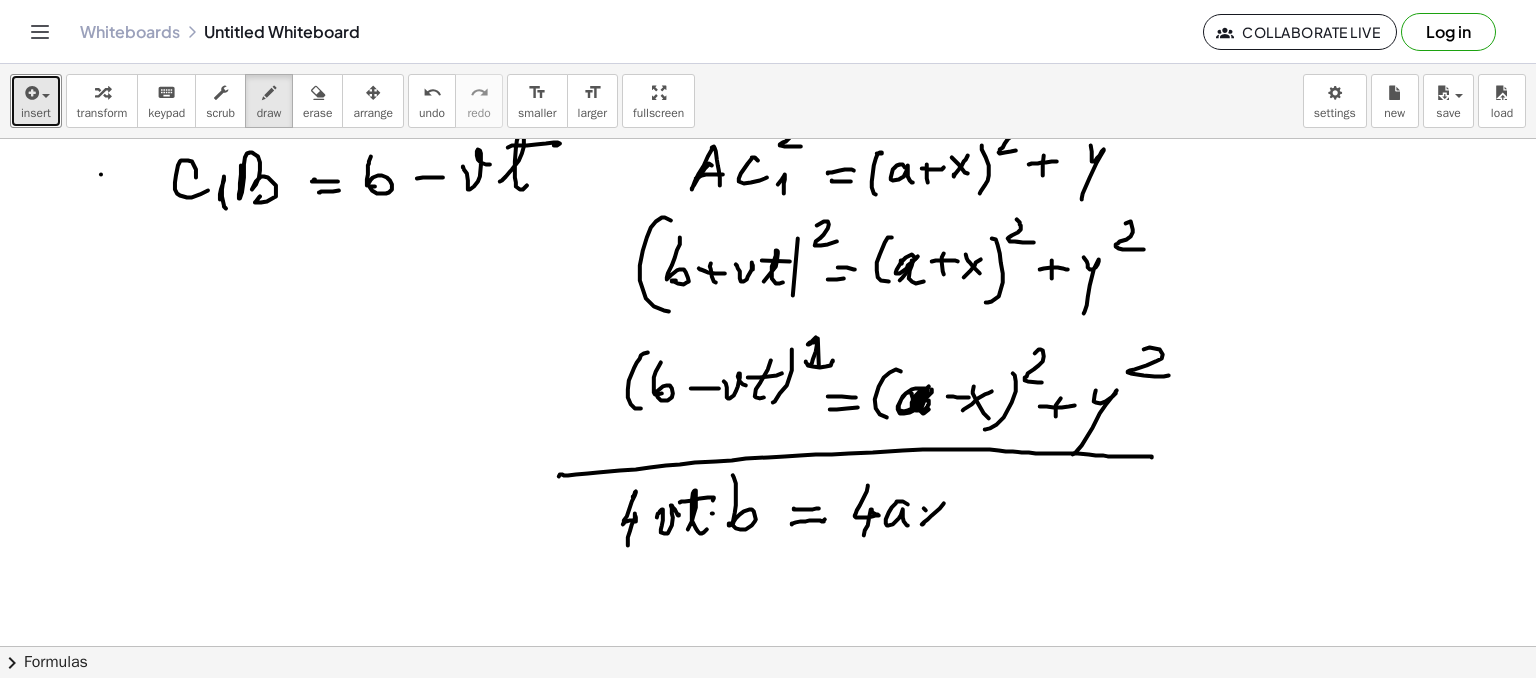 drag, startPoint x: 926, startPoint y: 510, endPoint x: 944, endPoint y: 525, distance: 23.43075 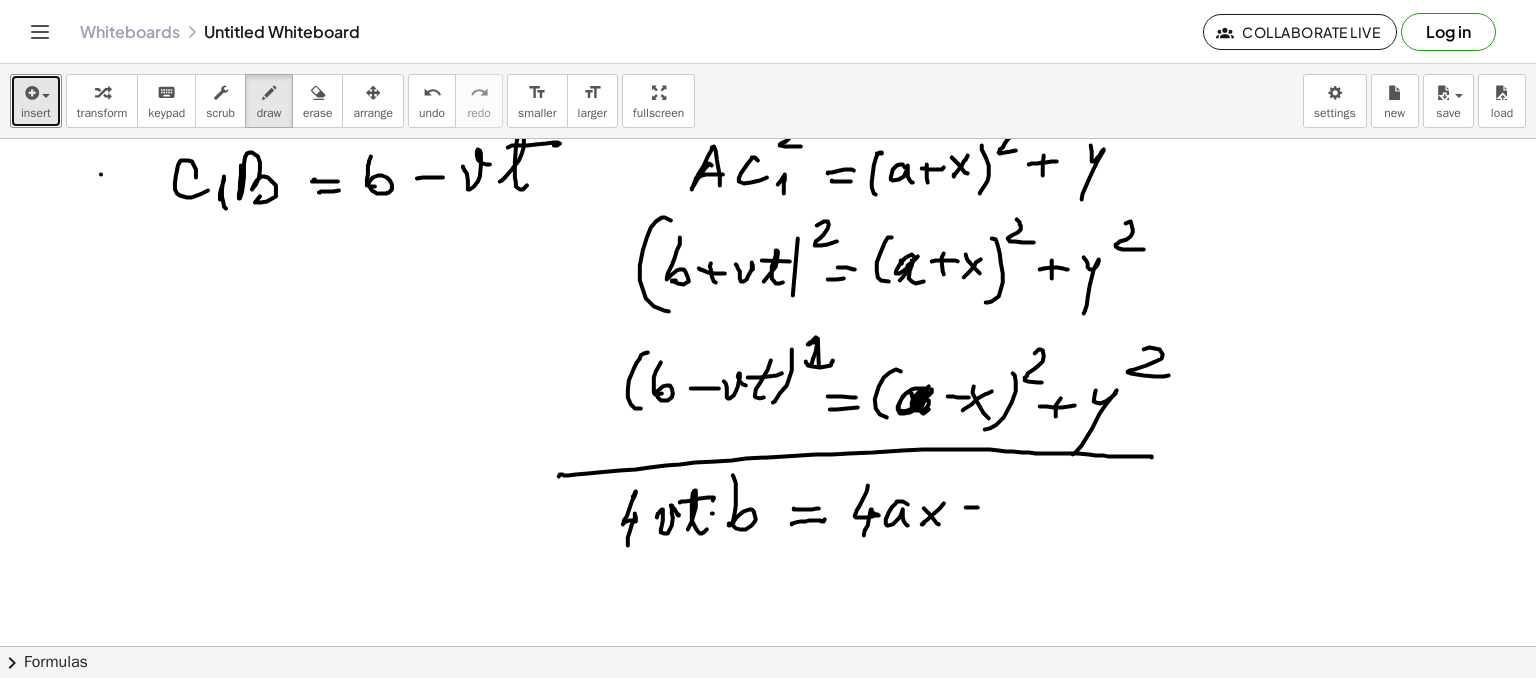 drag, startPoint x: 978, startPoint y: 507, endPoint x: 966, endPoint y: 515, distance: 14.422205 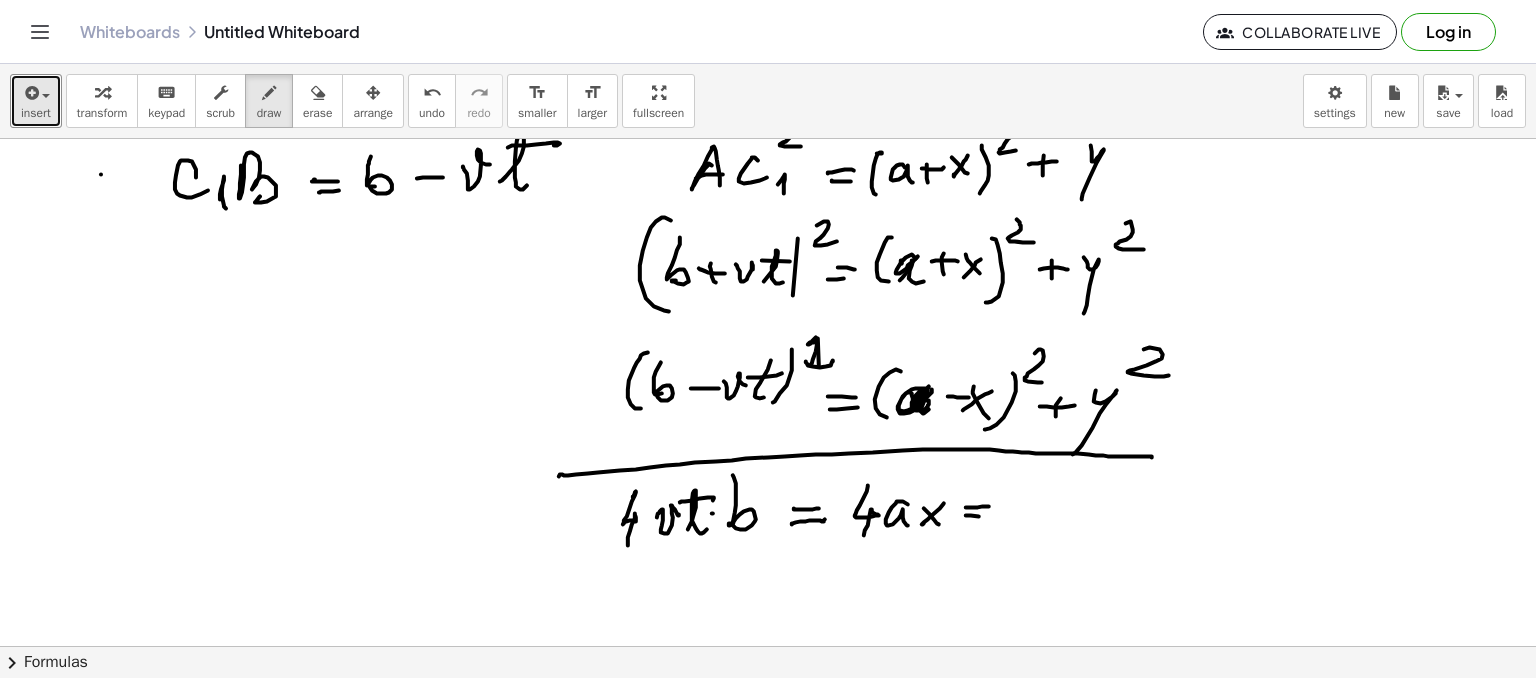 drag, startPoint x: 966, startPoint y: 515, endPoint x: 997, endPoint y: 501, distance: 34.0147 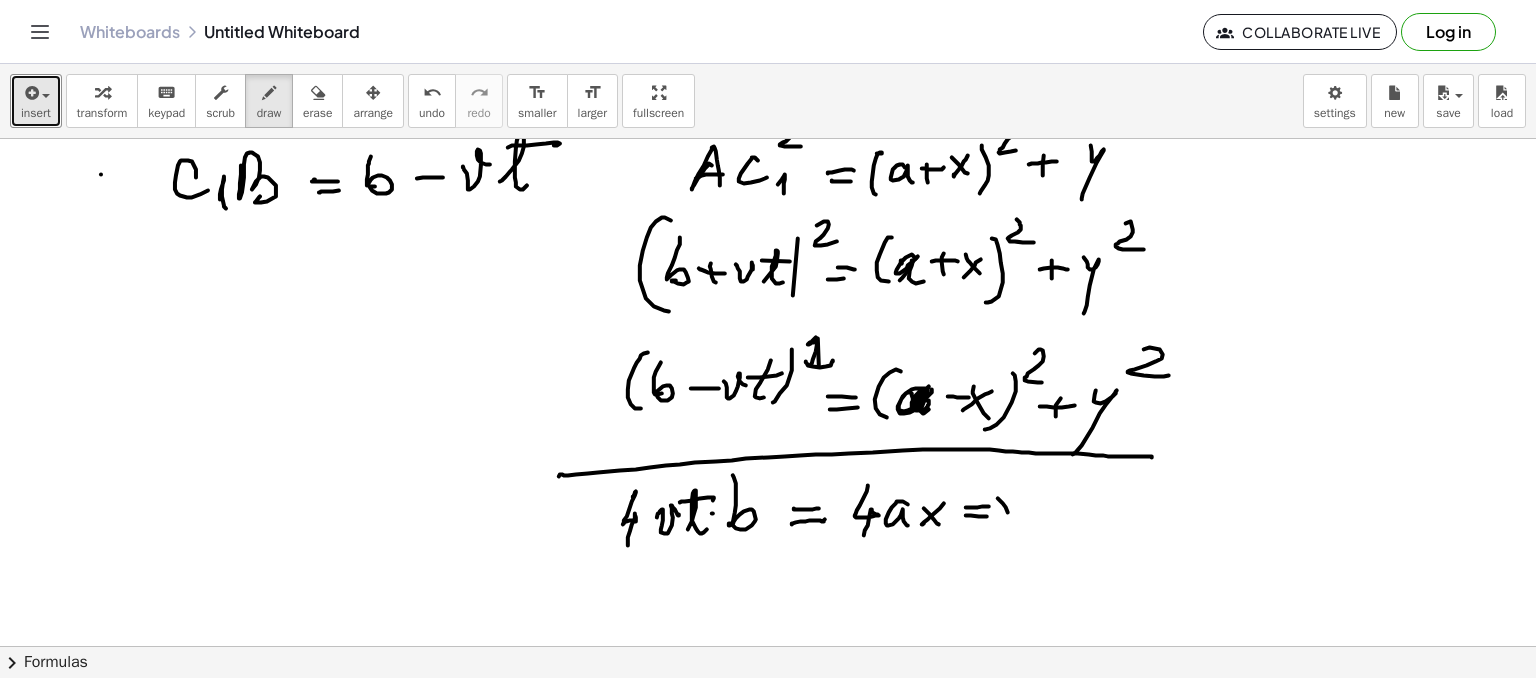 drag, startPoint x: 1008, startPoint y: 512, endPoint x: 1027, endPoint y: 519, distance: 20.248457 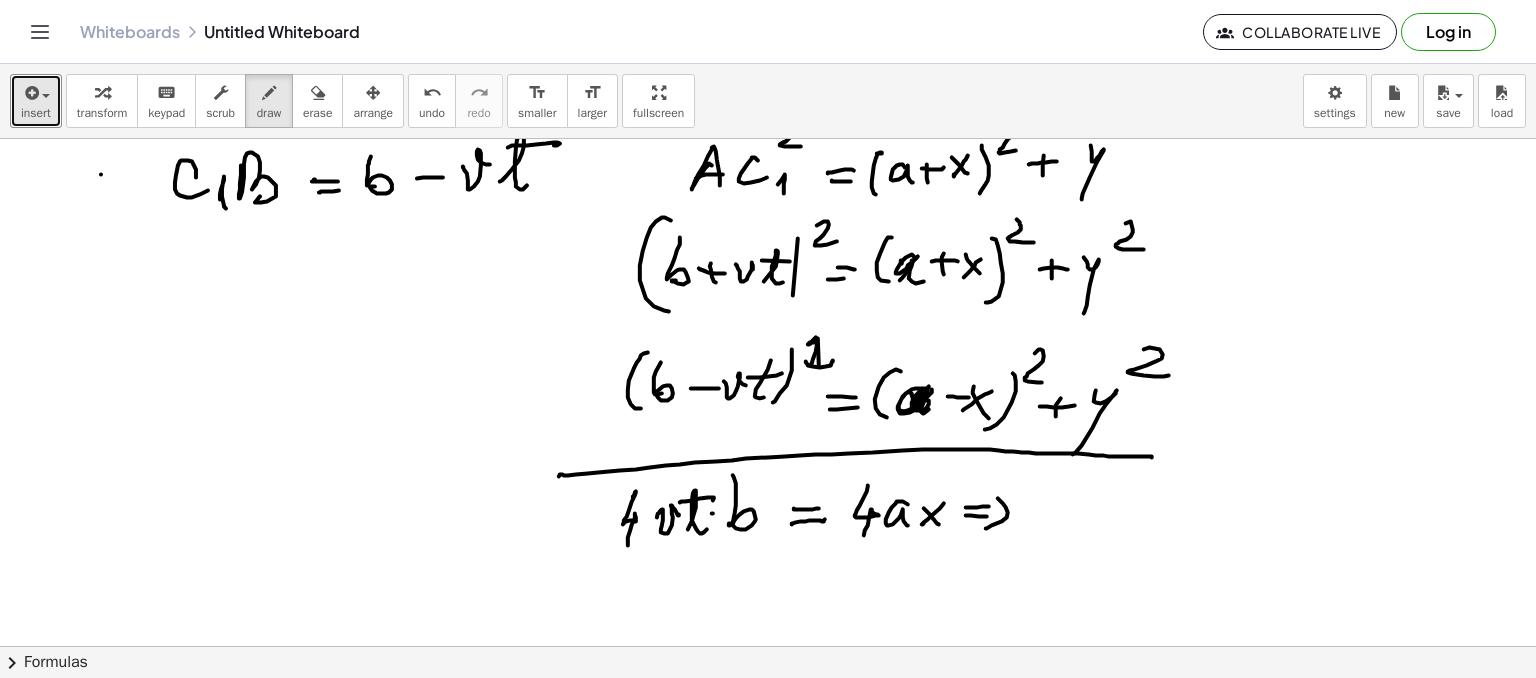 click at bounding box center [768, 226] 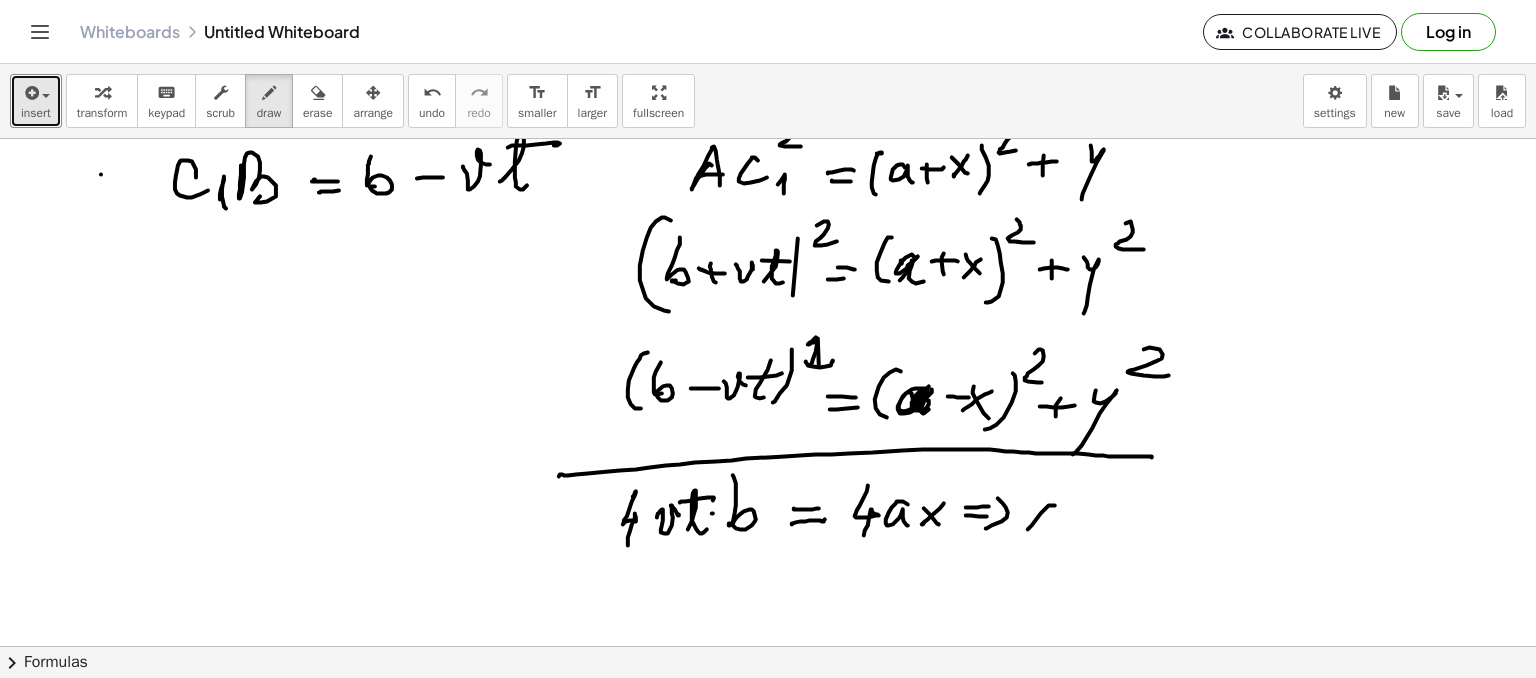 drag, startPoint x: 1036, startPoint y: 503, endPoint x: 1059, endPoint y: 525, distance: 31.827662 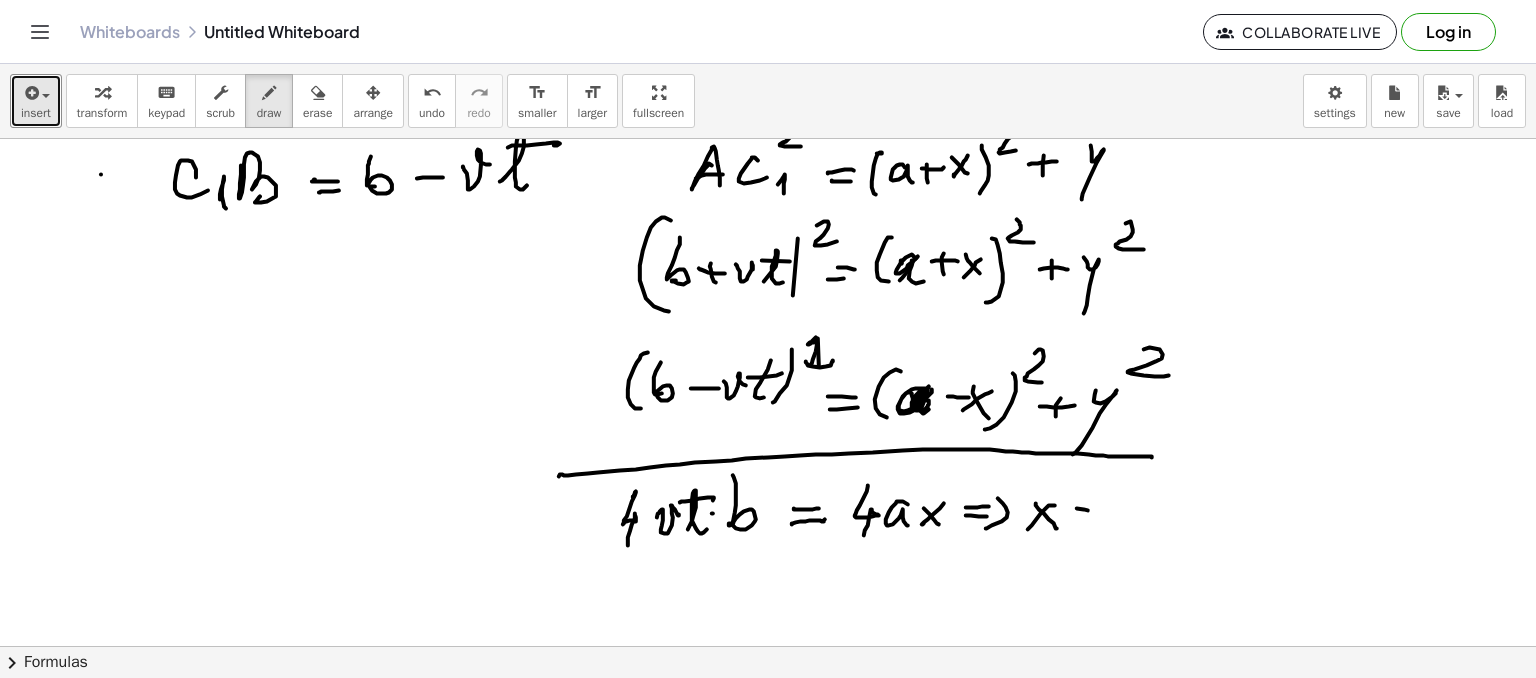 drag, startPoint x: 1077, startPoint y: 508, endPoint x: 1069, endPoint y: 517, distance: 12.0415945 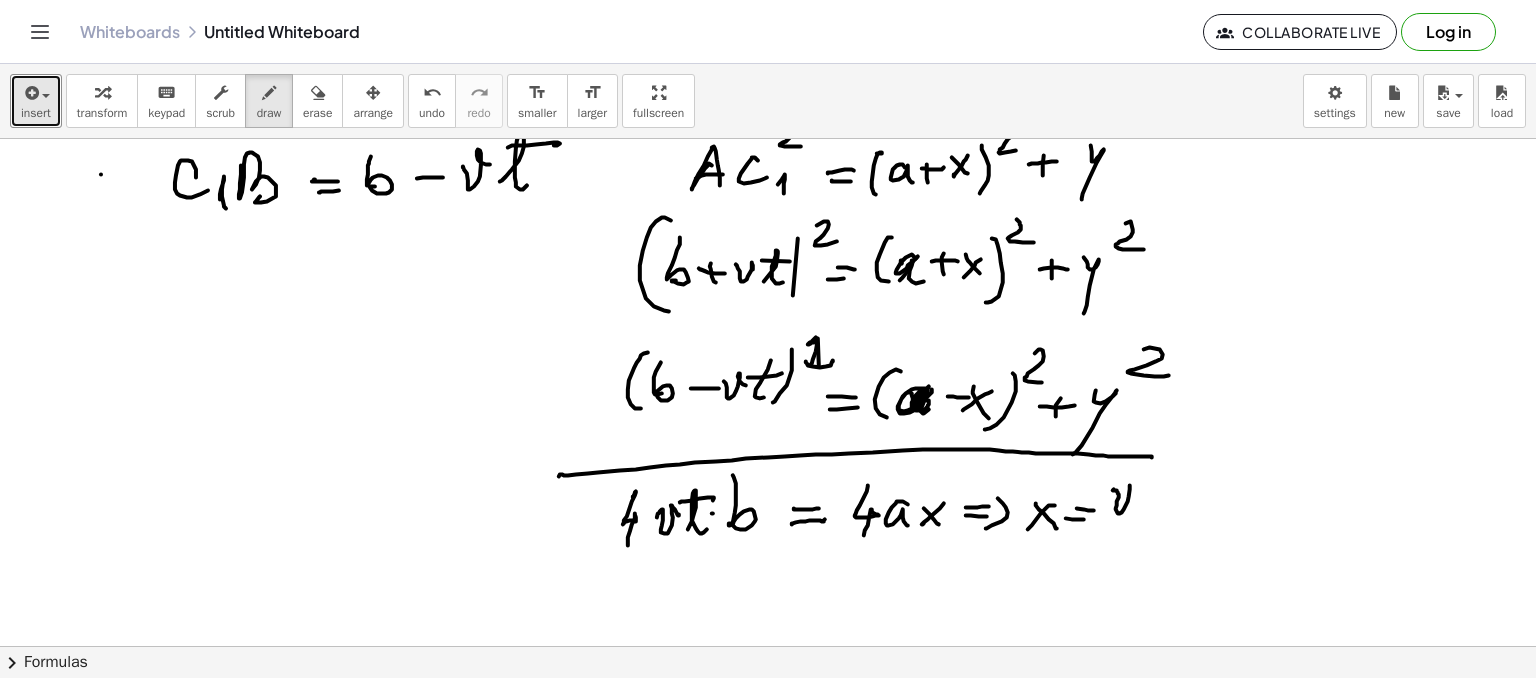 drag, startPoint x: 1113, startPoint y: 490, endPoint x: 1140, endPoint y: 491, distance: 27.018513 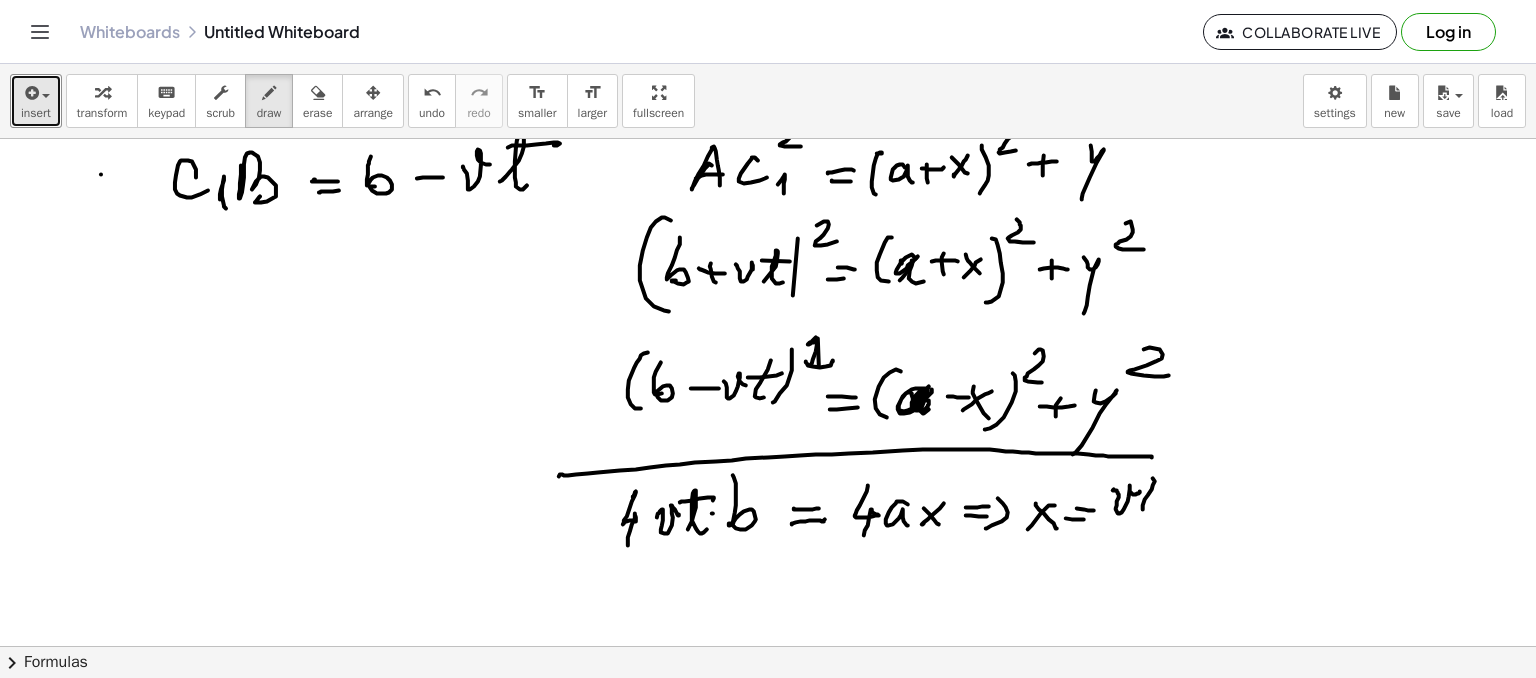 drag, startPoint x: 1153, startPoint y: 478, endPoint x: 1152, endPoint y: 503, distance: 25.019993 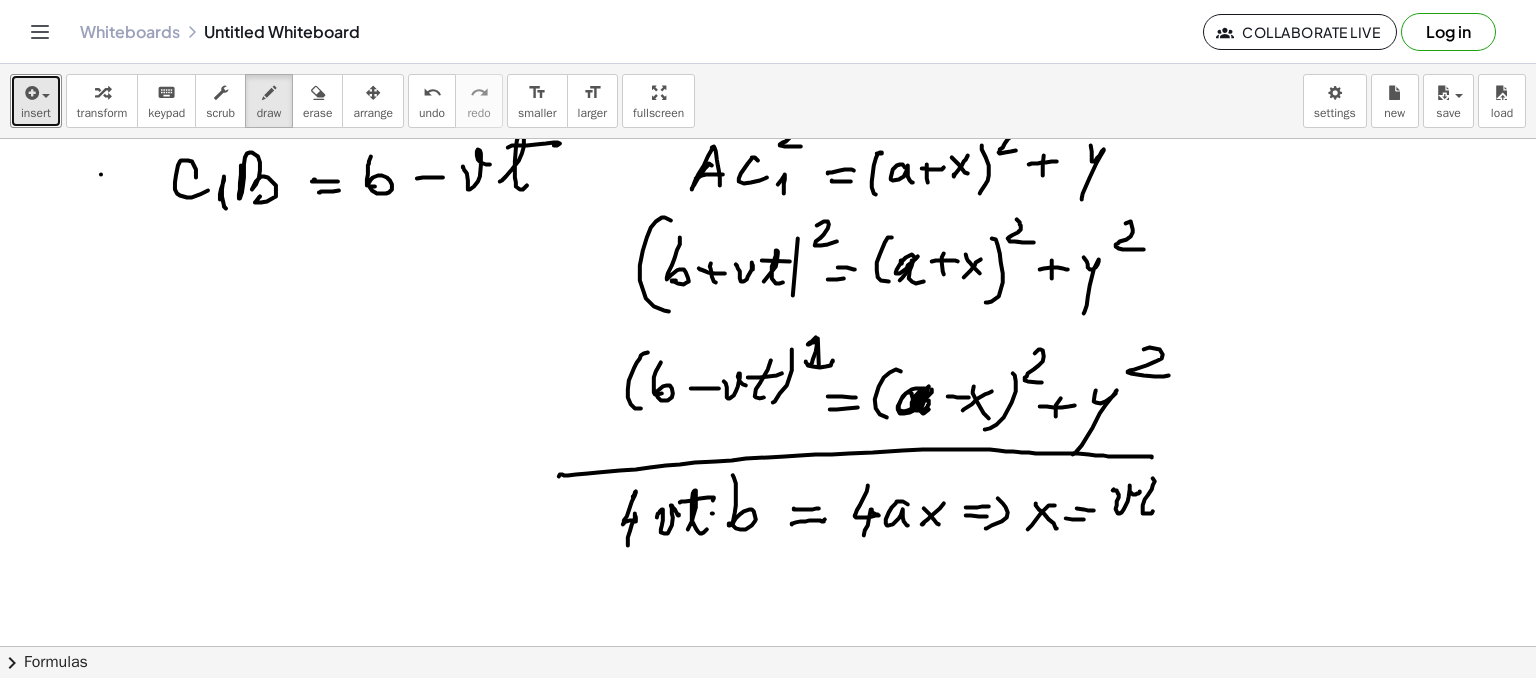 drag, startPoint x: 1143, startPoint y: 485, endPoint x: 1168, endPoint y: 489, distance: 25.317978 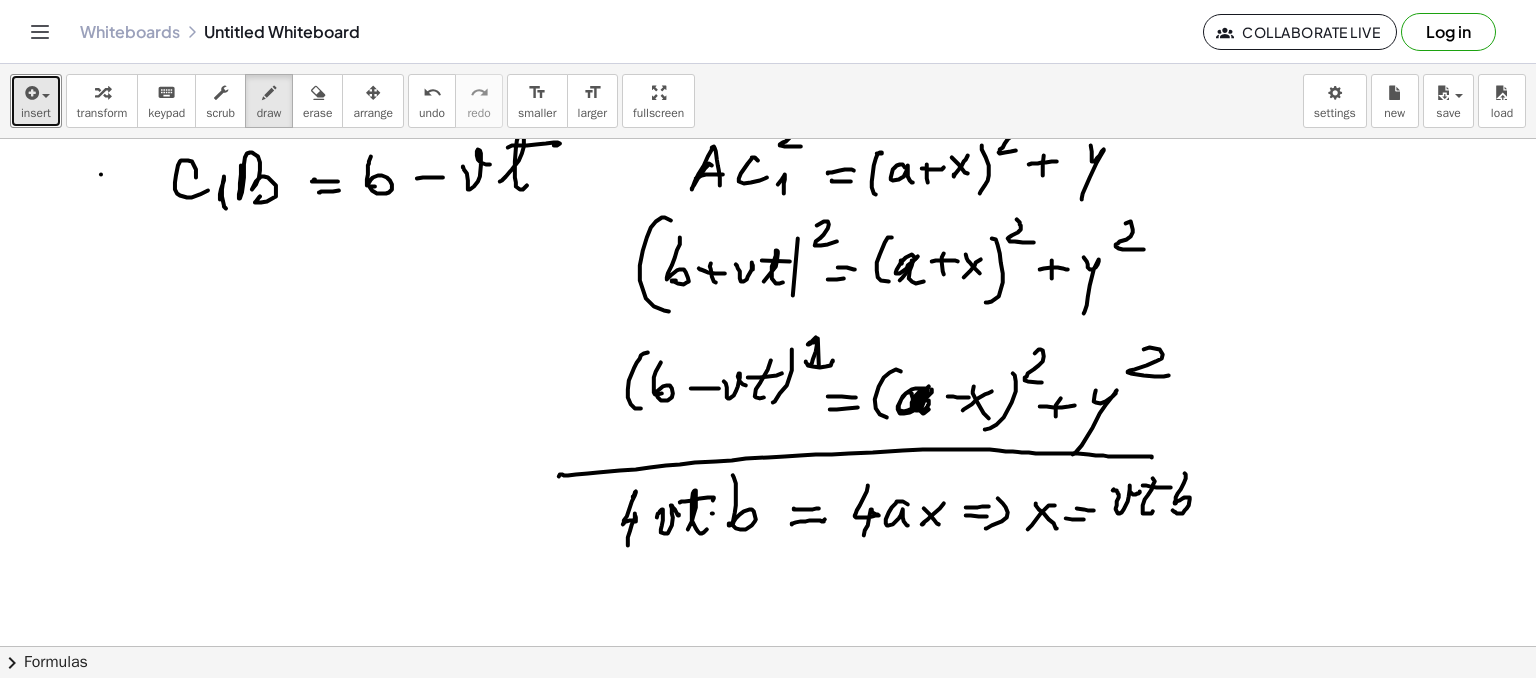 drag, startPoint x: 1185, startPoint y: 473, endPoint x: 1172, endPoint y: 509, distance: 38.27532 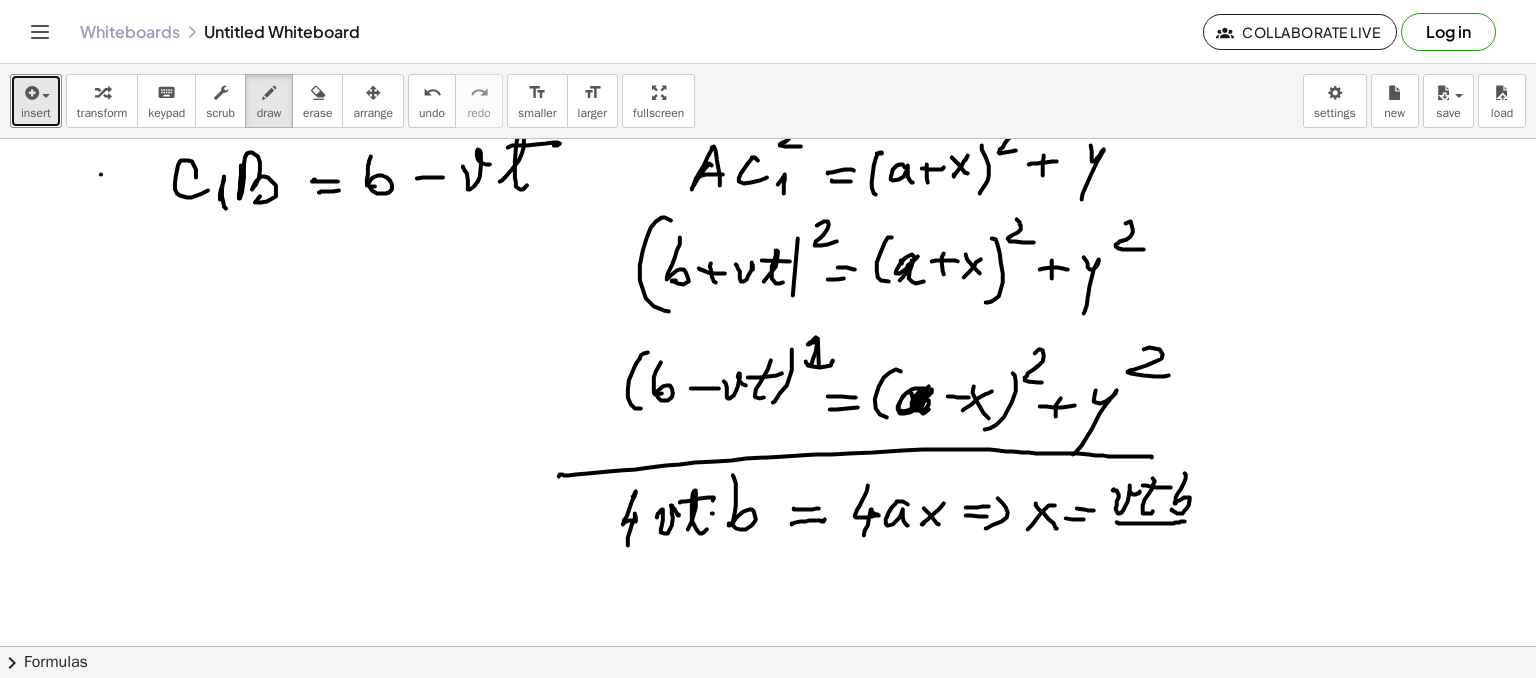 drag, startPoint x: 1122, startPoint y: 523, endPoint x: 1171, endPoint y: 529, distance: 49.365982 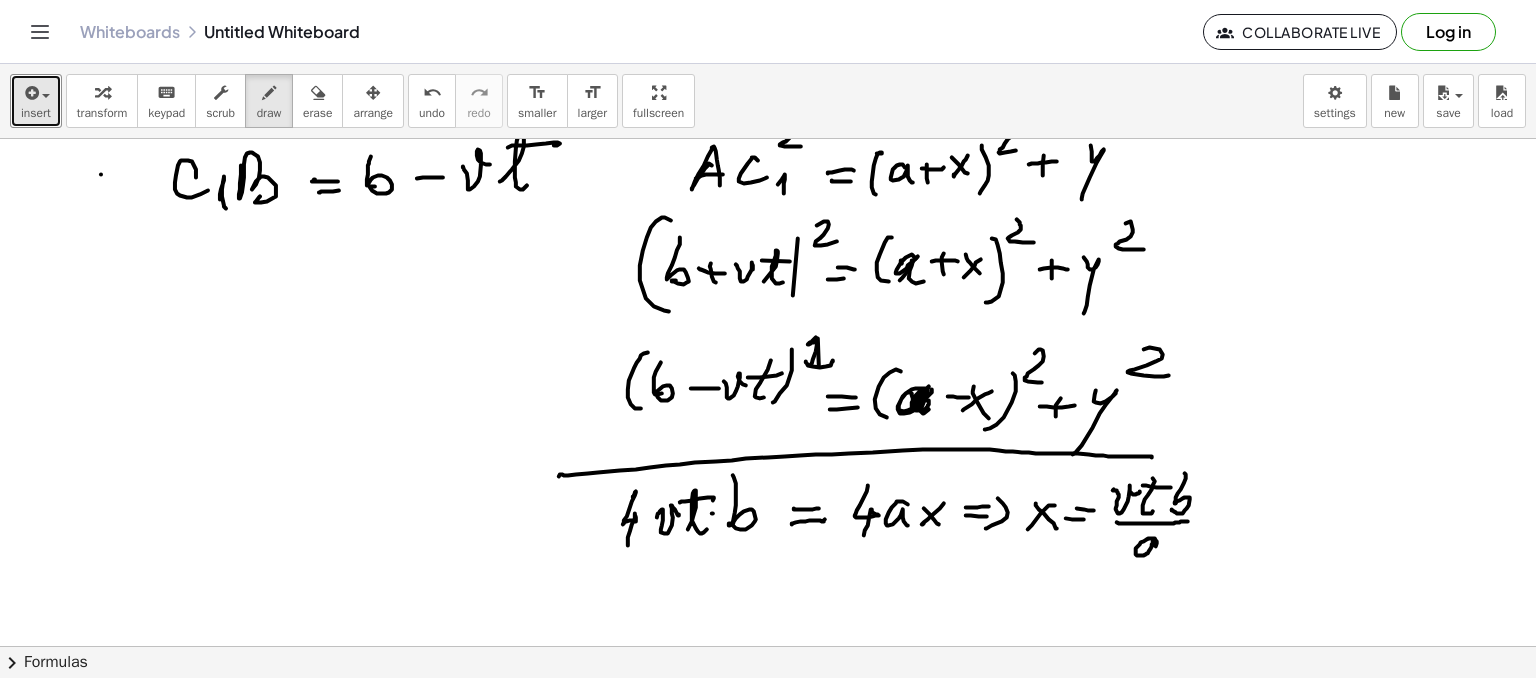drag, startPoint x: 1156, startPoint y: 546, endPoint x: 1168, endPoint y: 550, distance: 12.649111 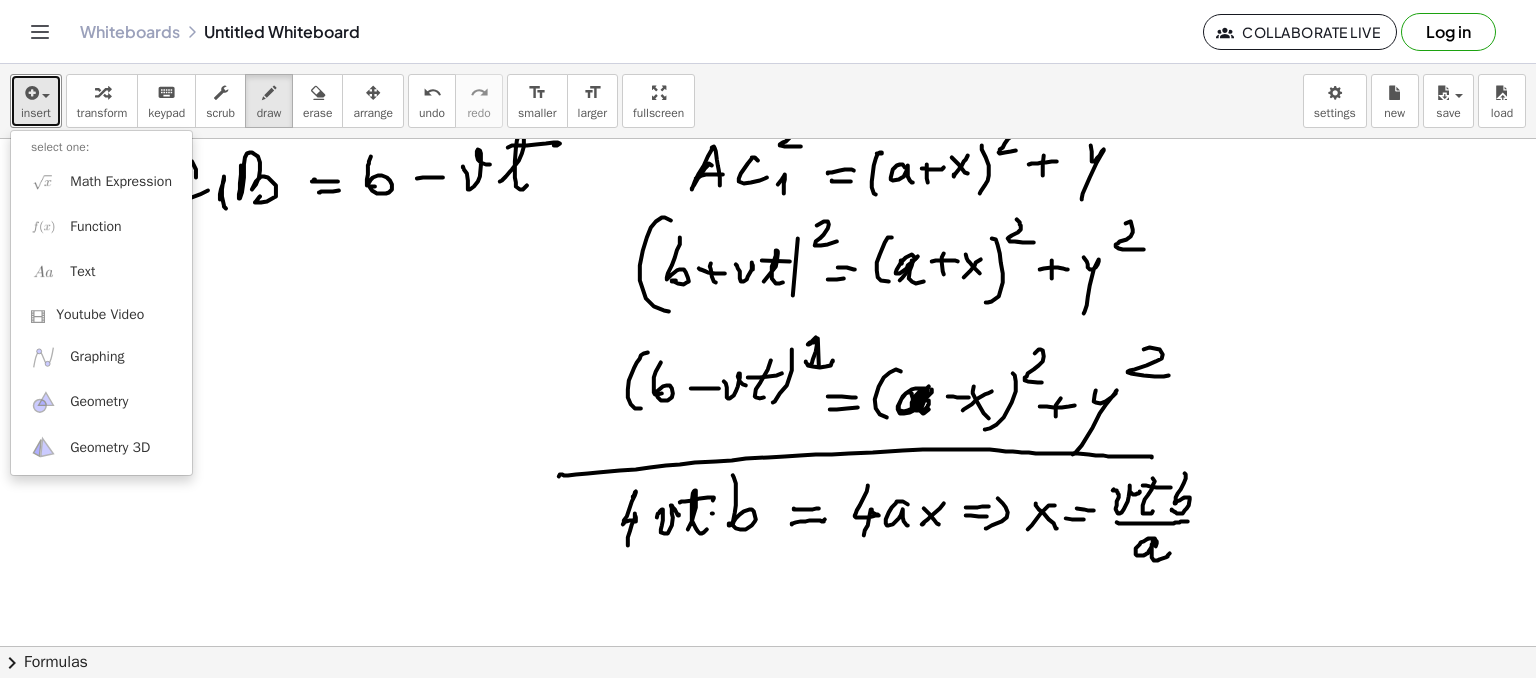 drag, startPoint x: 176, startPoint y: 599, endPoint x: 174, endPoint y: 588, distance: 11.18034 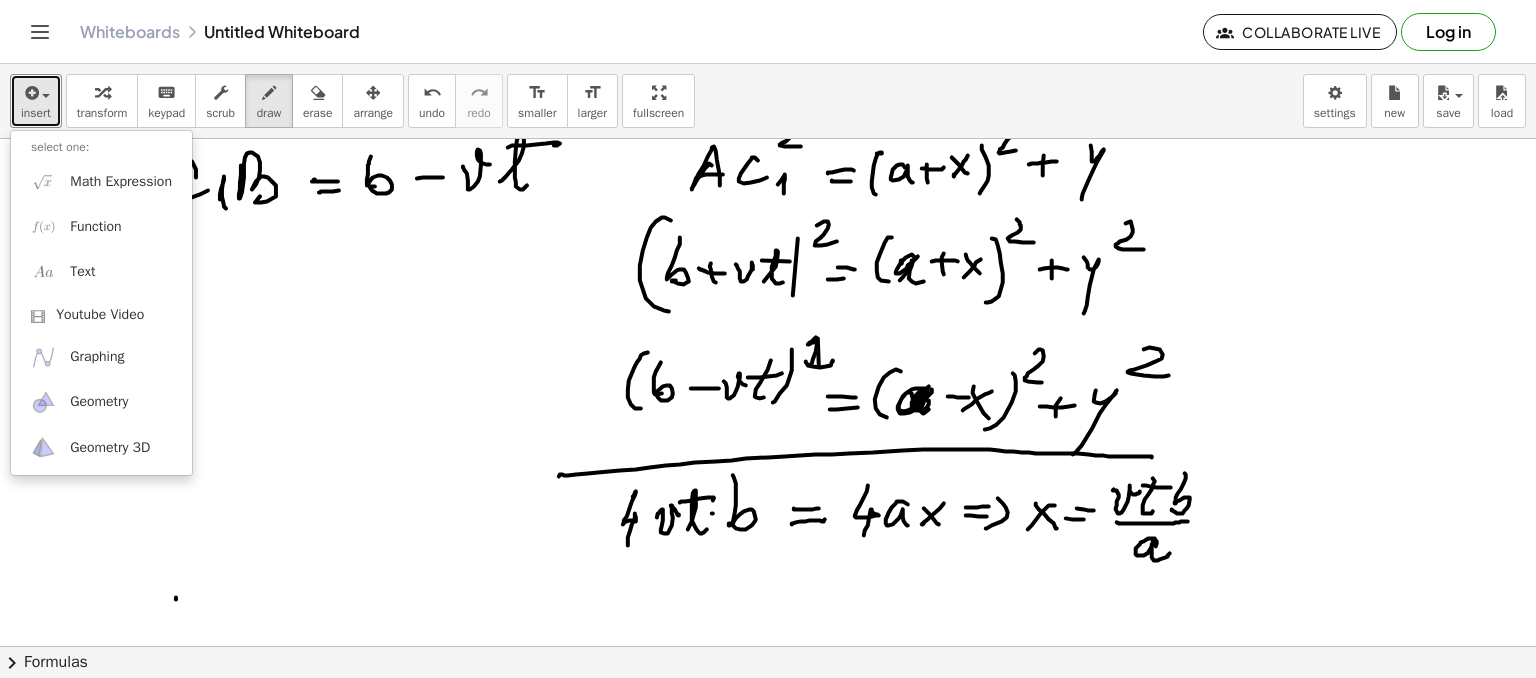 click at bounding box center [768, 226] 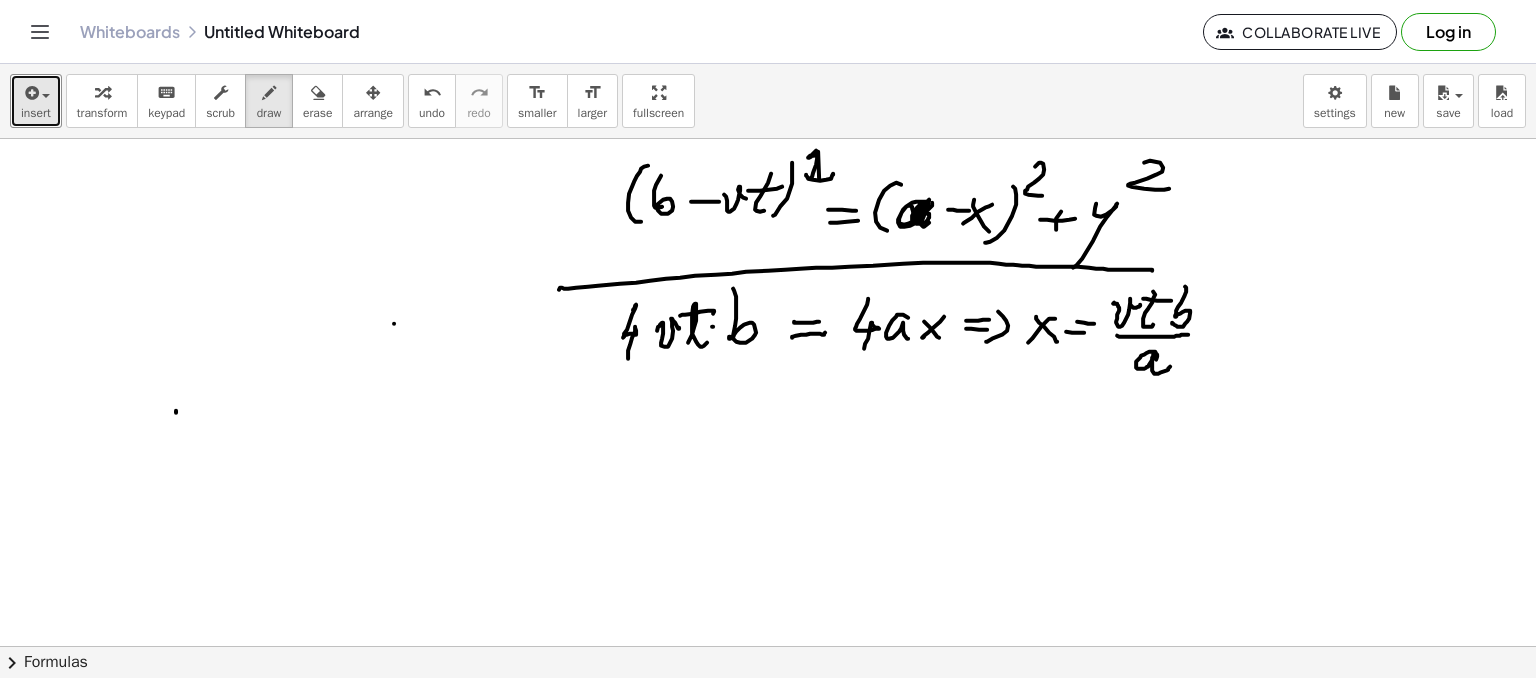 scroll, scrollTop: 707, scrollLeft: 0, axis: vertical 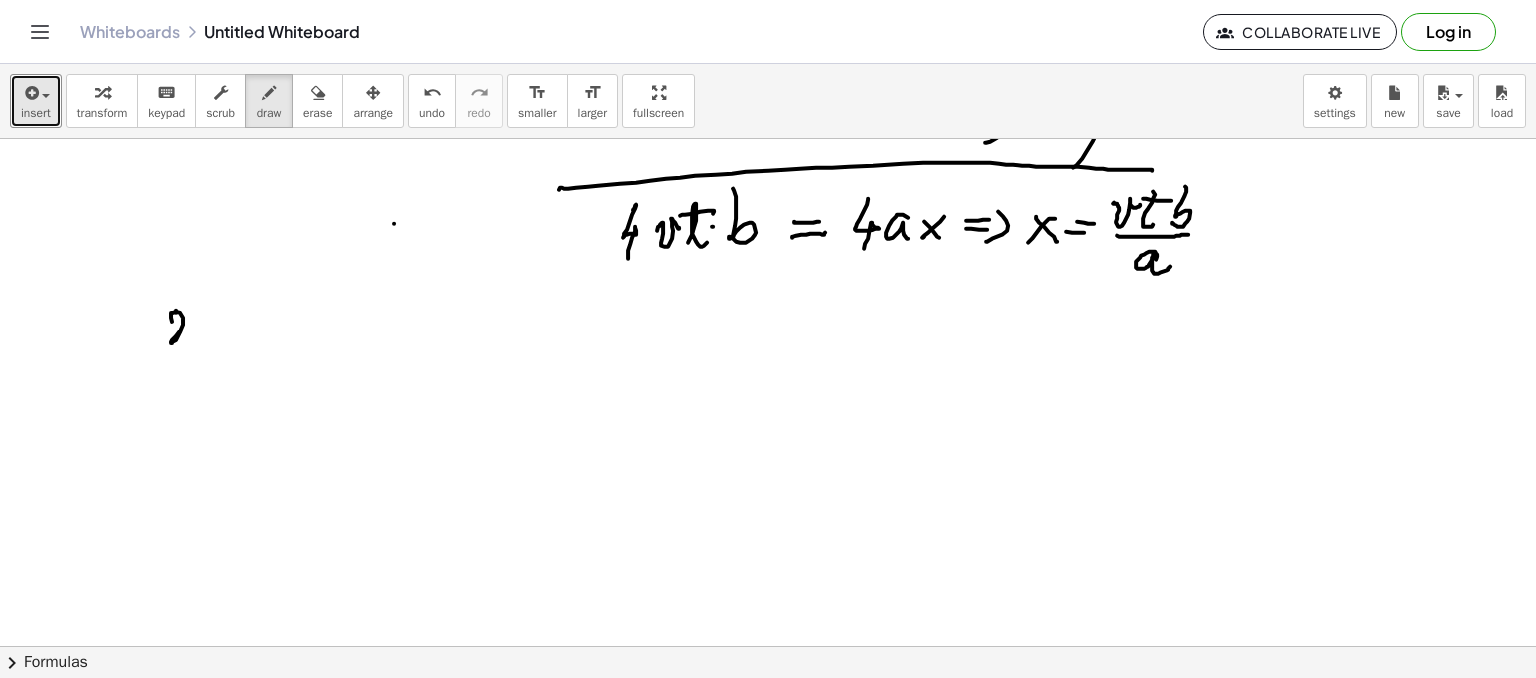drag, startPoint x: 171, startPoint y: 313, endPoint x: 184, endPoint y: 326, distance: 18.384777 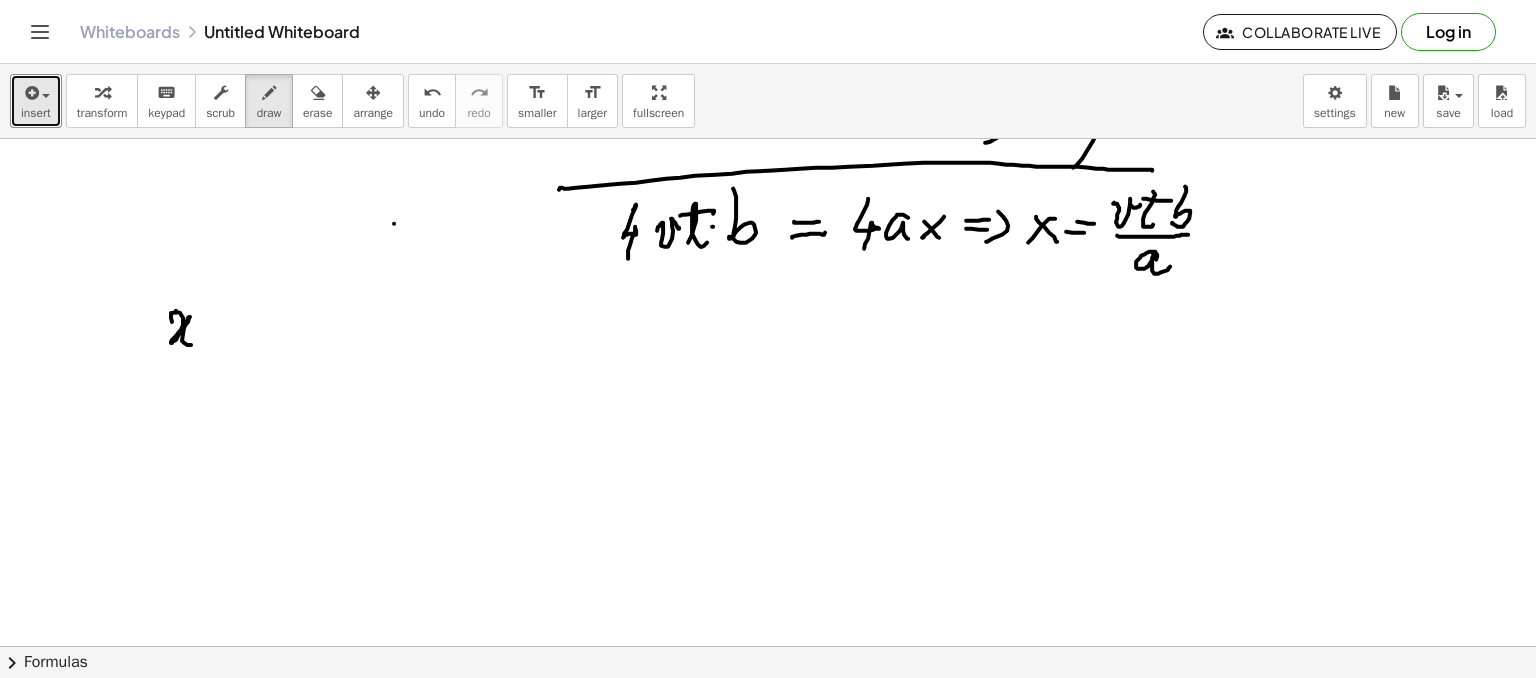 click at bounding box center (768, 193) 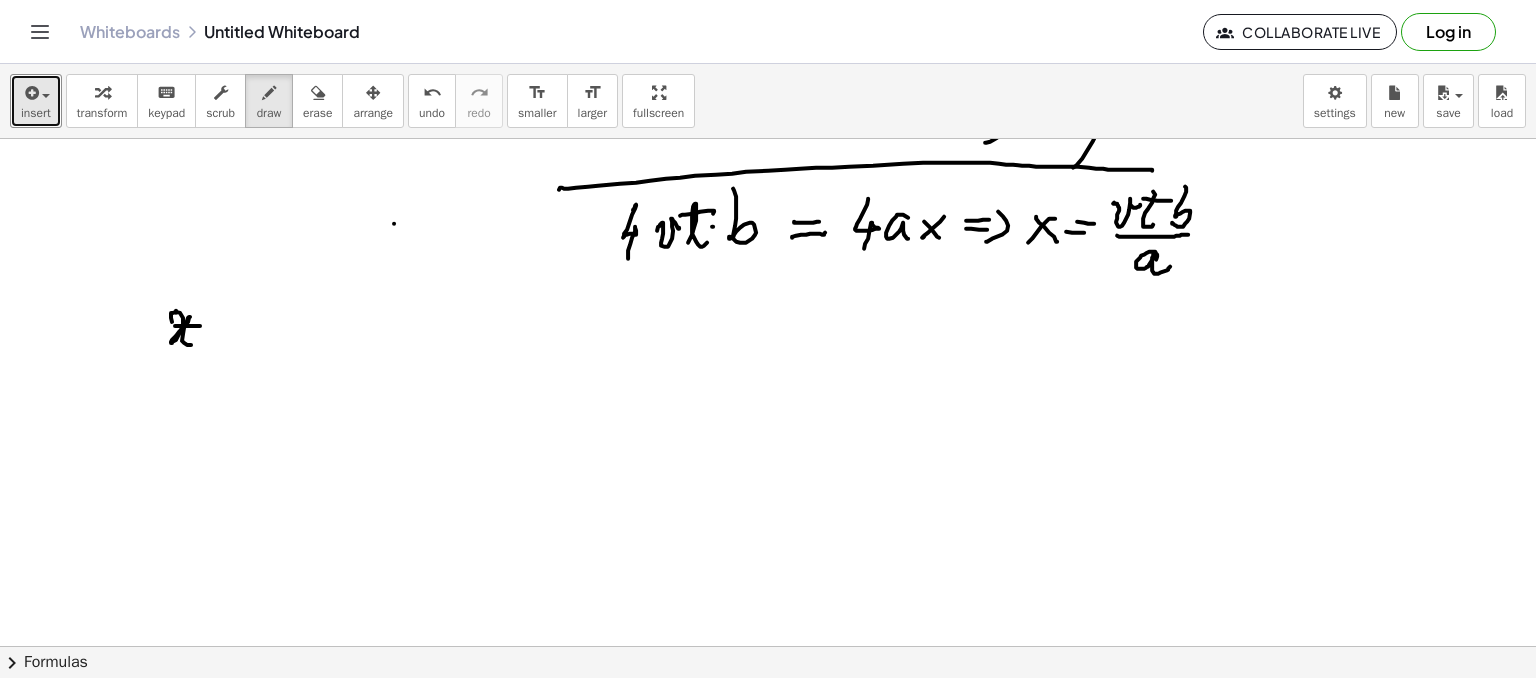 drag, startPoint x: 222, startPoint y: 307, endPoint x: 222, endPoint y: 349, distance: 42 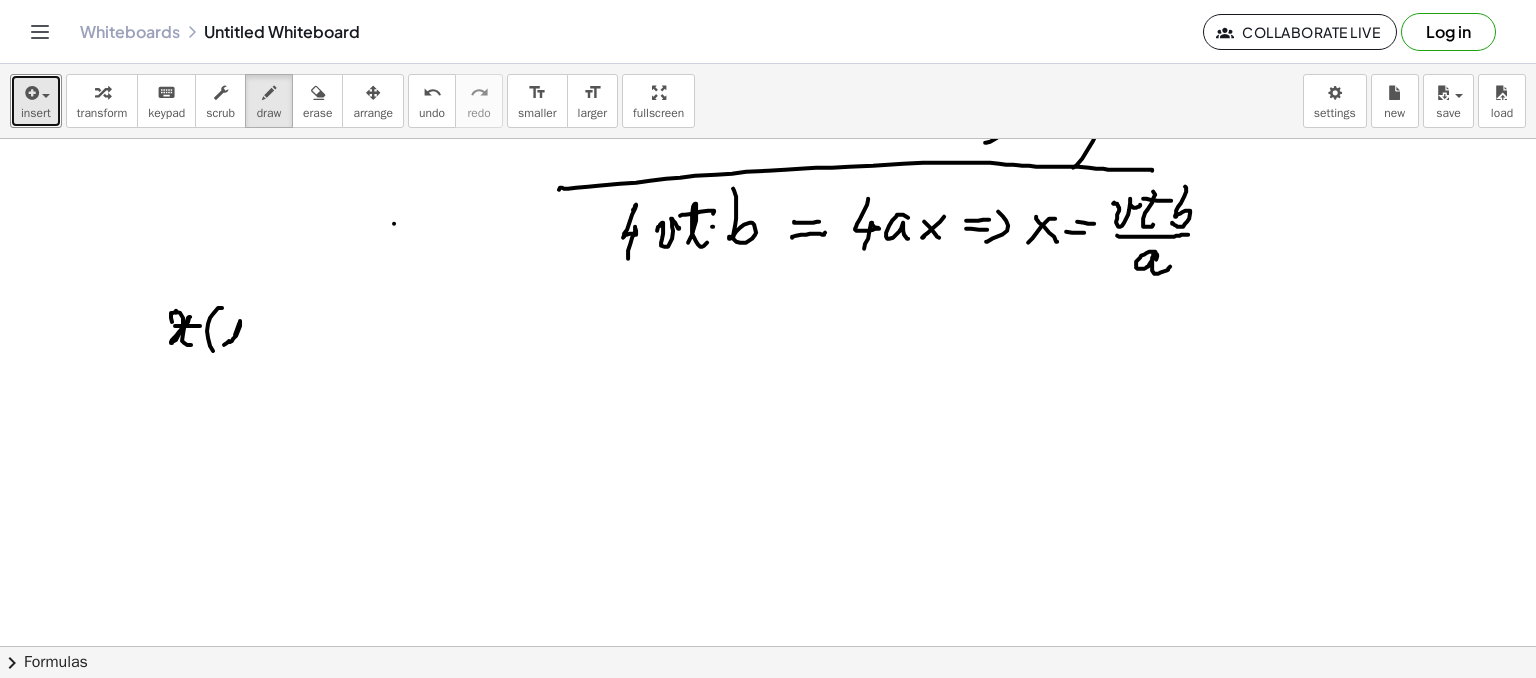 drag, startPoint x: 228, startPoint y: 341, endPoint x: 240, endPoint y: 333, distance: 14.422205 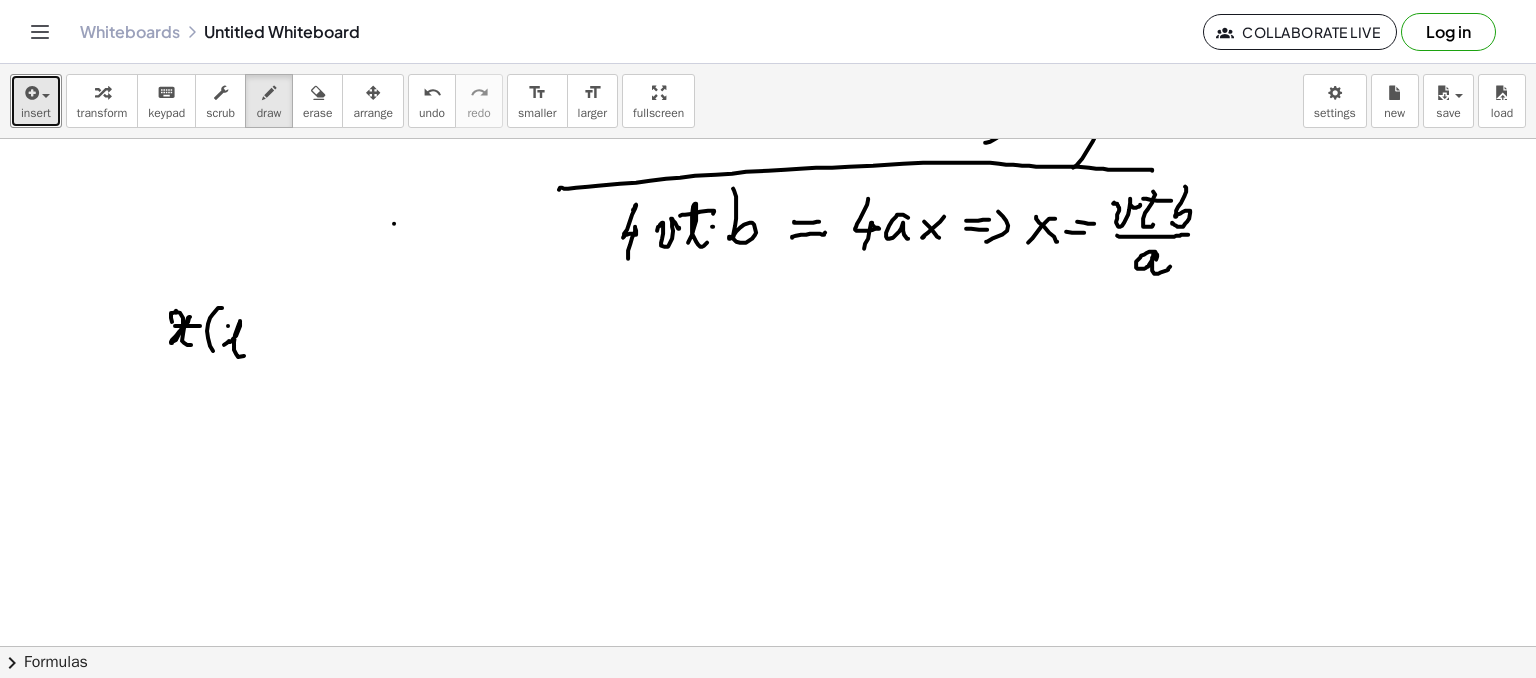 drag, startPoint x: 228, startPoint y: 325, endPoint x: 256, endPoint y: 317, distance: 29.12044 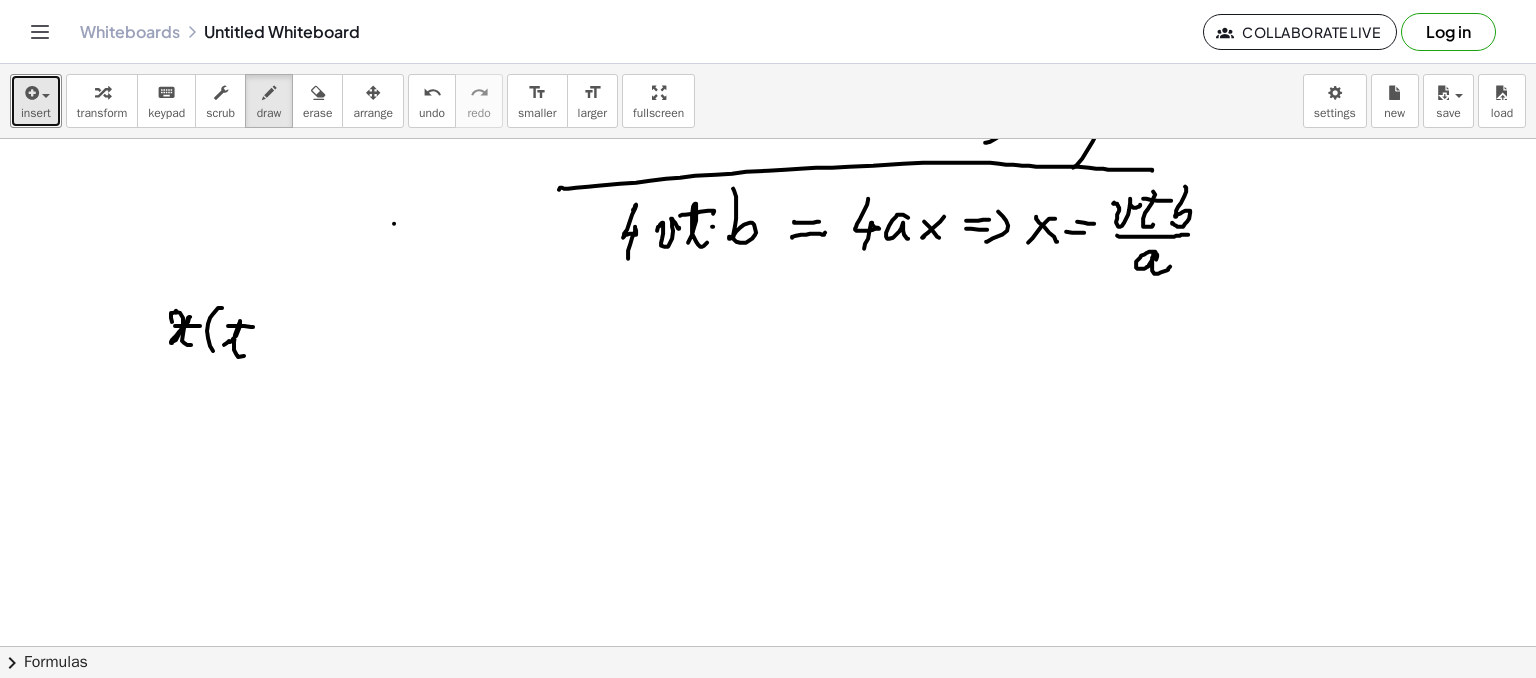 drag, startPoint x: 270, startPoint y: 331, endPoint x: 268, endPoint y: 369, distance: 38.052597 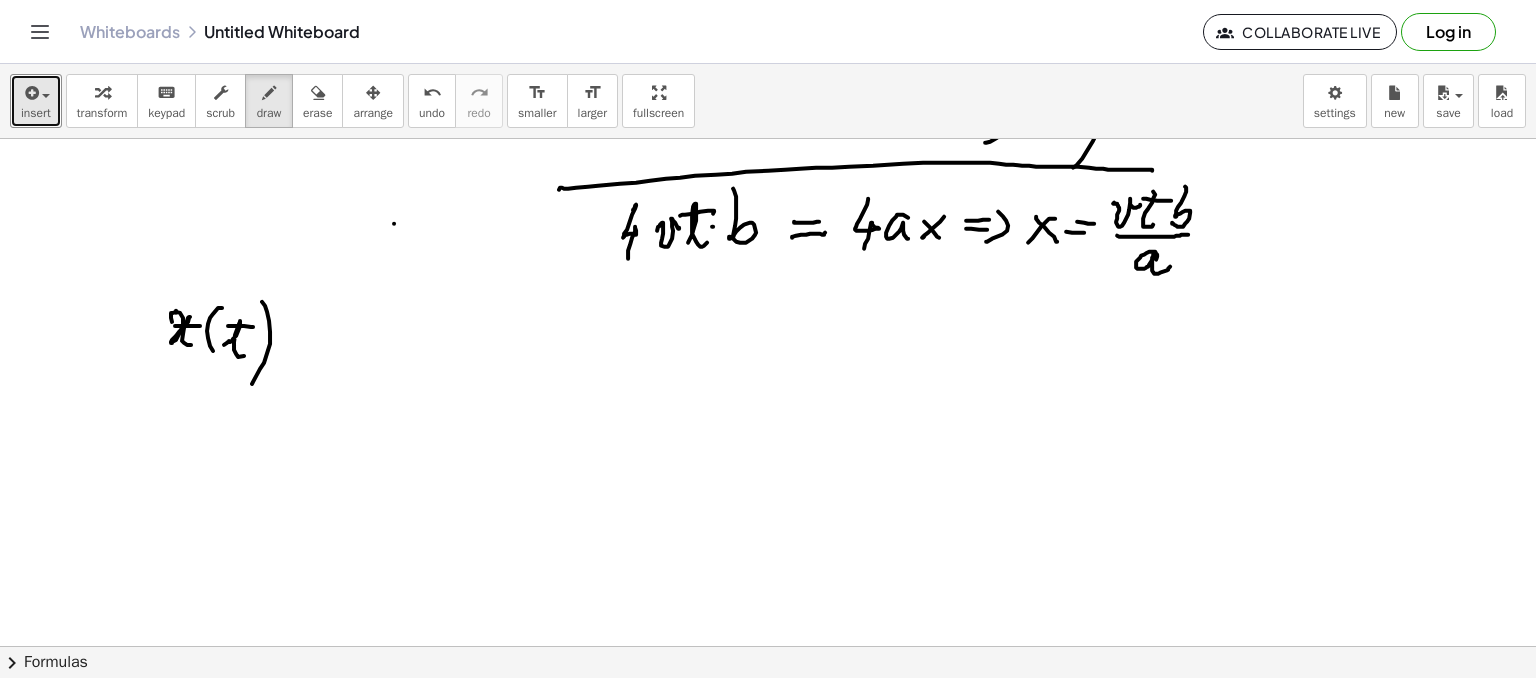 drag, startPoint x: 308, startPoint y: 341, endPoint x: 298, endPoint y: 354, distance: 16.40122 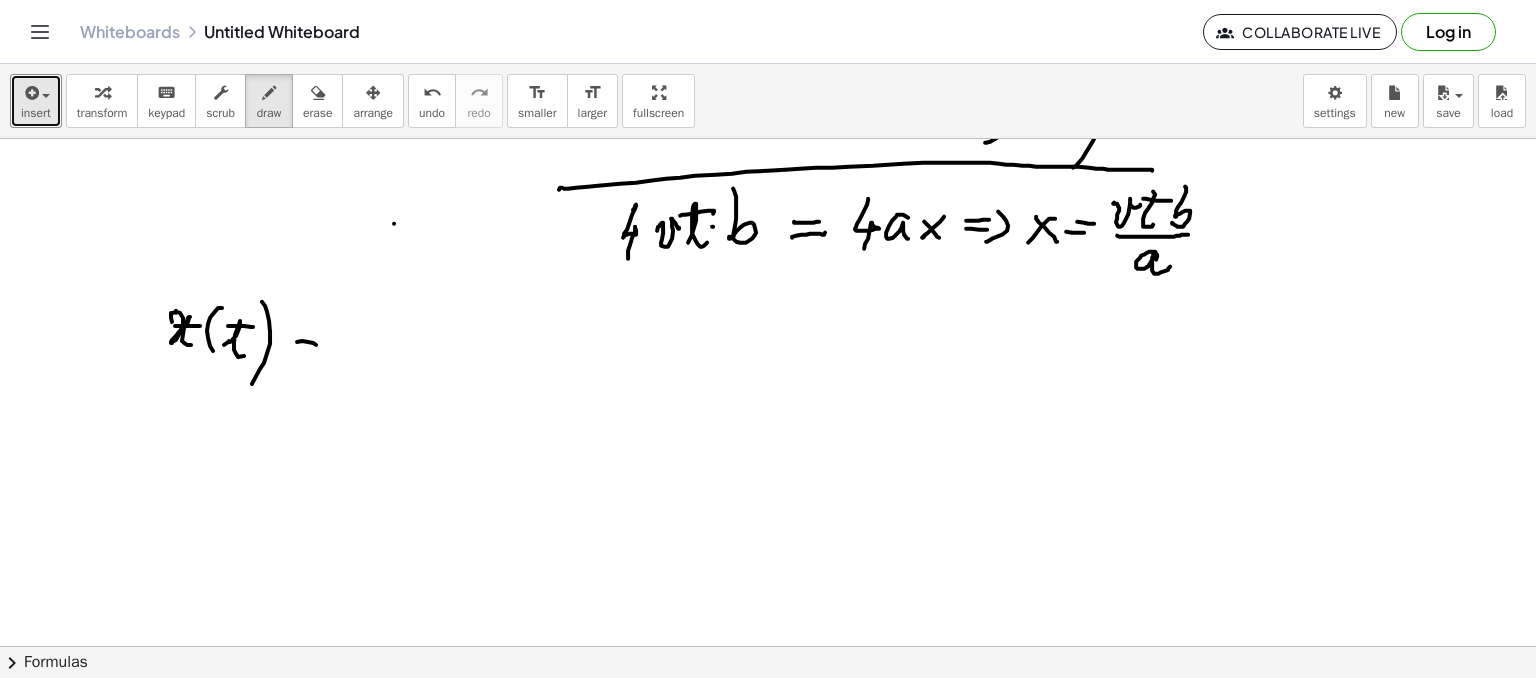 drag, startPoint x: 293, startPoint y: 359, endPoint x: 349, endPoint y: 341, distance: 58.821766 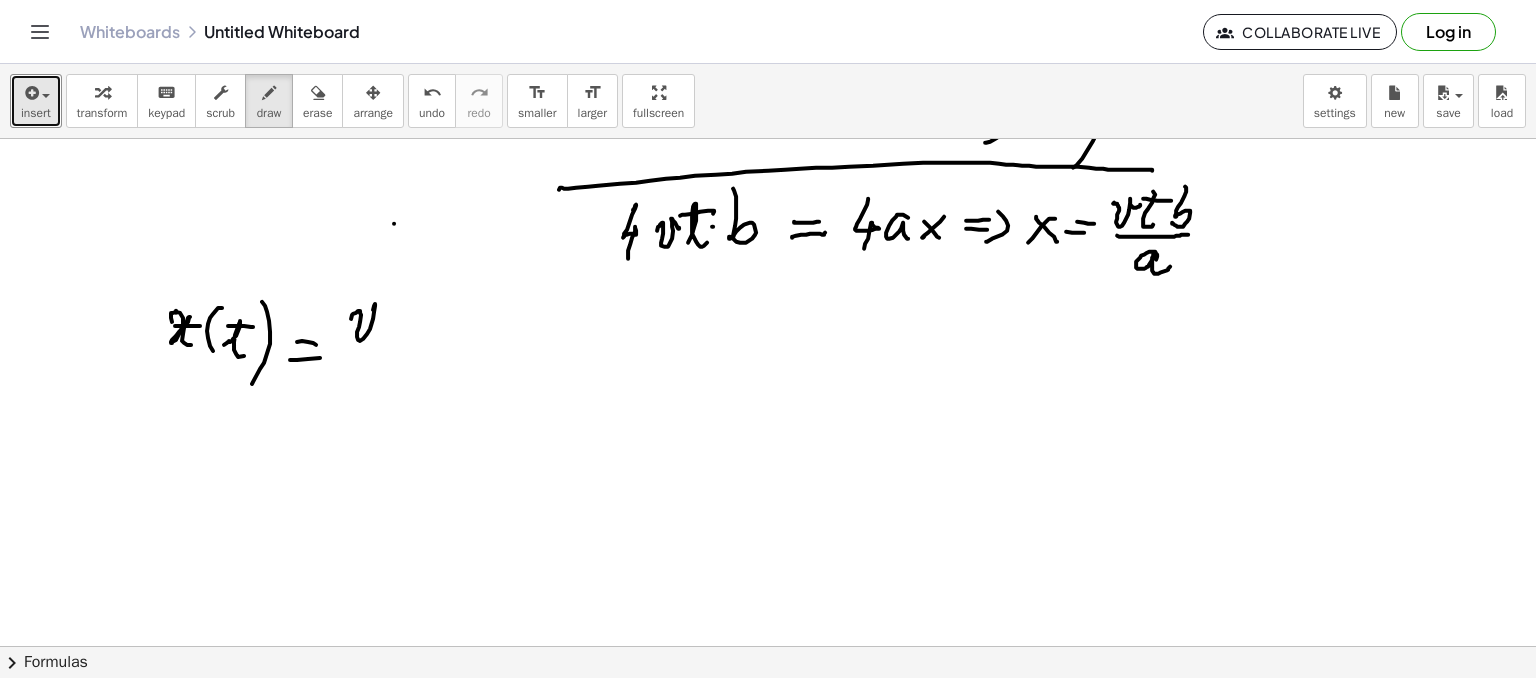 drag, startPoint x: 352, startPoint y: 314, endPoint x: 402, endPoint y: 296, distance: 53.14132 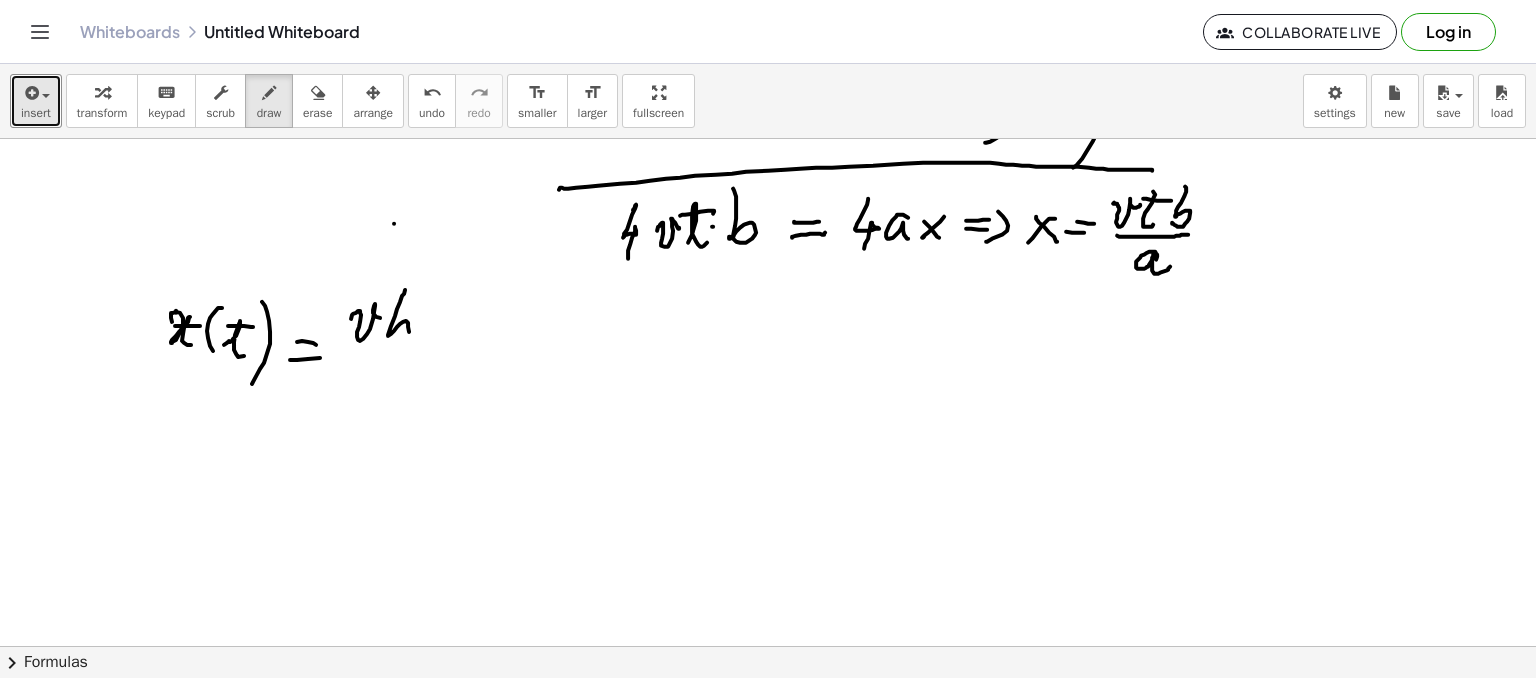 drag, startPoint x: 400, startPoint y: 301, endPoint x: 389, endPoint y: 345, distance: 45.35416 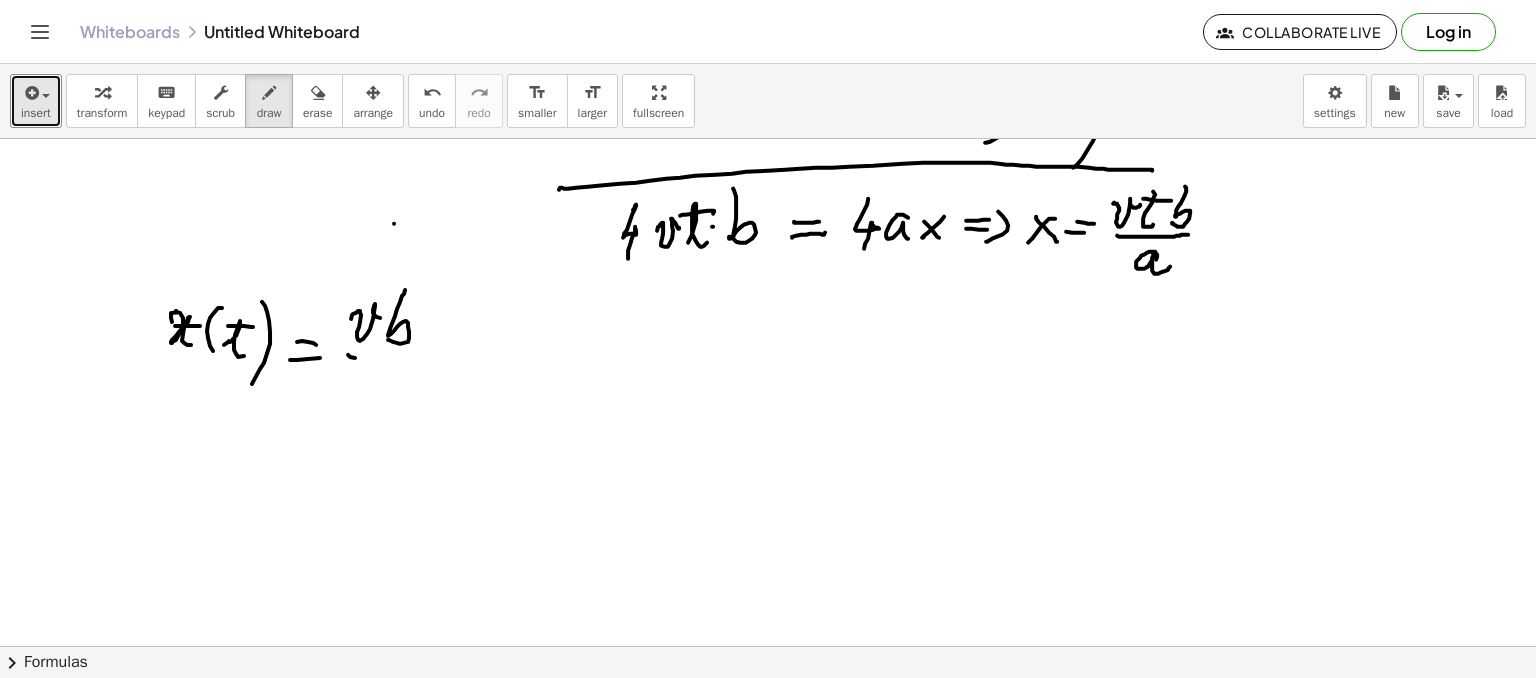 drag, startPoint x: 355, startPoint y: 357, endPoint x: 391, endPoint y: 361, distance: 36.221542 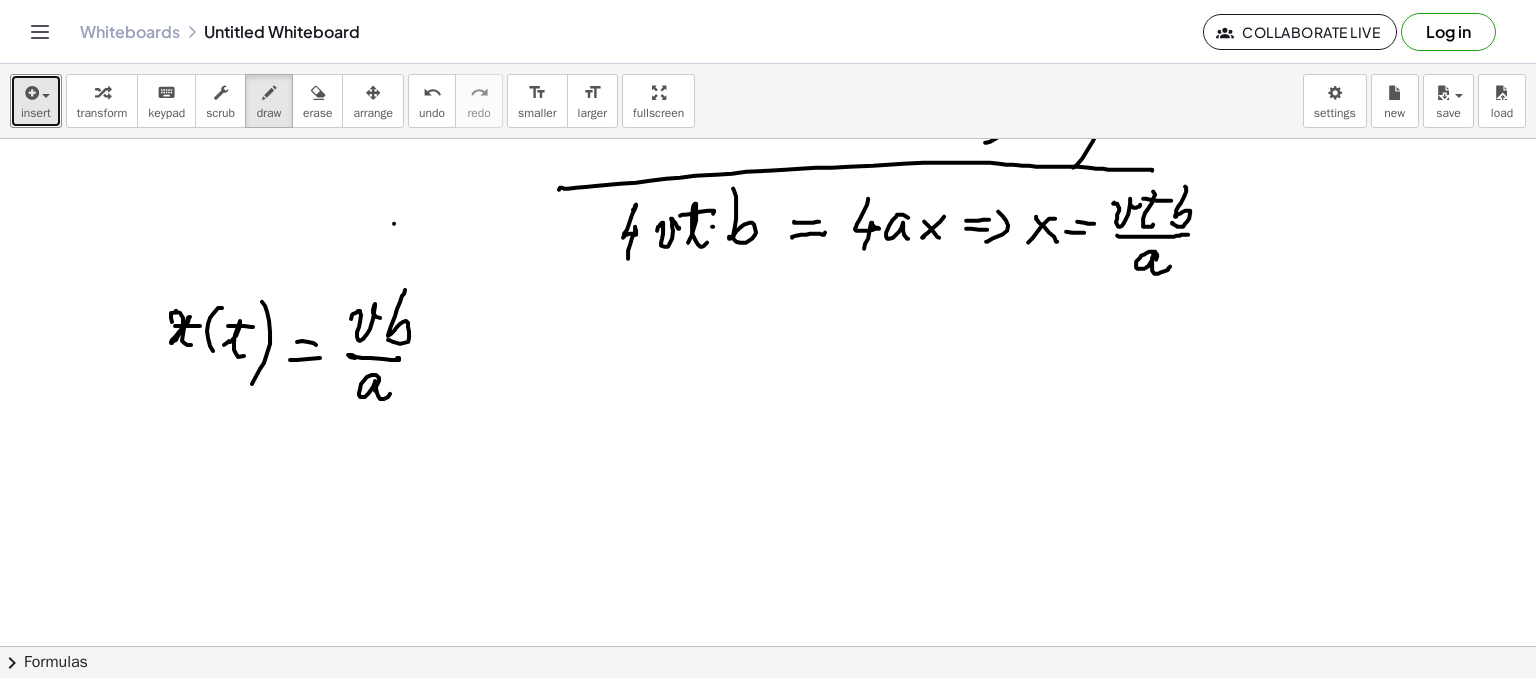 drag, startPoint x: 379, startPoint y: 380, endPoint x: 437, endPoint y: 386, distance: 58.30952 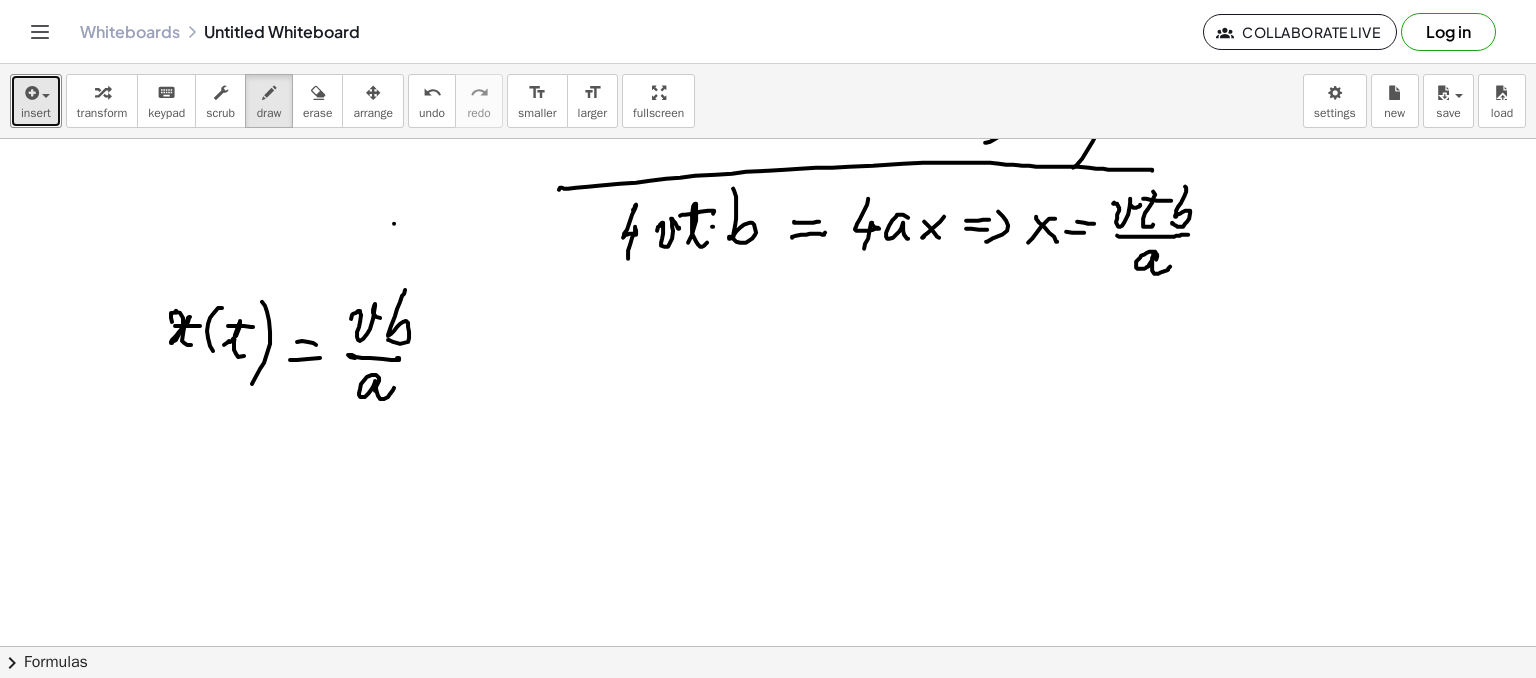 click at bounding box center [768, 193] 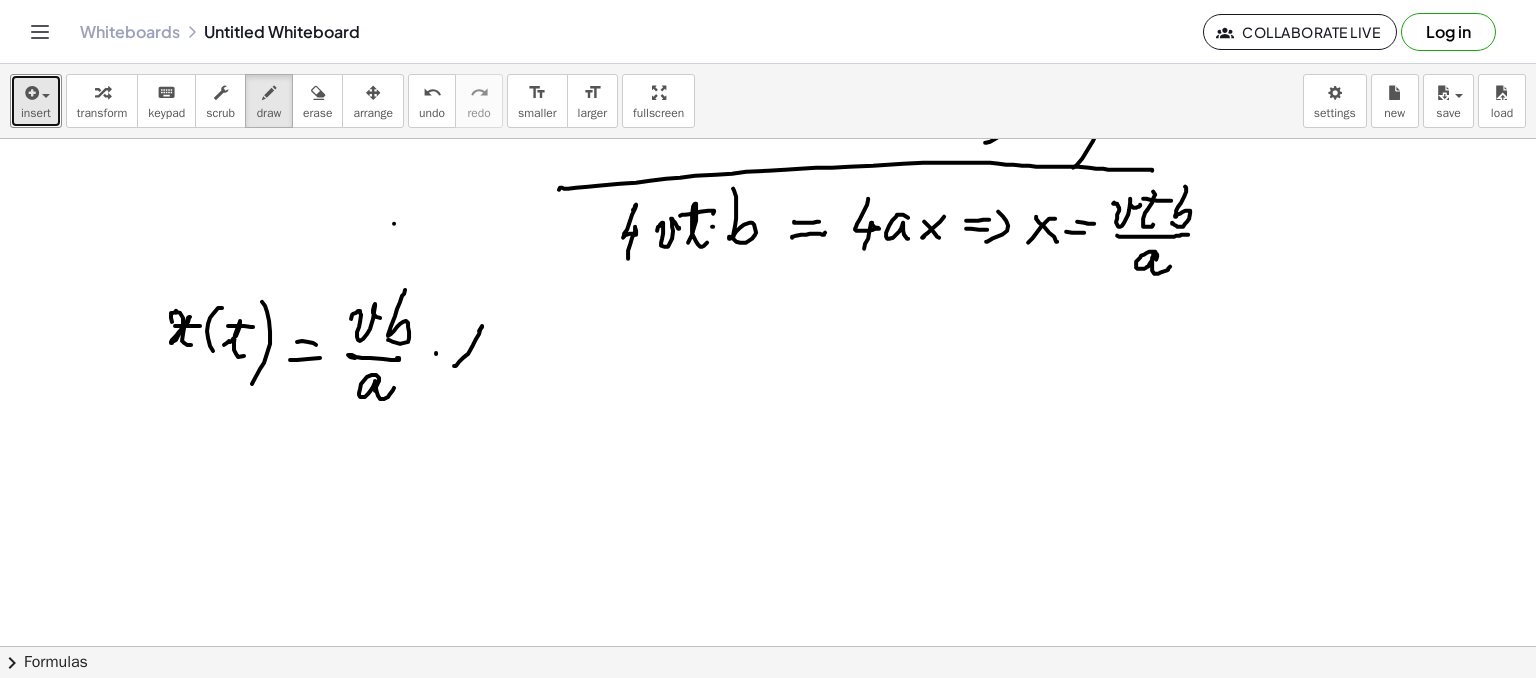drag, startPoint x: 455, startPoint y: 365, endPoint x: 490, endPoint y: 345, distance: 40.311287 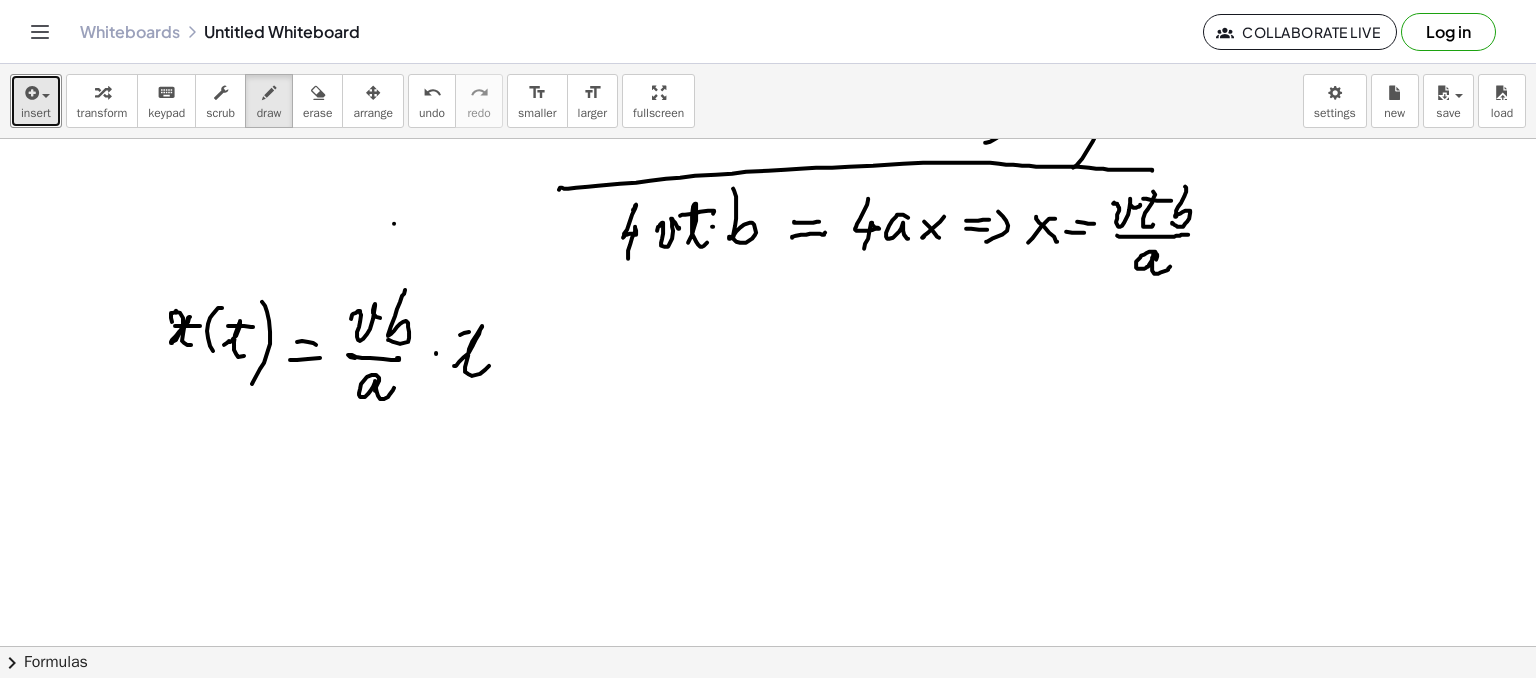 drag, startPoint x: 469, startPoint y: 331, endPoint x: 500, endPoint y: 330, distance: 31.016125 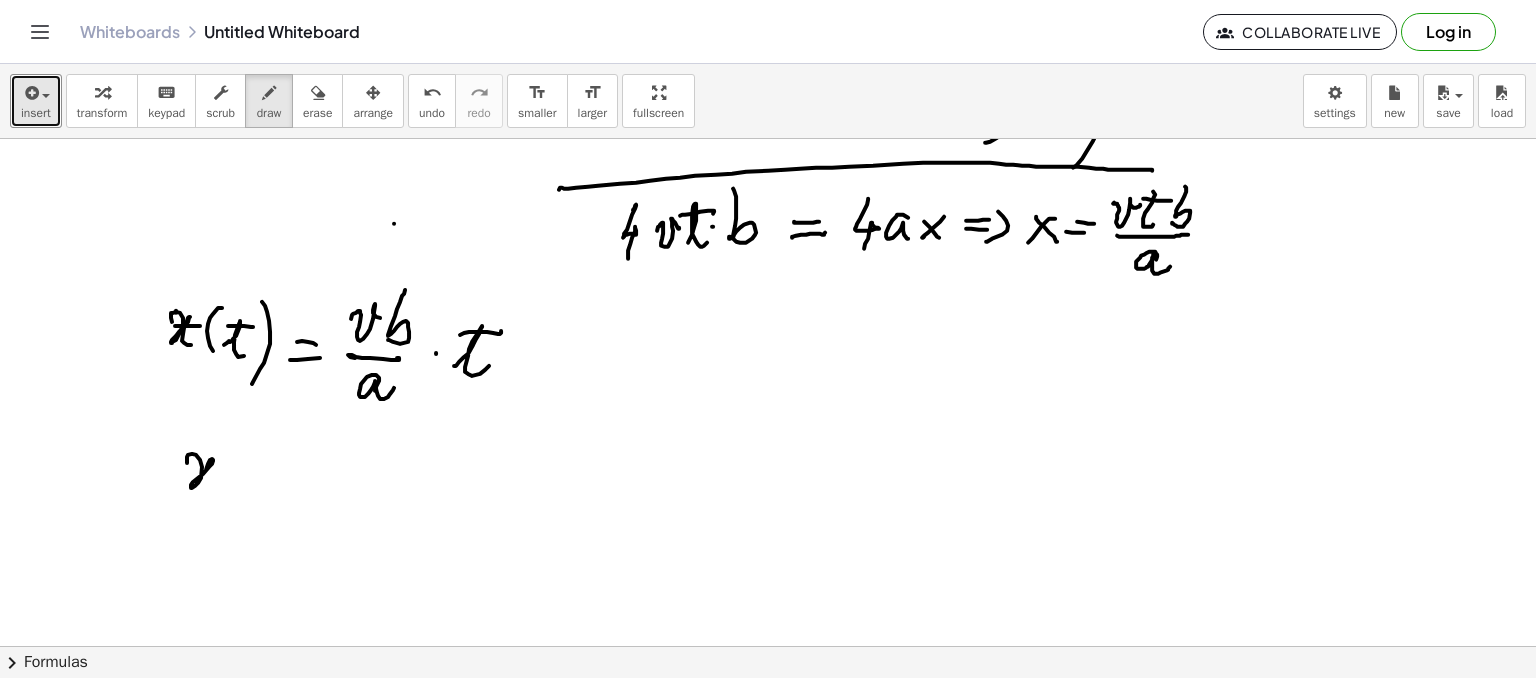 click at bounding box center [768, 193] 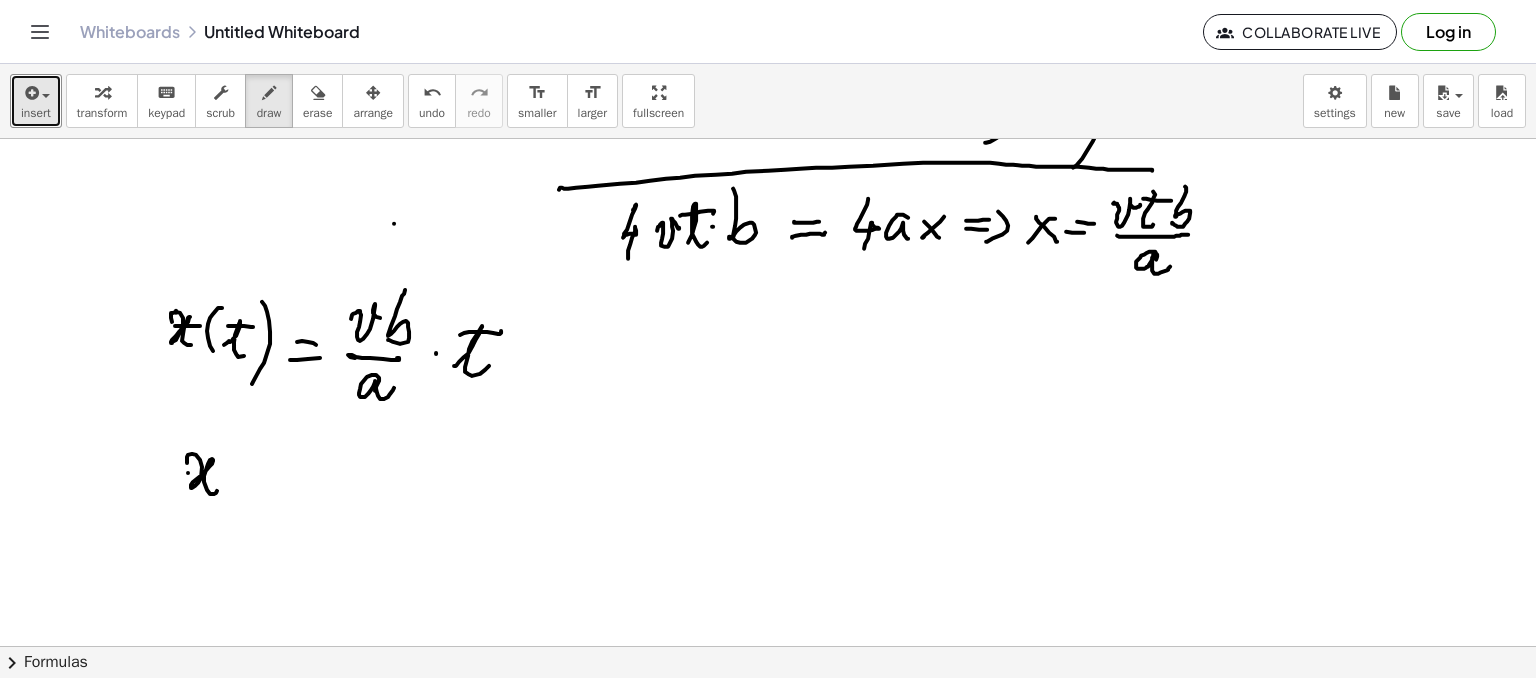 drag, startPoint x: 188, startPoint y: 472, endPoint x: 225, endPoint y: 461, distance: 38.600517 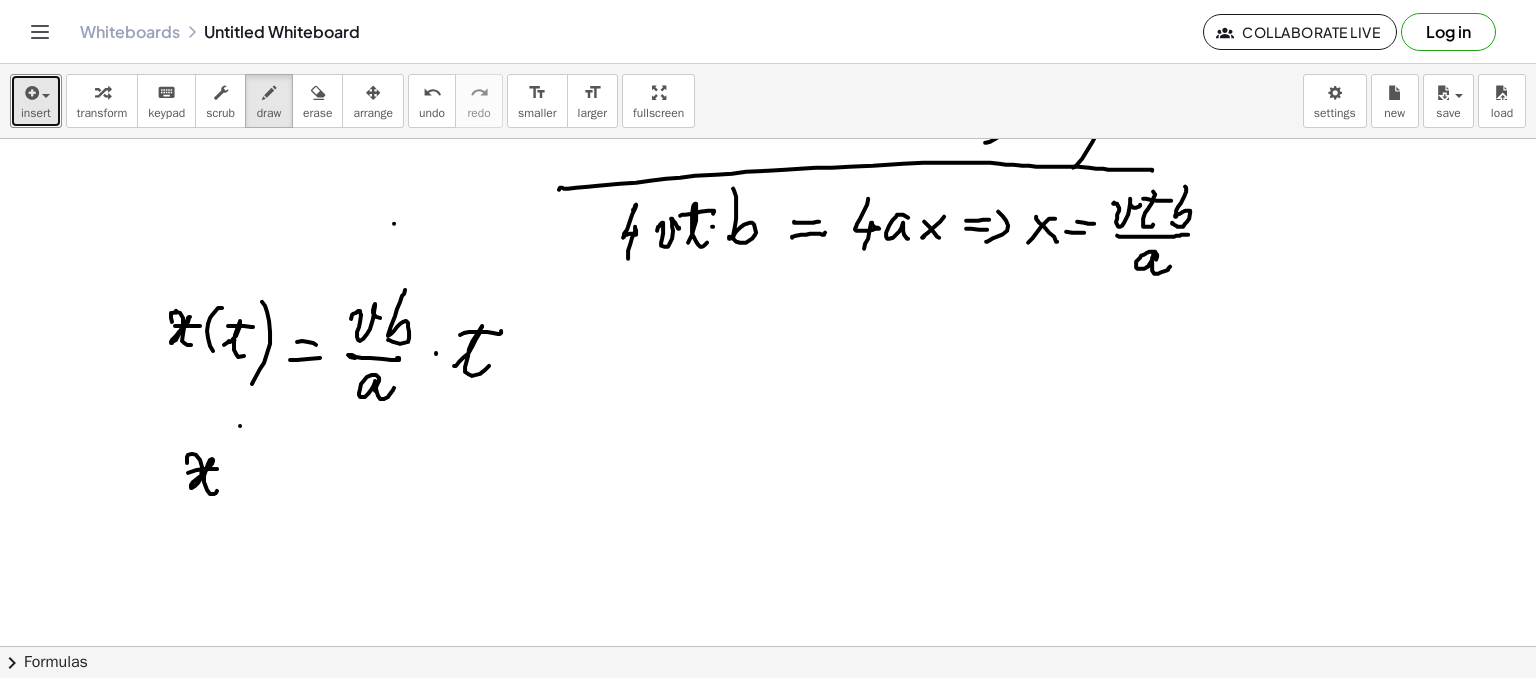 drag, startPoint x: 240, startPoint y: 425, endPoint x: 230, endPoint y: 458, distance: 34.48188 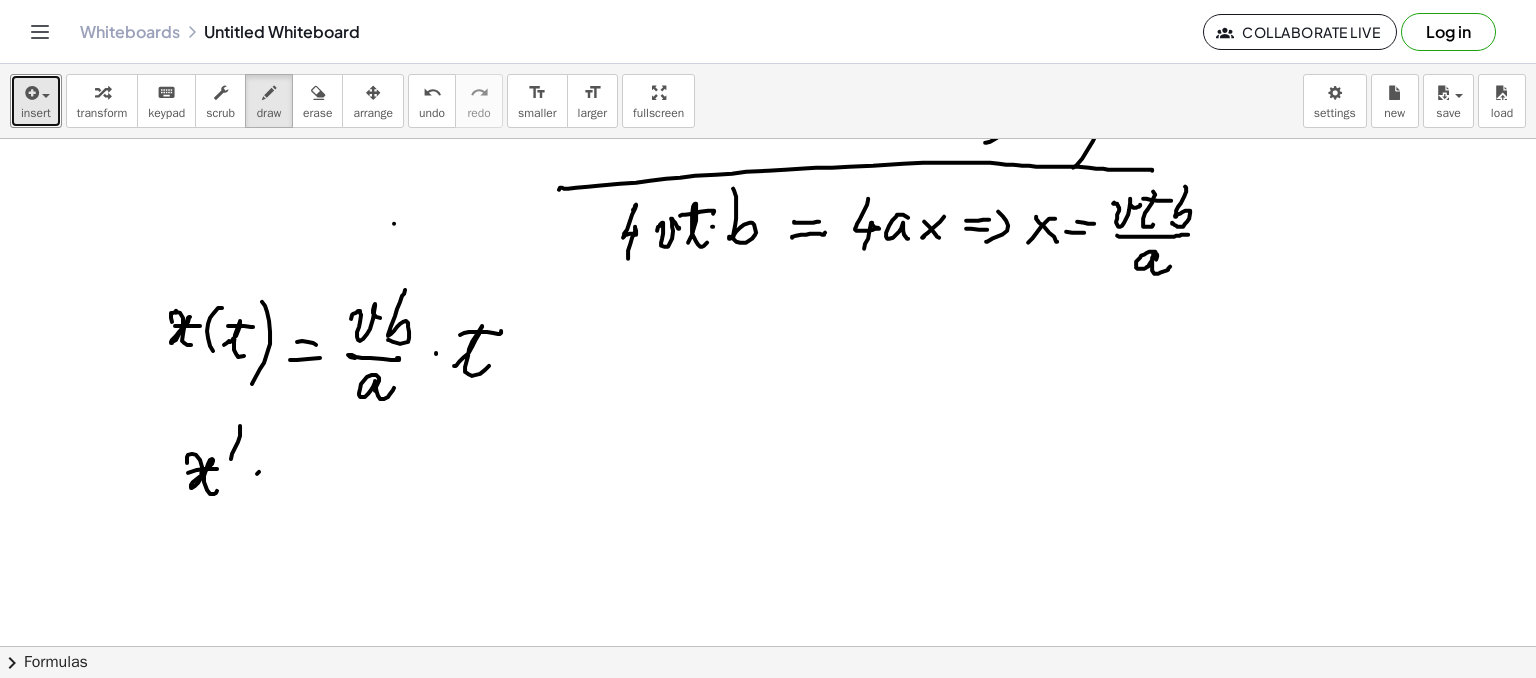 drag, startPoint x: 257, startPoint y: 473, endPoint x: 274, endPoint y: 469, distance: 17.464249 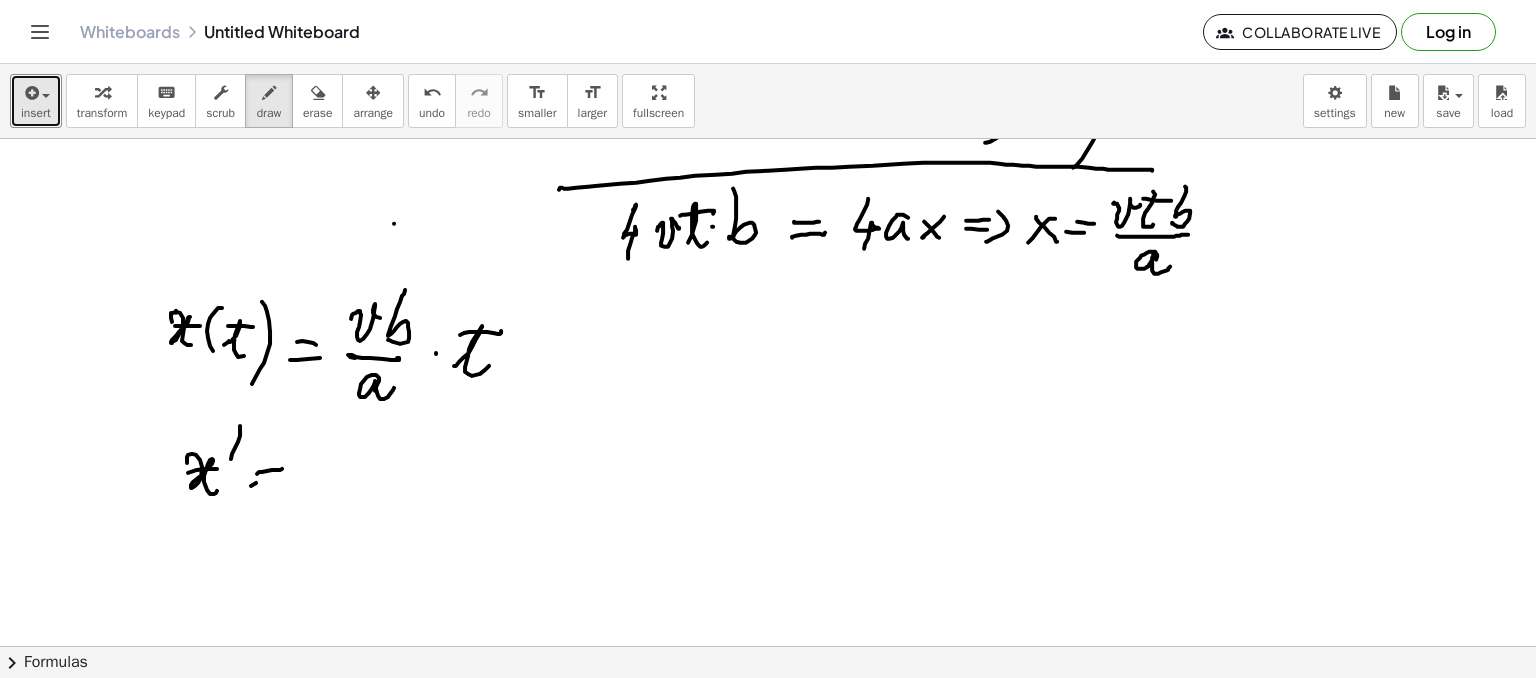 drag, startPoint x: 256, startPoint y: 482, endPoint x: 281, endPoint y: 477, distance: 25.495098 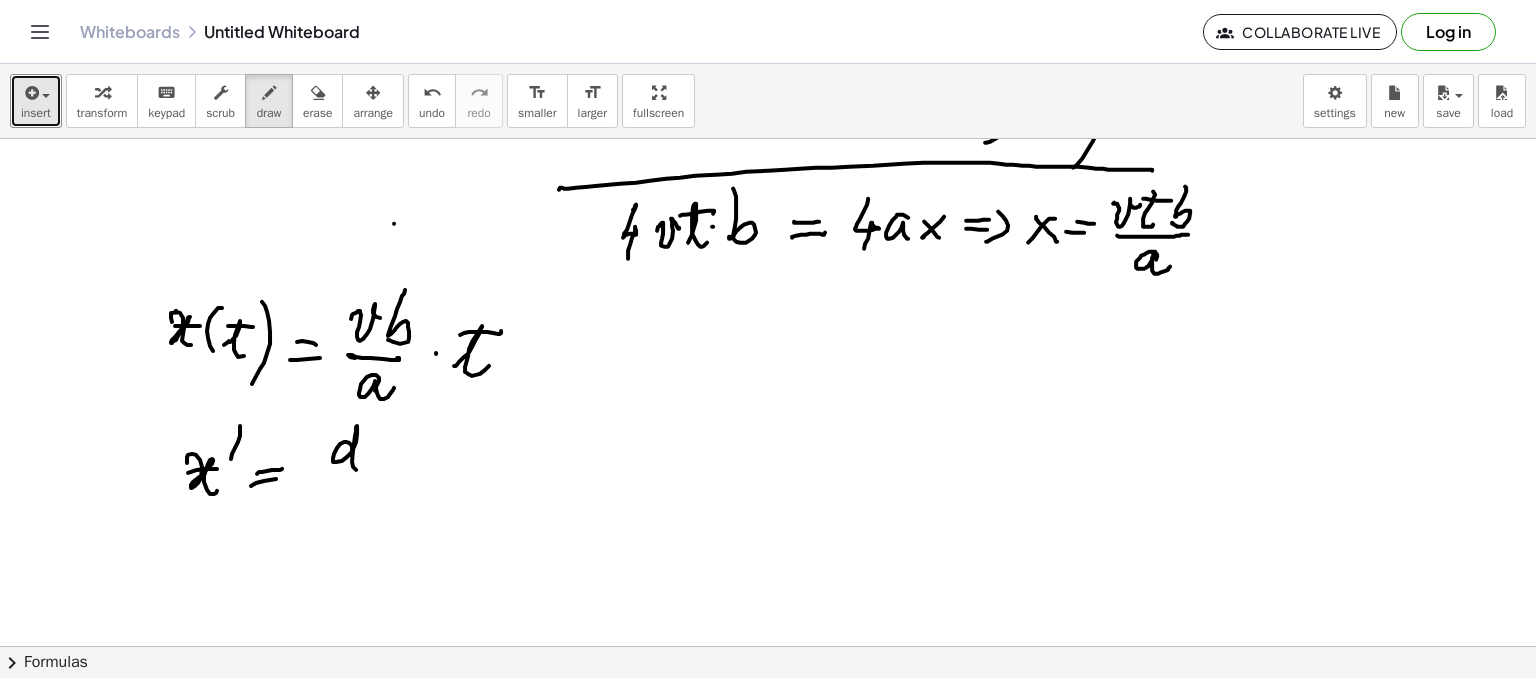drag, startPoint x: 344, startPoint y: 441, endPoint x: 388, endPoint y: 441, distance: 44 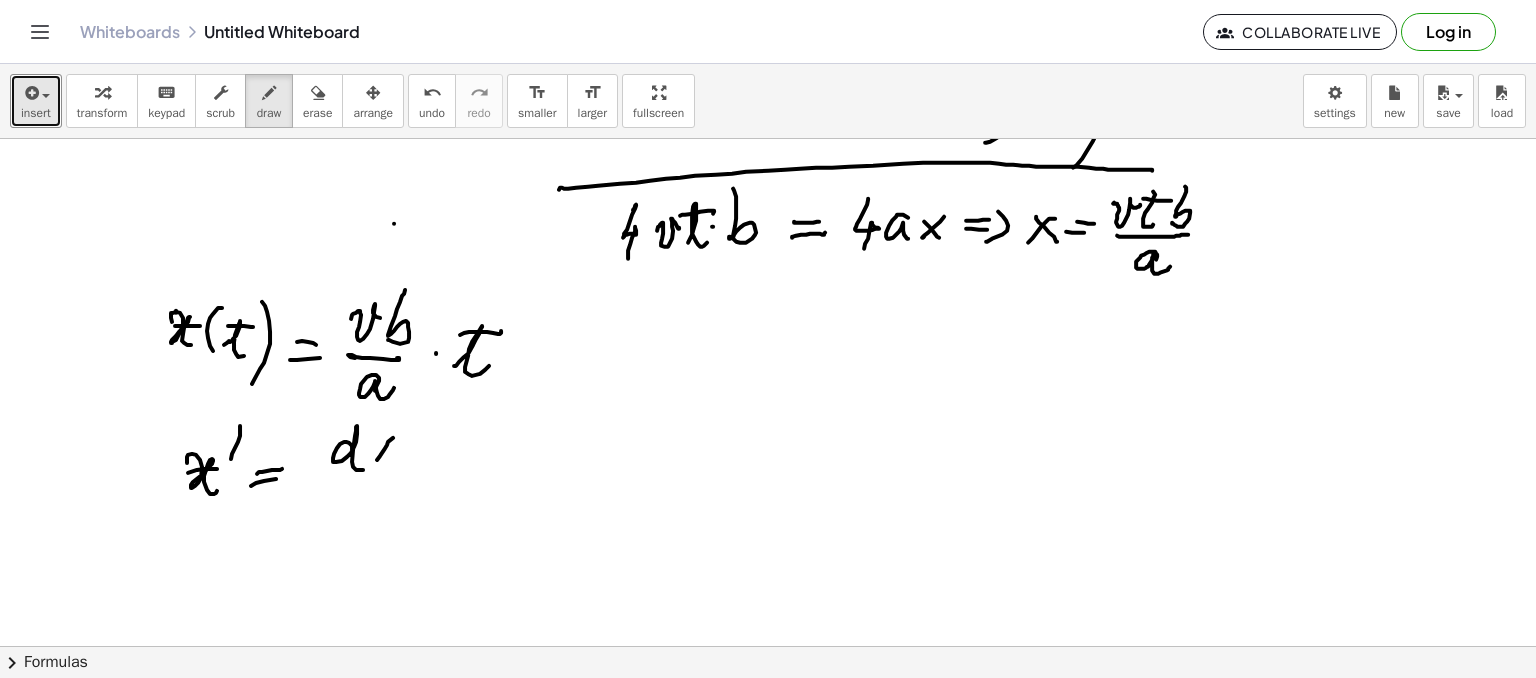 drag, startPoint x: 377, startPoint y: 459, endPoint x: 372, endPoint y: 438, distance: 21.587032 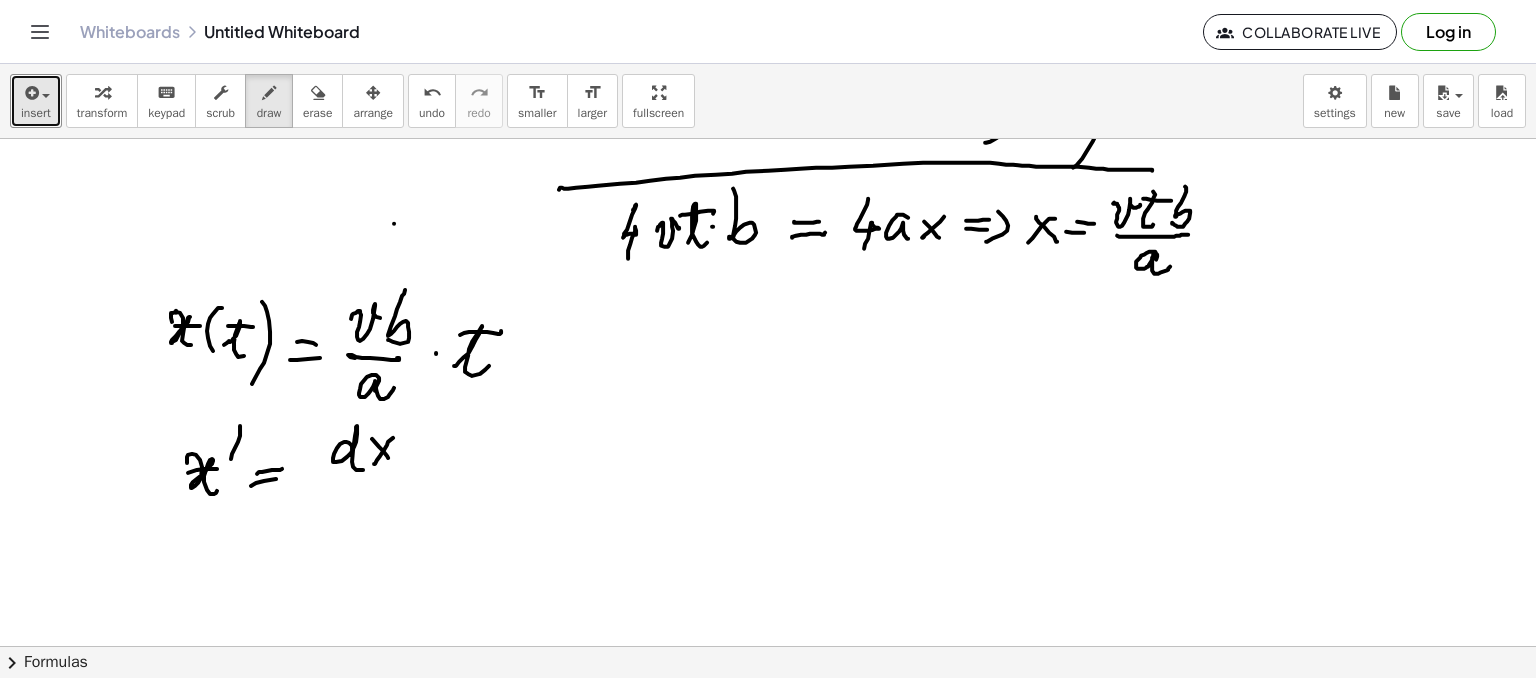 drag, startPoint x: 382, startPoint y: 479, endPoint x: 372, endPoint y: 485, distance: 11.661903 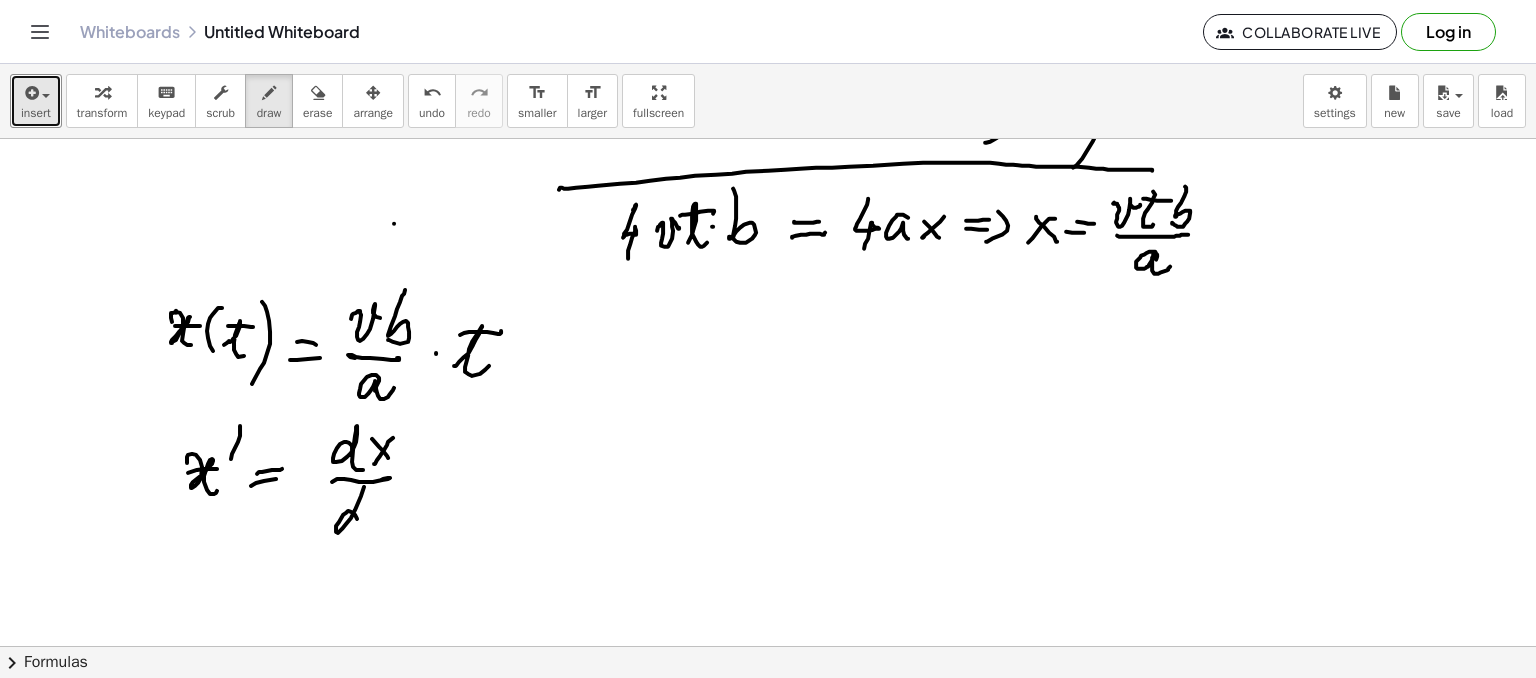drag, startPoint x: 357, startPoint y: 518, endPoint x: 376, endPoint y: 514, distance: 19.416489 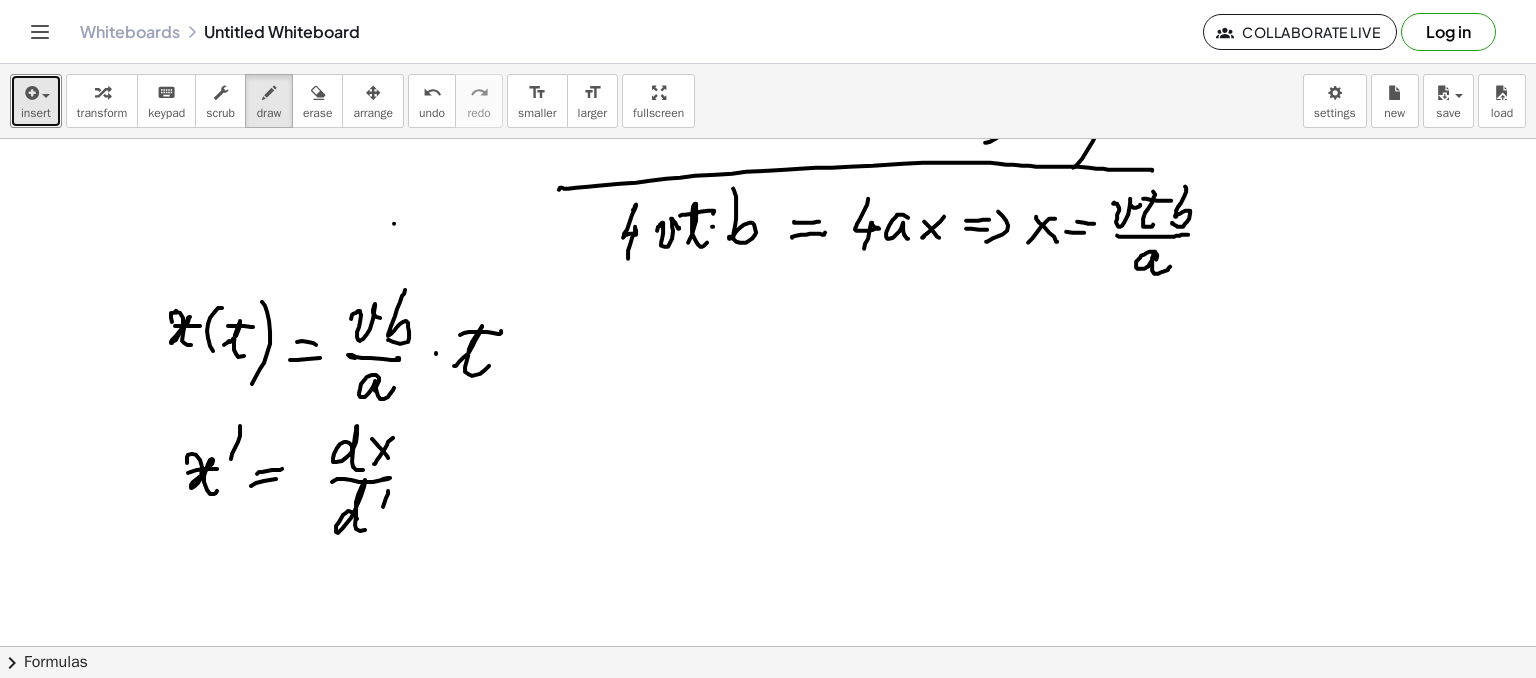 click at bounding box center [768, 193] 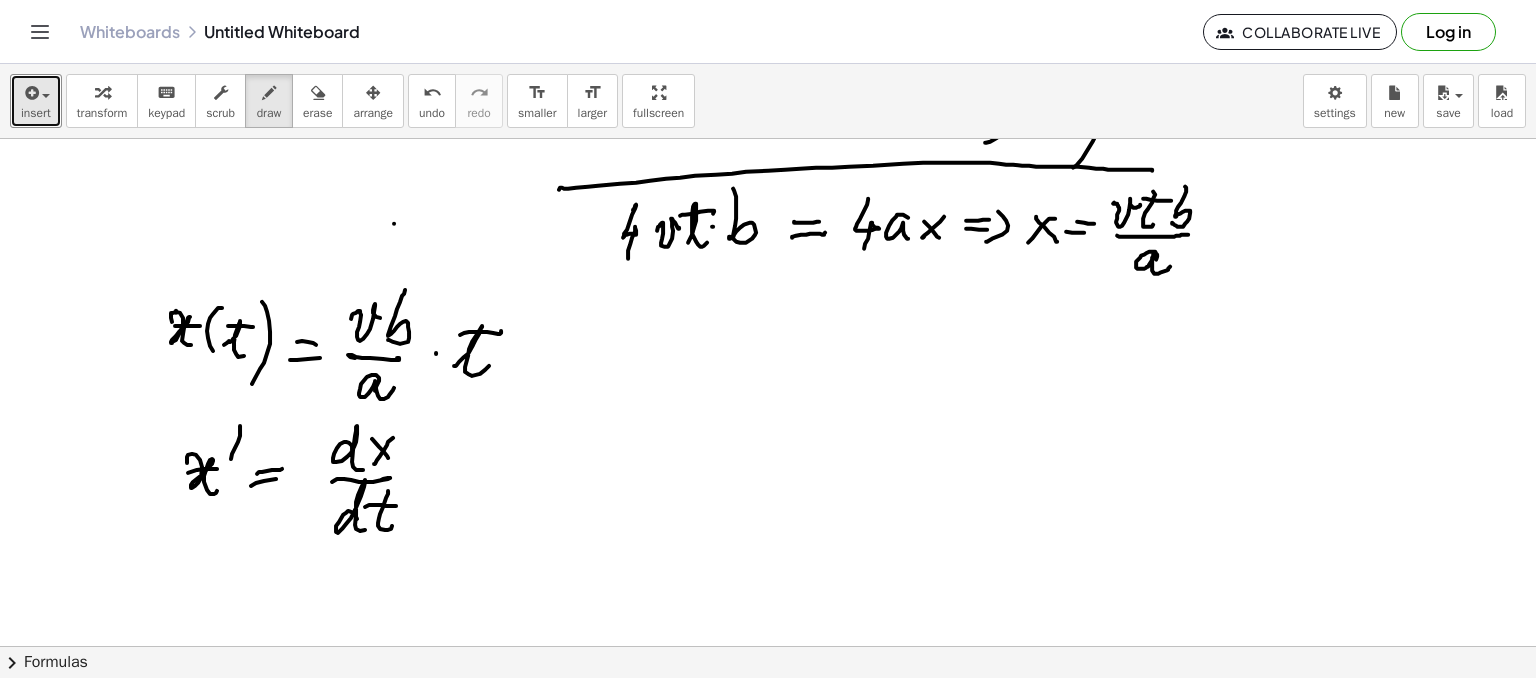 drag, startPoint x: 365, startPoint y: 506, endPoint x: 384, endPoint y: 502, distance: 19.416489 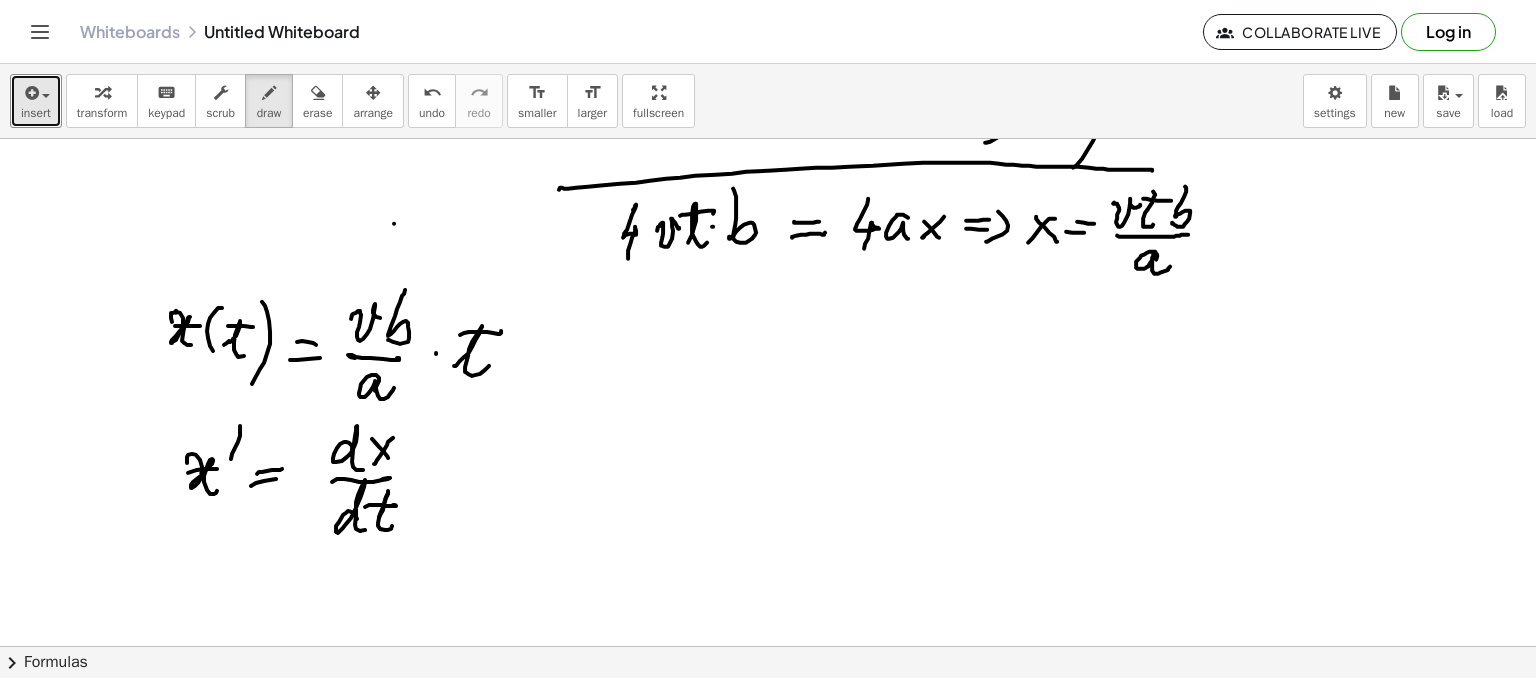 click at bounding box center (768, 193) 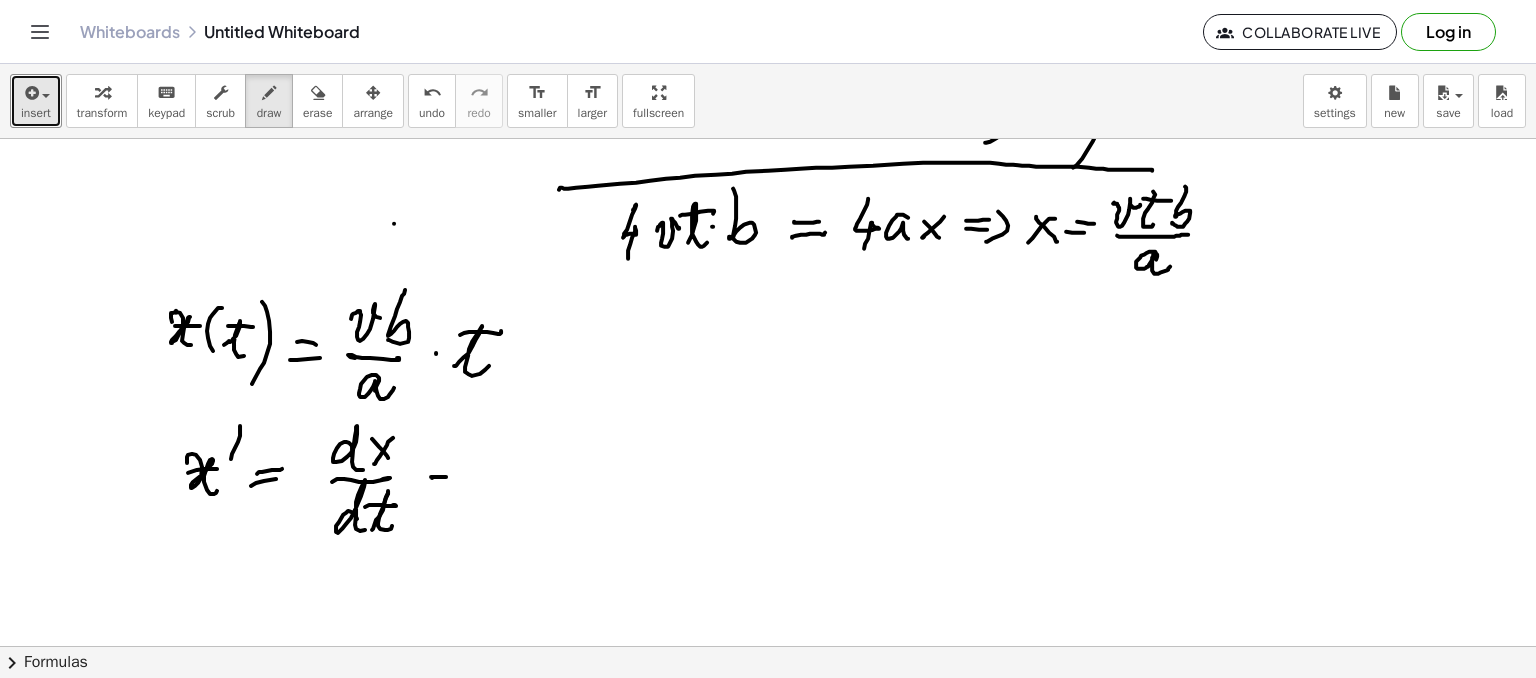 drag, startPoint x: 432, startPoint y: 477, endPoint x: 445, endPoint y: 477, distance: 13 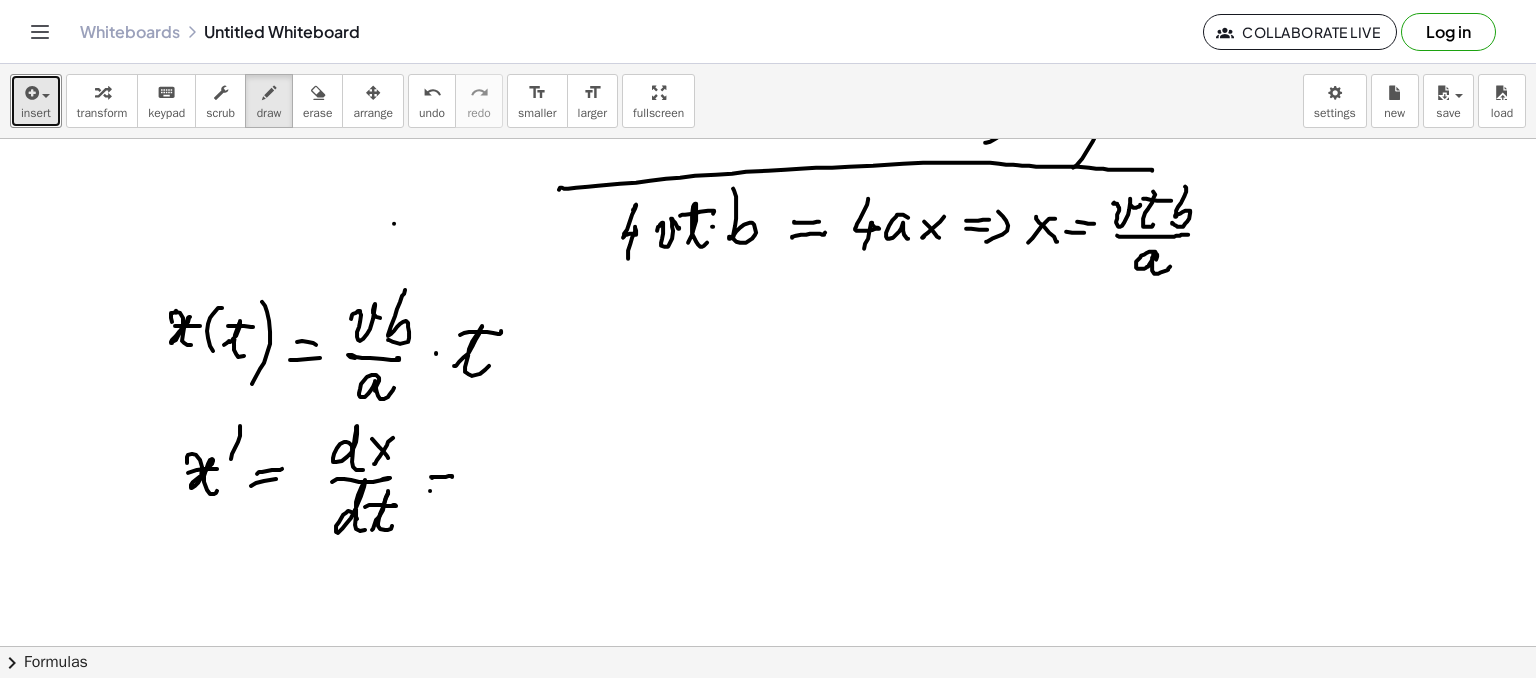 drag, startPoint x: 430, startPoint y: 490, endPoint x: 448, endPoint y: 483, distance: 19.313208 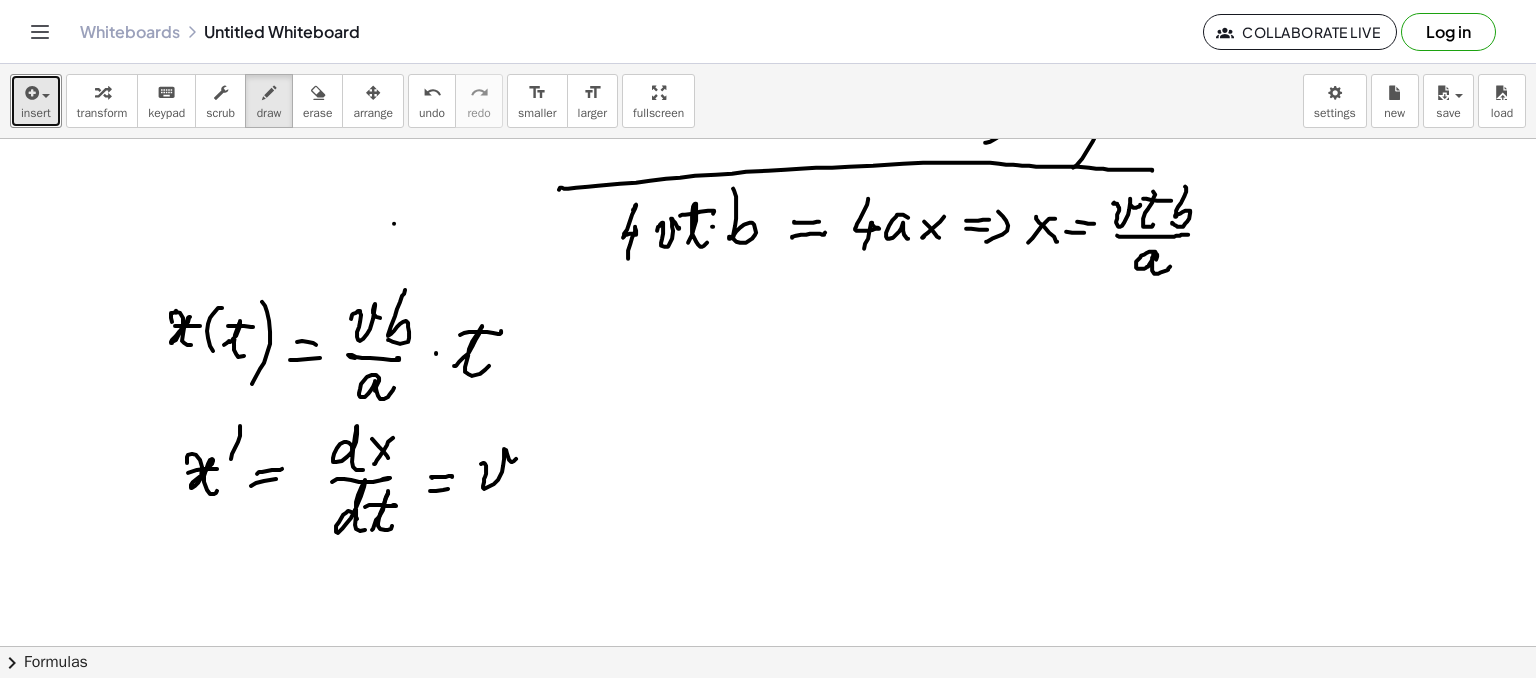 drag, startPoint x: 484, startPoint y: 462, endPoint x: 527, endPoint y: 471, distance: 43.931767 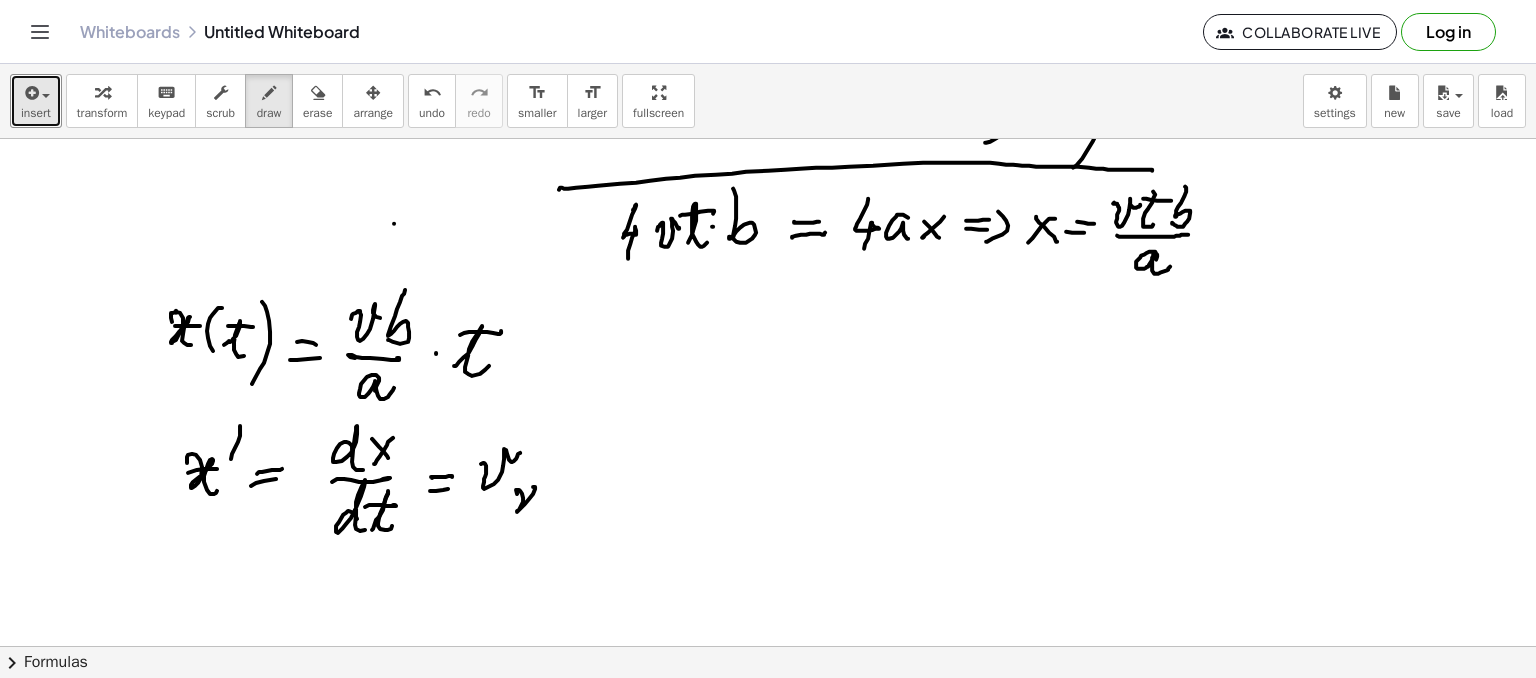 drag, startPoint x: 517, startPoint y: 489, endPoint x: 542, endPoint y: 503, distance: 28.653097 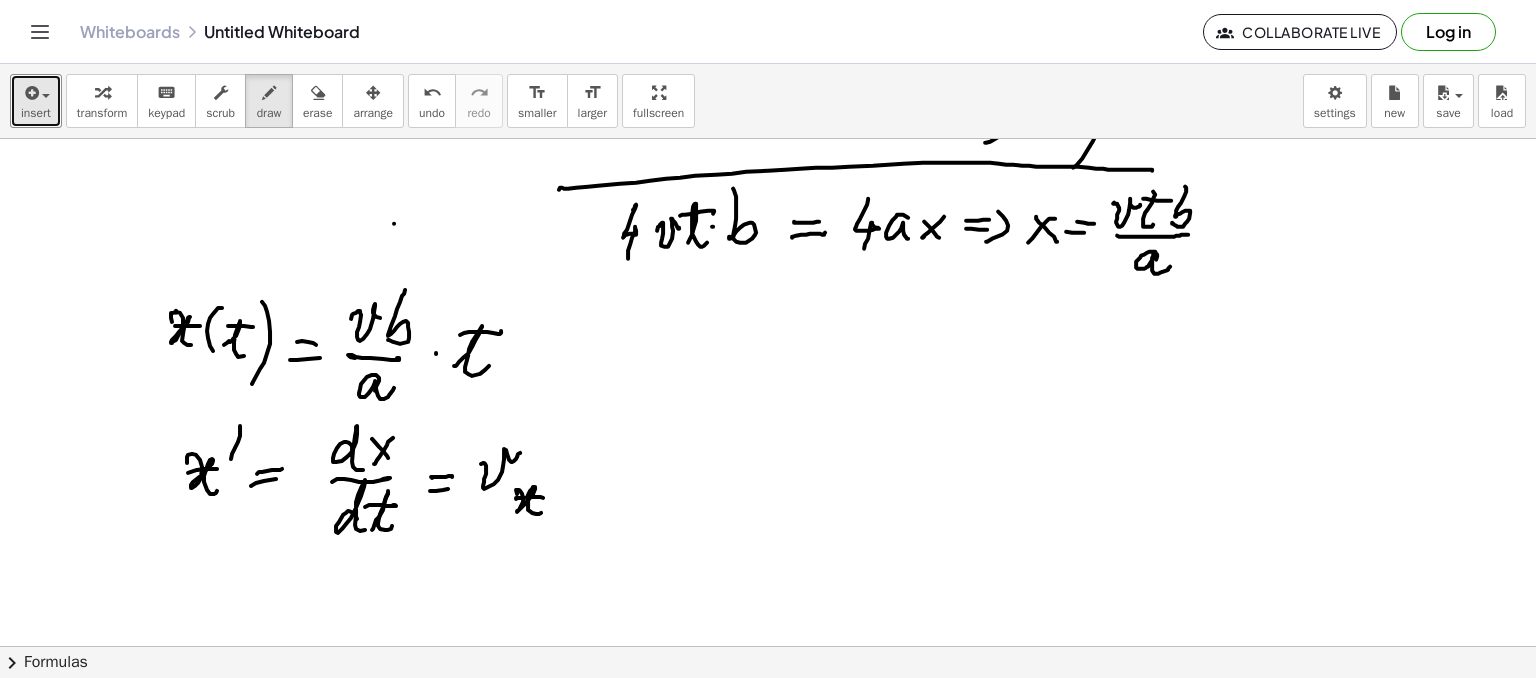 drag, startPoint x: 516, startPoint y: 498, endPoint x: 496, endPoint y: 454, distance: 48.332184 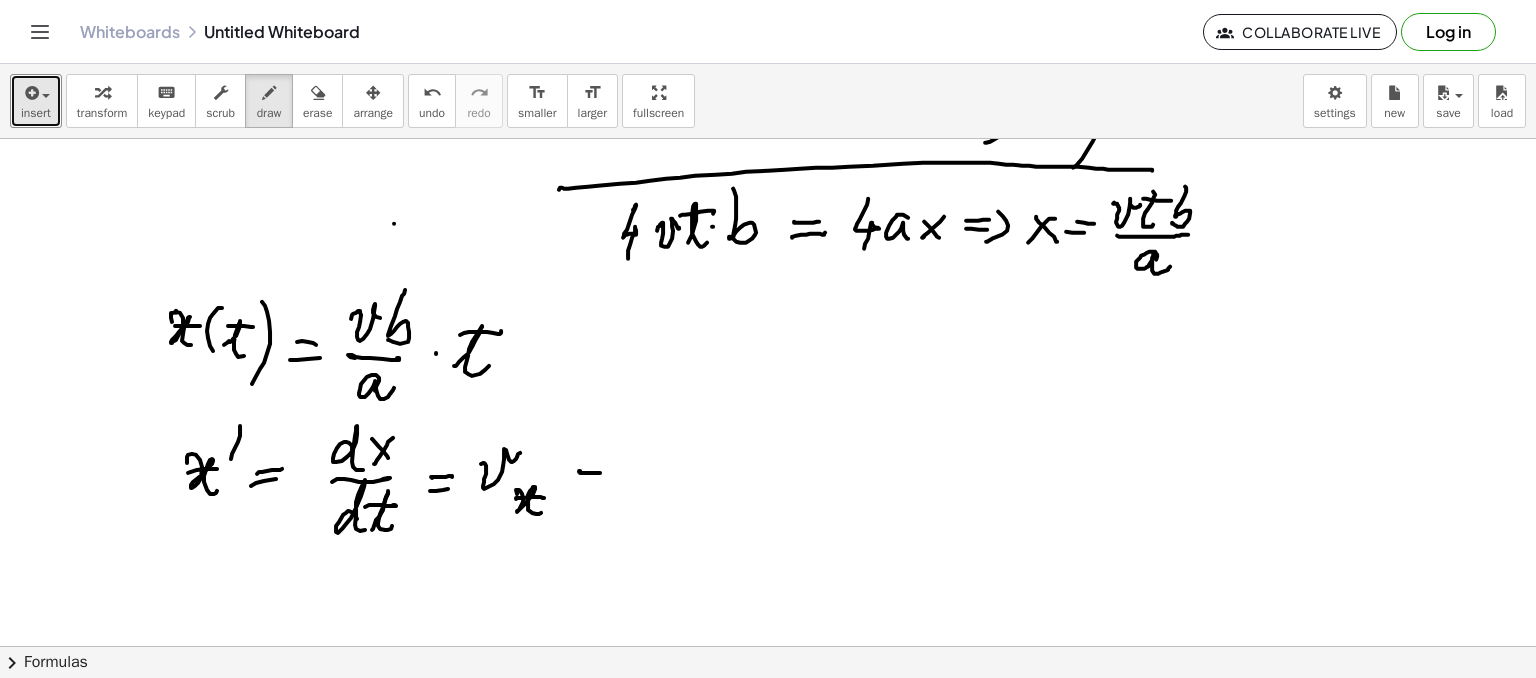 drag, startPoint x: 580, startPoint y: 470, endPoint x: 600, endPoint y: 473, distance: 20.22375 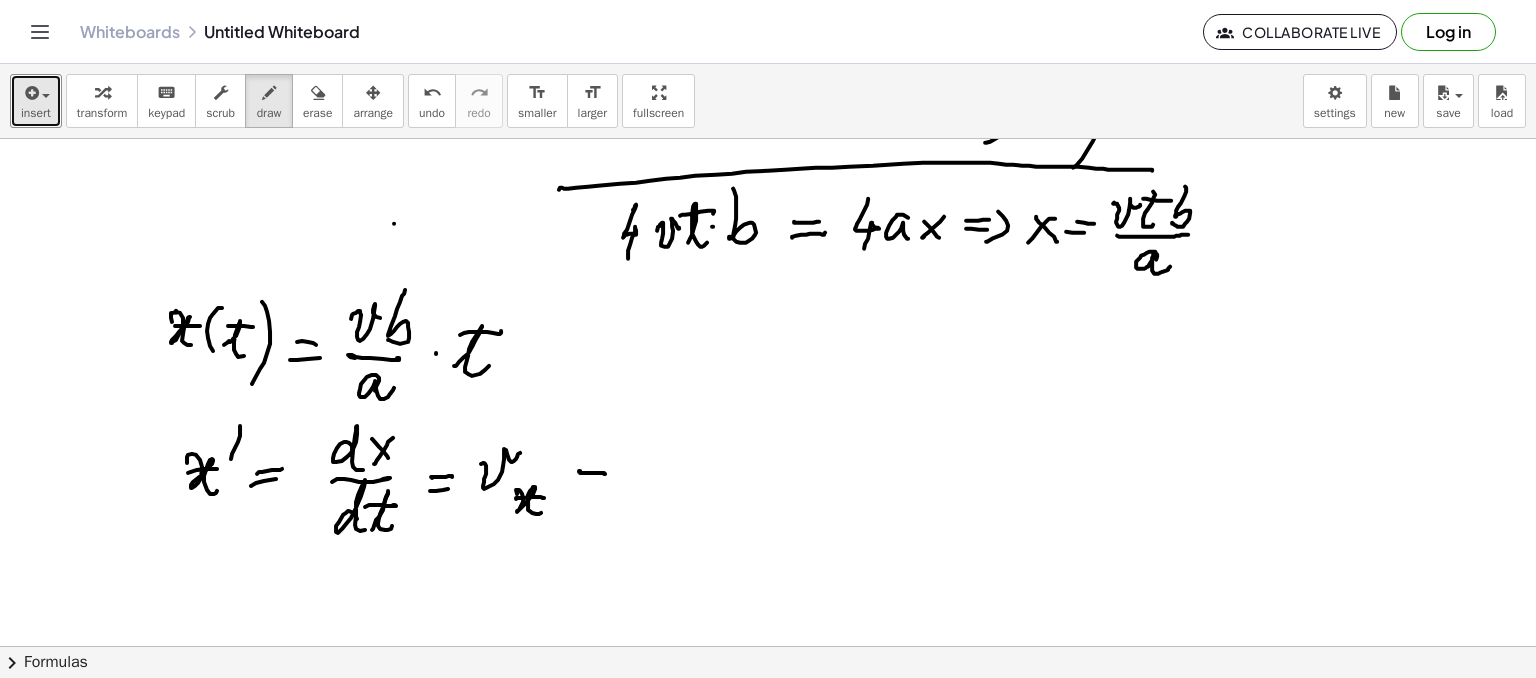 click at bounding box center [768, 193] 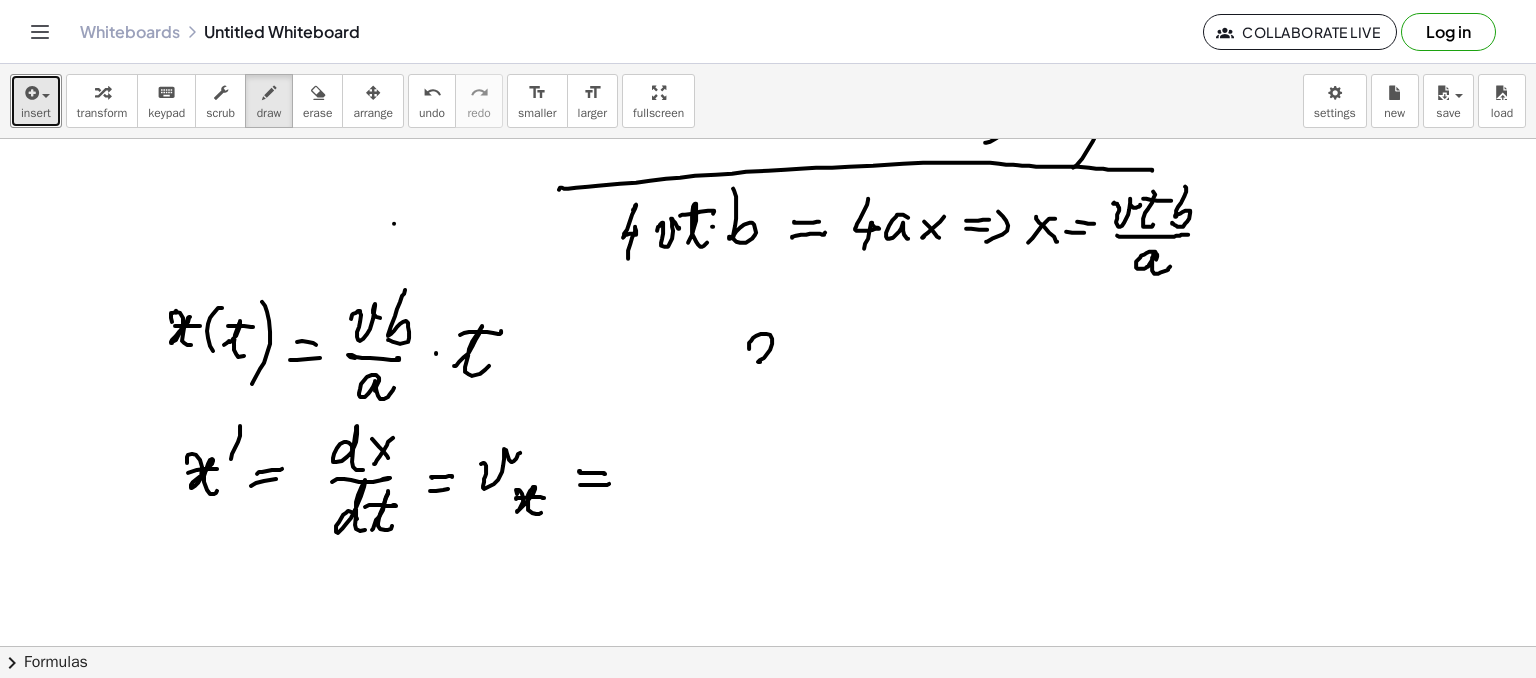 click at bounding box center [768, 193] 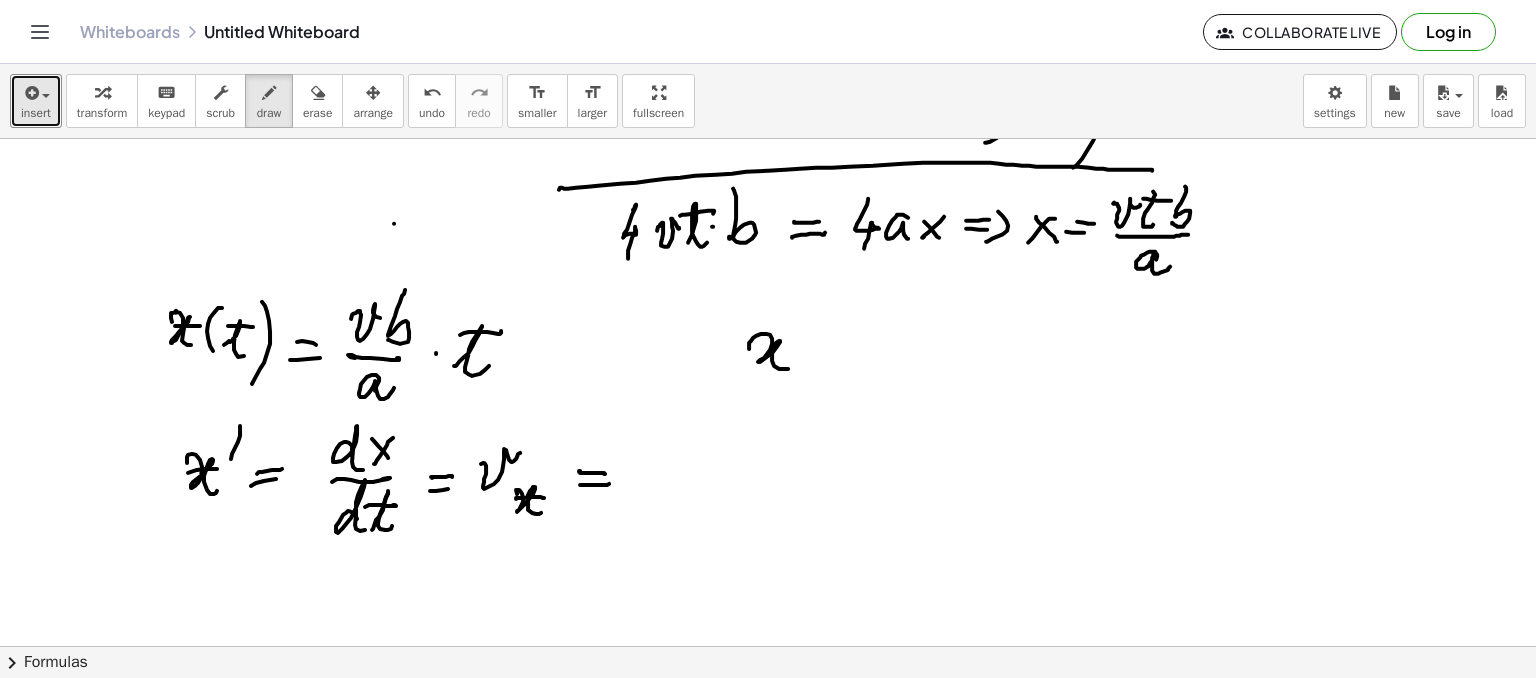 click at bounding box center (768, 193) 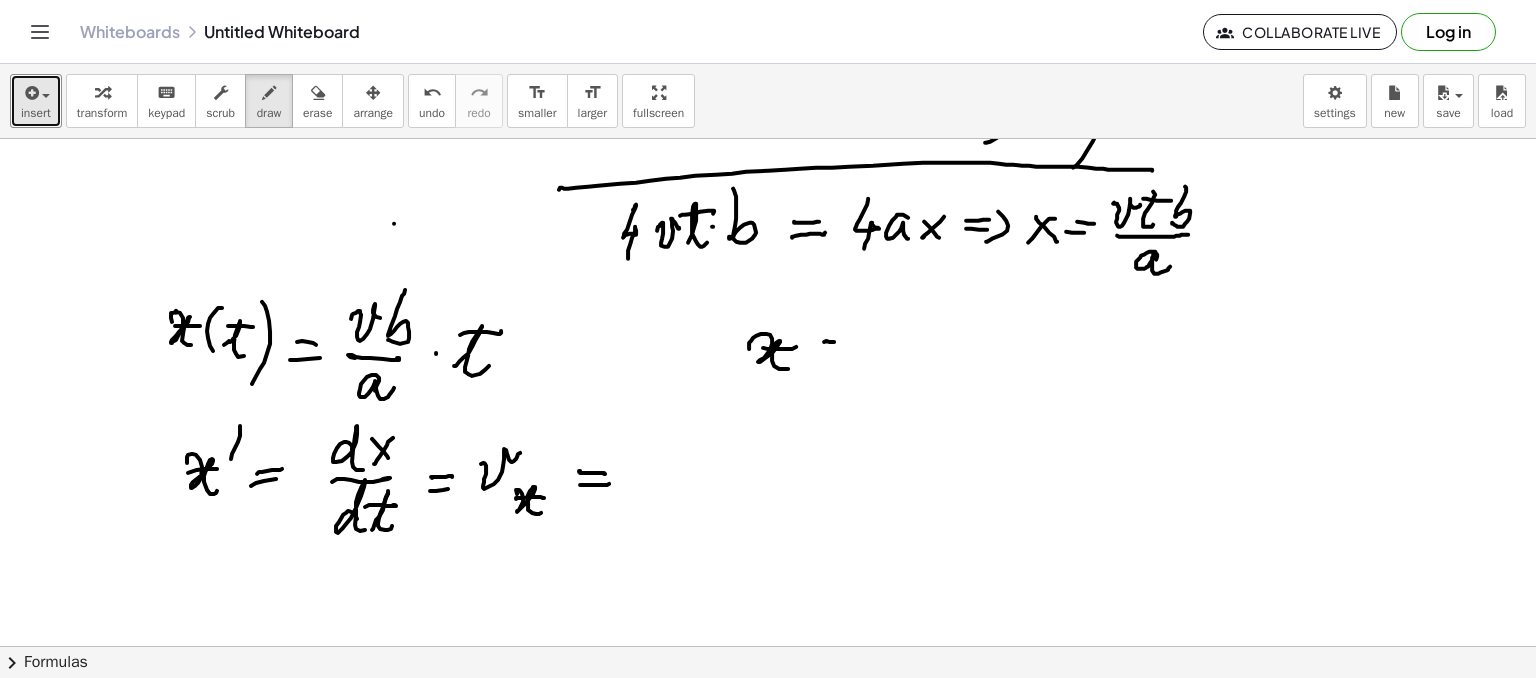 click at bounding box center [768, 193] 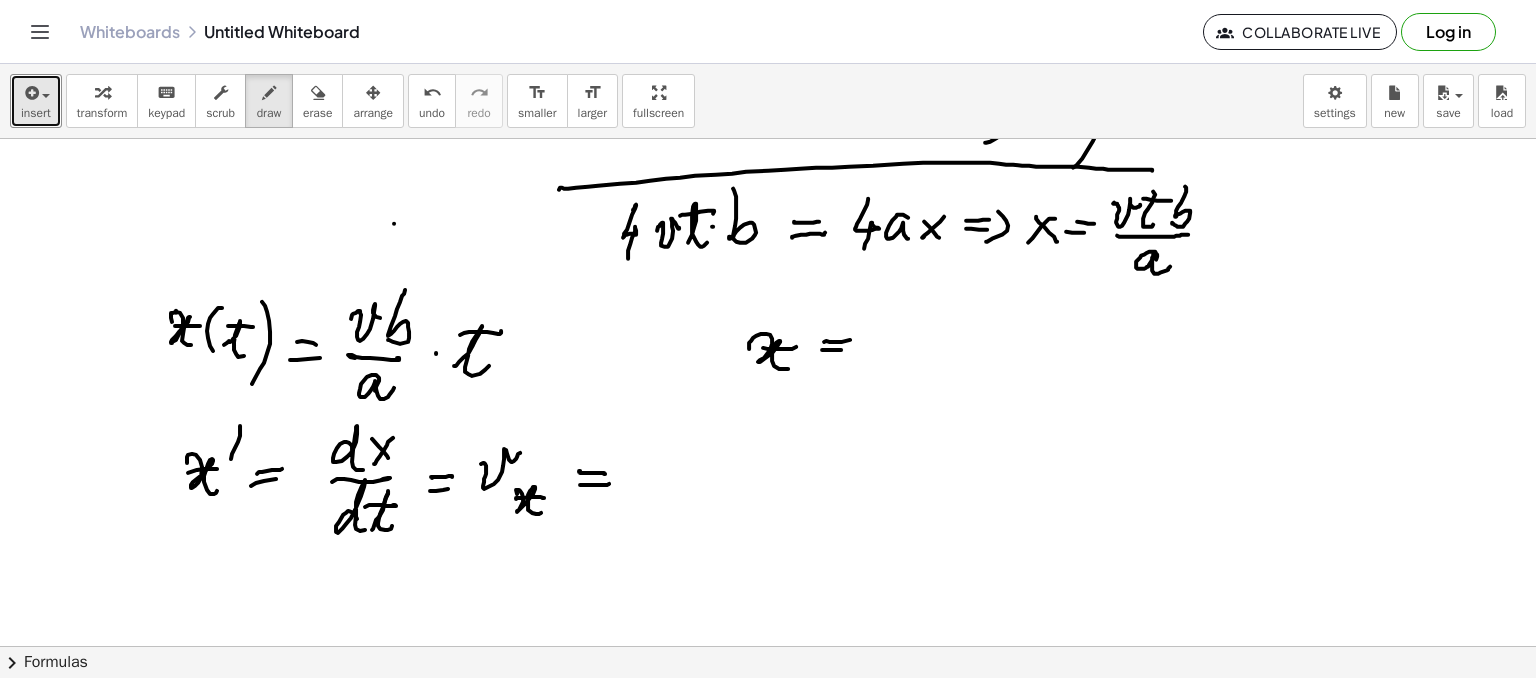 click at bounding box center [768, 193] 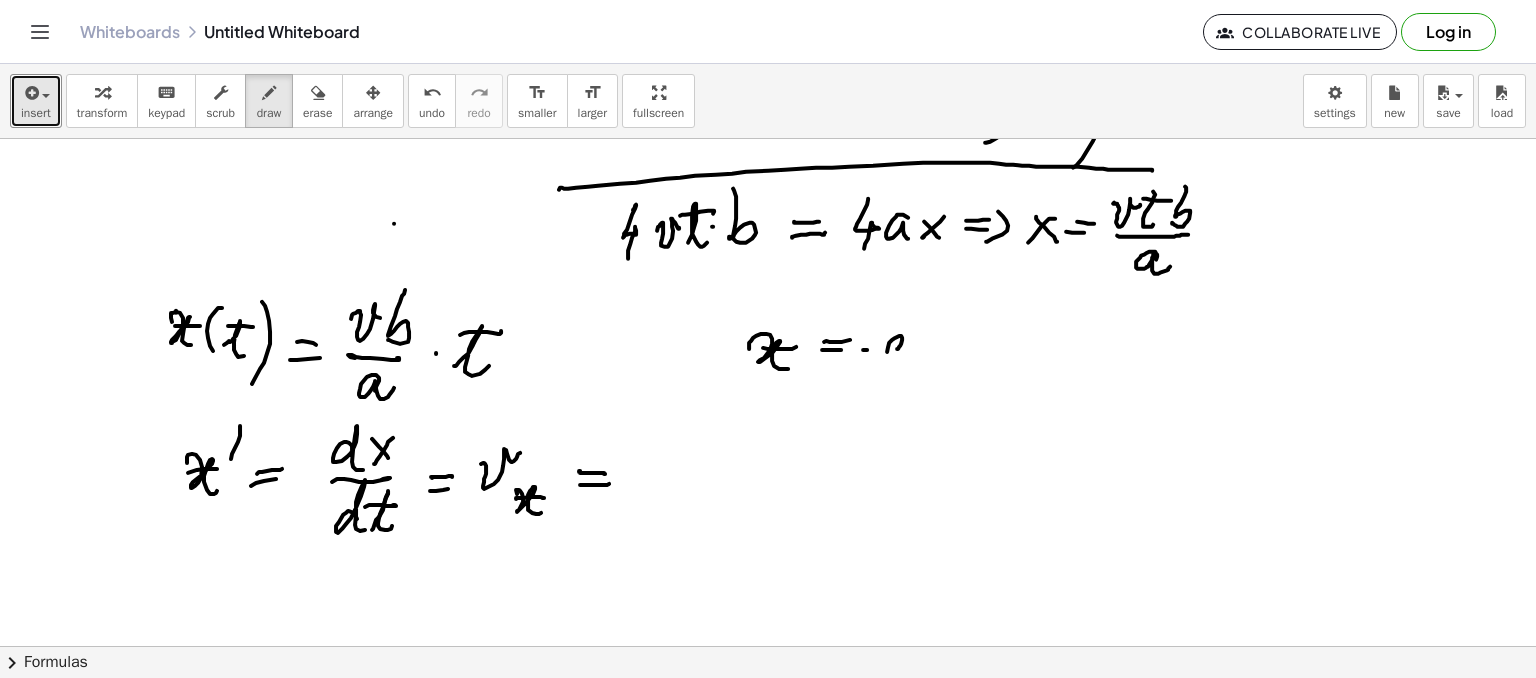 drag, startPoint x: 897, startPoint y: 348, endPoint x: 918, endPoint y: 354, distance: 21.84033 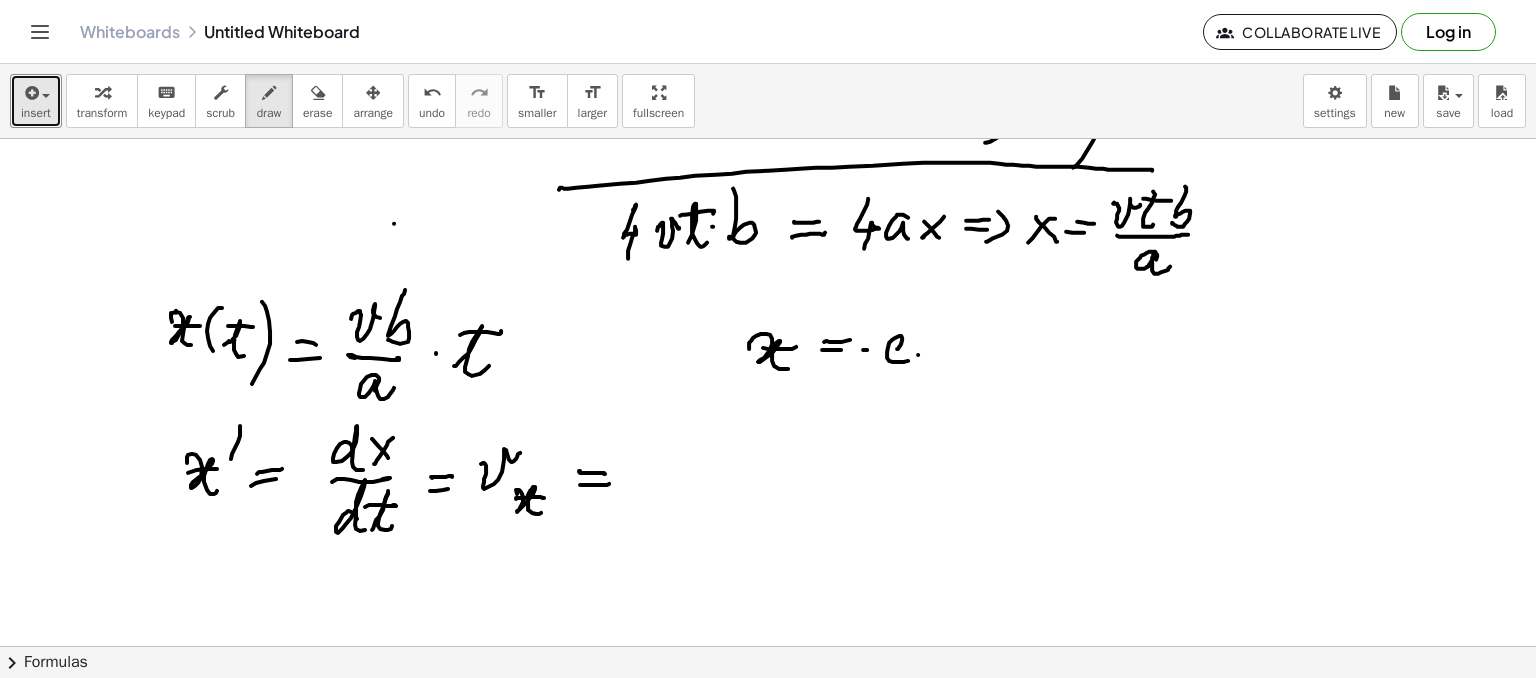 drag, startPoint x: 918, startPoint y: 354, endPoint x: 941, endPoint y: 353, distance: 23.021729 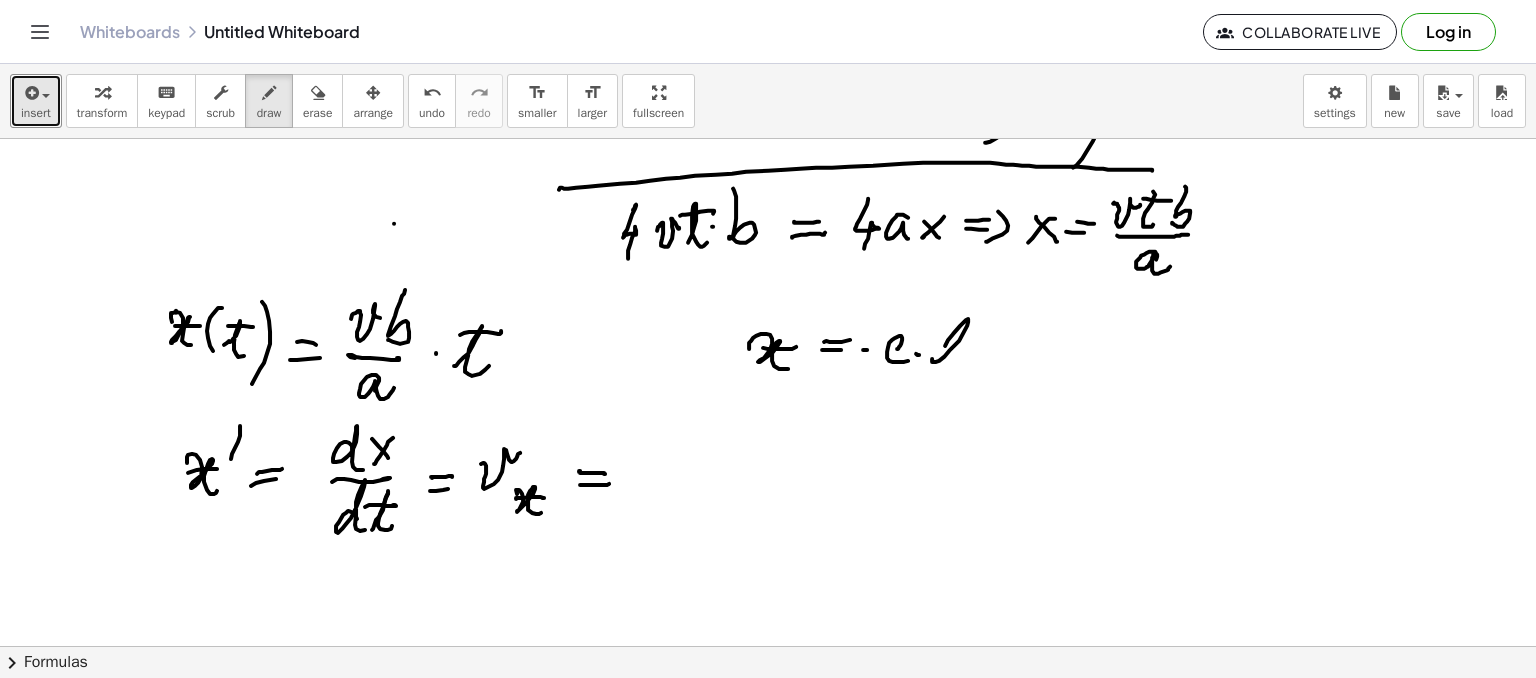 drag, startPoint x: 932, startPoint y: 358, endPoint x: 956, endPoint y: 337, distance: 31.890438 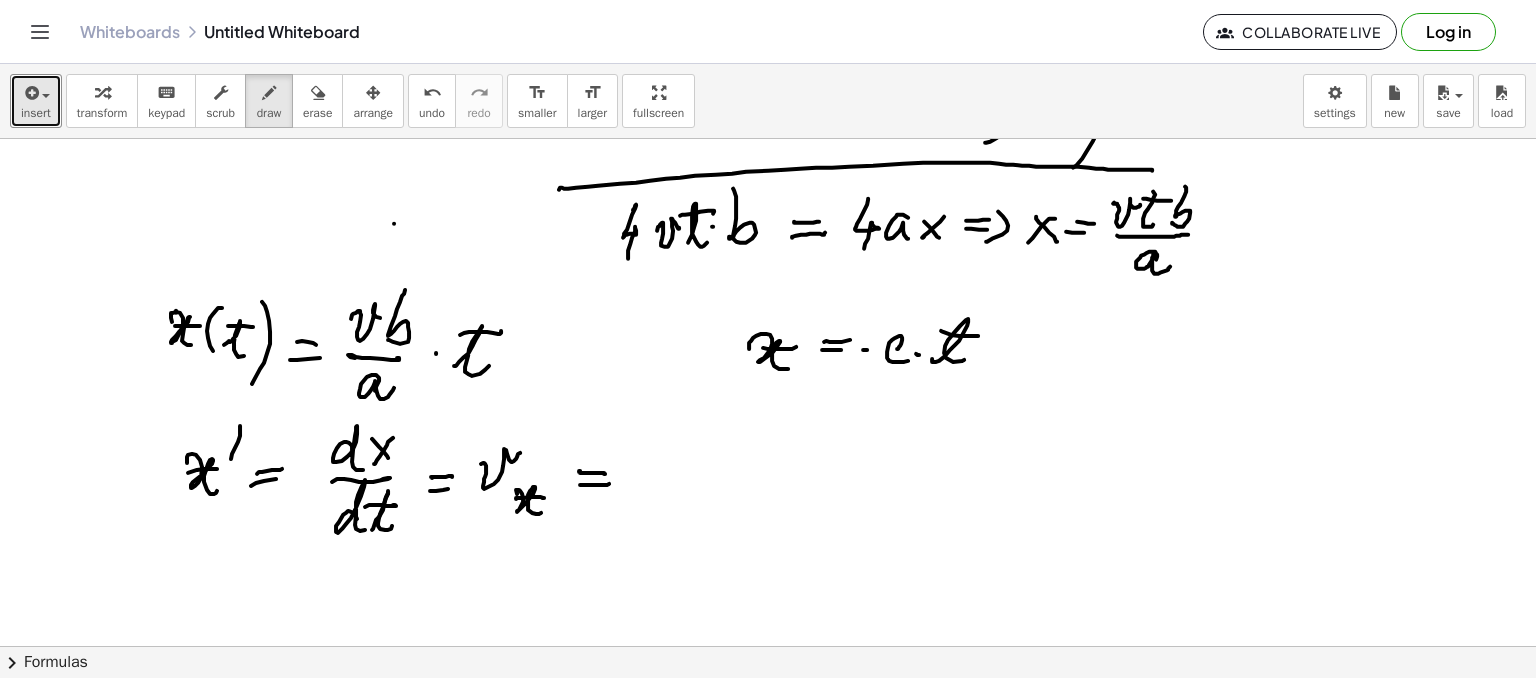 drag, startPoint x: 941, startPoint y: 330, endPoint x: 965, endPoint y: 333, distance: 24.186773 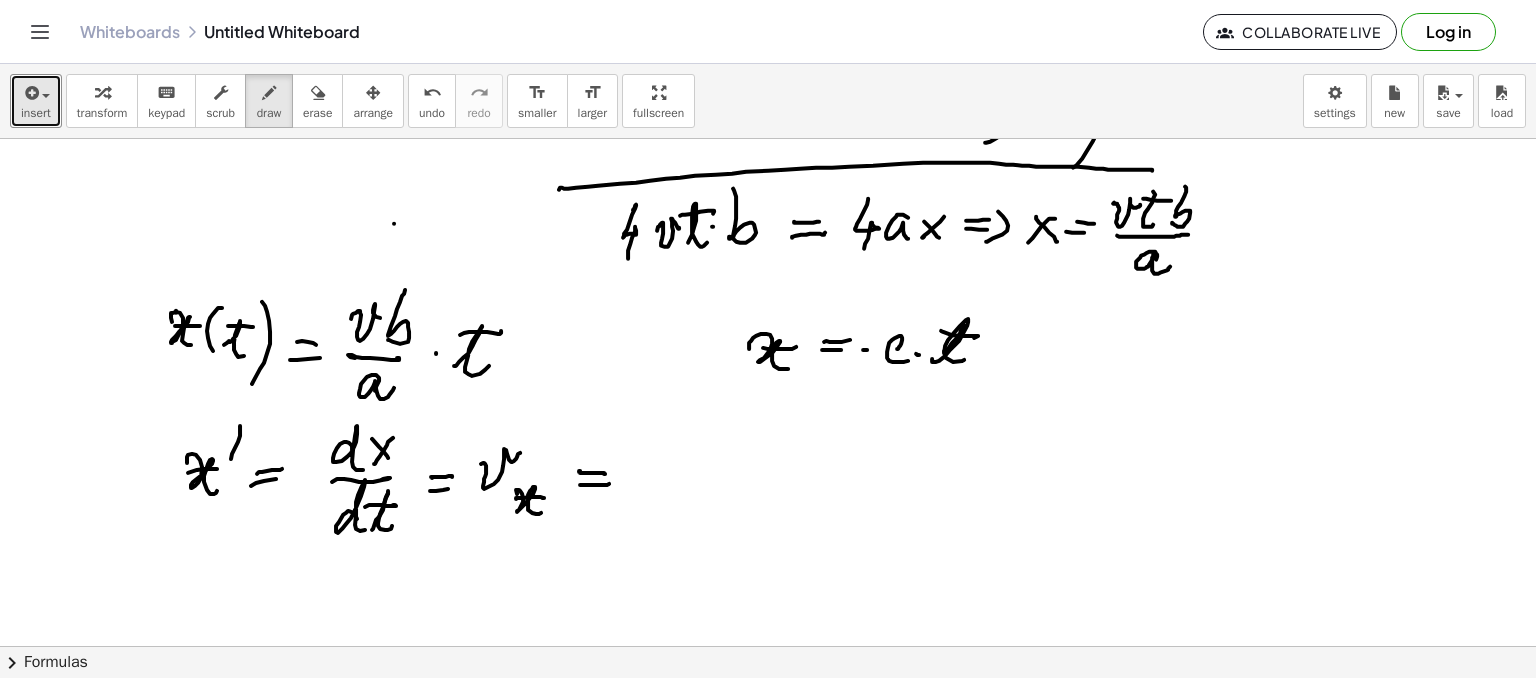 drag, startPoint x: 965, startPoint y: 325, endPoint x: 939, endPoint y: 344, distance: 32.202484 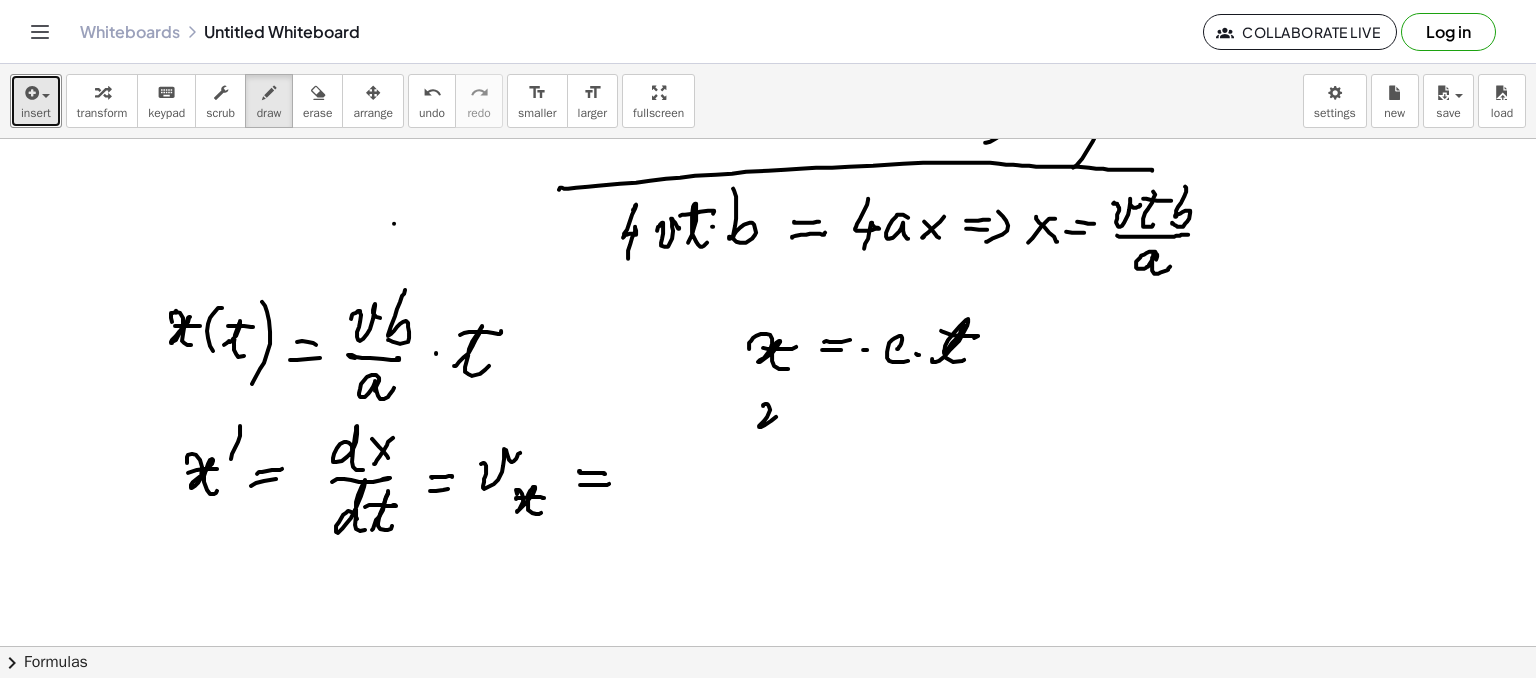 drag, startPoint x: 763, startPoint y: 405, endPoint x: 787, endPoint y: 420, distance: 28.301943 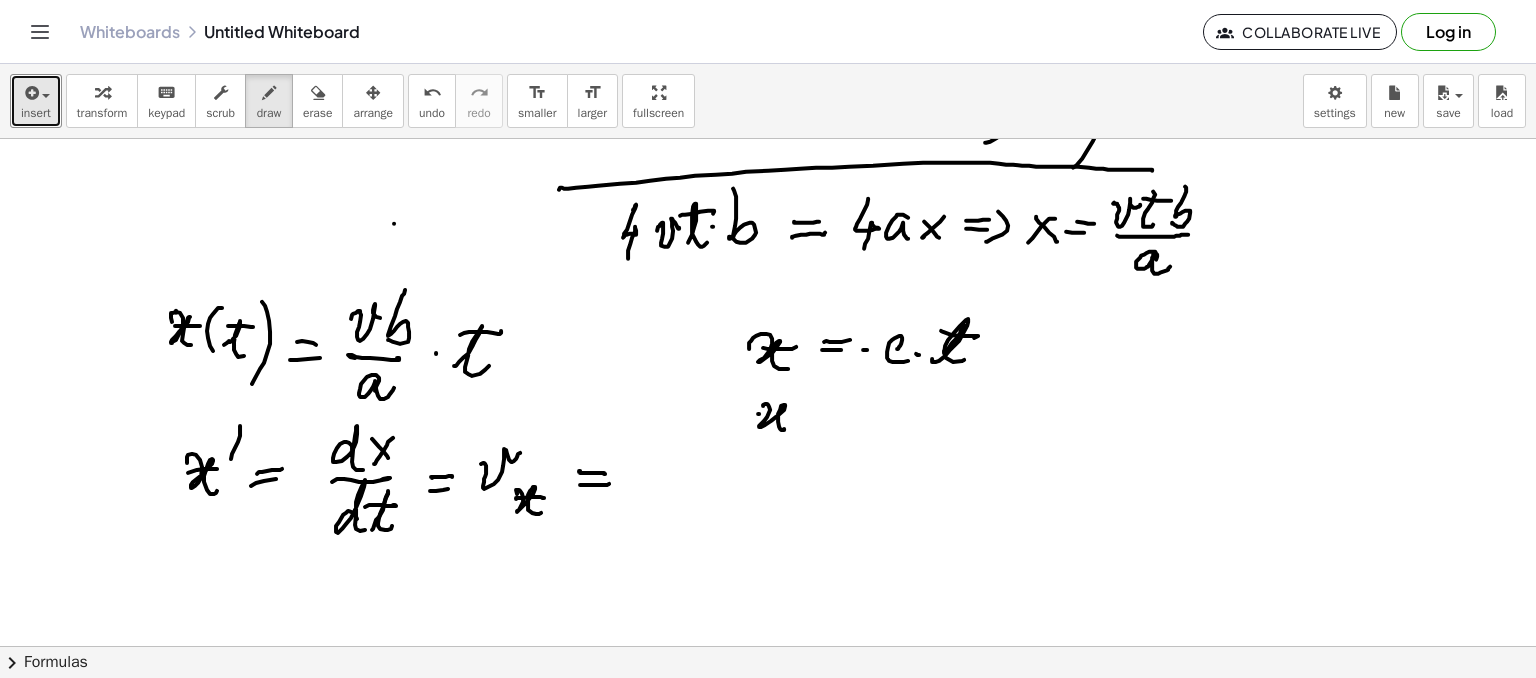 drag, startPoint x: 759, startPoint y: 413, endPoint x: 789, endPoint y: 416, distance: 30.149628 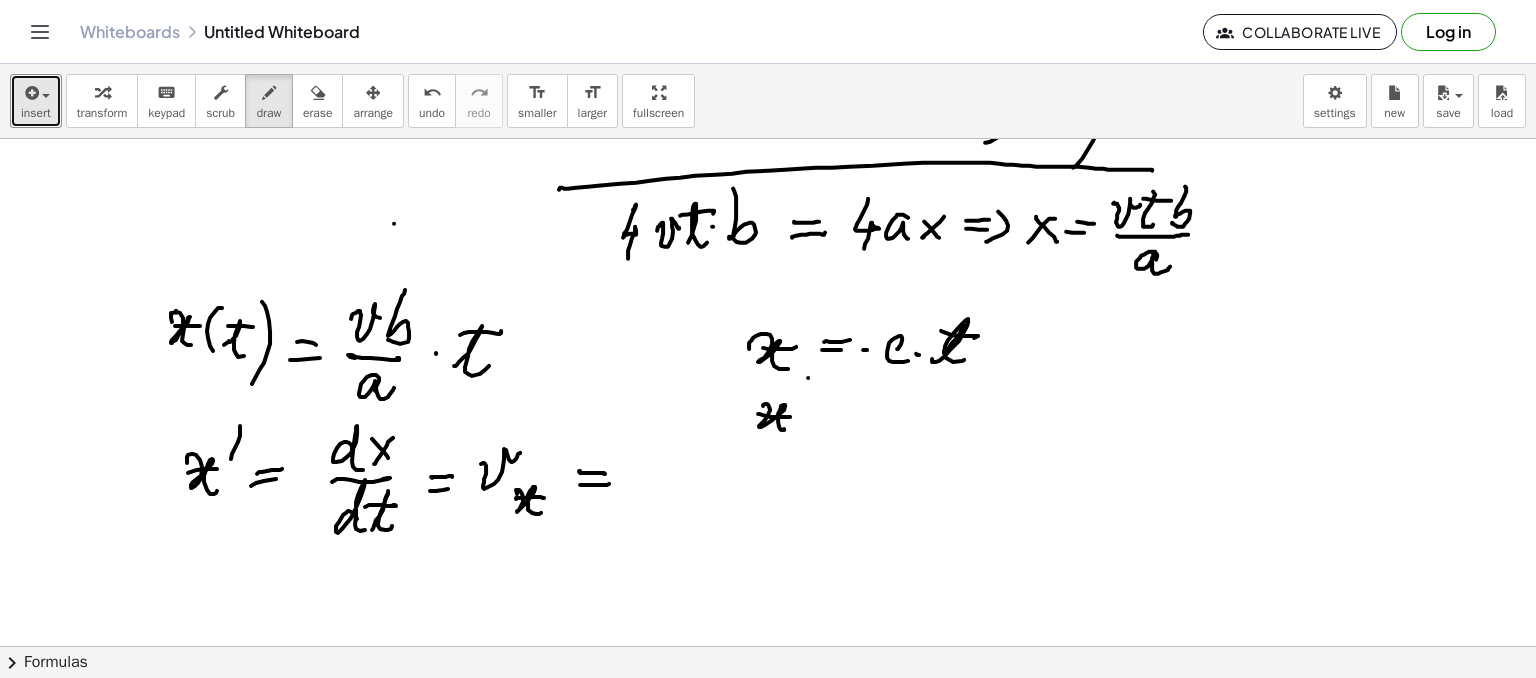 drag, startPoint x: 808, startPoint y: 377, endPoint x: 814, endPoint y: 395, distance: 18.973665 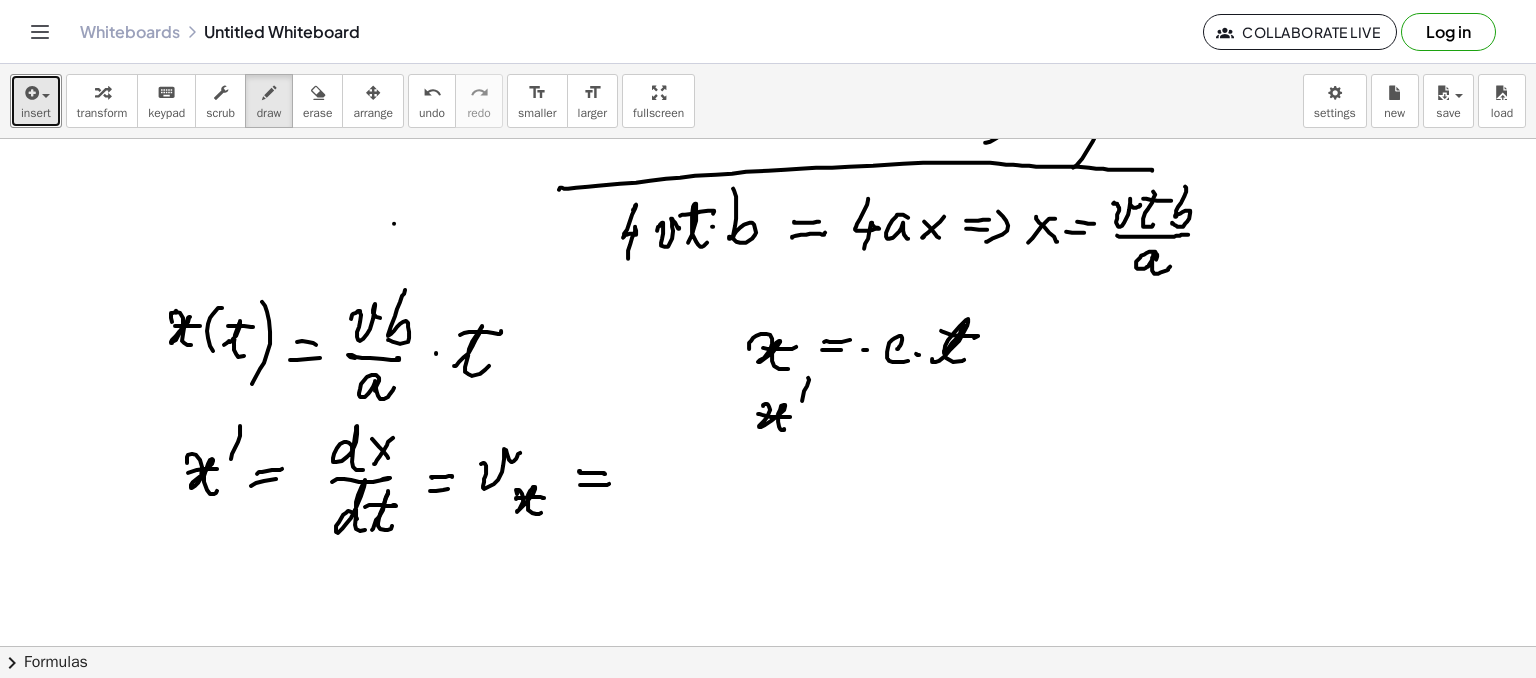 click at bounding box center [768, 193] 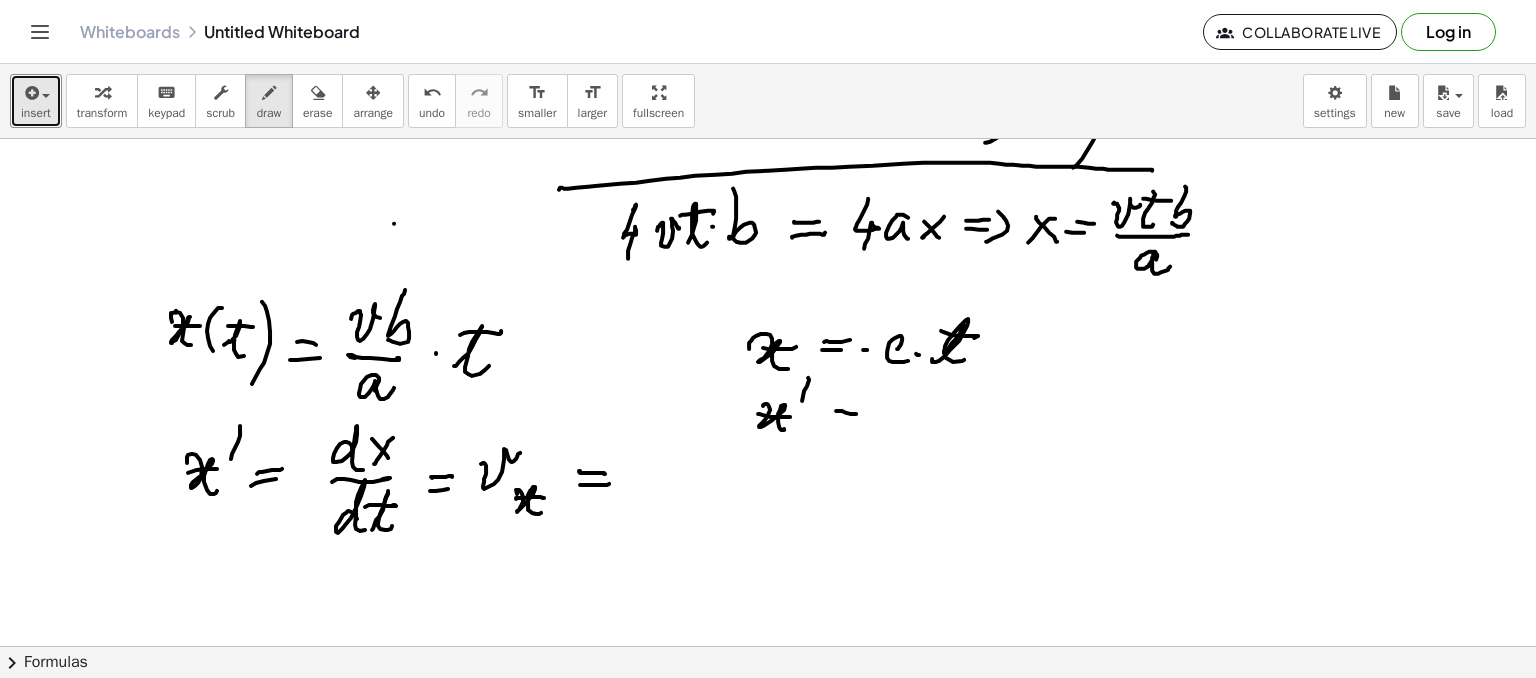click at bounding box center (768, 193) 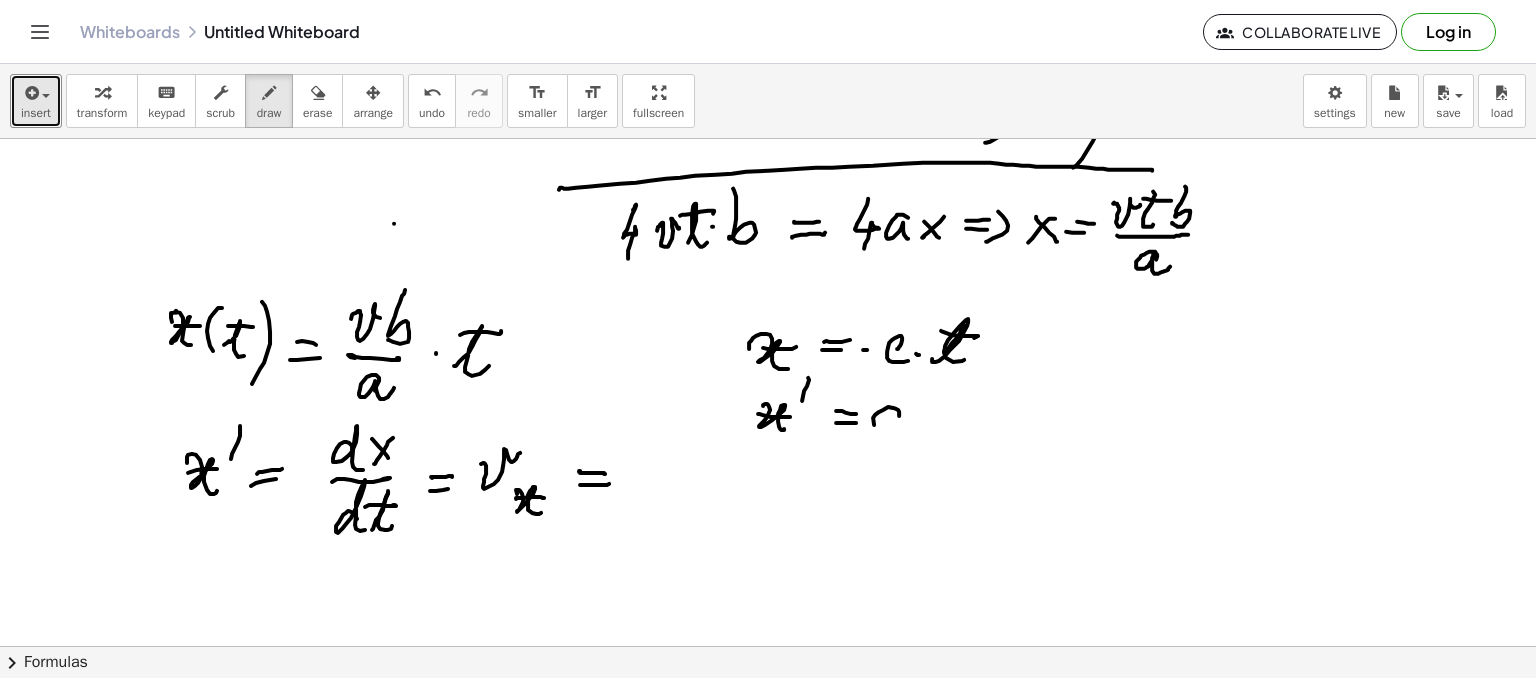 click at bounding box center (768, 193) 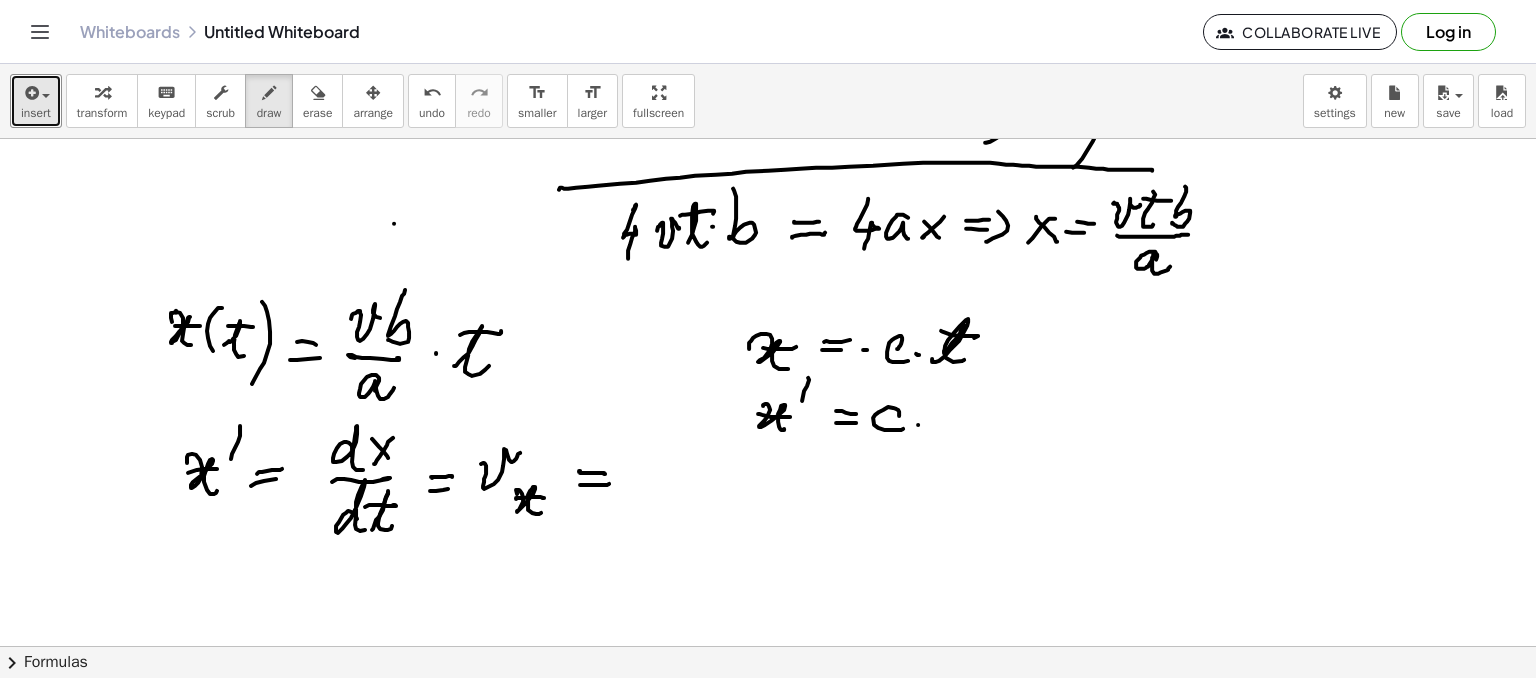 drag, startPoint x: 918, startPoint y: 424, endPoint x: 950, endPoint y: 397, distance: 41.868843 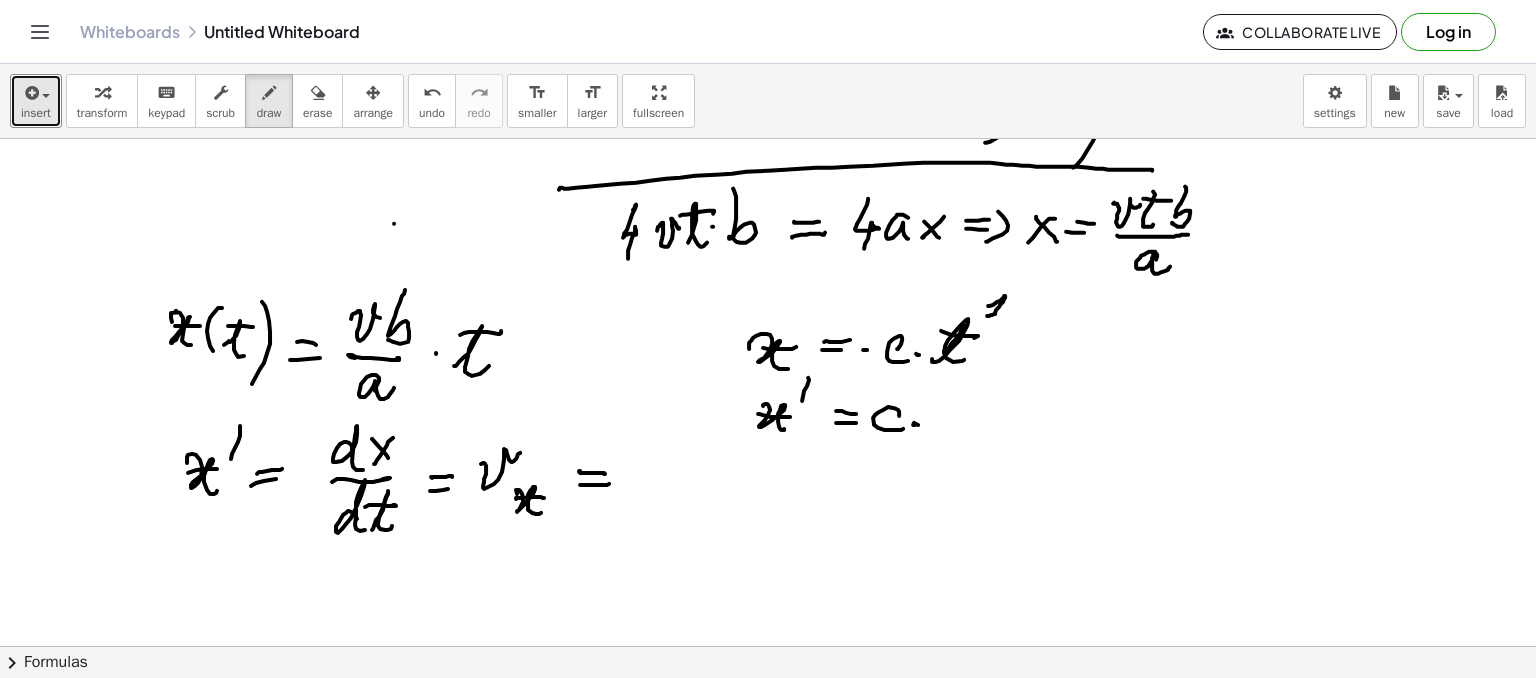 drag, startPoint x: 988, startPoint y: 305, endPoint x: 987, endPoint y: 319, distance: 14.035668 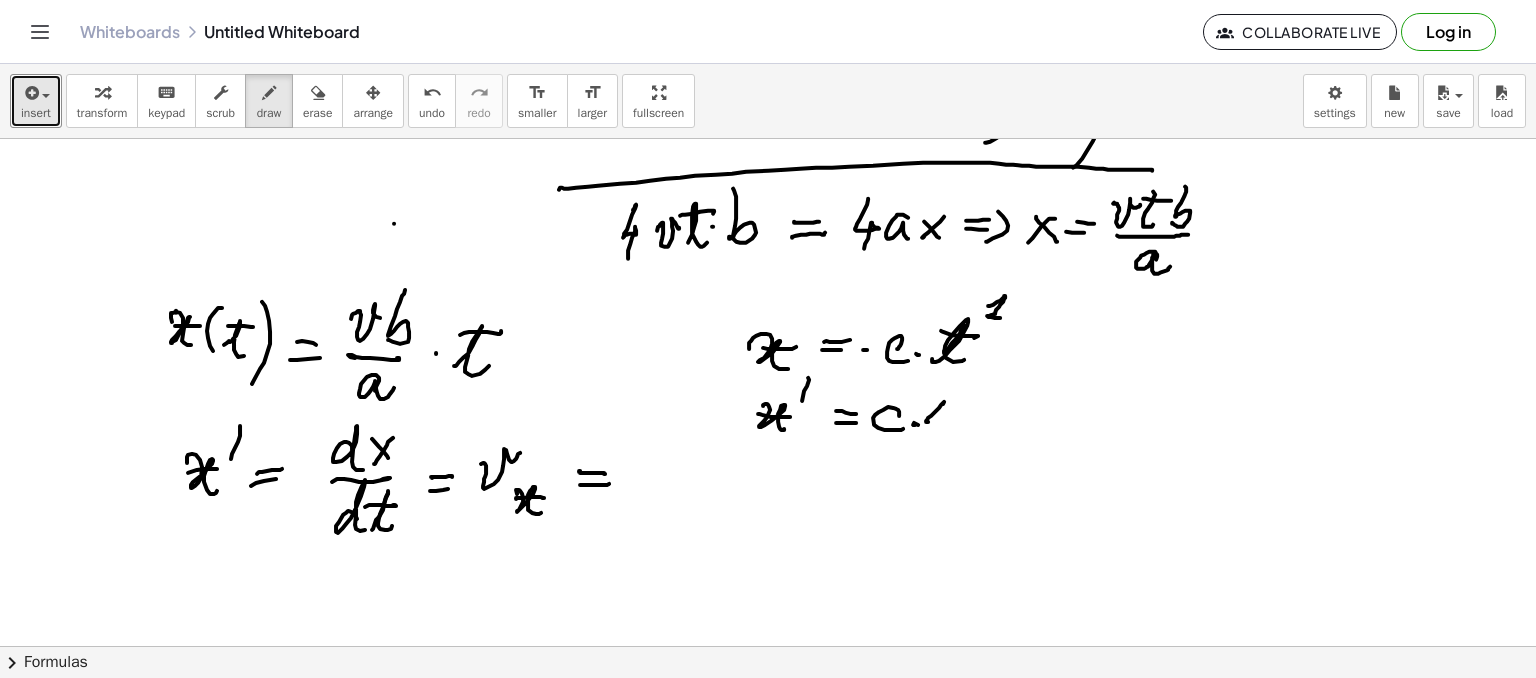 click at bounding box center (768, 193) 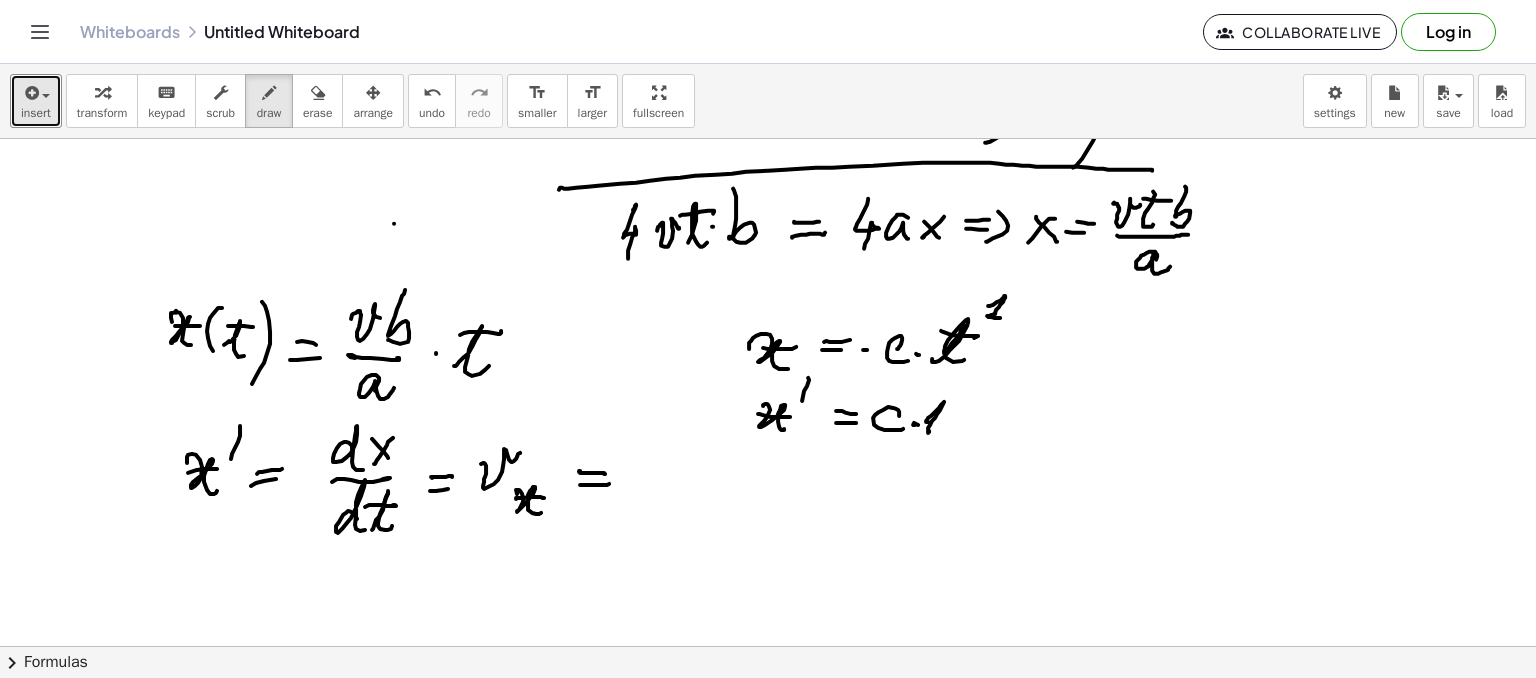 click at bounding box center (768, 193) 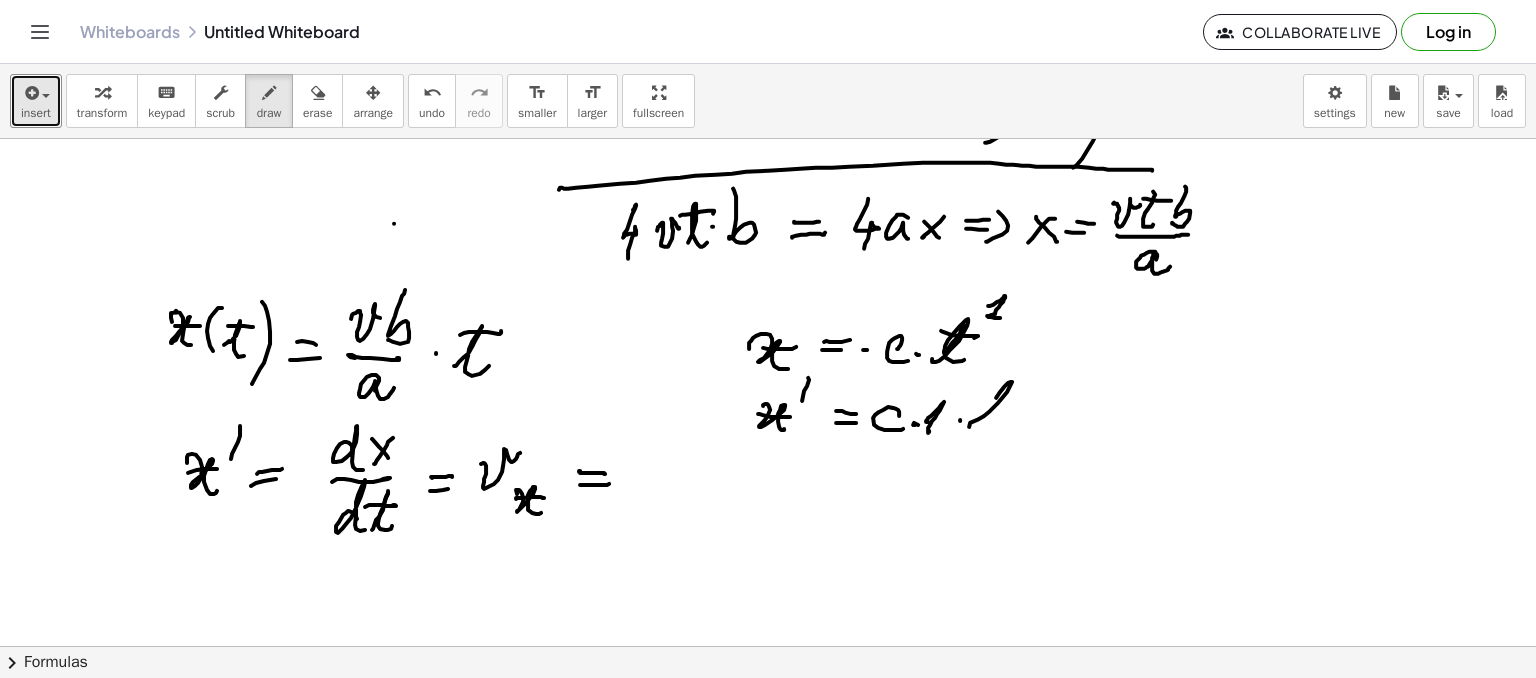 drag, startPoint x: 969, startPoint y: 426, endPoint x: 1007, endPoint y: 413, distance: 40.16217 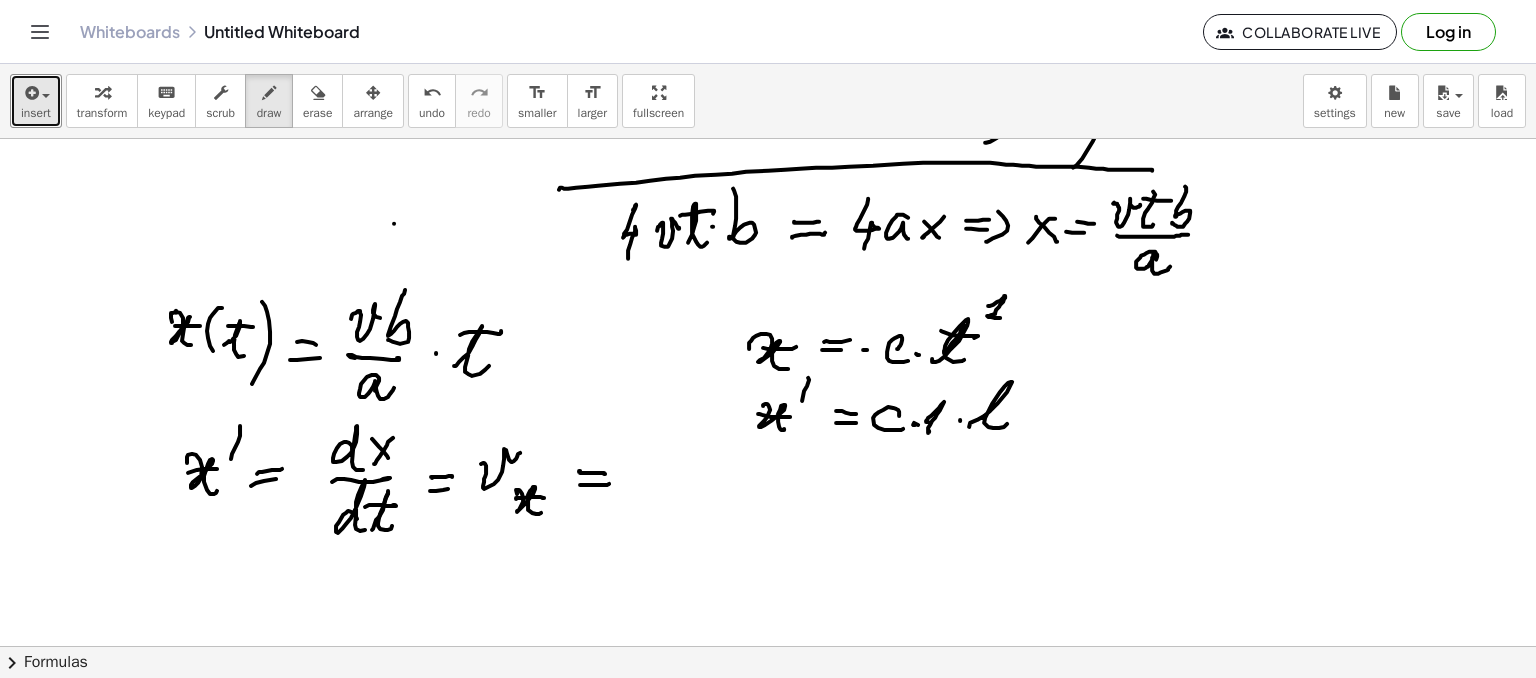 drag, startPoint x: 983, startPoint y: 396, endPoint x: 1026, endPoint y: 393, distance: 43.104523 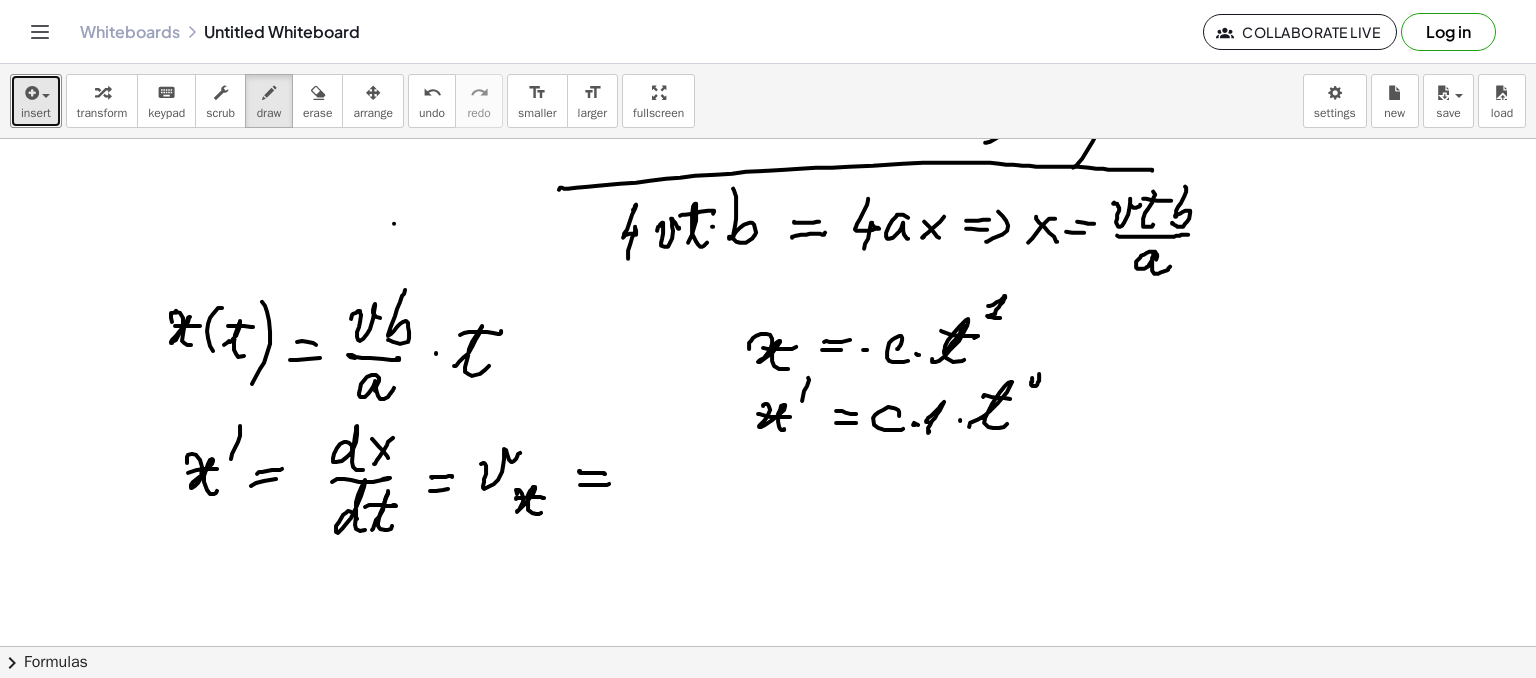 drag, startPoint x: 1032, startPoint y: 377, endPoint x: 1042, endPoint y: 391, distance: 17.20465 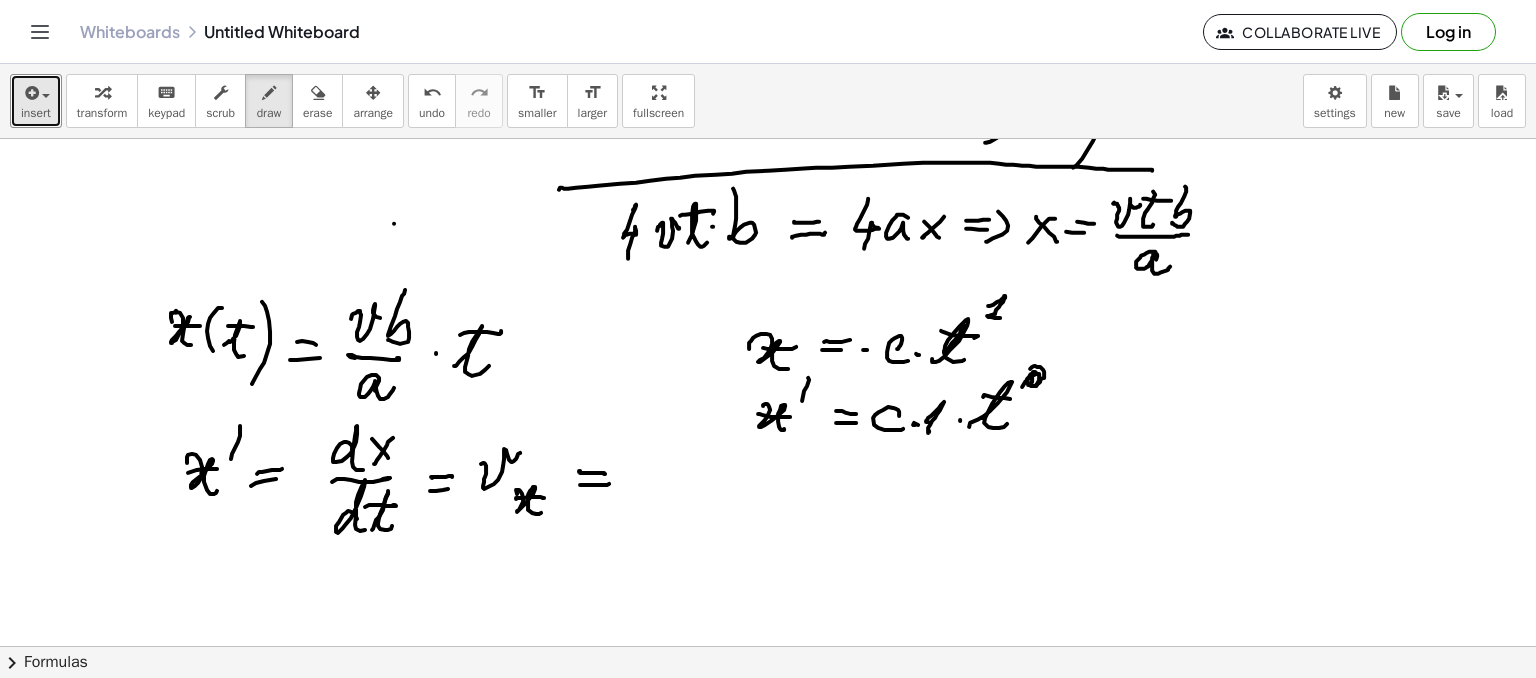 click at bounding box center (768, 193) 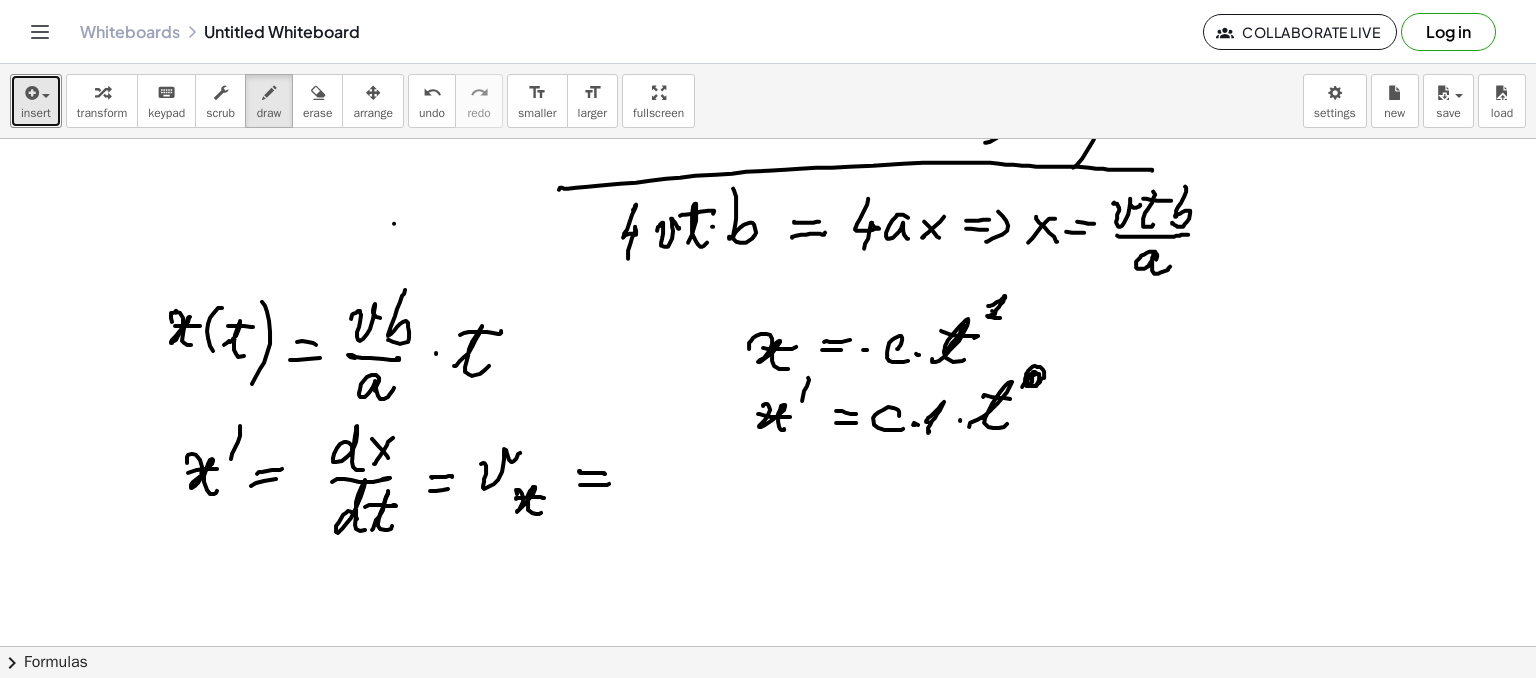 click at bounding box center [768, 193] 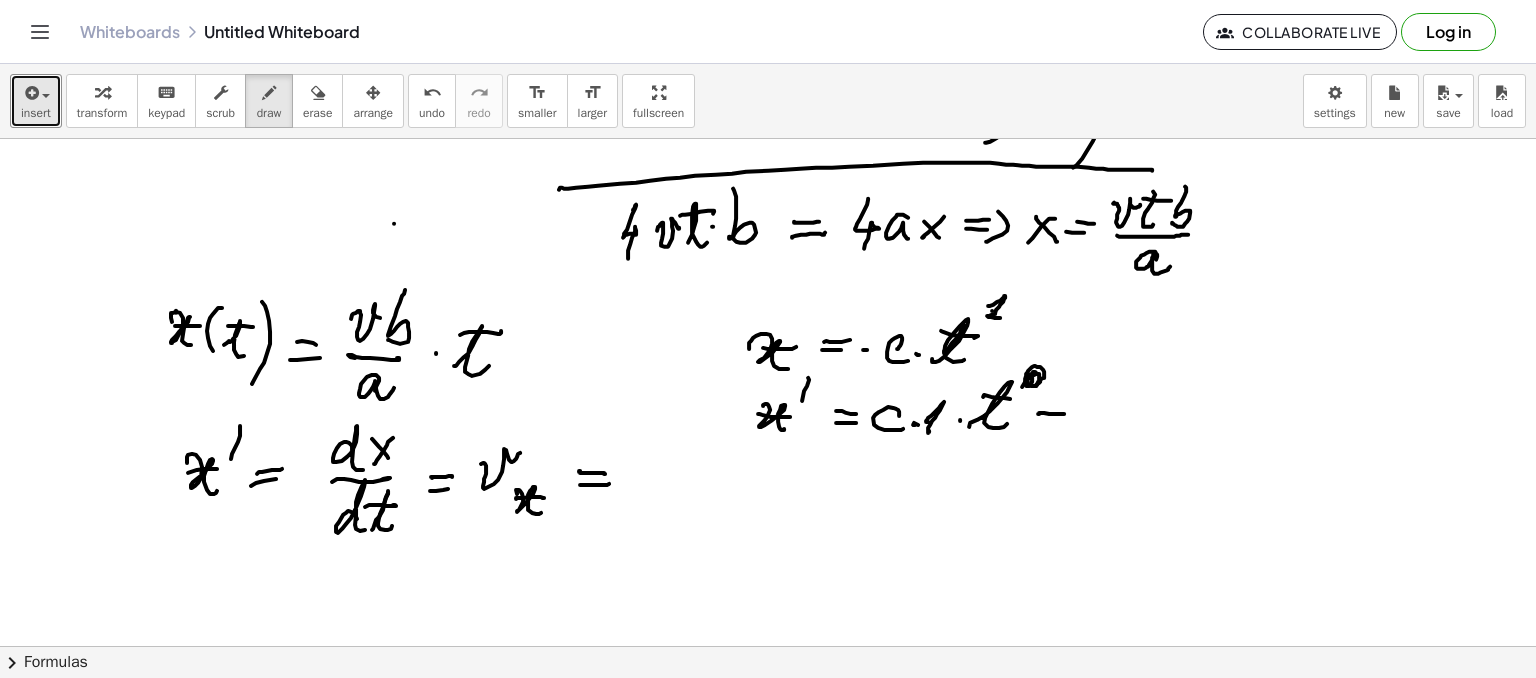 click at bounding box center [768, 193] 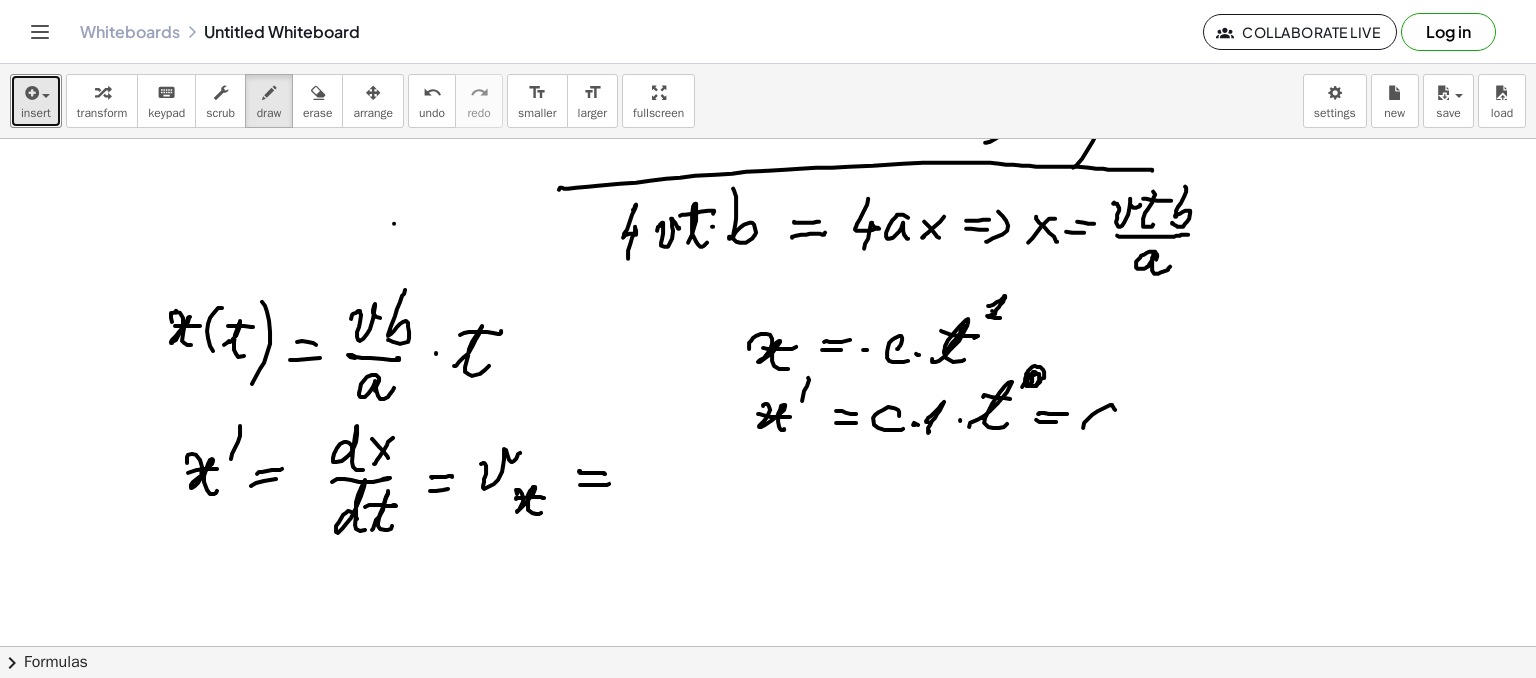 click at bounding box center (768, 193) 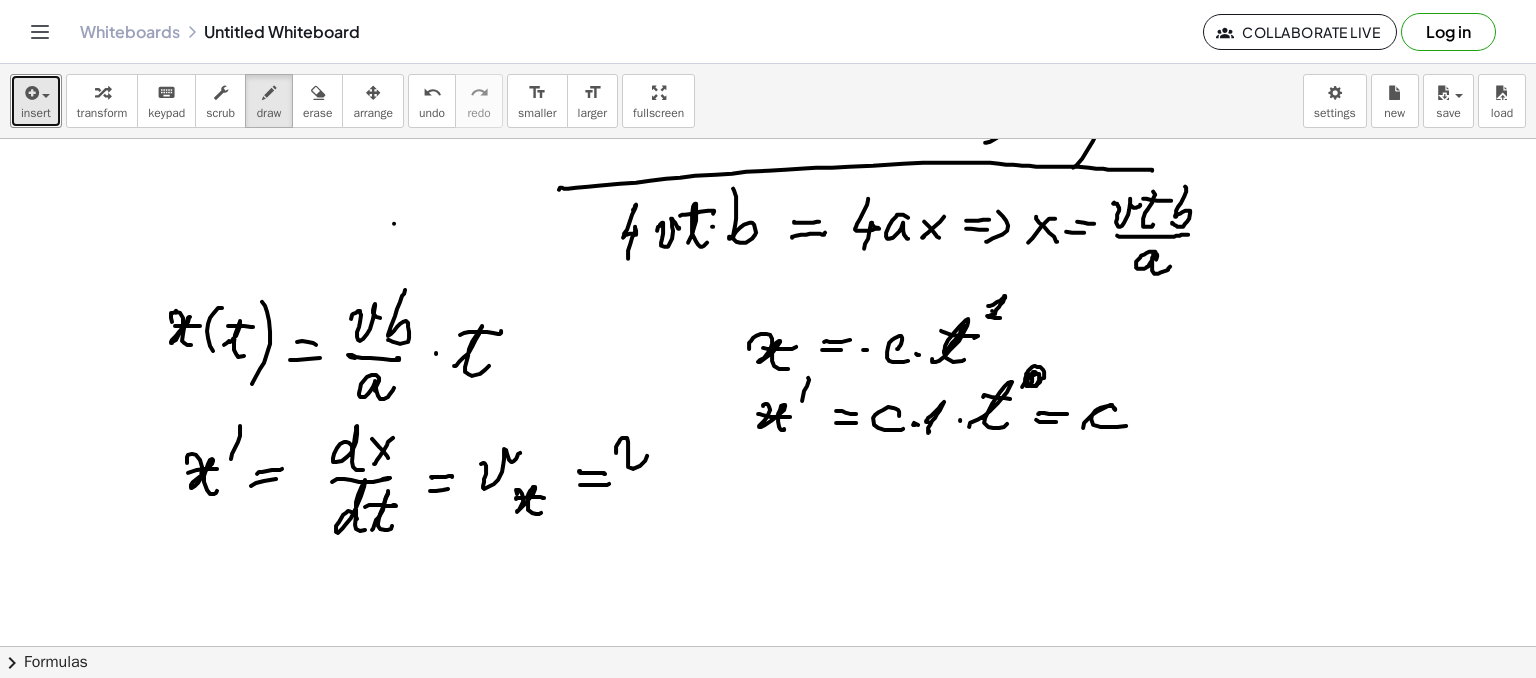 drag, startPoint x: 616, startPoint y: 452, endPoint x: 663, endPoint y: 449, distance: 47.095646 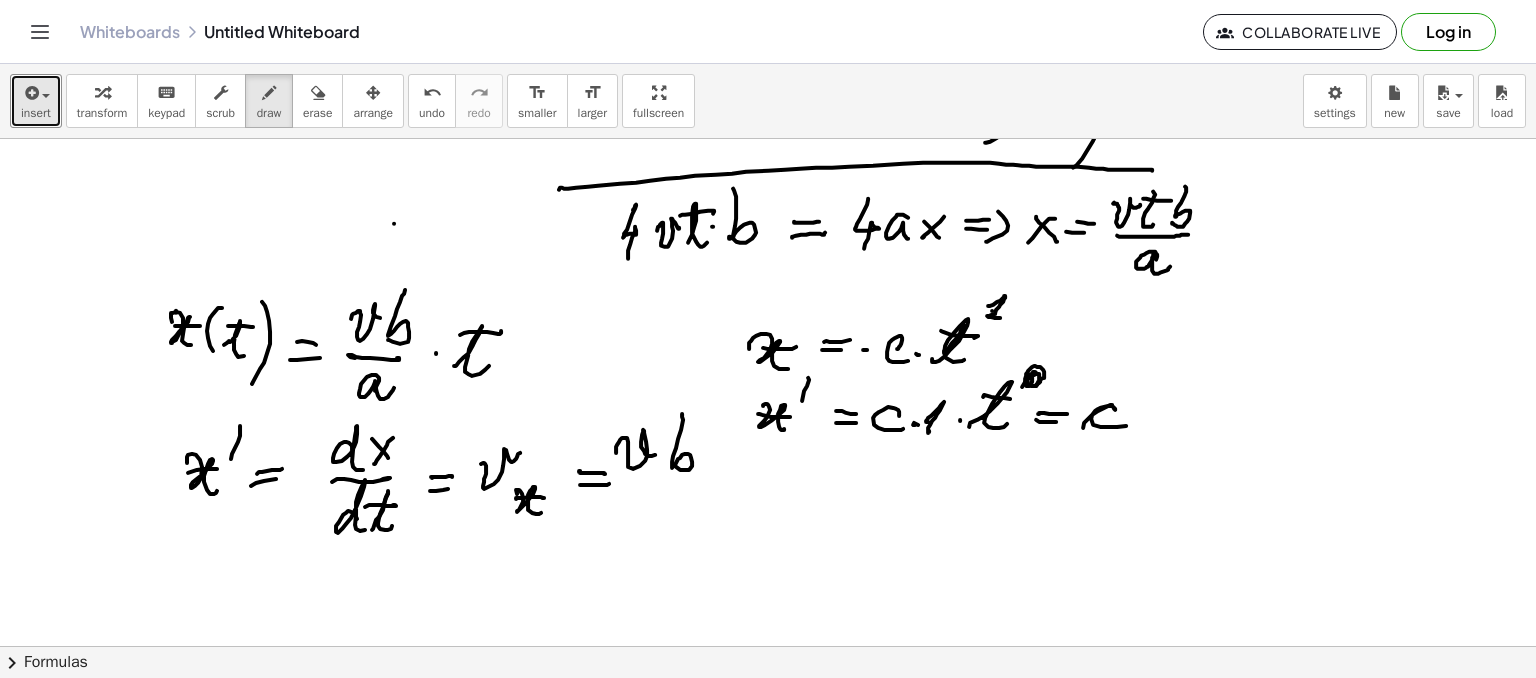 drag, startPoint x: 682, startPoint y: 413, endPoint x: 668, endPoint y: 464, distance: 52.886673 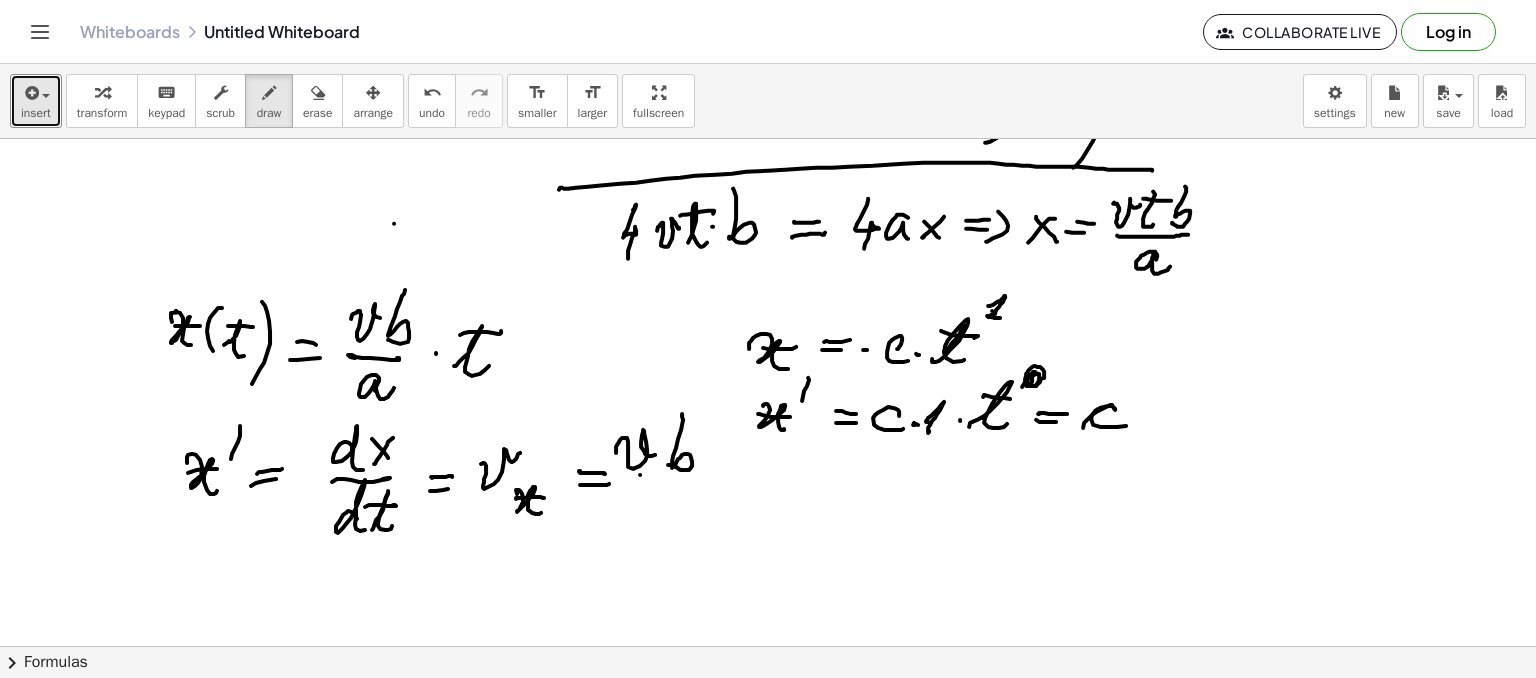 drag, startPoint x: 640, startPoint y: 474, endPoint x: 689, endPoint y: 483, distance: 49.819675 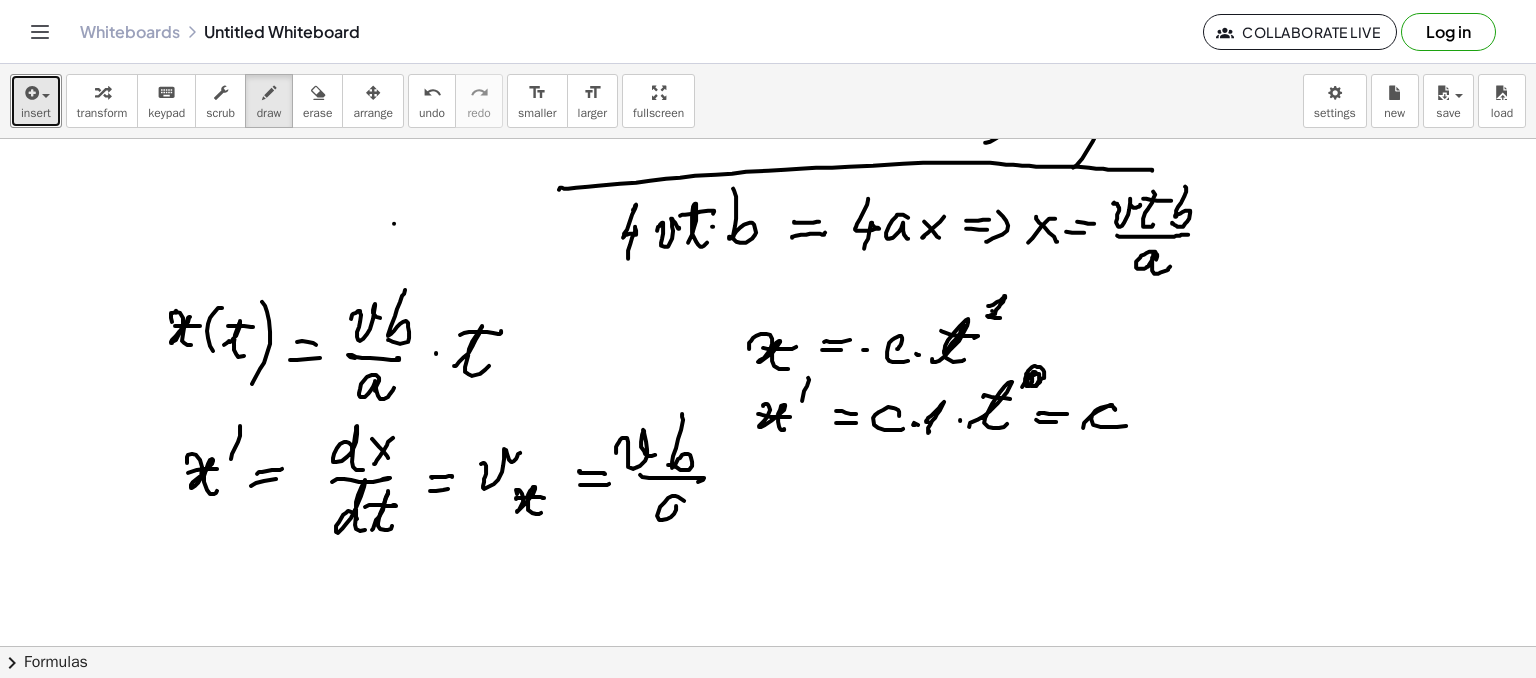 drag, startPoint x: 684, startPoint y: 500, endPoint x: 674, endPoint y: 474, distance: 27.856777 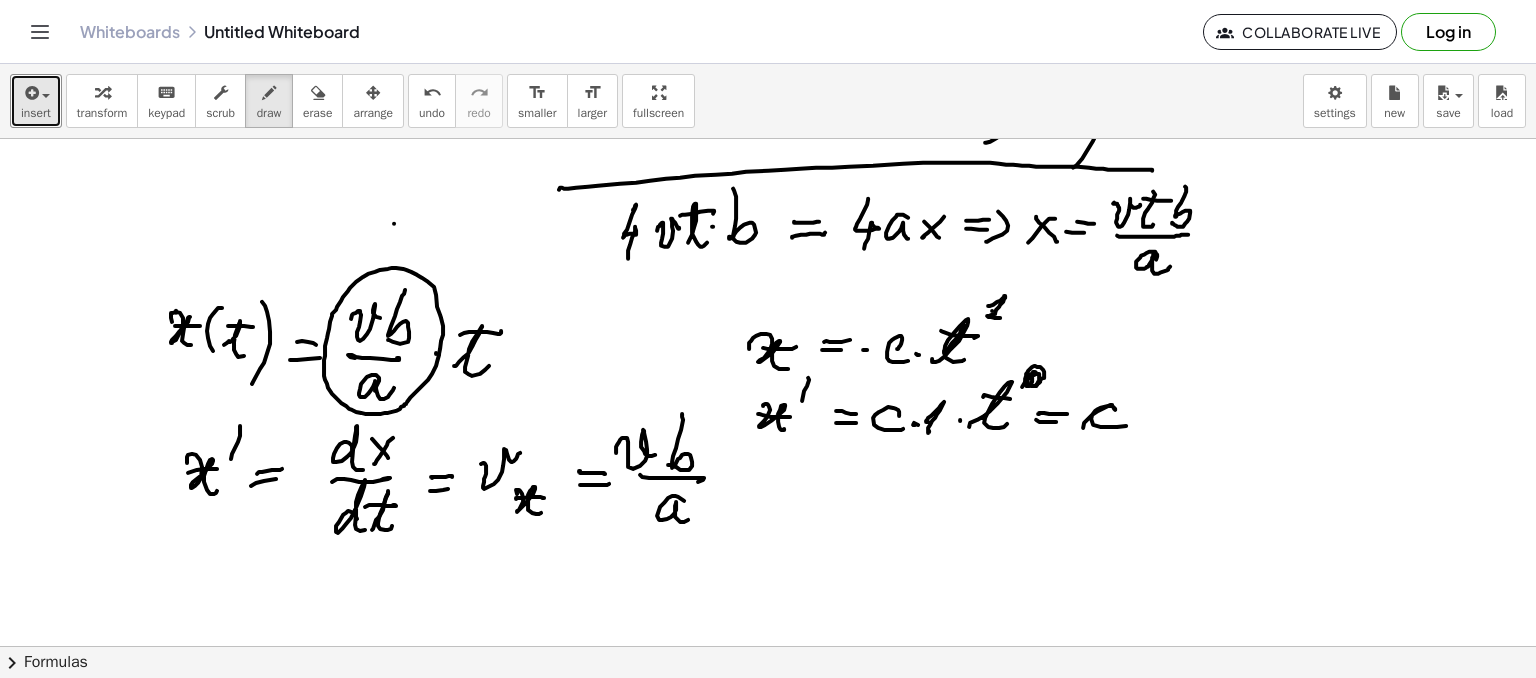 drag, startPoint x: 404, startPoint y: 404, endPoint x: 428, endPoint y: 357, distance: 52.773098 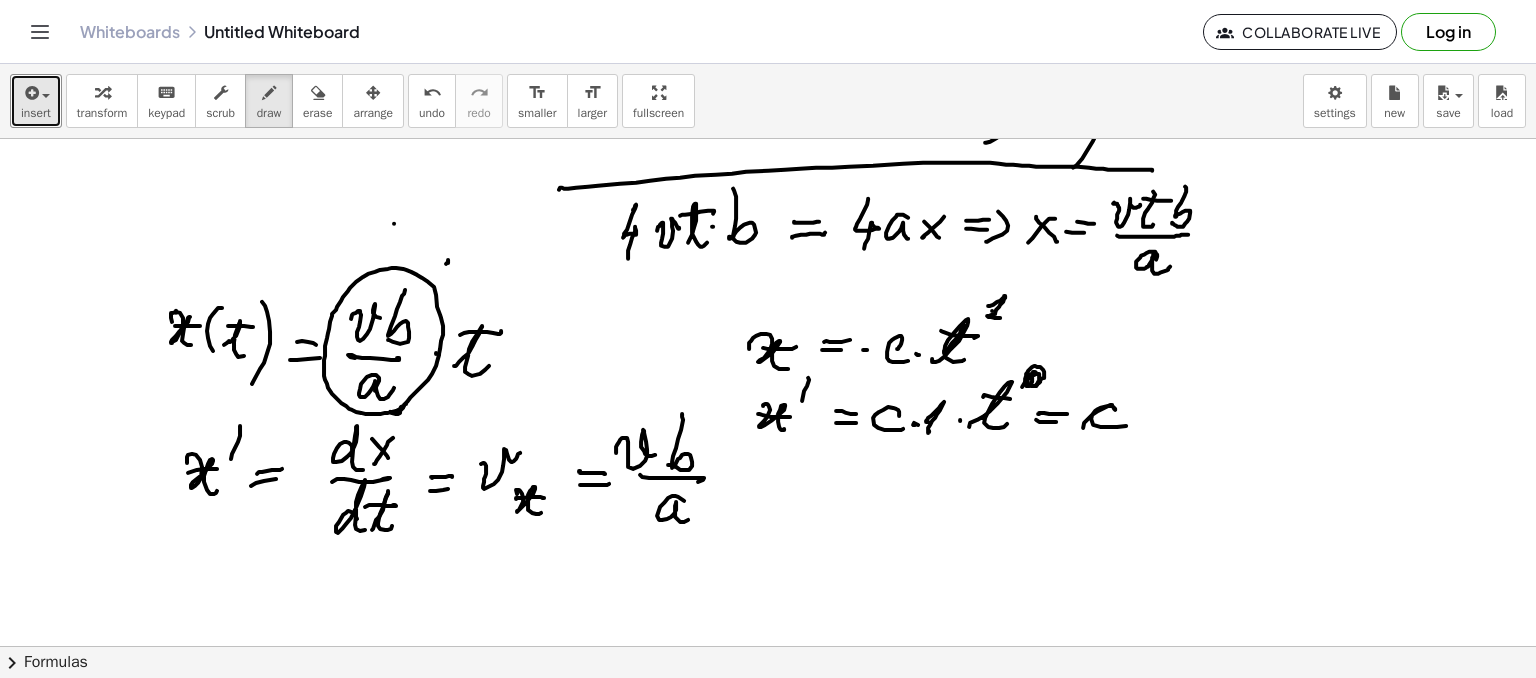 drag, startPoint x: 448, startPoint y: 262, endPoint x: 468, endPoint y: 265, distance: 20.22375 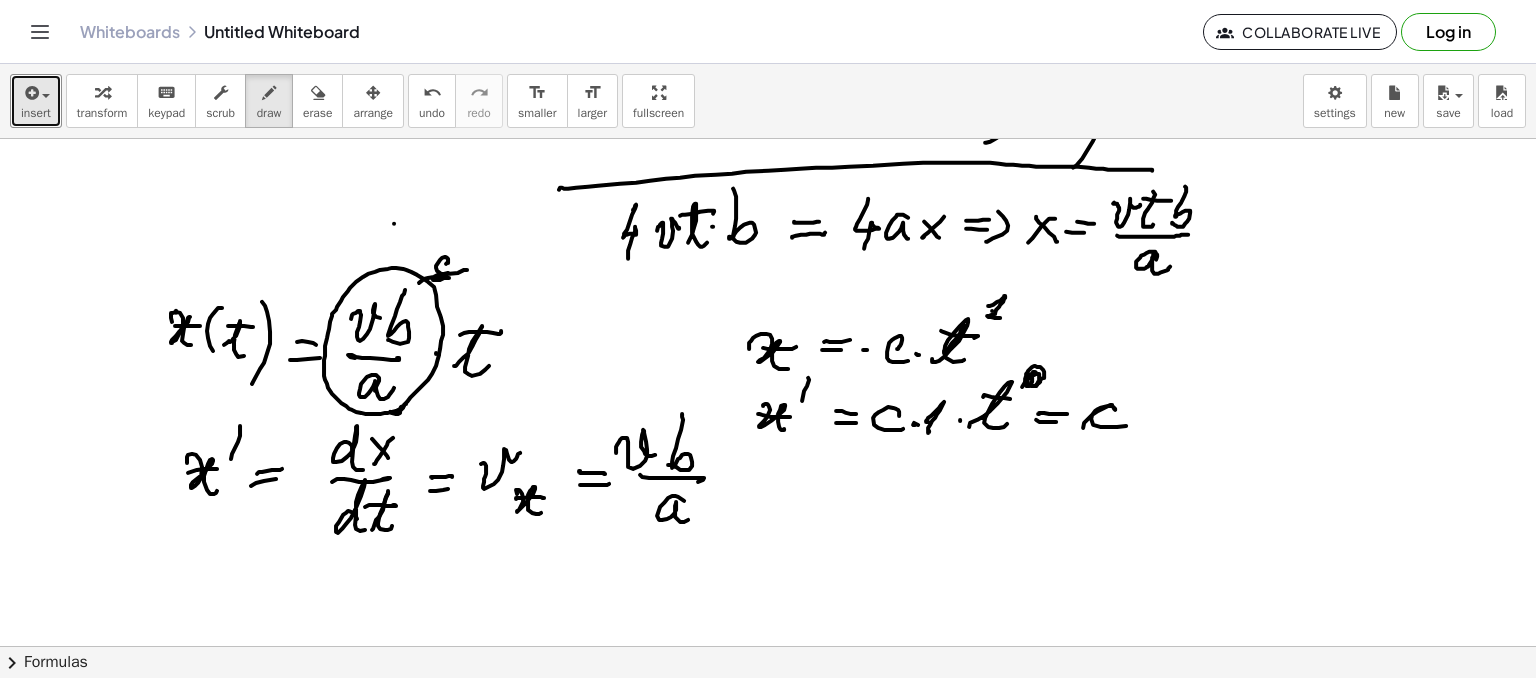drag, startPoint x: 424, startPoint y: 278, endPoint x: 454, endPoint y: 272, distance: 30.594116 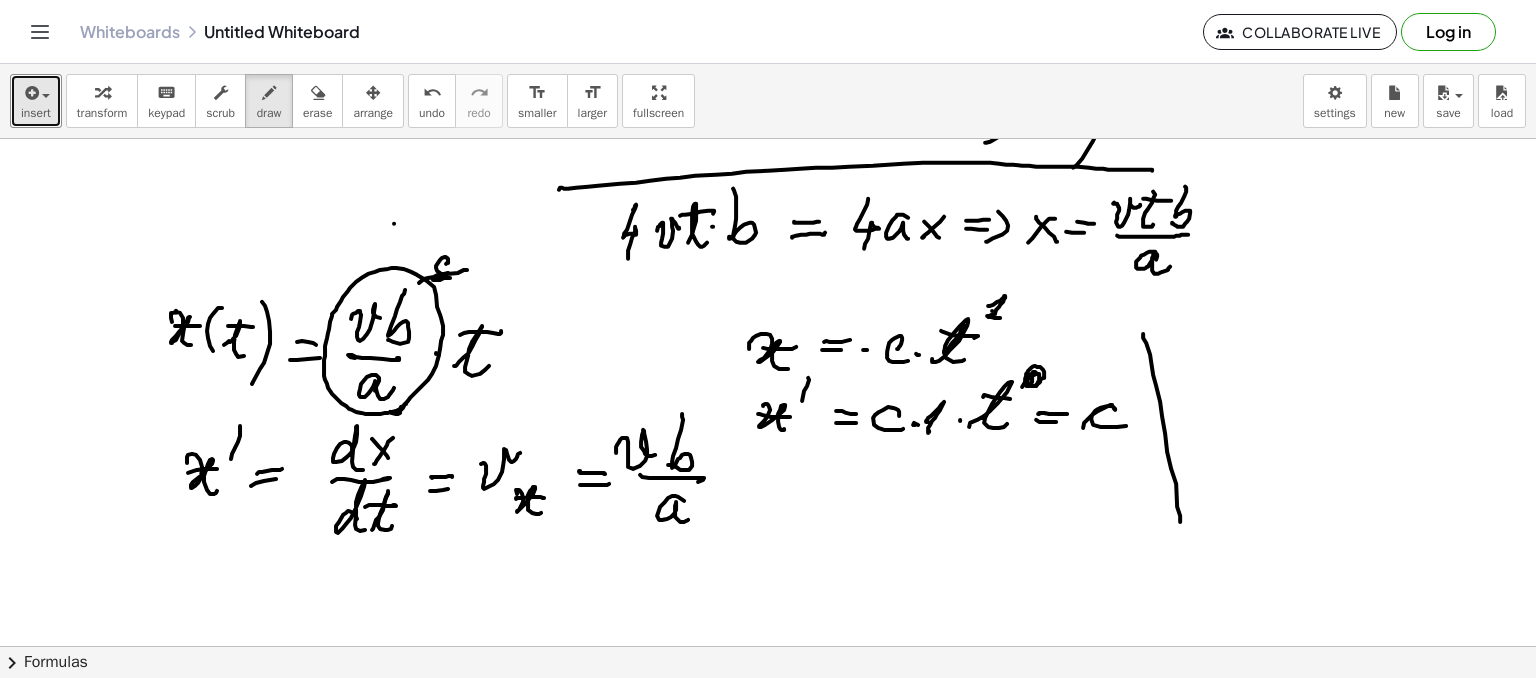 drag, startPoint x: 1143, startPoint y: 333, endPoint x: 1181, endPoint y: 527, distance: 197.68661 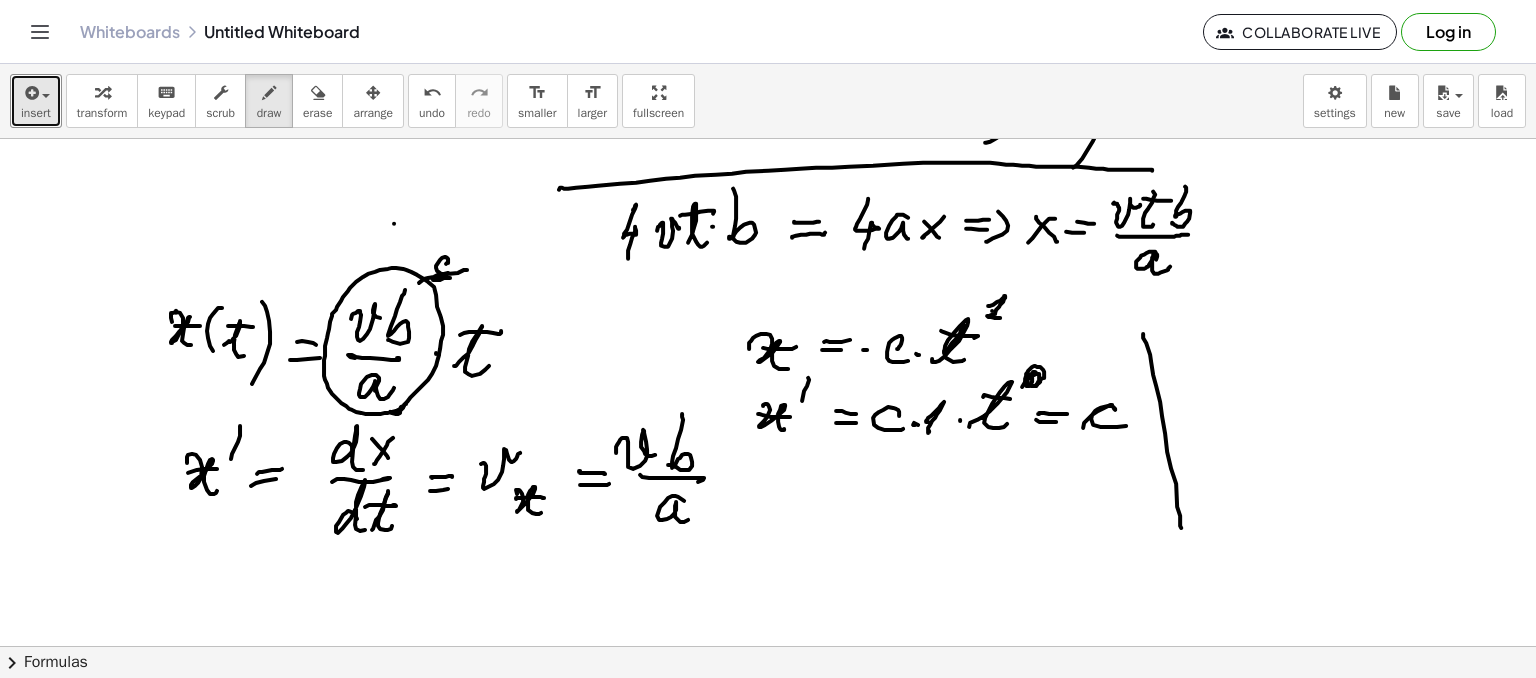 click at bounding box center (768, 193) 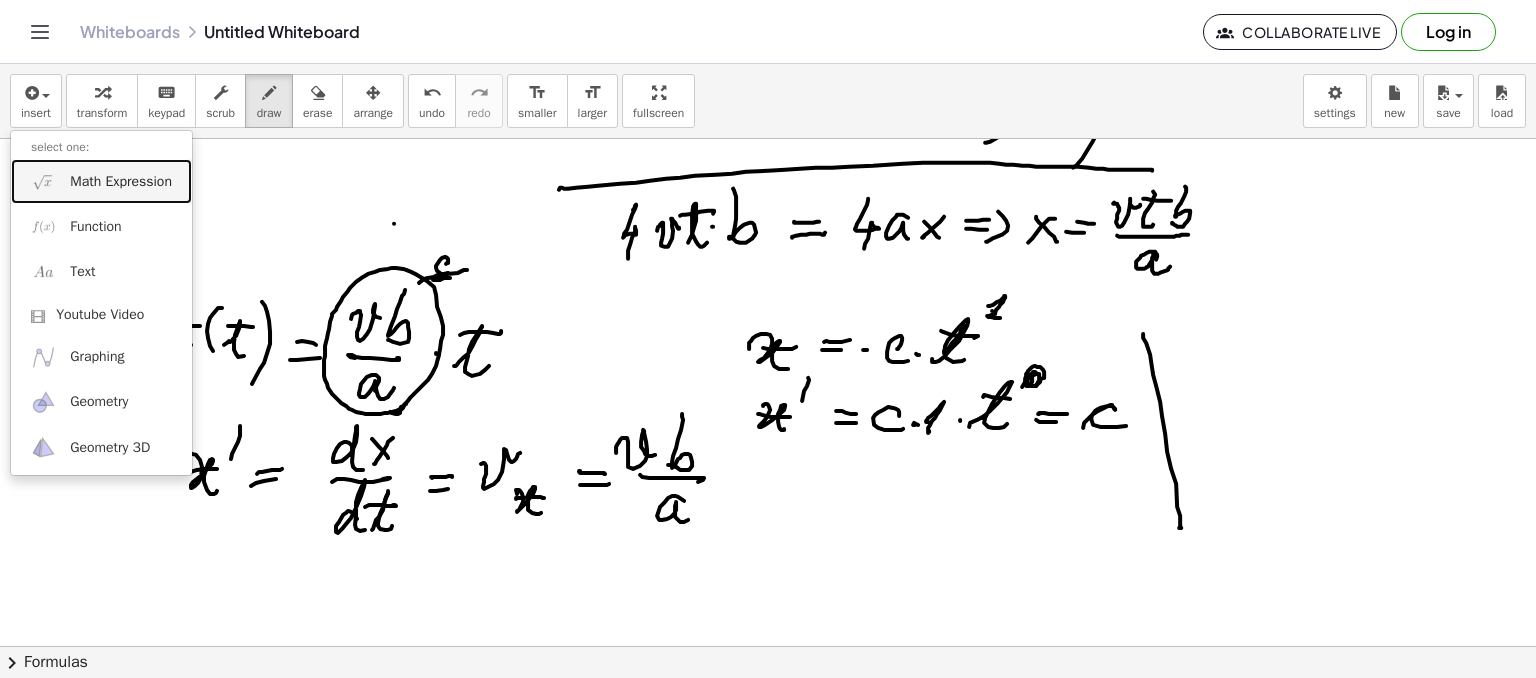 click at bounding box center [768, 193] 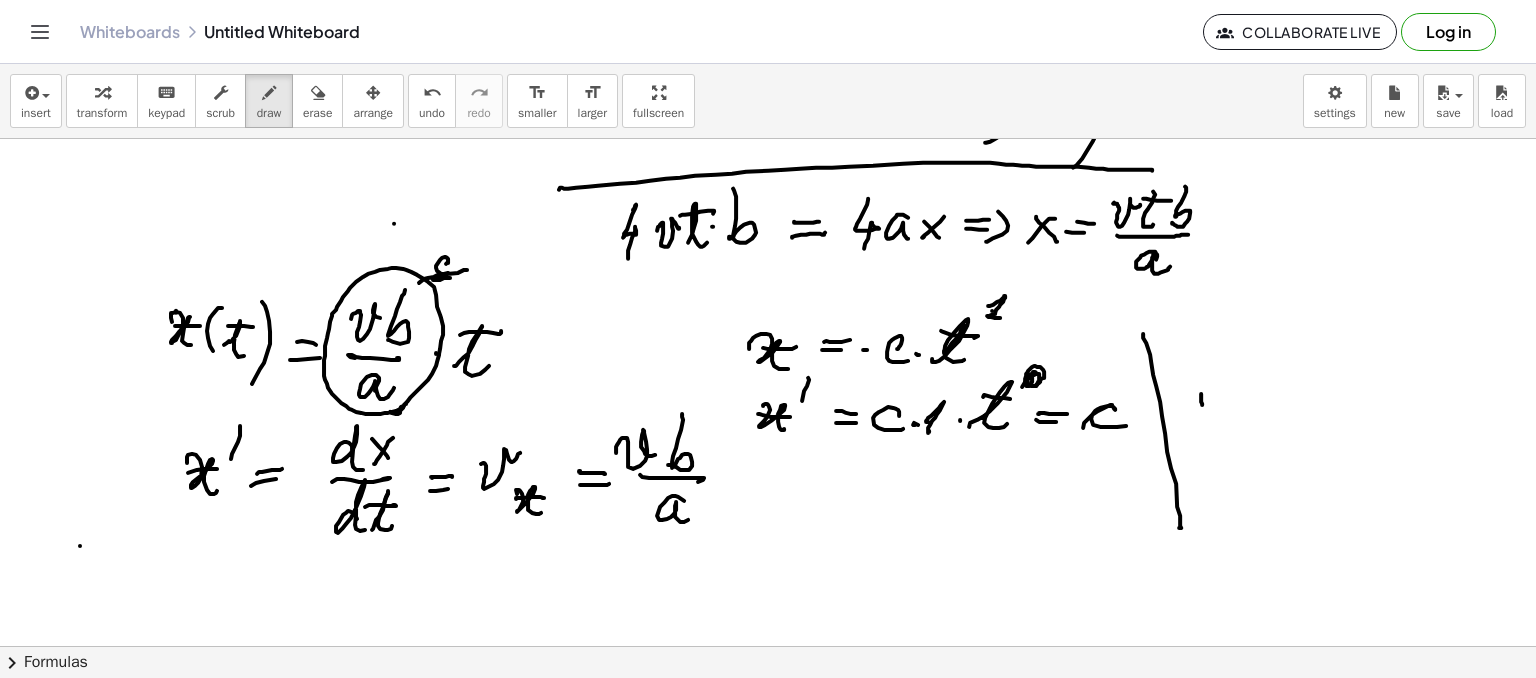 drag, startPoint x: 1201, startPoint y: 393, endPoint x: 1202, endPoint y: 404, distance: 11.045361 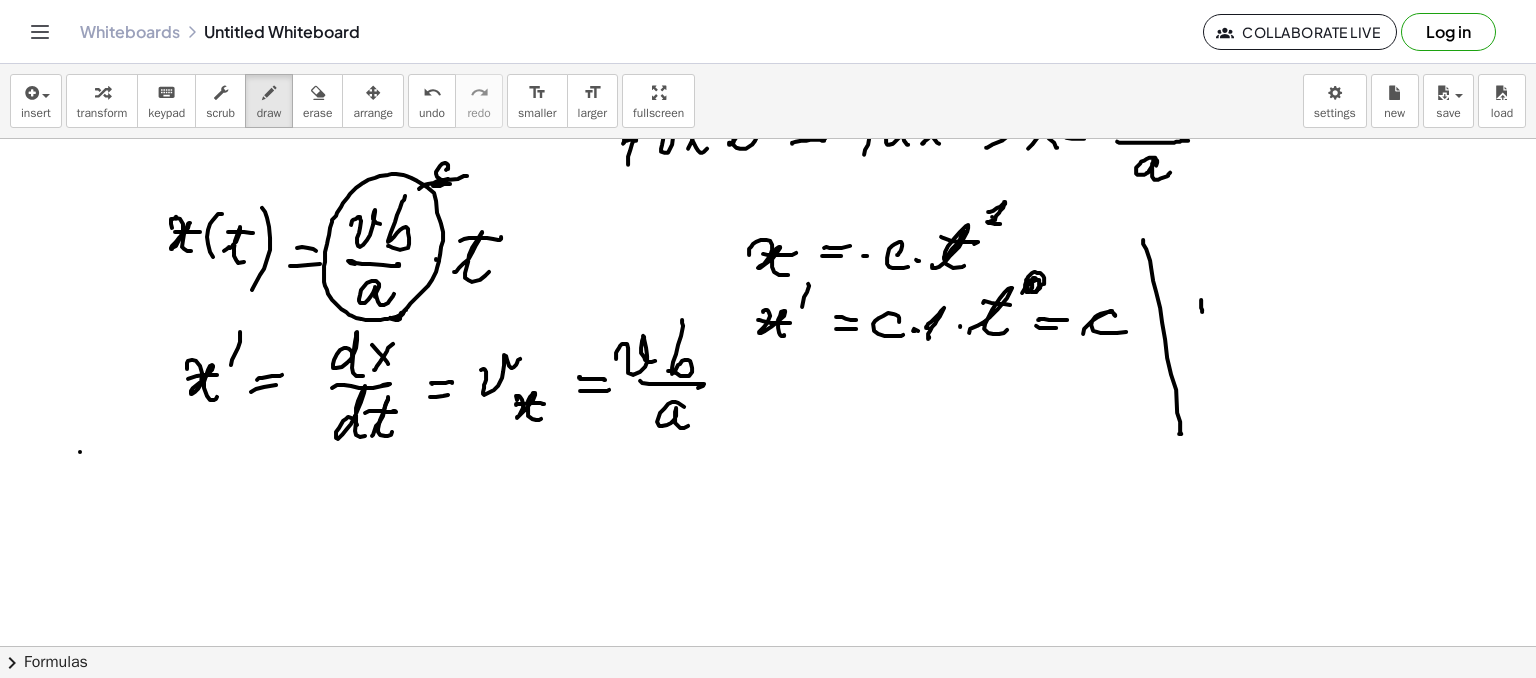 scroll, scrollTop: 907, scrollLeft: 0, axis: vertical 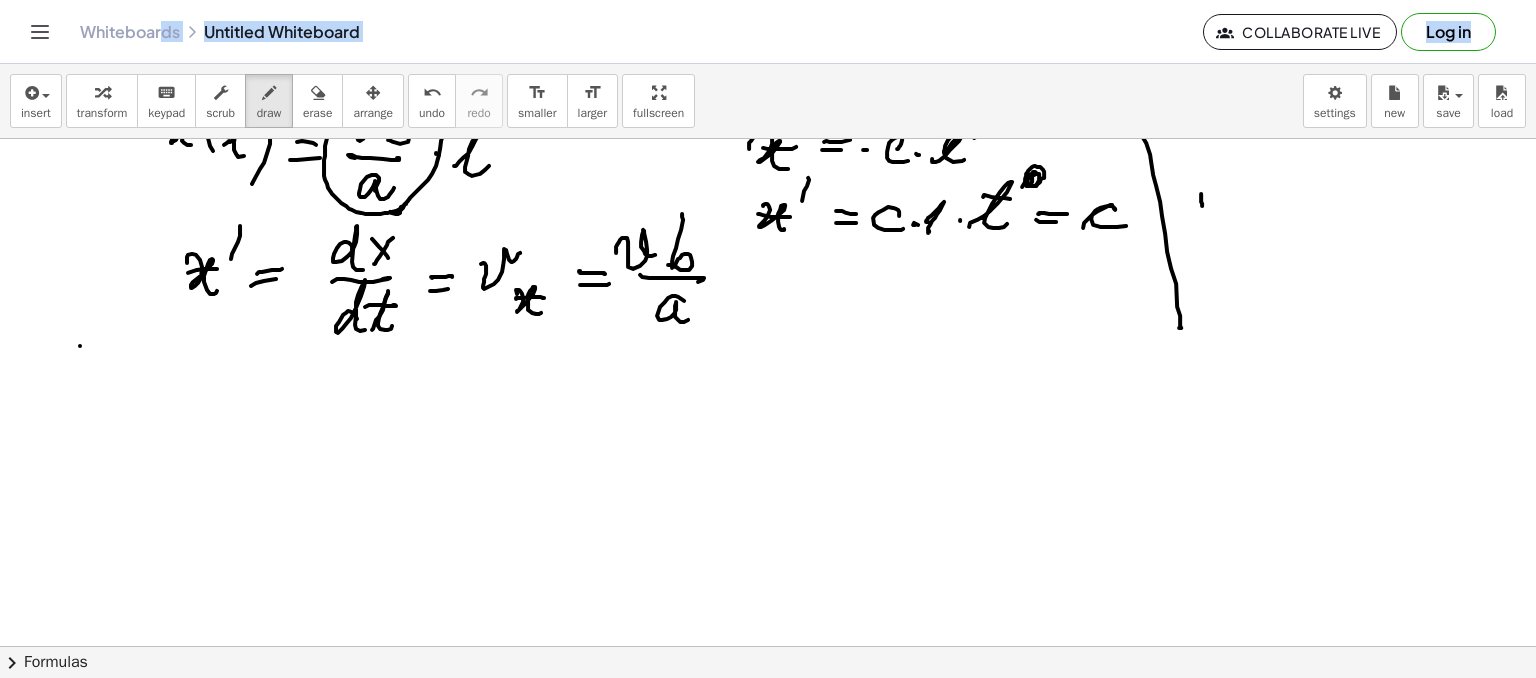 drag, startPoint x: 159, startPoint y: 37, endPoint x: 164, endPoint y: 49, distance: 13 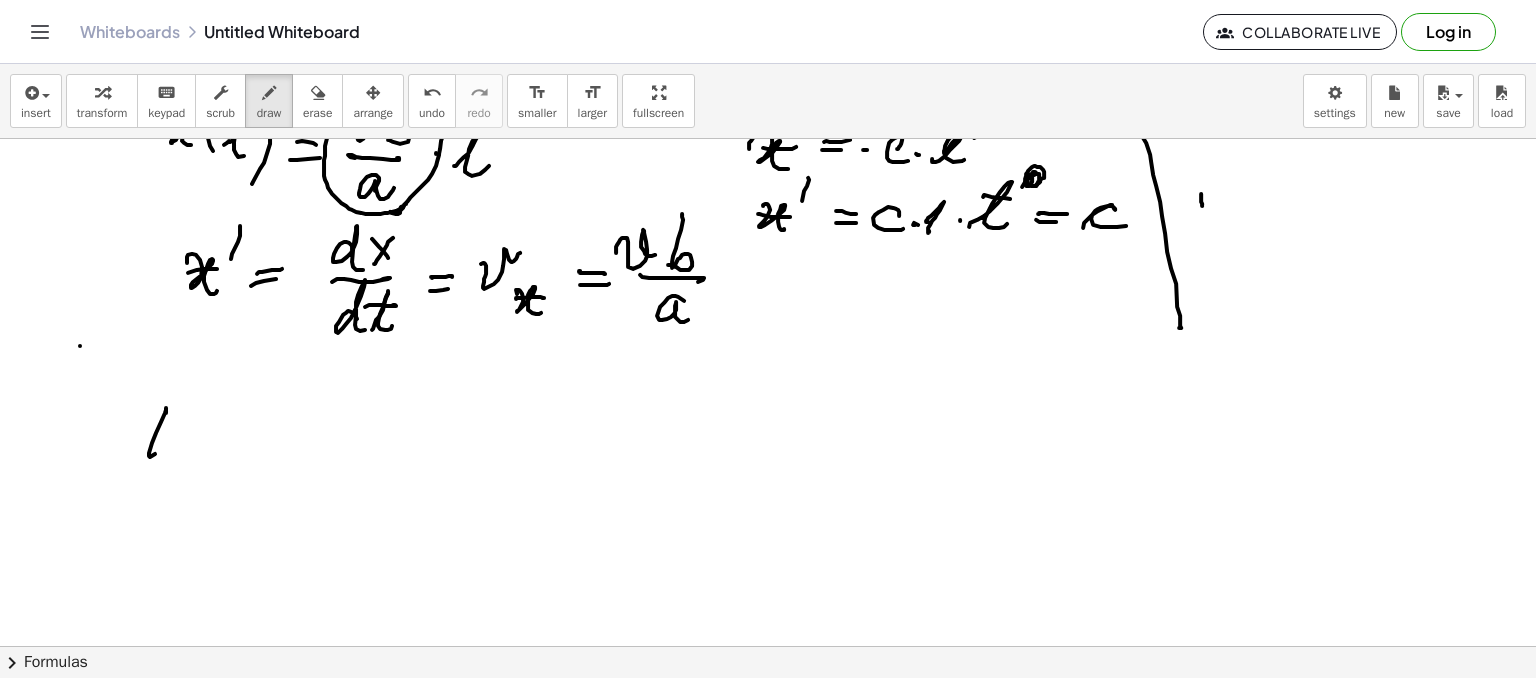 drag, startPoint x: 166, startPoint y: 412, endPoint x: 165, endPoint y: 448, distance: 36.013885 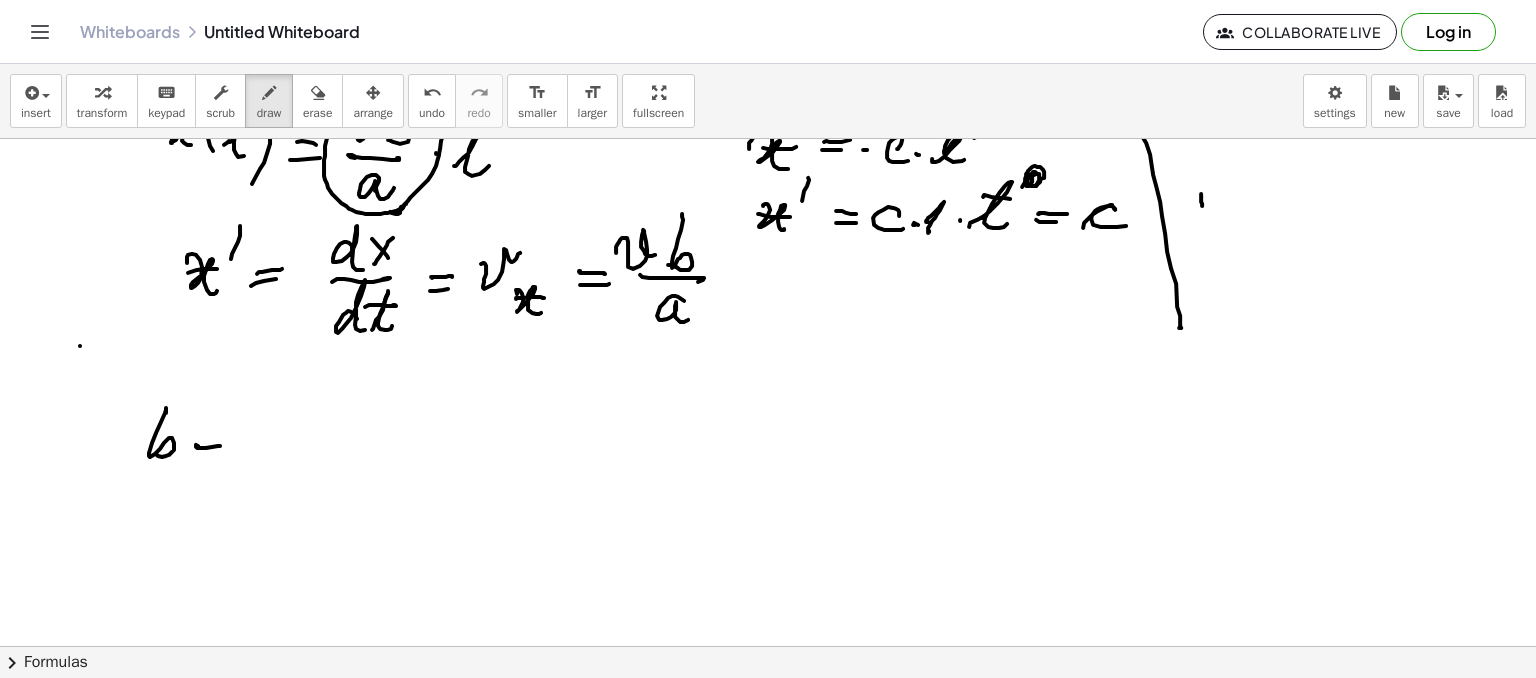 drag, startPoint x: 196, startPoint y: 445, endPoint x: 216, endPoint y: 448, distance: 20.22375 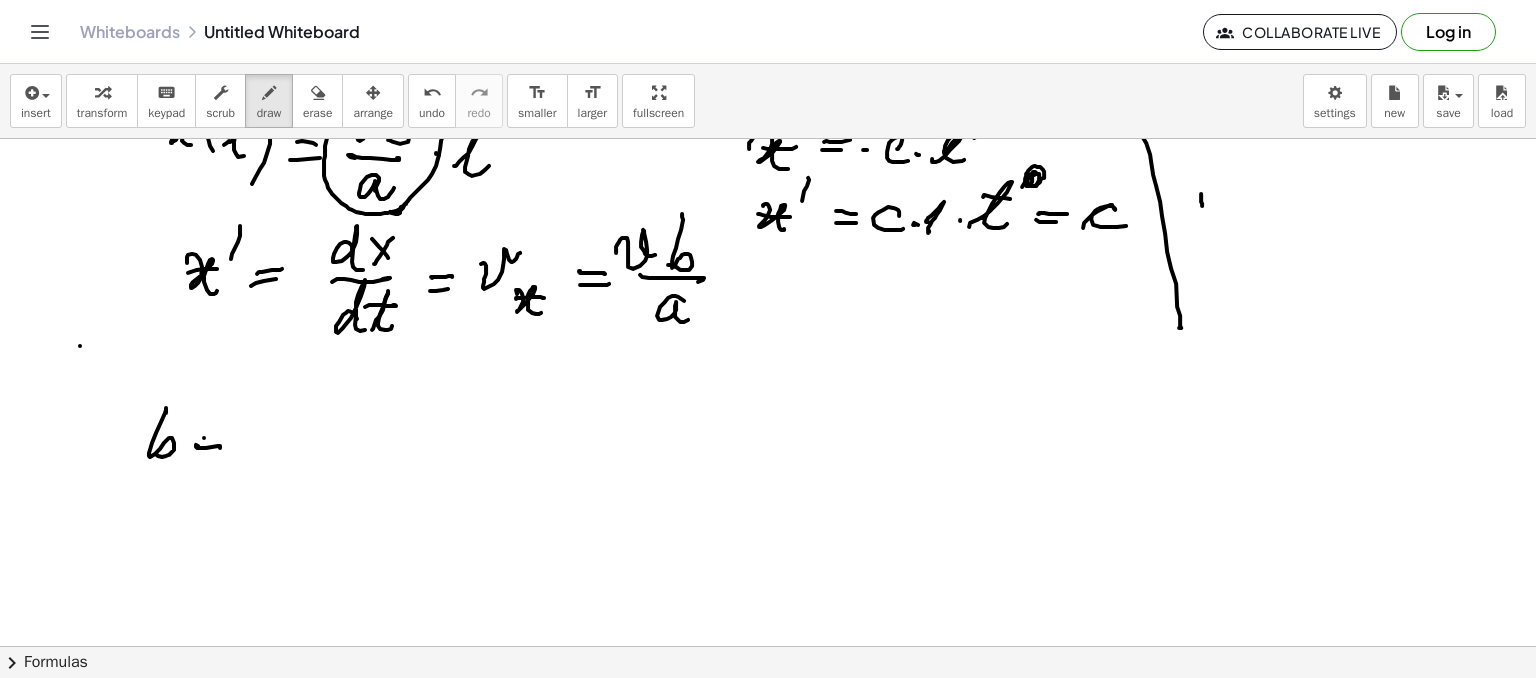 drag, startPoint x: 204, startPoint y: 437, endPoint x: 225, endPoint y: 455, distance: 27.658634 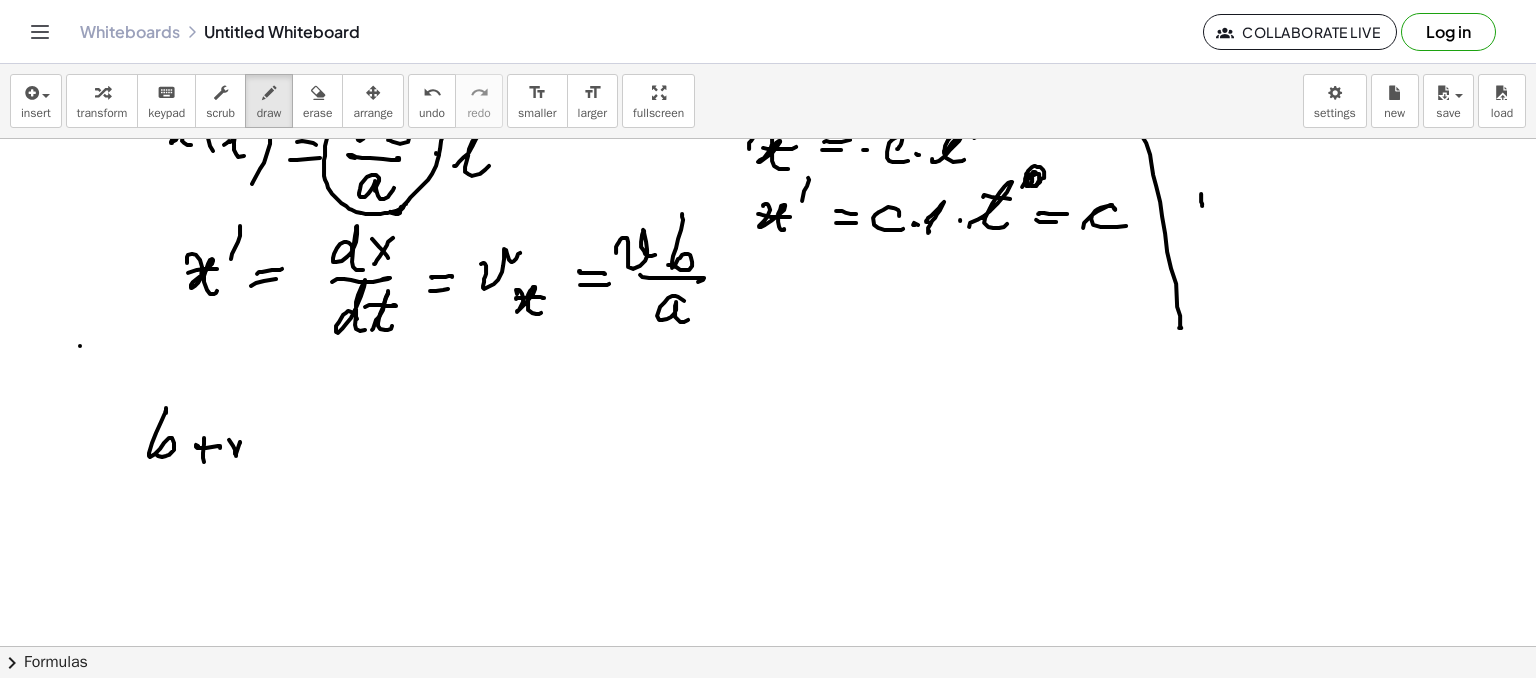 drag, startPoint x: 229, startPoint y: 439, endPoint x: 268, endPoint y: 421, distance: 42.953465 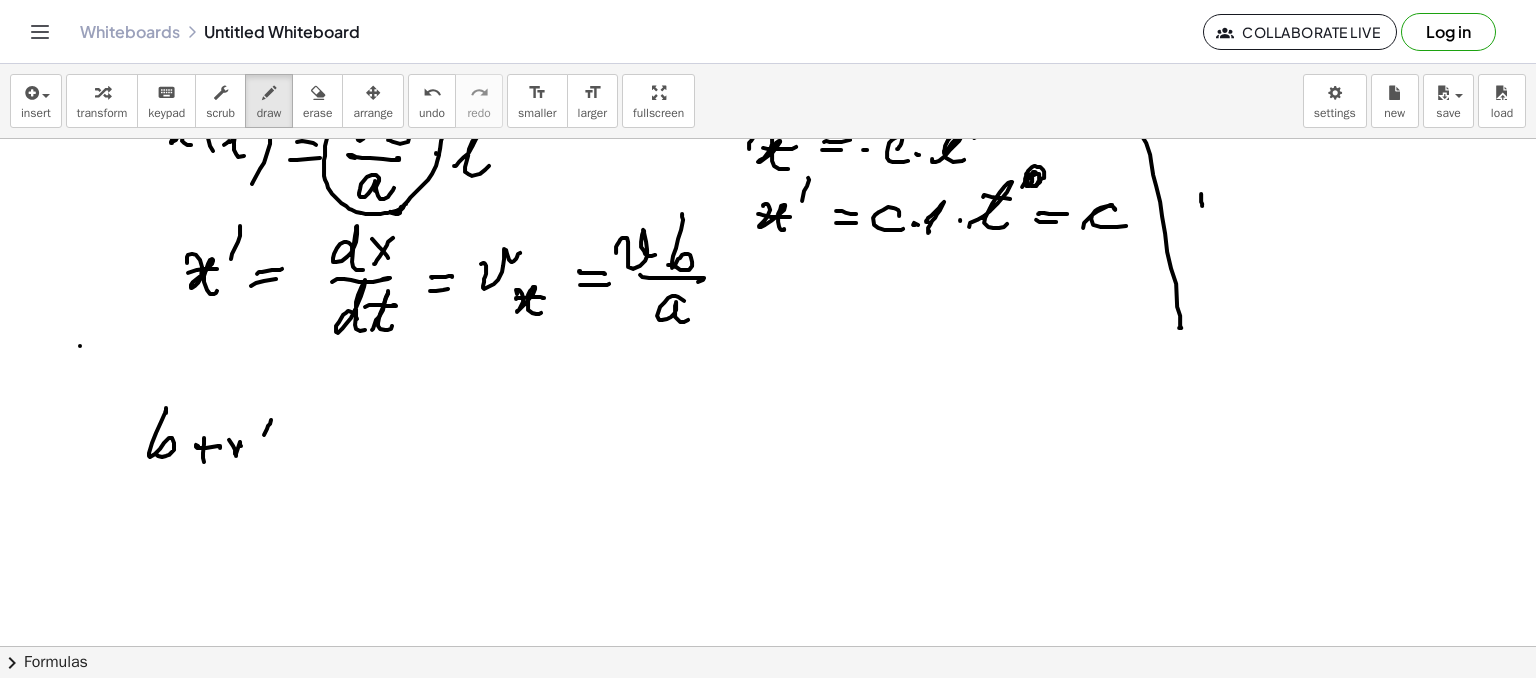 drag, startPoint x: 264, startPoint y: 434, endPoint x: 253, endPoint y: 434, distance: 11 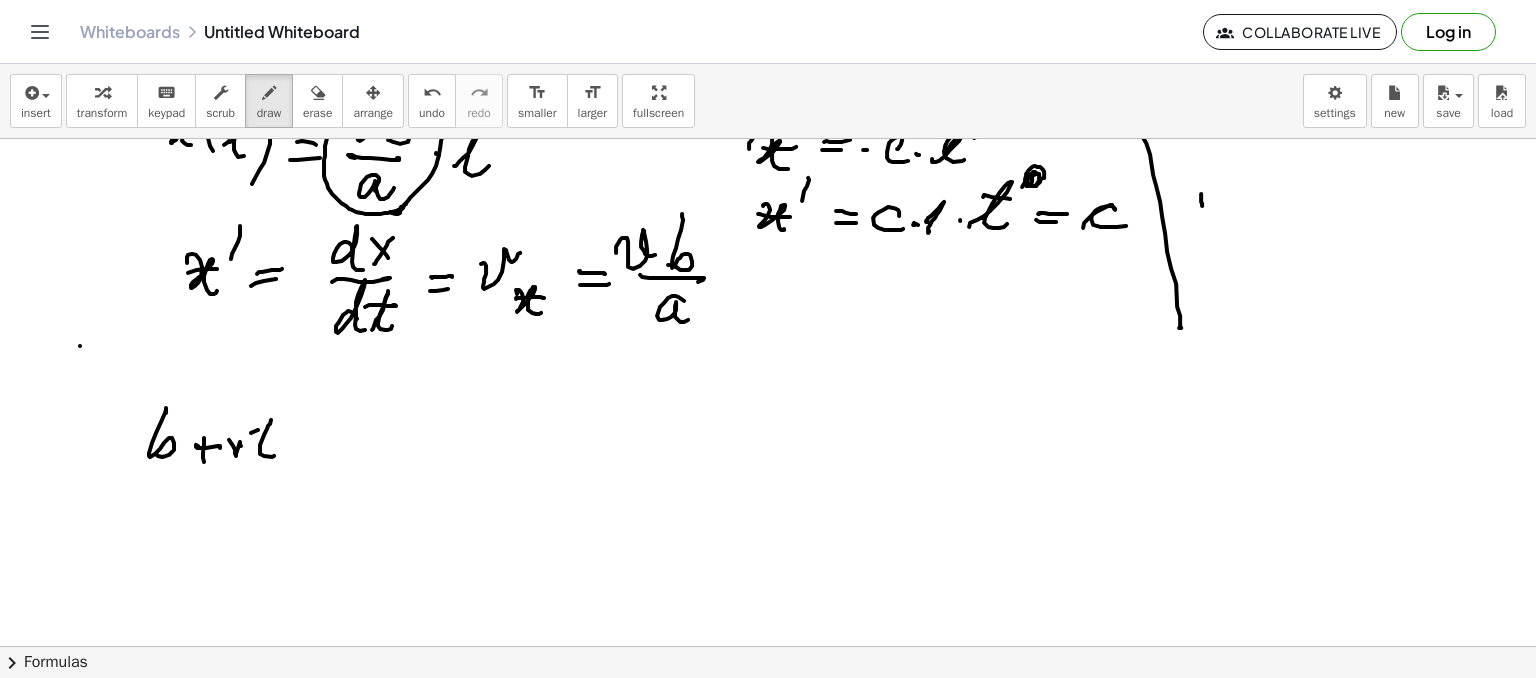 drag, startPoint x: 258, startPoint y: 429, endPoint x: 281, endPoint y: 415, distance: 26.925823 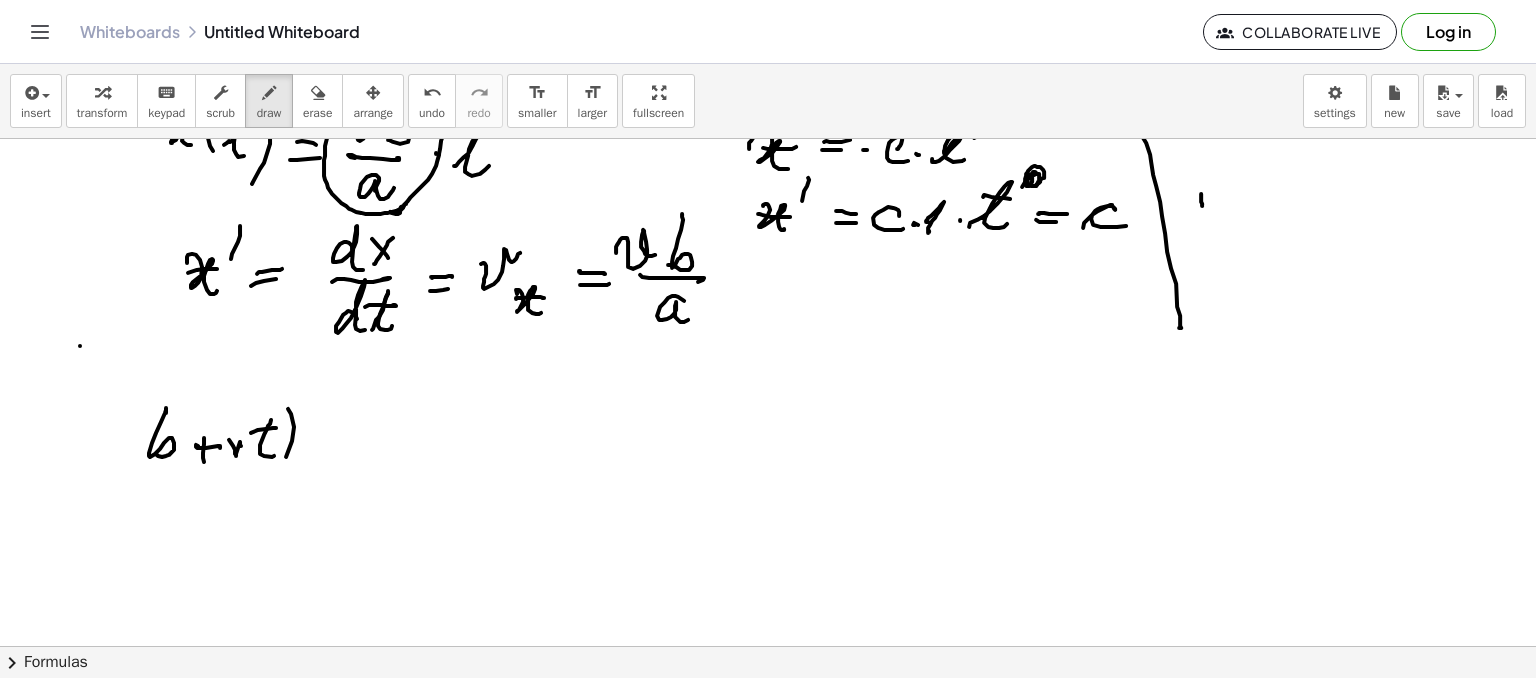drag, startPoint x: 286, startPoint y: 456, endPoint x: 157, endPoint y: 457, distance: 129.00388 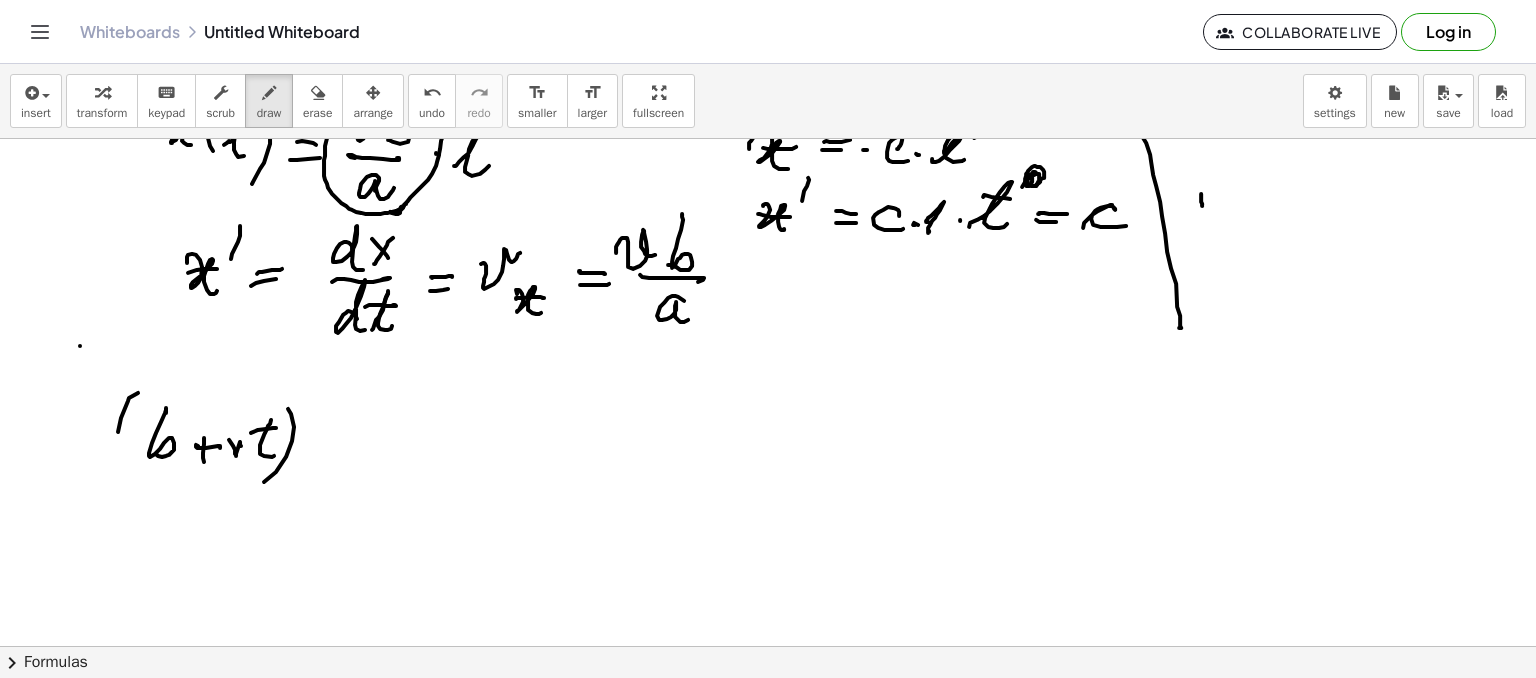 drag, startPoint x: 129, startPoint y: 397, endPoint x: 172, endPoint y: 468, distance: 83.00603 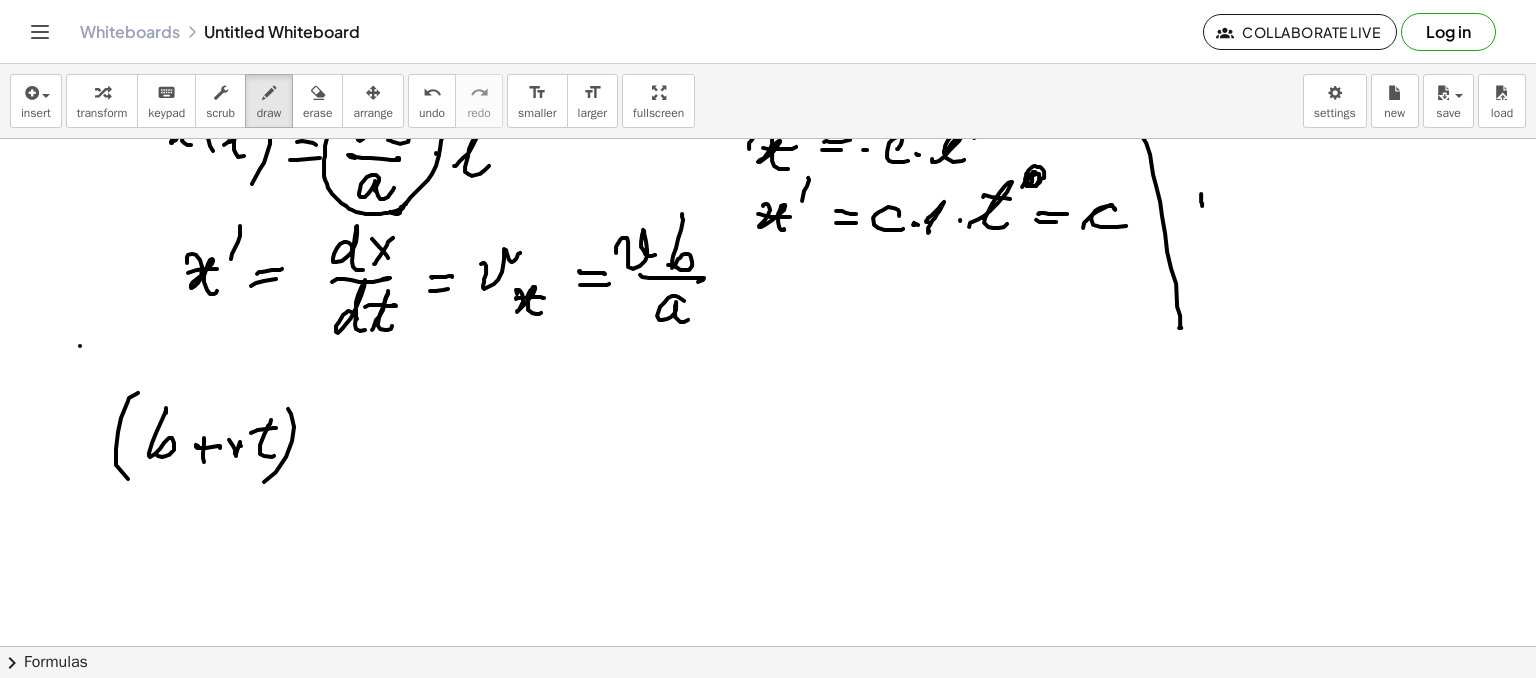 drag, startPoint x: 312, startPoint y: 388, endPoint x: 348, endPoint y: 409, distance: 41.677334 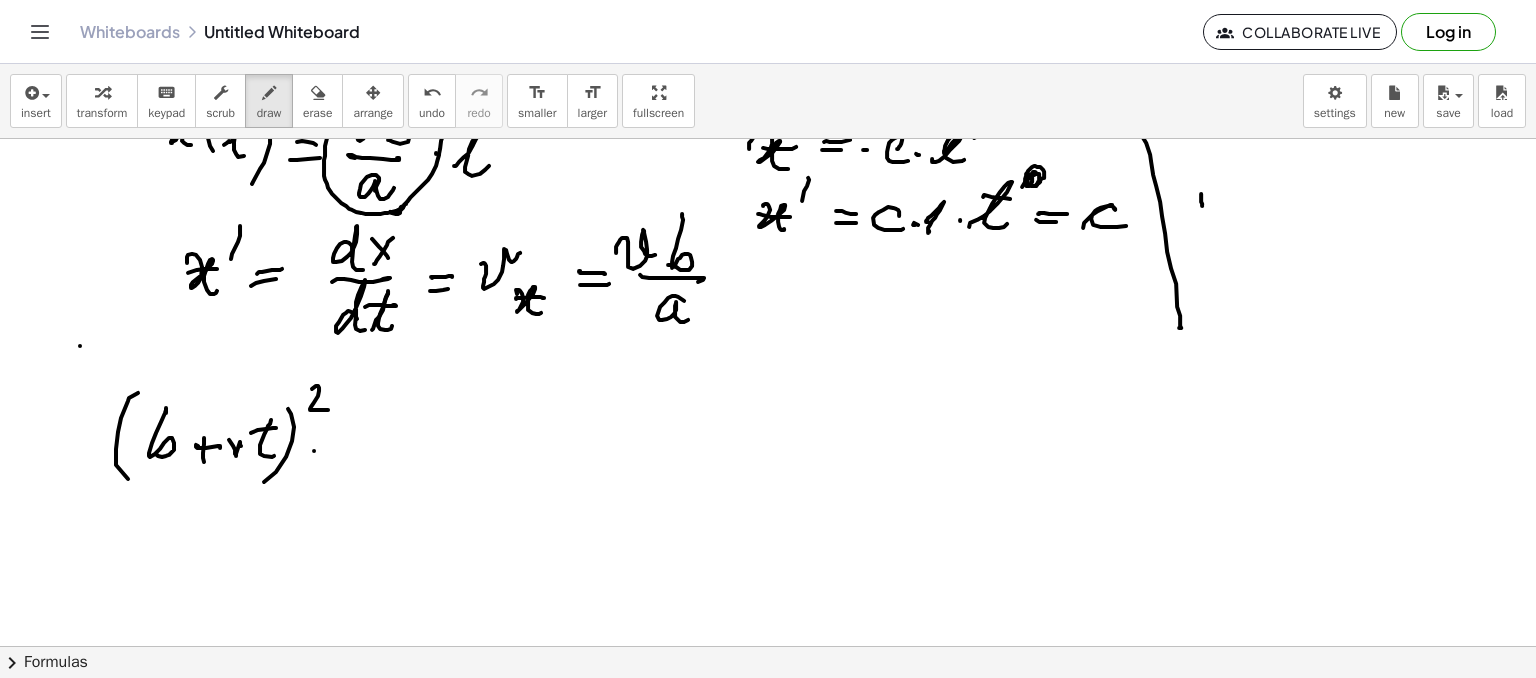 drag, startPoint x: 314, startPoint y: 450, endPoint x: 330, endPoint y: 444, distance: 17.088007 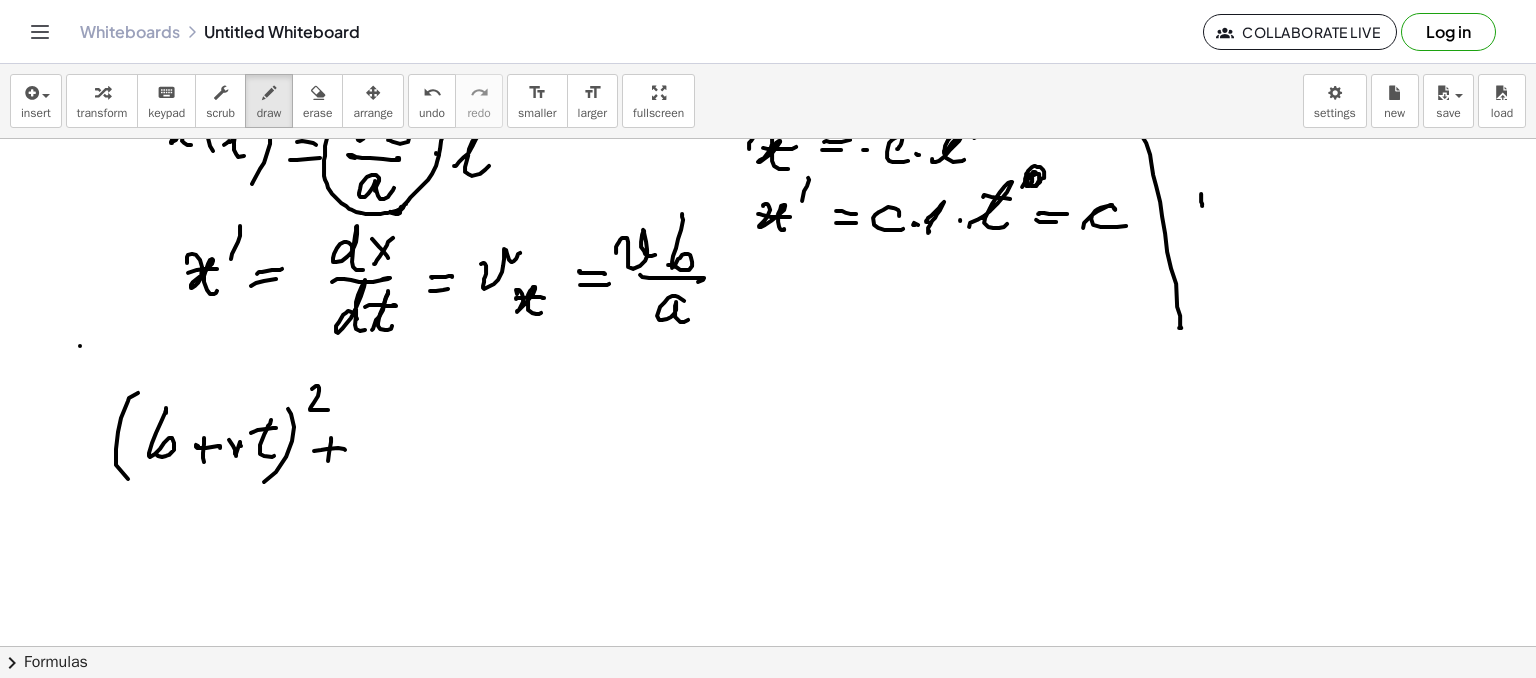 click at bounding box center [768, -7] 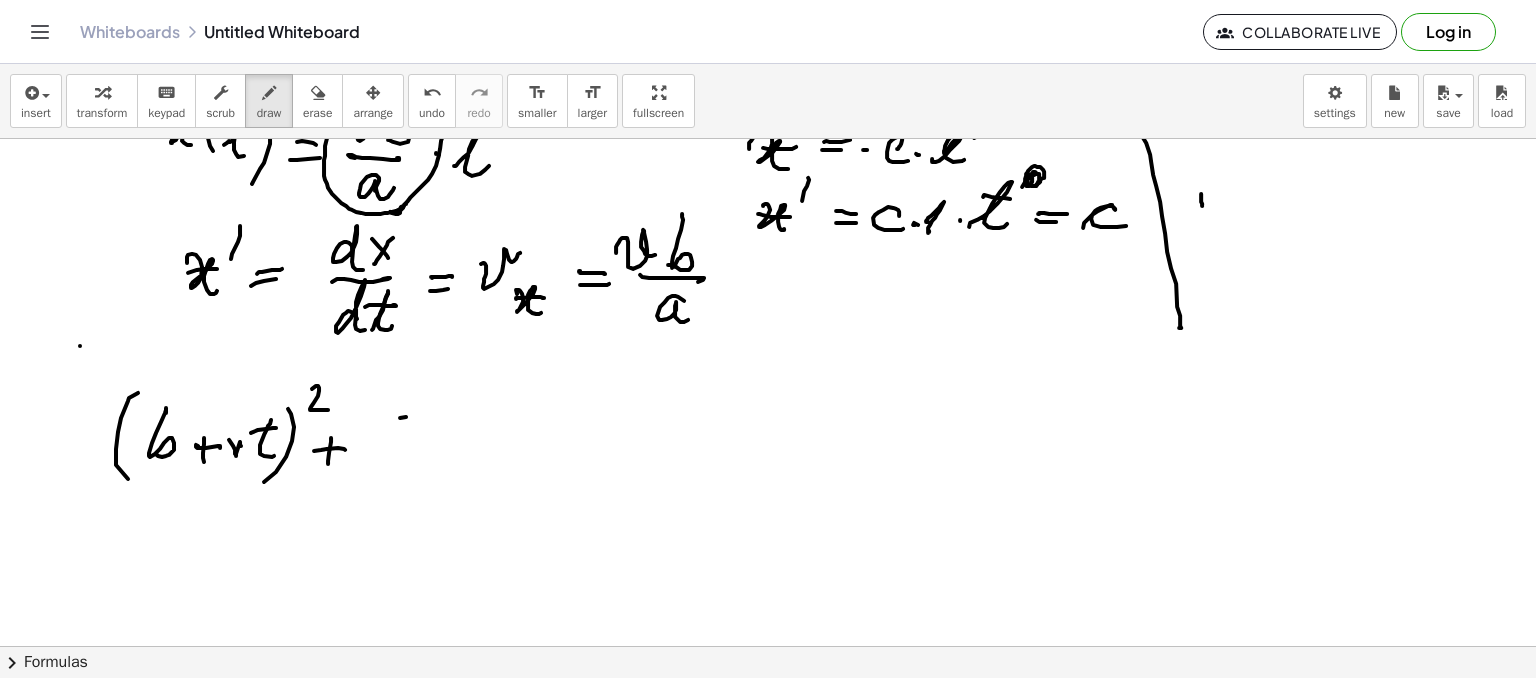drag, startPoint x: 400, startPoint y: 417, endPoint x: 414, endPoint y: 422, distance: 14.866069 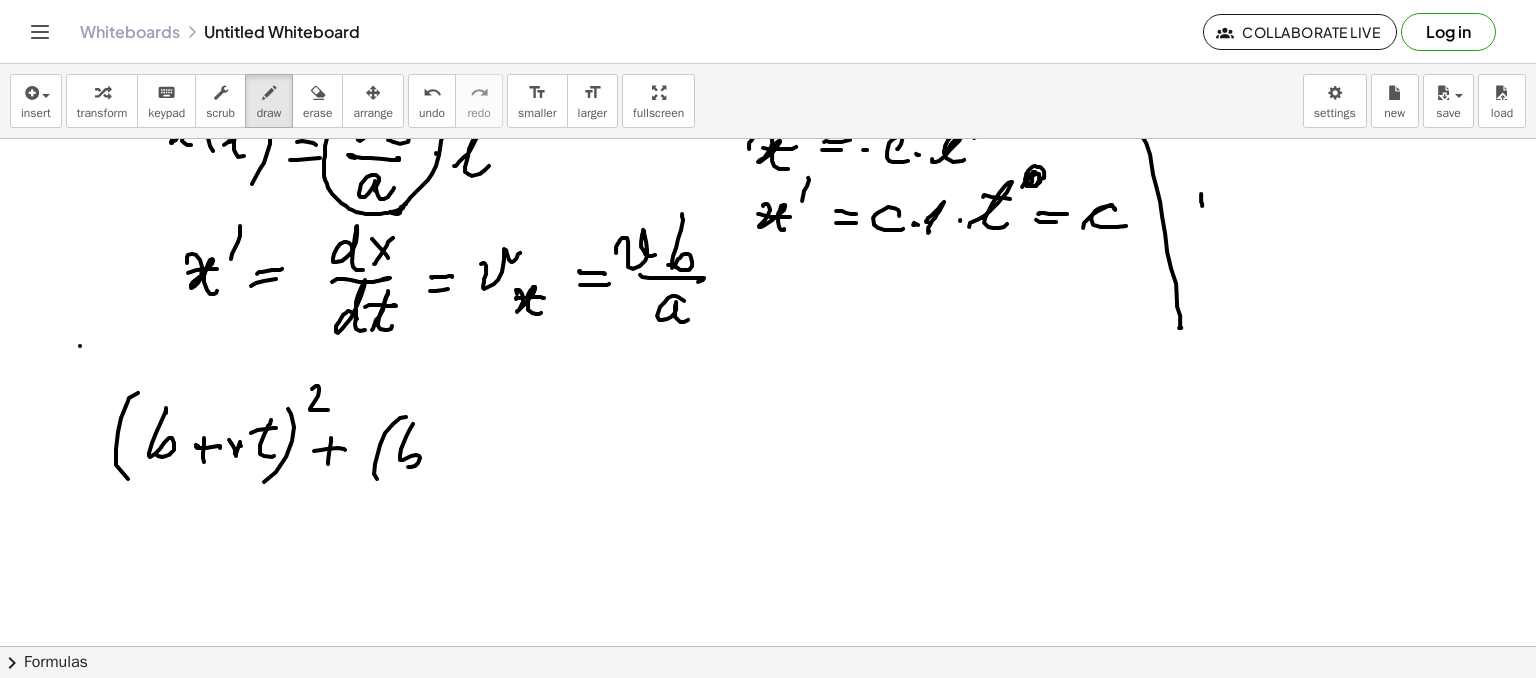 drag, startPoint x: 411, startPoint y: 455, endPoint x: 431, endPoint y: 452, distance: 20.22375 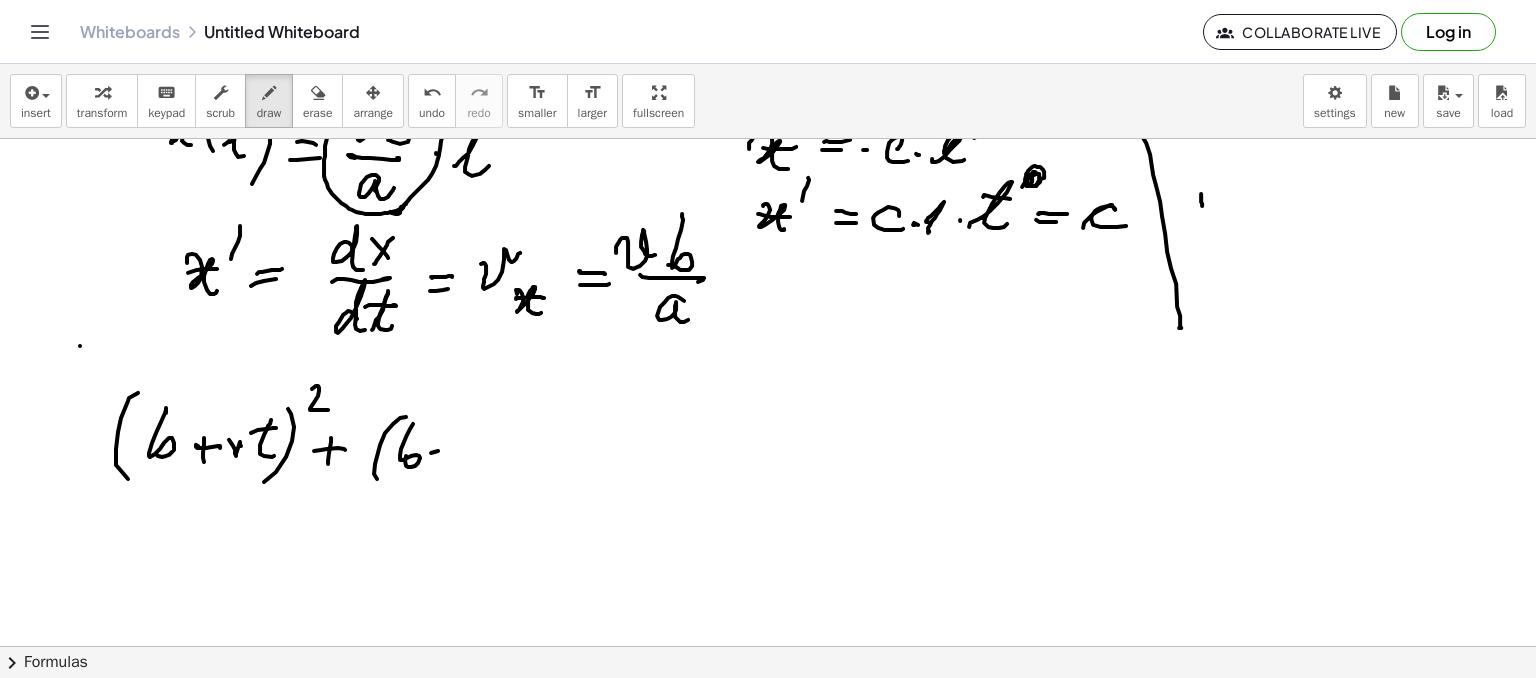 drag, startPoint x: 431, startPoint y: 452, endPoint x: 453, endPoint y: 441, distance: 24.596748 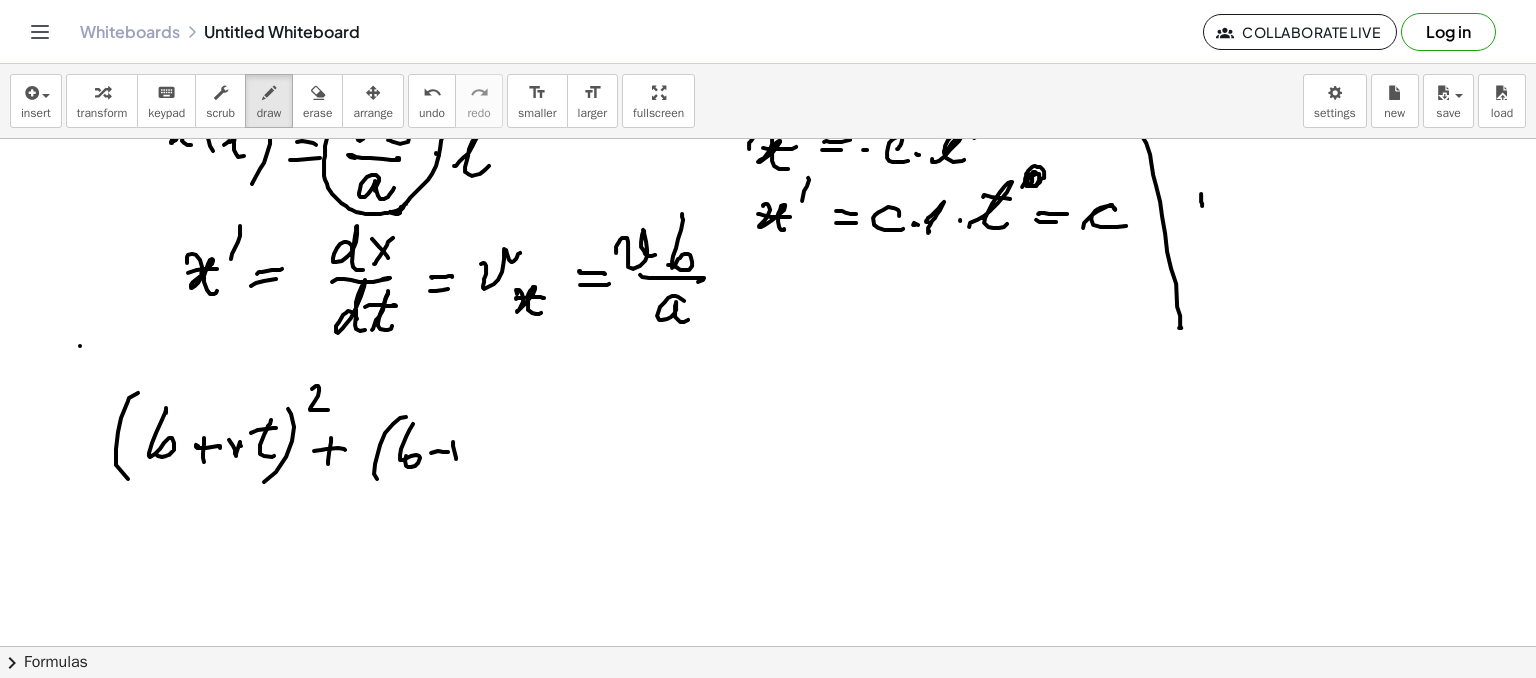 drag, startPoint x: 453, startPoint y: 441, endPoint x: 476, endPoint y: 439, distance: 23.086792 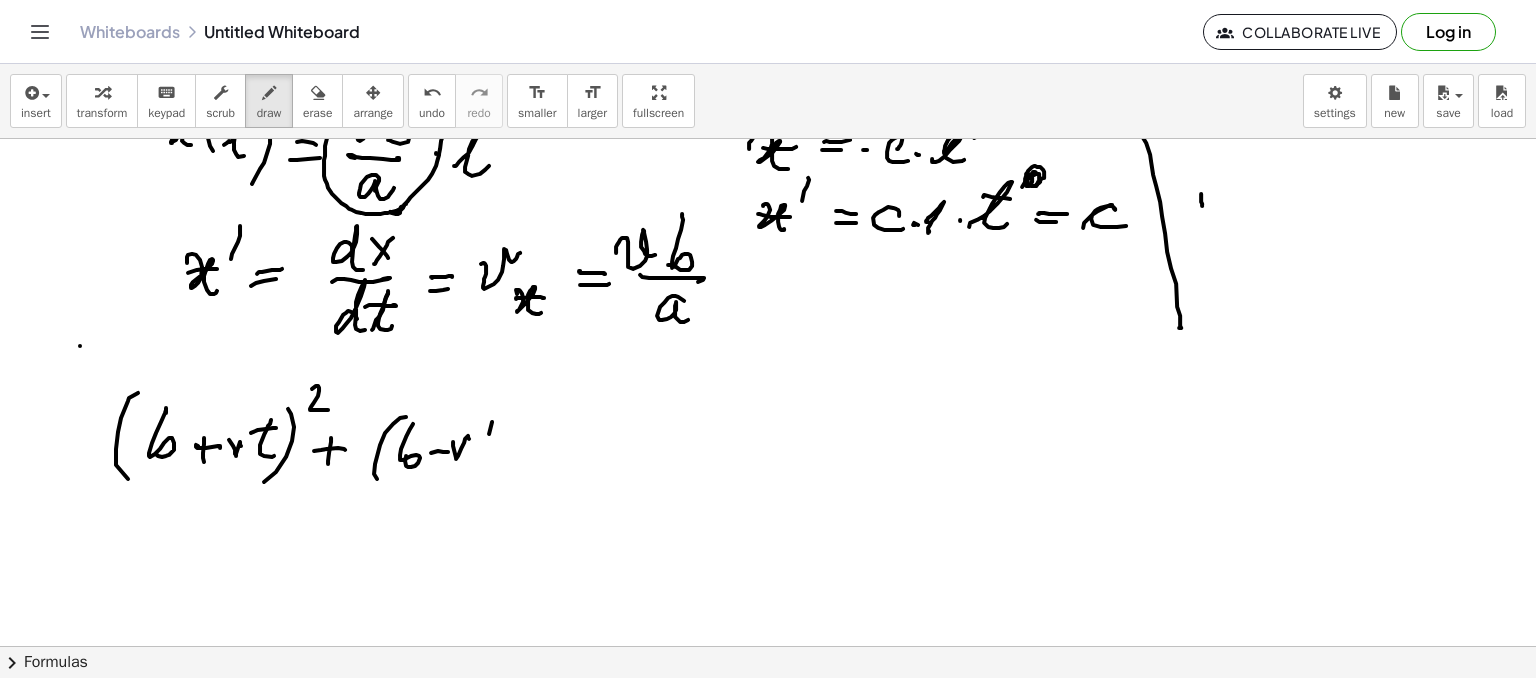 click at bounding box center (768, -7) 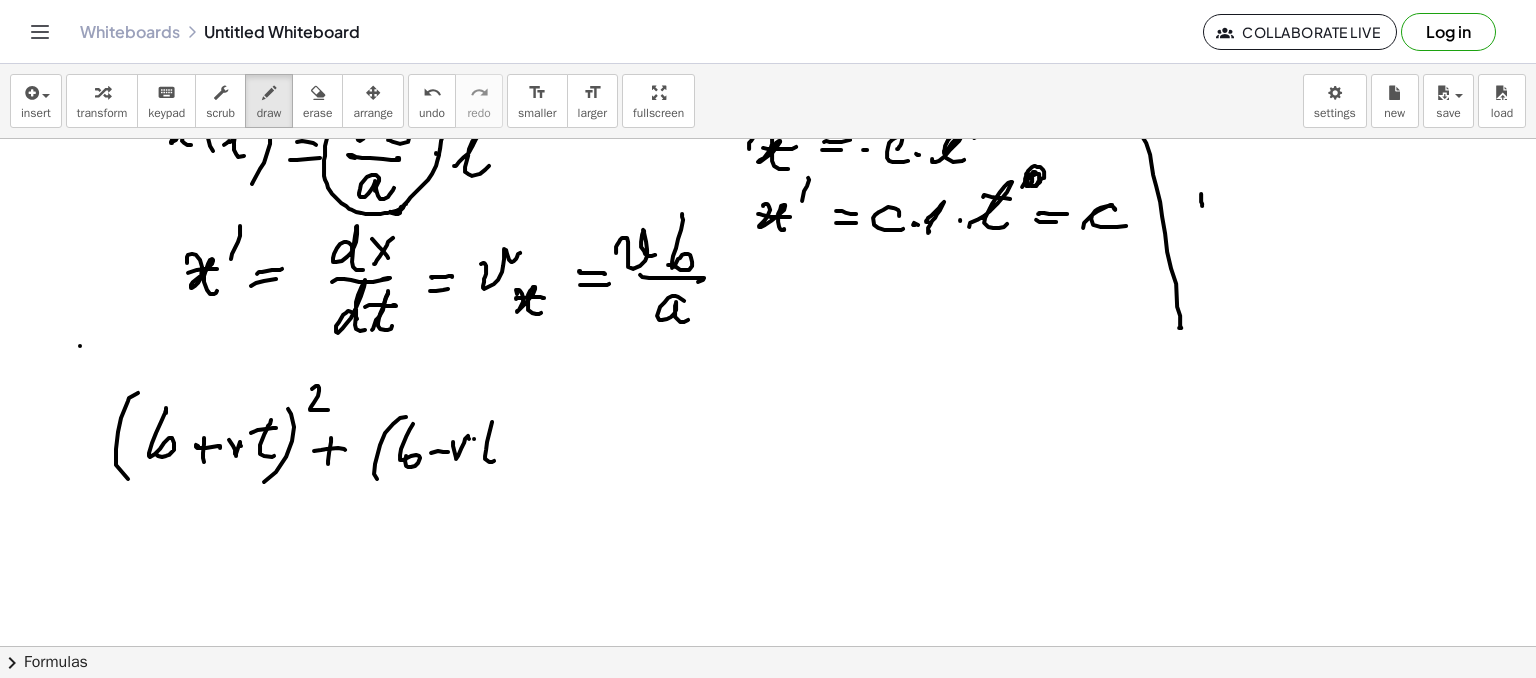 drag, startPoint x: 474, startPoint y: 438, endPoint x: 508, endPoint y: 425, distance: 36.40055 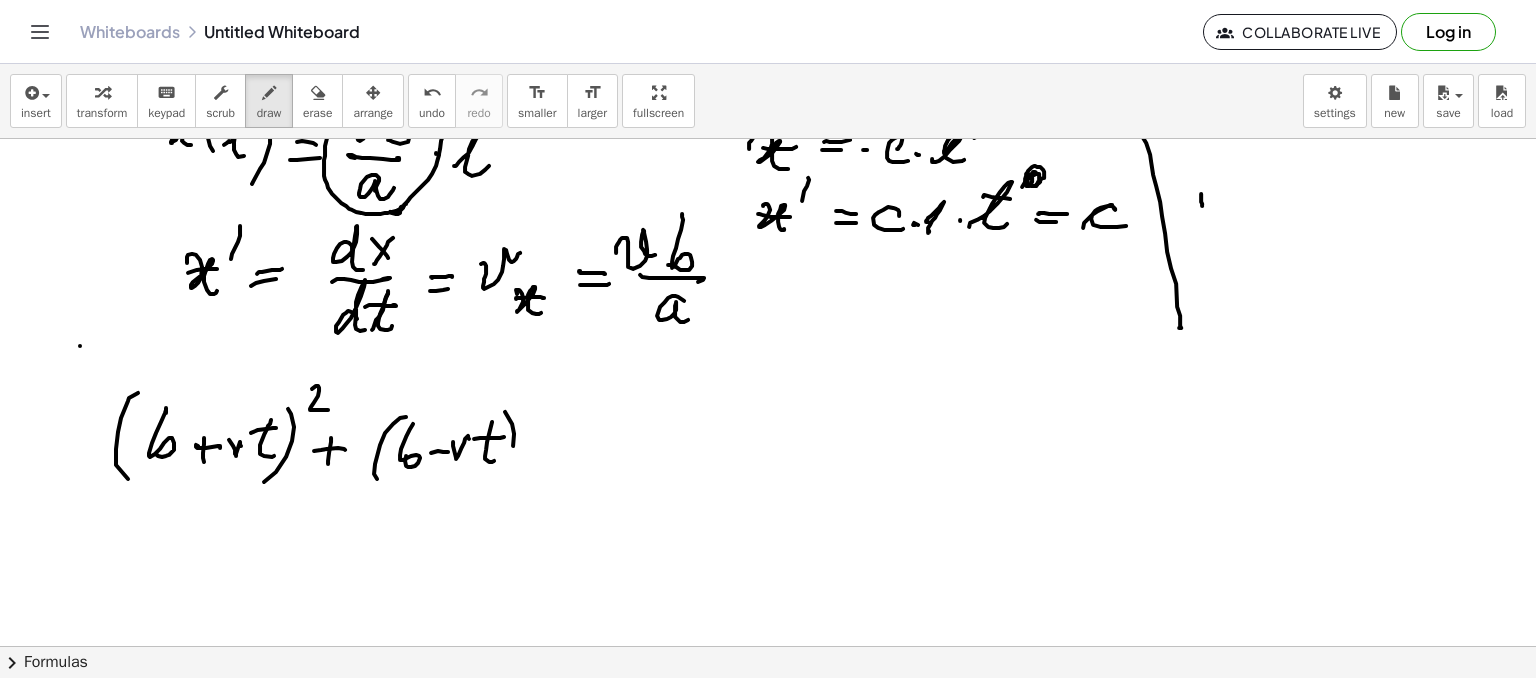 drag, startPoint x: 513, startPoint y: 445, endPoint x: 513, endPoint y: 433, distance: 12 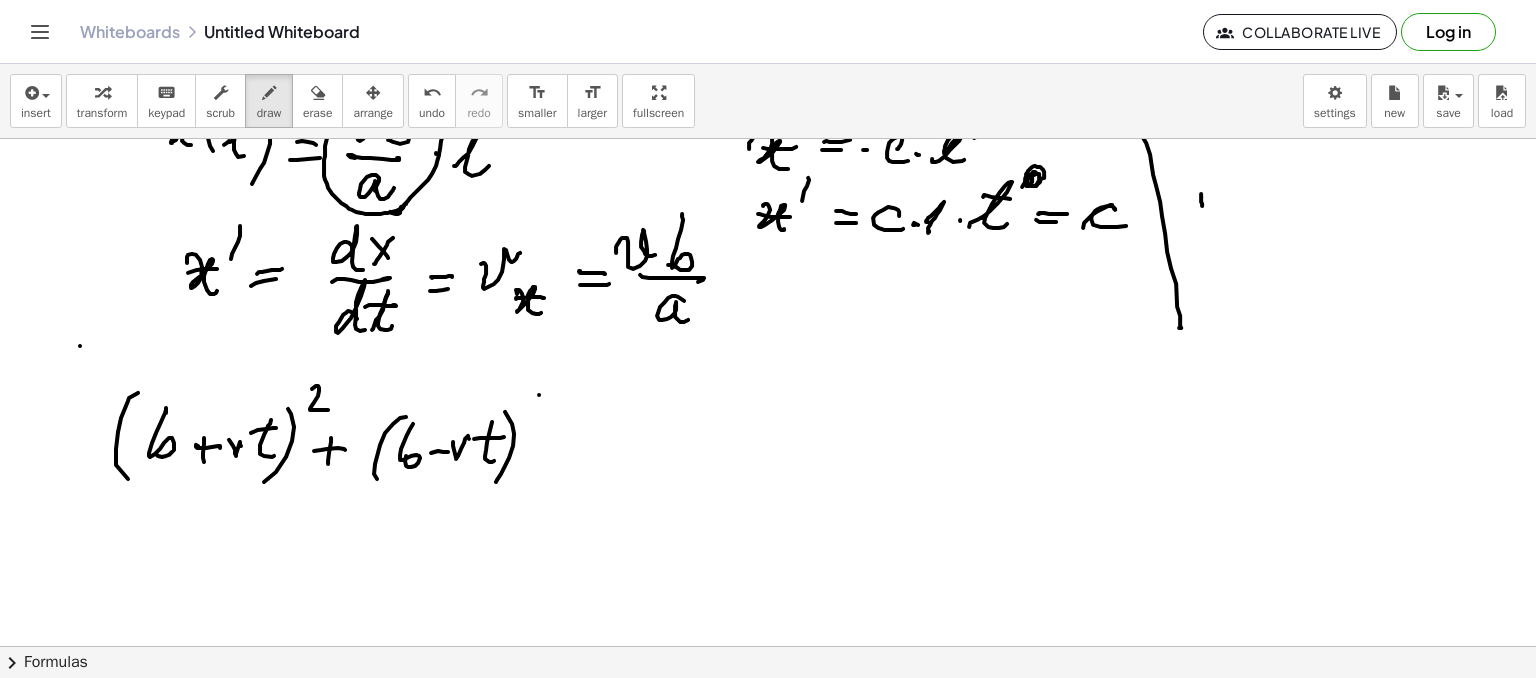 drag, startPoint x: 539, startPoint y: 394, endPoint x: 576, endPoint y: 424, distance: 47.63402 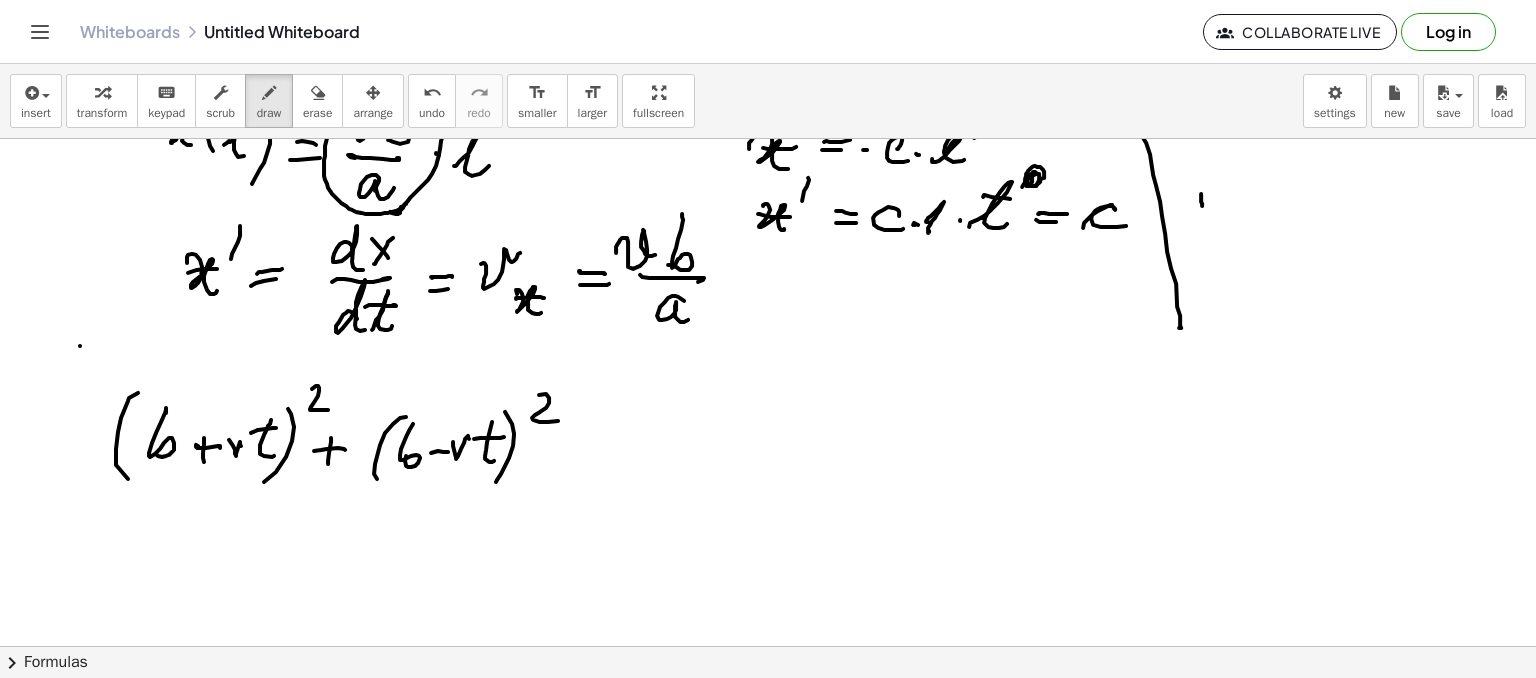 drag, startPoint x: 561, startPoint y: 453, endPoint x: 576, endPoint y: 457, distance: 15.524175 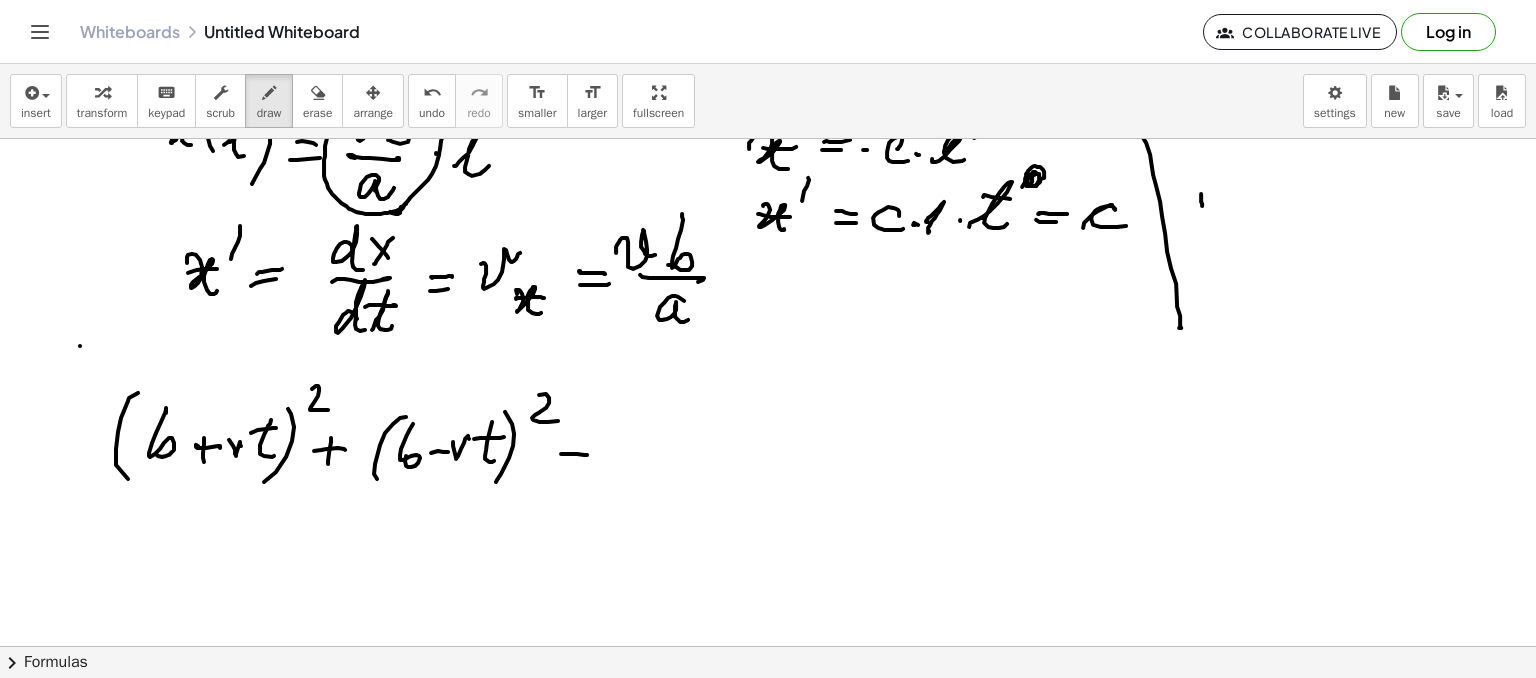click at bounding box center (768, -7) 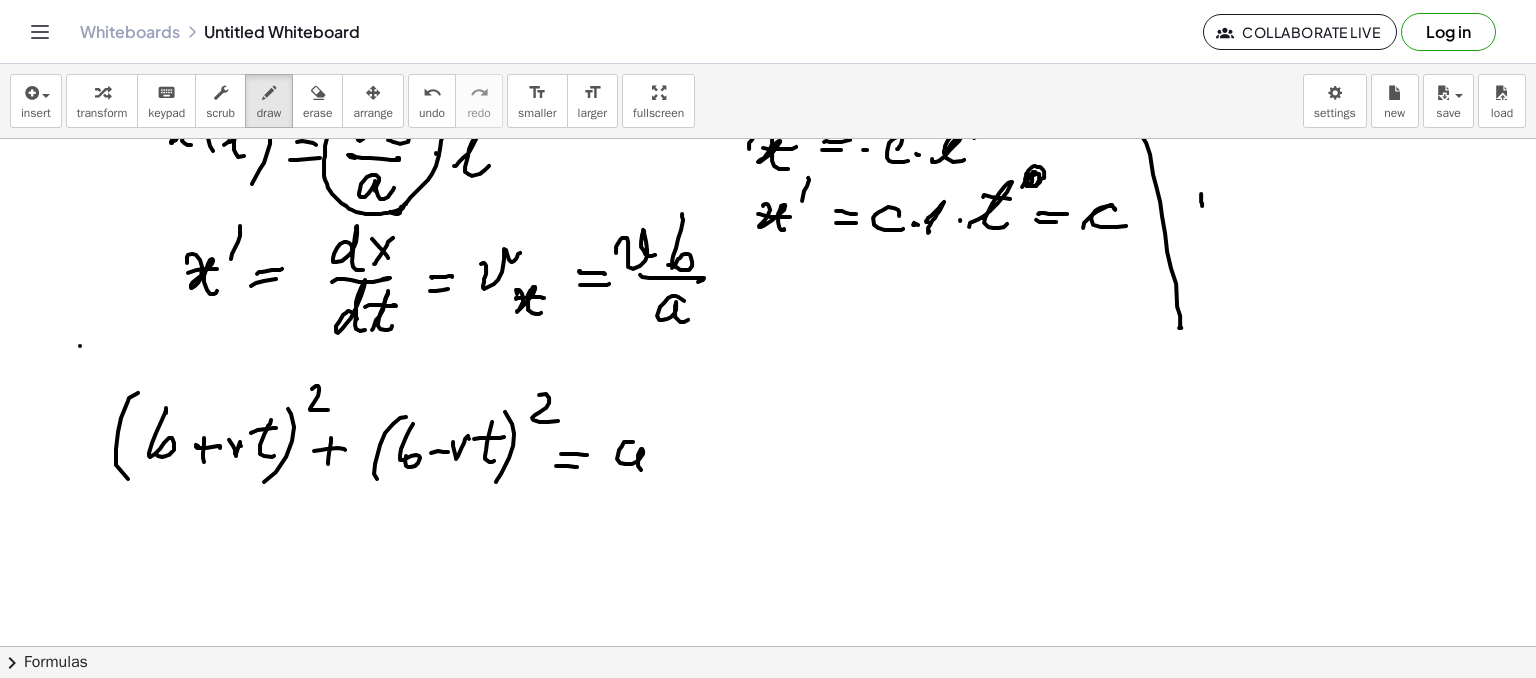drag, startPoint x: 633, startPoint y: 441, endPoint x: 653, endPoint y: 465, distance: 31.241 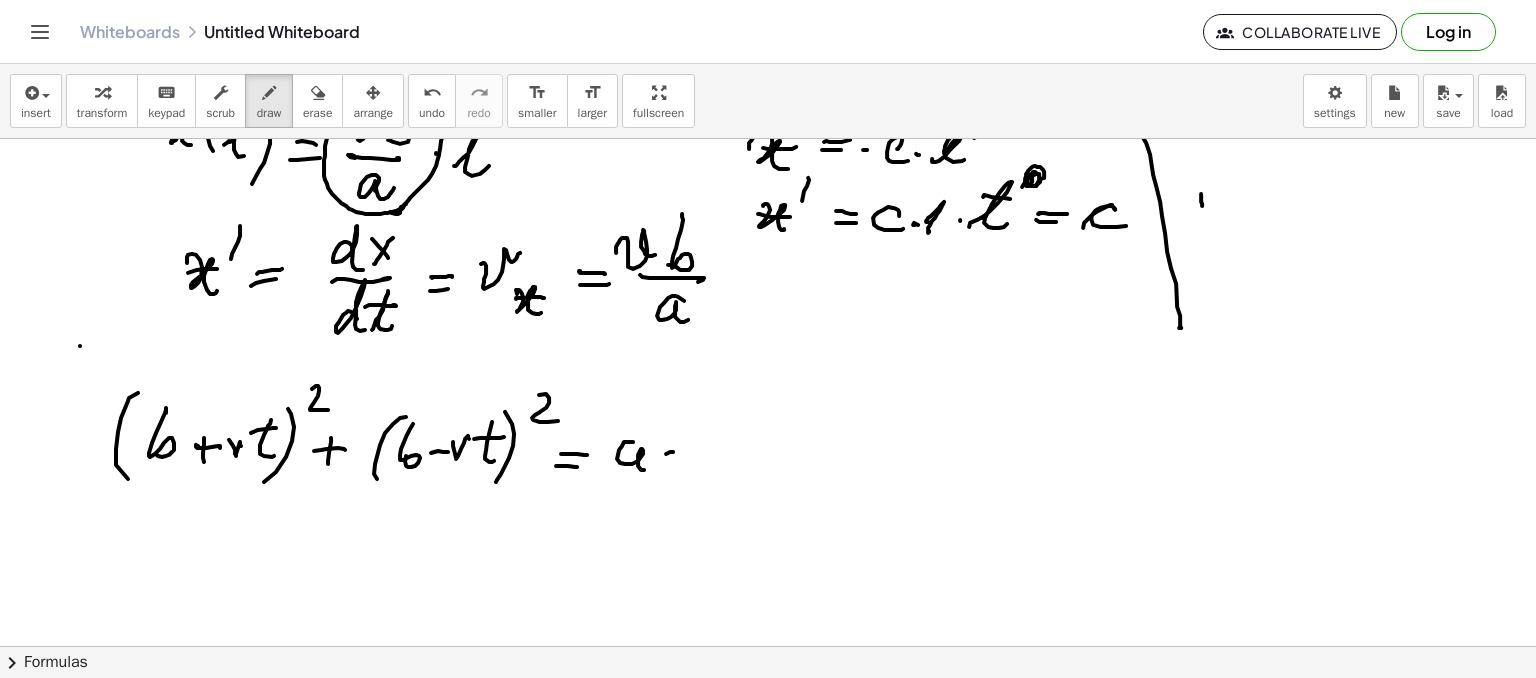 drag, startPoint x: 673, startPoint y: 451, endPoint x: 691, endPoint y: 449, distance: 18.110771 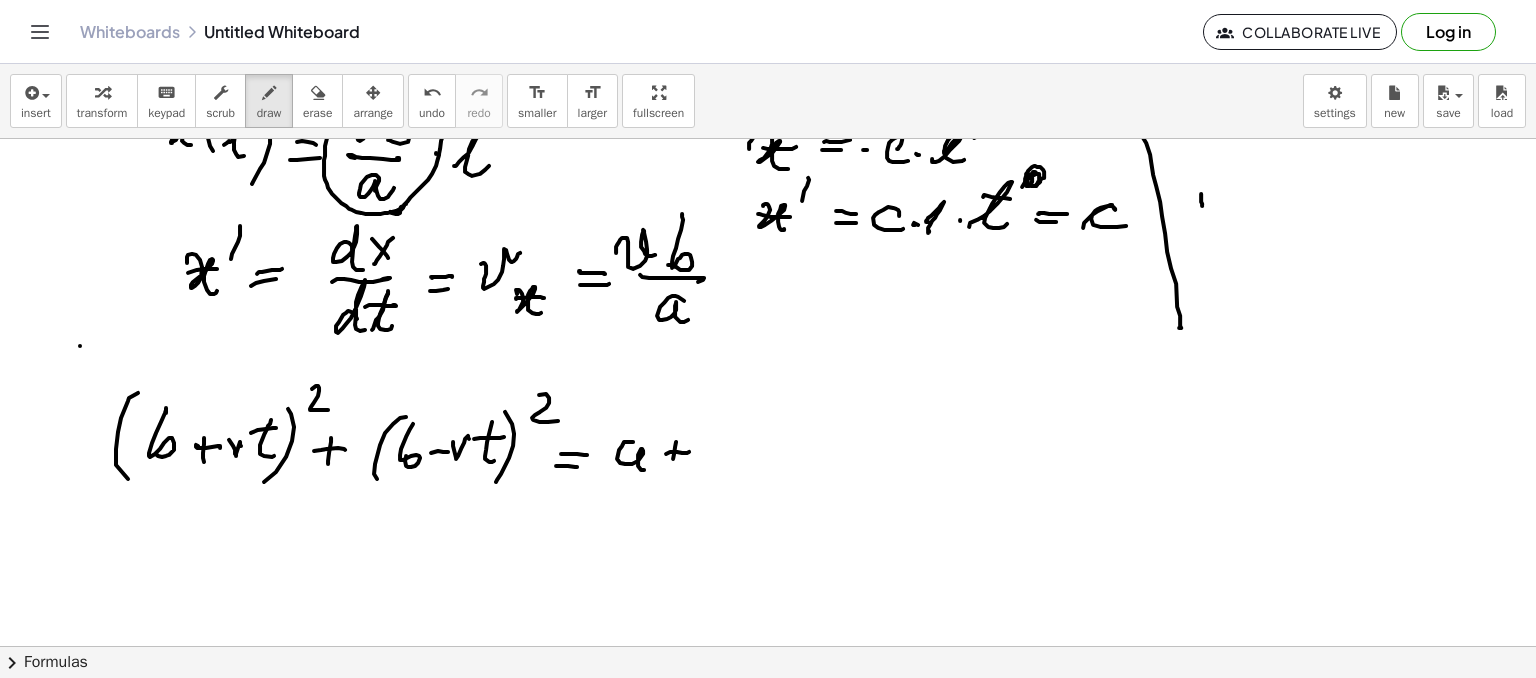 drag, startPoint x: 673, startPoint y: 458, endPoint x: 696, endPoint y: 458, distance: 23 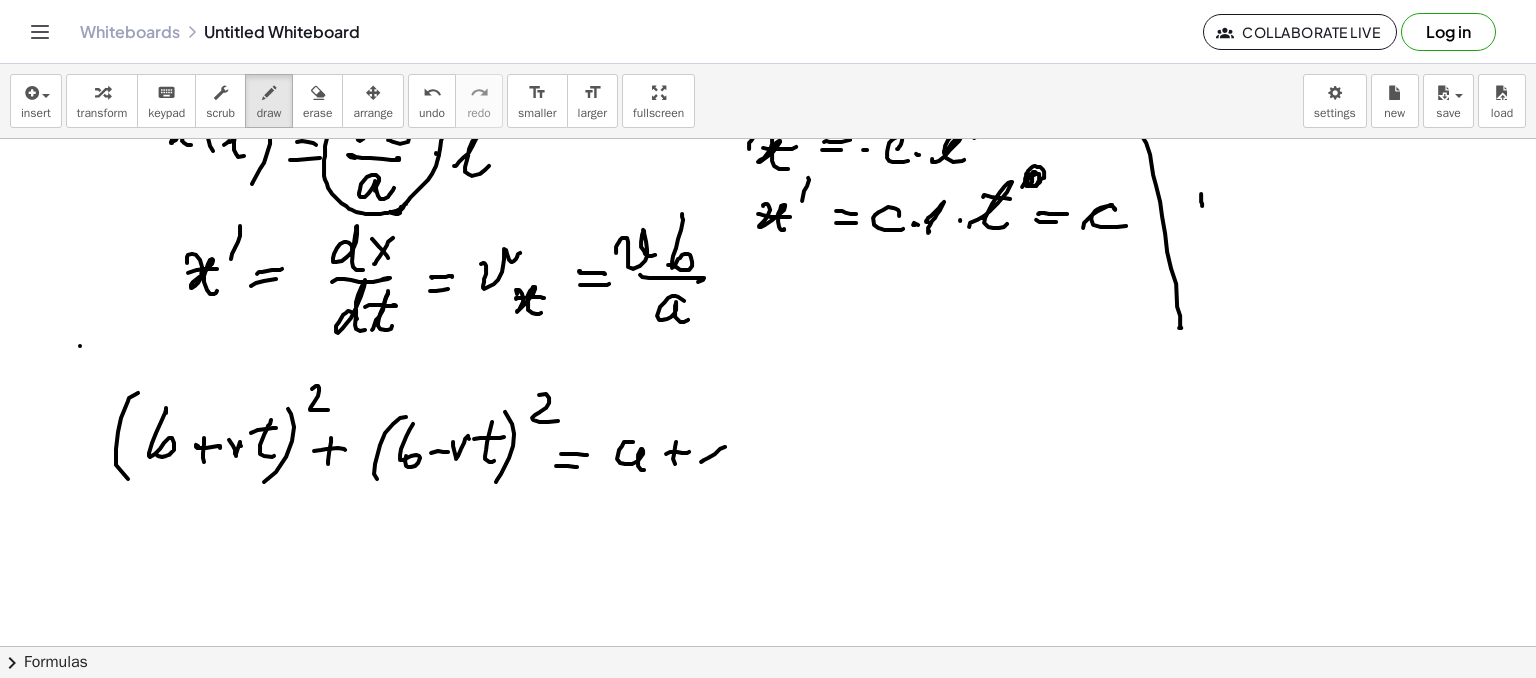 drag, startPoint x: 712, startPoint y: 463, endPoint x: 732, endPoint y: 439, distance: 31.241 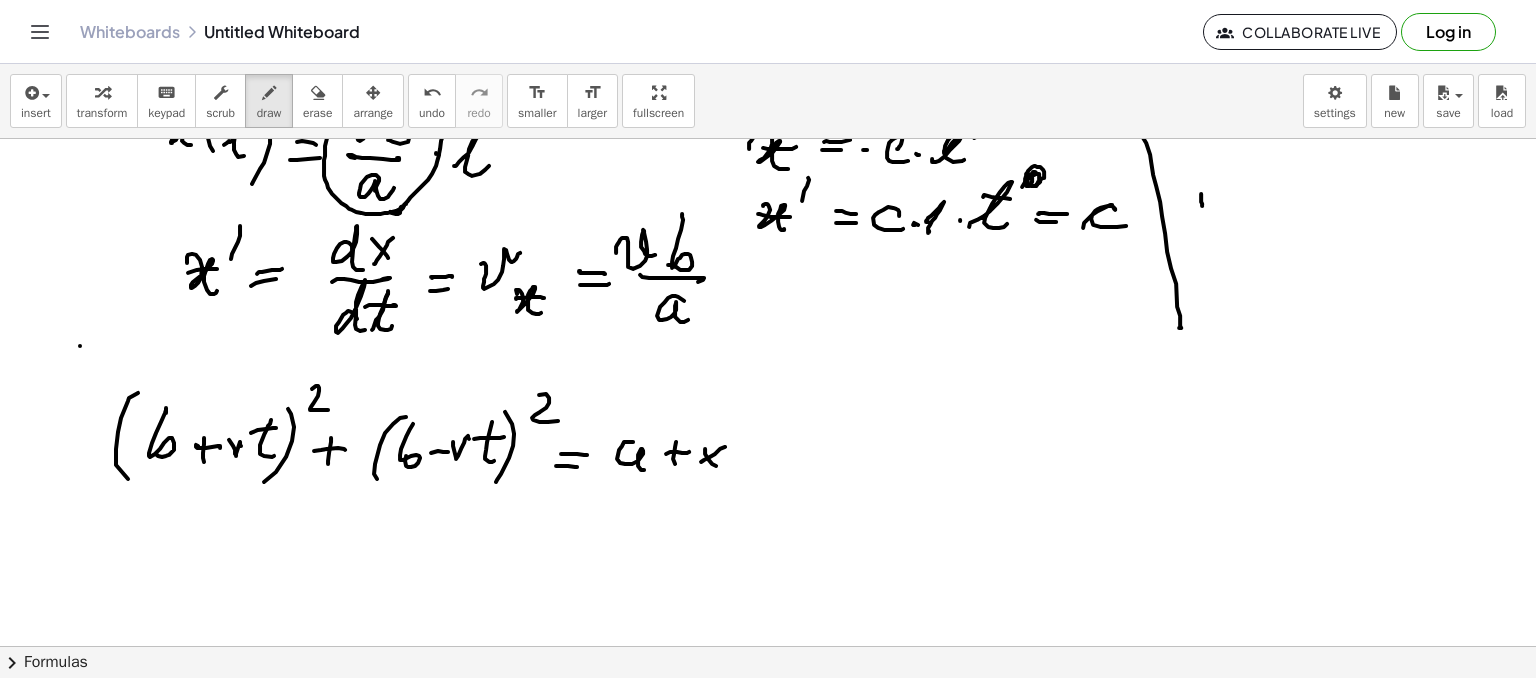 drag, startPoint x: 738, startPoint y: 424, endPoint x: 671, endPoint y: 488, distance: 92.65527 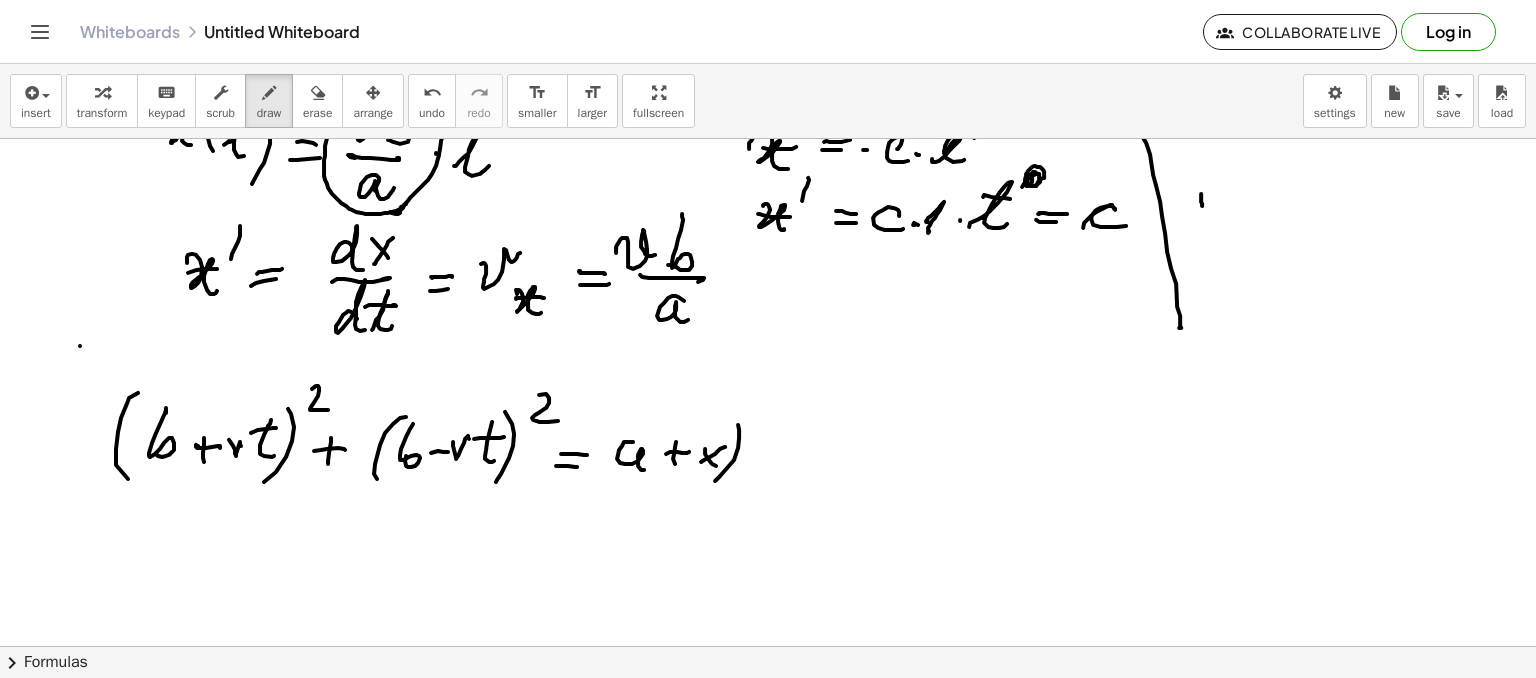 click at bounding box center [768, -7] 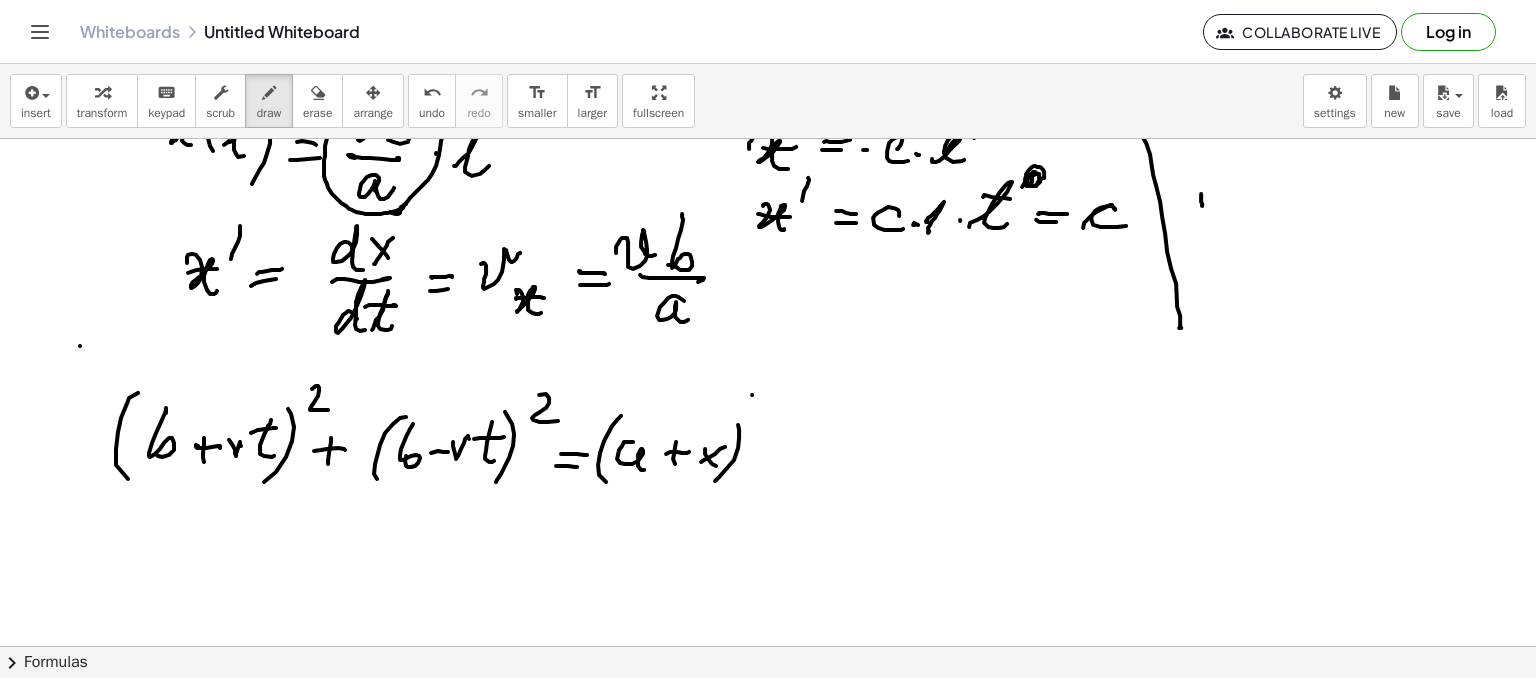 drag, startPoint x: 752, startPoint y: 394, endPoint x: 784, endPoint y: 428, distance: 46.69047 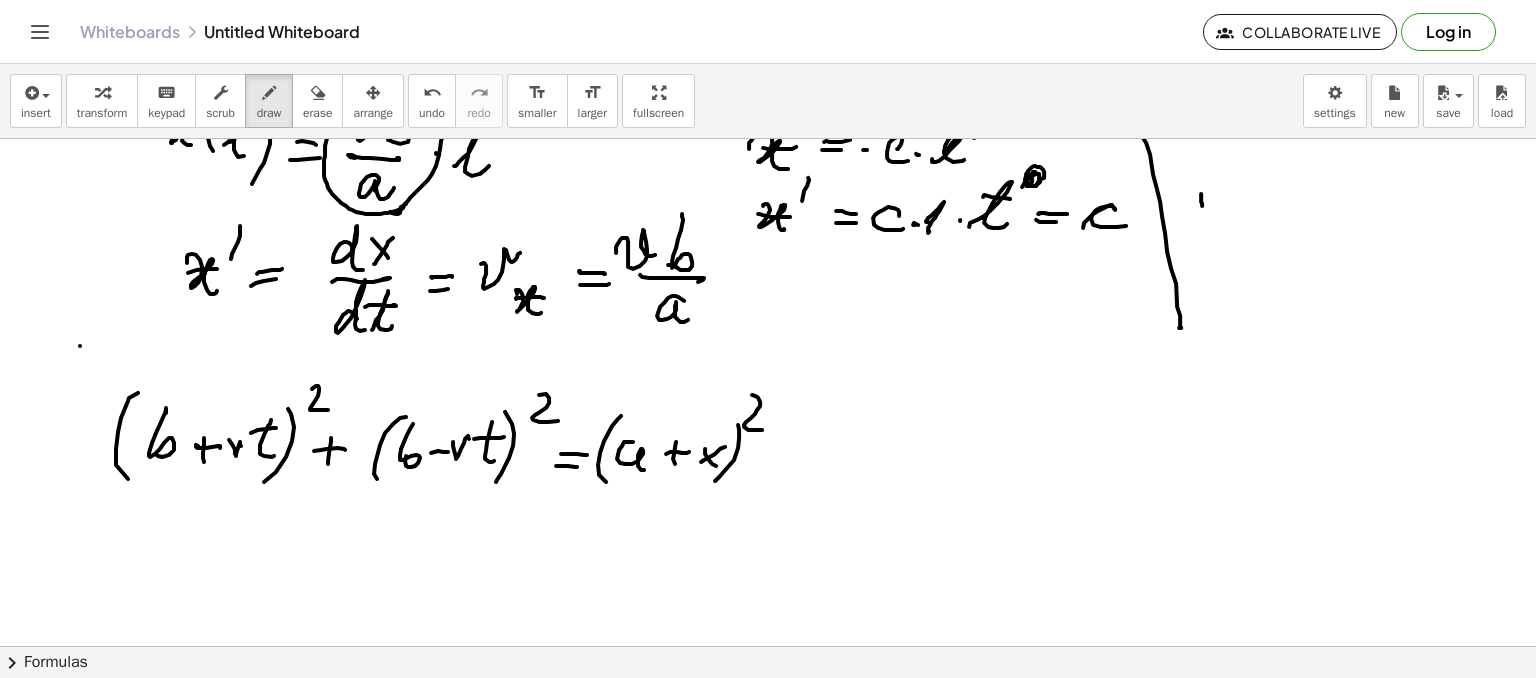 drag, startPoint x: 746, startPoint y: 457, endPoint x: 777, endPoint y: 452, distance: 31.400637 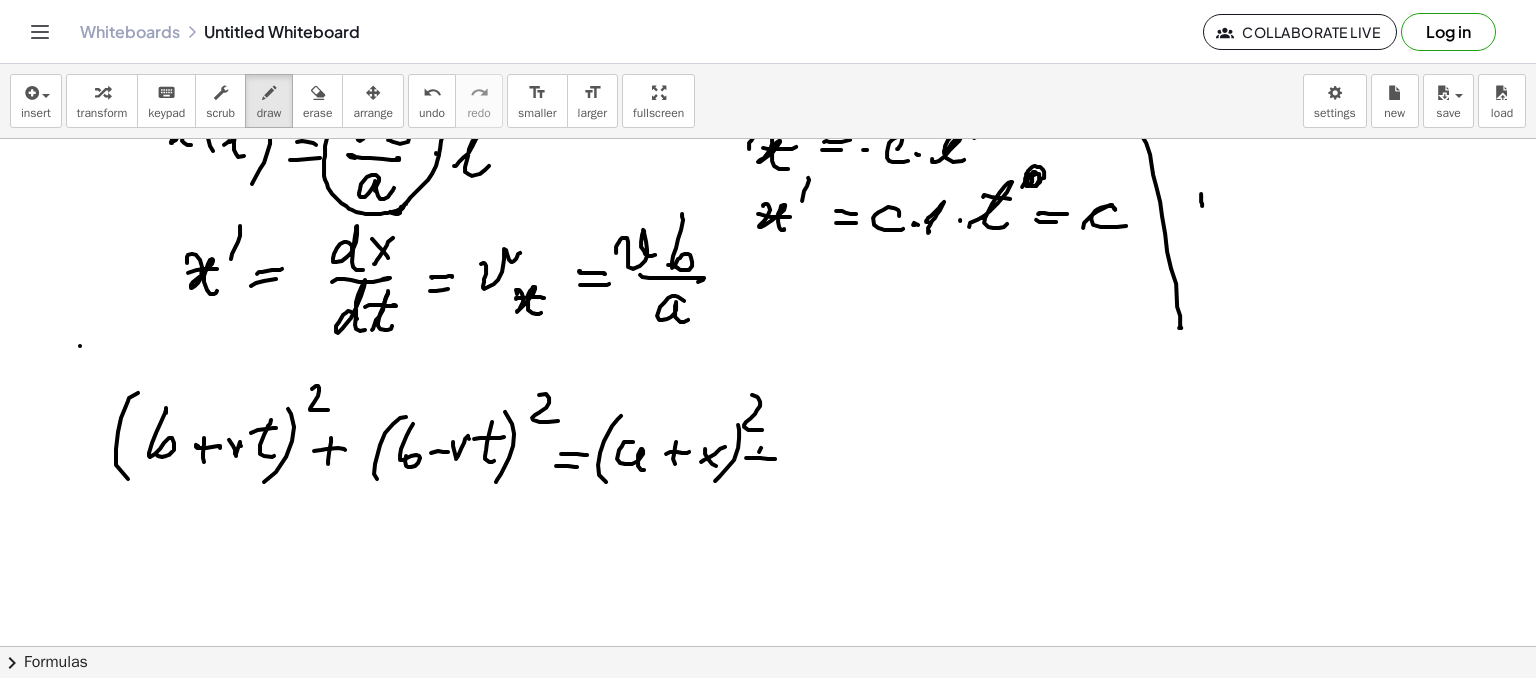 drag, startPoint x: 759, startPoint y: 451, endPoint x: 800, endPoint y: 458, distance: 41.59327 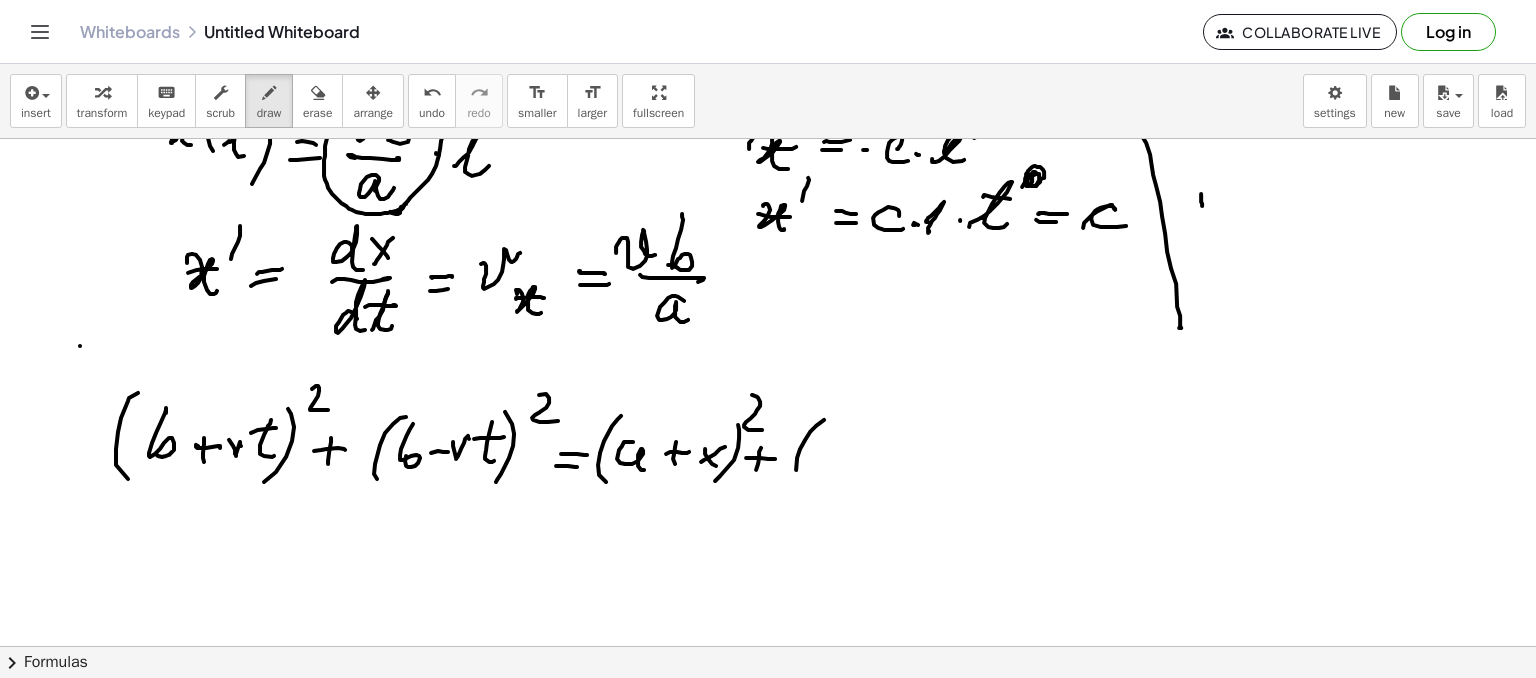 drag, startPoint x: 797, startPoint y: 457, endPoint x: 824, endPoint y: 445, distance: 29.546574 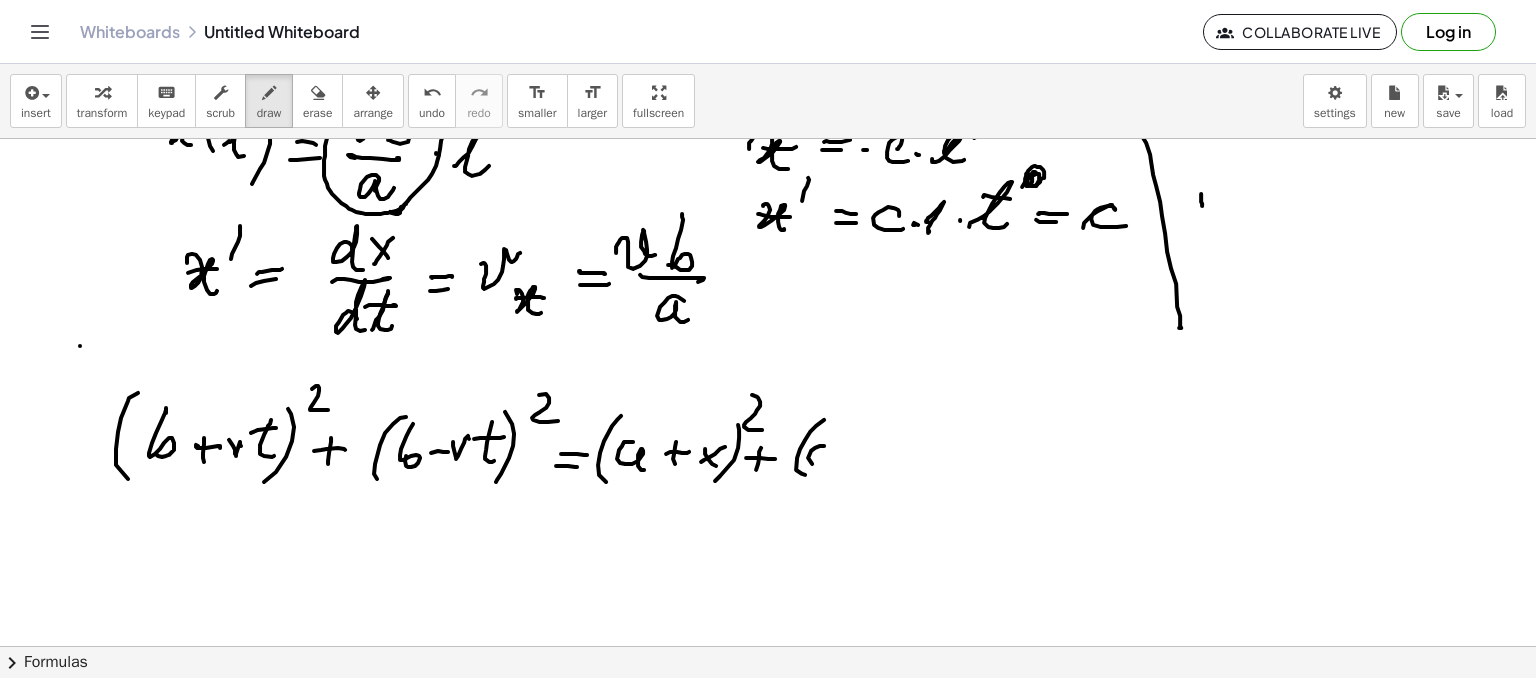 drag, startPoint x: 824, startPoint y: 445, endPoint x: 844, endPoint y: 465, distance: 28.284271 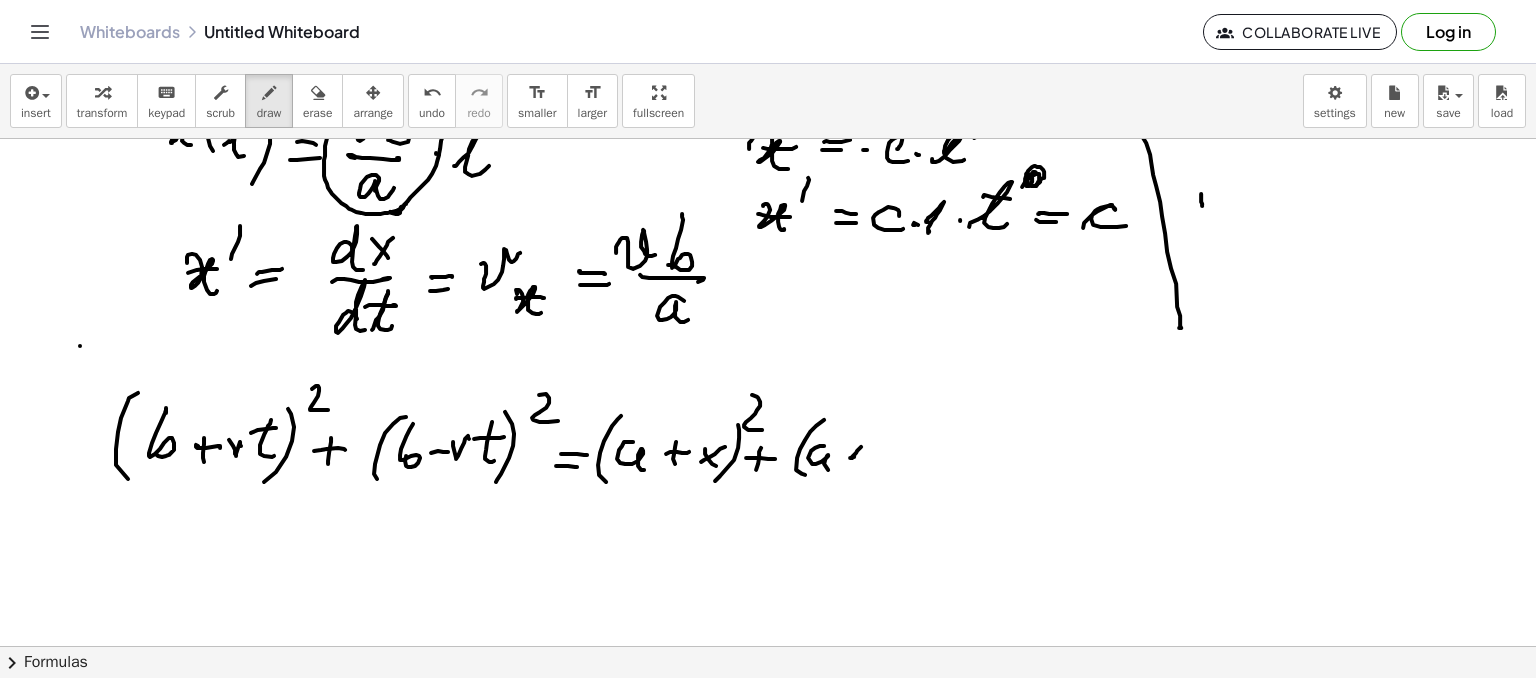 click at bounding box center (768, -7) 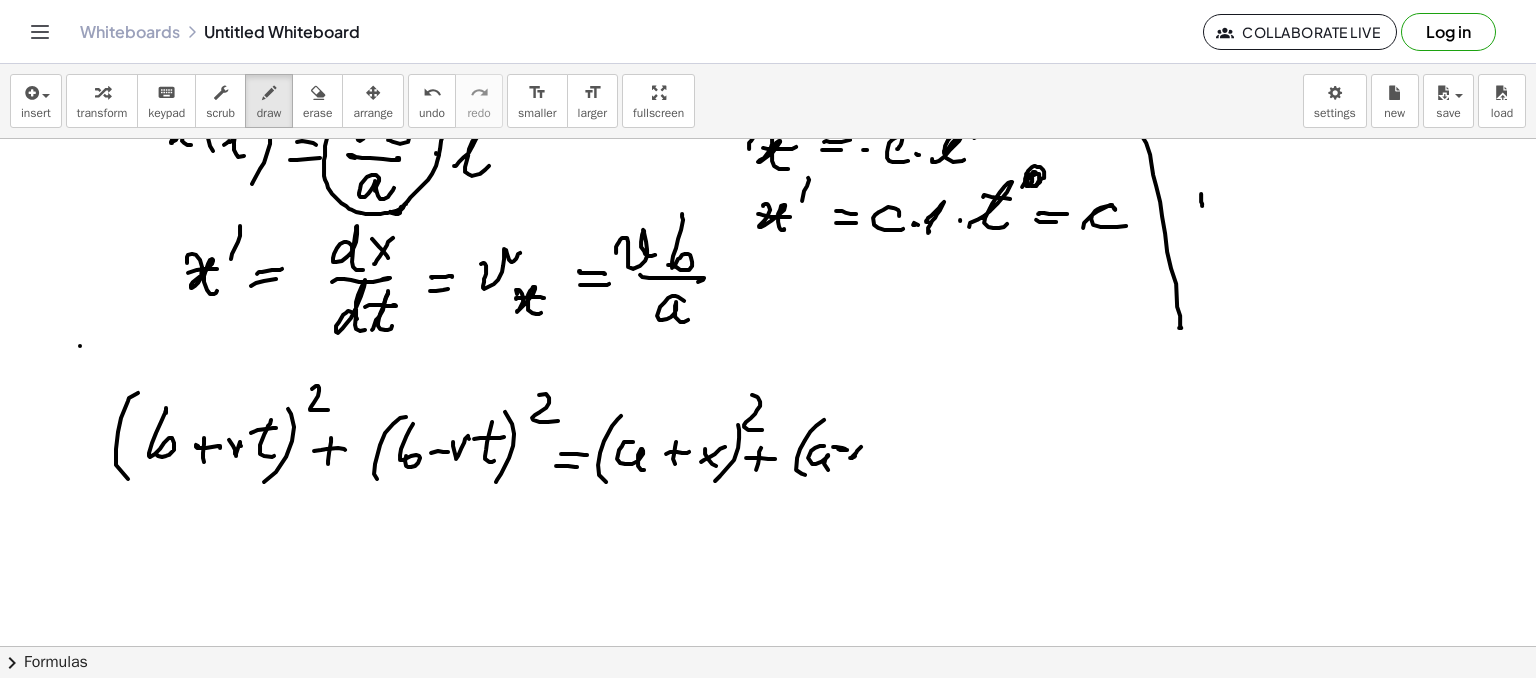 click at bounding box center (768, -7) 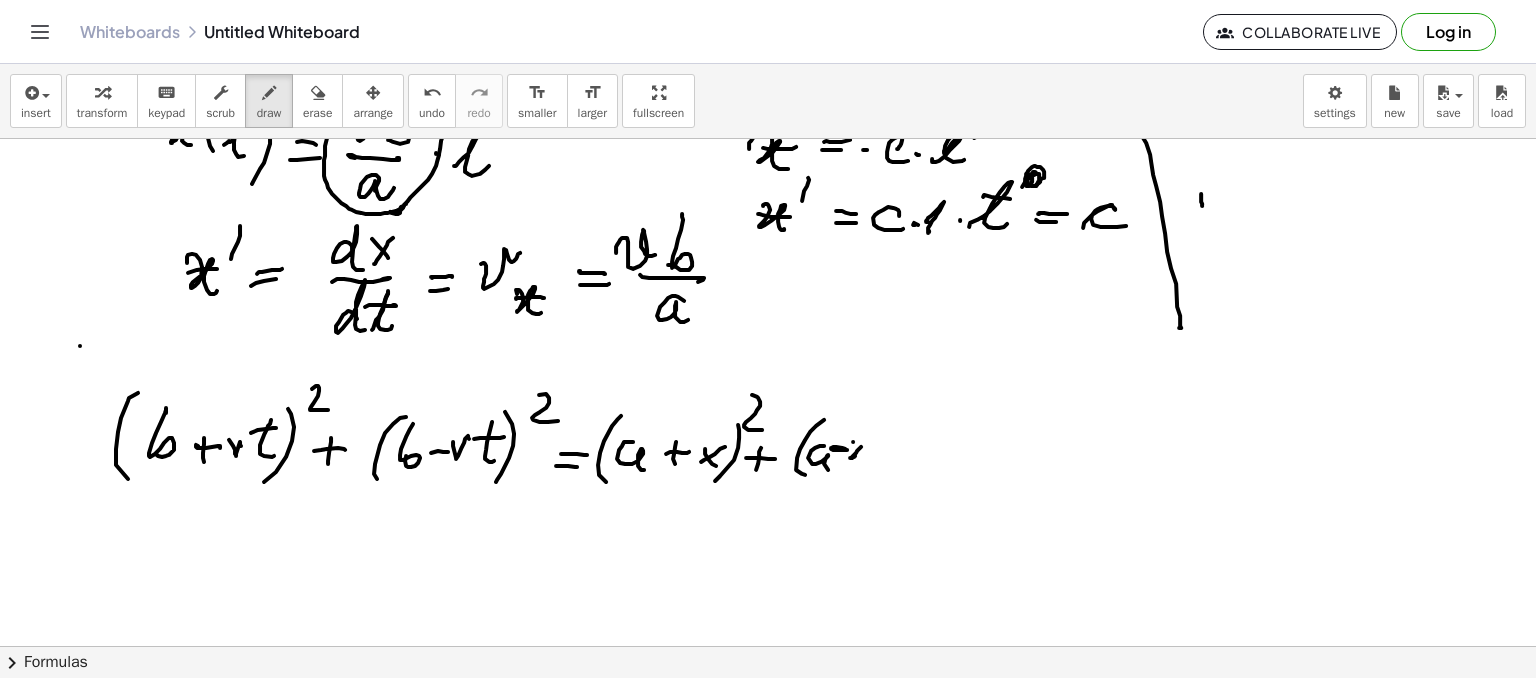 click at bounding box center (768, -7) 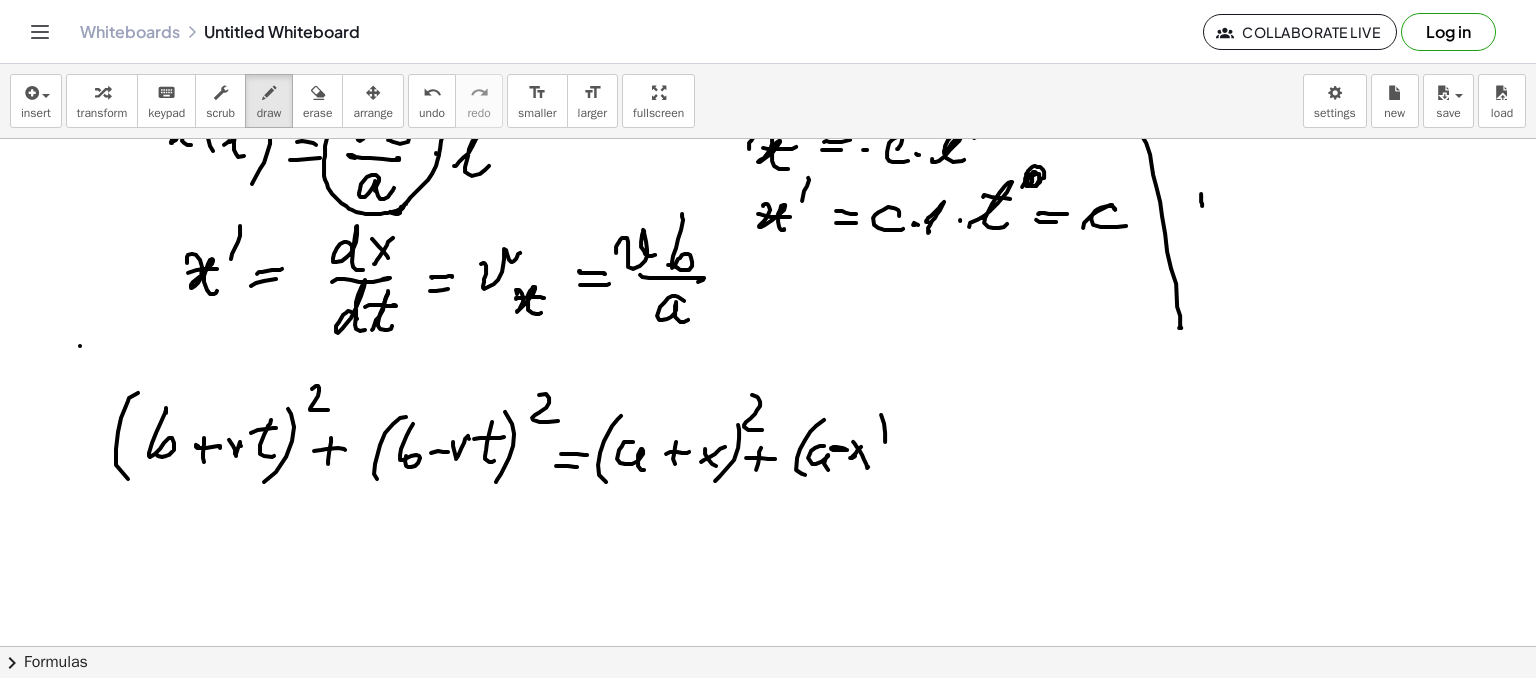 click at bounding box center (768, -7) 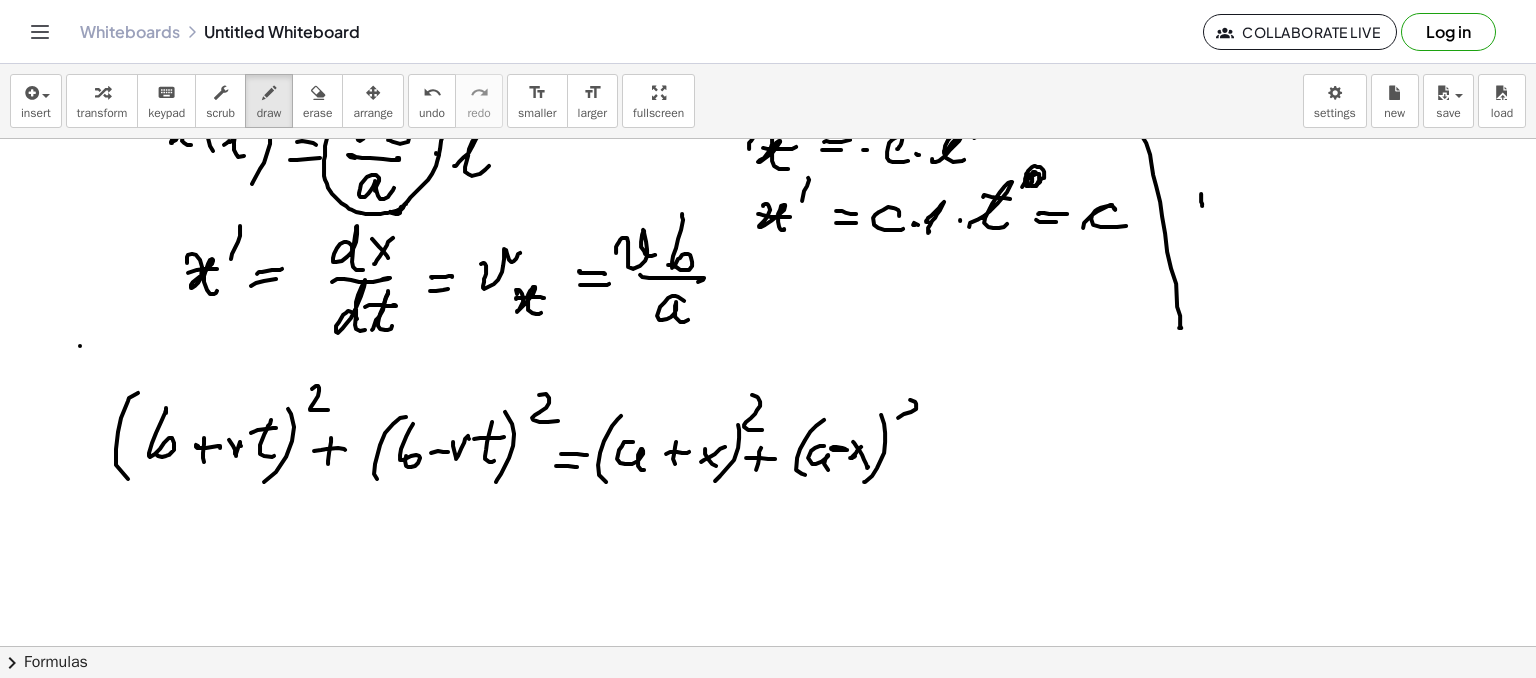 click at bounding box center [768, -7] 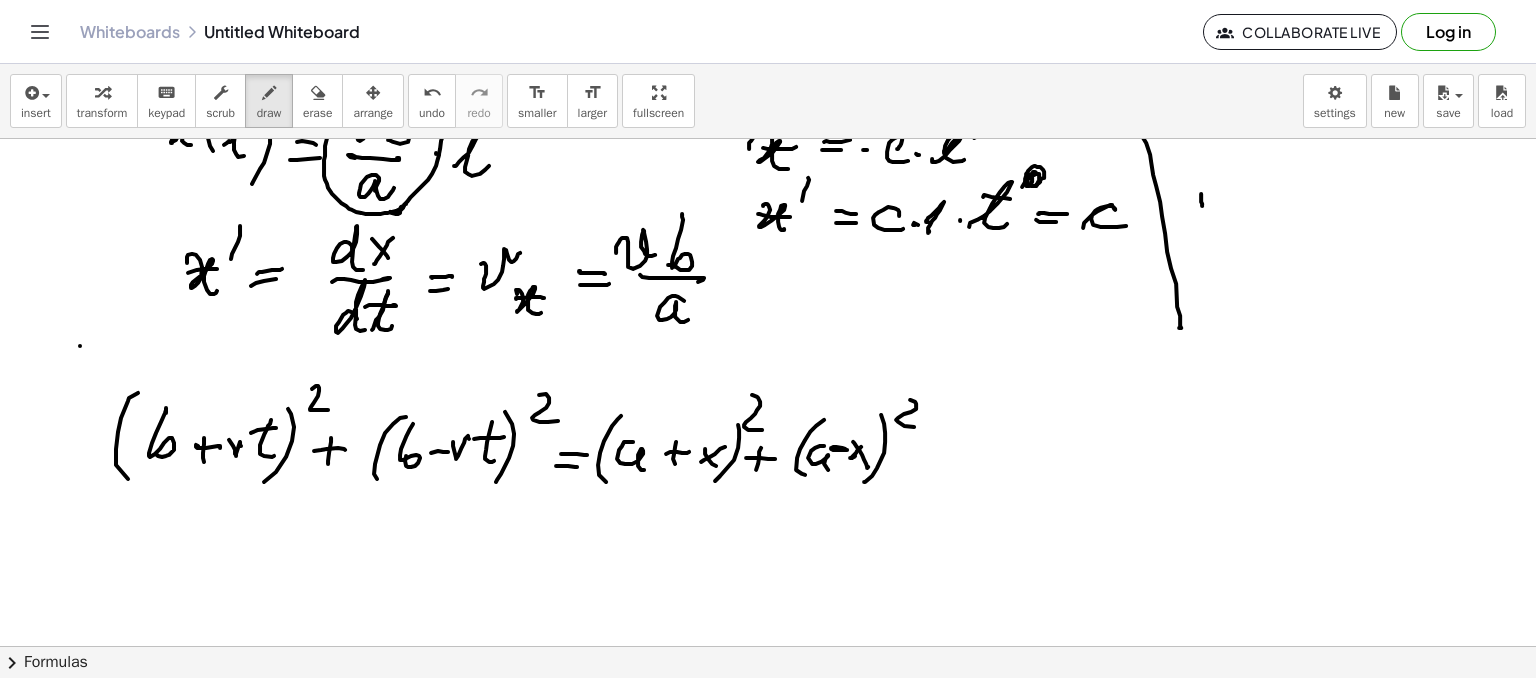 click at bounding box center (768, -7) 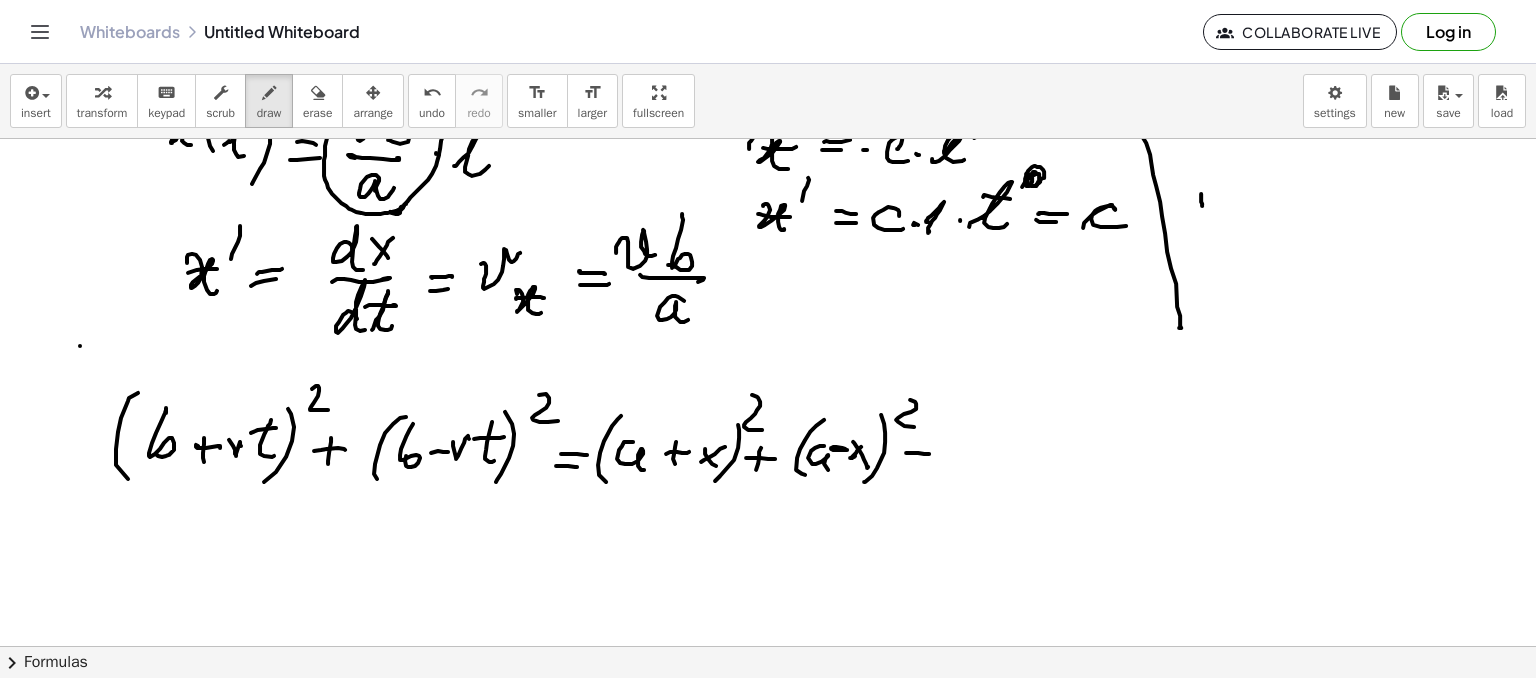 click at bounding box center (768, -7) 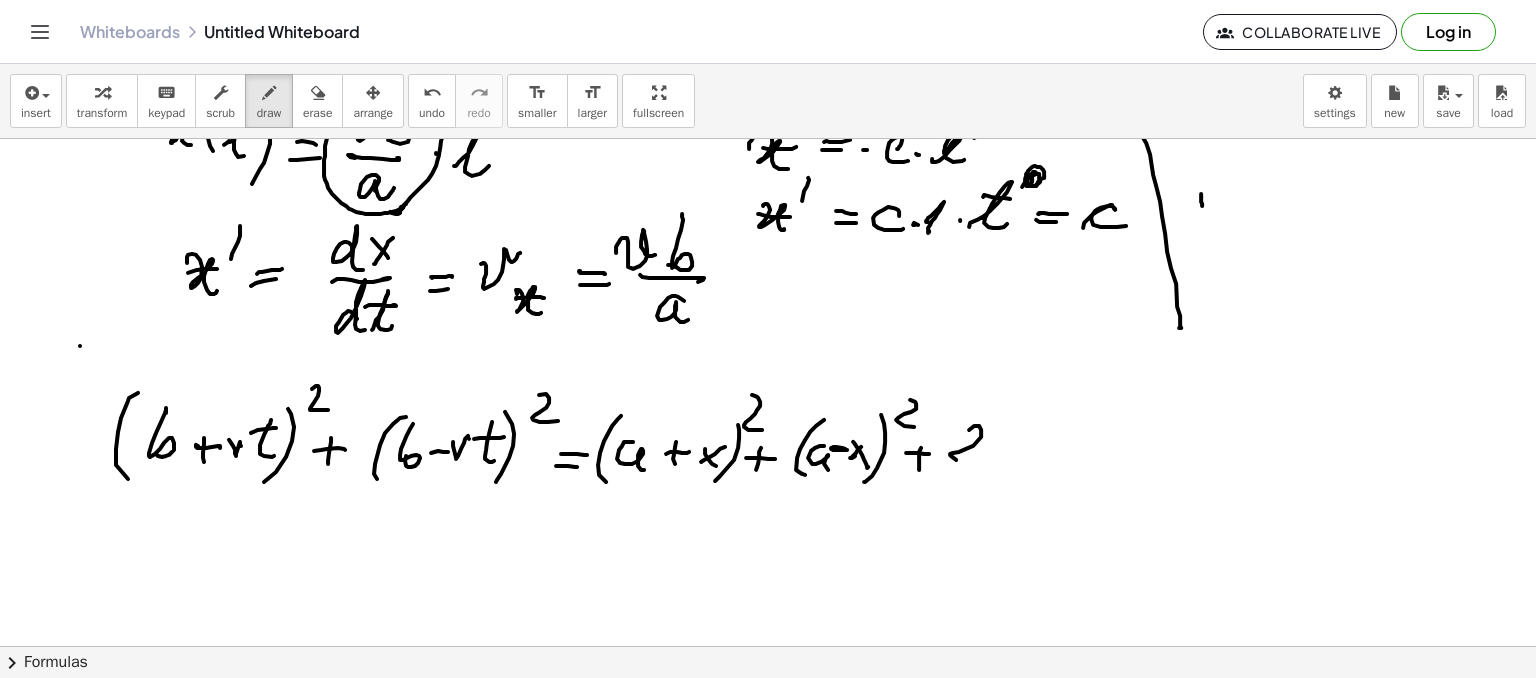 click at bounding box center [768, -7] 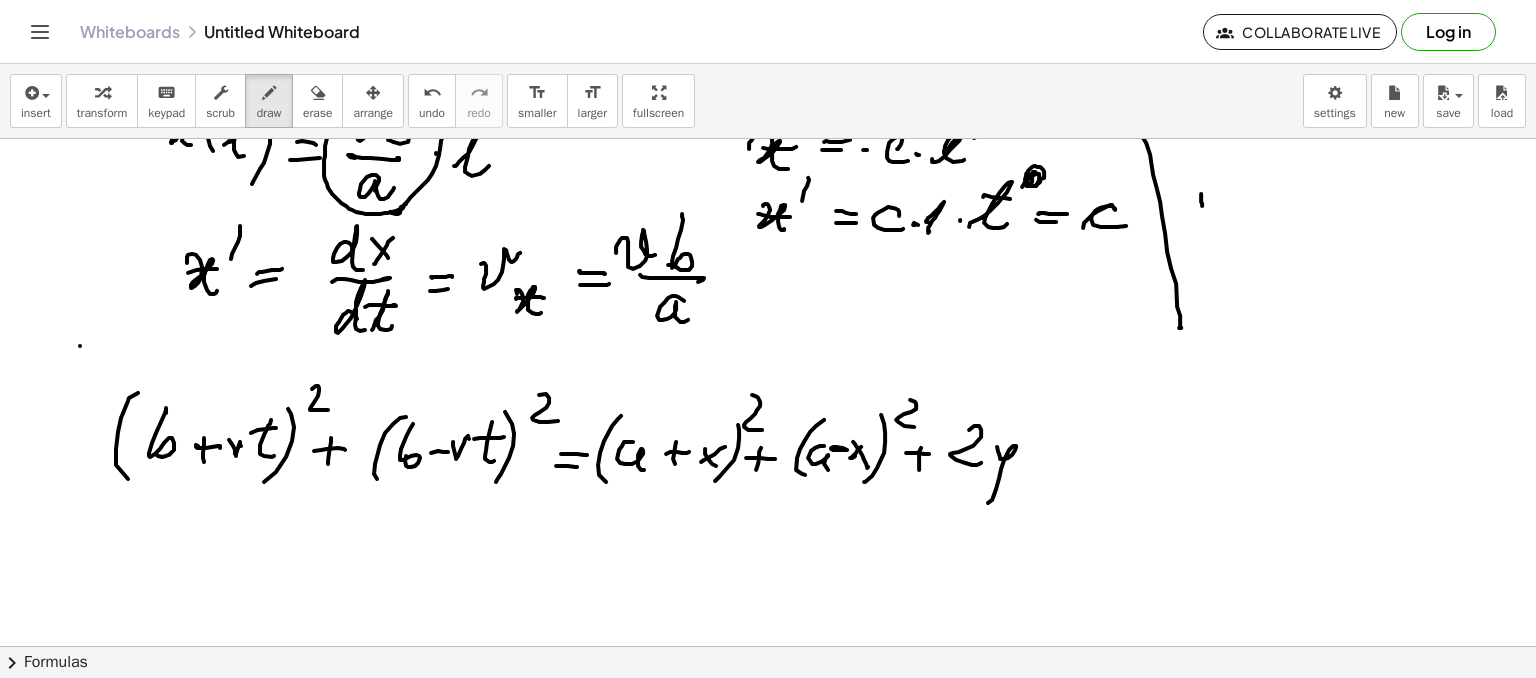 click at bounding box center [768, -7] 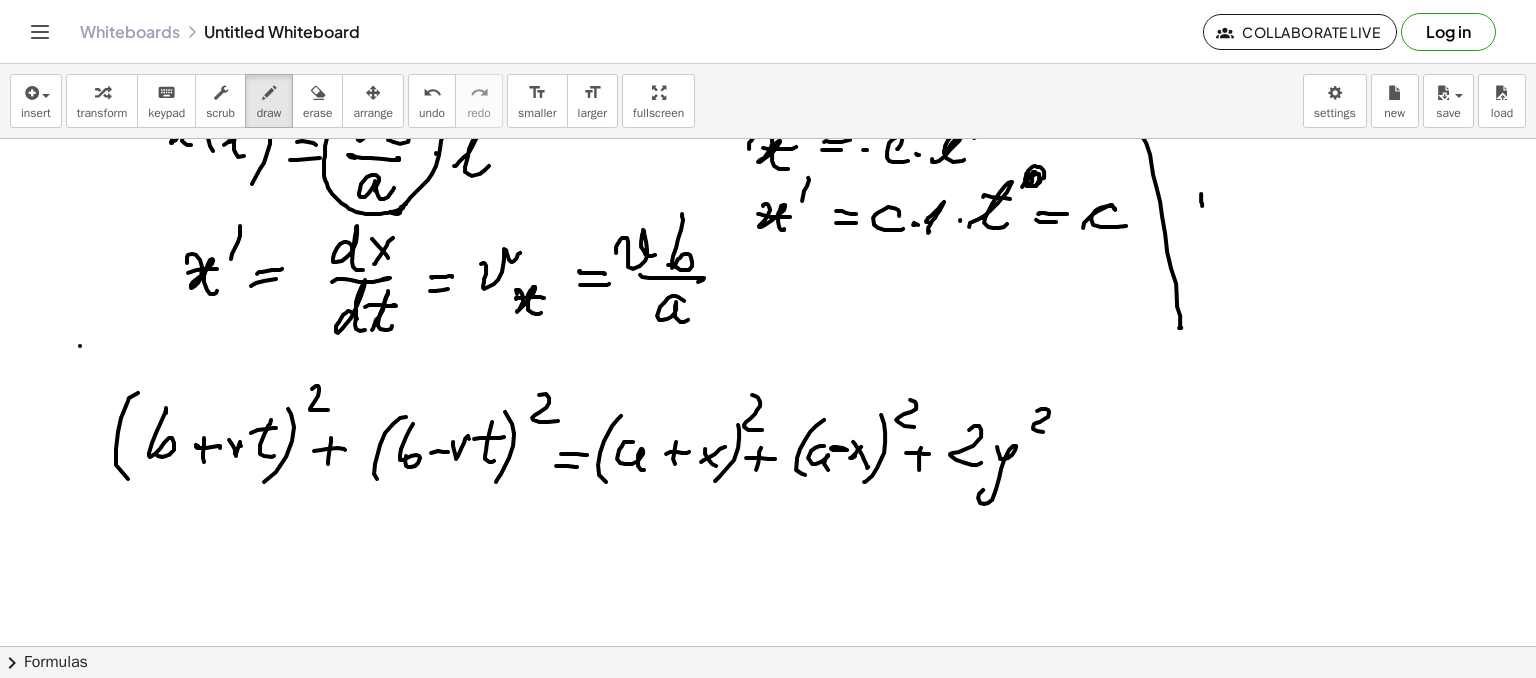 click at bounding box center [768, -7] 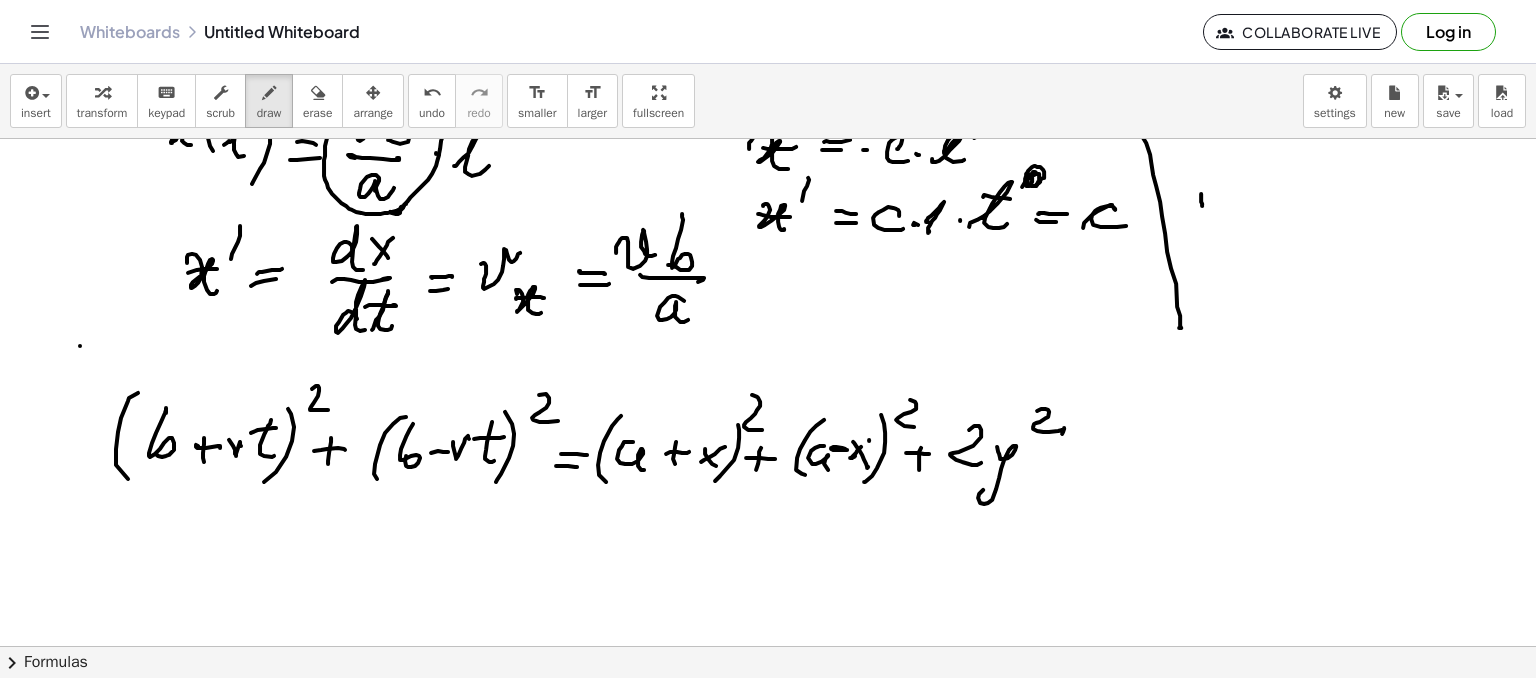 click at bounding box center [768, -7] 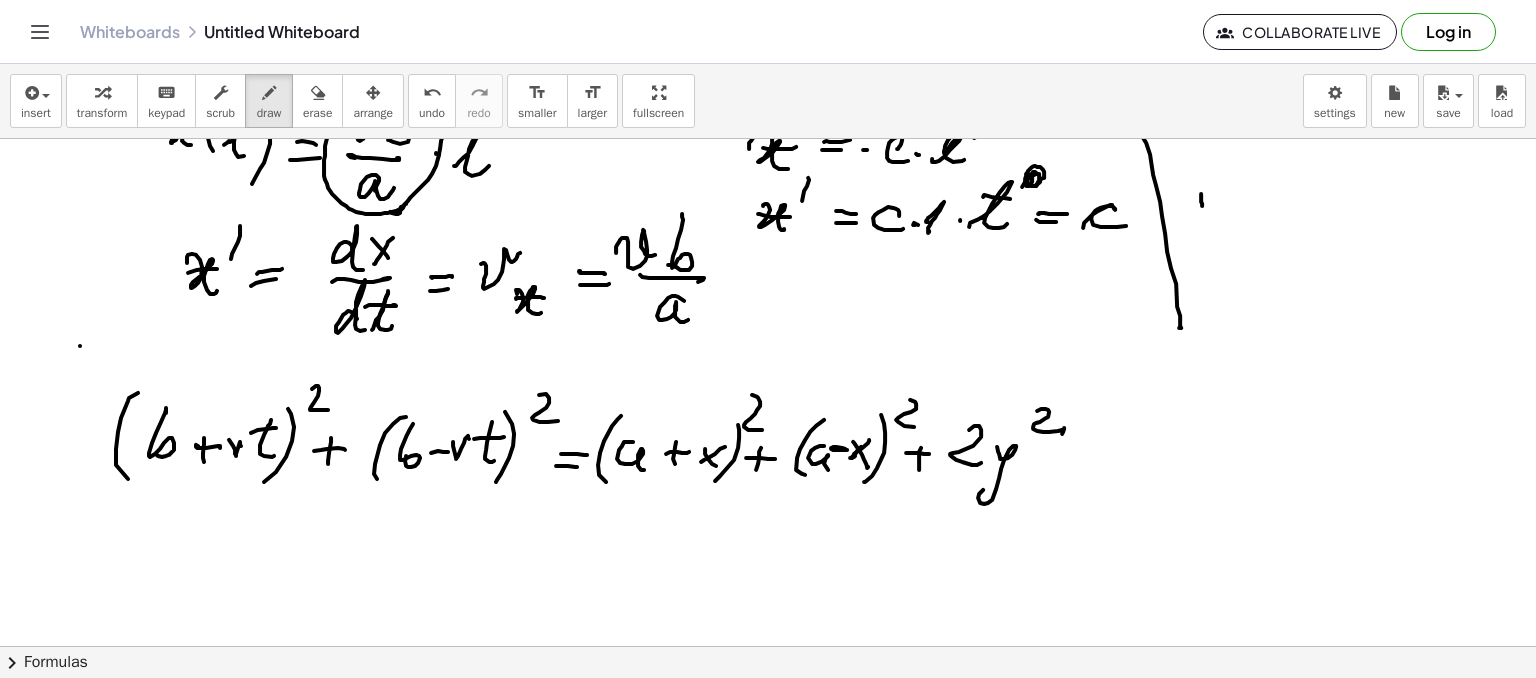 click at bounding box center (768, -7) 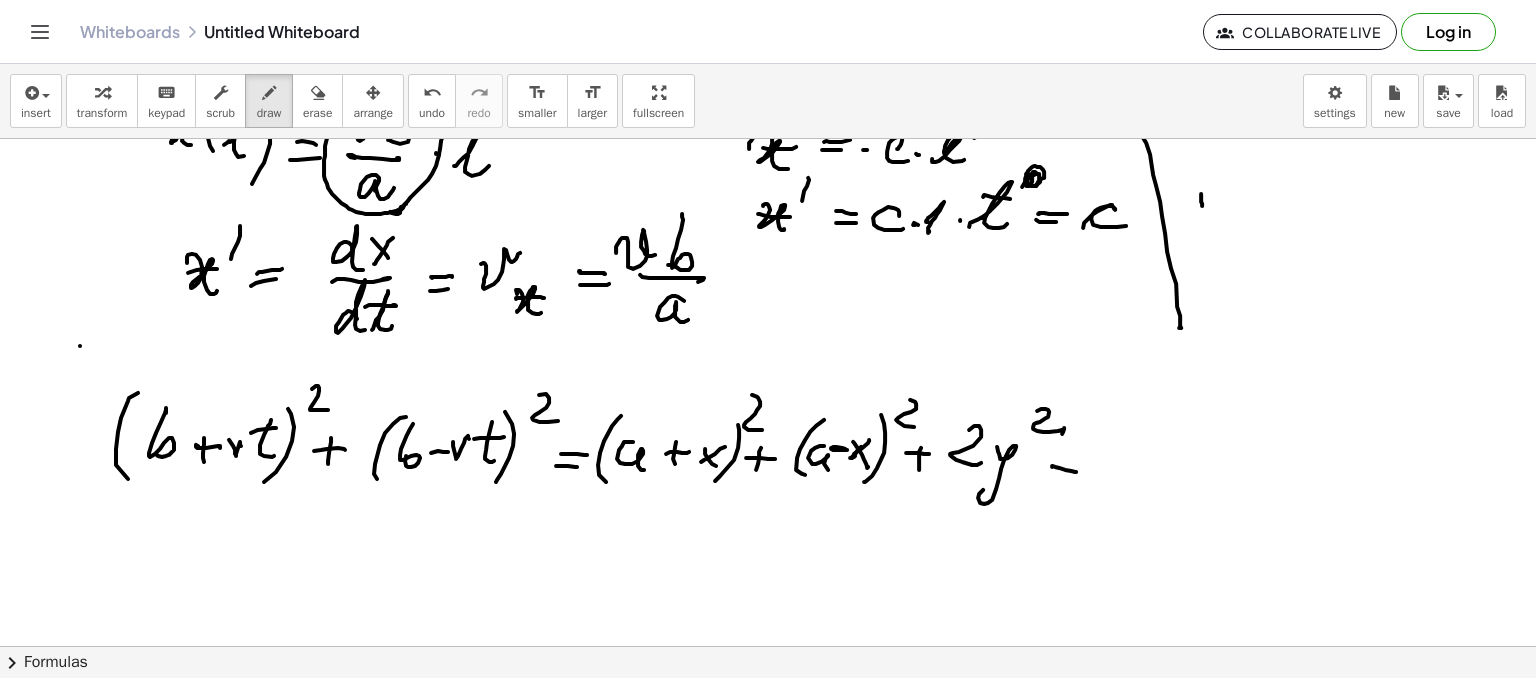 click at bounding box center (768, -7) 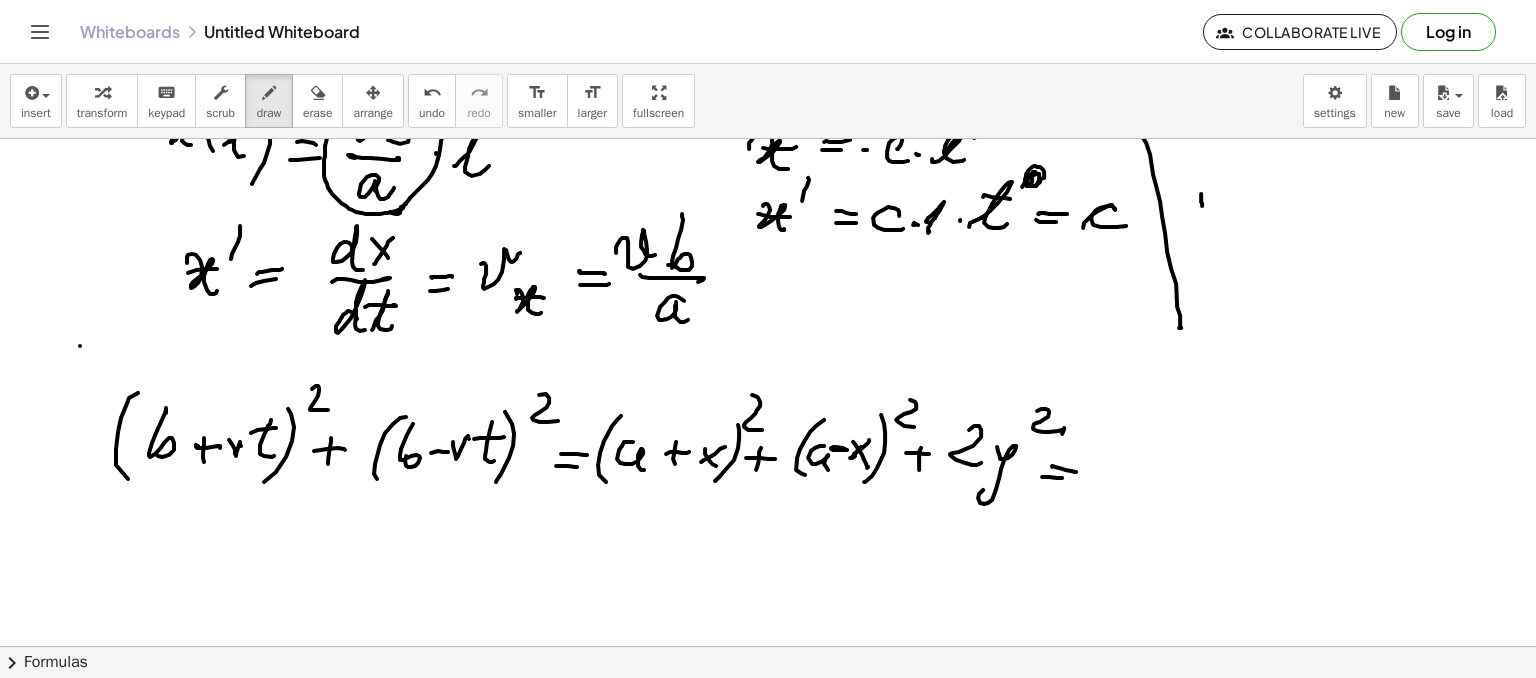 click at bounding box center (768, -7) 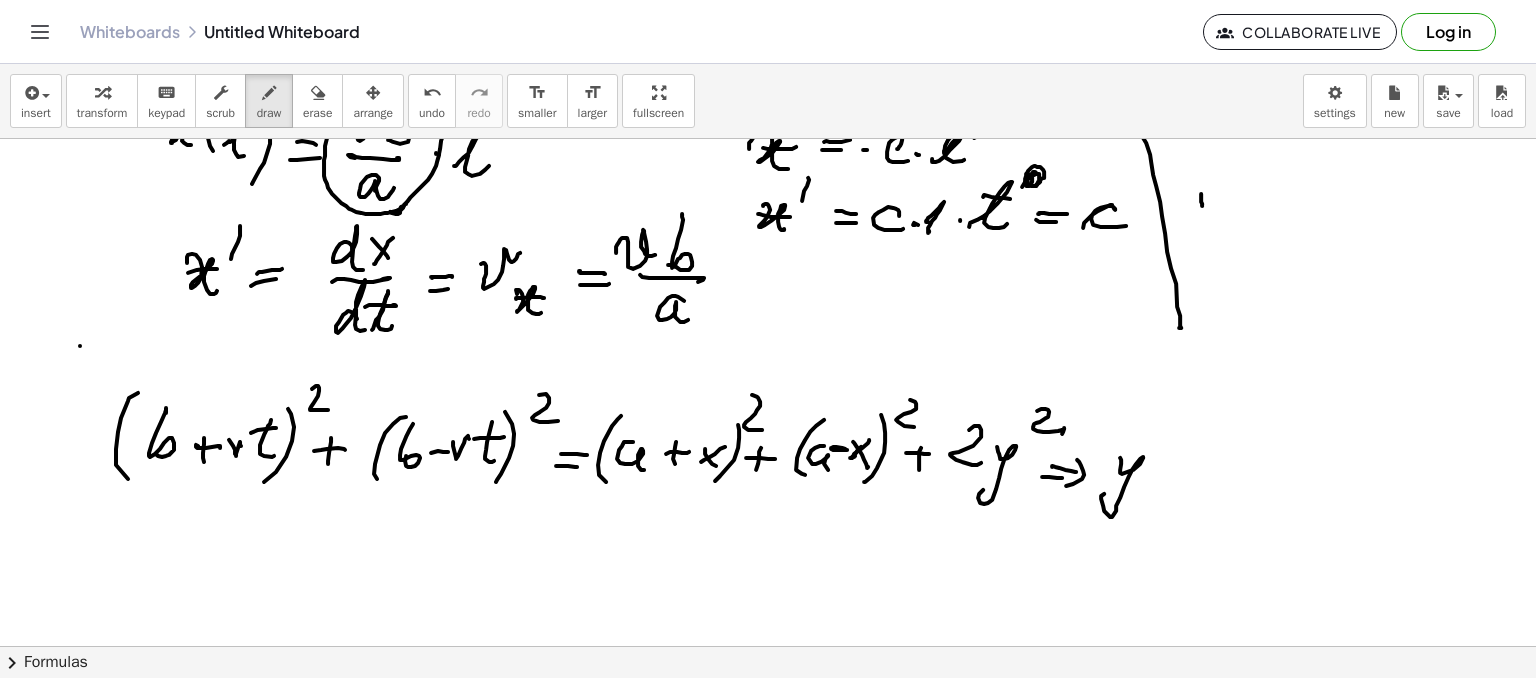 click at bounding box center (768, -7) 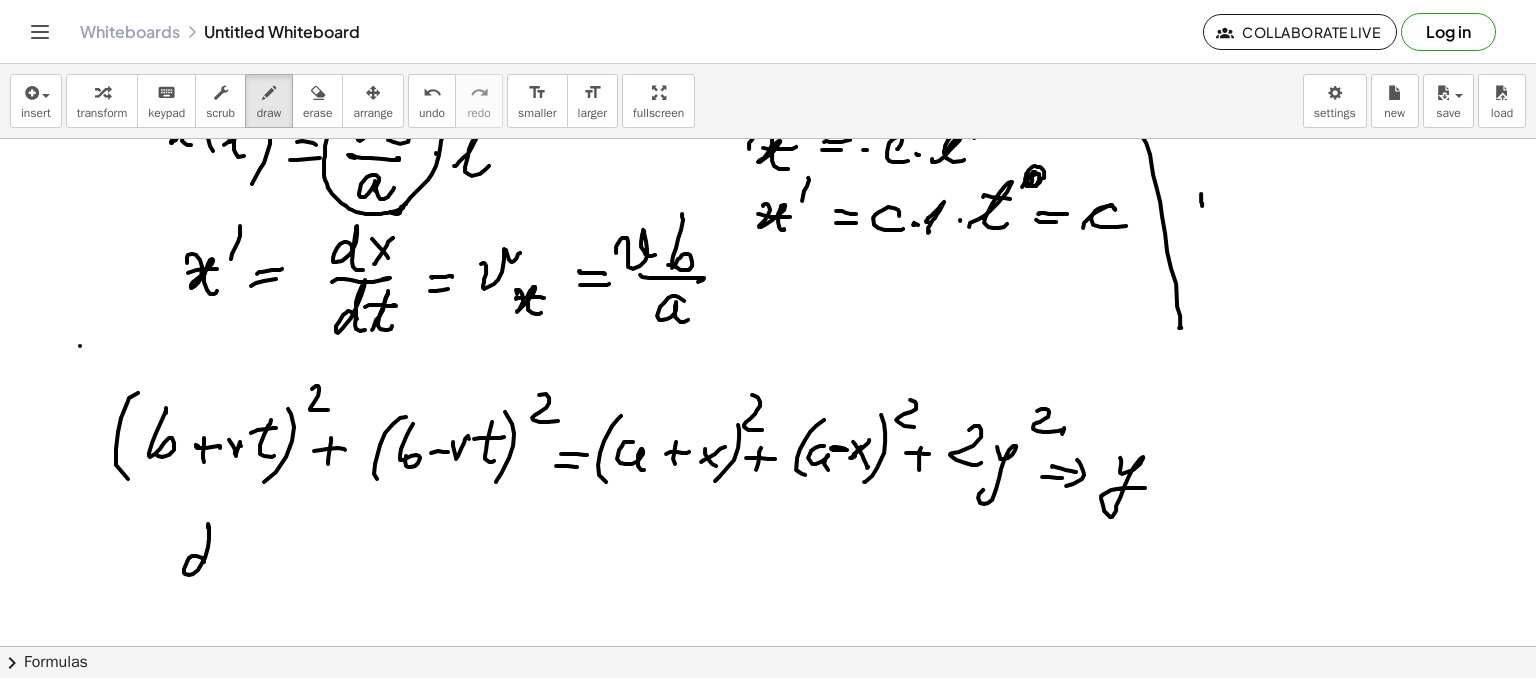 click at bounding box center (768, -7) 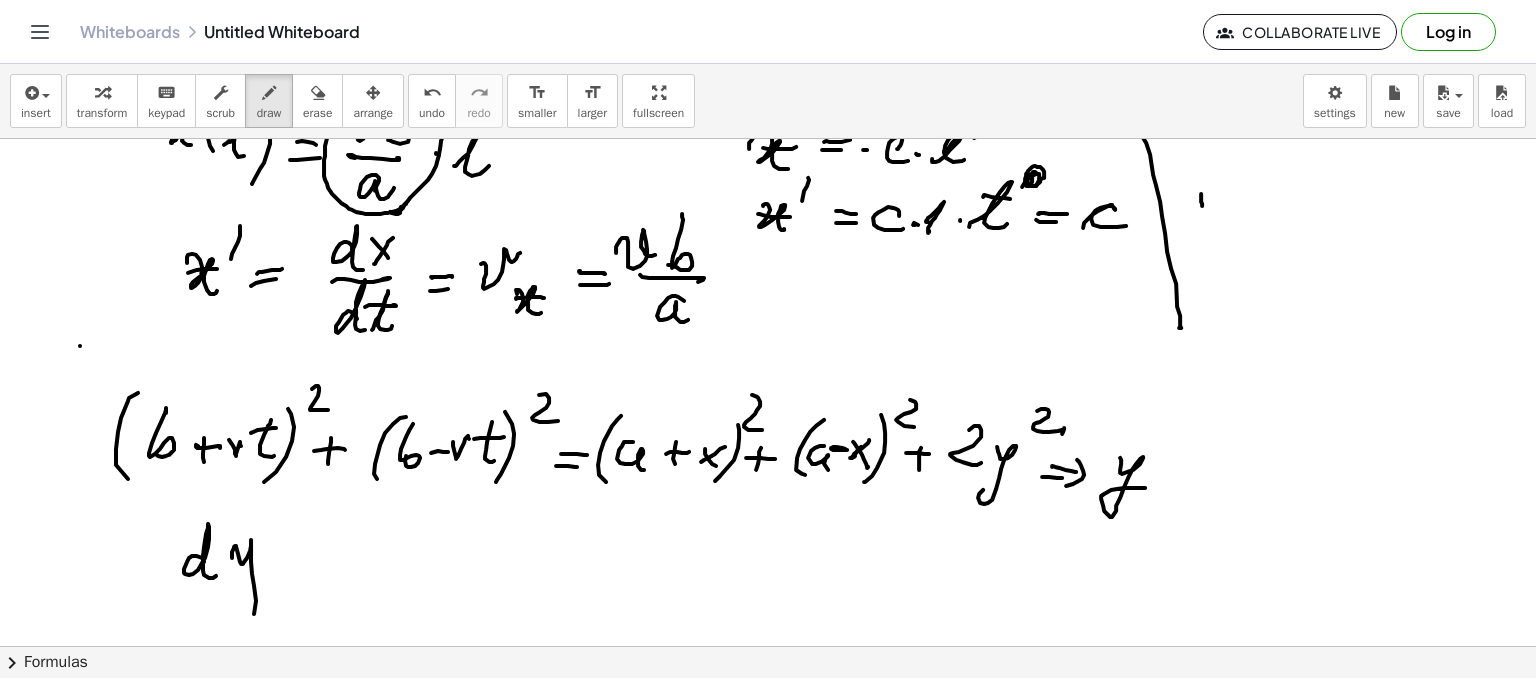 click at bounding box center [768, -7] 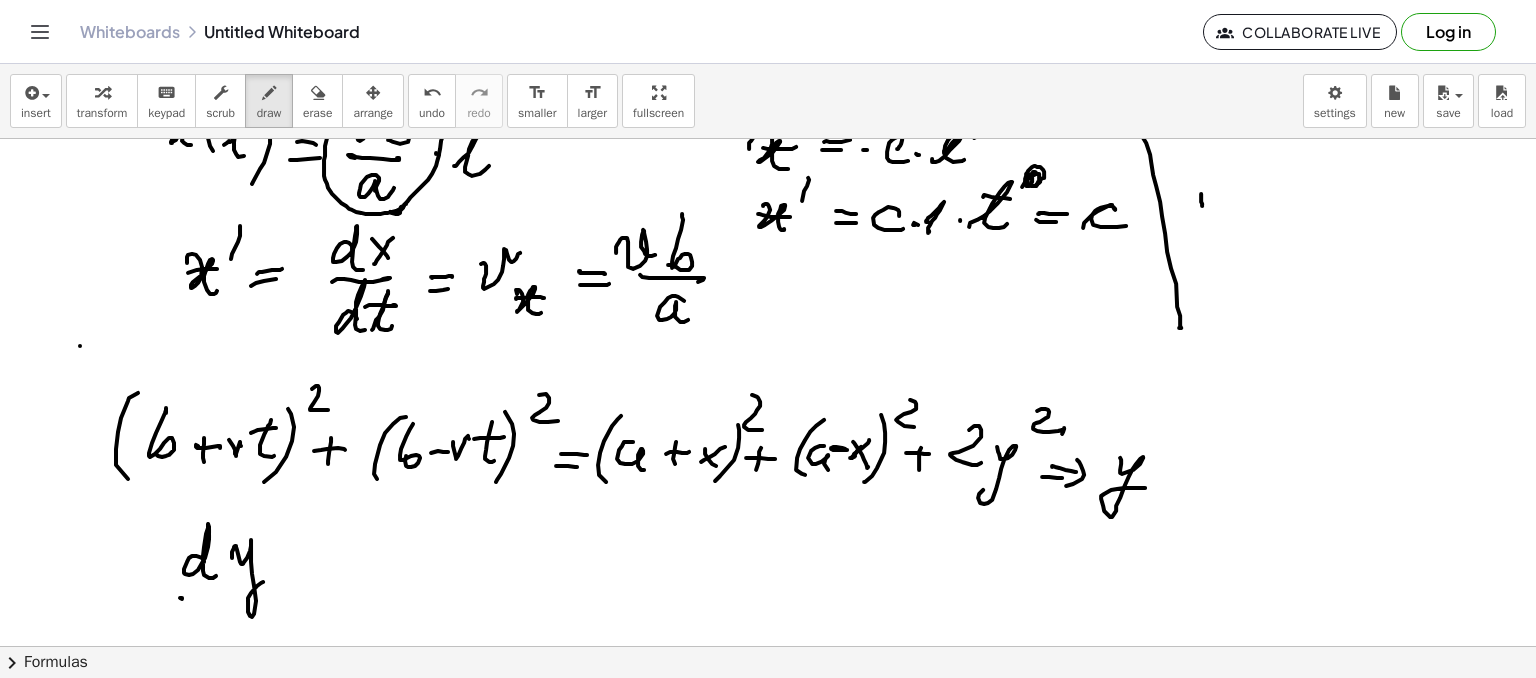 click at bounding box center (768, -7) 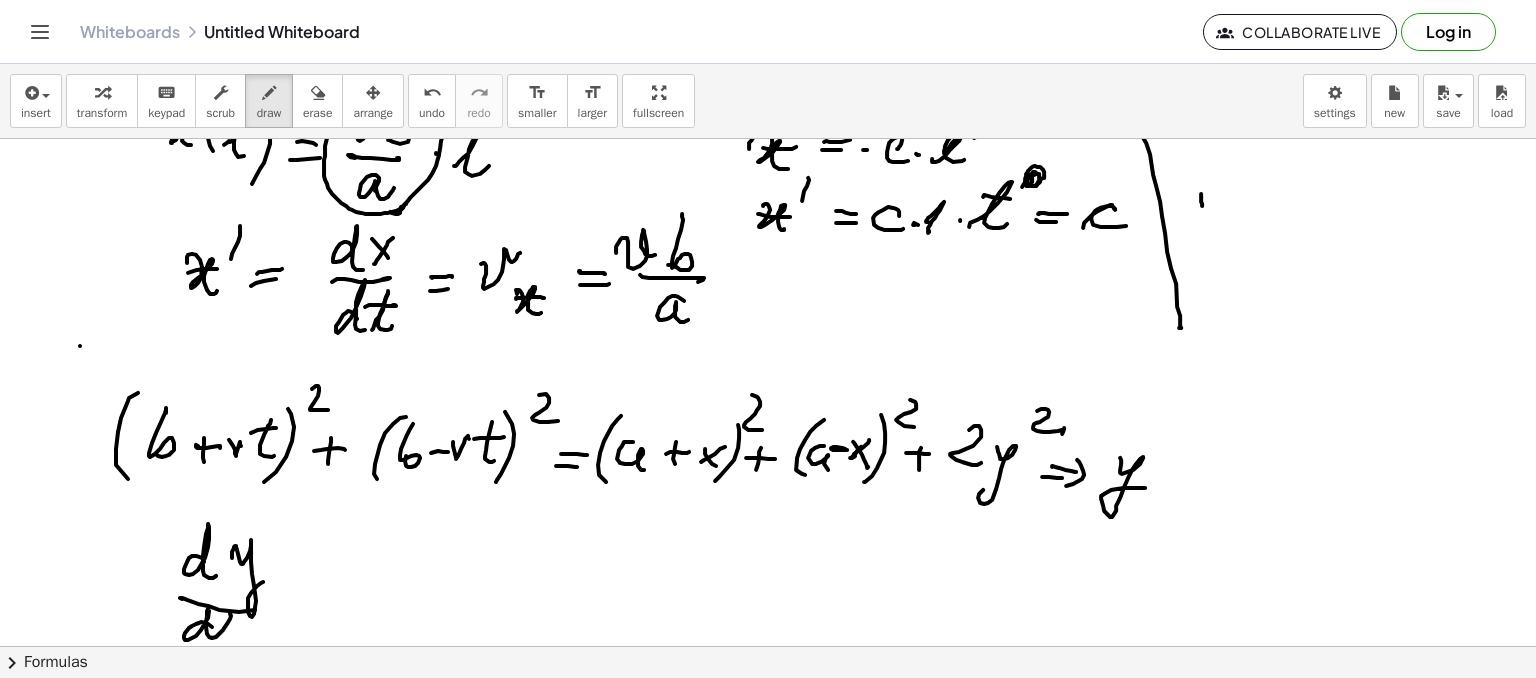 click at bounding box center (768, -7) 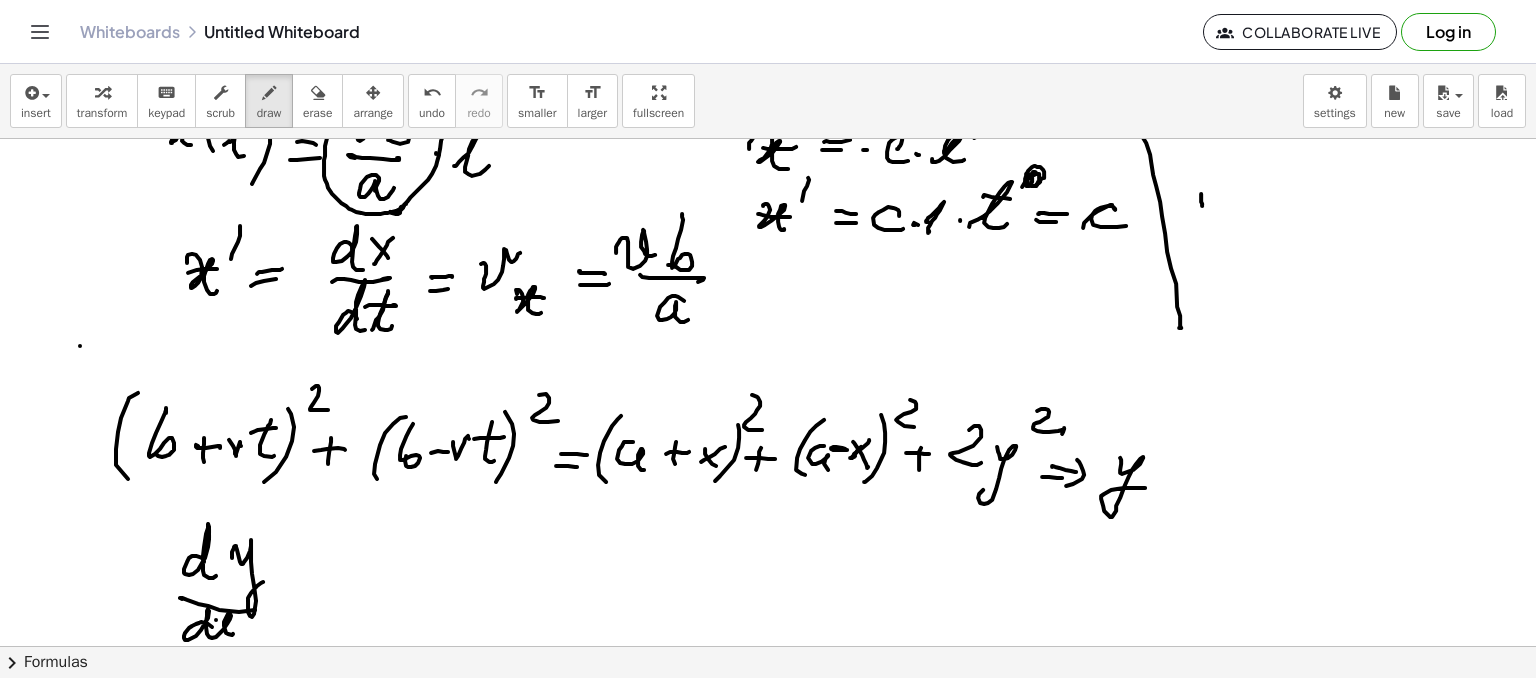 click at bounding box center (768, -7) 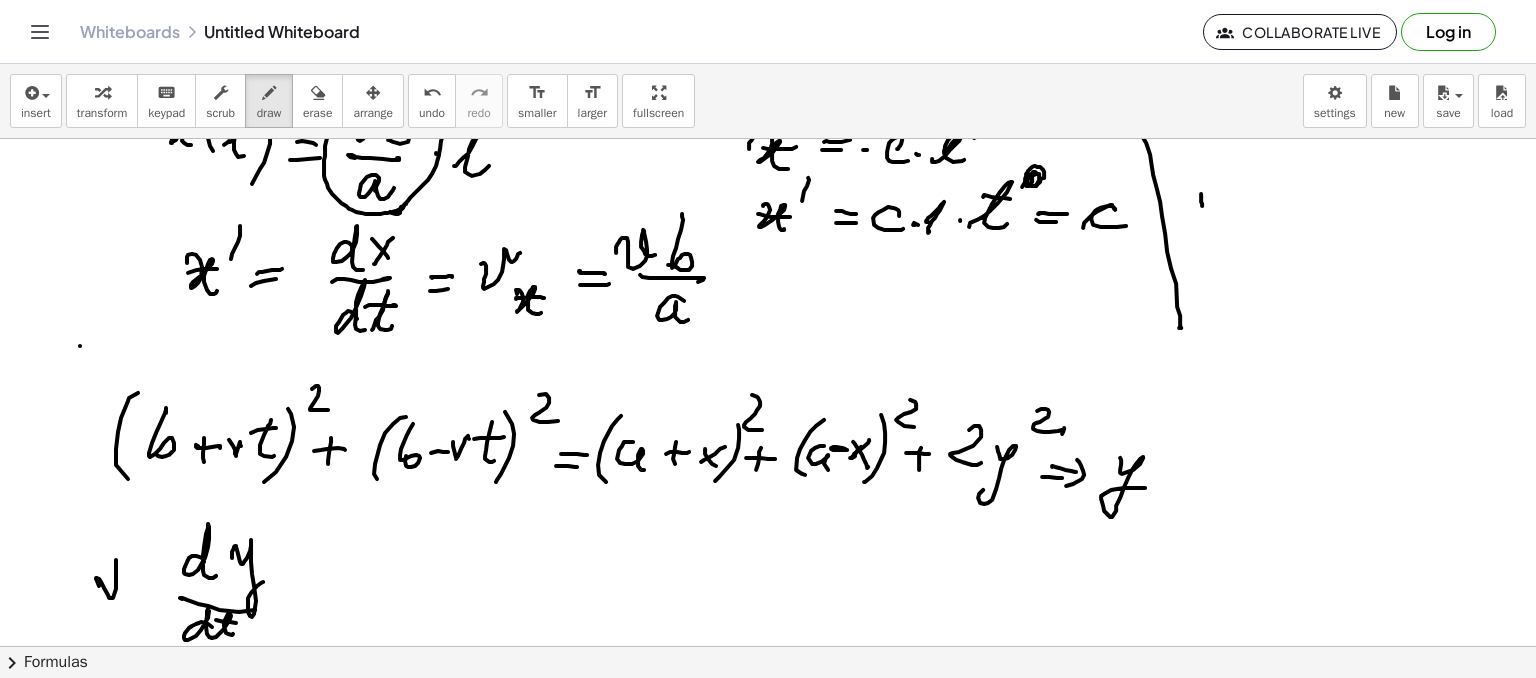 click at bounding box center (768, -7) 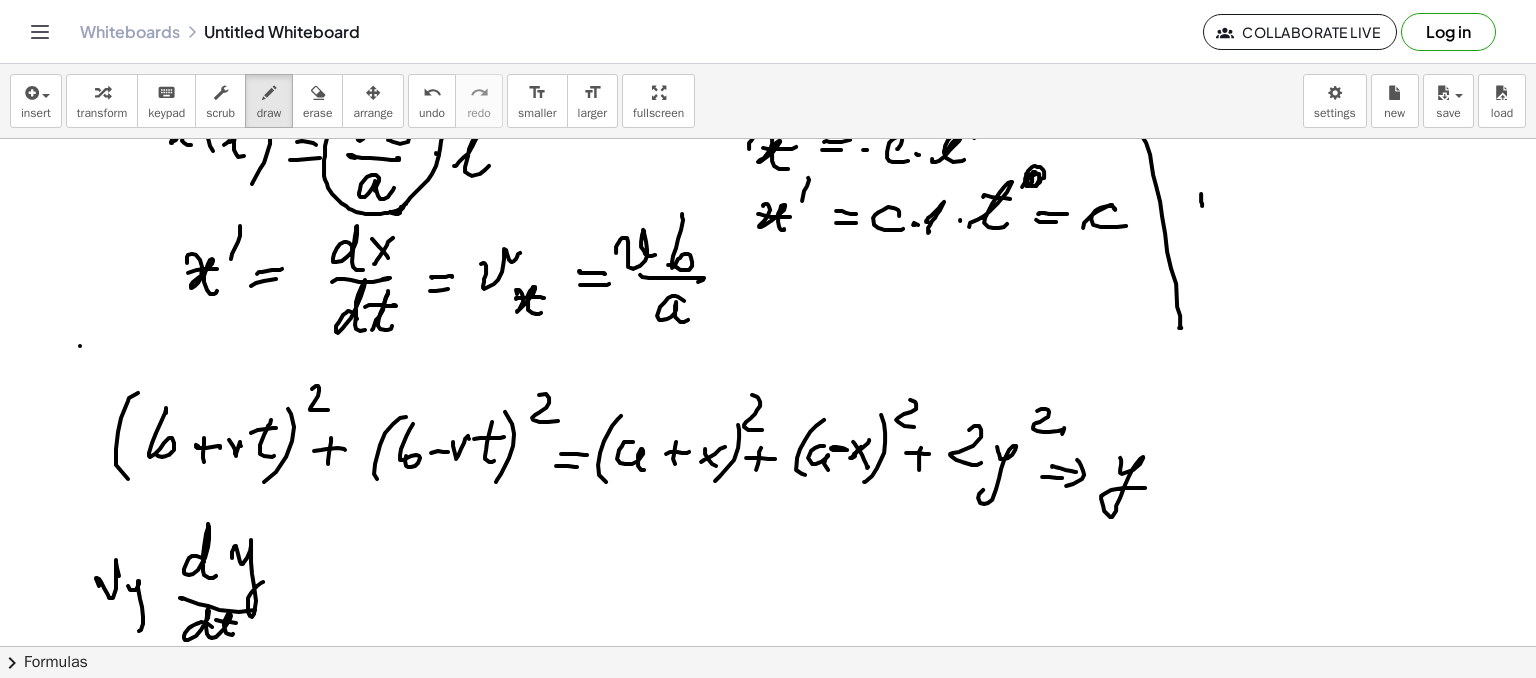 click at bounding box center (768, -7) 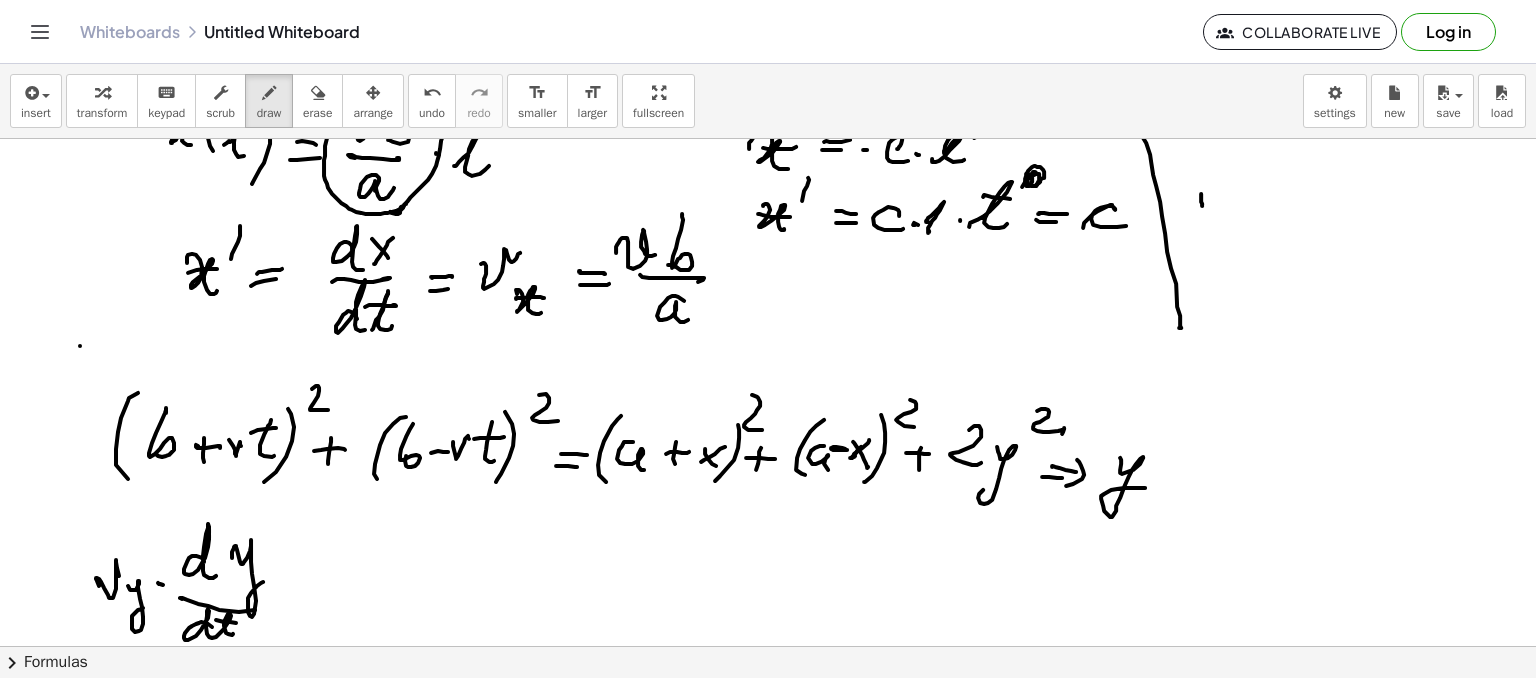 click at bounding box center [768, -7] 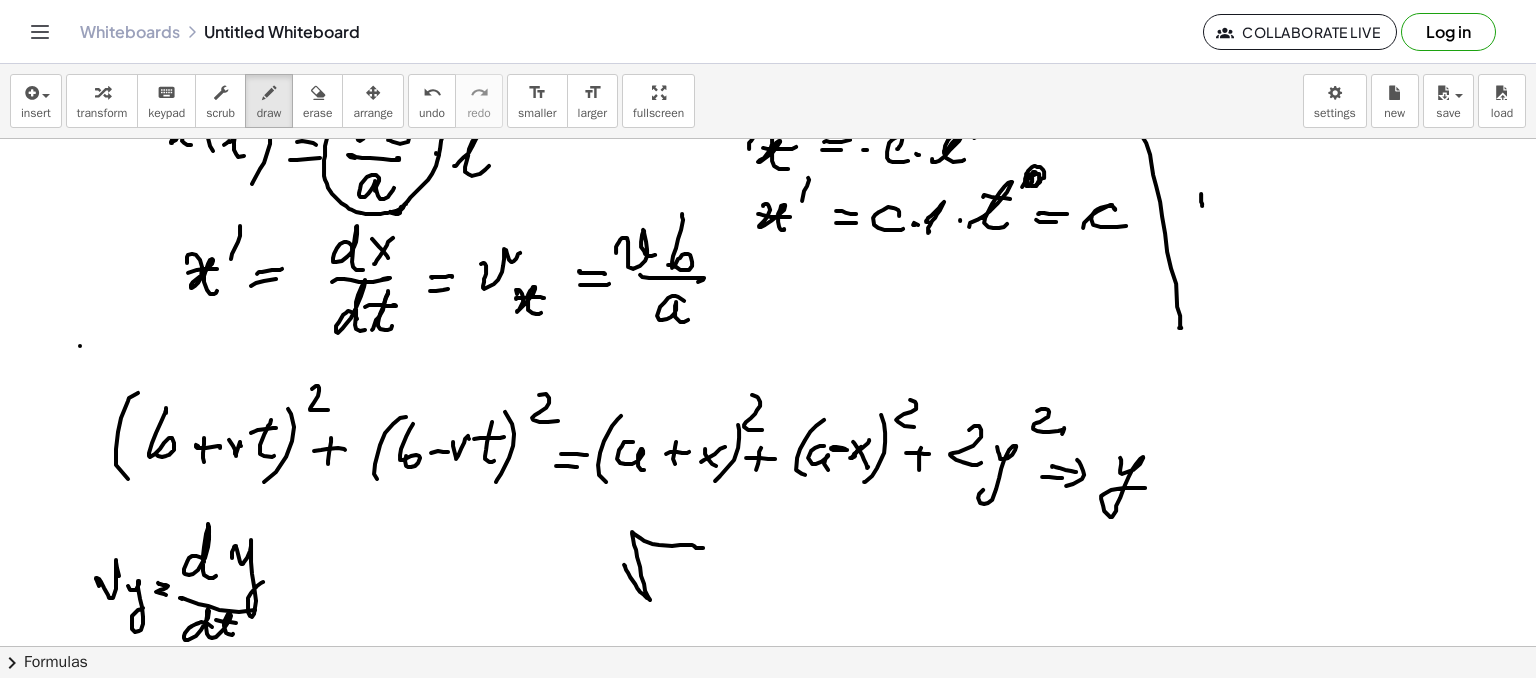 drag, startPoint x: 625, startPoint y: 565, endPoint x: 709, endPoint y: 556, distance: 84.48077 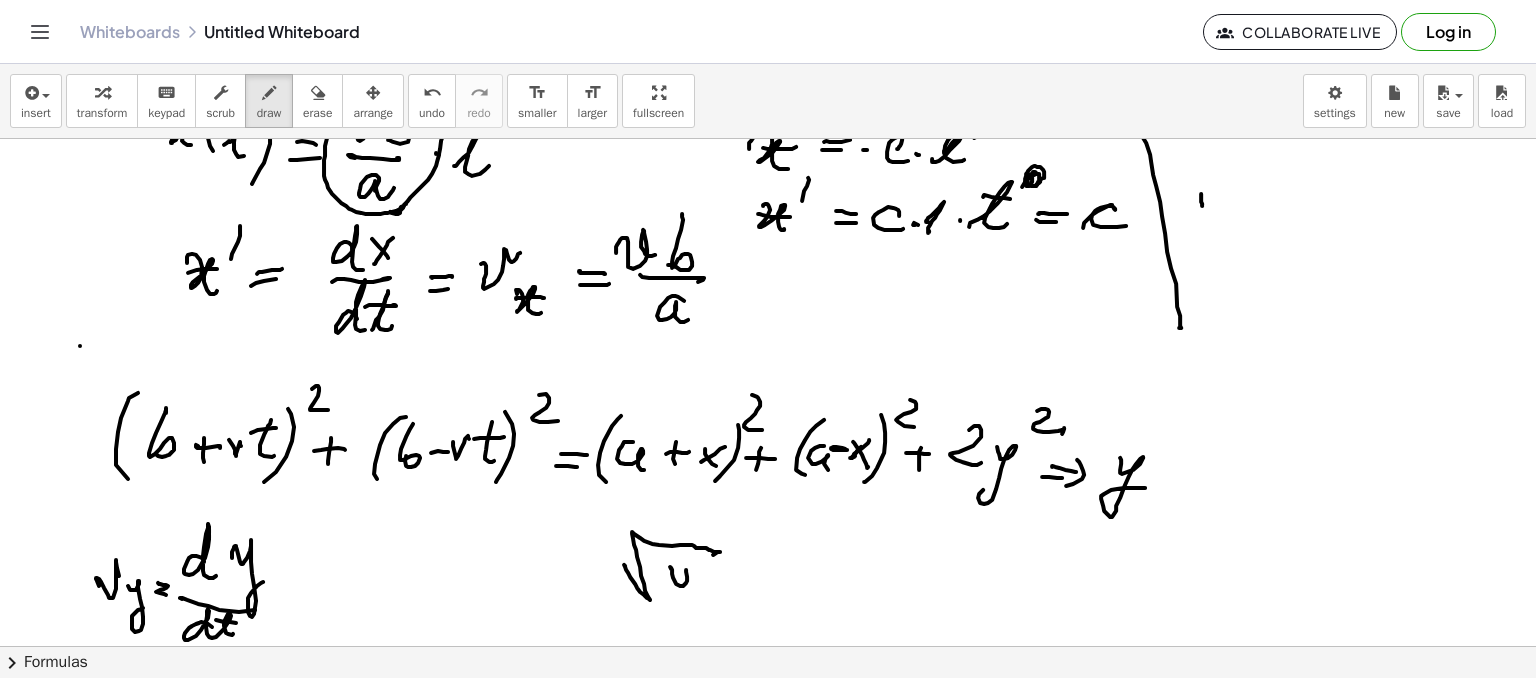 drag, startPoint x: 670, startPoint y: 566, endPoint x: 704, endPoint y: 578, distance: 36.05551 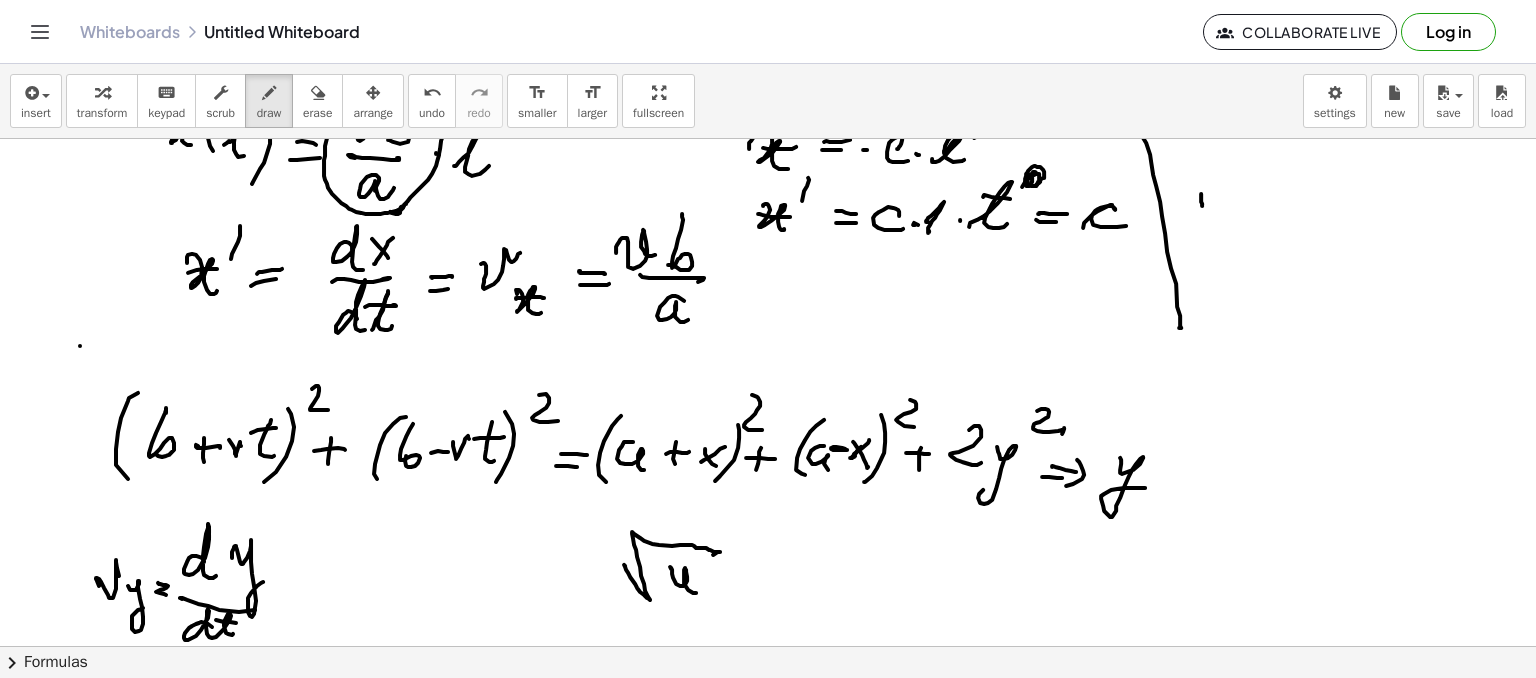 drag, startPoint x: 740, startPoint y: 565, endPoint x: 676, endPoint y: 597, distance: 71.55418 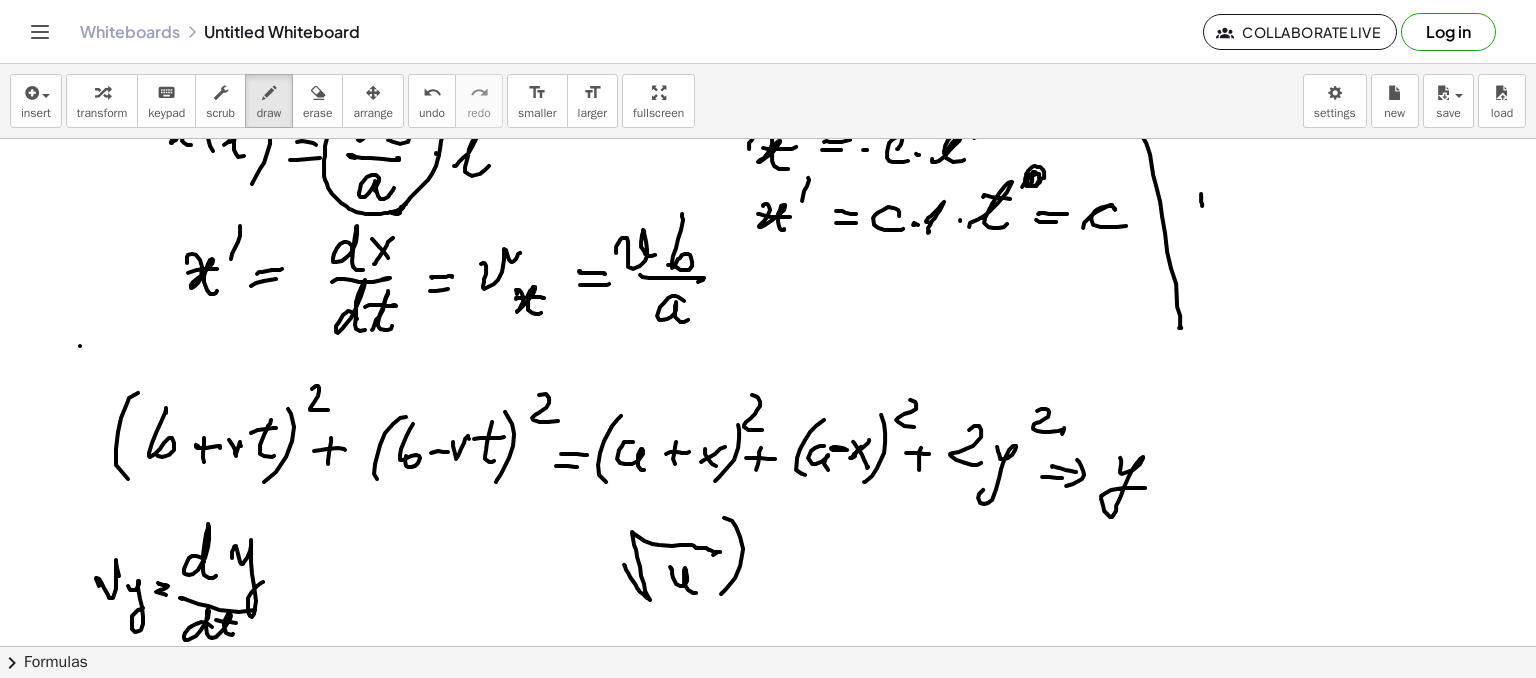 drag, startPoint x: 592, startPoint y: 517, endPoint x: 654, endPoint y: 605, distance: 107.647575 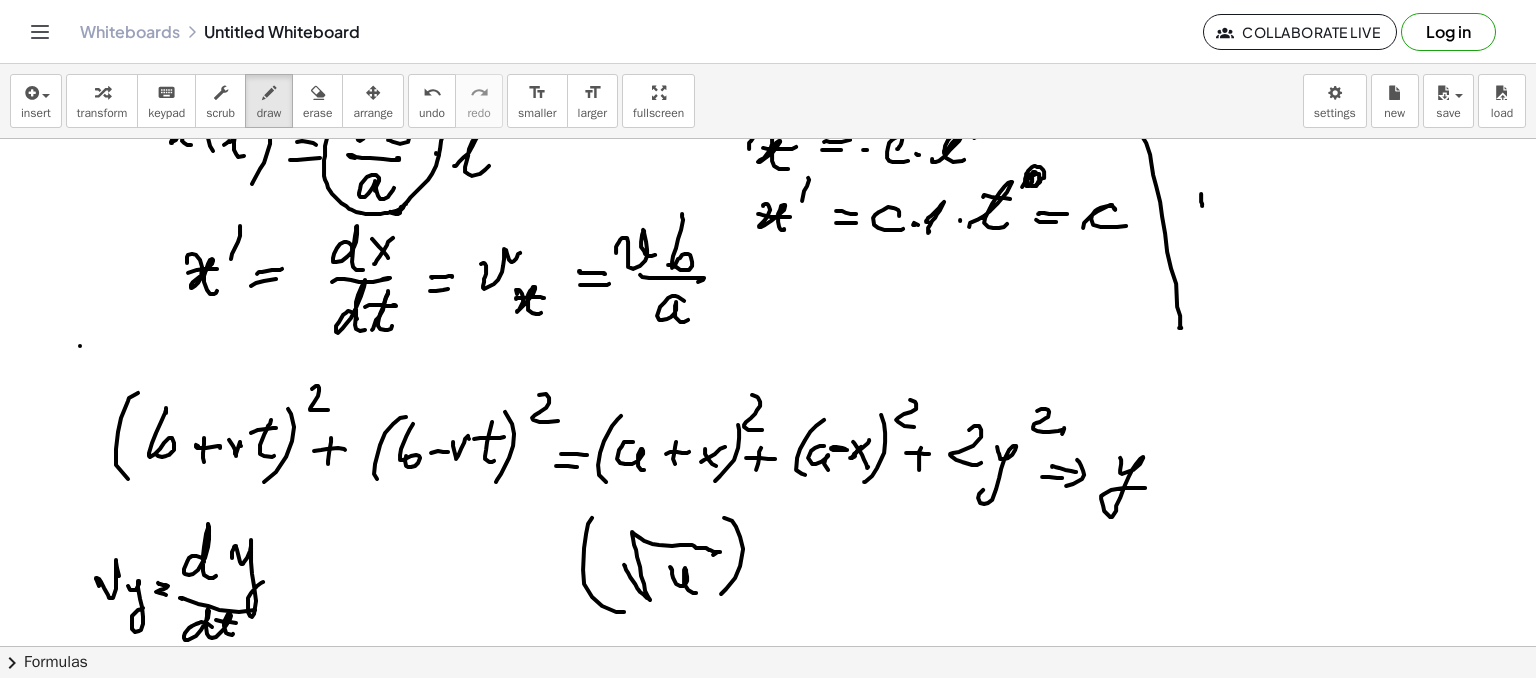 click at bounding box center (768, -7) 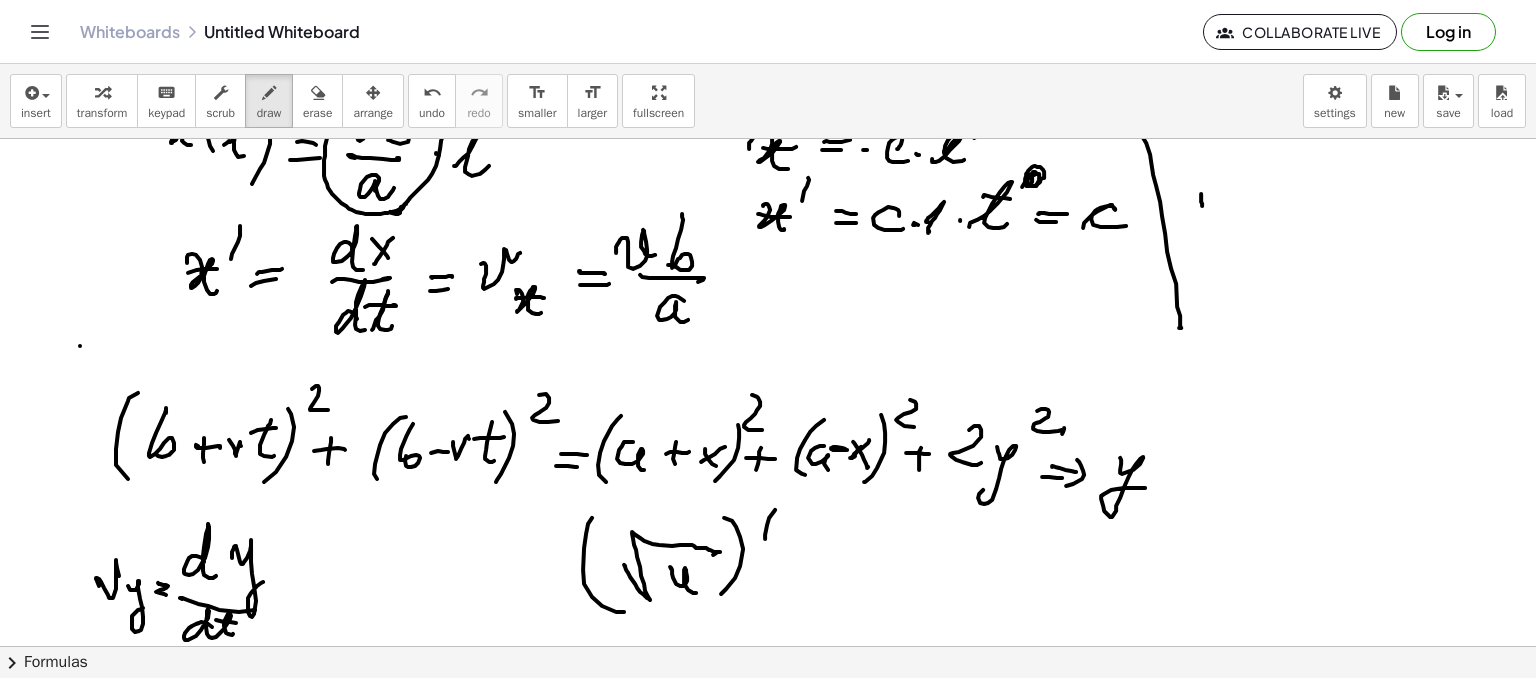 click at bounding box center (768, -7) 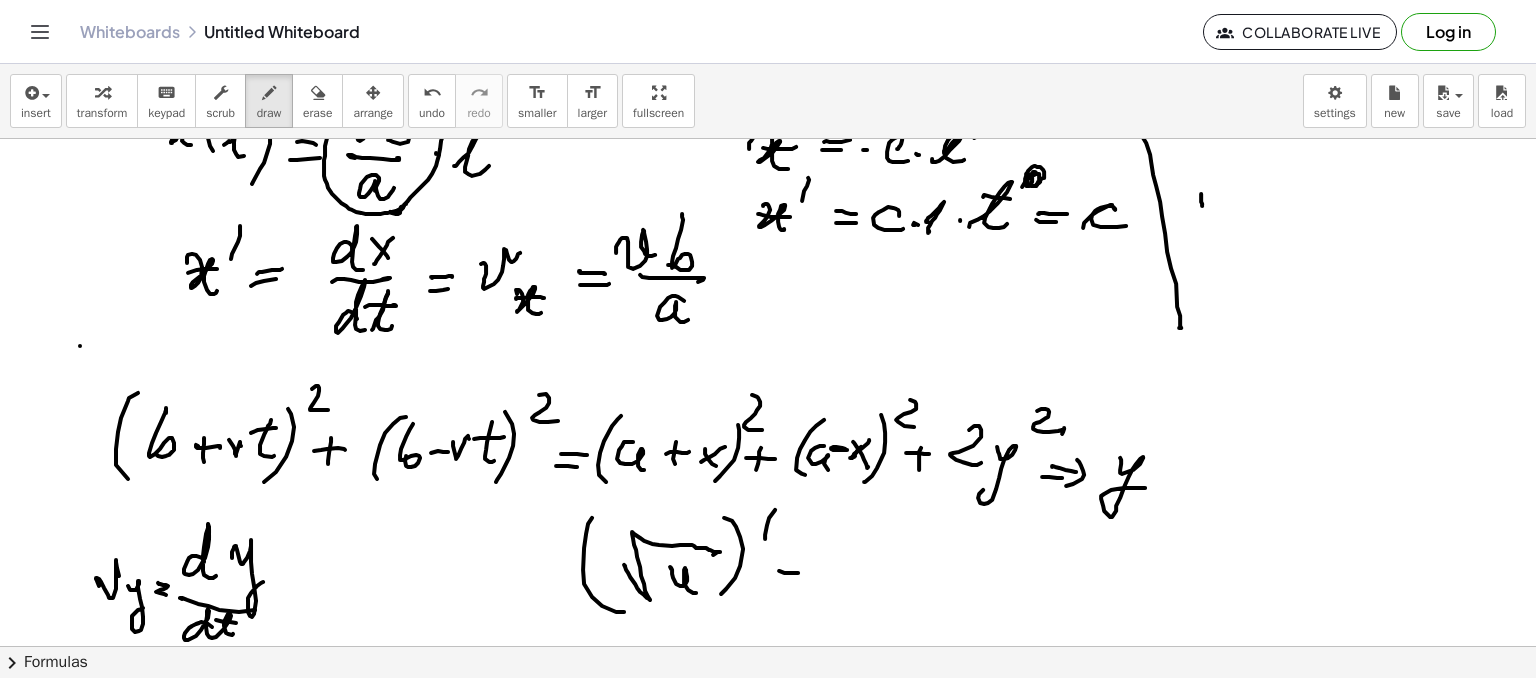 drag, startPoint x: 776, startPoint y: 580, endPoint x: 803, endPoint y: 577, distance: 27.166155 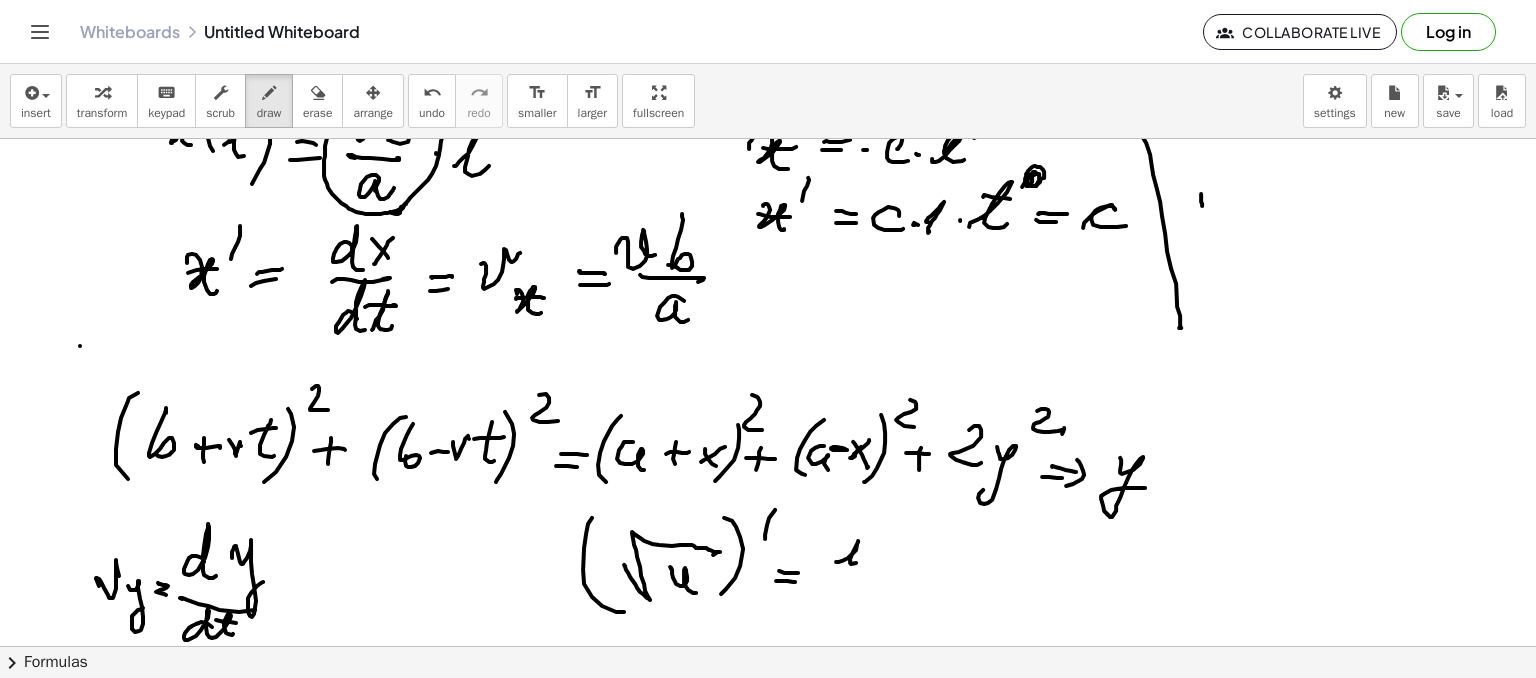 drag, startPoint x: 836, startPoint y: 561, endPoint x: 888, endPoint y: 553, distance: 52.611786 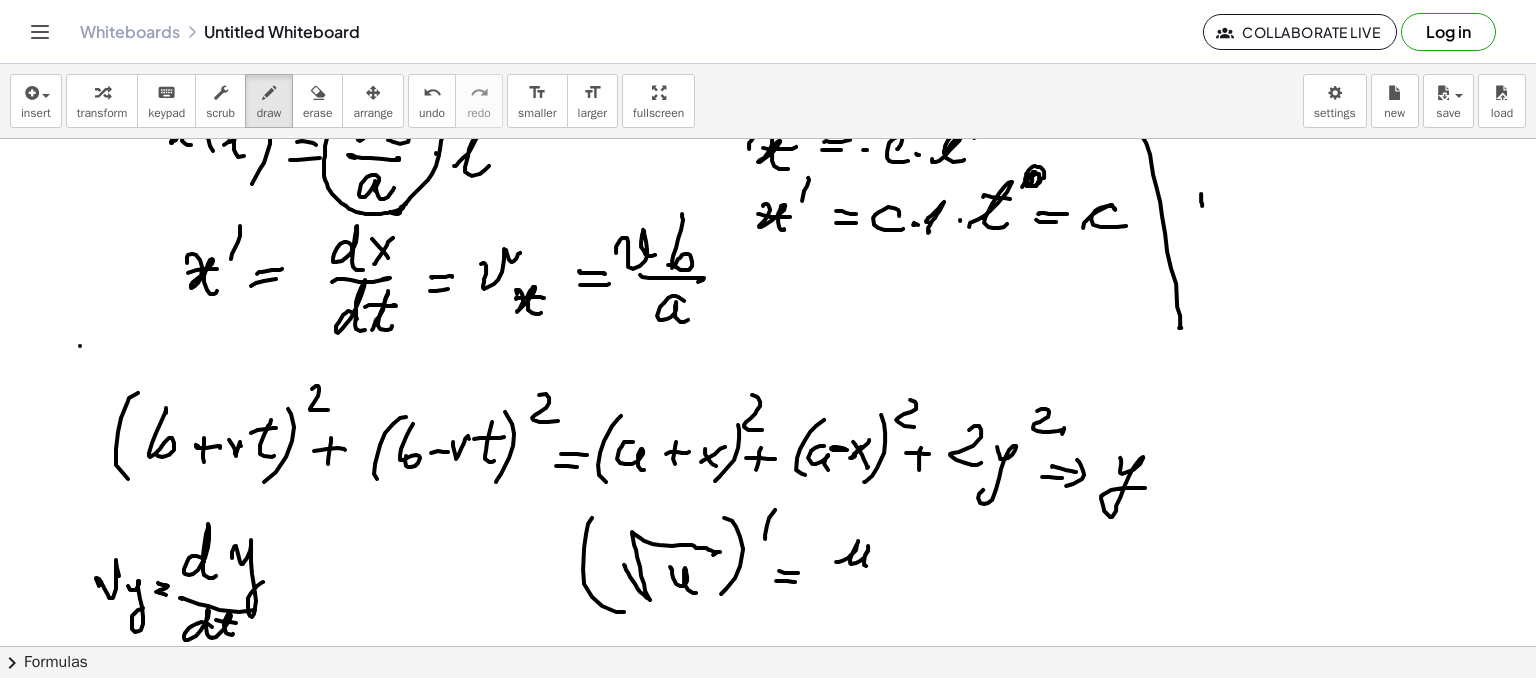 click at bounding box center [768, -7] 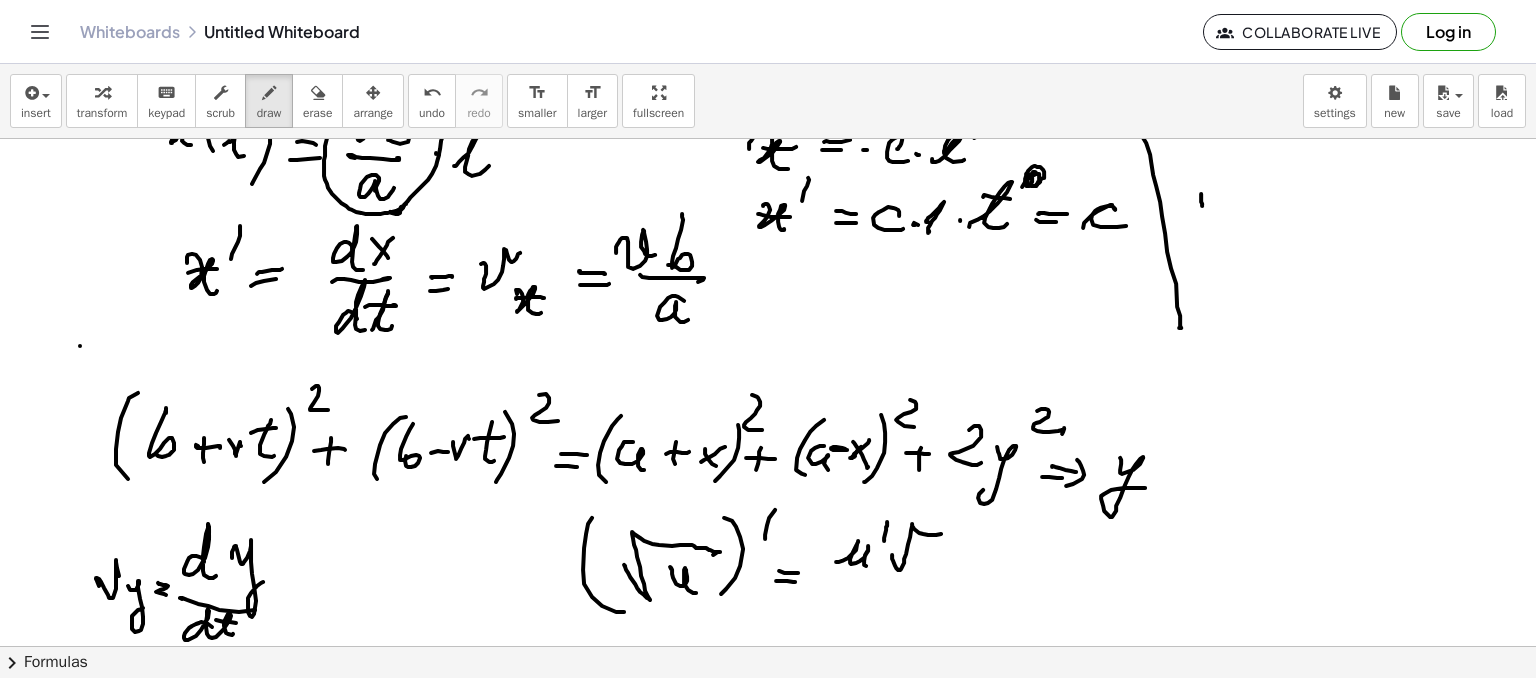 drag, startPoint x: 892, startPoint y: 558, endPoint x: 944, endPoint y: 537, distance: 56.0803 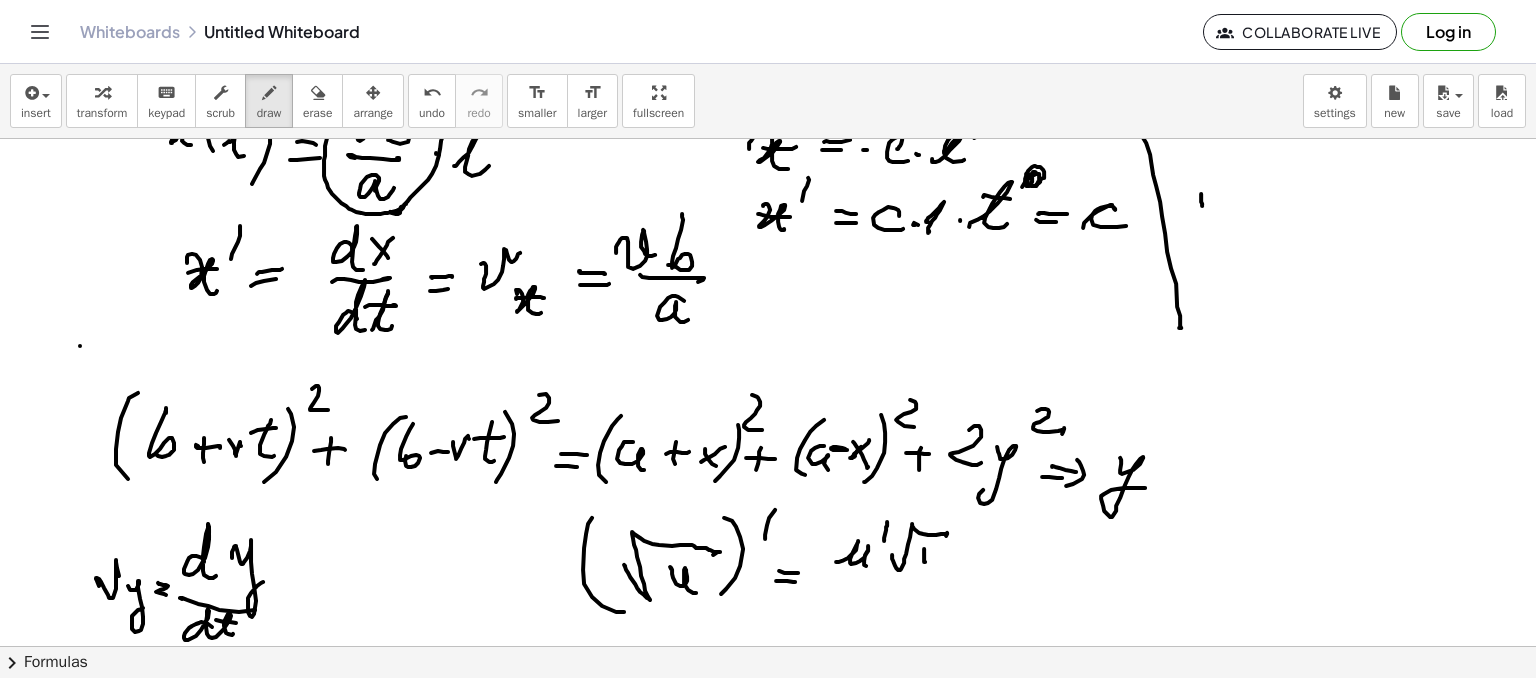 drag, startPoint x: 924, startPoint y: 549, endPoint x: 931, endPoint y: 571, distance: 23.086792 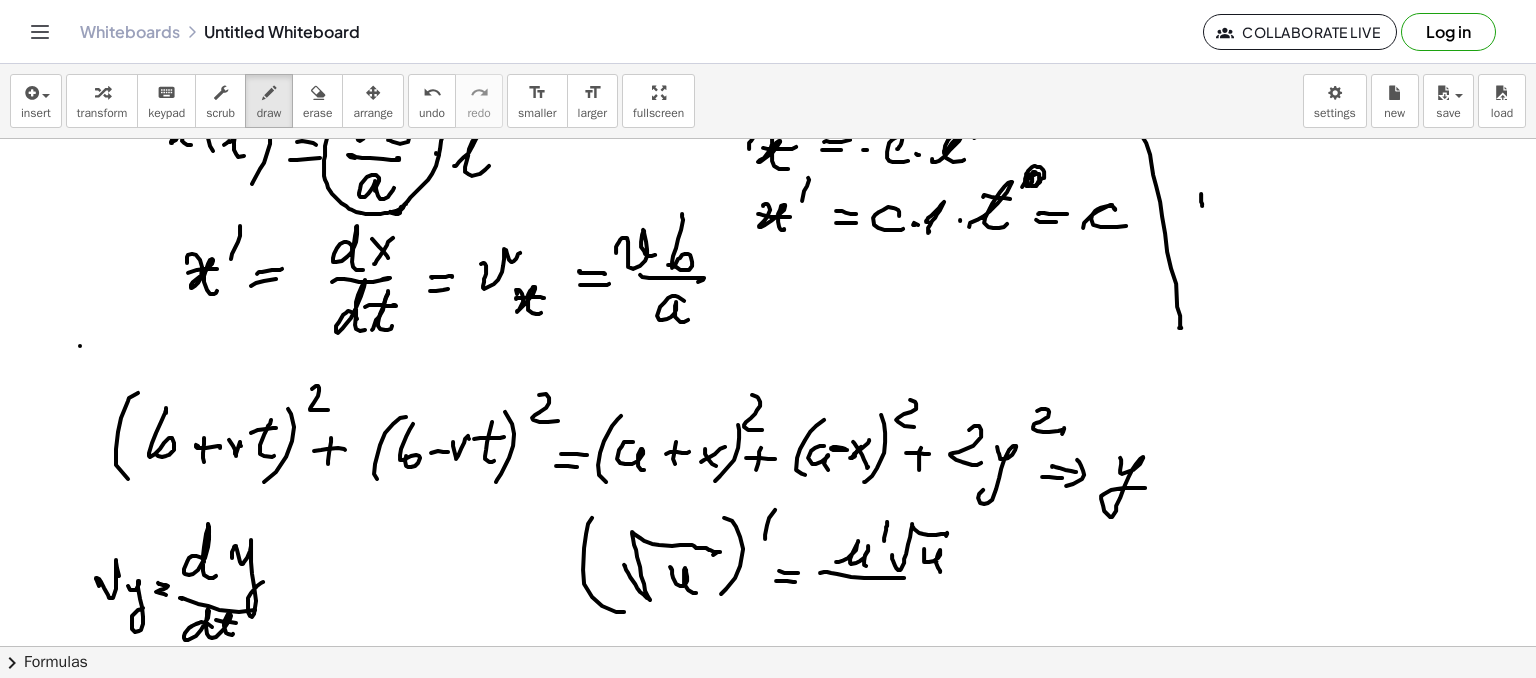 drag, startPoint x: 837, startPoint y: 573, endPoint x: 919, endPoint y: 579, distance: 82.219215 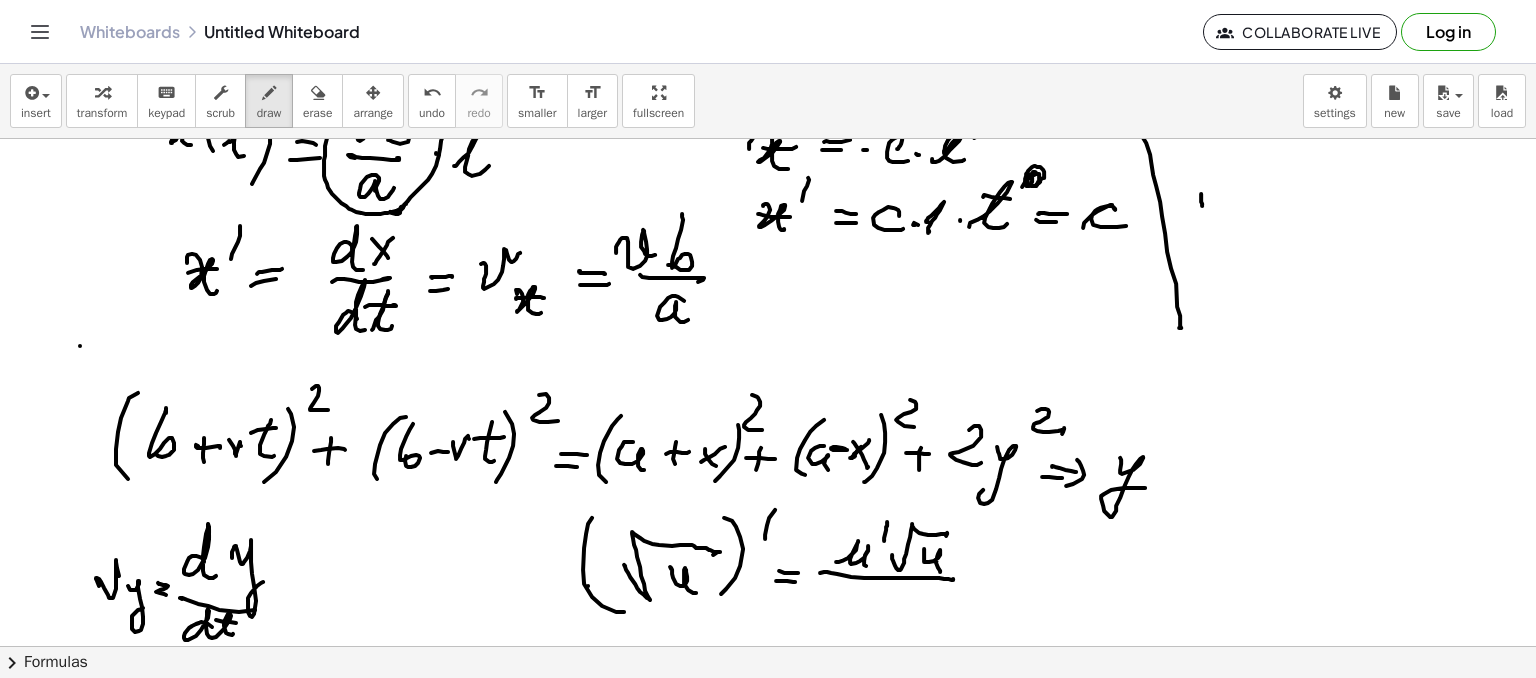 click at bounding box center (768, -7) 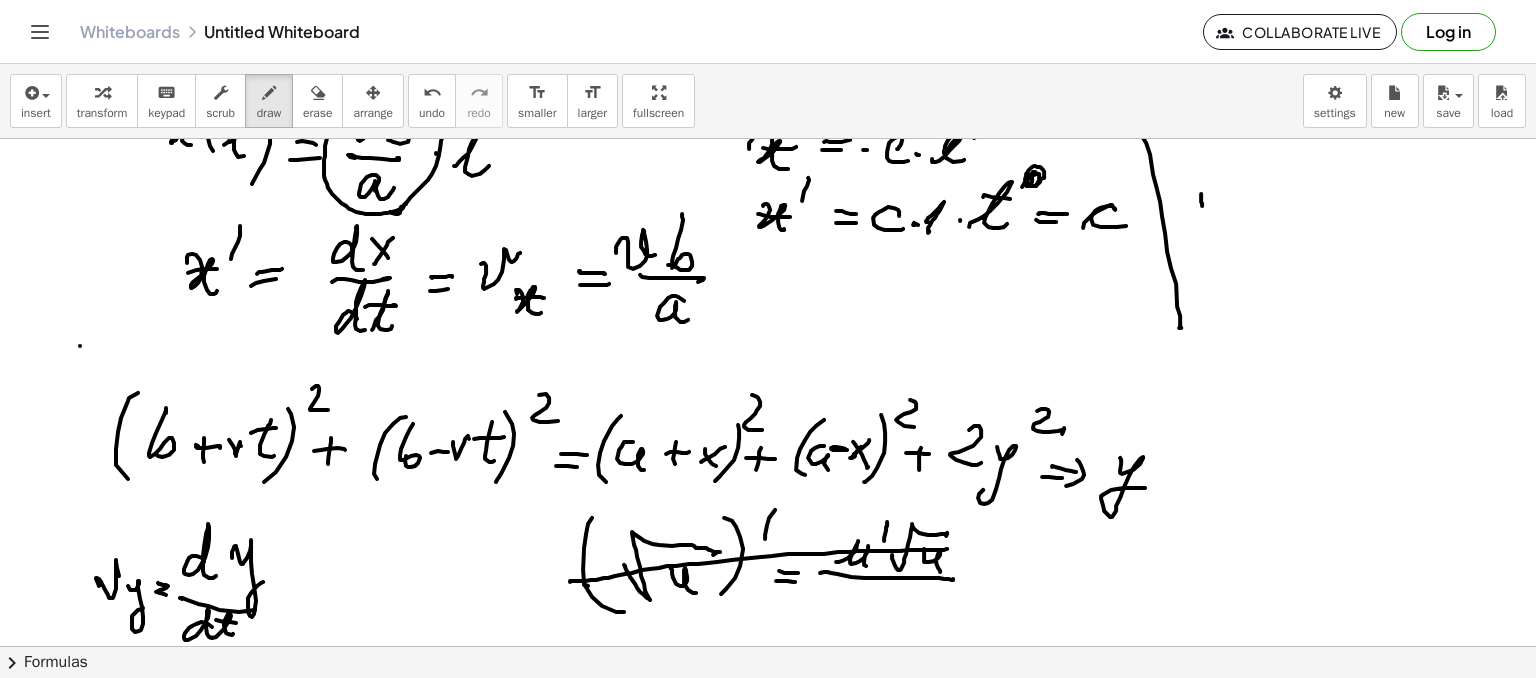 drag, startPoint x: 570, startPoint y: 580, endPoint x: 904, endPoint y: 533, distance: 337.29068 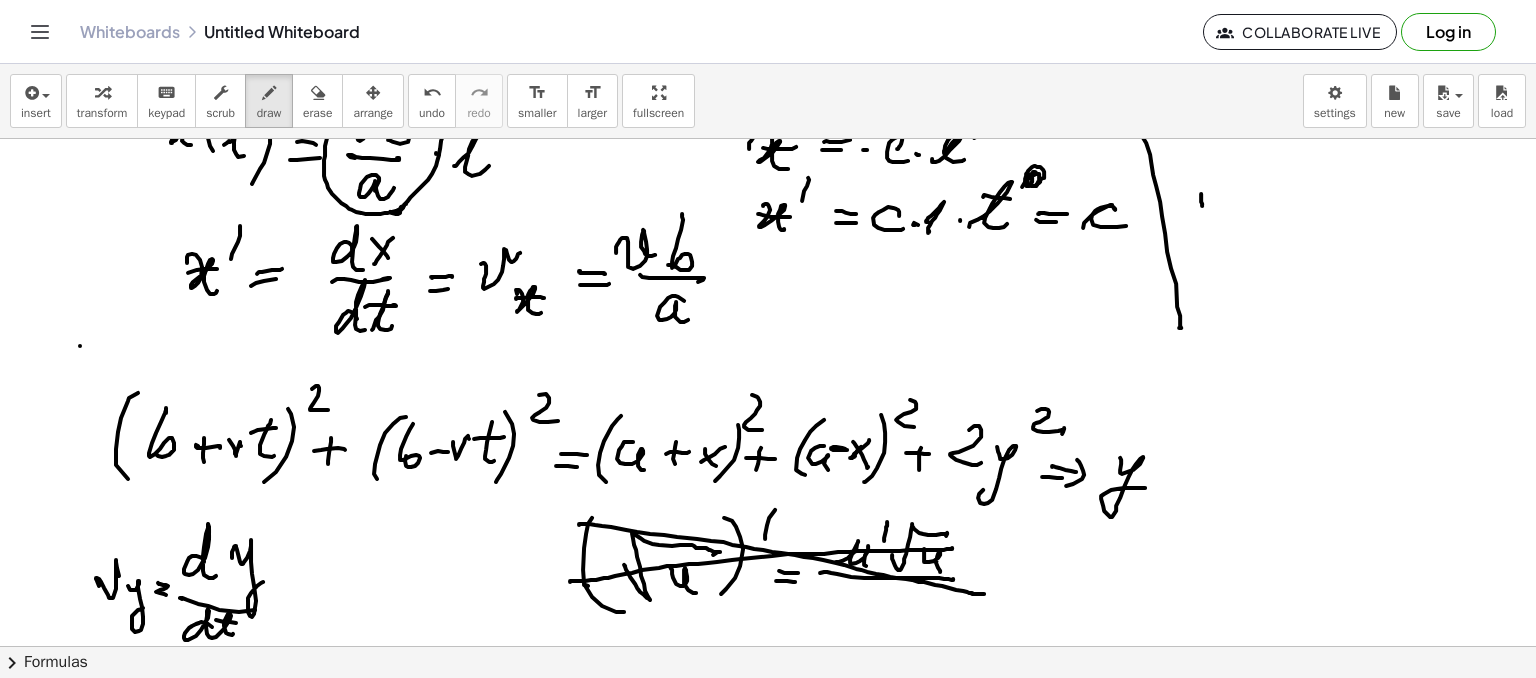 drag, startPoint x: 579, startPoint y: 523, endPoint x: 974, endPoint y: 568, distance: 397.55502 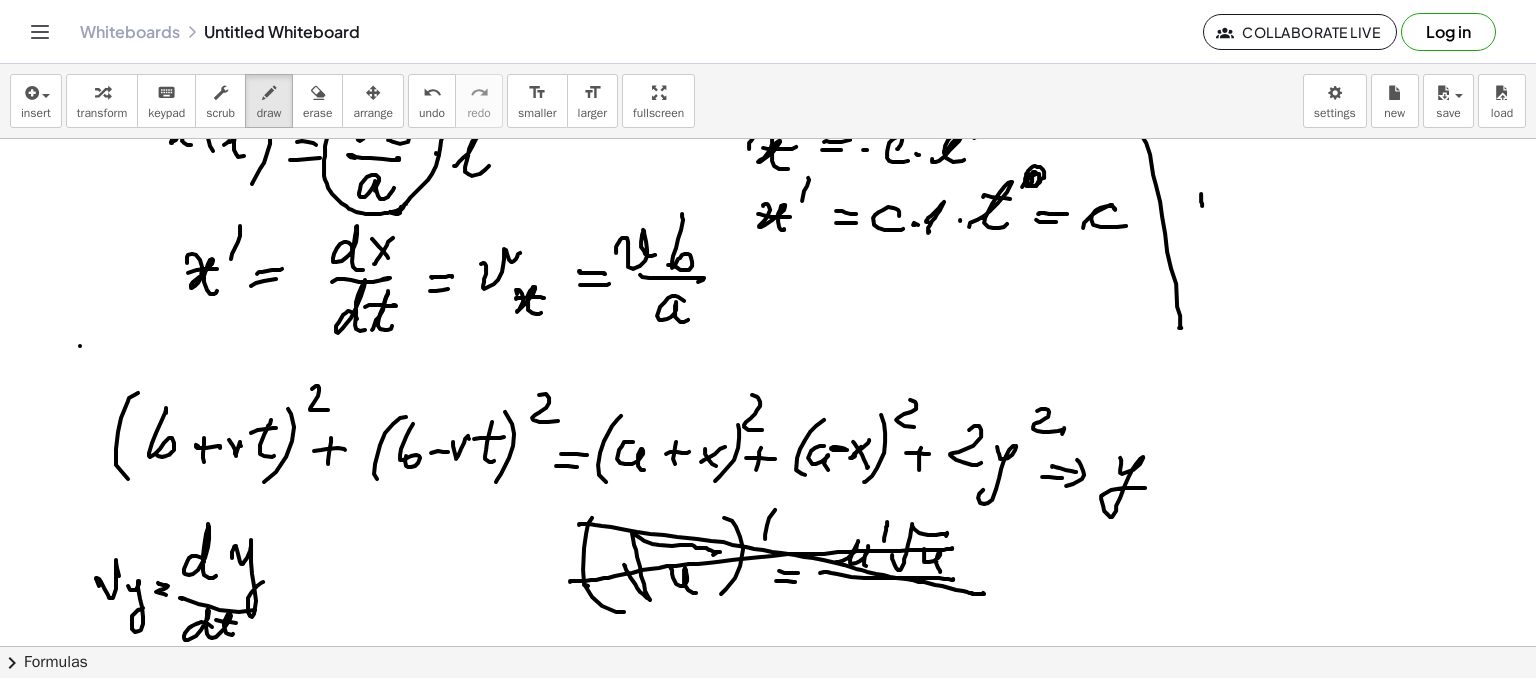 scroll, scrollTop: 1007, scrollLeft: 0, axis: vertical 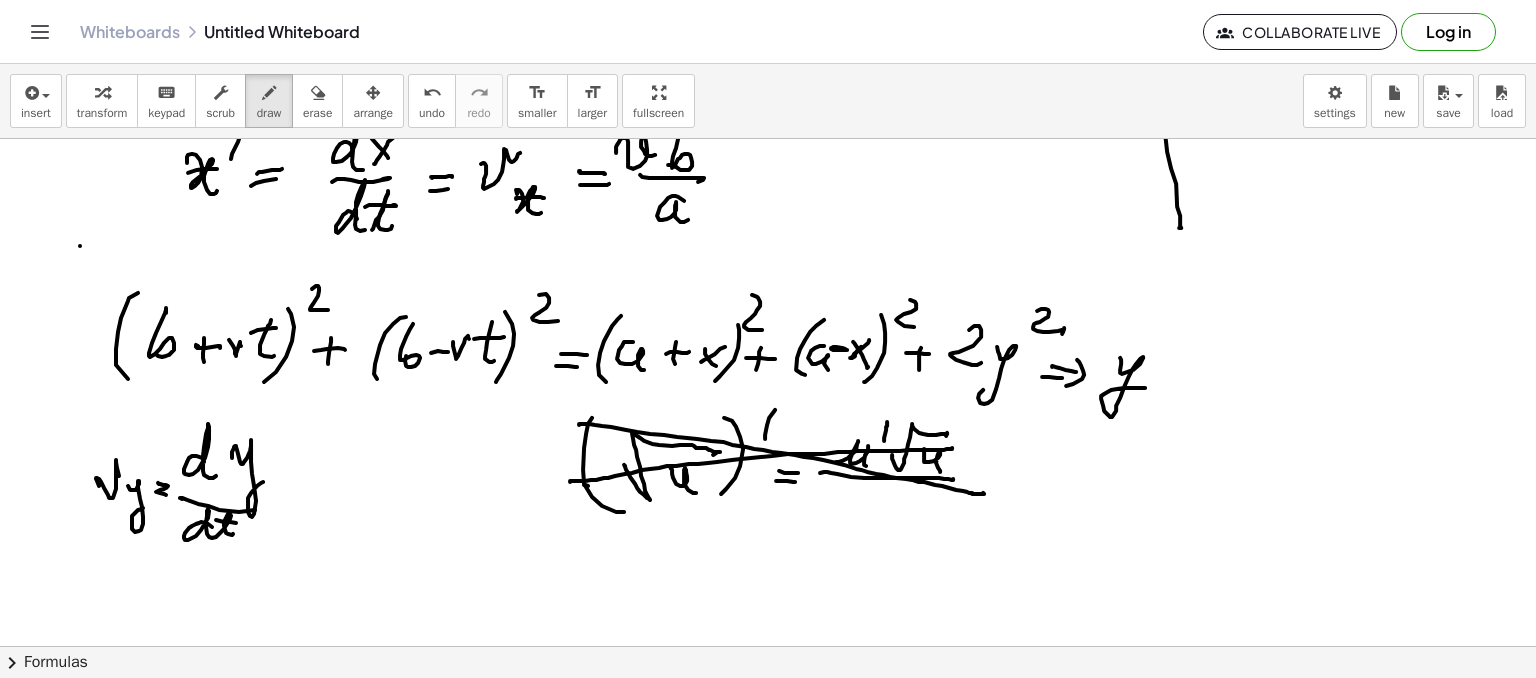 click at bounding box center (768, -107) 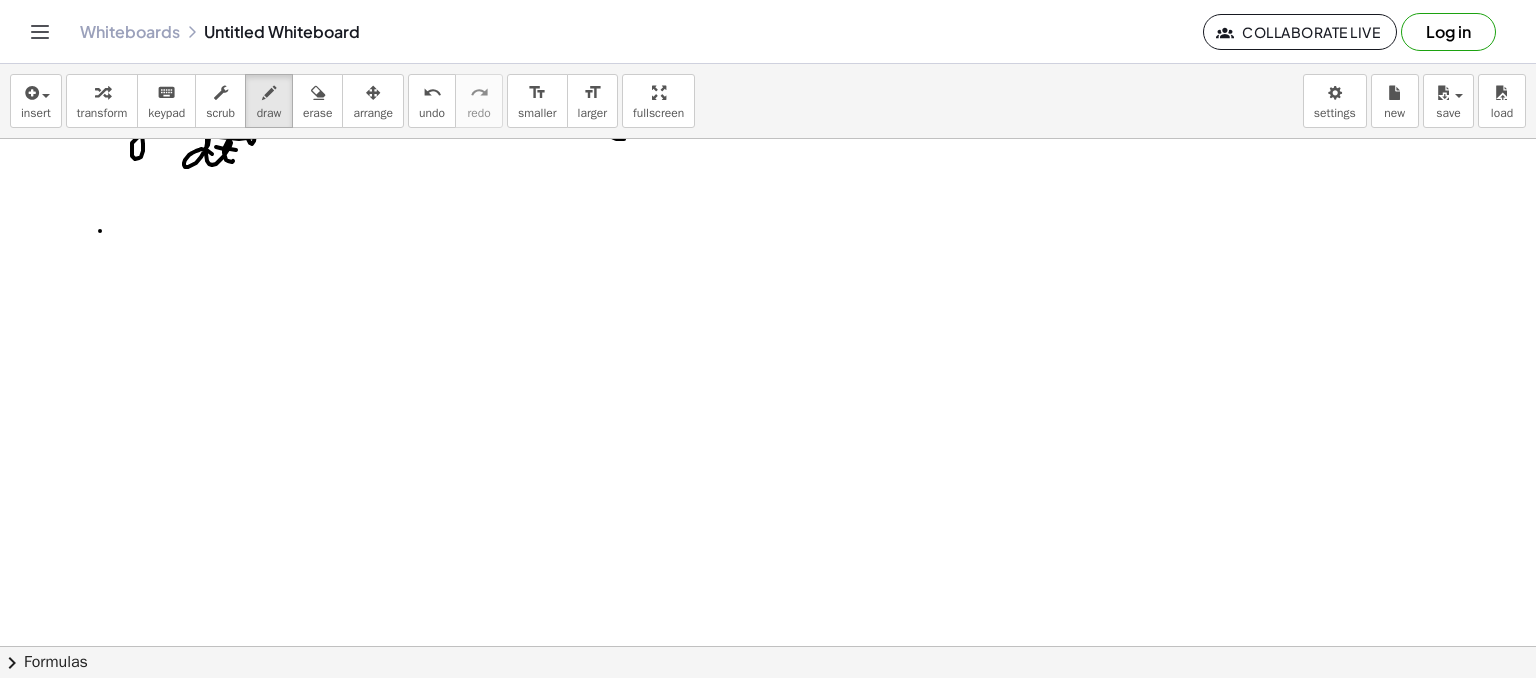 scroll, scrollTop: 1414, scrollLeft: 0, axis: vertical 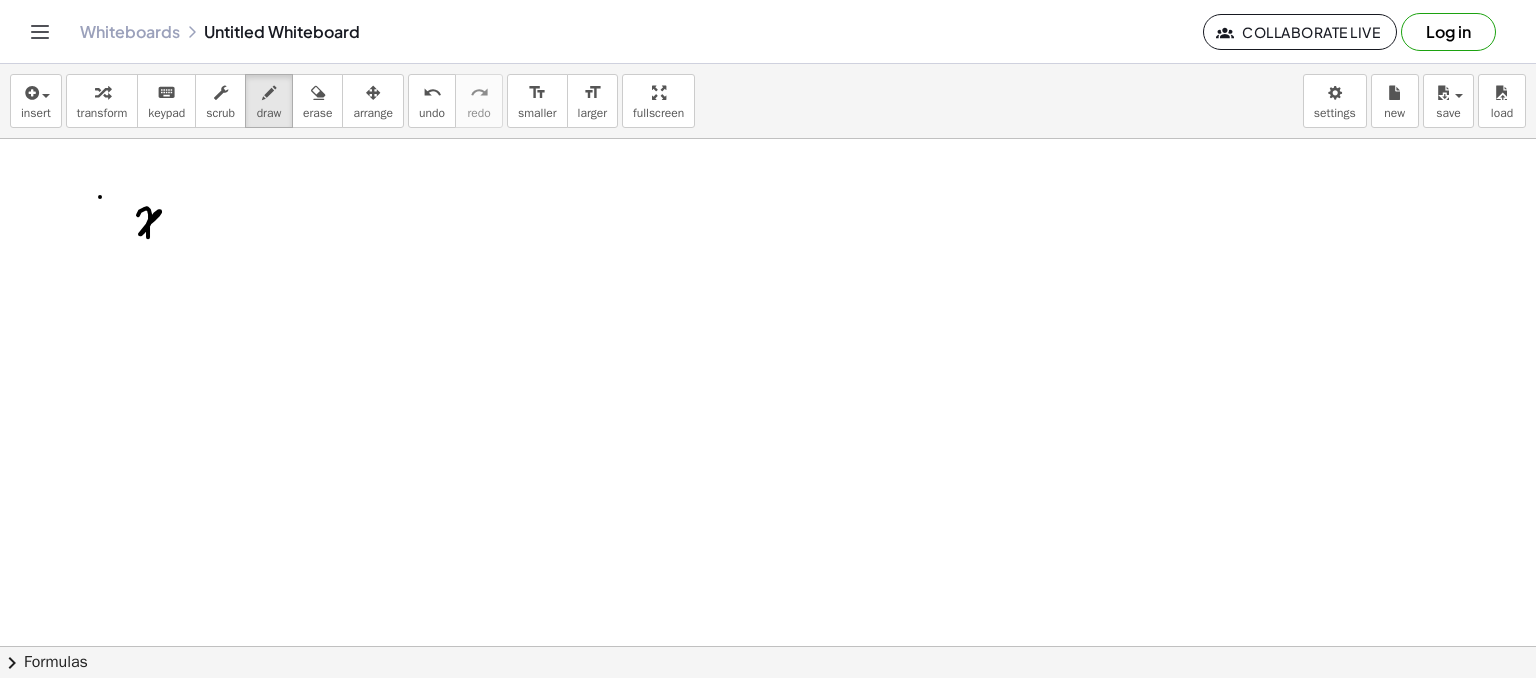 drag, startPoint x: 144, startPoint y: 208, endPoint x: 154, endPoint y: 227, distance: 21.470911 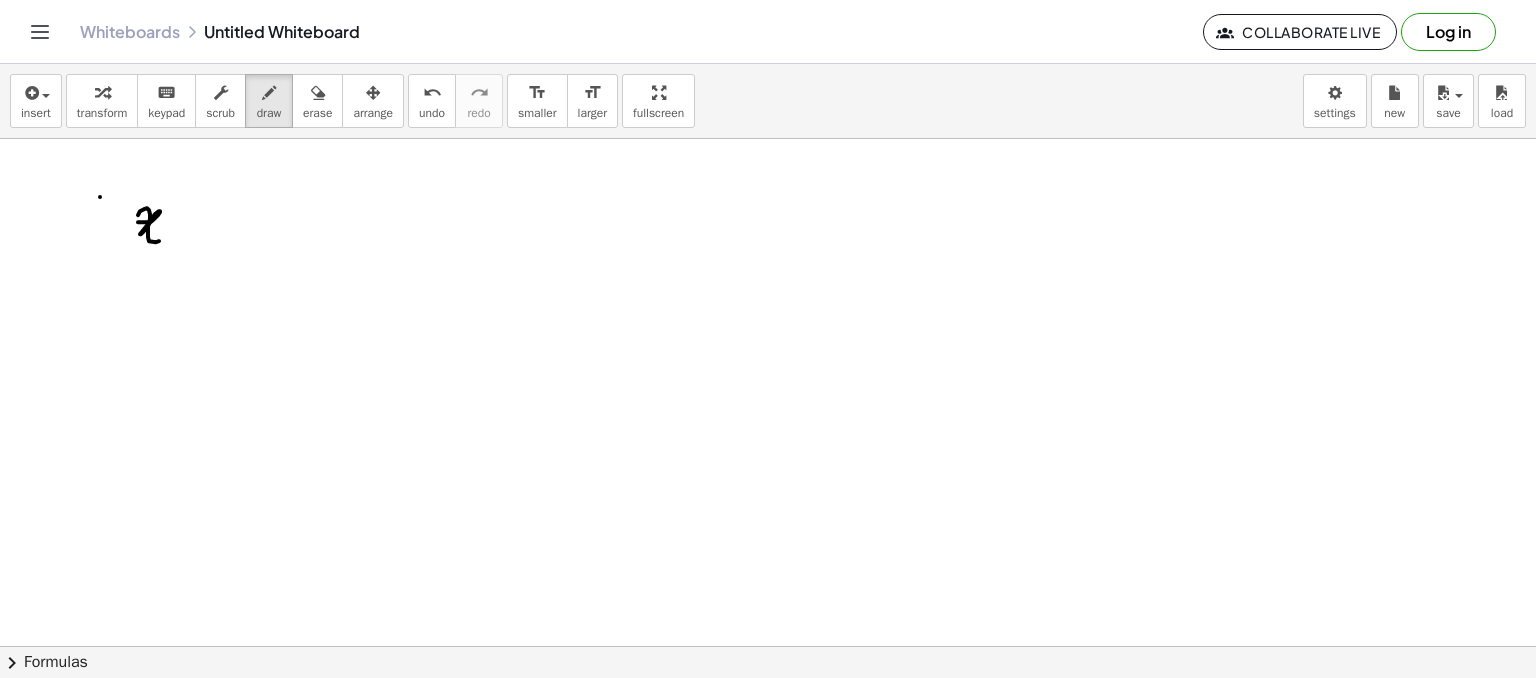 drag, startPoint x: 148, startPoint y: 221, endPoint x: 209, endPoint y: 216, distance: 61.204575 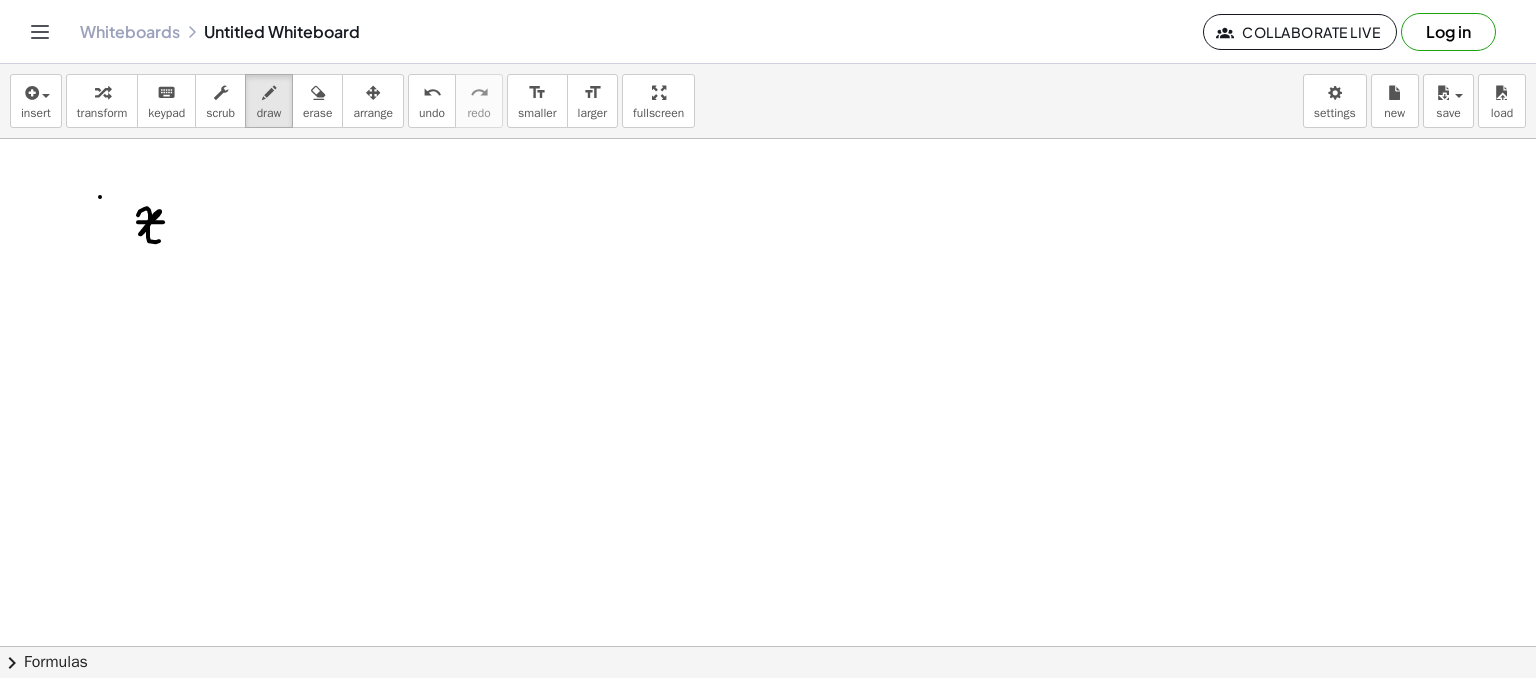 click at bounding box center [768, -261] 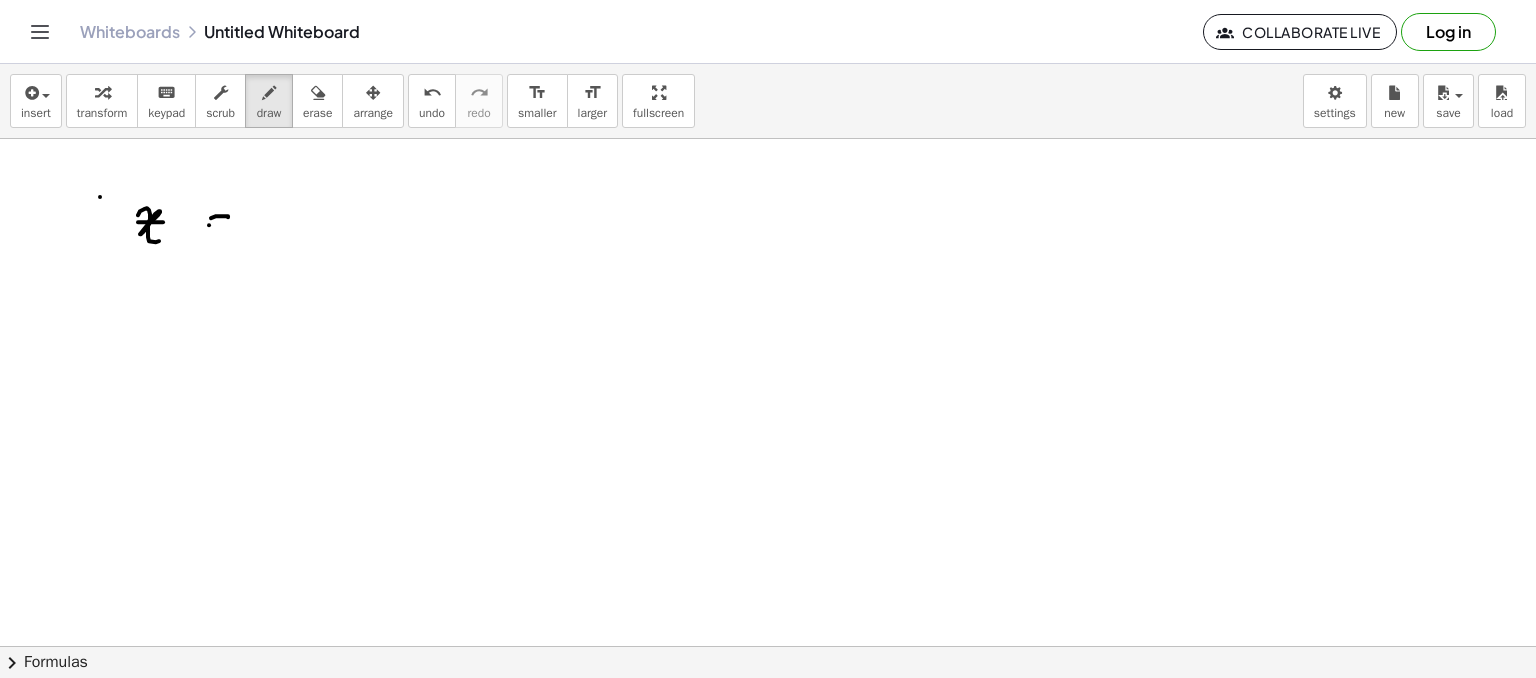 drag, startPoint x: 209, startPoint y: 224, endPoint x: 252, endPoint y: 213, distance: 44.38468 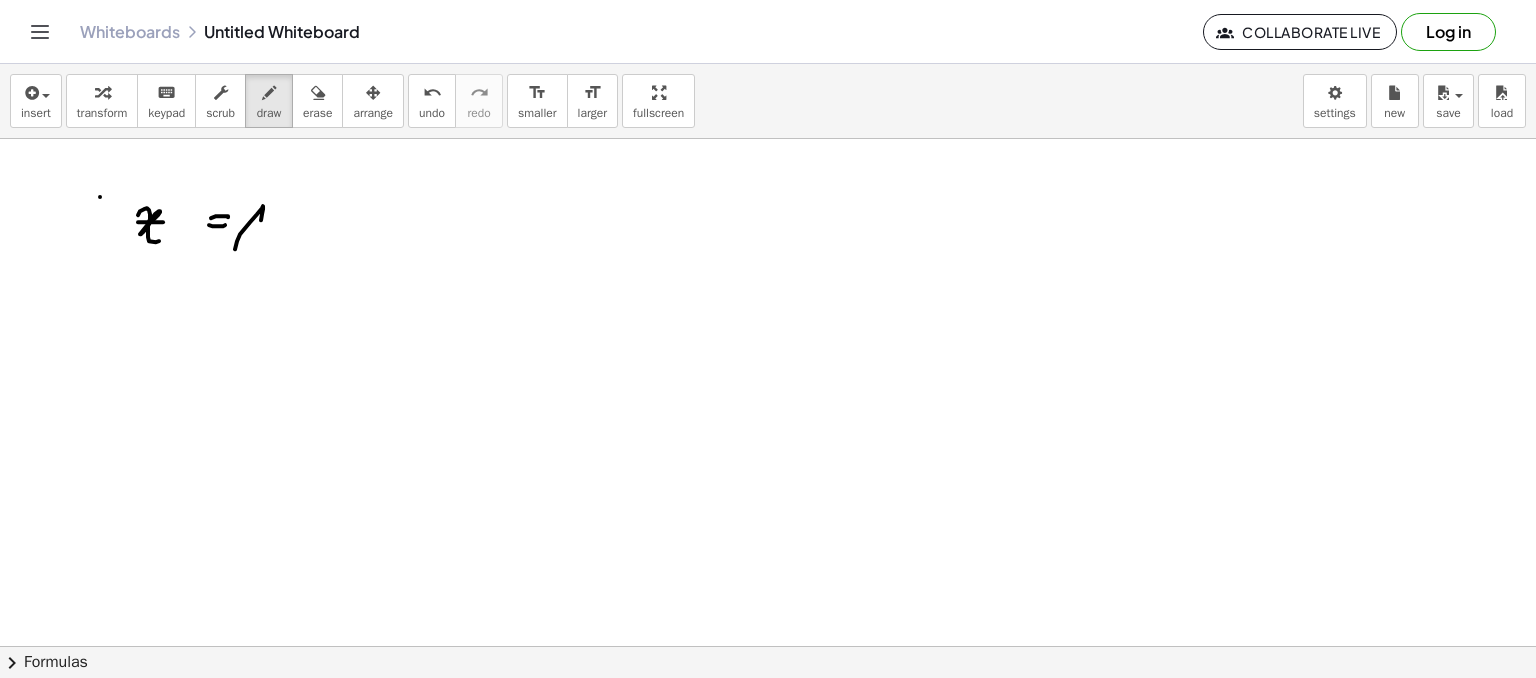 drag, startPoint x: 235, startPoint y: 248, endPoint x: 256, endPoint y: 238, distance: 23.259407 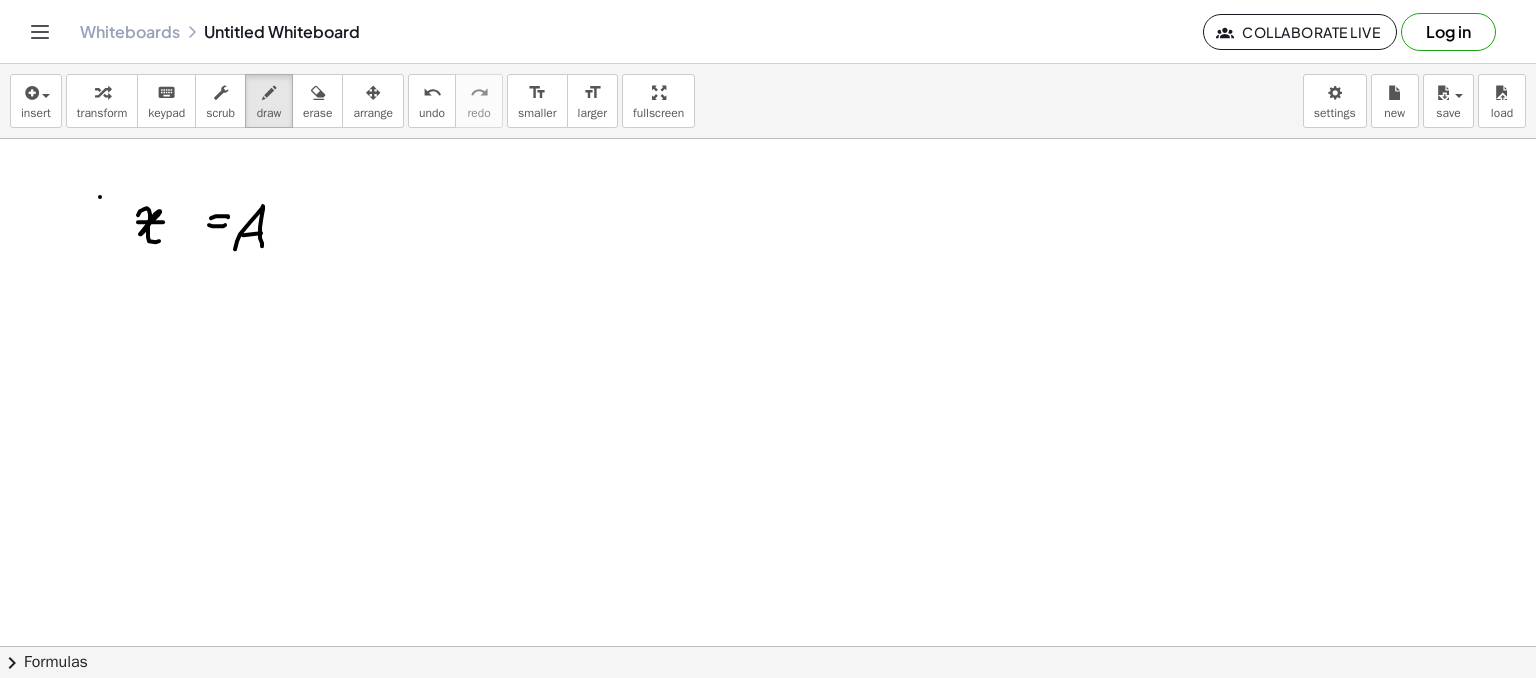 drag, startPoint x: 261, startPoint y: 232, endPoint x: 275, endPoint y: 230, distance: 14.142136 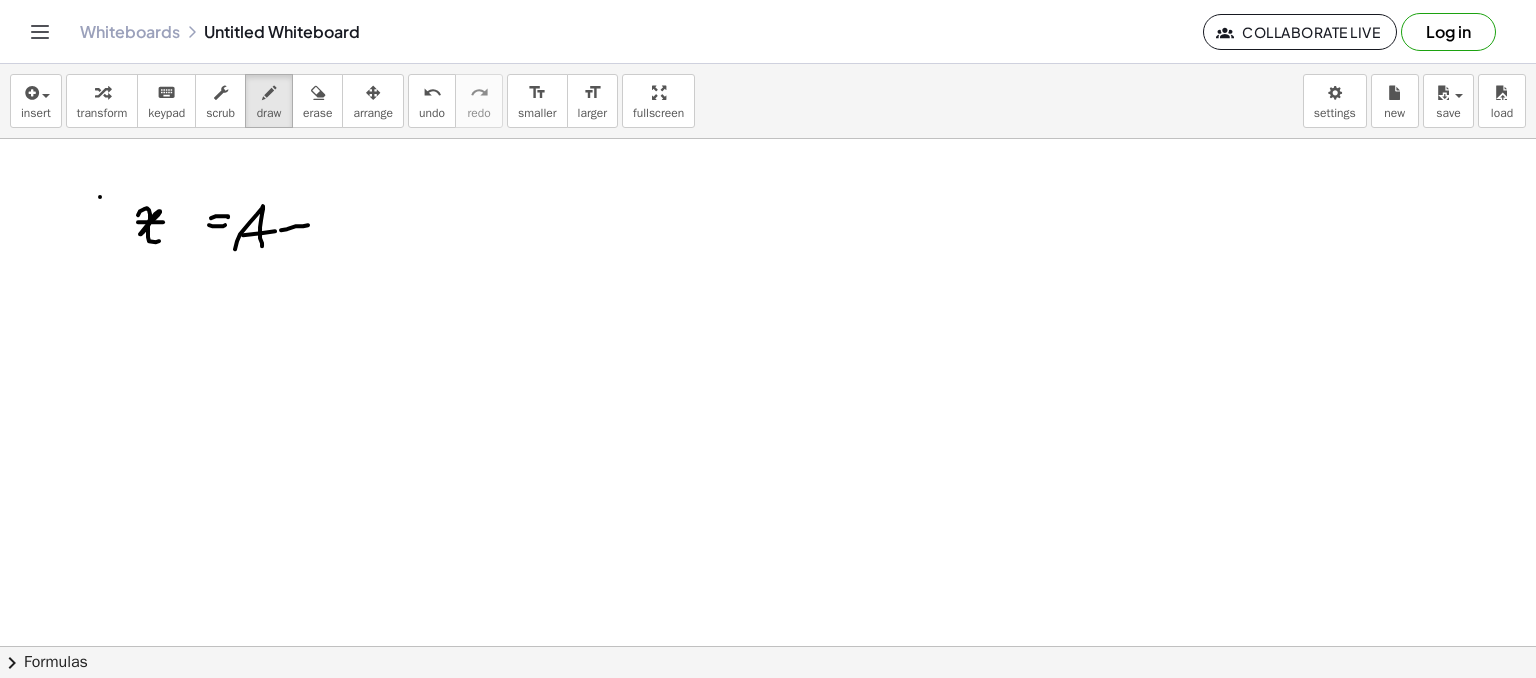 drag, startPoint x: 298, startPoint y: 220, endPoint x: 328, endPoint y: 237, distance: 34.48188 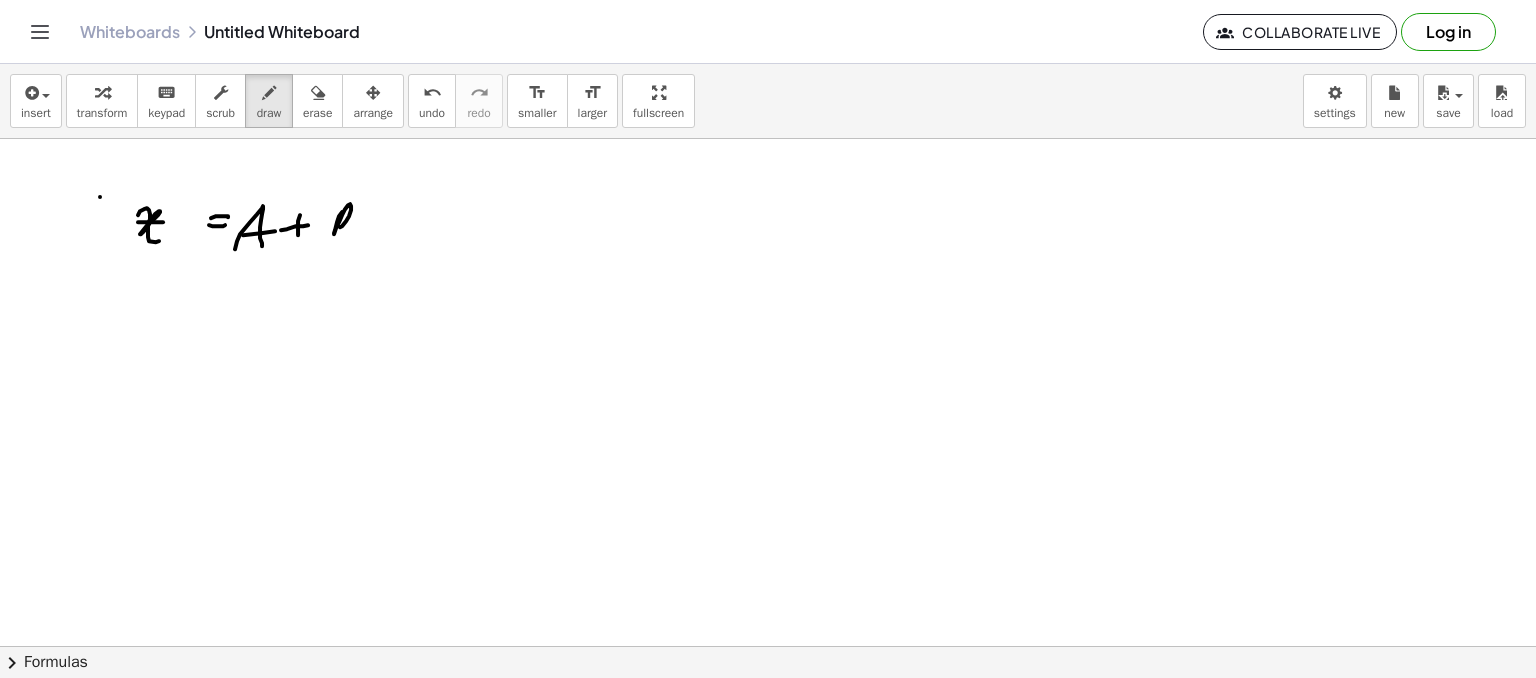 drag, startPoint x: 342, startPoint y: 211, endPoint x: 366, endPoint y: 221, distance: 26 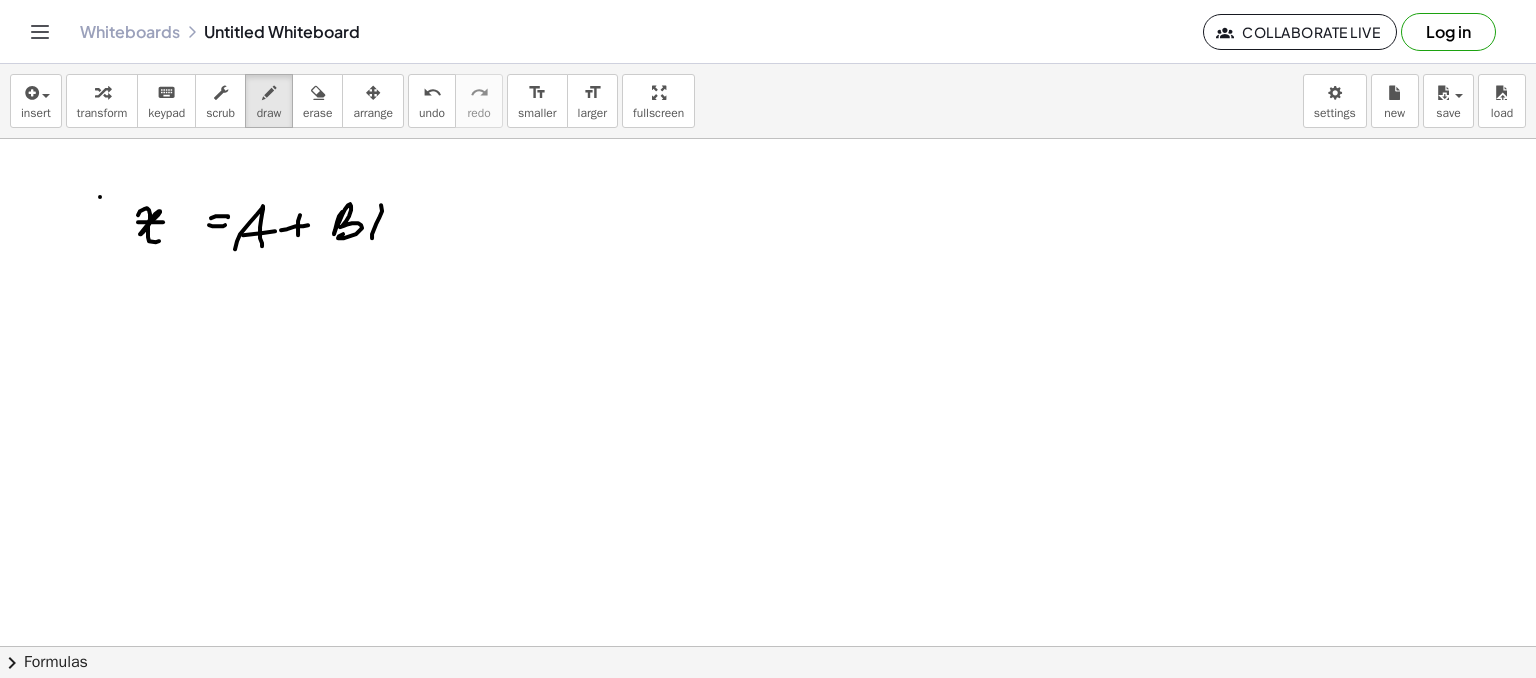 drag, startPoint x: 372, startPoint y: 233, endPoint x: 381, endPoint y: 221, distance: 15 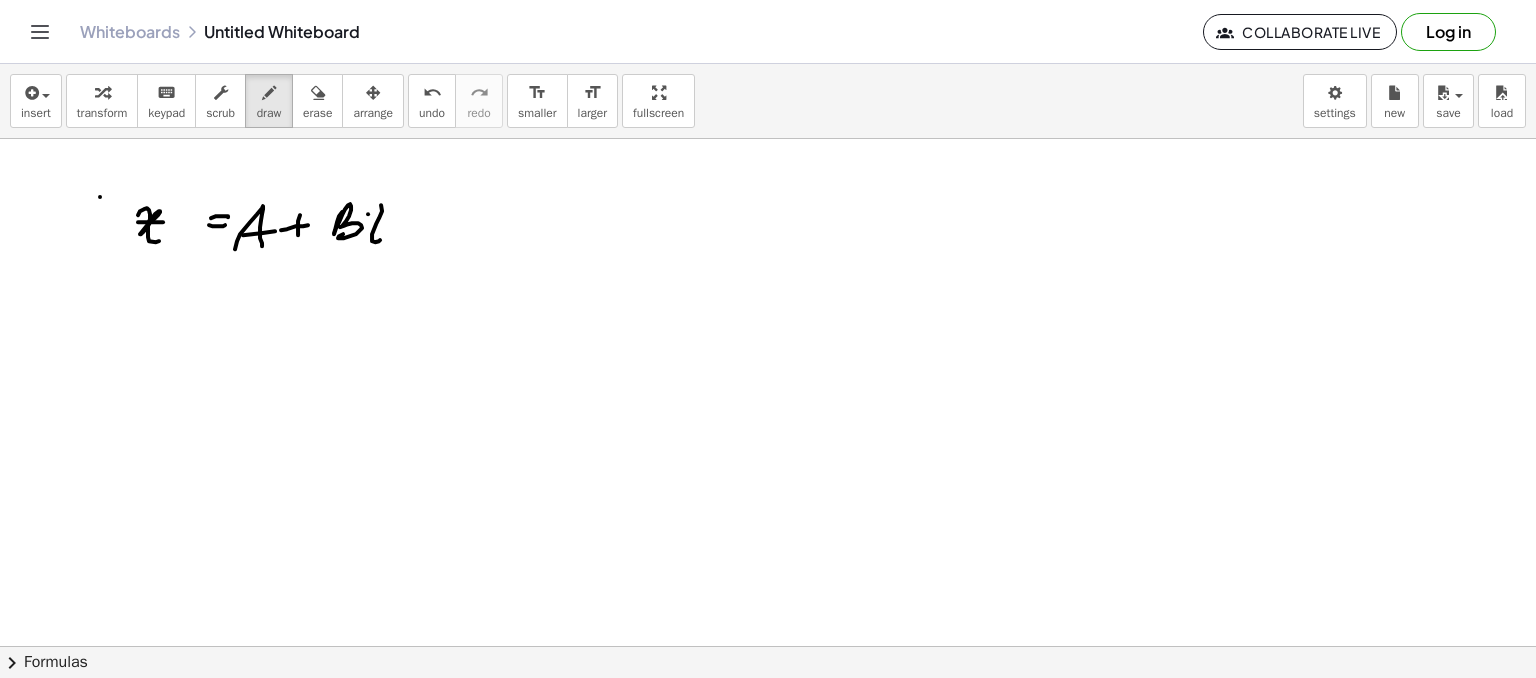 drag, startPoint x: 368, startPoint y: 213, endPoint x: 397, endPoint y: 217, distance: 29.274563 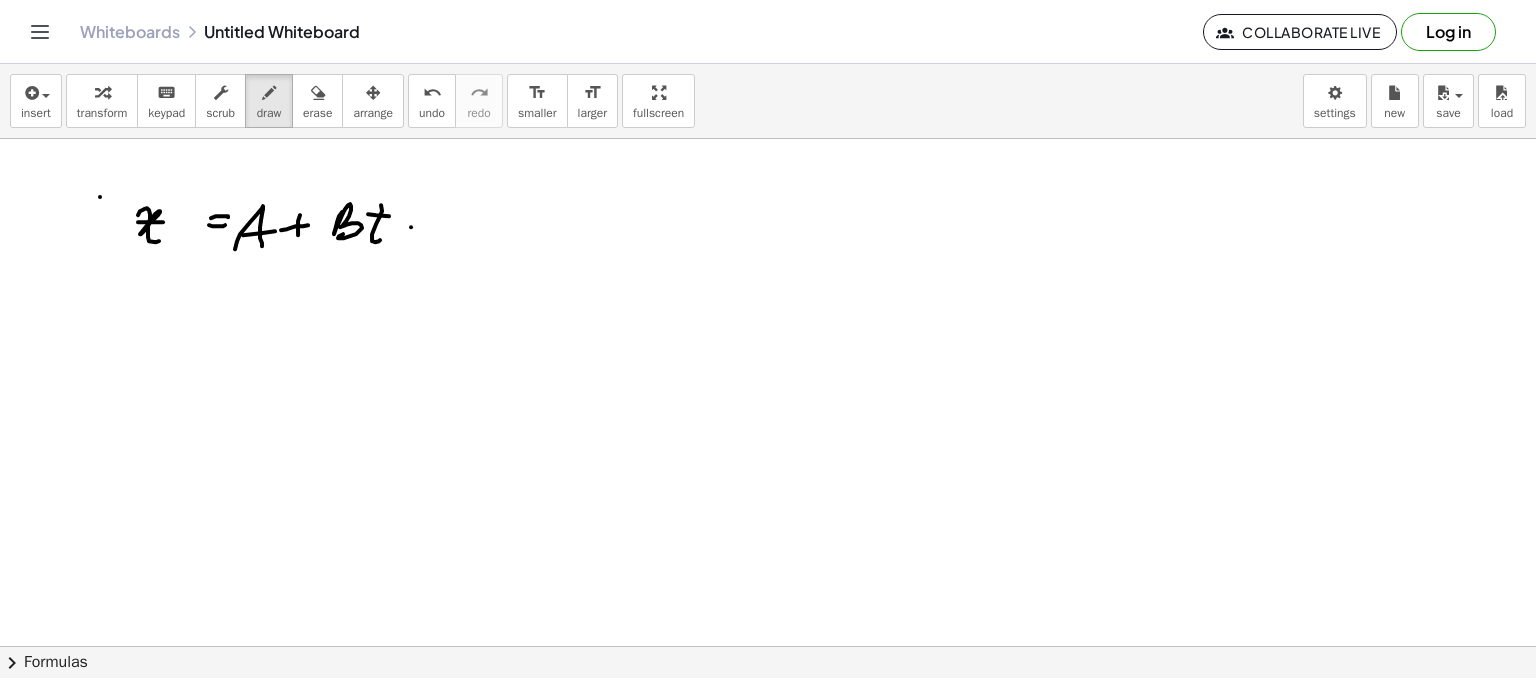 drag, startPoint x: 411, startPoint y: 226, endPoint x: 439, endPoint y: 221, distance: 28.442924 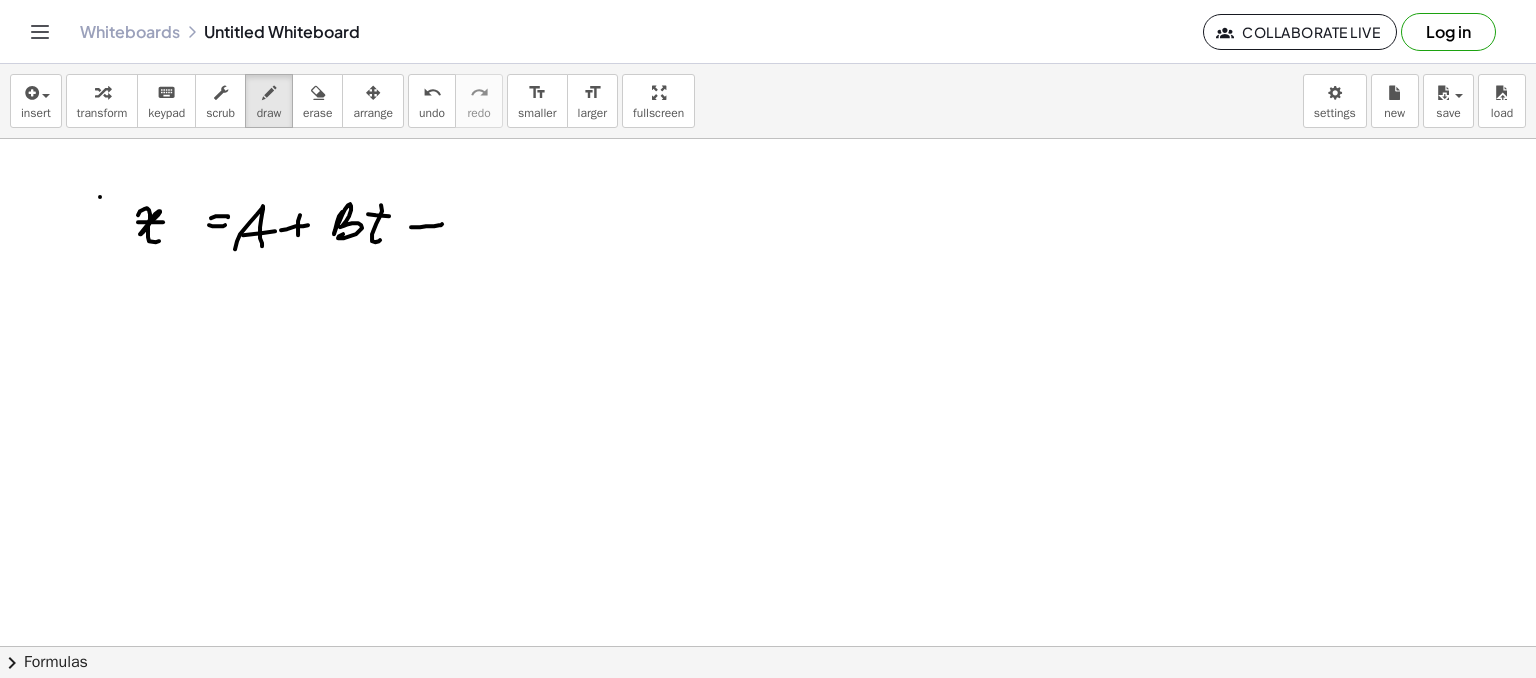 drag, startPoint x: 424, startPoint y: 221, endPoint x: 468, endPoint y: 229, distance: 44.72136 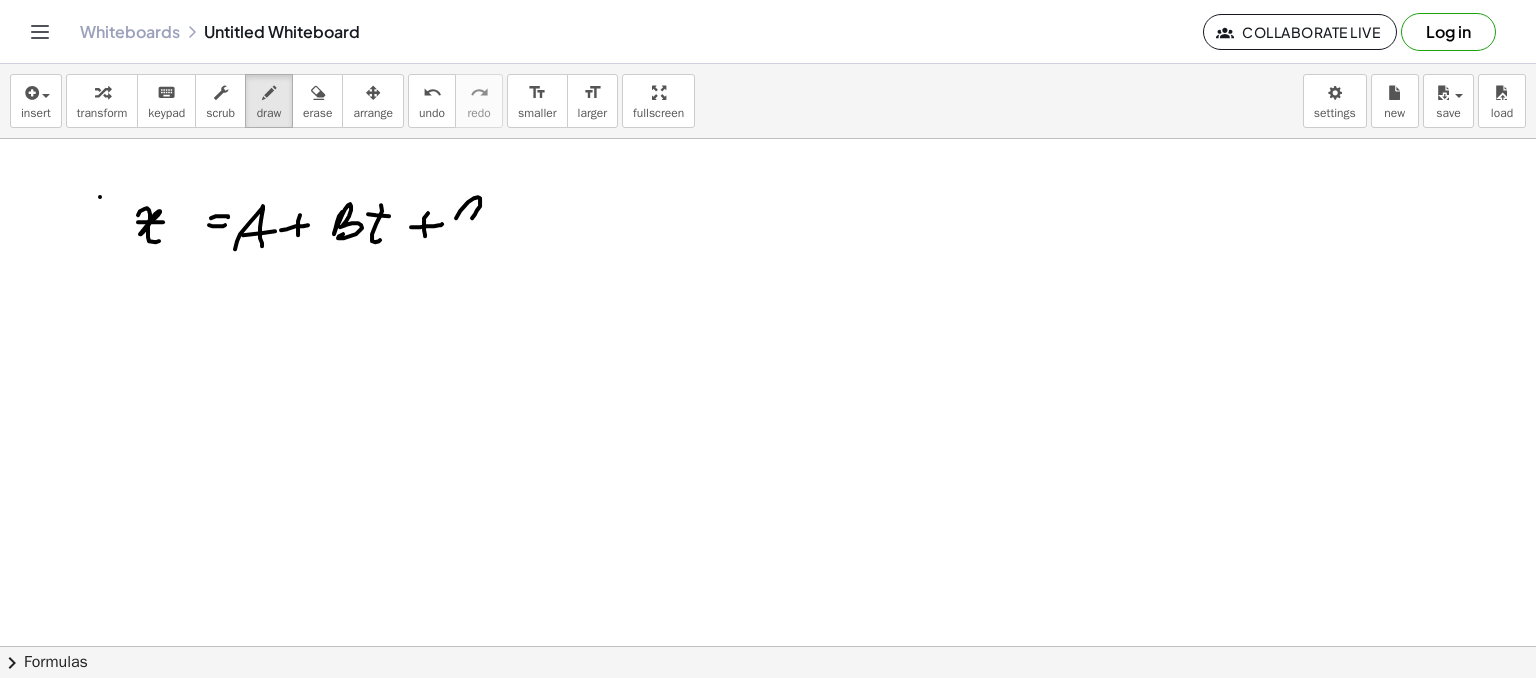 drag, startPoint x: 480, startPoint y: 199, endPoint x: 468, endPoint y: 237, distance: 39.849716 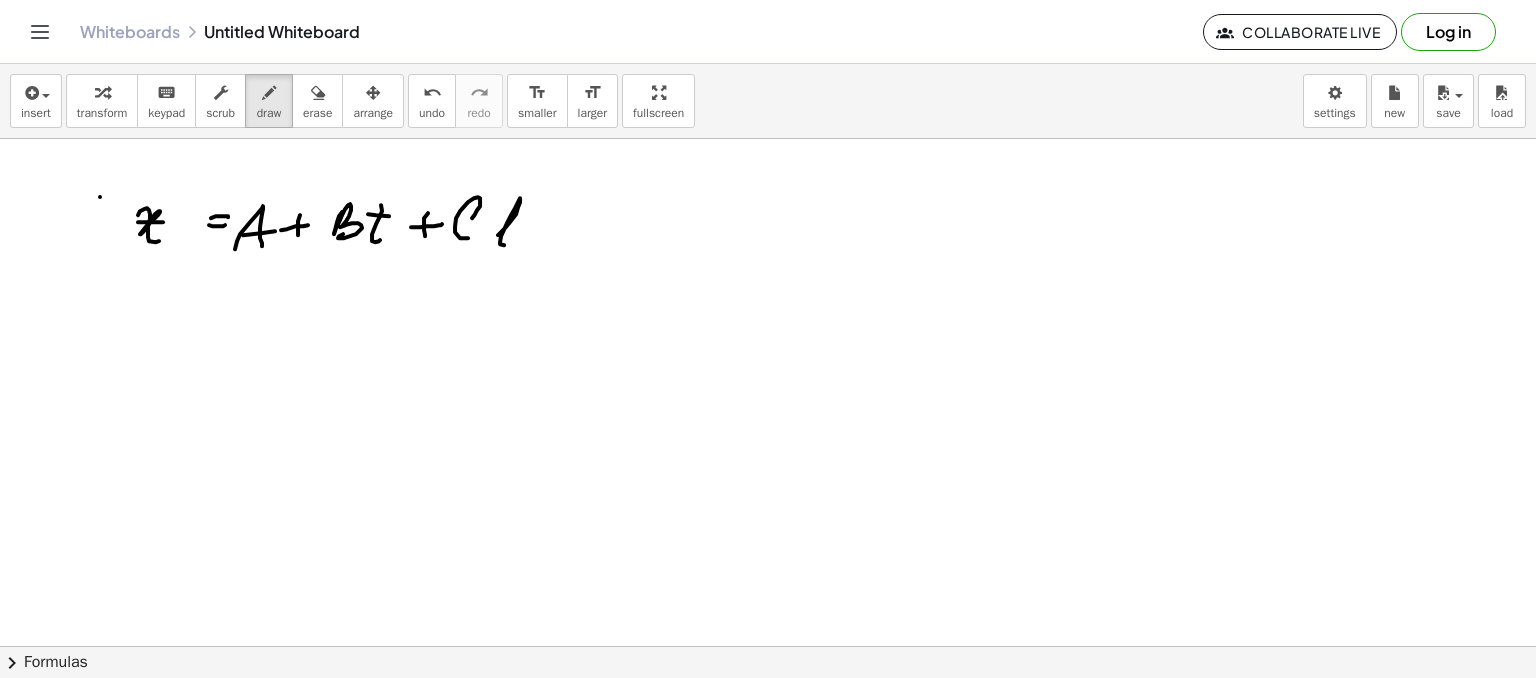 drag, startPoint x: 498, startPoint y: 234, endPoint x: 518, endPoint y: 227, distance: 21.189621 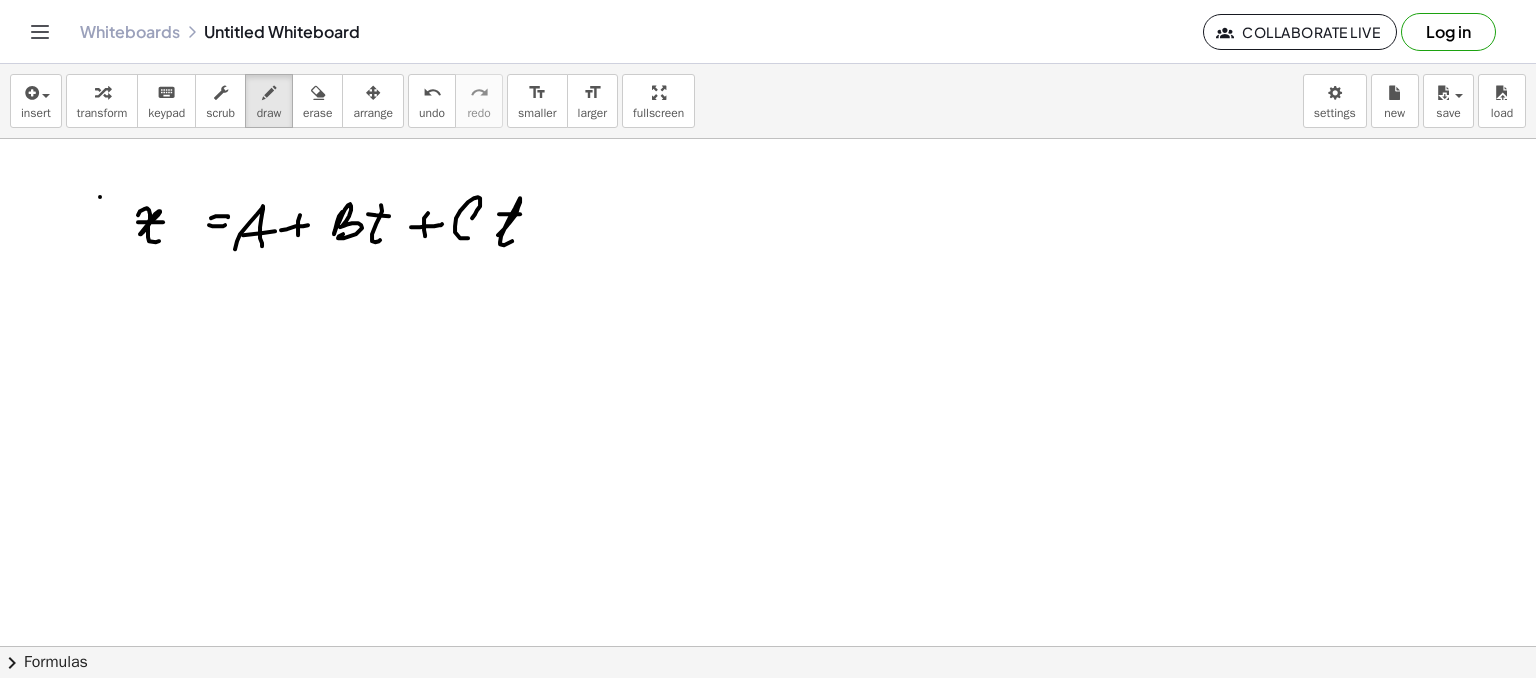 drag, startPoint x: 499, startPoint y: 213, endPoint x: 528, endPoint y: 209, distance: 29.274563 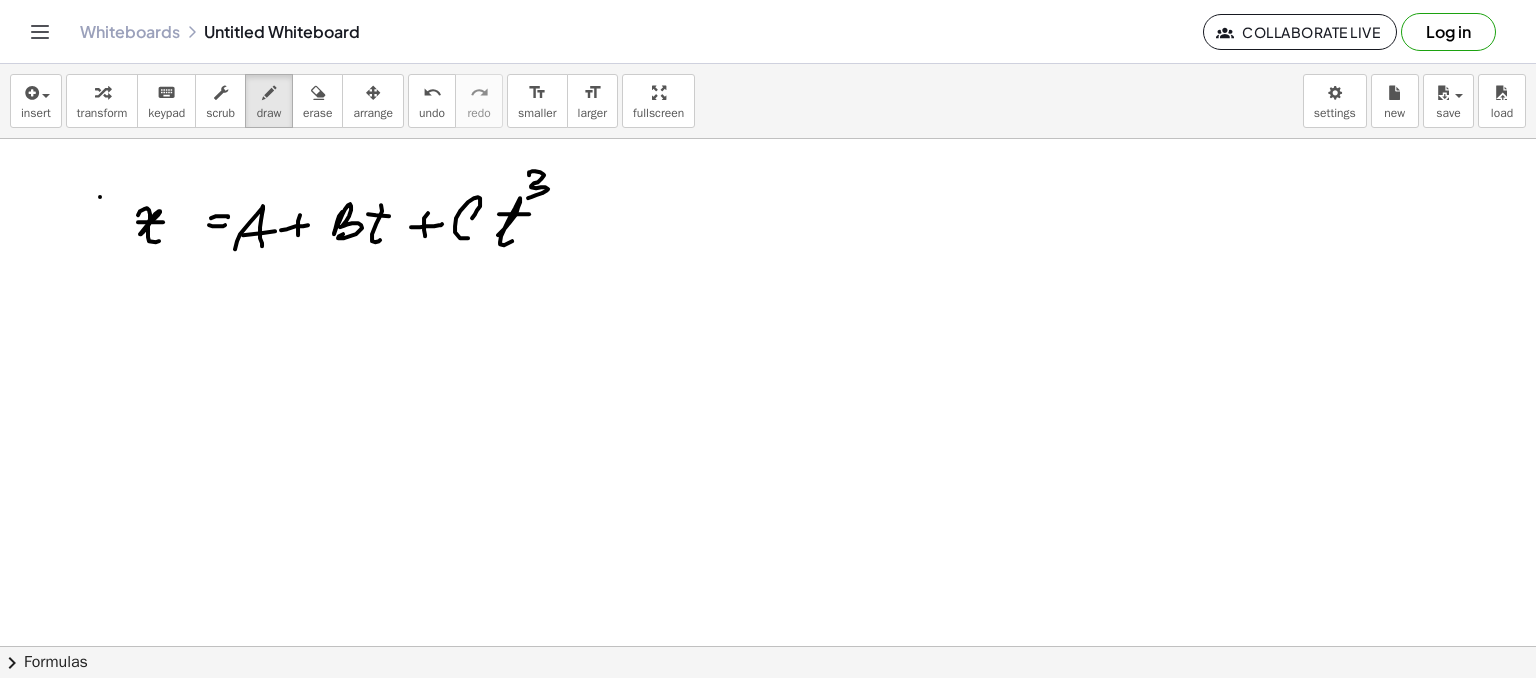 drag, startPoint x: 532, startPoint y: 170, endPoint x: 579, endPoint y: 221, distance: 69.354164 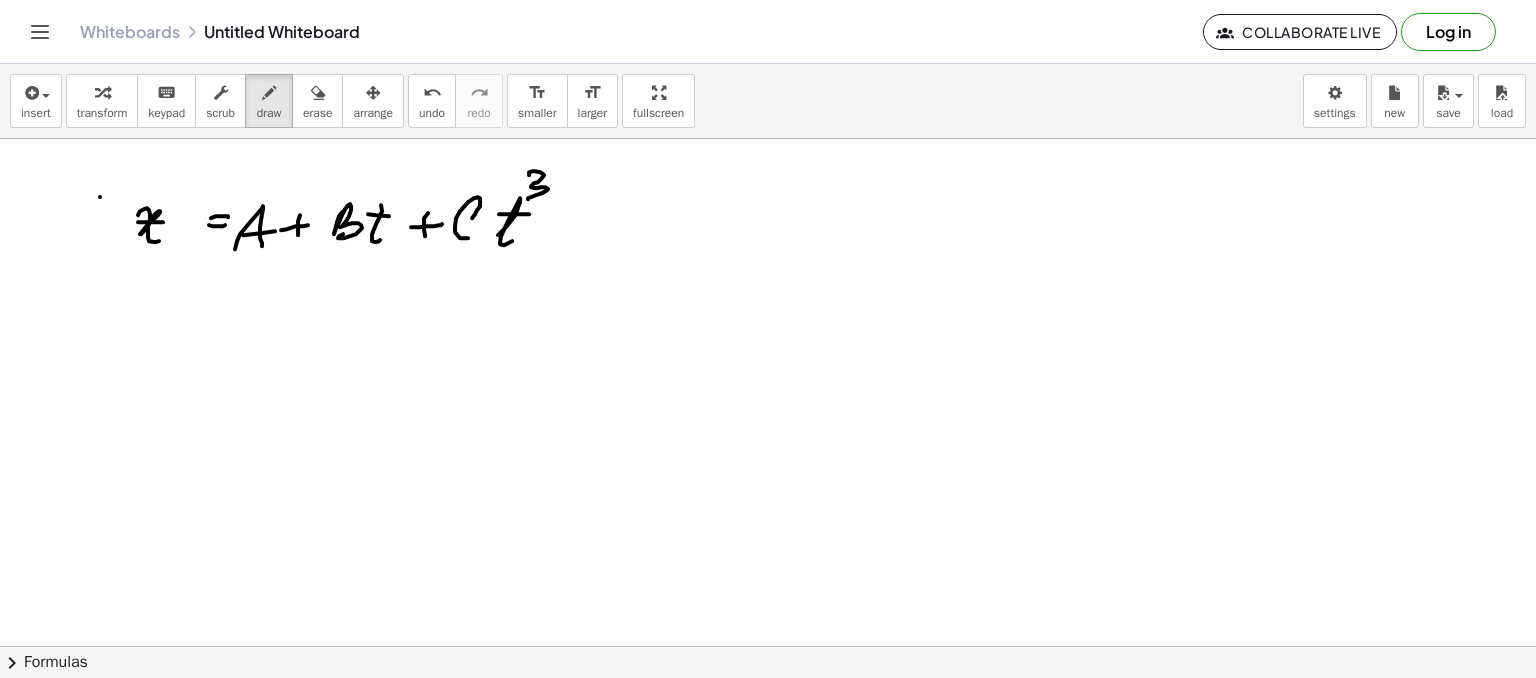drag, startPoint x: 571, startPoint y: 225, endPoint x: 581, endPoint y: 226, distance: 10.049875 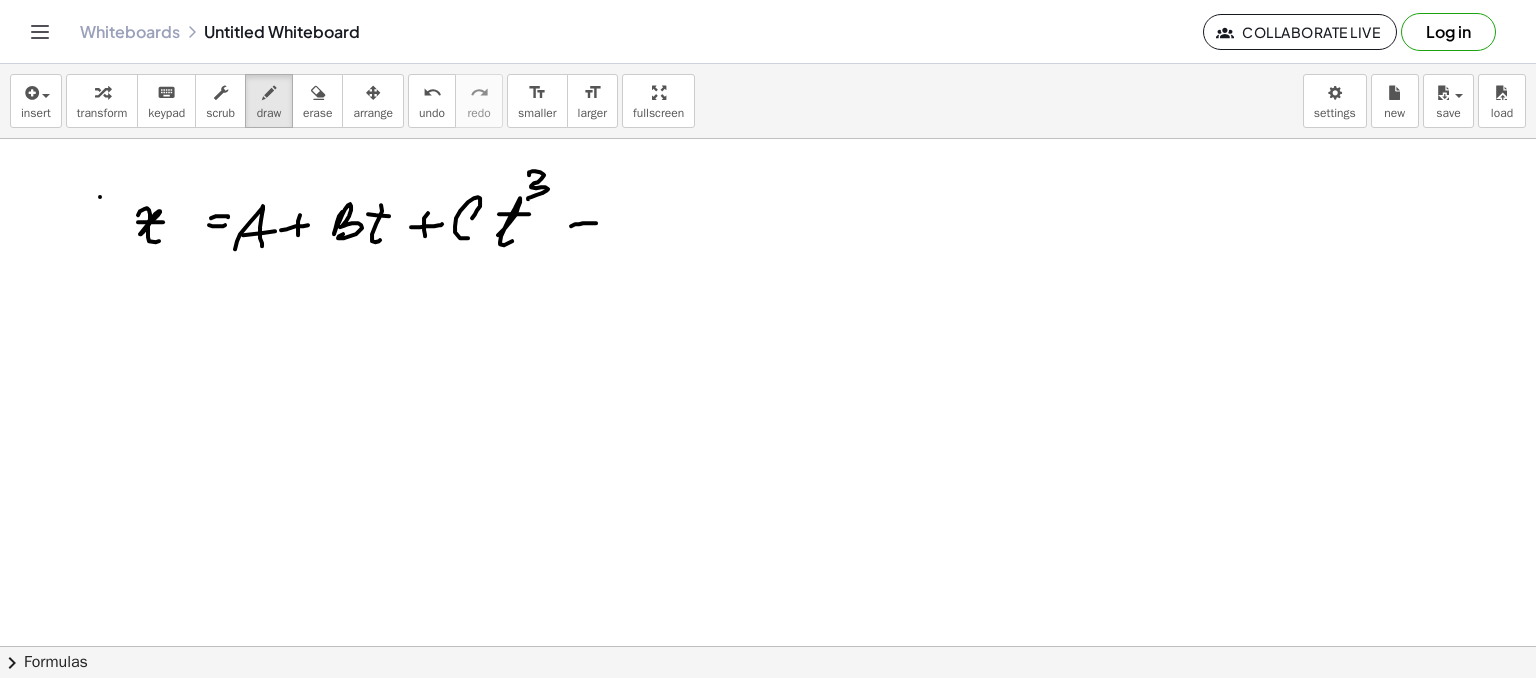 click at bounding box center (768, -261) 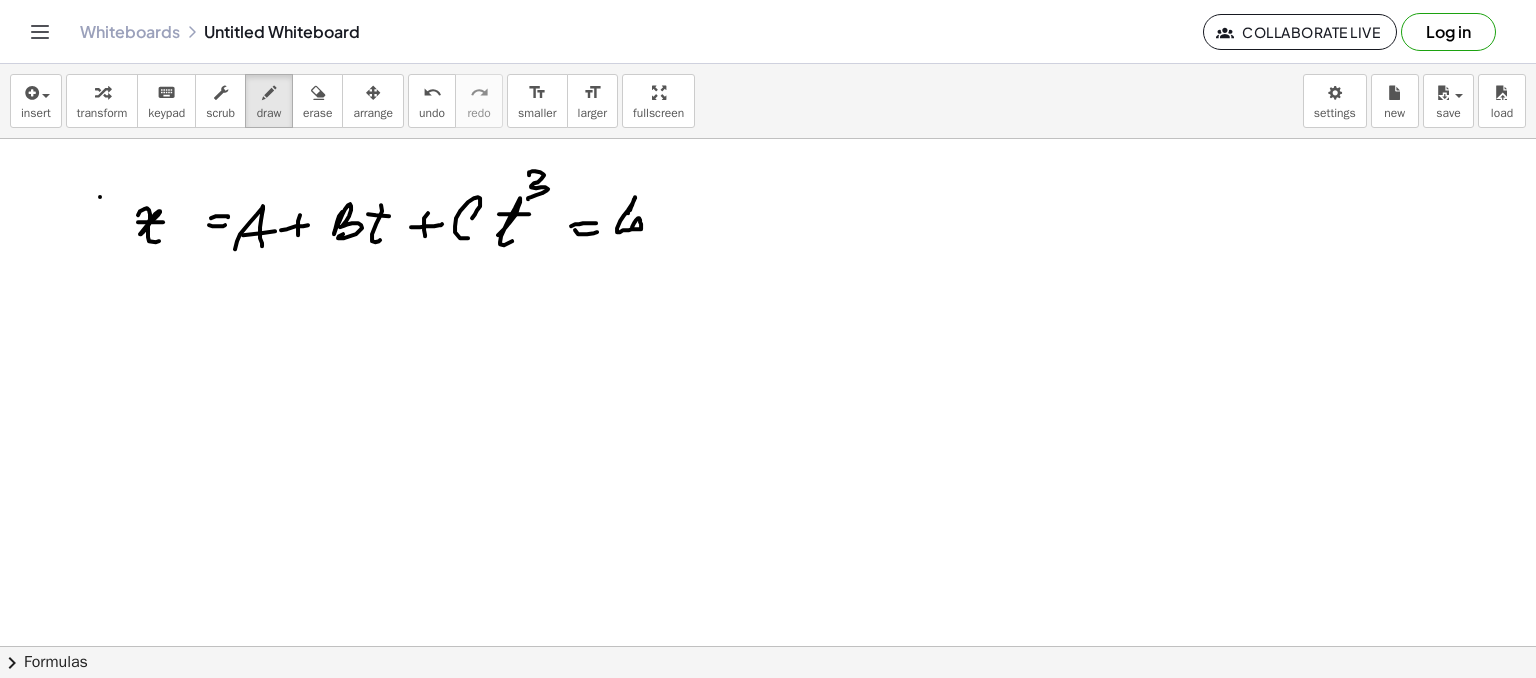 drag, startPoint x: 628, startPoint y: 210, endPoint x: 632, endPoint y: 237, distance: 27.294687 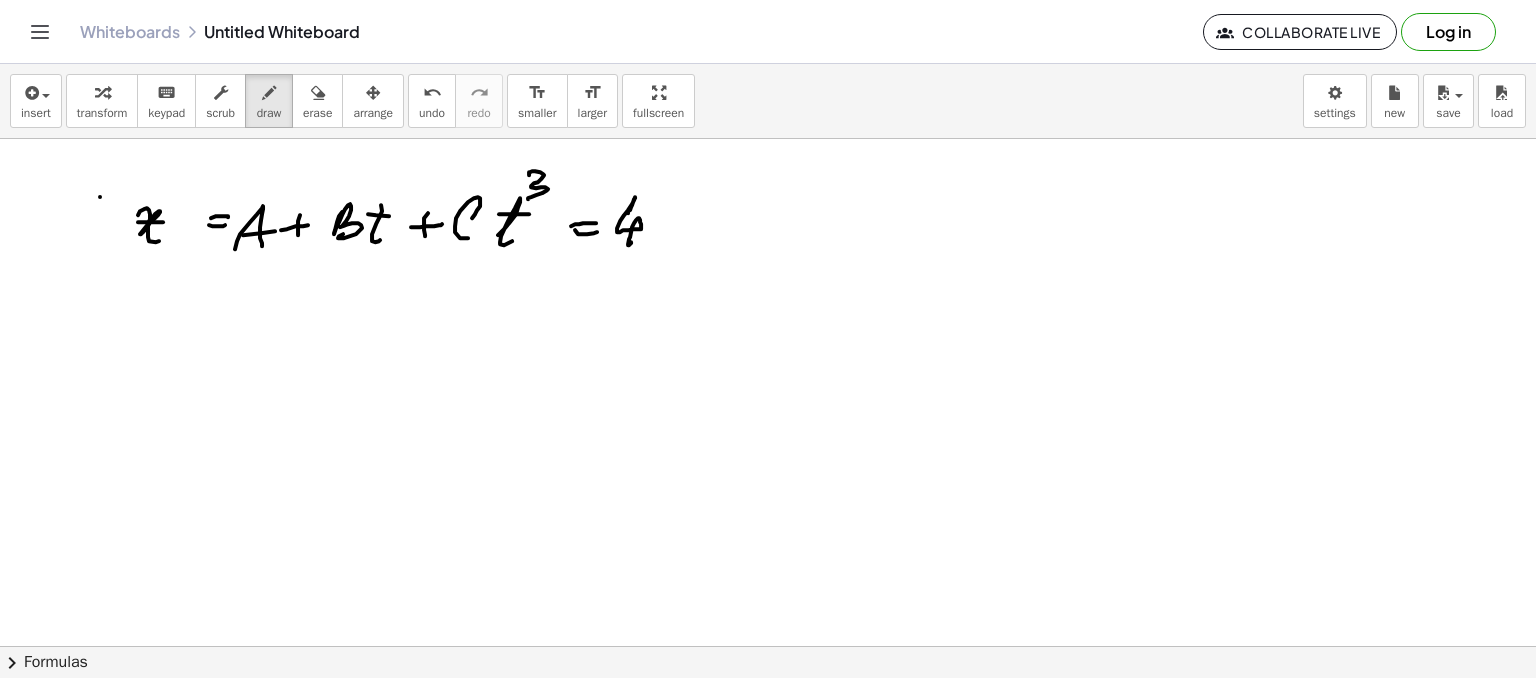 drag, startPoint x: 661, startPoint y: 219, endPoint x: 692, endPoint y: 214, distance: 31.400637 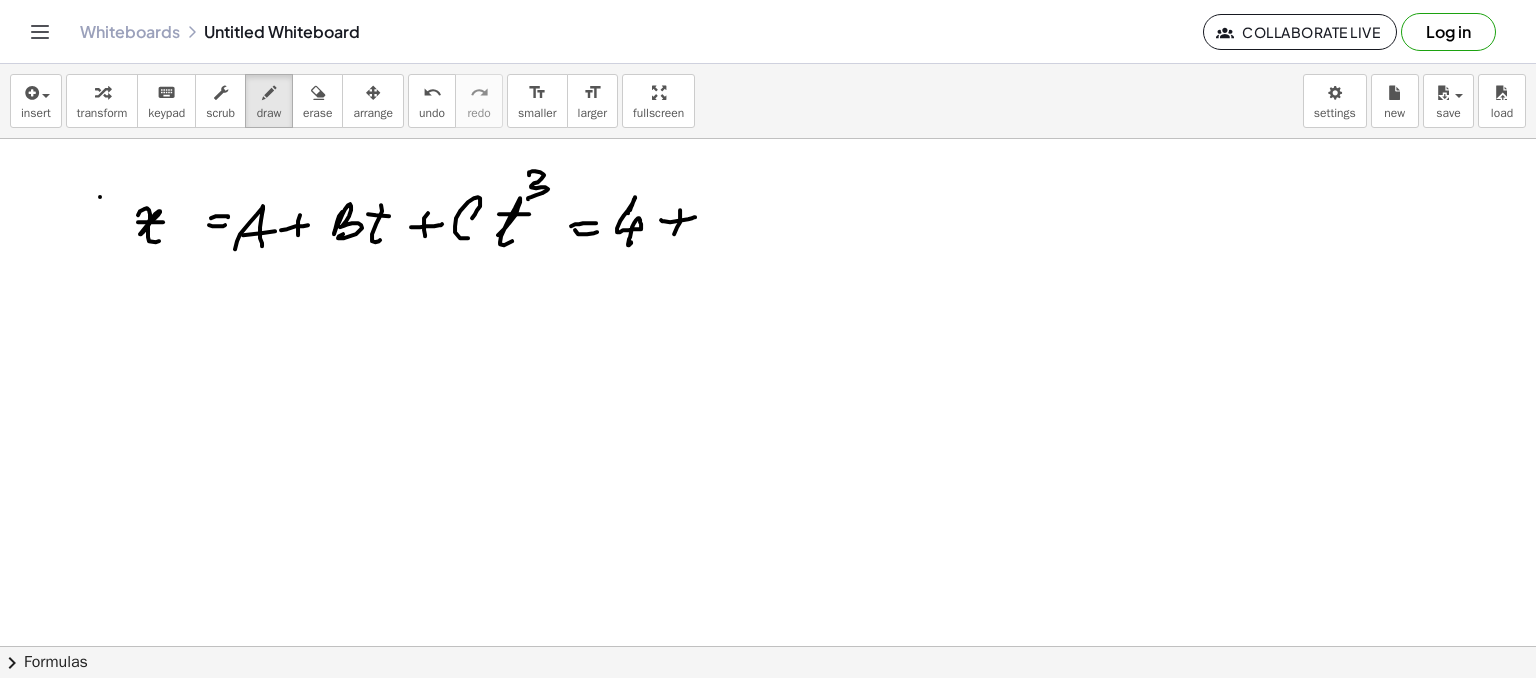 drag, startPoint x: 680, startPoint y: 209, endPoint x: 674, endPoint y: 239, distance: 30.594116 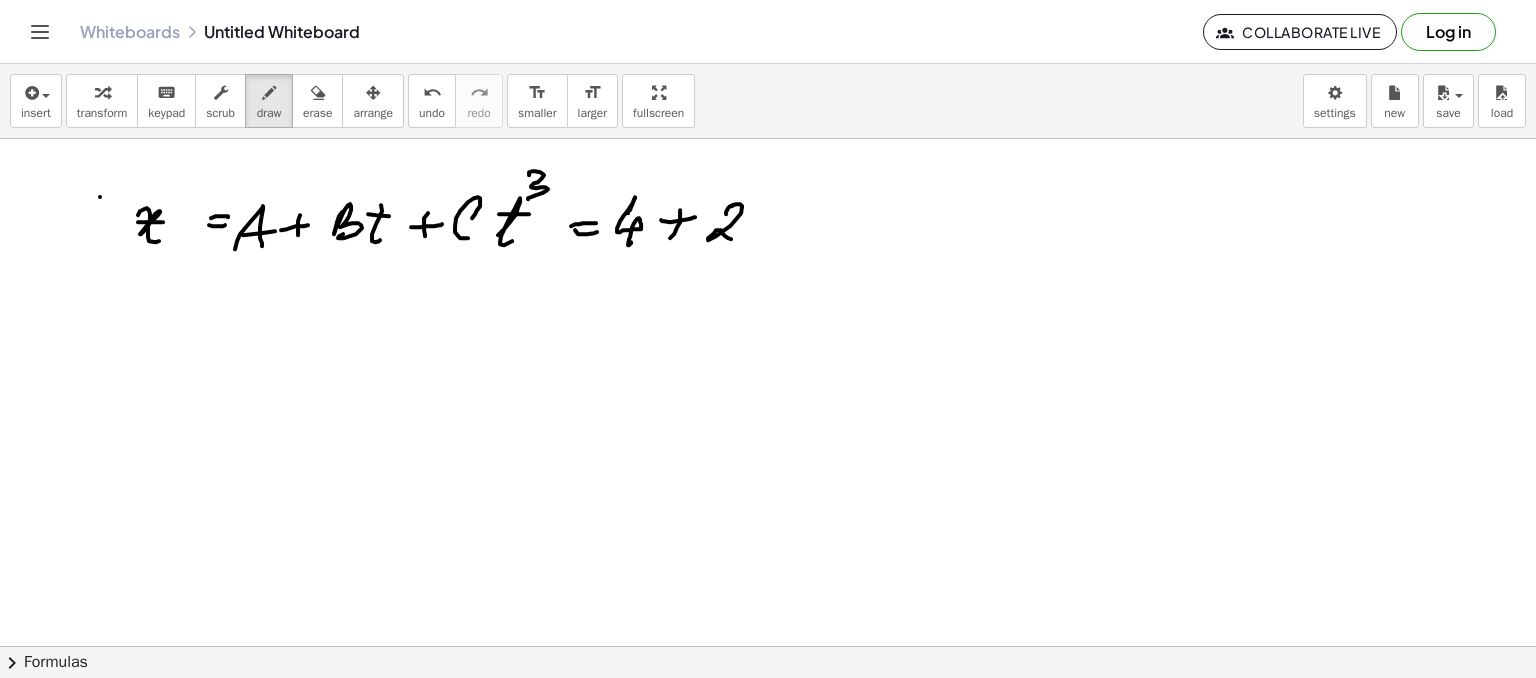 drag, startPoint x: 726, startPoint y: 213, endPoint x: 745, endPoint y: 232, distance: 26.870058 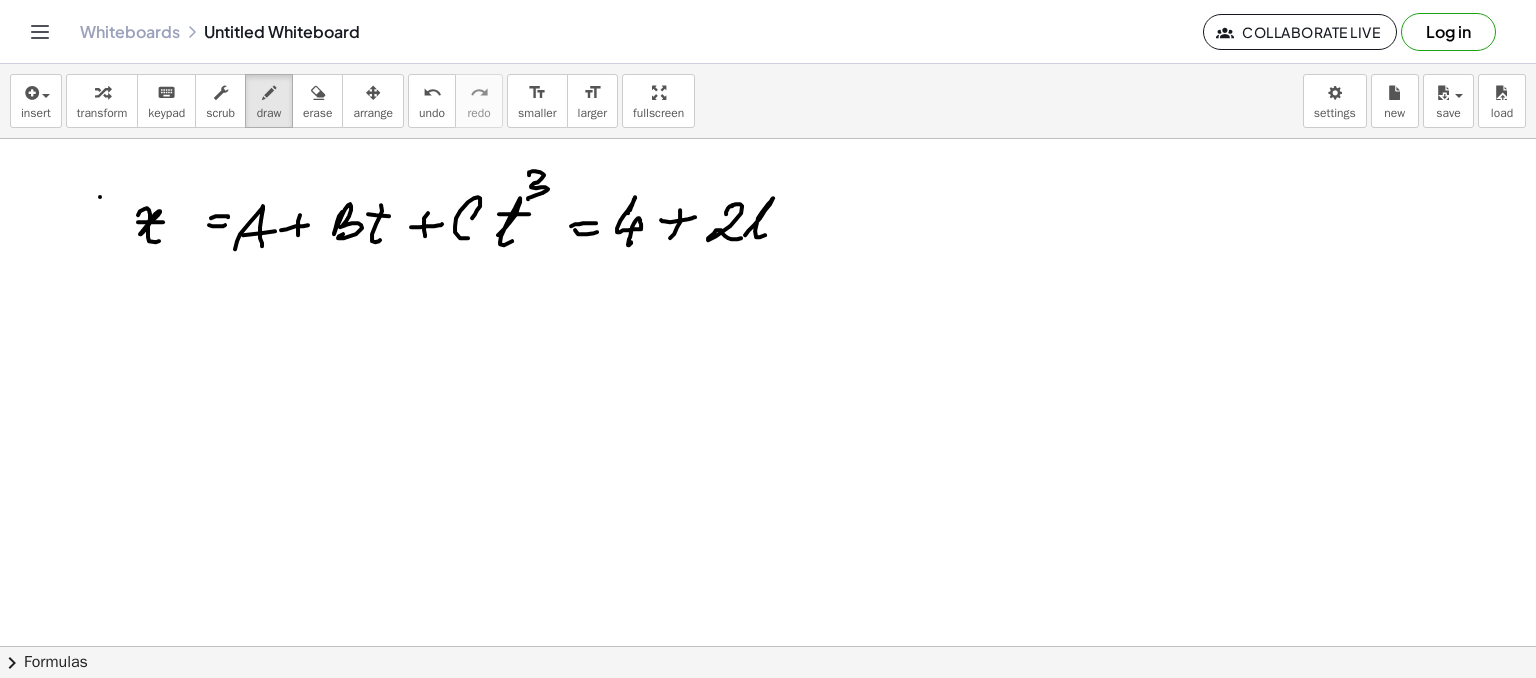 drag, startPoint x: 760, startPoint y: 217, endPoint x: 765, endPoint y: 234, distance: 17.720045 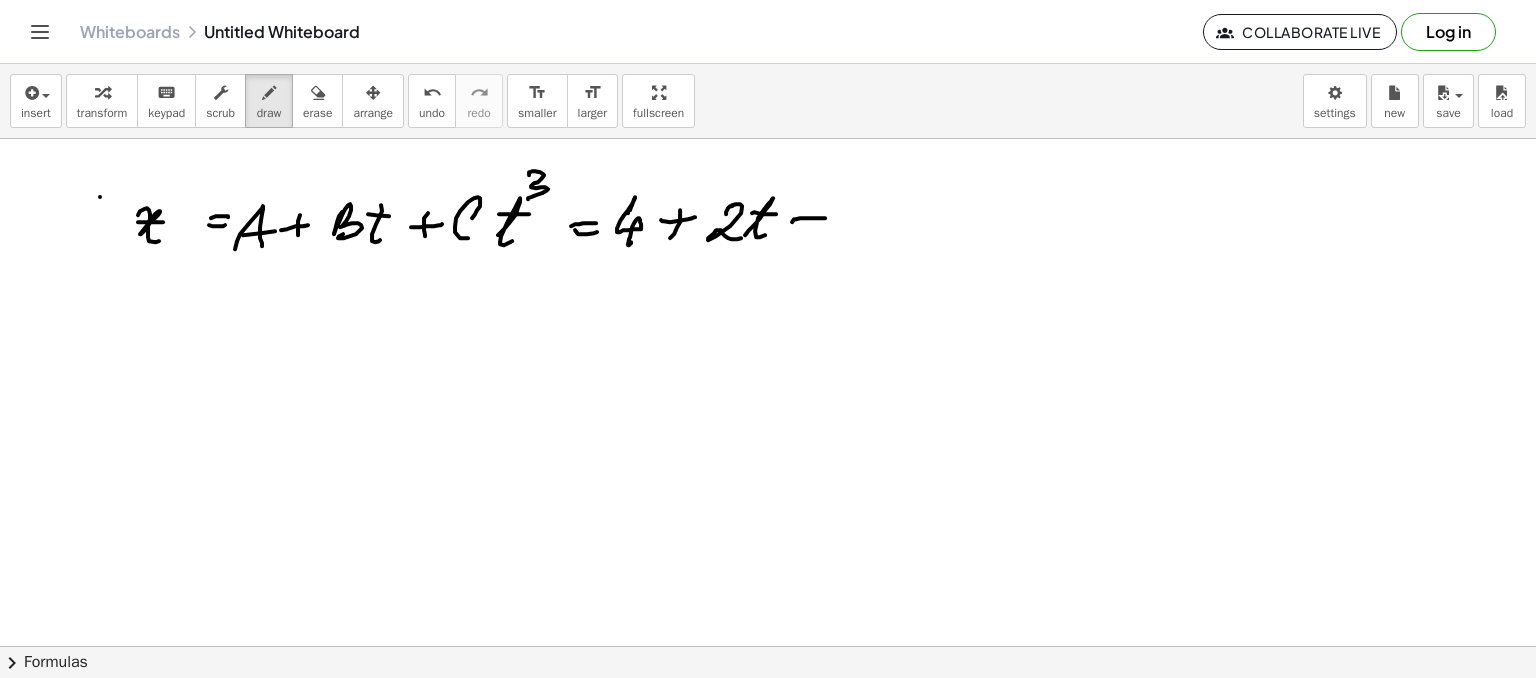 click at bounding box center [768, -261] 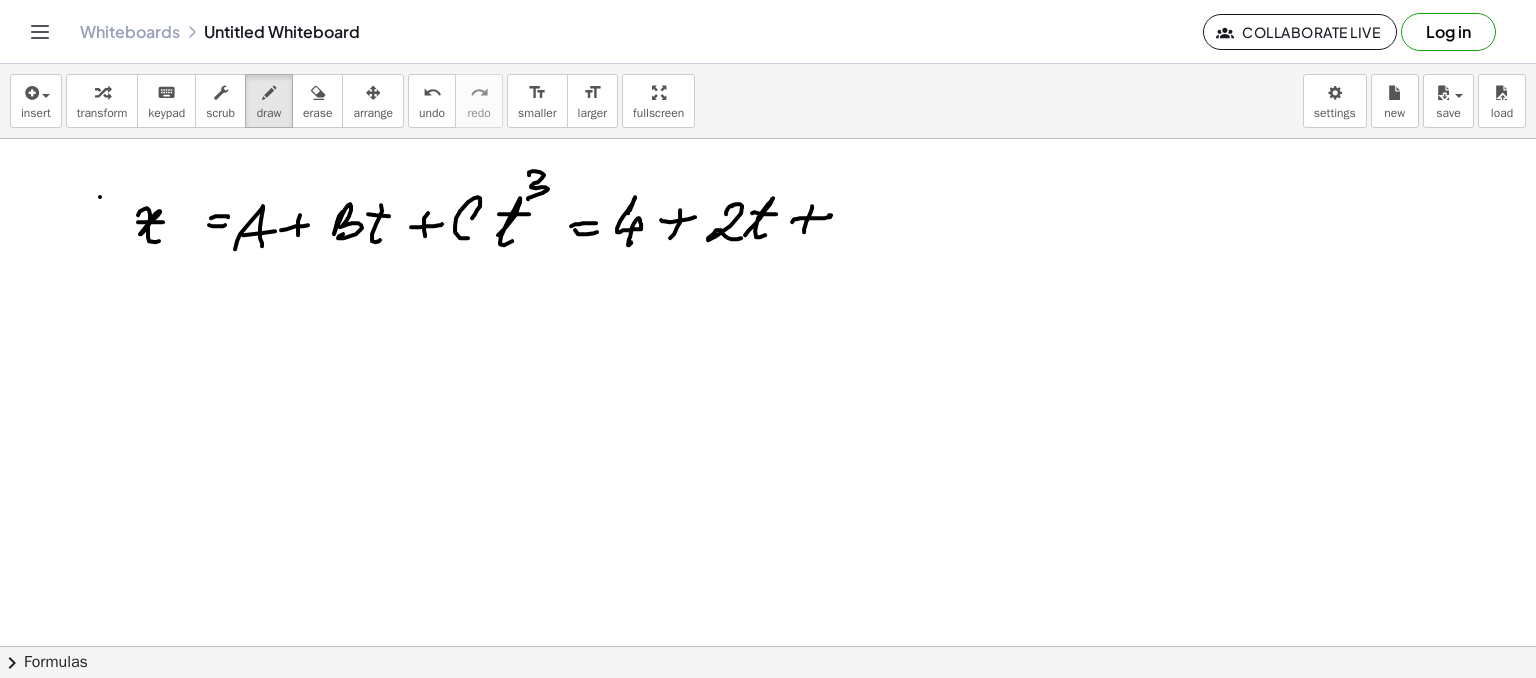 click at bounding box center [768, -261] 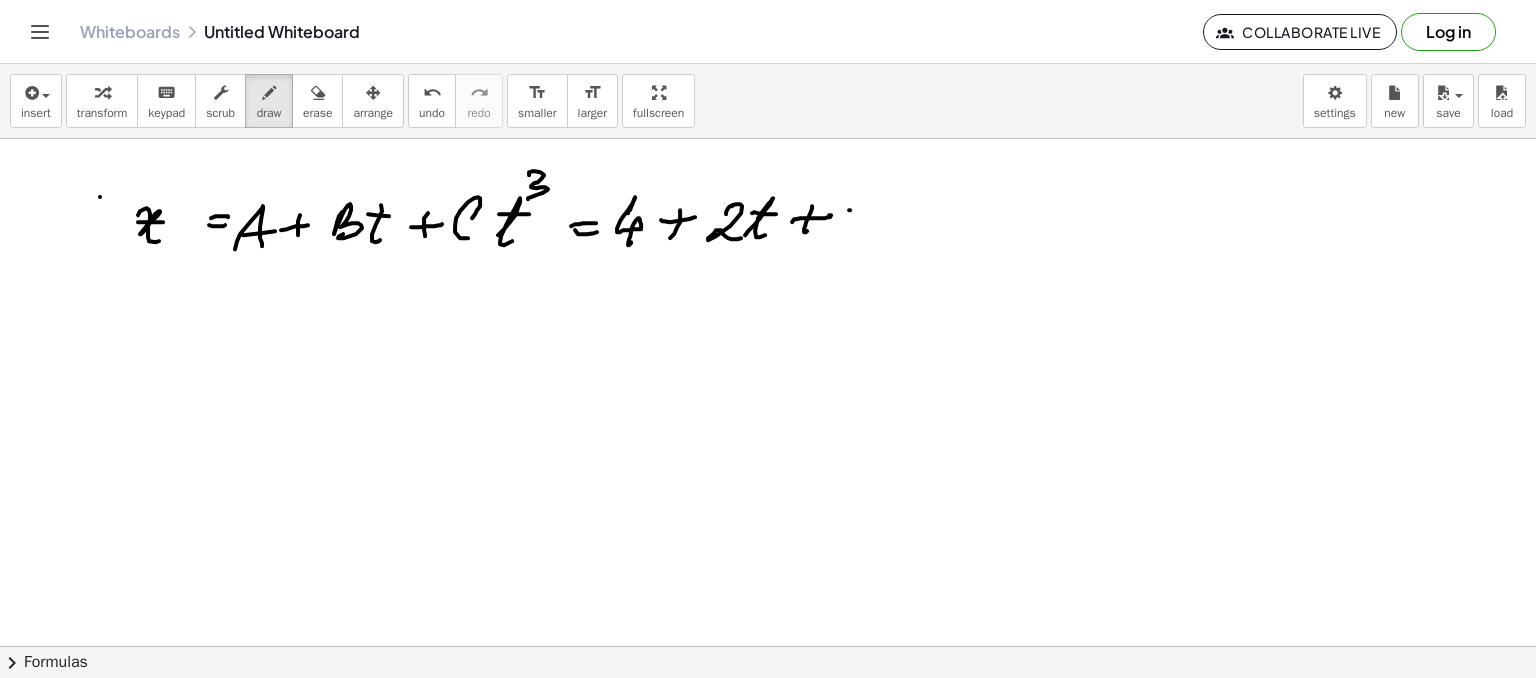 click at bounding box center [768, -261] 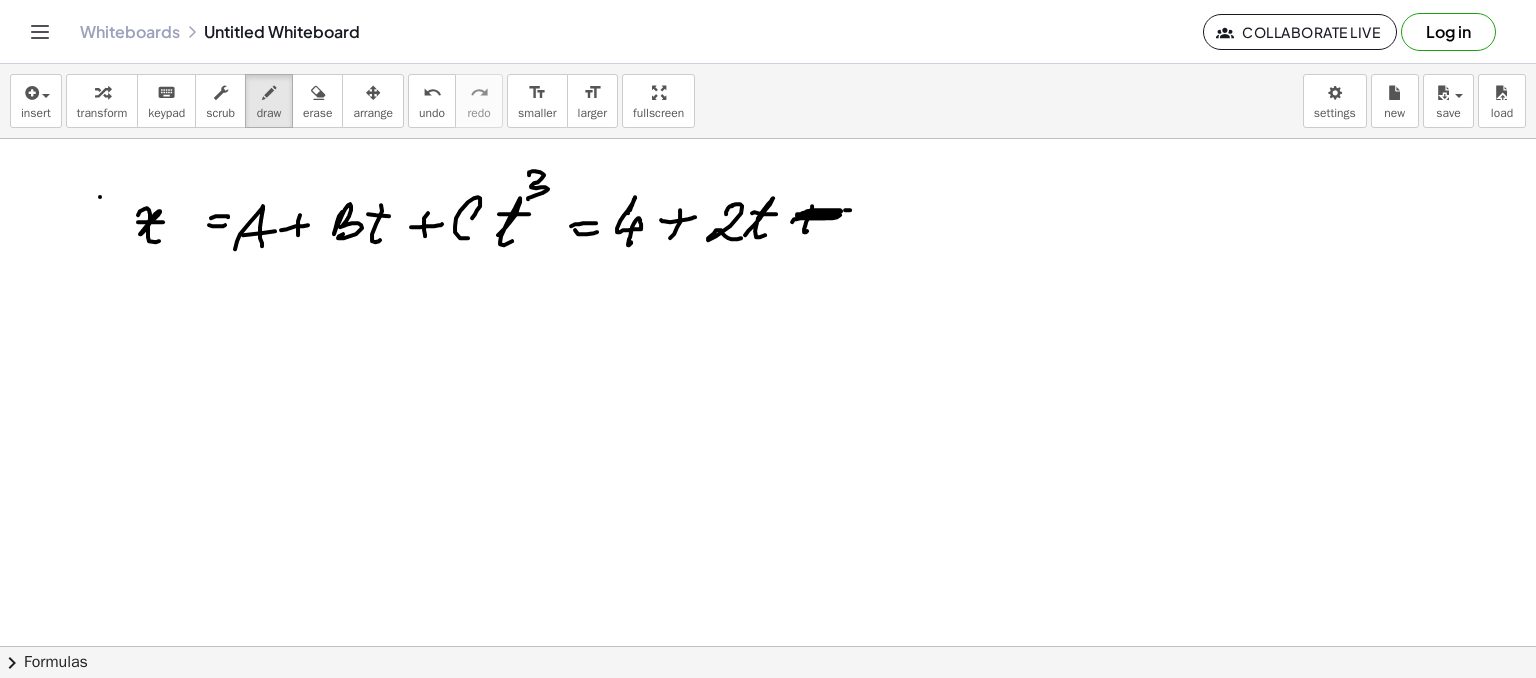 click at bounding box center (768, -261) 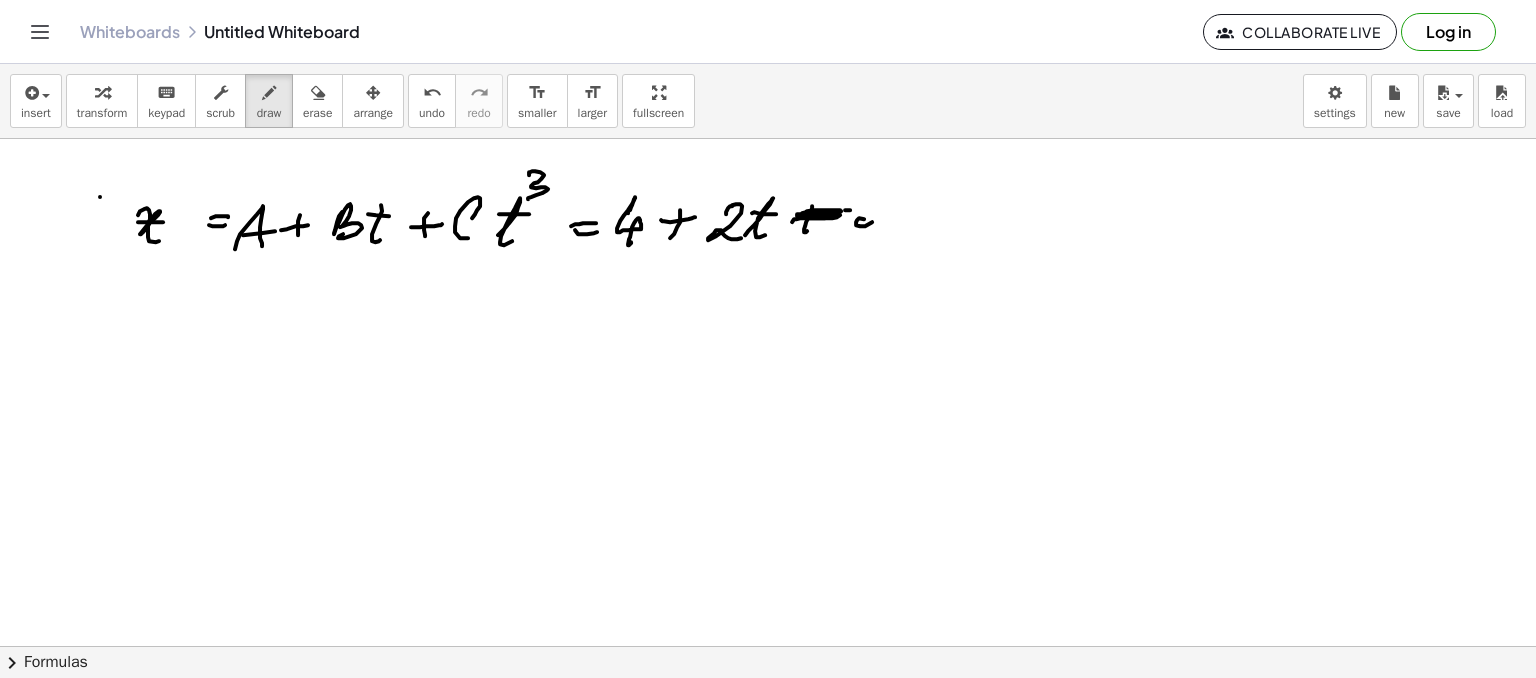 drag, startPoint x: 859, startPoint y: 217, endPoint x: 885, endPoint y: 222, distance: 26.476404 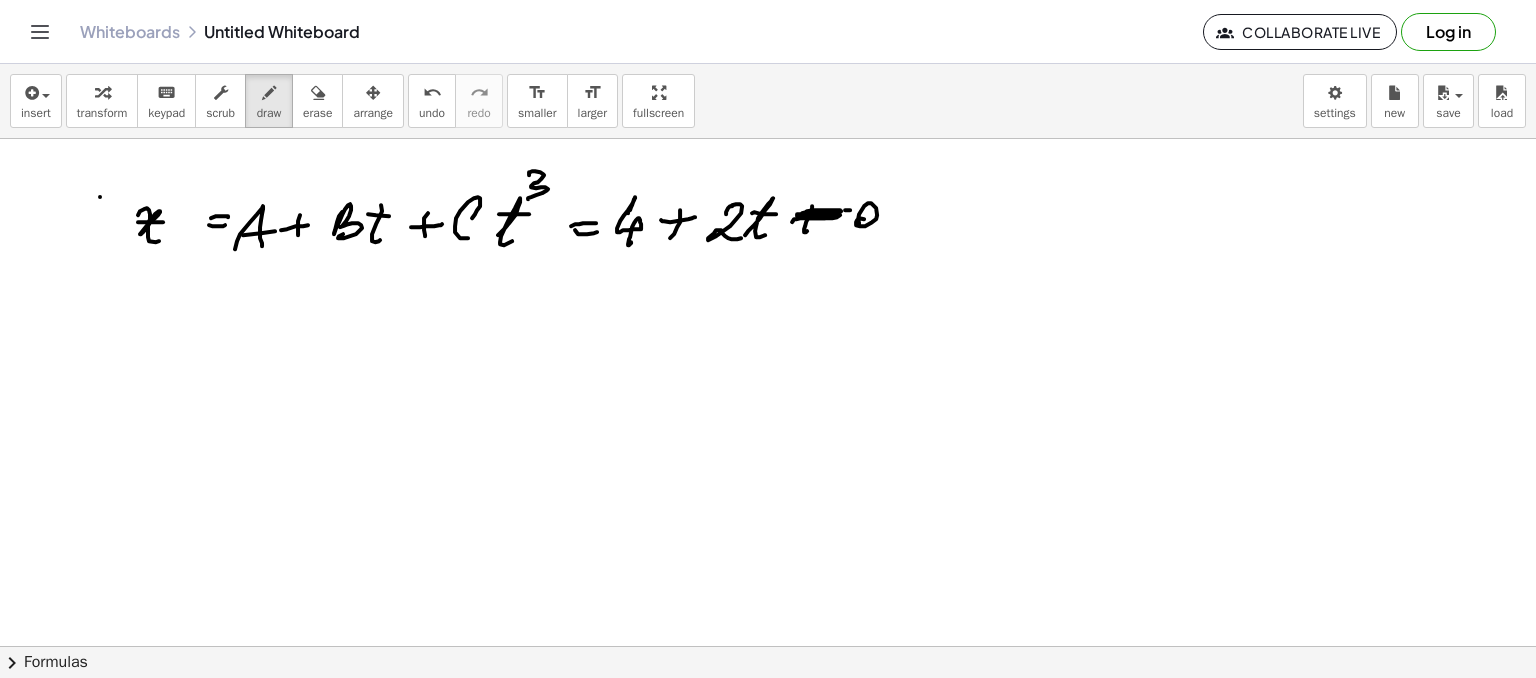 click at bounding box center [768, -261] 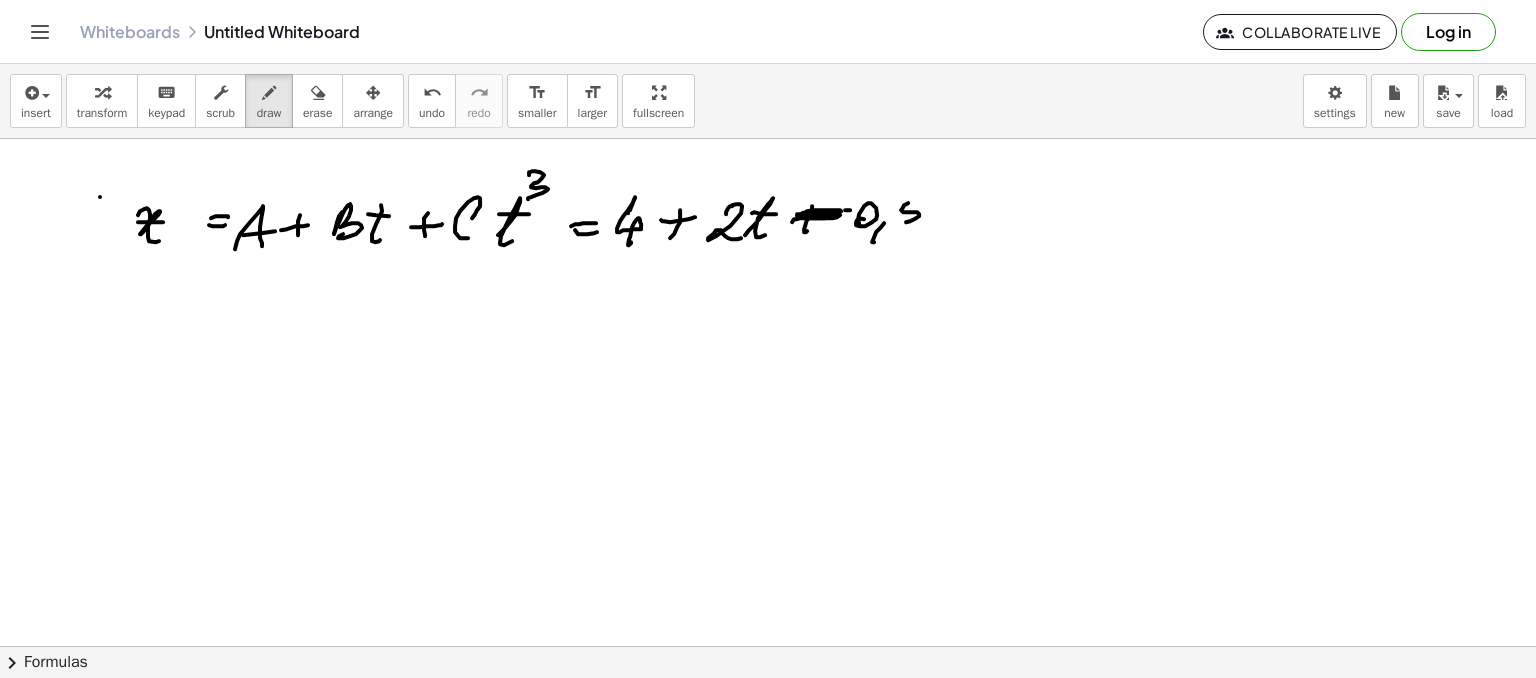 click at bounding box center (768, -261) 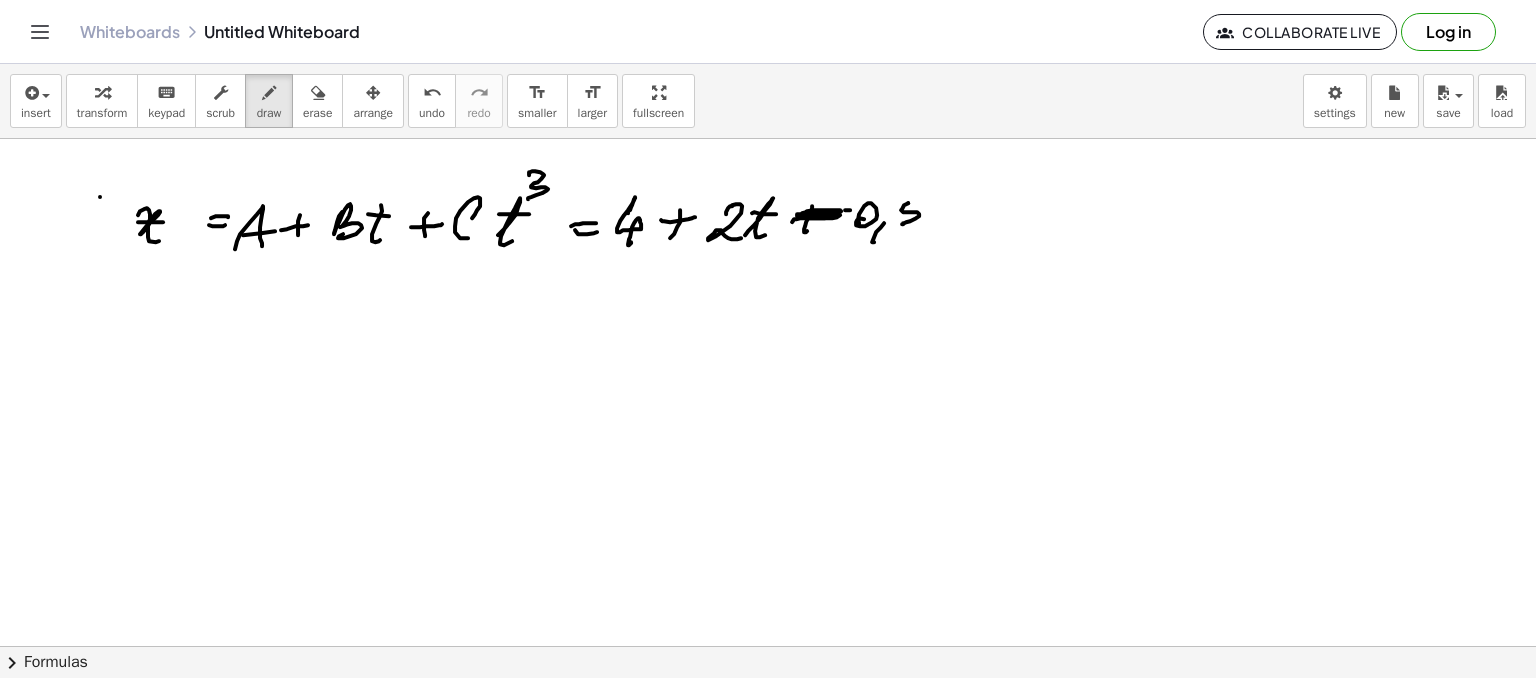 drag, startPoint x: 908, startPoint y: 202, endPoint x: 940, endPoint y: 216, distance: 34.928497 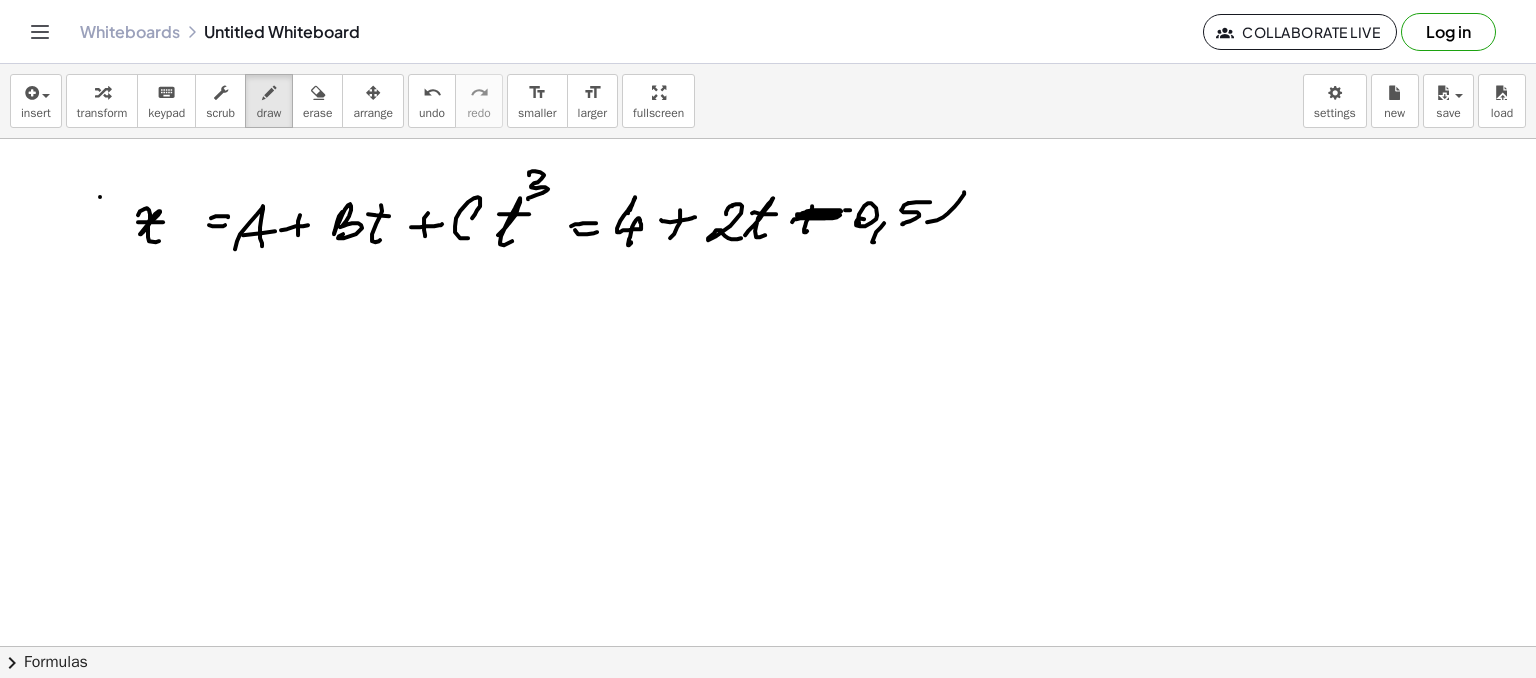 drag, startPoint x: 937, startPoint y: 219, endPoint x: 958, endPoint y: 206, distance: 24.698177 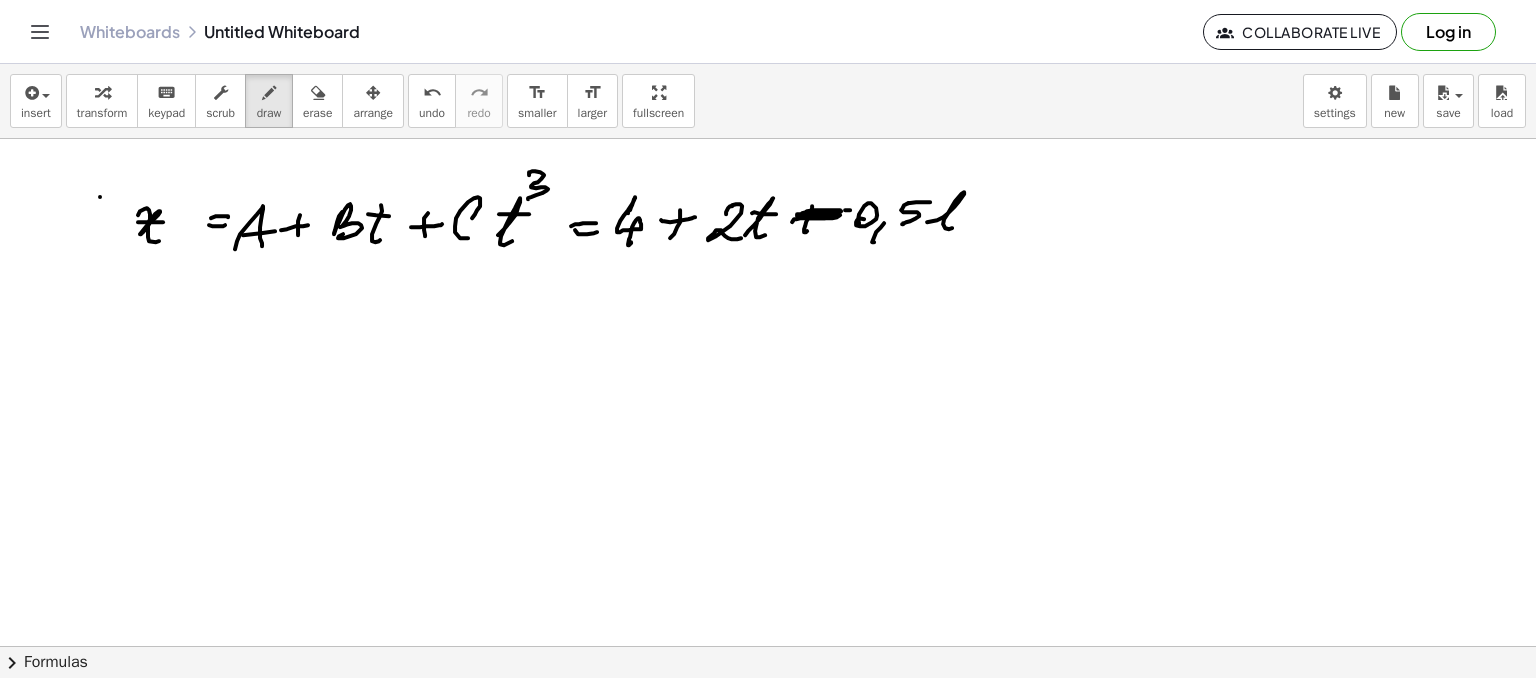 click at bounding box center (768, -261) 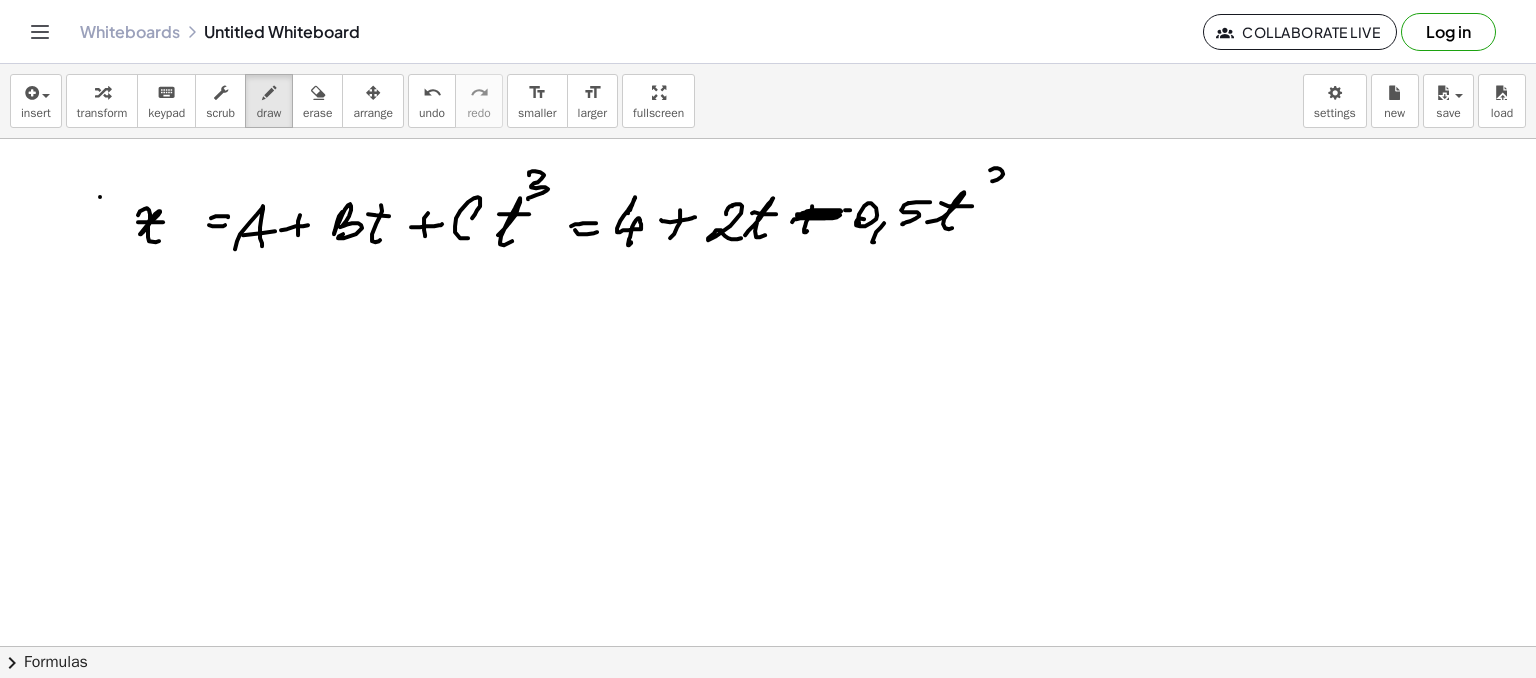 drag, startPoint x: 990, startPoint y: 169, endPoint x: 982, endPoint y: 187, distance: 19.697716 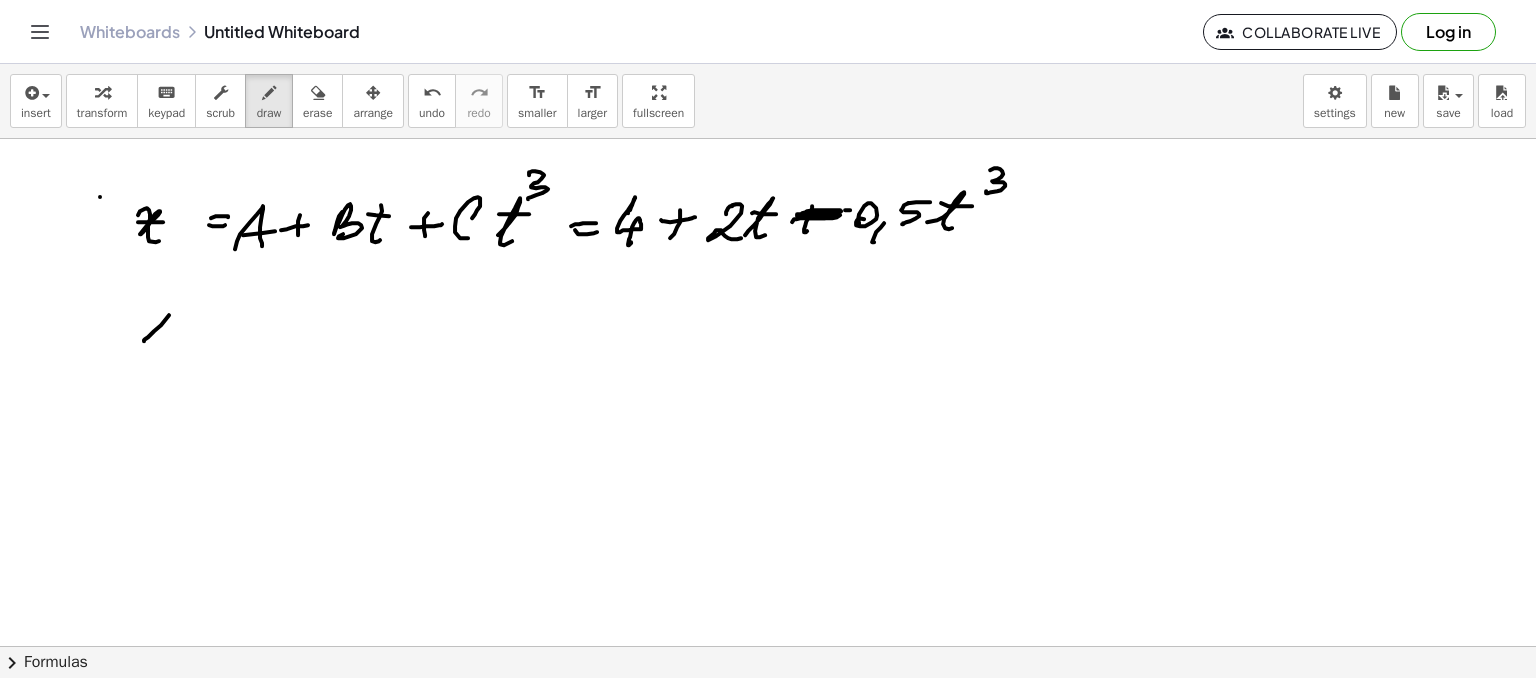 click at bounding box center (768, -261) 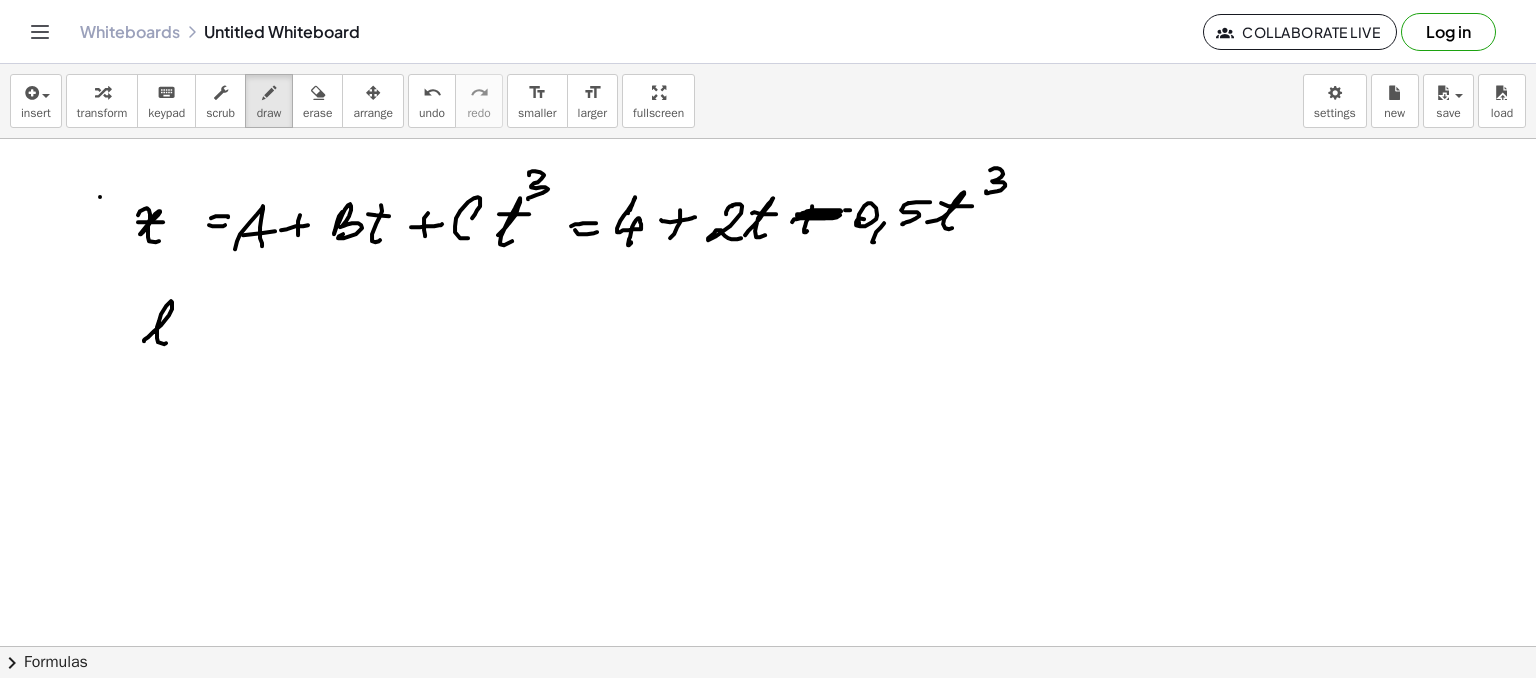 click at bounding box center [768, -261] 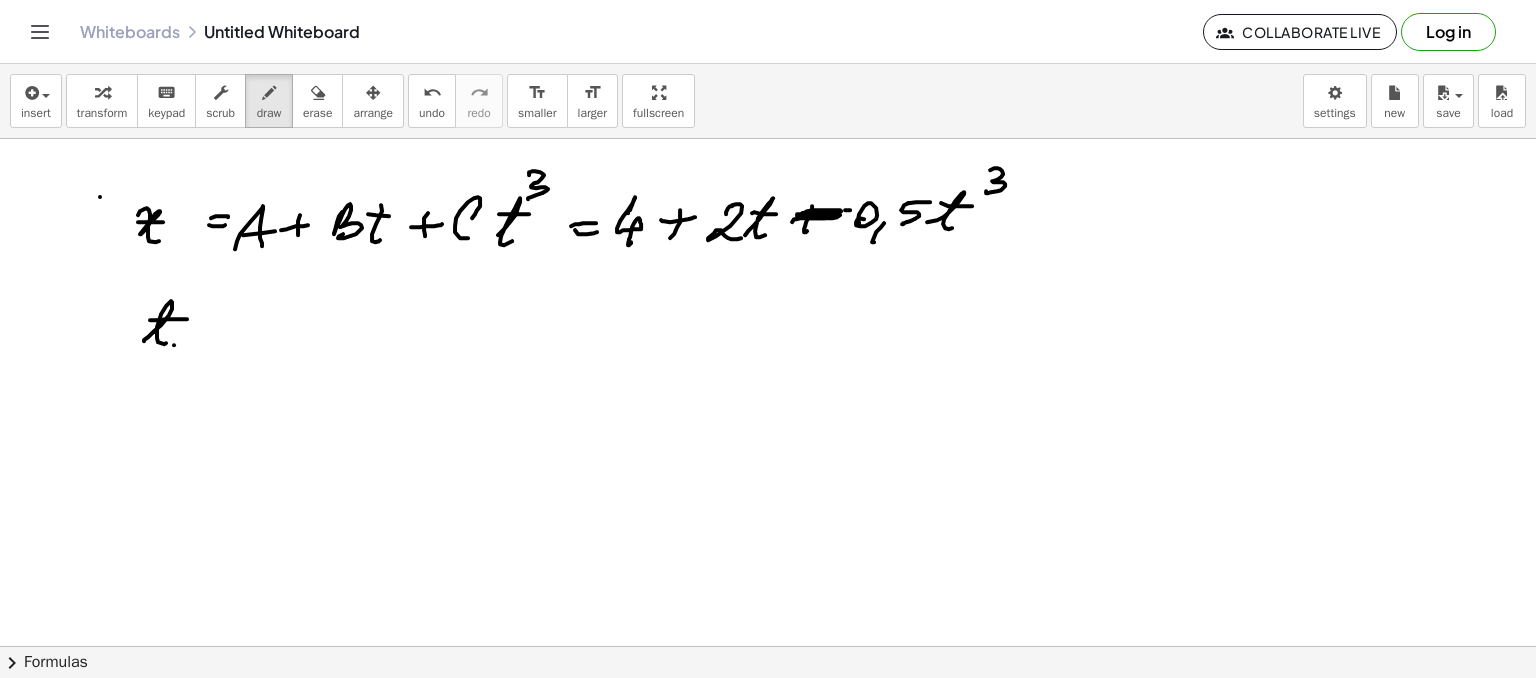 drag, startPoint x: 174, startPoint y: 344, endPoint x: 197, endPoint y: 343, distance: 23.021729 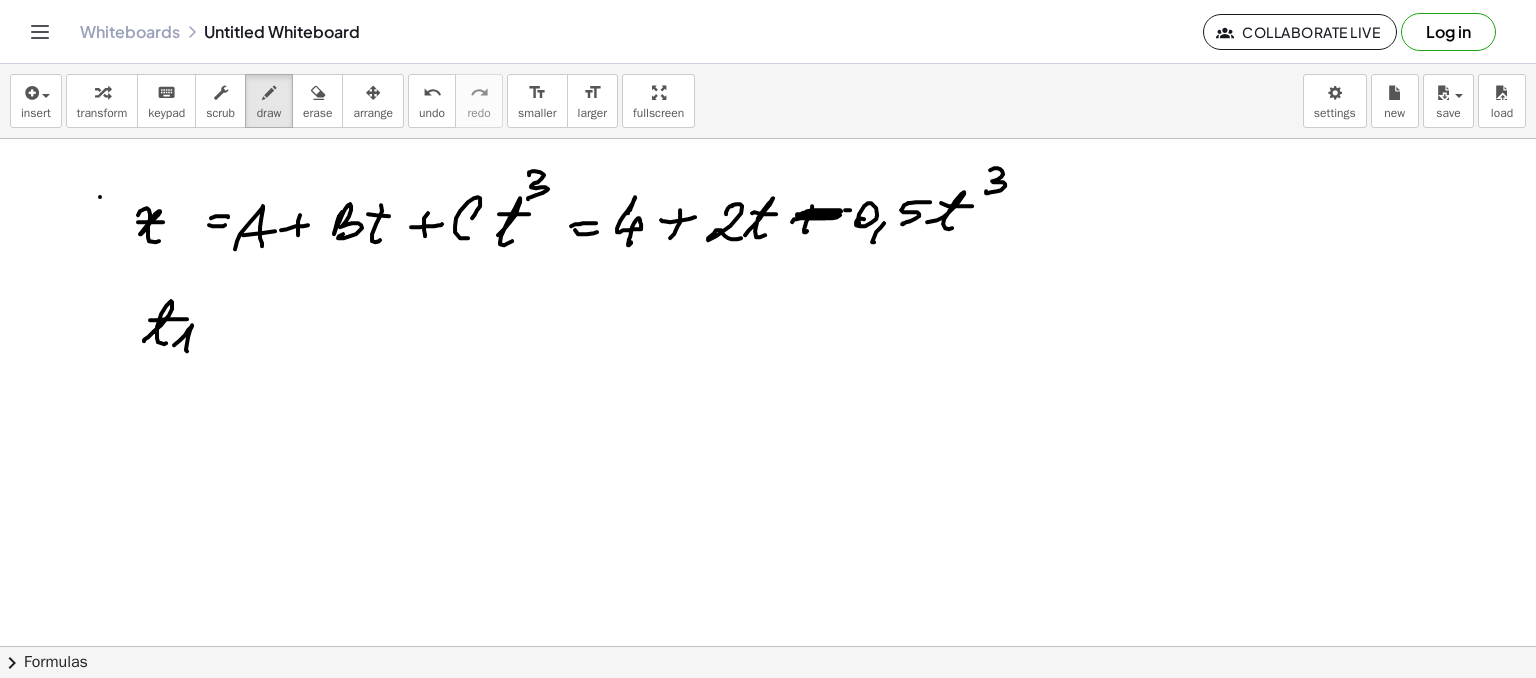 click at bounding box center (768, -261) 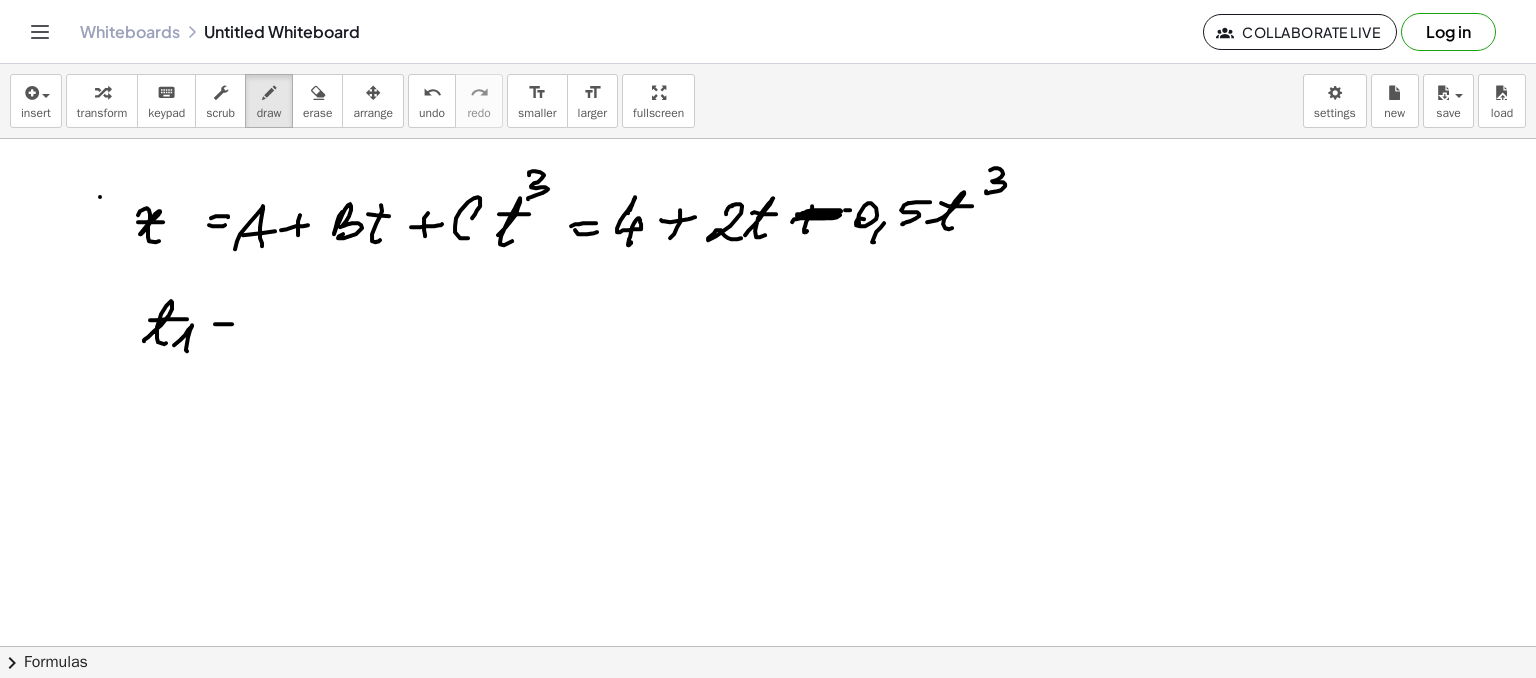 drag, startPoint x: 208, startPoint y: 331, endPoint x: 254, endPoint y: 327, distance: 46.173584 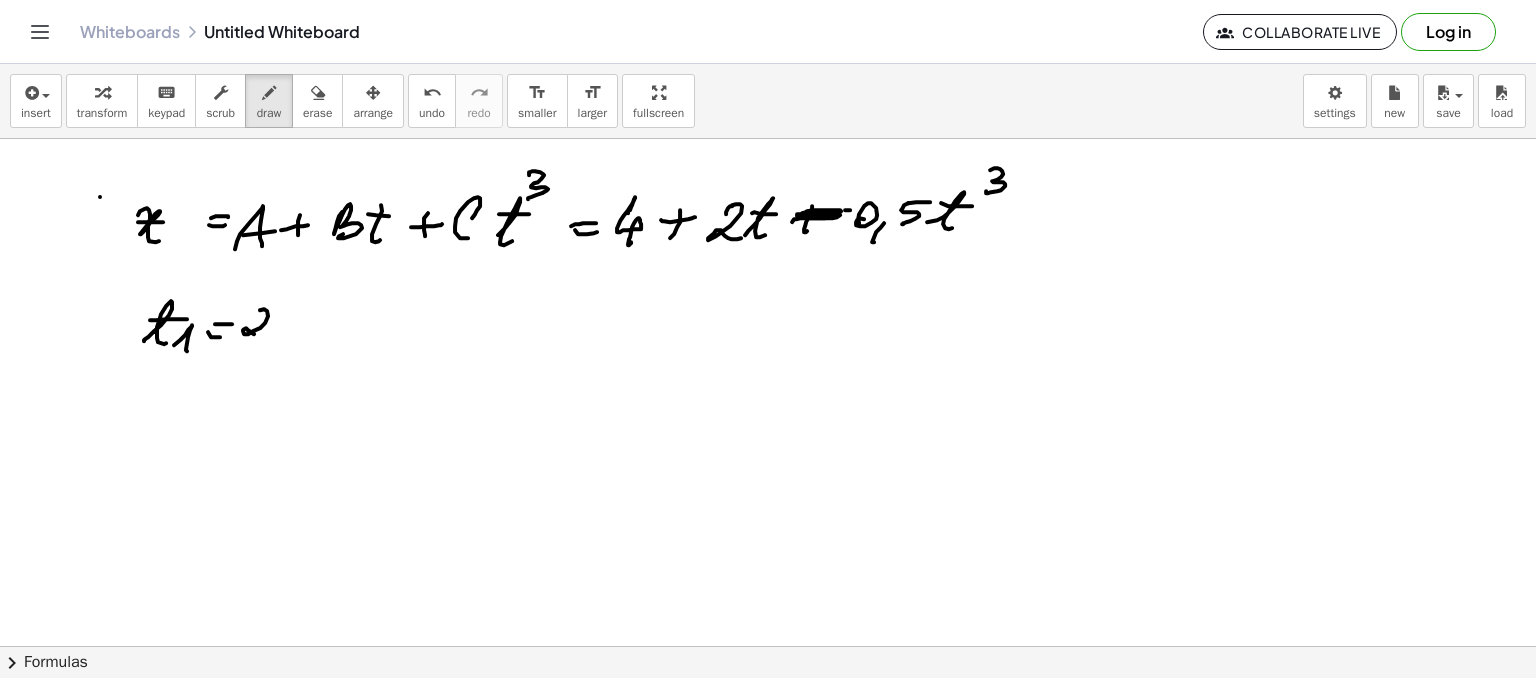 drag, startPoint x: 265, startPoint y: 322, endPoint x: 277, endPoint y: 333, distance: 16.27882 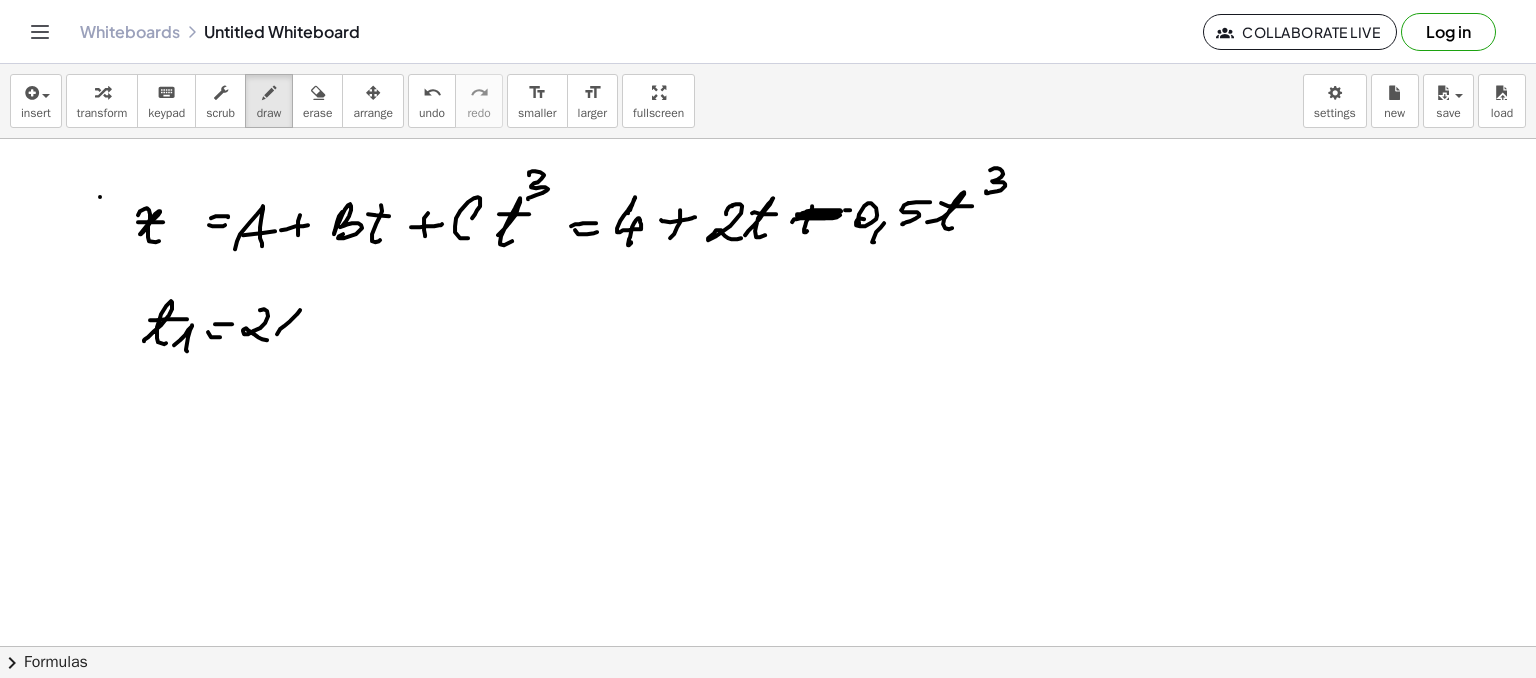 drag, startPoint x: 277, startPoint y: 333, endPoint x: 309, endPoint y: 337, distance: 32.24903 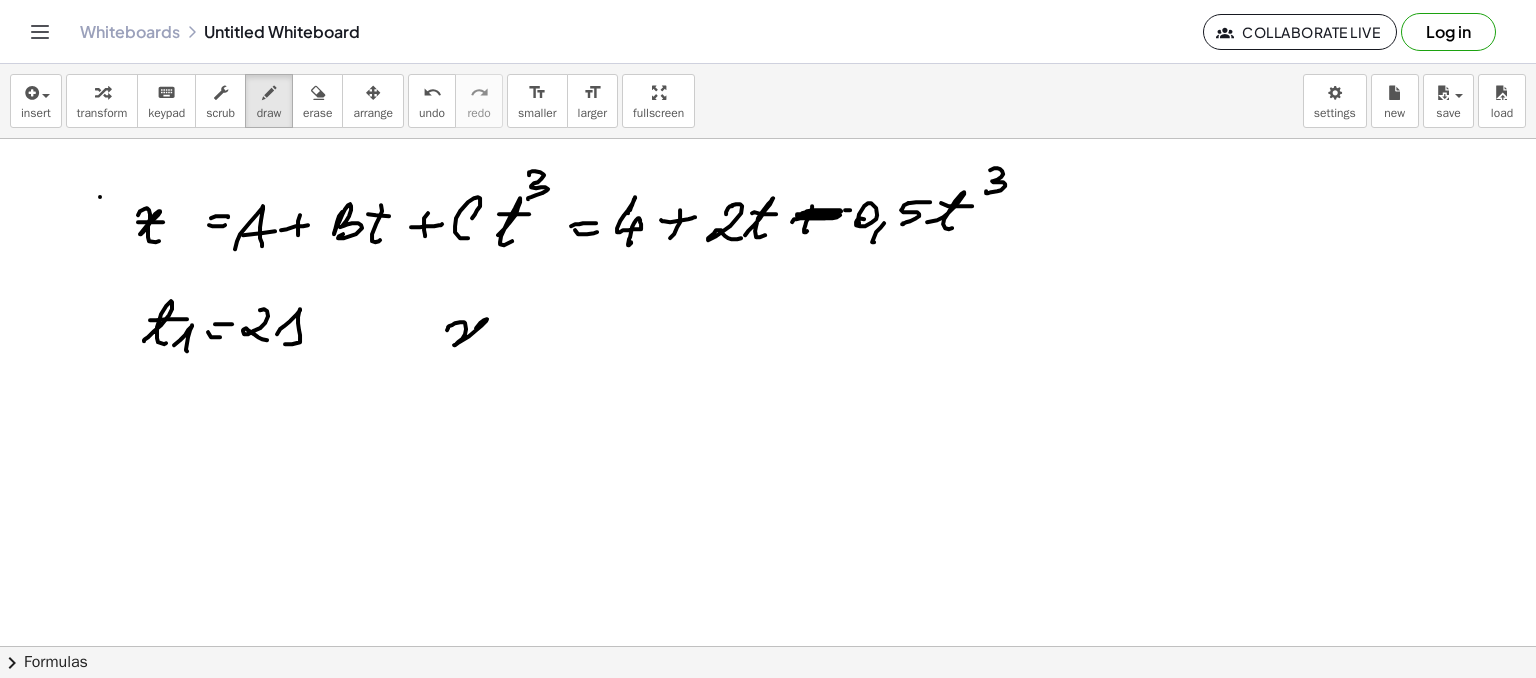drag, startPoint x: 448, startPoint y: 327, endPoint x: 460, endPoint y: 334, distance: 13.892444 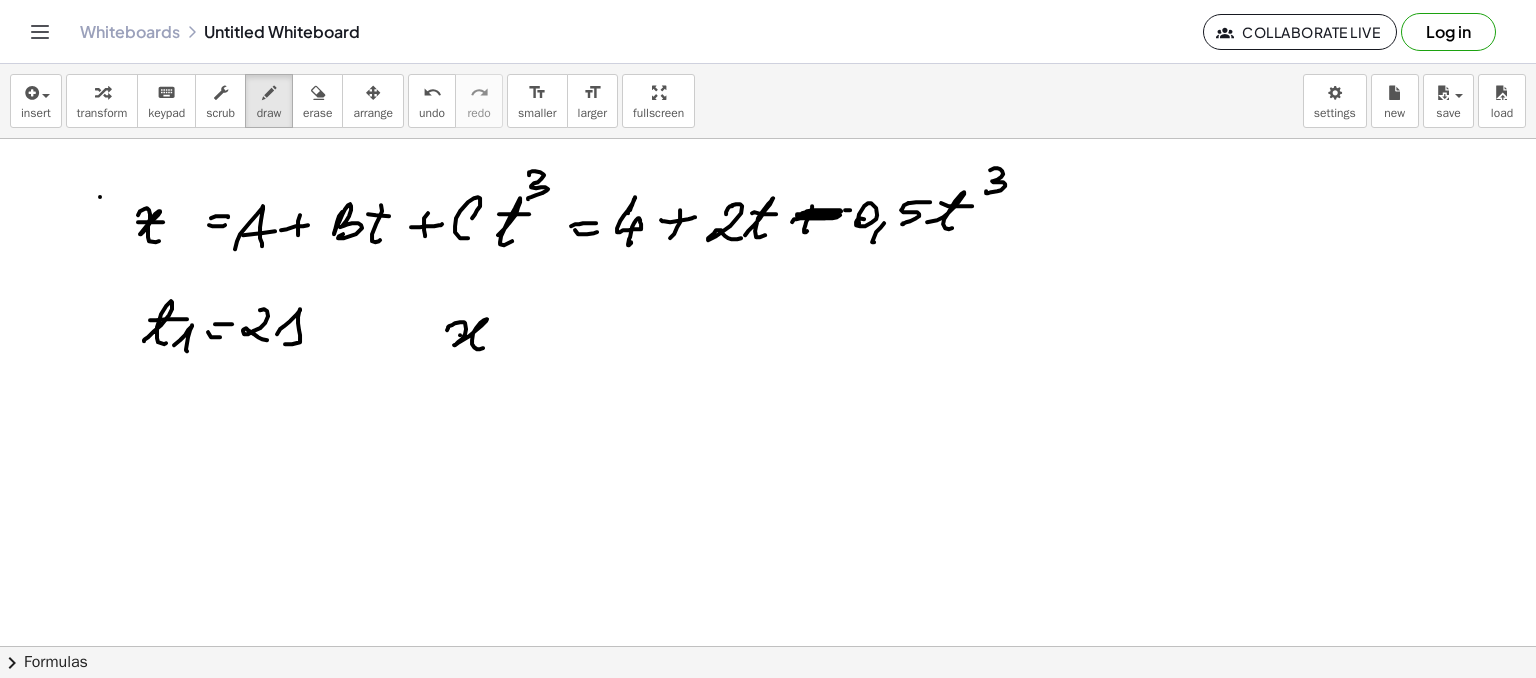 click at bounding box center (768, -261) 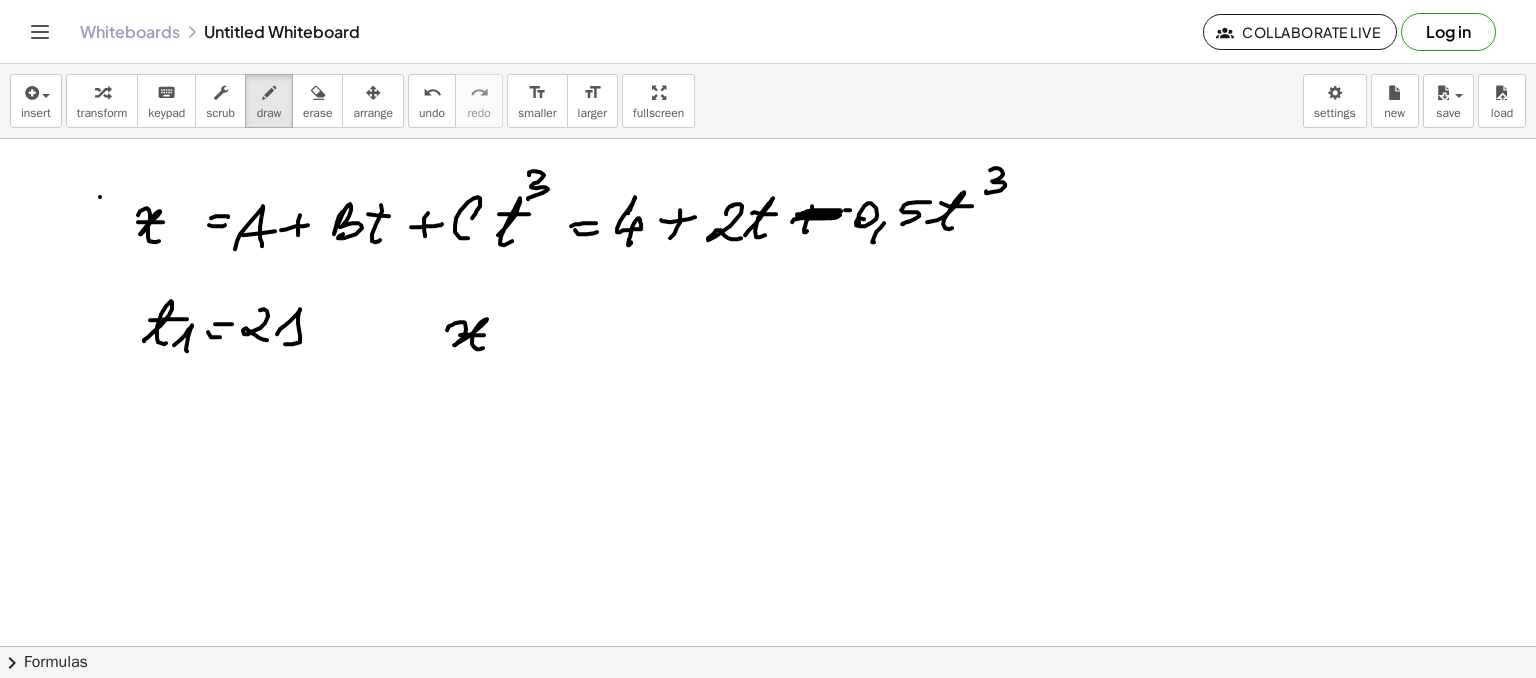 click at bounding box center [768, -261] 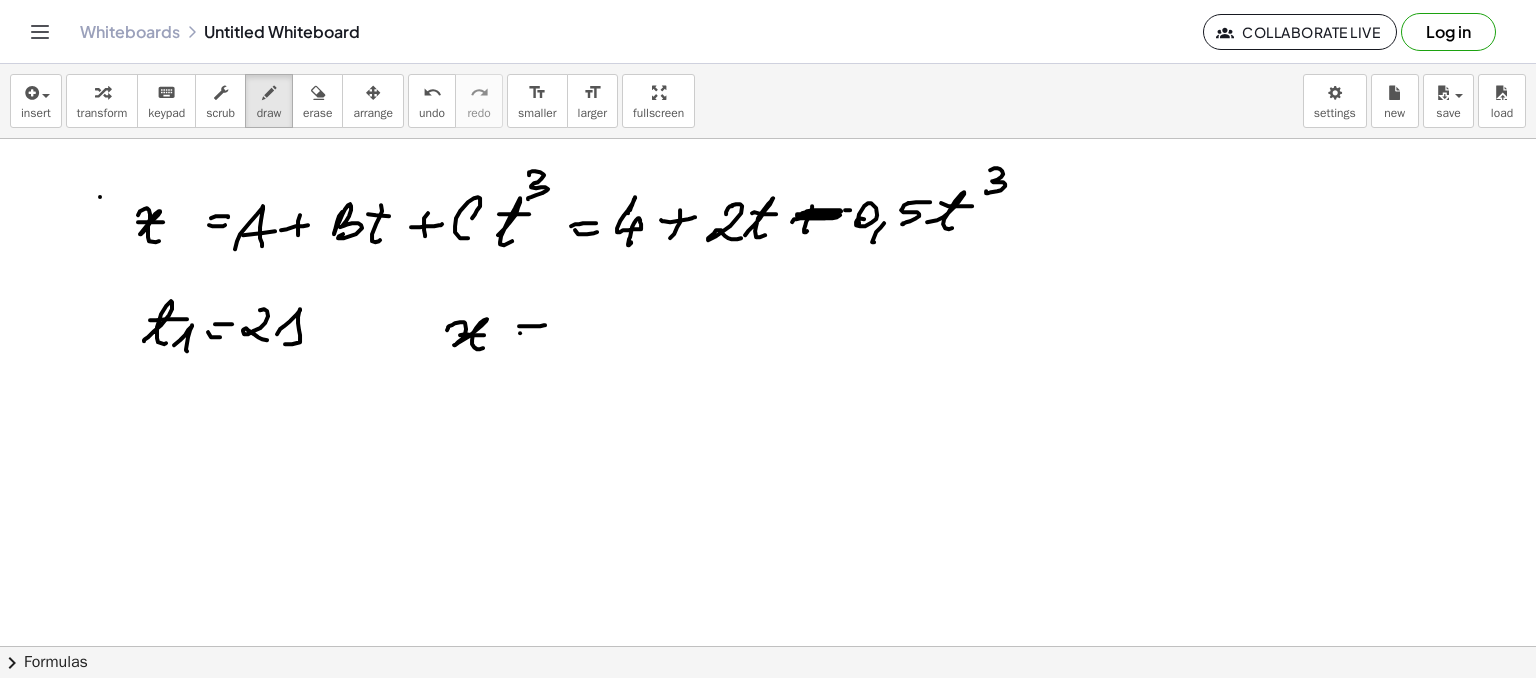 click at bounding box center [768, -261] 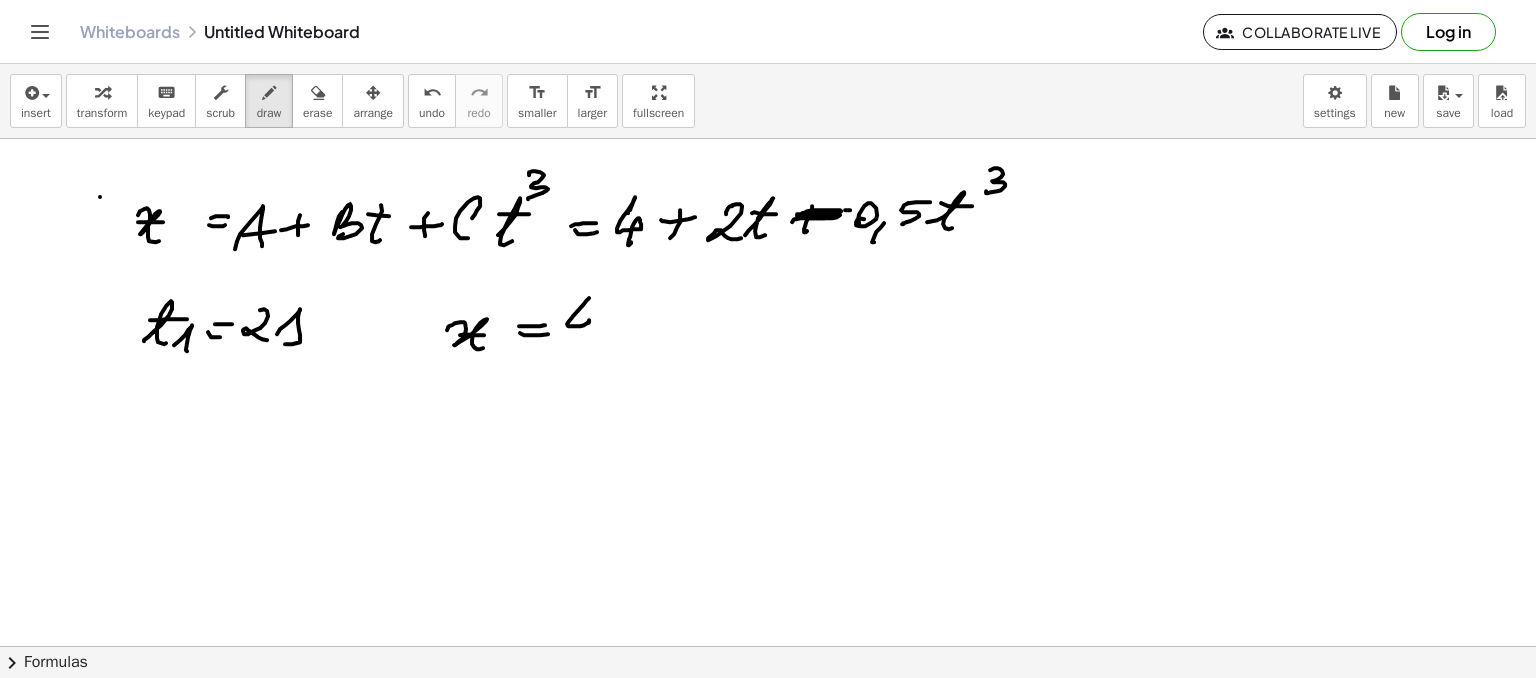 click at bounding box center [768, -261] 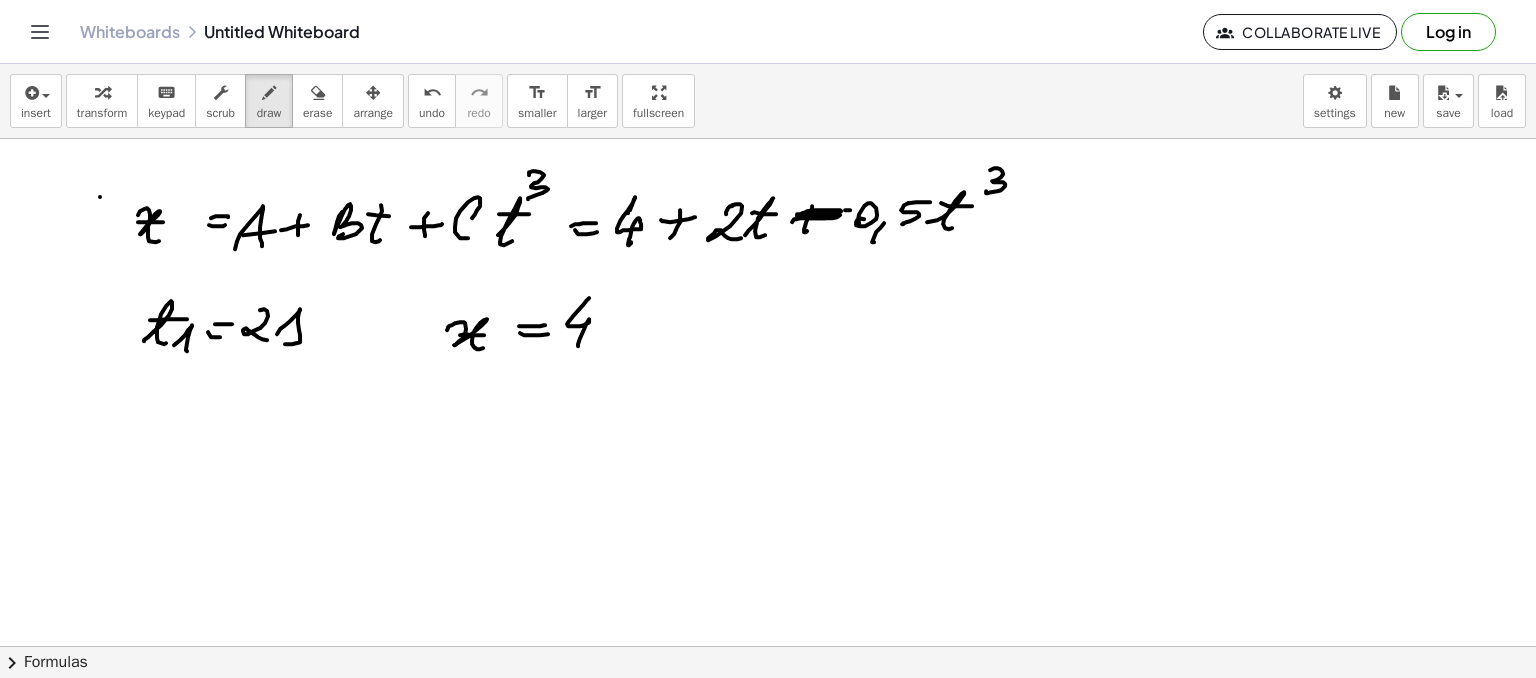 click at bounding box center (768, -261) 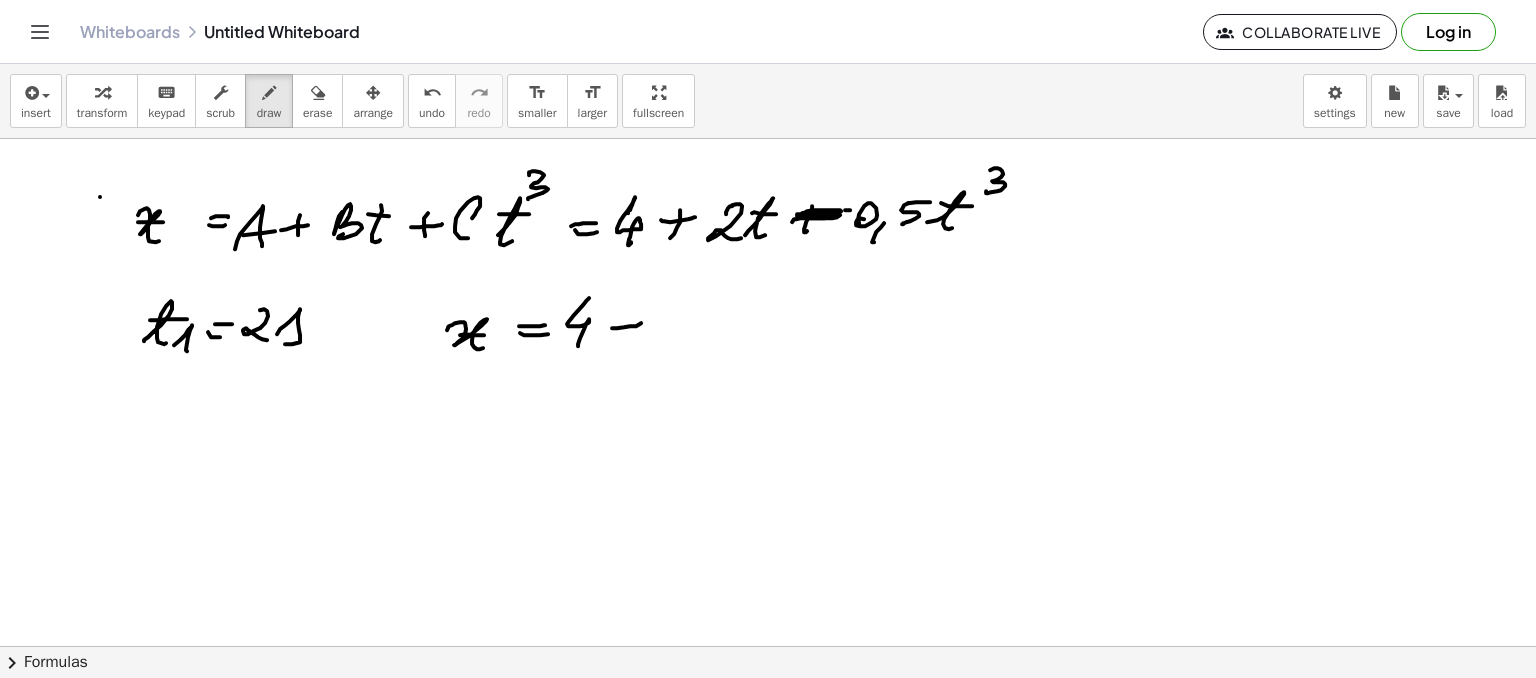 click at bounding box center (768, -261) 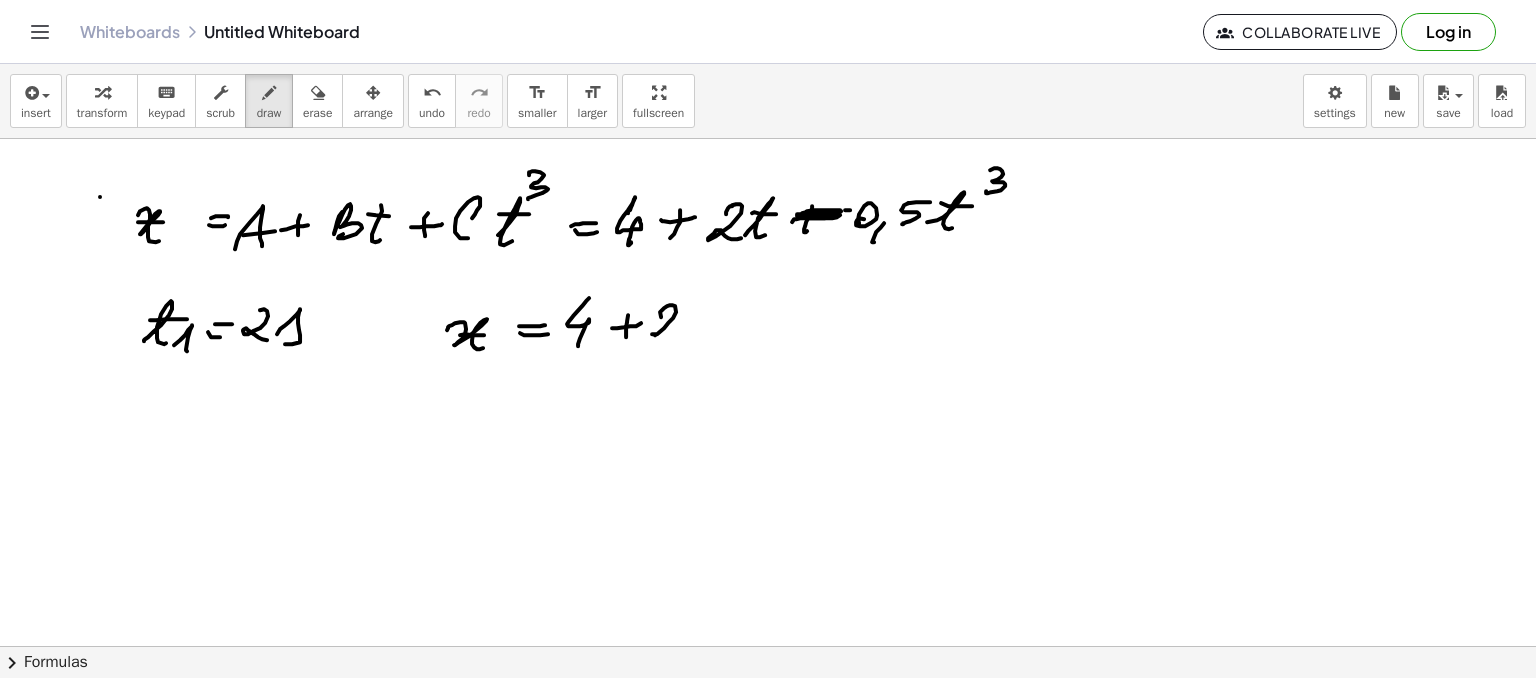 click at bounding box center (768, -261) 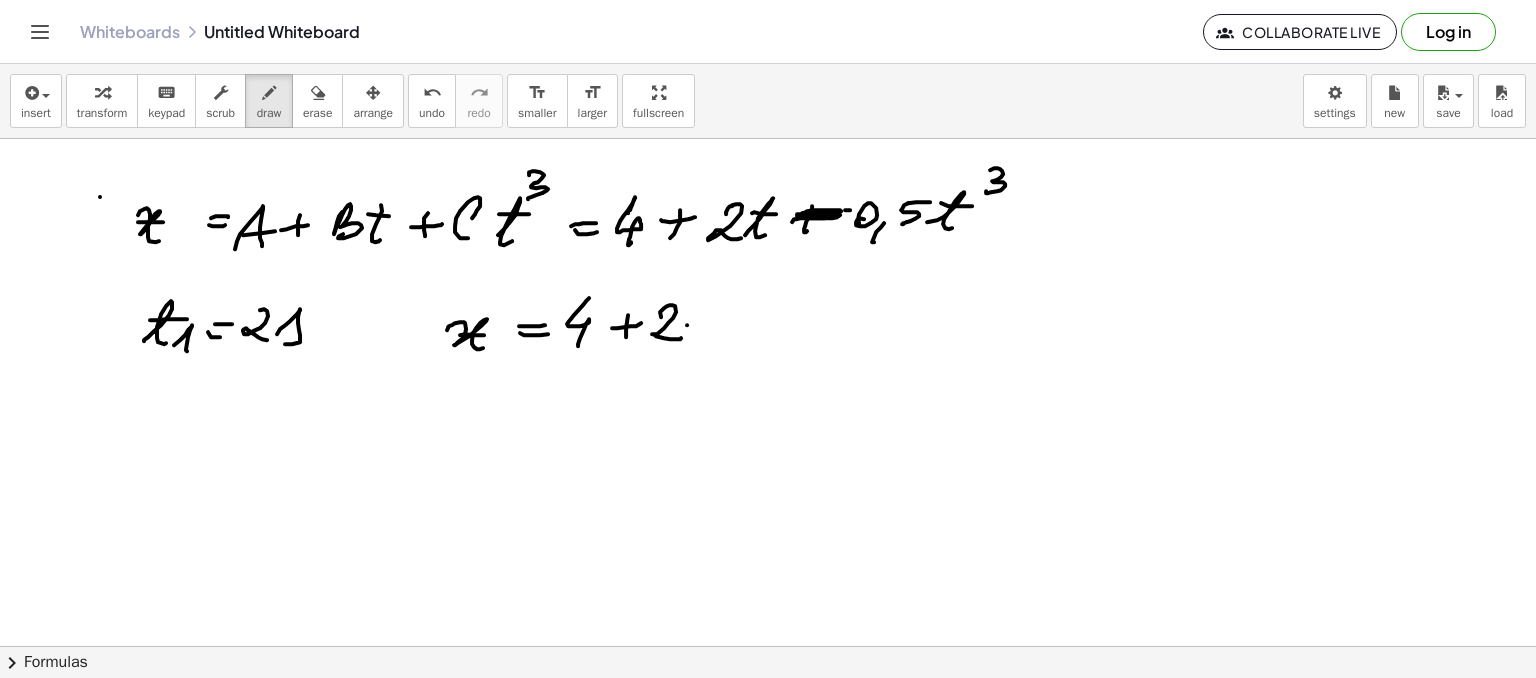 click at bounding box center (768, -261) 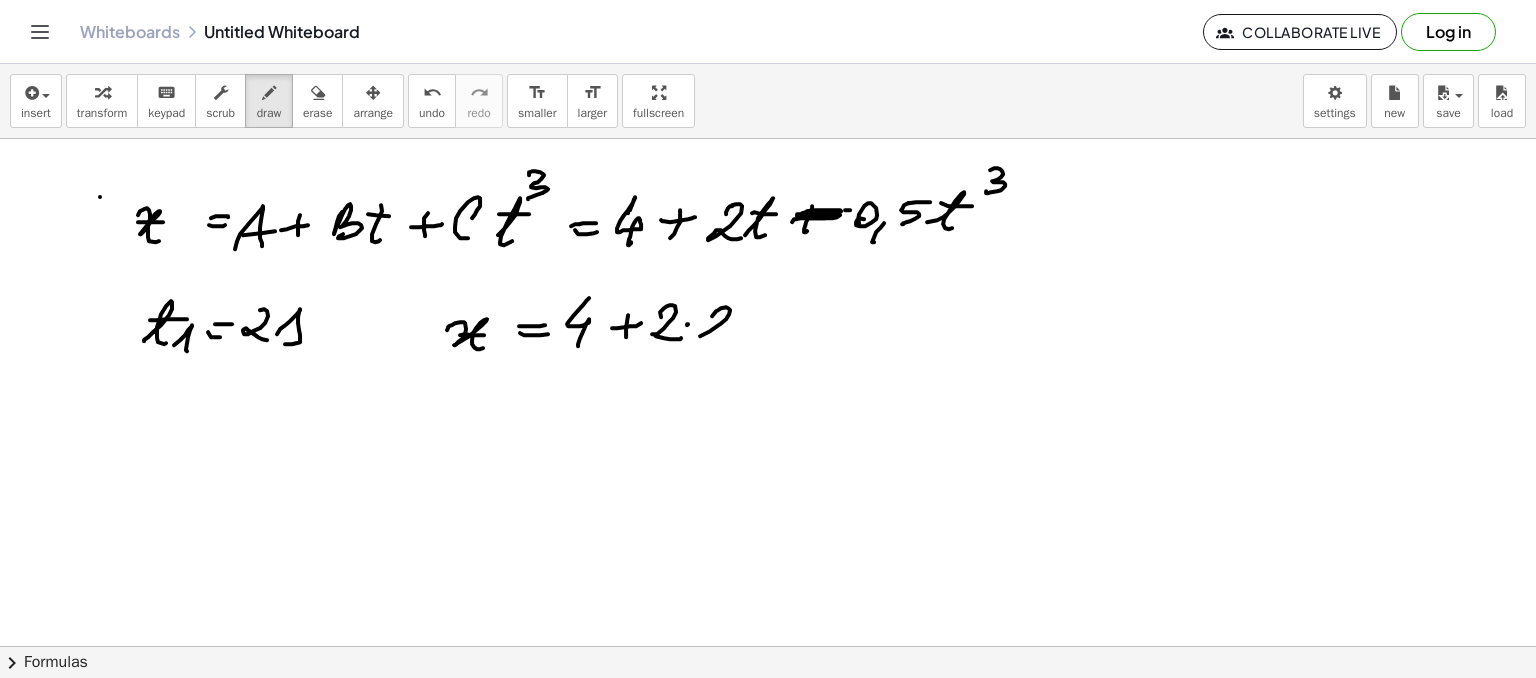 click at bounding box center [768, -261] 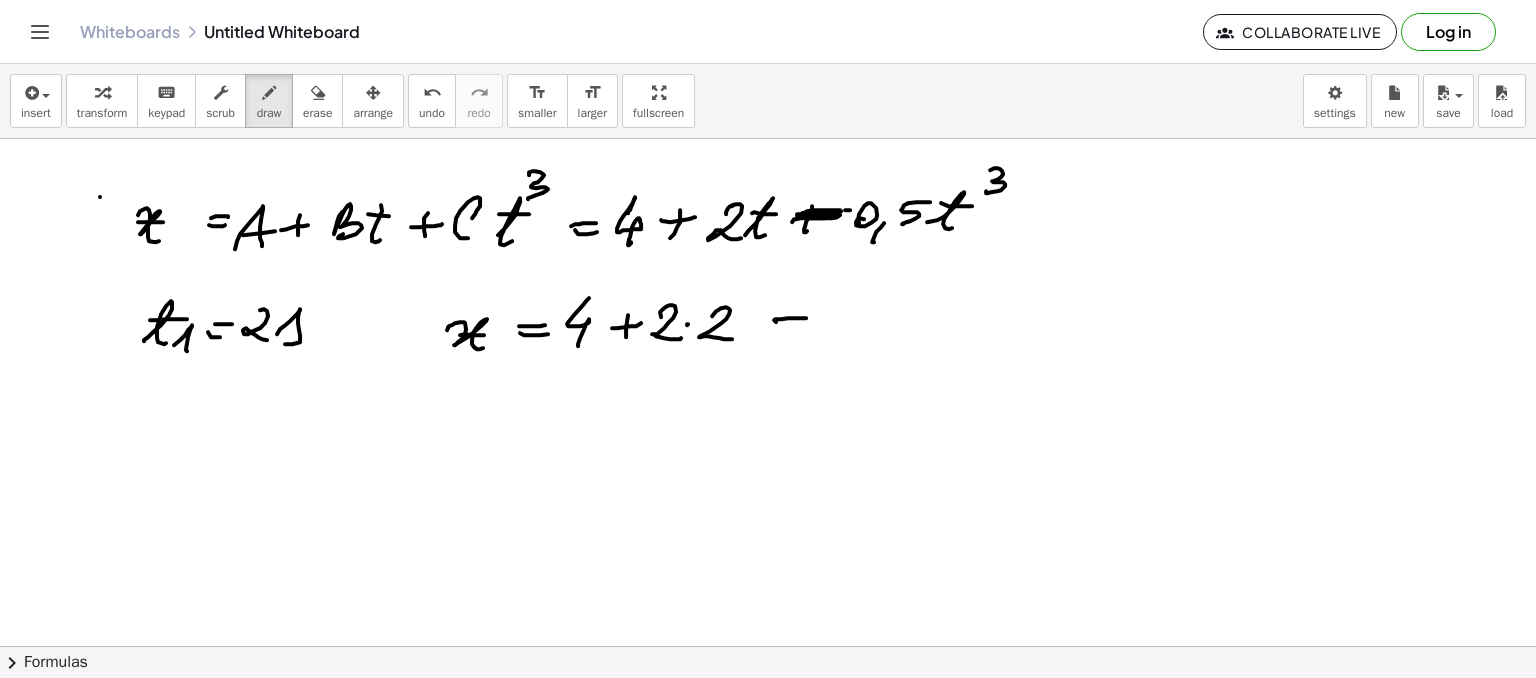 click at bounding box center [768, -261] 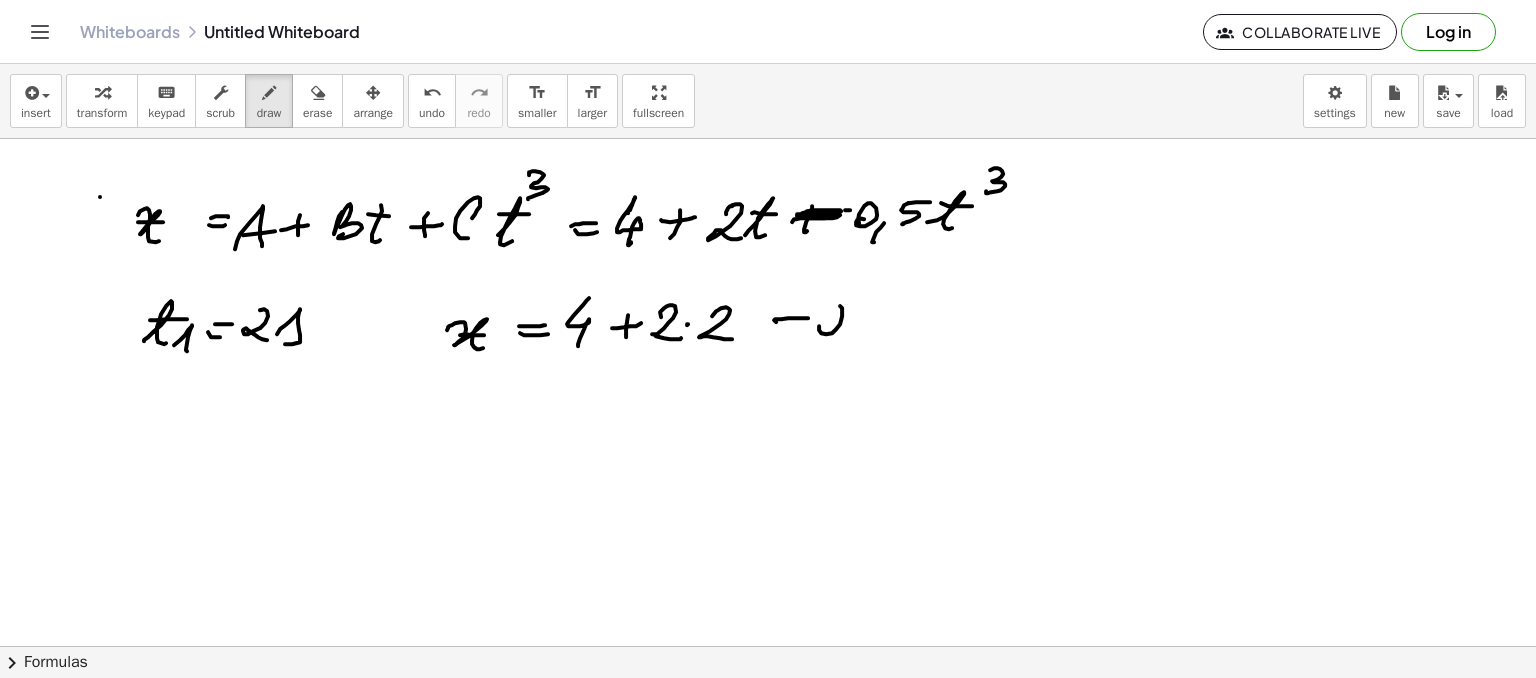 drag, startPoint x: 826, startPoint y: 333, endPoint x: 851, endPoint y: 329, distance: 25.317978 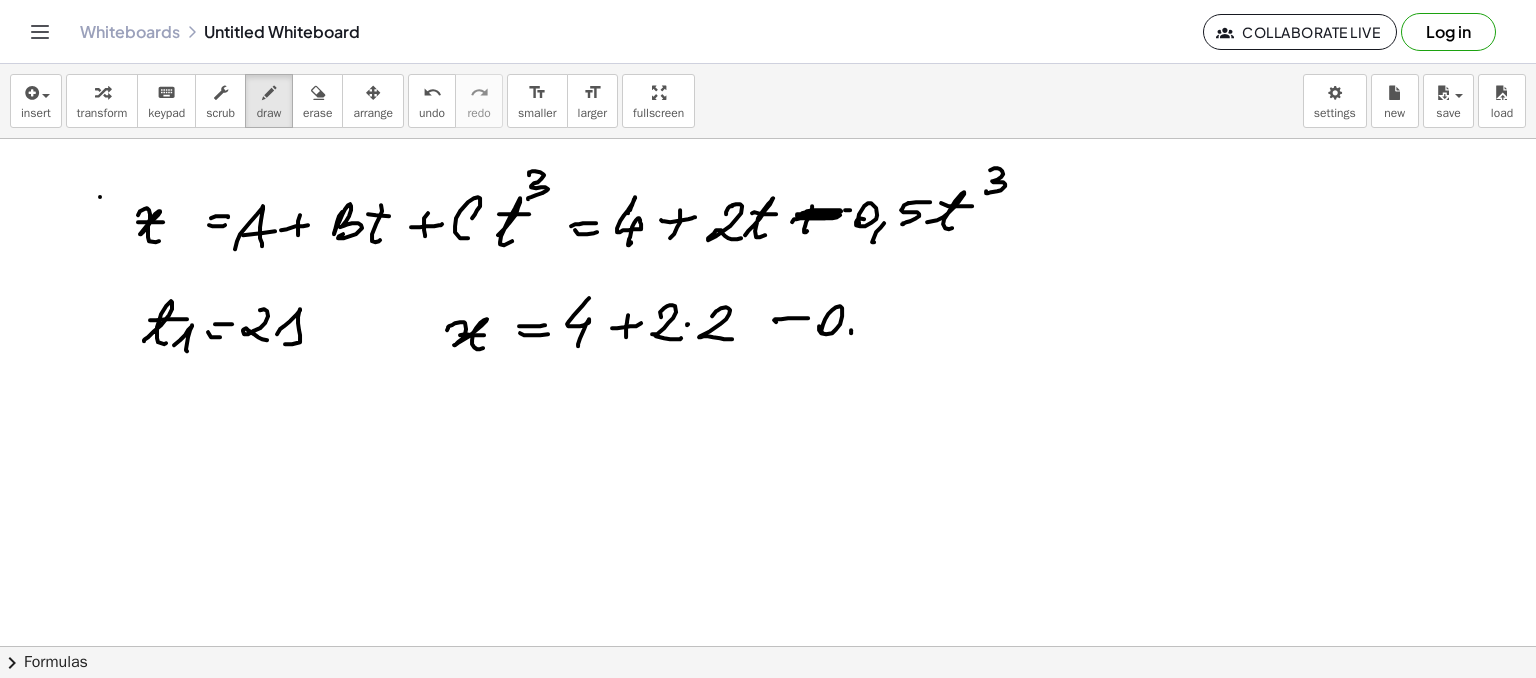 click at bounding box center [768, -261] 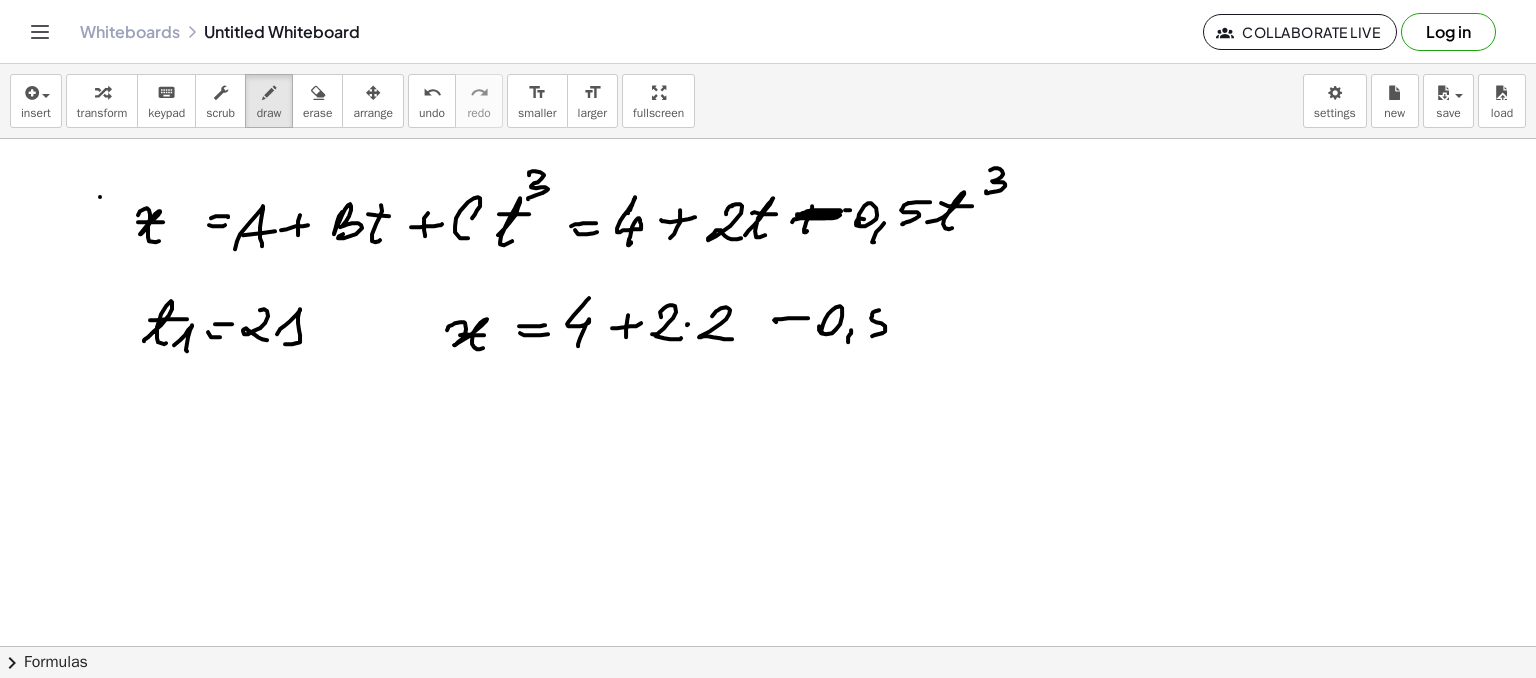 click at bounding box center (768, -261) 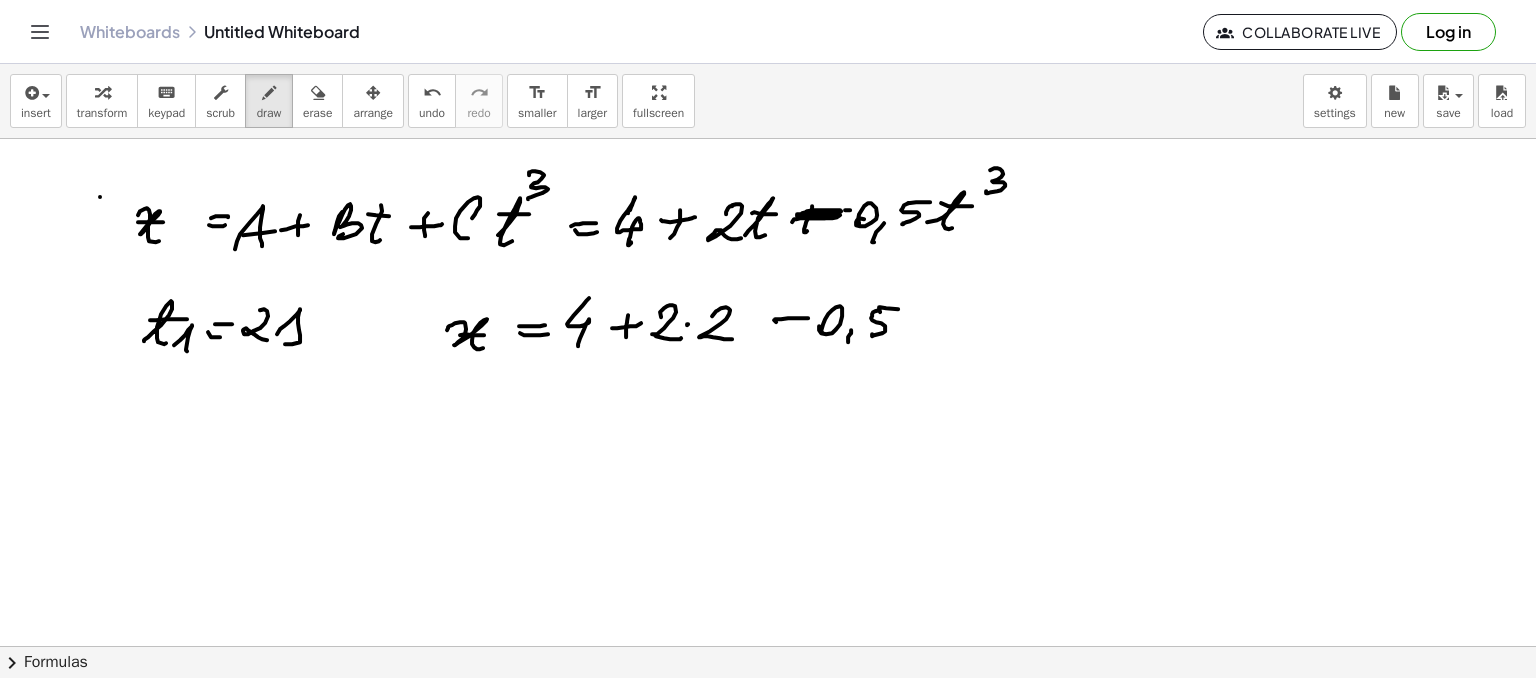 click at bounding box center (768, -261) 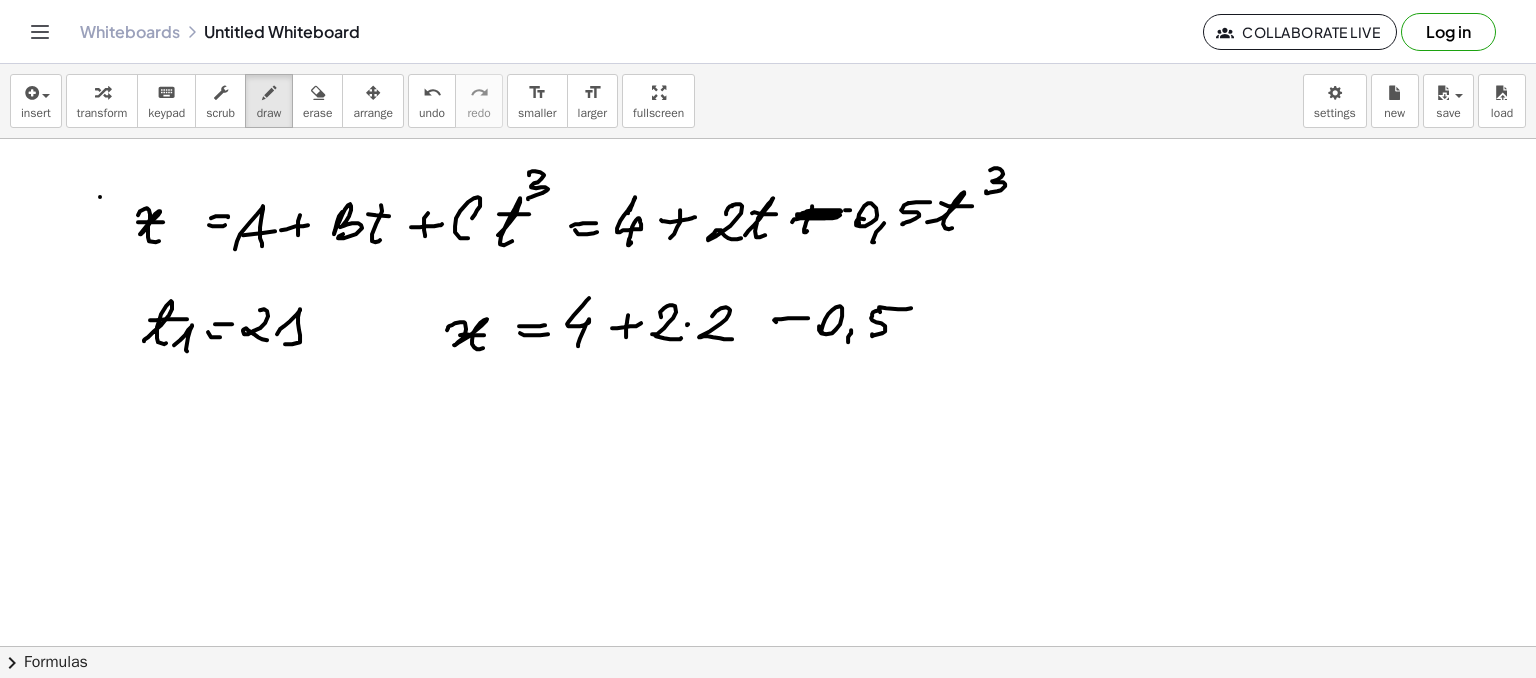 click at bounding box center (768, -261) 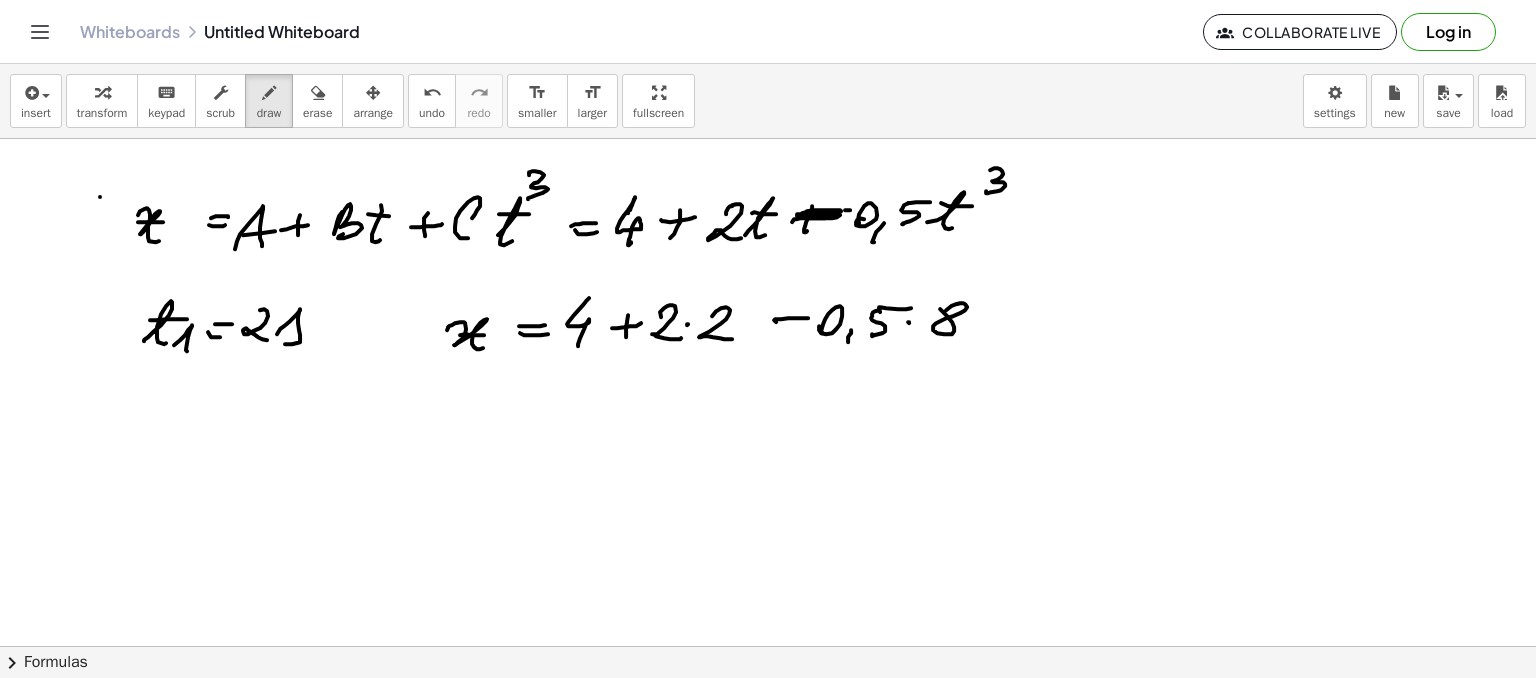 drag, startPoint x: 946, startPoint y: 309, endPoint x: 967, endPoint y: 306, distance: 21.213203 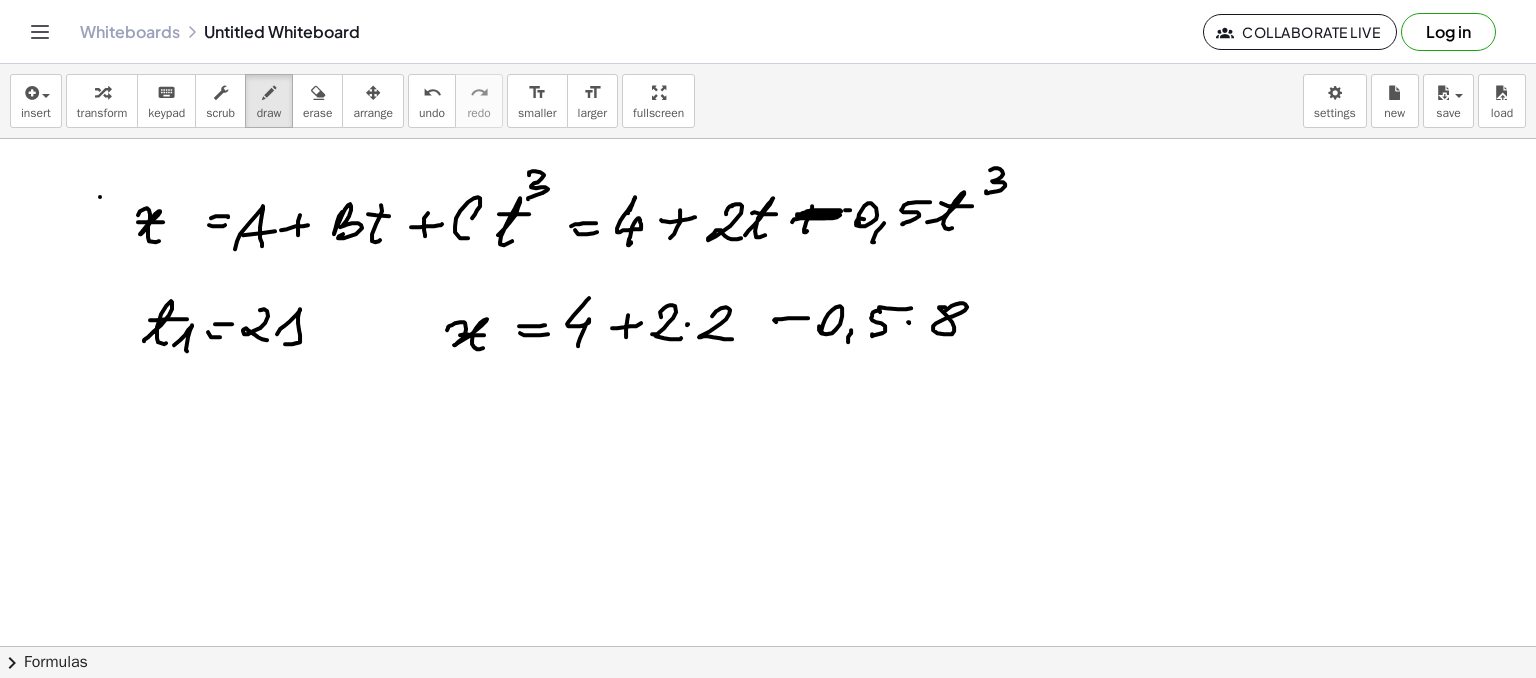 click at bounding box center (768, -261) 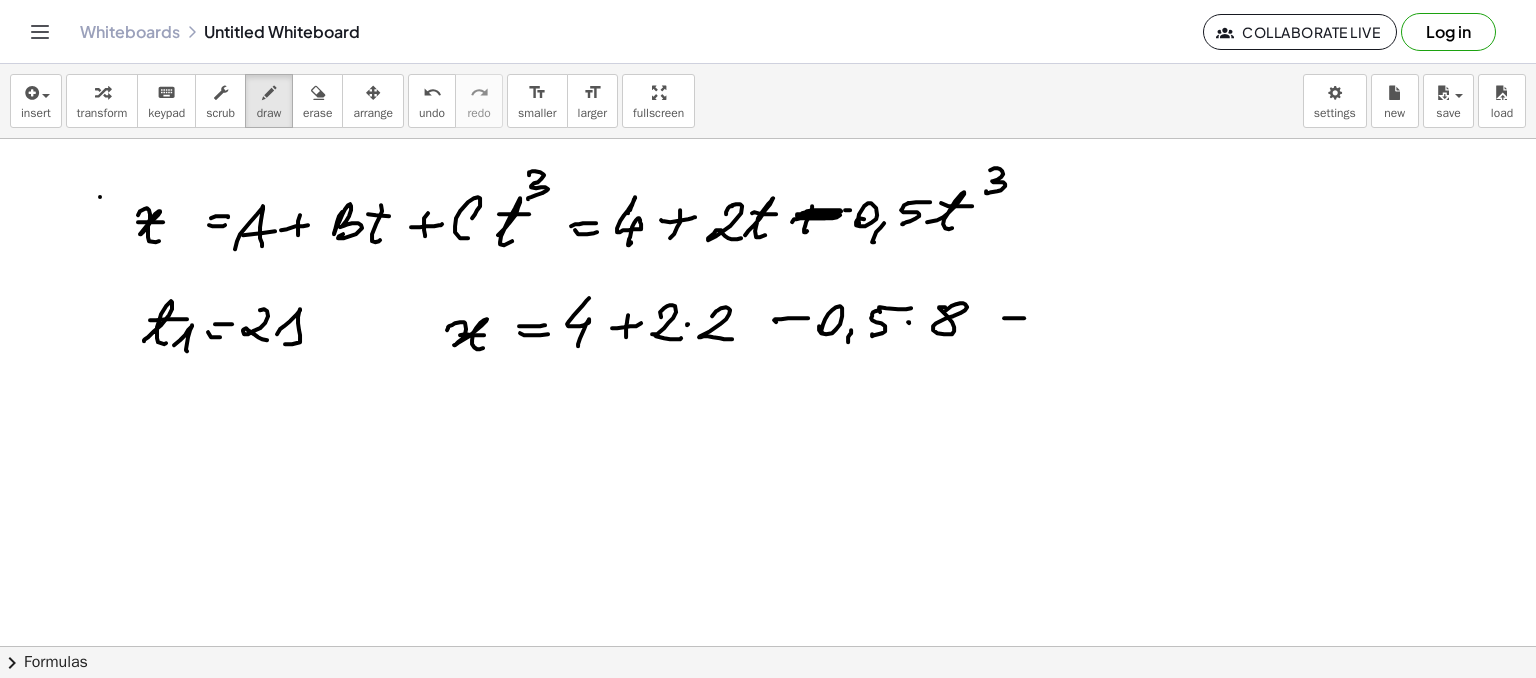 drag, startPoint x: 997, startPoint y: 331, endPoint x: 969, endPoint y: 325, distance: 28.635643 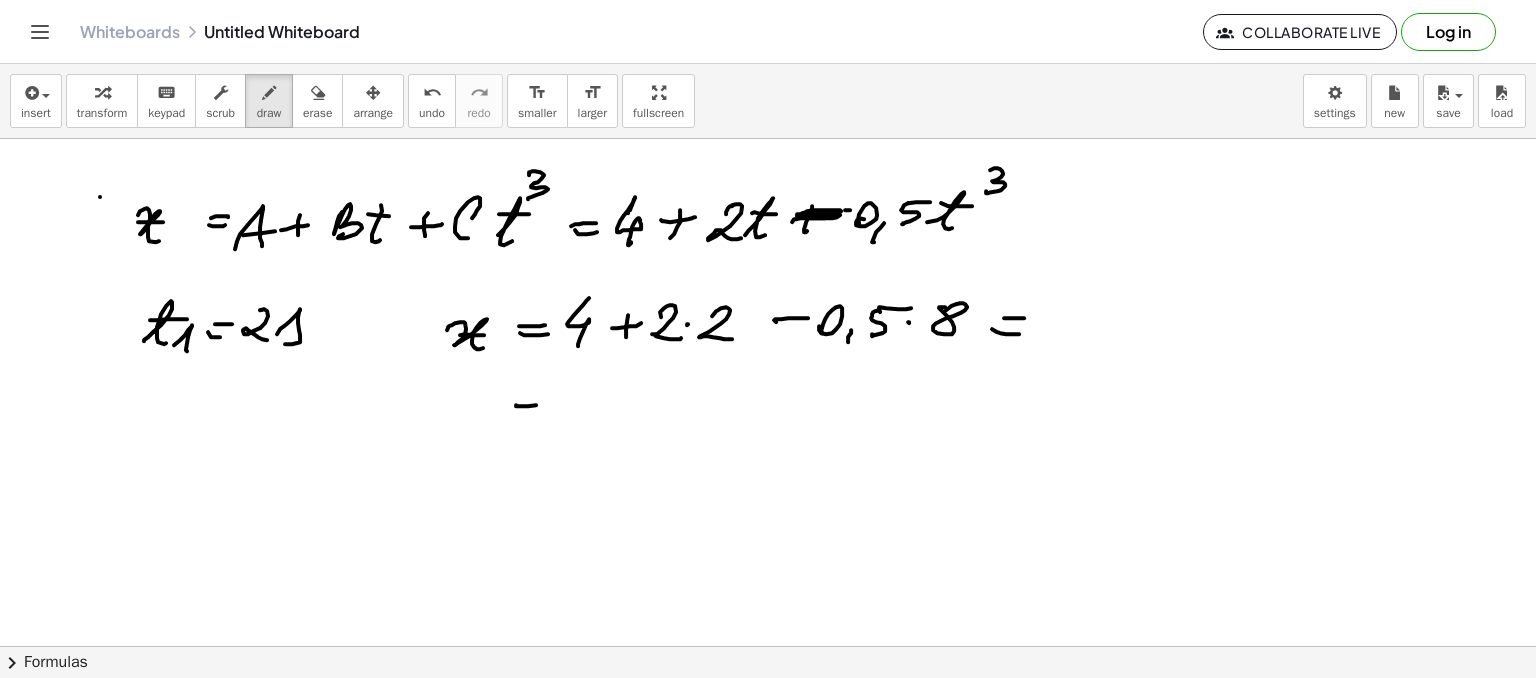click at bounding box center [768, -261] 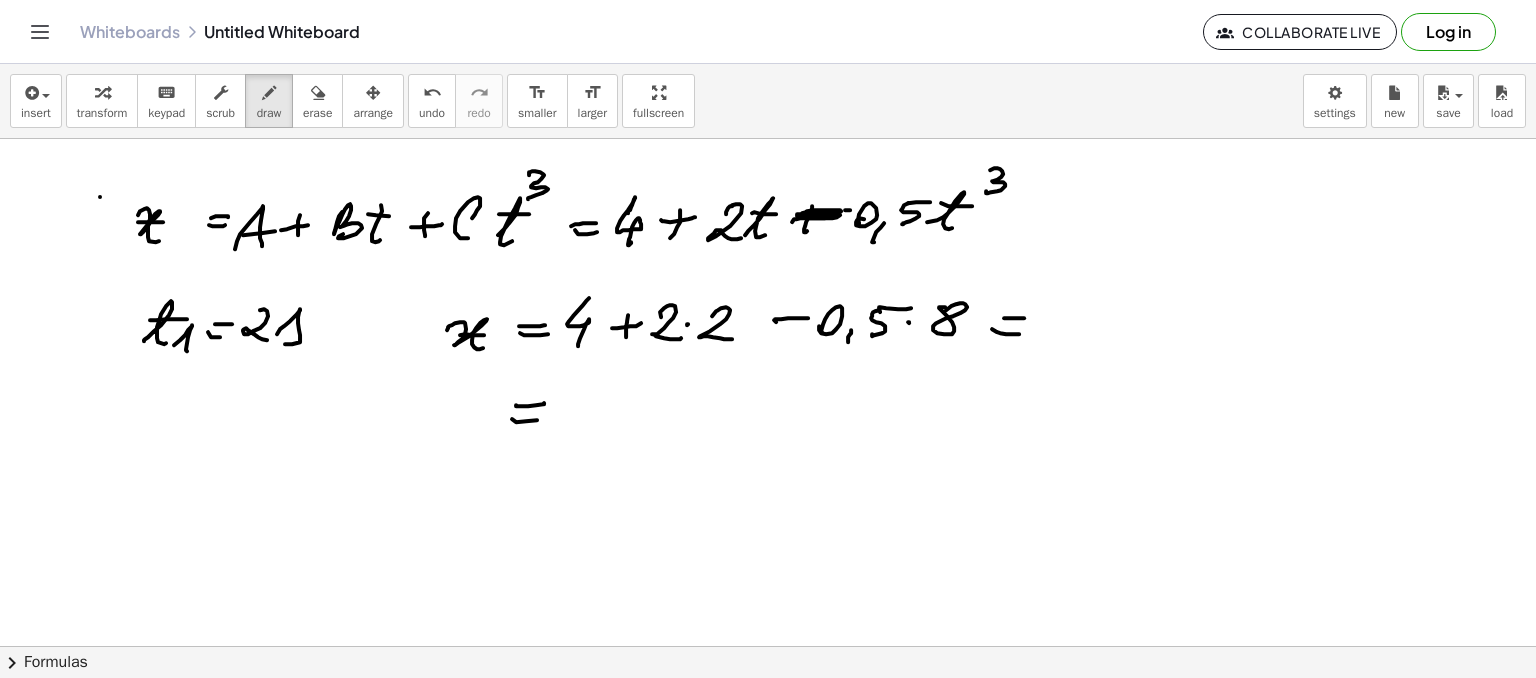 click at bounding box center [768, -261] 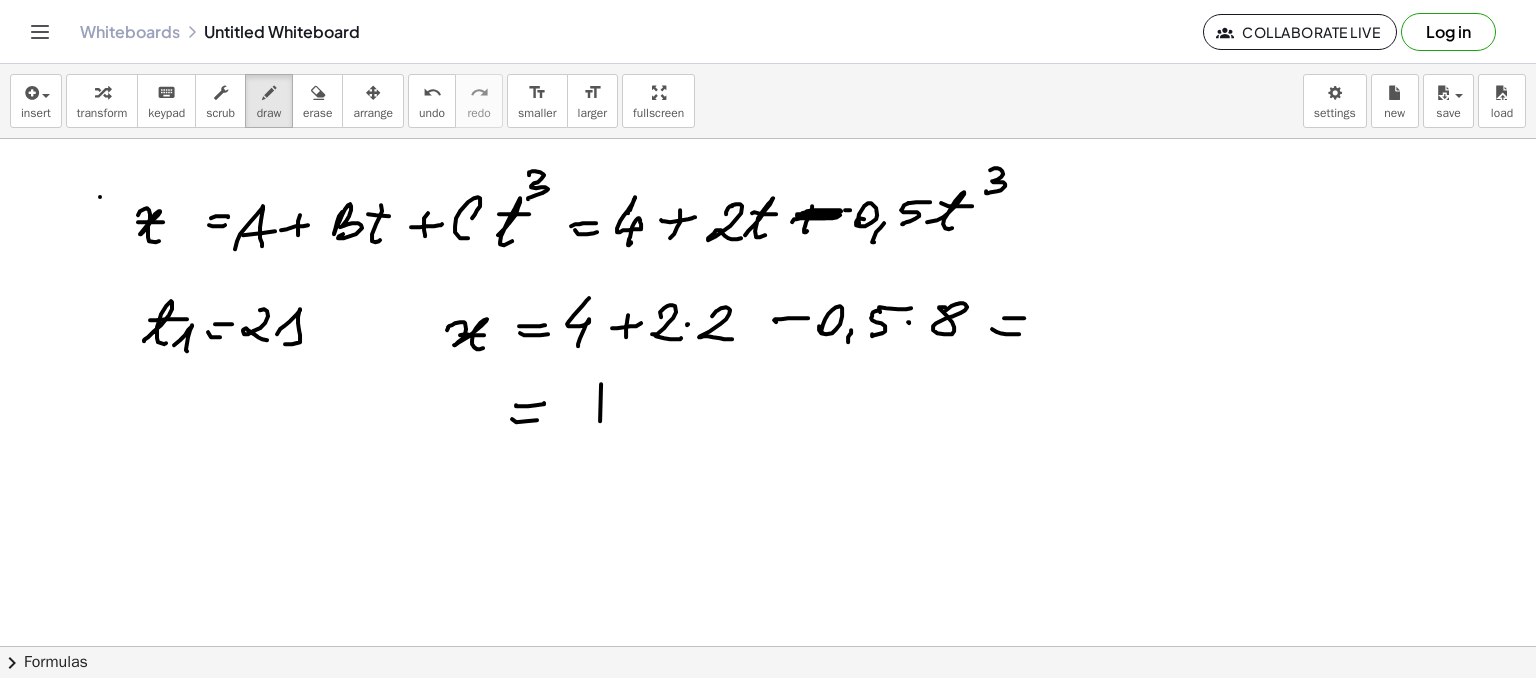 click at bounding box center [768, -261] 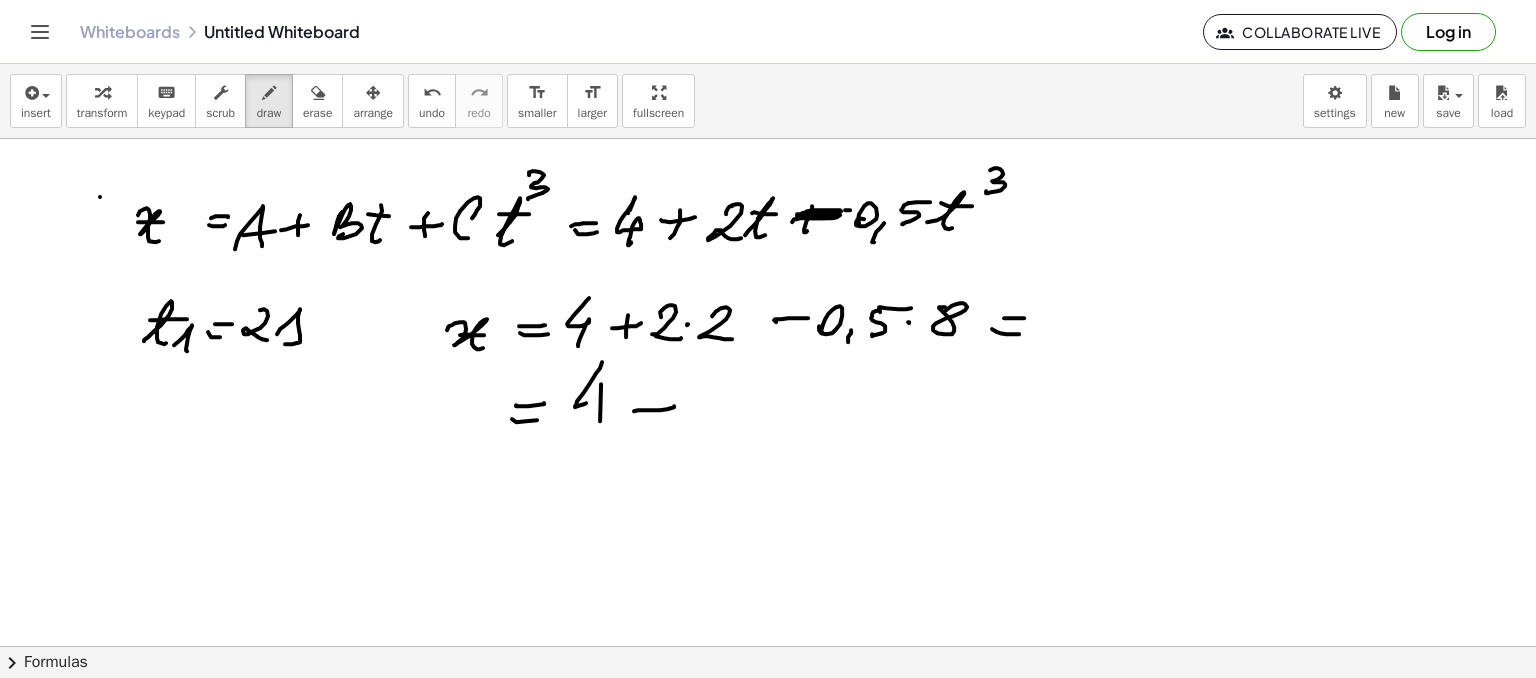 click at bounding box center [768, -261] 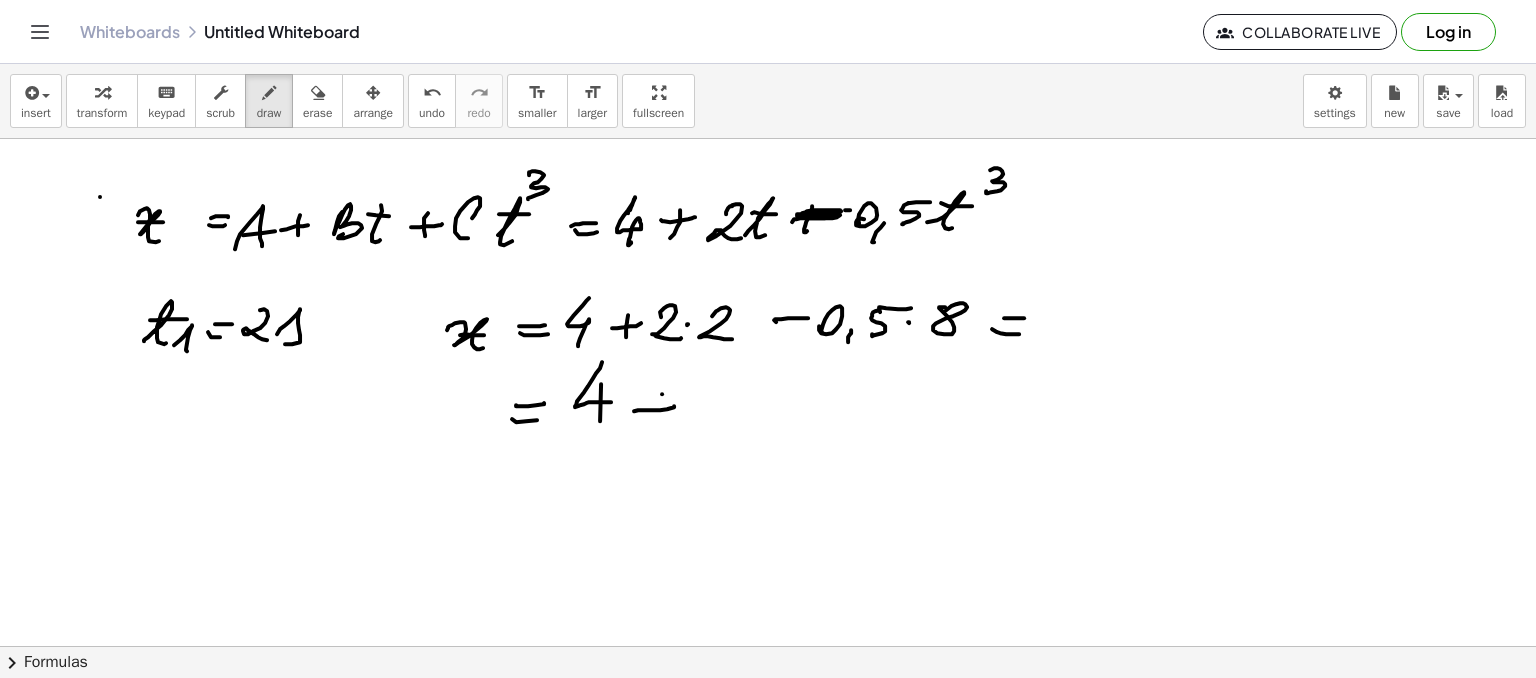 click at bounding box center (768, -261) 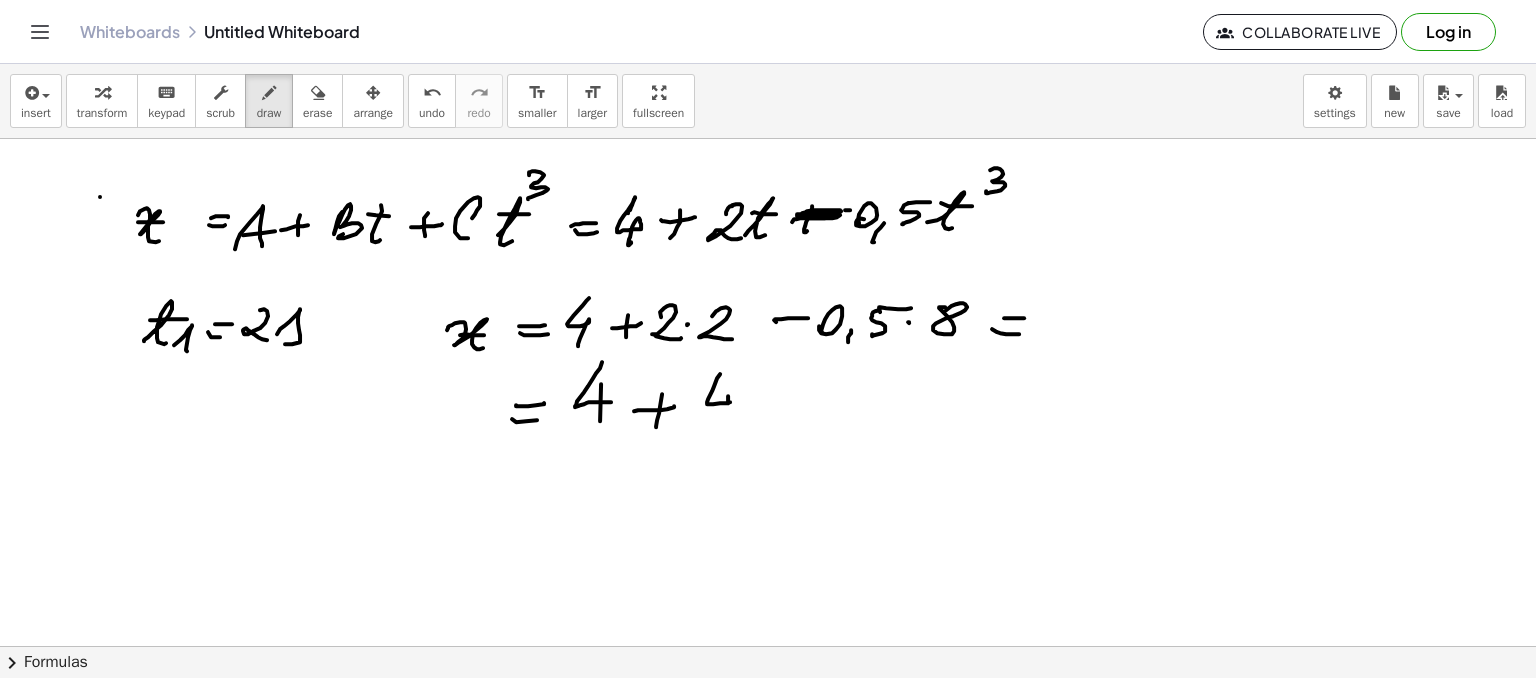 click at bounding box center (768, -261) 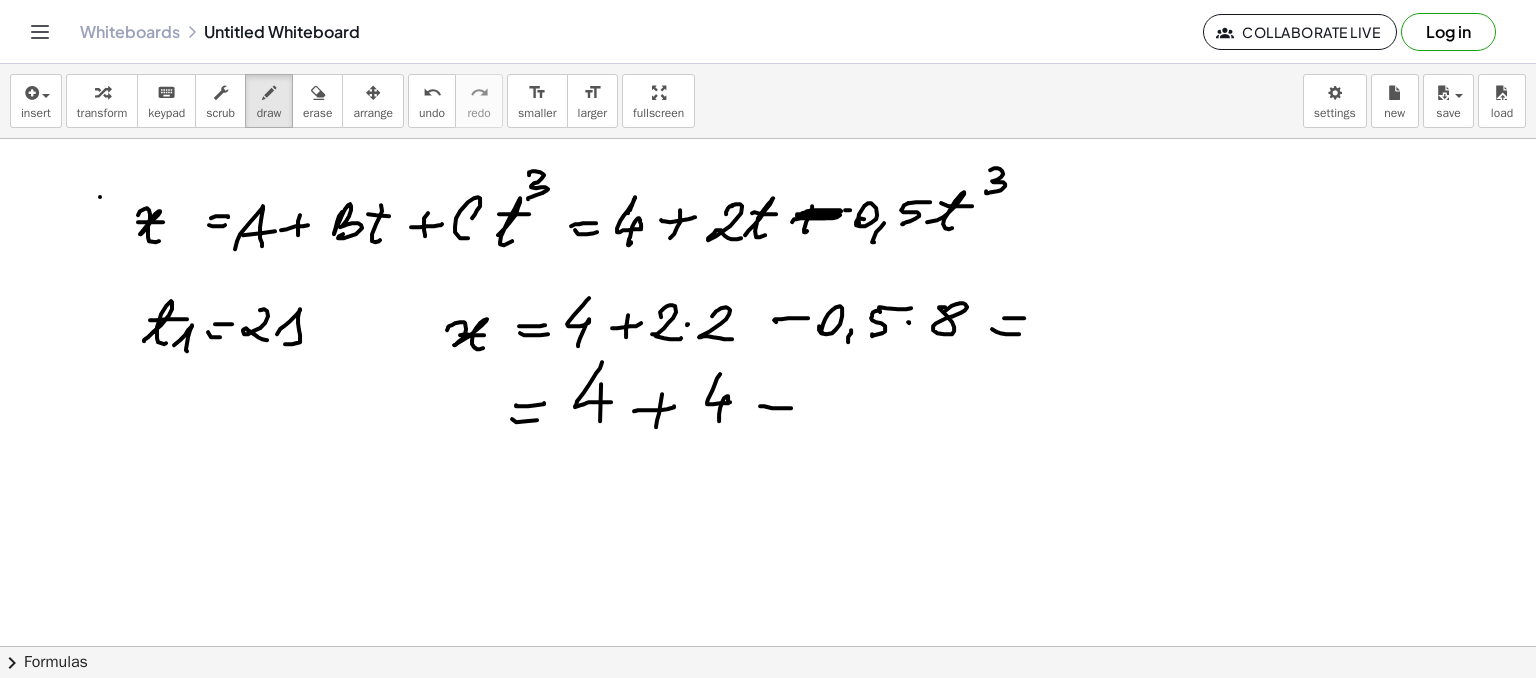 click at bounding box center (768, -261) 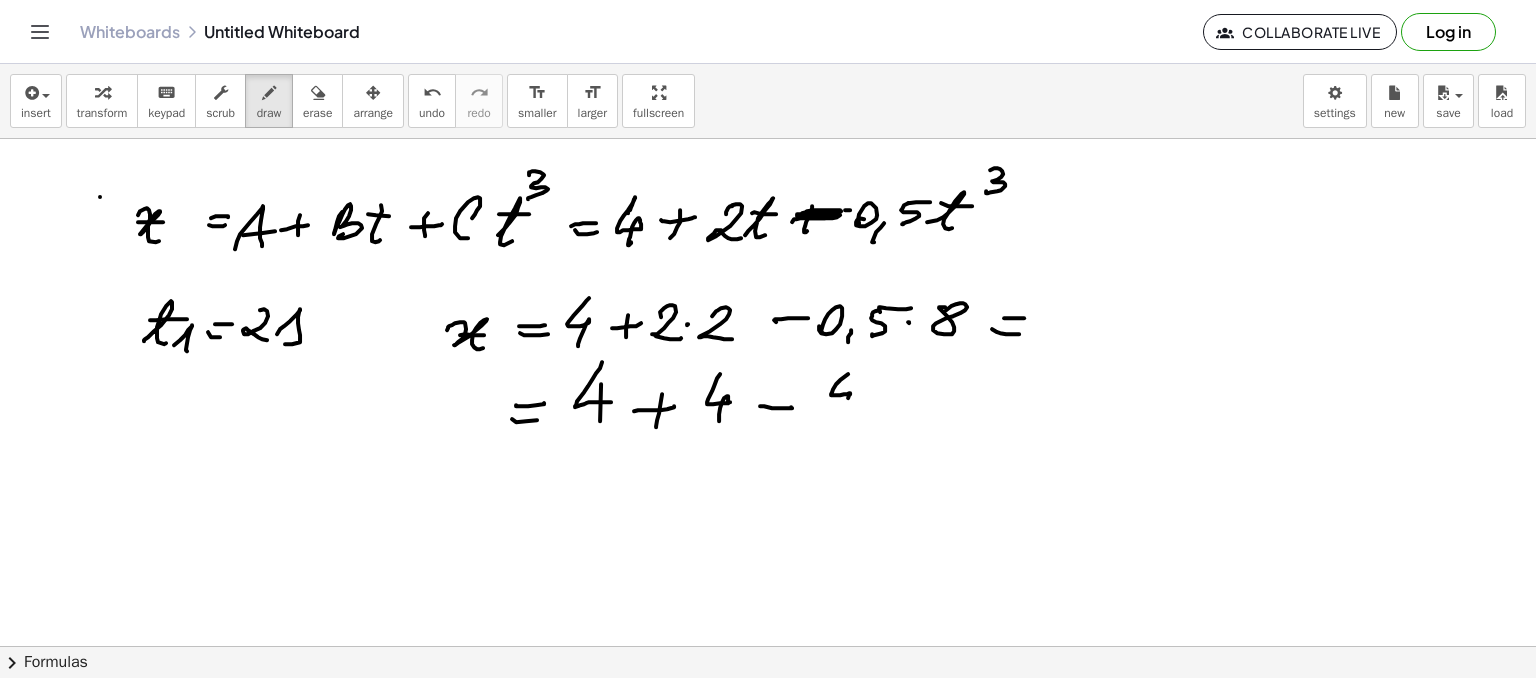 click at bounding box center (768, -261) 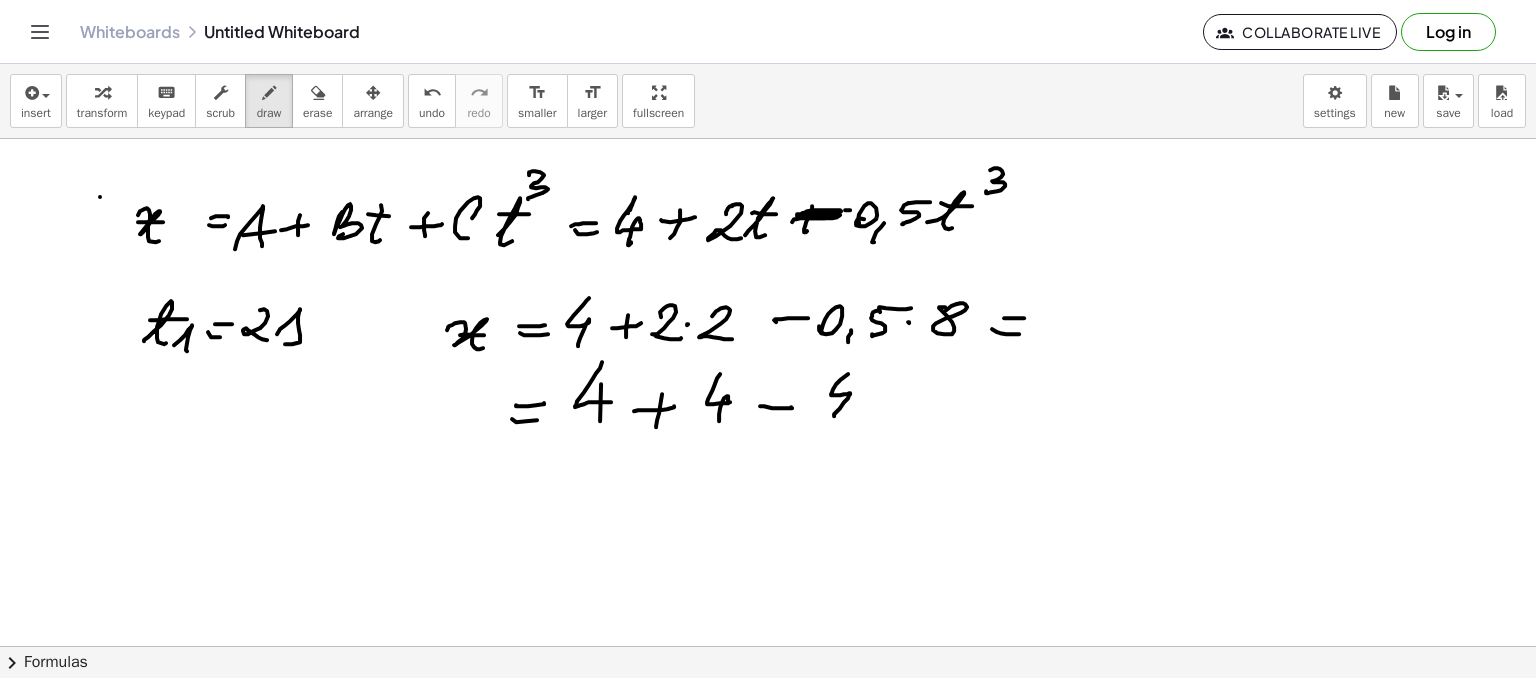 click at bounding box center [768, -261] 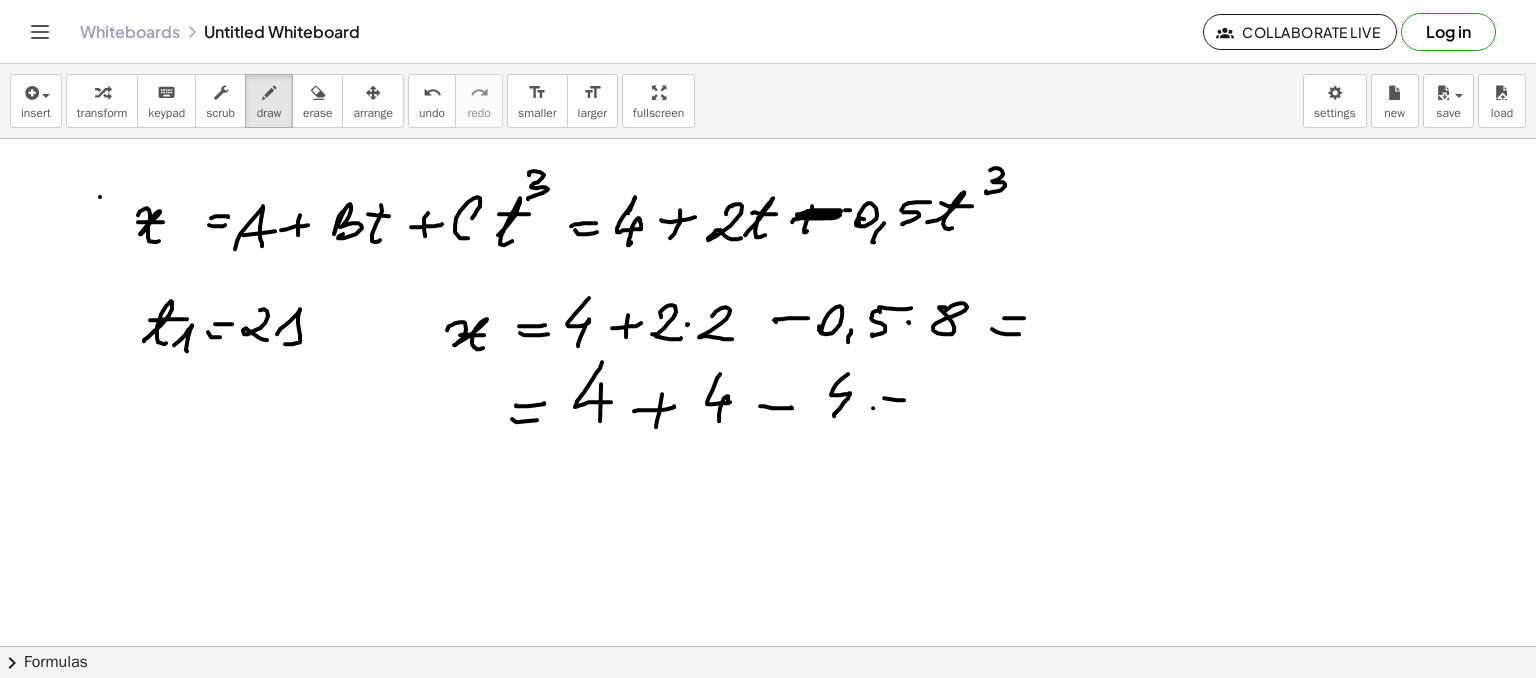 click at bounding box center [768, -261] 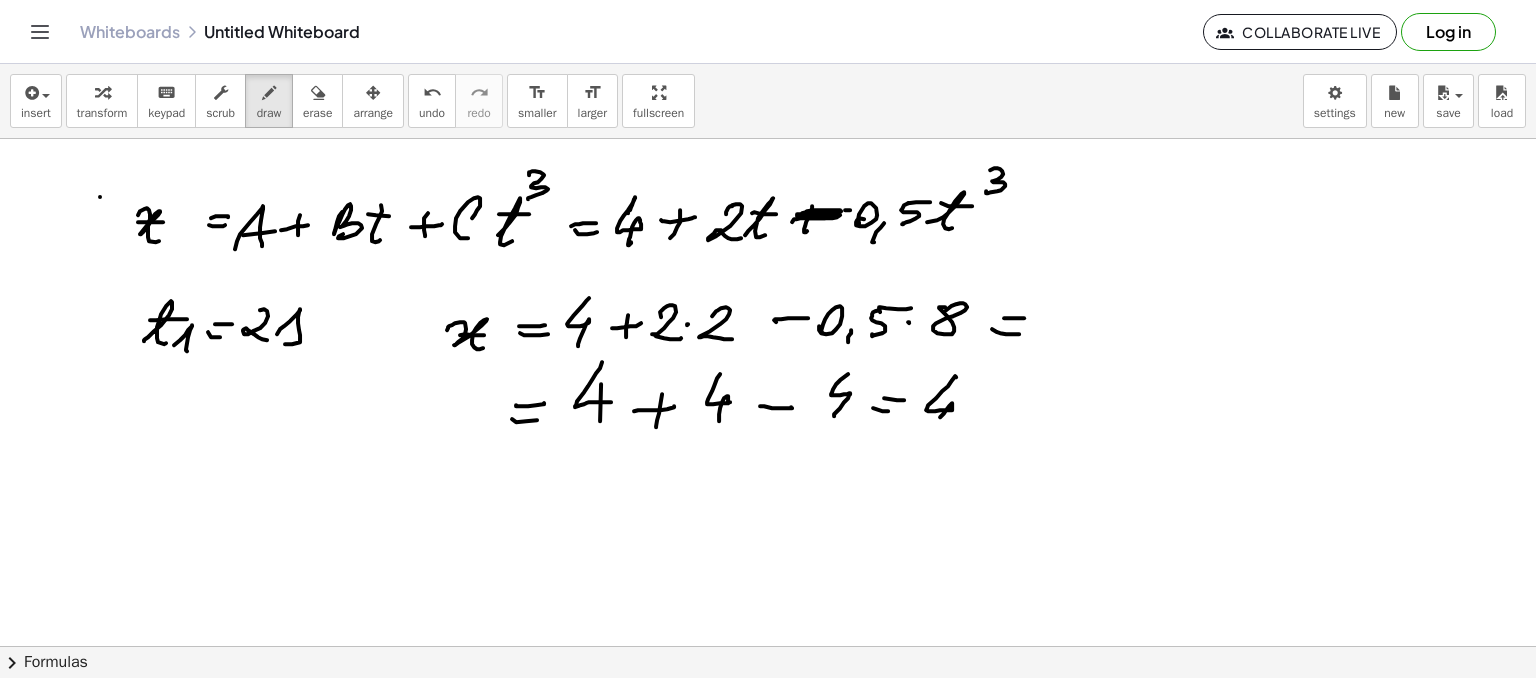 click at bounding box center [768, -261] 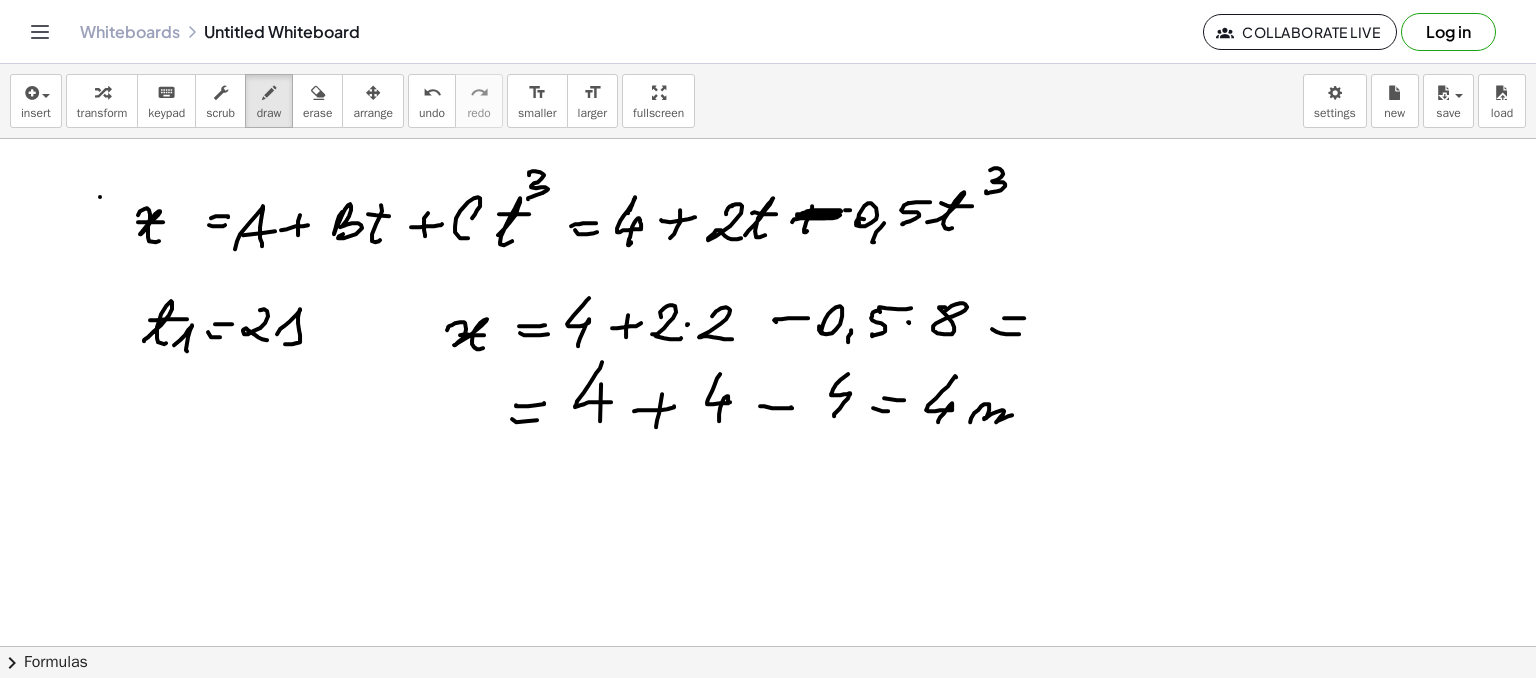click at bounding box center (768, -261) 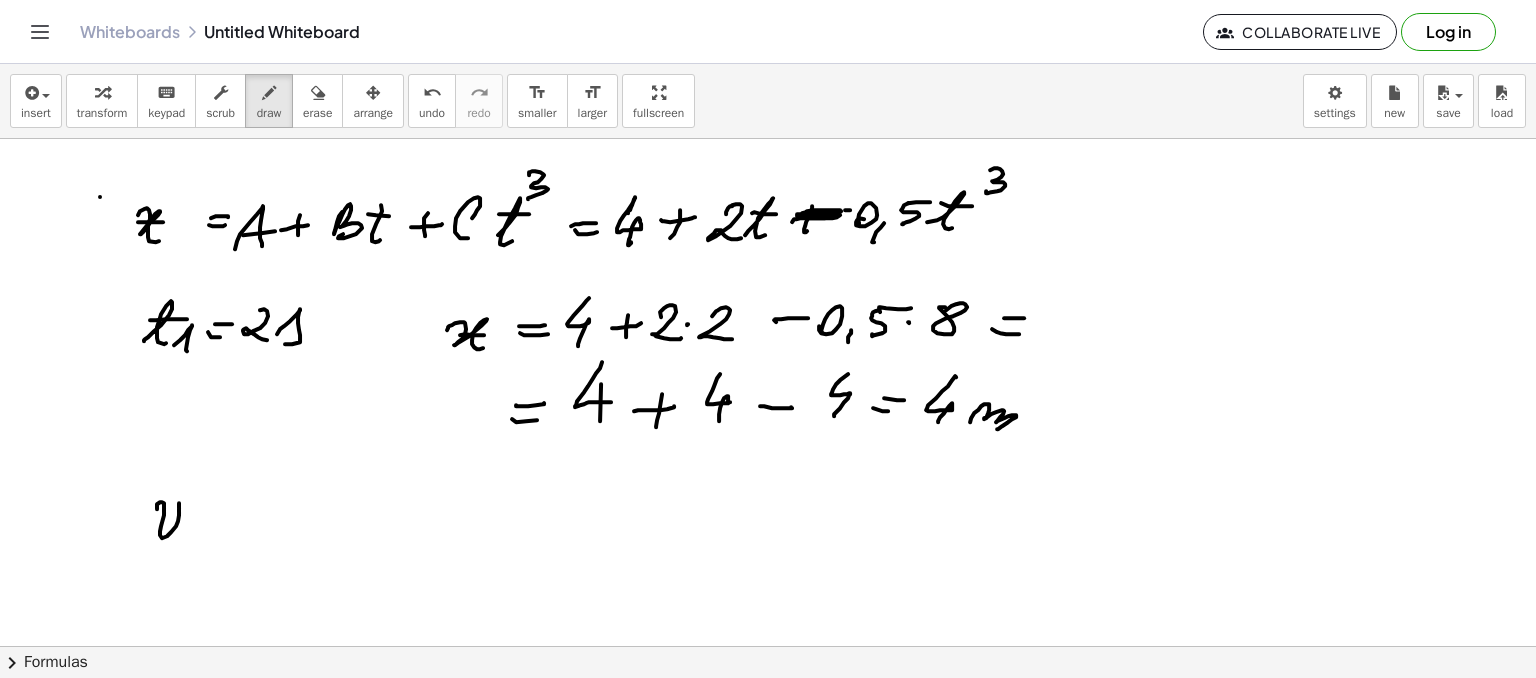 click at bounding box center [768, -261] 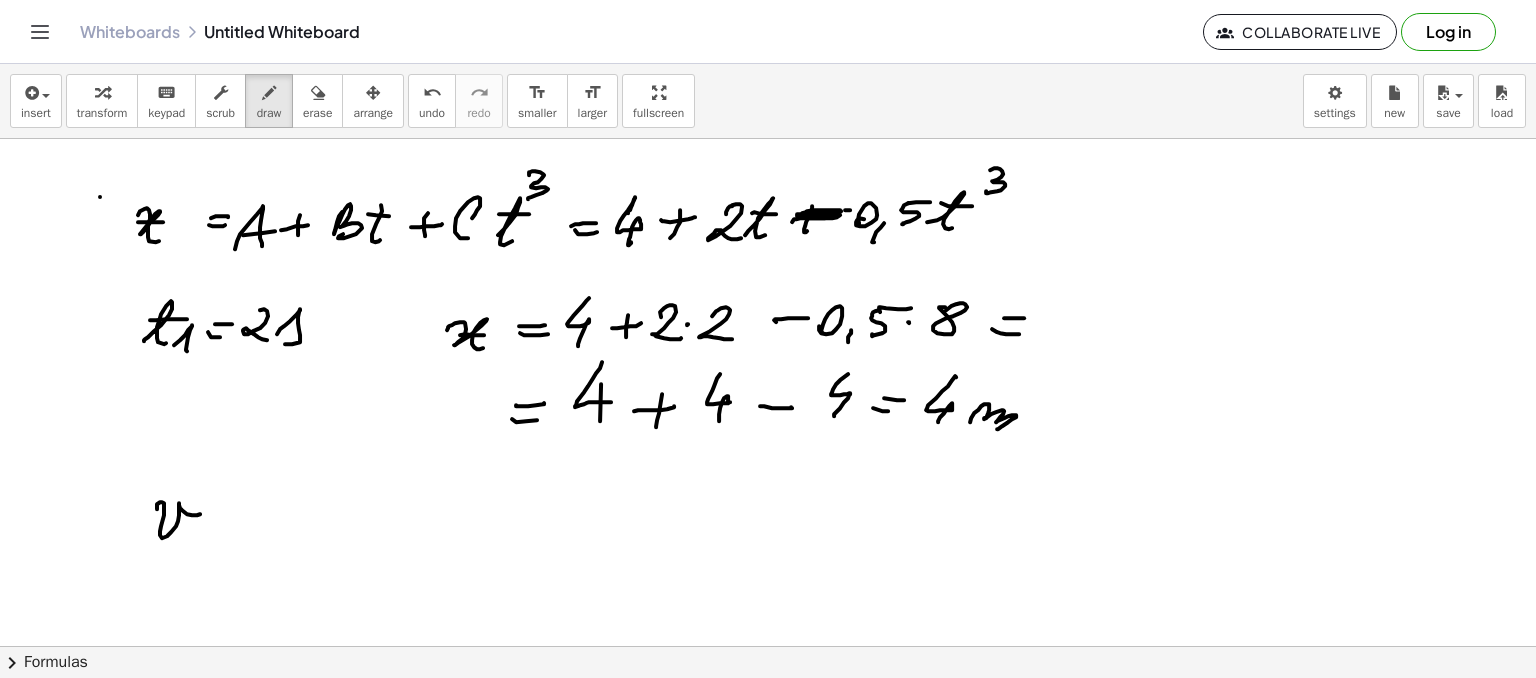 click at bounding box center [768, -261] 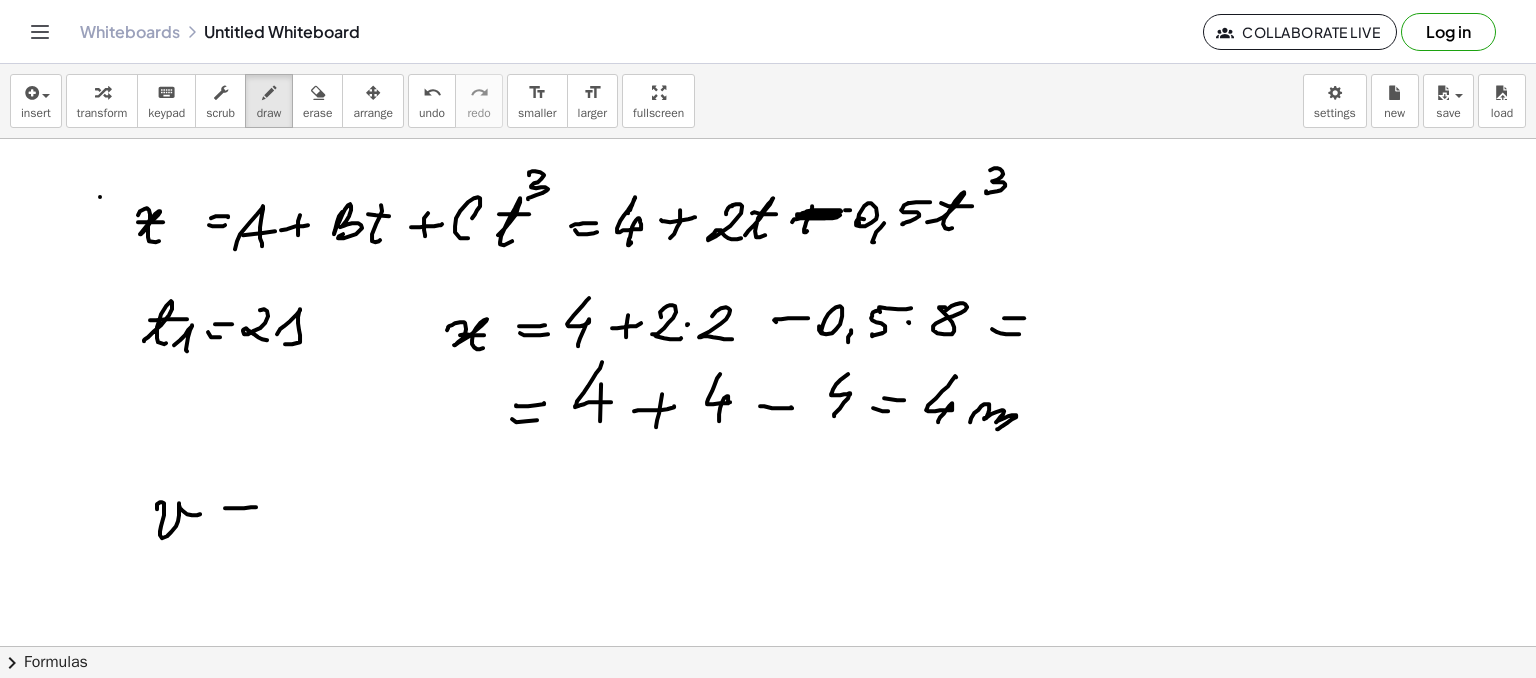 click at bounding box center (768, -261) 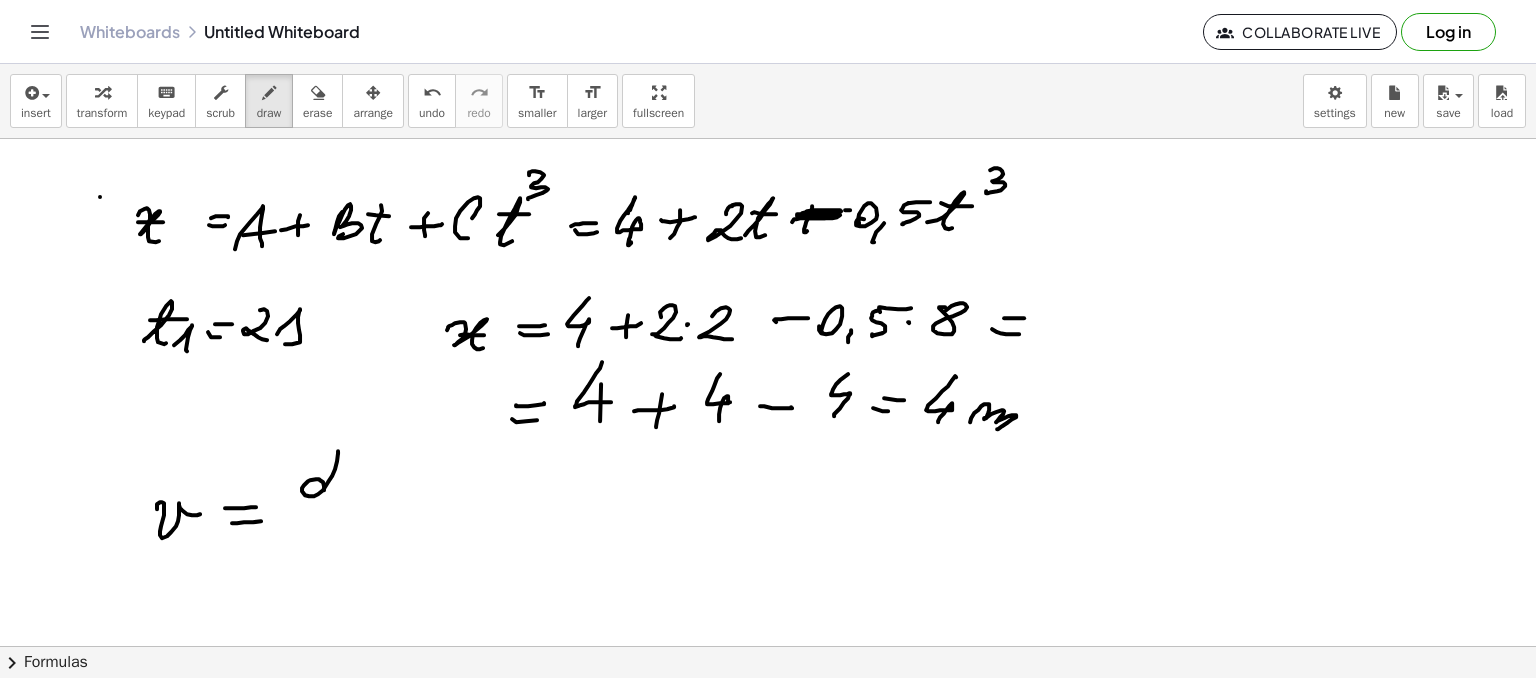 click at bounding box center (768, -261) 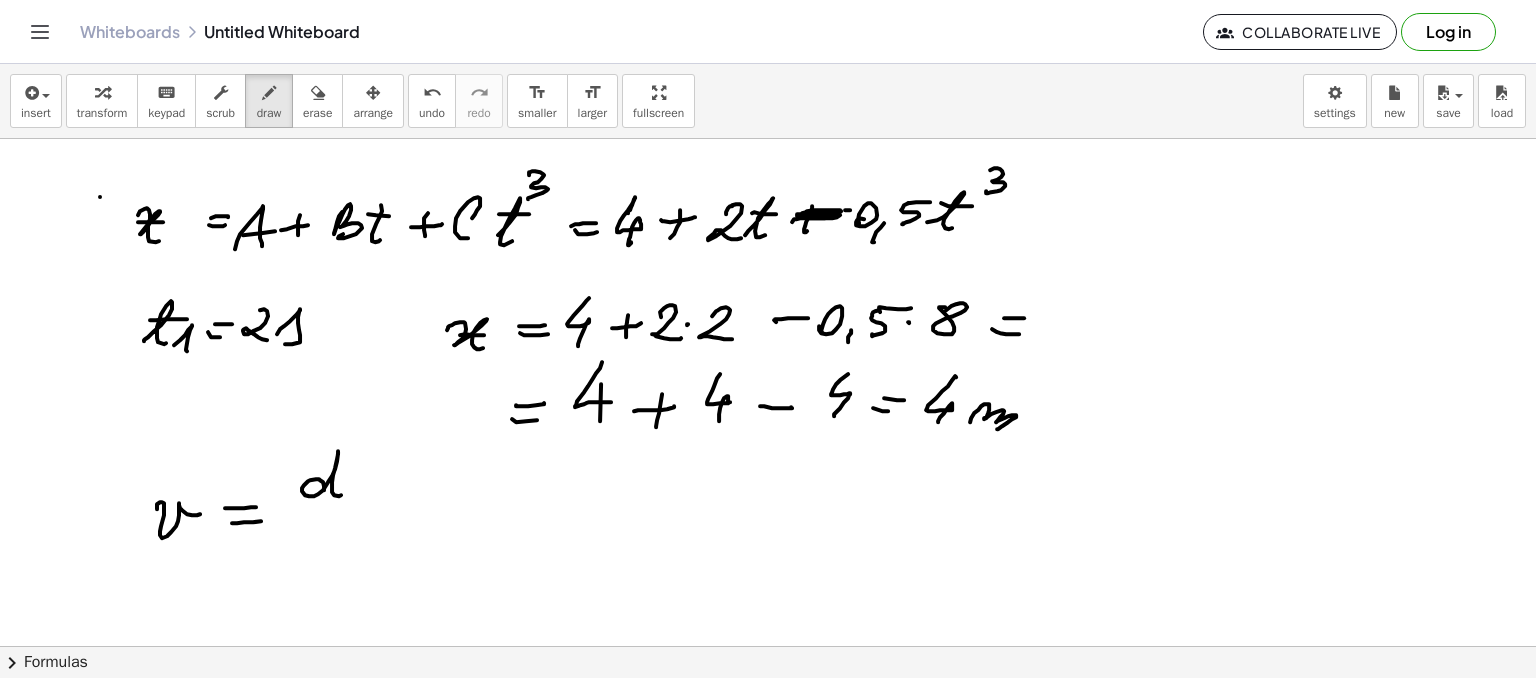click at bounding box center (768, -261) 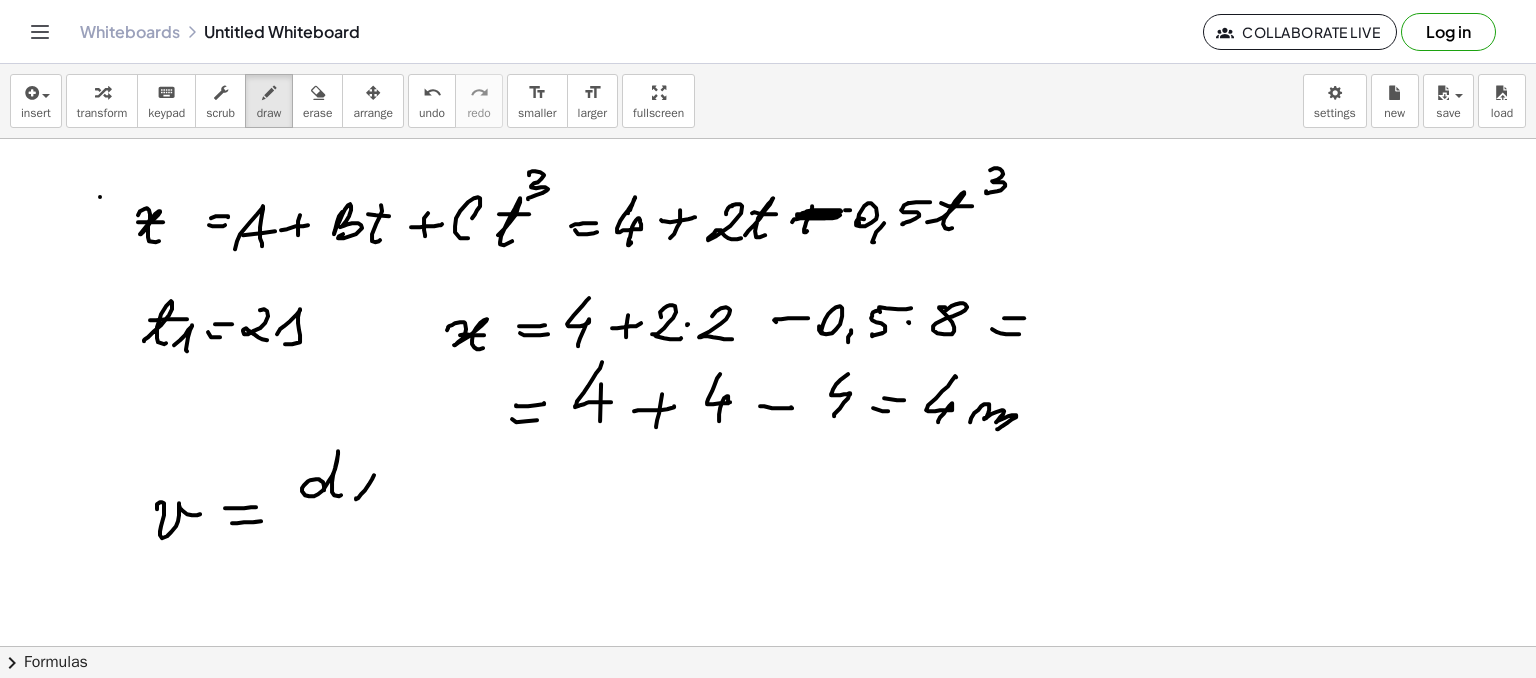 click at bounding box center [768, -261] 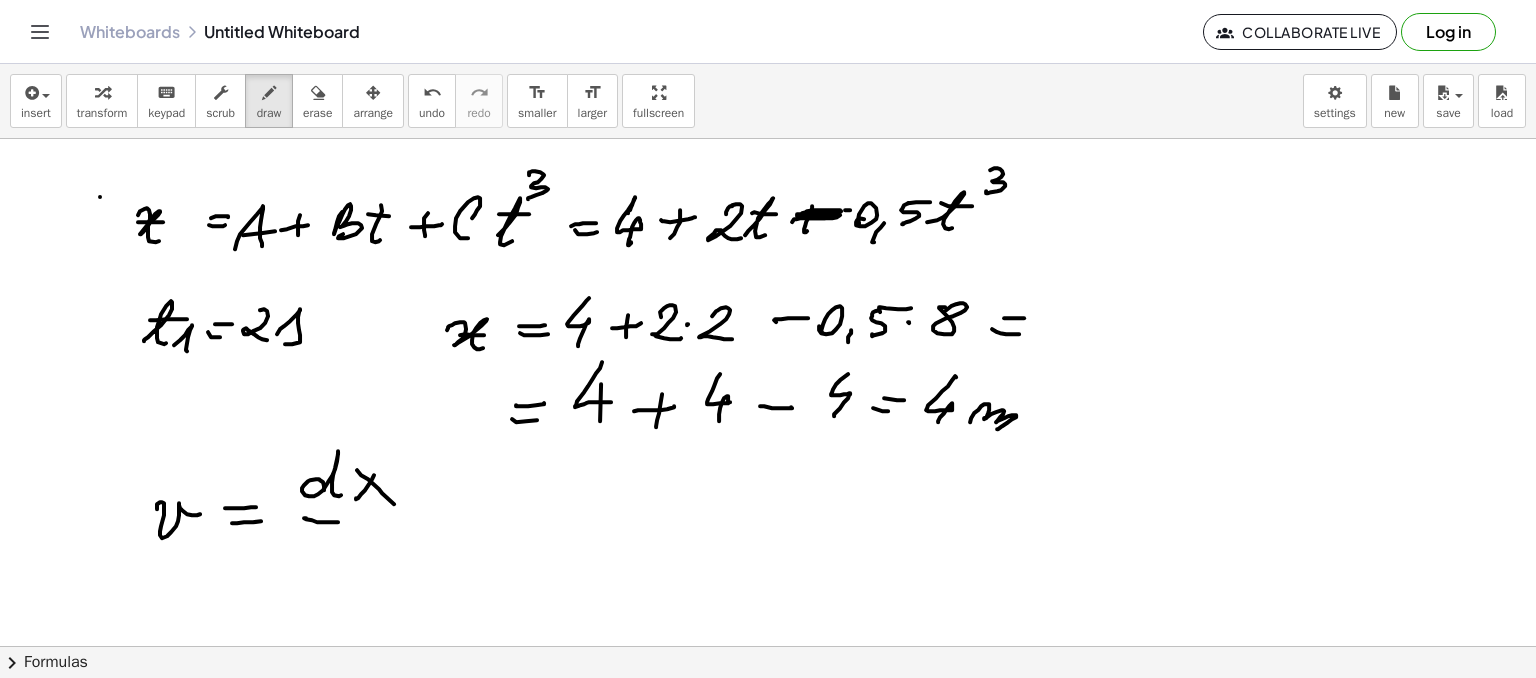 click at bounding box center [768, -261] 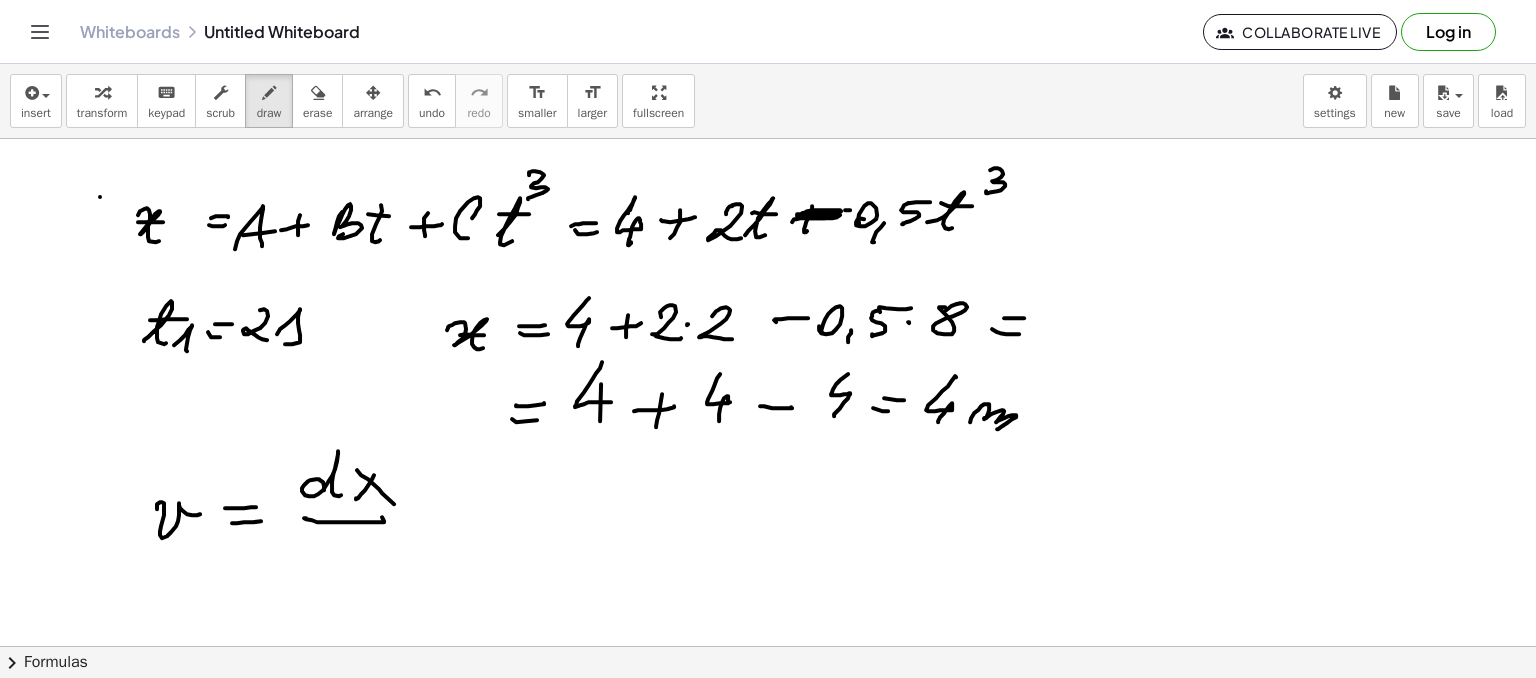 click at bounding box center [768, -261] 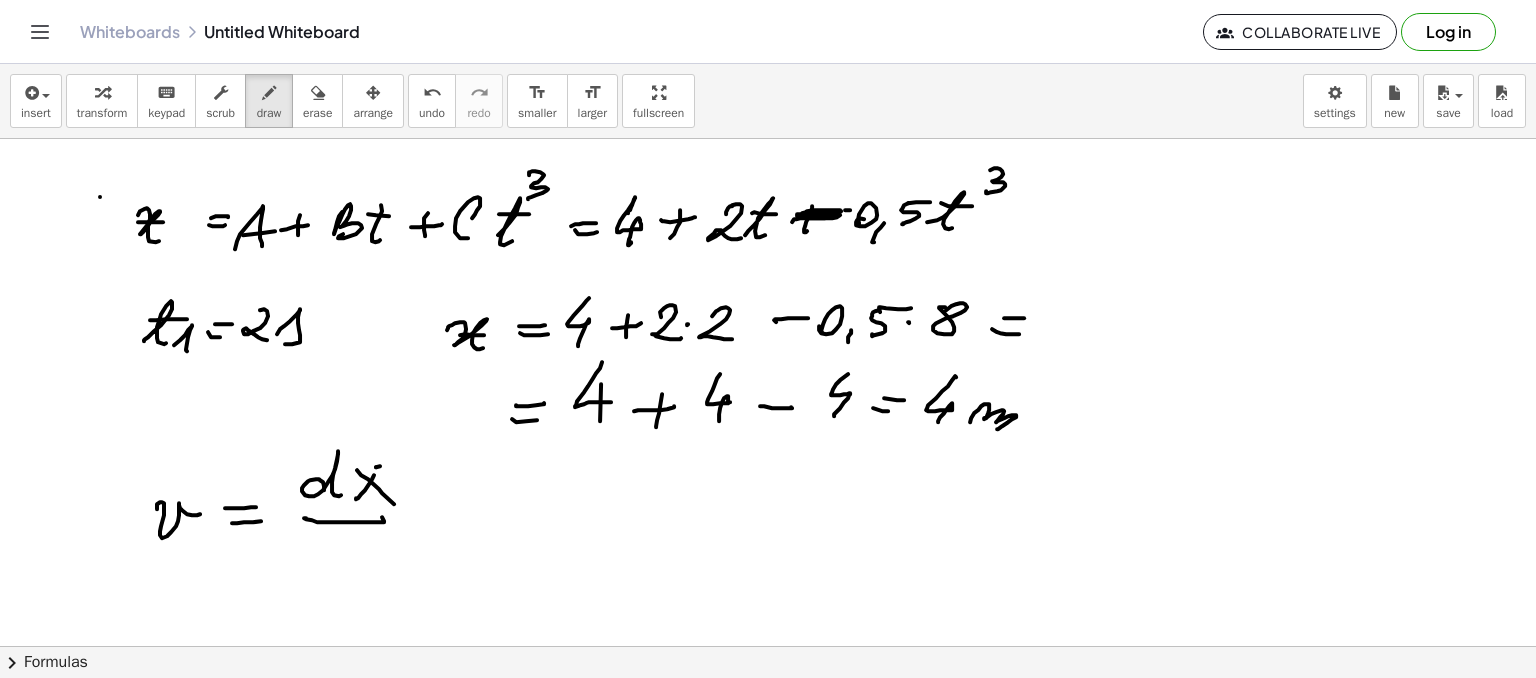 click at bounding box center [768, -261] 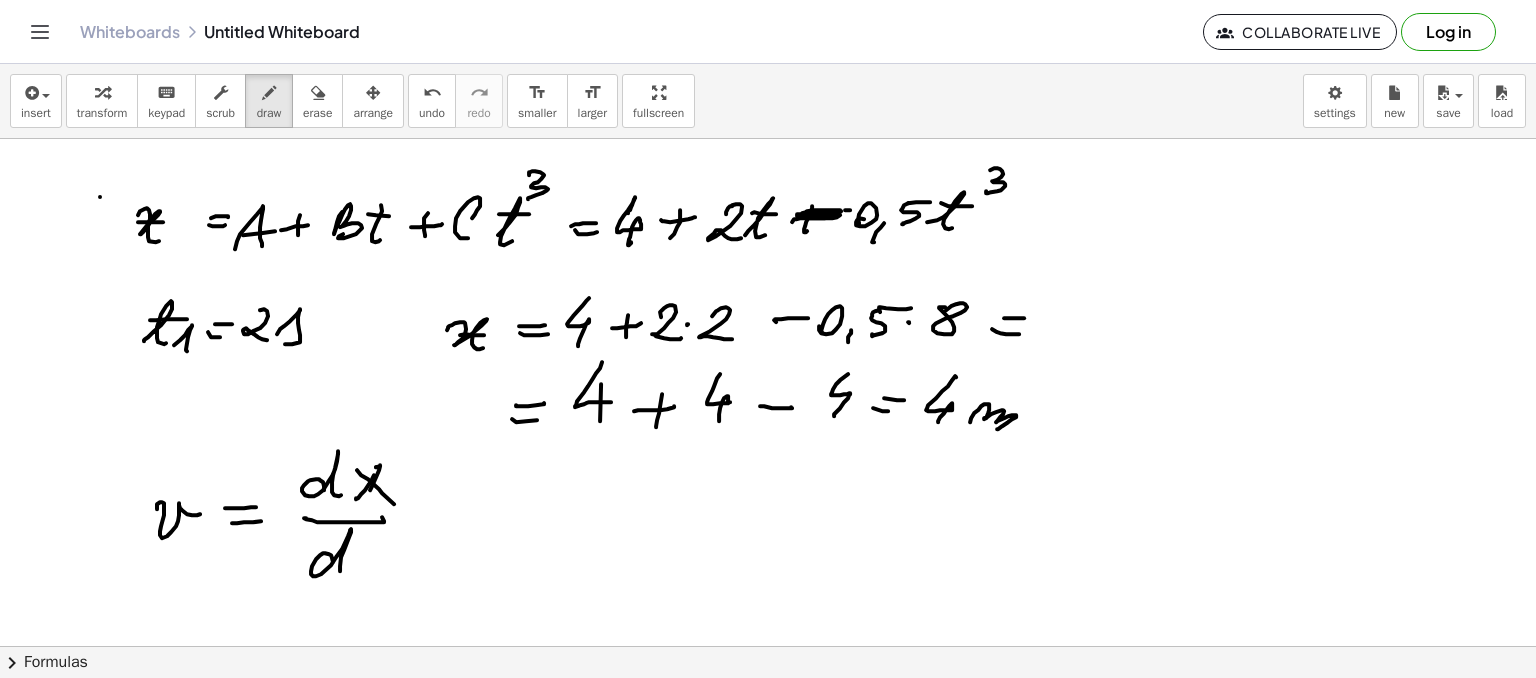 click at bounding box center (768, -261) 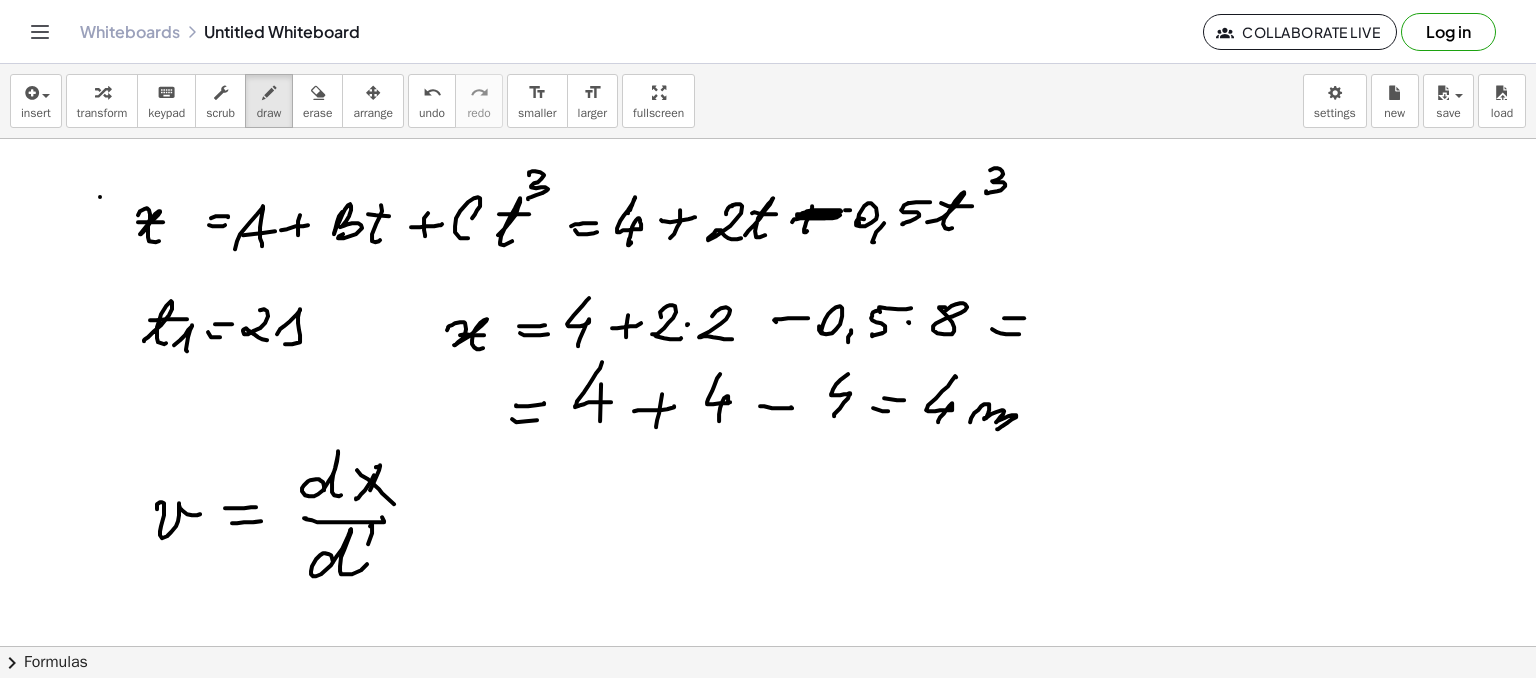 click at bounding box center [768, -261] 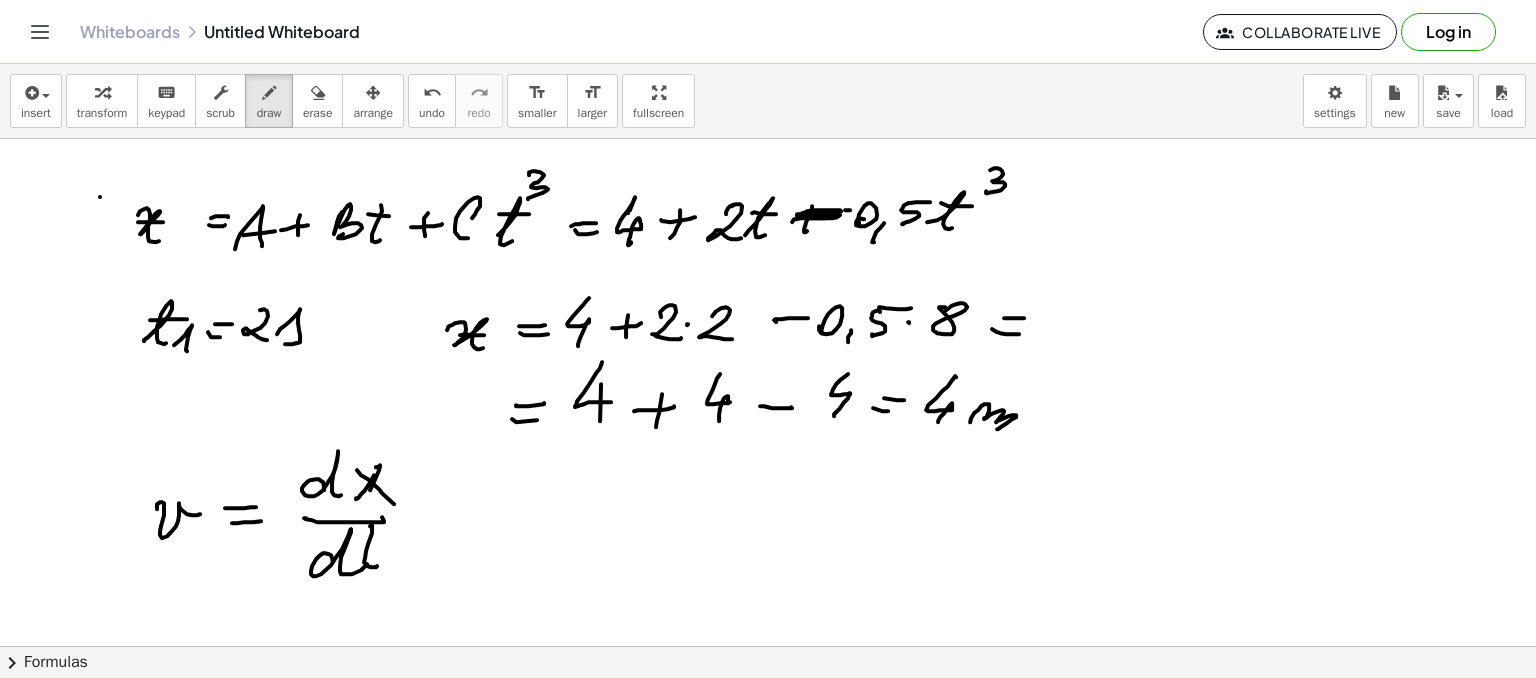 click at bounding box center (768, -261) 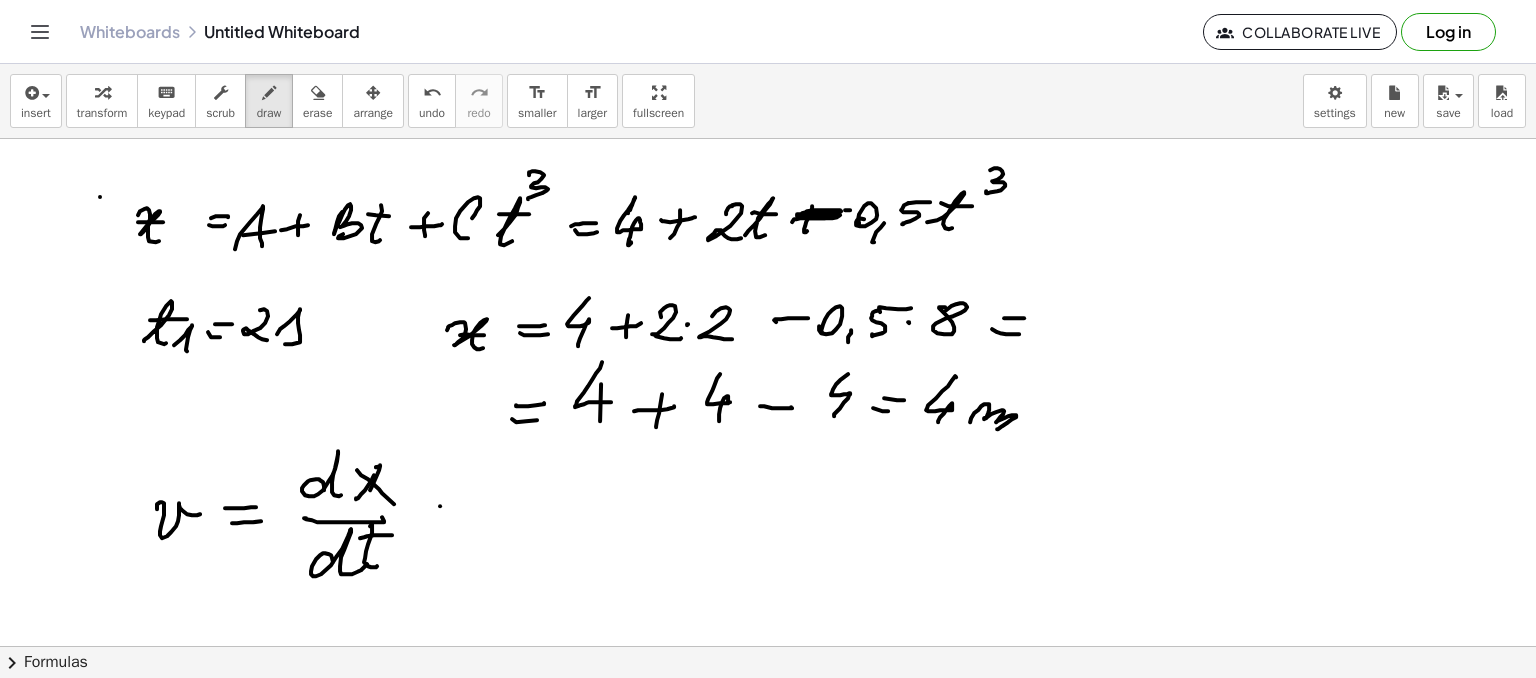 click at bounding box center [768, -261] 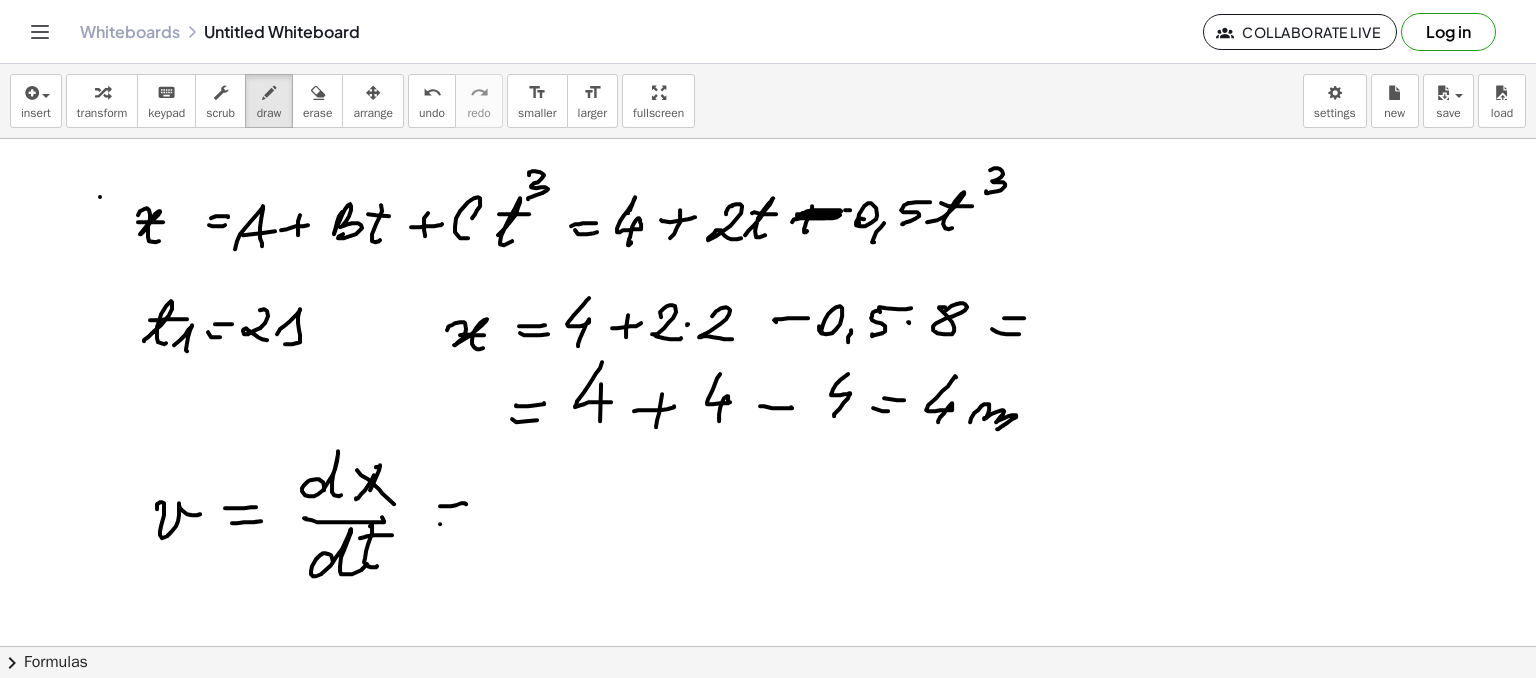 click at bounding box center (768, -261) 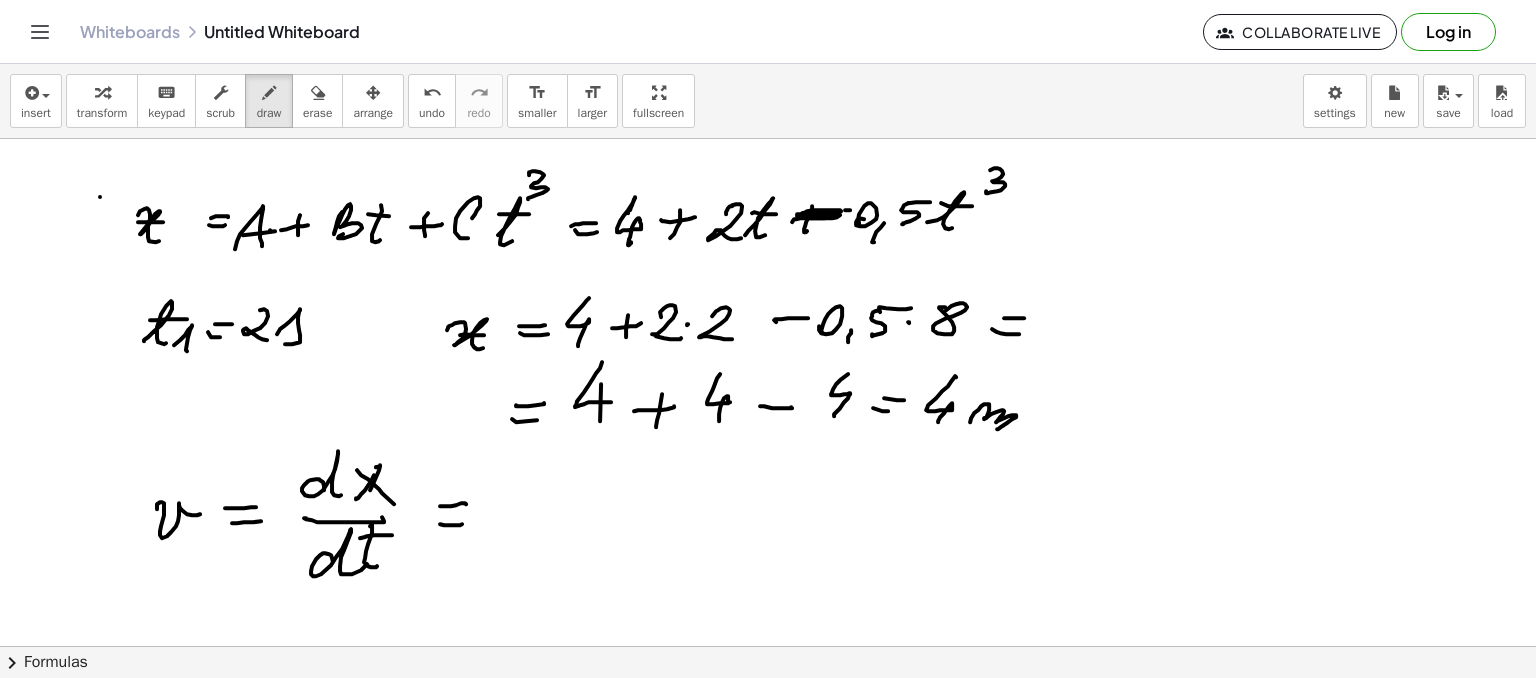 click at bounding box center (768, -261) 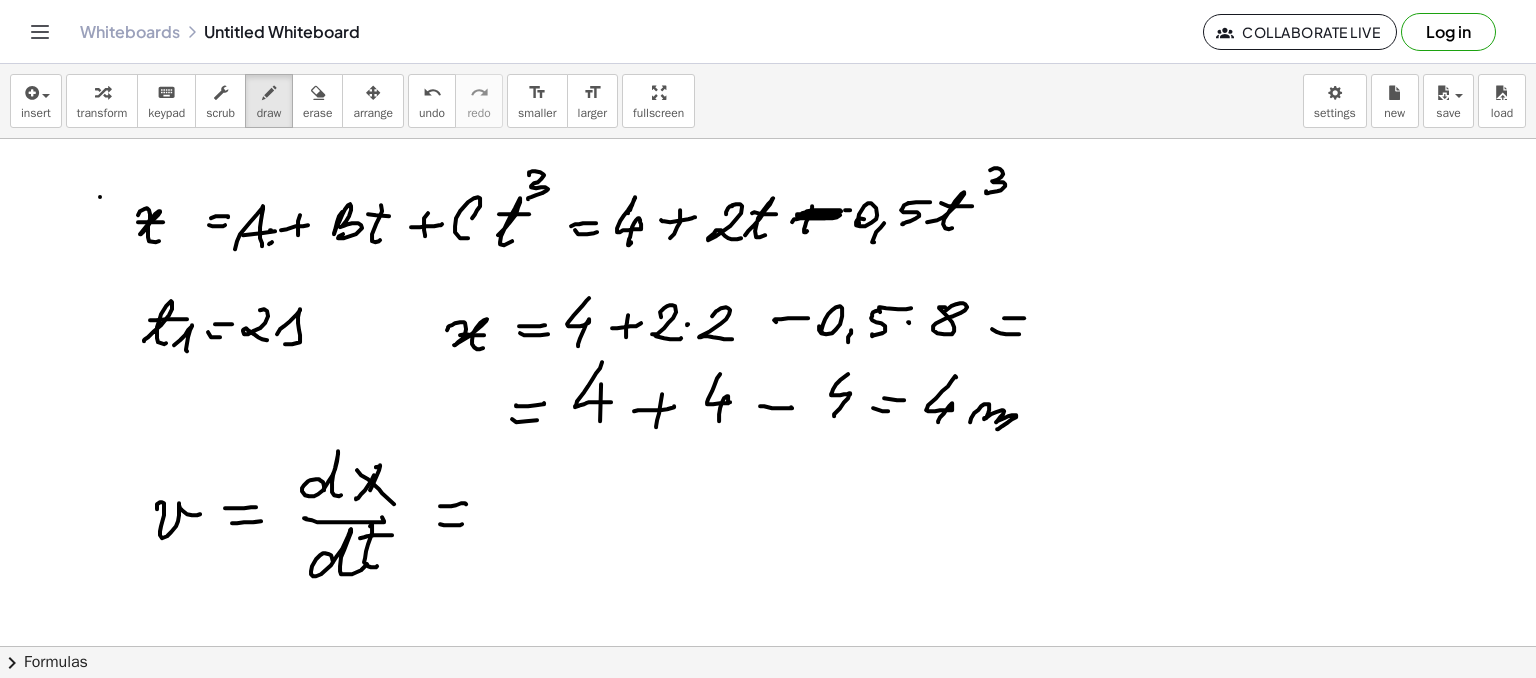 click at bounding box center [768, -261] 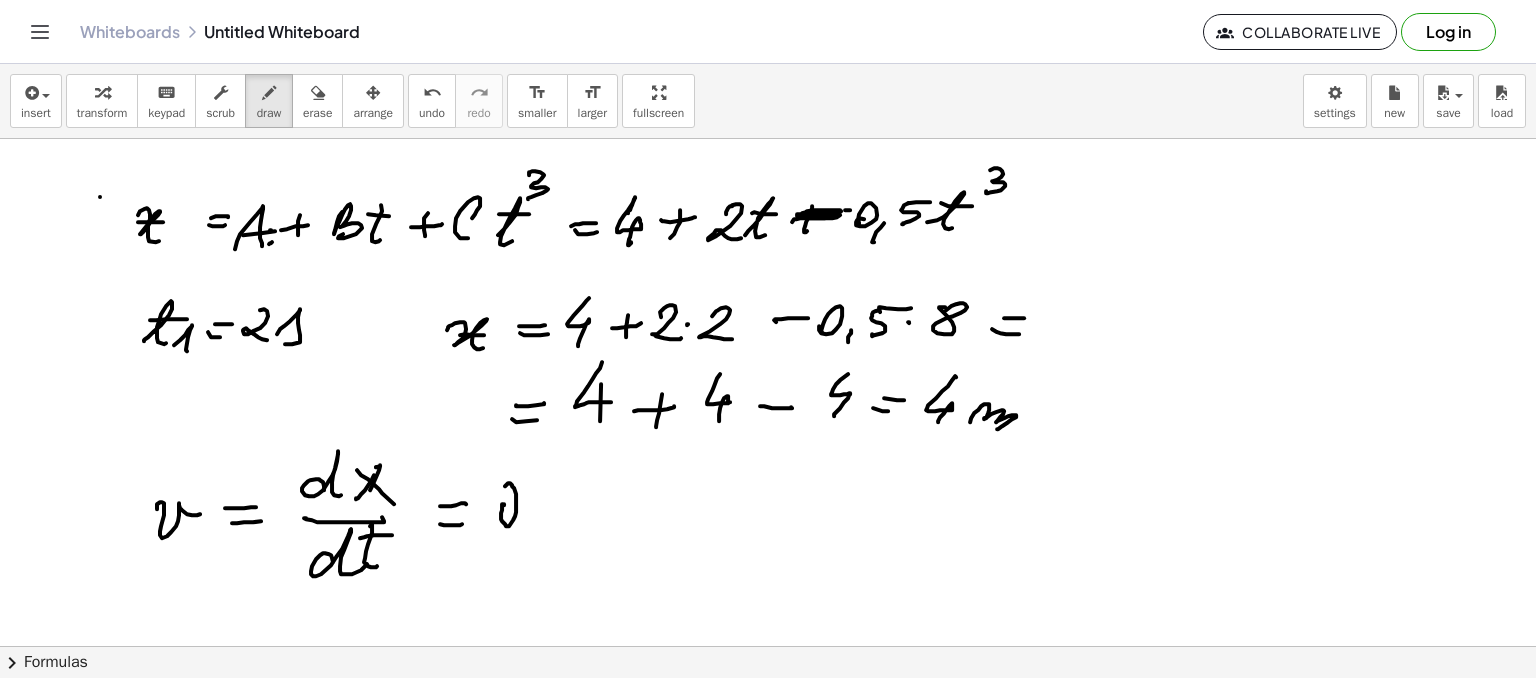 click at bounding box center [768, -261] 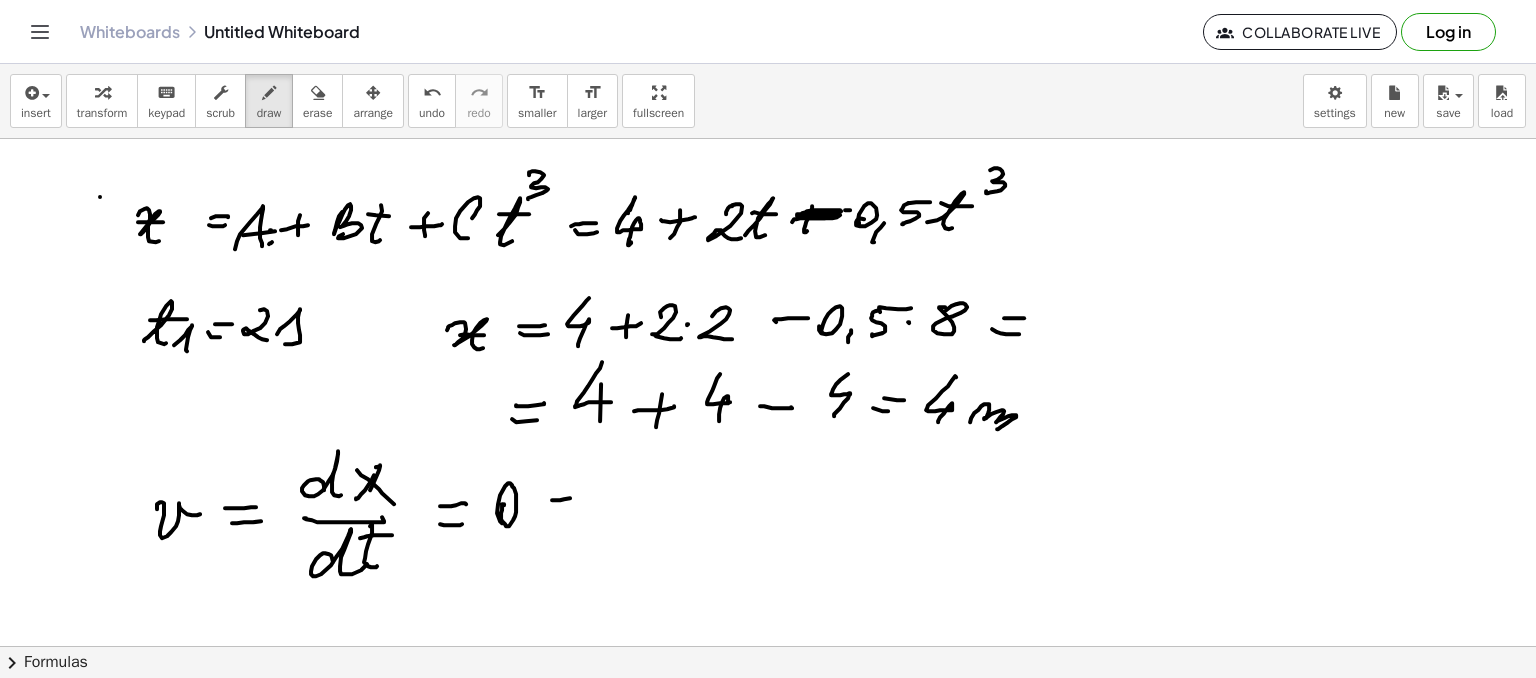 click at bounding box center (768, -261) 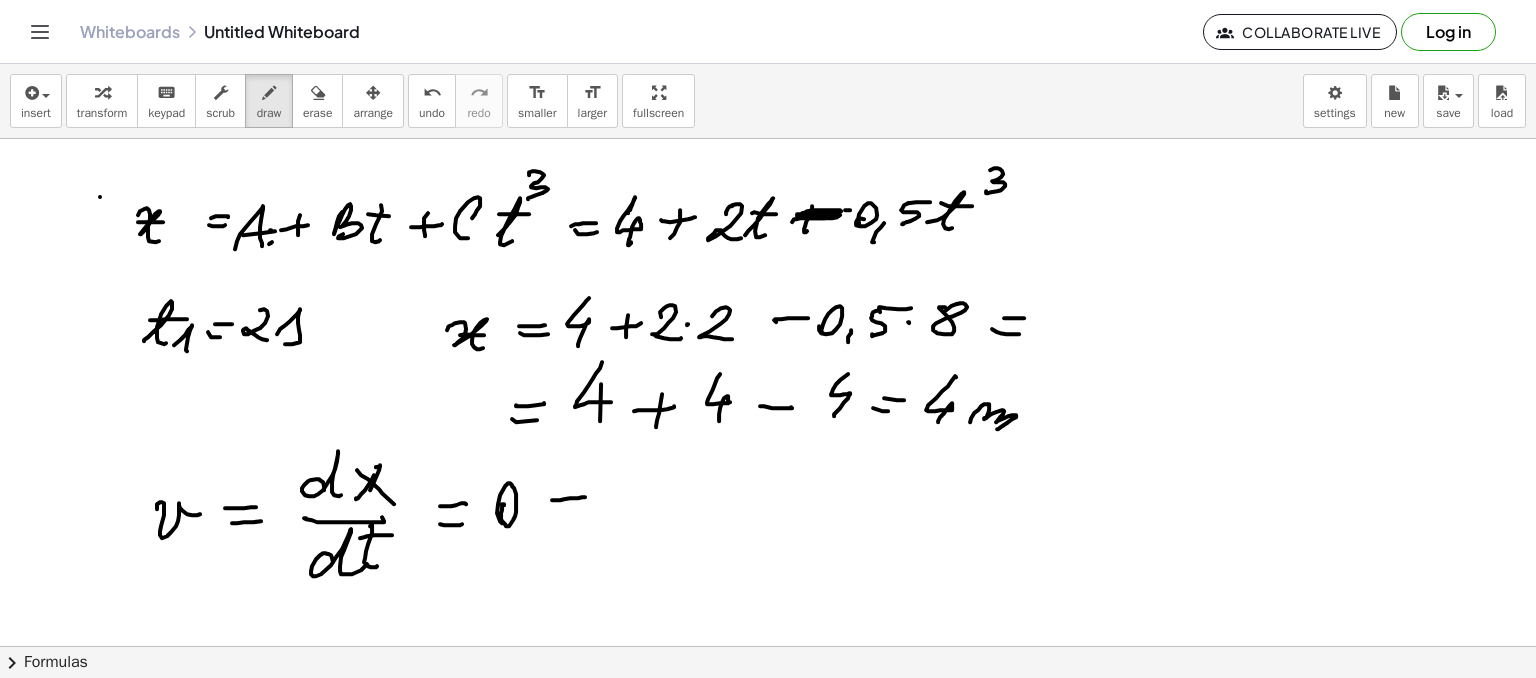 click at bounding box center (768, -261) 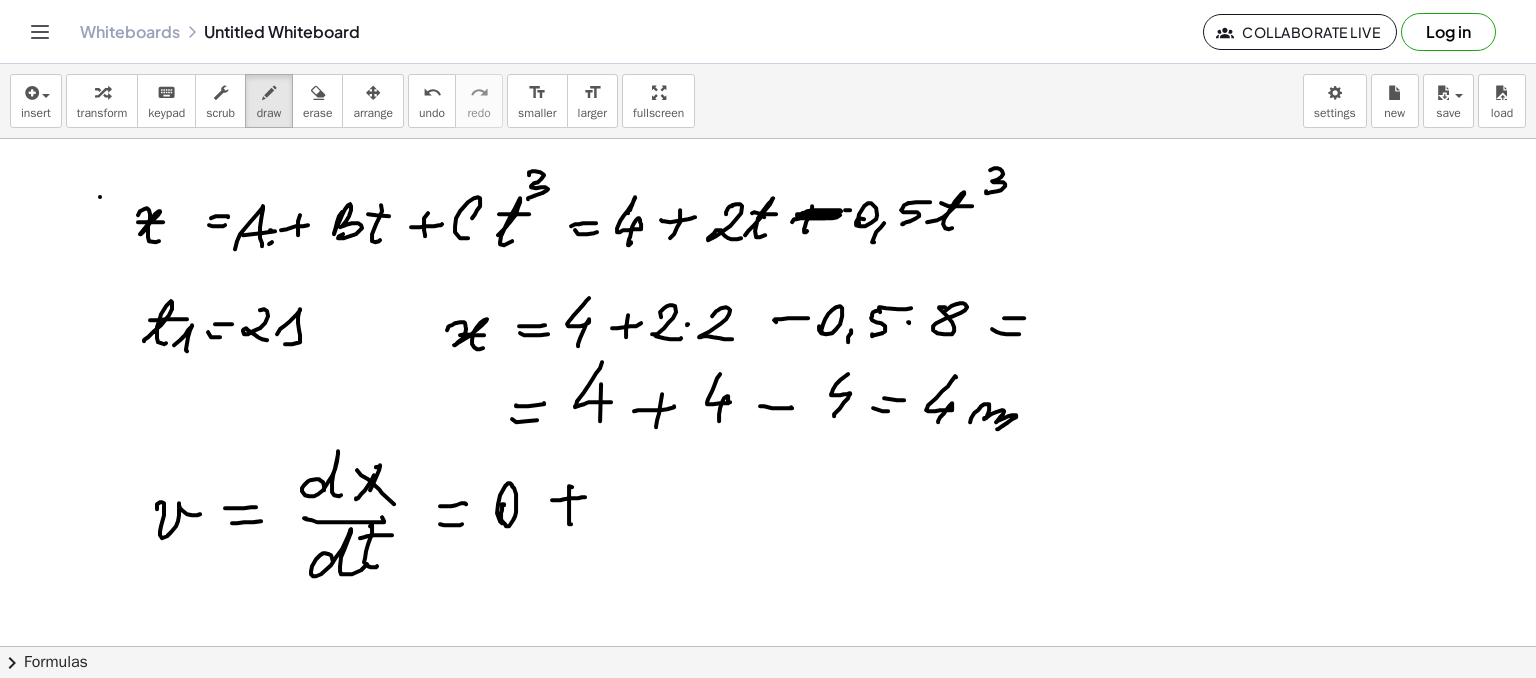 click at bounding box center [768, -261] 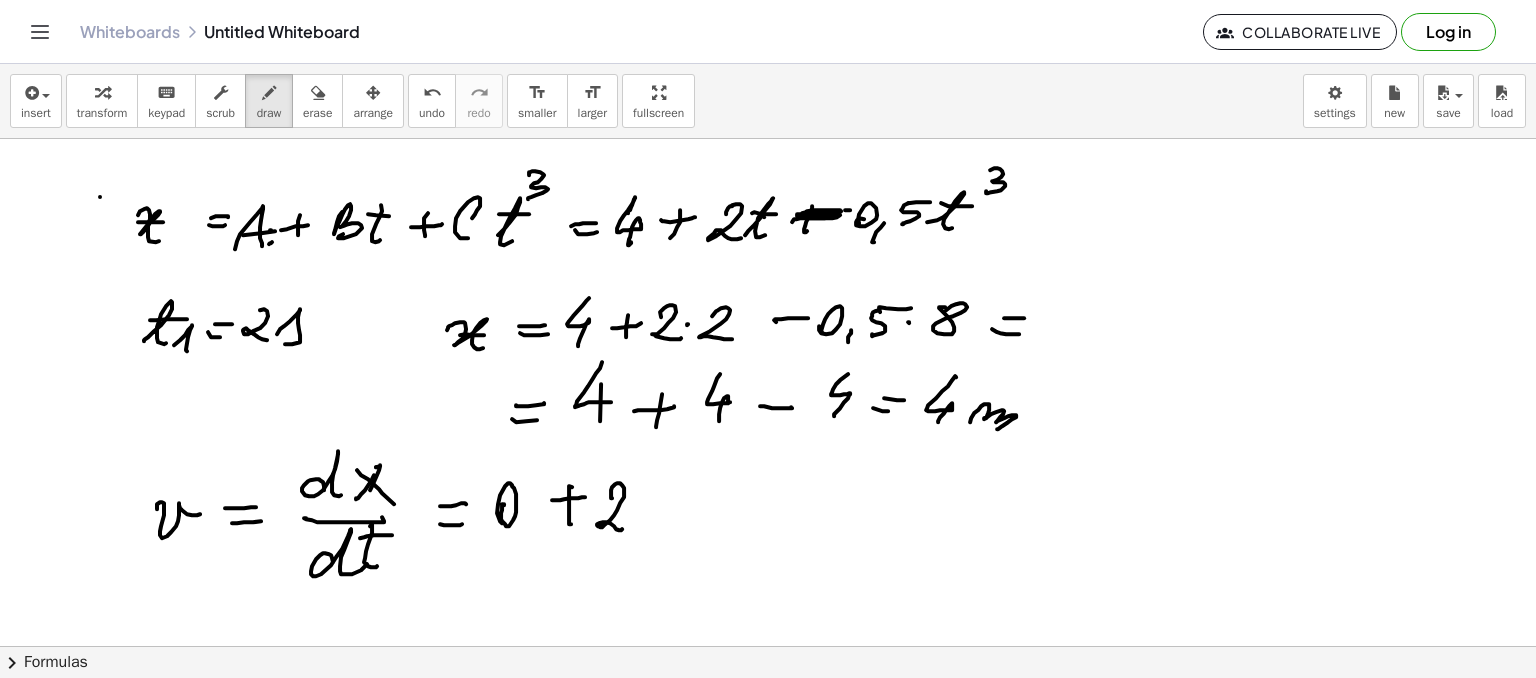 click at bounding box center (768, -261) 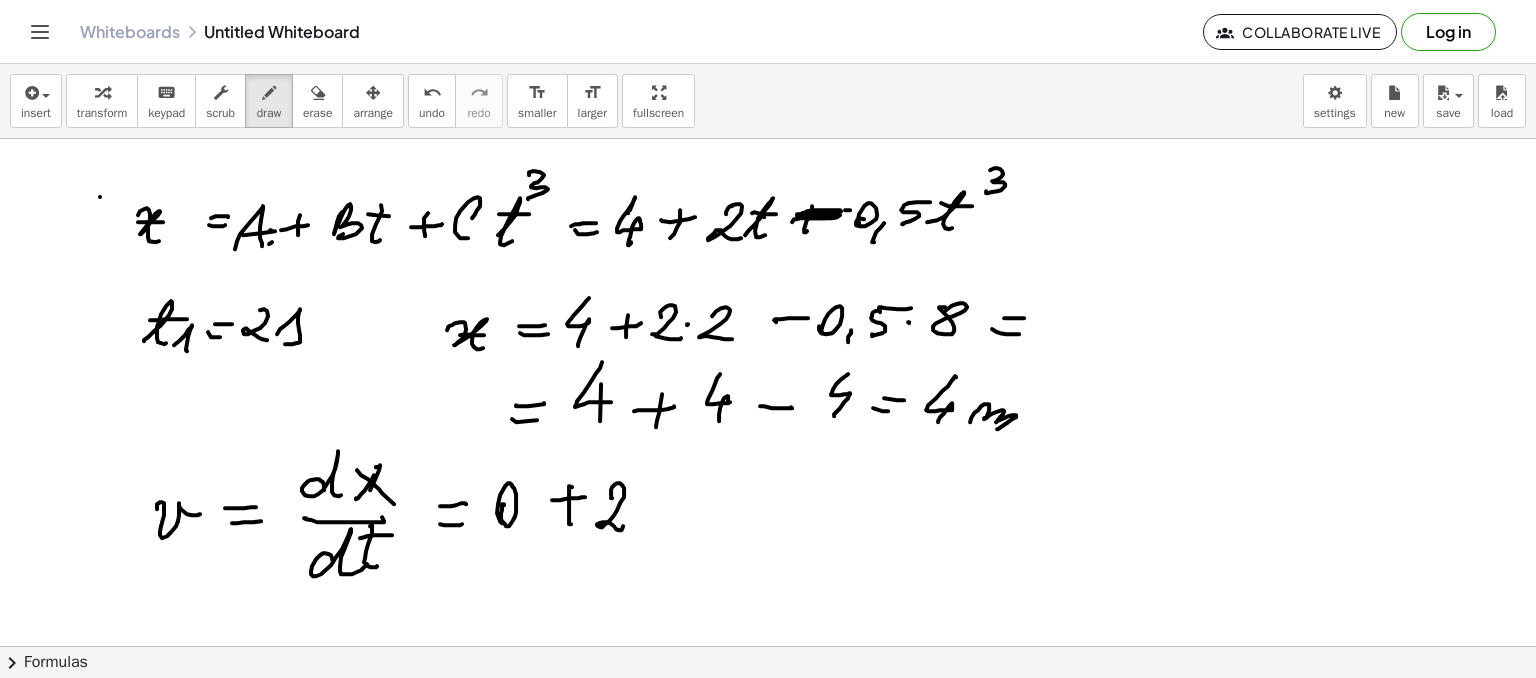 click at bounding box center (768, -261) 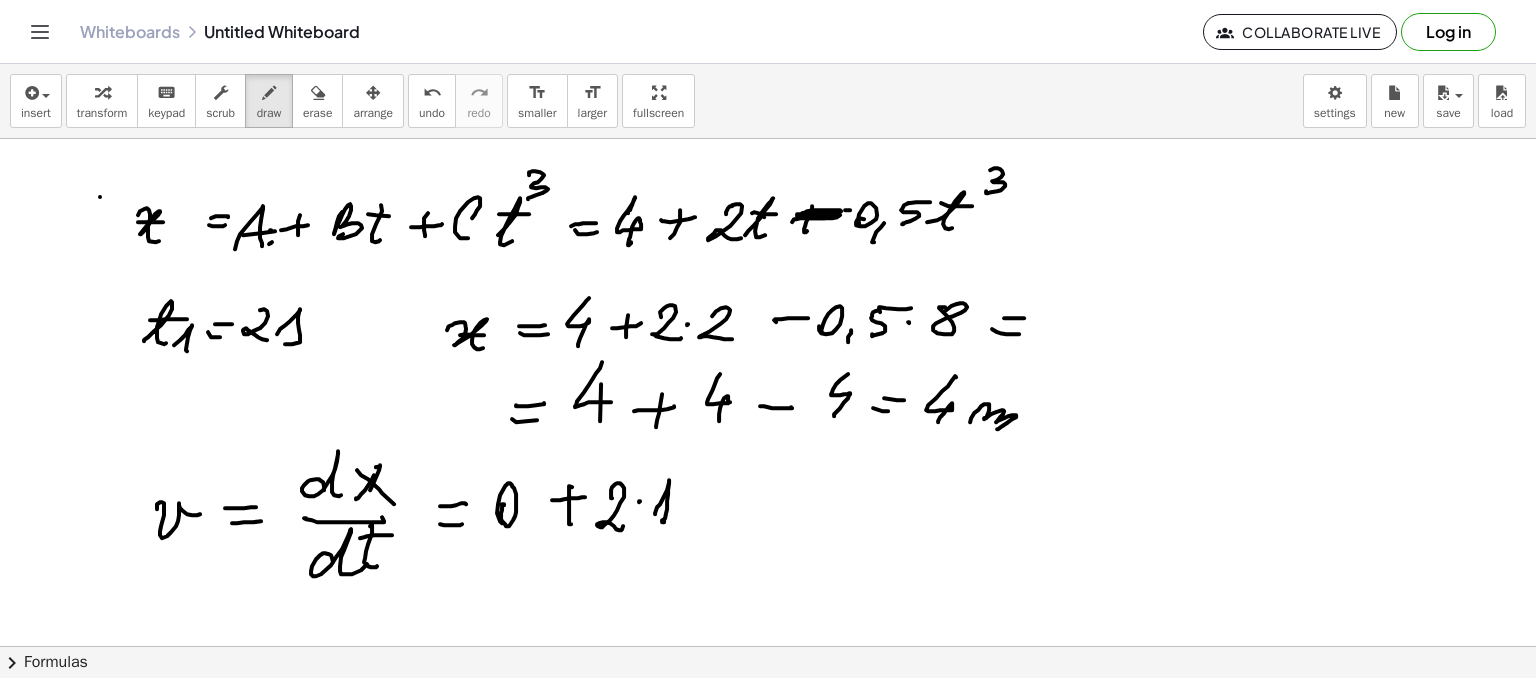 click at bounding box center [768, -261] 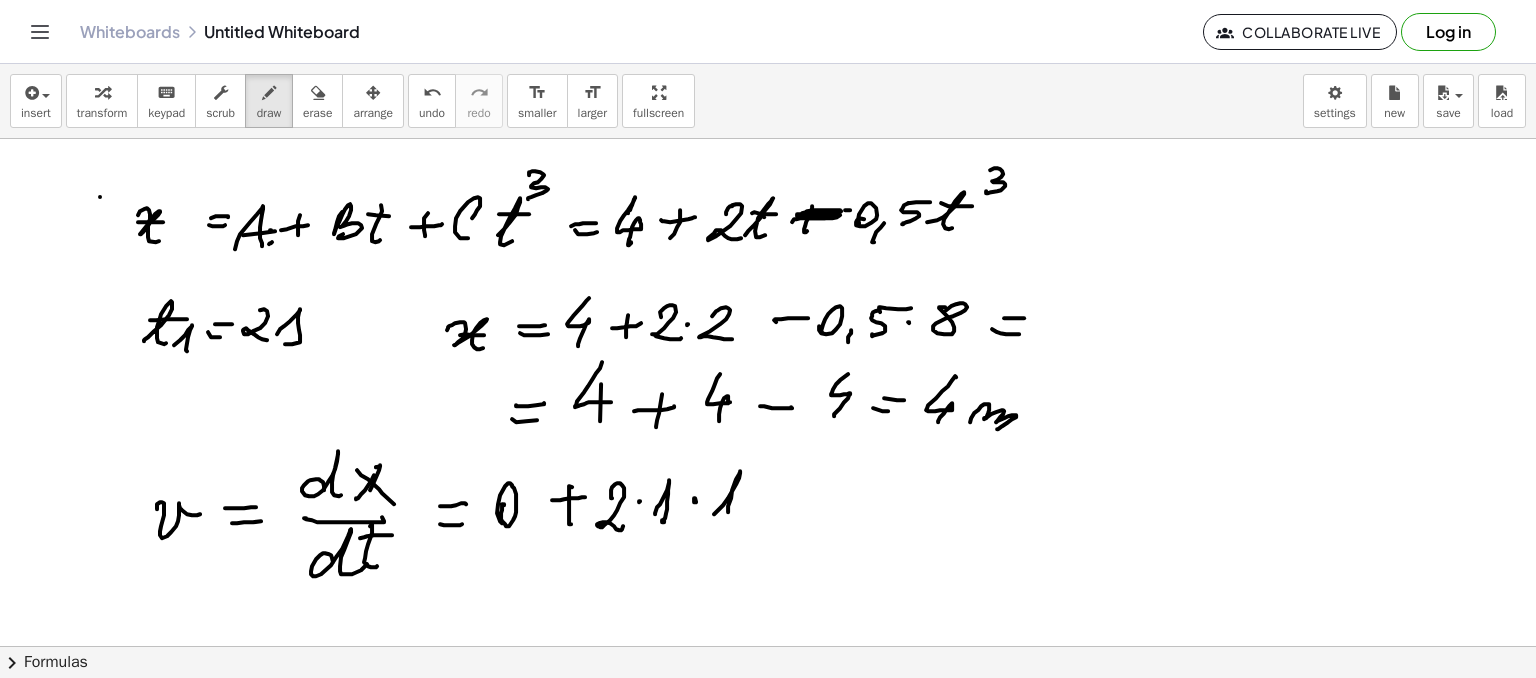 click at bounding box center (768, -261) 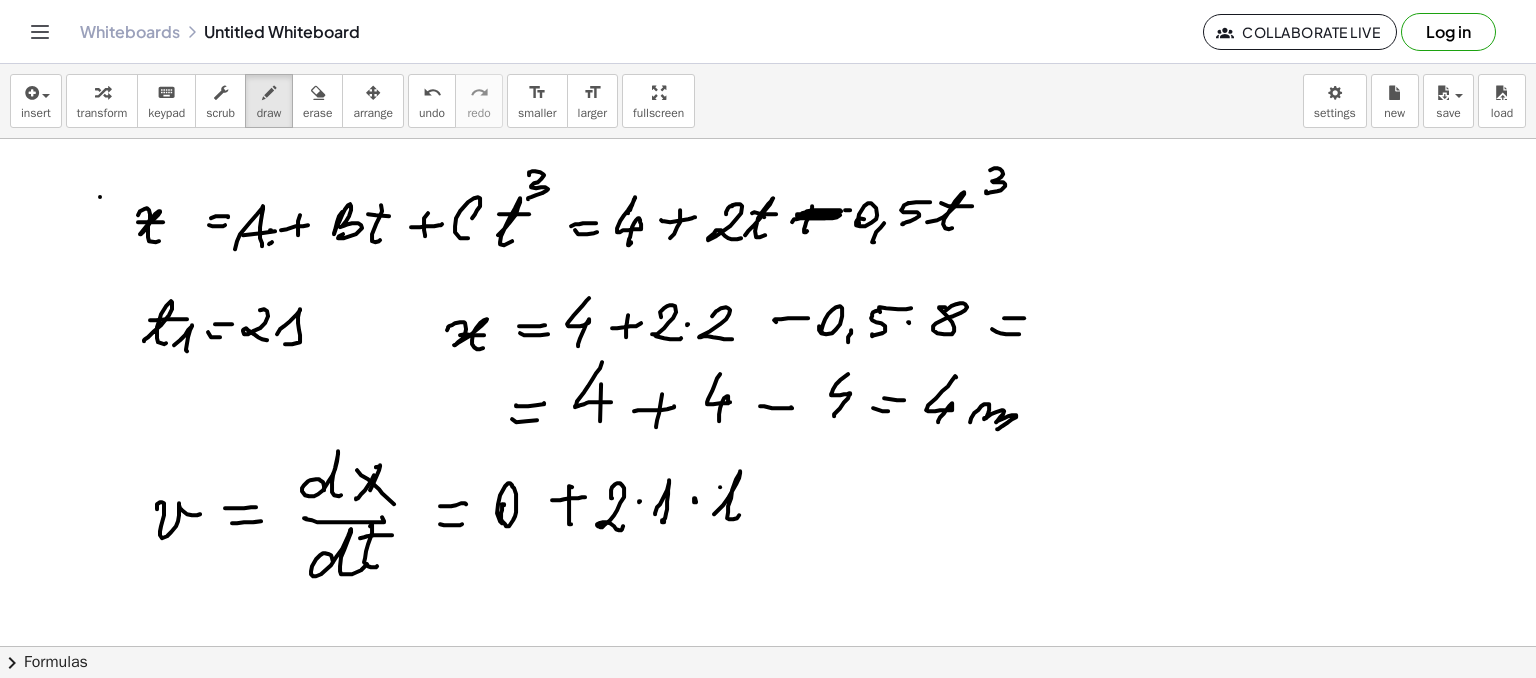 click at bounding box center (768, -261) 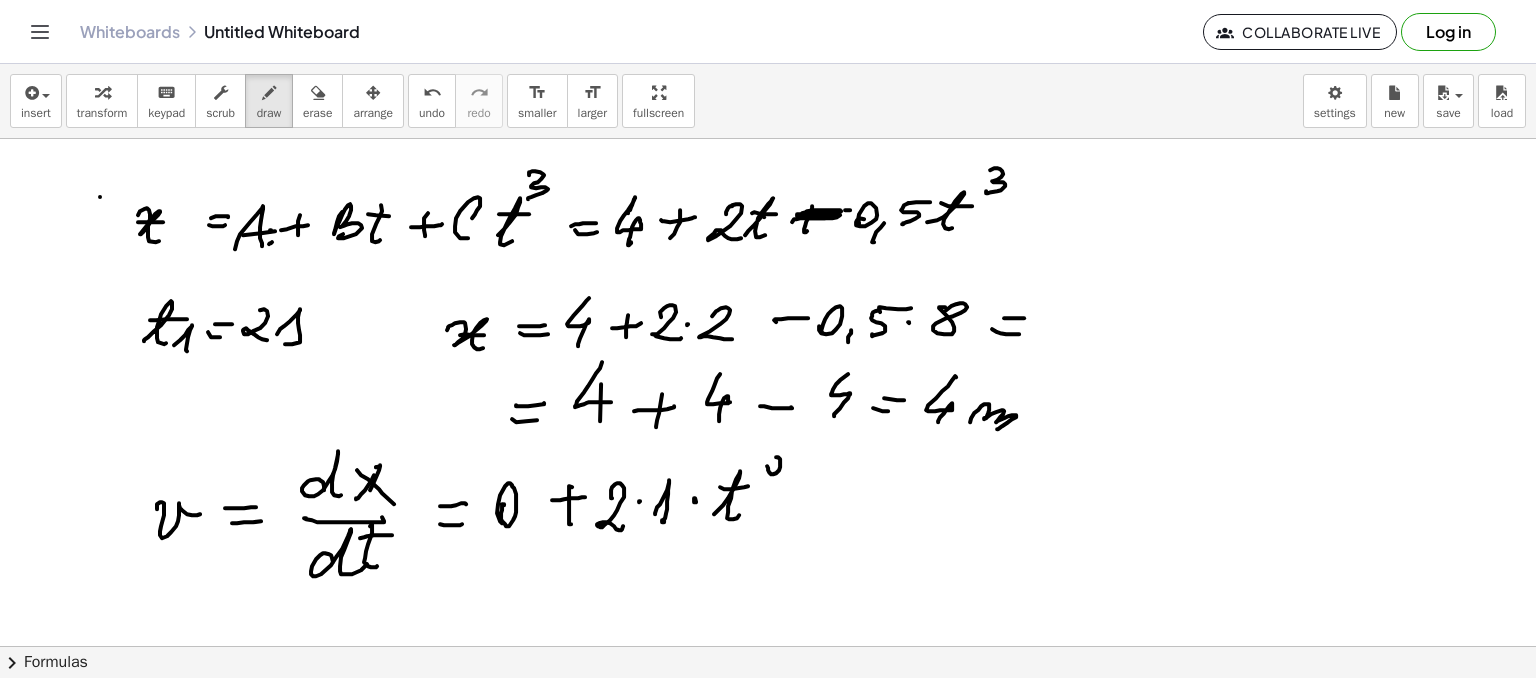 click at bounding box center [768, -261] 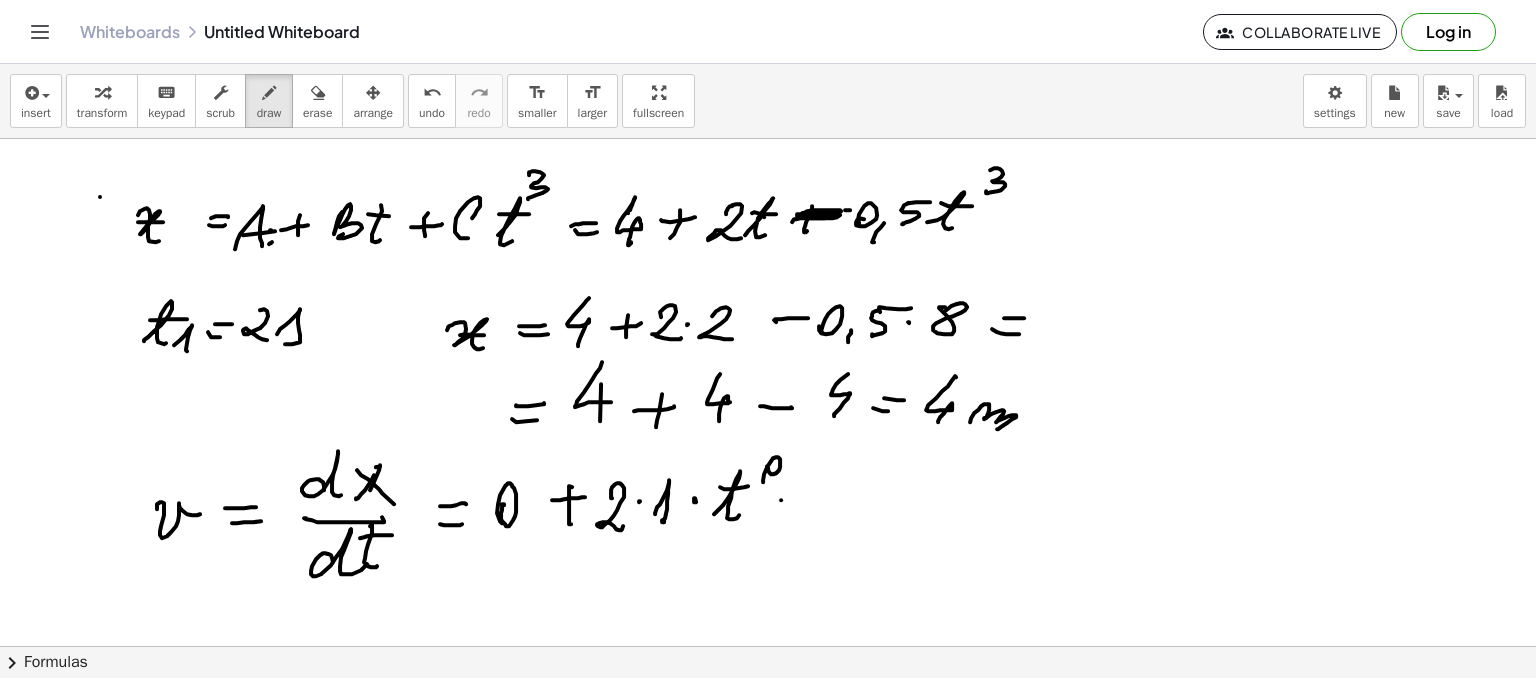 drag, startPoint x: 781, startPoint y: 499, endPoint x: 841, endPoint y: 472, distance: 65.795135 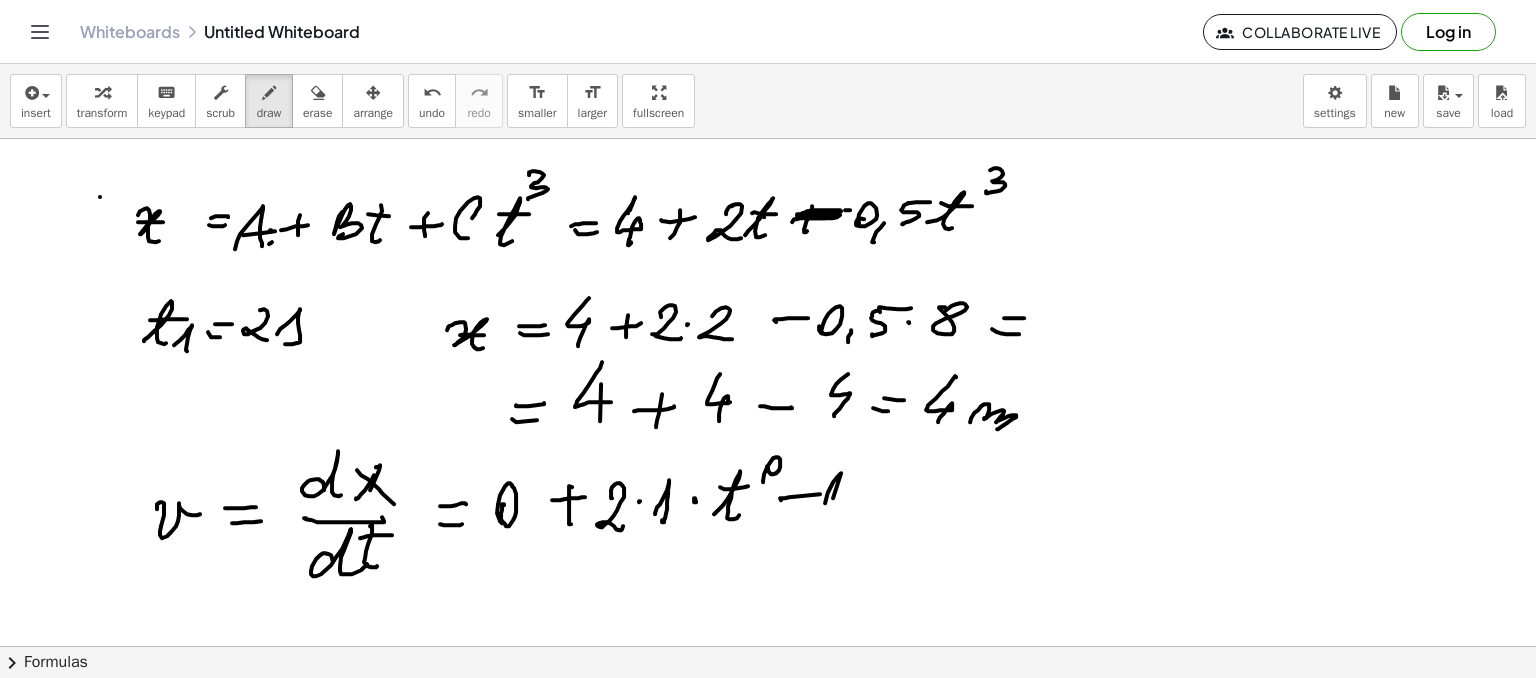 click at bounding box center [768, -261] 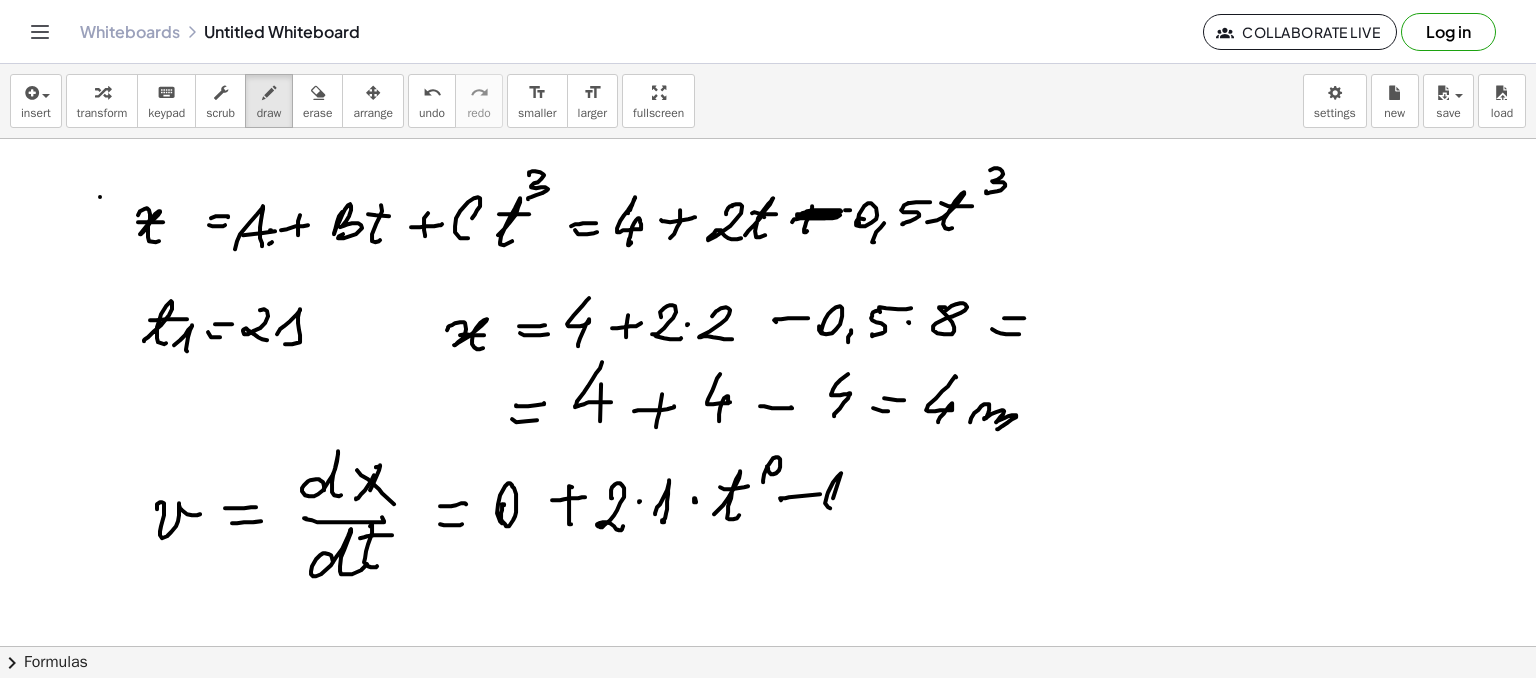 click at bounding box center (768, -261) 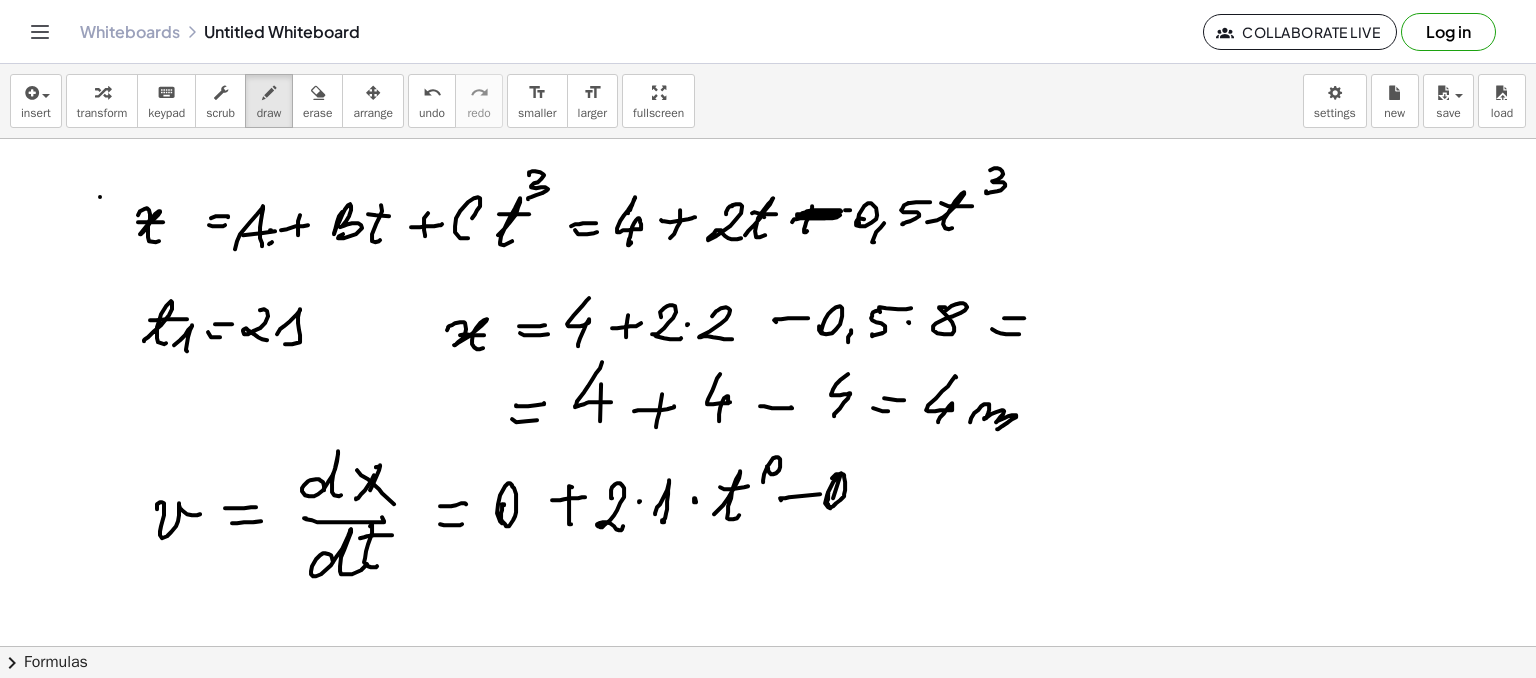 drag, startPoint x: 828, startPoint y: 497, endPoint x: 841, endPoint y: 505, distance: 15.264338 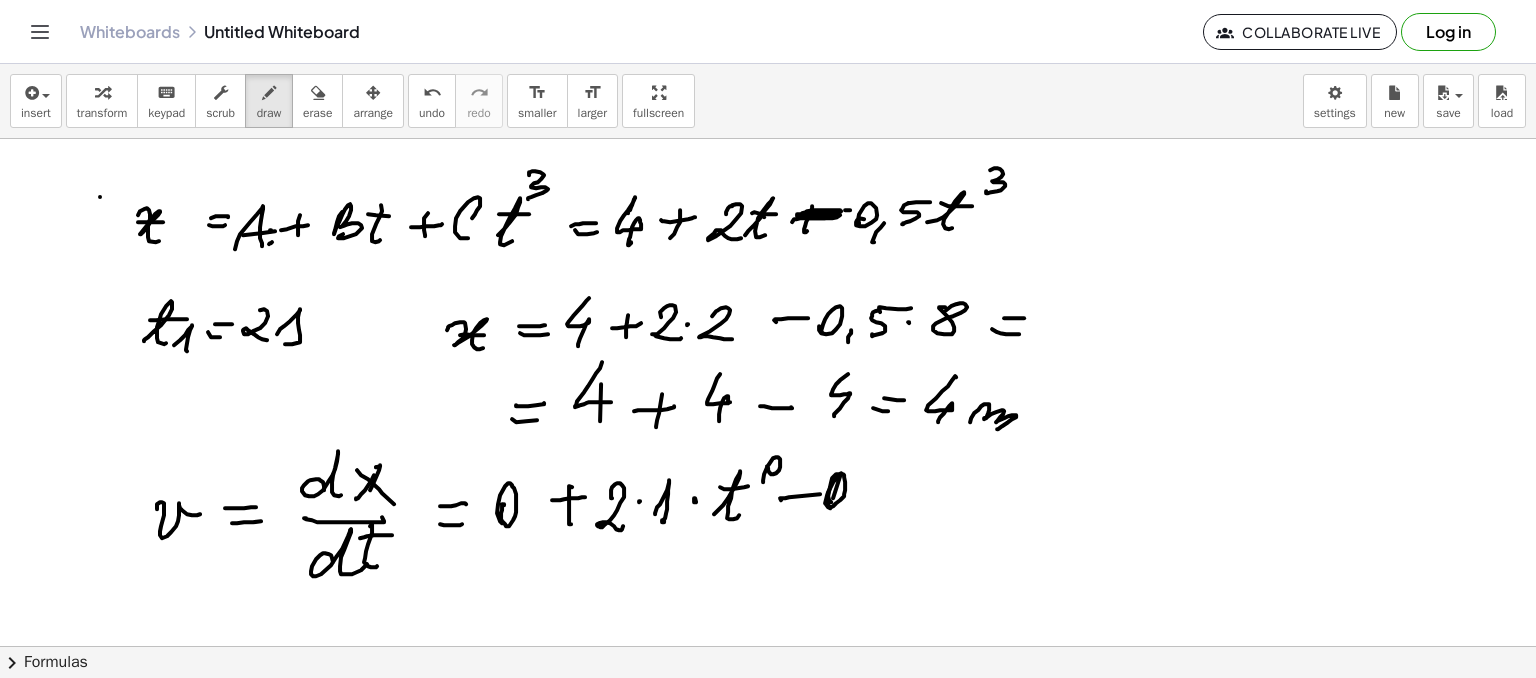 click at bounding box center [768, -261] 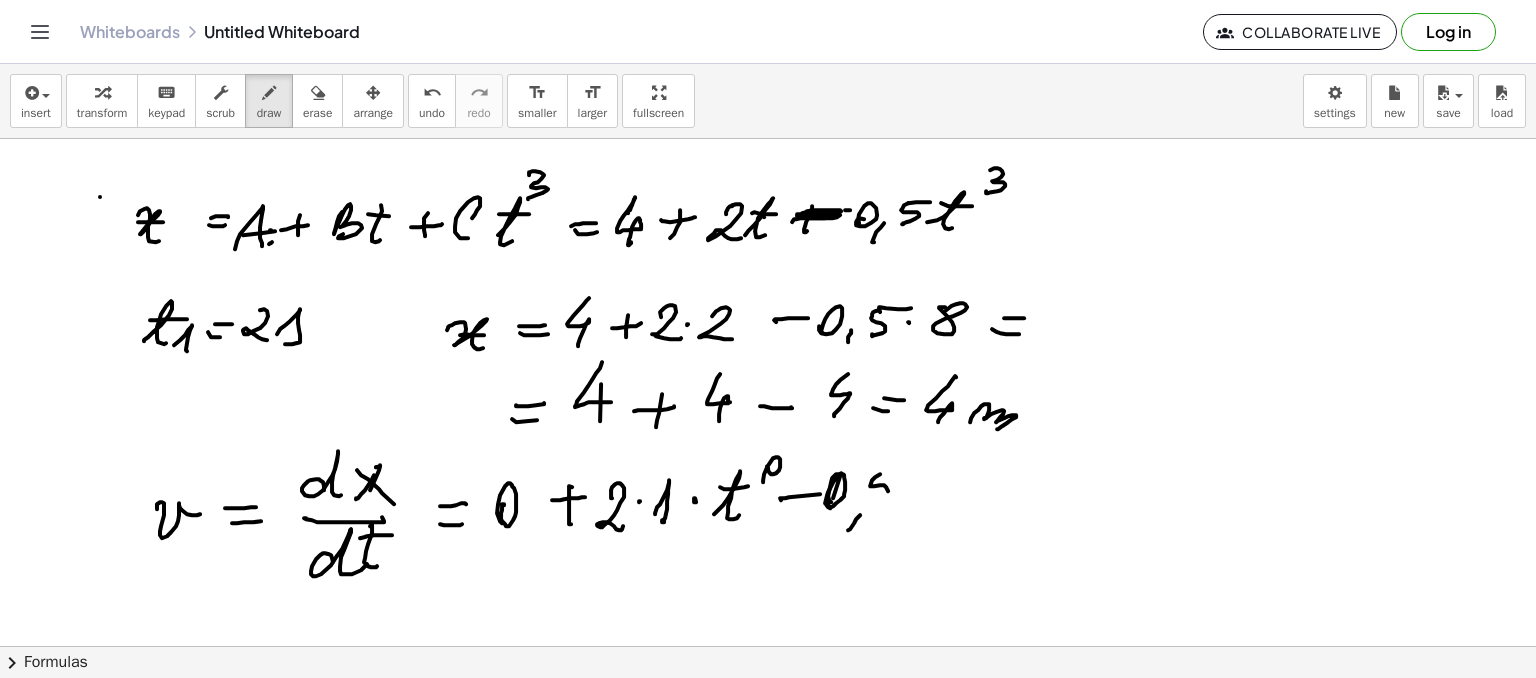 drag, startPoint x: 875, startPoint y: 476, endPoint x: 879, endPoint y: 491, distance: 15.524175 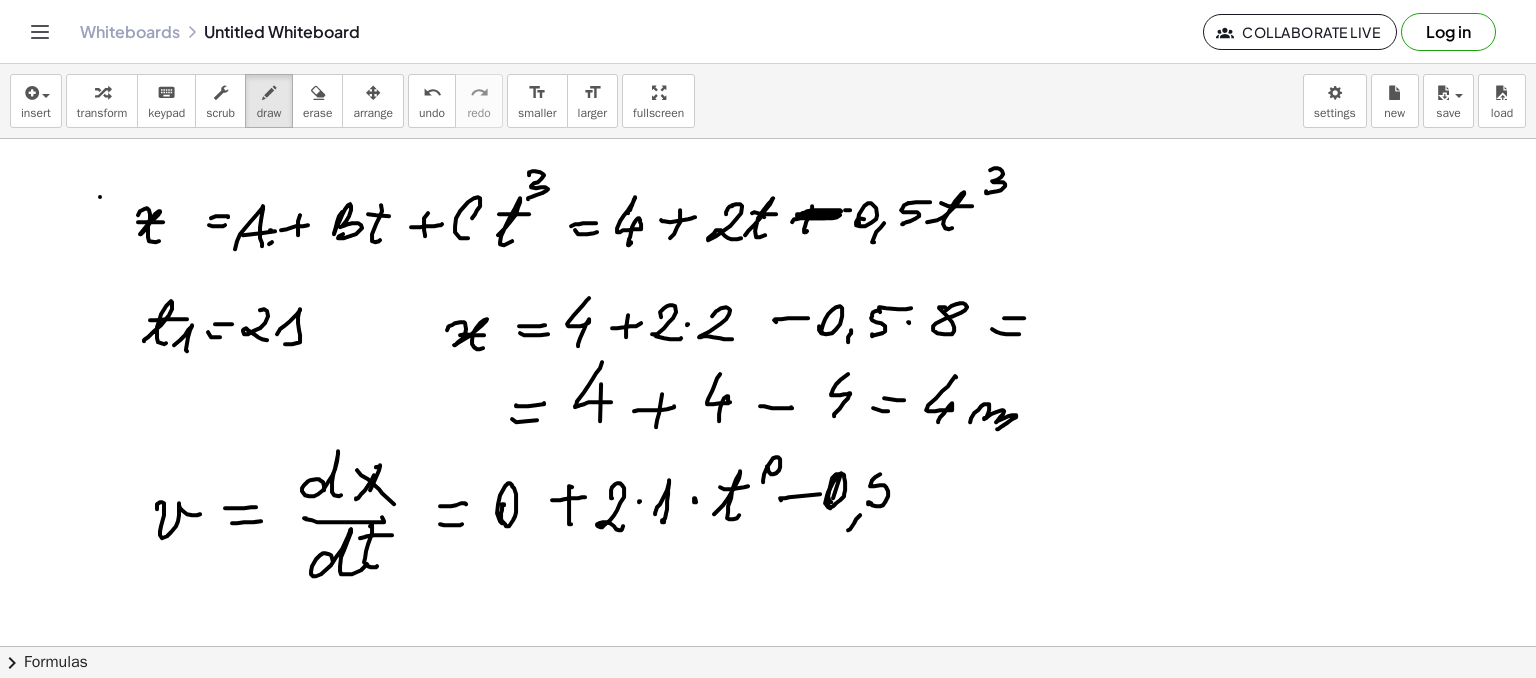 click at bounding box center [768, -261] 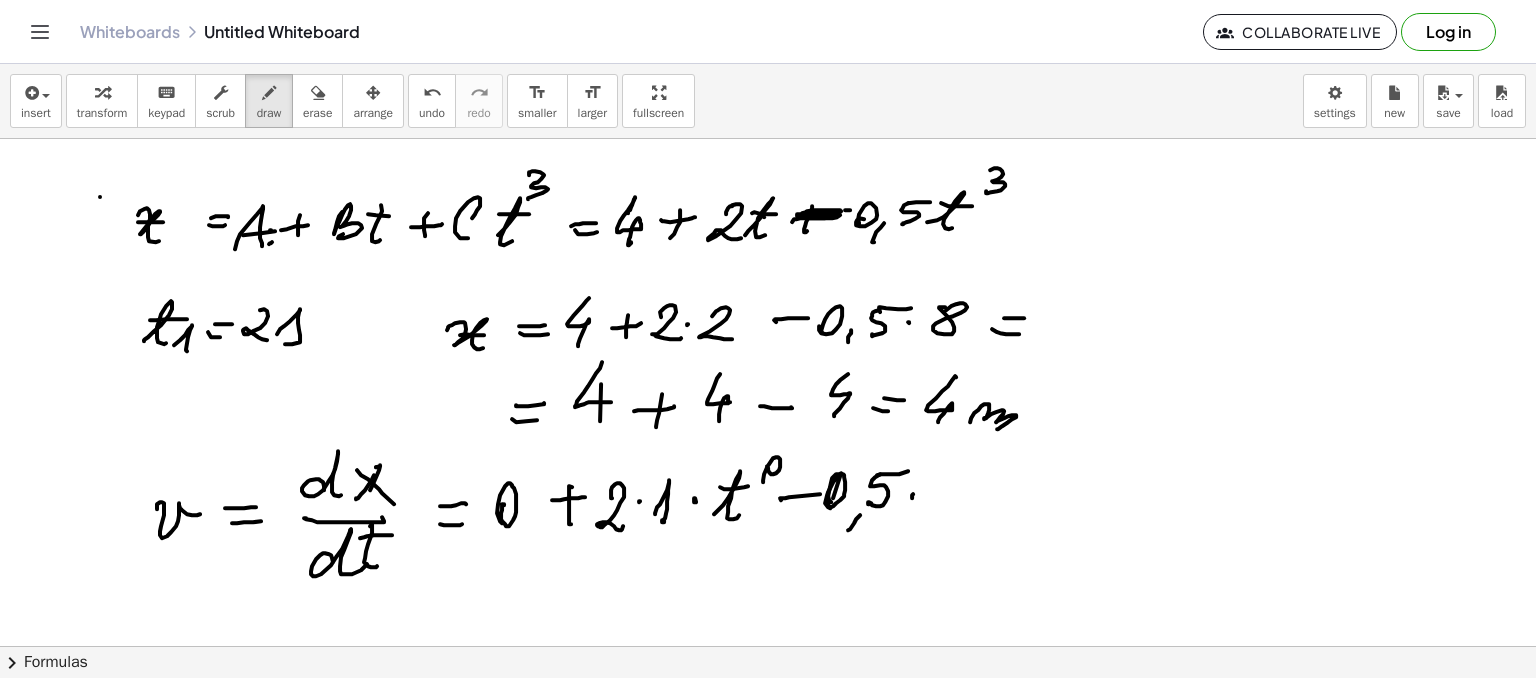 click at bounding box center [768, -261] 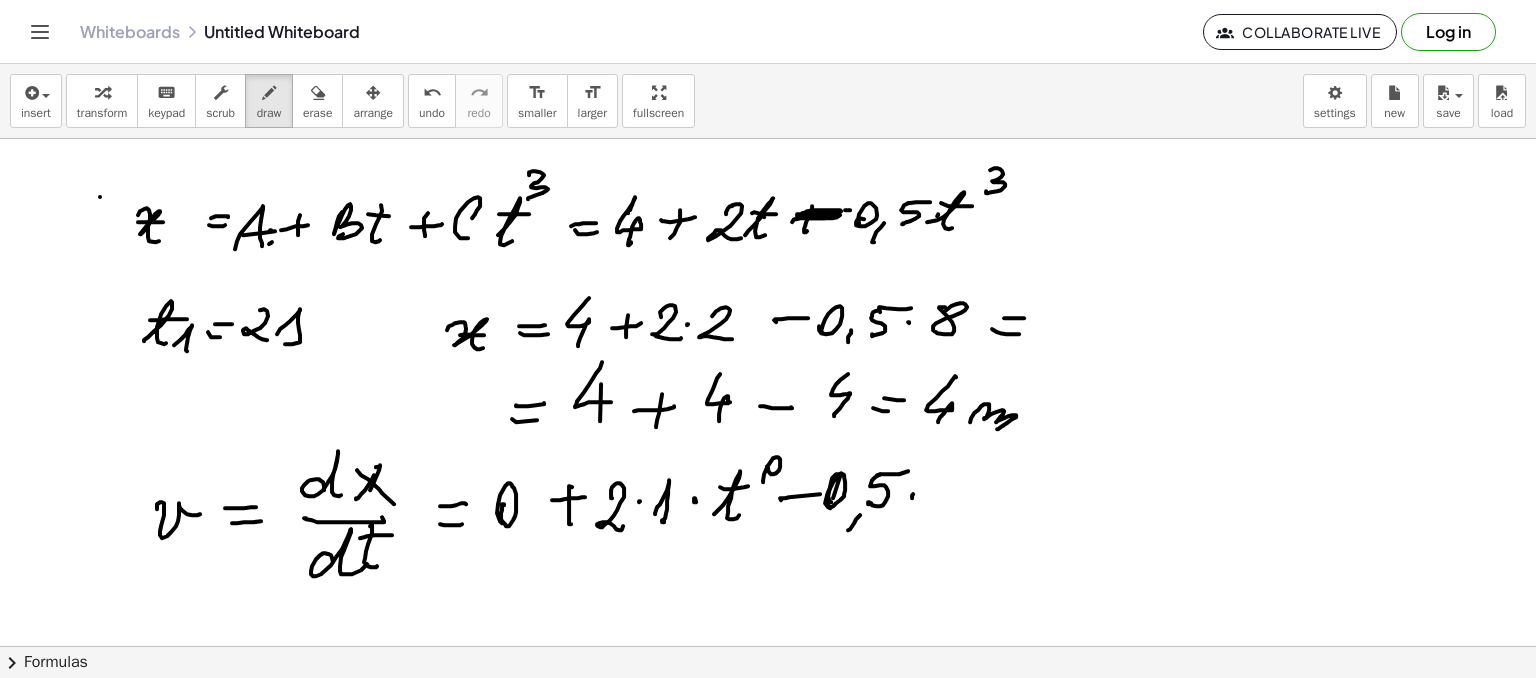 drag, startPoint x: 937, startPoint y: 215, endPoint x: 925, endPoint y: 205, distance: 15.6205 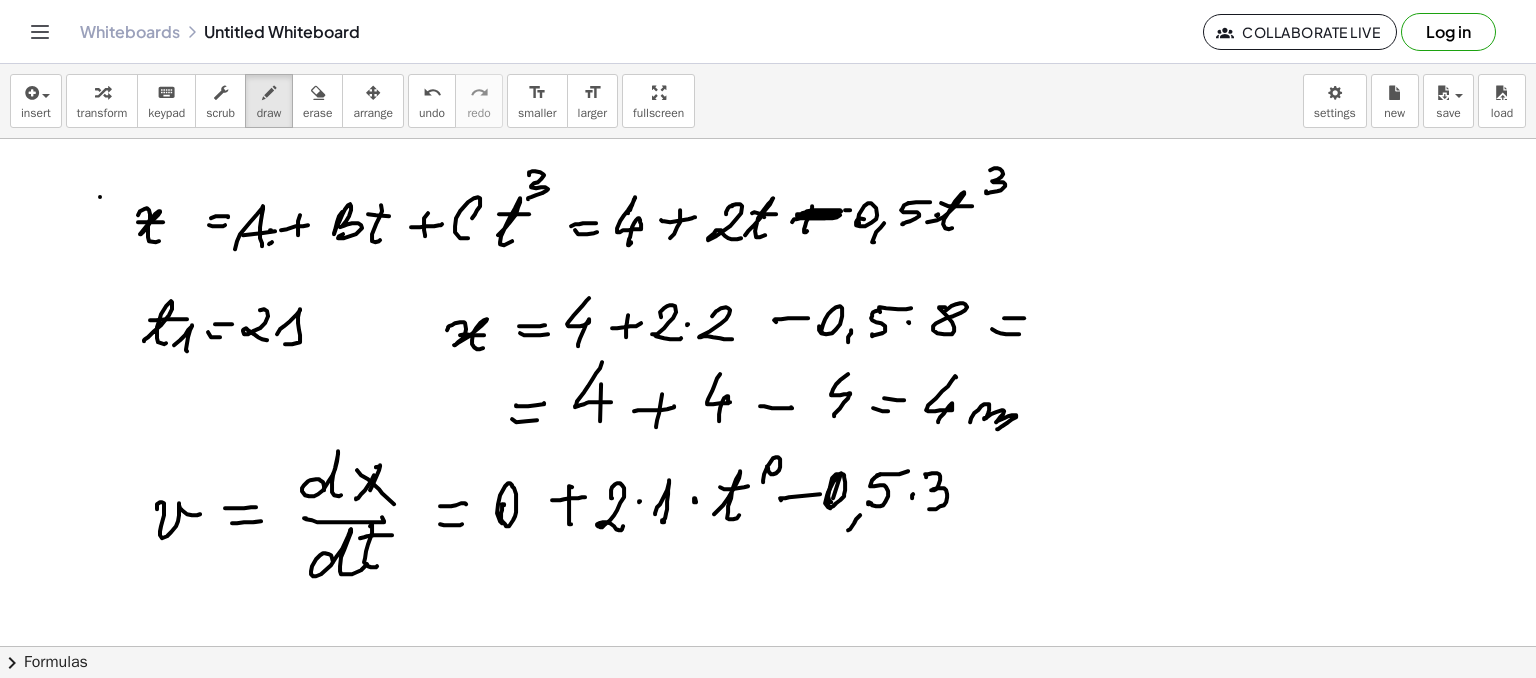 drag, startPoint x: 926, startPoint y: 476, endPoint x: 940, endPoint y: 501, distance: 28.653097 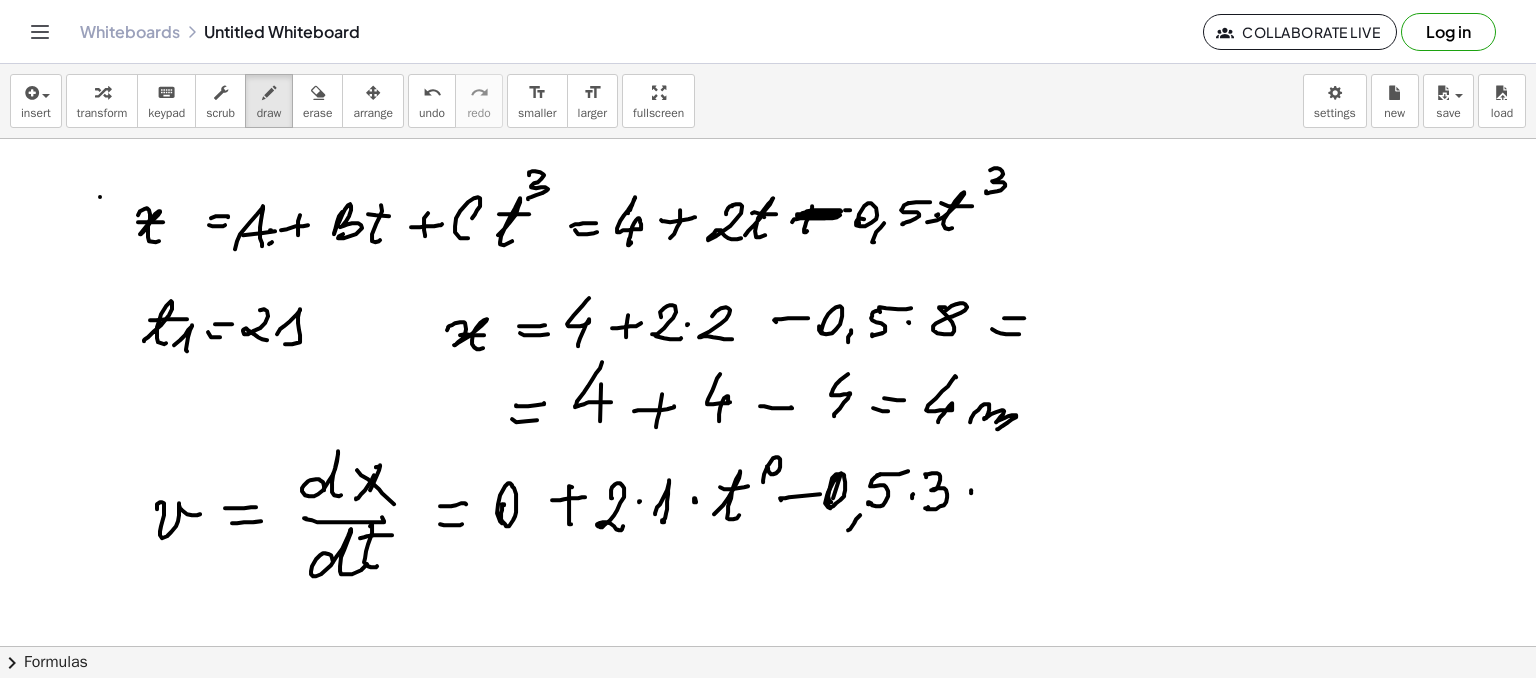 click at bounding box center (768, -261) 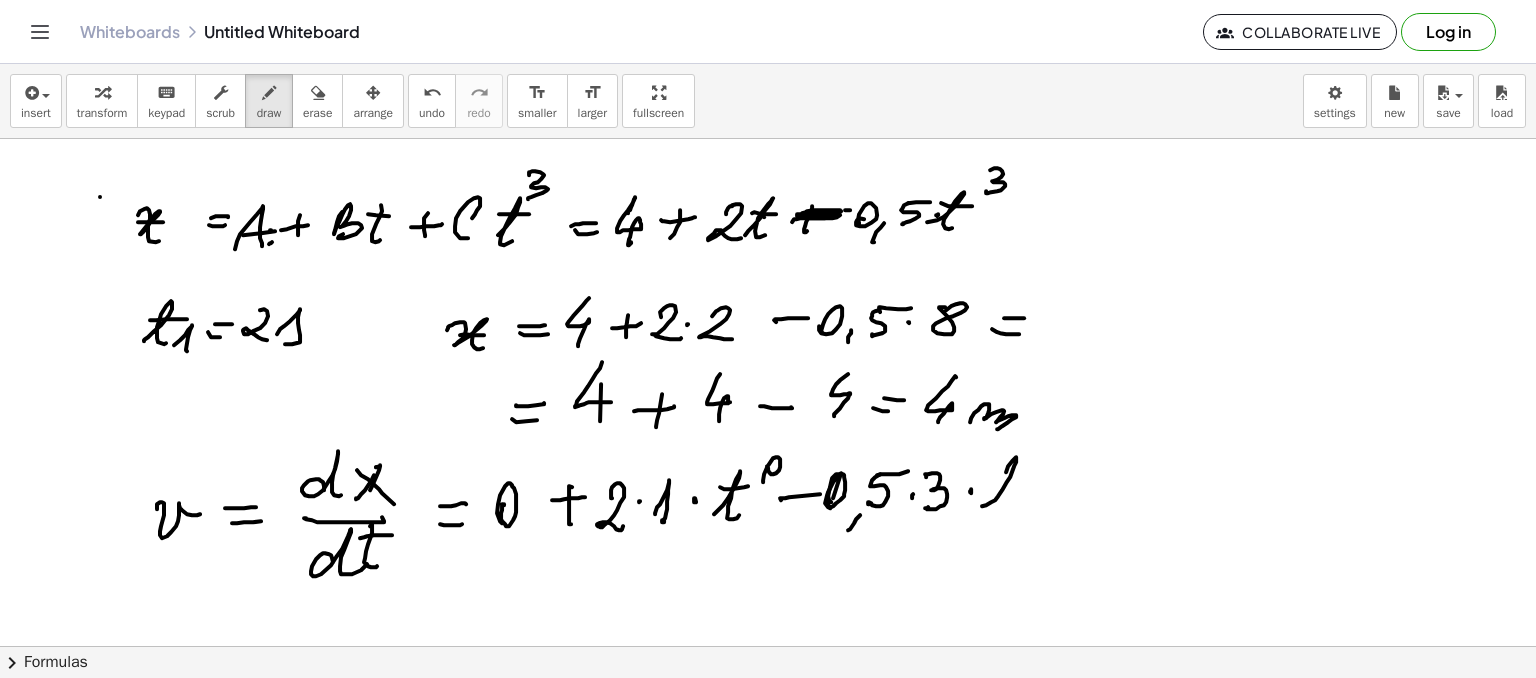 drag, startPoint x: 982, startPoint y: 505, endPoint x: 1014, endPoint y: 484, distance: 38.27532 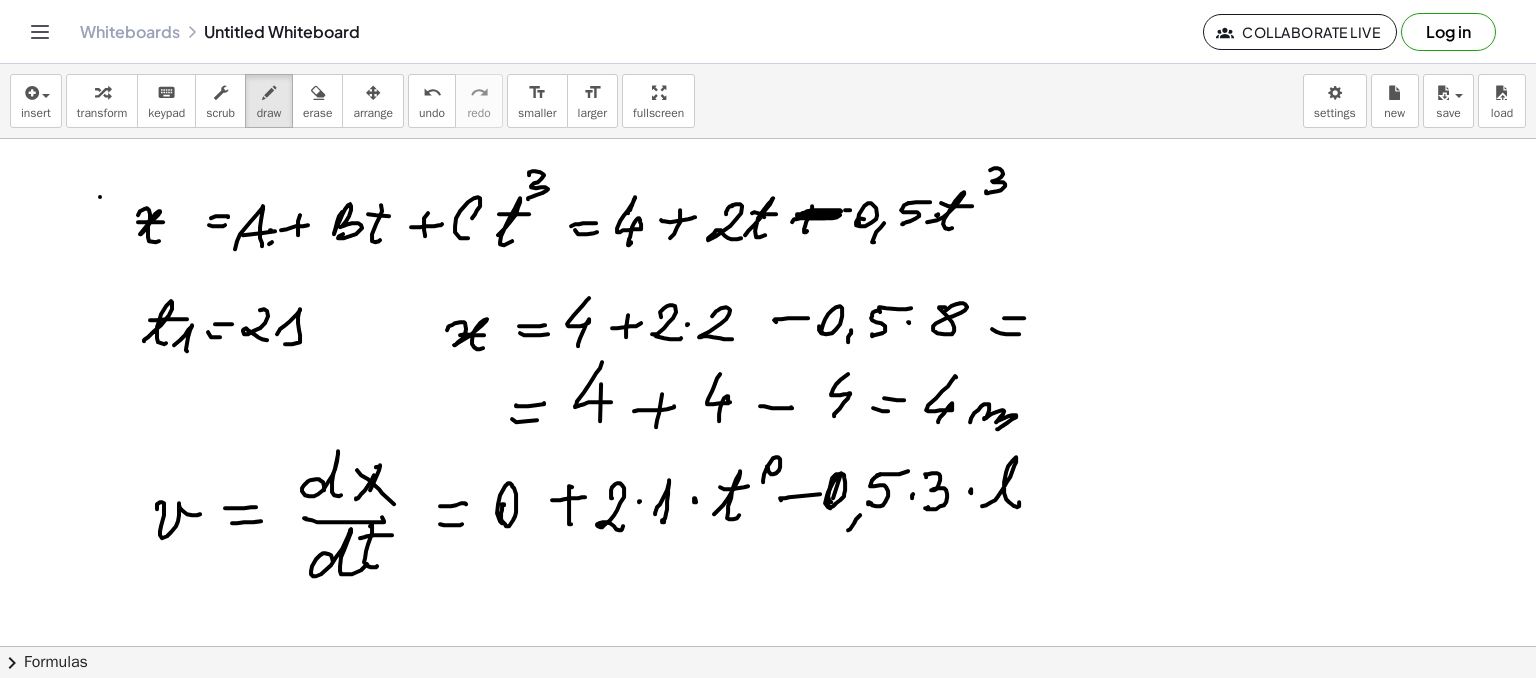 drag, startPoint x: 1000, startPoint y: 472, endPoint x: 1032, endPoint y: 471, distance: 32.01562 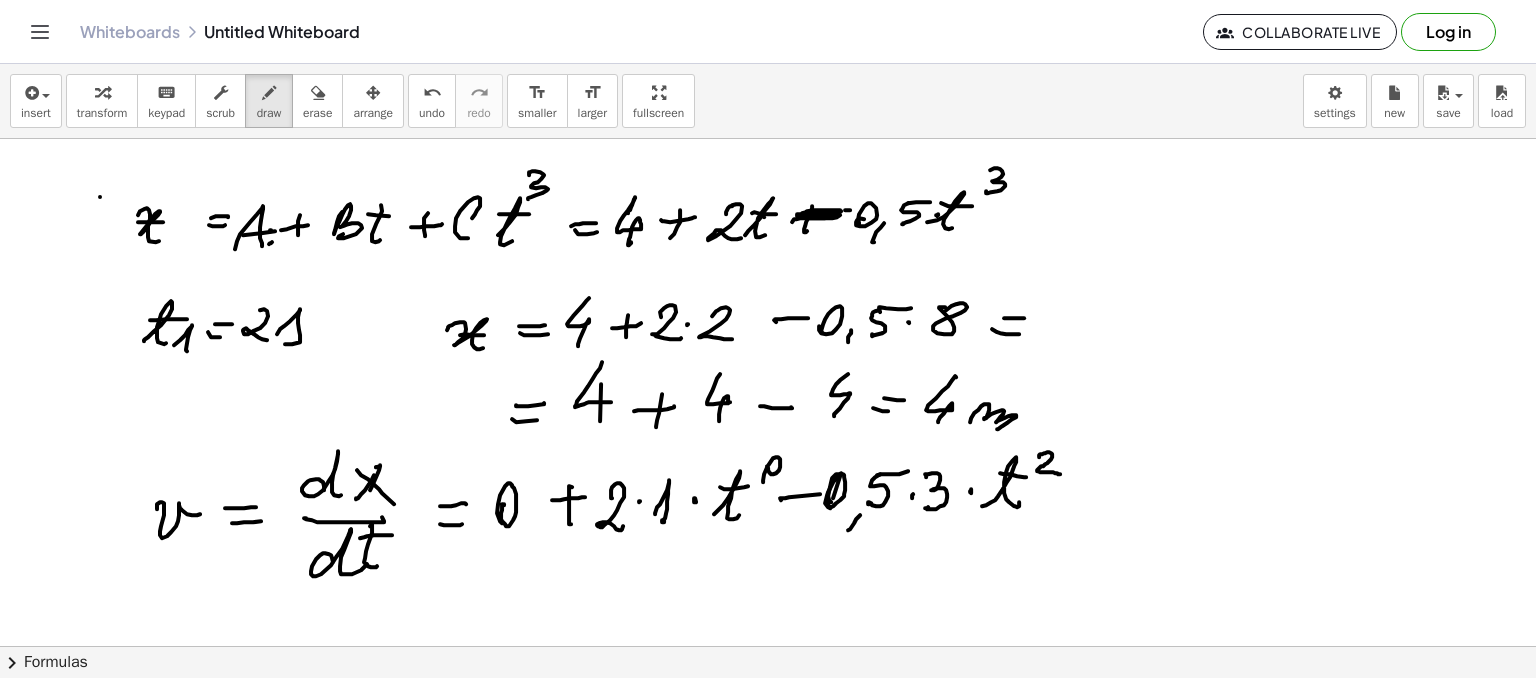drag, startPoint x: 1039, startPoint y: 454, endPoint x: 1022, endPoint y: 481, distance: 31.906113 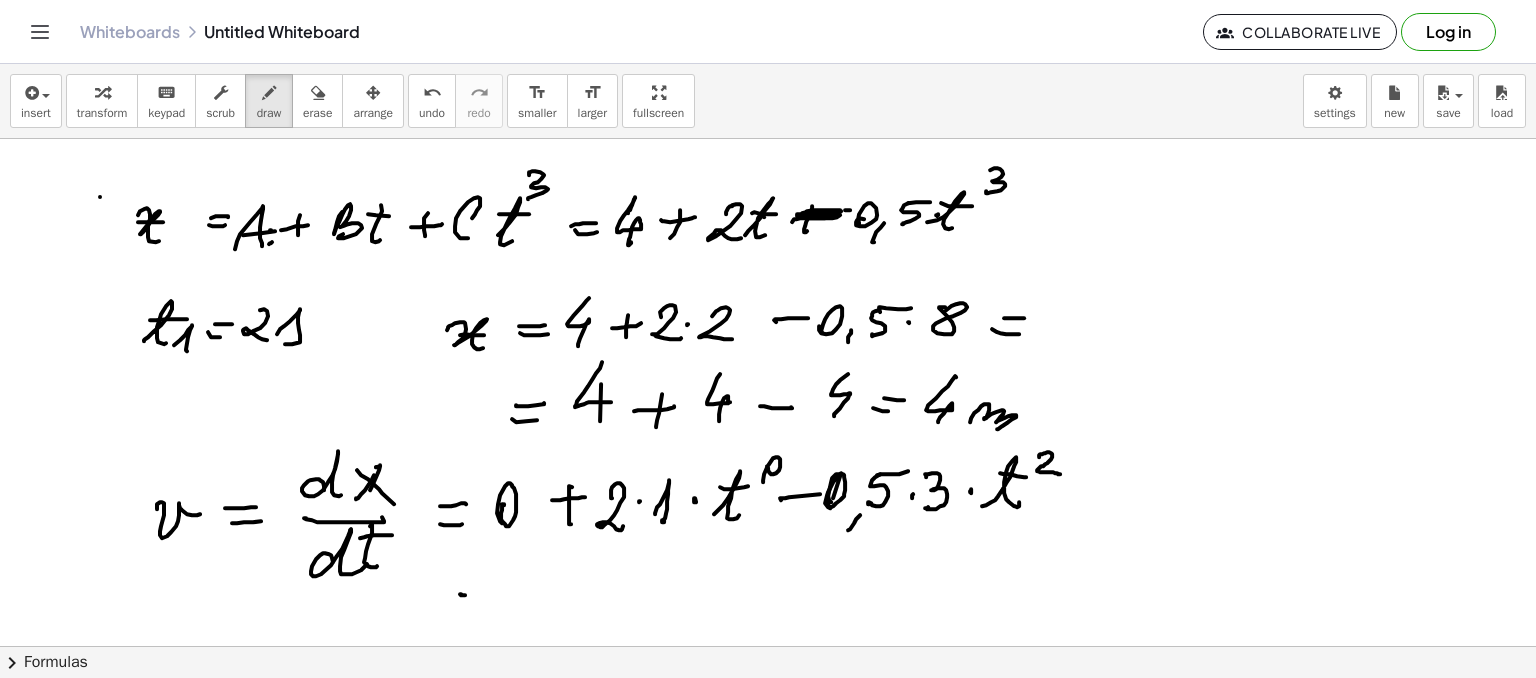 drag, startPoint x: 461, startPoint y: 594, endPoint x: 463, endPoint y: 605, distance: 11.18034 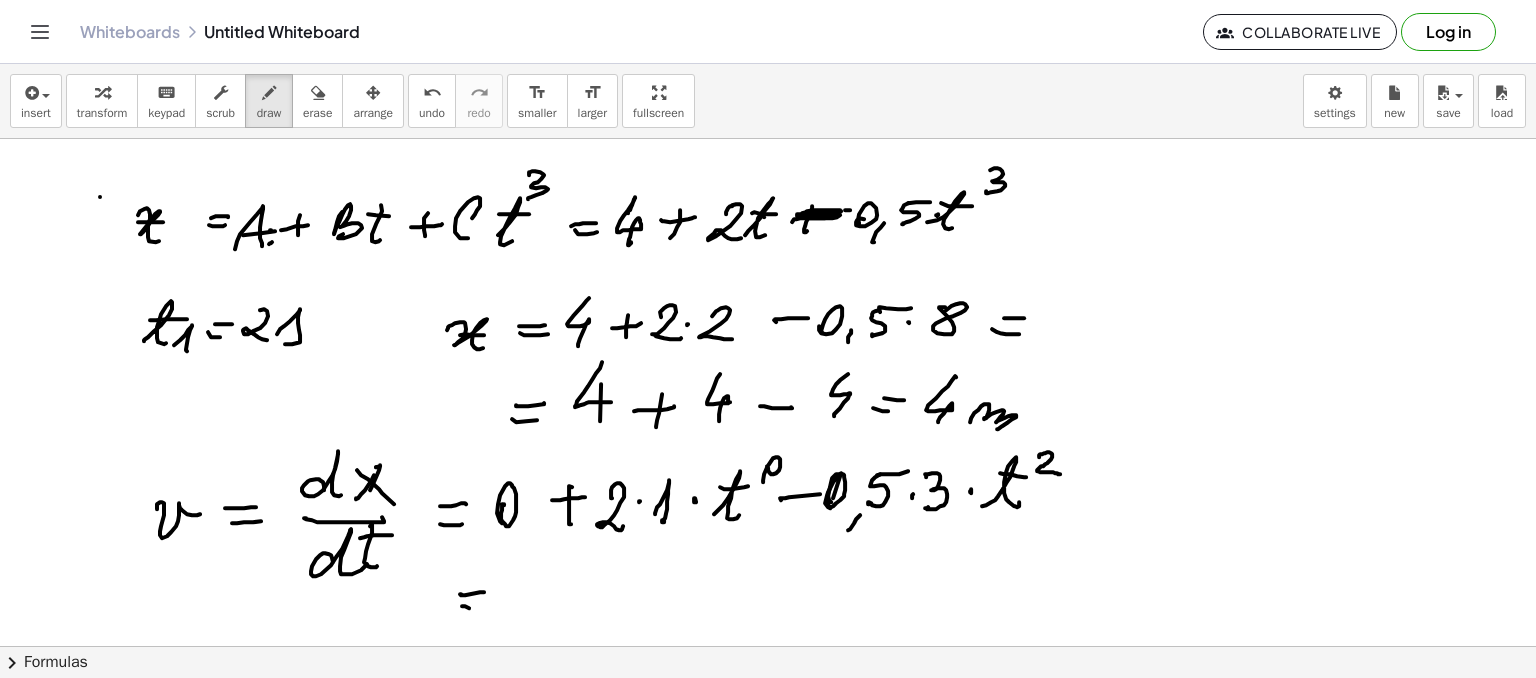 drag, startPoint x: 463, startPoint y: 605, endPoint x: 506, endPoint y: 599, distance: 43.416588 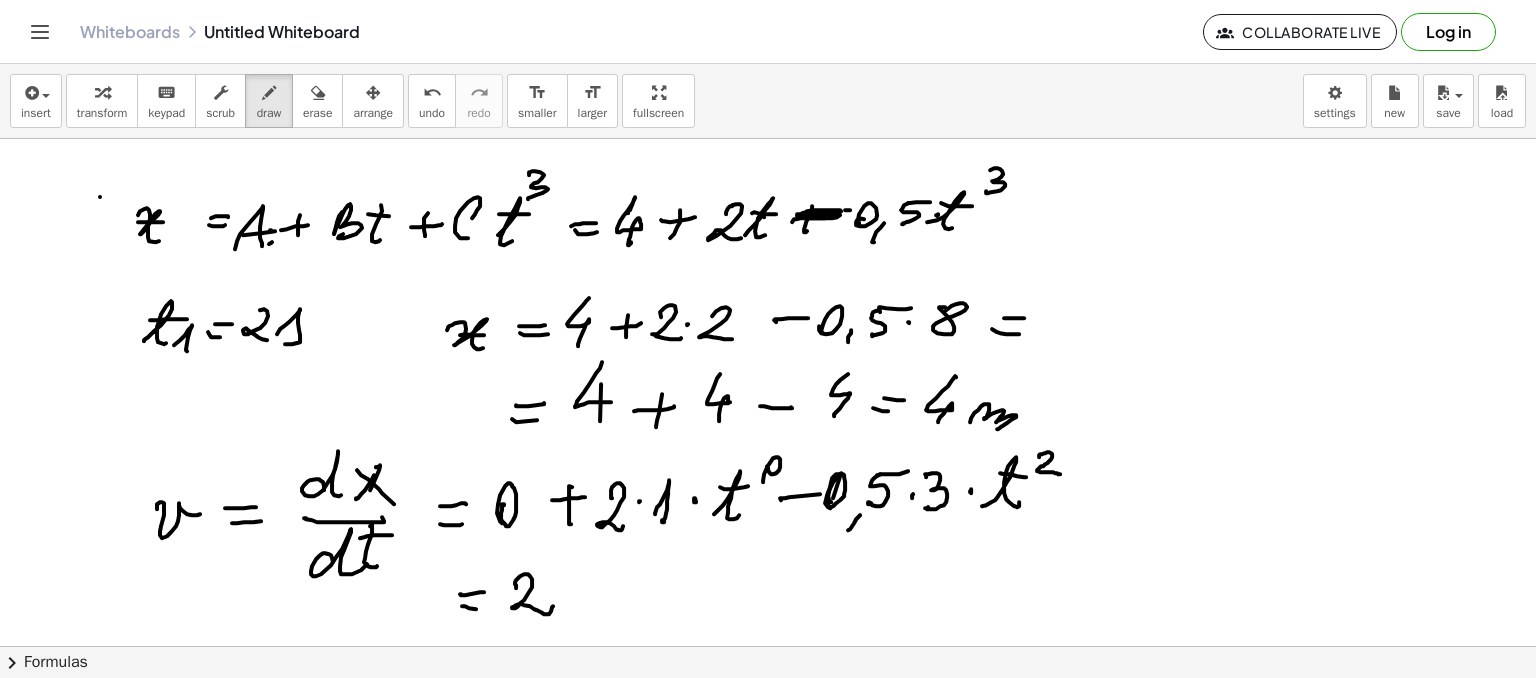 drag, startPoint x: 518, startPoint y: 577, endPoint x: 554, endPoint y: 602, distance: 43.829212 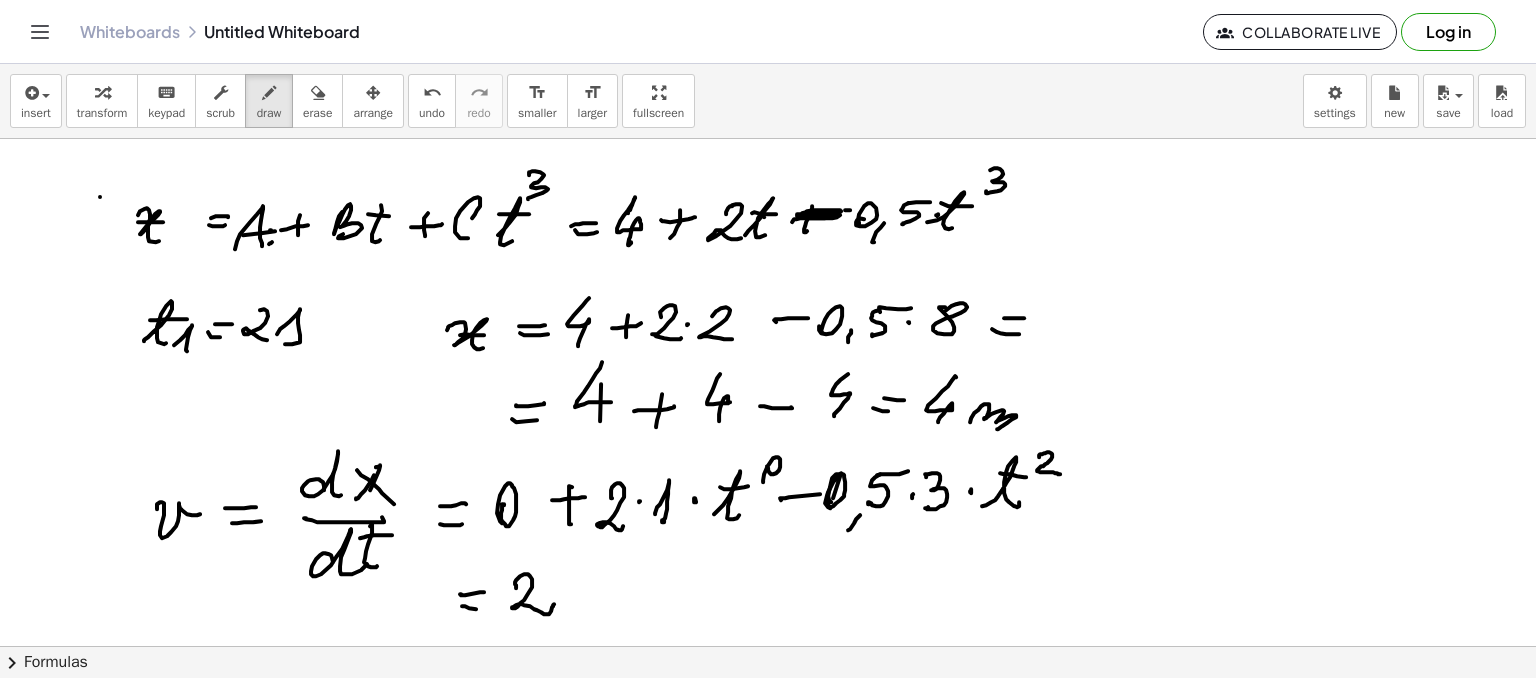 click at bounding box center (768, -261) 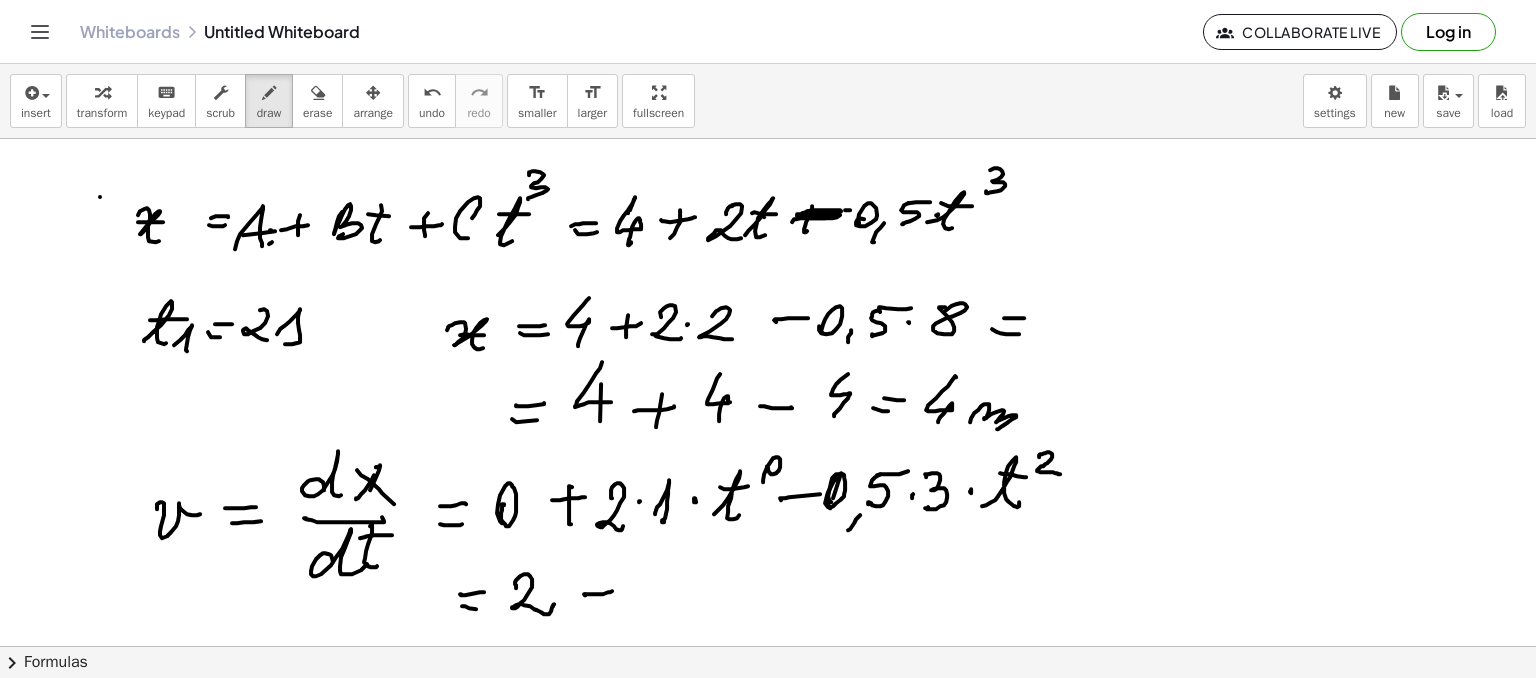 drag, startPoint x: 584, startPoint y: 593, endPoint x: 628, endPoint y: 585, distance: 44.72136 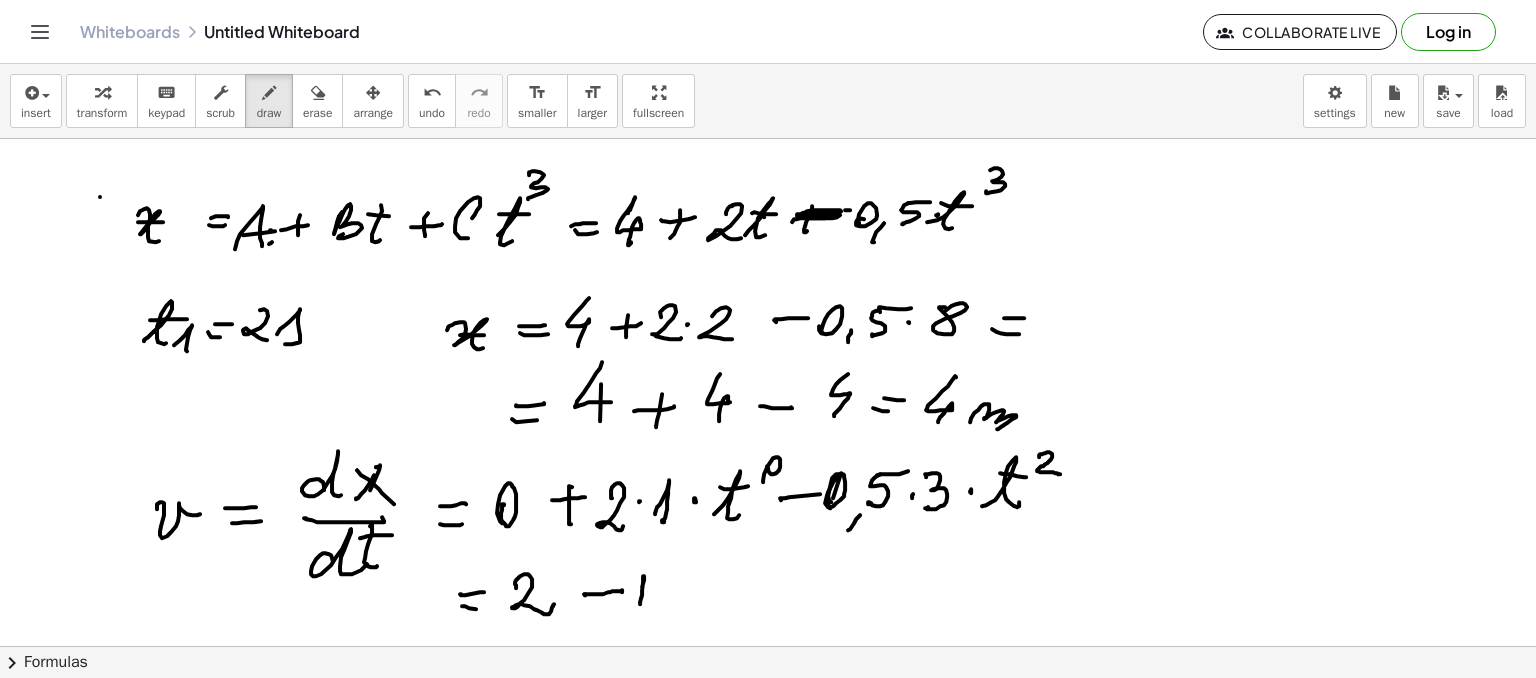 drag, startPoint x: 640, startPoint y: 603, endPoint x: 656, endPoint y: 600, distance: 16.27882 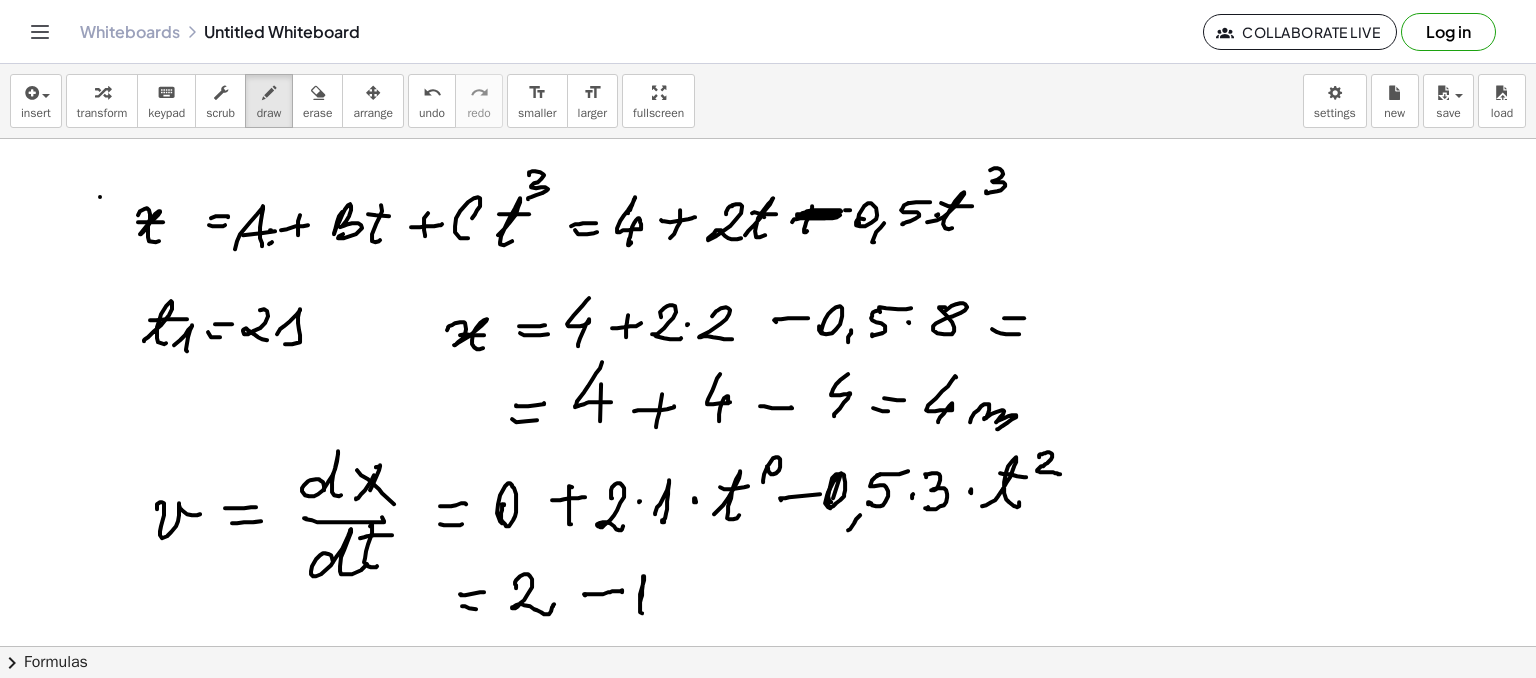 click at bounding box center [768, -261] 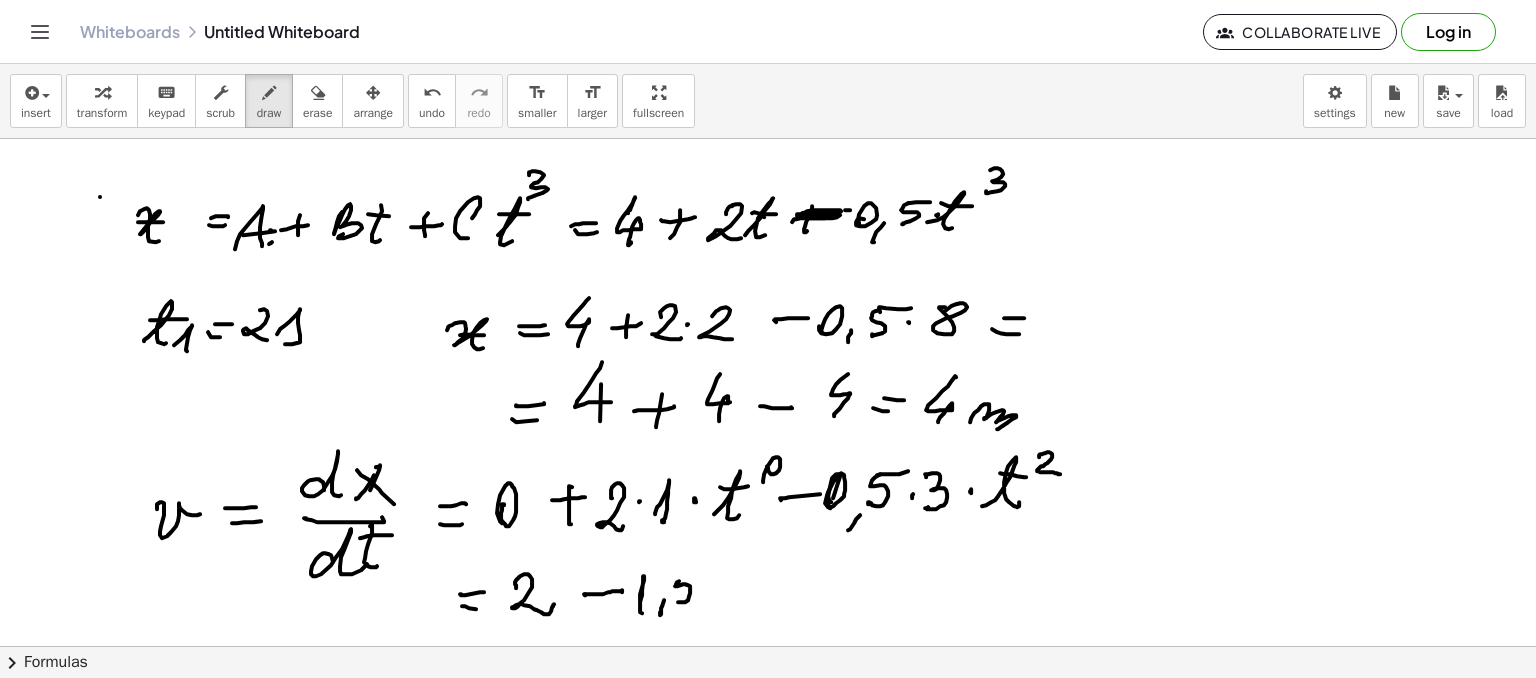 click at bounding box center [768, -261] 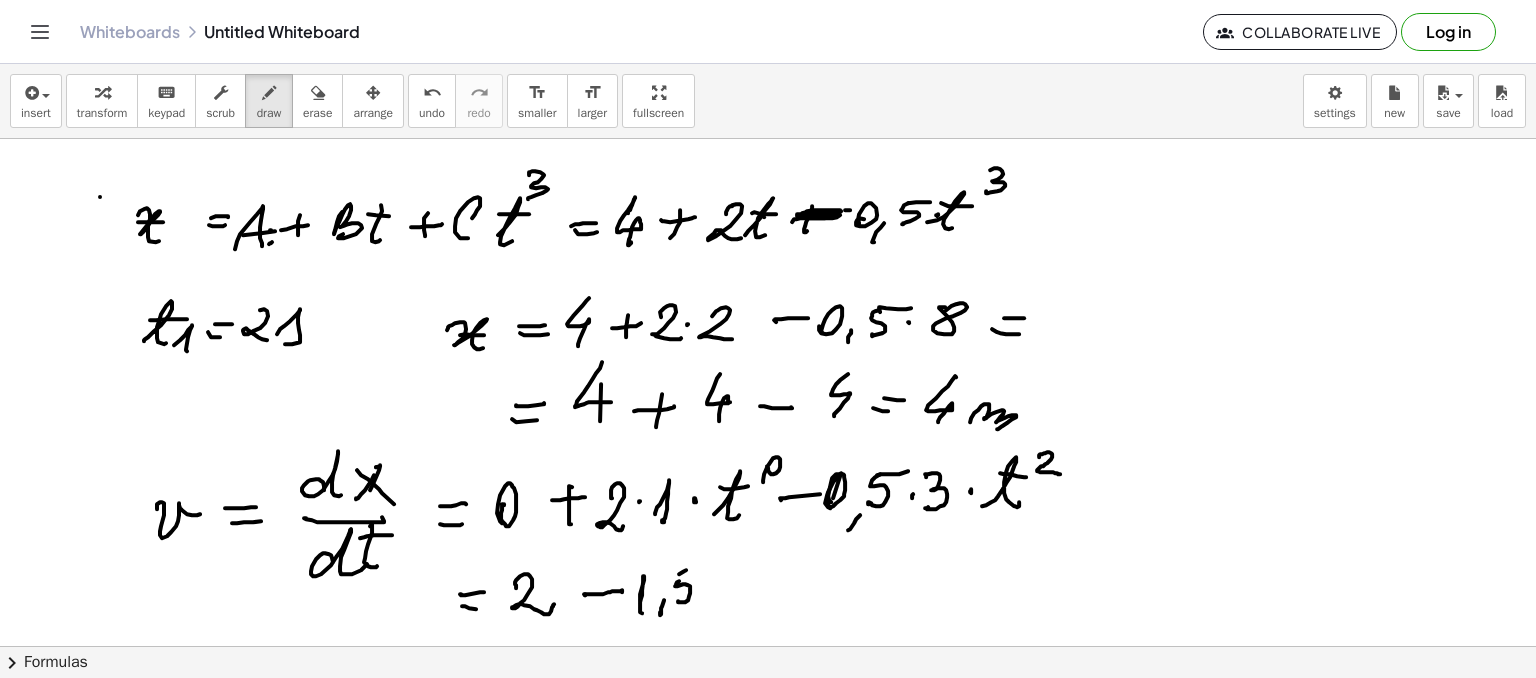 drag, startPoint x: 686, startPoint y: 569, endPoint x: 717, endPoint y: 573, distance: 31.257 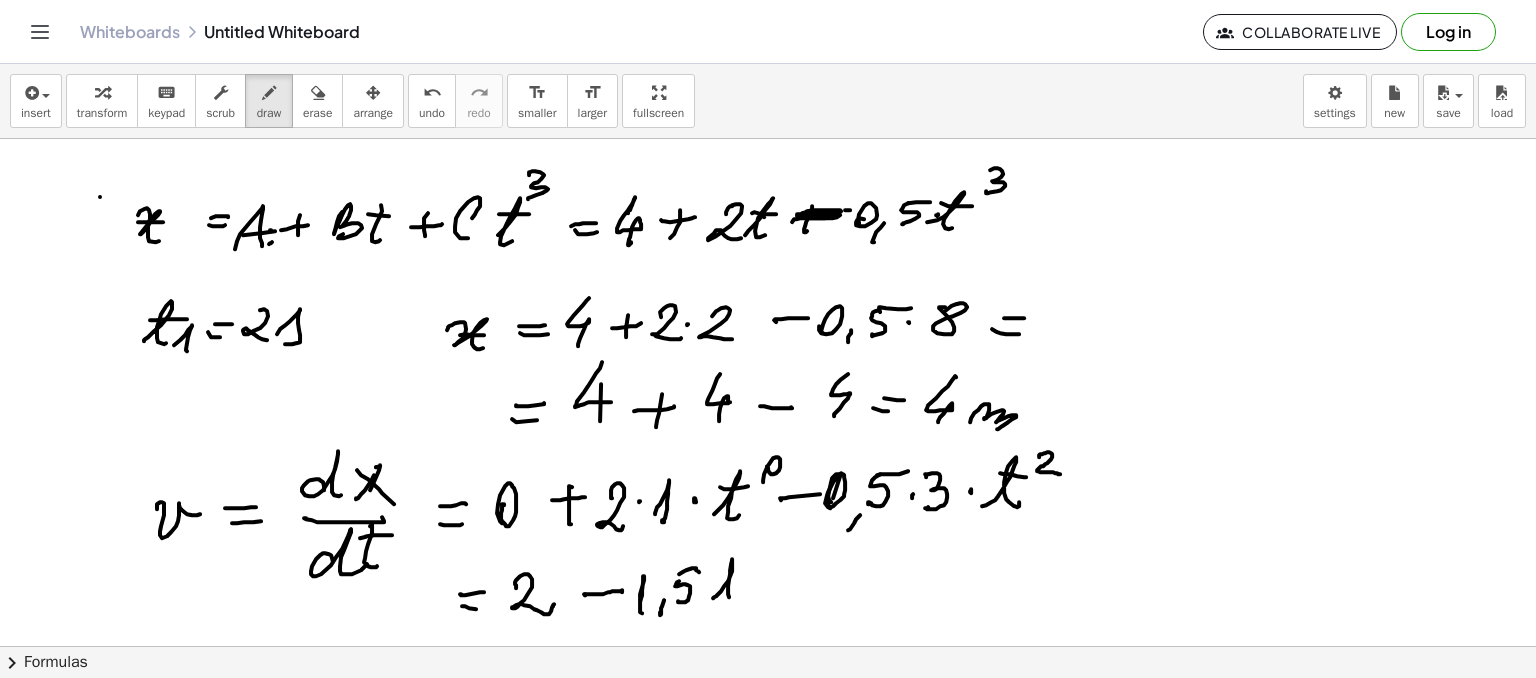 drag, startPoint x: 714, startPoint y: 596, endPoint x: 717, endPoint y: 572, distance: 24.186773 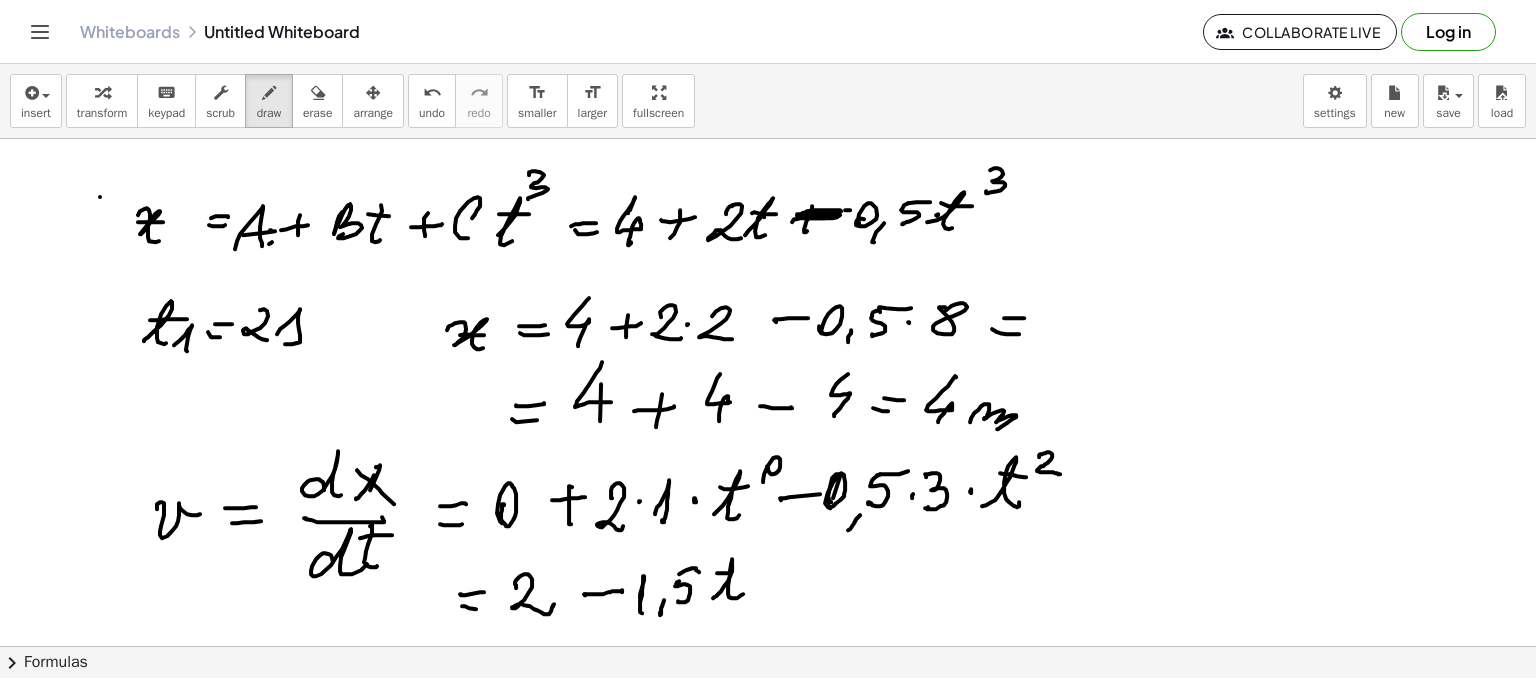 drag, startPoint x: 717, startPoint y: 572, endPoint x: 756, endPoint y: 553, distance: 43.382023 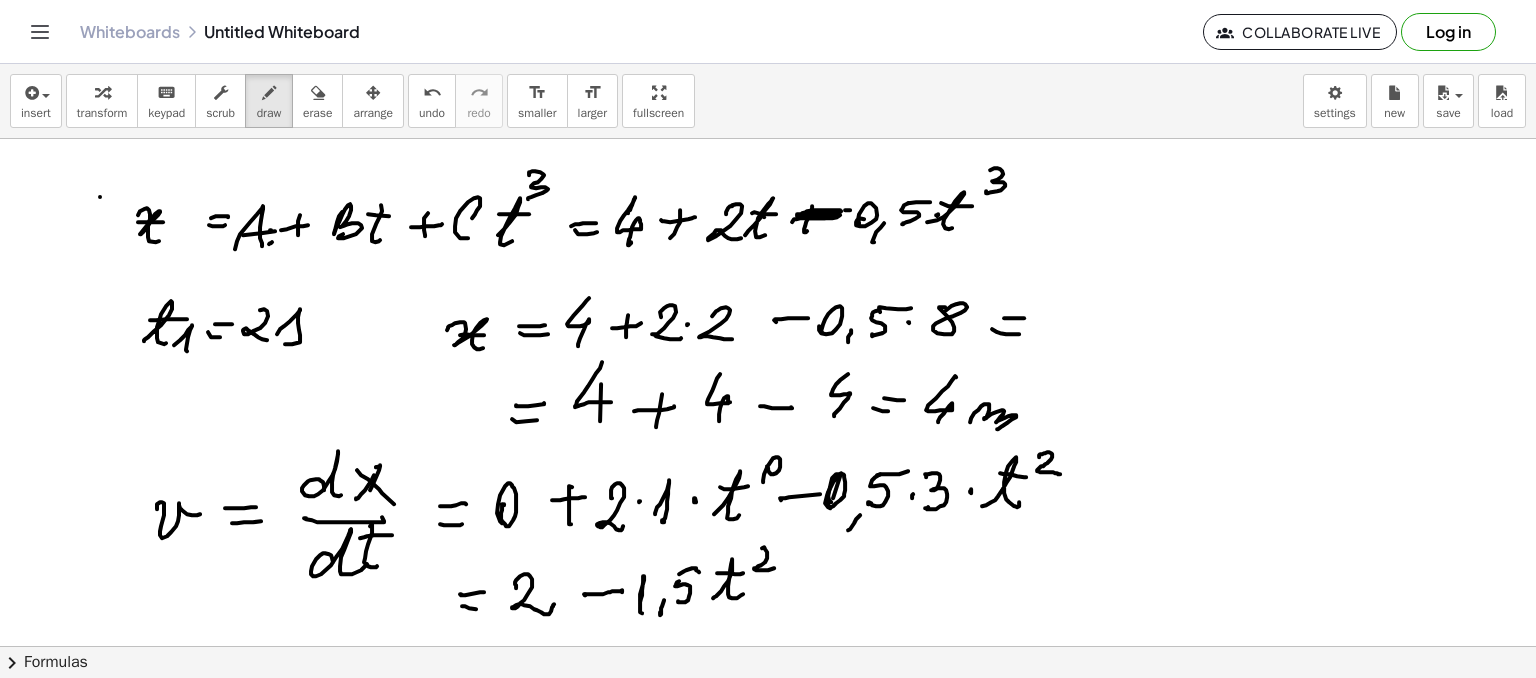 drag, startPoint x: 762, startPoint y: 547, endPoint x: 762, endPoint y: 573, distance: 26 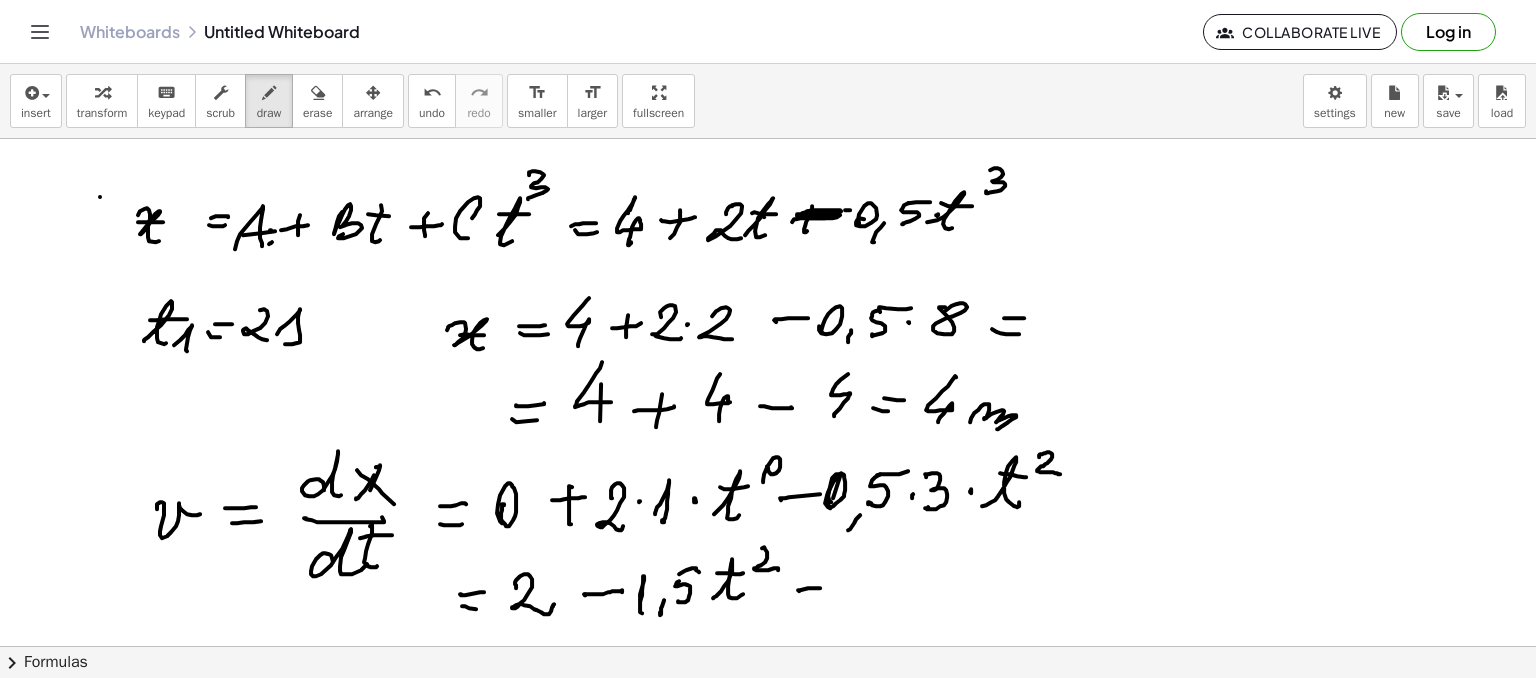 drag, startPoint x: 799, startPoint y: 590, endPoint x: 820, endPoint y: 587, distance: 21.213203 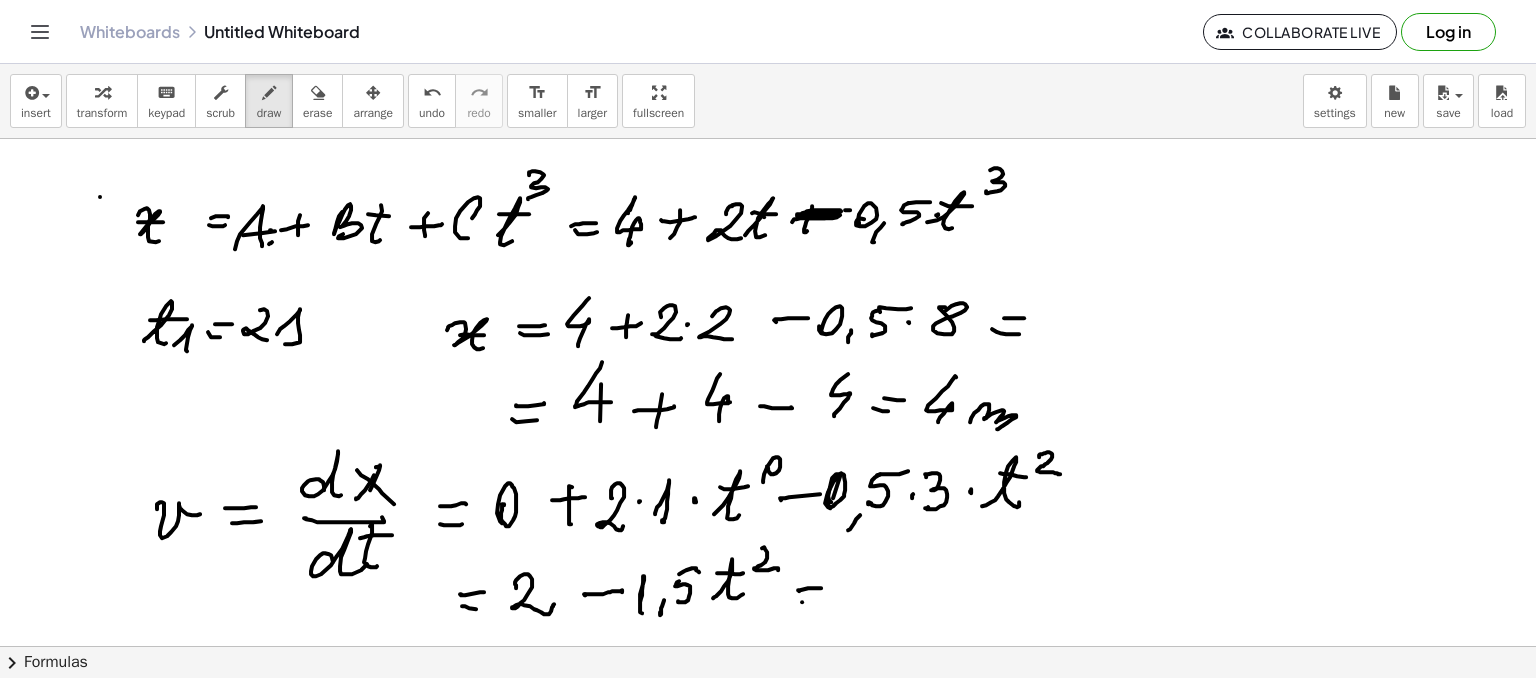 drag, startPoint x: 802, startPoint y: 601, endPoint x: 820, endPoint y: 594, distance: 19.313208 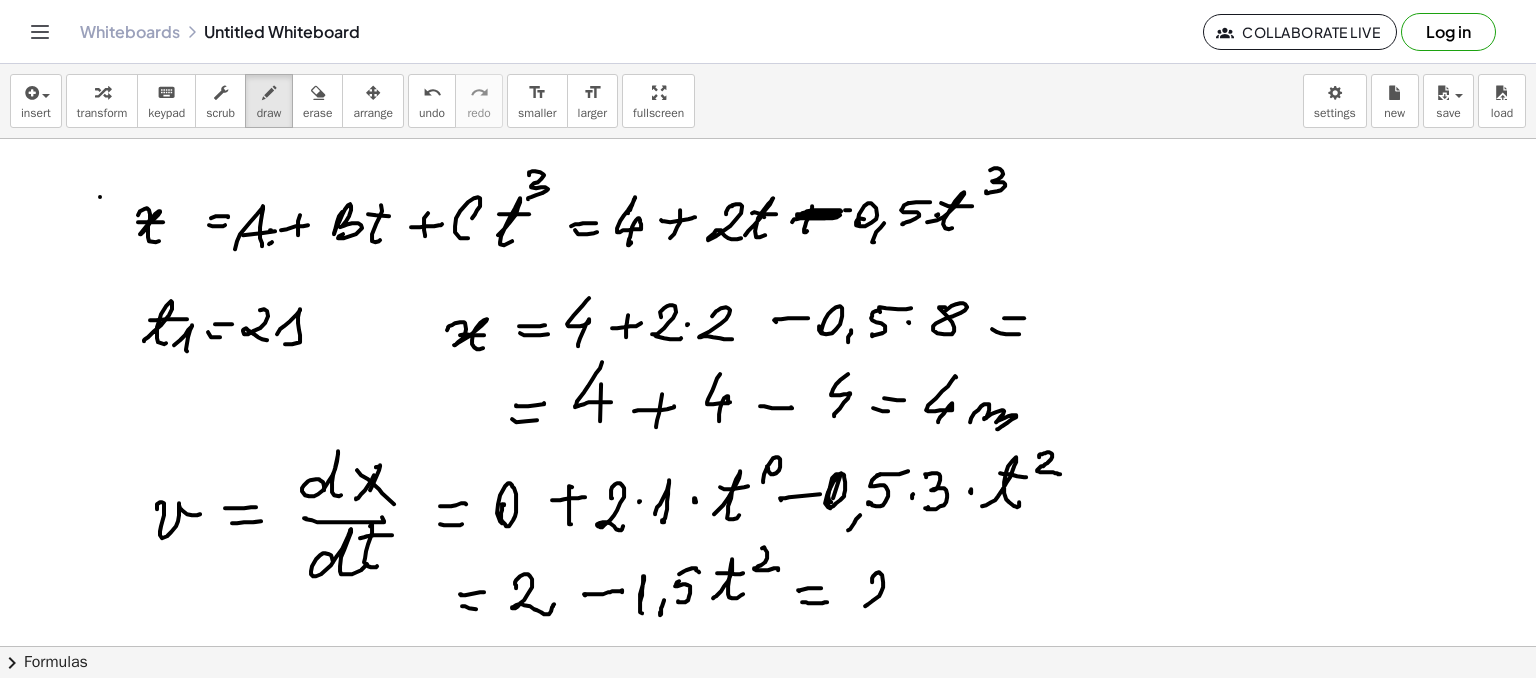 drag, startPoint x: 872, startPoint y: 581, endPoint x: 894, endPoint y: 605, distance: 32.55764 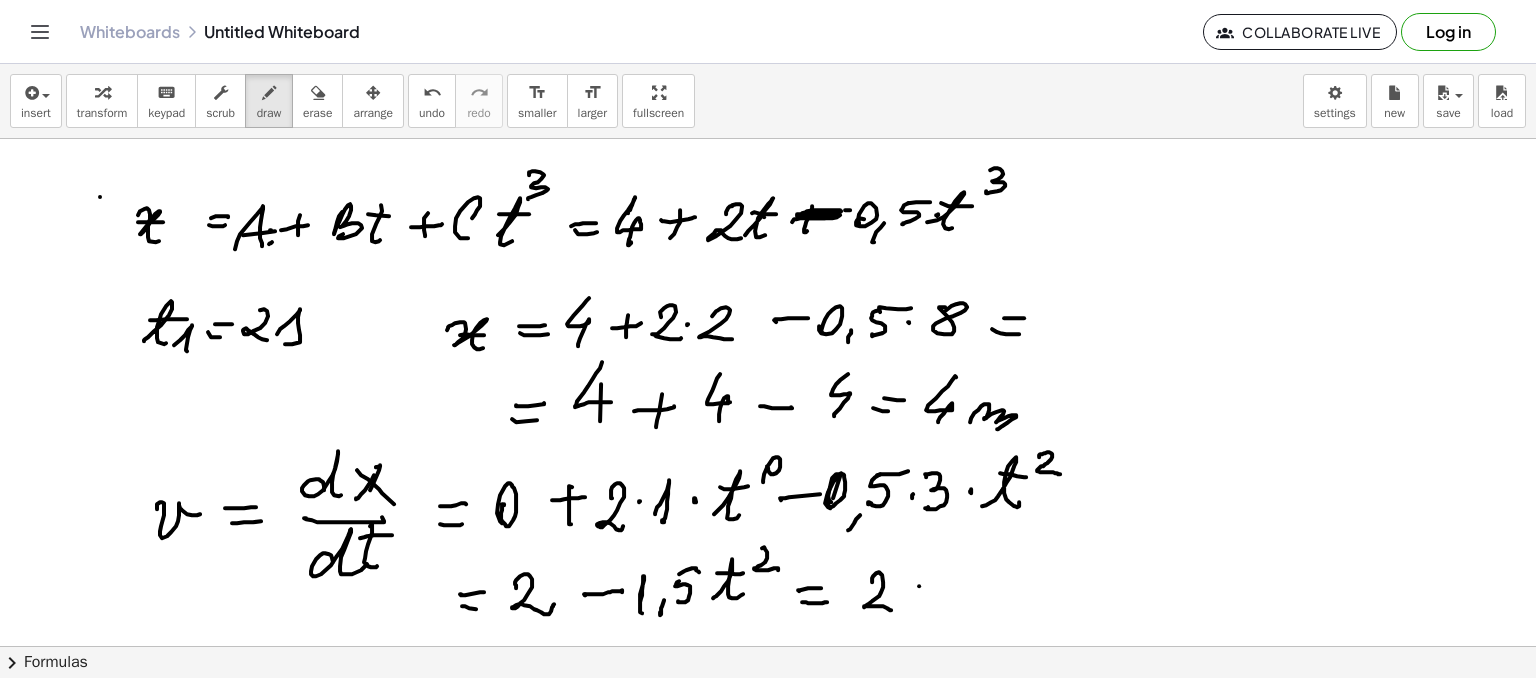 drag, startPoint x: 919, startPoint y: 585, endPoint x: 900, endPoint y: 581, distance: 19.416489 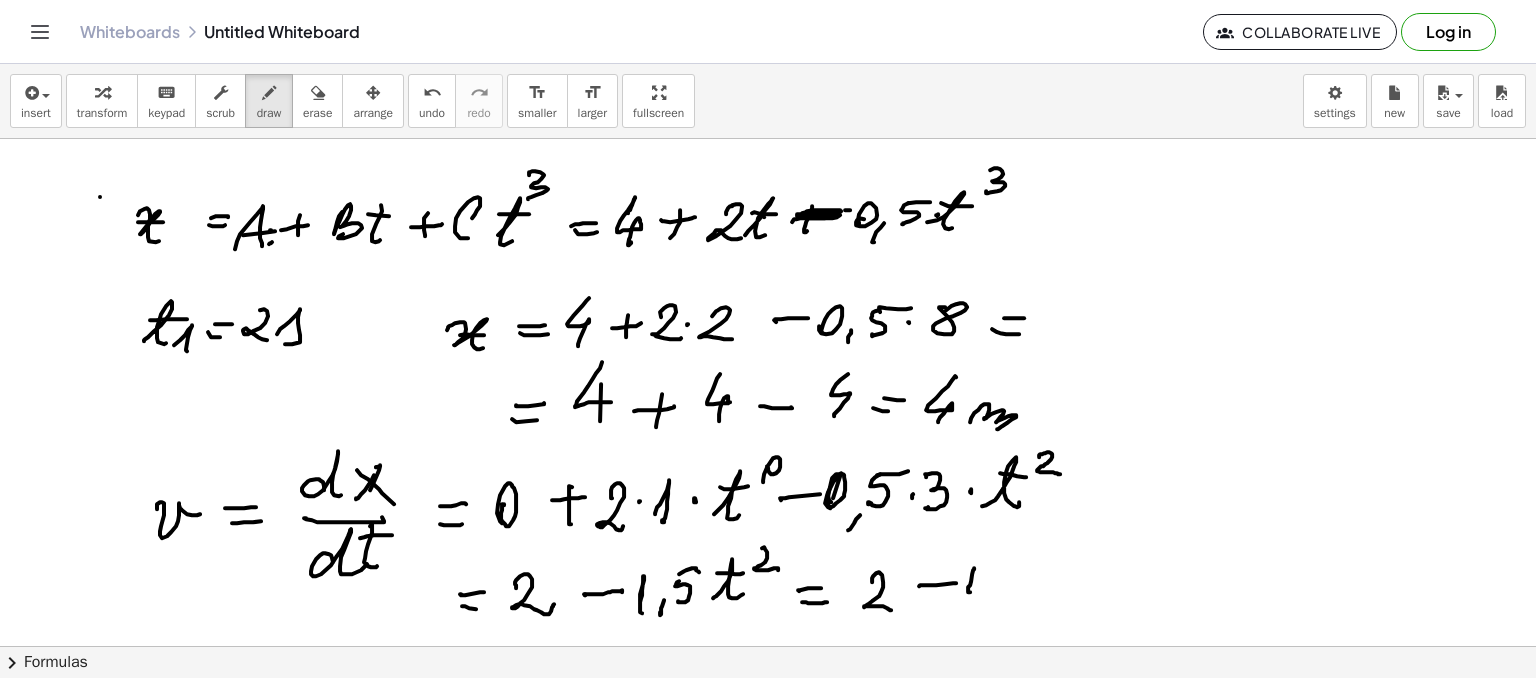 drag, startPoint x: 968, startPoint y: 590, endPoint x: 977, endPoint y: 599, distance: 12.727922 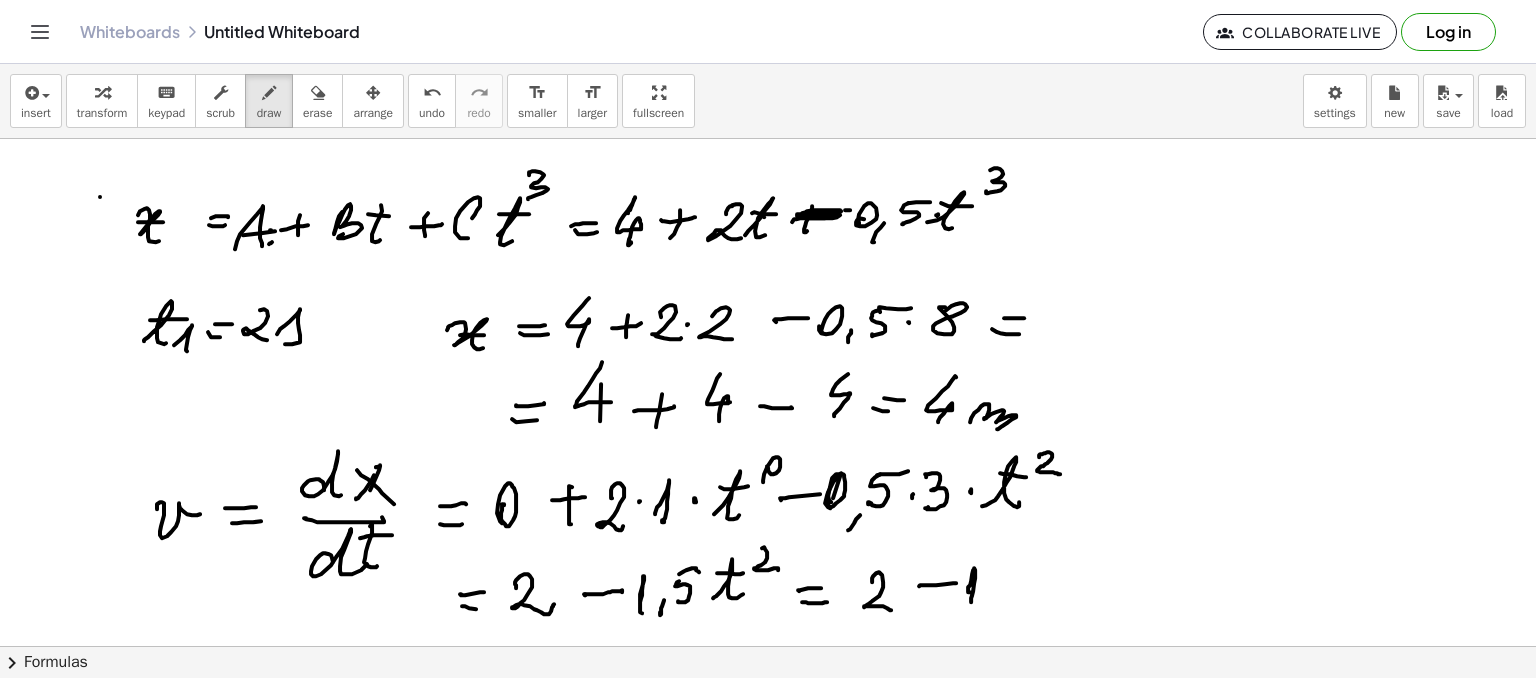 click at bounding box center (768, -261) 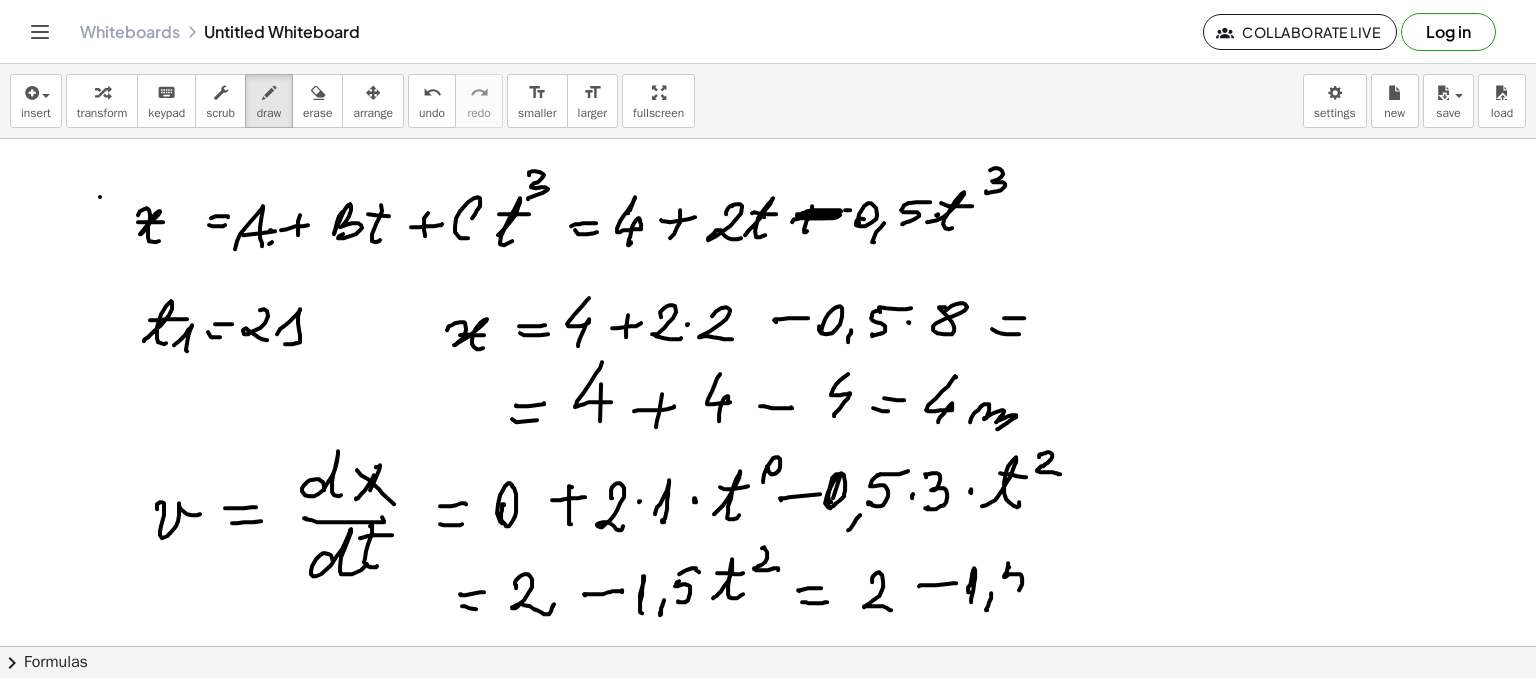 drag, startPoint x: 1009, startPoint y: 566, endPoint x: 1009, endPoint y: 581, distance: 15 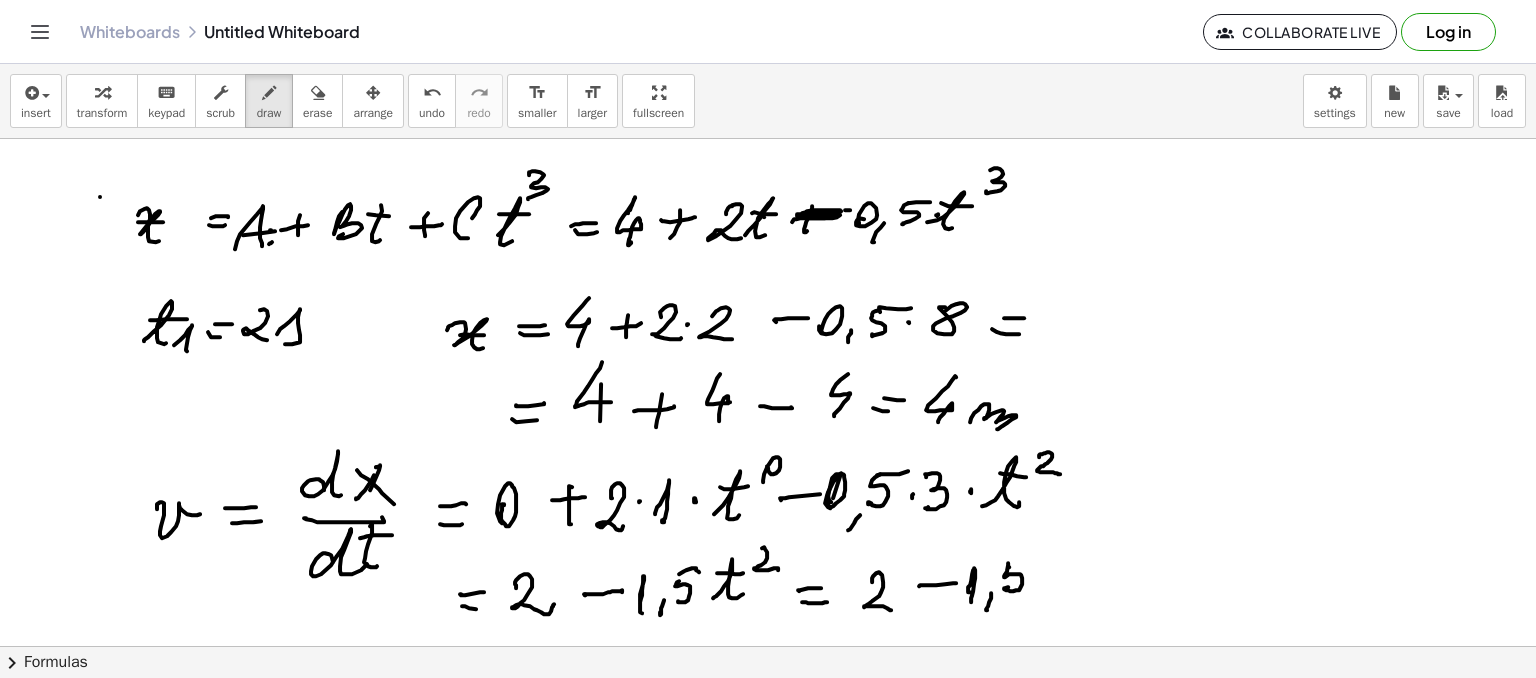 click at bounding box center [768, -261] 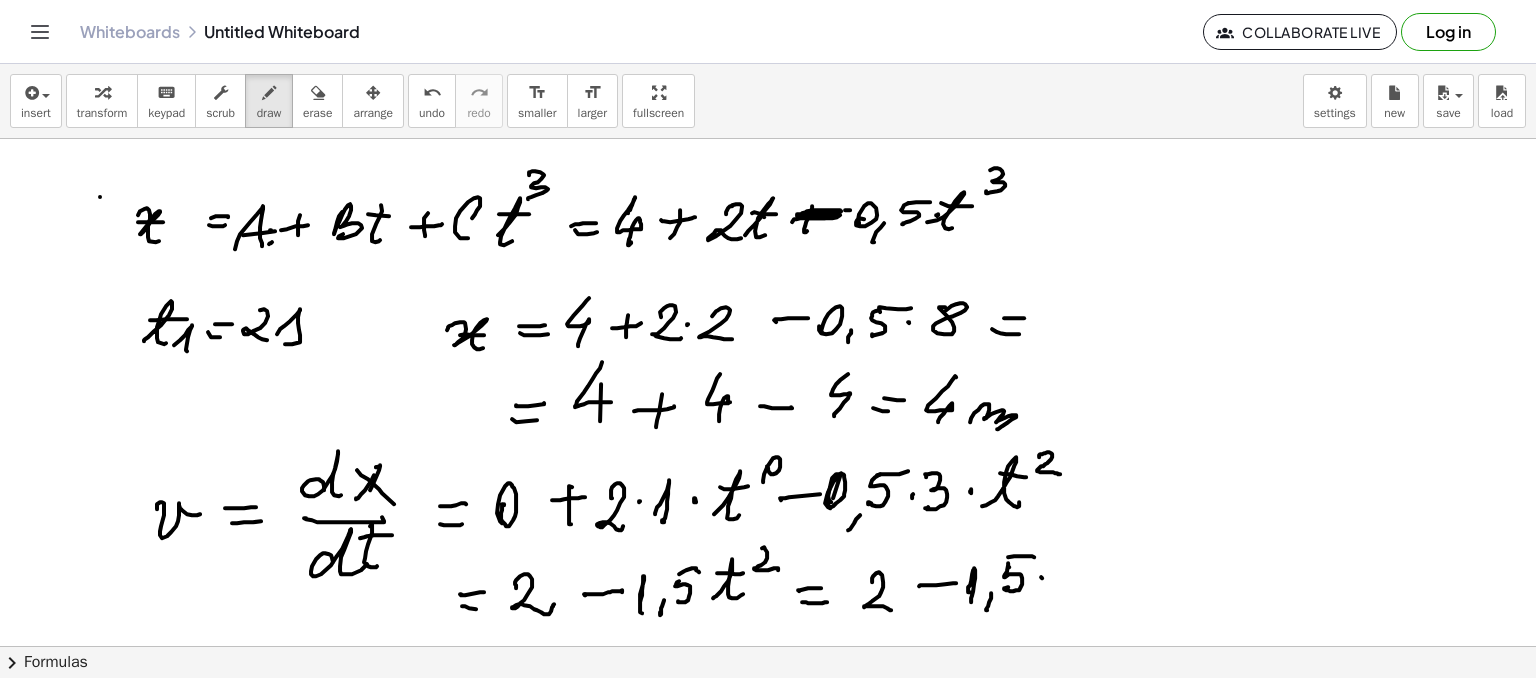 click at bounding box center [768, -261] 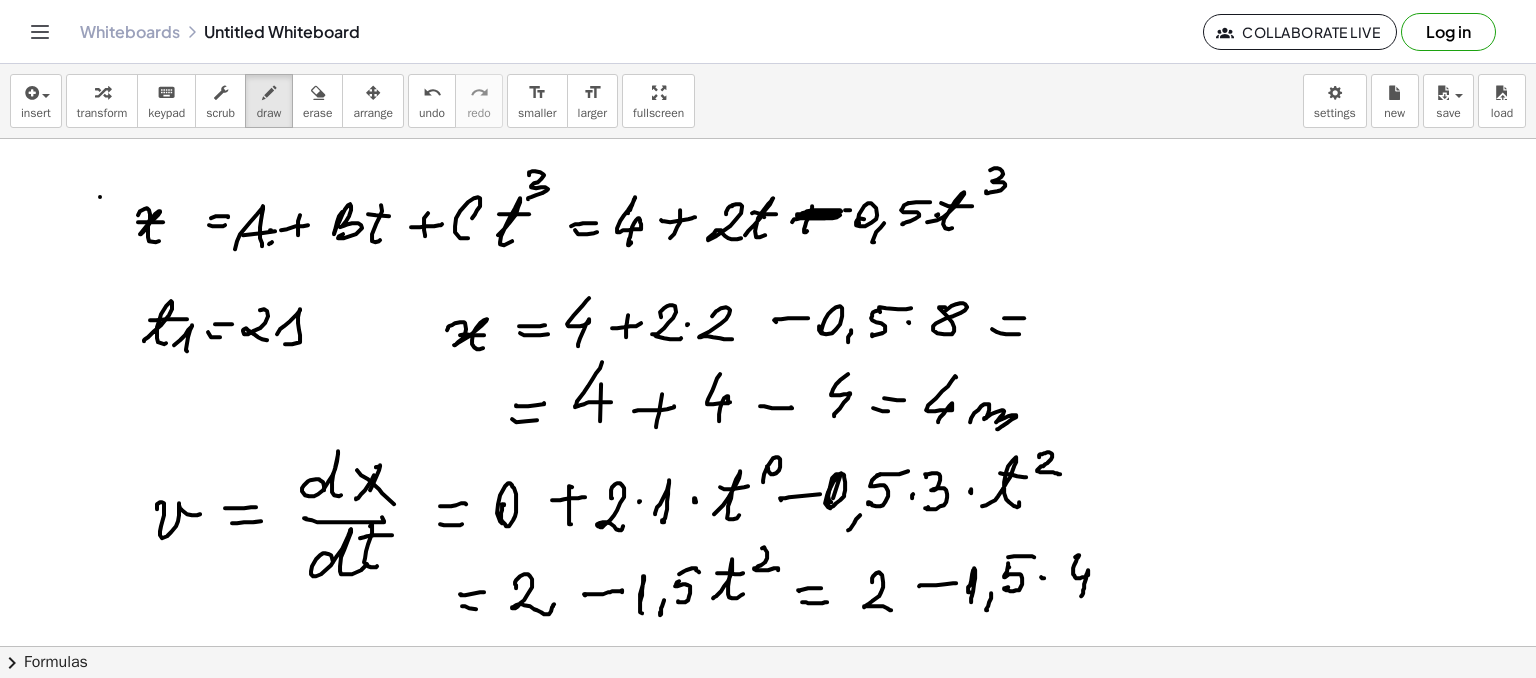 drag, startPoint x: 1075, startPoint y: 556, endPoint x: 1100, endPoint y: 580, distance: 34.655445 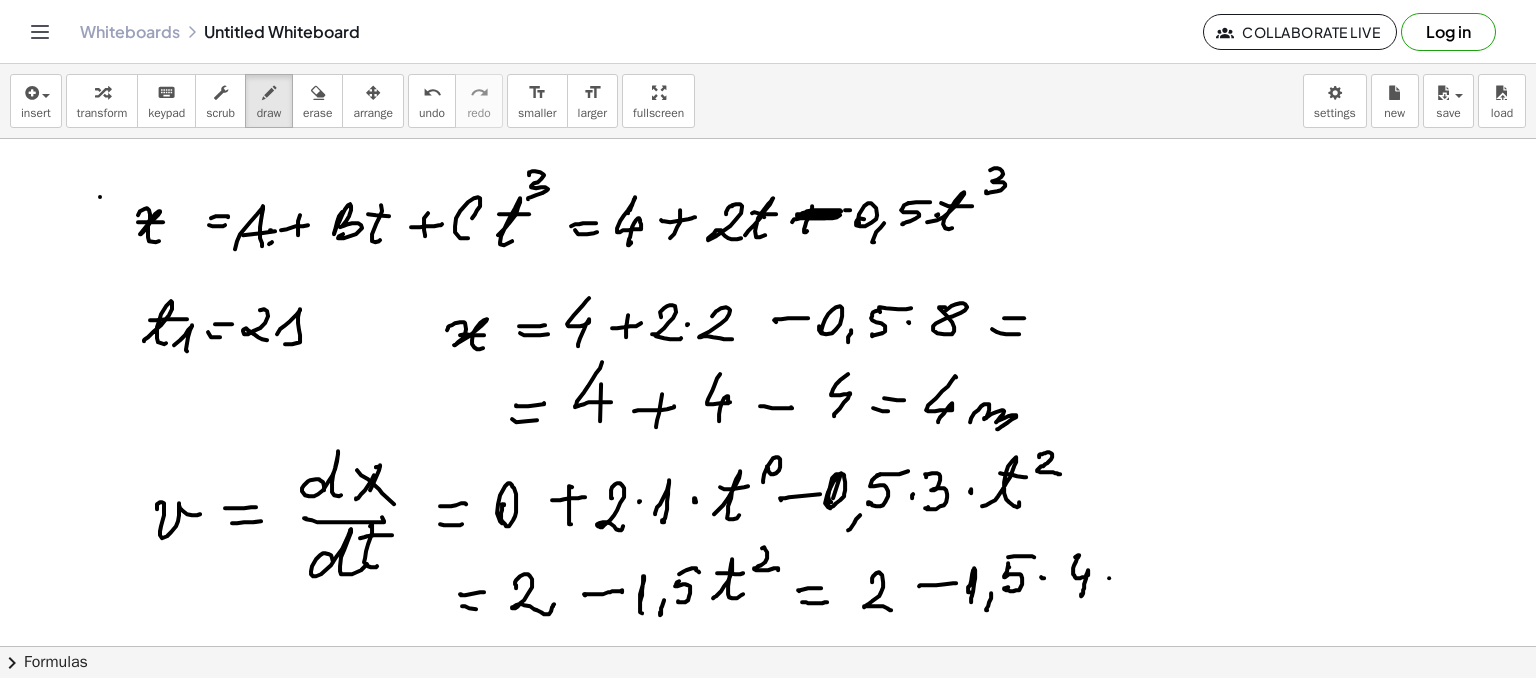 click at bounding box center (768, -261) 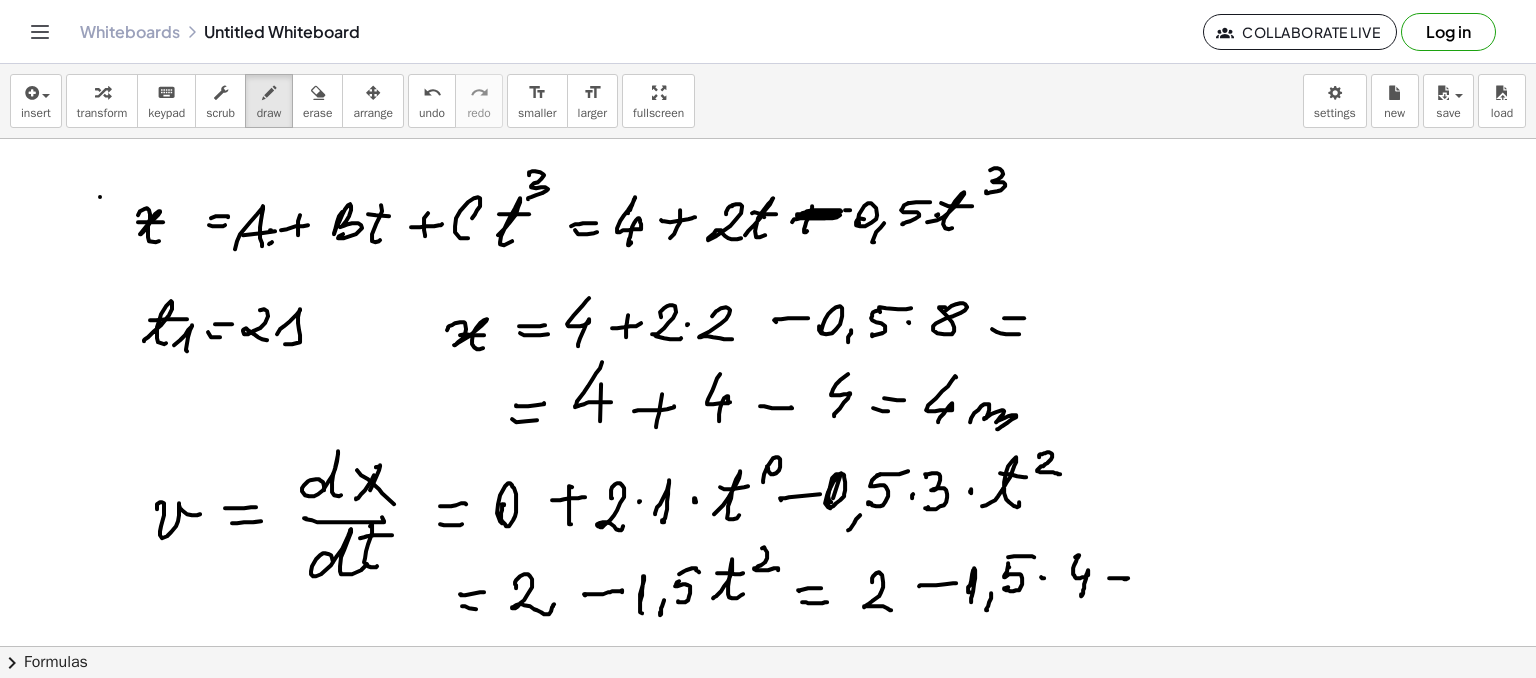 drag, startPoint x: 1104, startPoint y: 588, endPoint x: 1096, endPoint y: 581, distance: 10.630146 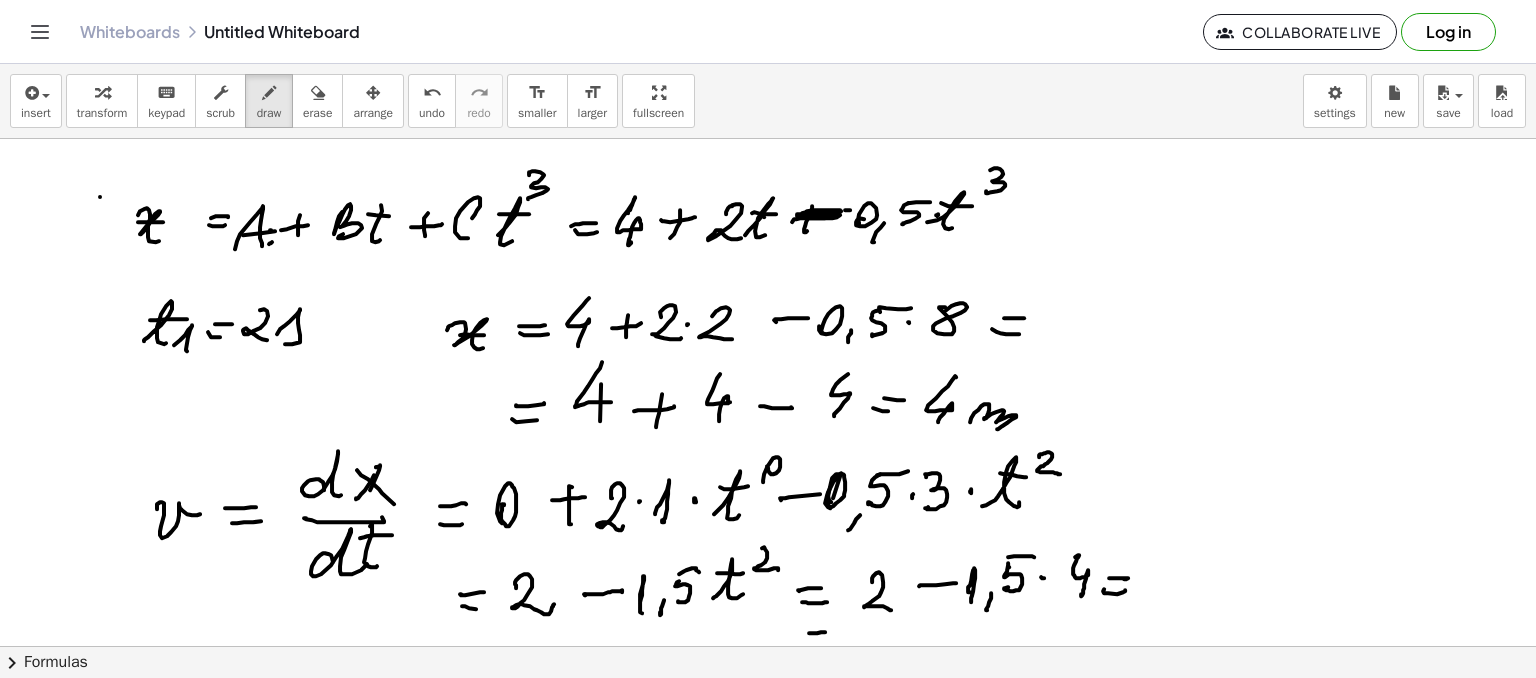 drag, startPoint x: 809, startPoint y: 632, endPoint x: 820, endPoint y: 633, distance: 11.045361 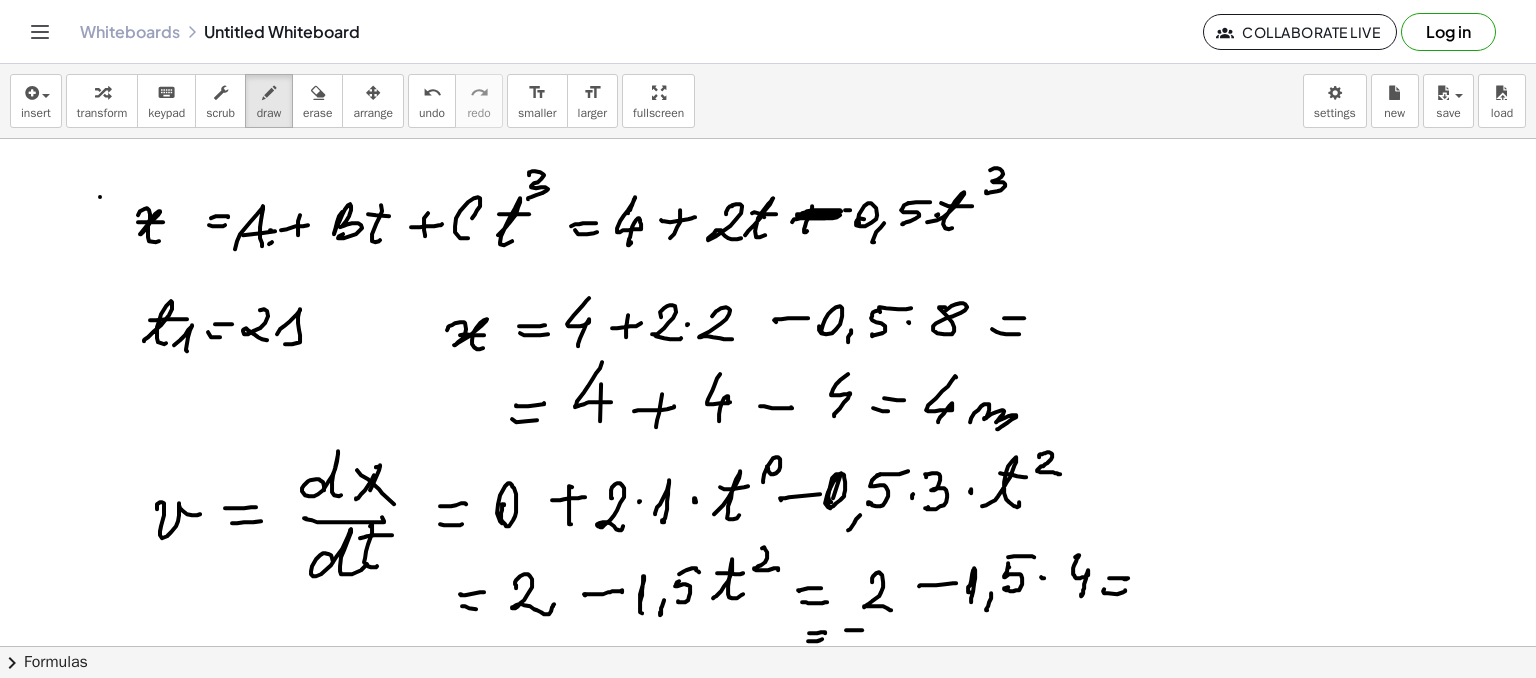drag, startPoint x: 846, startPoint y: 629, endPoint x: 884, endPoint y: 624, distance: 38.327538 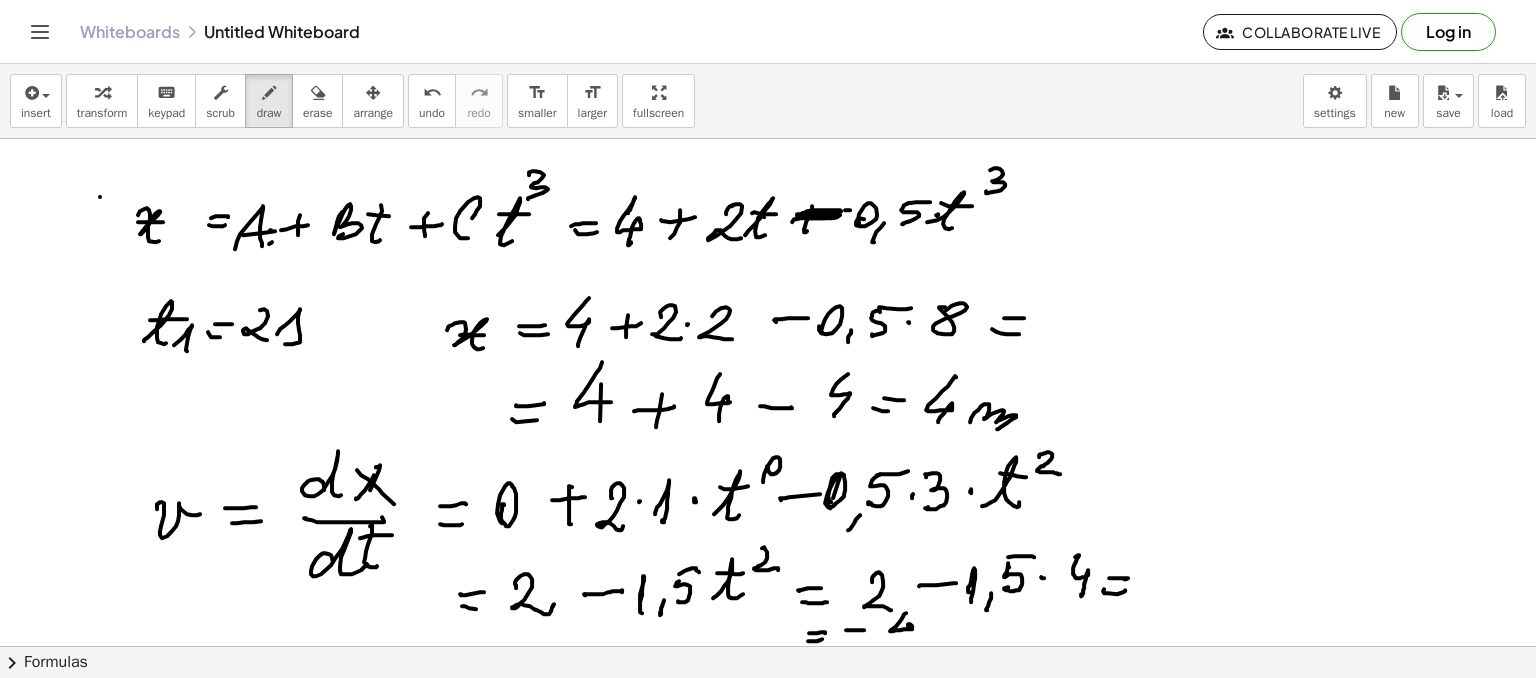 drag, startPoint x: 906, startPoint y: 612, endPoint x: 924, endPoint y: 629, distance: 24.758837 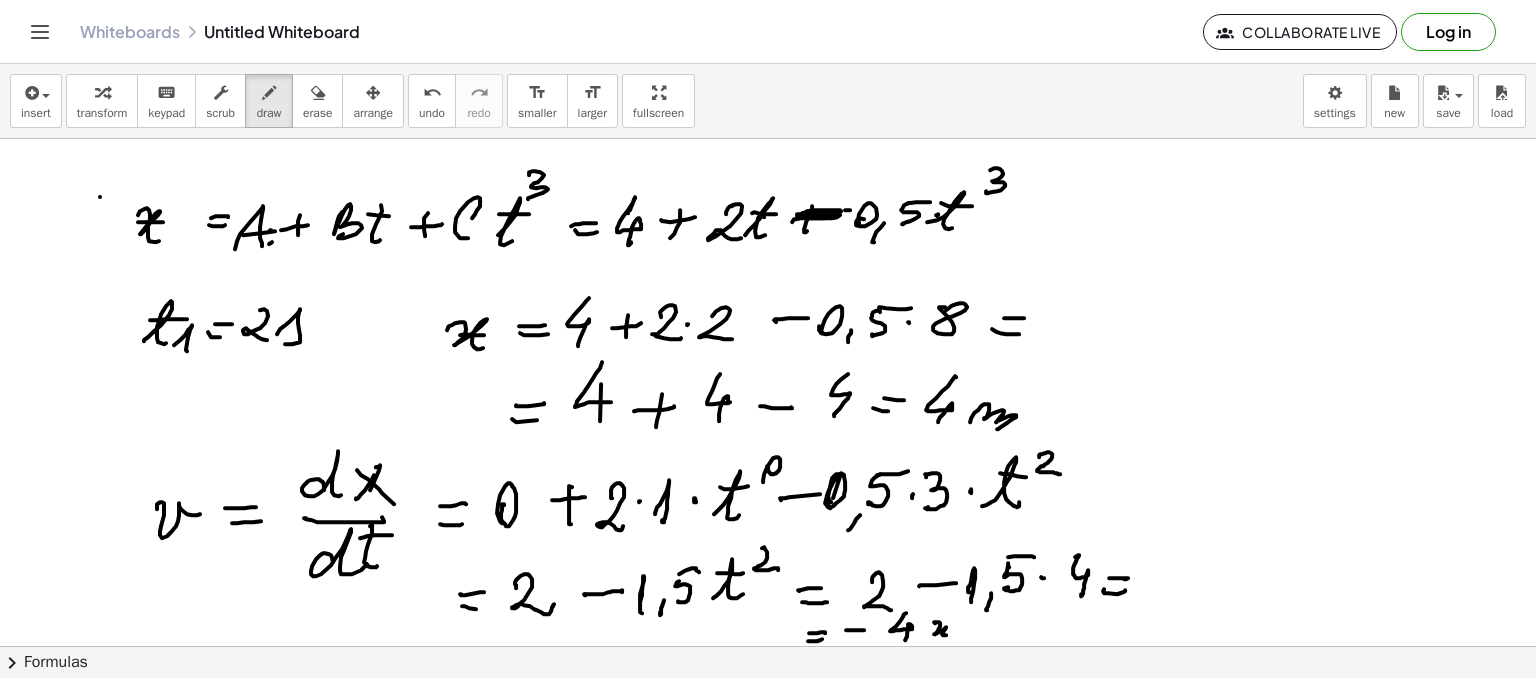 drag, startPoint x: 935, startPoint y: 622, endPoint x: 971, endPoint y: 621, distance: 36.013885 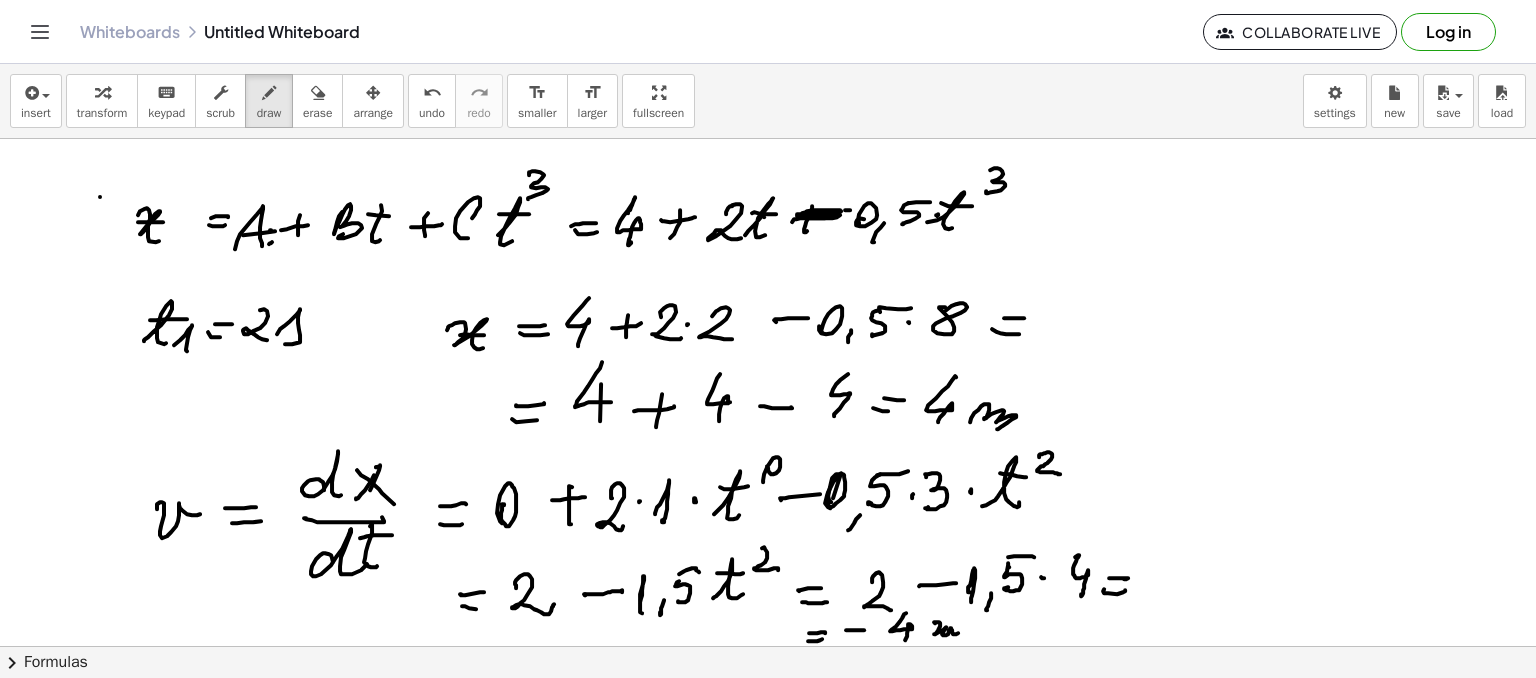 click at bounding box center (768, -261) 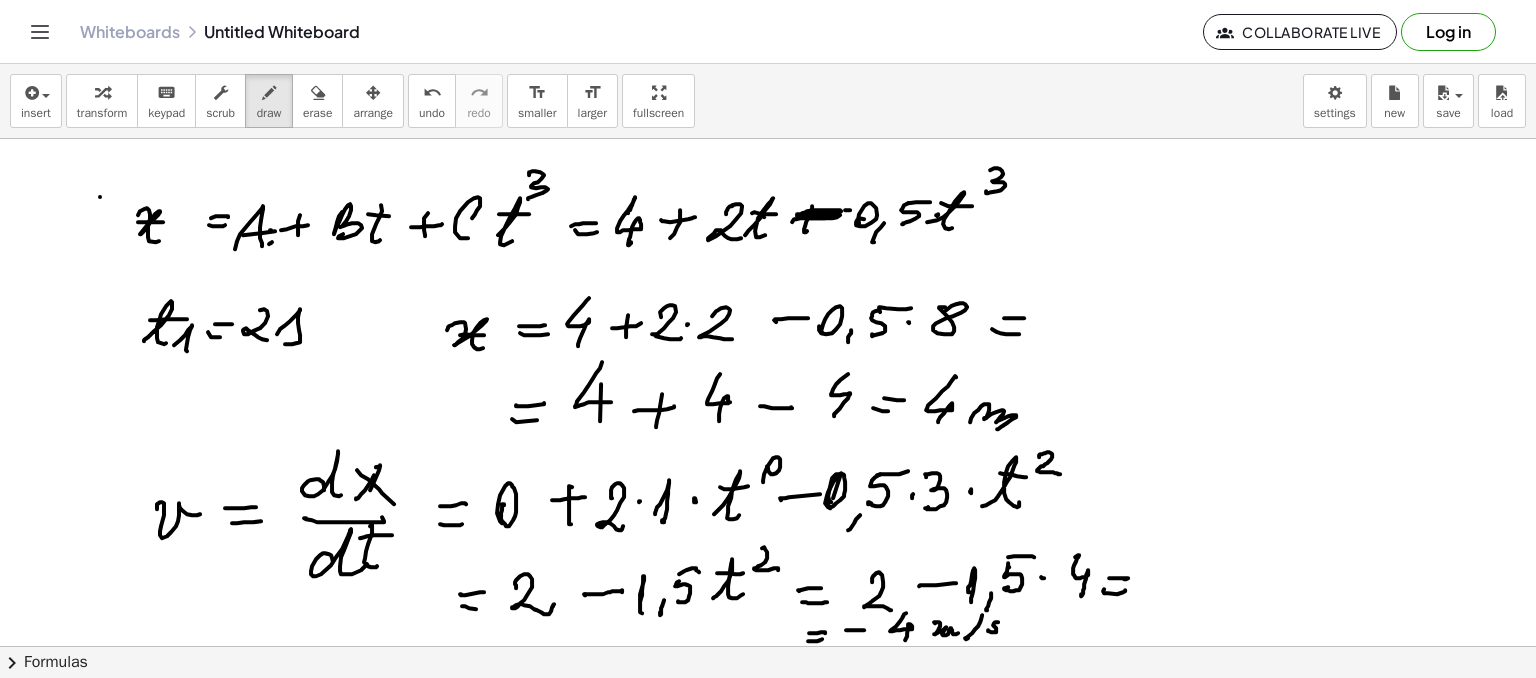 drag, startPoint x: 998, startPoint y: 621, endPoint x: 990, endPoint y: 609, distance: 14.422205 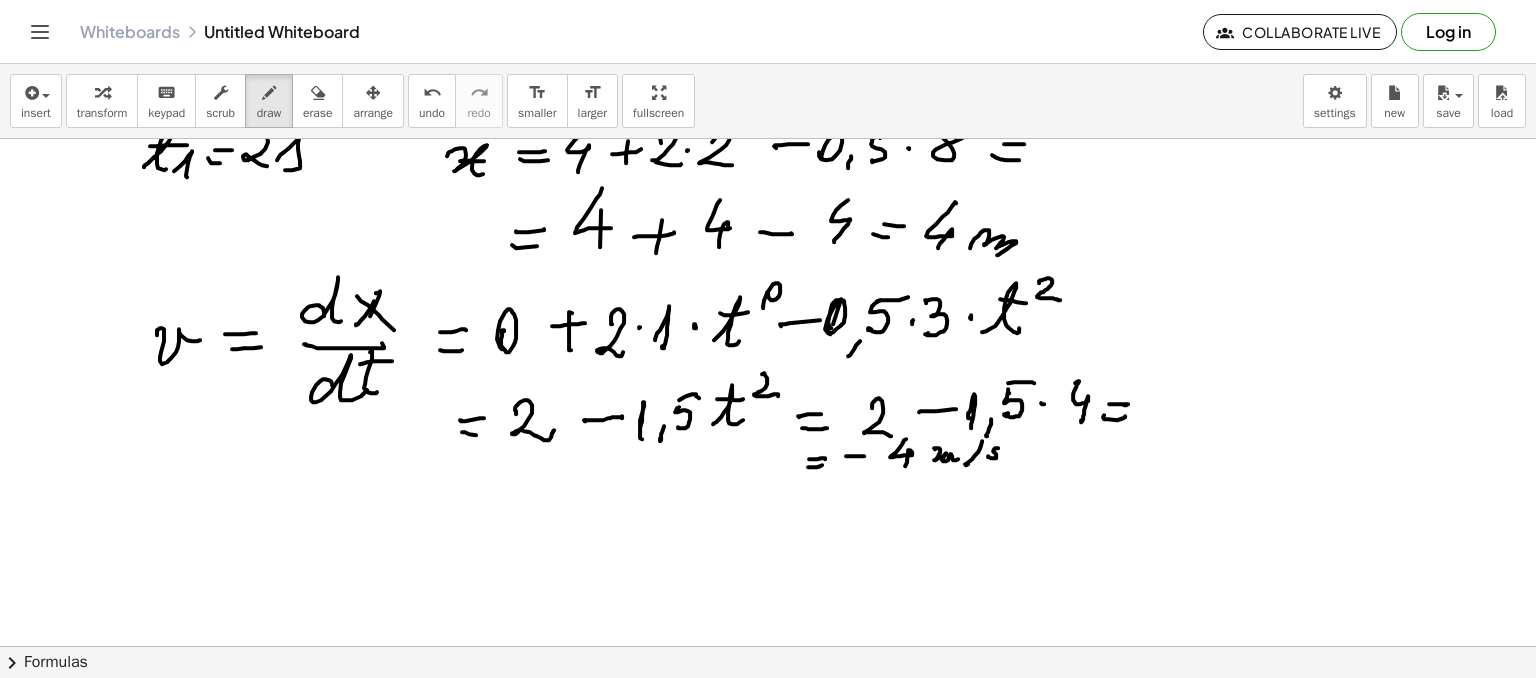 scroll, scrollTop: 1621, scrollLeft: 0, axis: vertical 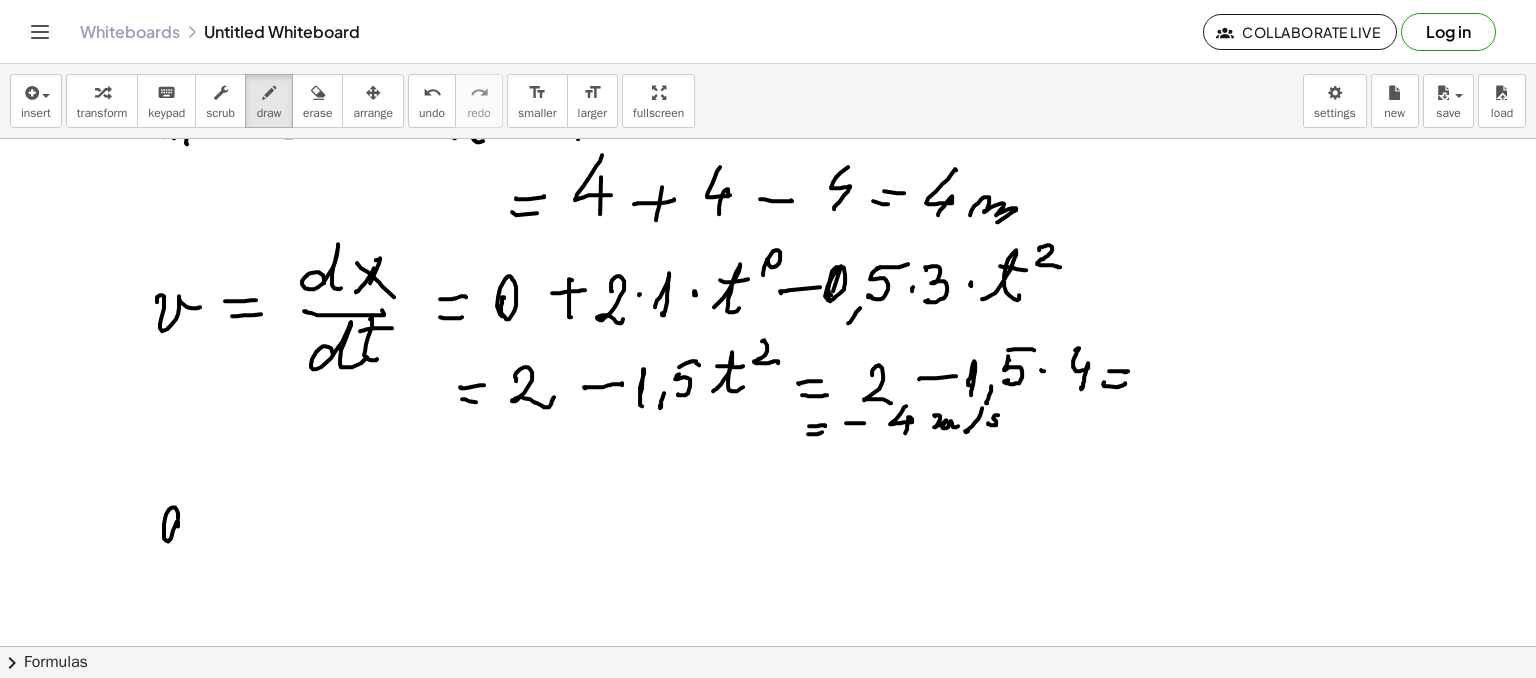drag, startPoint x: 178, startPoint y: 517, endPoint x: 225, endPoint y: 519, distance: 47.042534 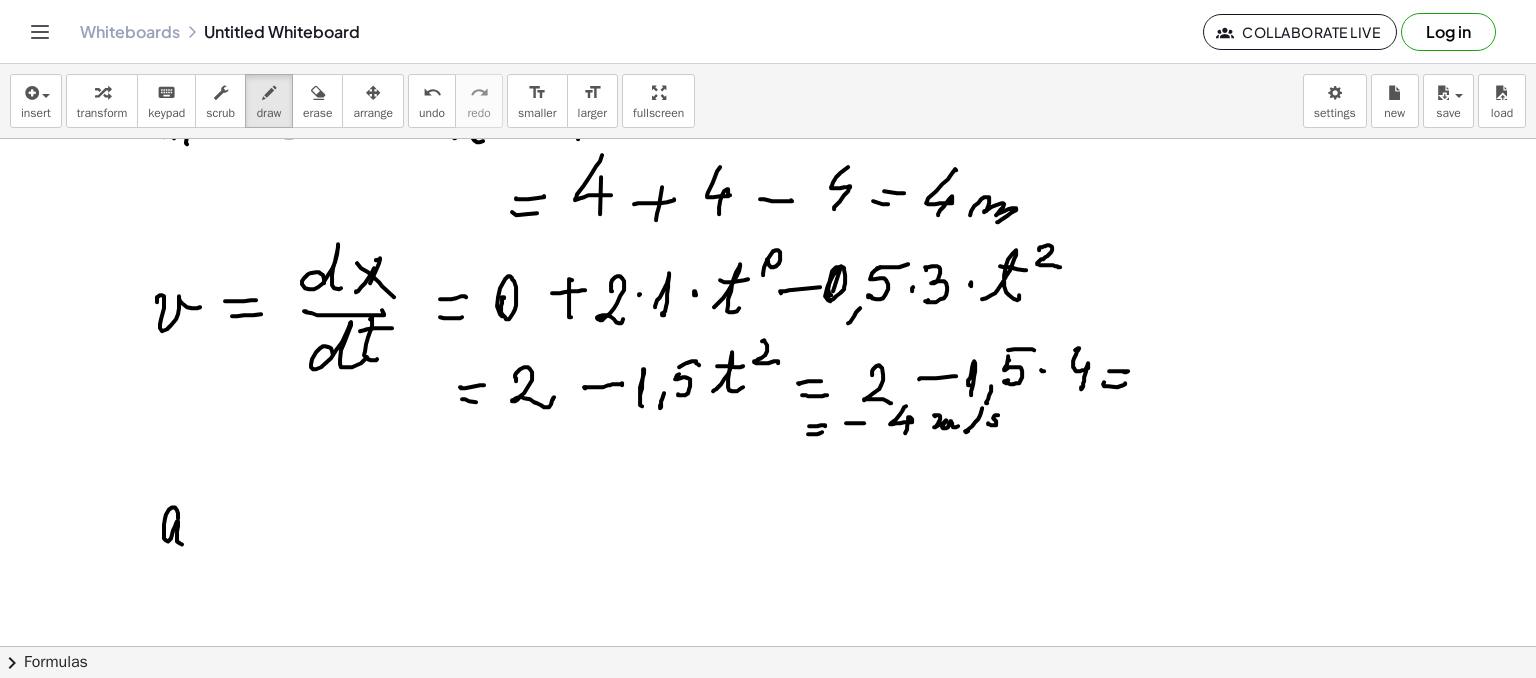 drag, startPoint x: 211, startPoint y: 521, endPoint x: 231, endPoint y: 518, distance: 20.22375 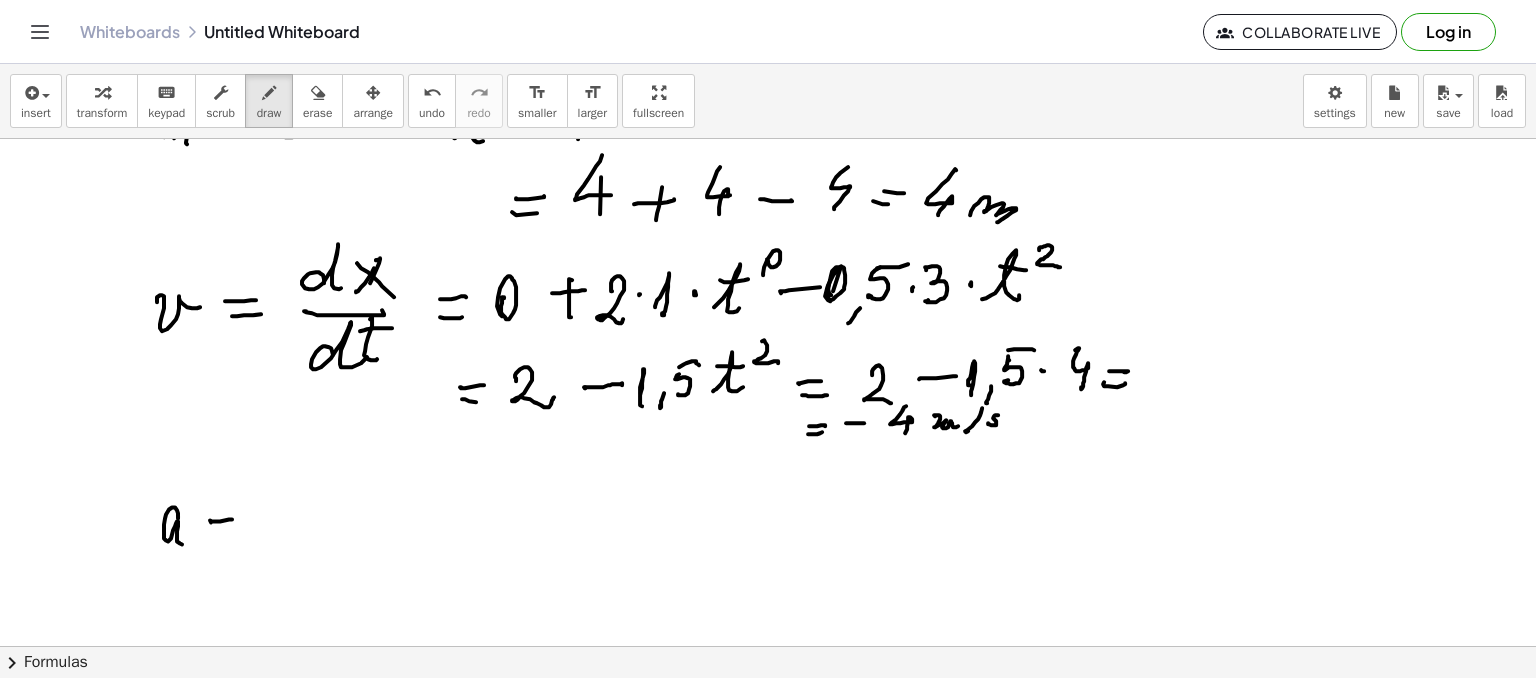 drag, startPoint x: 218, startPoint y: 534, endPoint x: 256, endPoint y: 526, distance: 38.832977 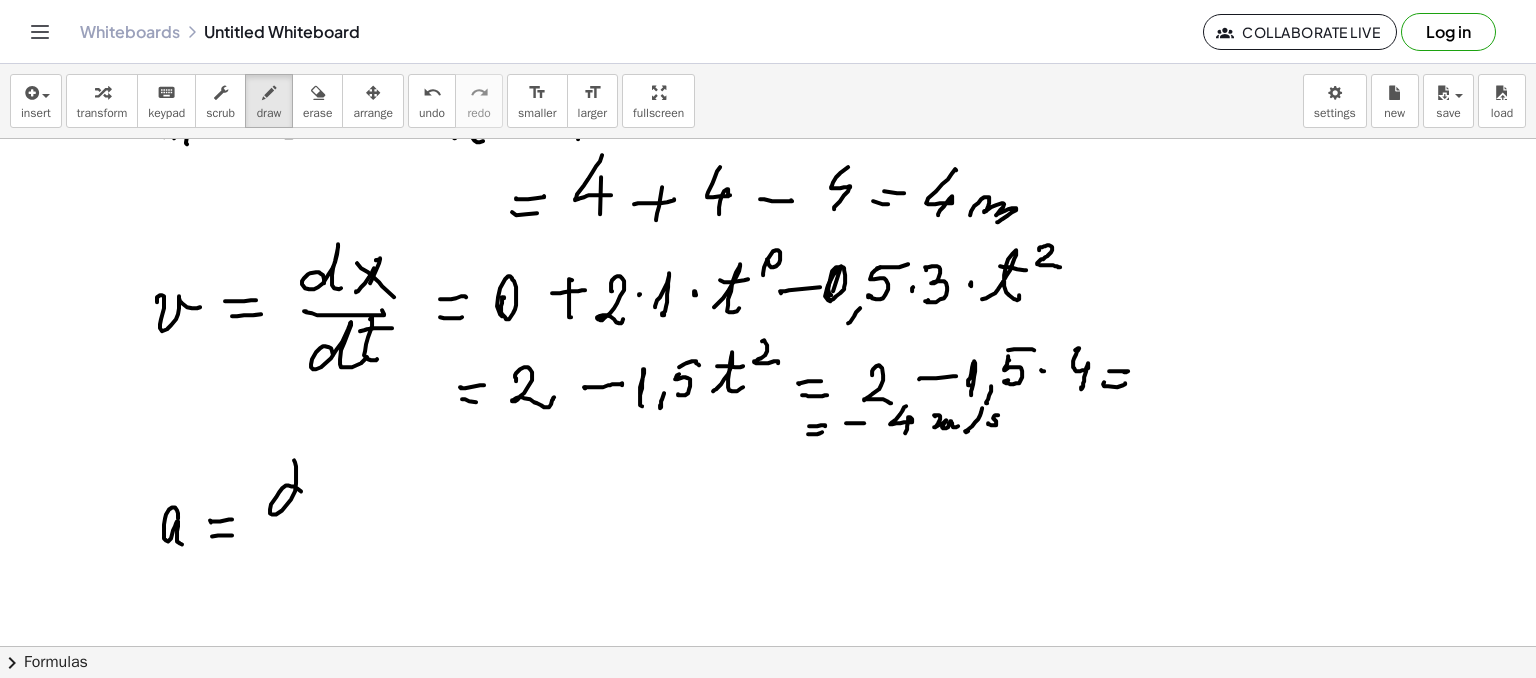 drag, startPoint x: 279, startPoint y: 491, endPoint x: 321, endPoint y: 477, distance: 44.27189 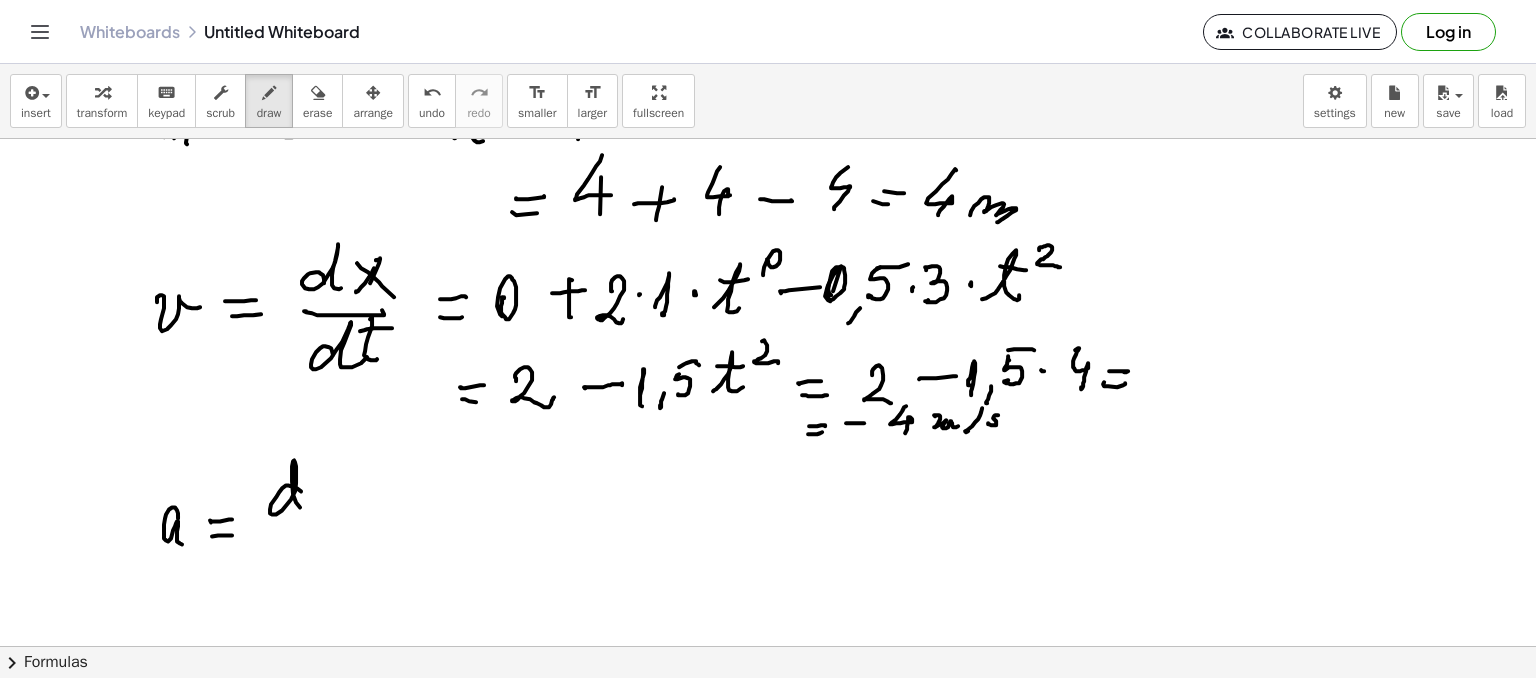 click at bounding box center [768, -214] 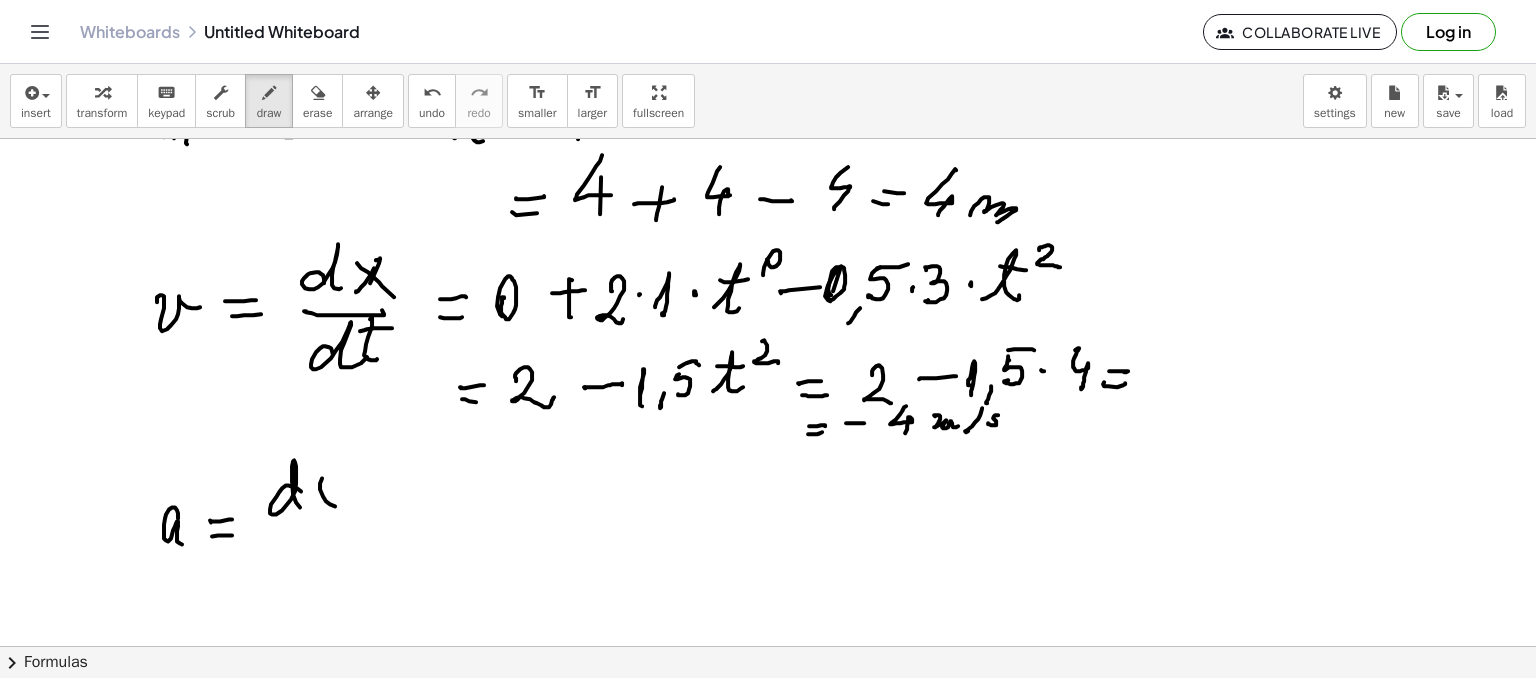 drag, startPoint x: 340, startPoint y: 481, endPoint x: 326, endPoint y: 516, distance: 37.696156 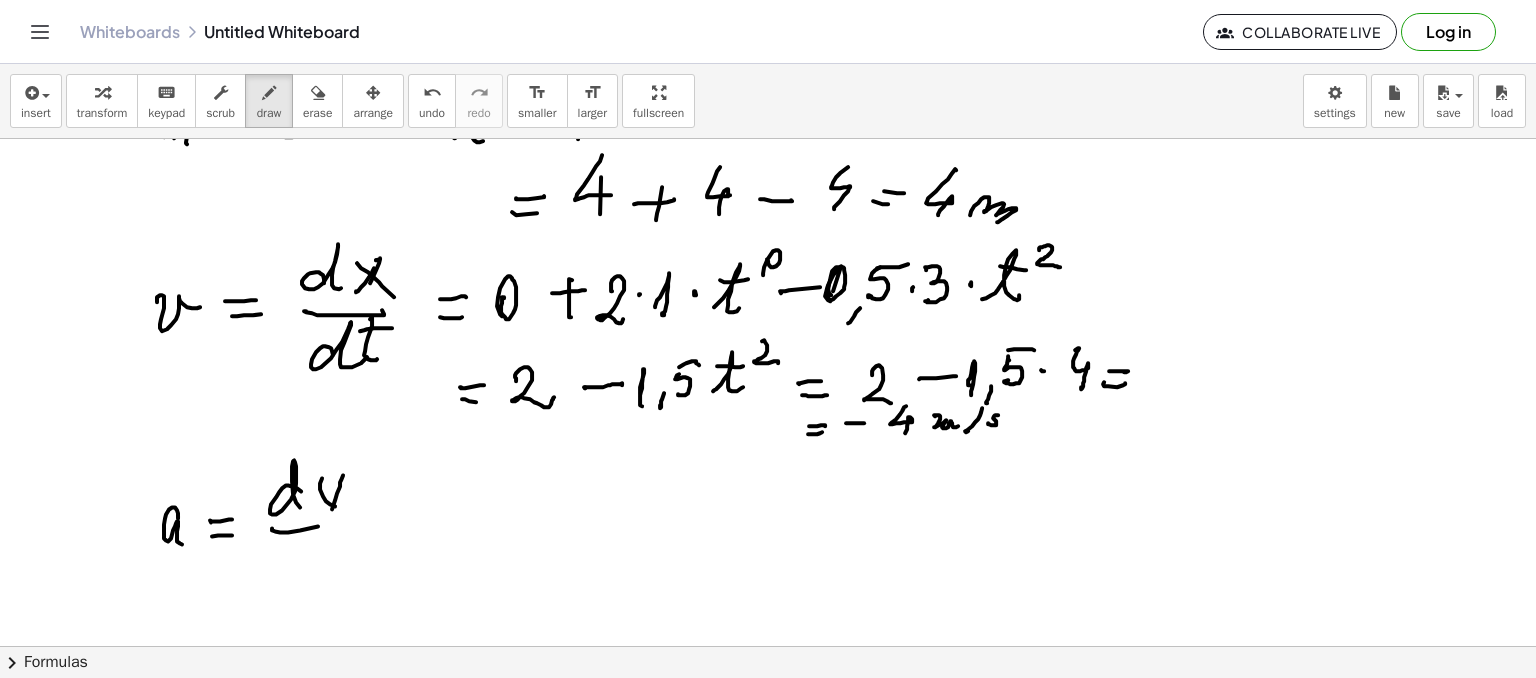 drag, startPoint x: 280, startPoint y: 531, endPoint x: 324, endPoint y: 532, distance: 44.011364 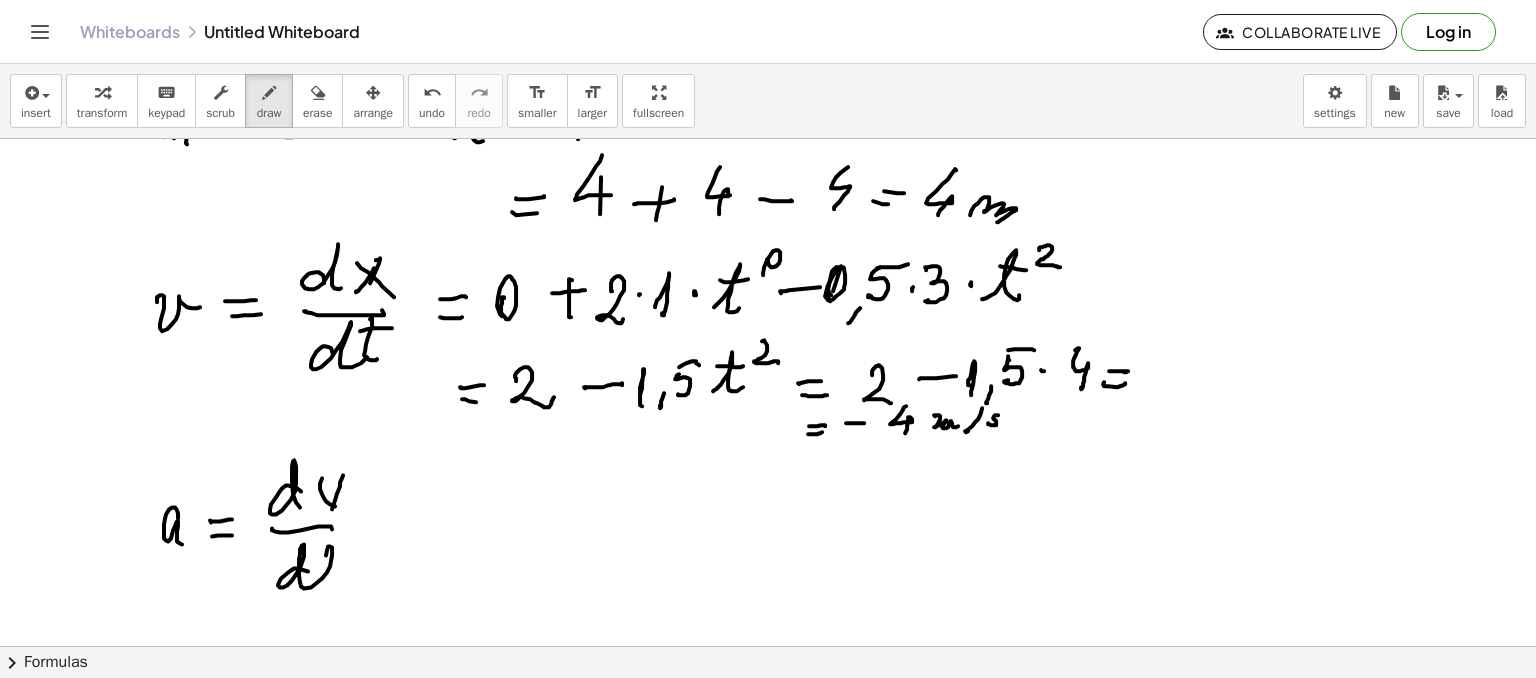 drag, startPoint x: 291, startPoint y: 569, endPoint x: 335, endPoint y: 564, distance: 44.28318 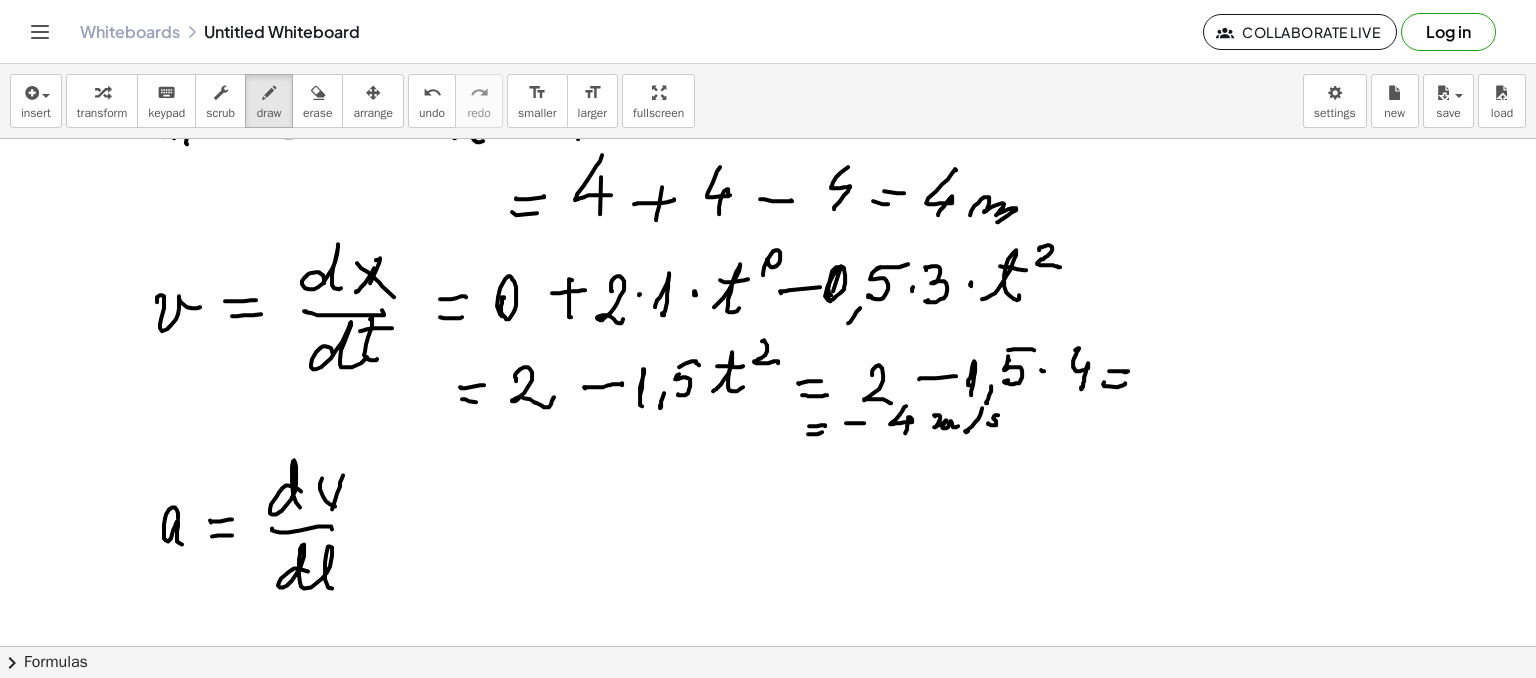drag, startPoint x: 338, startPoint y: 554, endPoint x: 313, endPoint y: 500, distance: 59.5063 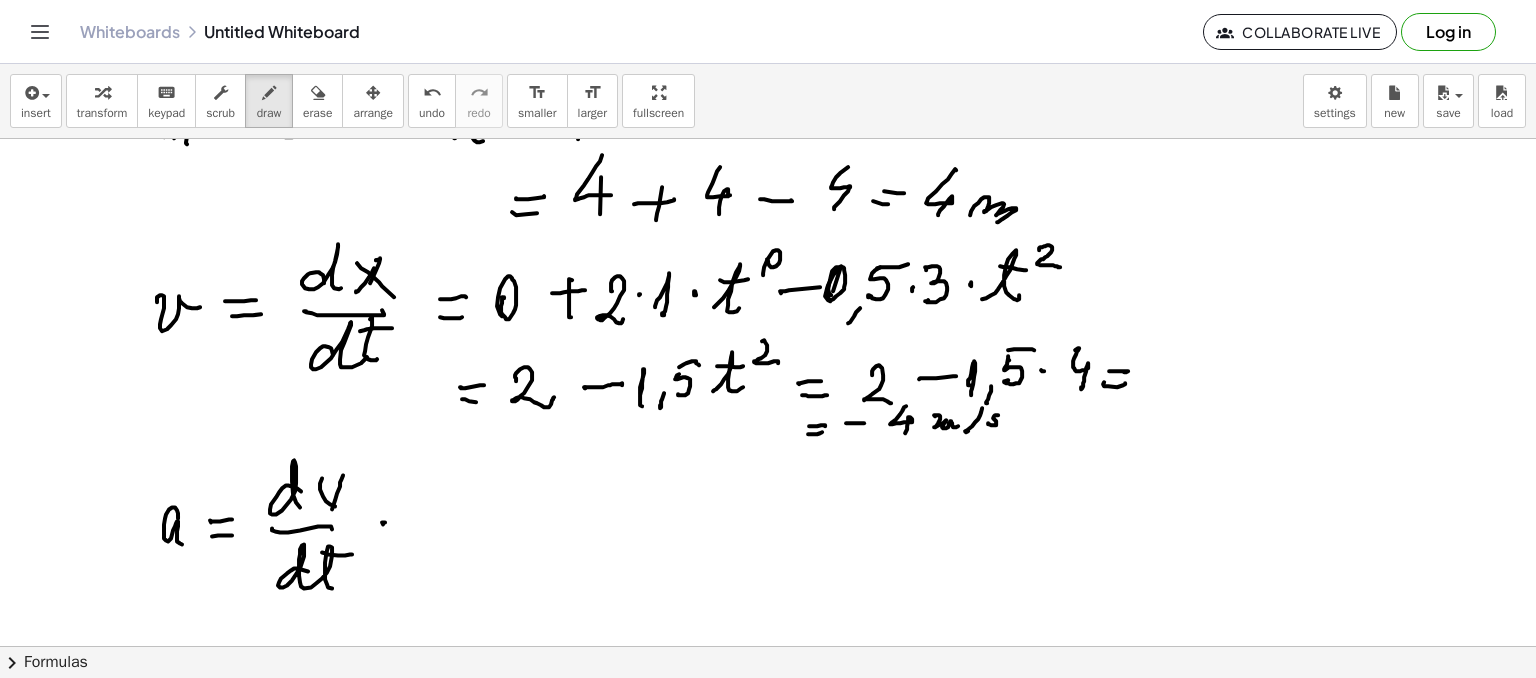 drag, startPoint x: 385, startPoint y: 521, endPoint x: 391, endPoint y: 532, distance: 12.529964 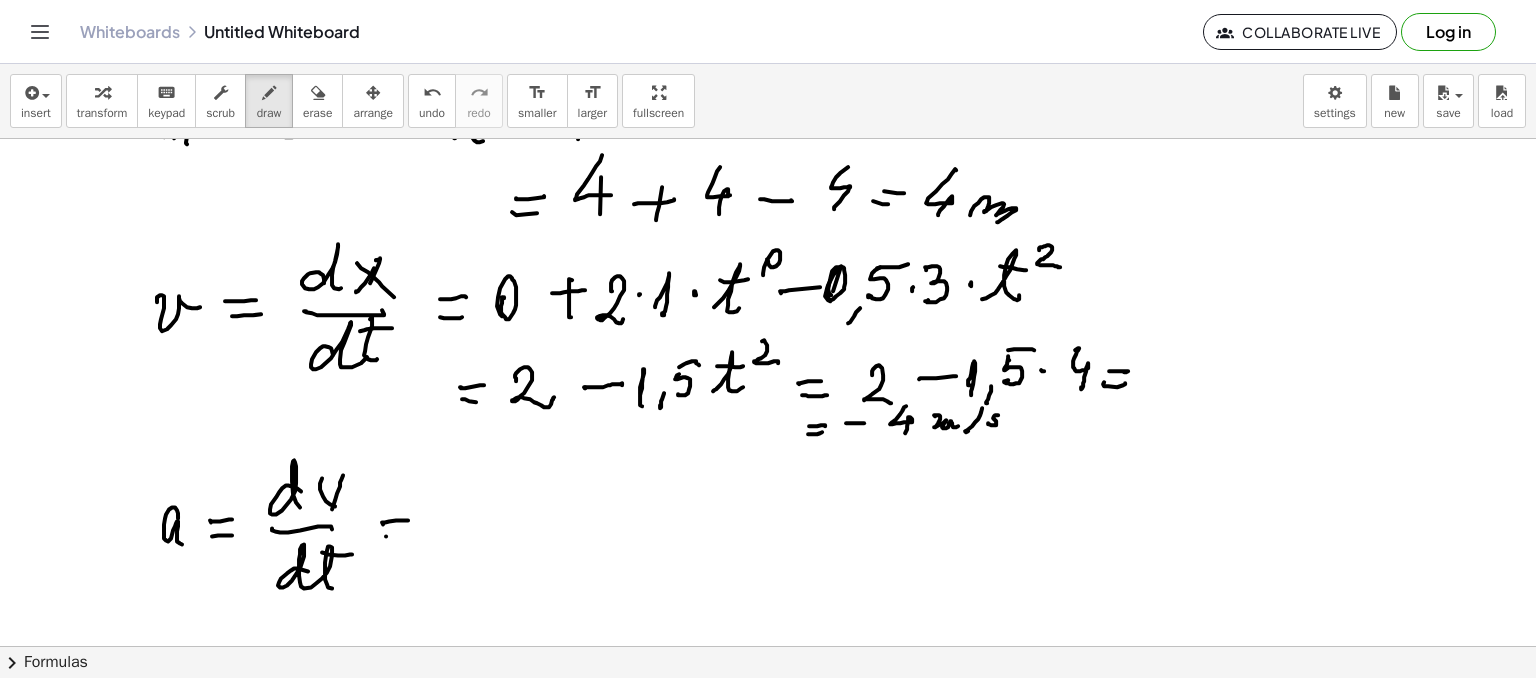 drag, startPoint x: 386, startPoint y: 535, endPoint x: 424, endPoint y: 533, distance: 38.052597 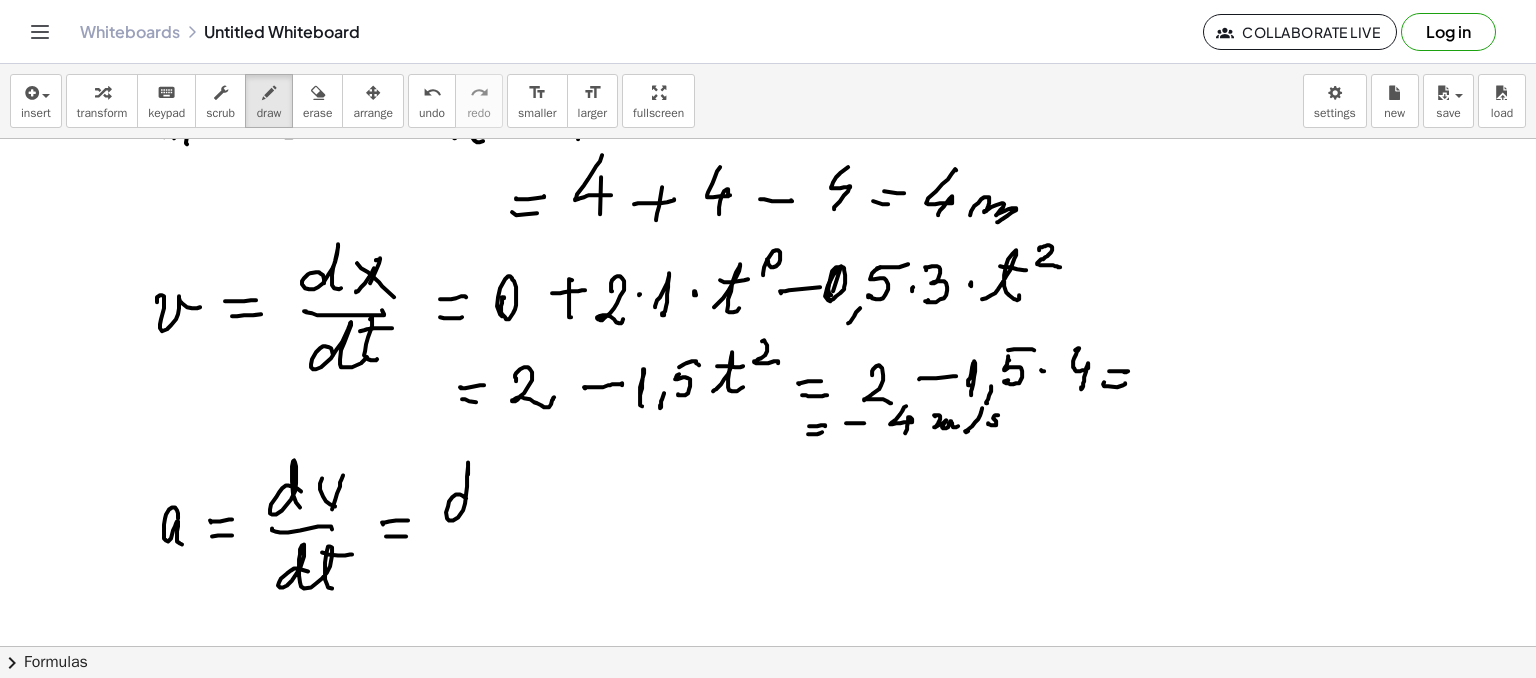 drag, startPoint x: 460, startPoint y: 493, endPoint x: 472, endPoint y: 519, distance: 28.635643 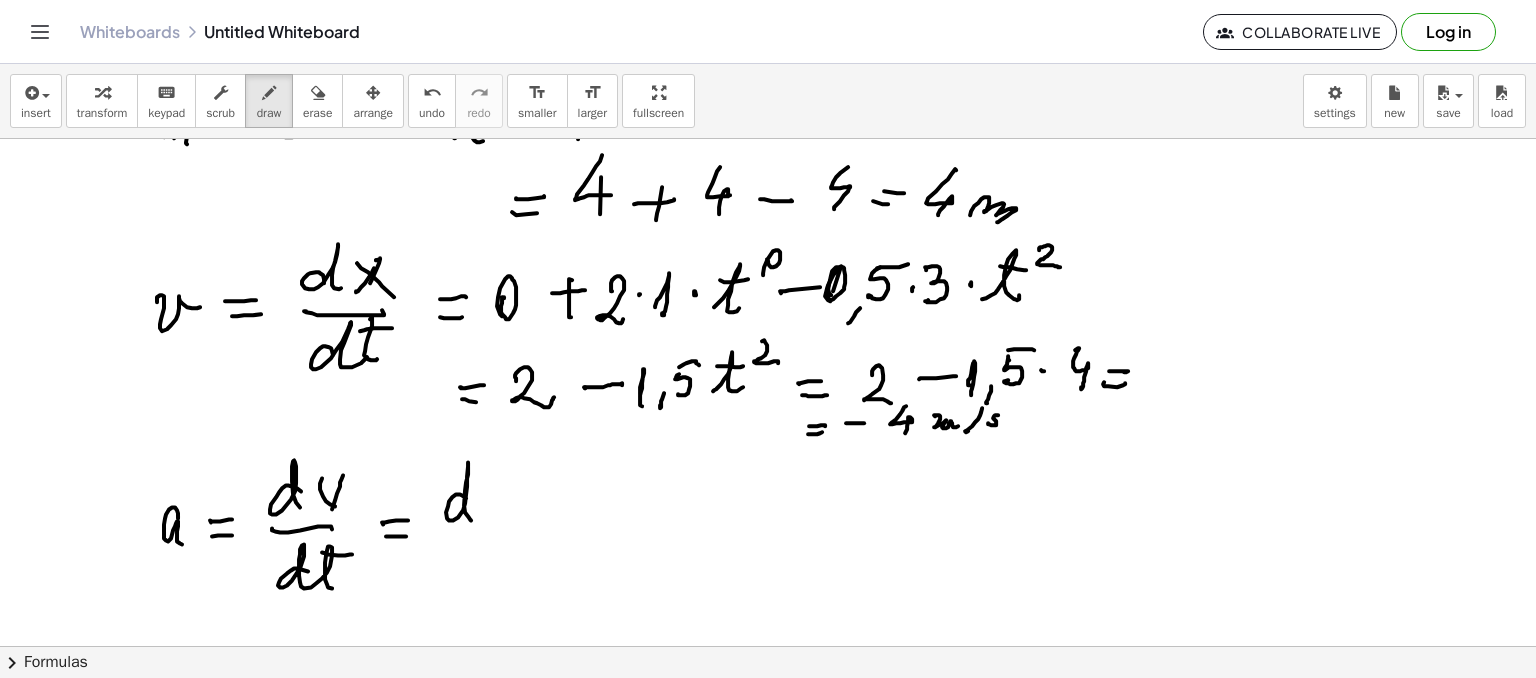 click at bounding box center (768, -214) 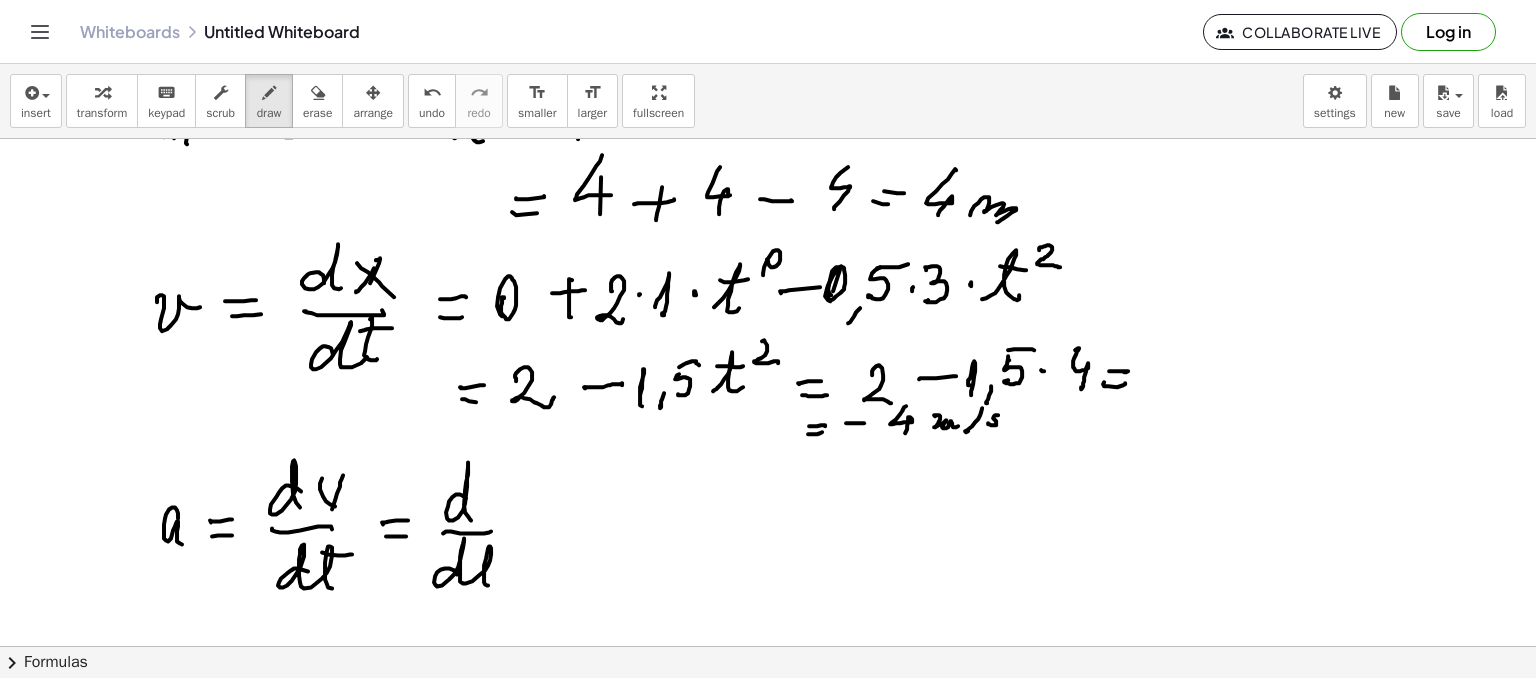 drag, startPoint x: 457, startPoint y: 573, endPoint x: 489, endPoint y: 573, distance: 32 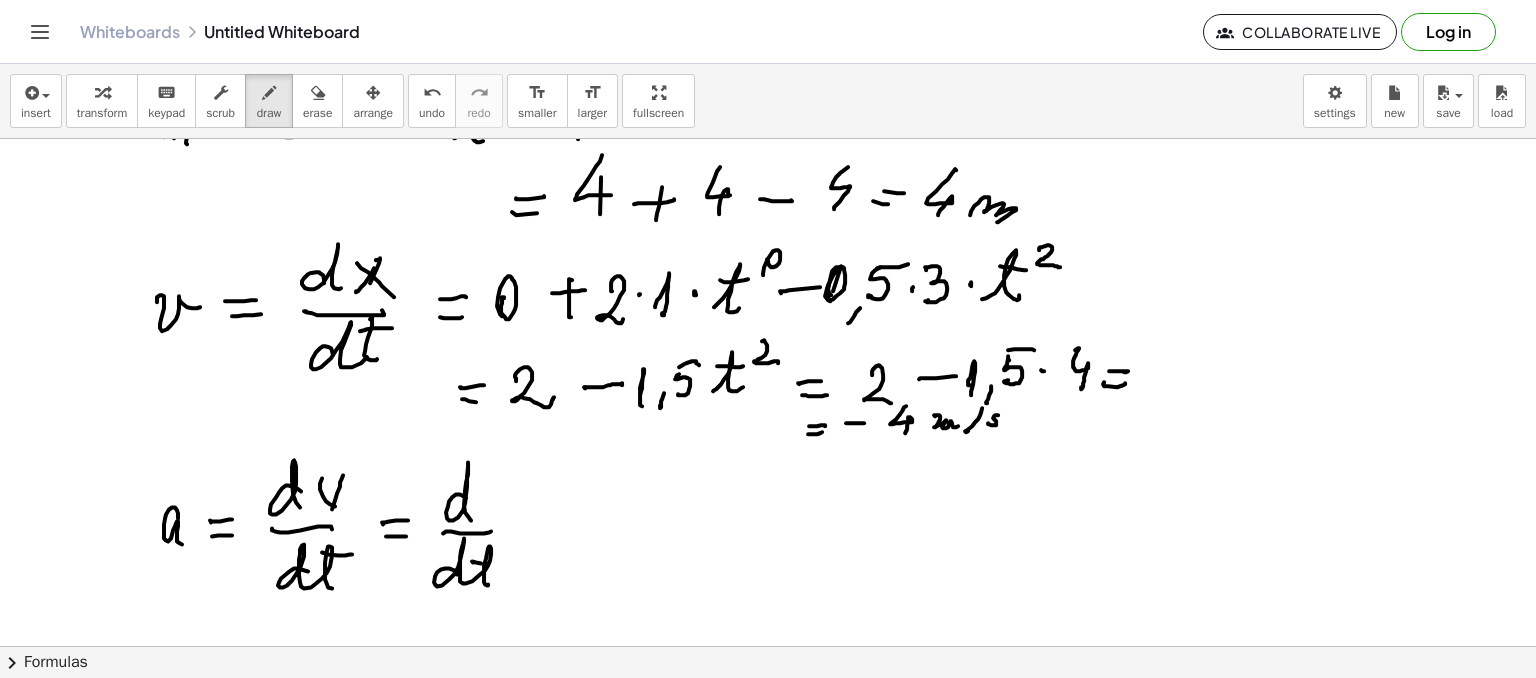 drag, startPoint x: 472, startPoint y: 560, endPoint x: 498, endPoint y: 553, distance: 26.925823 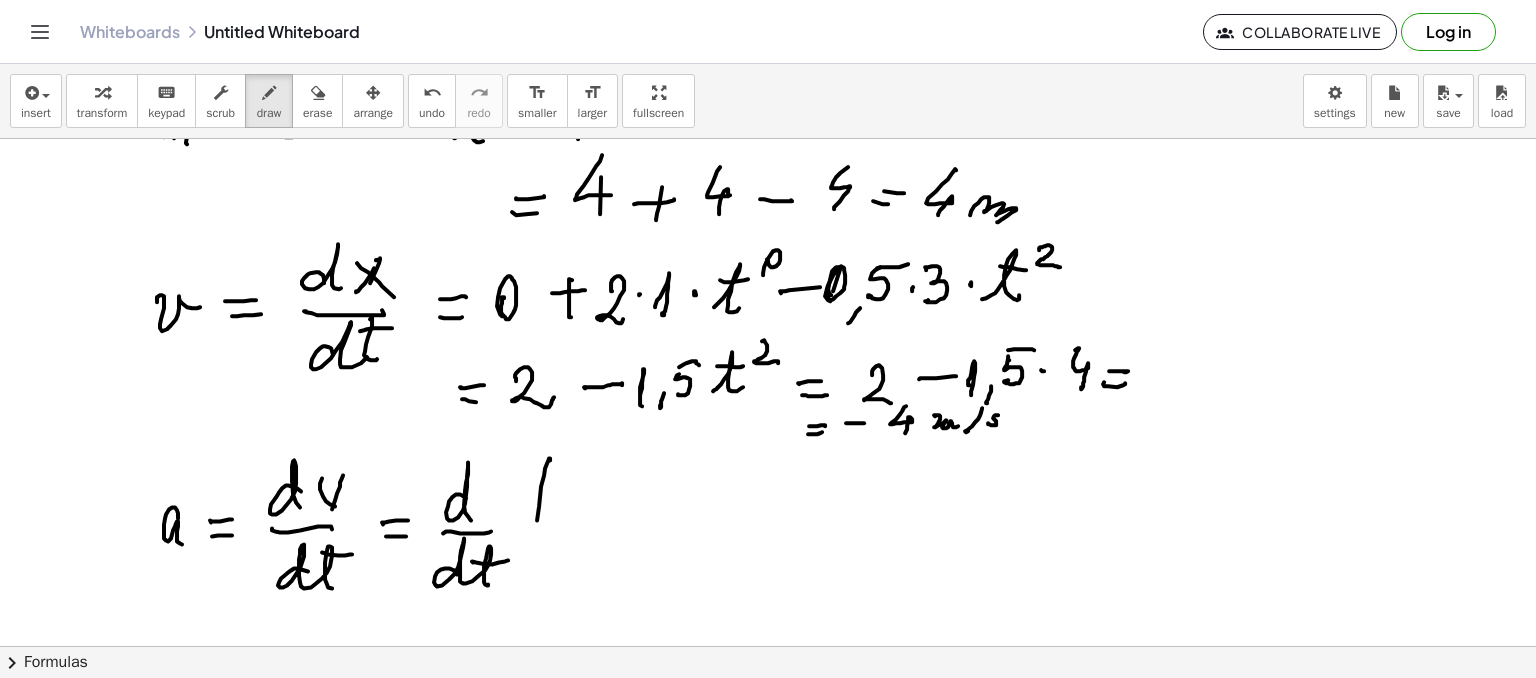 drag, startPoint x: 547, startPoint y: 462, endPoint x: 572, endPoint y: 514, distance: 57.697487 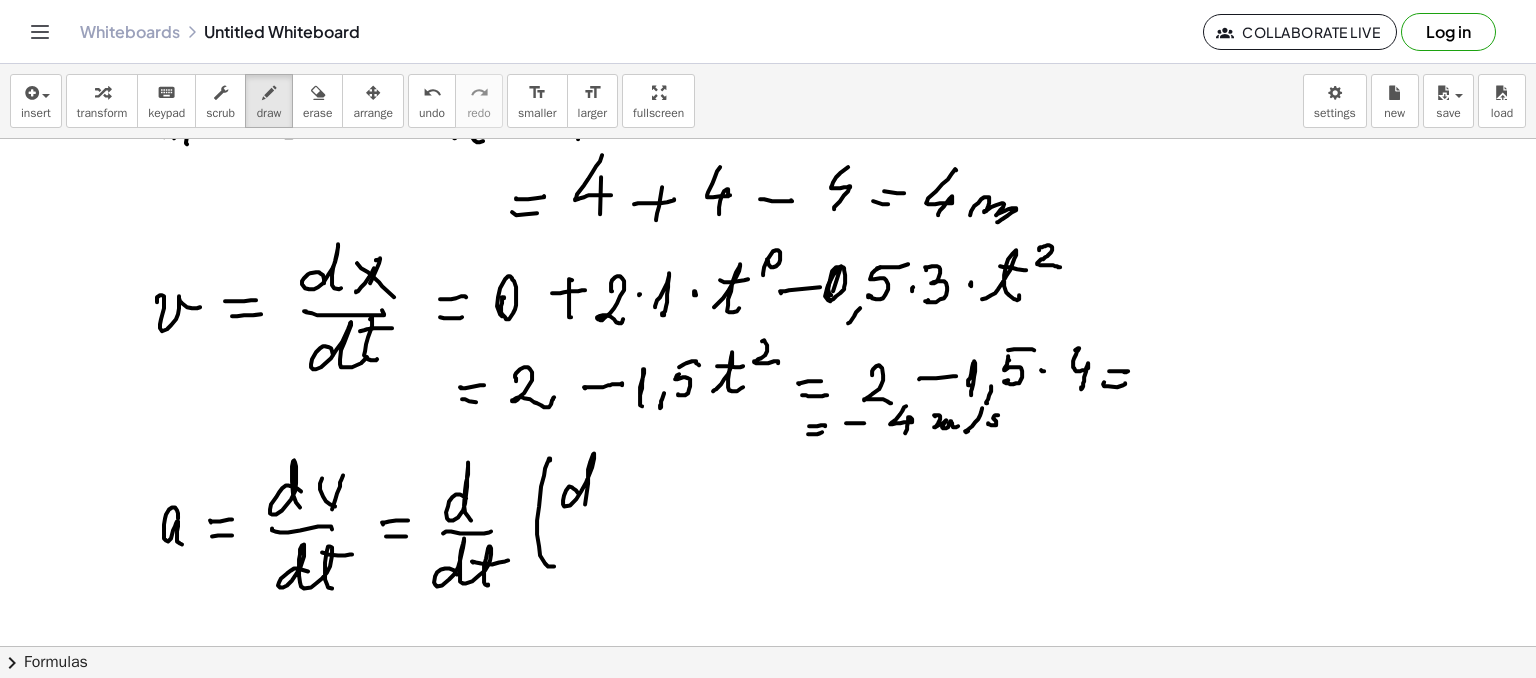 drag, startPoint x: 573, startPoint y: 487, endPoint x: 601, endPoint y: 502, distance: 31.764761 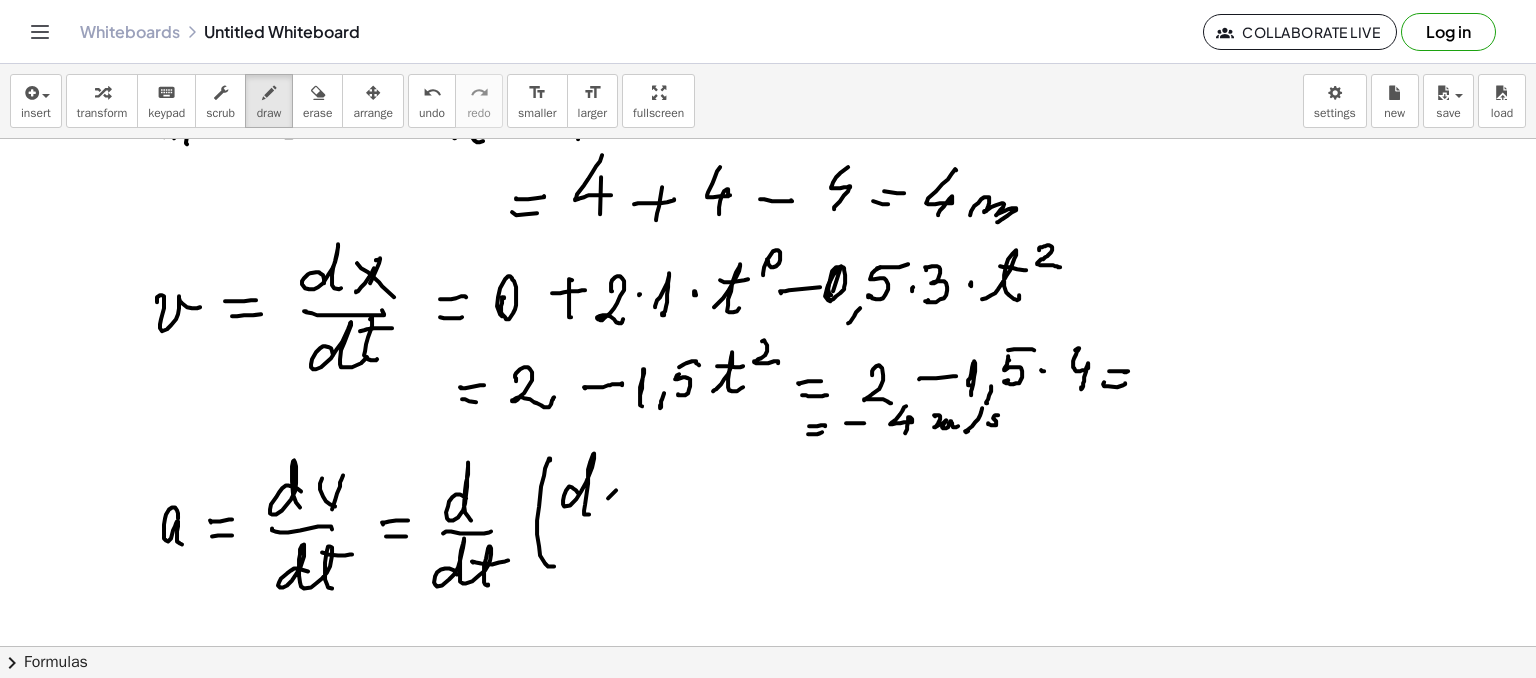 drag, startPoint x: 608, startPoint y: 497, endPoint x: 603, endPoint y: 481, distance: 16.763054 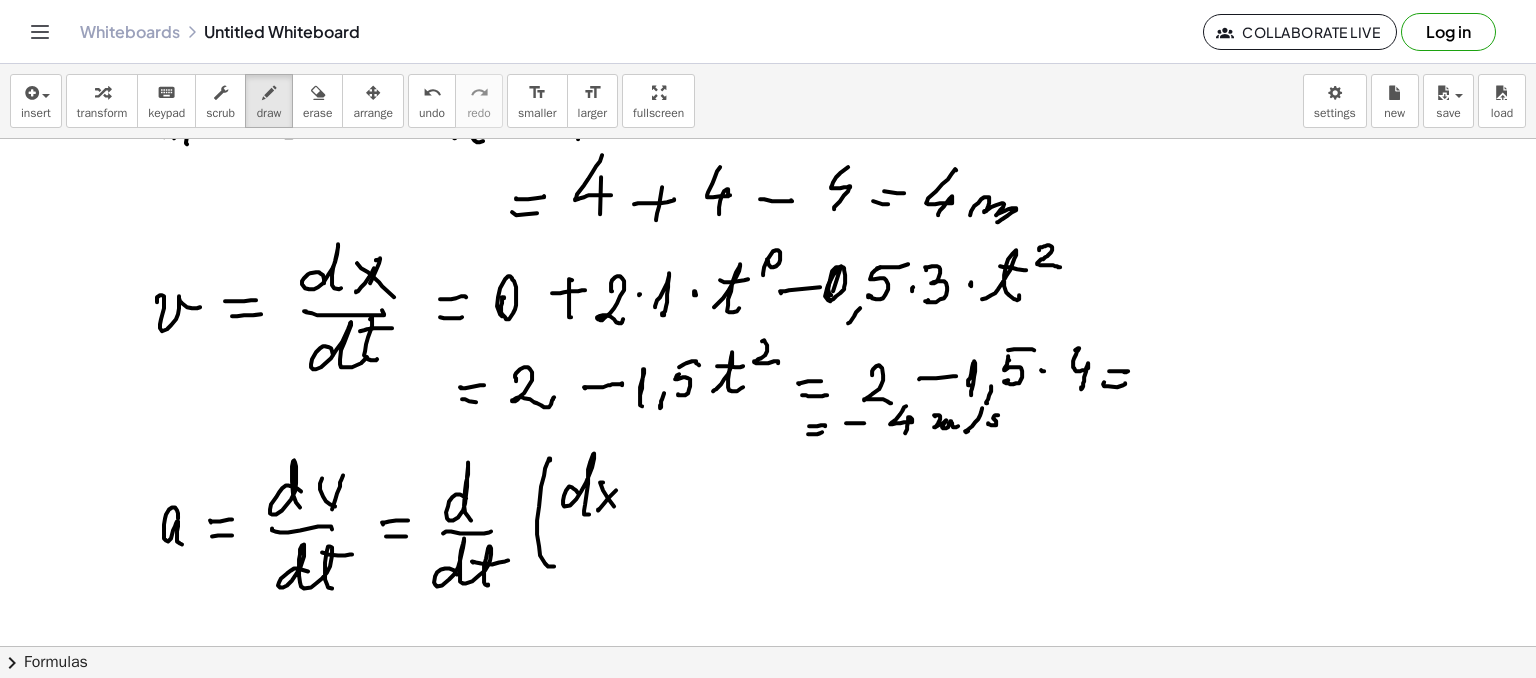 drag, startPoint x: 603, startPoint y: 481, endPoint x: 620, endPoint y: 513, distance: 36.23534 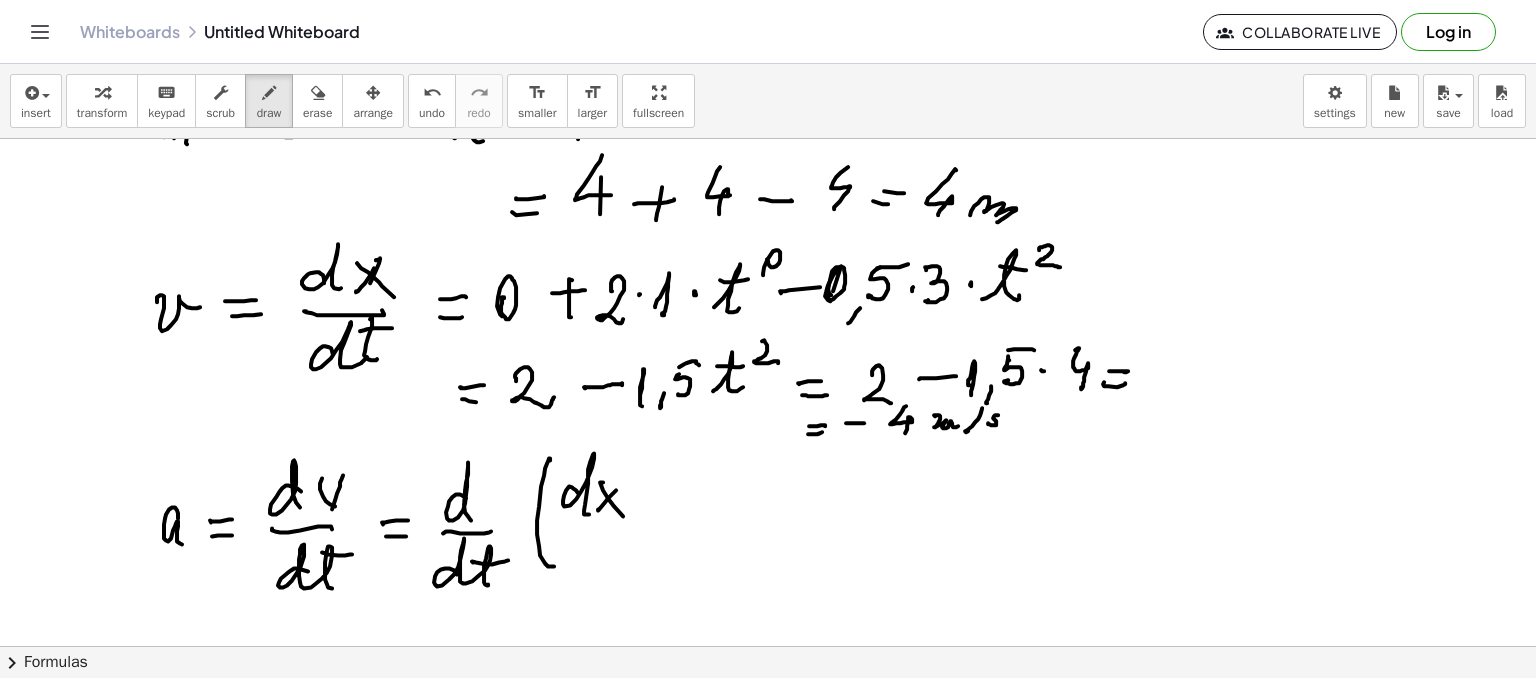 click at bounding box center [768, -214] 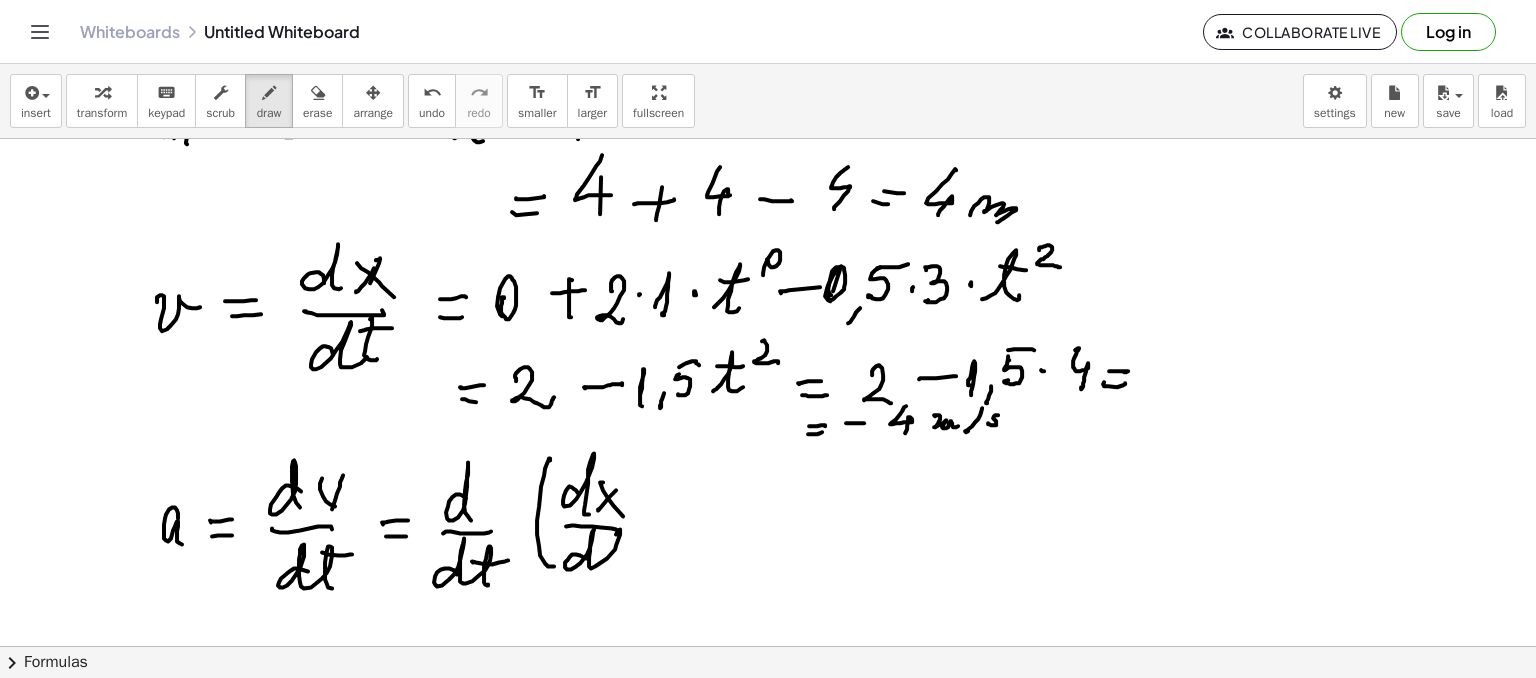 click at bounding box center (768, -214) 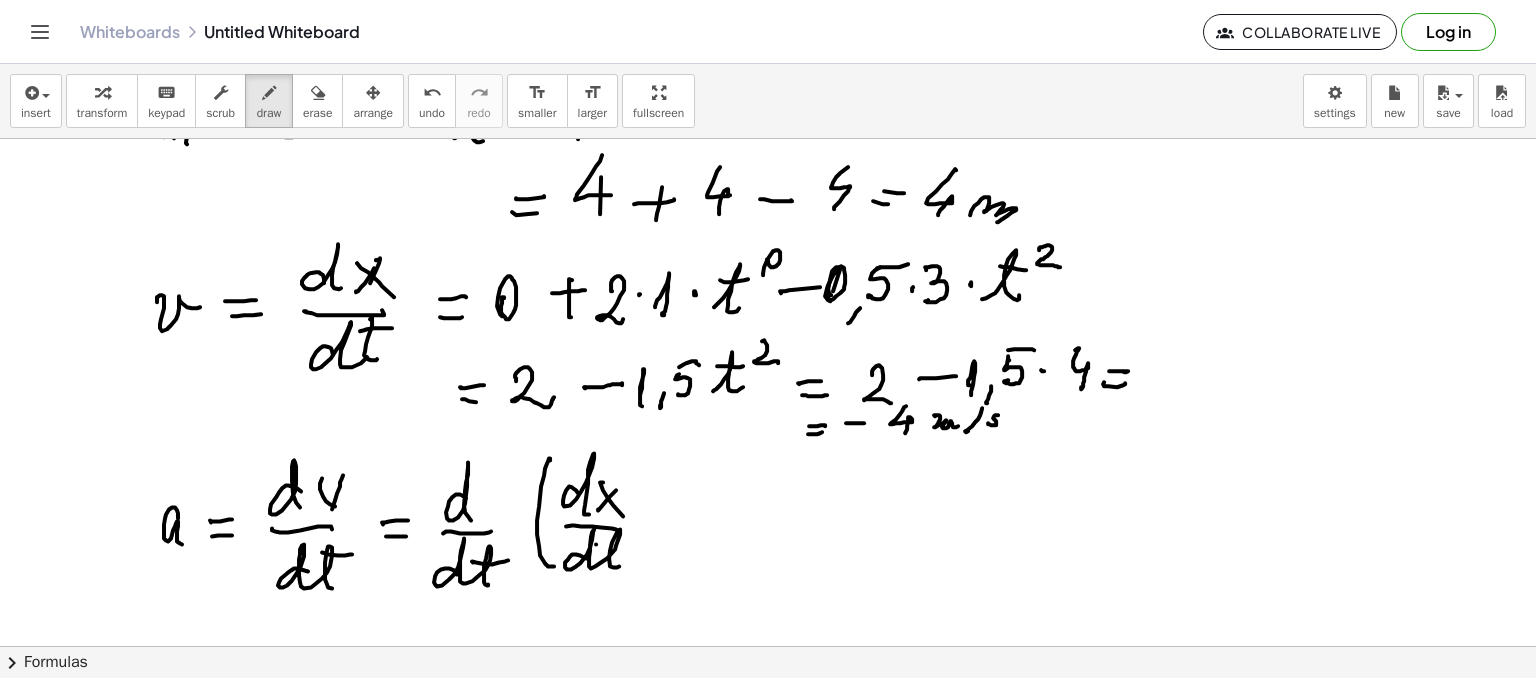 click at bounding box center (768, -214) 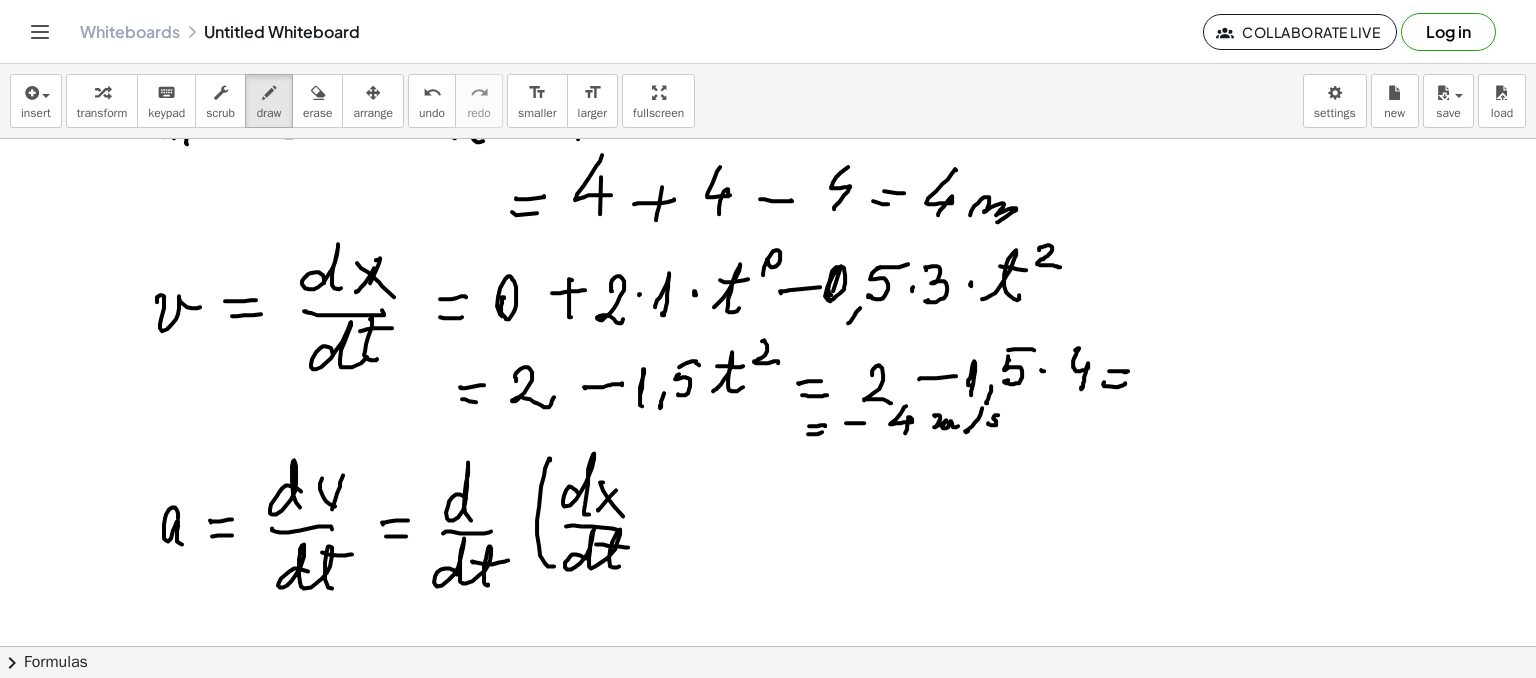 click at bounding box center [768, -214] 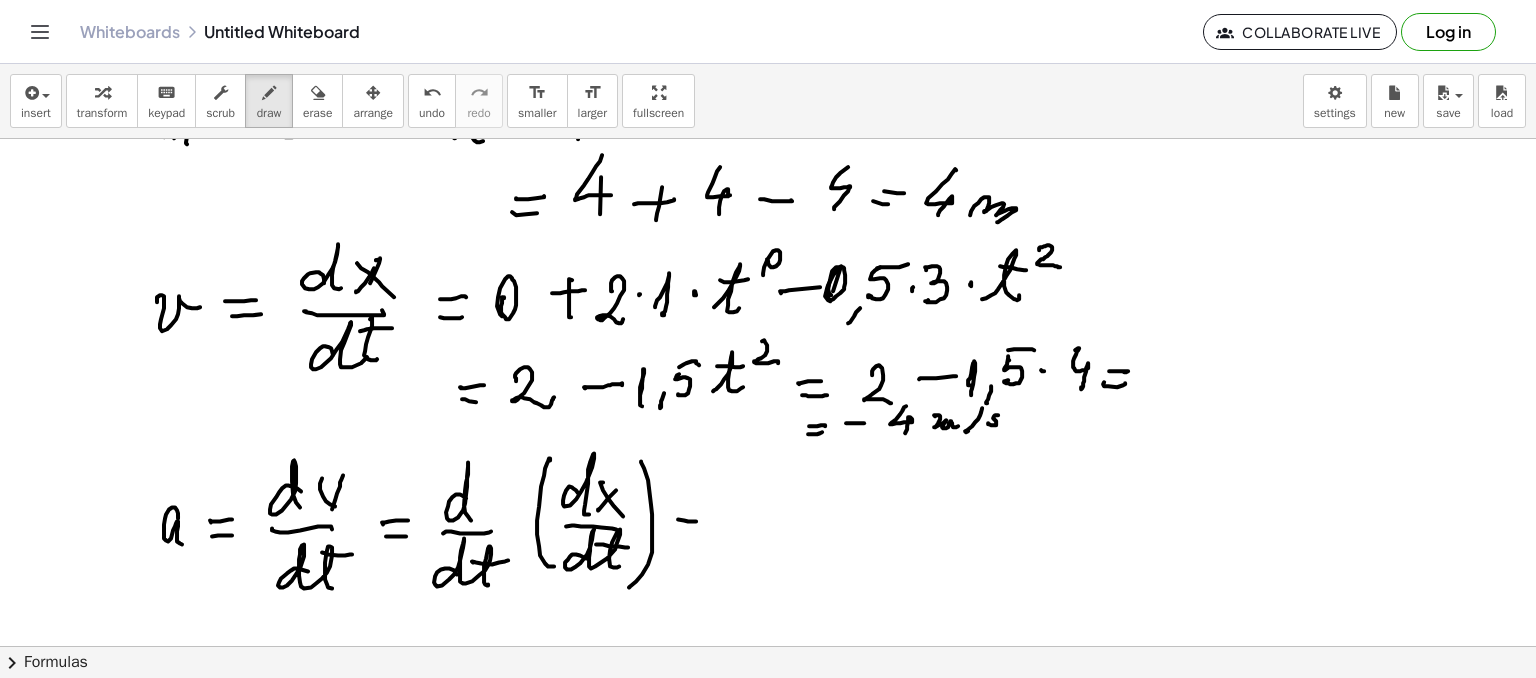 click at bounding box center [768, -214] 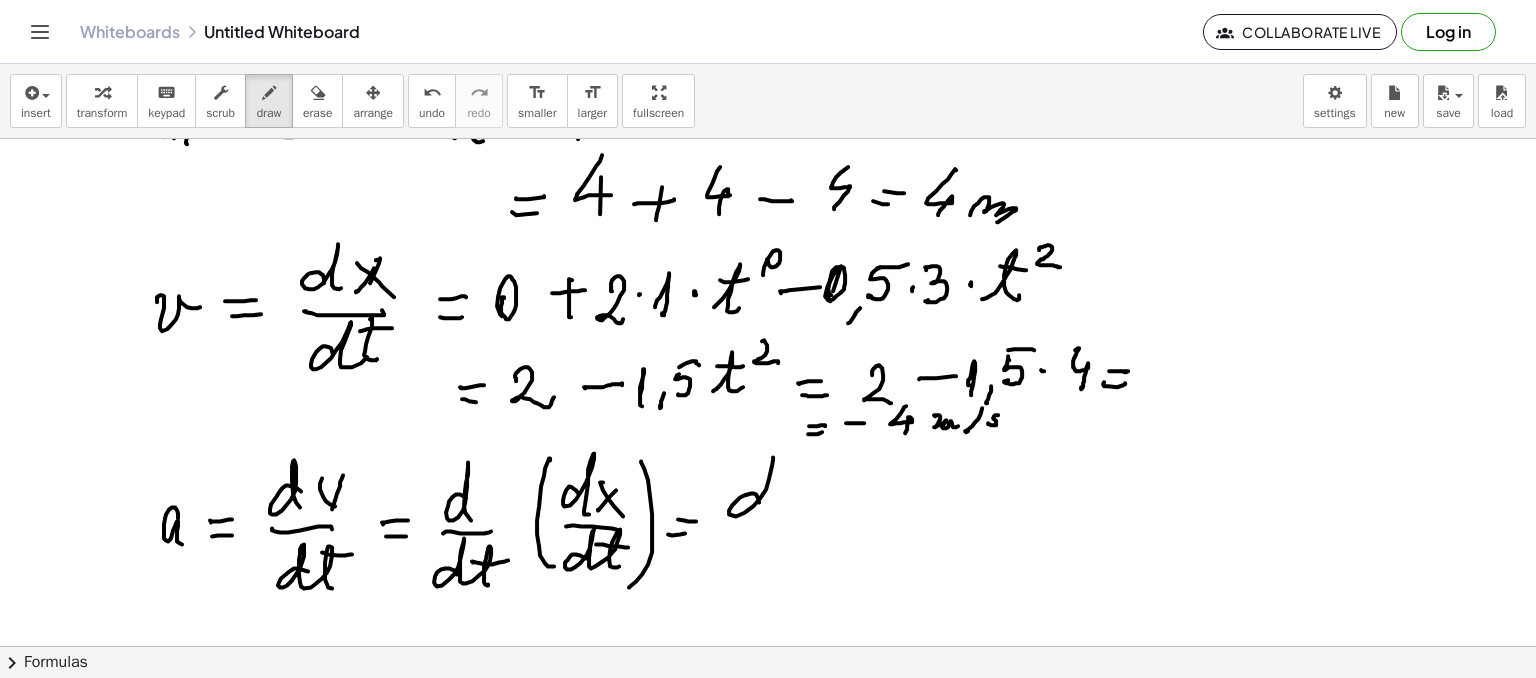 click at bounding box center (768, -214) 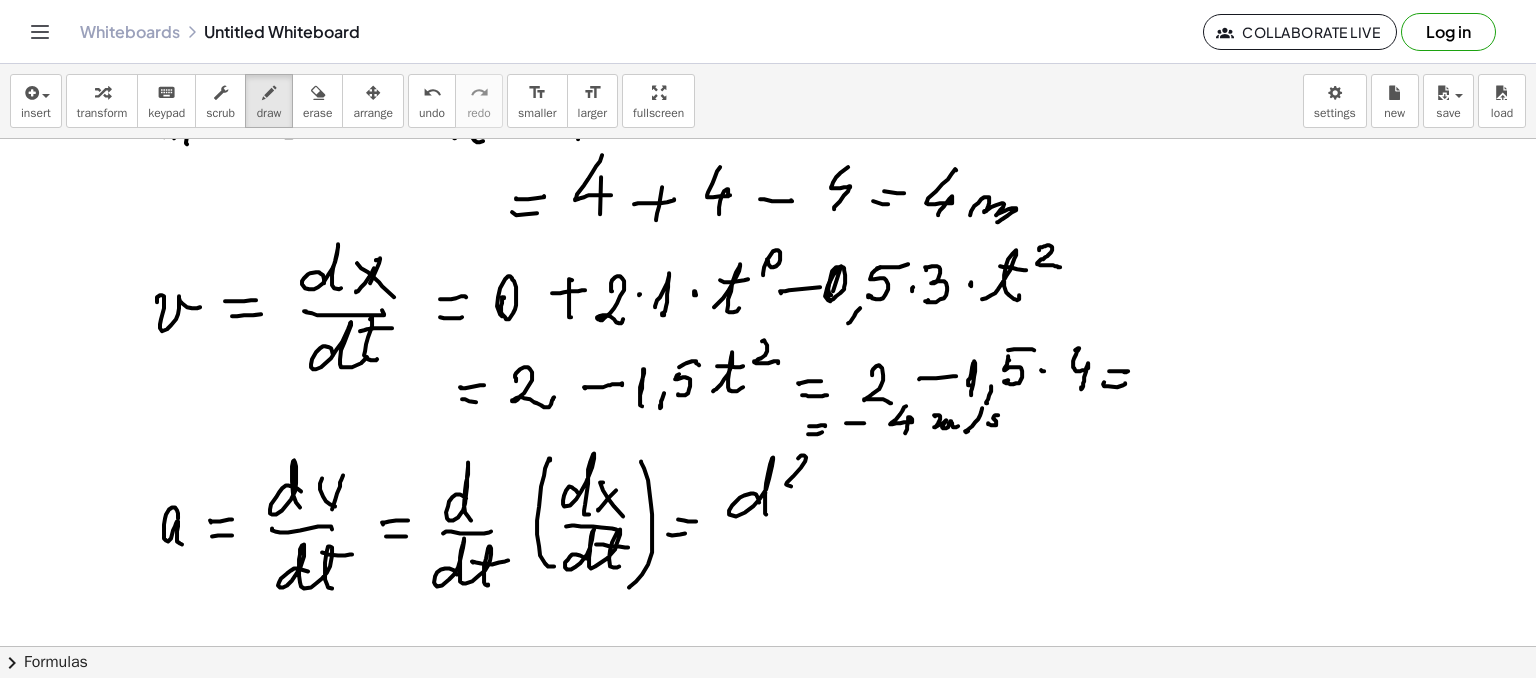 click at bounding box center [768, -214] 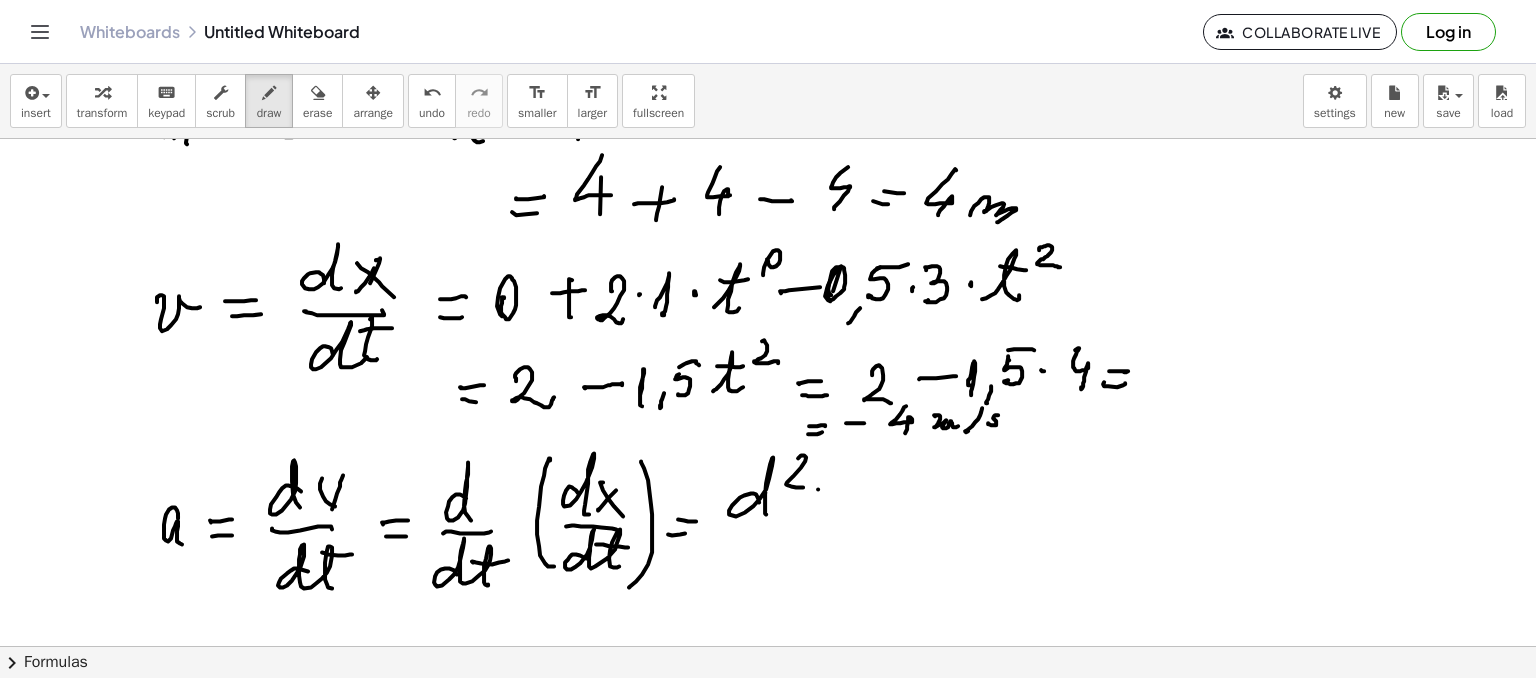 click at bounding box center (768, -214) 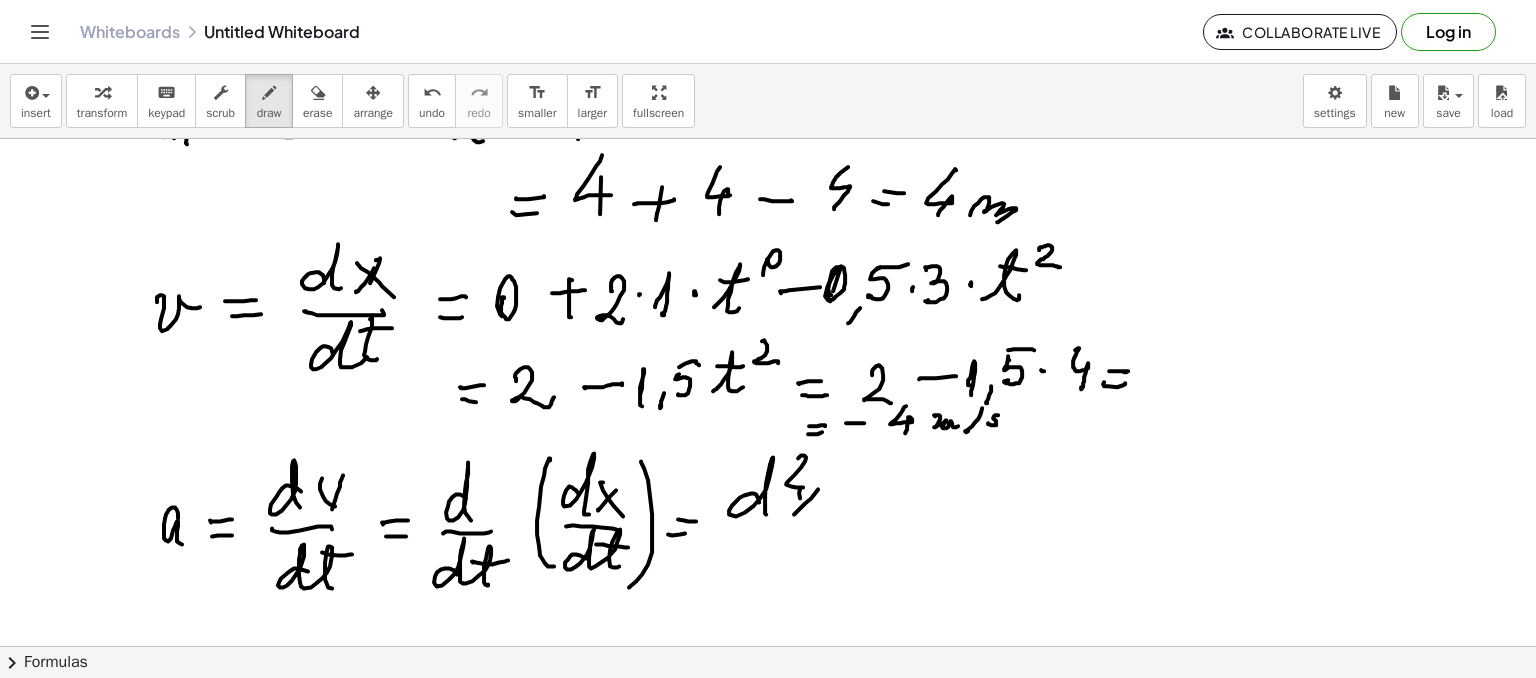 click at bounding box center (768, -214) 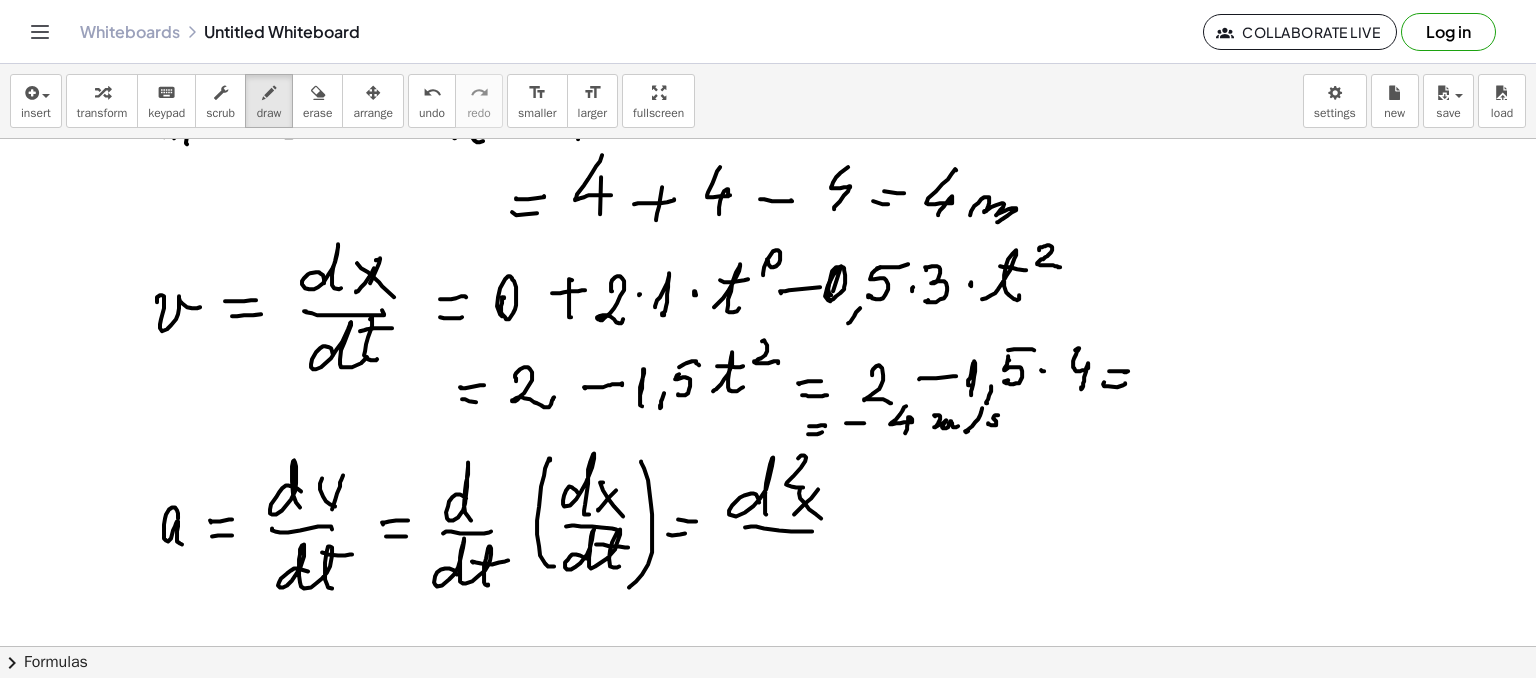 click at bounding box center [768, -214] 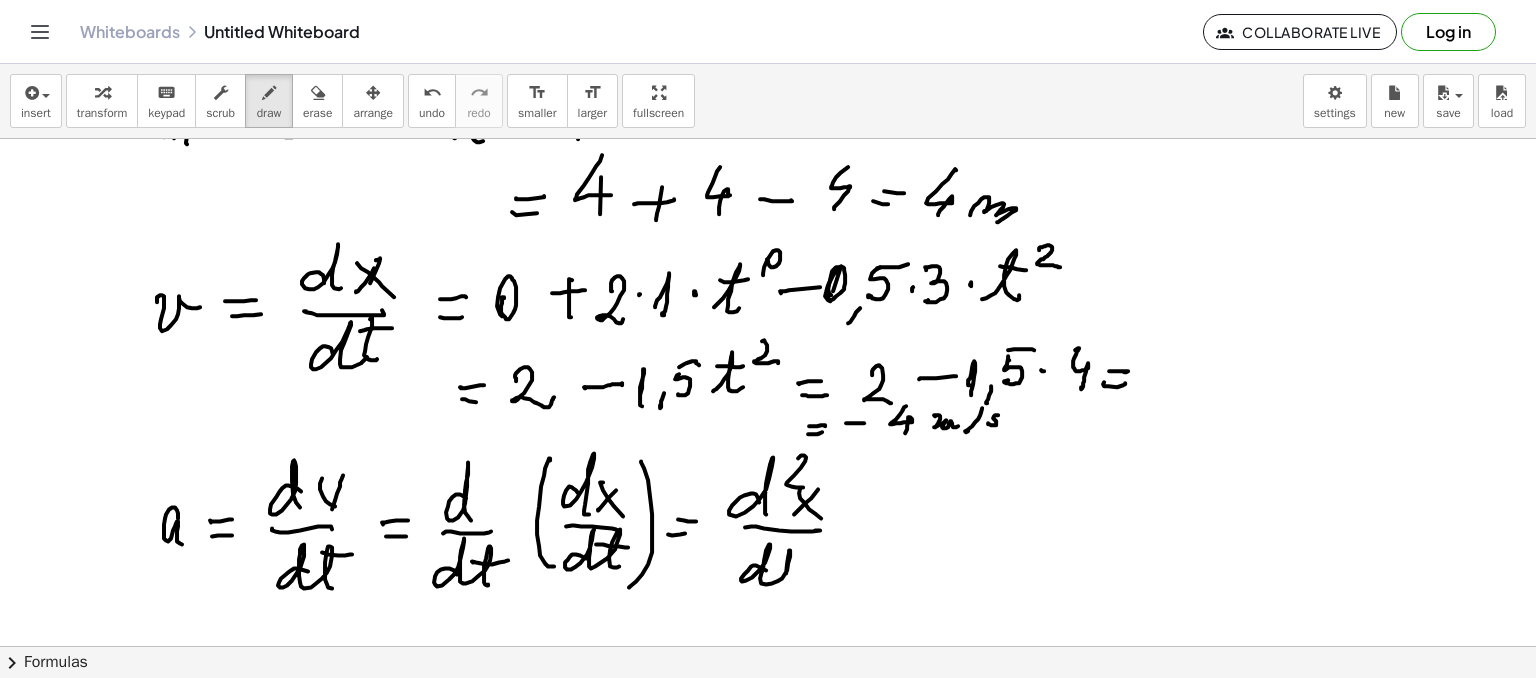click at bounding box center [768, -214] 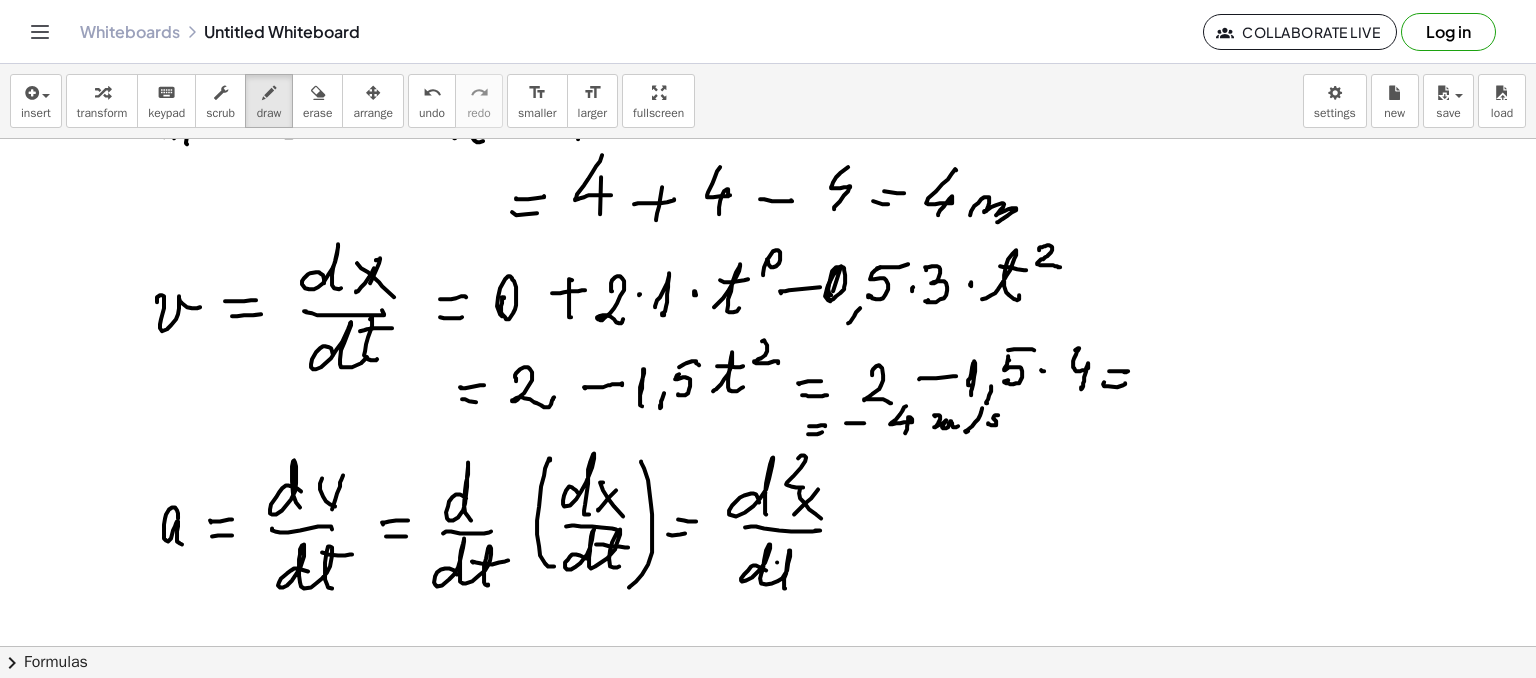 click at bounding box center [768, -214] 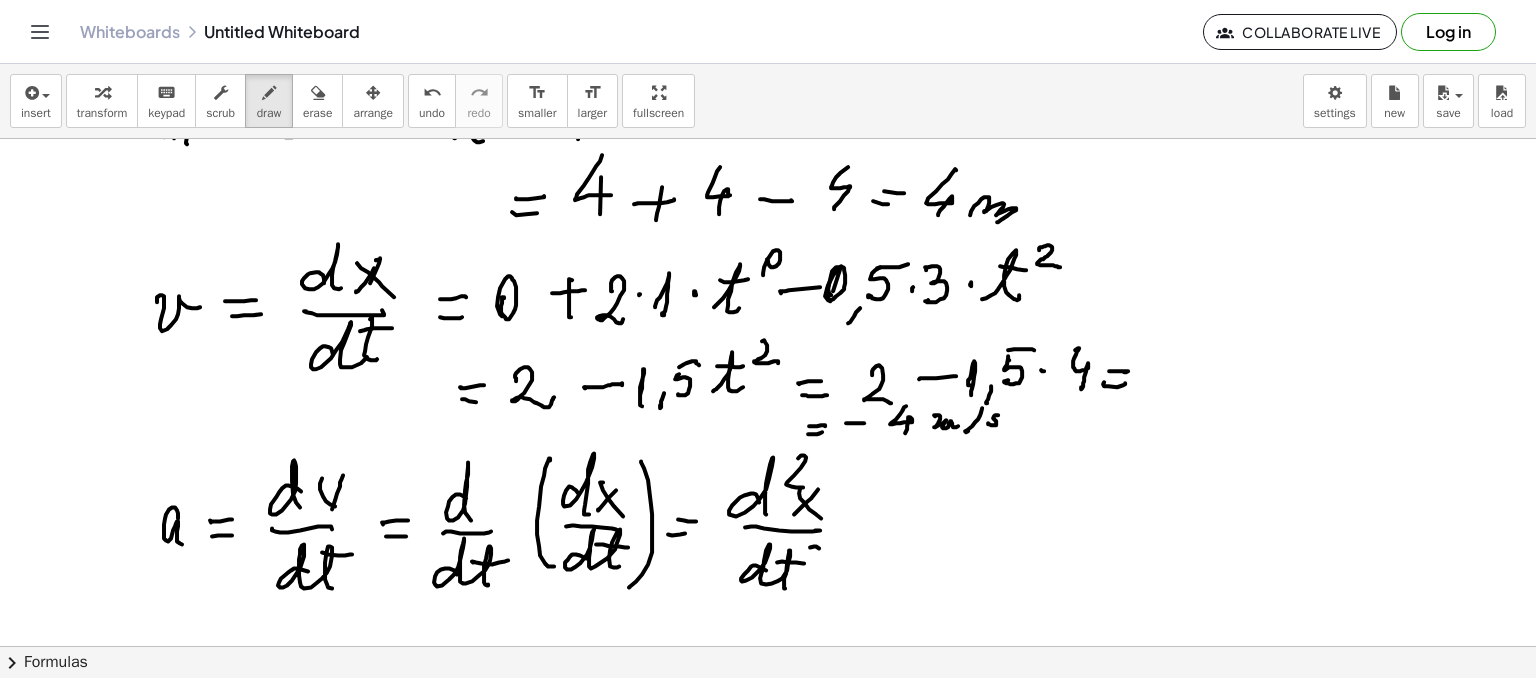 click at bounding box center (768, -214) 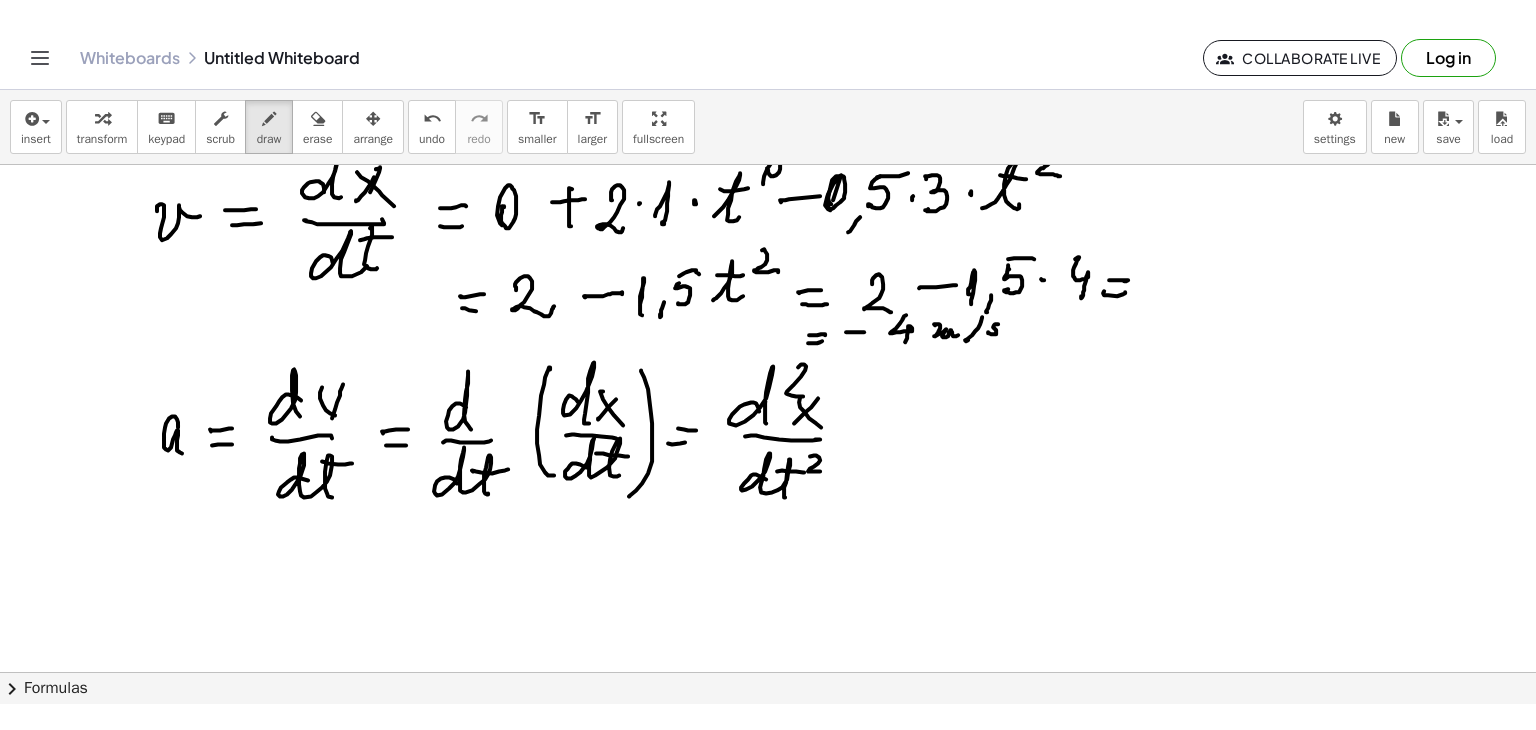 scroll, scrollTop: 1741, scrollLeft: 0, axis: vertical 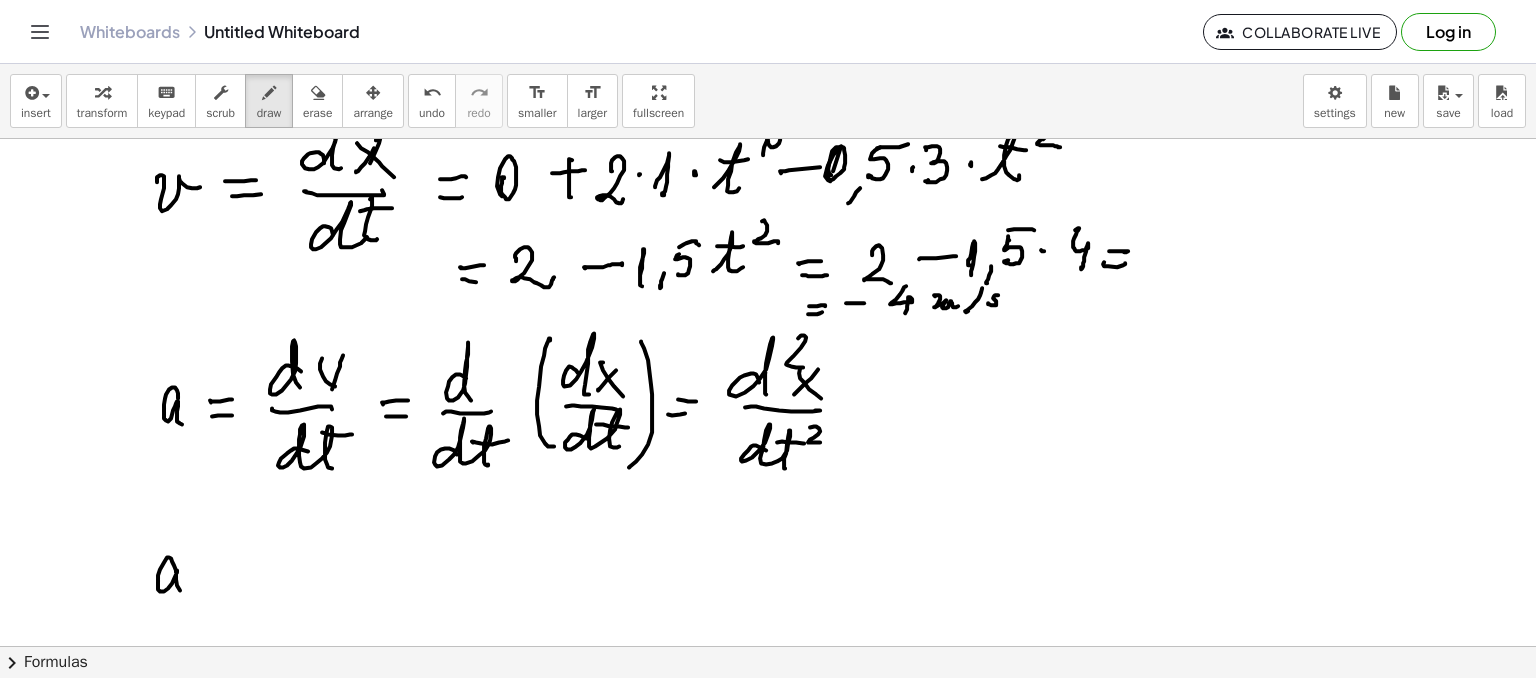 click at bounding box center [768, -334] 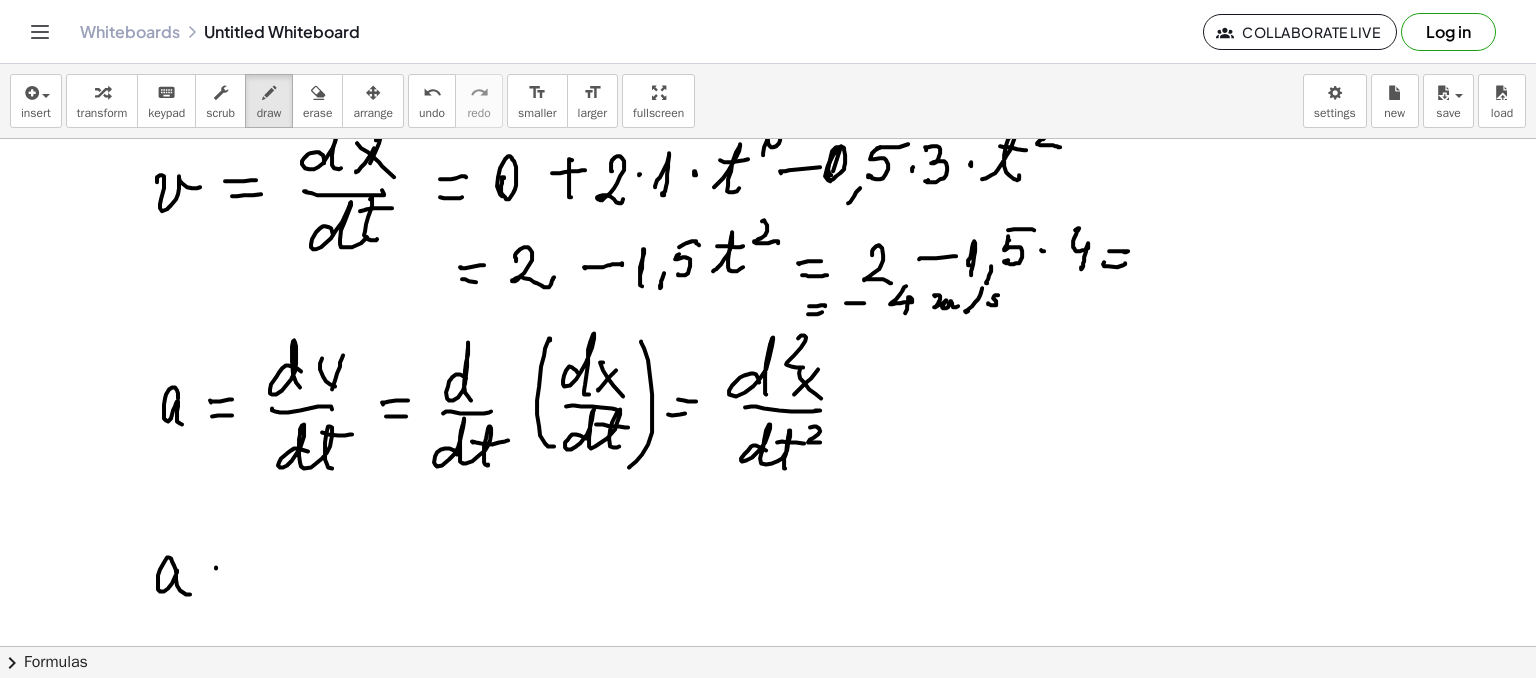 click at bounding box center (768, -334) 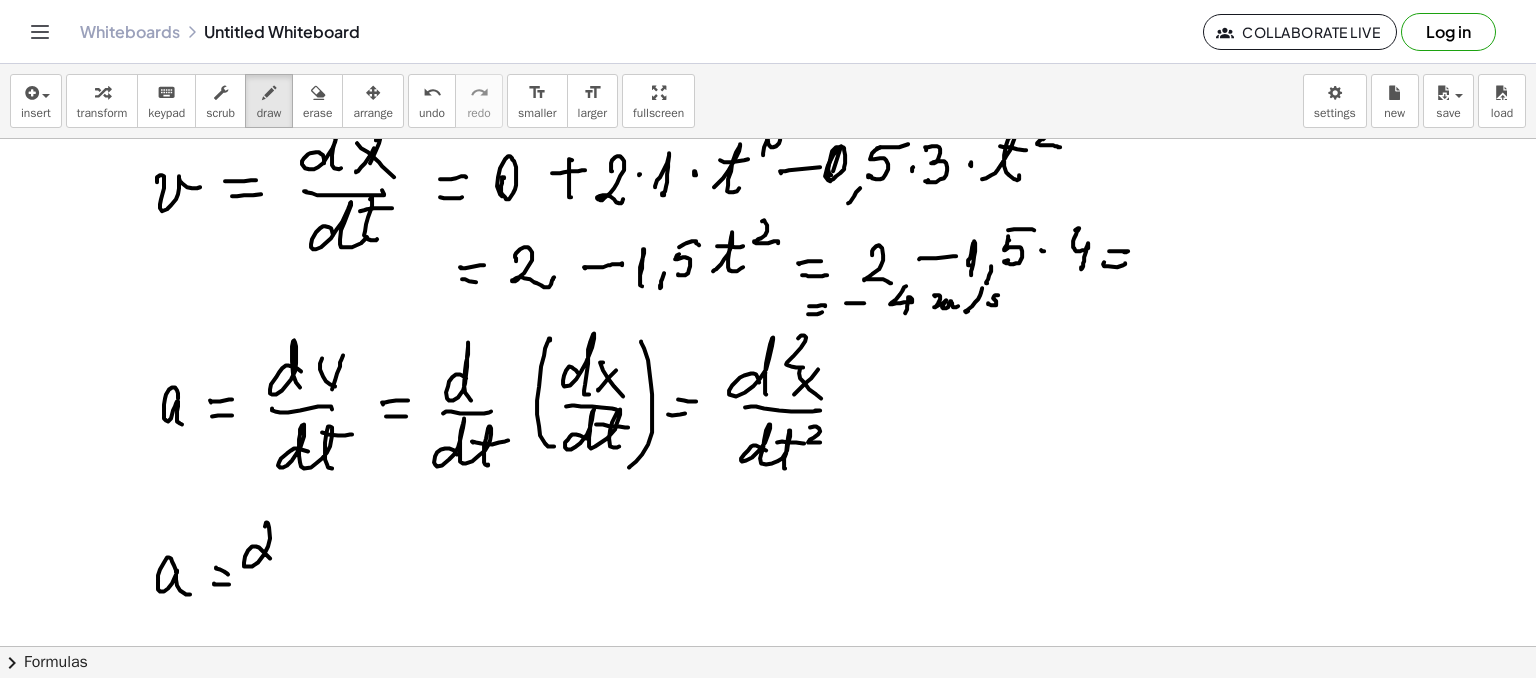 click at bounding box center (768, -334) 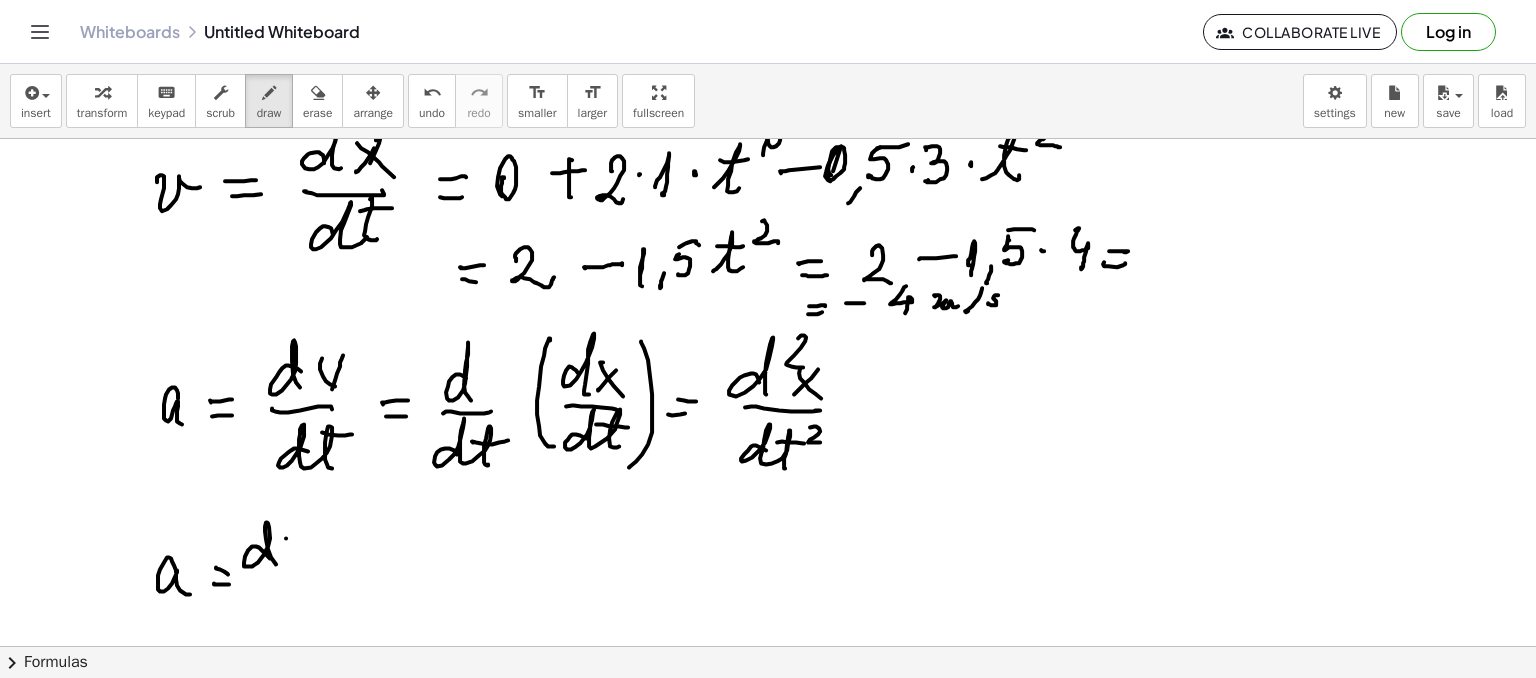 click at bounding box center [768, -334] 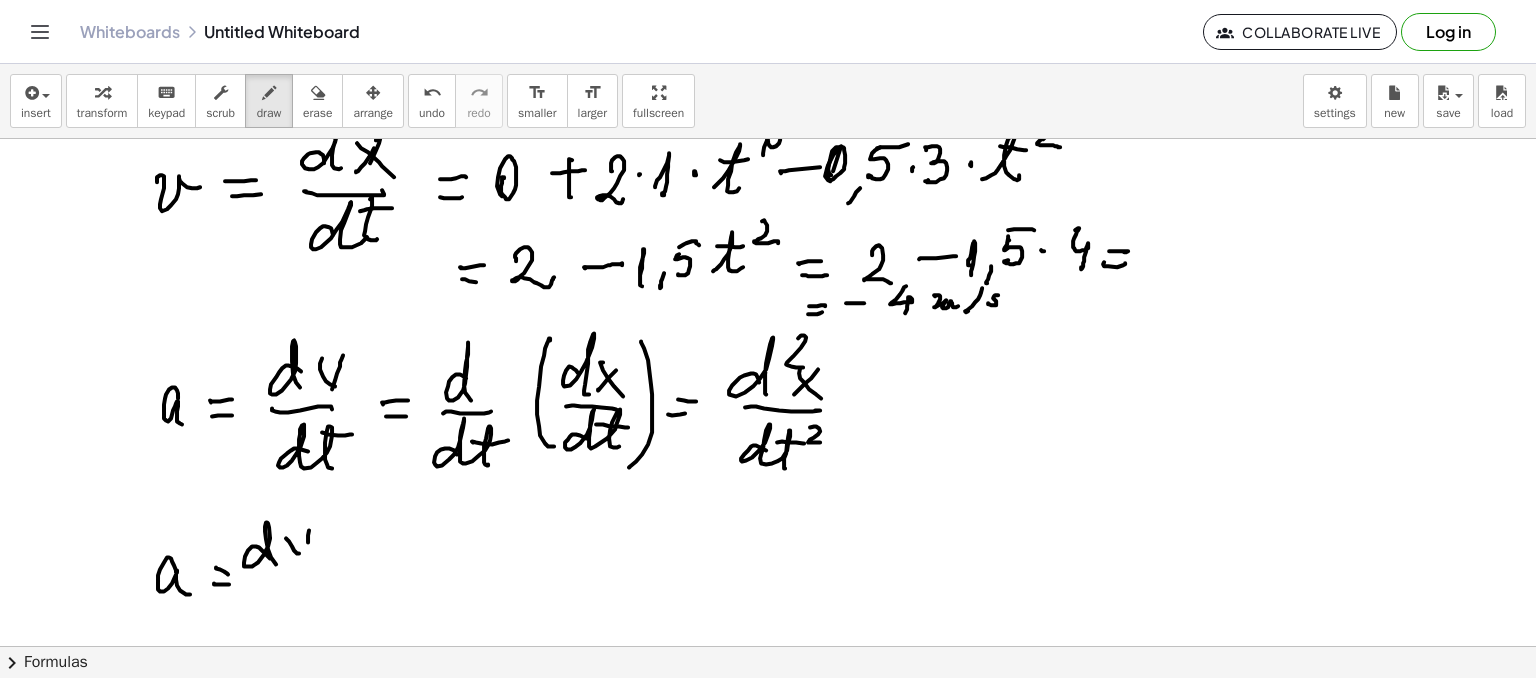 click at bounding box center [768, -334] 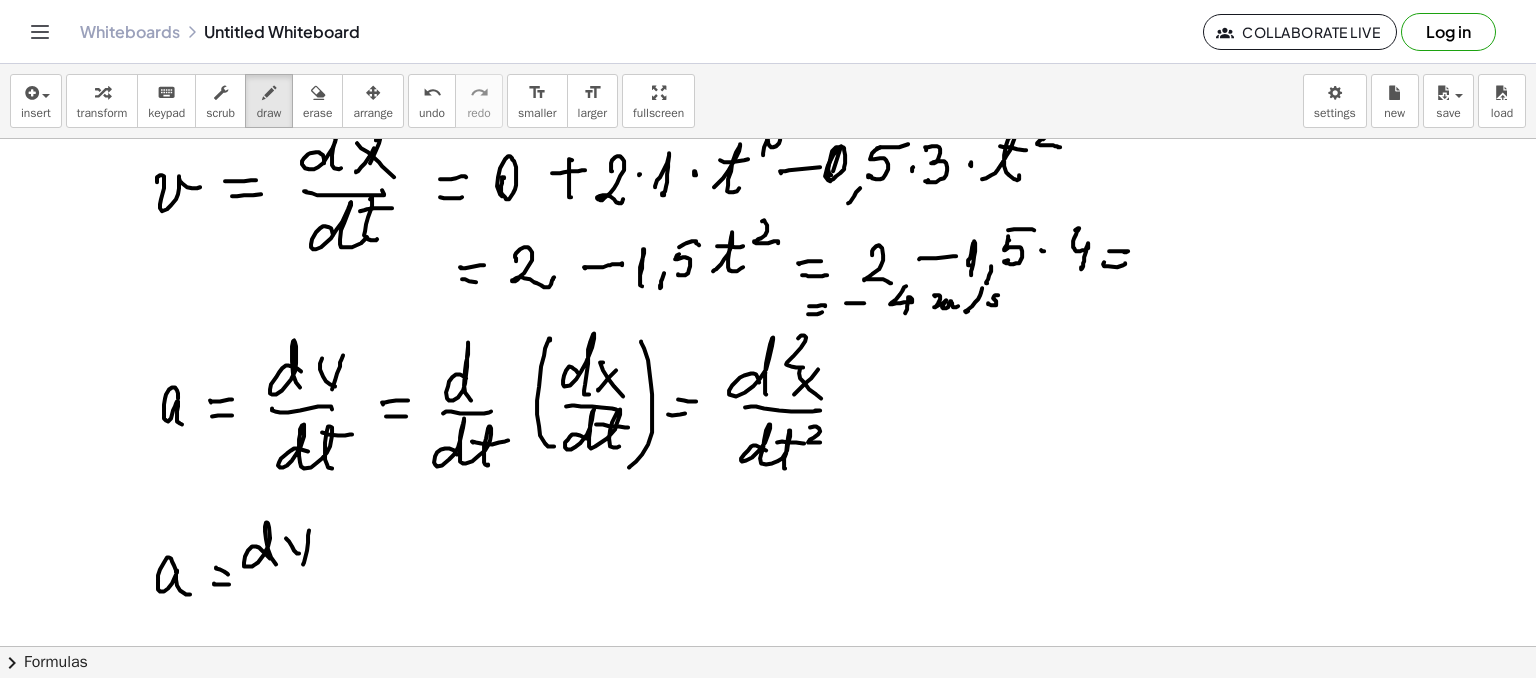 click at bounding box center (768, -334) 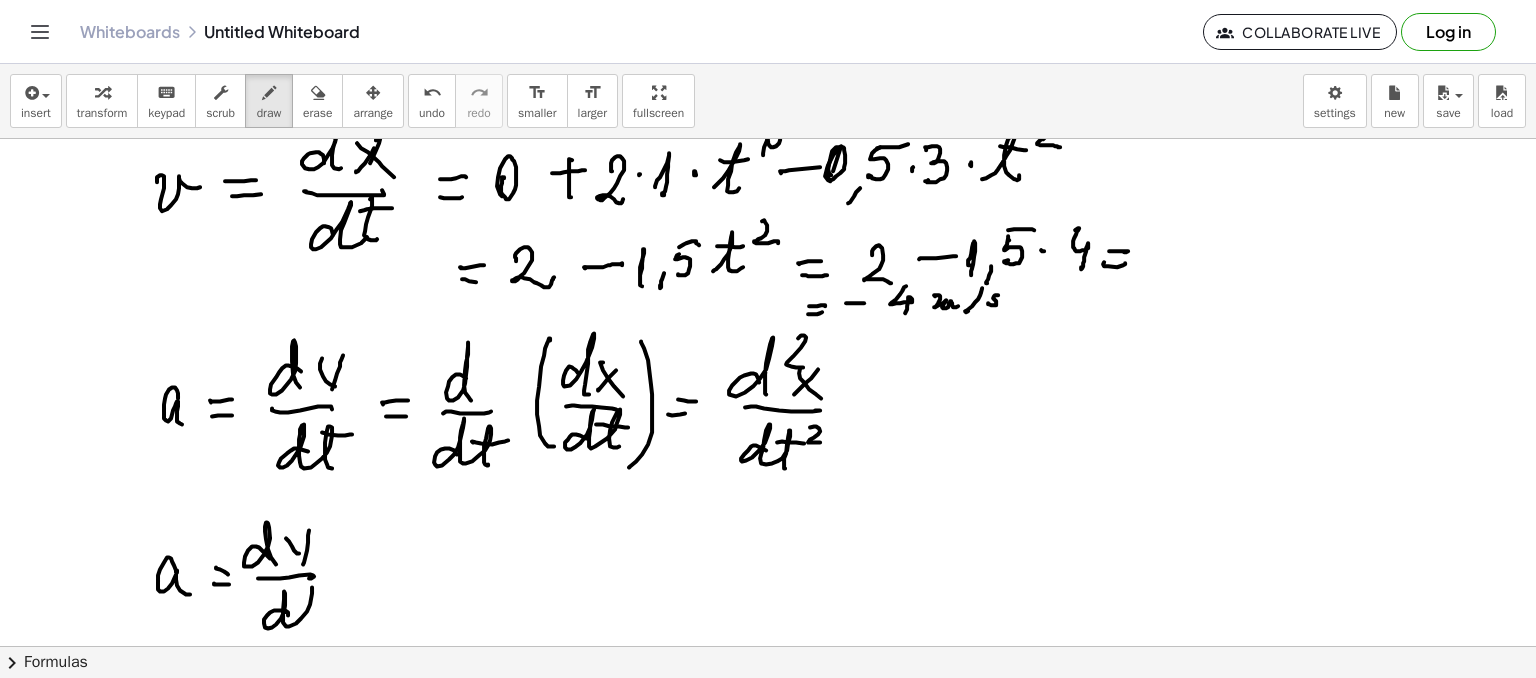 click at bounding box center [768, -334] 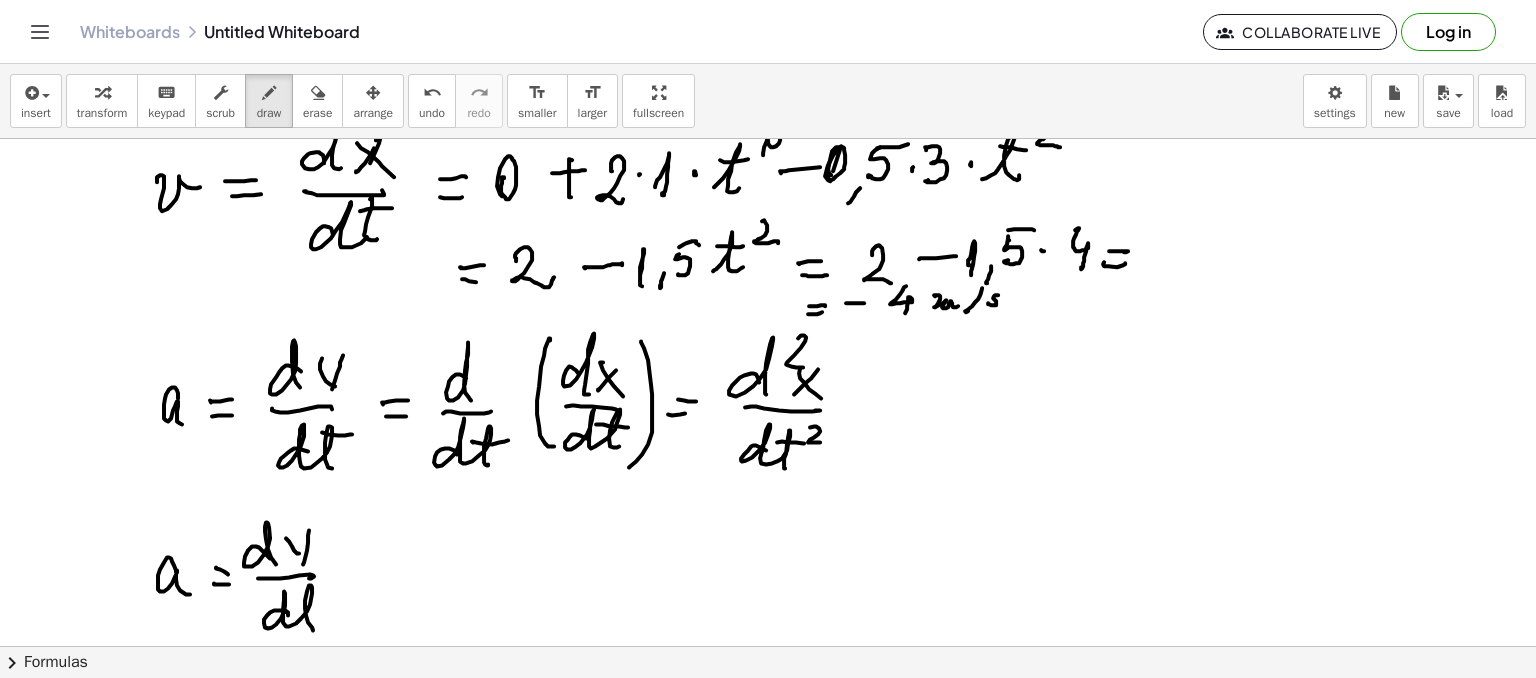 click at bounding box center [768, -334] 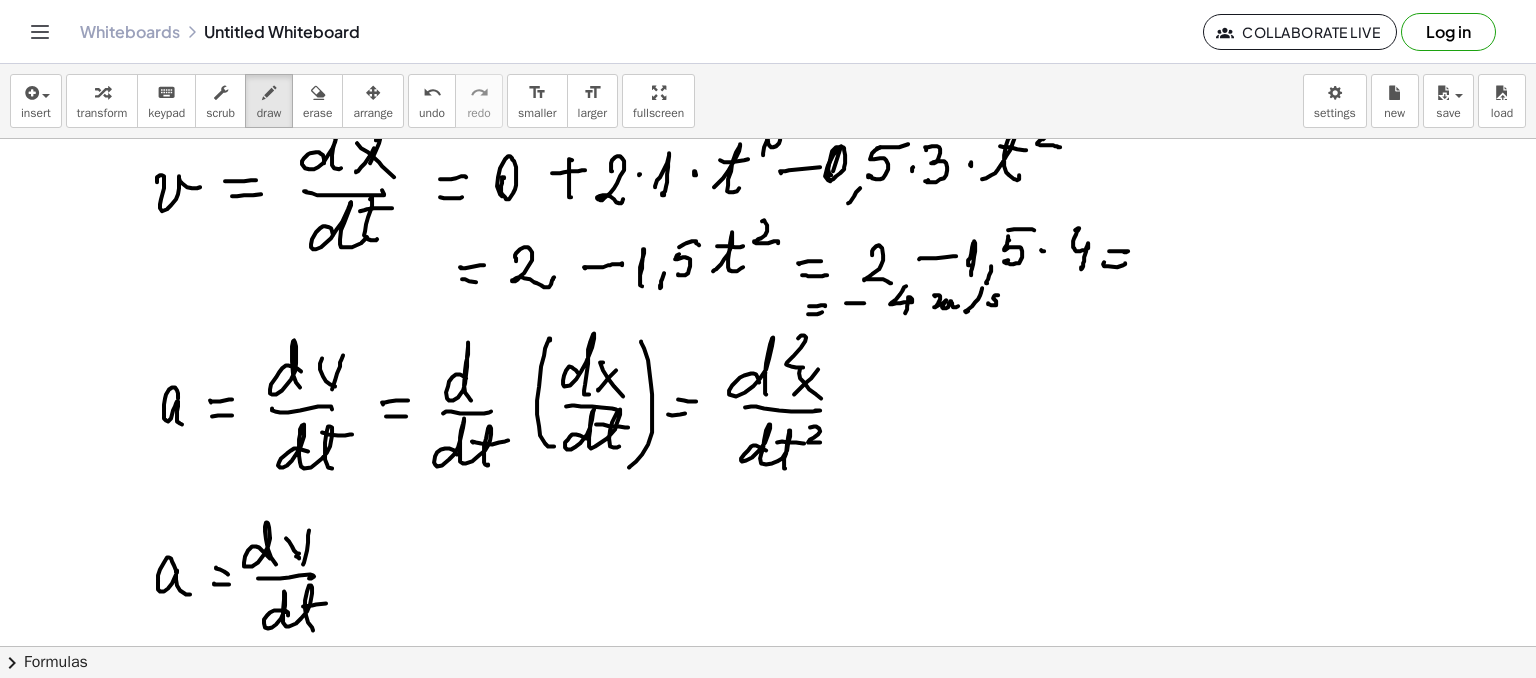 click at bounding box center [768, -334] 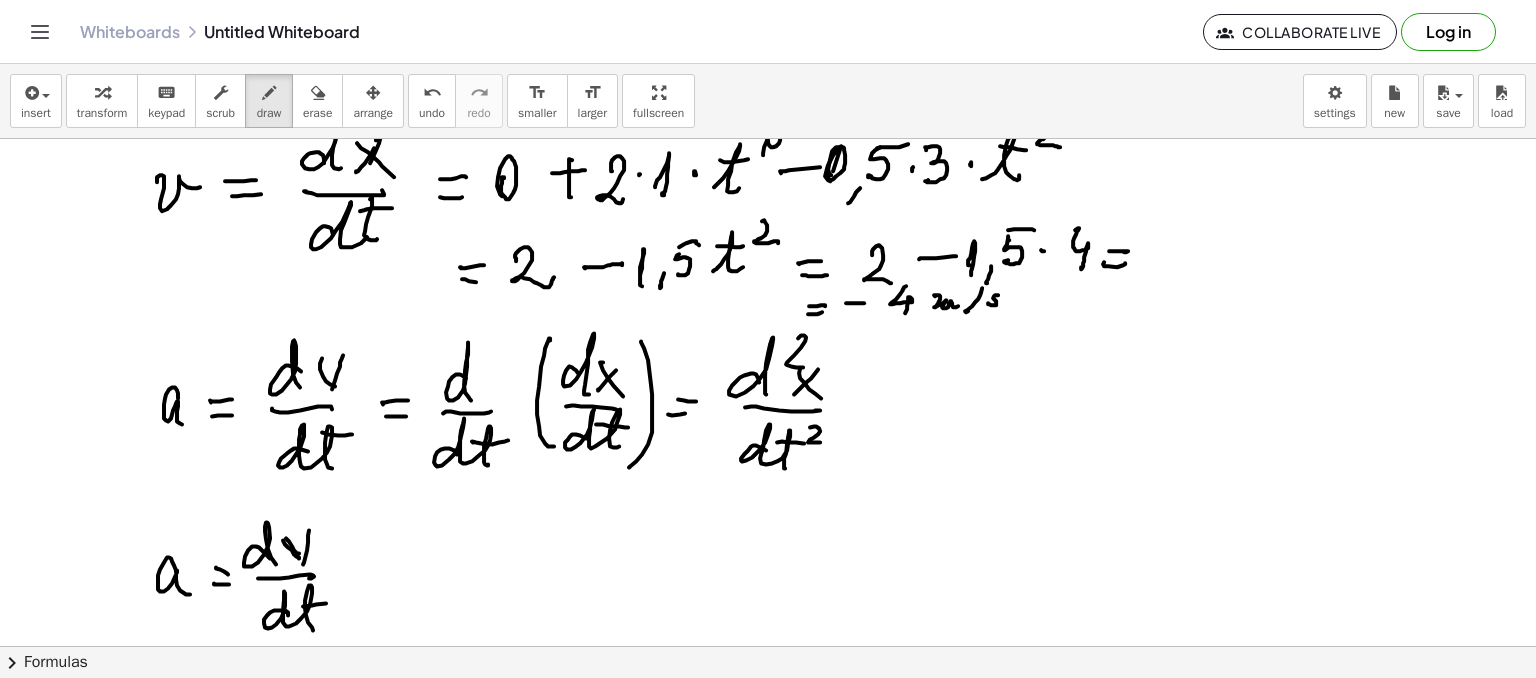 click at bounding box center [768, -334] 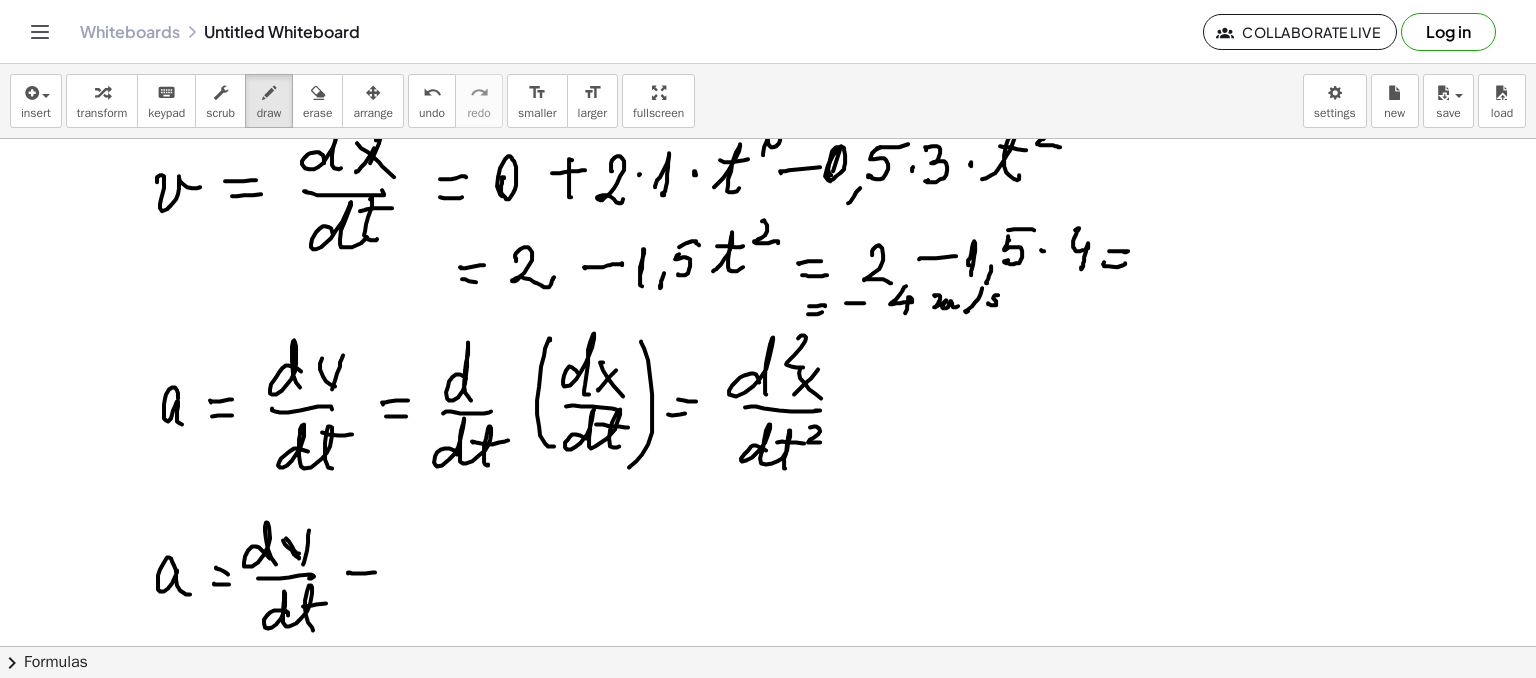 click at bounding box center (768, -334) 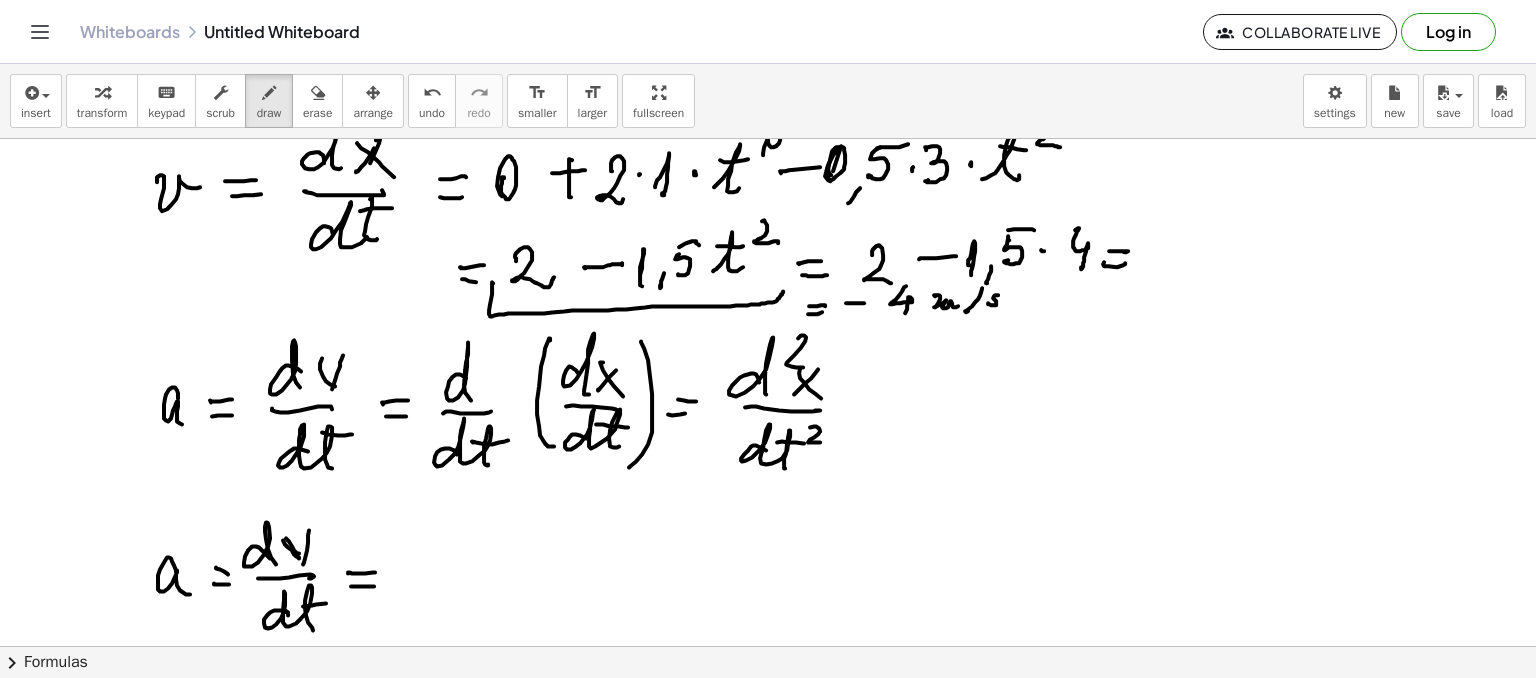 click at bounding box center (768, -334) 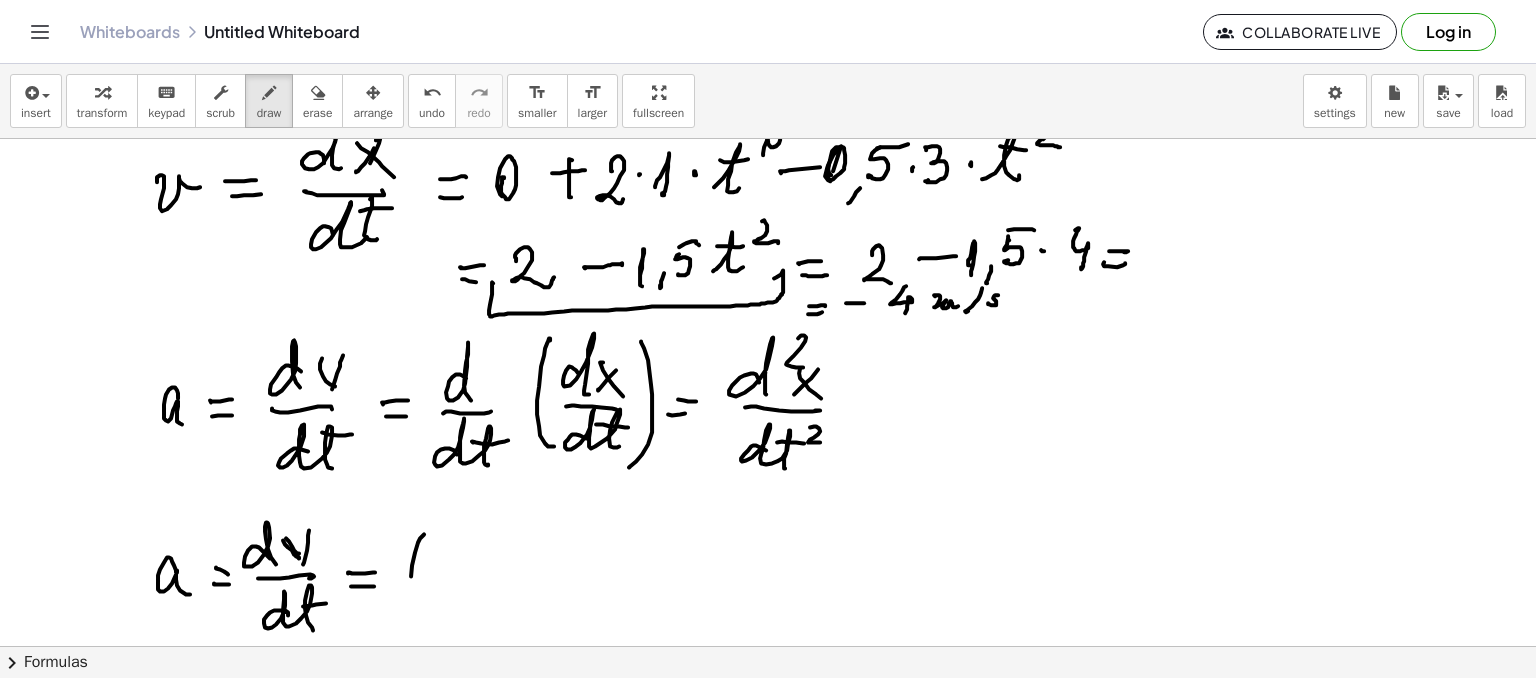 click at bounding box center (768, -334) 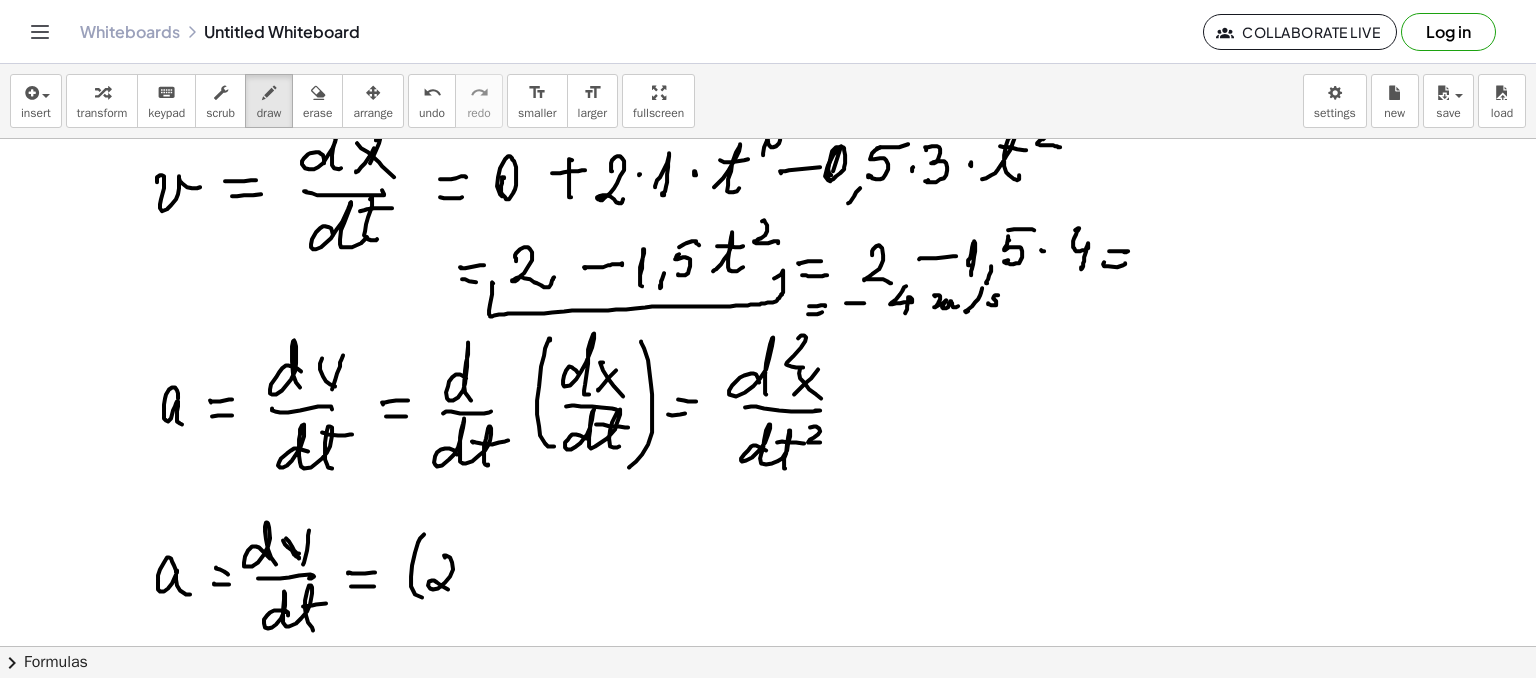 click at bounding box center (768, -334) 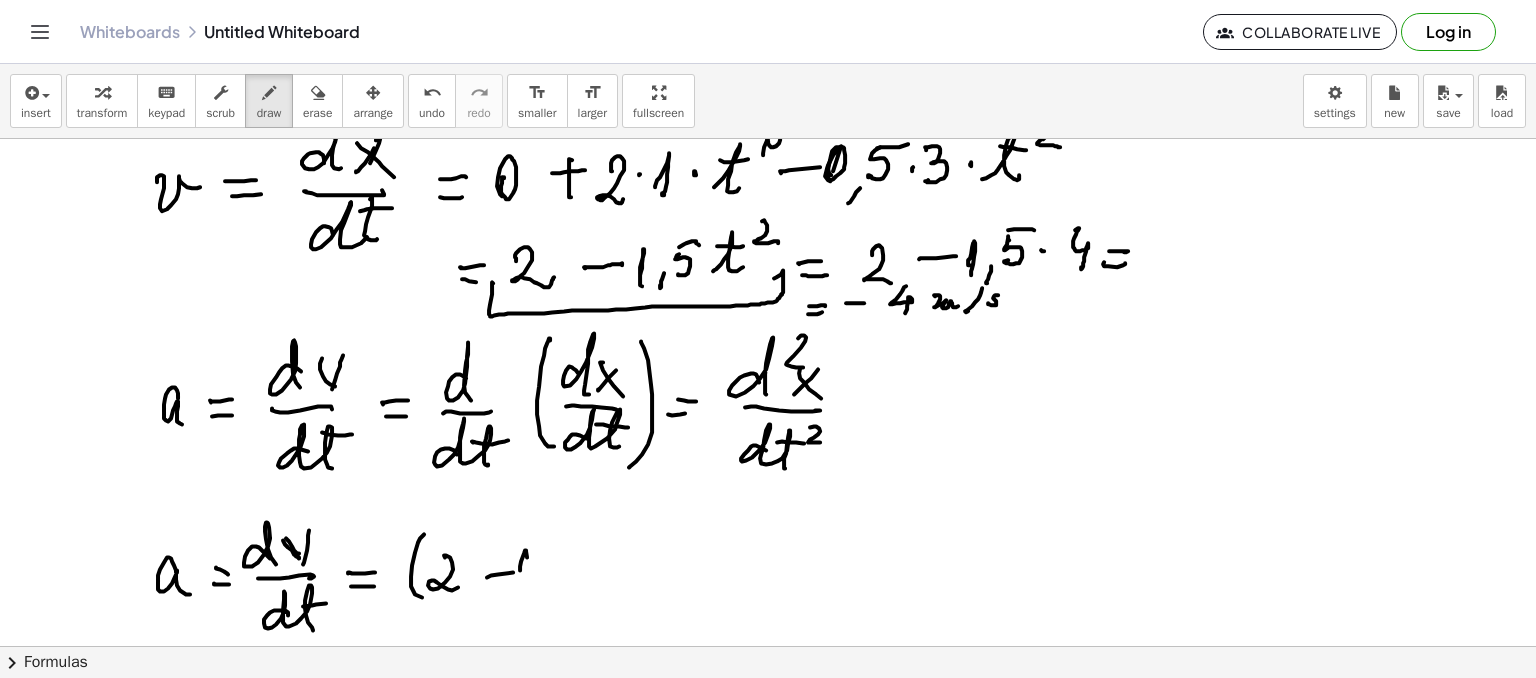 click at bounding box center (768, -334) 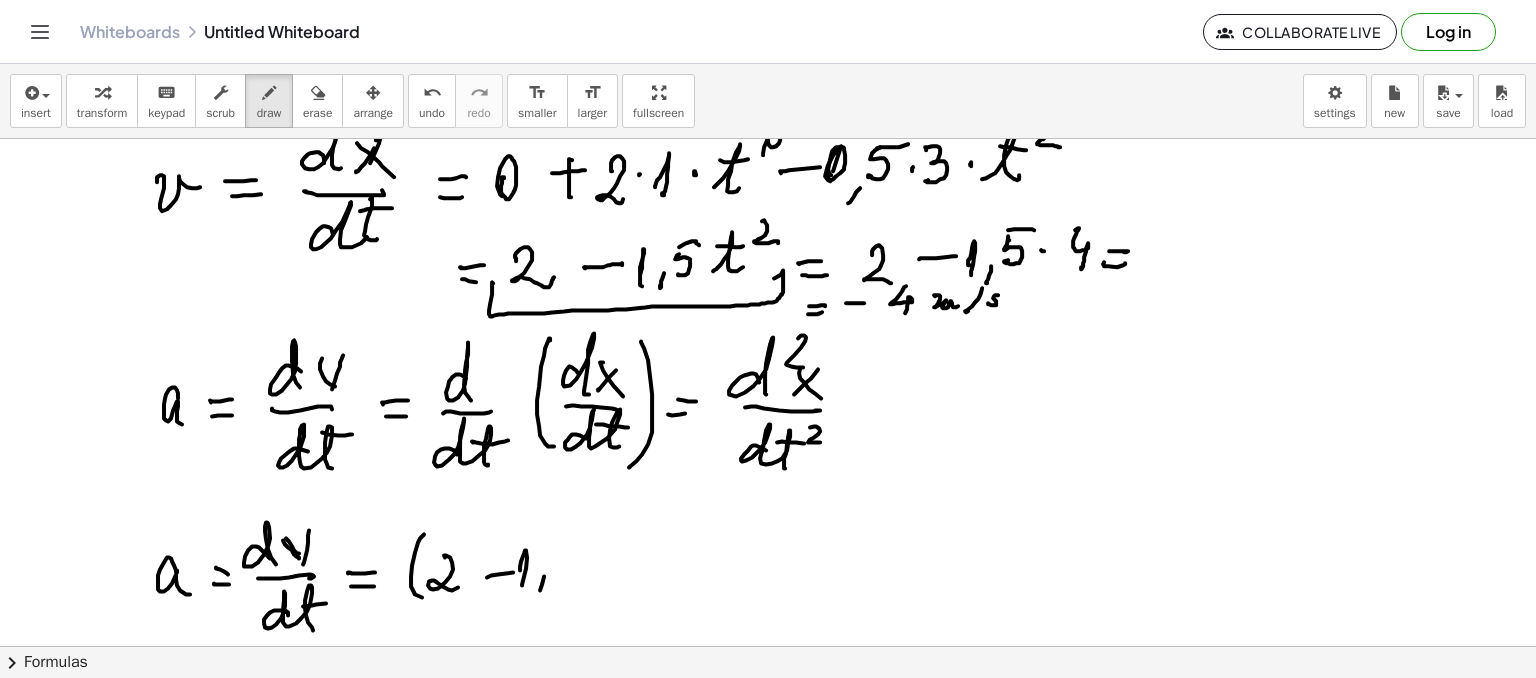 click at bounding box center (768, -334) 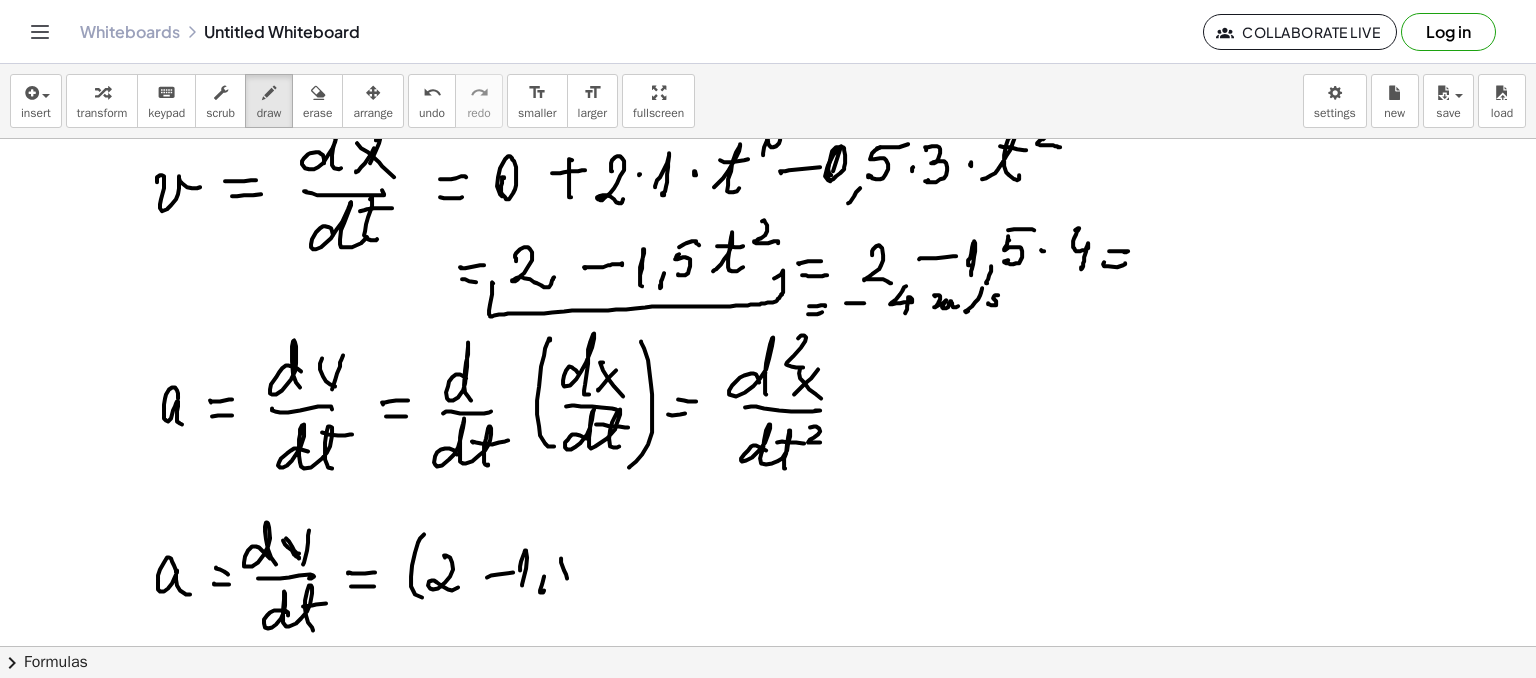 click at bounding box center [768, -334] 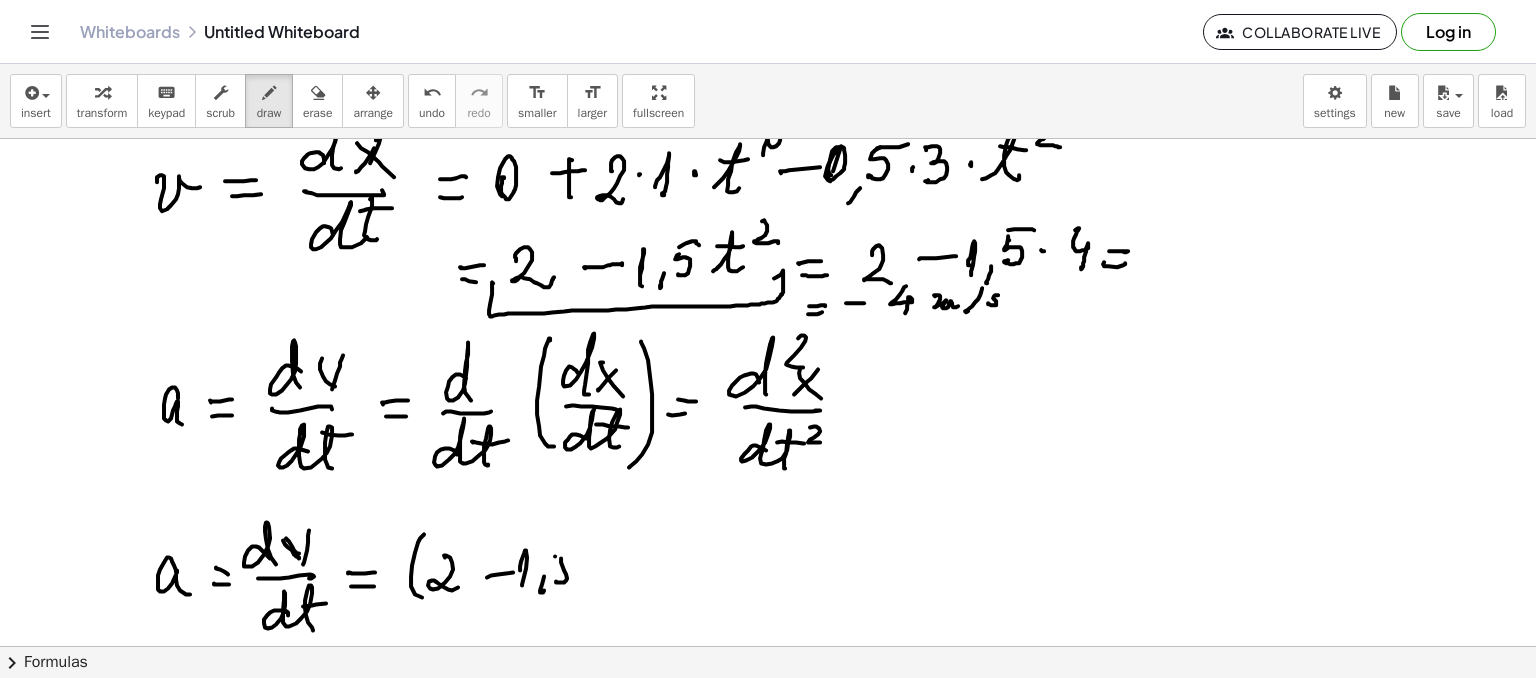 click at bounding box center (768, -334) 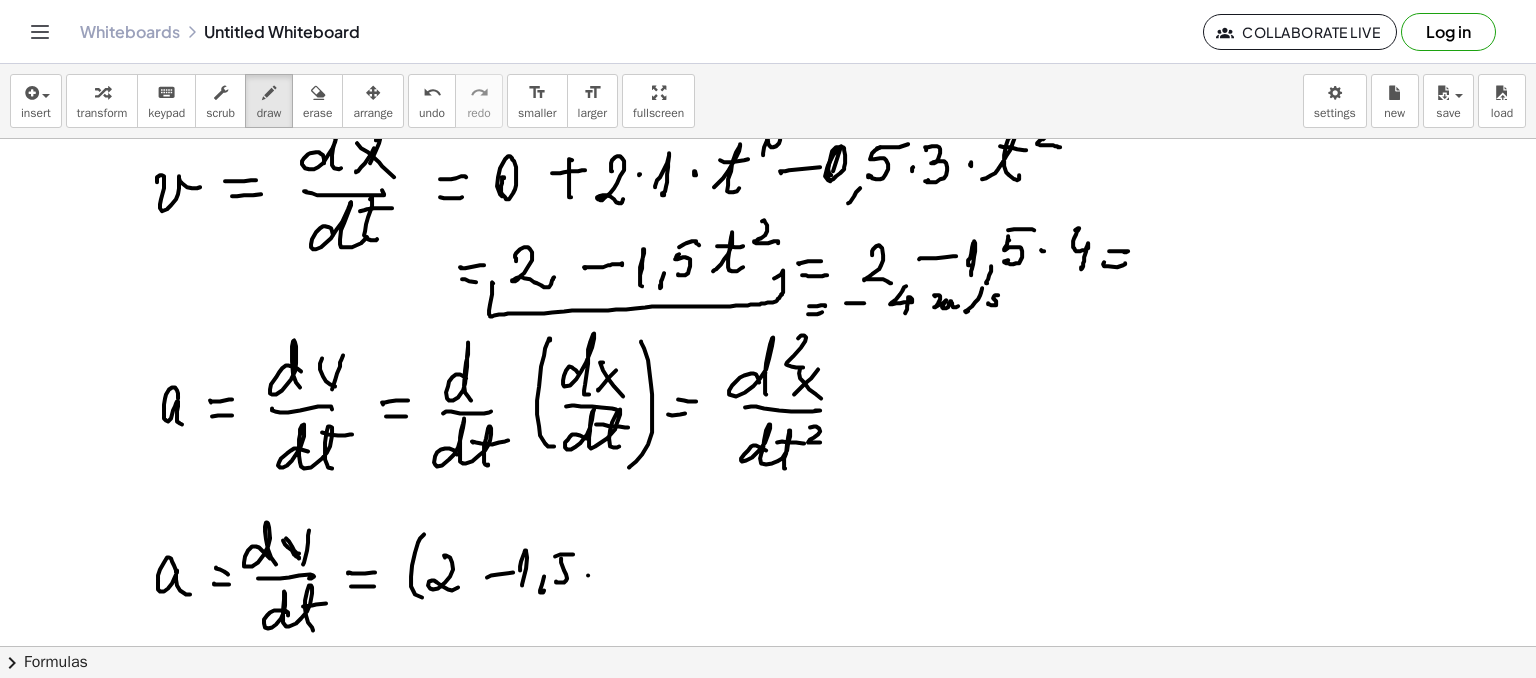 click at bounding box center [768, -334] 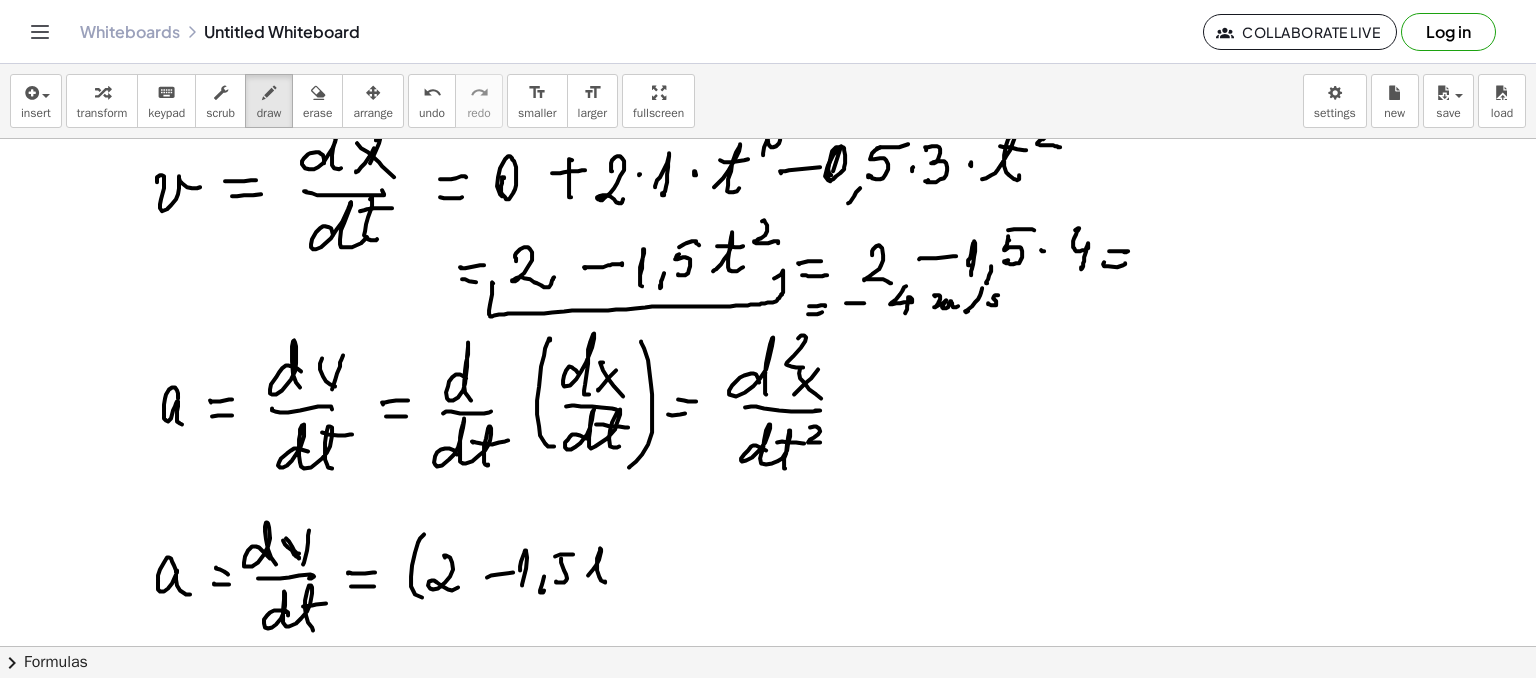 click at bounding box center (768, -334) 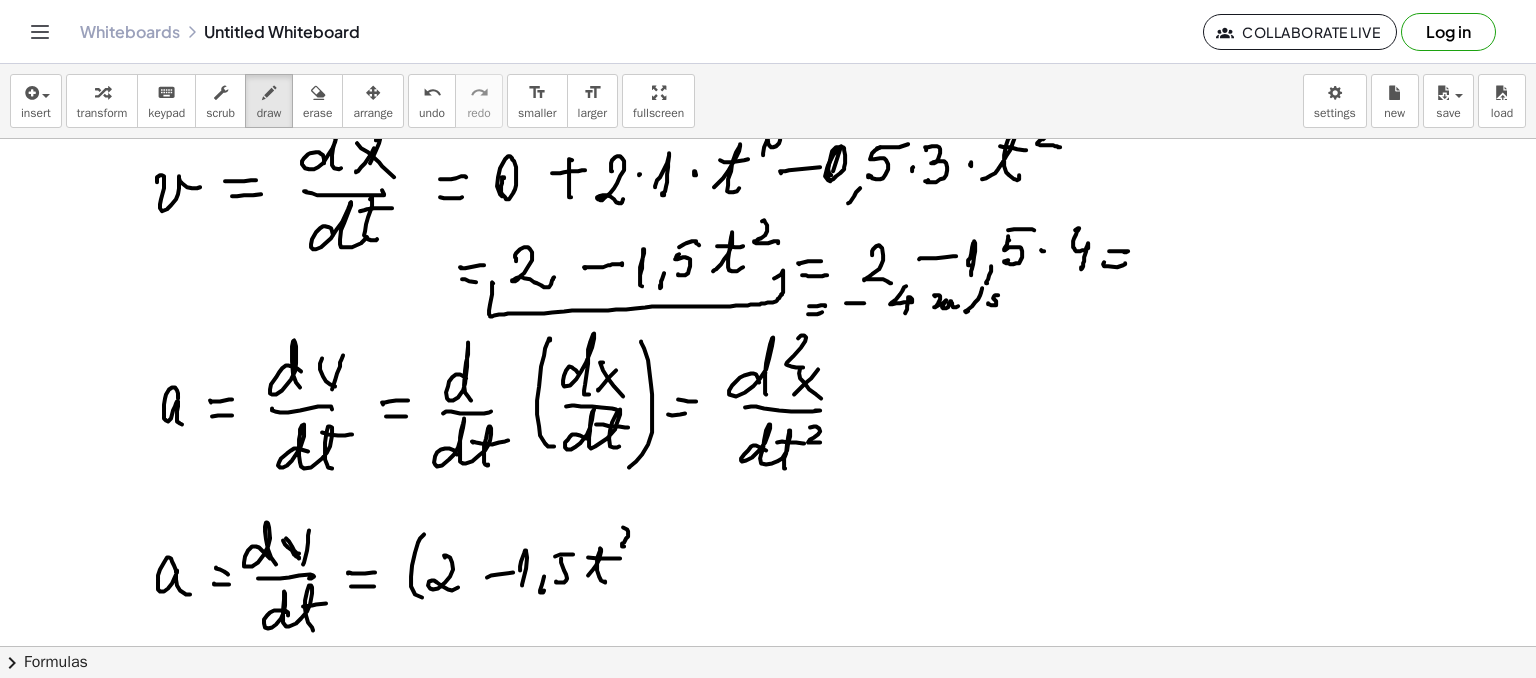 click at bounding box center (768, -334) 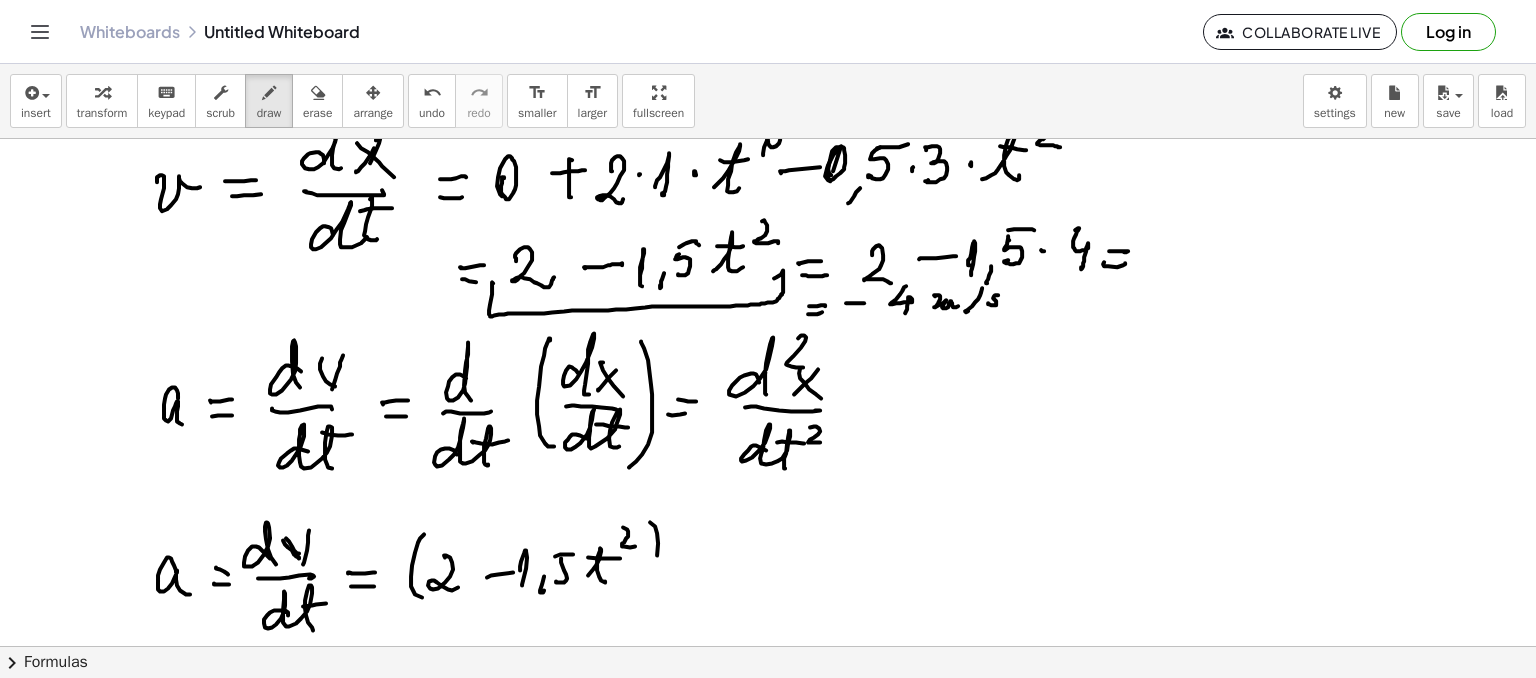 click at bounding box center (768, -334) 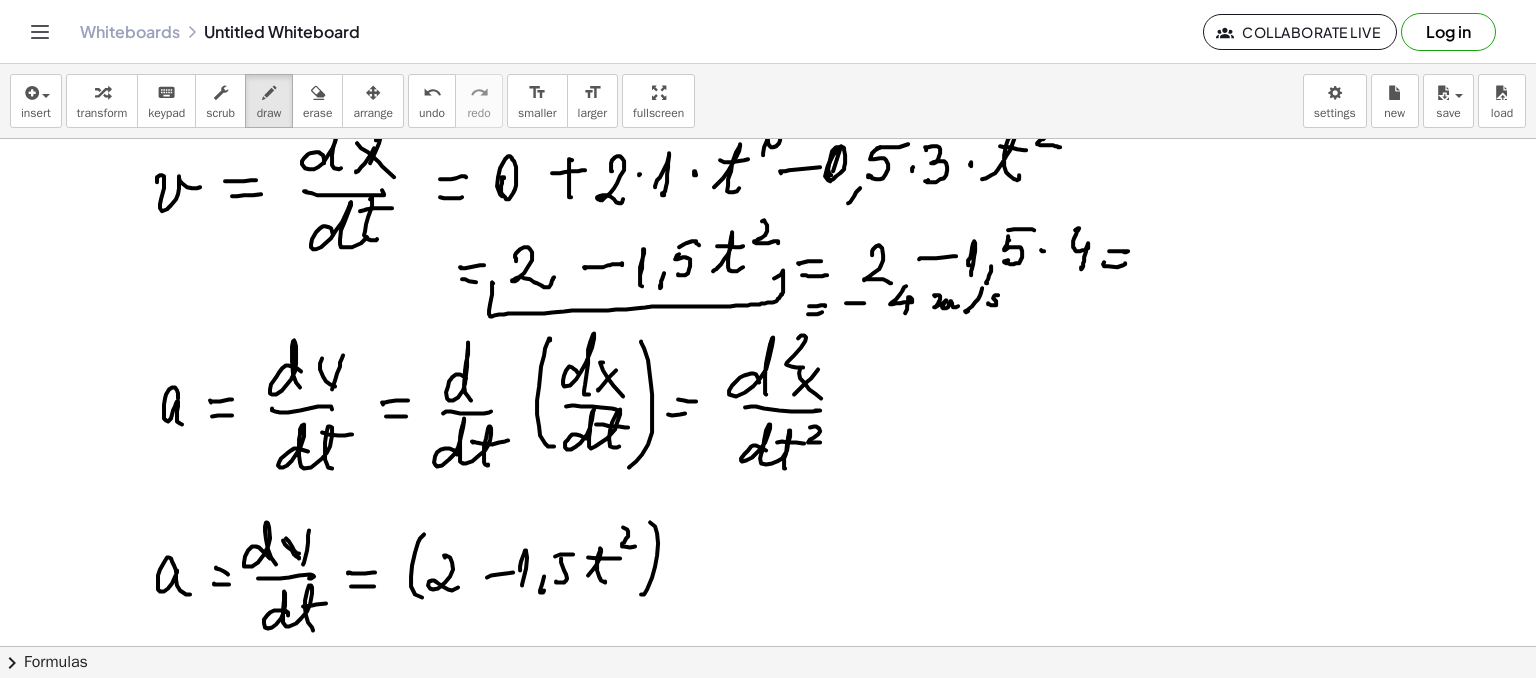 click at bounding box center [768, -334] 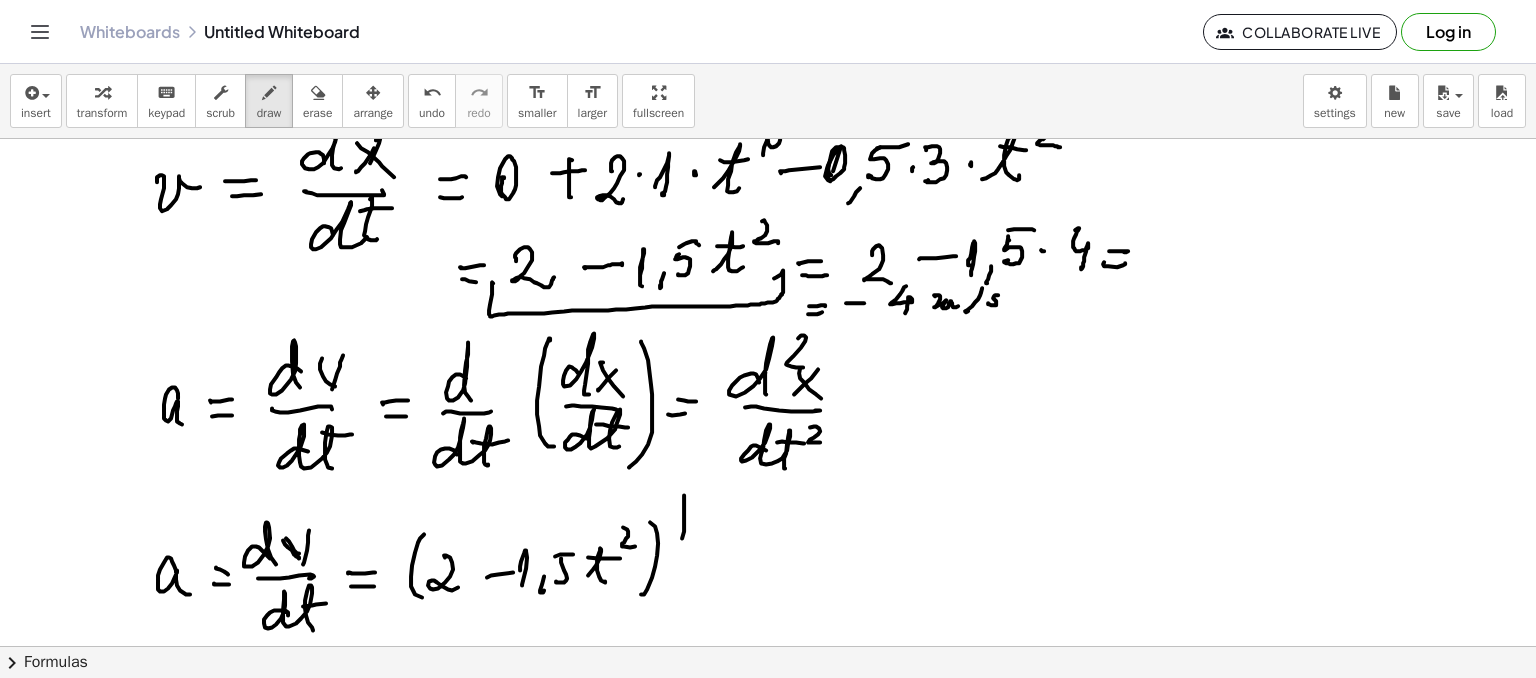 click at bounding box center [768, -334] 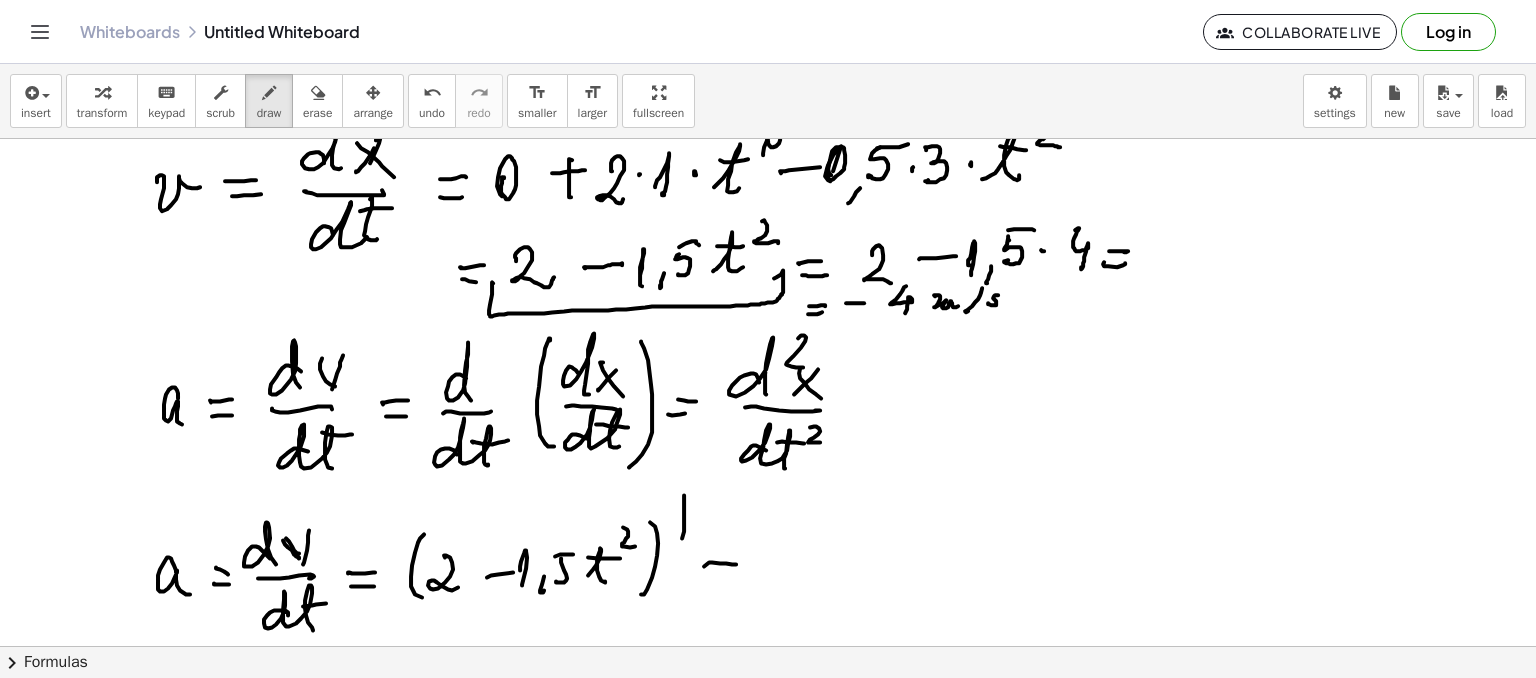 click at bounding box center (768, -334) 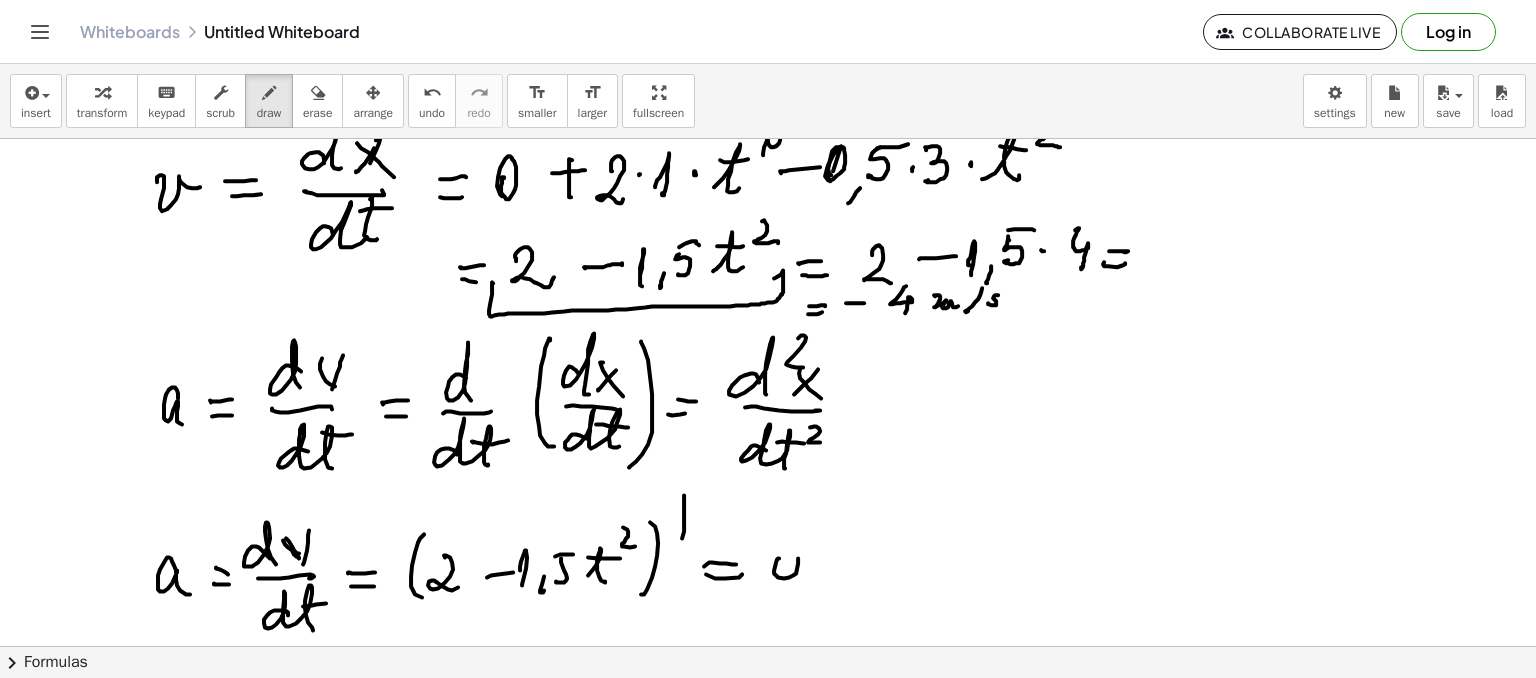 click at bounding box center (768, -334) 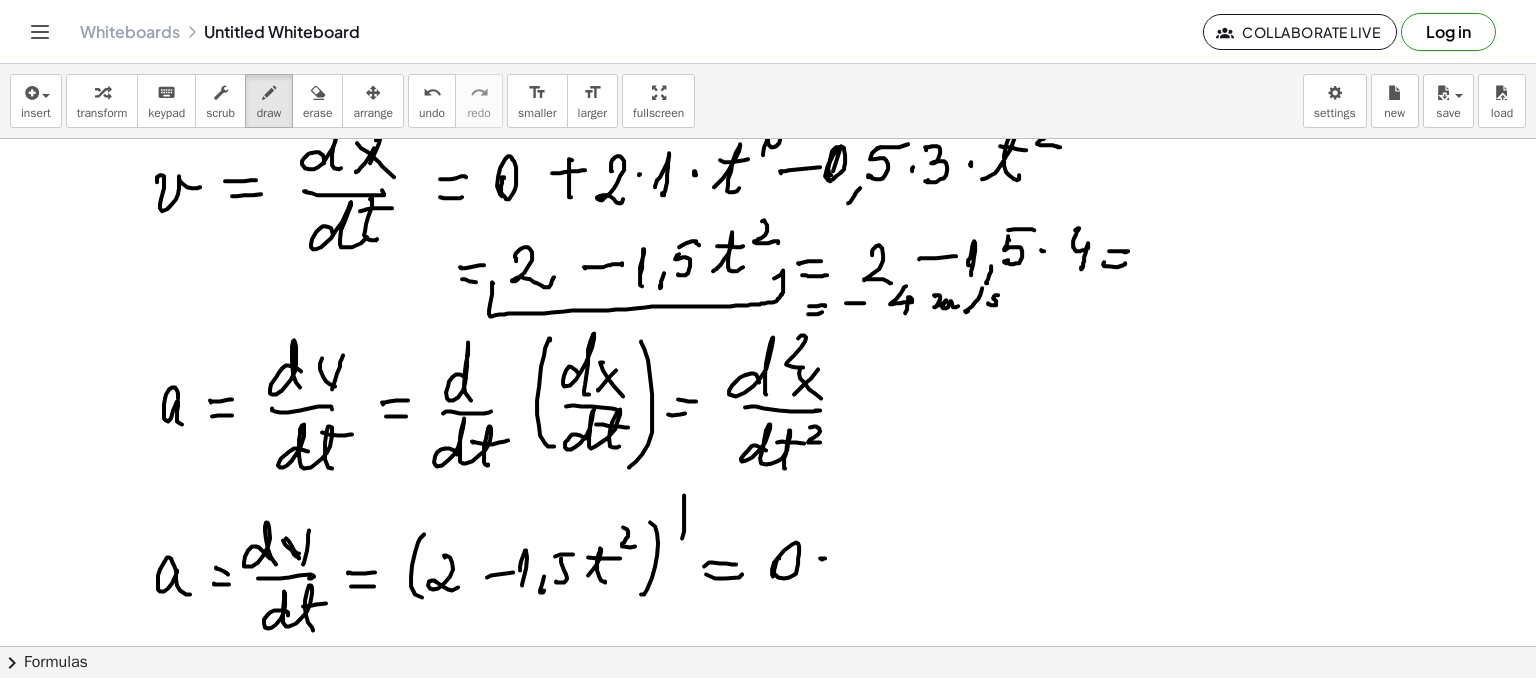 click at bounding box center (768, -334) 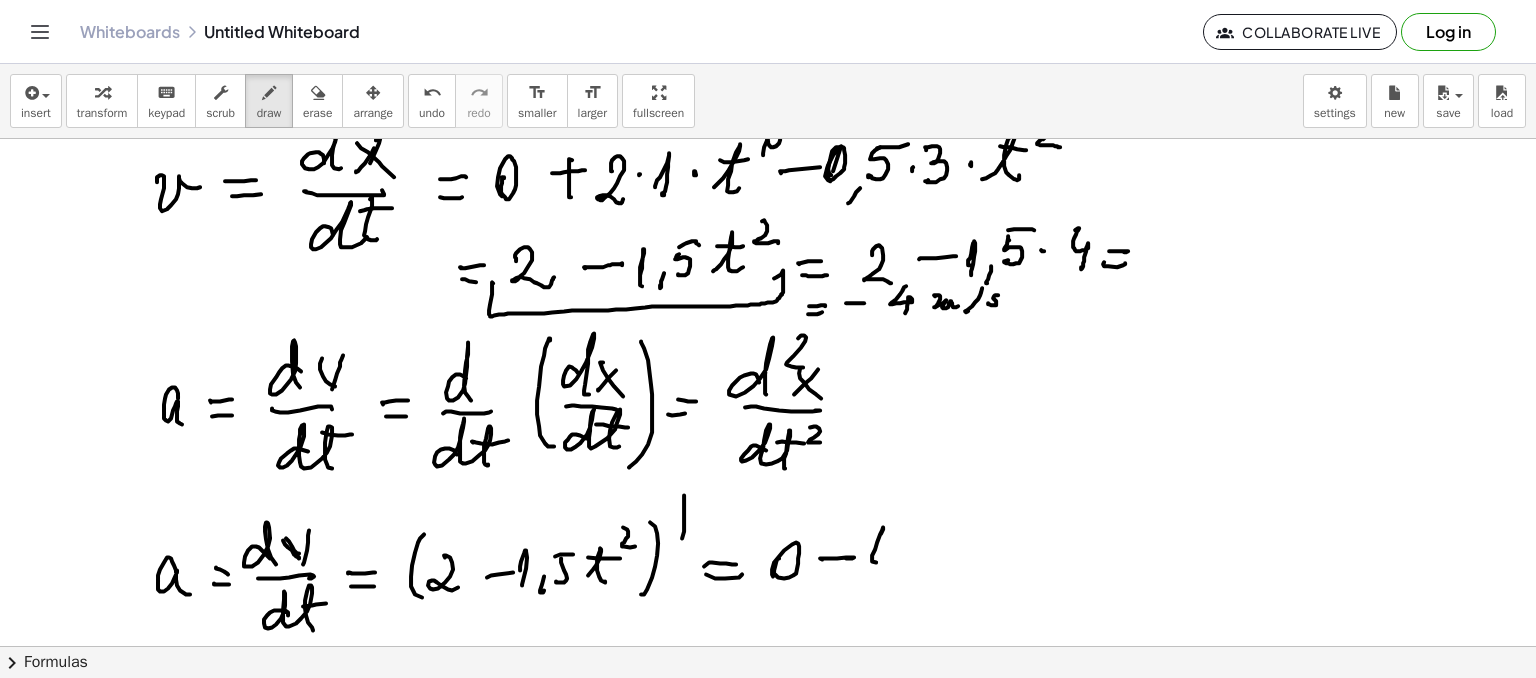 click at bounding box center [768, -334] 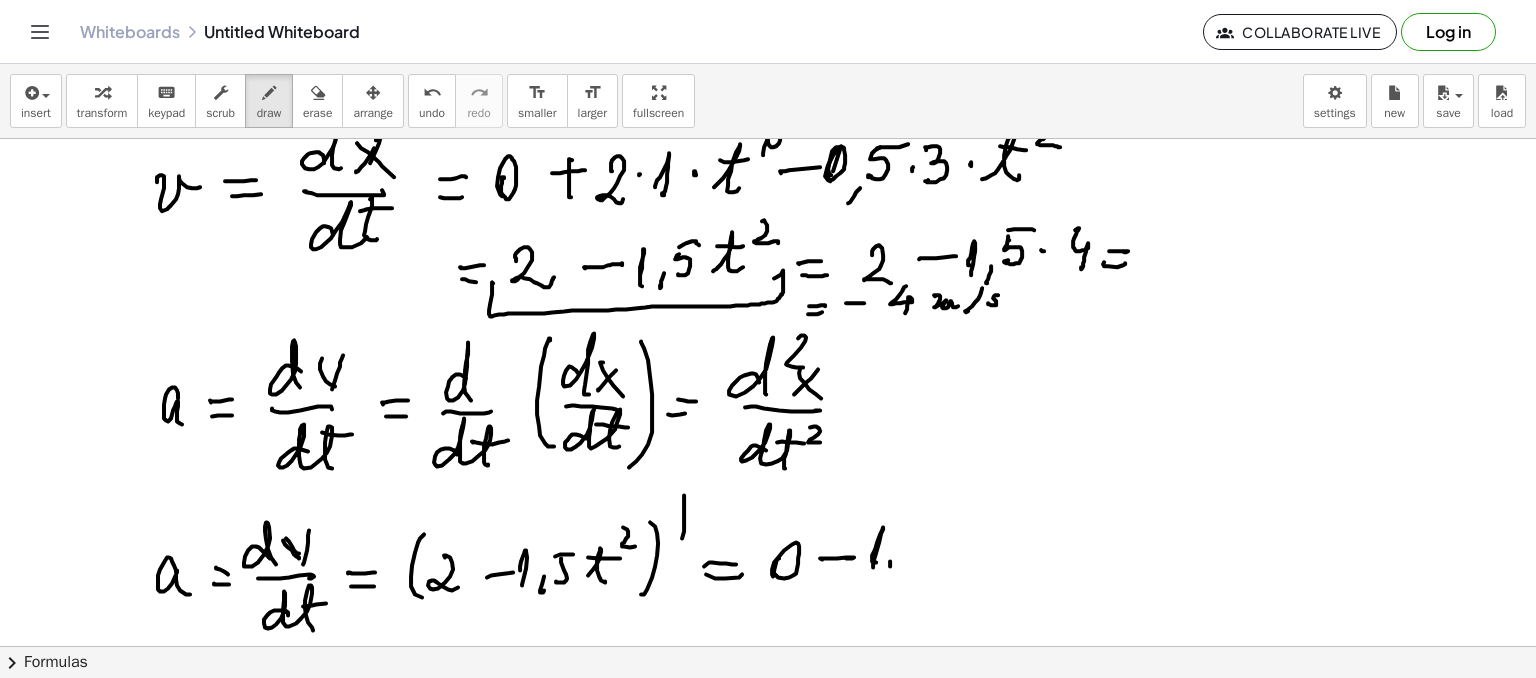 click at bounding box center [768, -334] 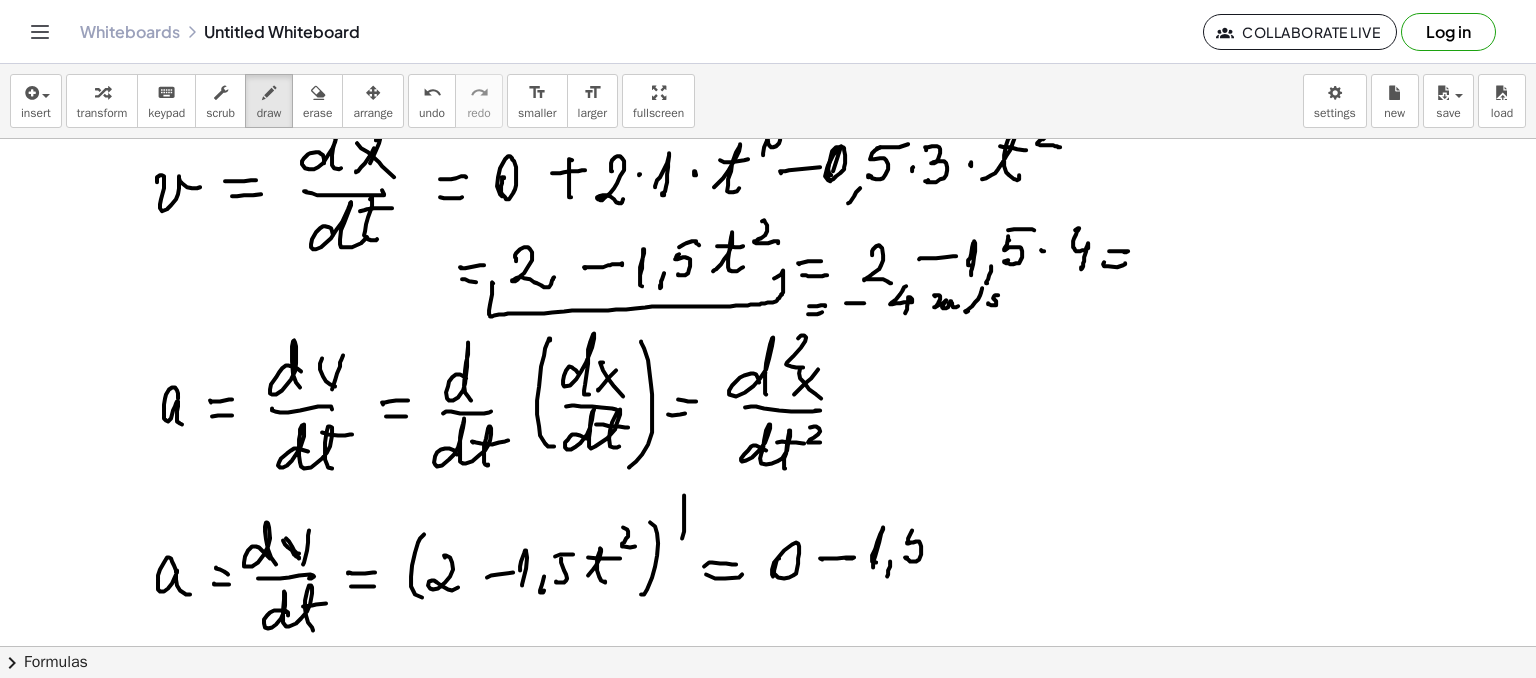 click at bounding box center [768, -334] 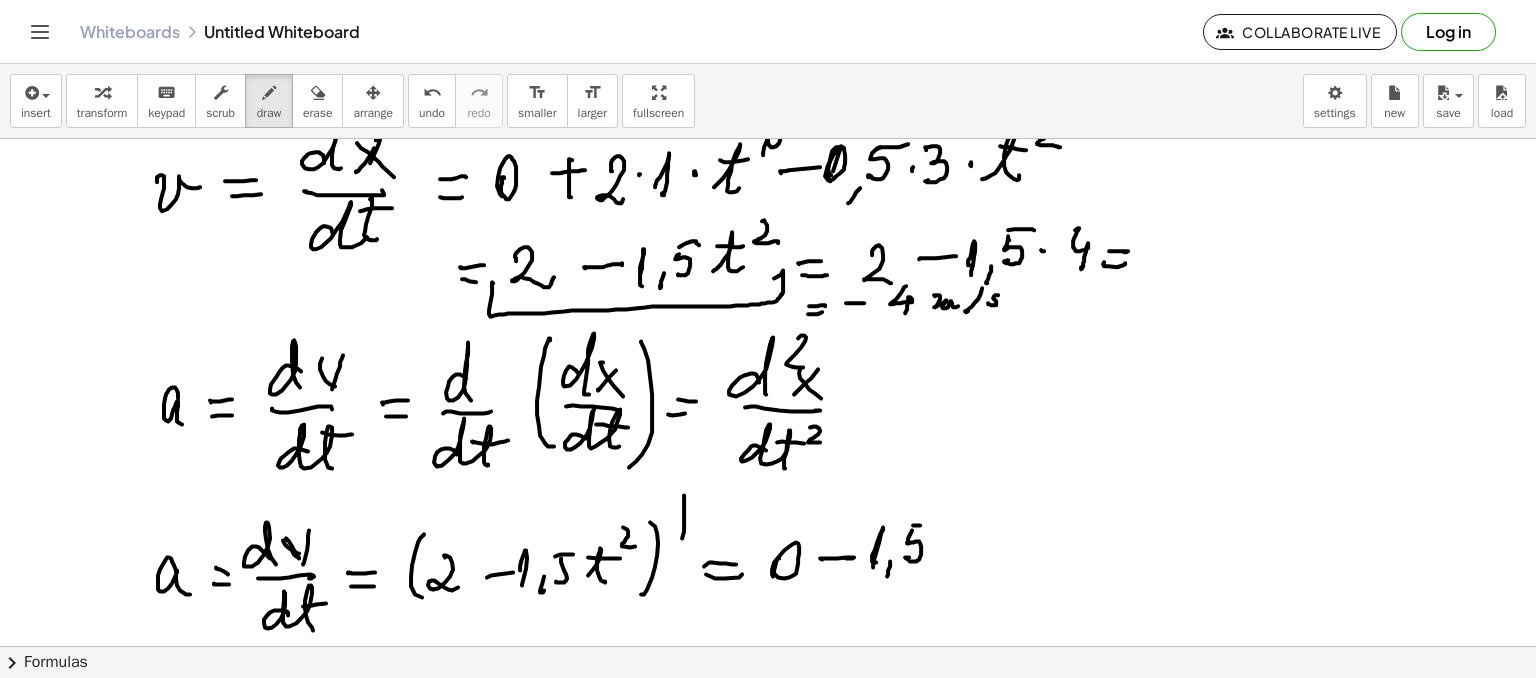 click at bounding box center (768, -334) 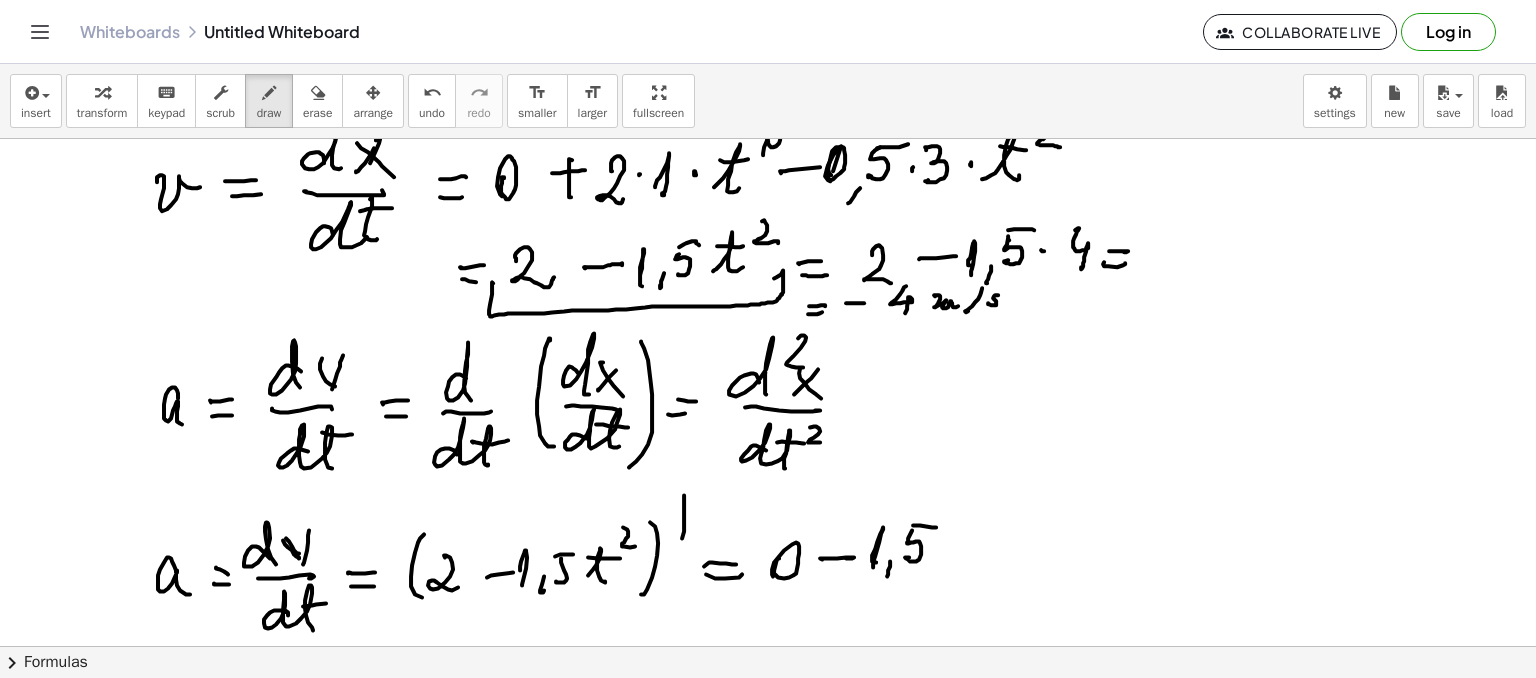 click at bounding box center [768, -334] 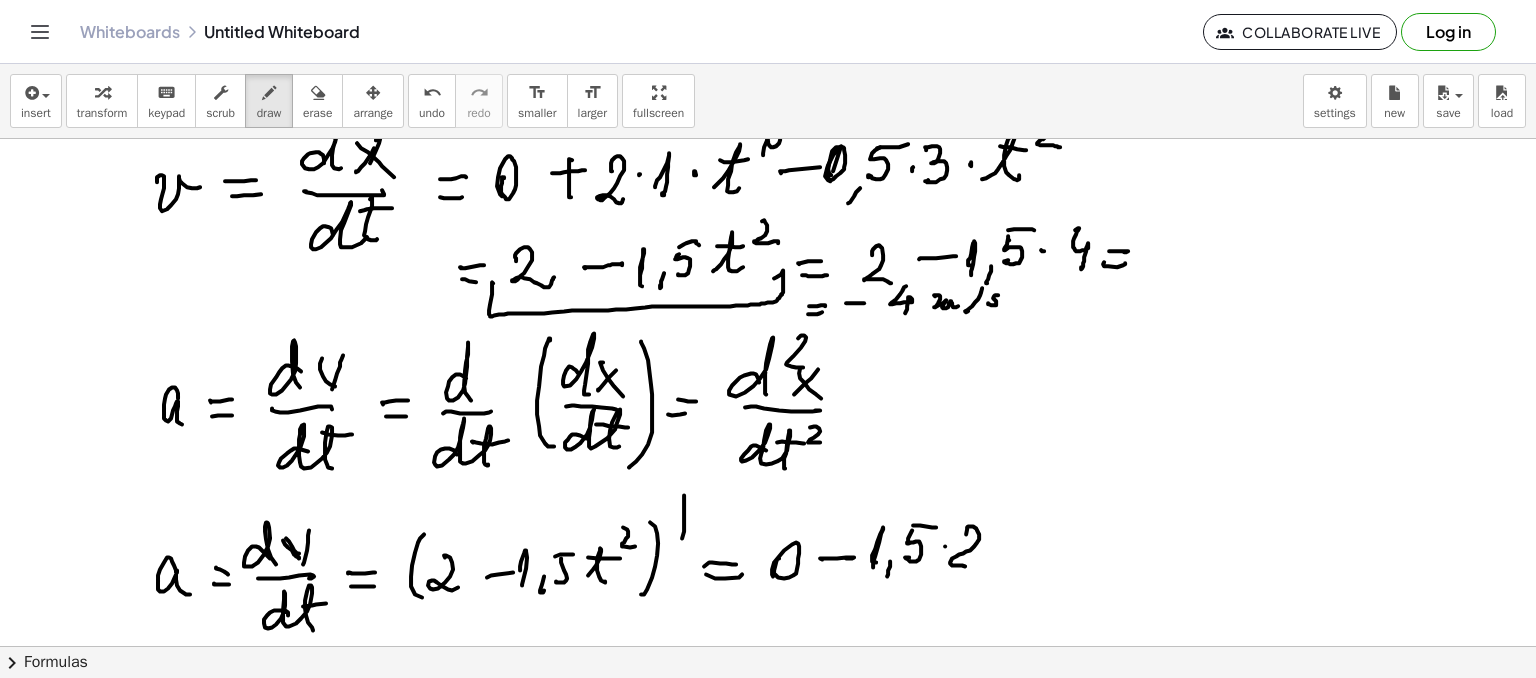 click at bounding box center (768, -334) 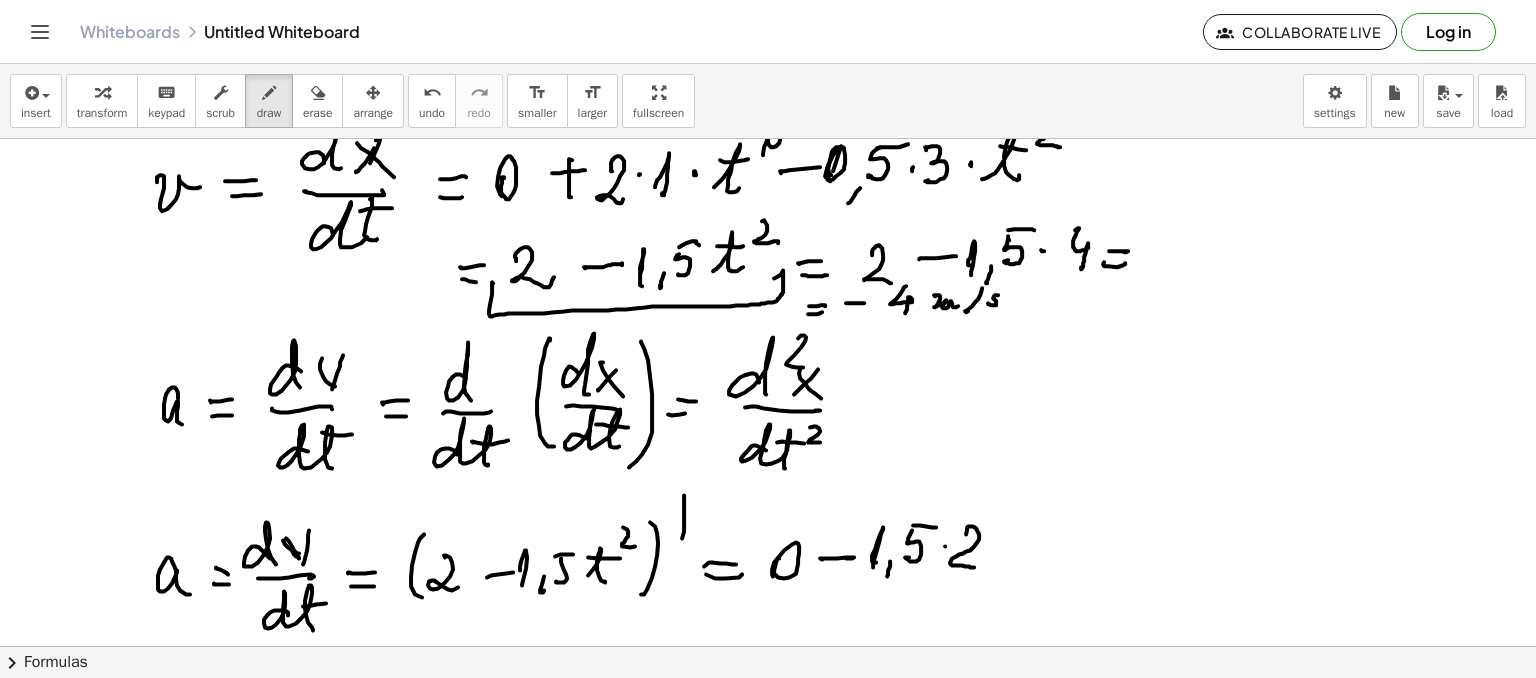 click at bounding box center [768, -334] 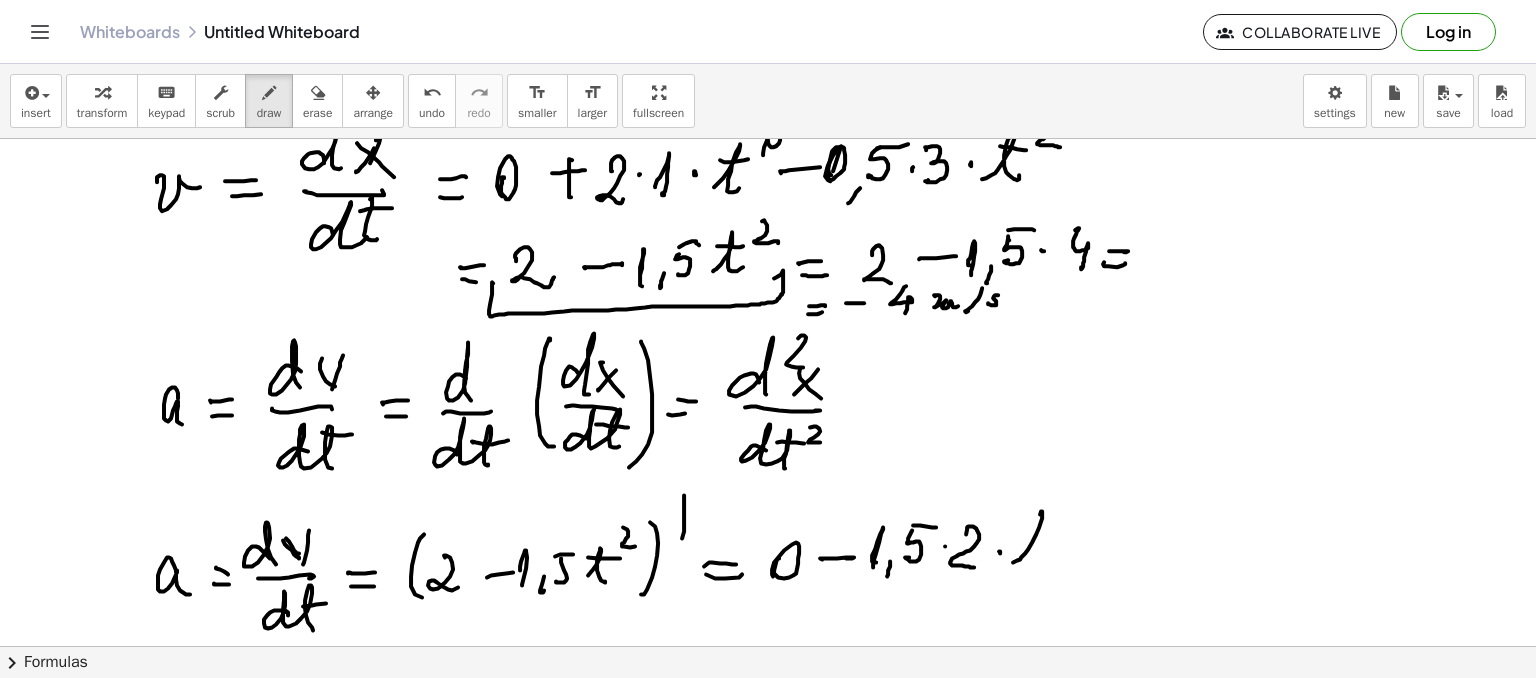 click at bounding box center (768, -334) 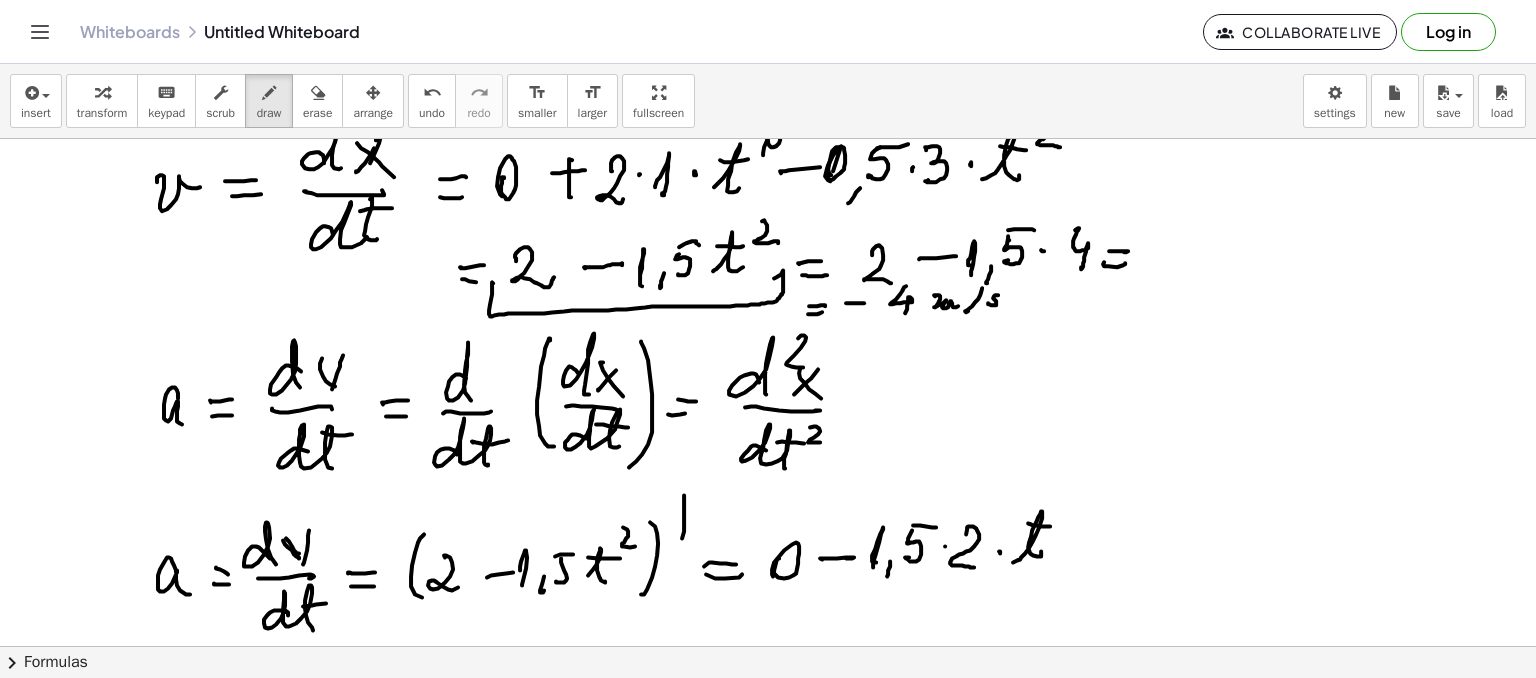 click at bounding box center (768, -334) 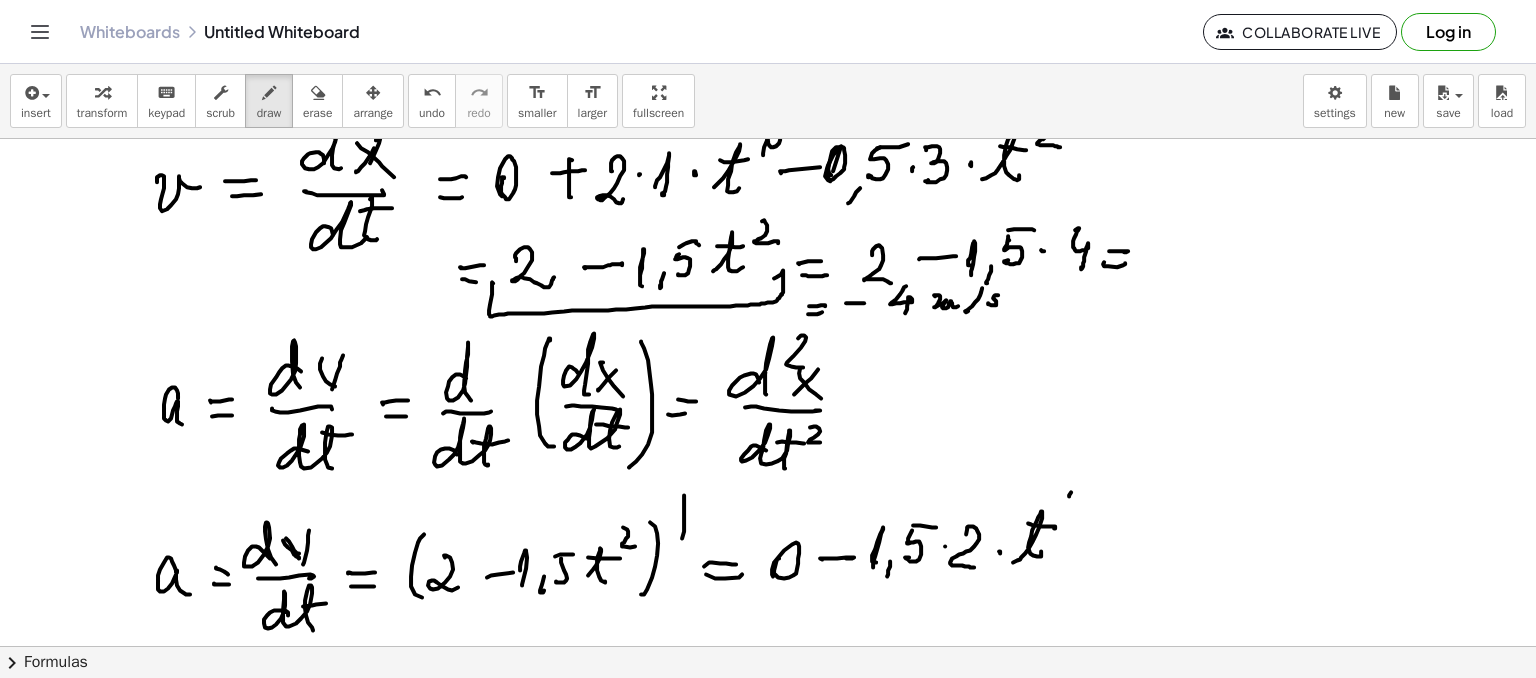 click at bounding box center [768, -334] 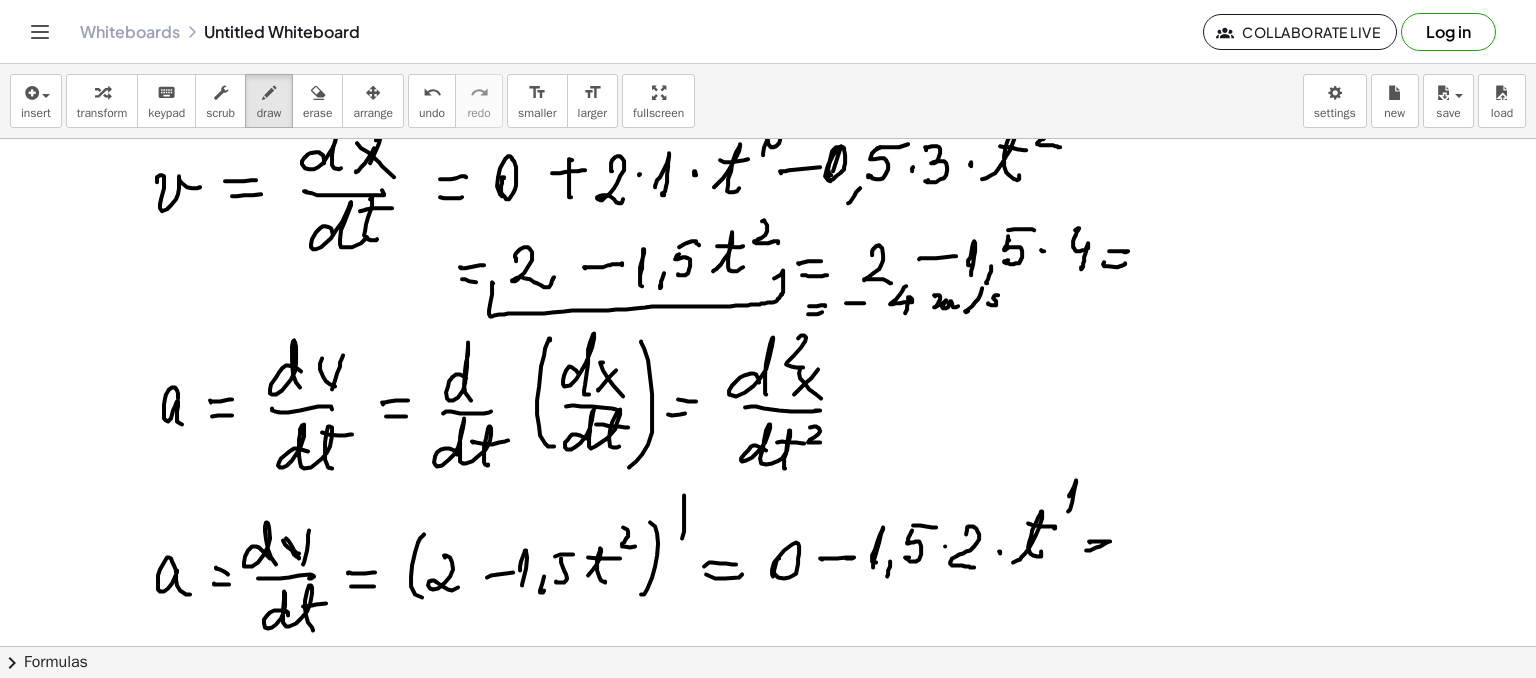 click at bounding box center (768, -334) 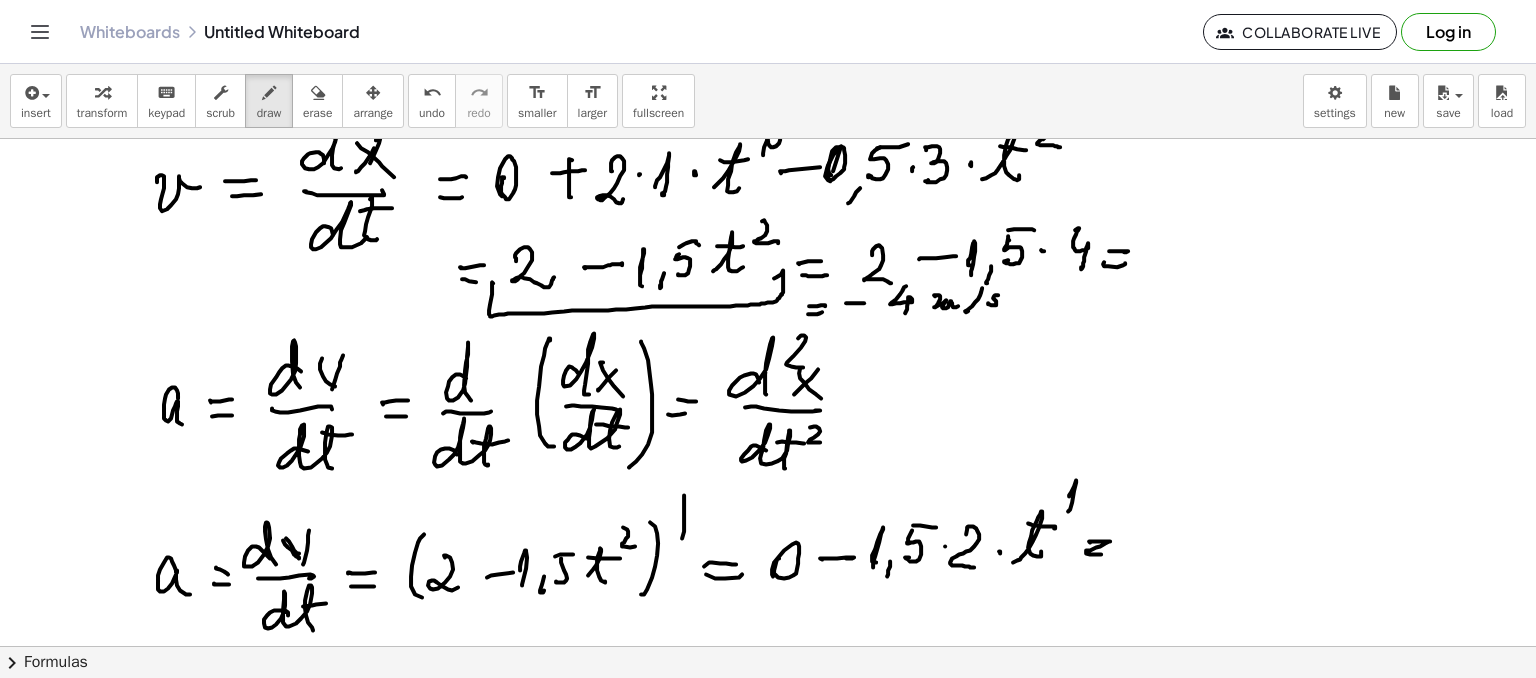 click at bounding box center [768, -334] 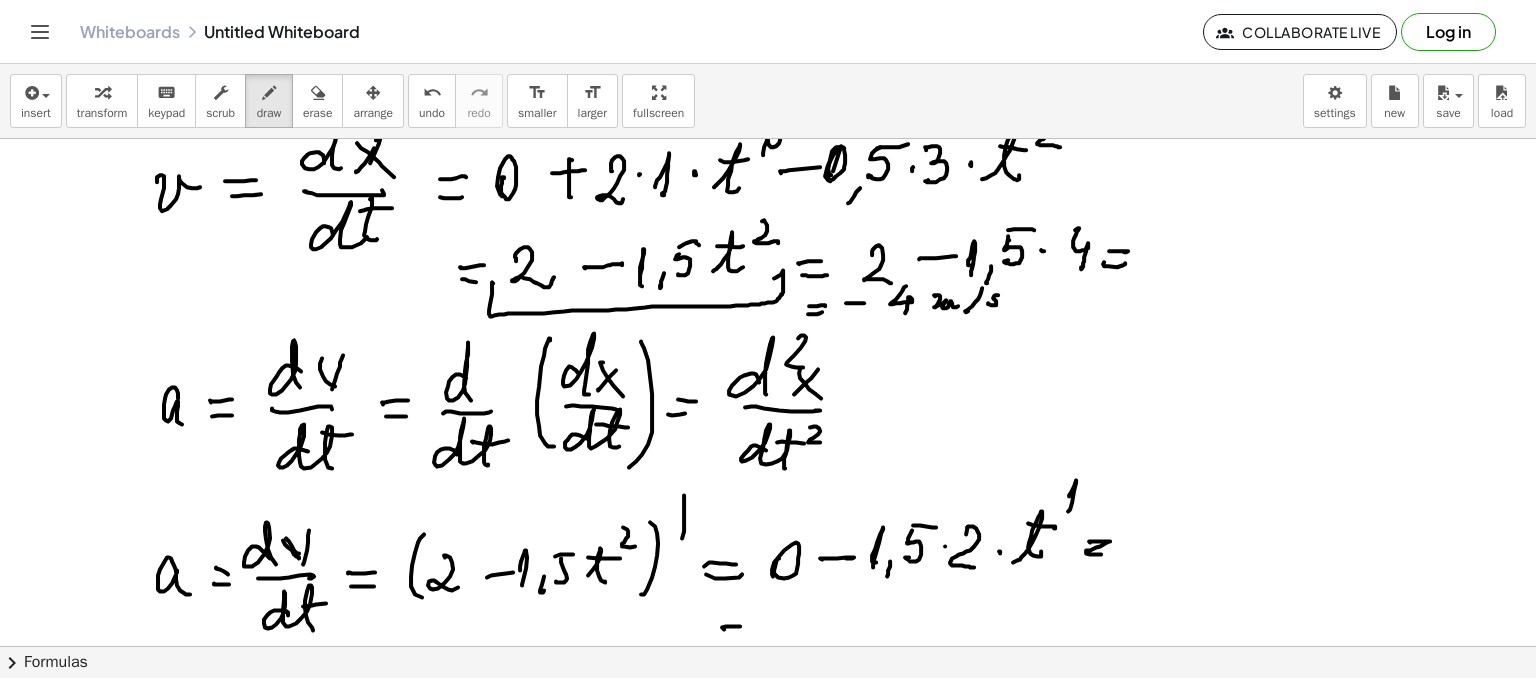 click at bounding box center [768, -334] 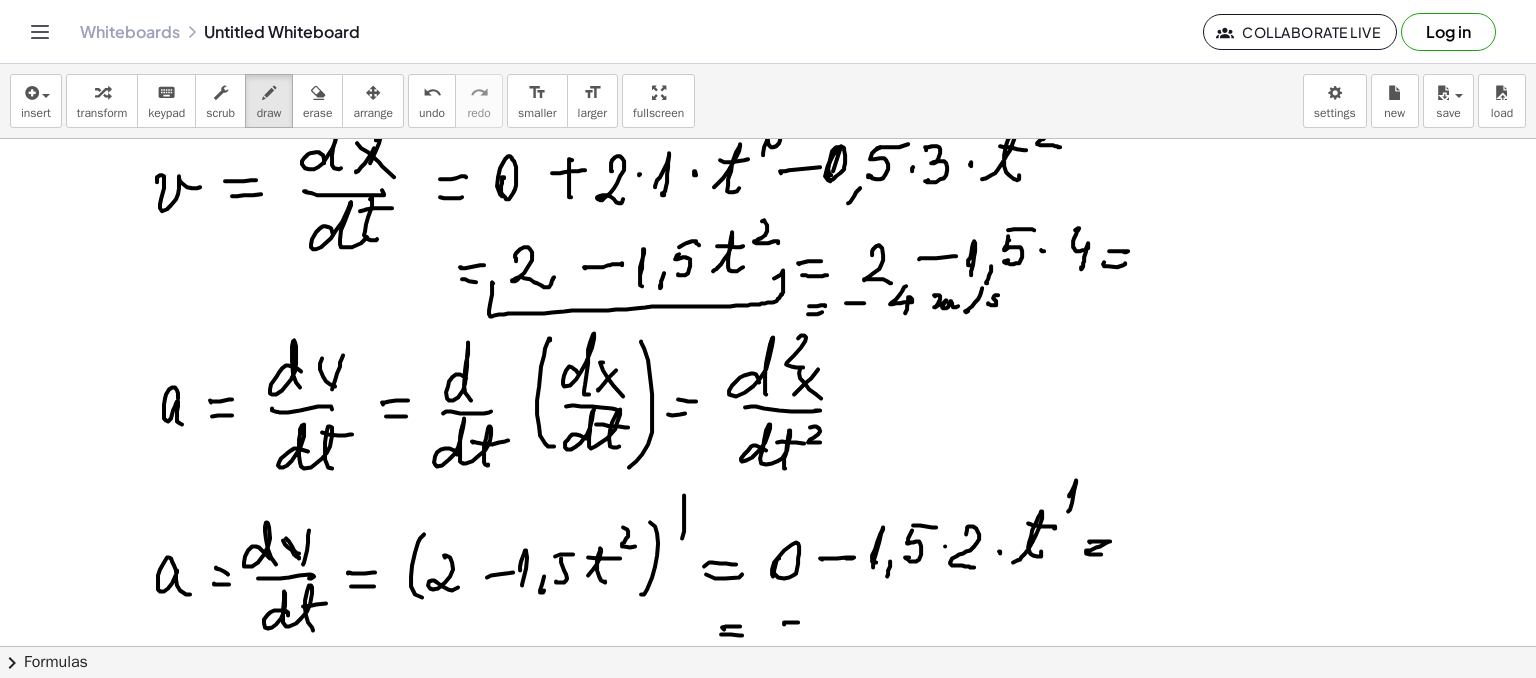 click at bounding box center [768, -334] 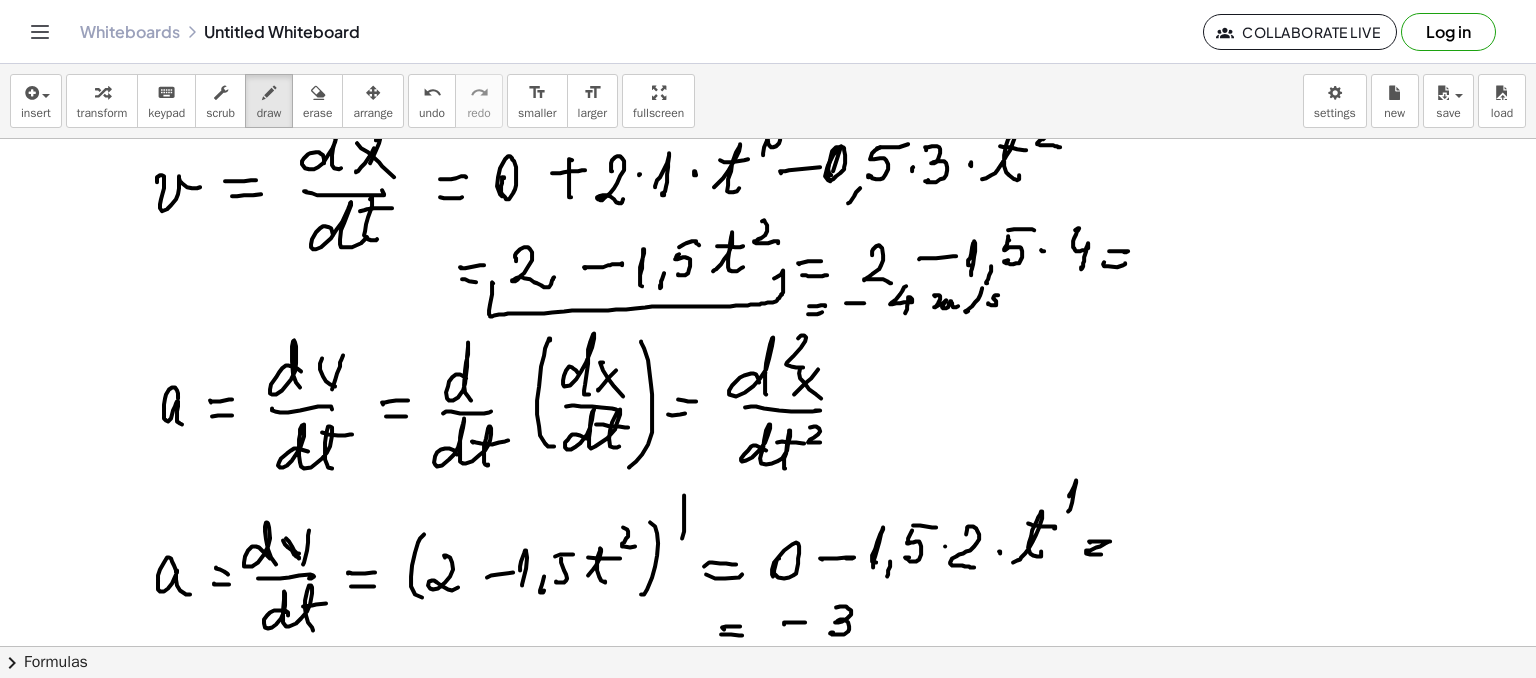 click at bounding box center (768, -334) 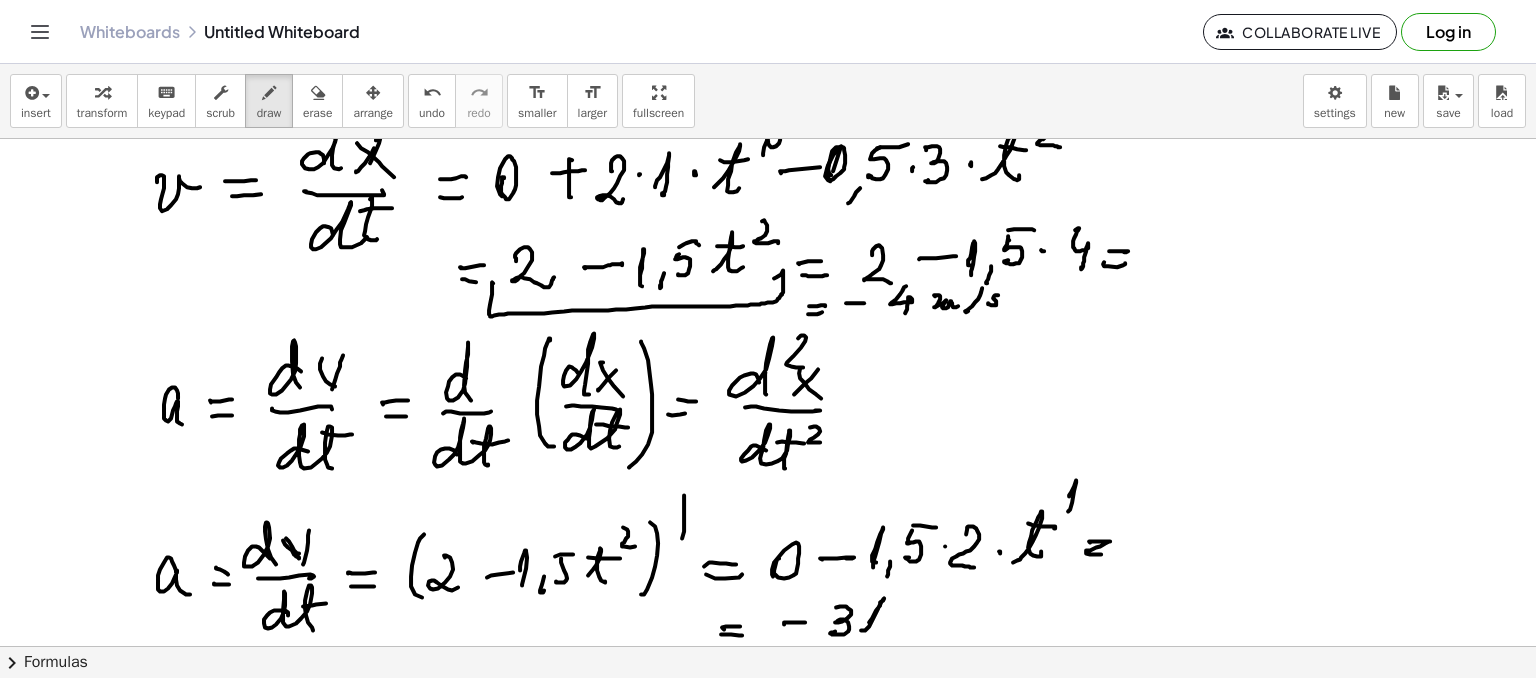 click at bounding box center [768, -334] 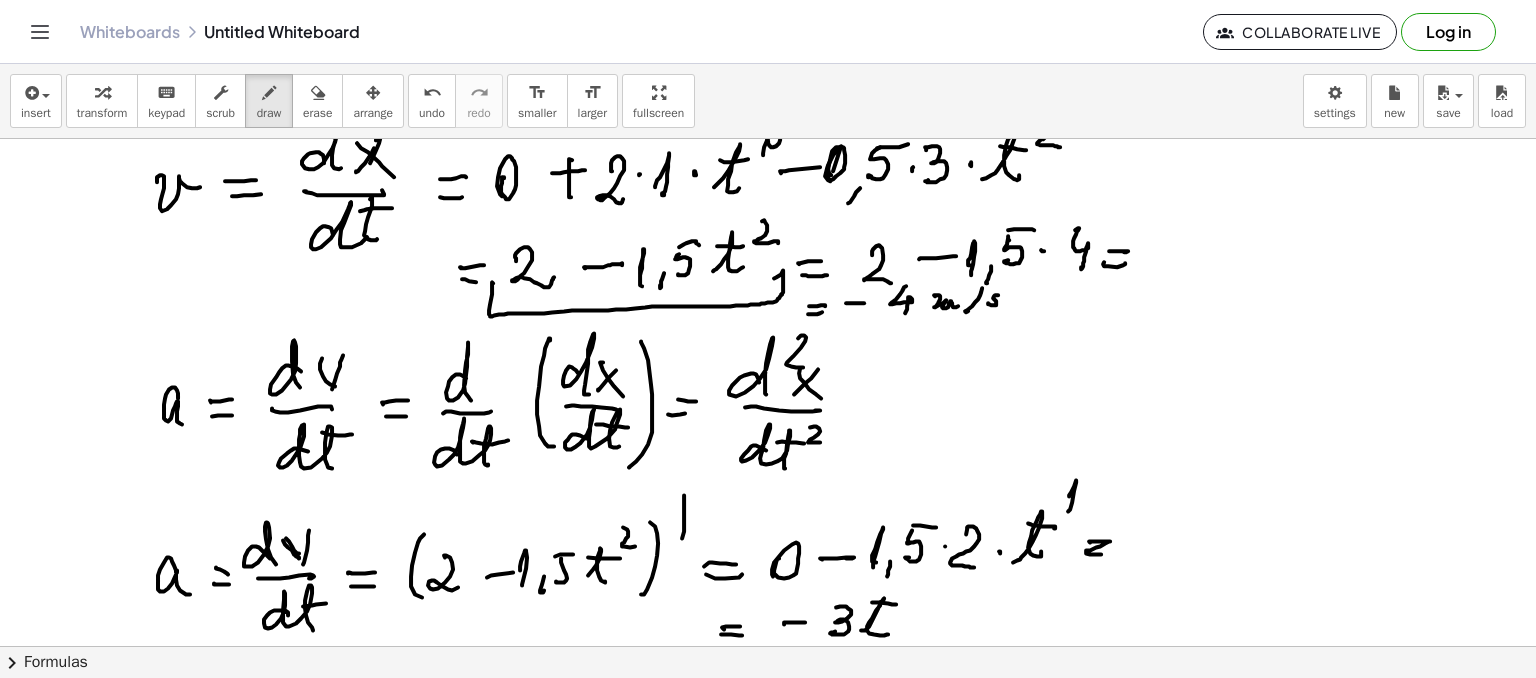 click at bounding box center (768, -334) 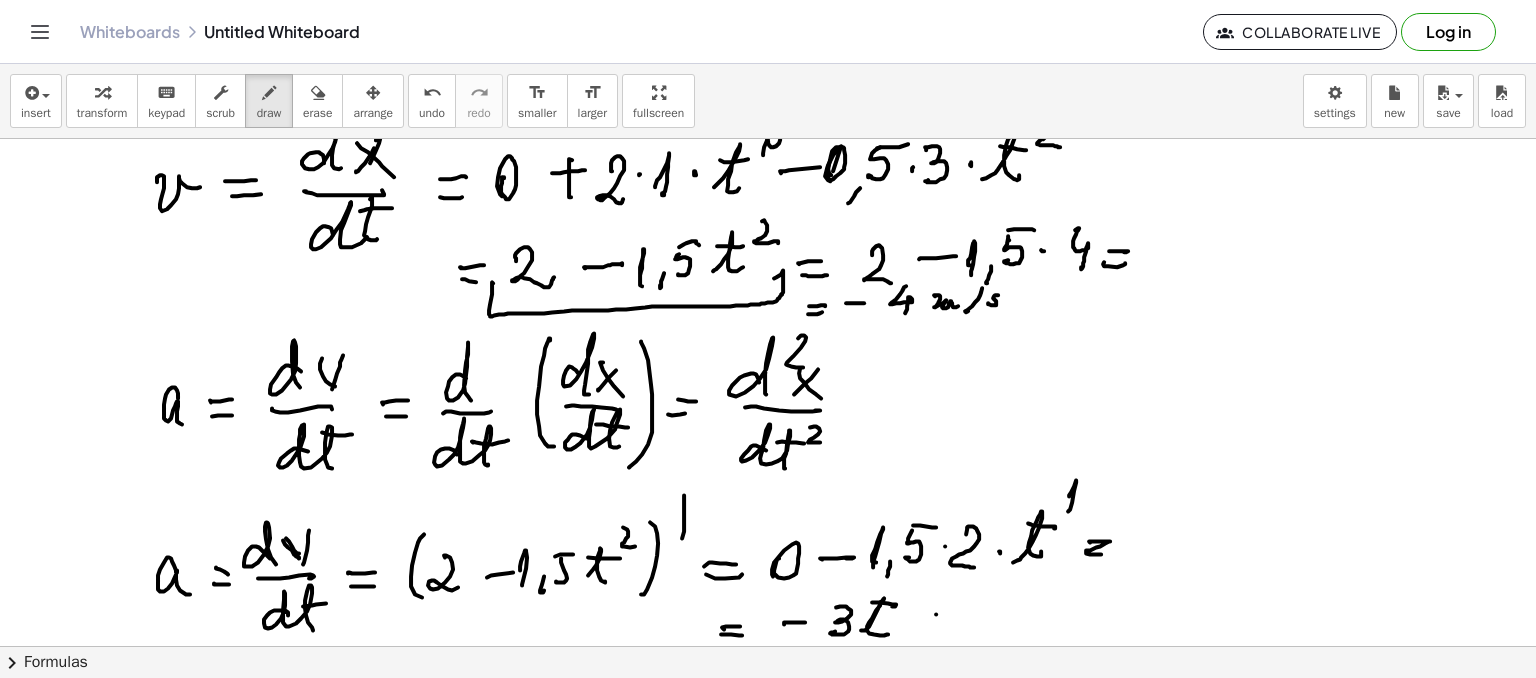 click at bounding box center [768, -334] 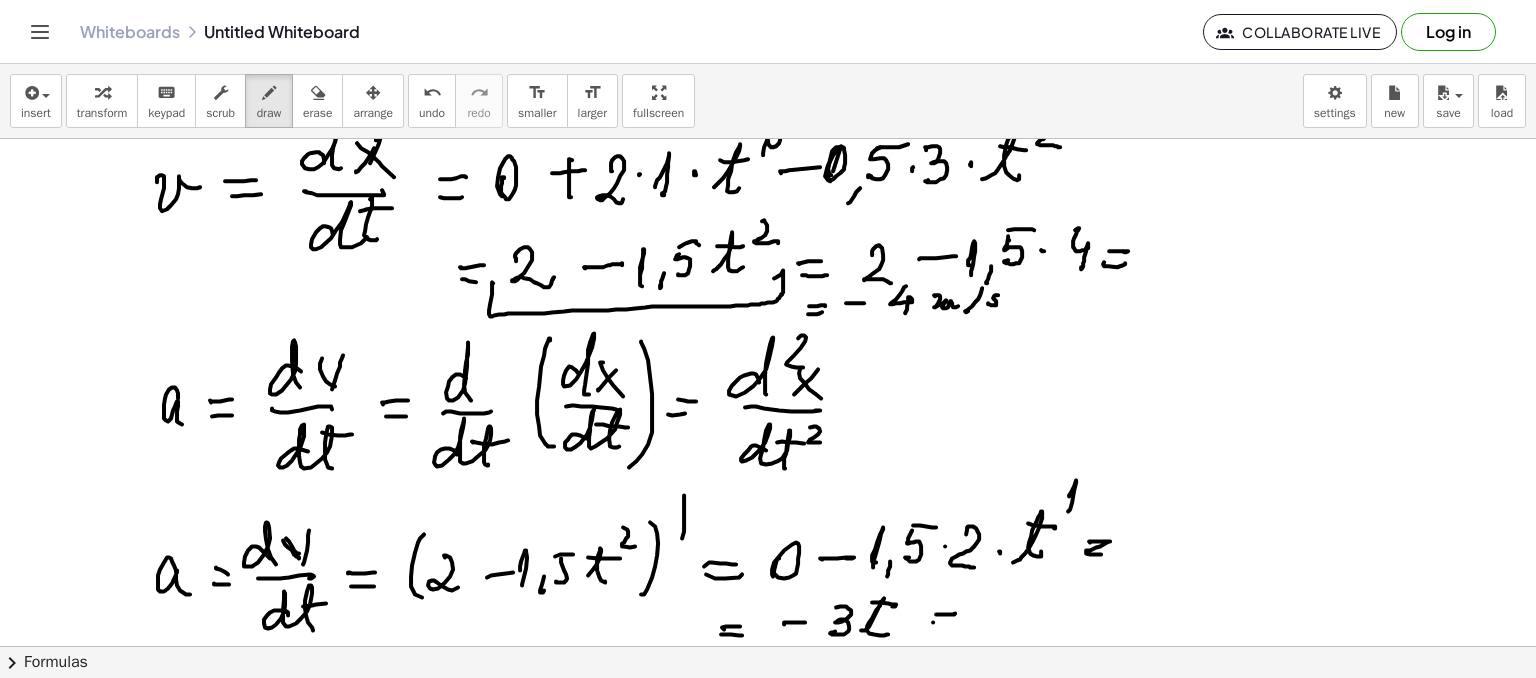 click at bounding box center [768, -334] 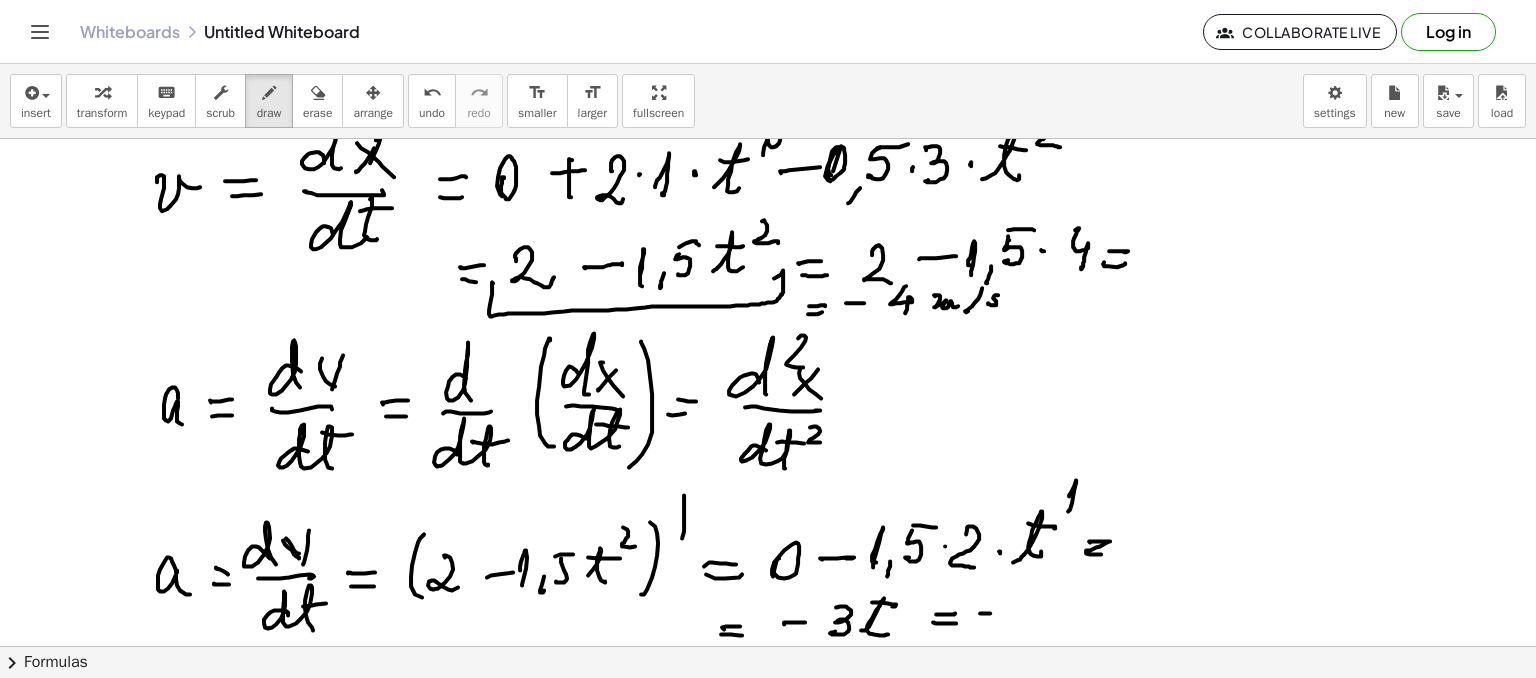 click at bounding box center (768, -334) 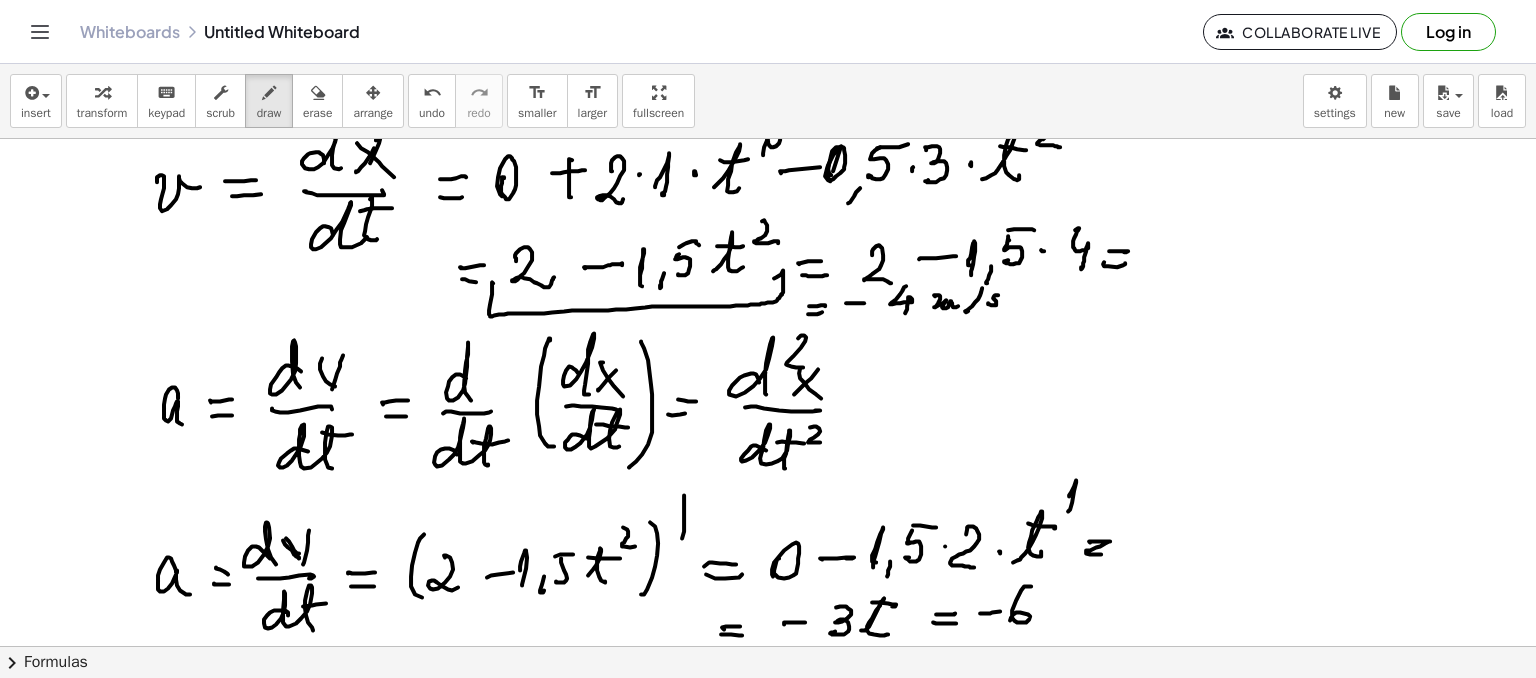 click at bounding box center [768, -334] 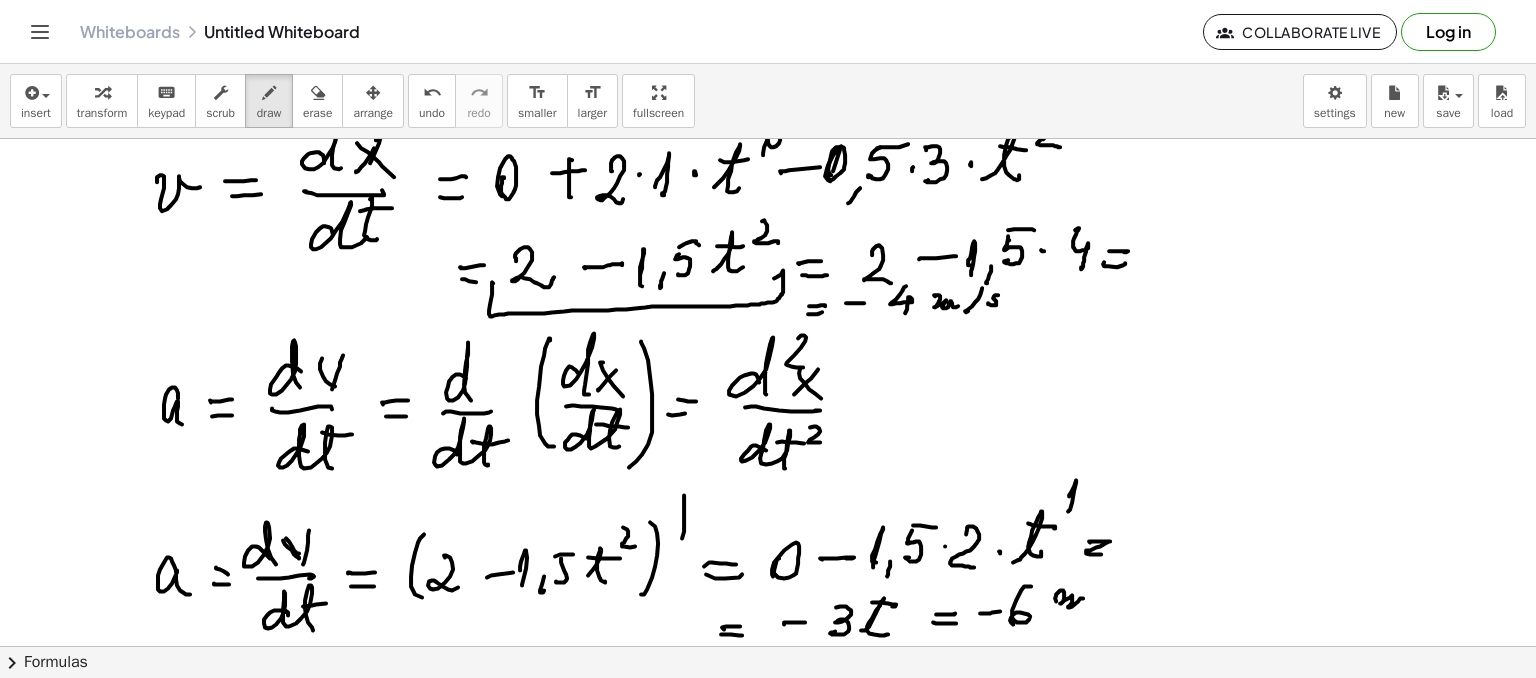 click at bounding box center (768, -334) 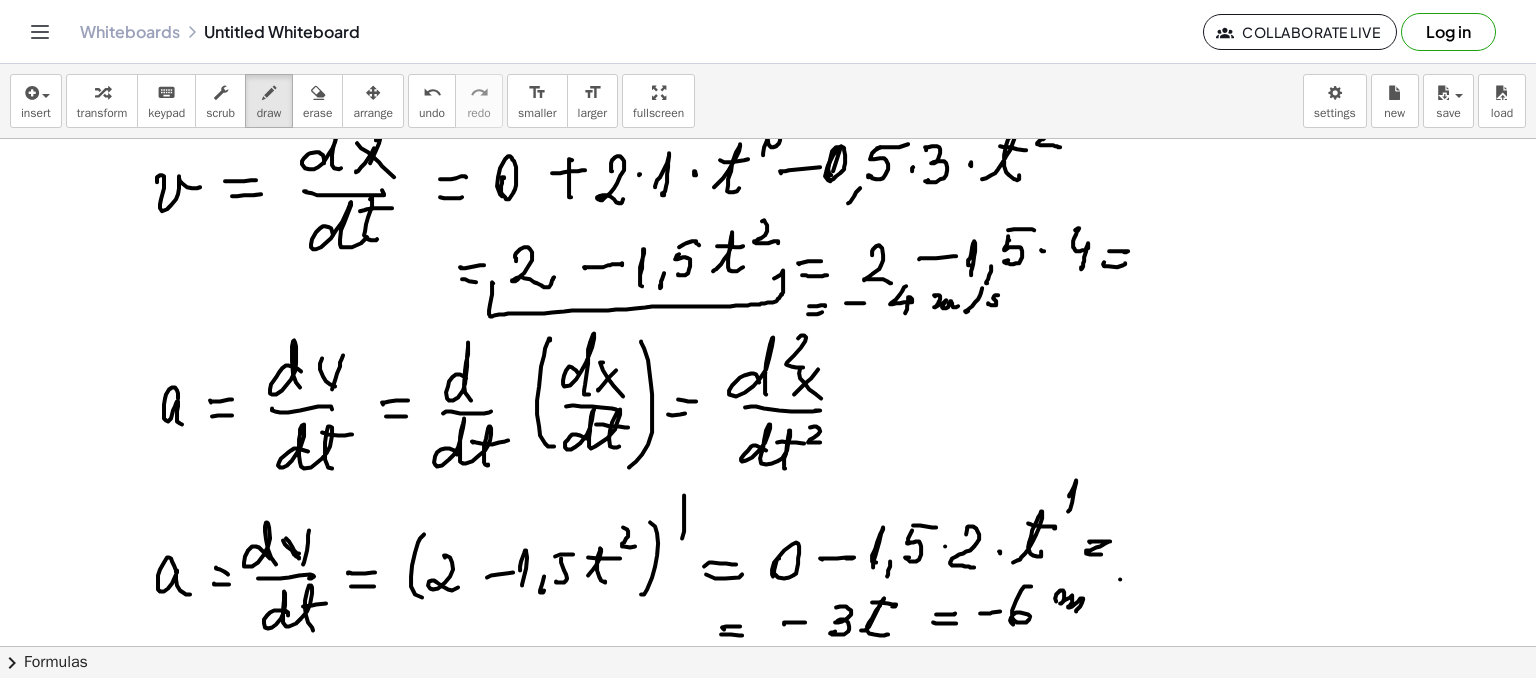 click at bounding box center (768, -334) 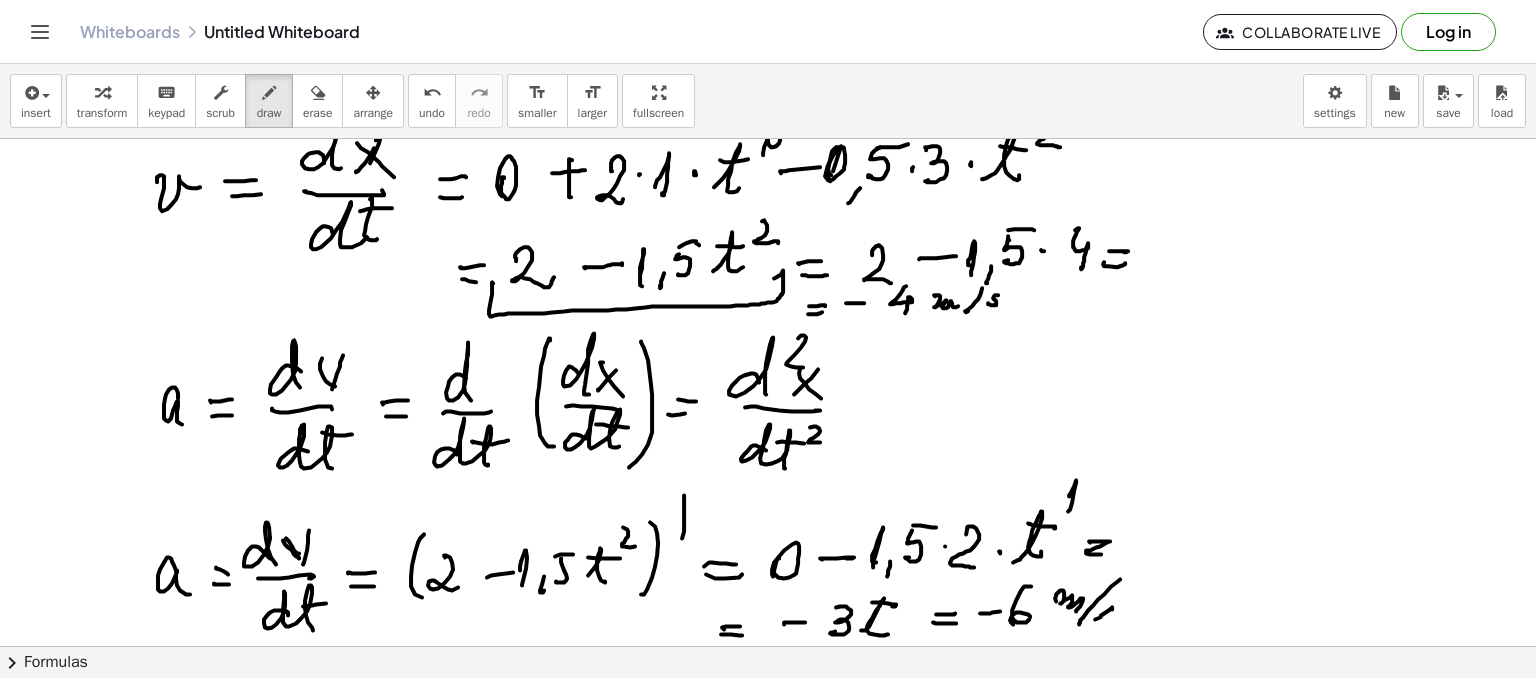 click at bounding box center (768, -334) 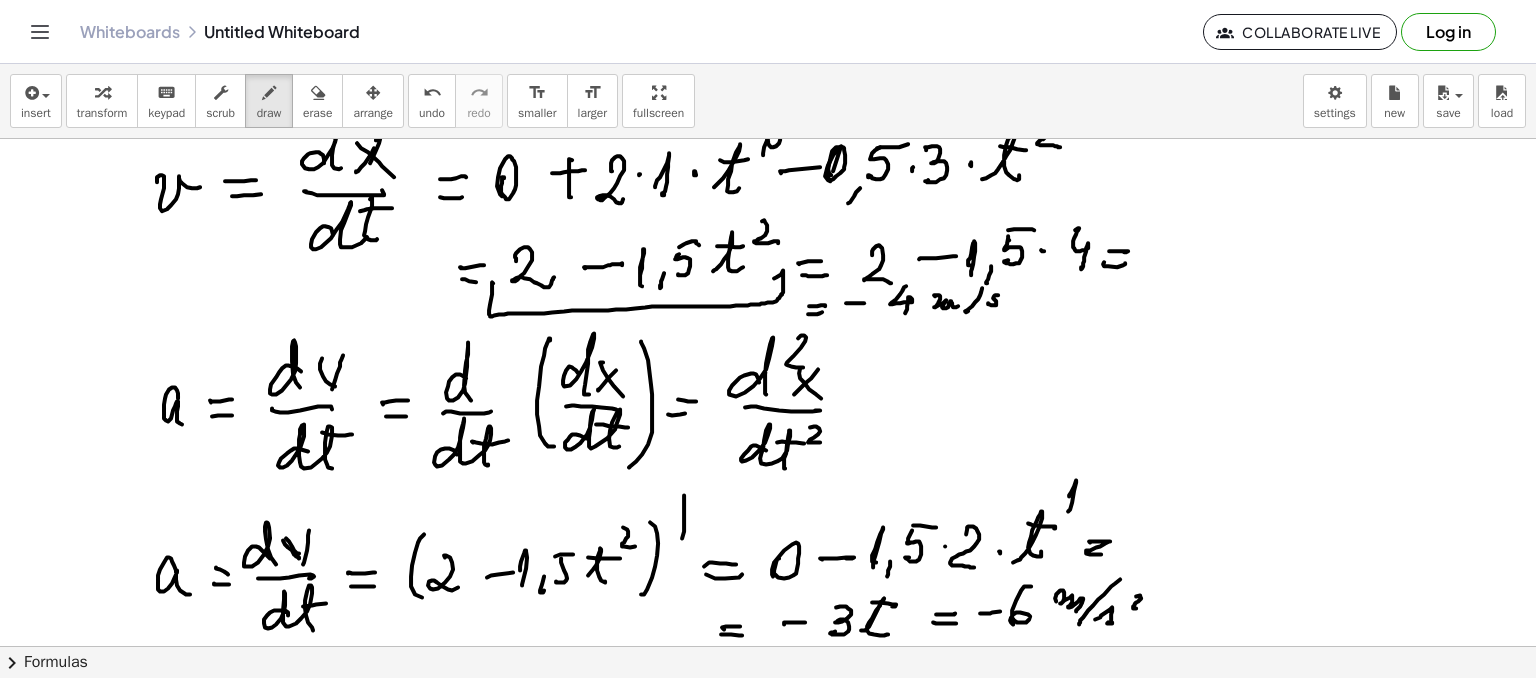 click at bounding box center (768, -334) 